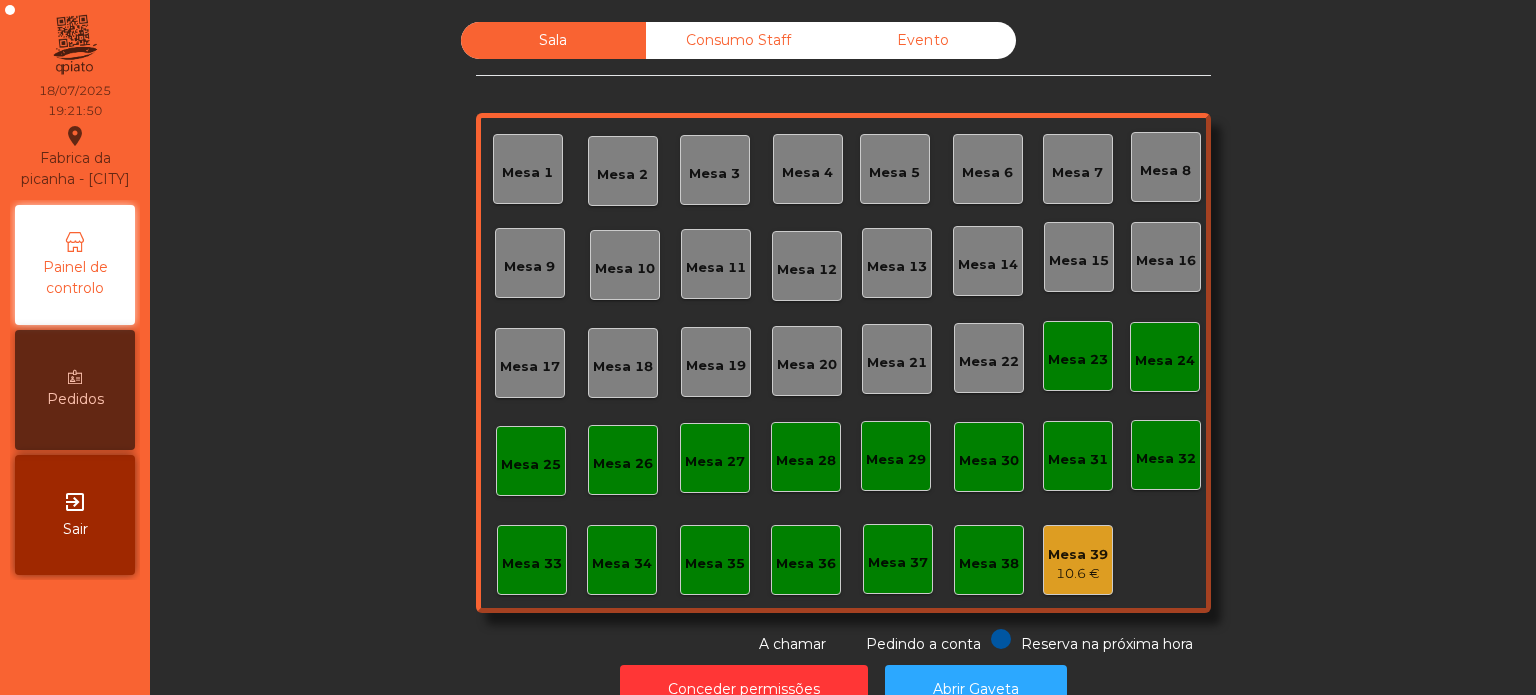 scroll, scrollTop: 0, scrollLeft: 0, axis: both 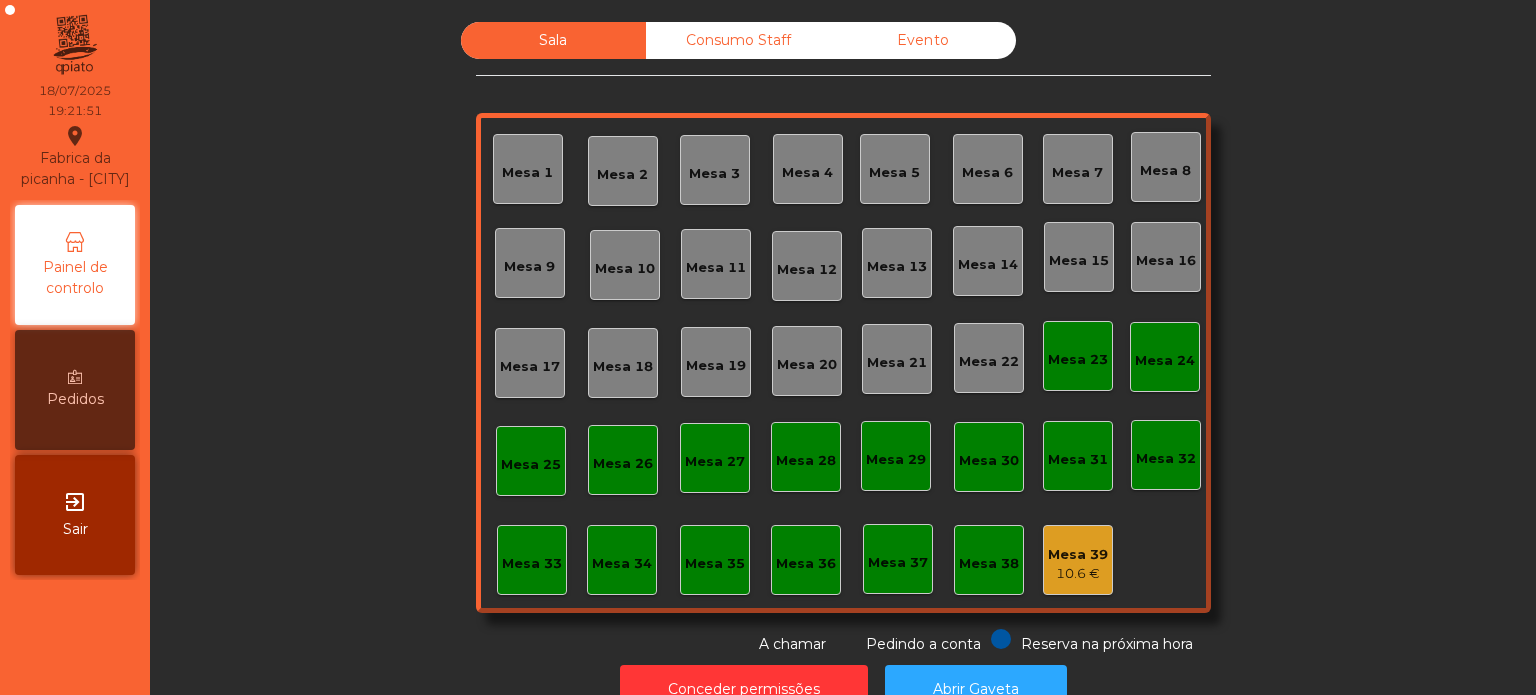 click on "Mesa 26" 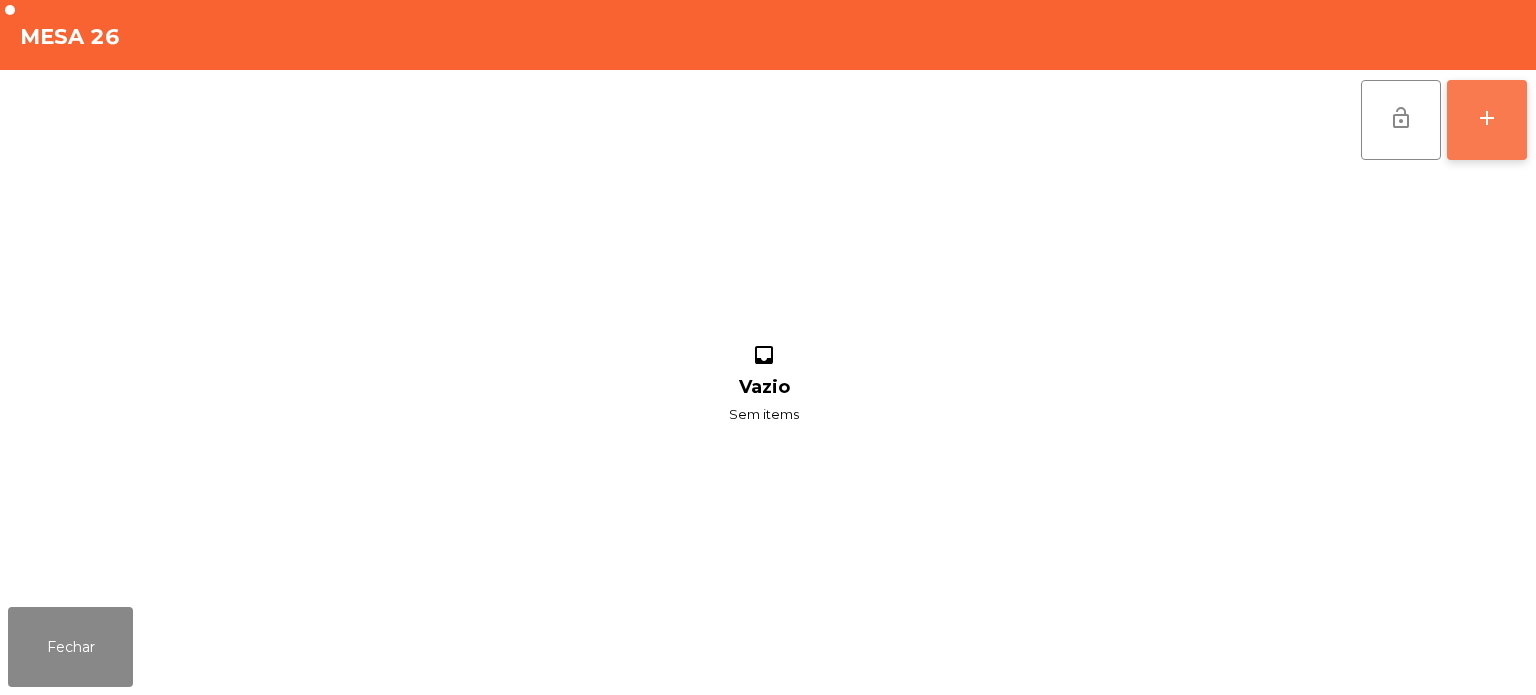 click on "add" 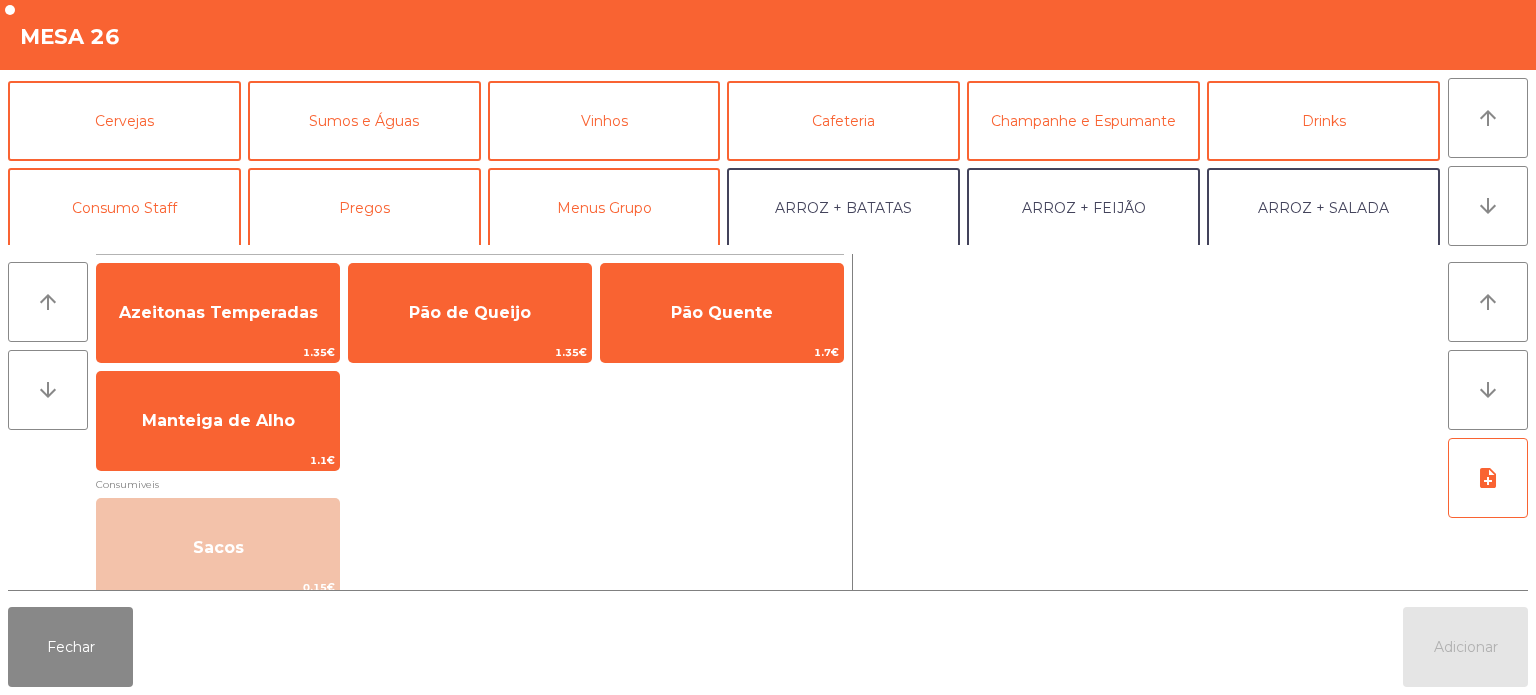 scroll, scrollTop: 100, scrollLeft: 0, axis: vertical 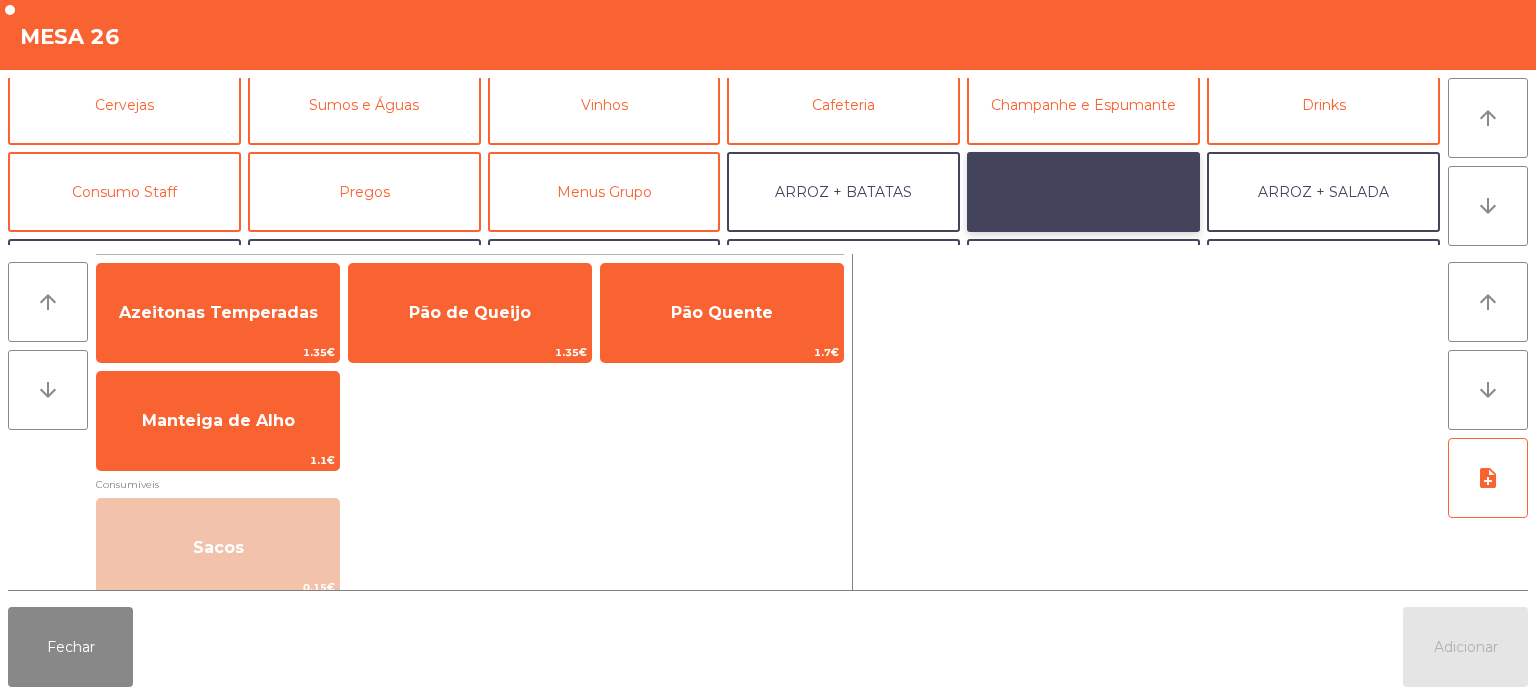 click on "ARROZ + FEIJÃO" 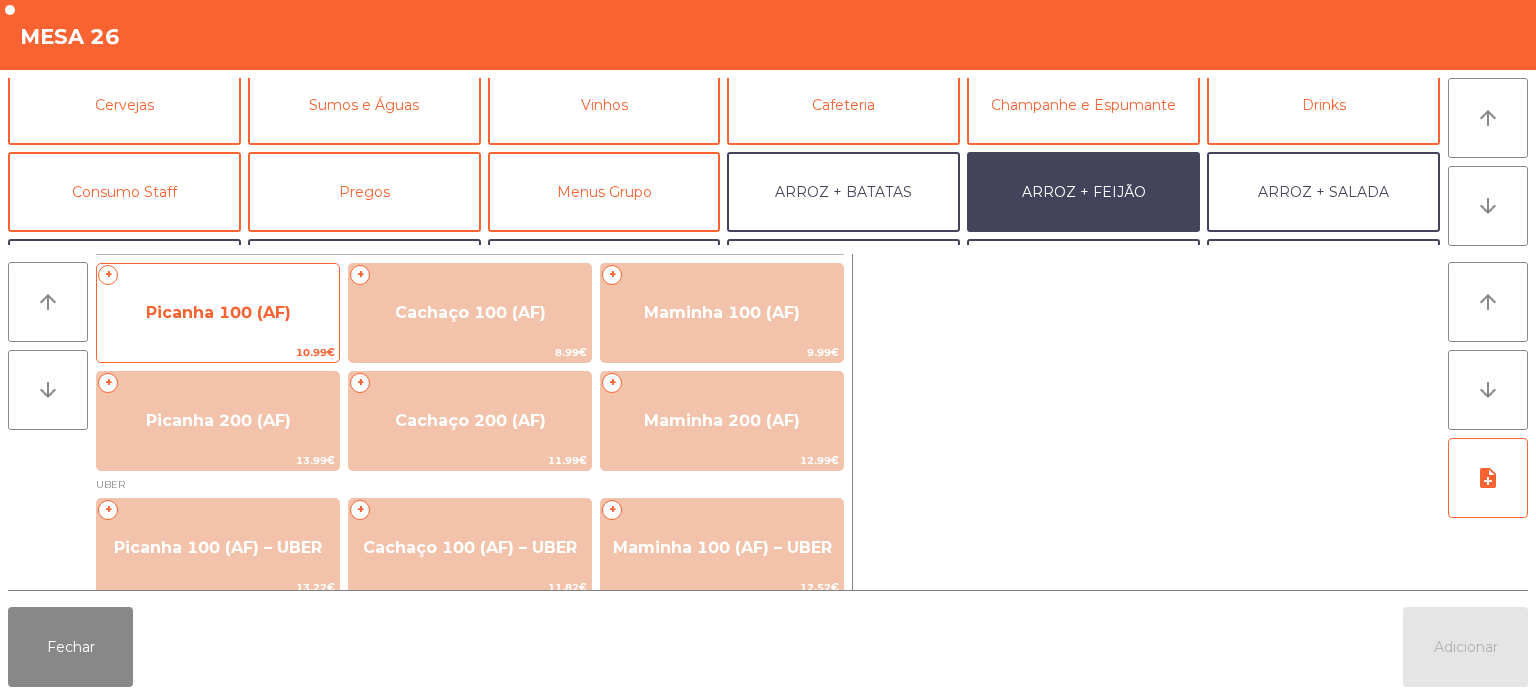 click on "Picanha 100 (AF)" 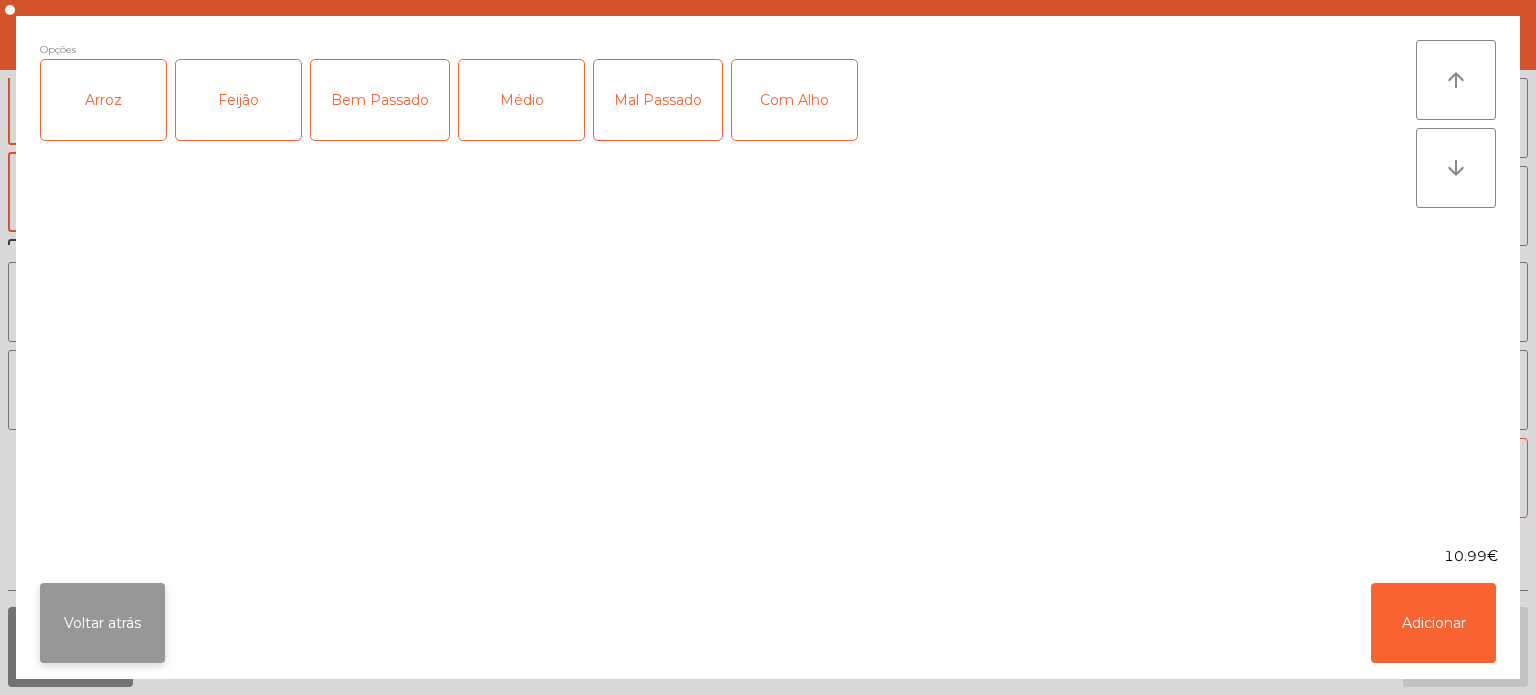 click on "Voltar atrás" 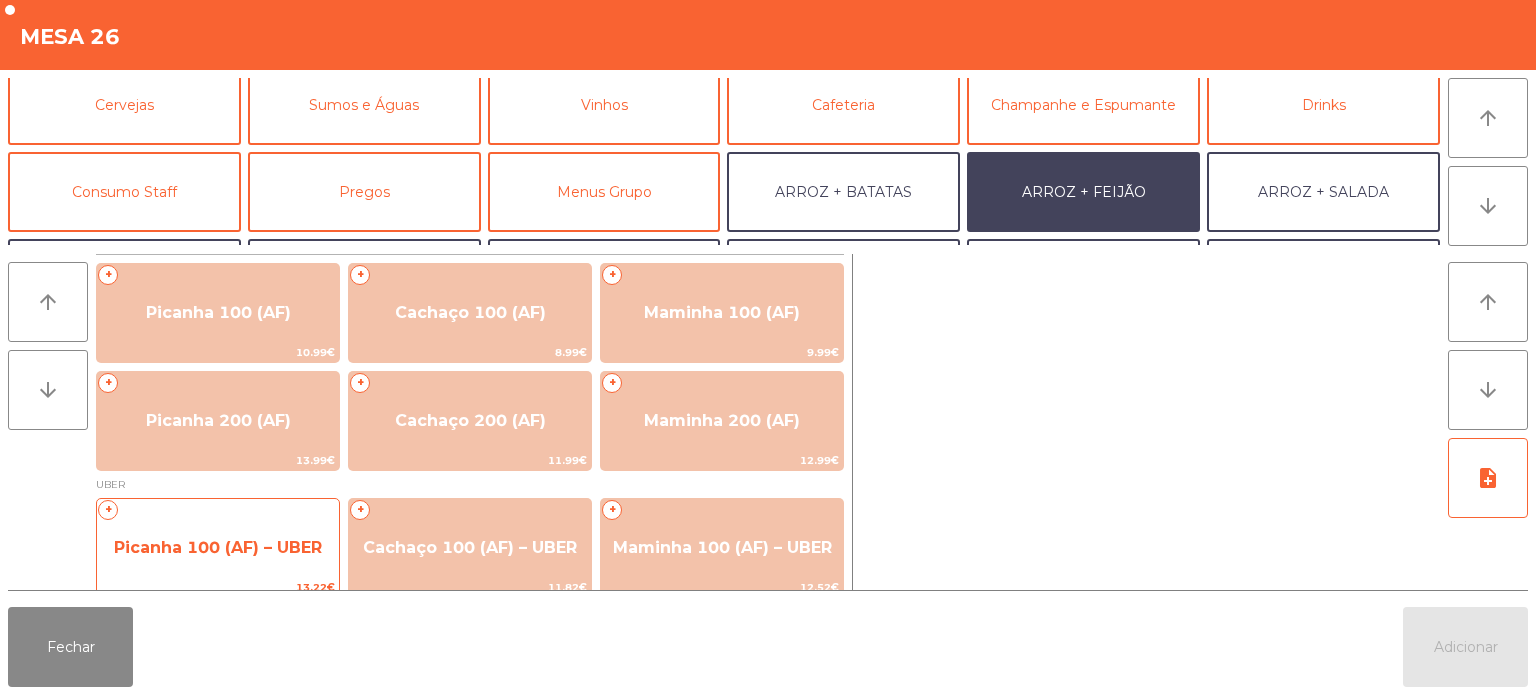 click on "Picanha 100 (AF) – UBER" 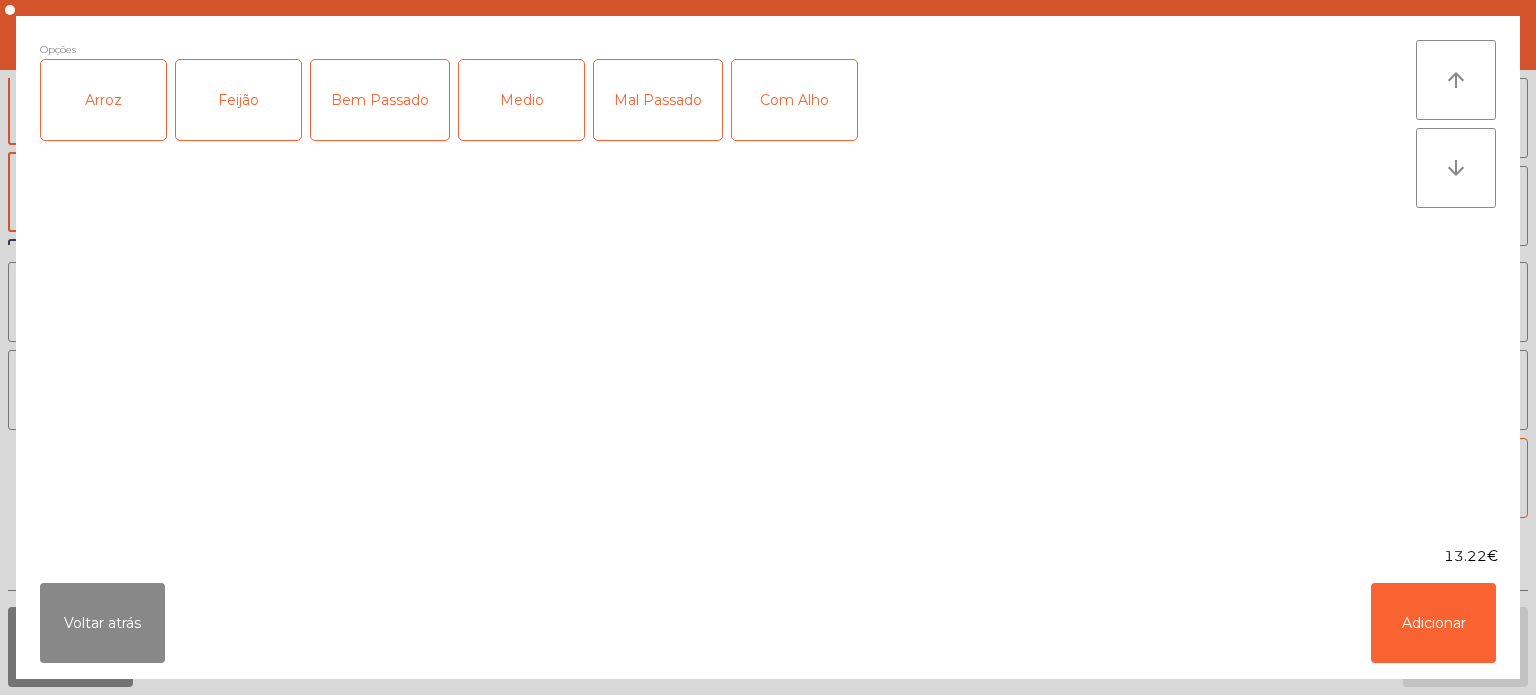 click on "Arroz" 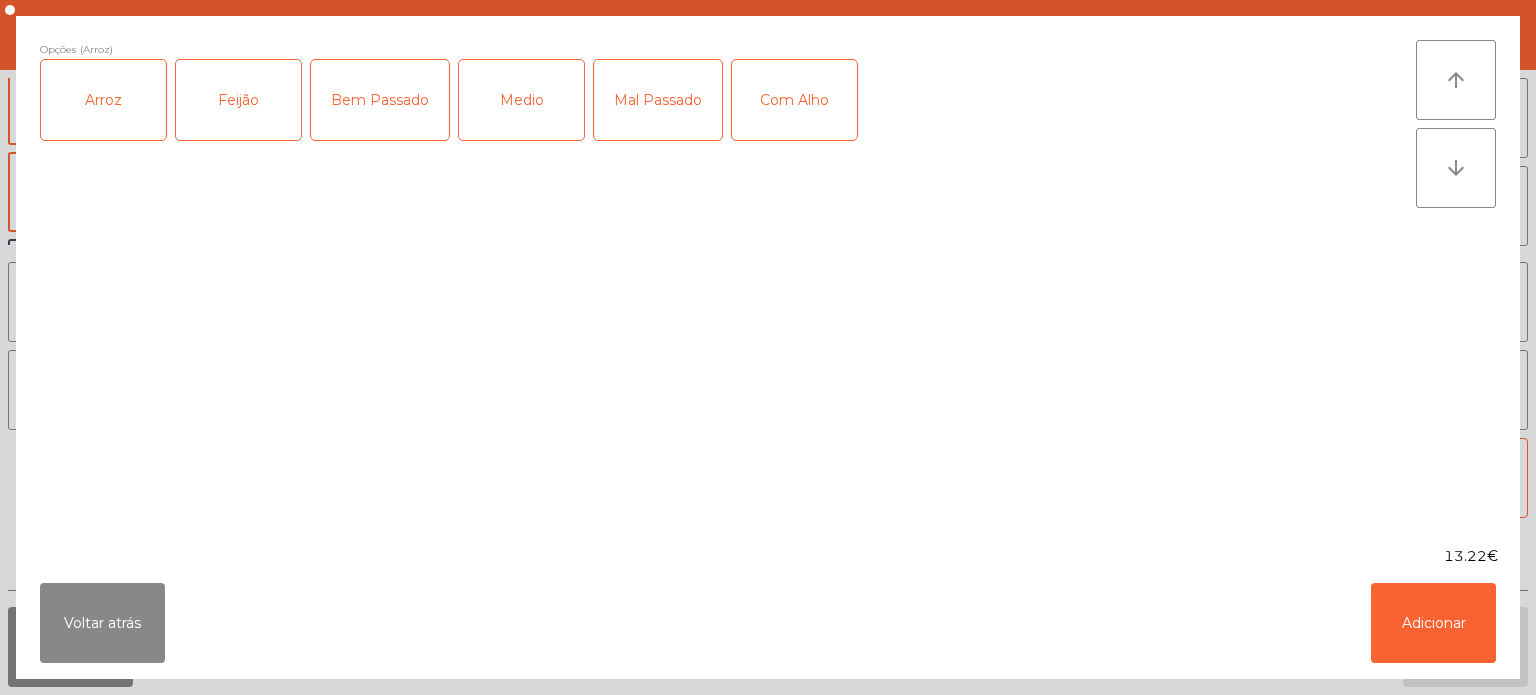 click on "Feijão" 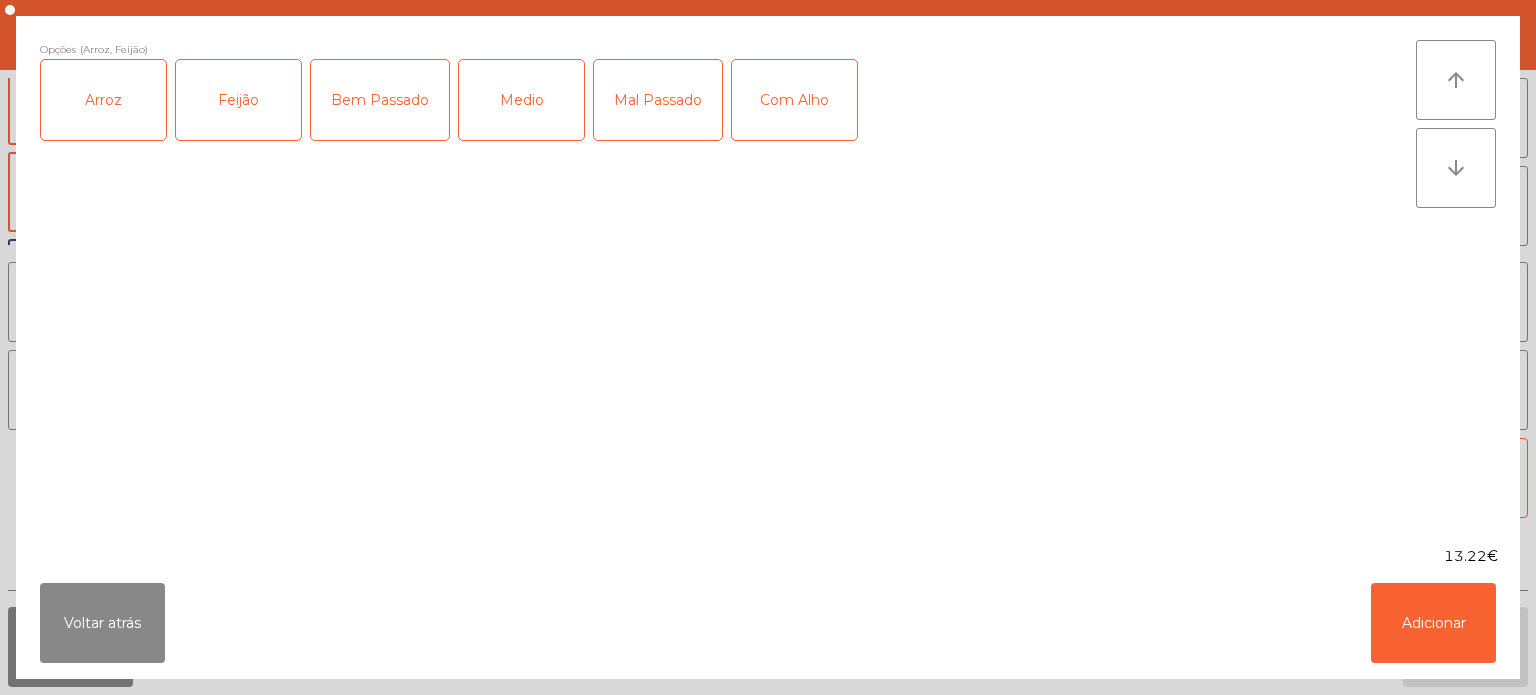 click on "Mal Passado" 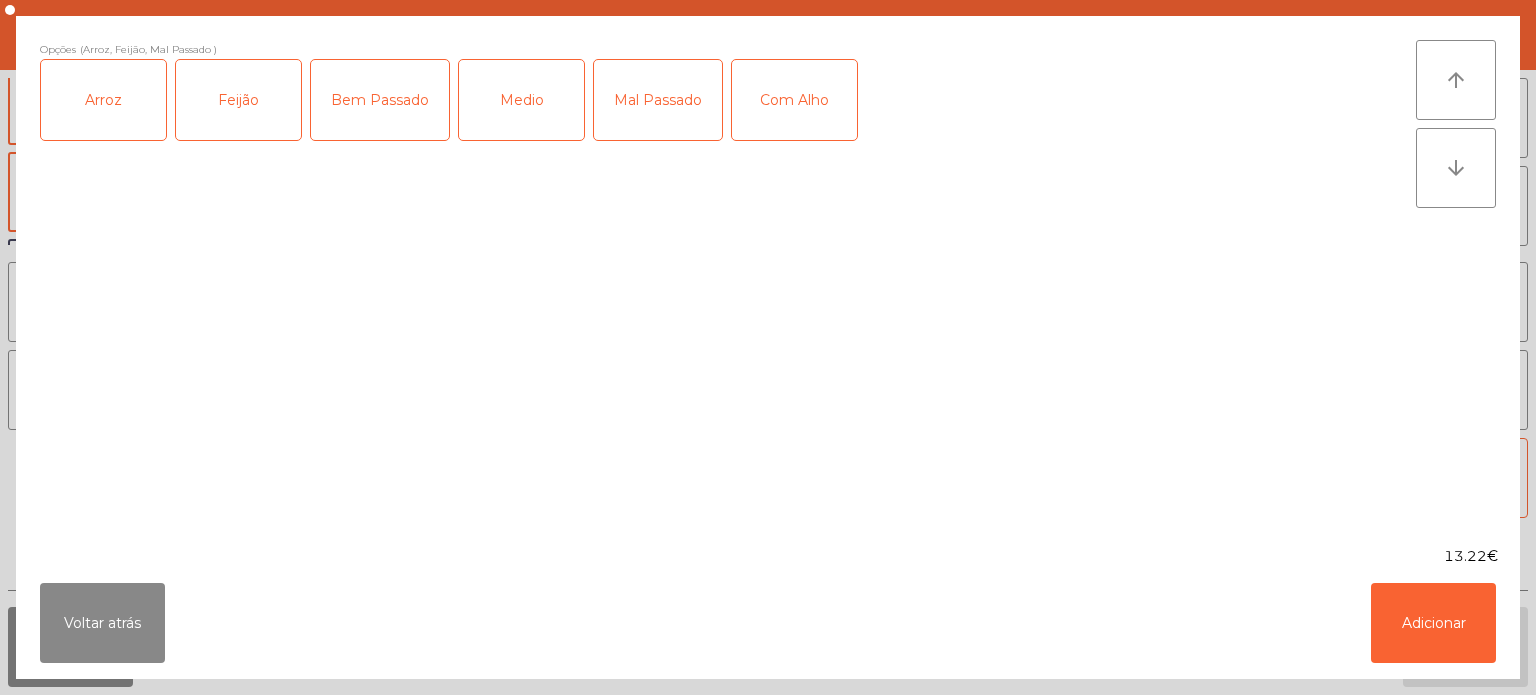 click on "Com Alho" 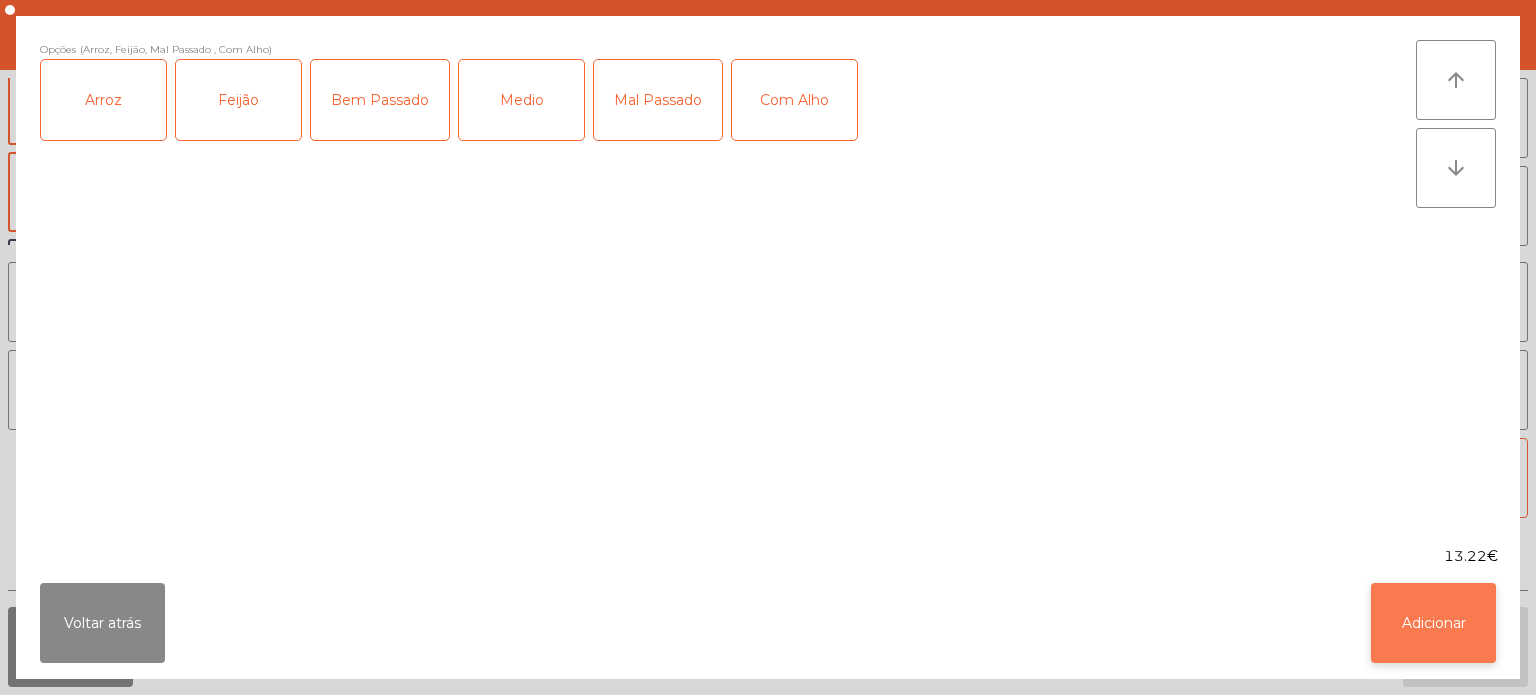 click on "Adicionar" 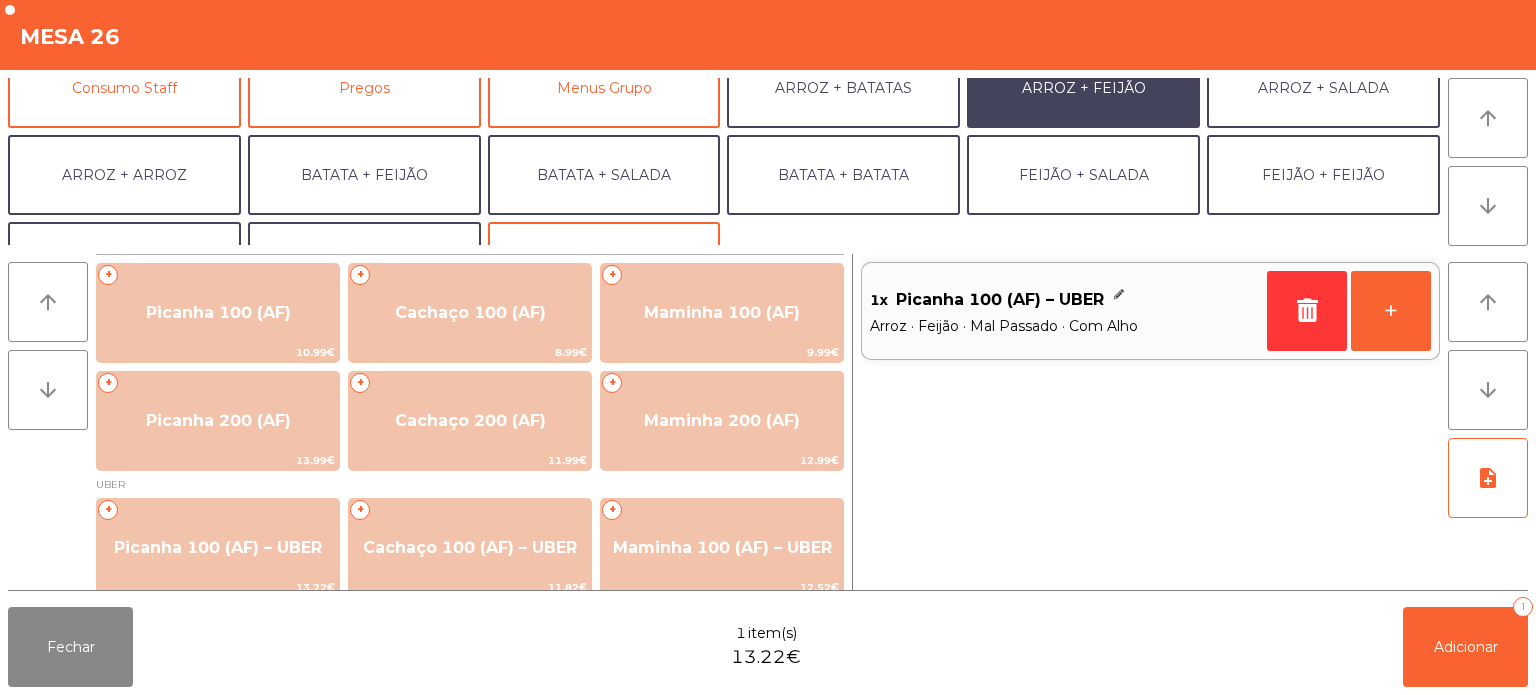 scroll, scrollTop: 260, scrollLeft: 0, axis: vertical 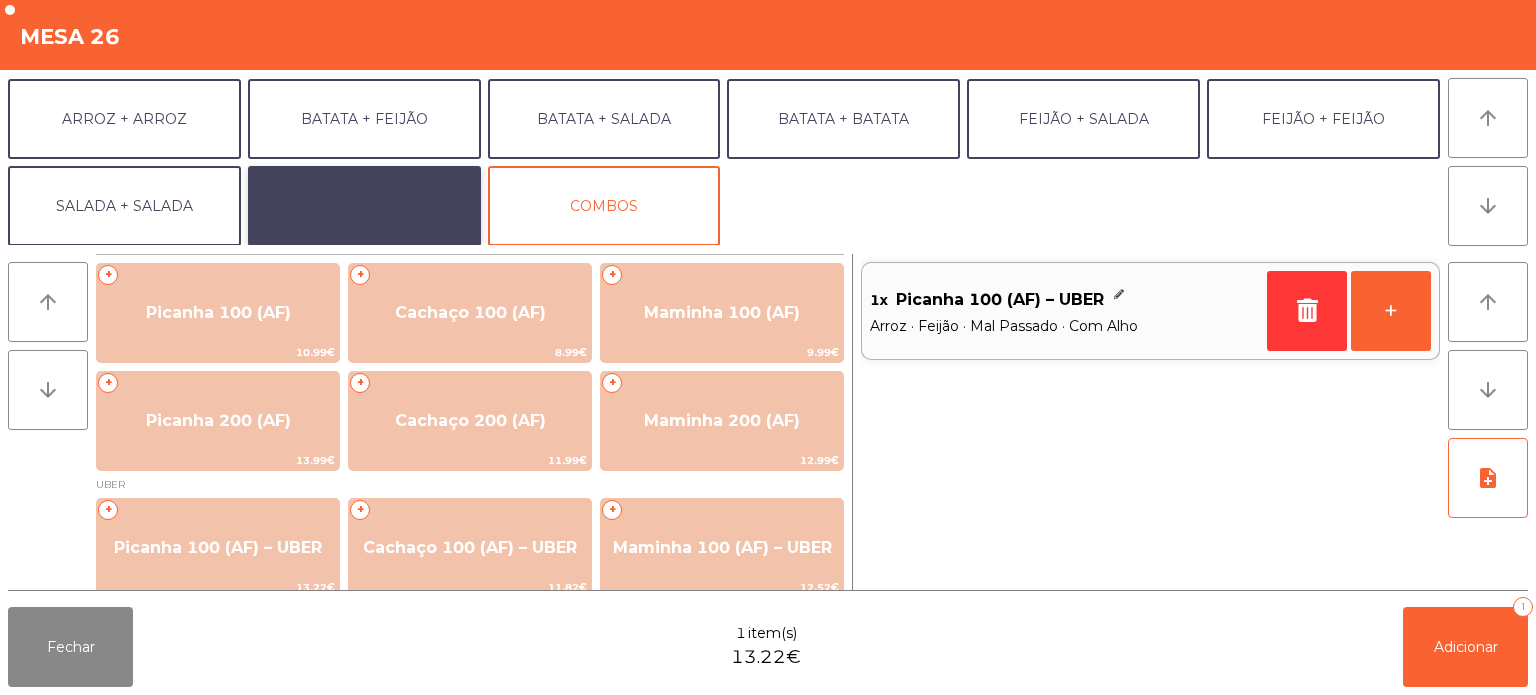 click on "EXTRAS UBER" 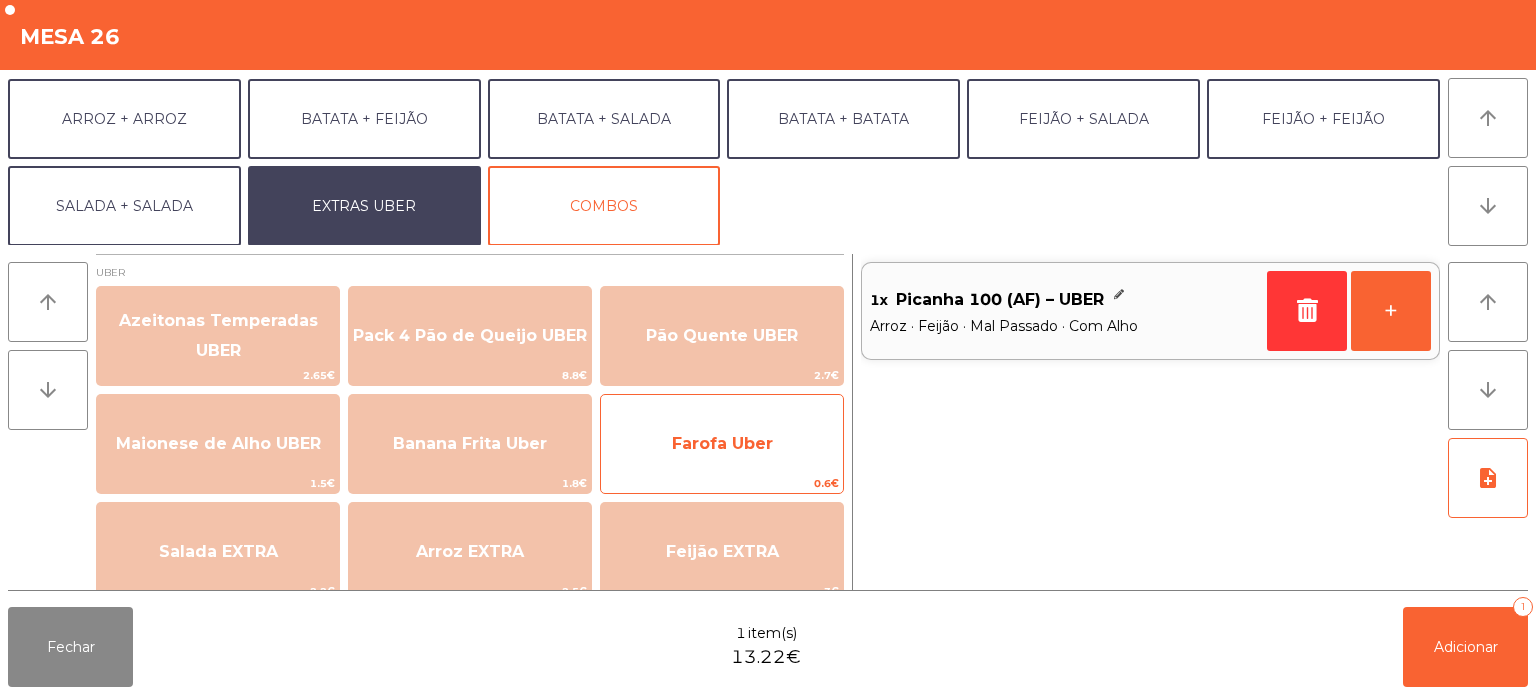 click on "Farofa Uber" 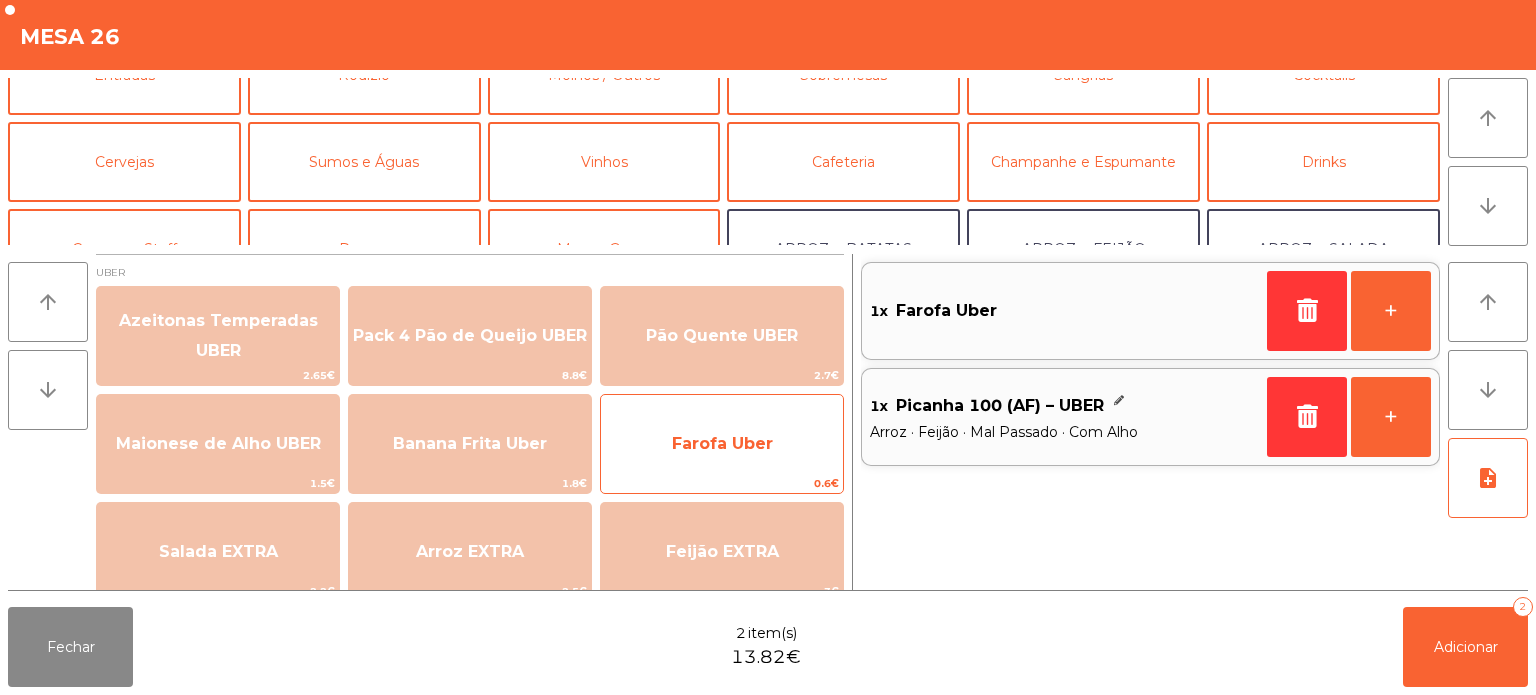 scroll, scrollTop: 32, scrollLeft: 0, axis: vertical 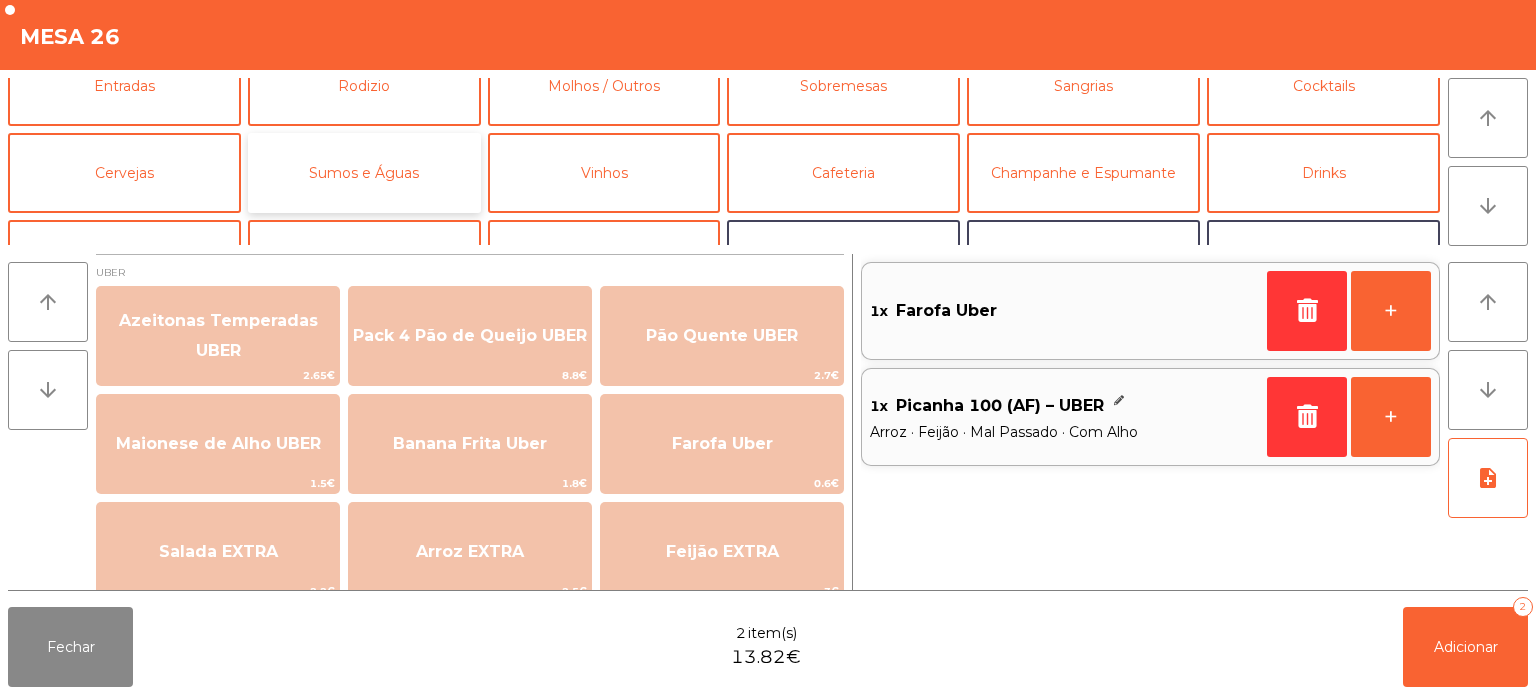 click on "Sumos e Águas" 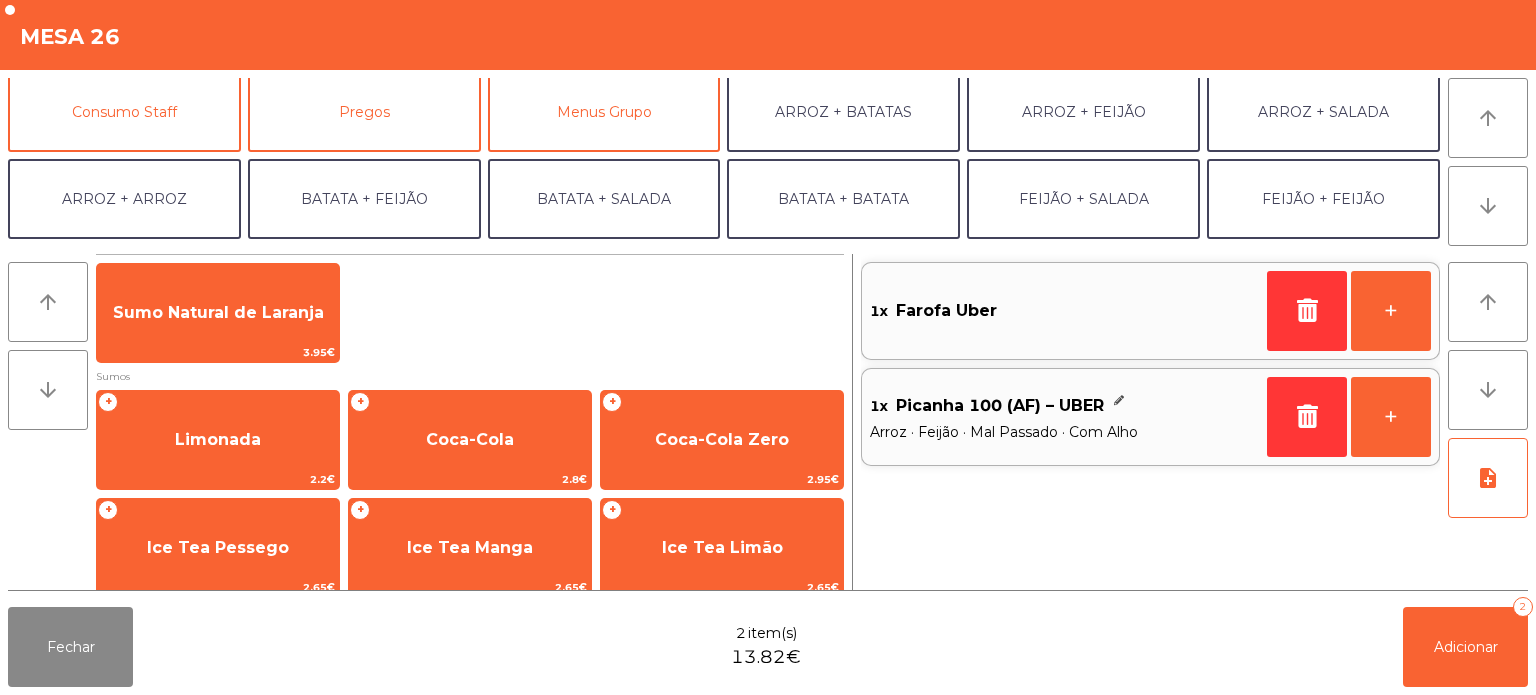 scroll, scrollTop: 260, scrollLeft: 0, axis: vertical 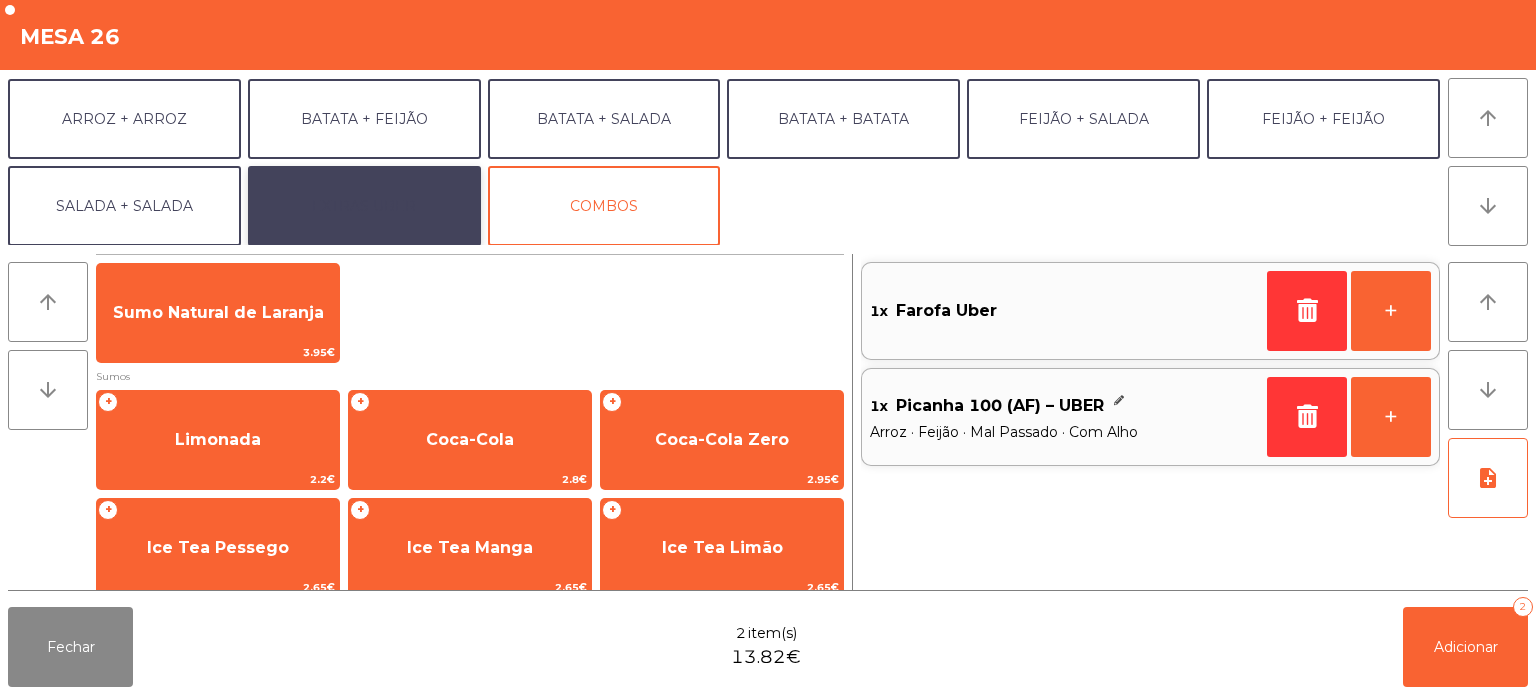 click on "EXTRAS UBER" 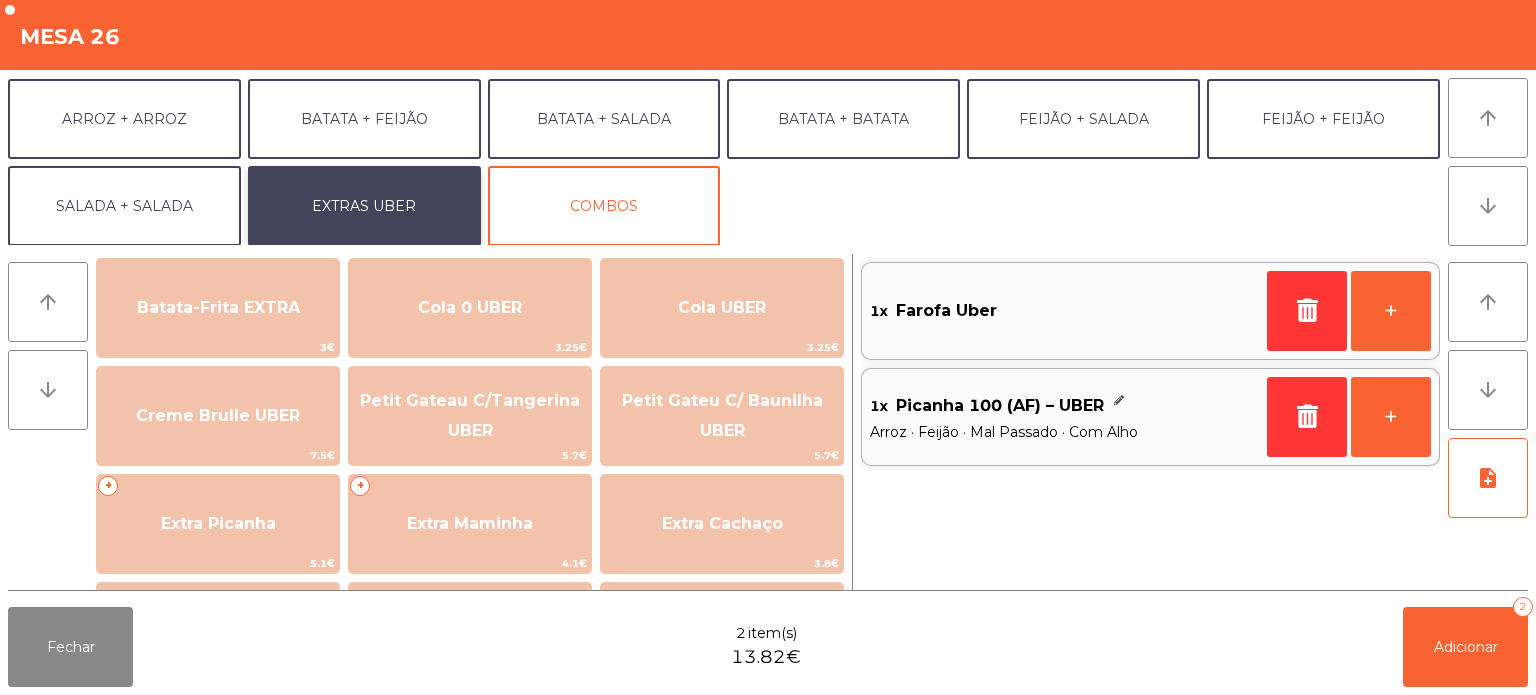 scroll, scrollTop: 354, scrollLeft: 0, axis: vertical 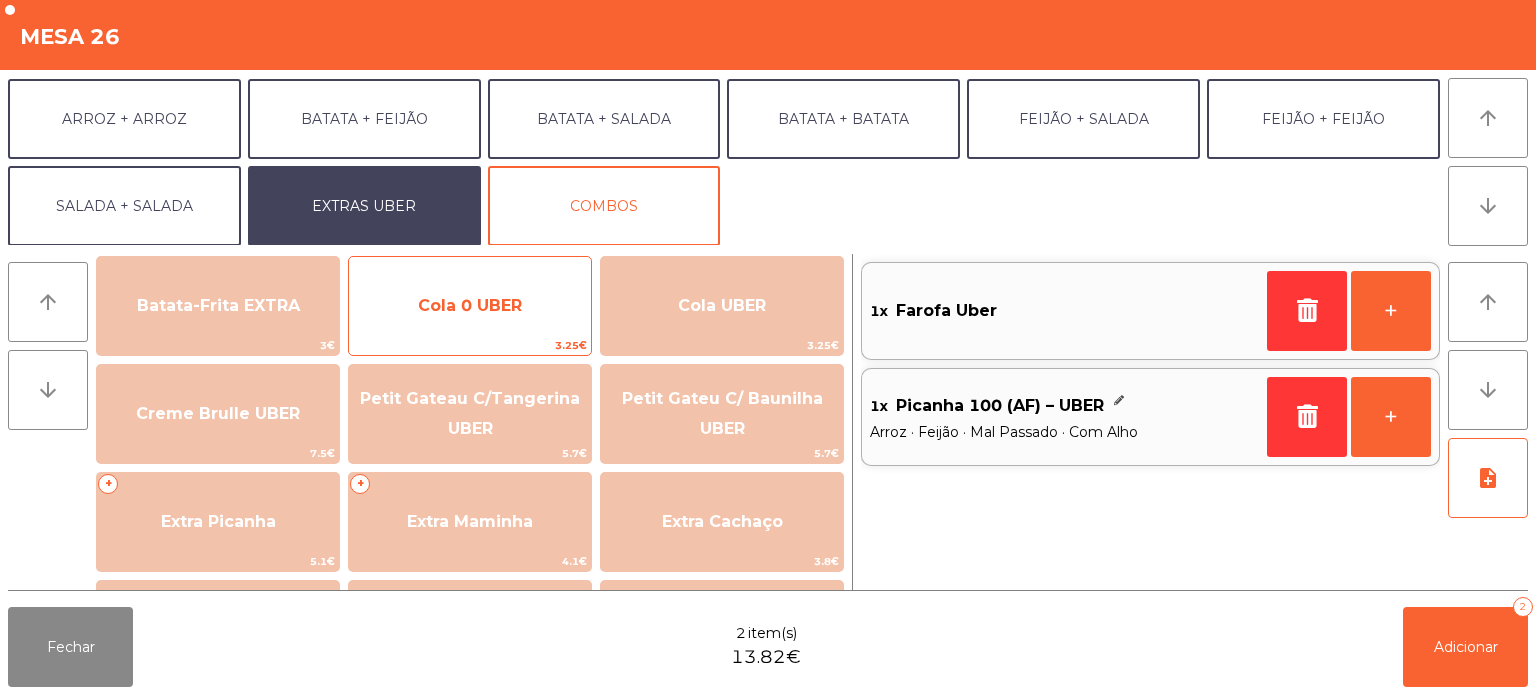 click on "Cola 0 UBER" 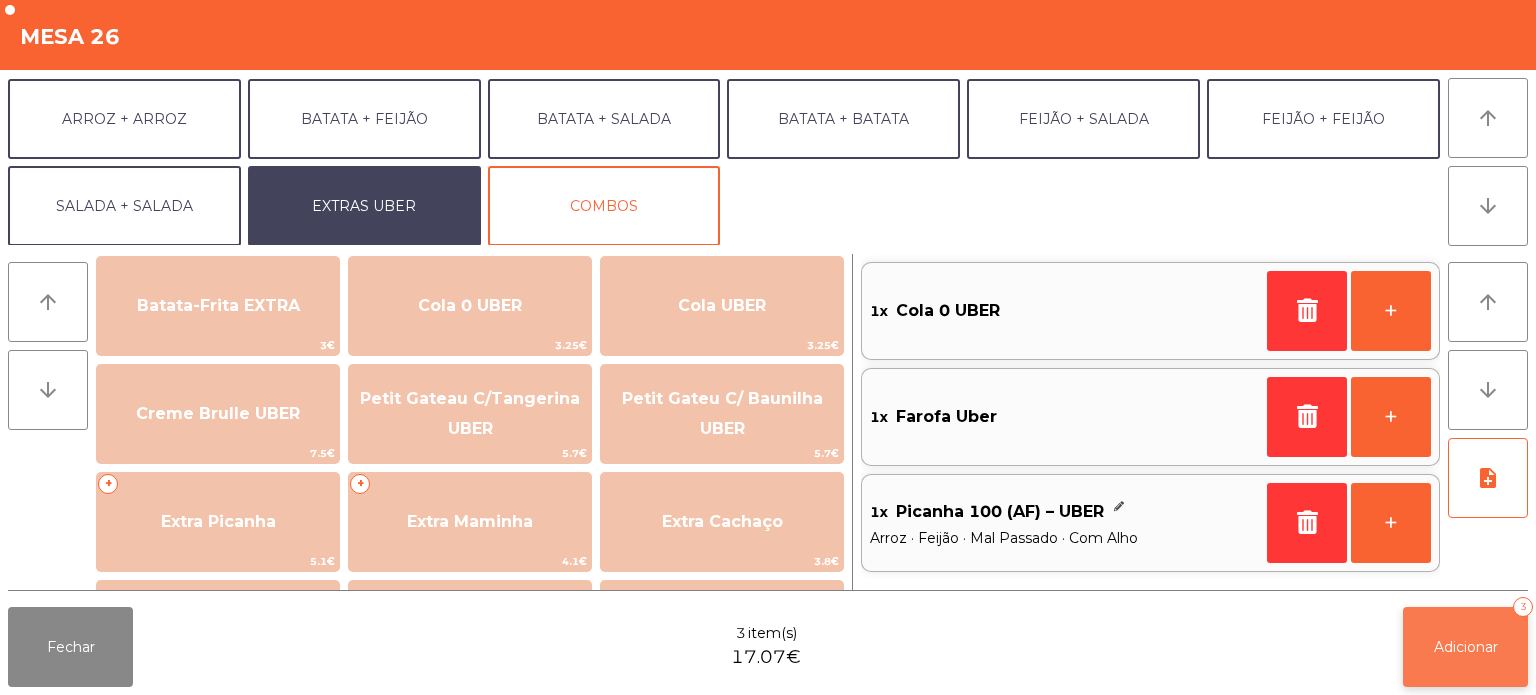click on "Adicionar   3" 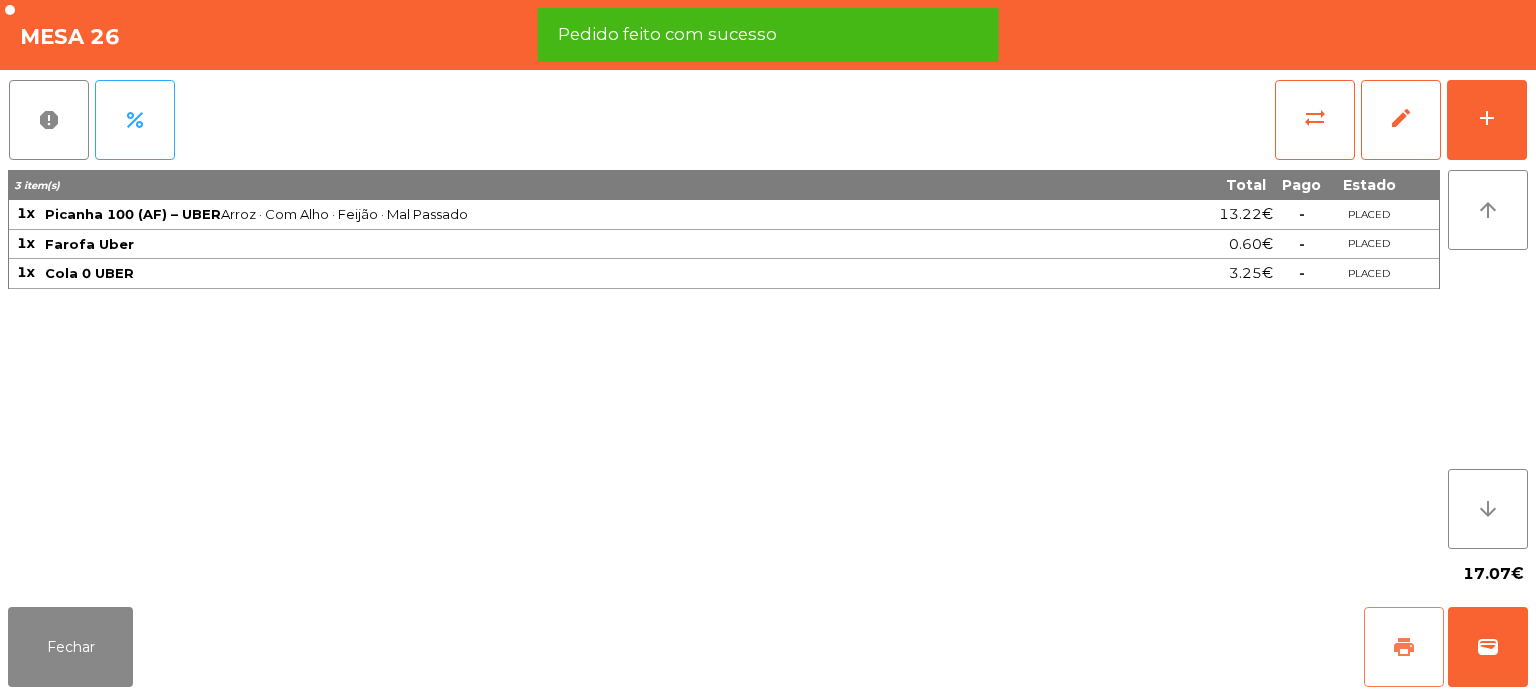 click on "print" 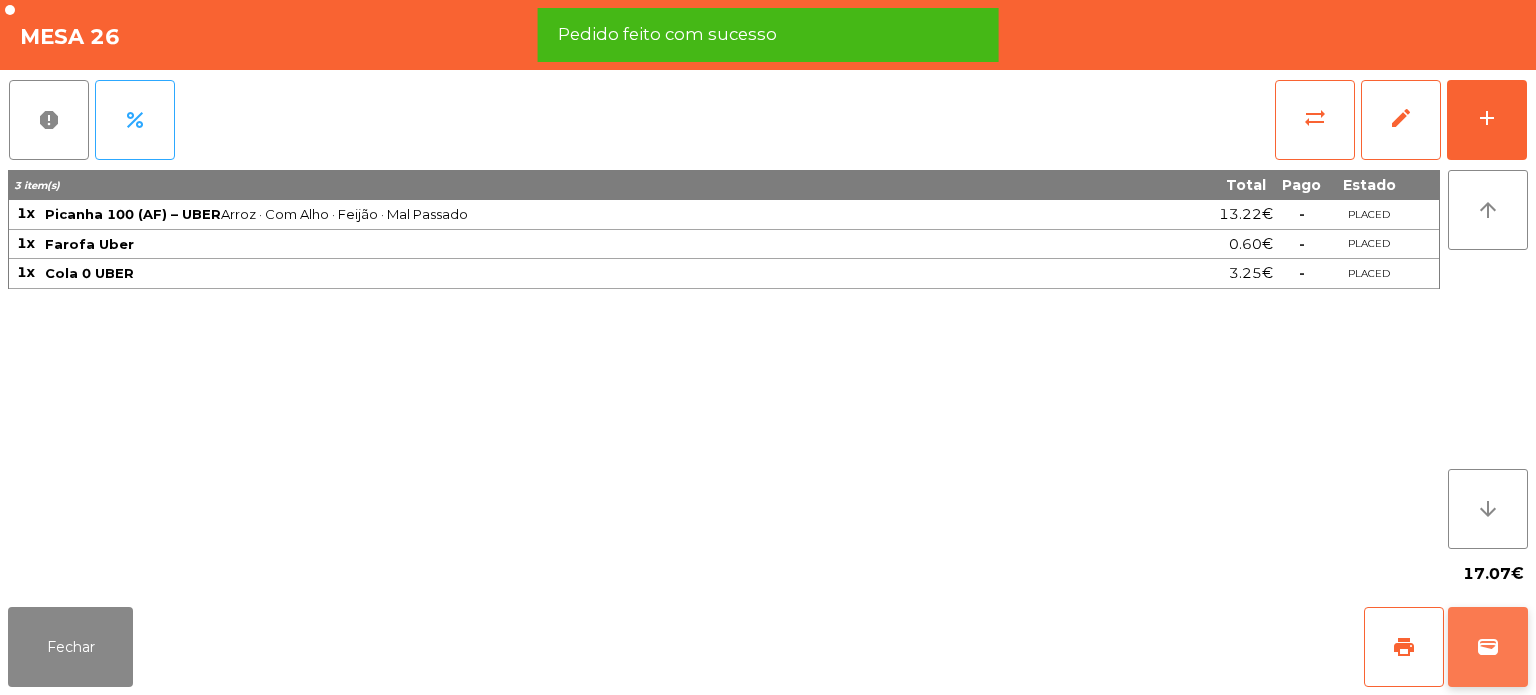 click on "wallet" 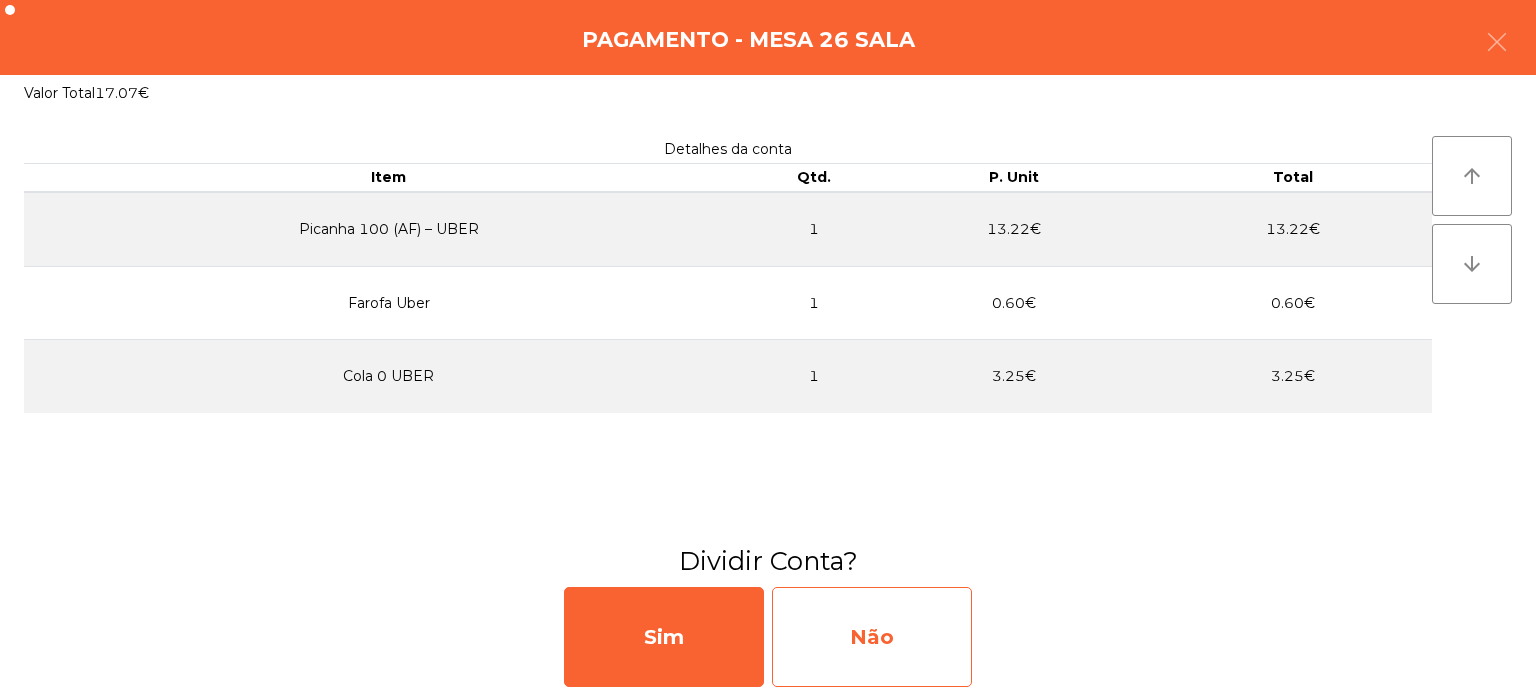 click on "Não" 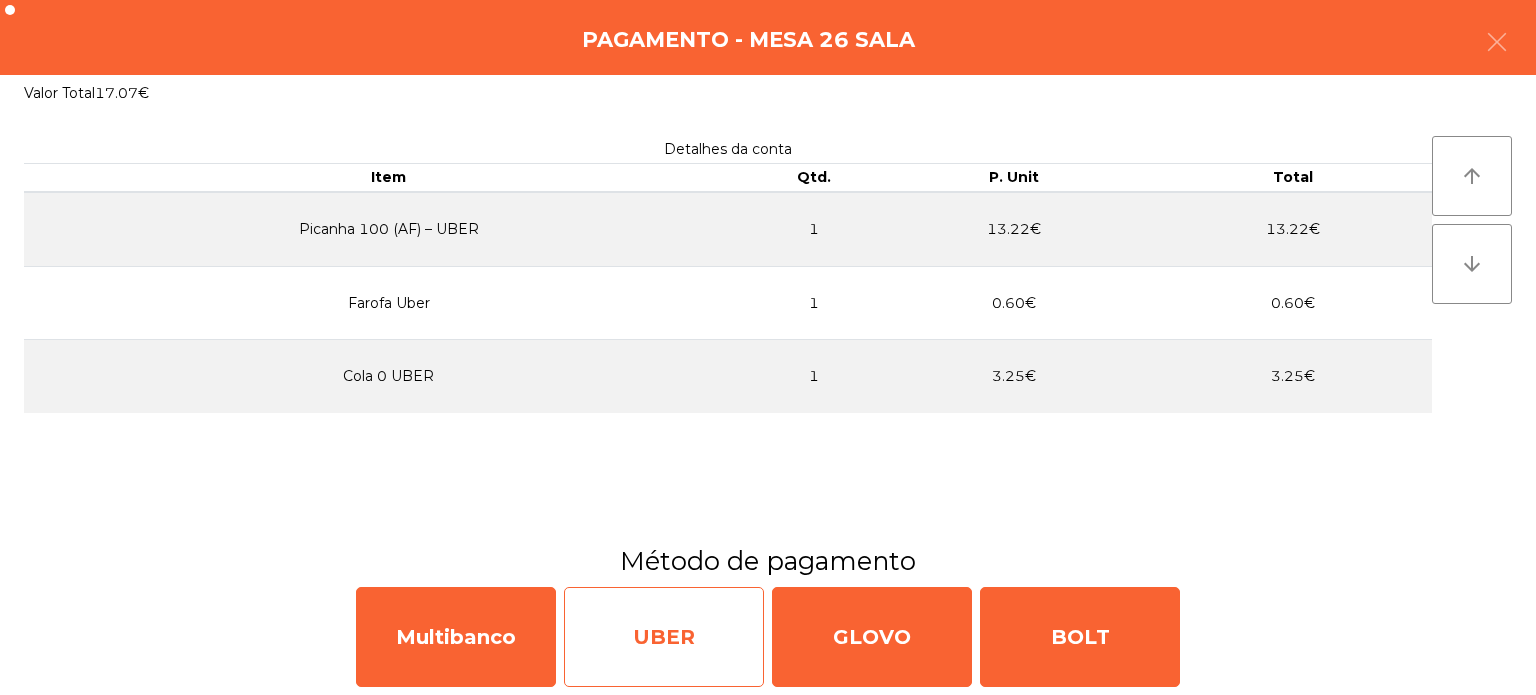 click on "UBER" 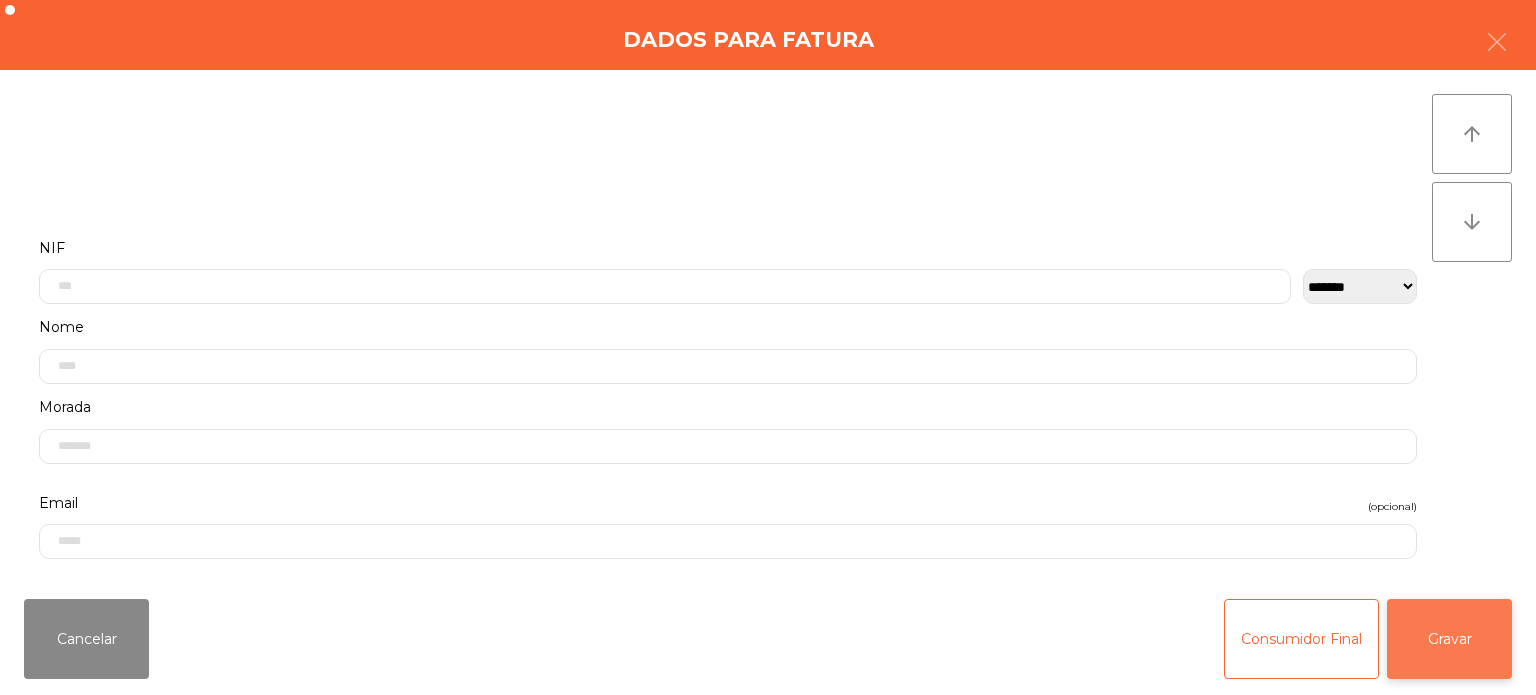 click on "Gravar" 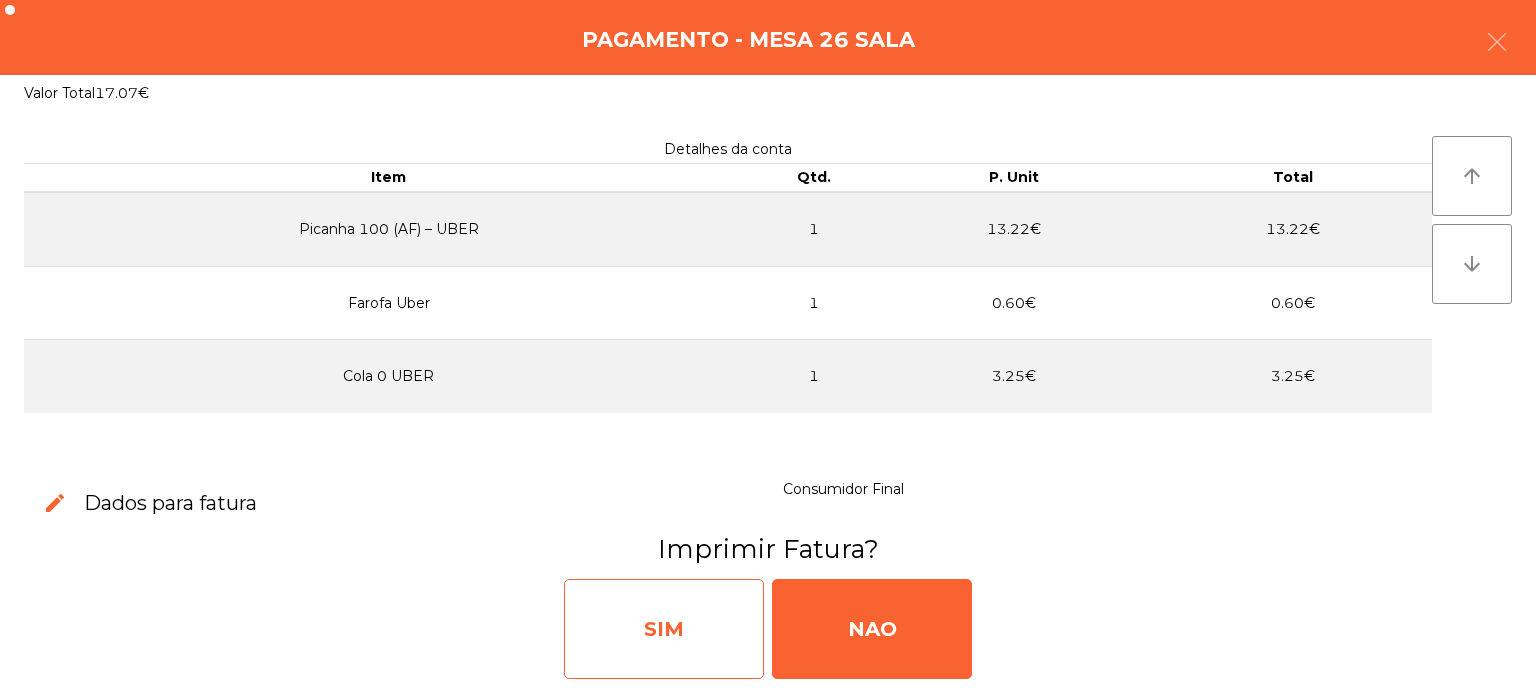 click on "SIM" 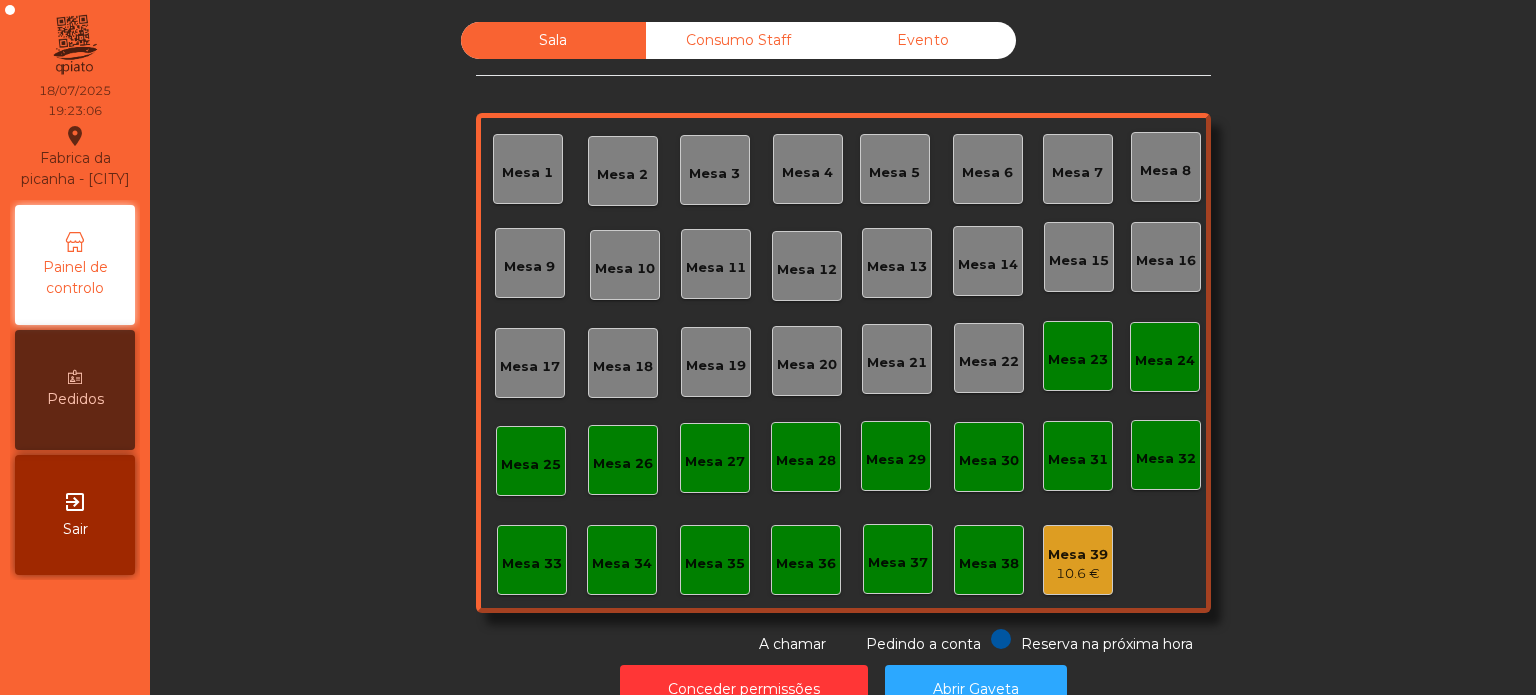 click on "Mesa 26" 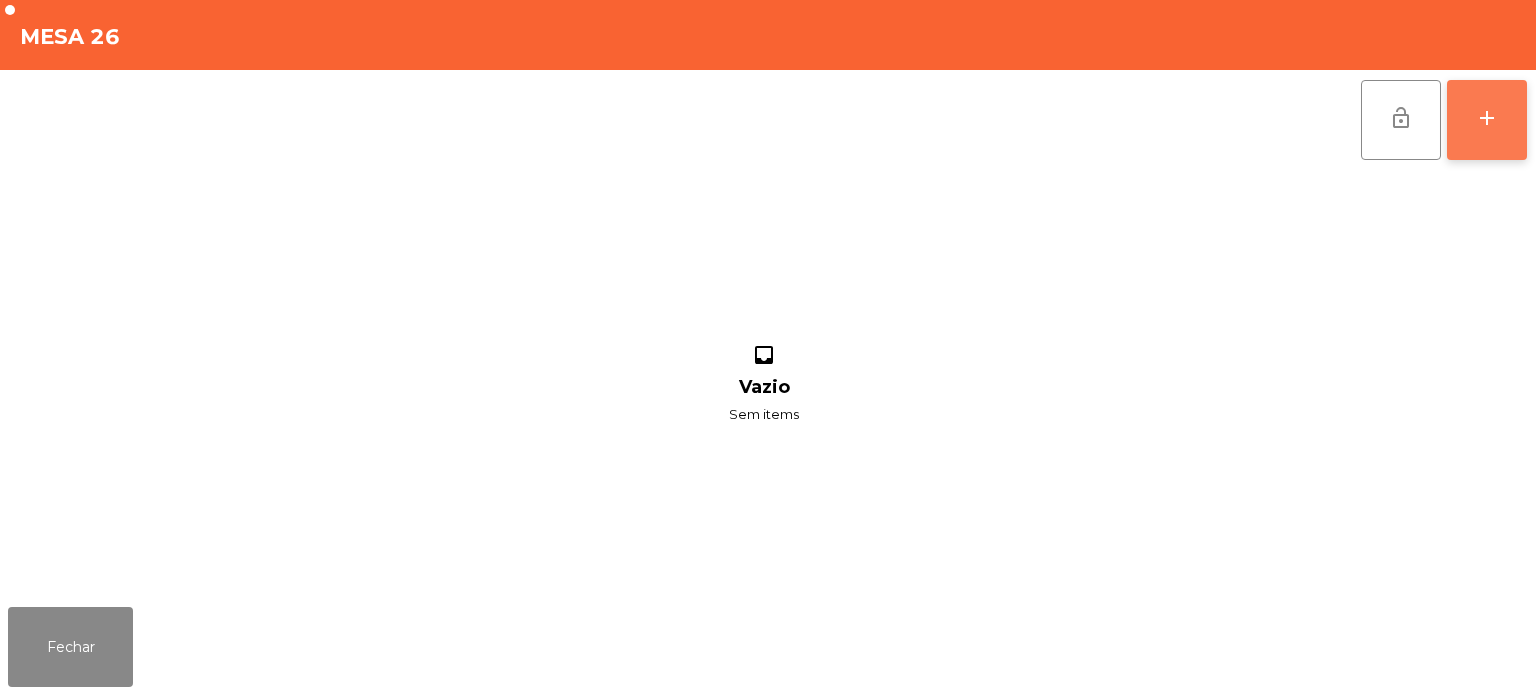 click on "add" 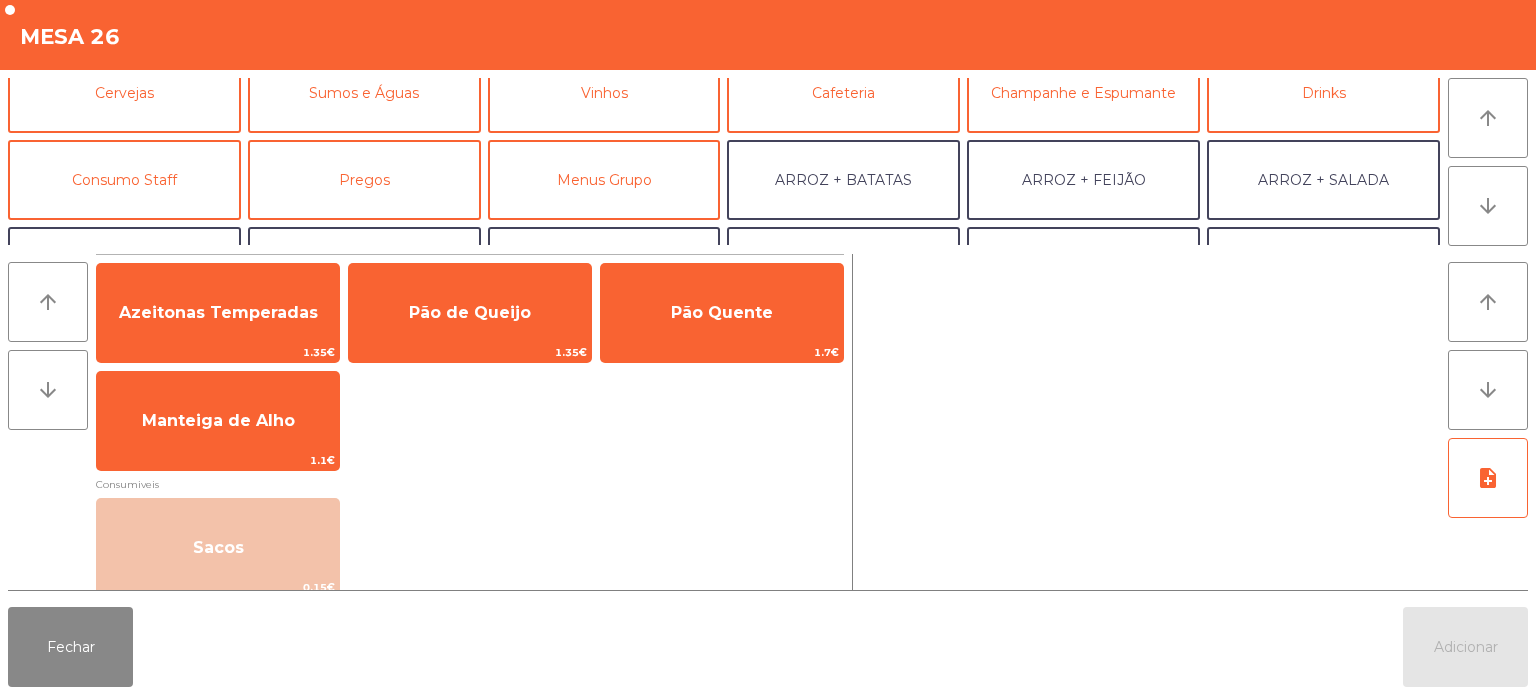 scroll, scrollTop: 113, scrollLeft: 0, axis: vertical 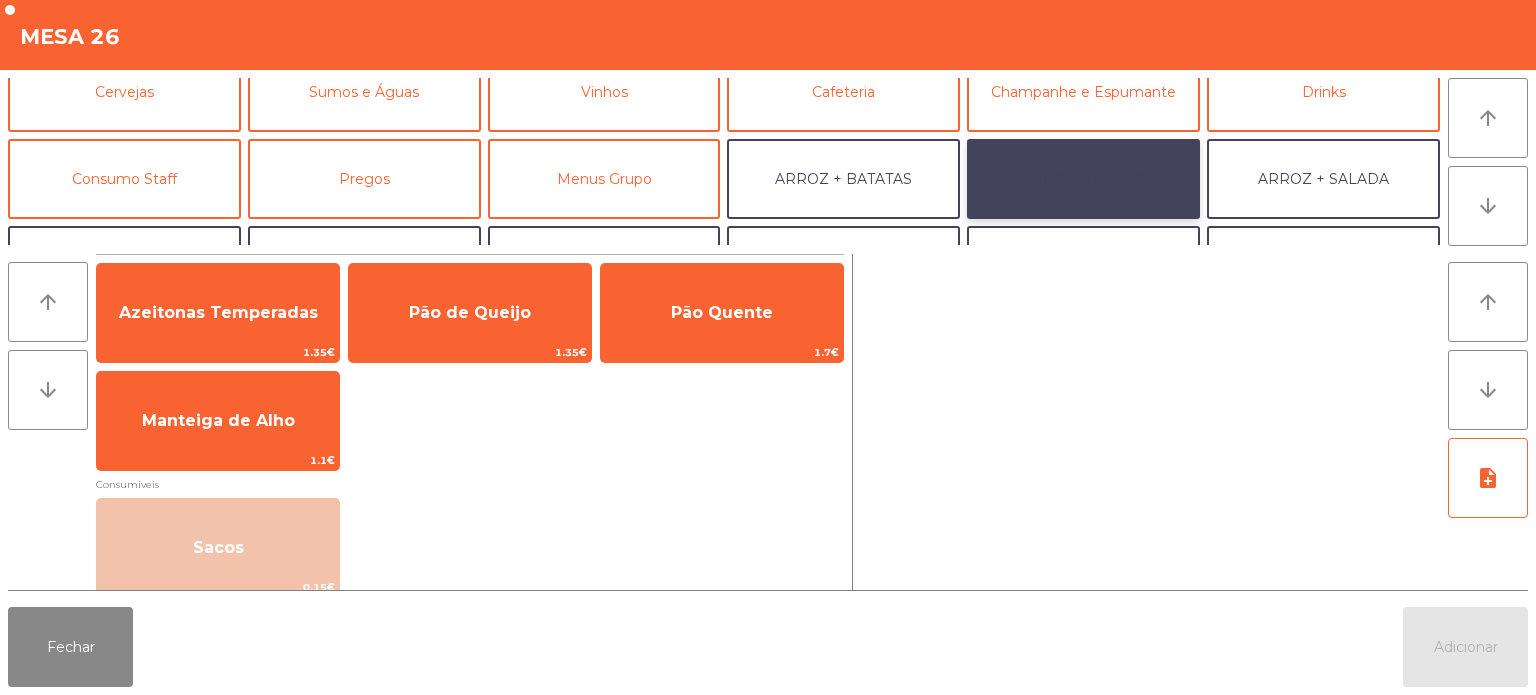 click on "ARROZ + FEIJÃO" 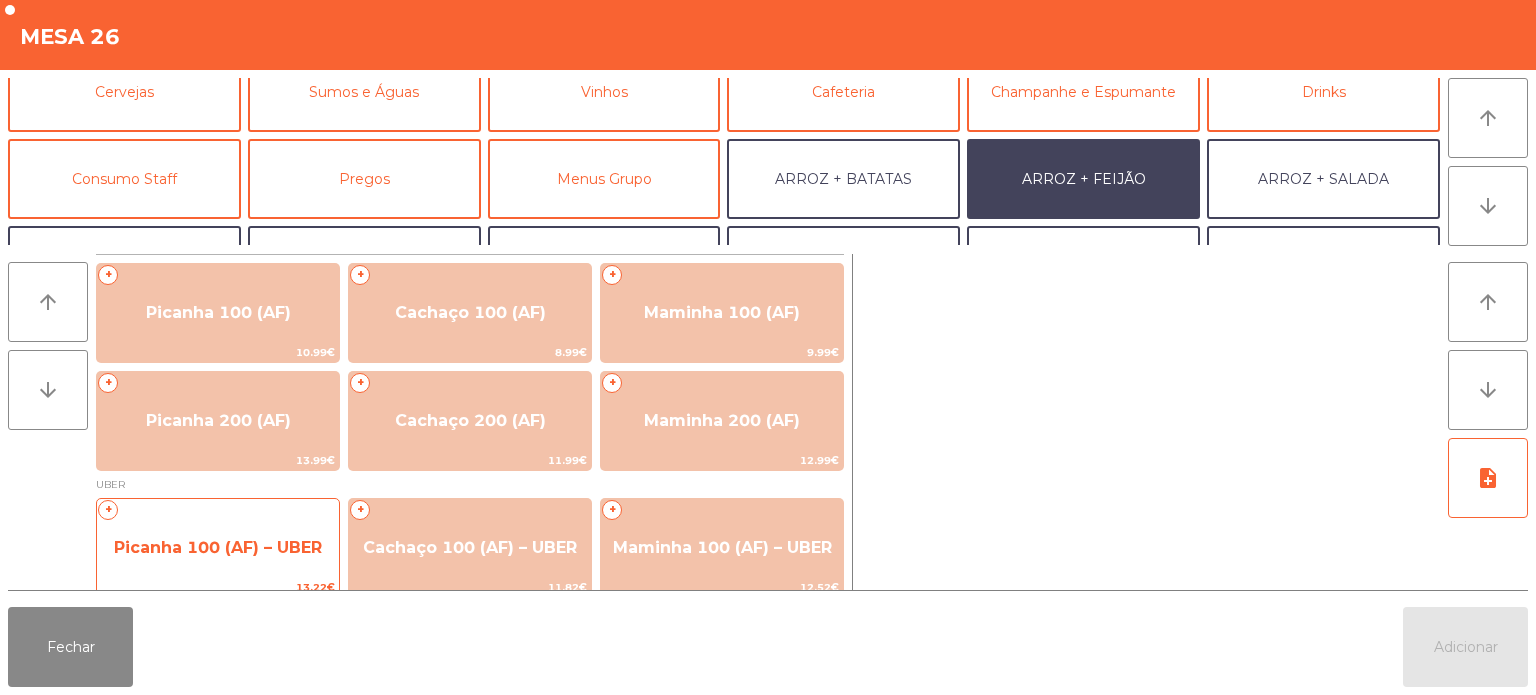 click on "Picanha 100 (AF) – UBER" 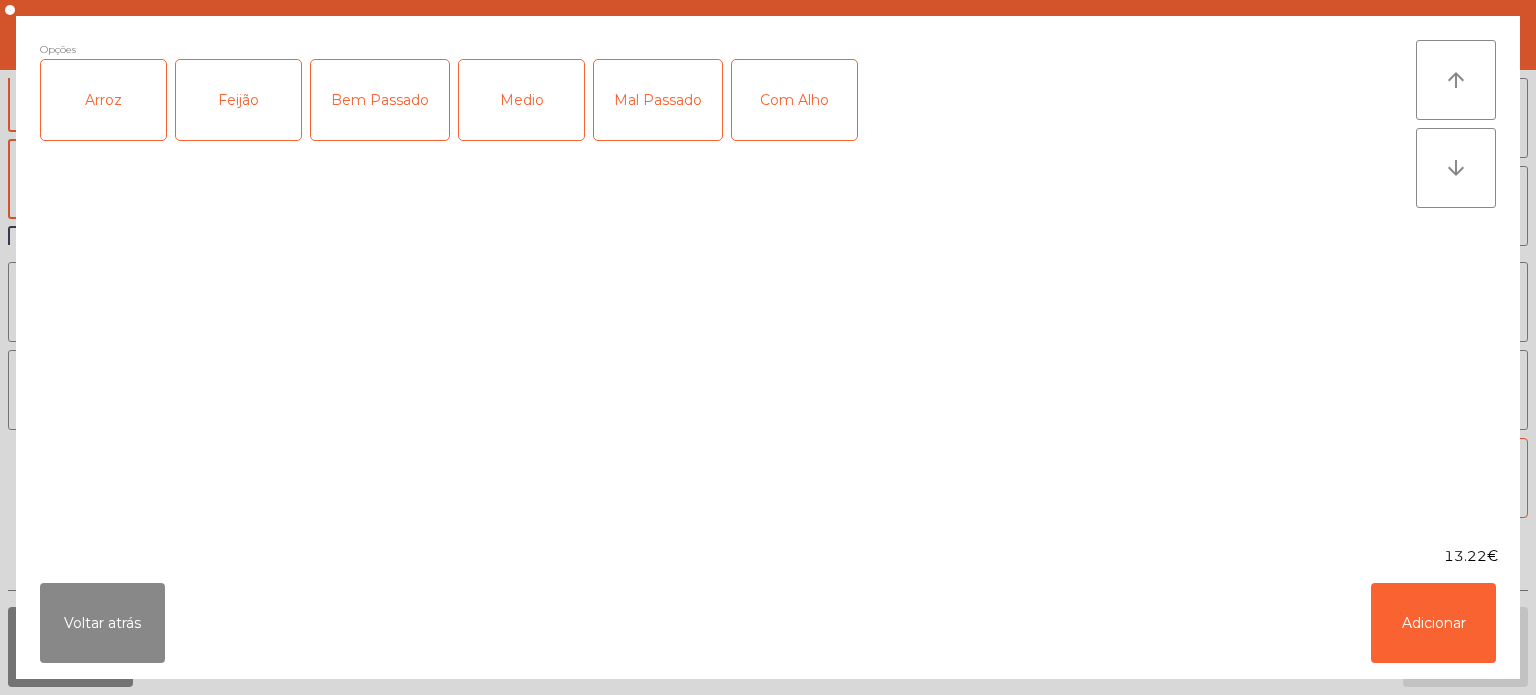 click on "Arroz" 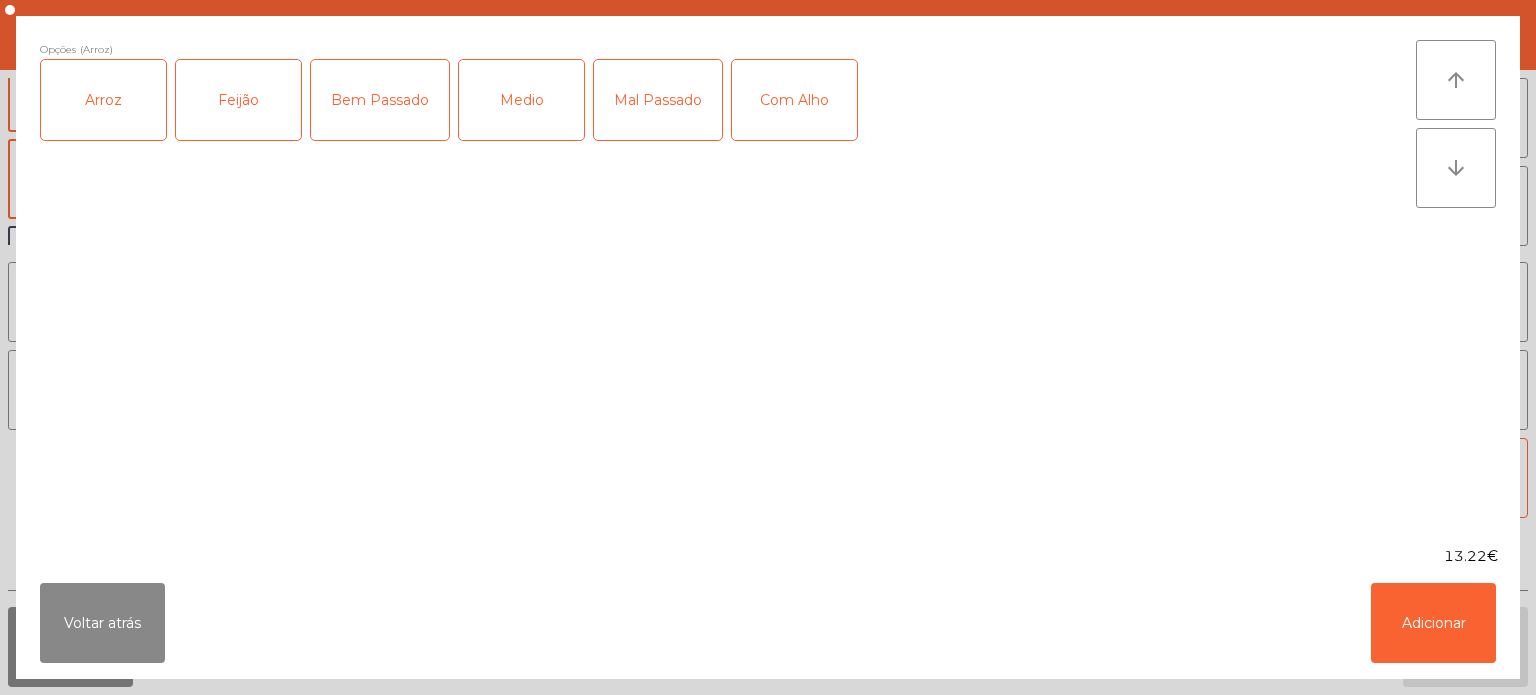 click on "Feijão" 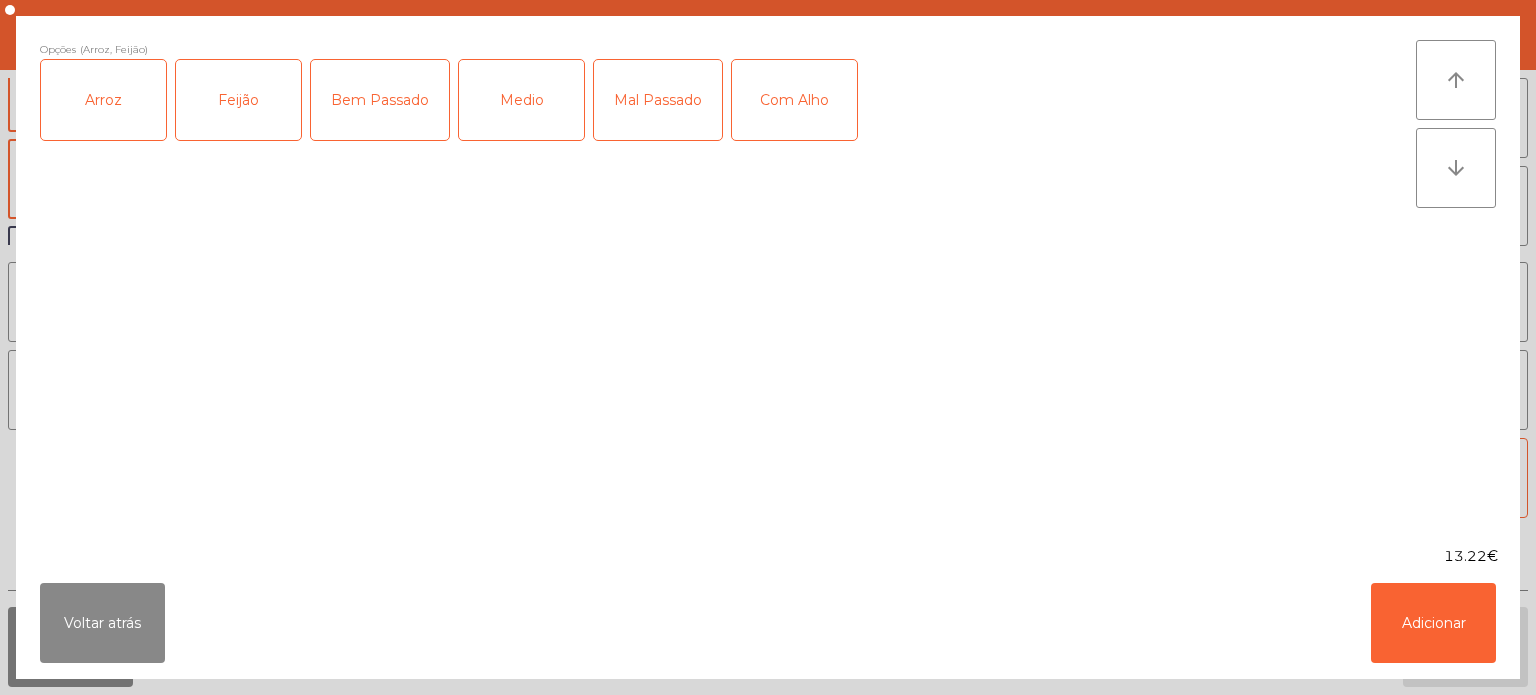 click on "Bem Passado" 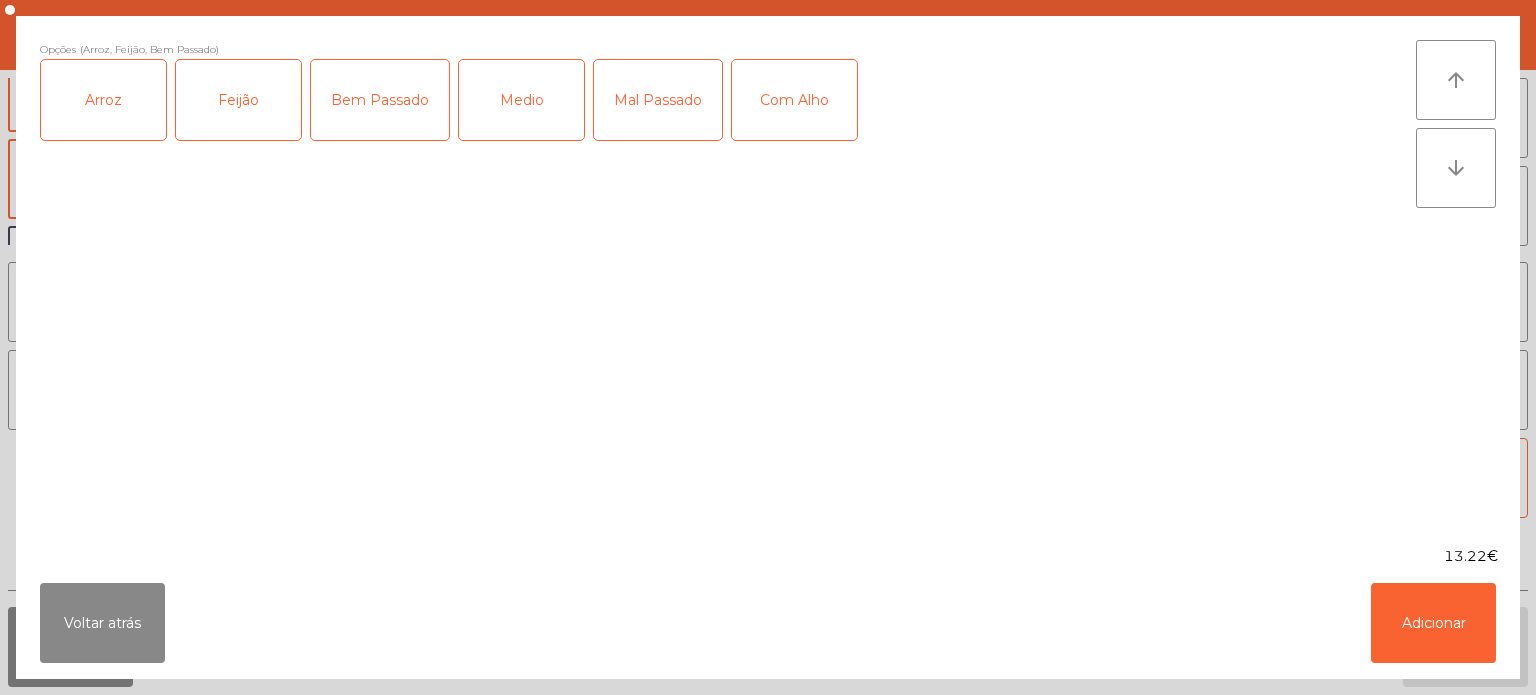 click on "Com Alho" 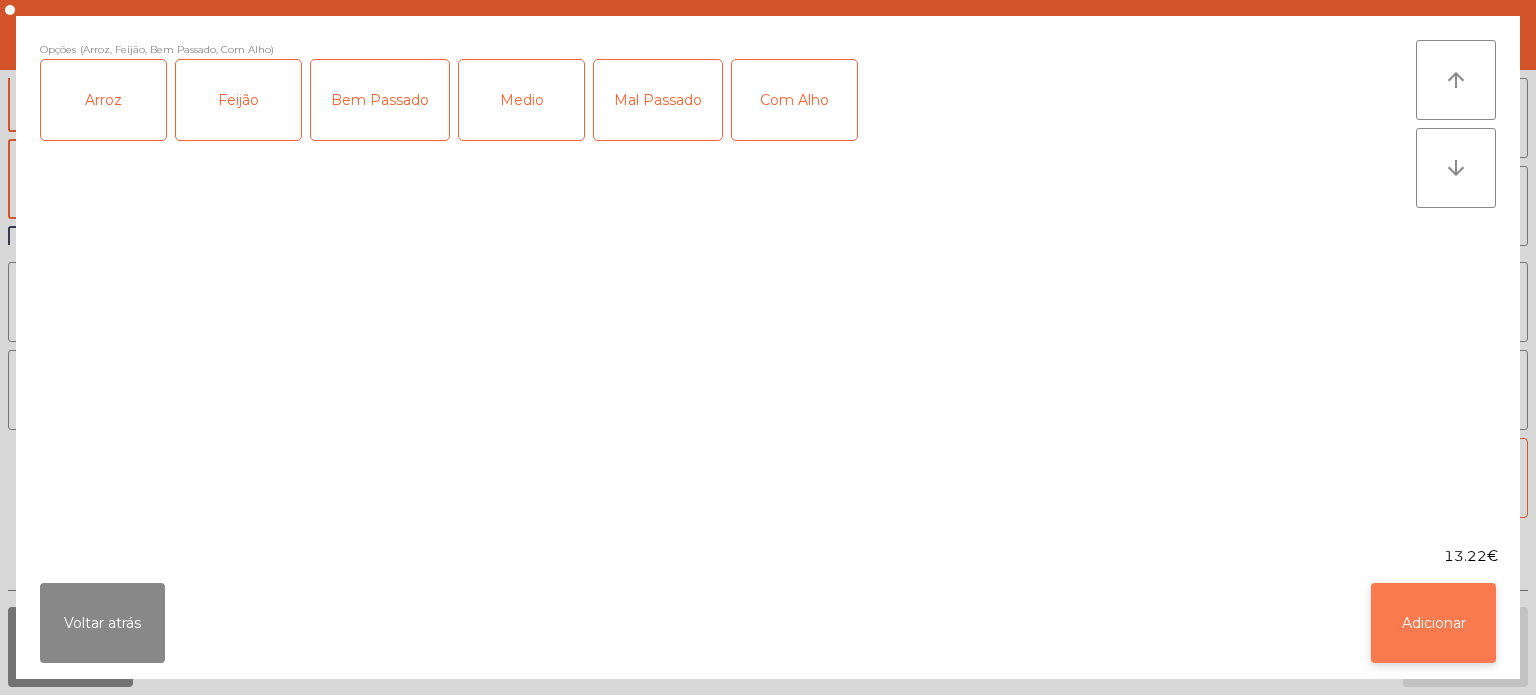 click on "Adicionar" 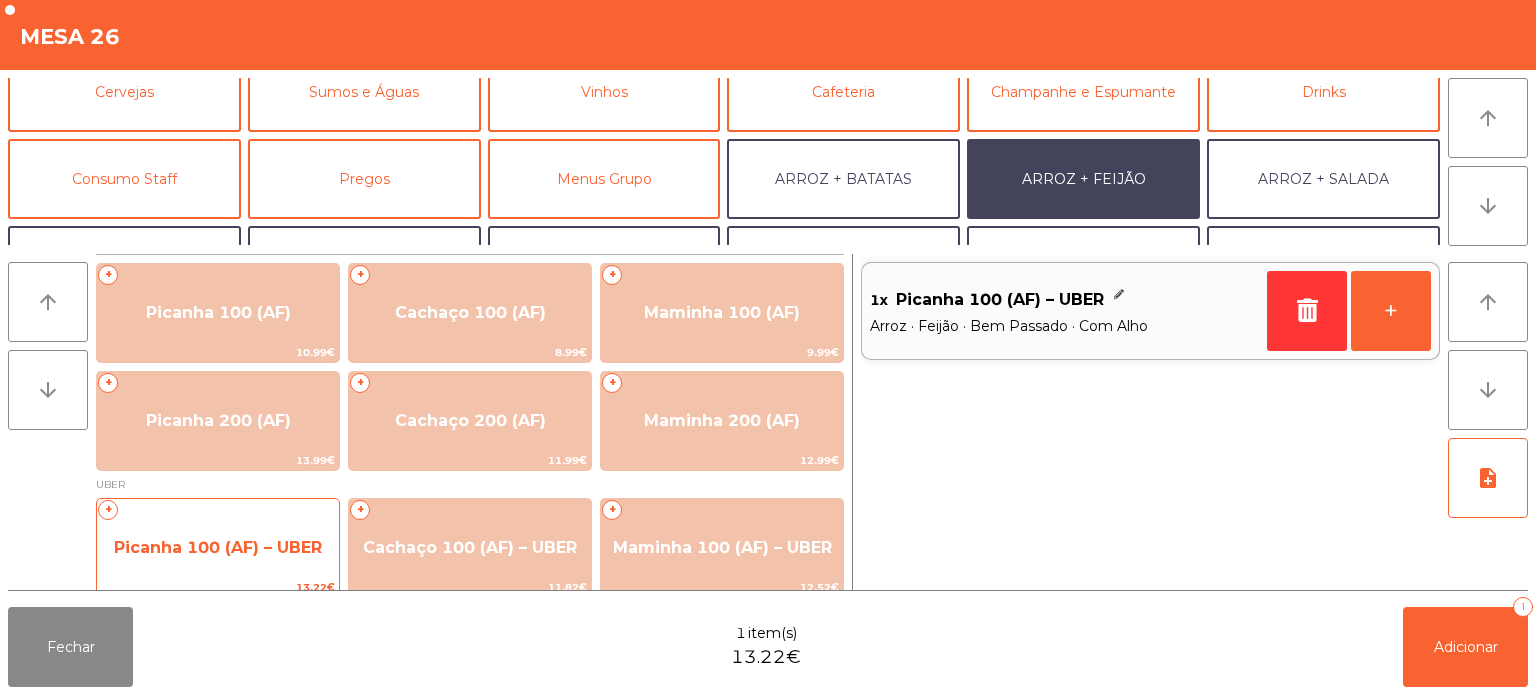 click on "Picanha 100 (AF) – UBER" 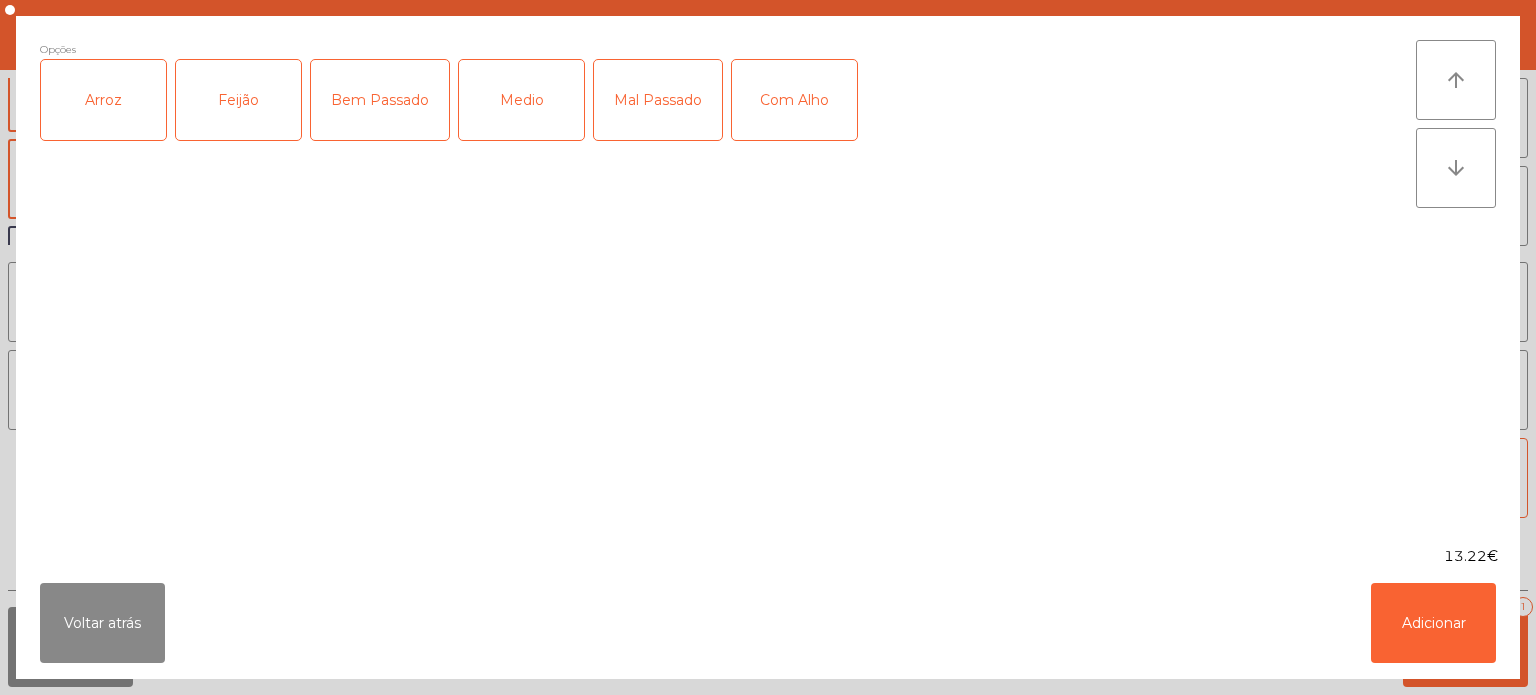 click on "Arroz" 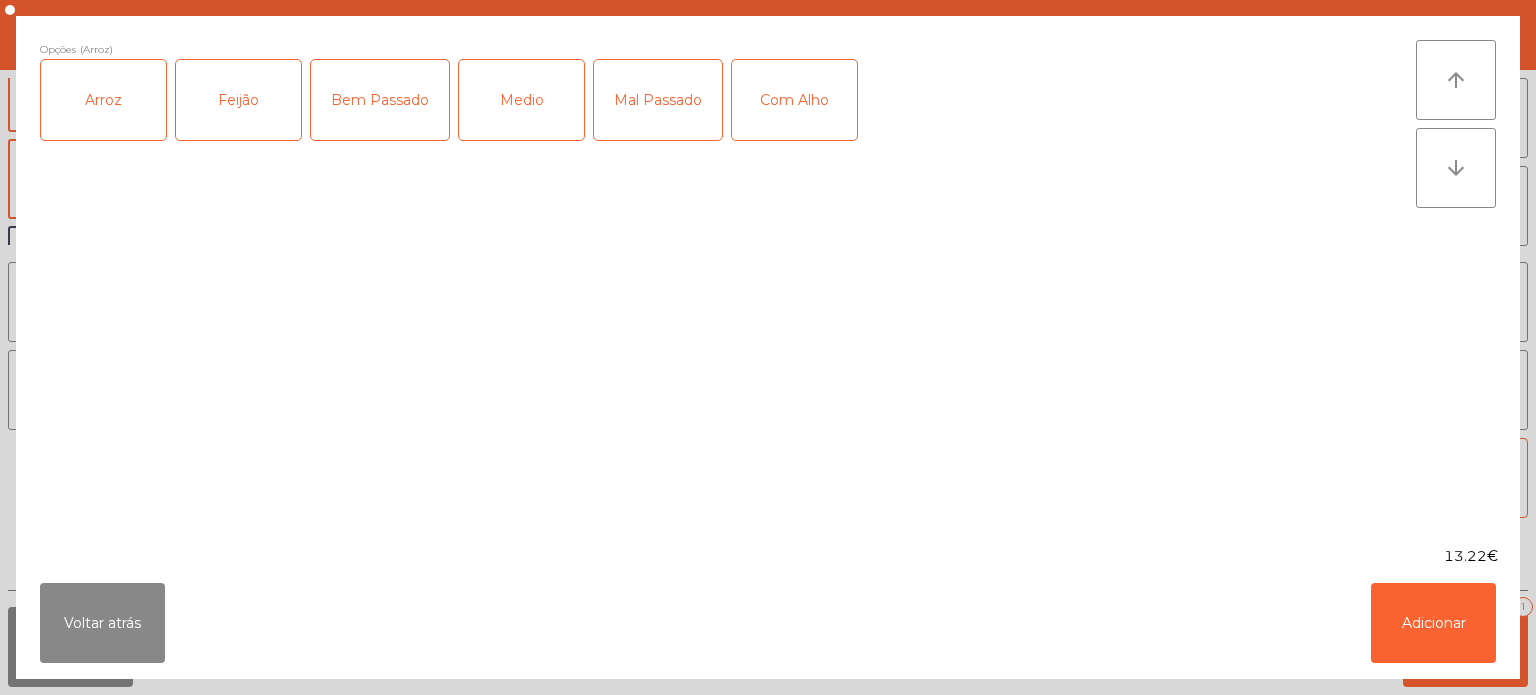 click on "Feijão" 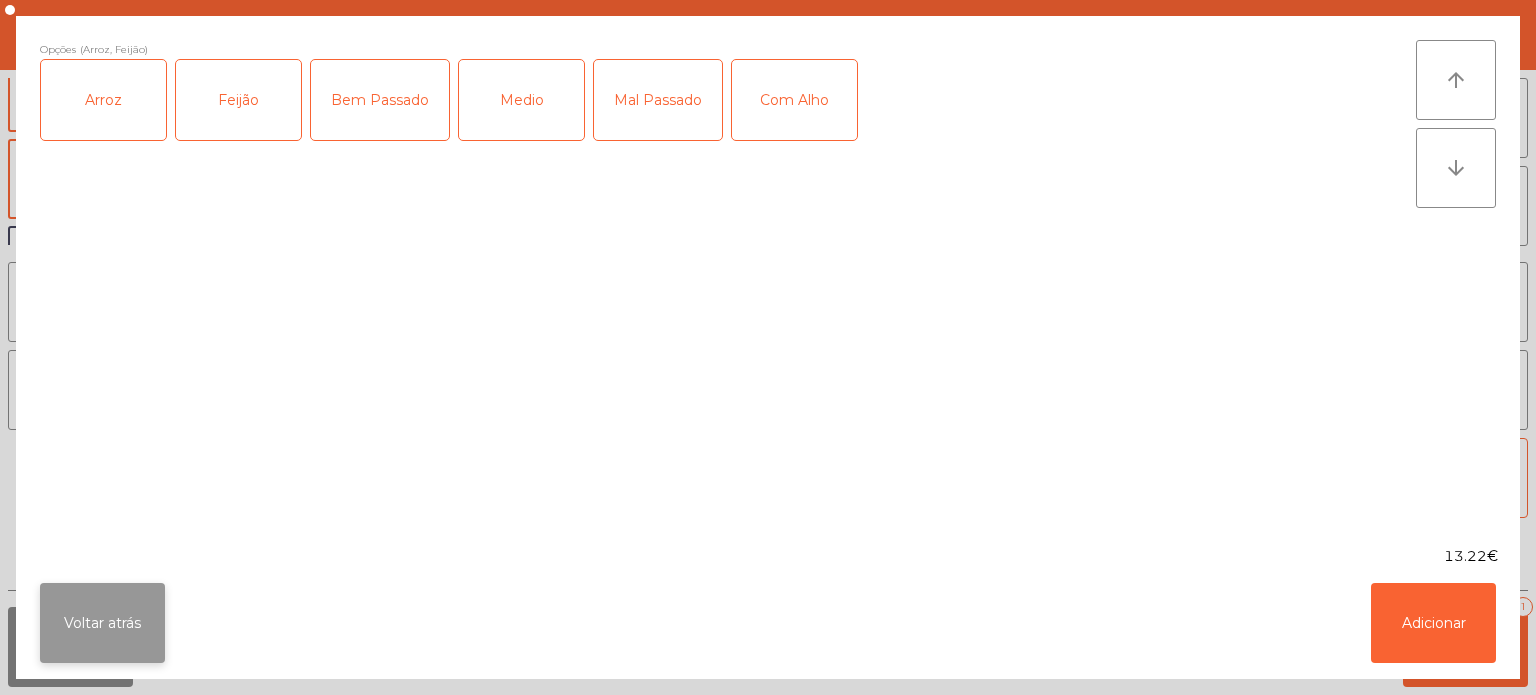 click on "Voltar atrás" 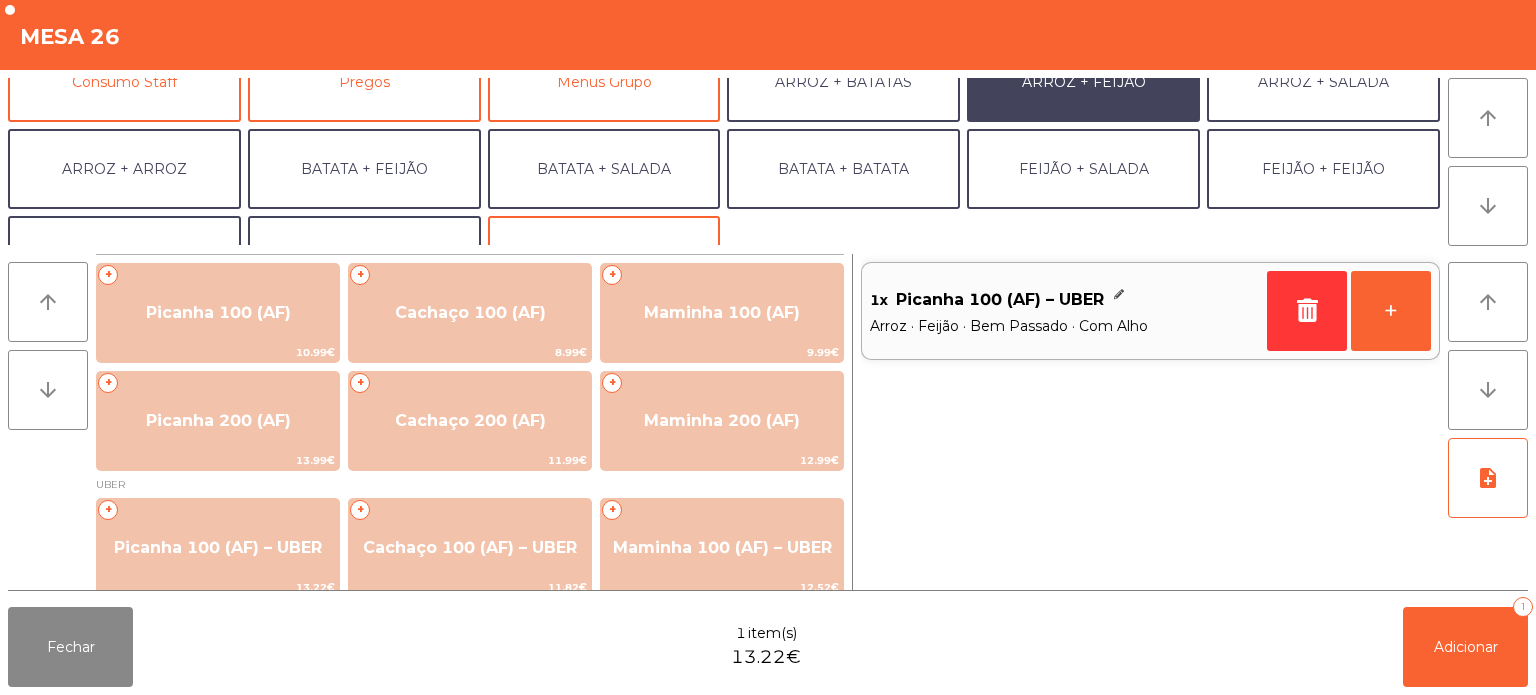 scroll, scrollTop: 220, scrollLeft: 0, axis: vertical 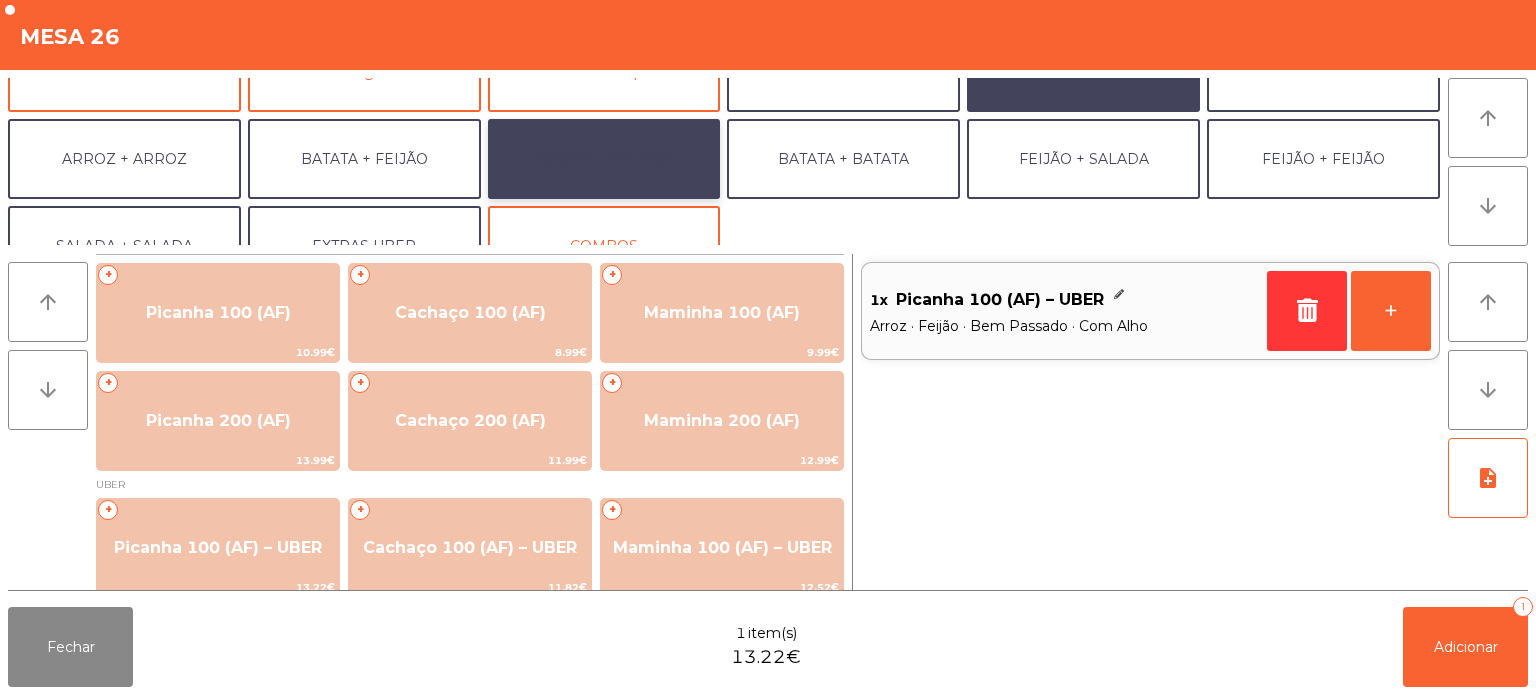 click on "BATATA + SALADA" 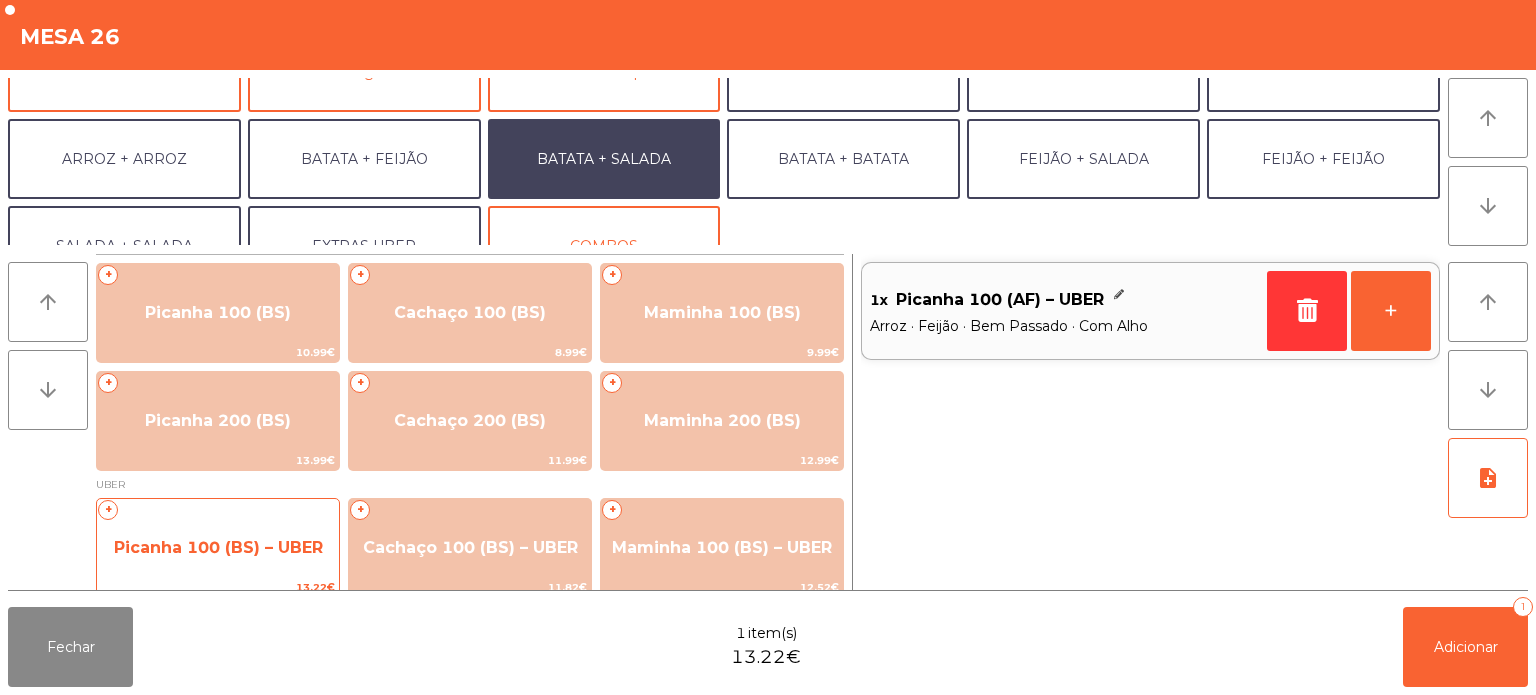 click on "Picanha 100 (BS) – UBER" 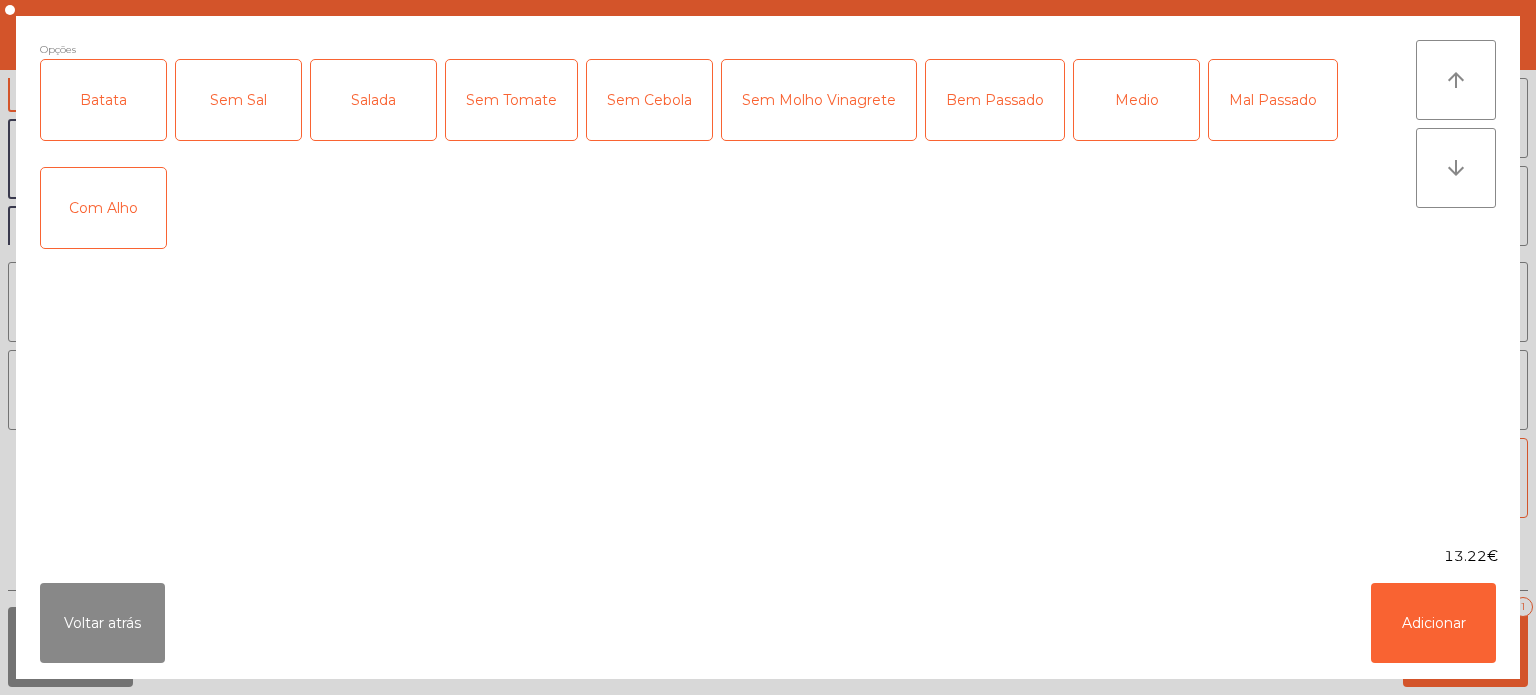 click on "Batata" 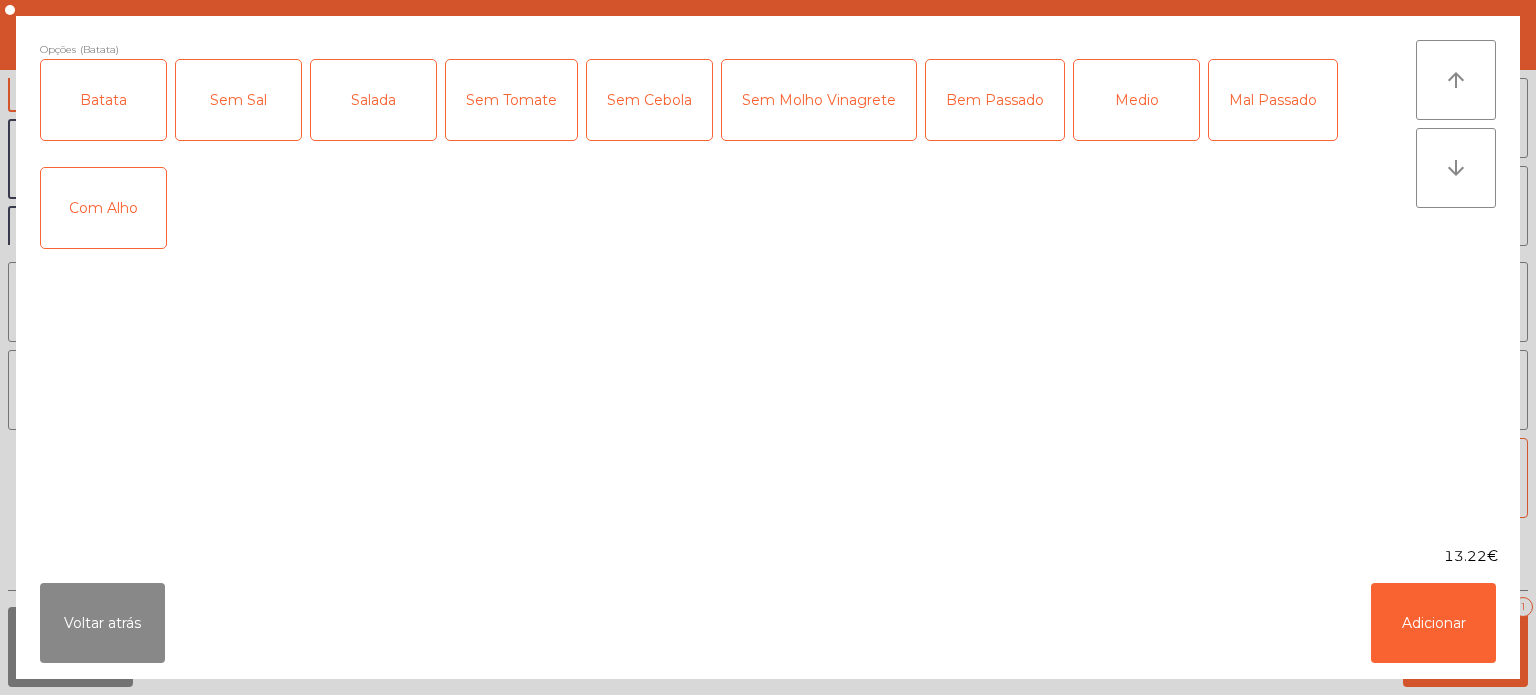 click on "Salada" 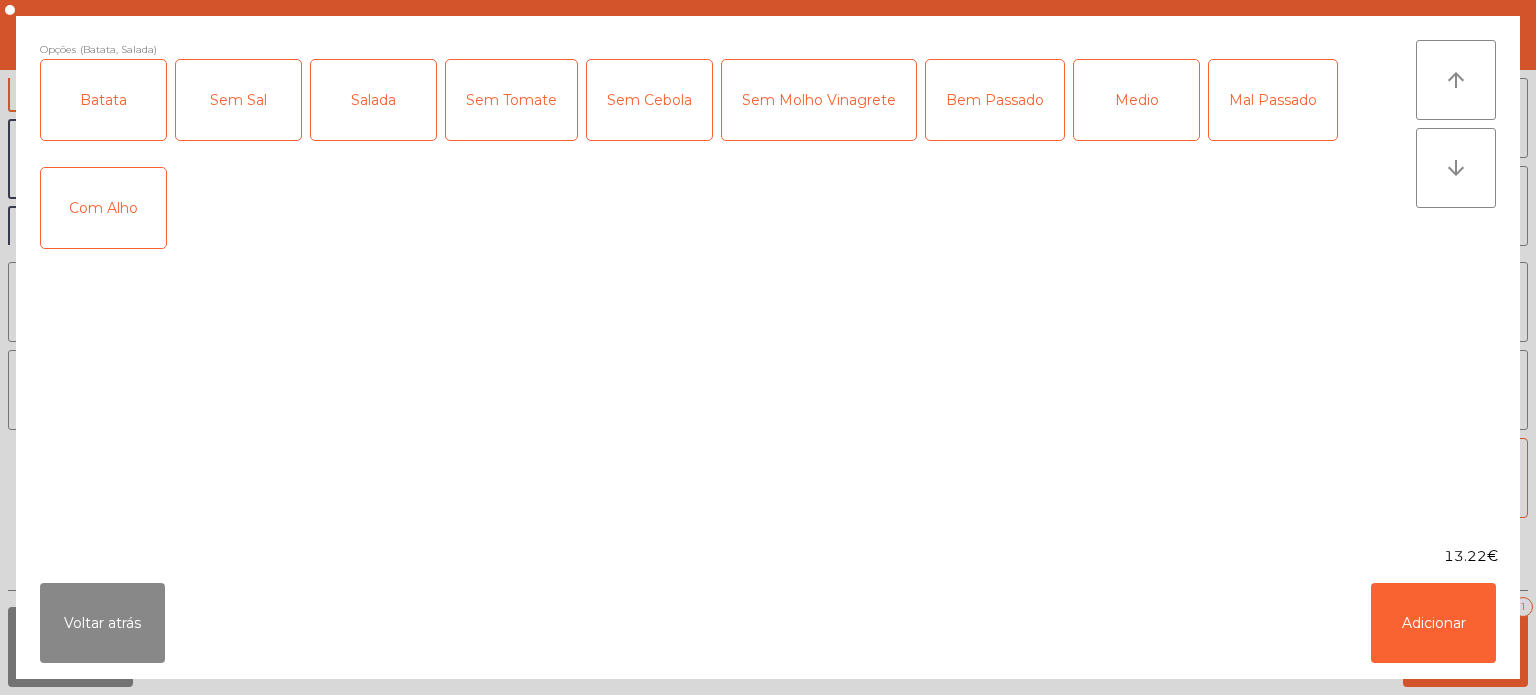click on "Mal Passado" 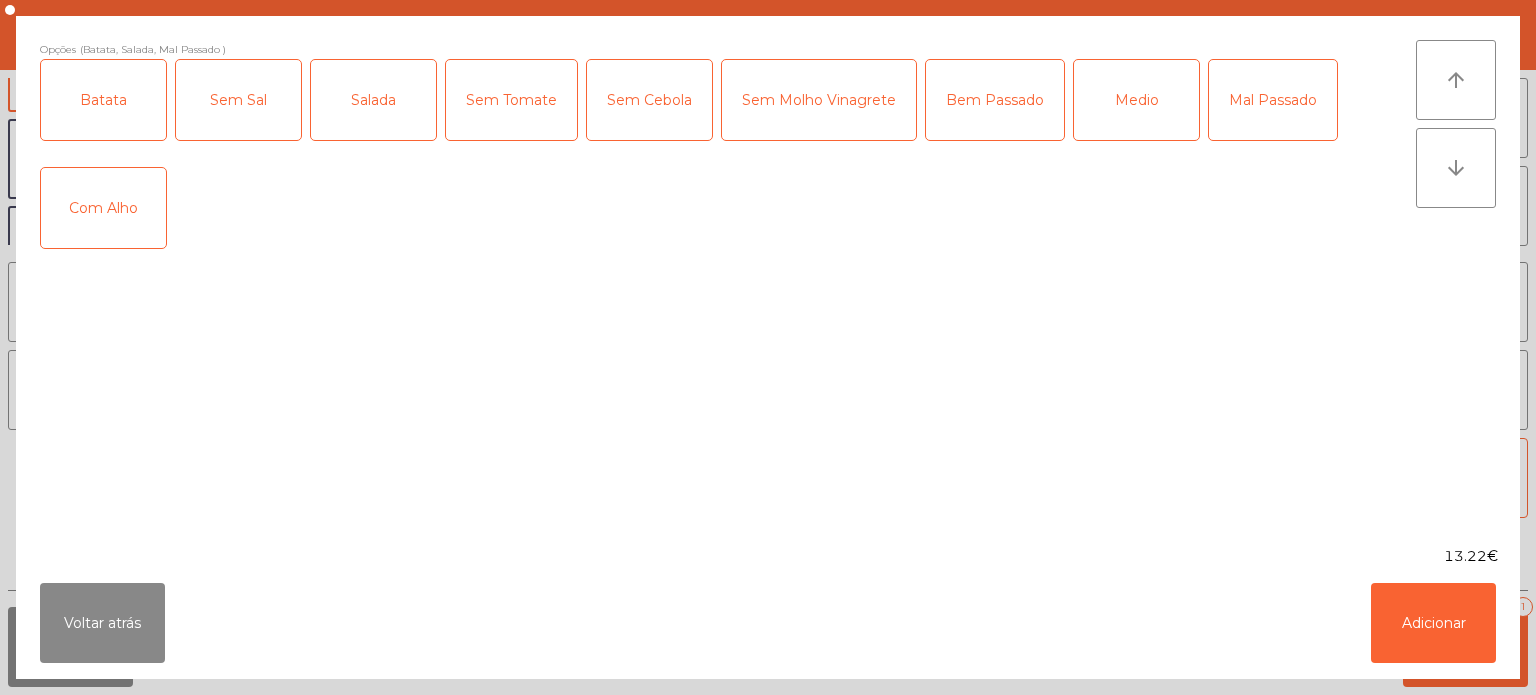 click on "Com Alho" 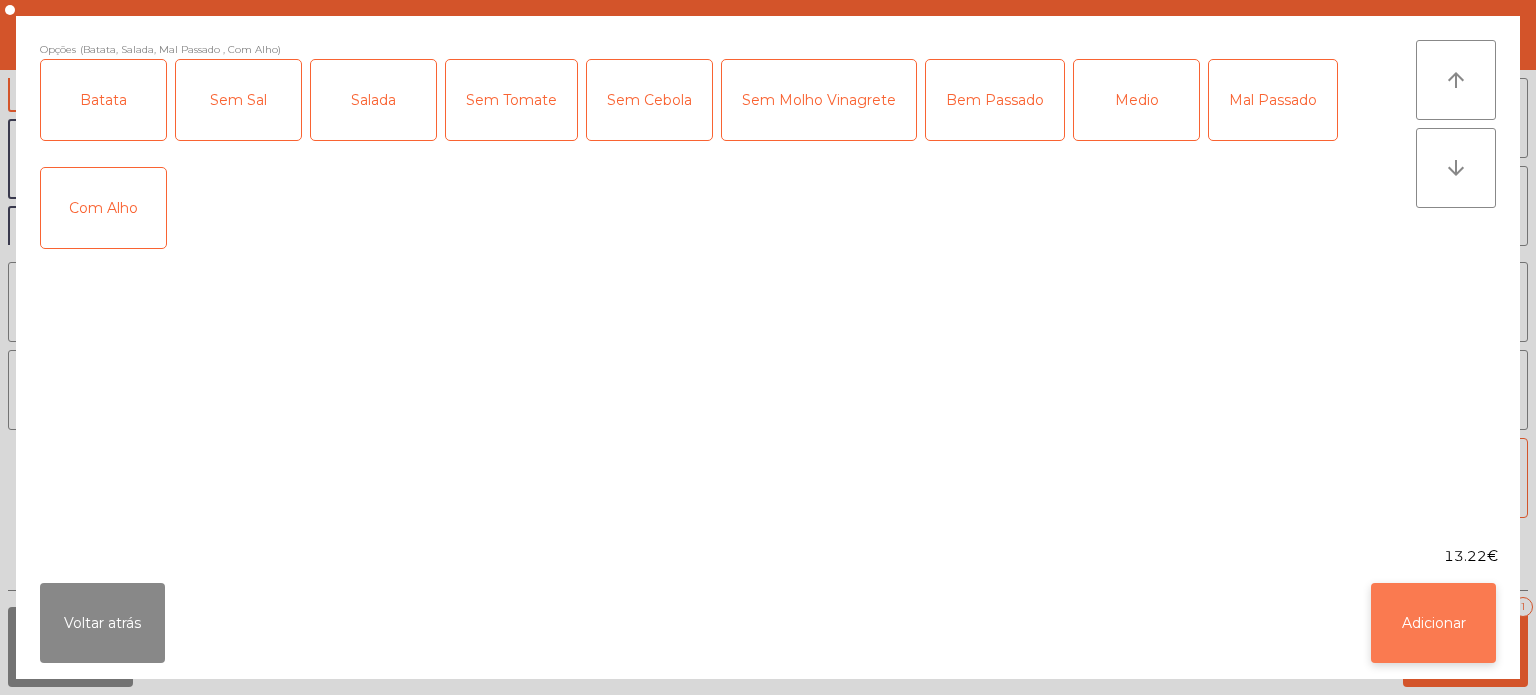 click on "Adicionar" 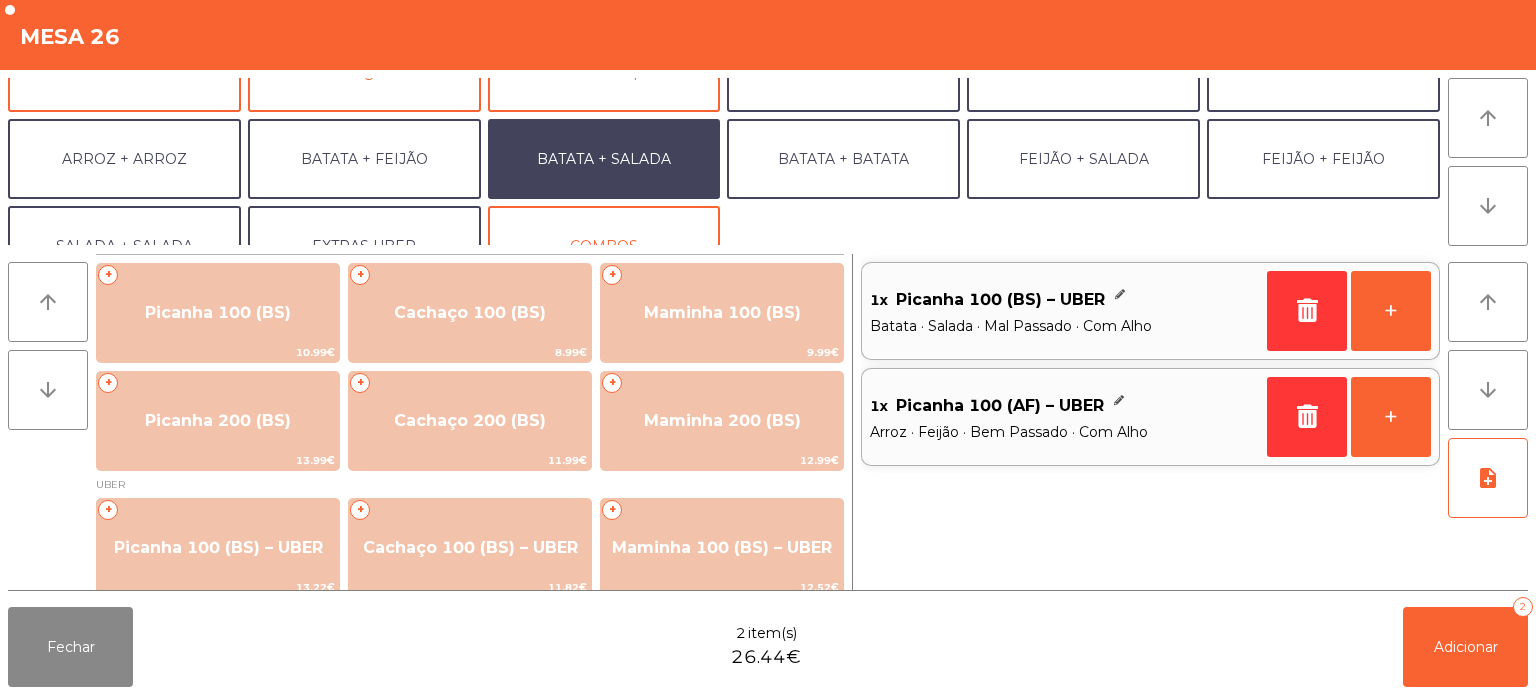 scroll, scrollTop: 260, scrollLeft: 0, axis: vertical 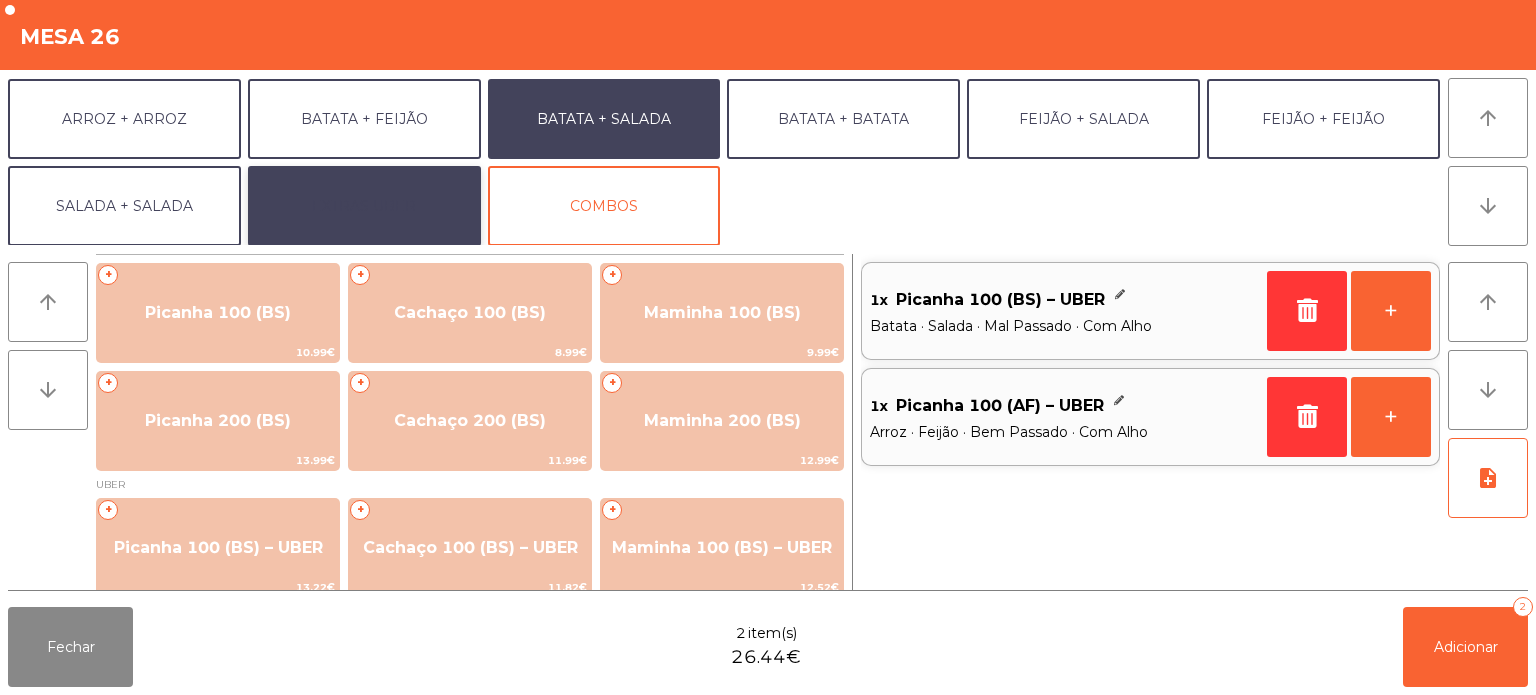 click on "EXTRAS UBER" 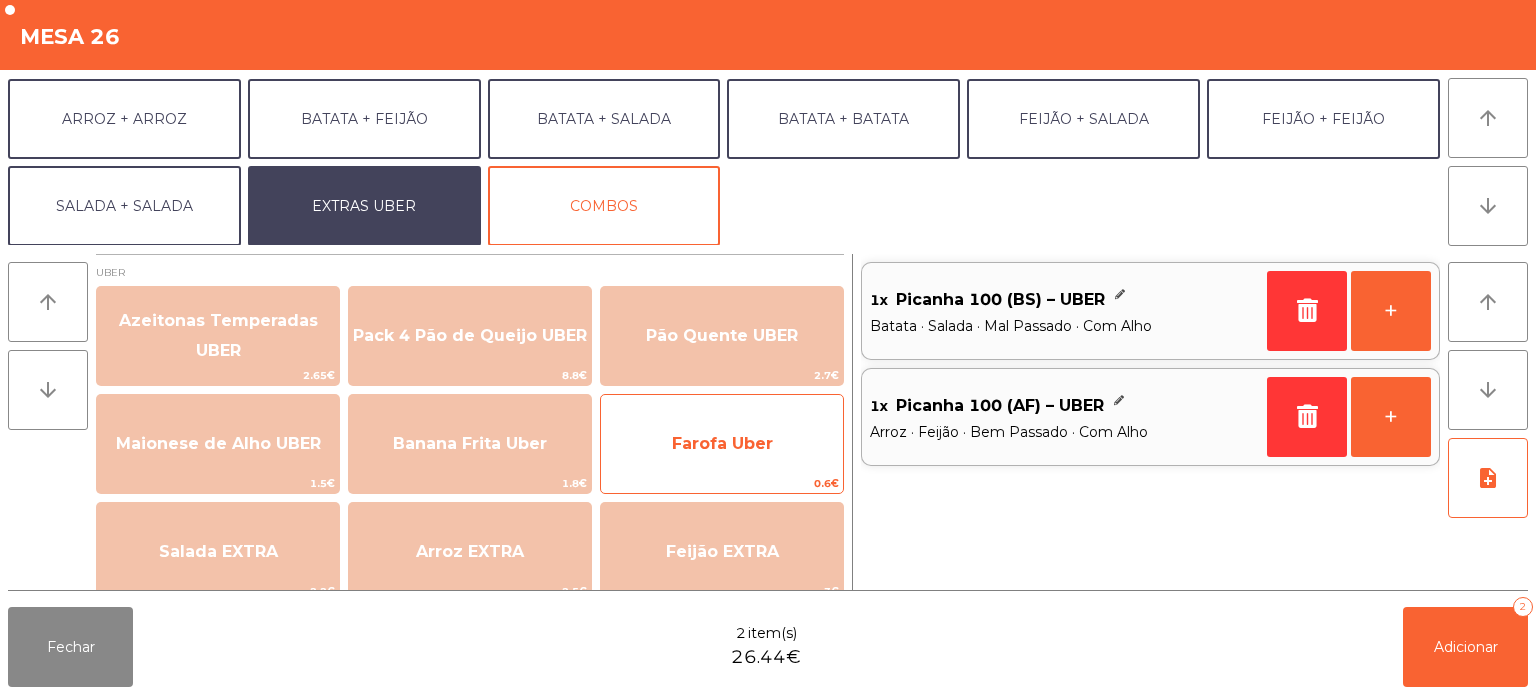 click on "Farofa Uber" 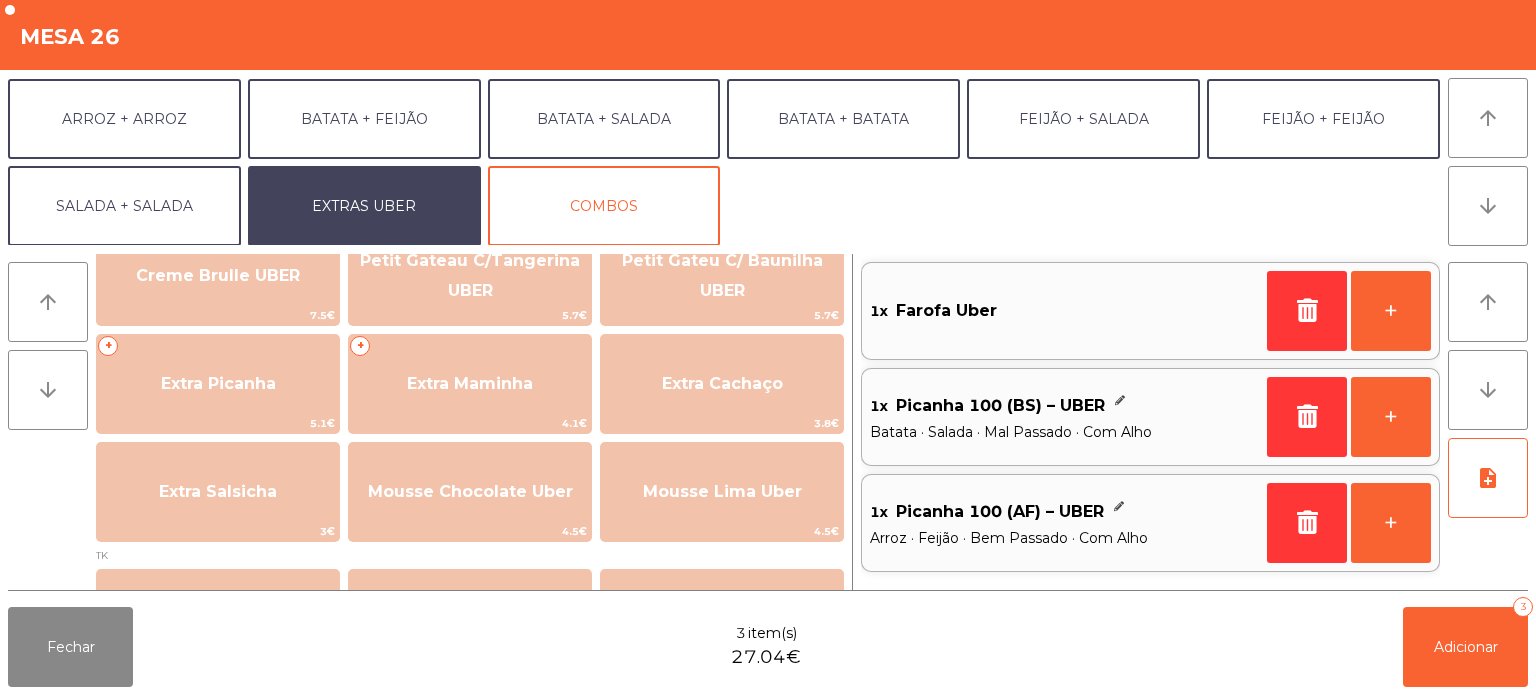 scroll, scrollTop: 520, scrollLeft: 0, axis: vertical 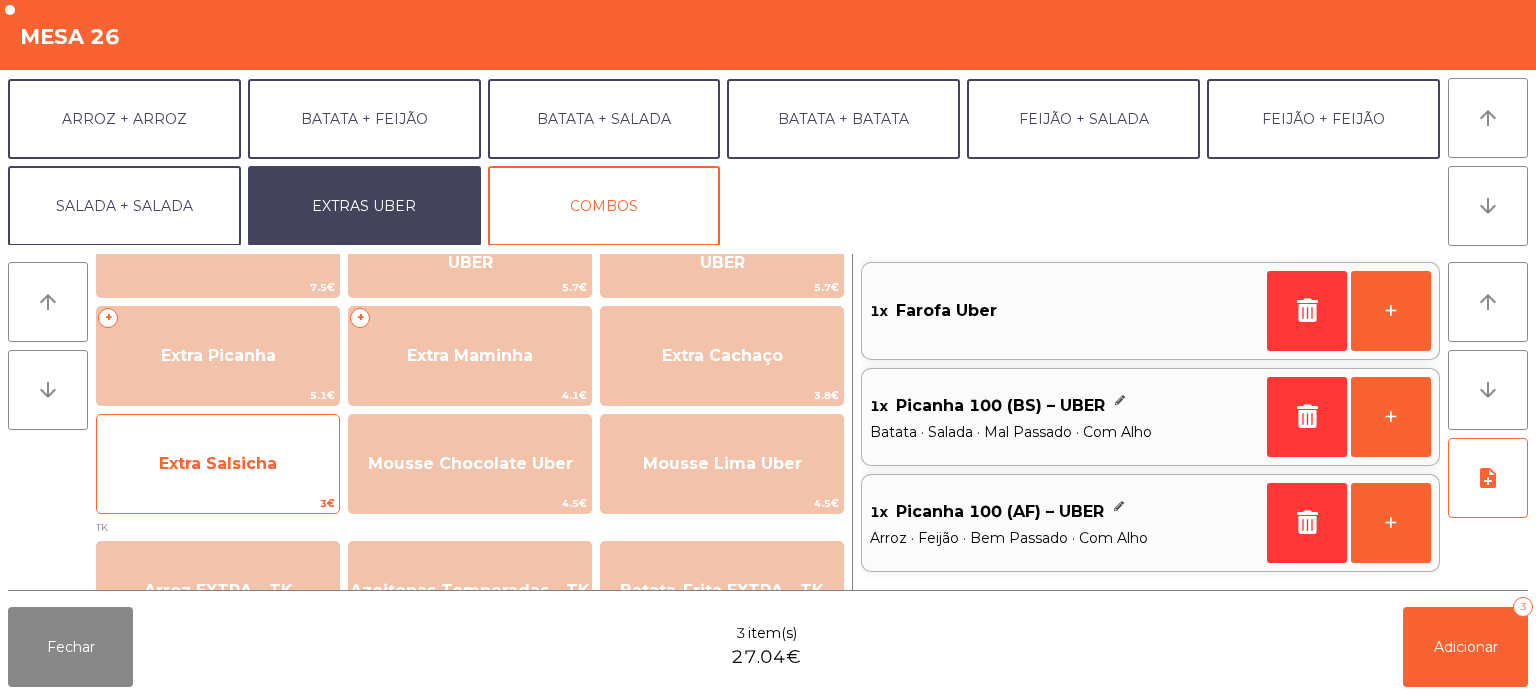 click on "Extra Salsicha" 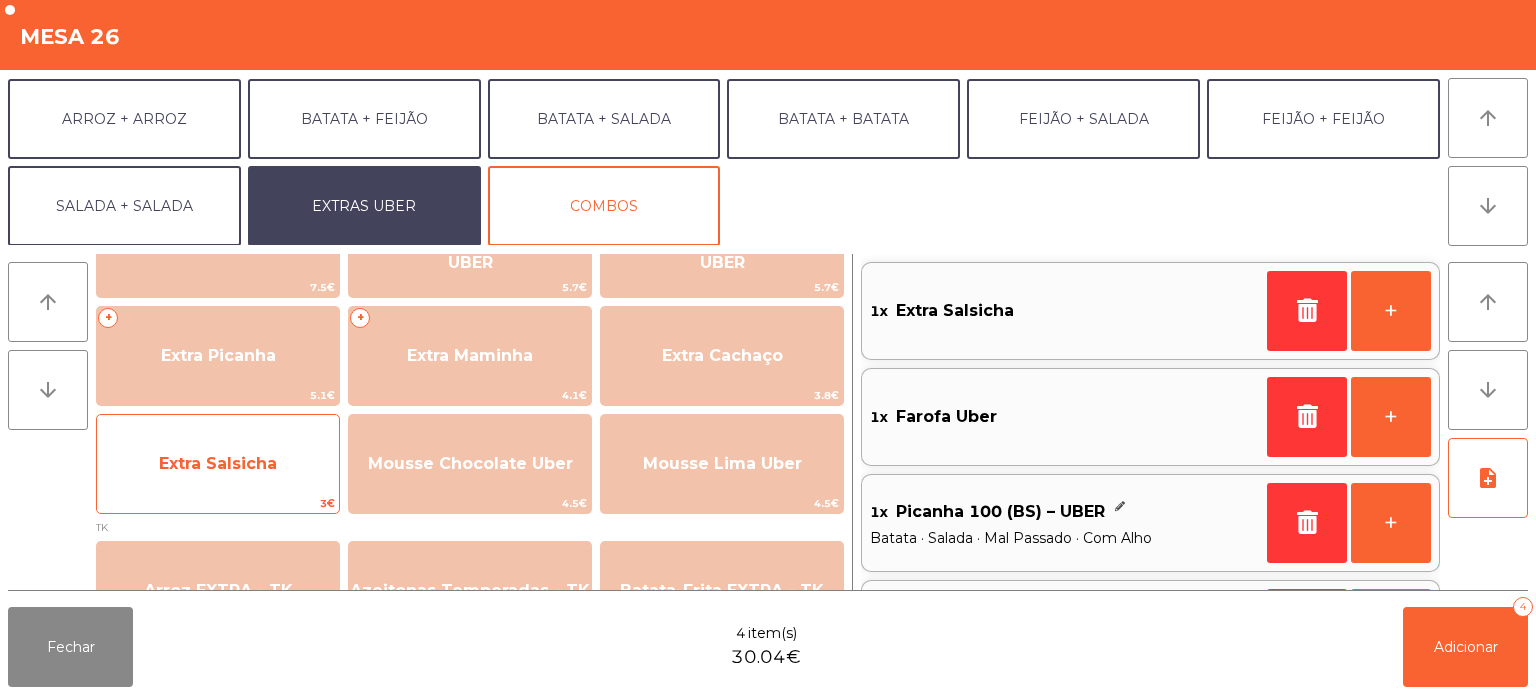 scroll, scrollTop: 93, scrollLeft: 0, axis: vertical 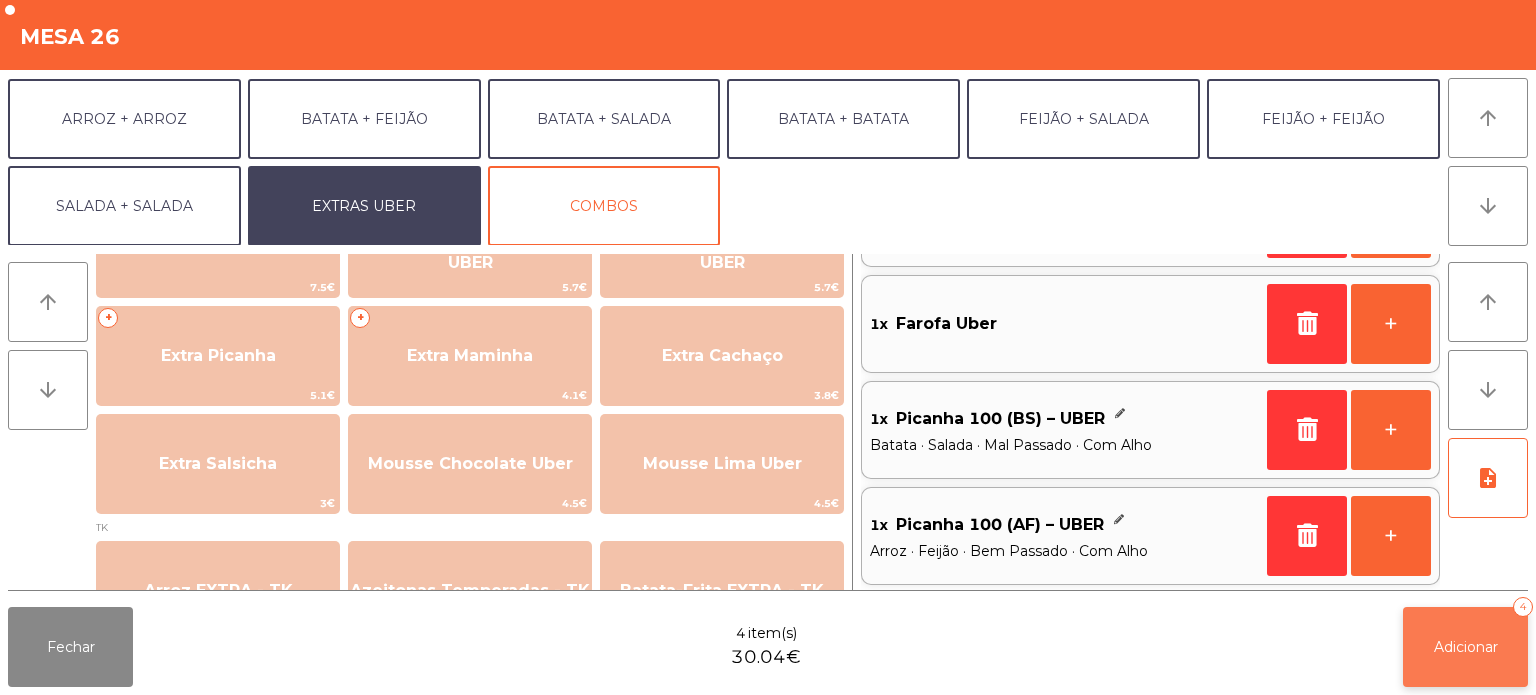 click on "Adicionar   4" 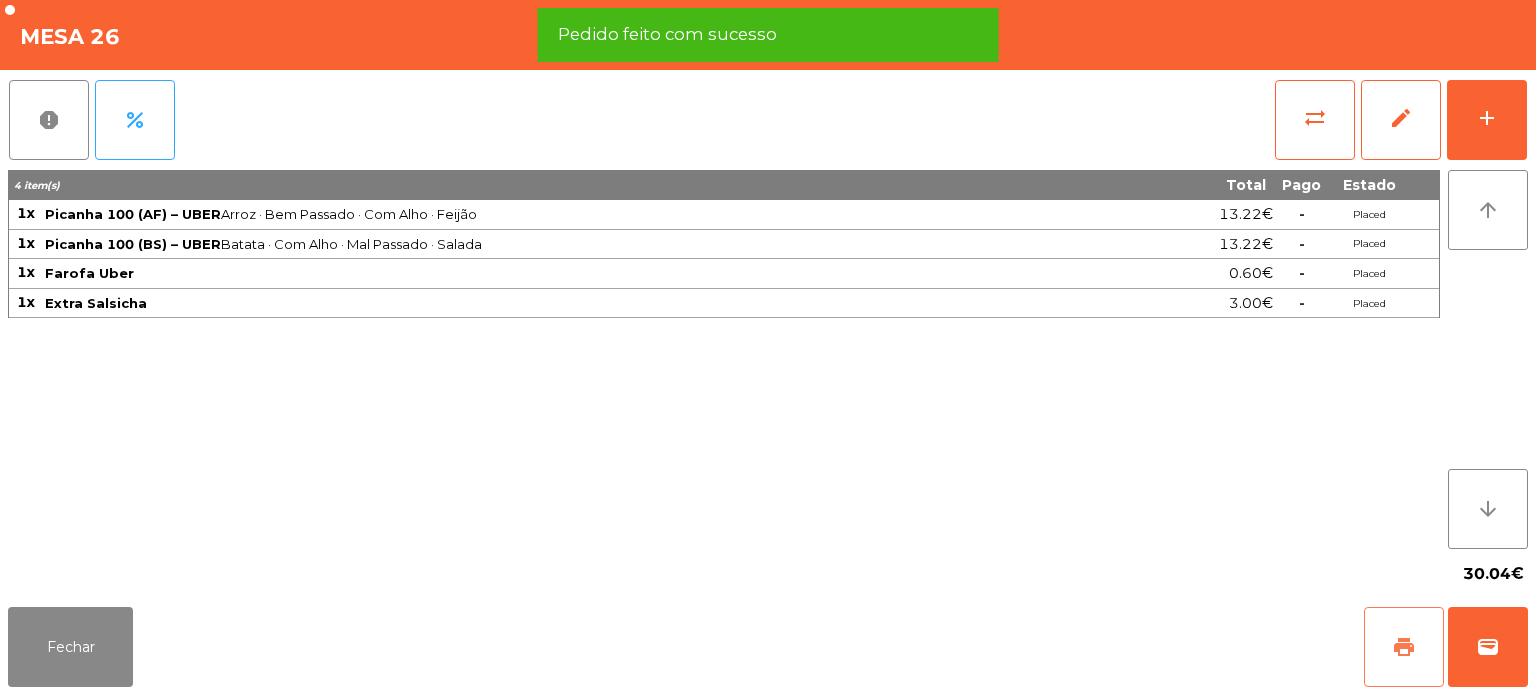click on "print" 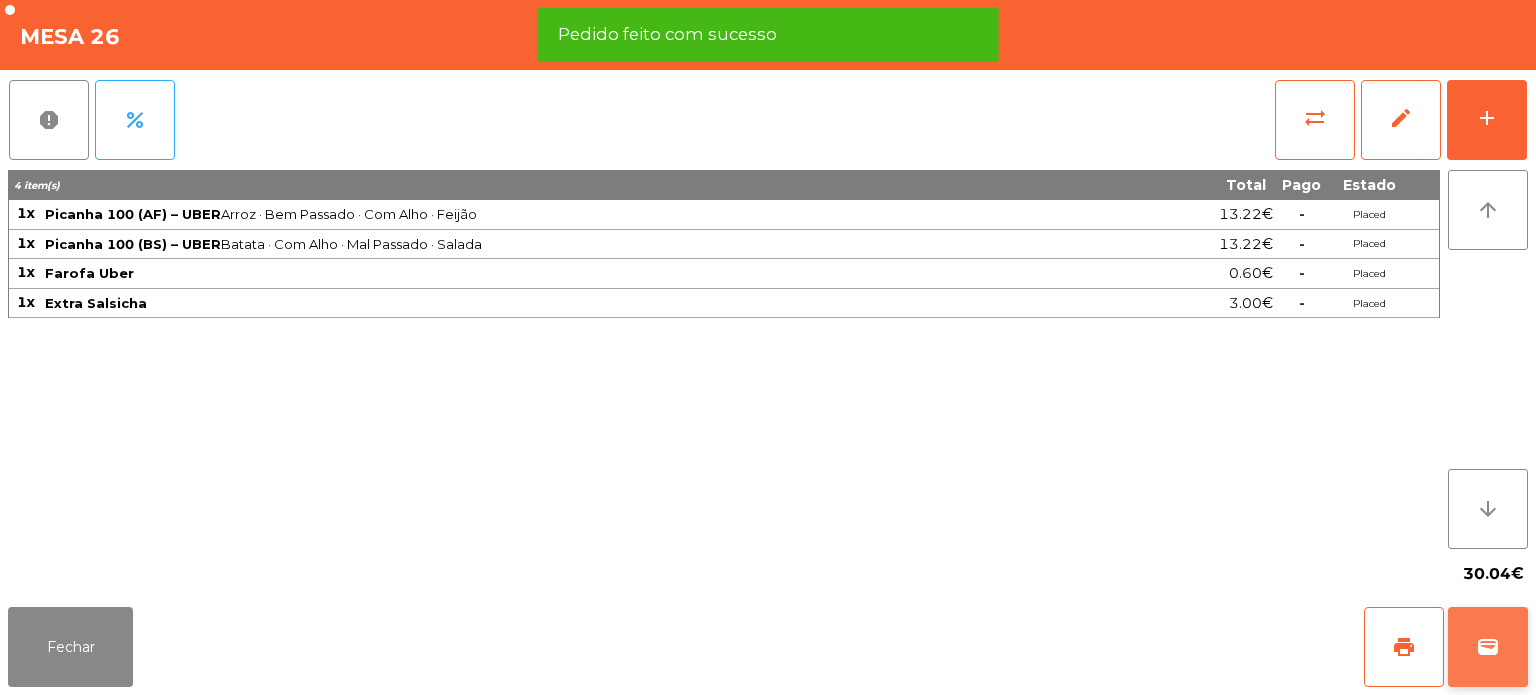 click on "wallet" 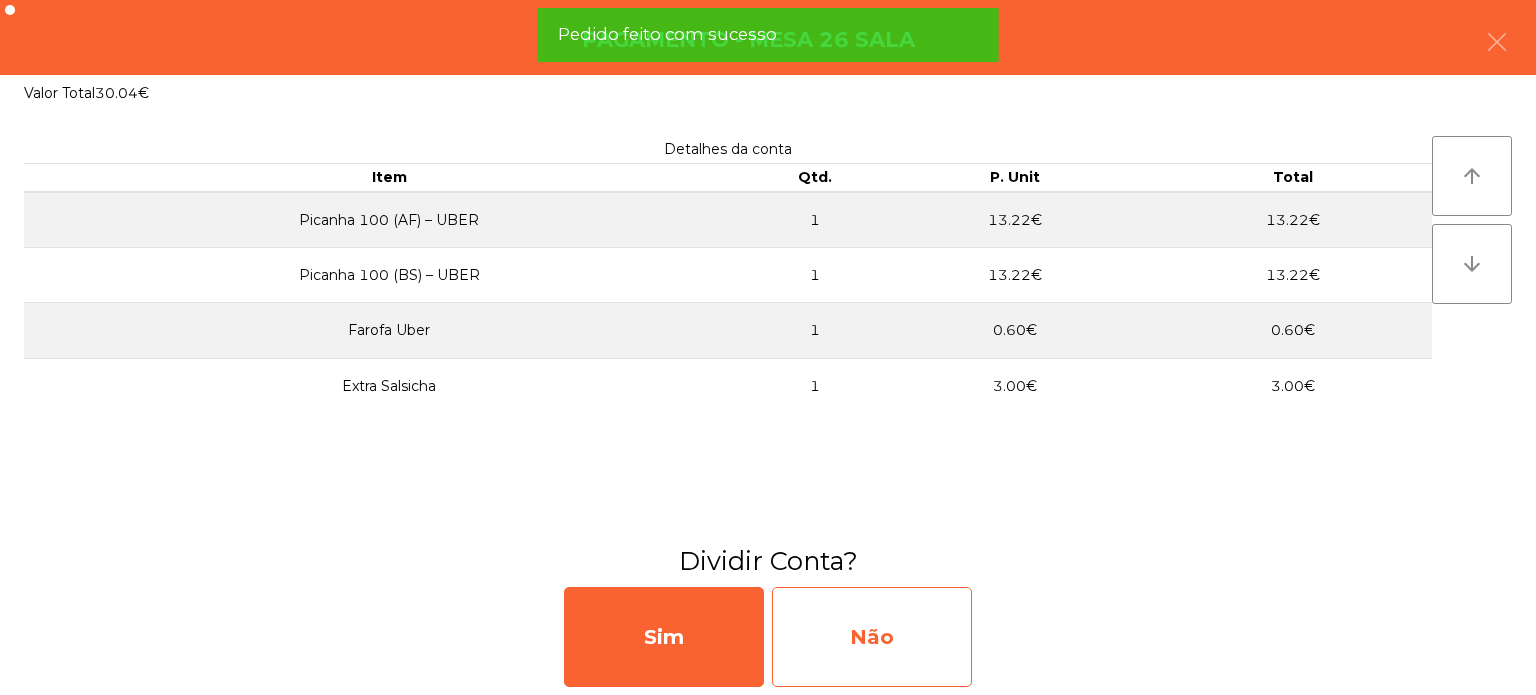 click on "Não" 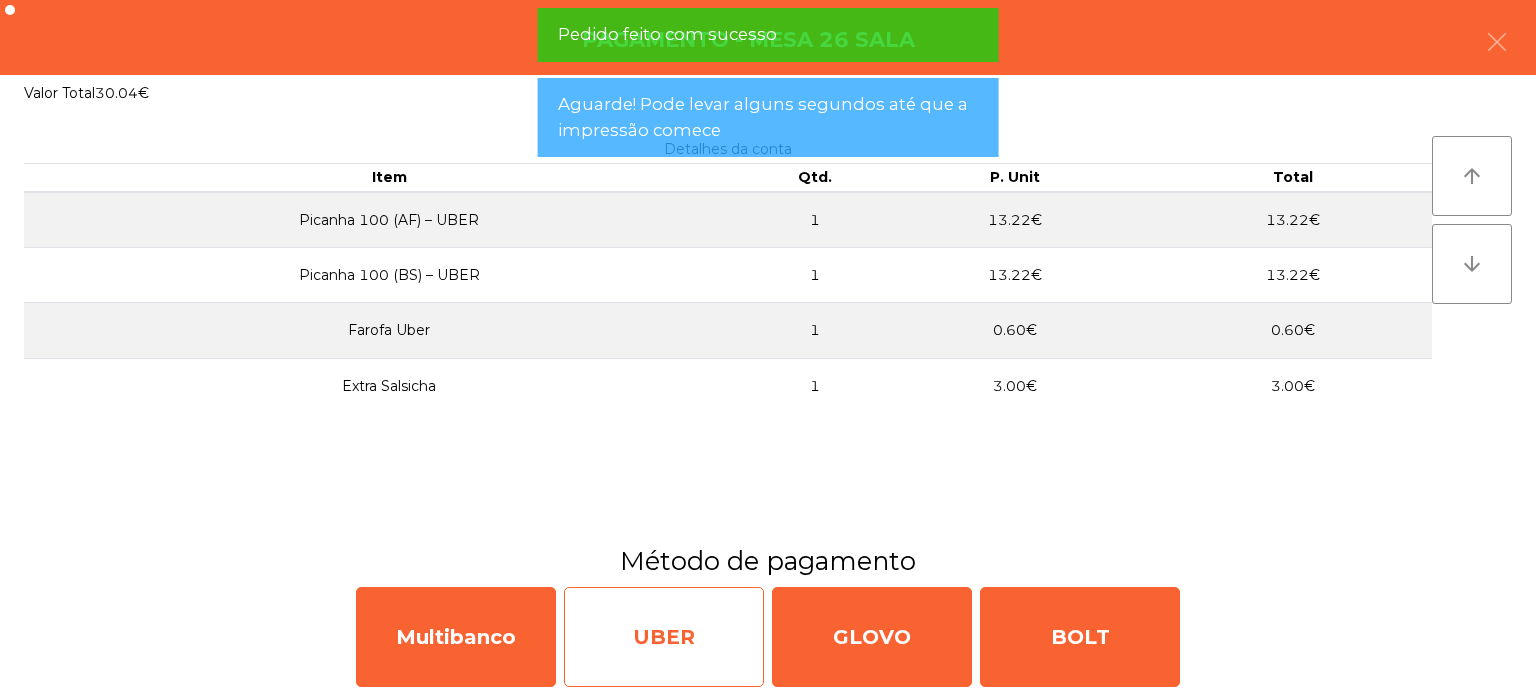 click on "UBER" 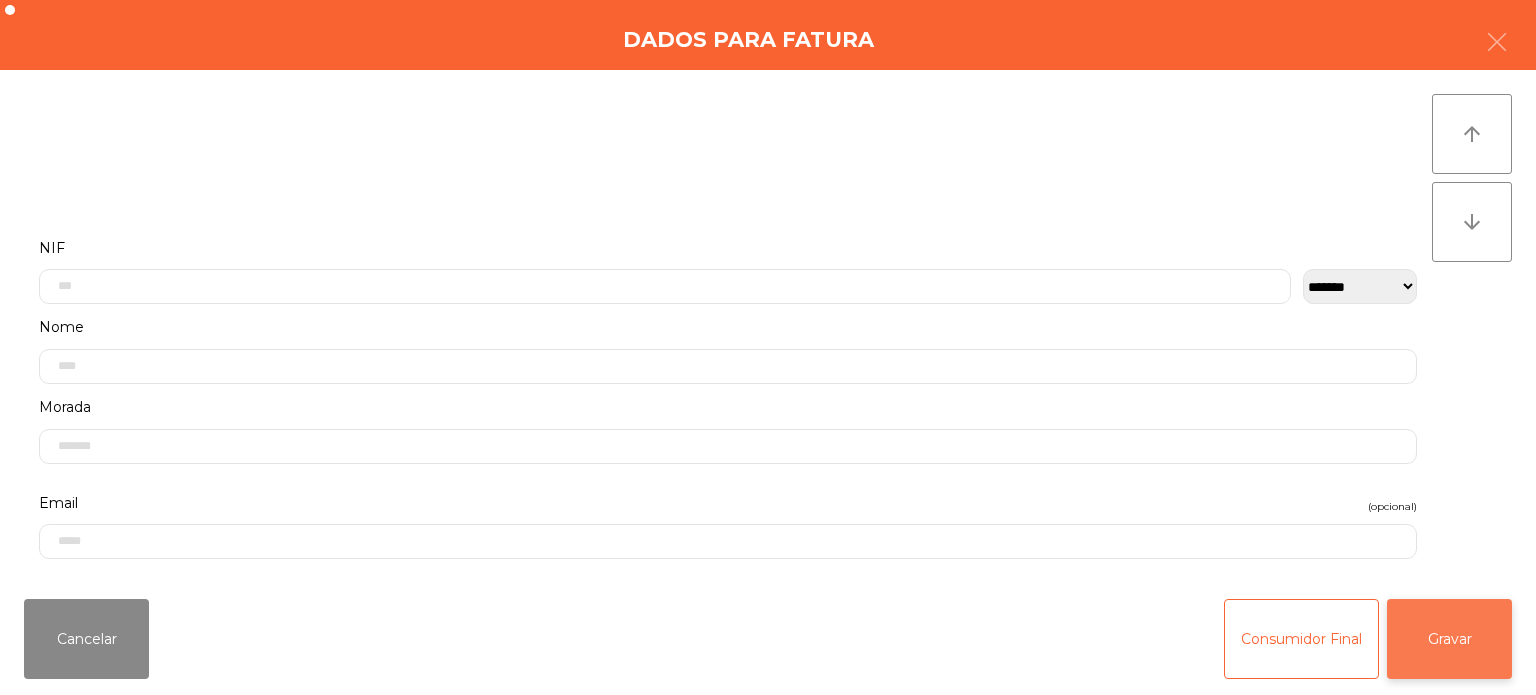 click on "Gravar" 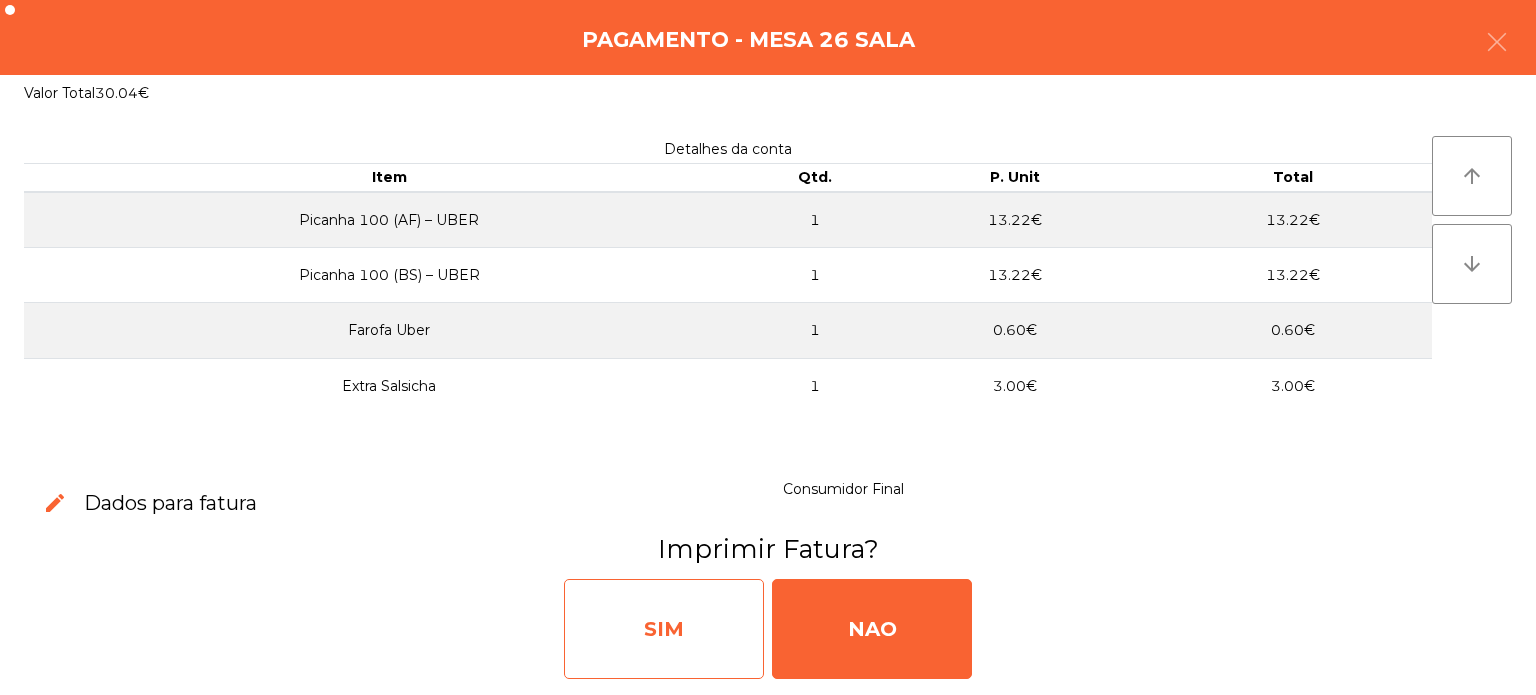 click on "SIM" 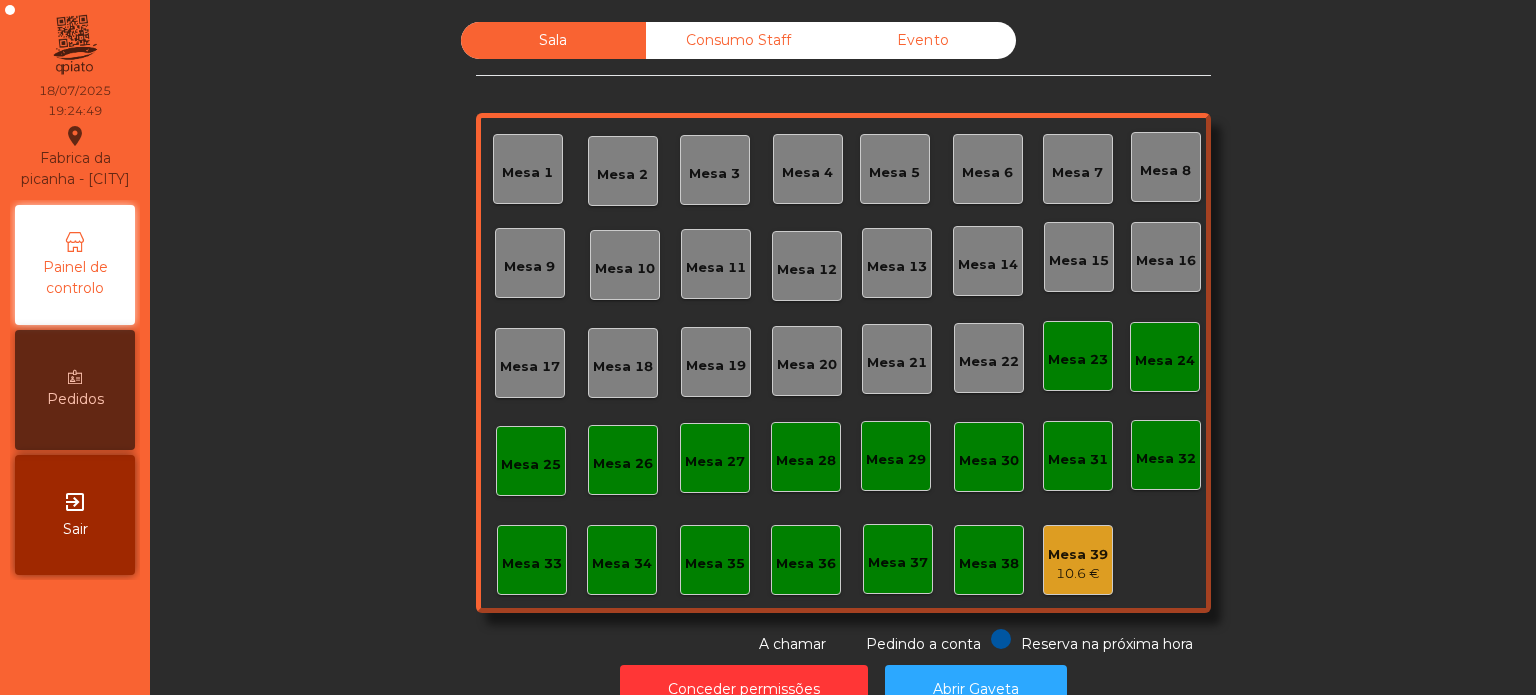 click on "Mesa 25" 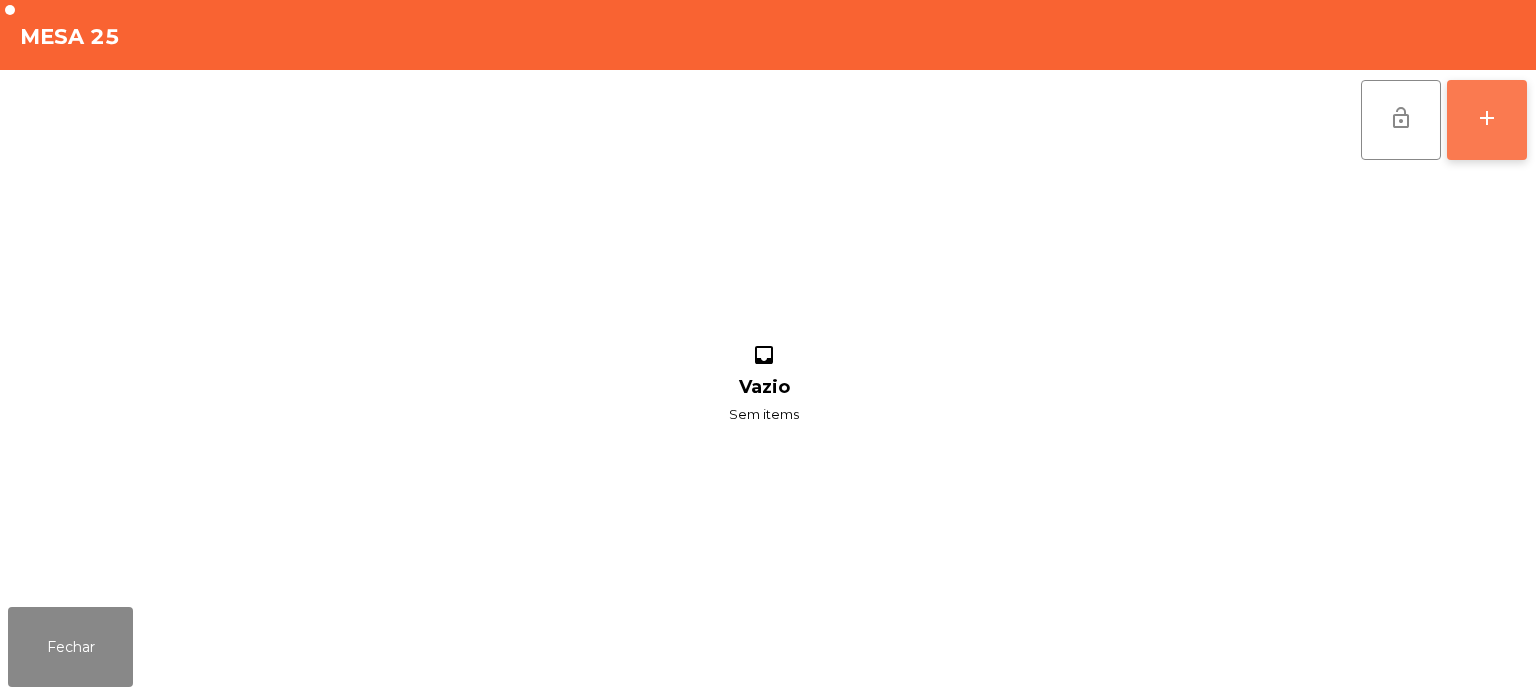 click on "add" 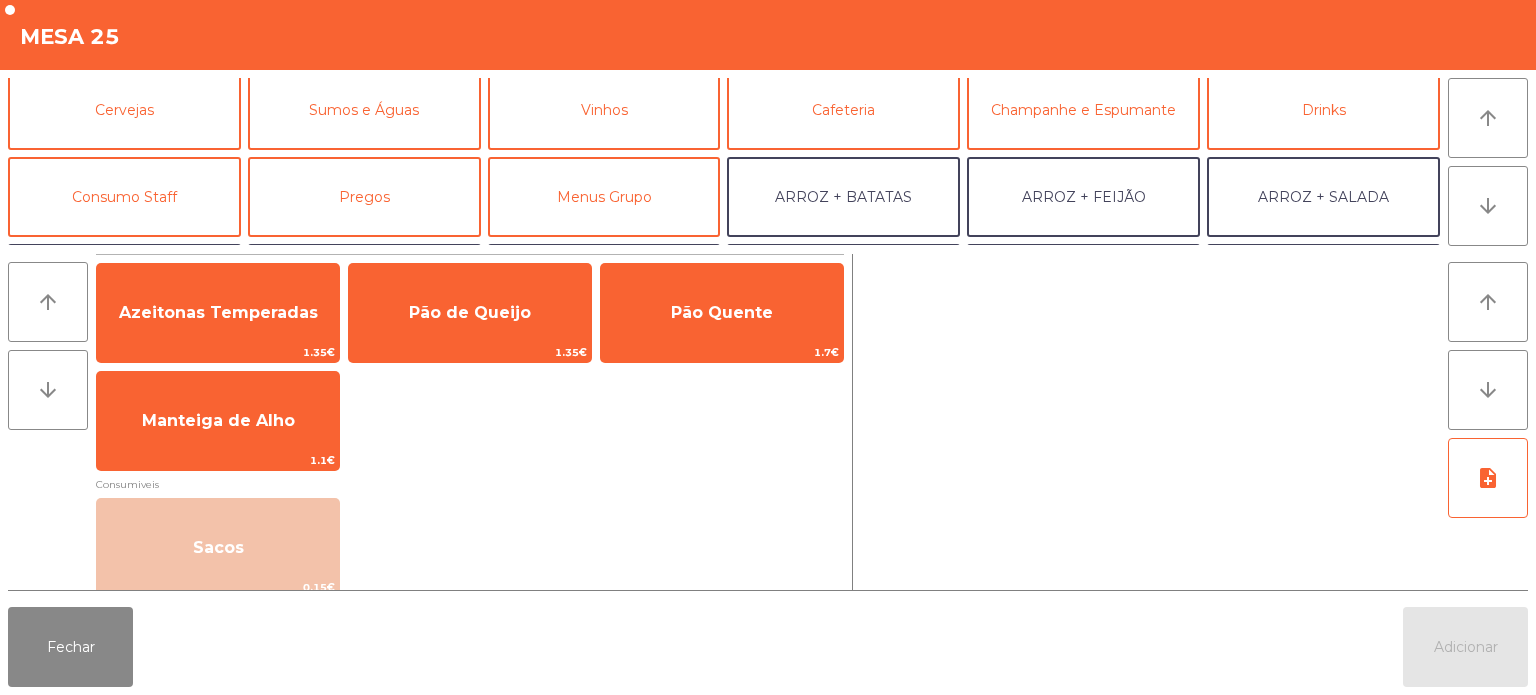 scroll, scrollTop: 106, scrollLeft: 0, axis: vertical 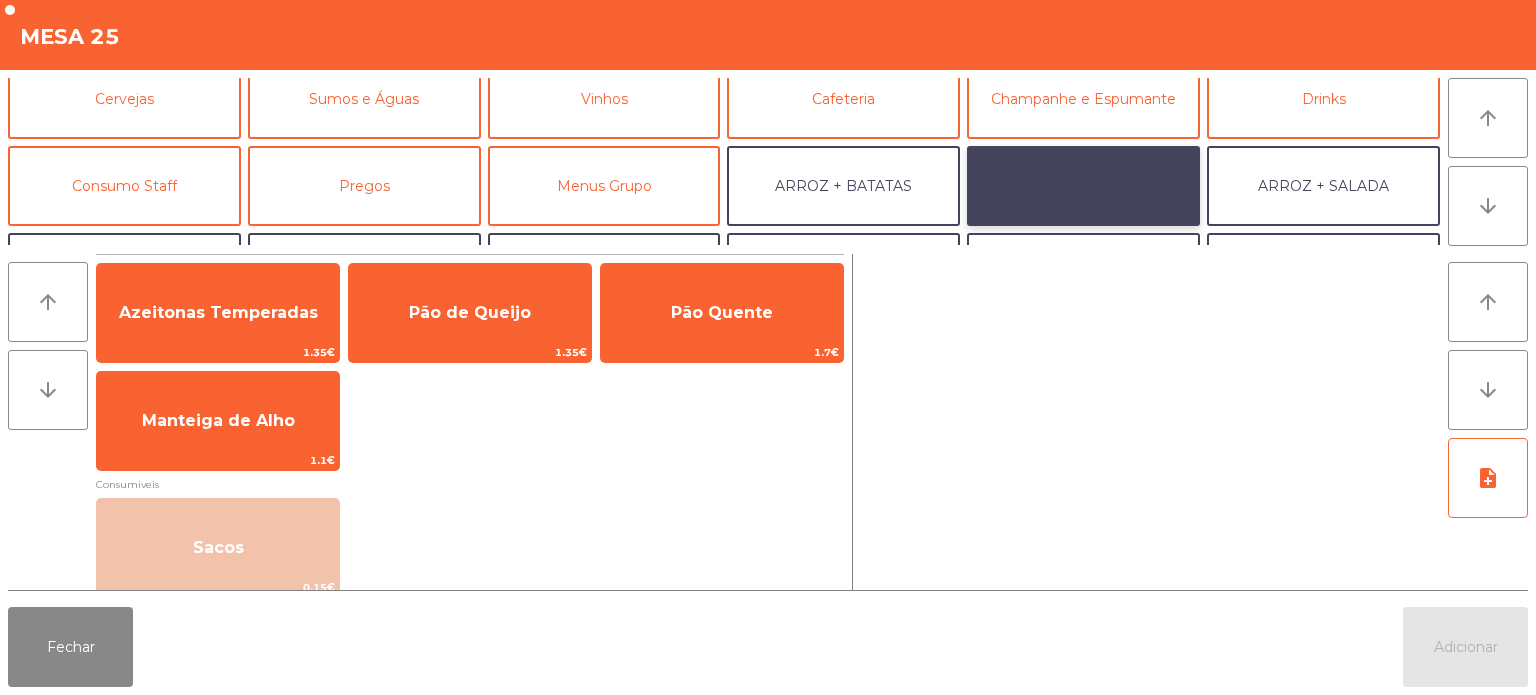 click on "ARROZ + FEIJÃO" 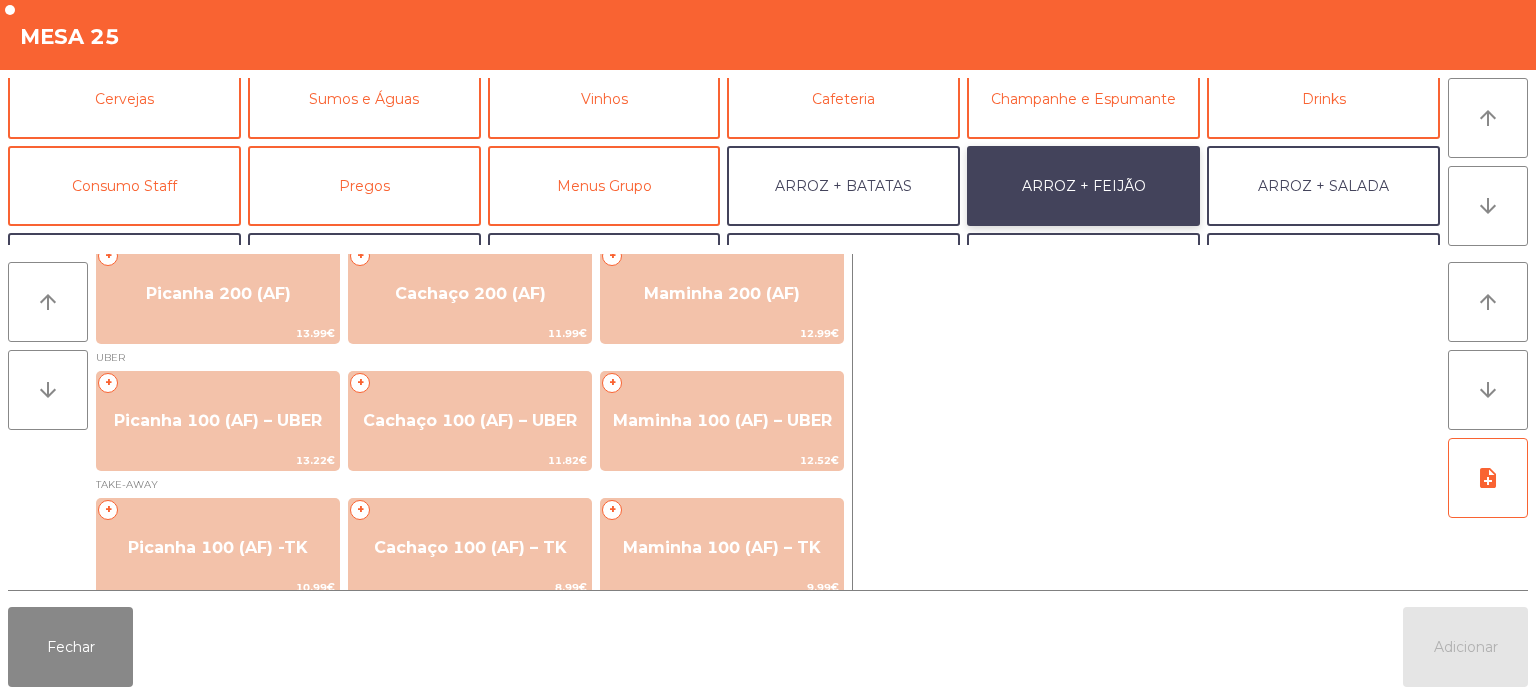 scroll, scrollTop: 129, scrollLeft: 0, axis: vertical 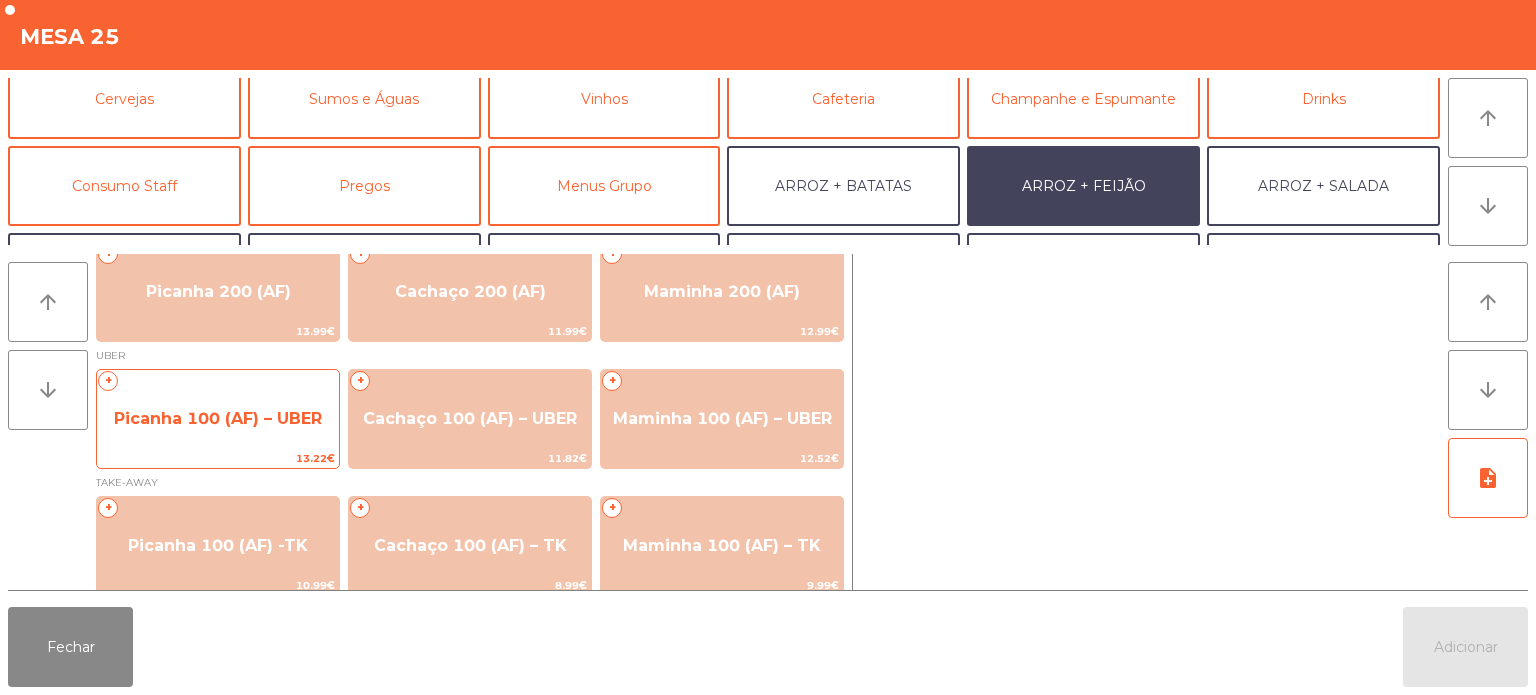 click on "Picanha 100 (AF) – UBER" 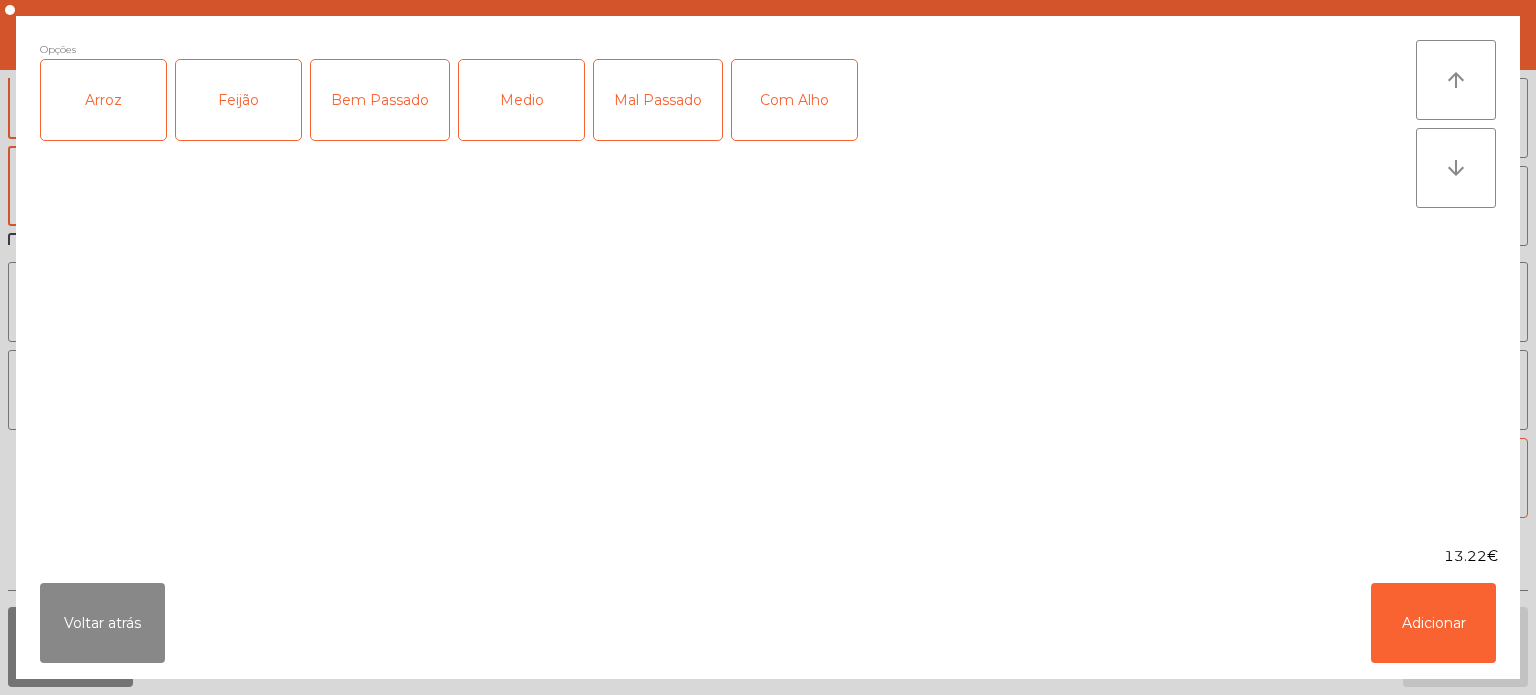 click on "Arroz" 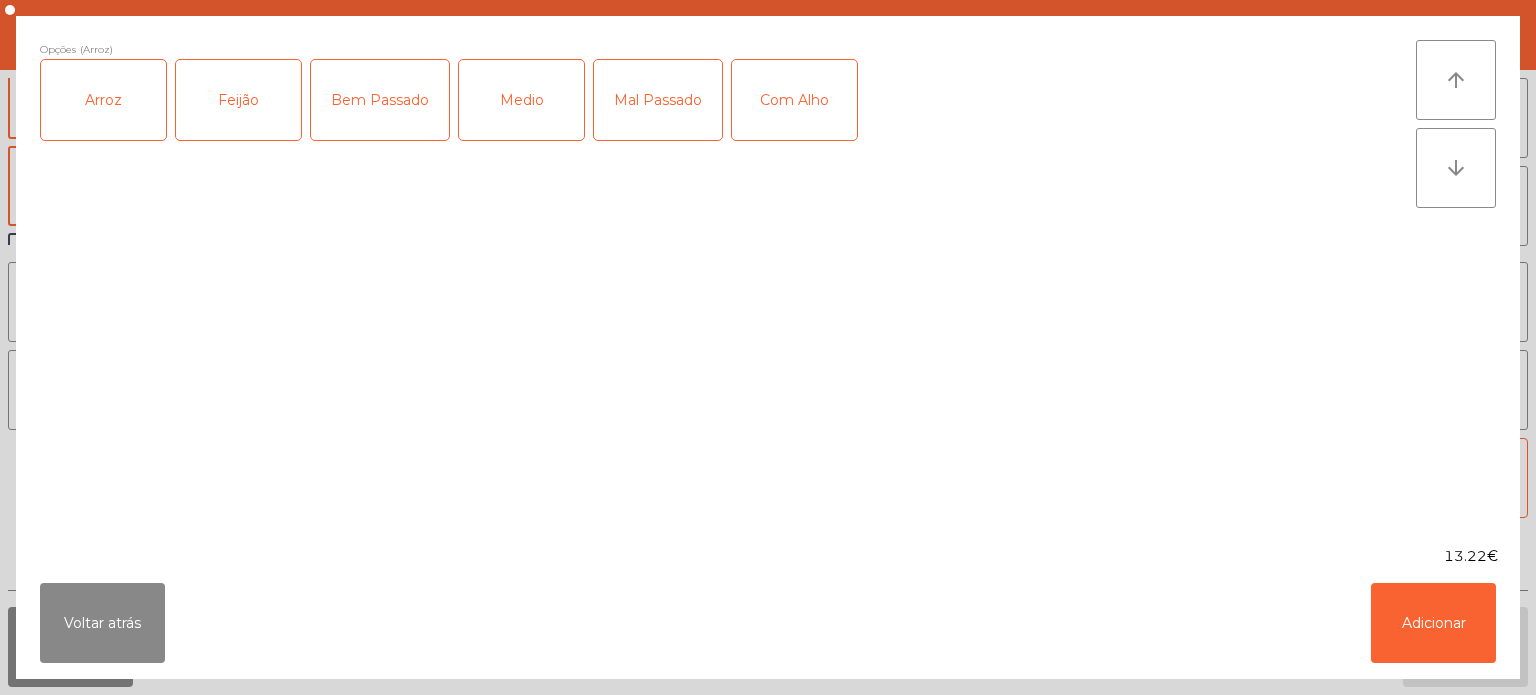 click on "Feijão" 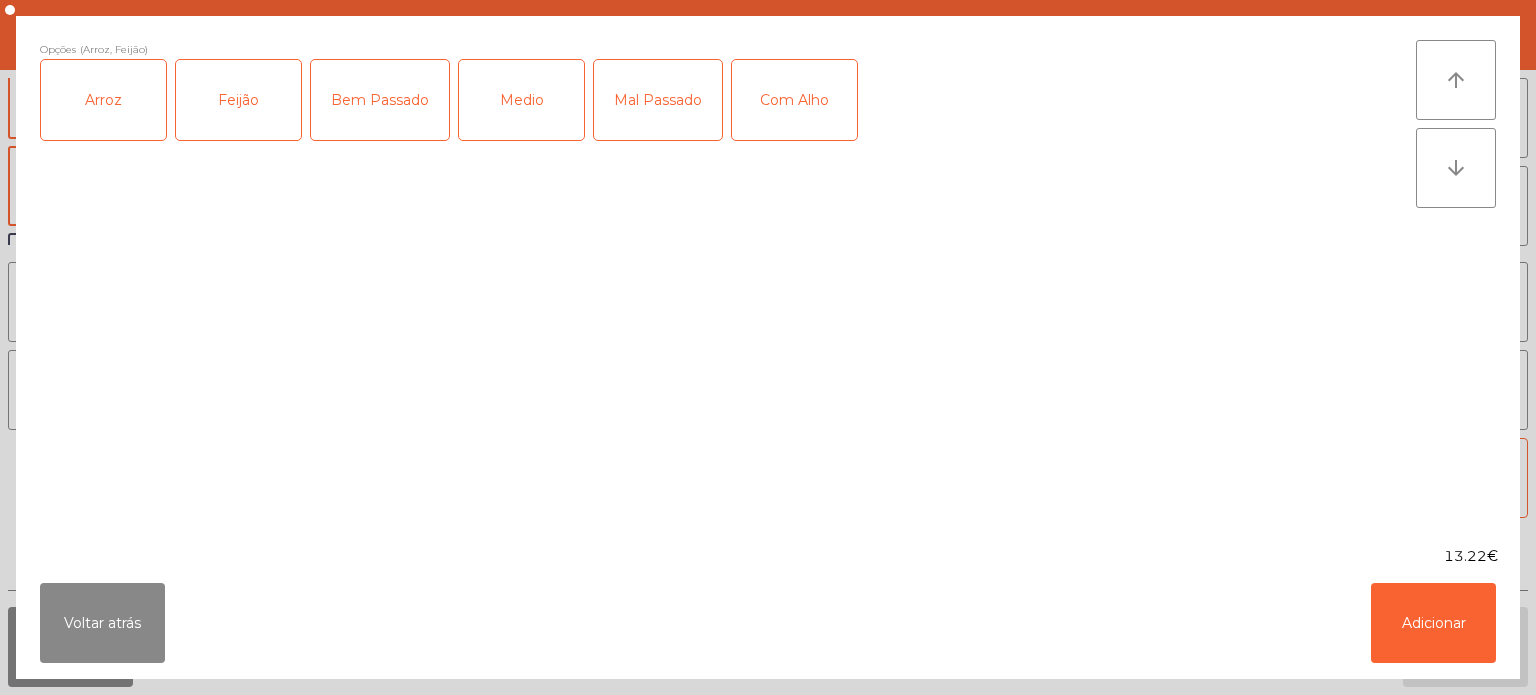 click on "Bem Passado" 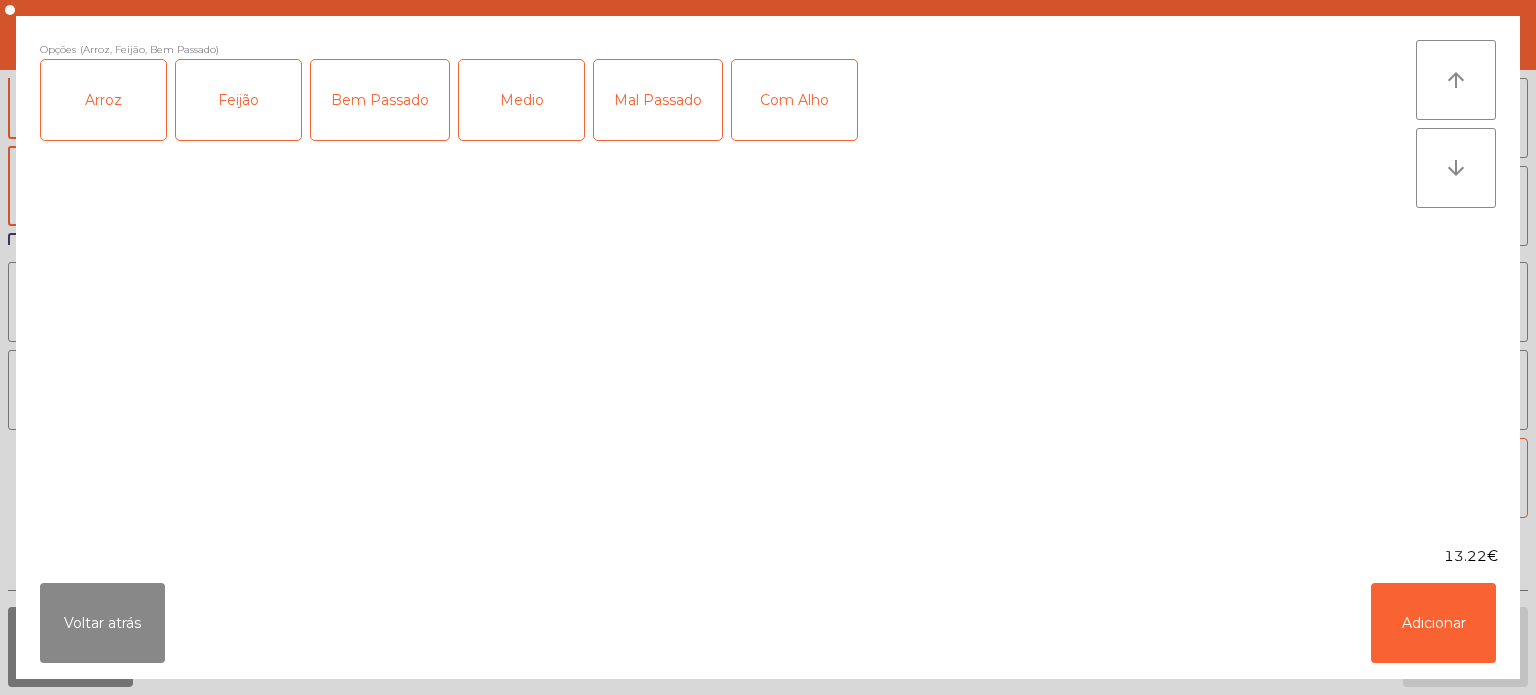 click on "Com Alho" 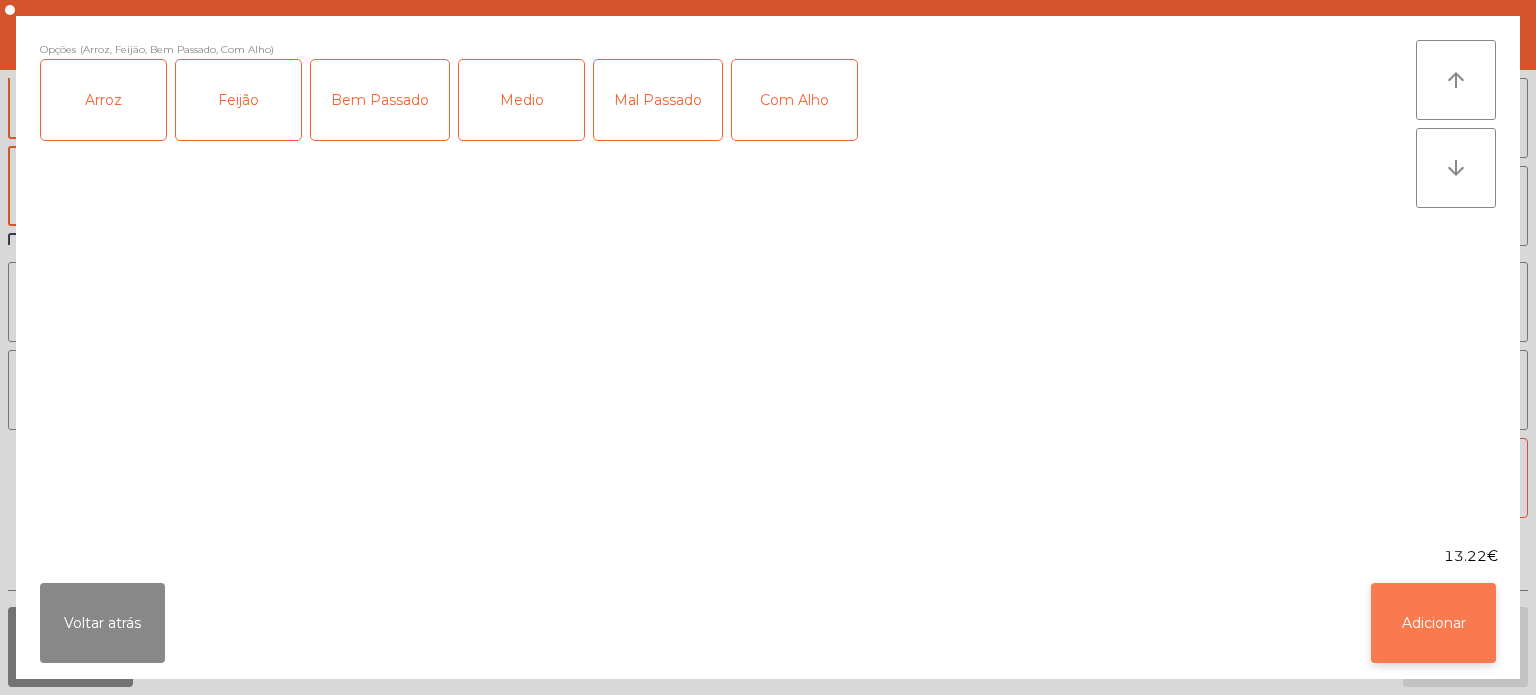 click on "Adicionar" 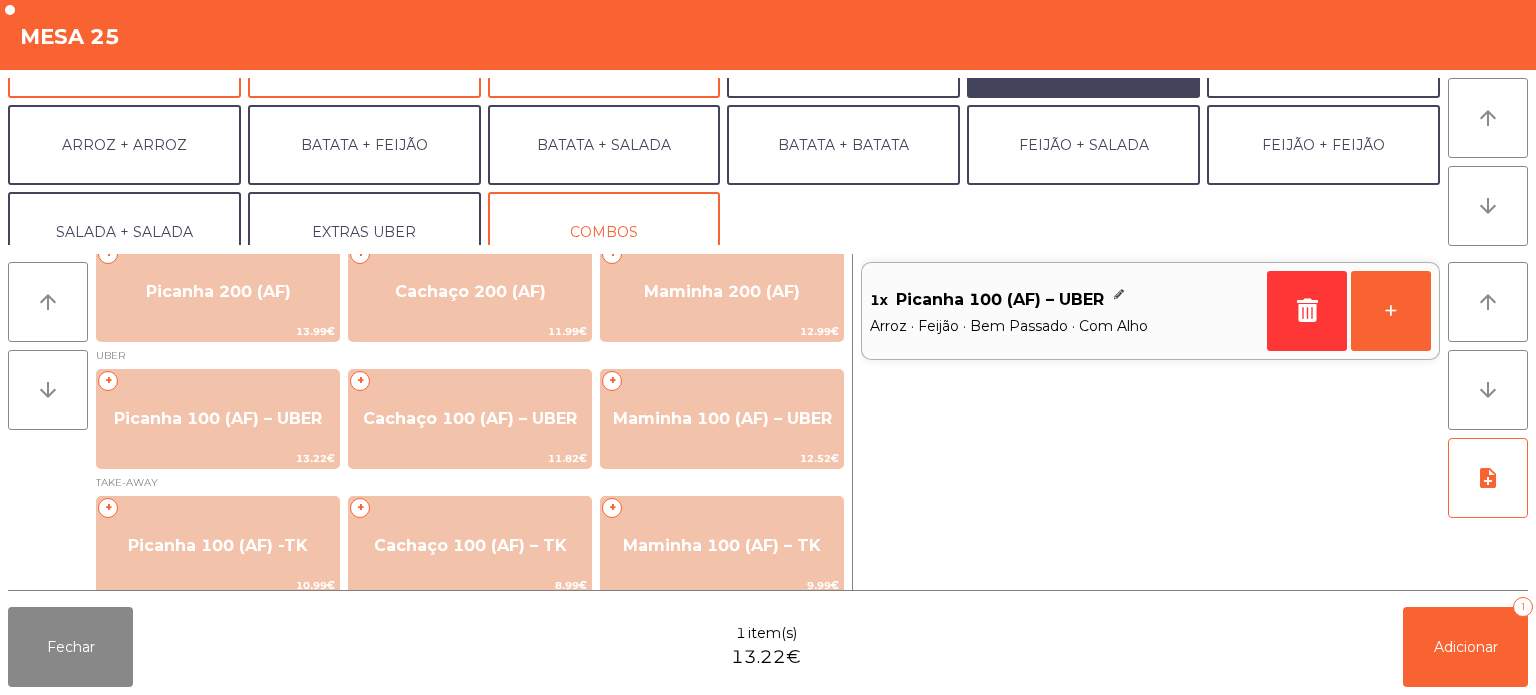 scroll, scrollTop: 260, scrollLeft: 0, axis: vertical 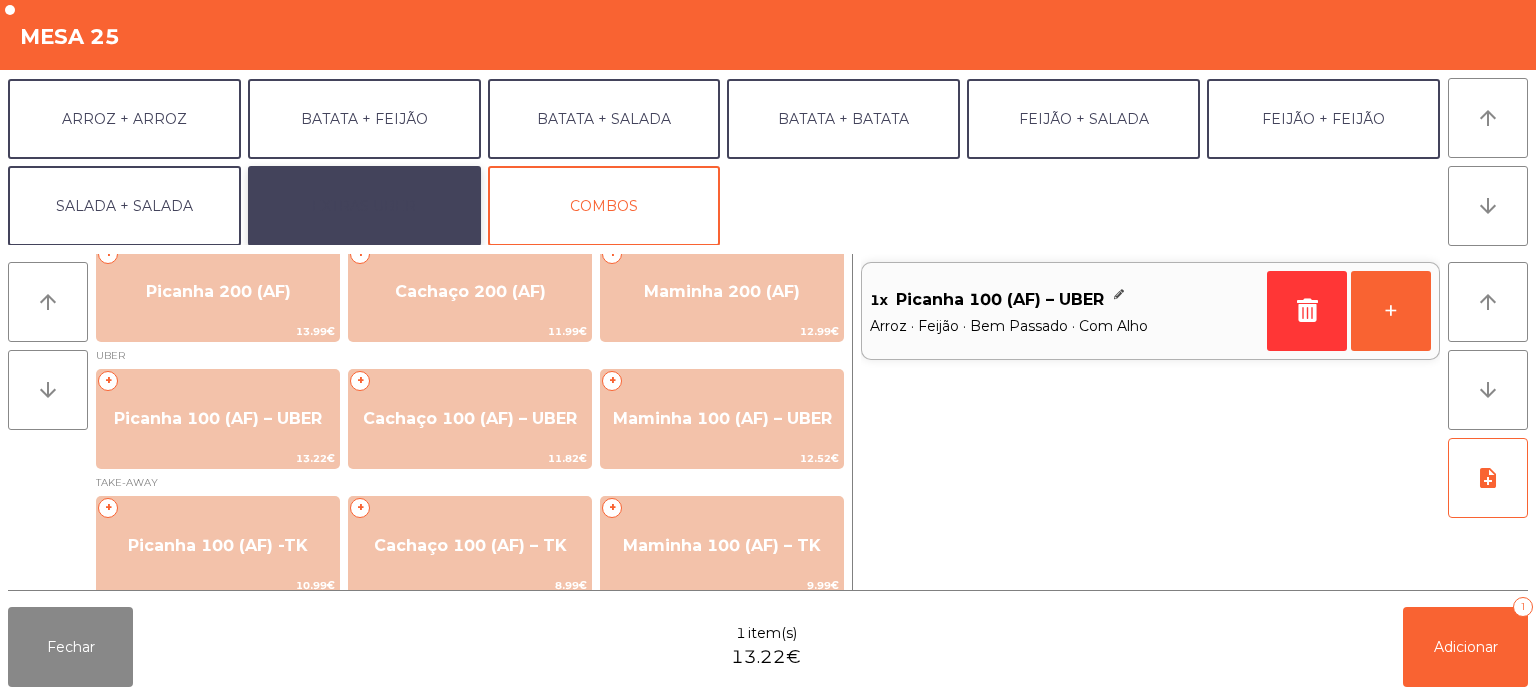 click on "EXTRAS UBER" 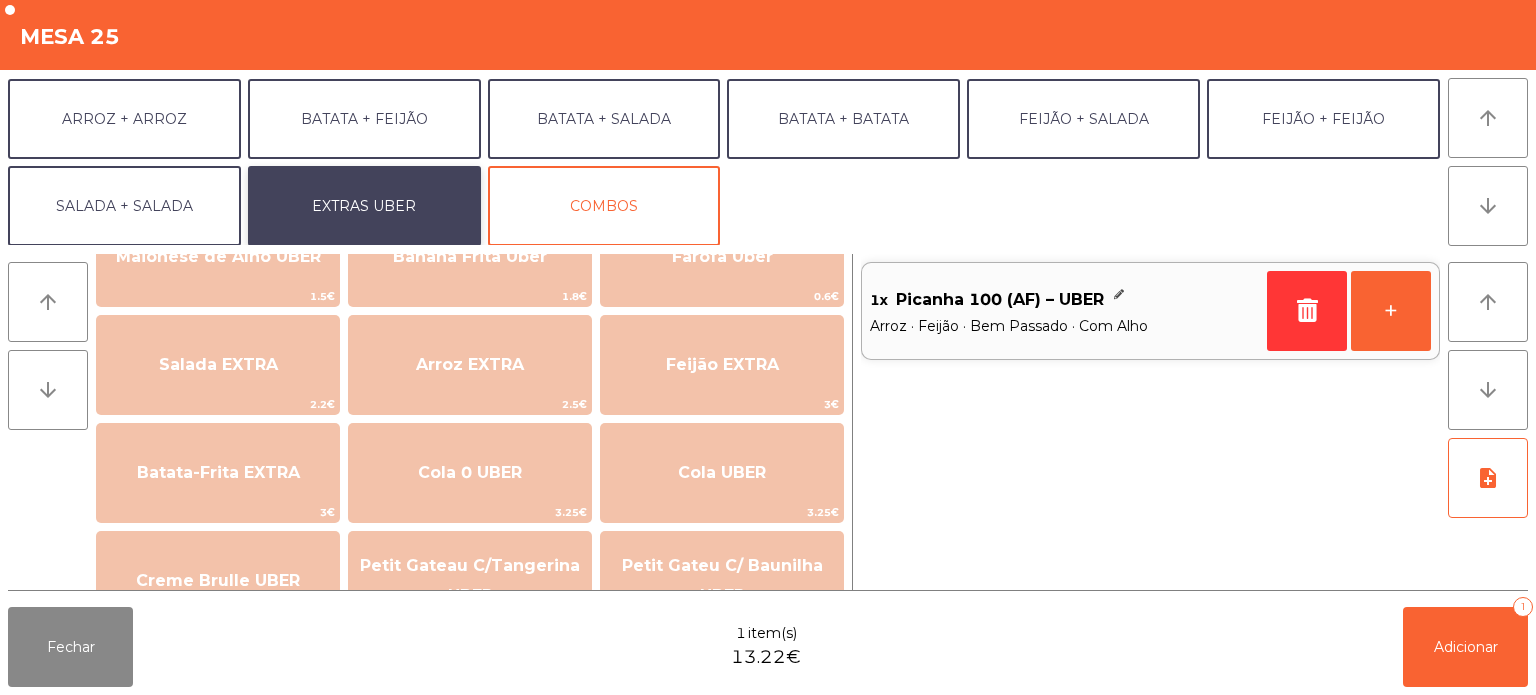 scroll, scrollTop: 189, scrollLeft: 0, axis: vertical 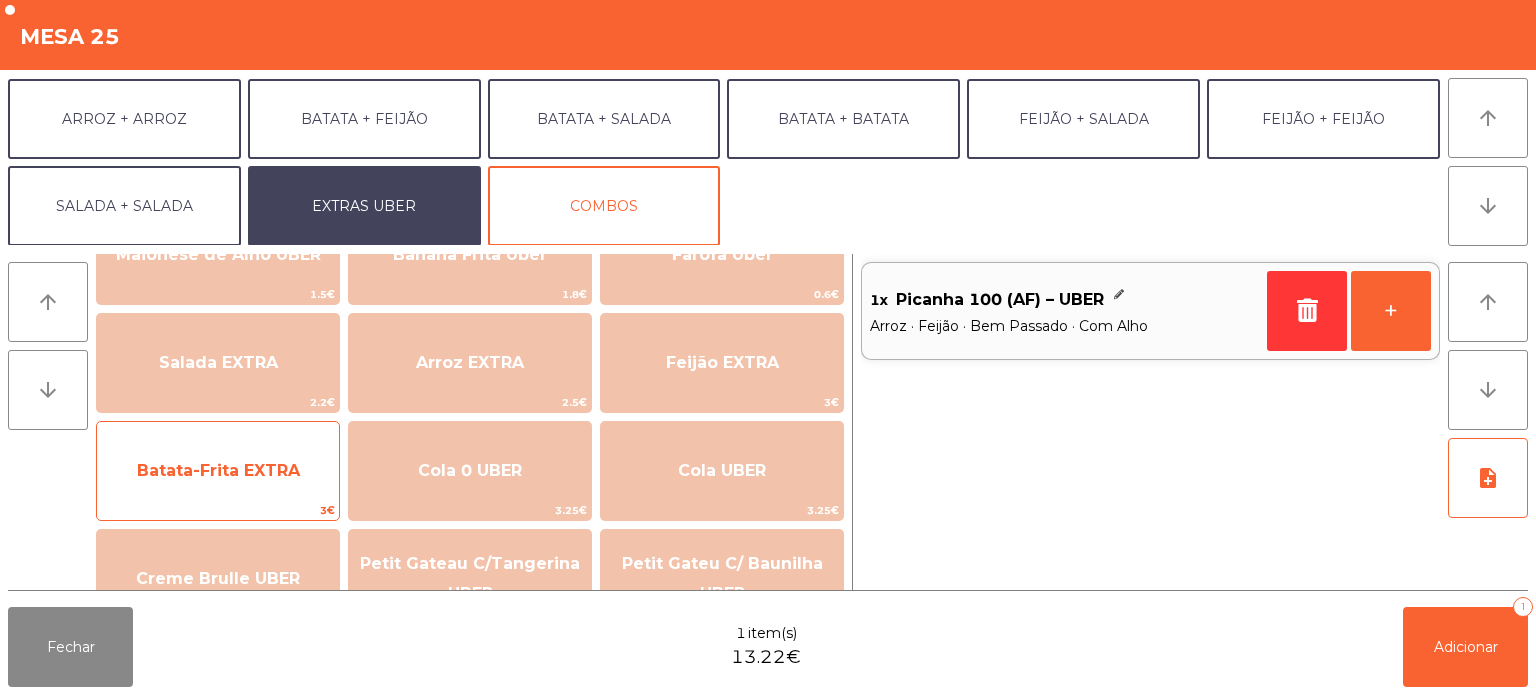 click on "Batata-Frita EXTRA" 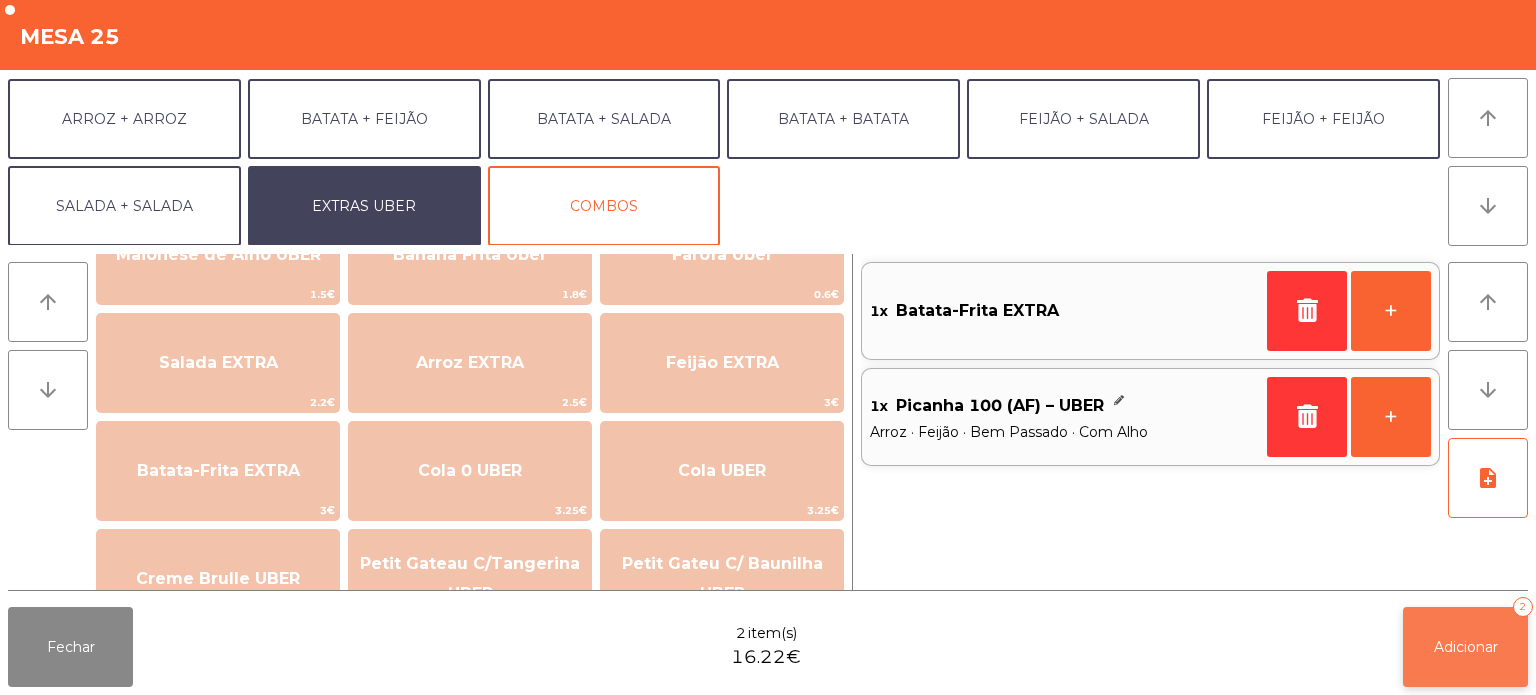 click on "Adicionar   2" 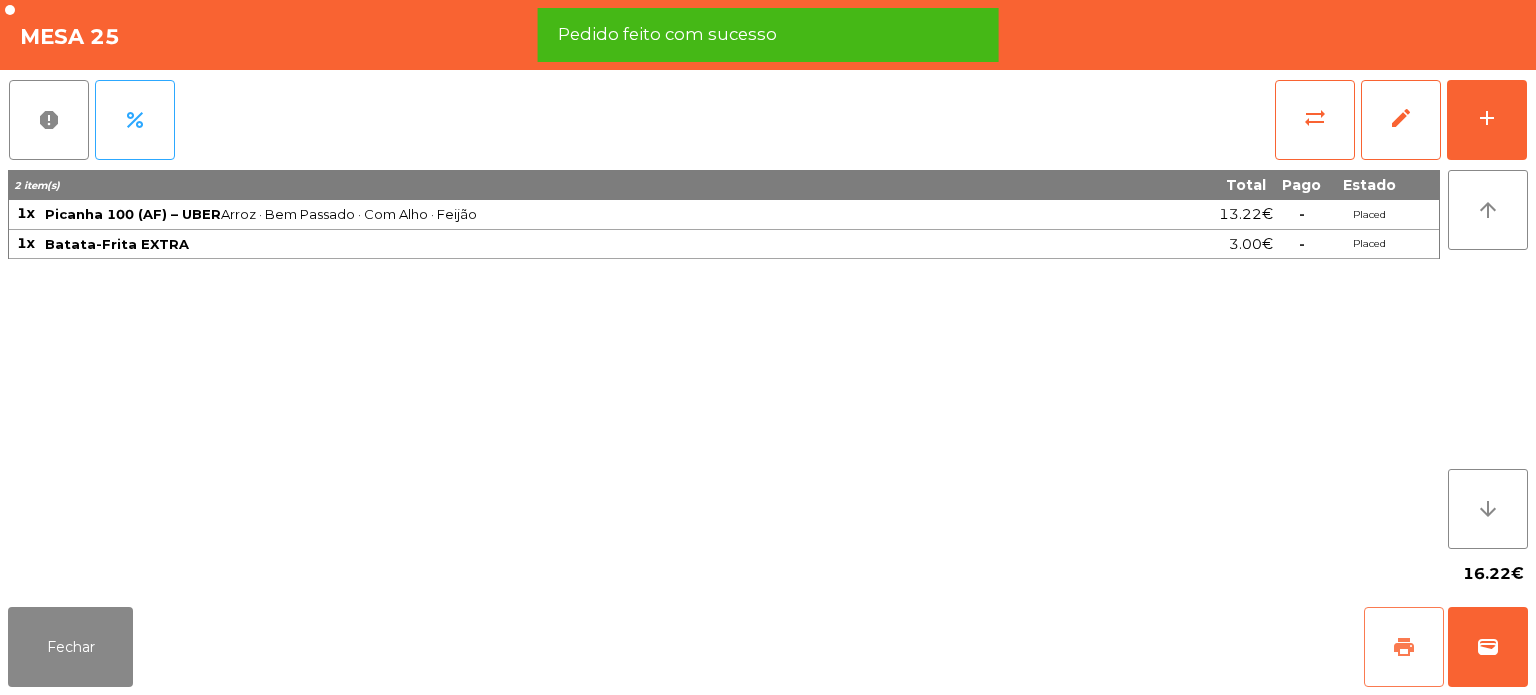 click on "print" 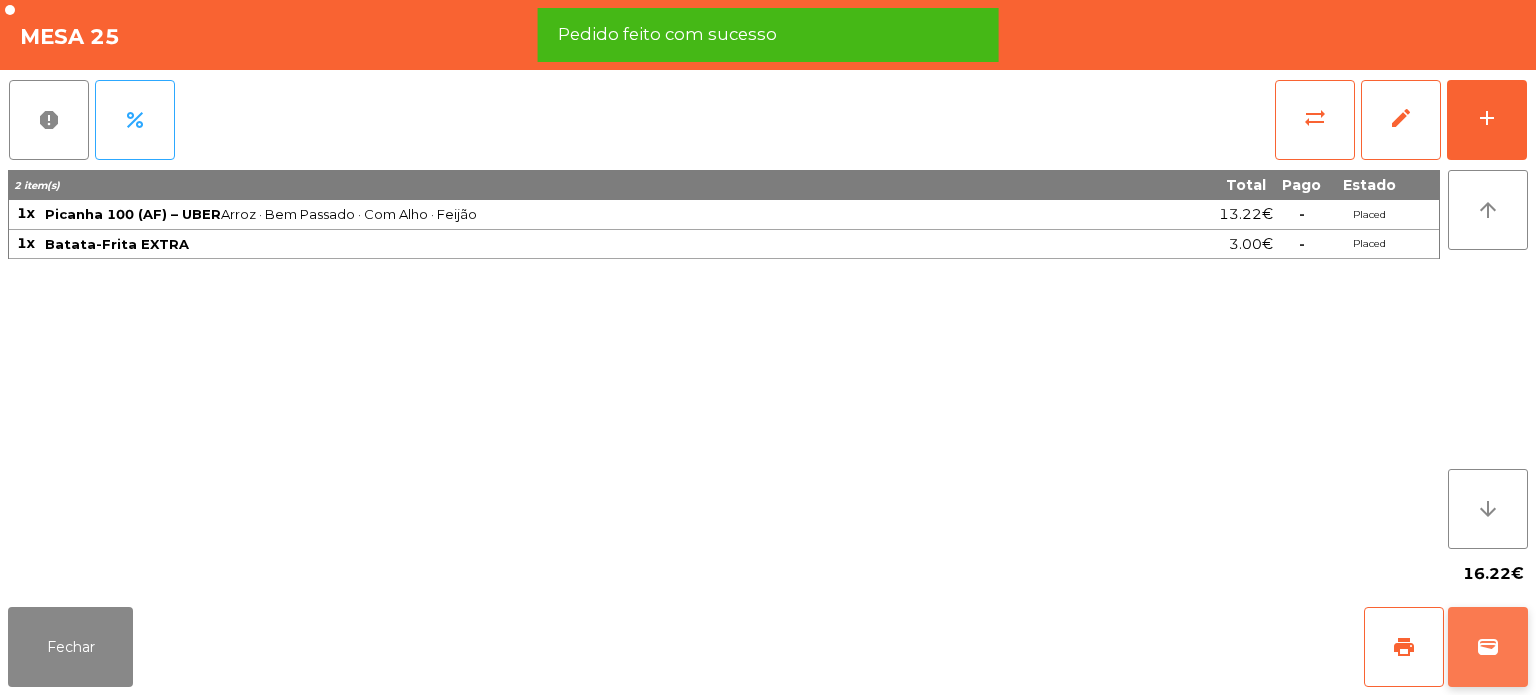 click on "wallet" 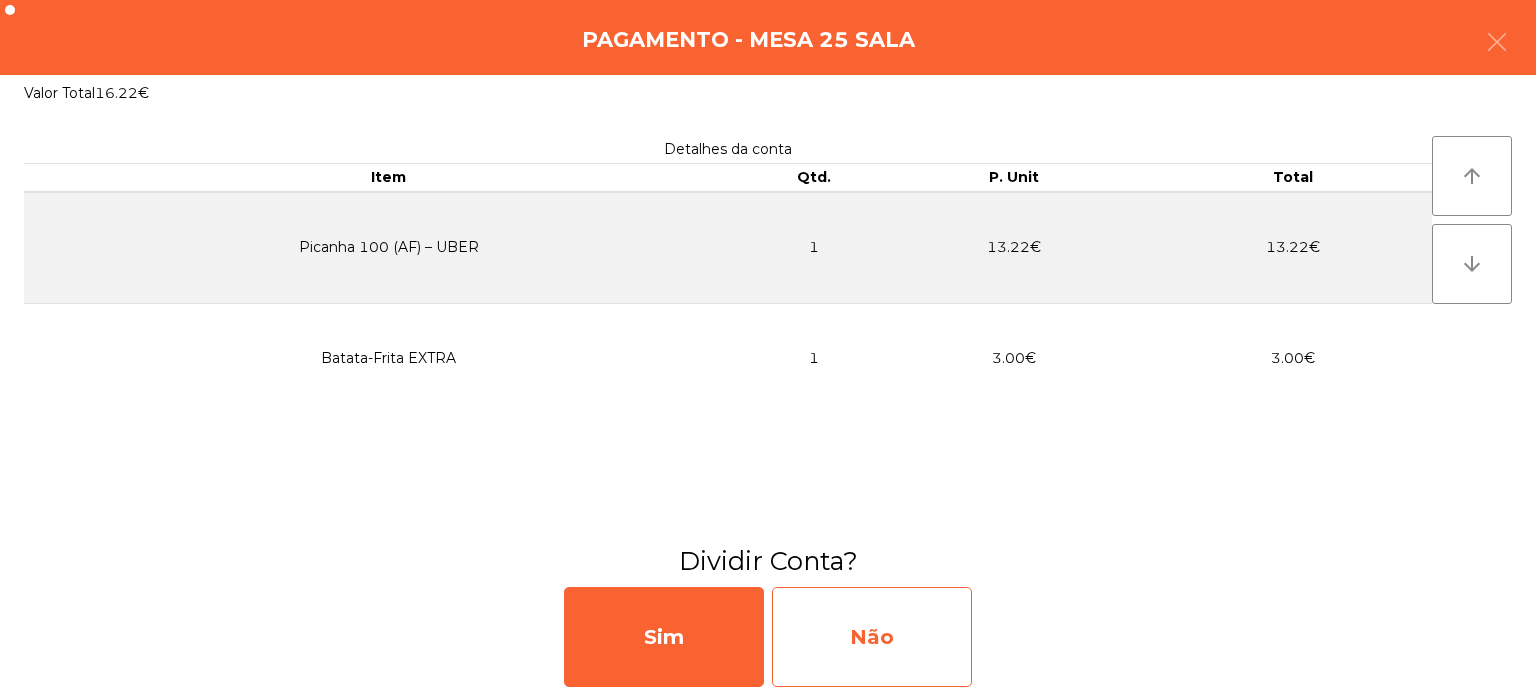 click on "Não" 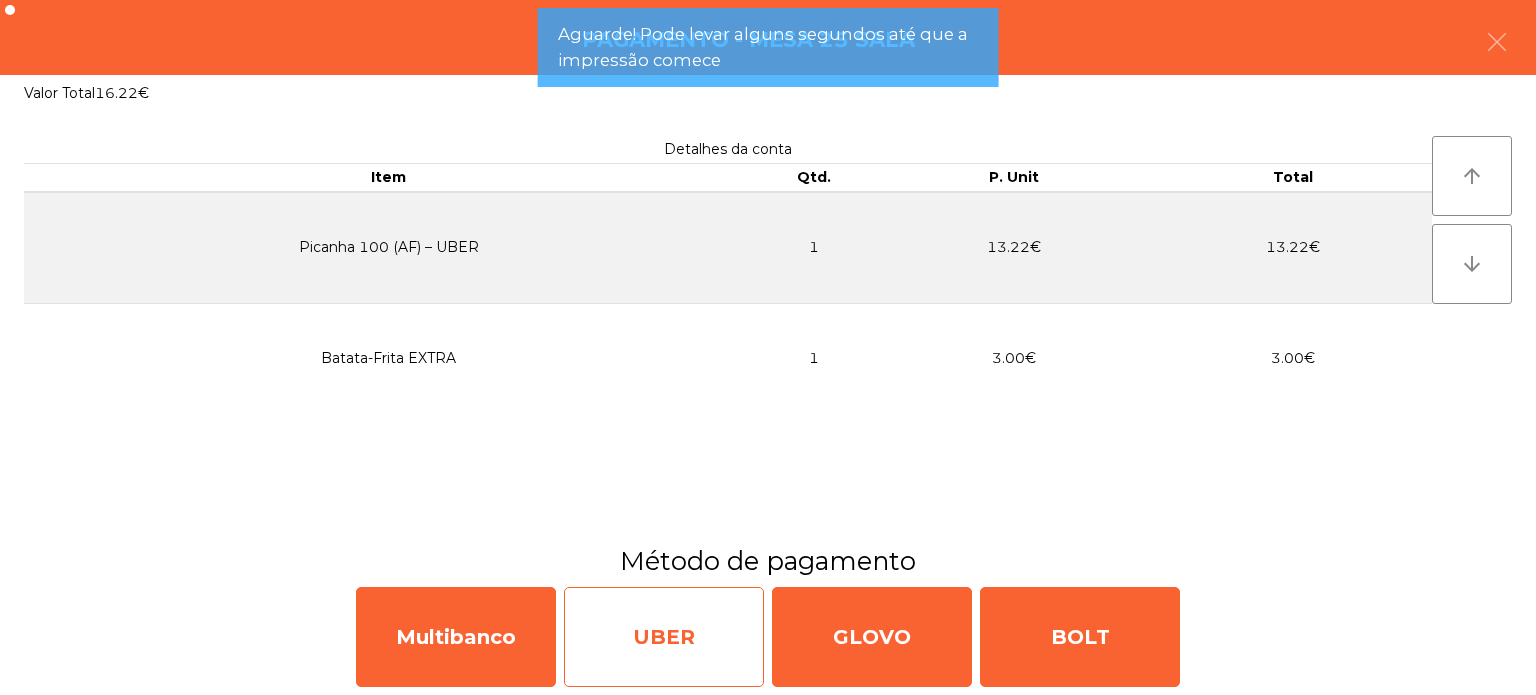 click on "UBER" 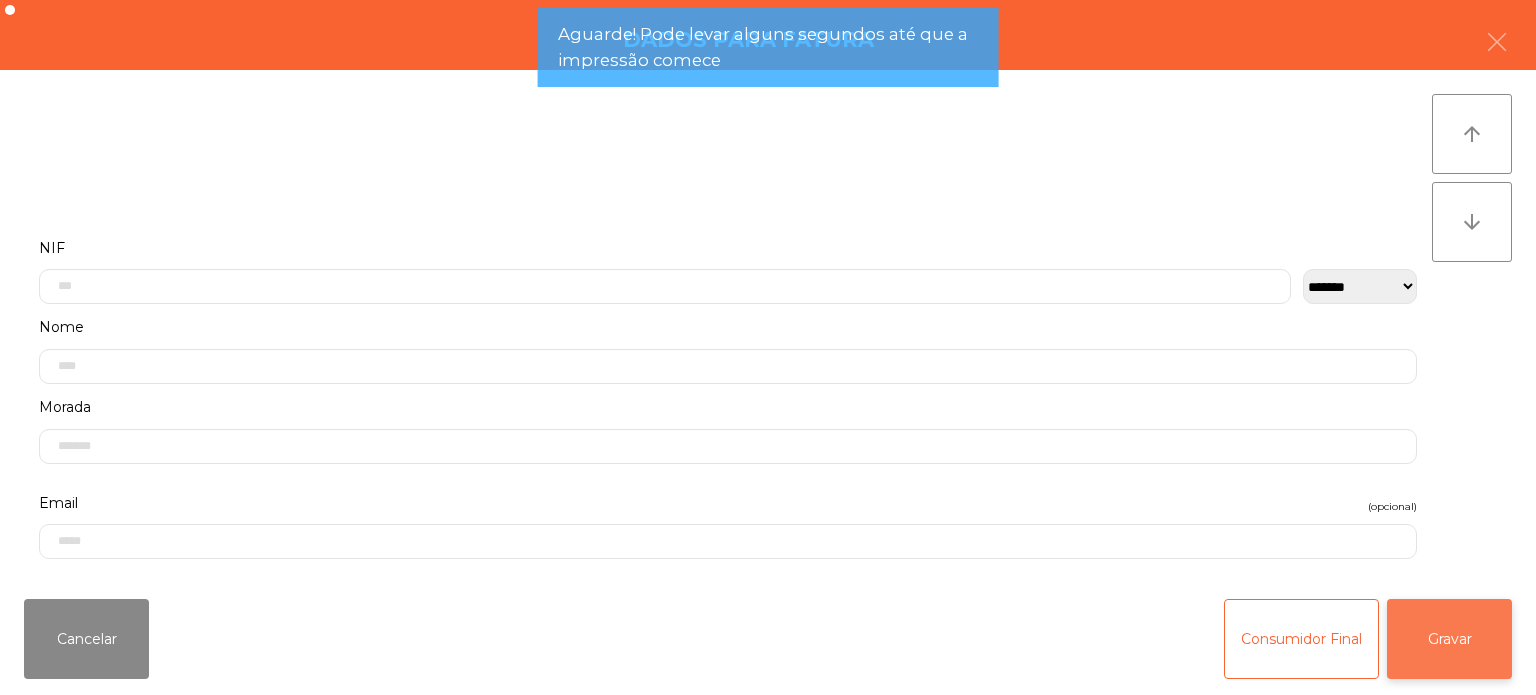 click on "Gravar" 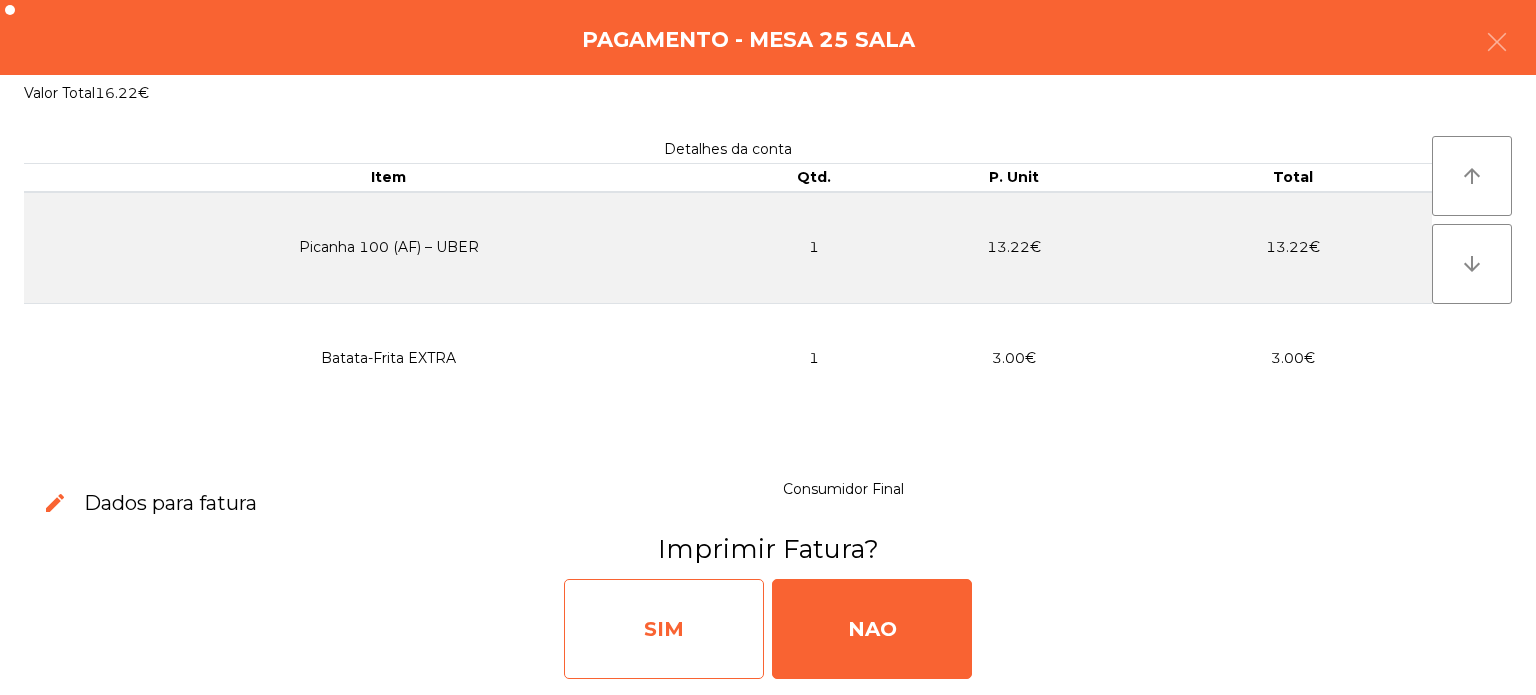 click on "SIM" 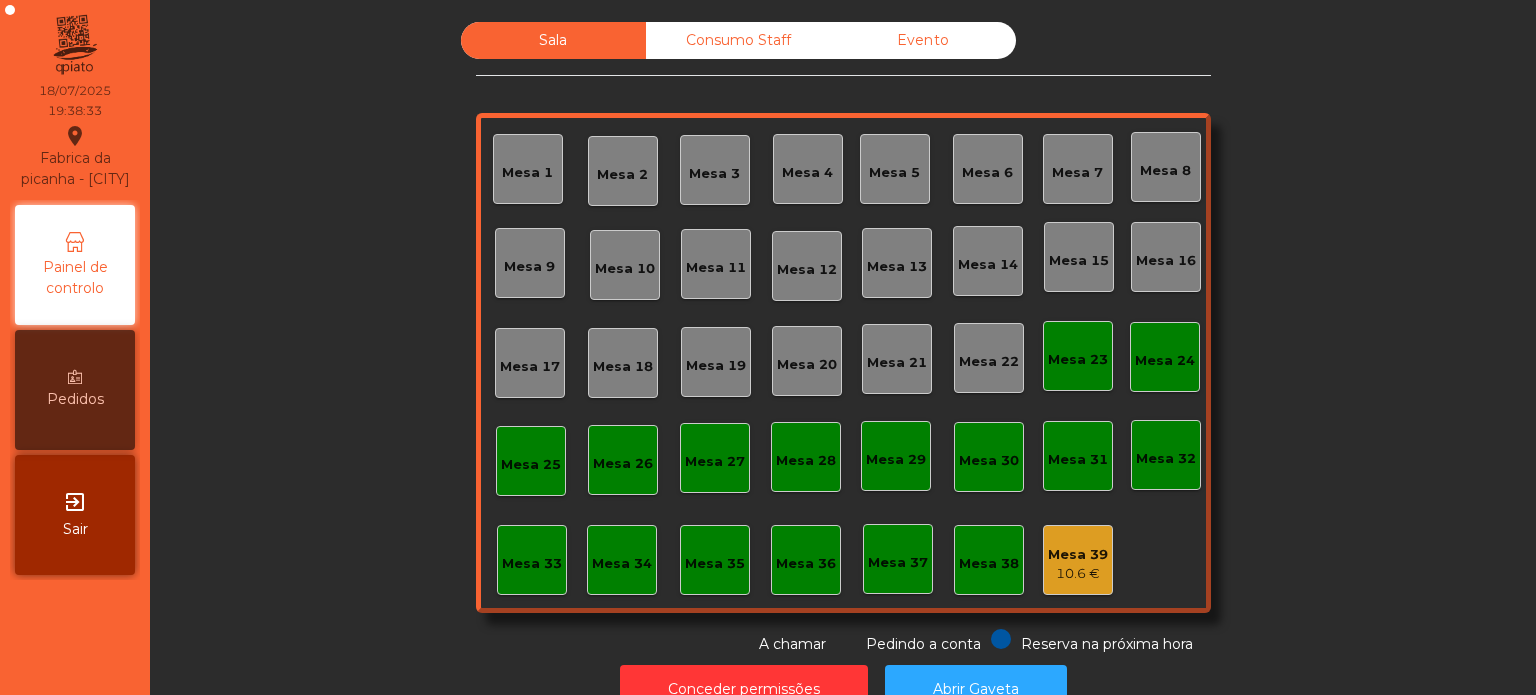 click on "Mesa 33" 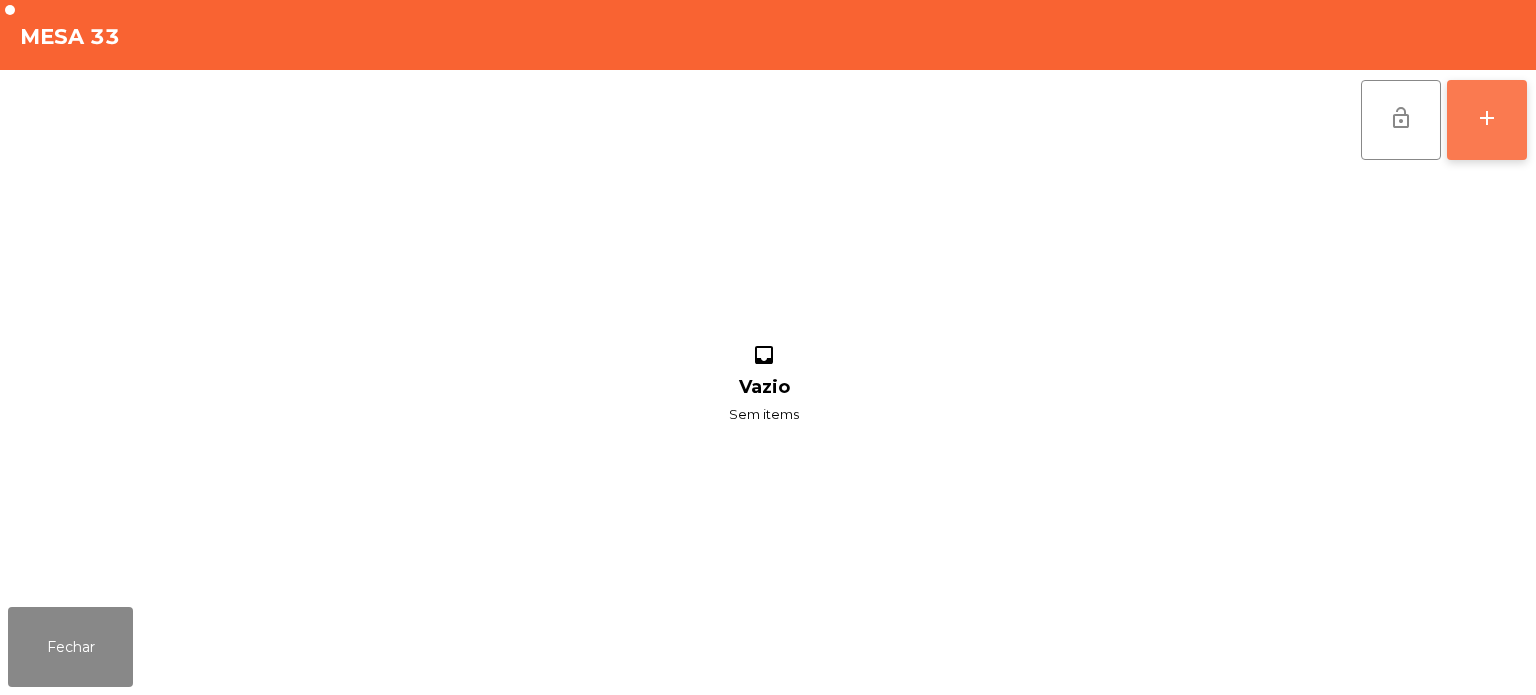 click on "add" 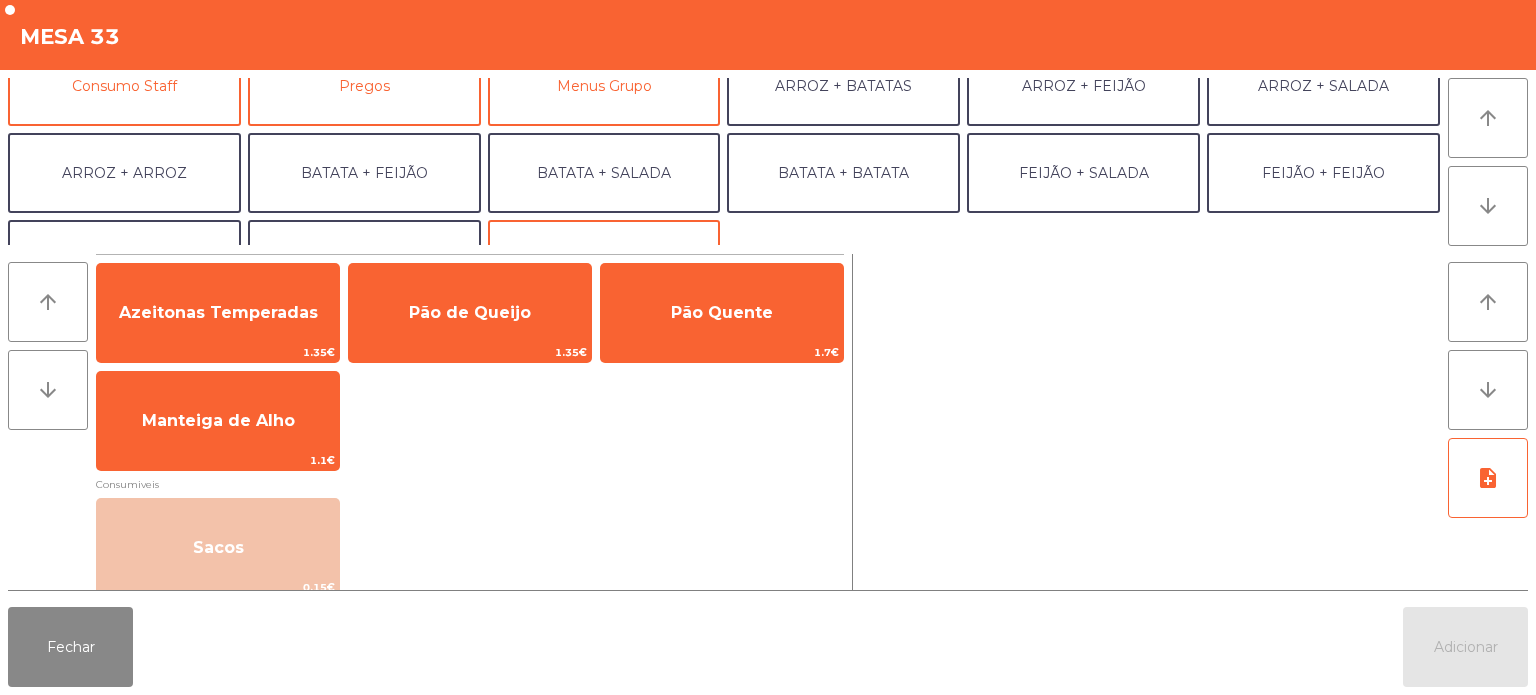 scroll, scrollTop: 226, scrollLeft: 0, axis: vertical 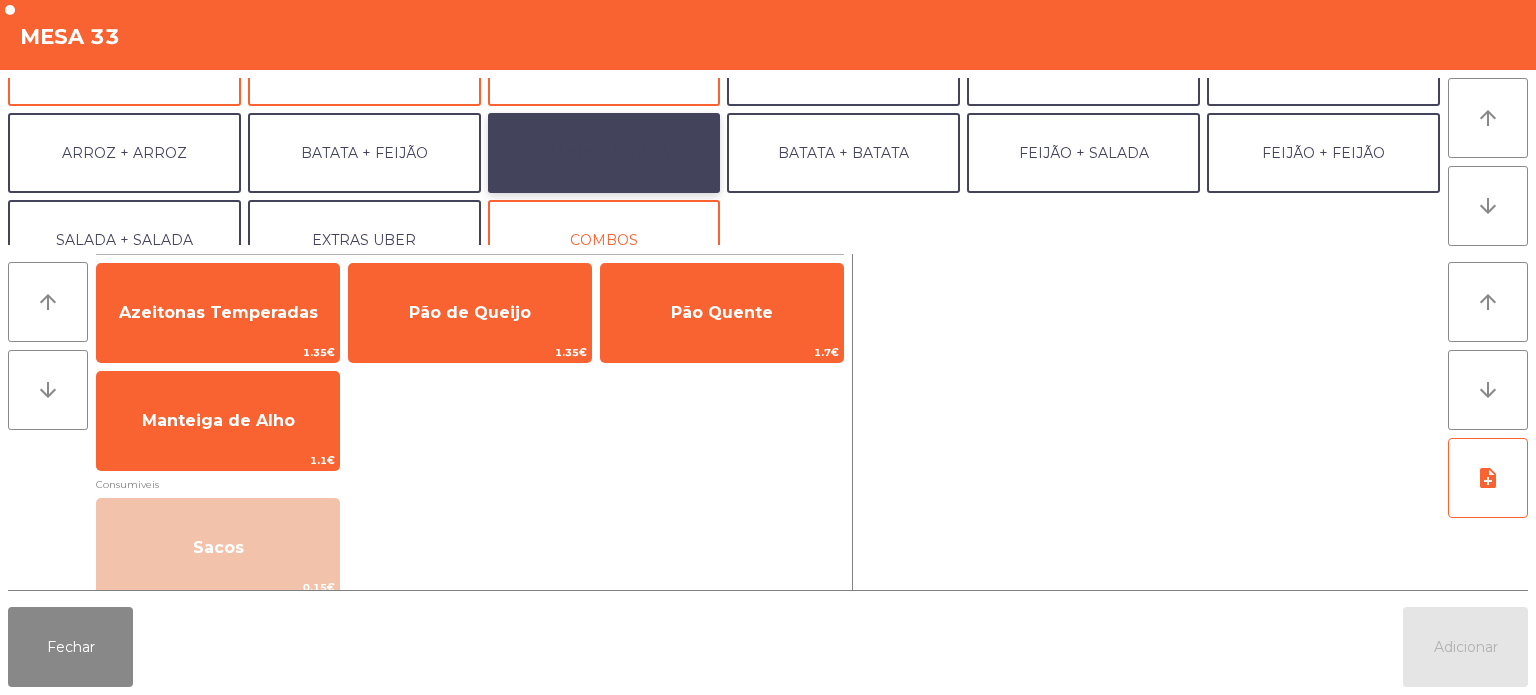 click on "BATATA + SALADA" 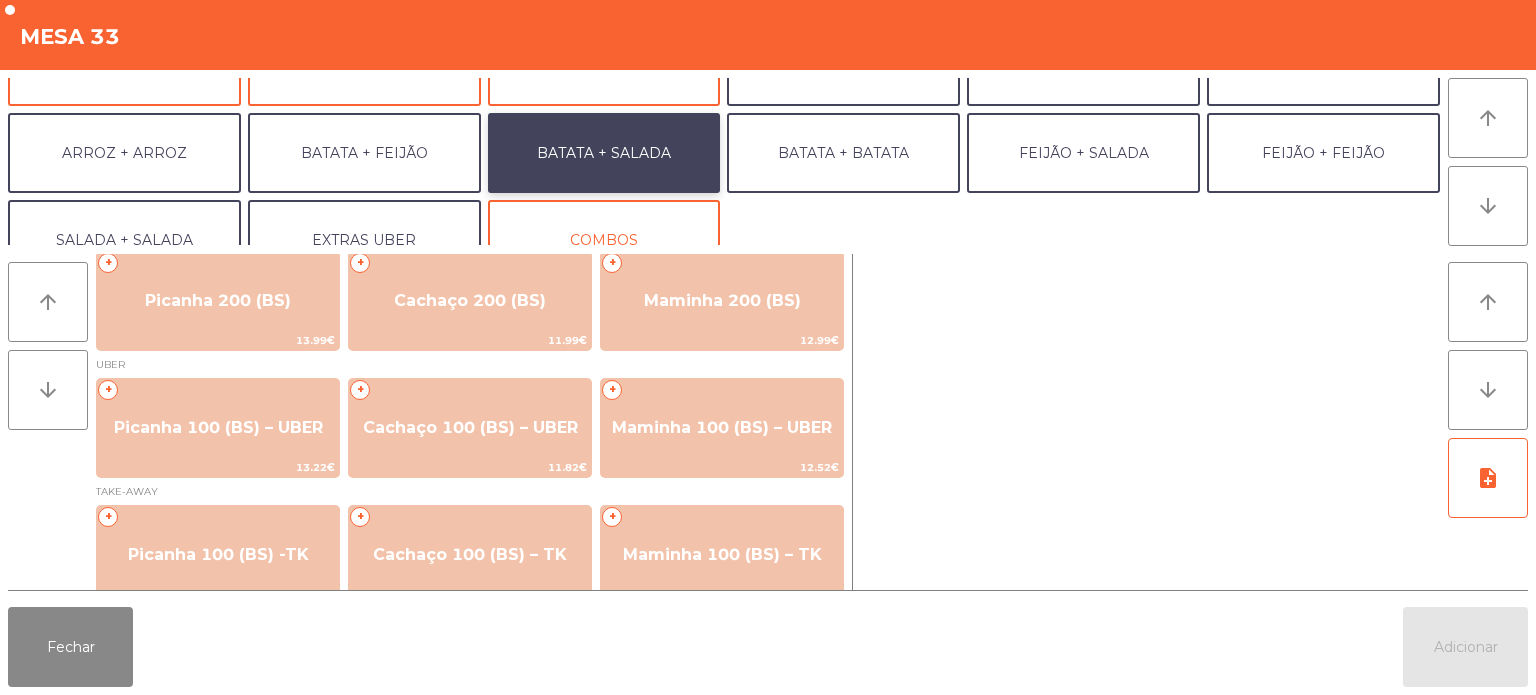 scroll, scrollTop: 146, scrollLeft: 0, axis: vertical 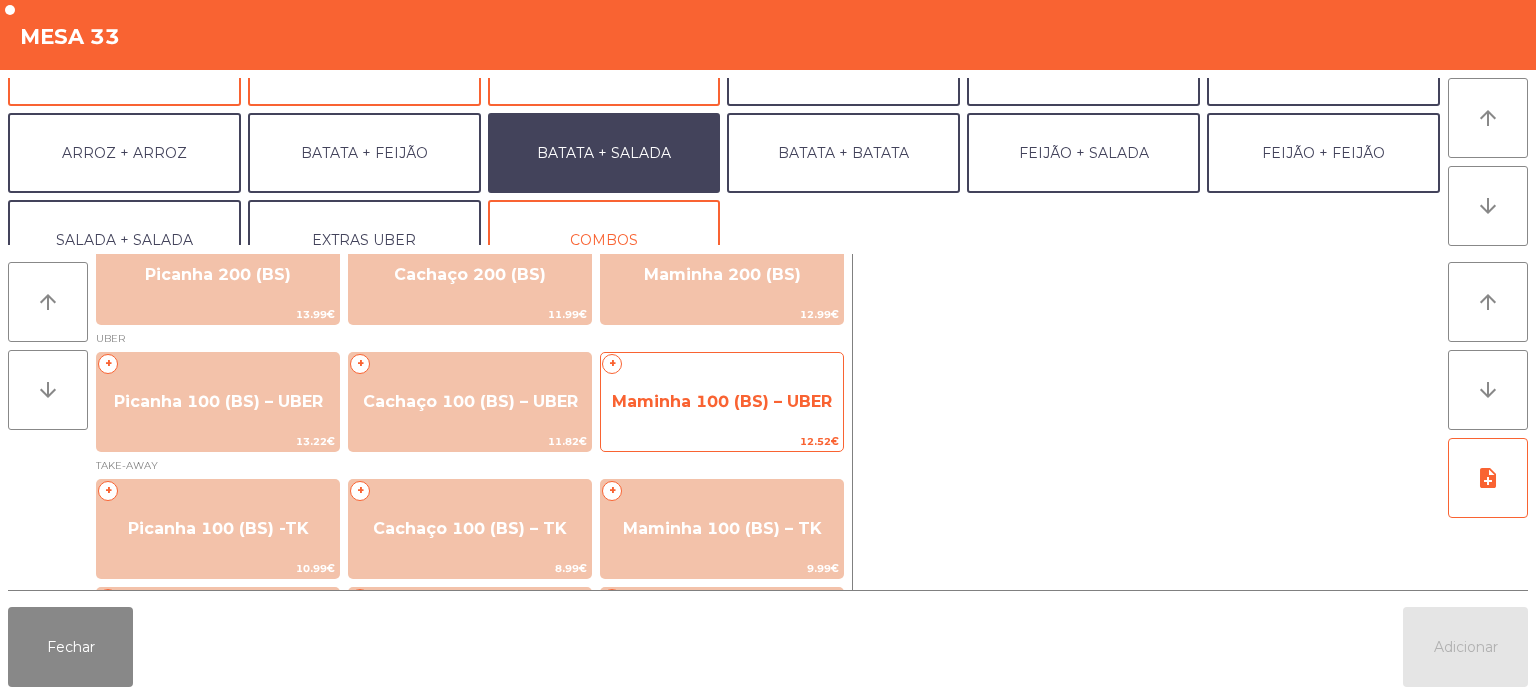 click on "Maminha 100 (BS) – UBER" 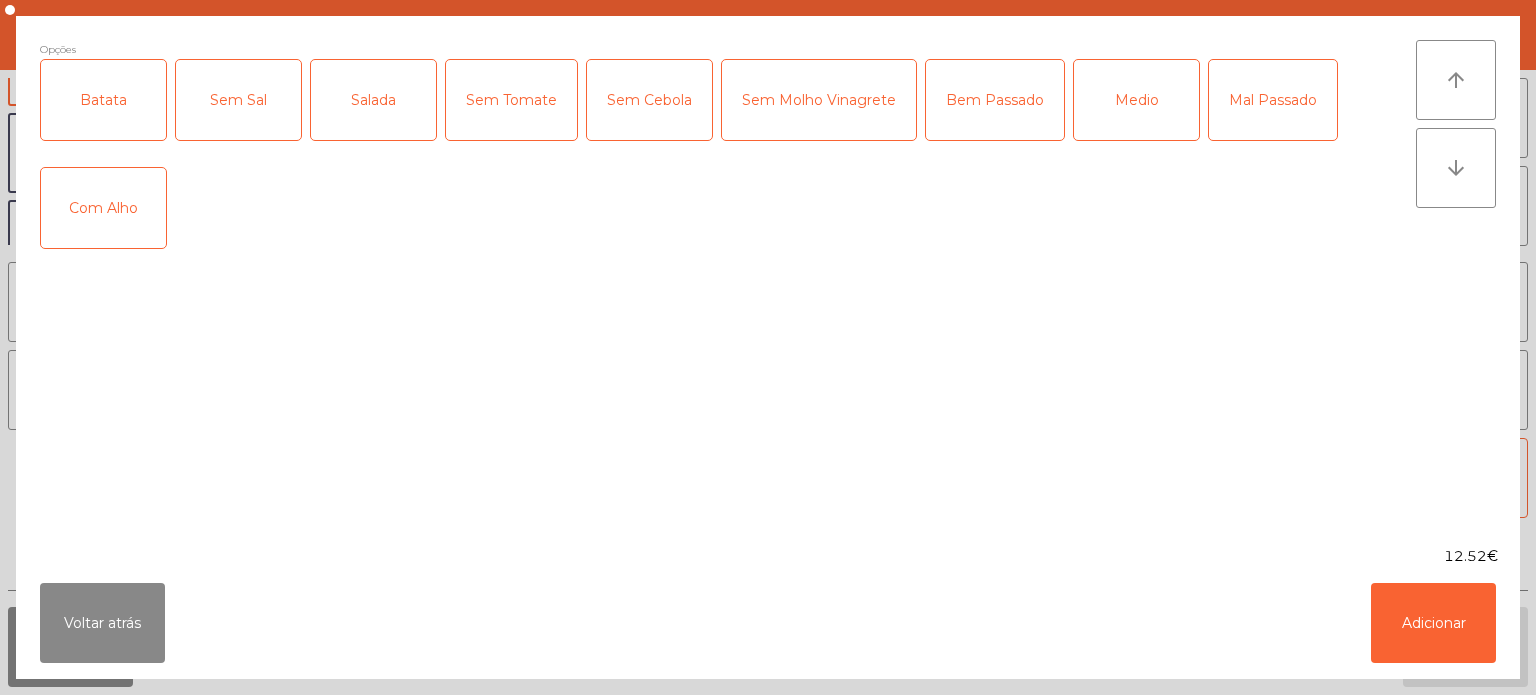 click on "Batata" 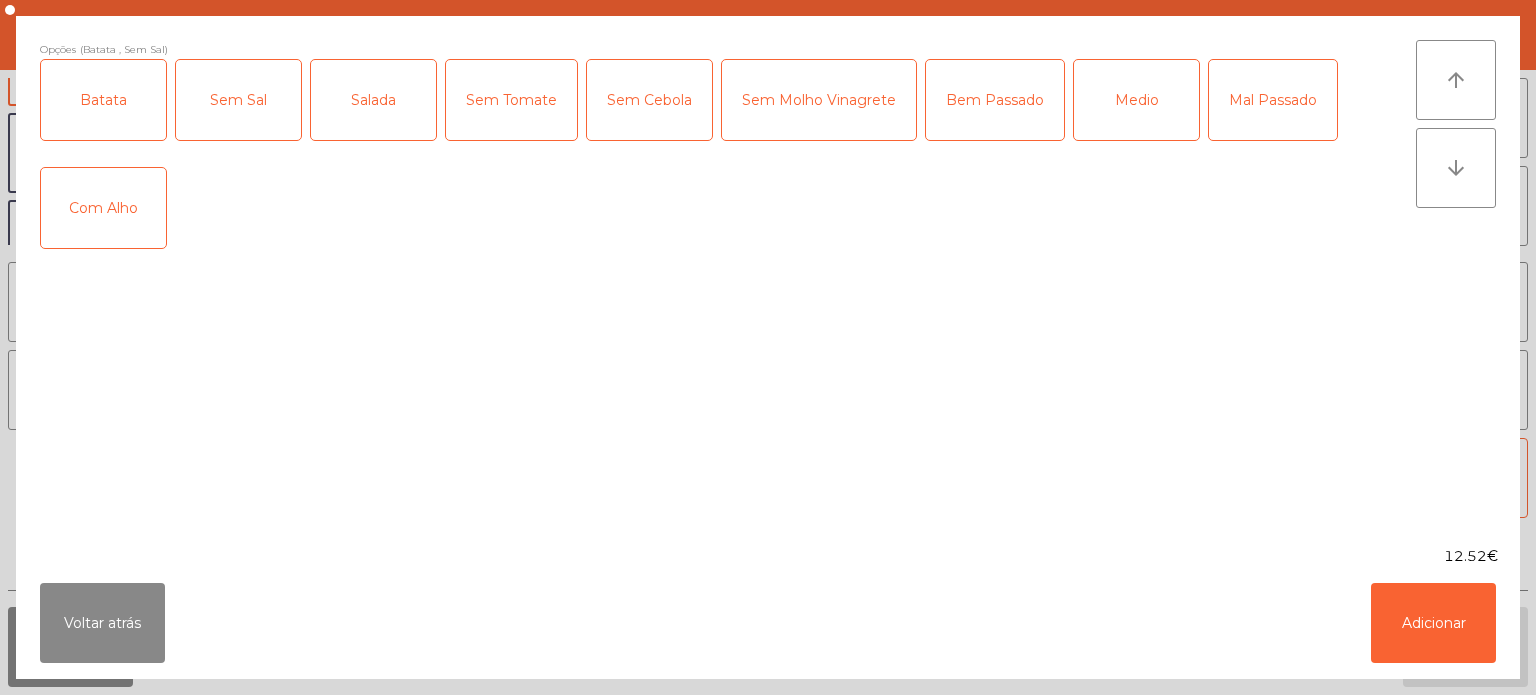 click on "Sem Sal" 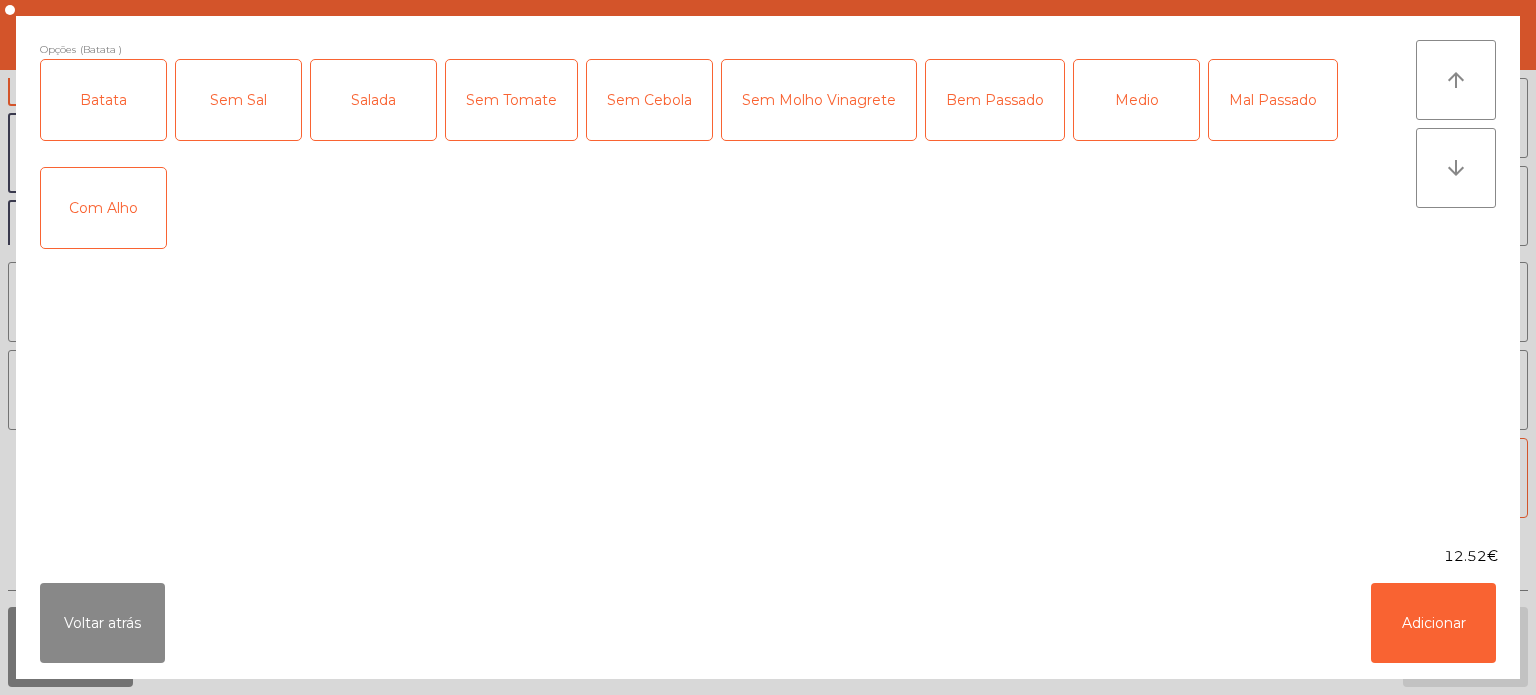 click on "Sem Tomate" 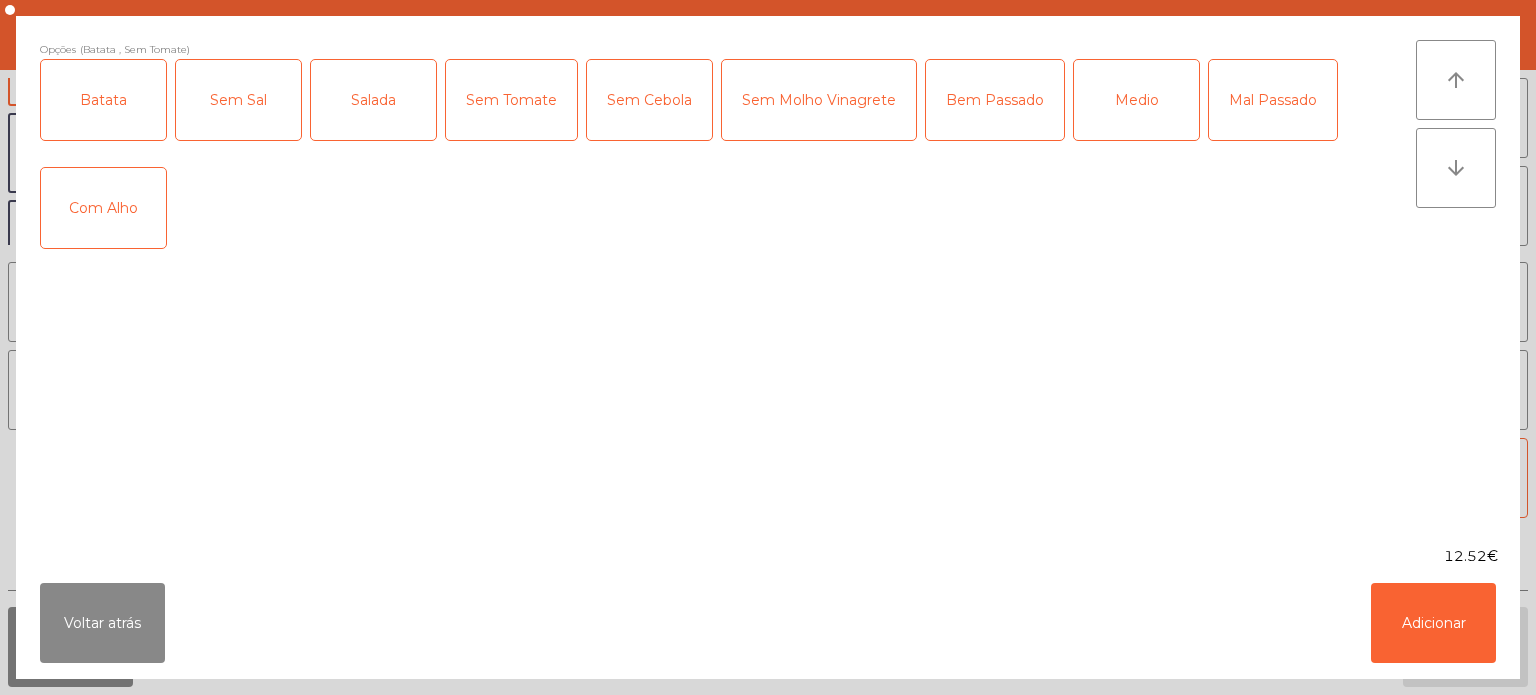 click on "Sem Tomate" 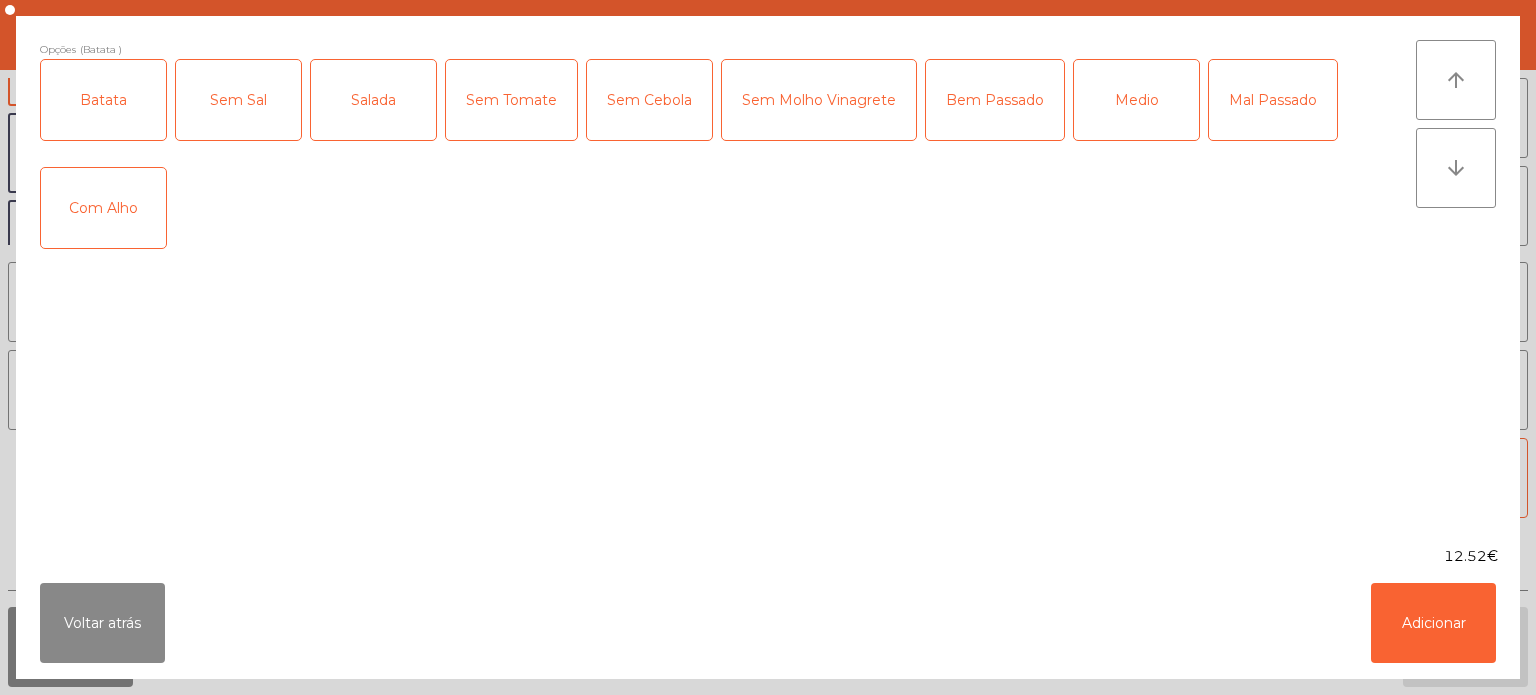 click on "Salada" 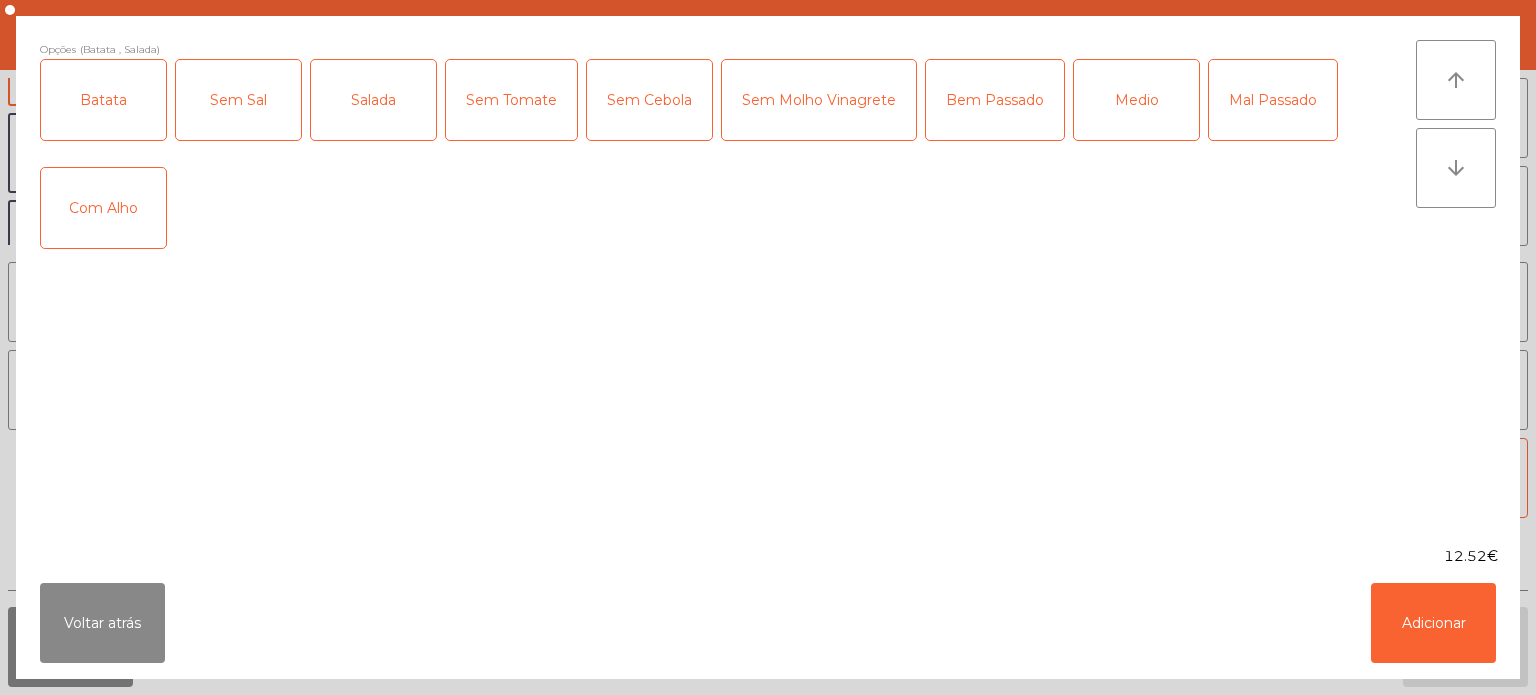 click on "Medio" 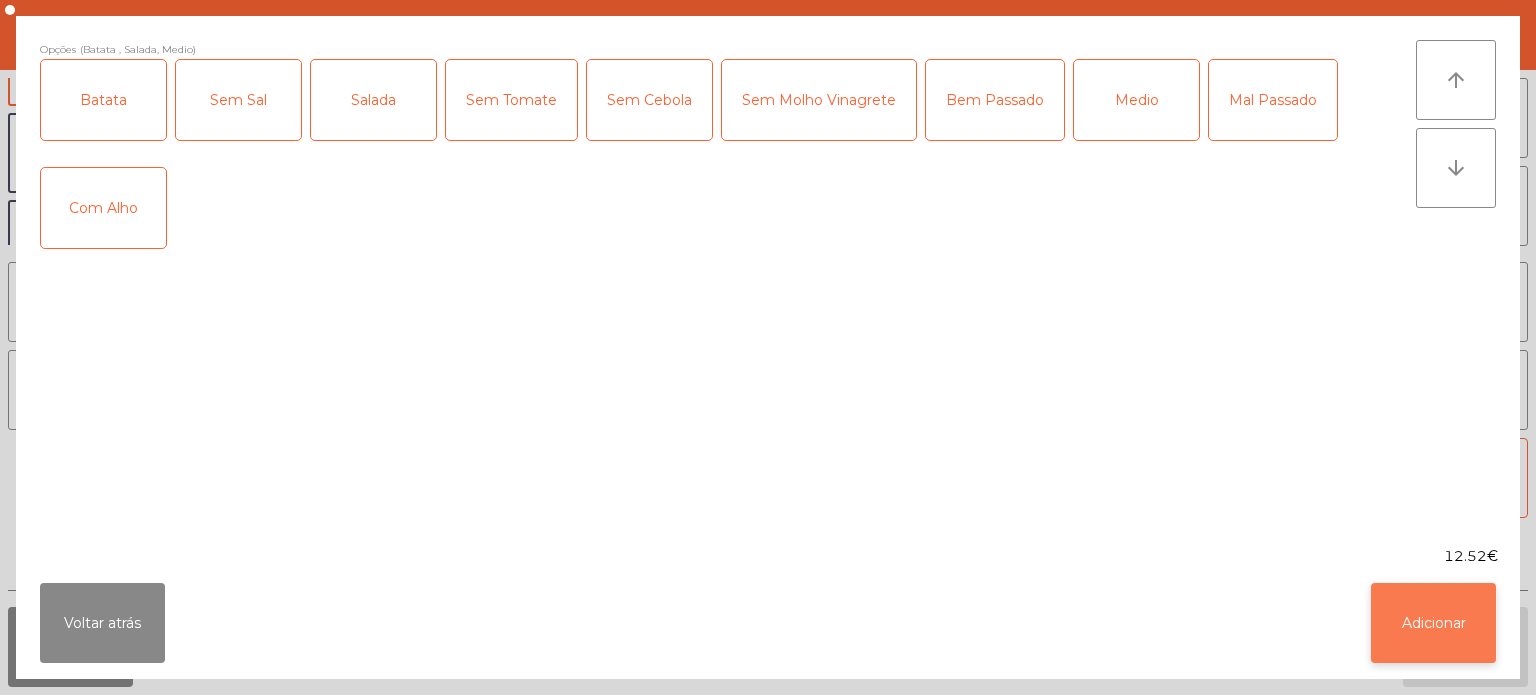 click on "Adicionar" 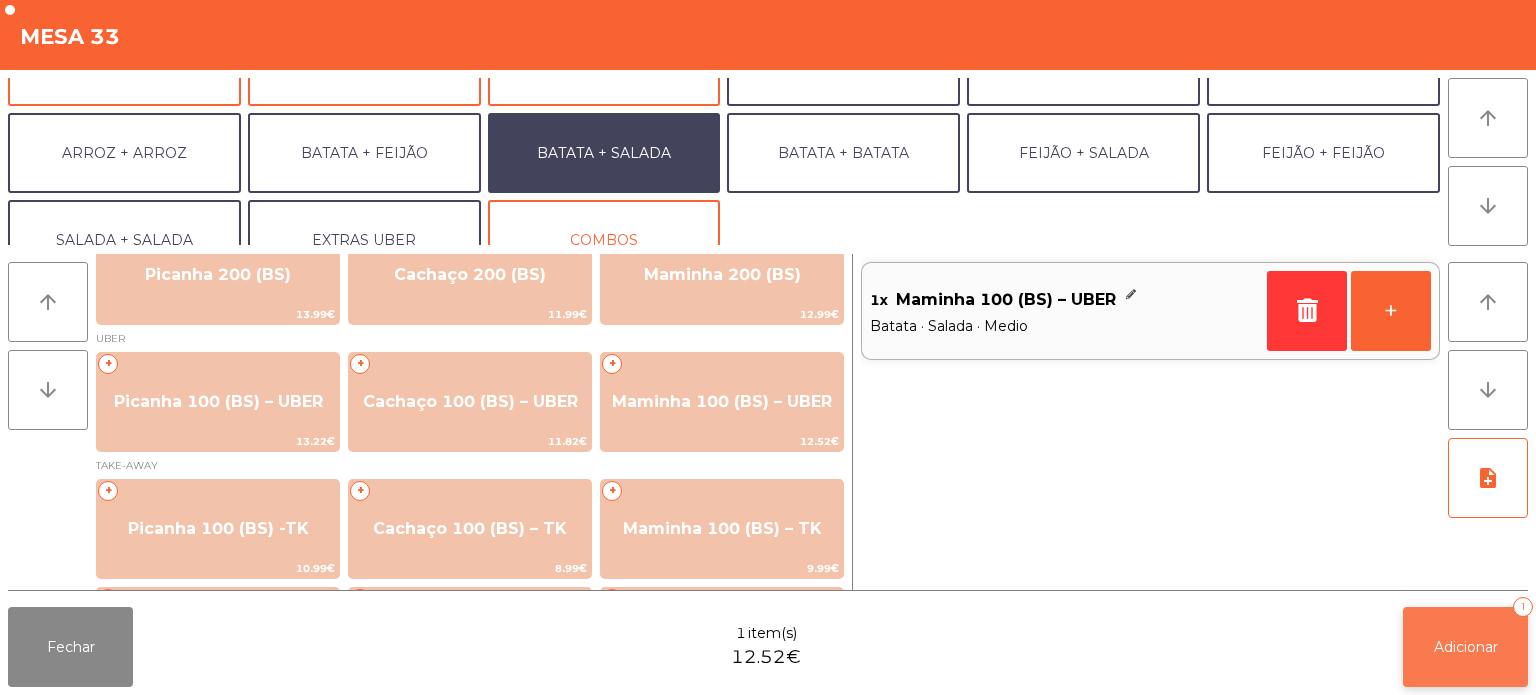 click on "Adicionar   1" 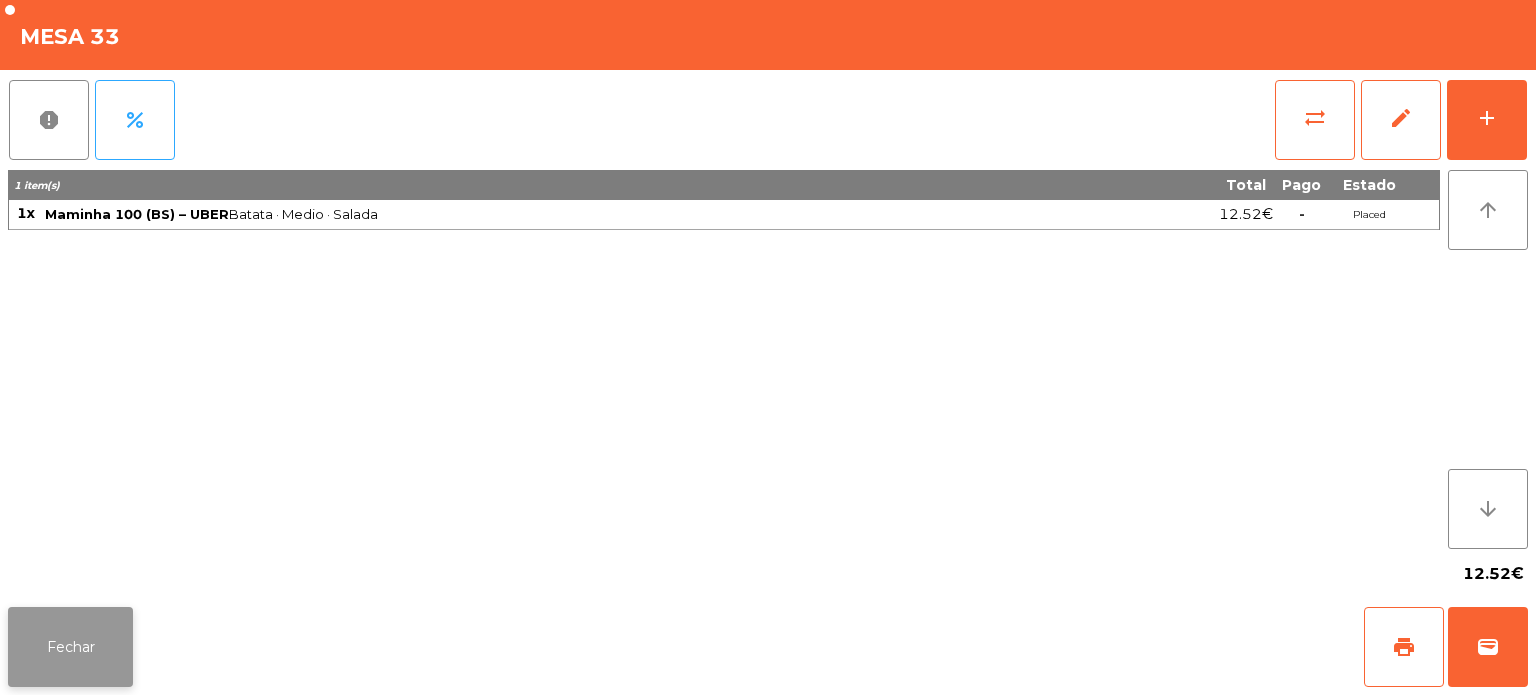 click on "Fechar" 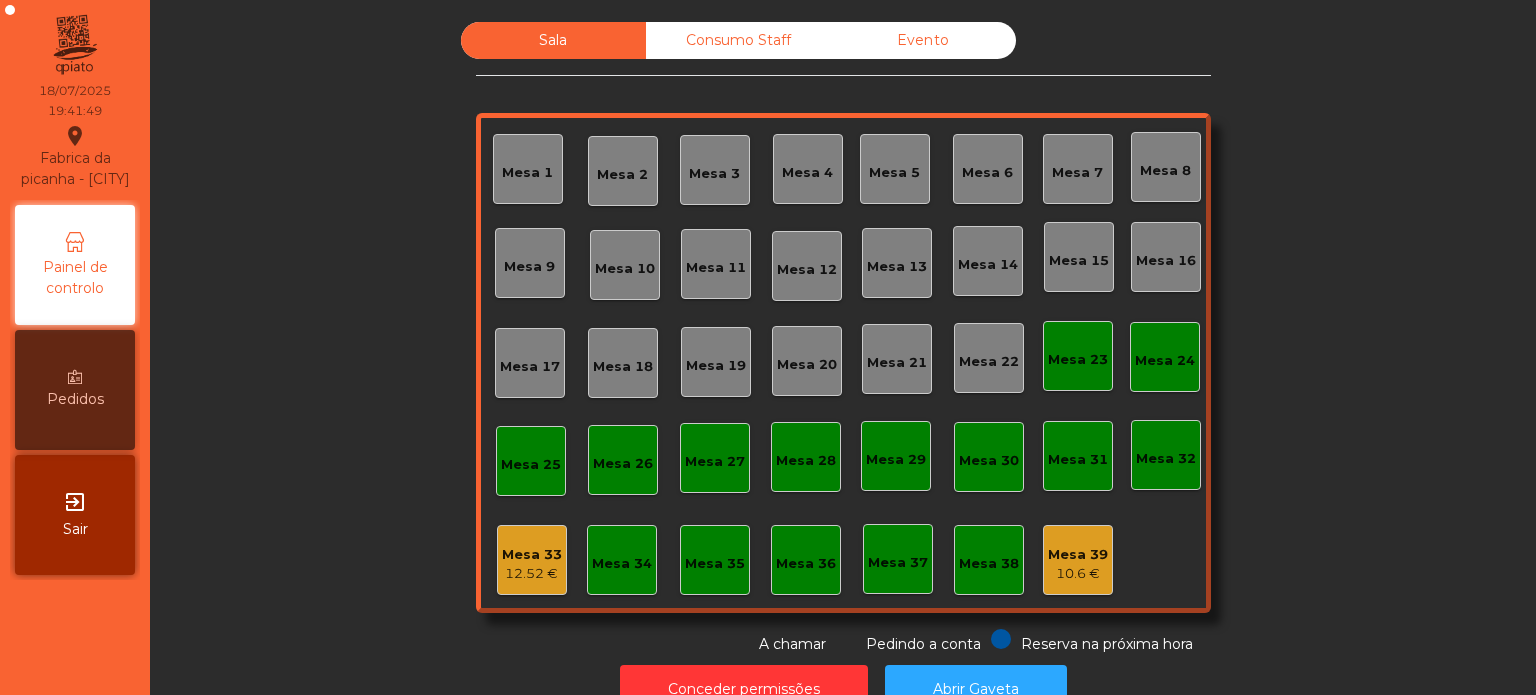 click on "Mesa 34" 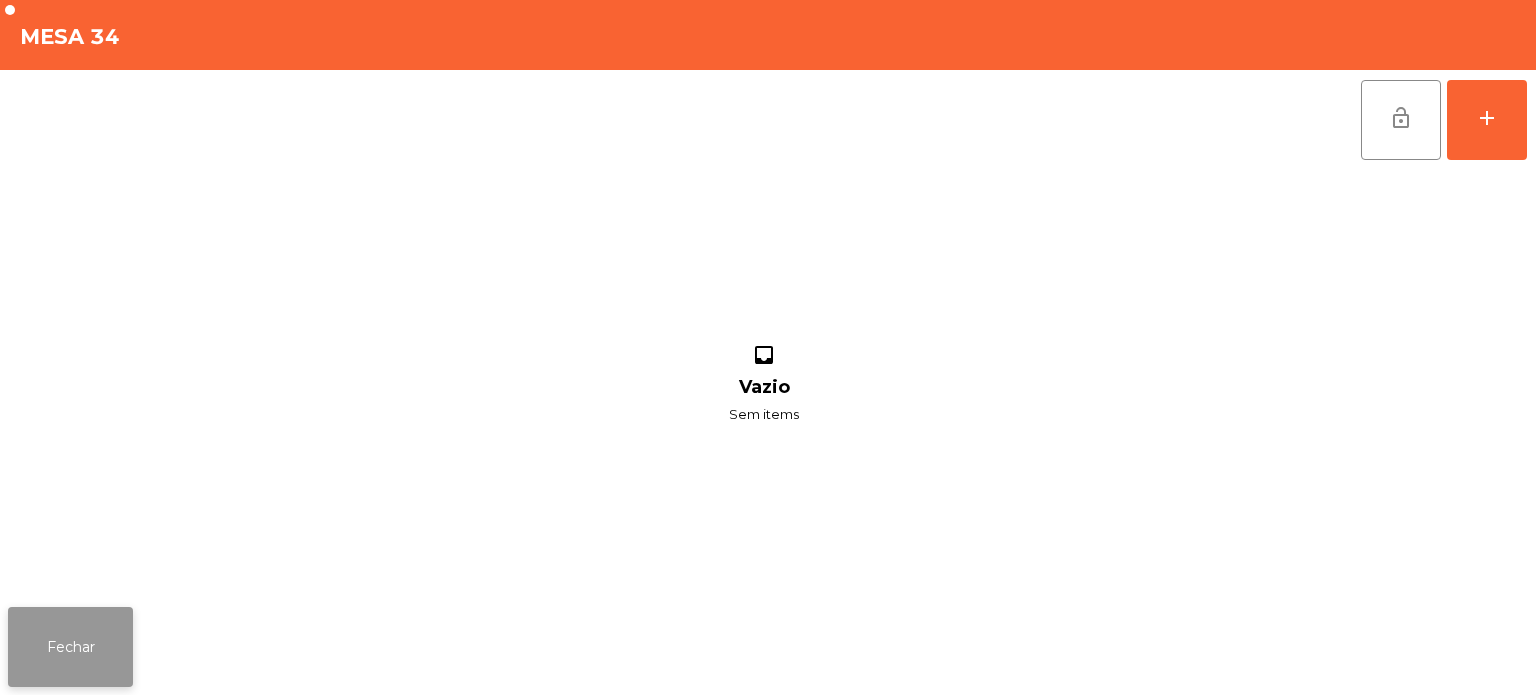 click on "Fechar" 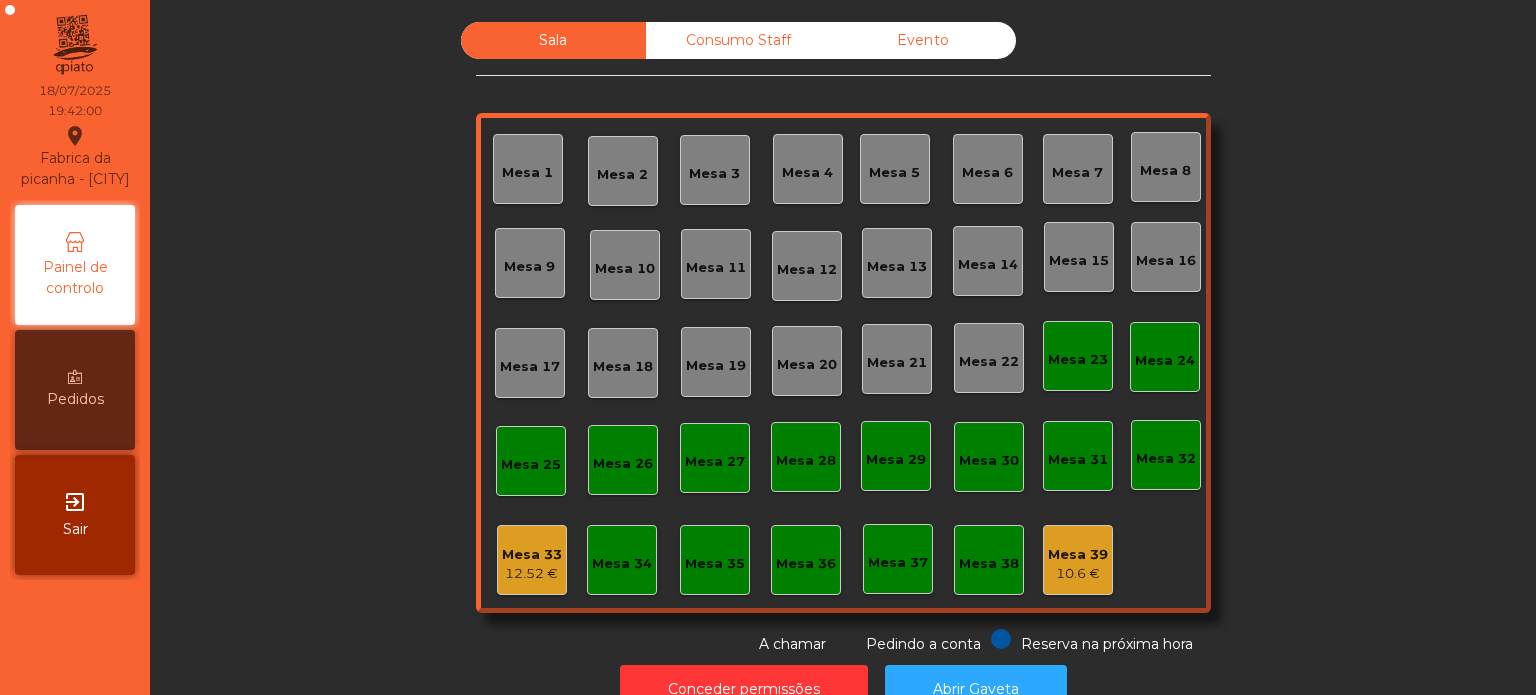 click on "12.52 €" 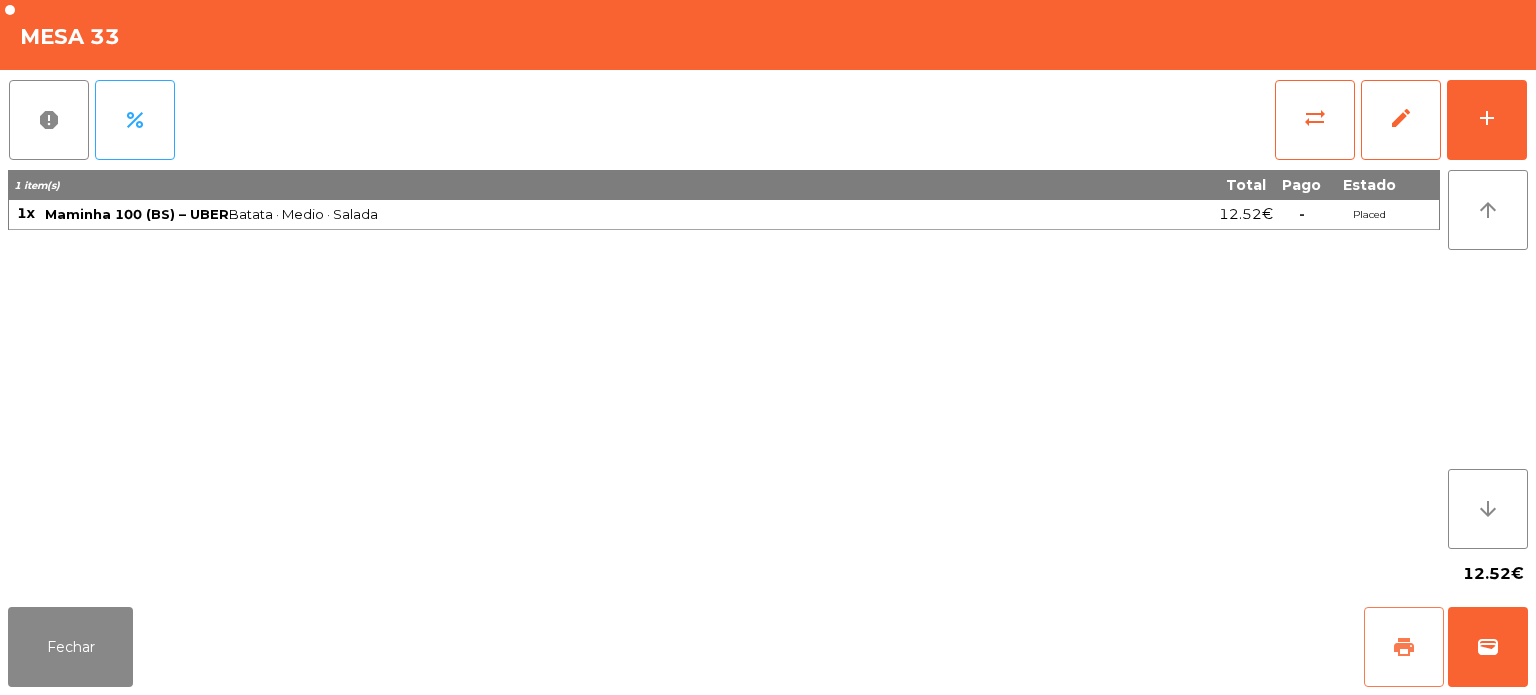 click on "print" 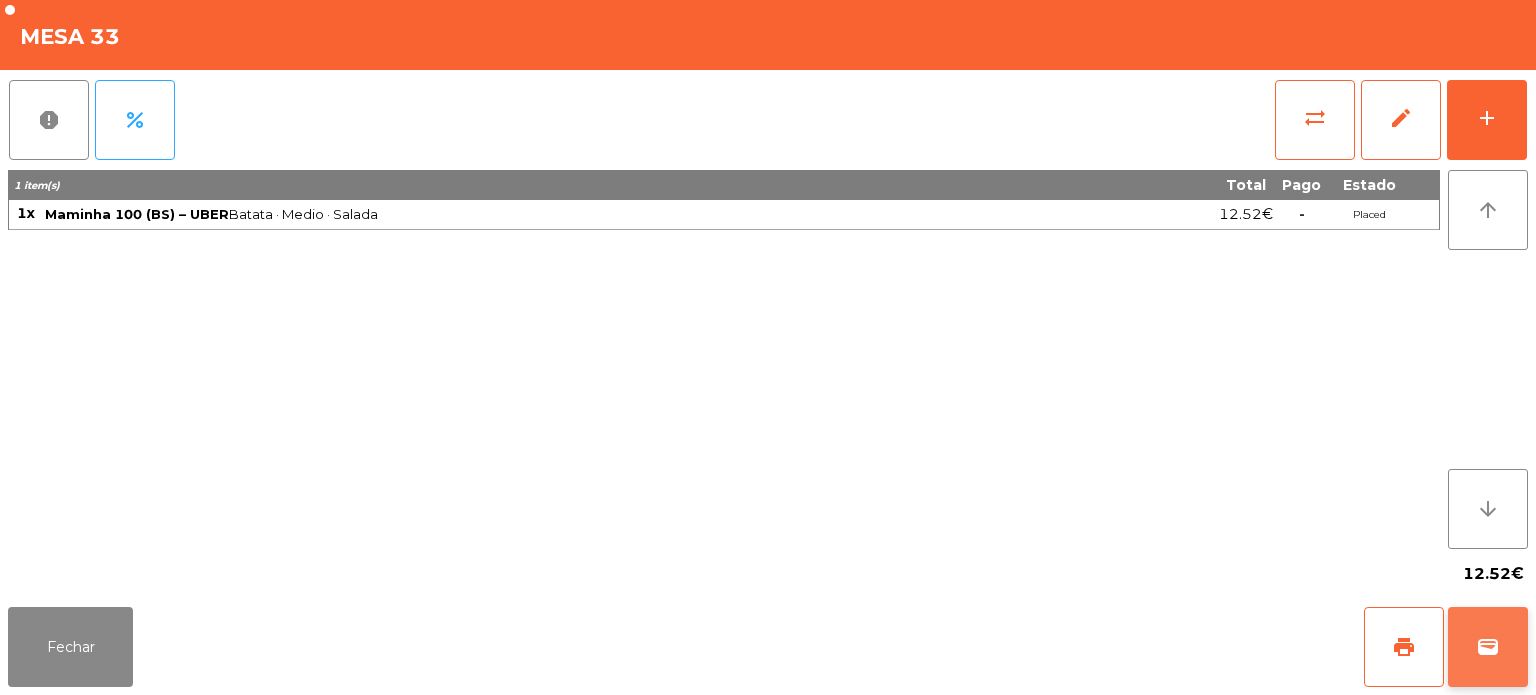 click on "wallet" 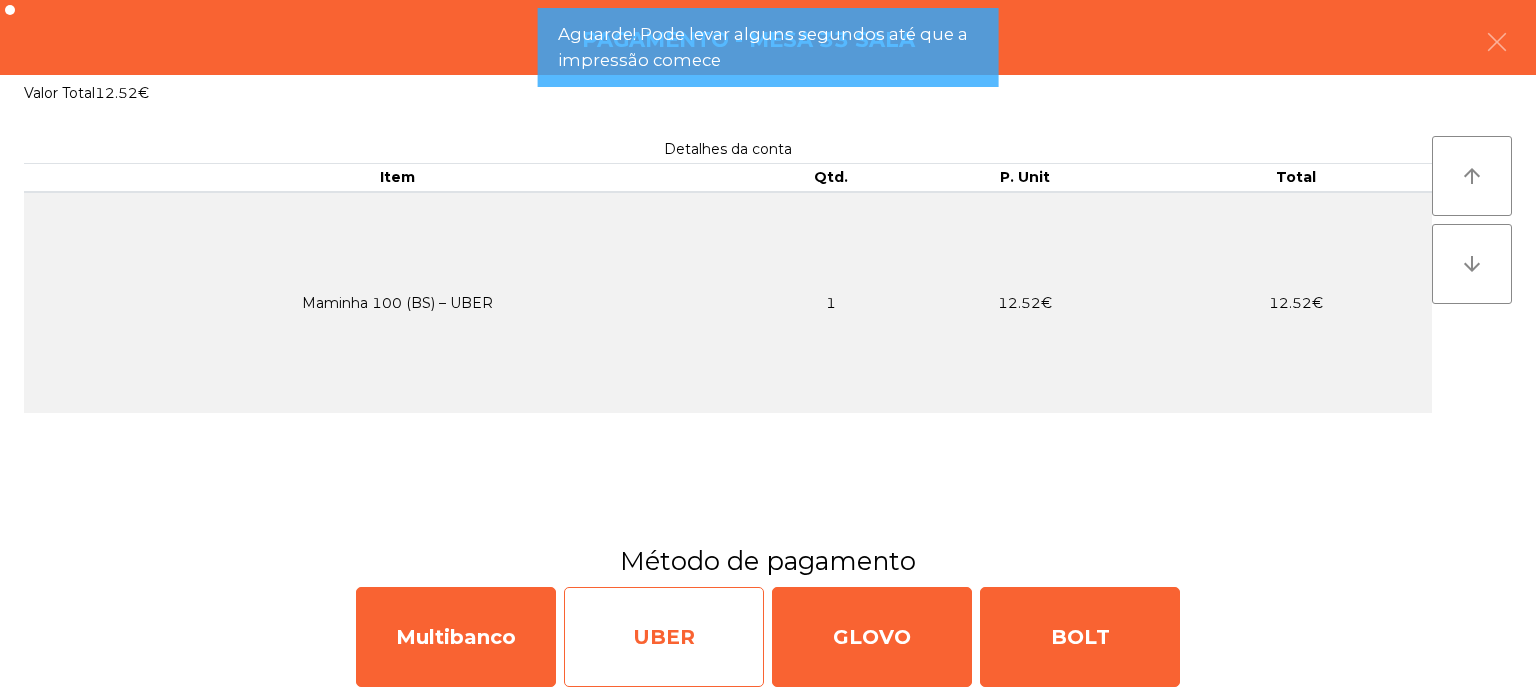 click on "UBER" 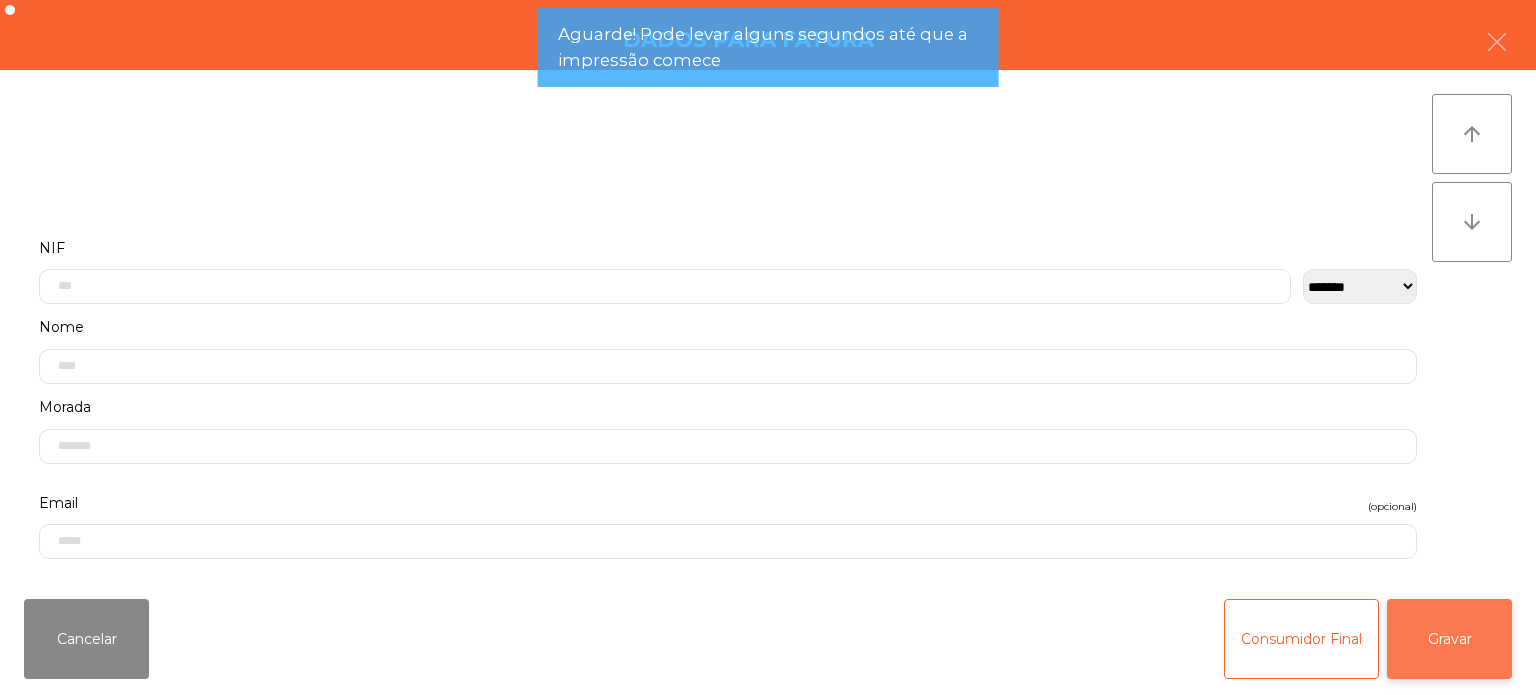 click on "Gravar" 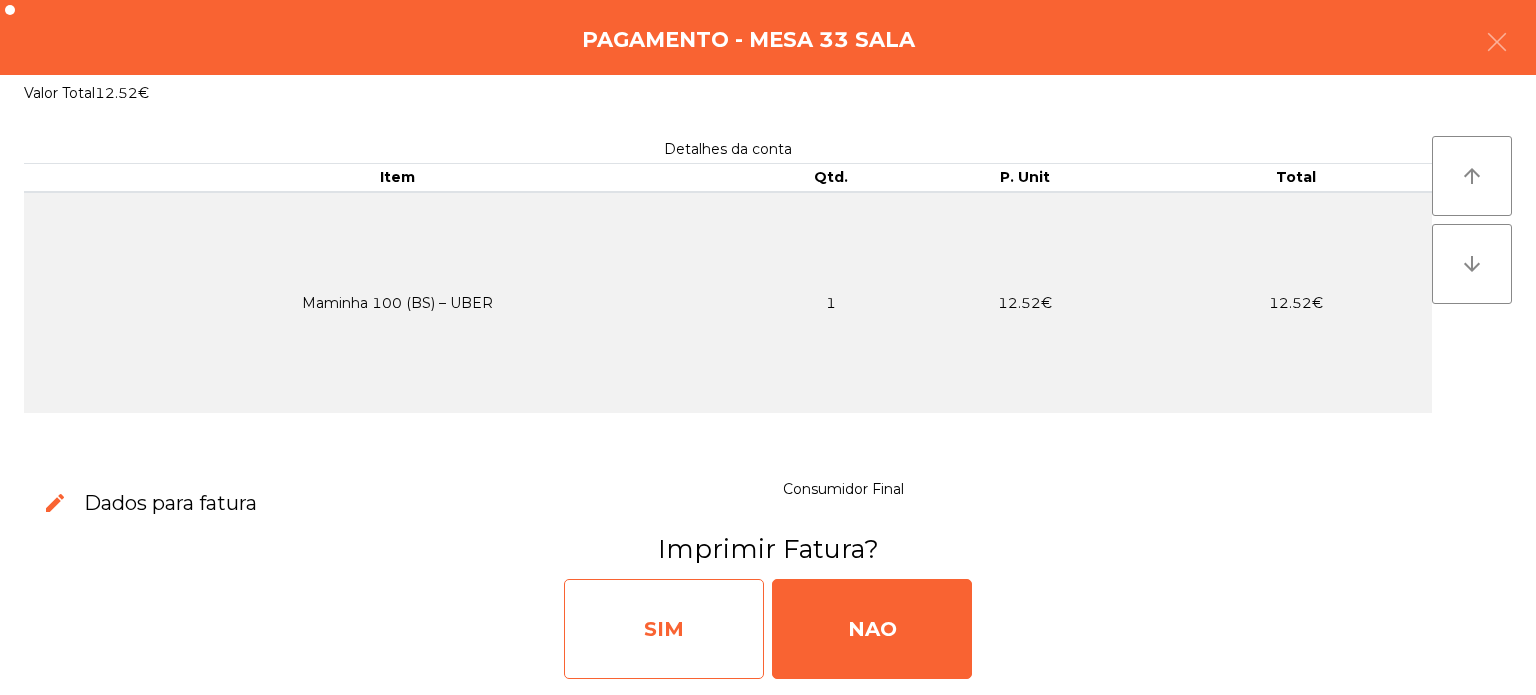 click on "SIM" 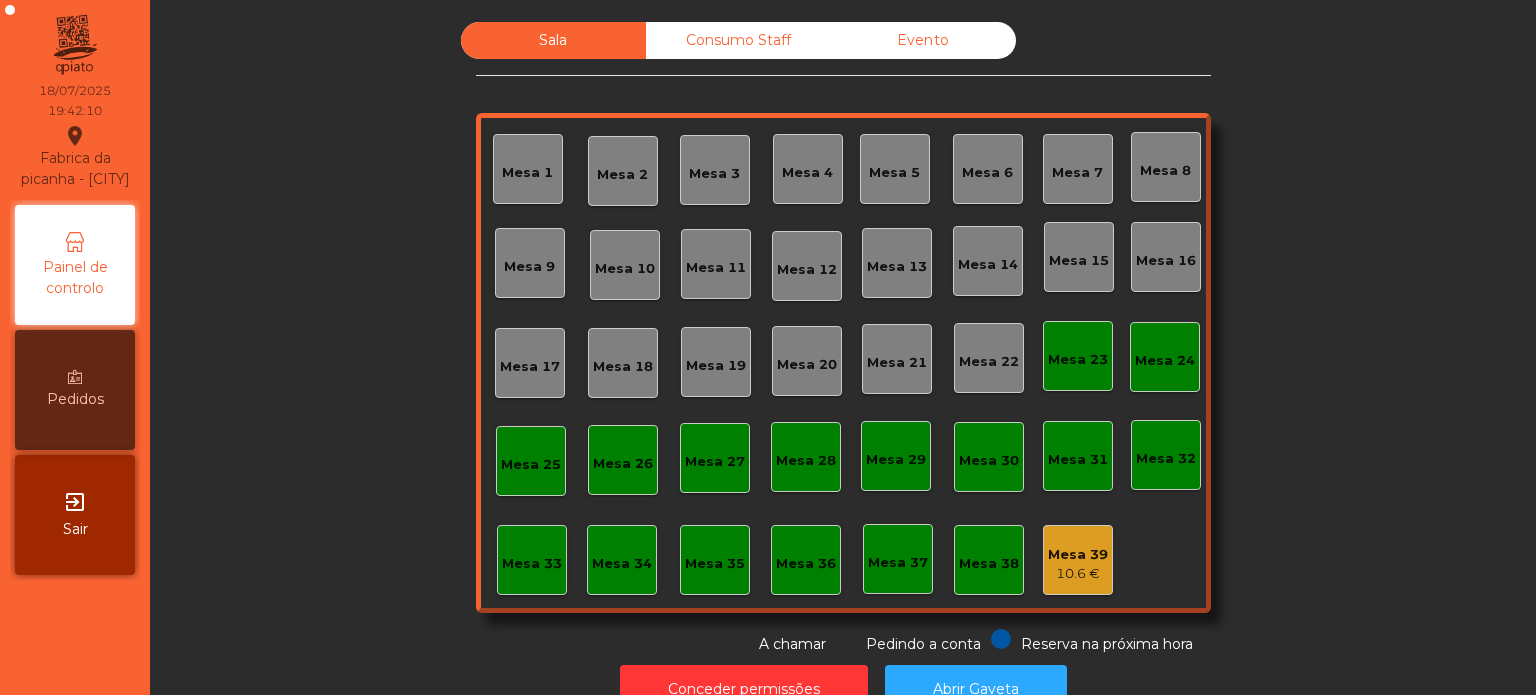 click on "Mesa 26" 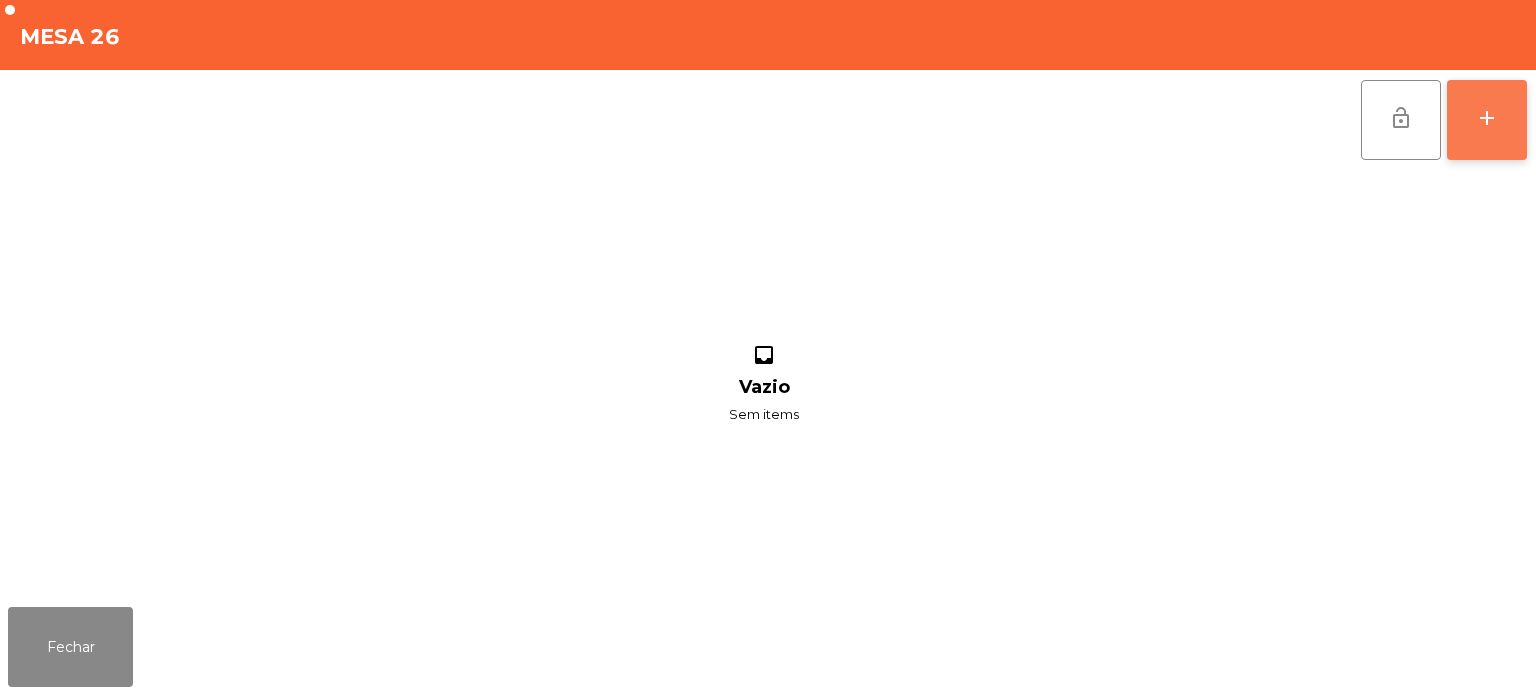 click on "add" 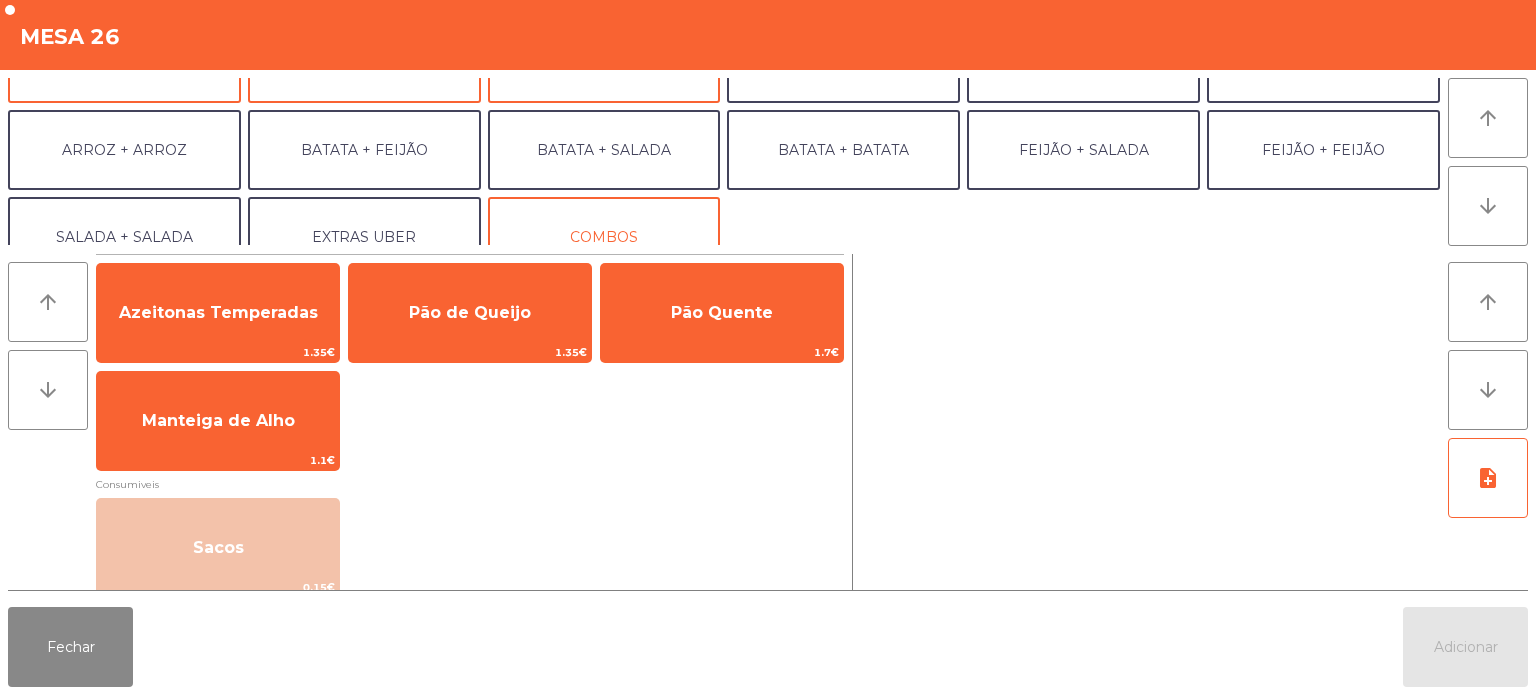 scroll, scrollTop: 232, scrollLeft: 0, axis: vertical 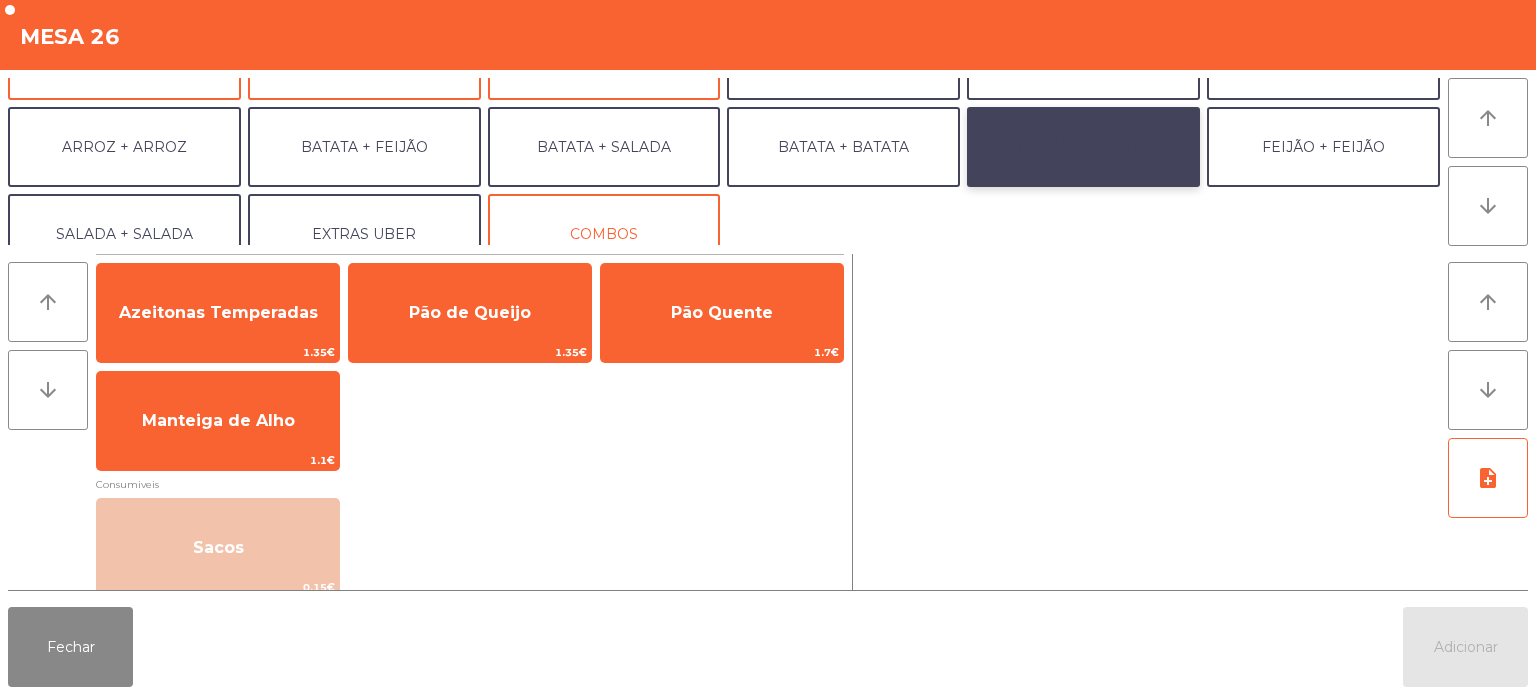 click on "FEIJÃO + SALADA" 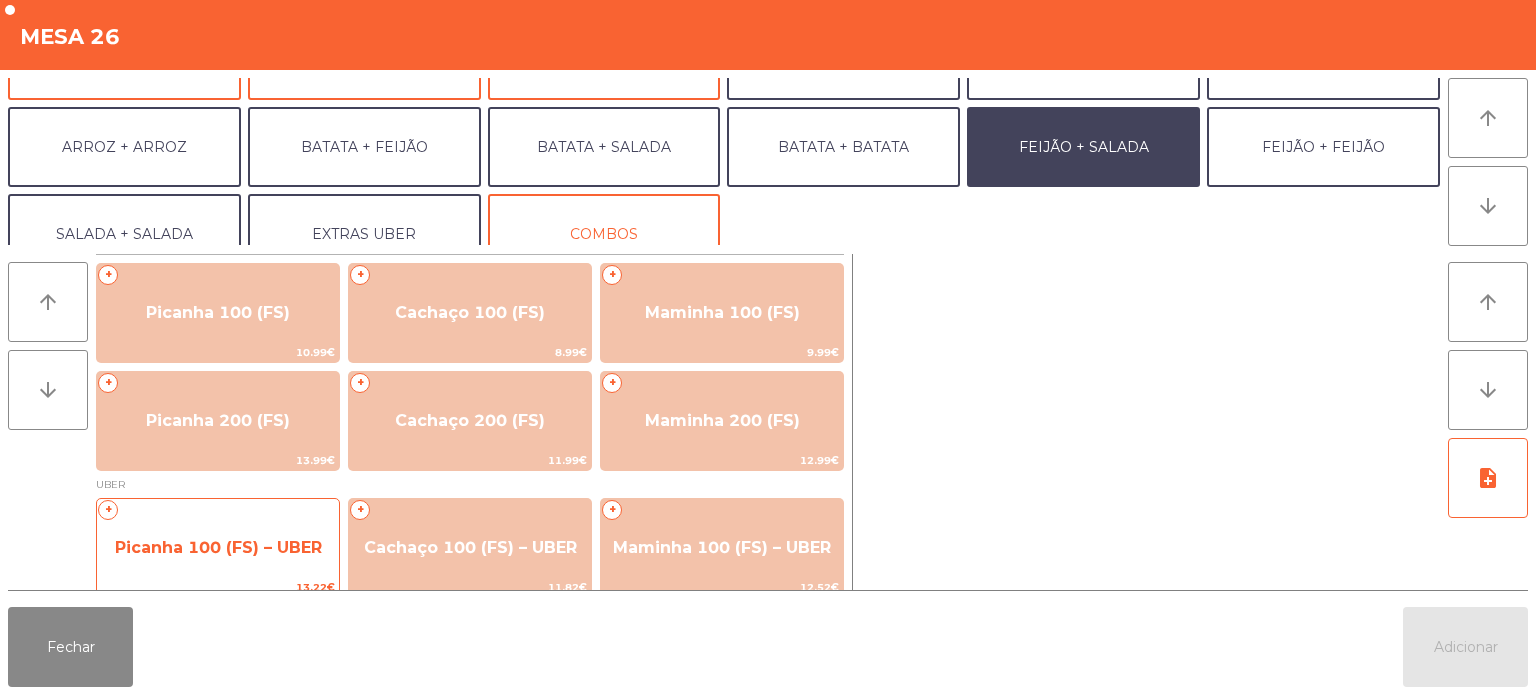 click on "Picanha 100 (FS) – UBER" 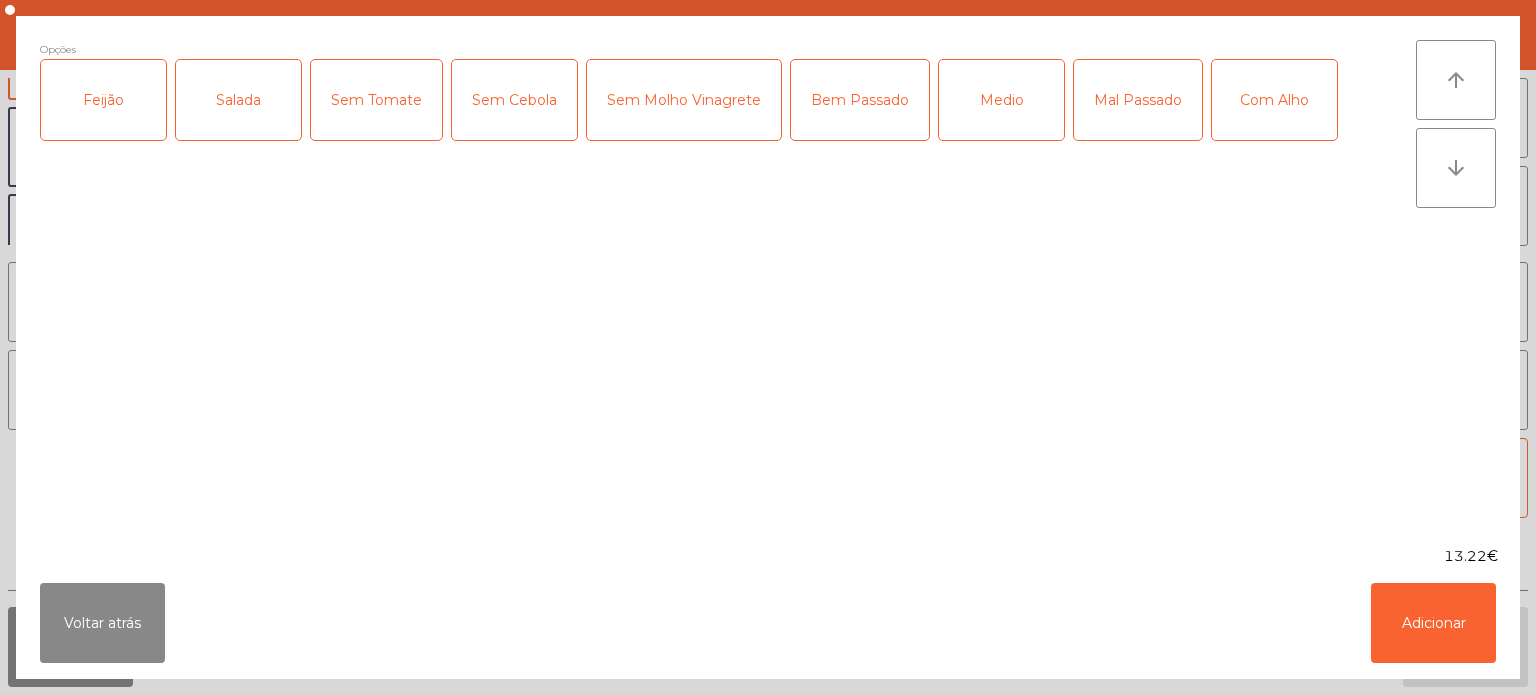 click on "Feijão" 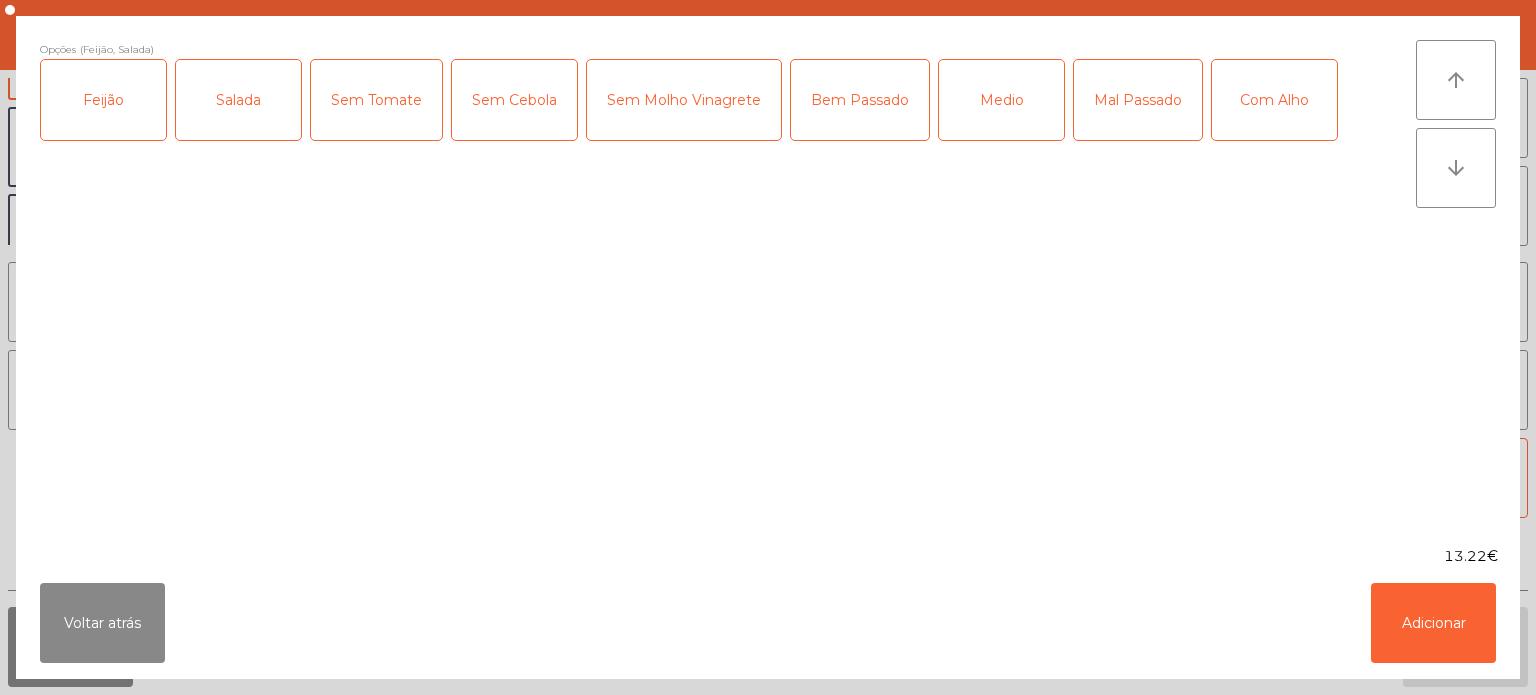 click on "Bem Passado" 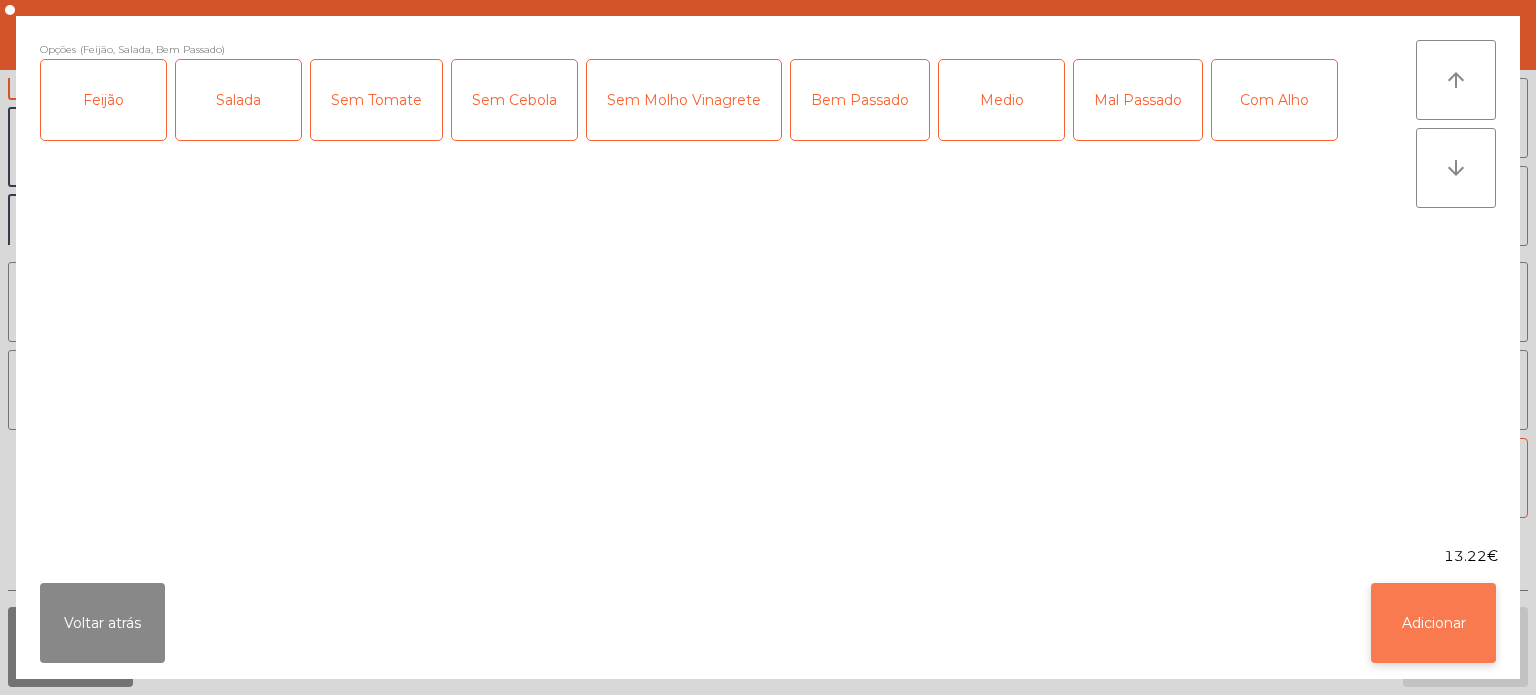 click on "Adicionar" 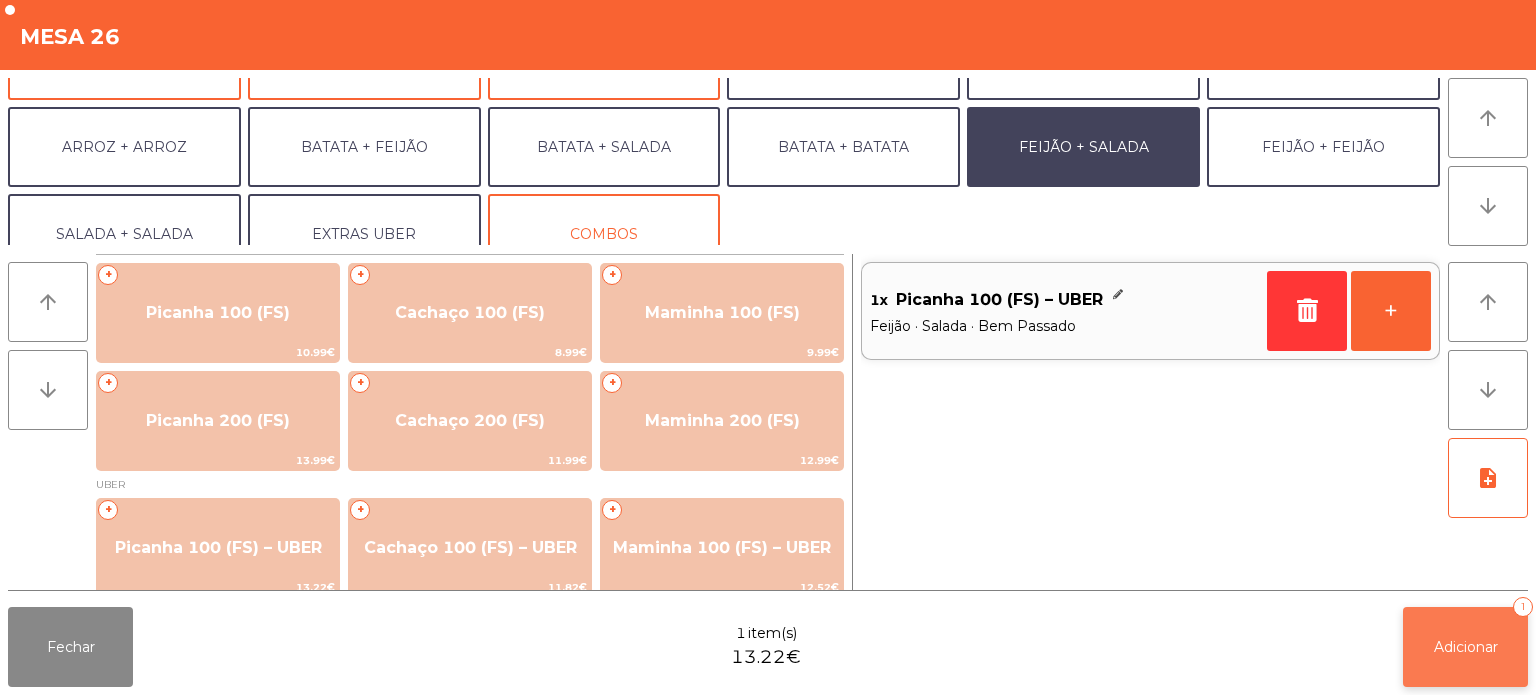 click on "Adicionar   1" 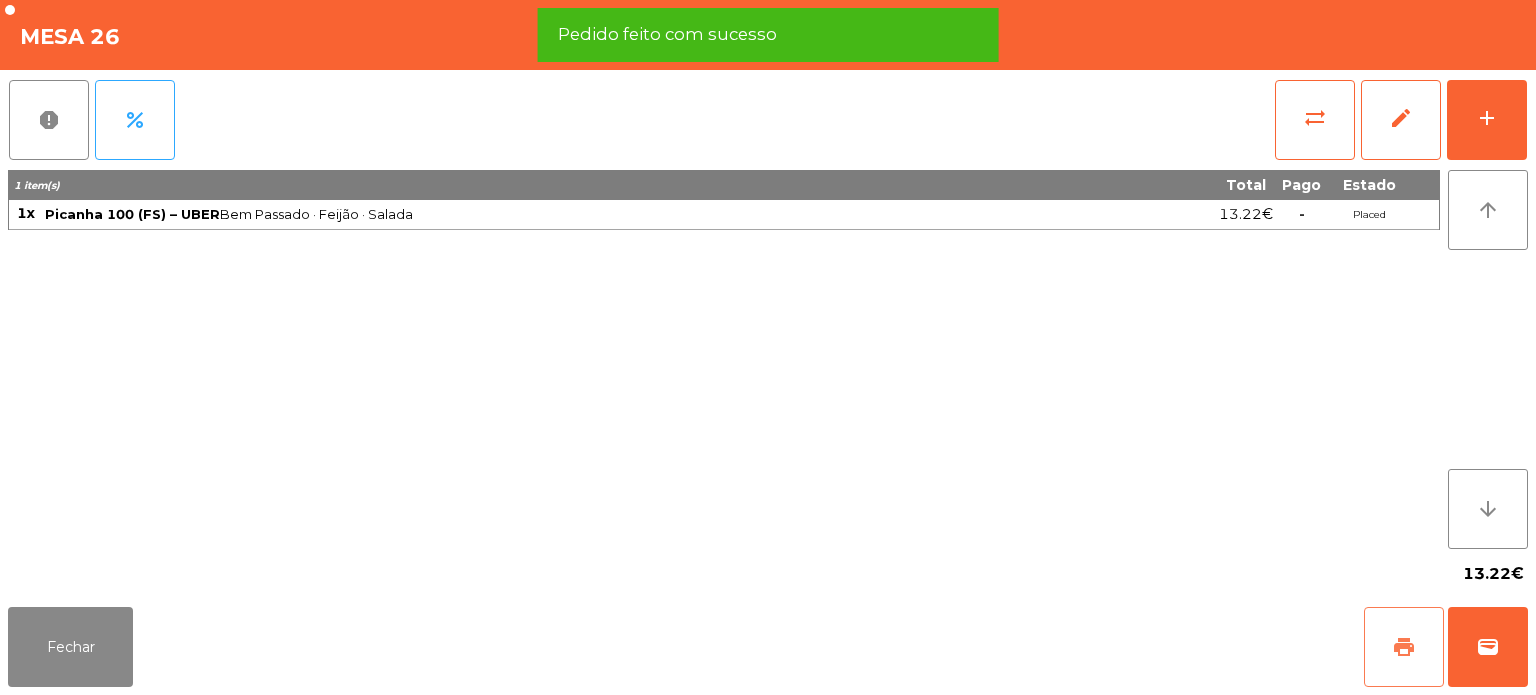 click on "print" 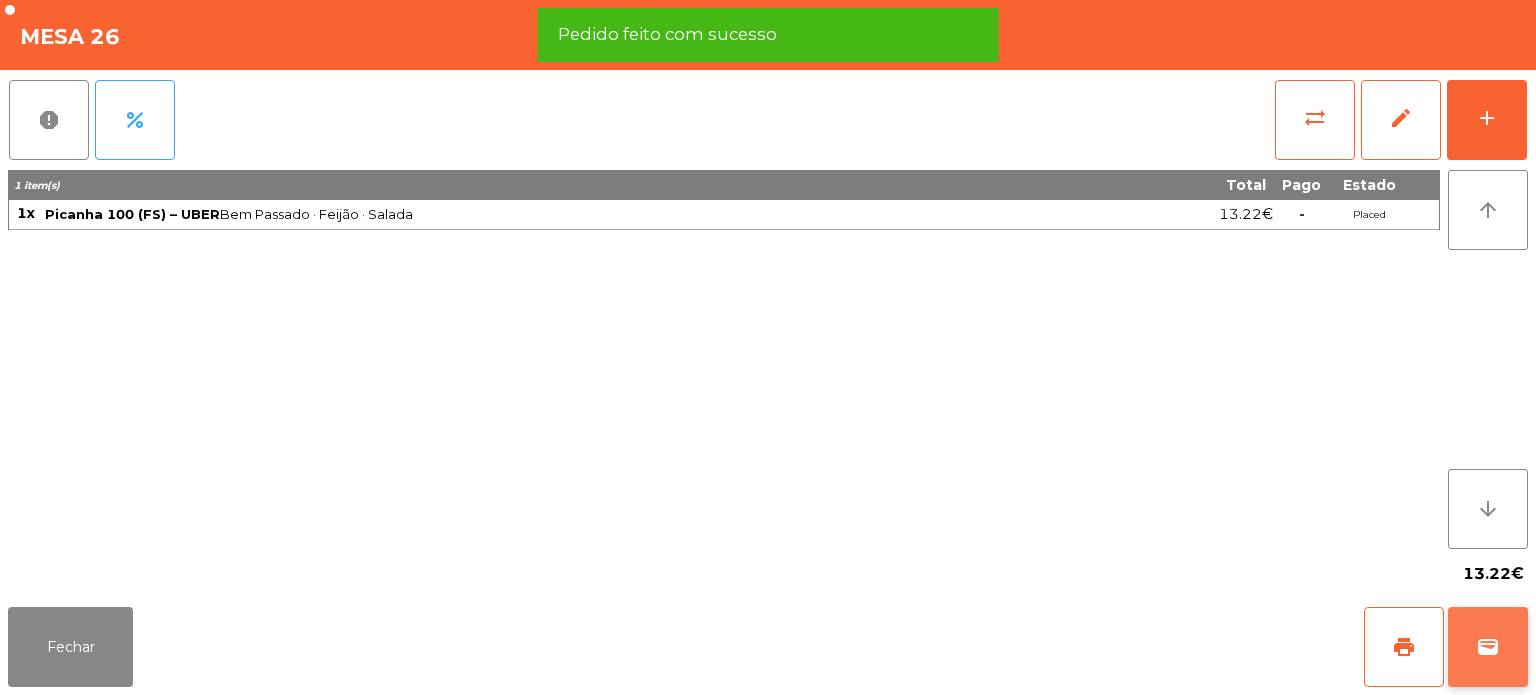 click on "wallet" 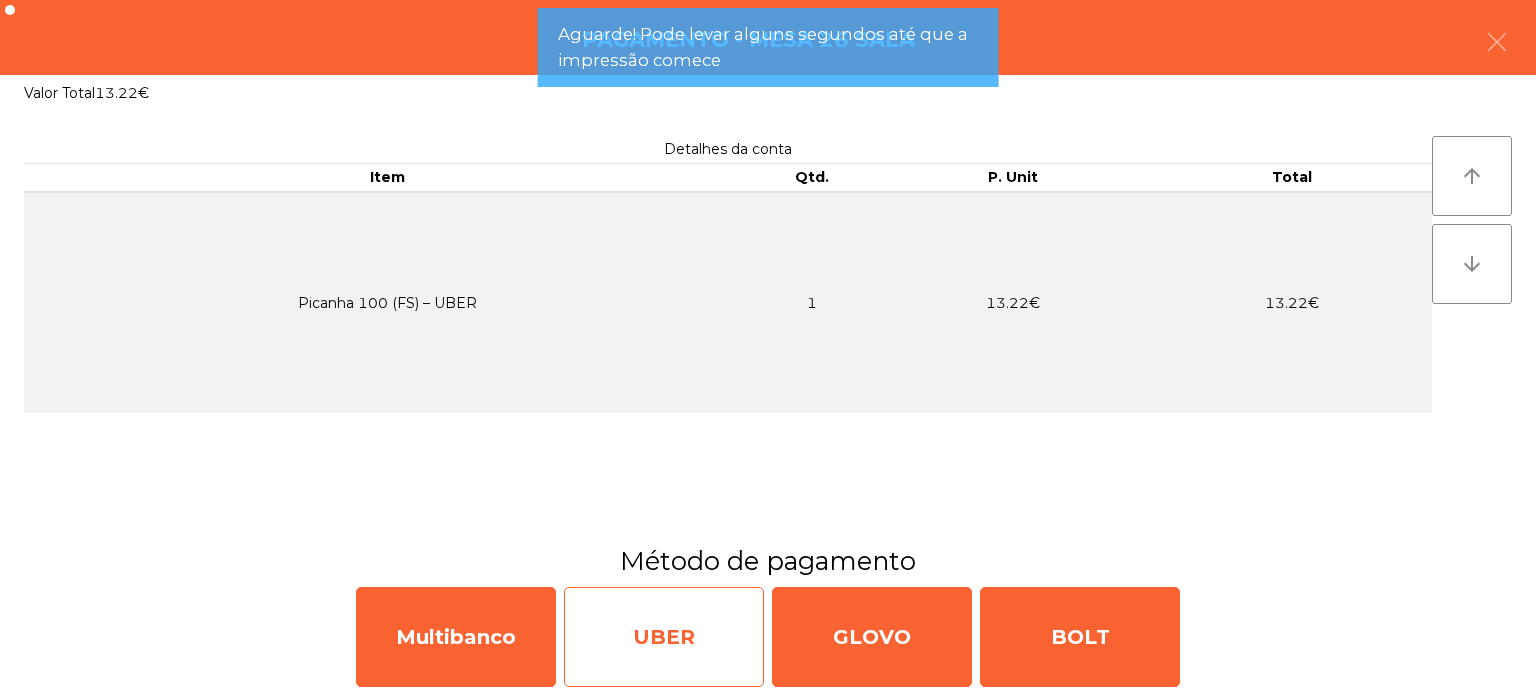 click on "UBER" 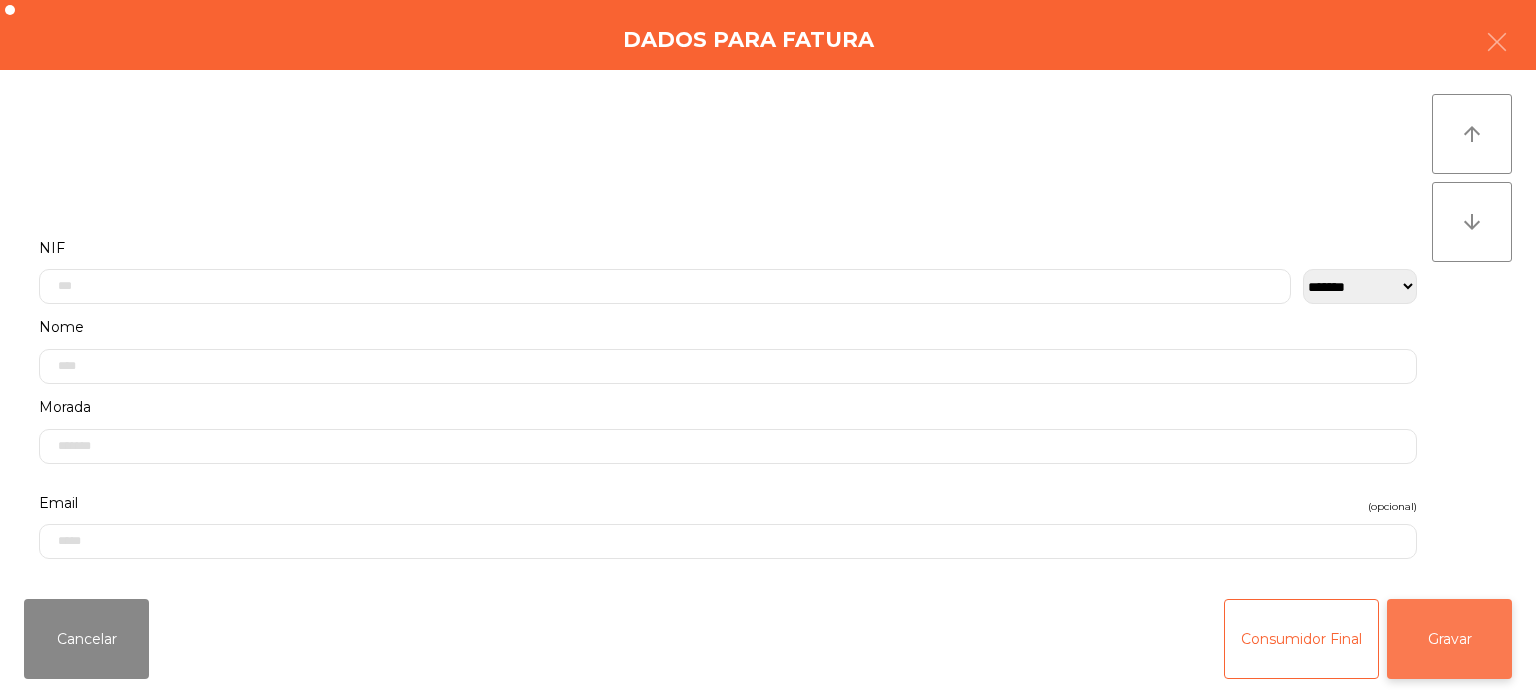 click on "Gravar" 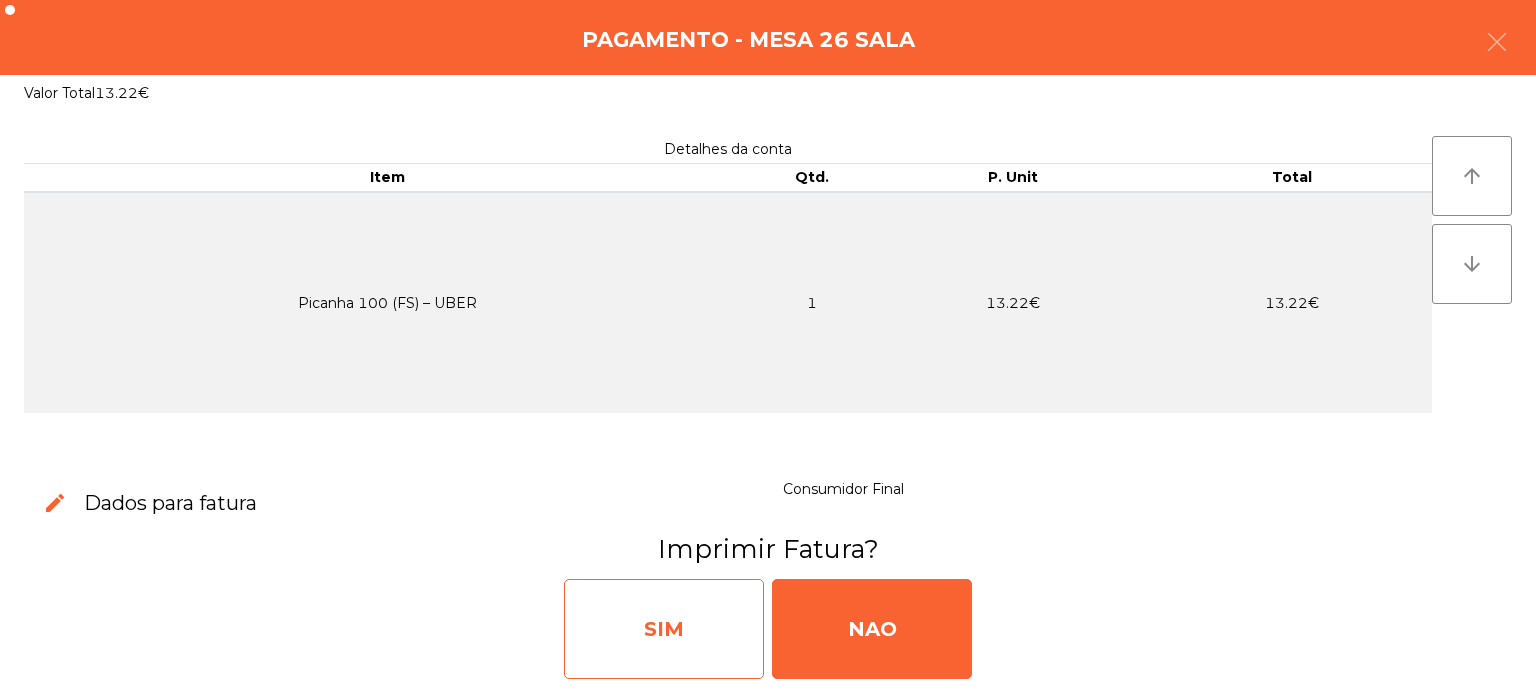 click on "SIM" 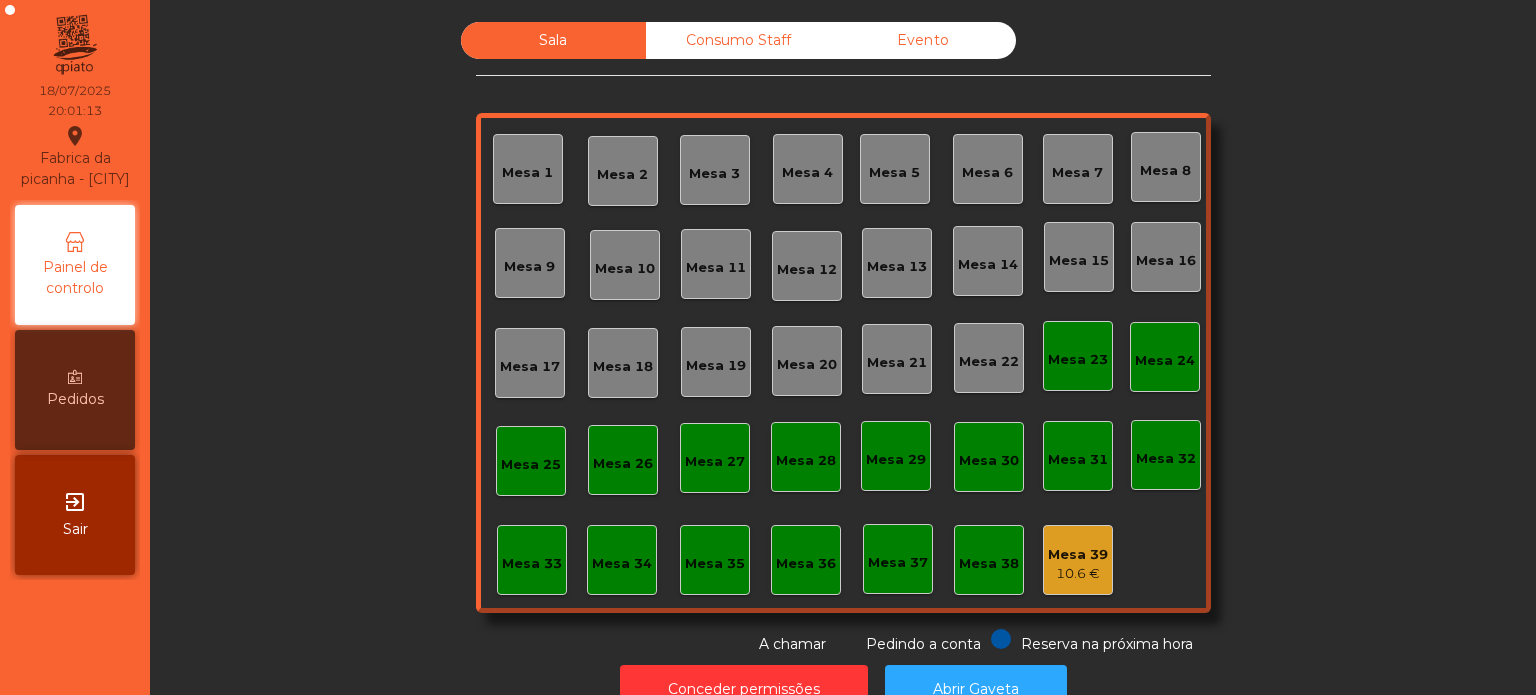 click on "Mesa 3" 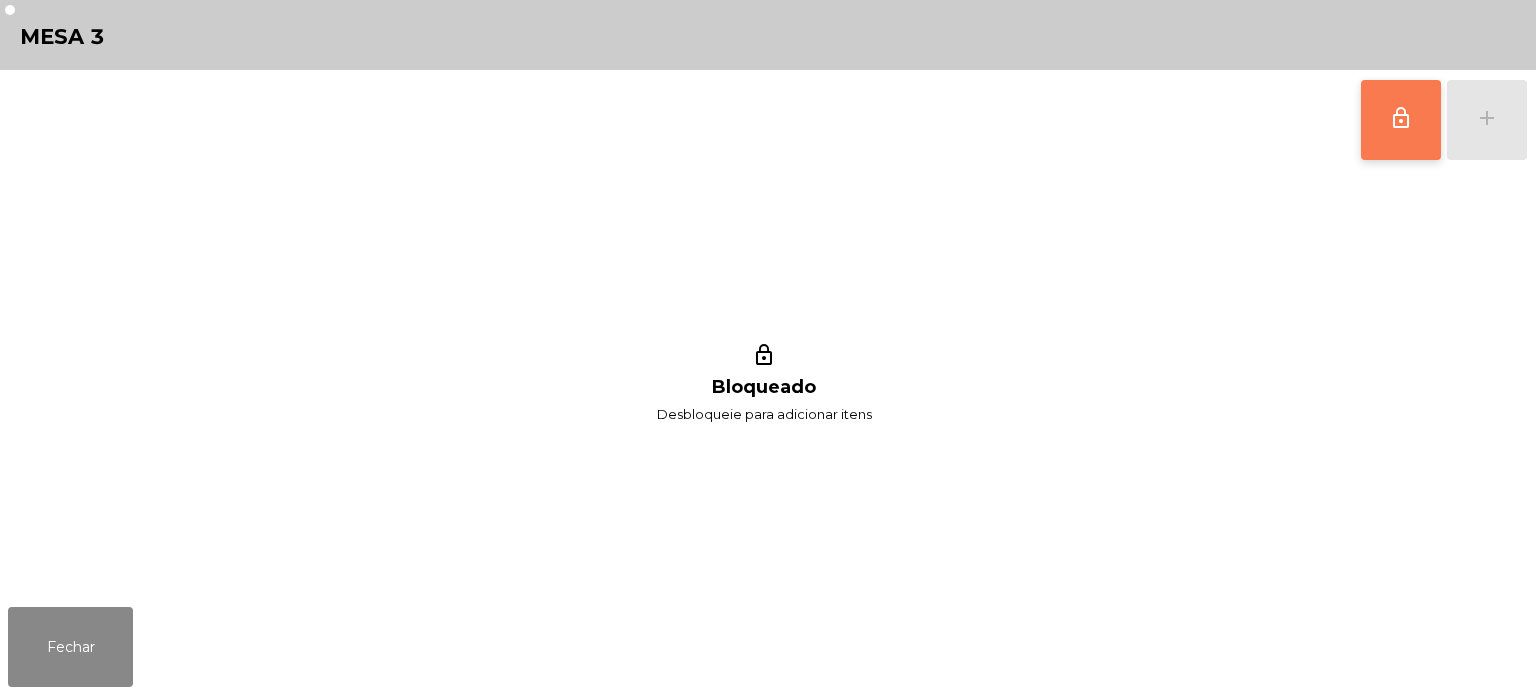 click on "lock_outline" 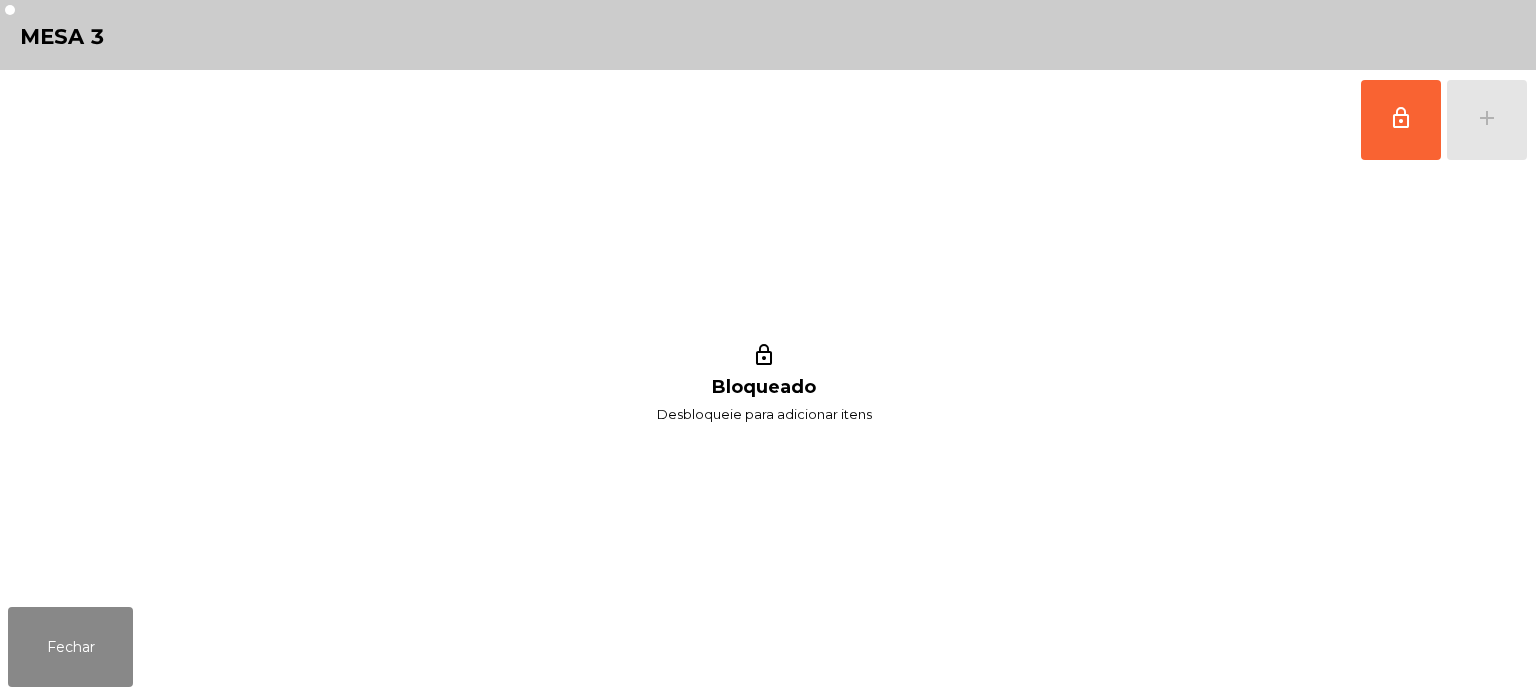 click on "lock_outline   add" 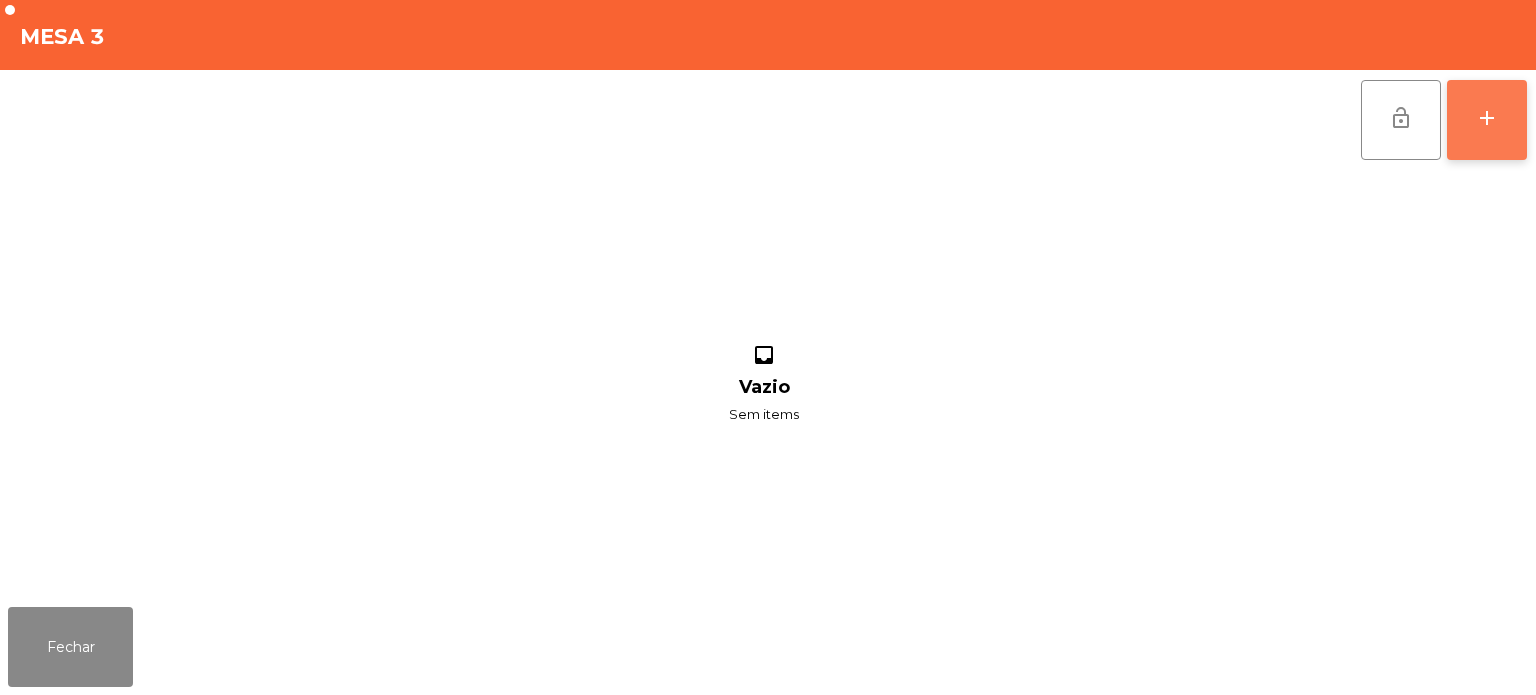 click on "add" 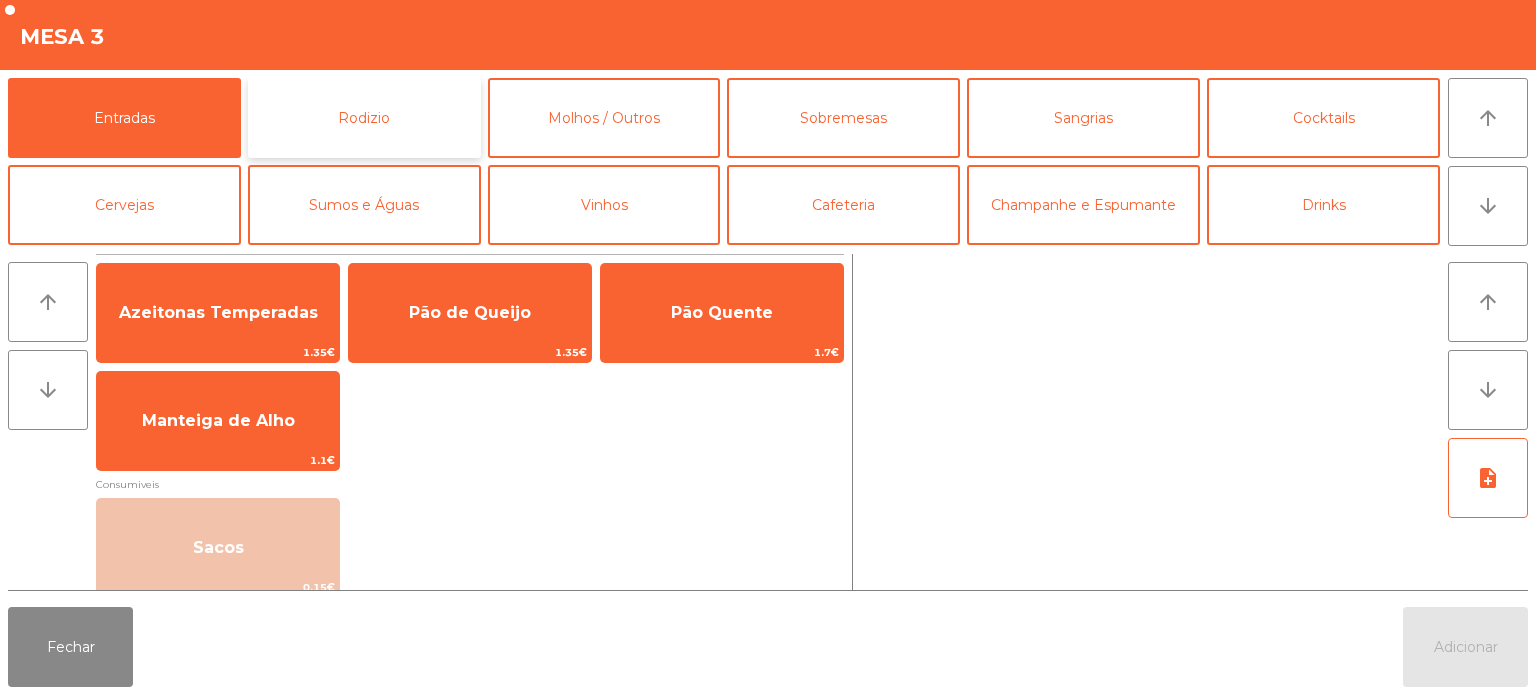 click on "Rodizio" 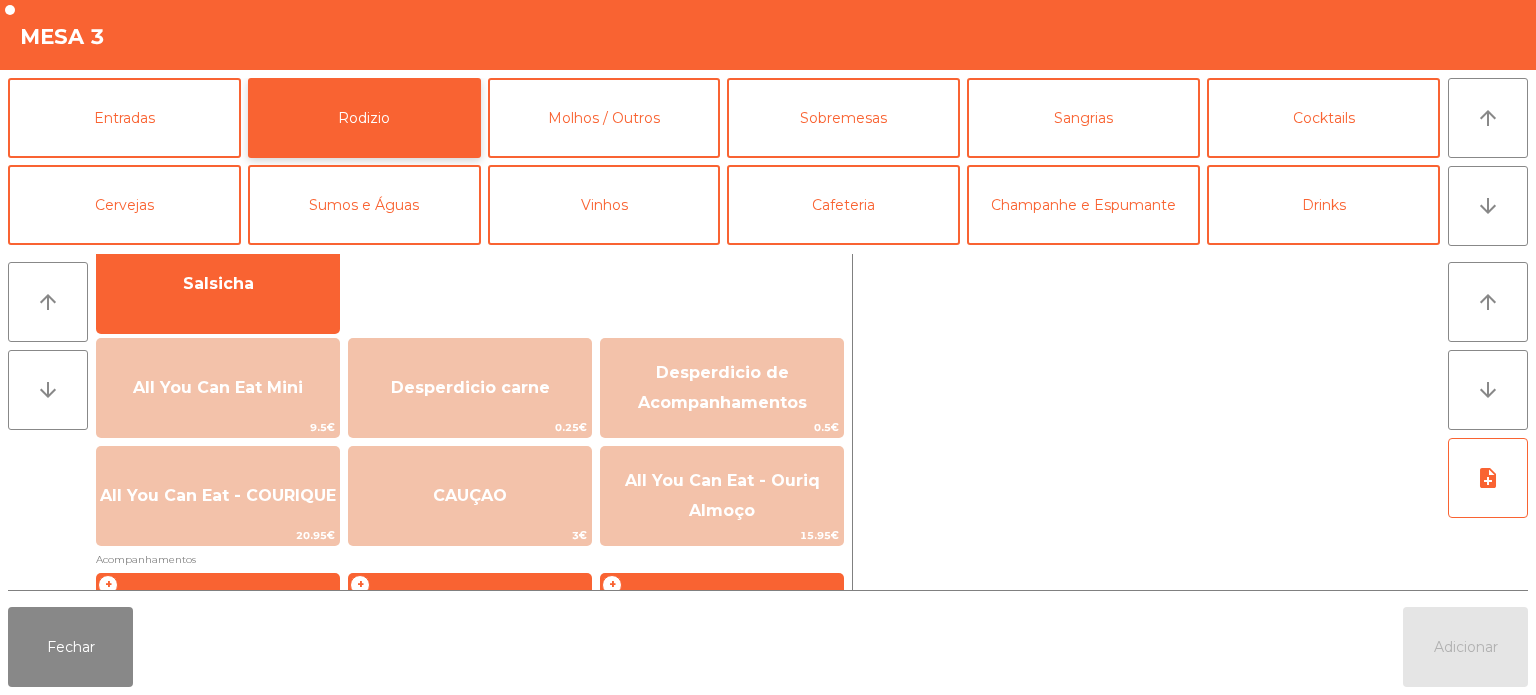 scroll, scrollTop: 178, scrollLeft: 0, axis: vertical 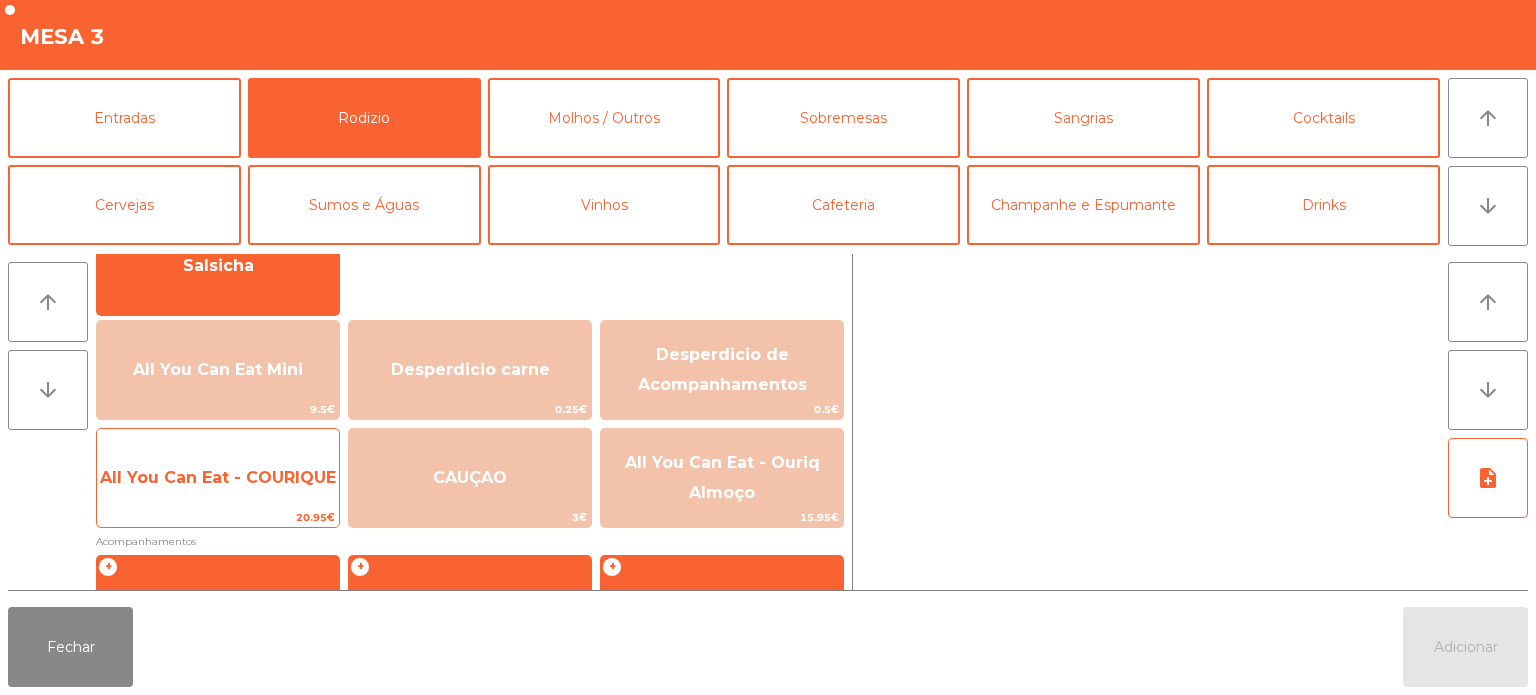 click on "All You Can Eat - COURIQUE" 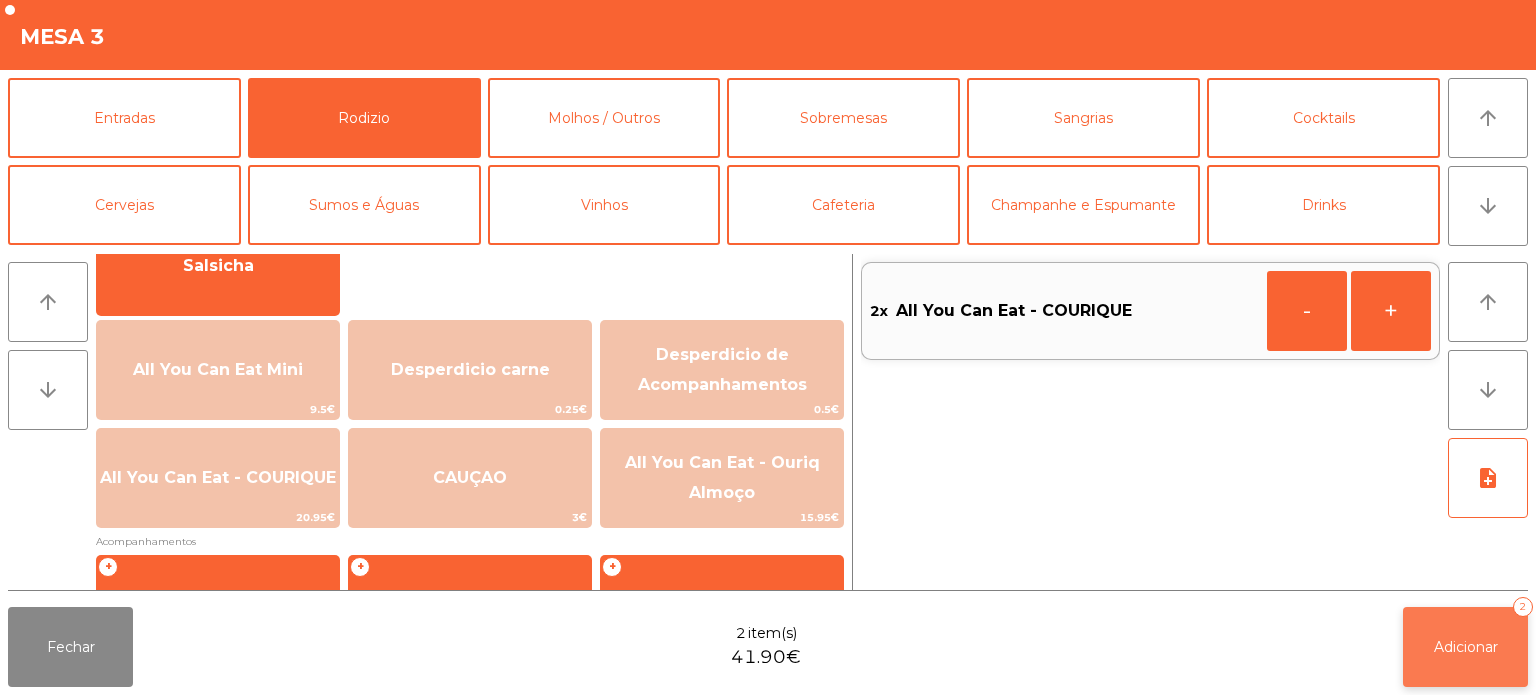 click on "Adicionar   2" 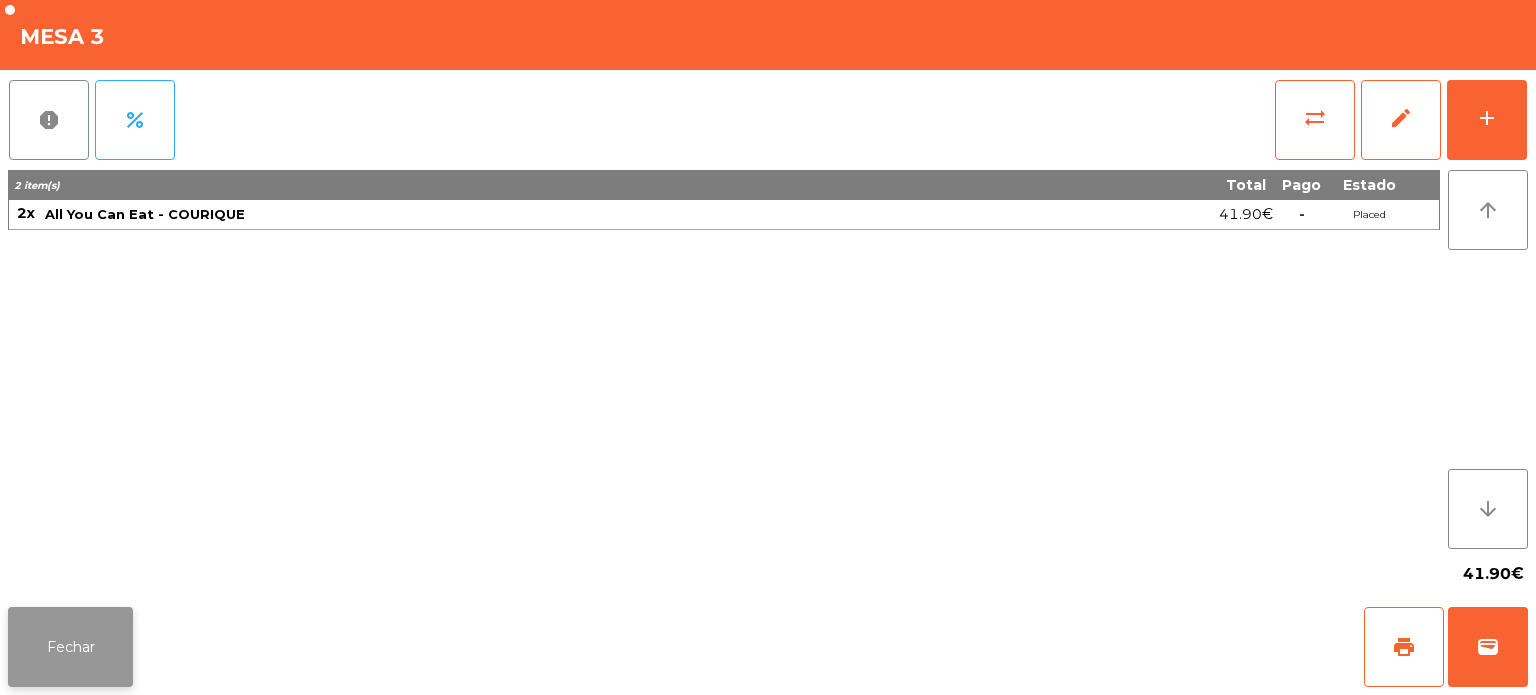 click on "Fechar" 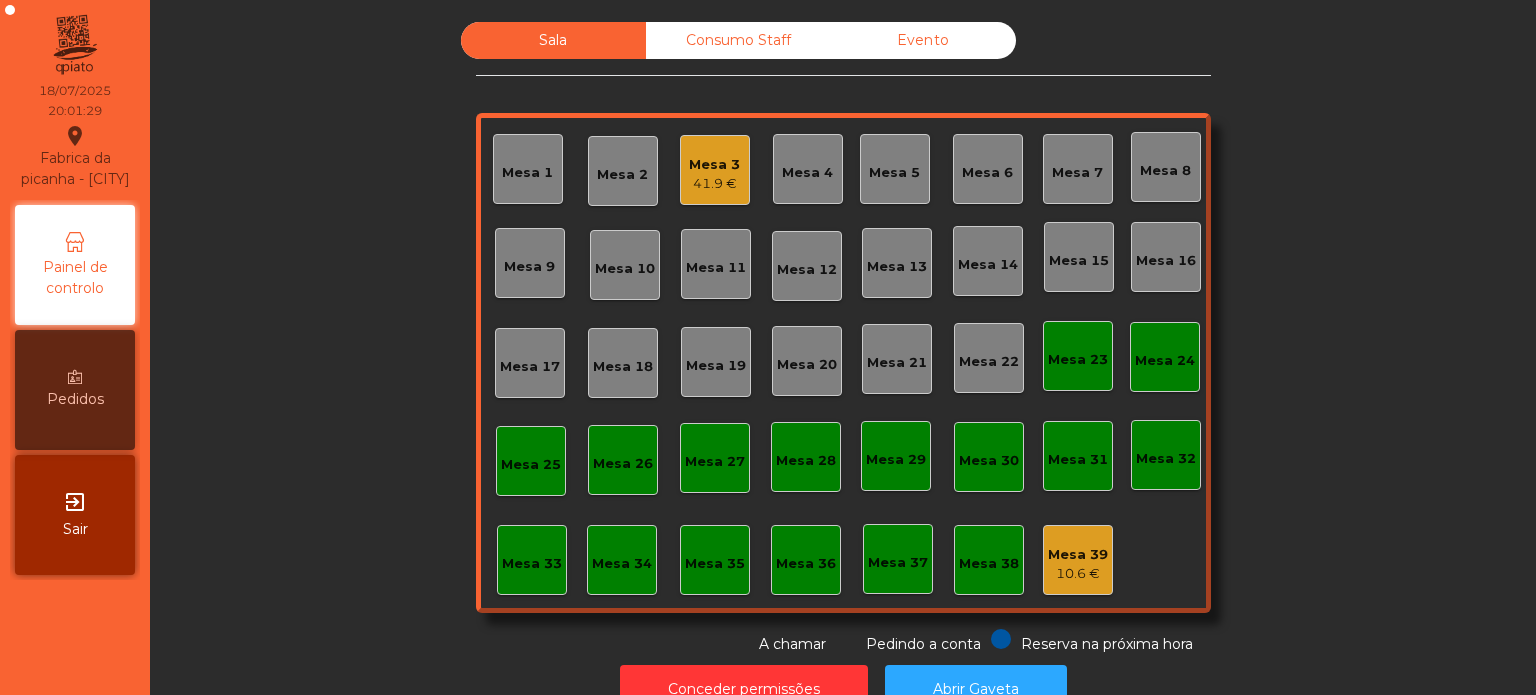 click on "Sala   Consumo Staff   Evento   Mesa 1   Mesa 2   Mesa 3   41.9 €   Mesa 4   Mesa 5   Mesa 6   Mesa 7   Mesa 8   Mesa 9   Mesa 10   Mesa 11   Mesa 12   Mesa 13   Mesa 14   Mesa 15   Mesa 16   Mesa 17   Mesa 18   Mesa 19   Mesa 20   Mesa 21   Mesa 22   Mesa 23   Mesa 24   Mesa 25   Mesa 26   Mesa 27   Mesa 28   Mesa 29   Mesa 30   Mesa 31   Mesa 32   Mesa 33   Mesa 34   Mesa 35   Mesa 36   Mesa 37   Mesa 38   Mesa 39   10.6 €  Reserva na próxima hora Pedindo a conta A chamar  Conceder permissões   Abrir Gaveta" 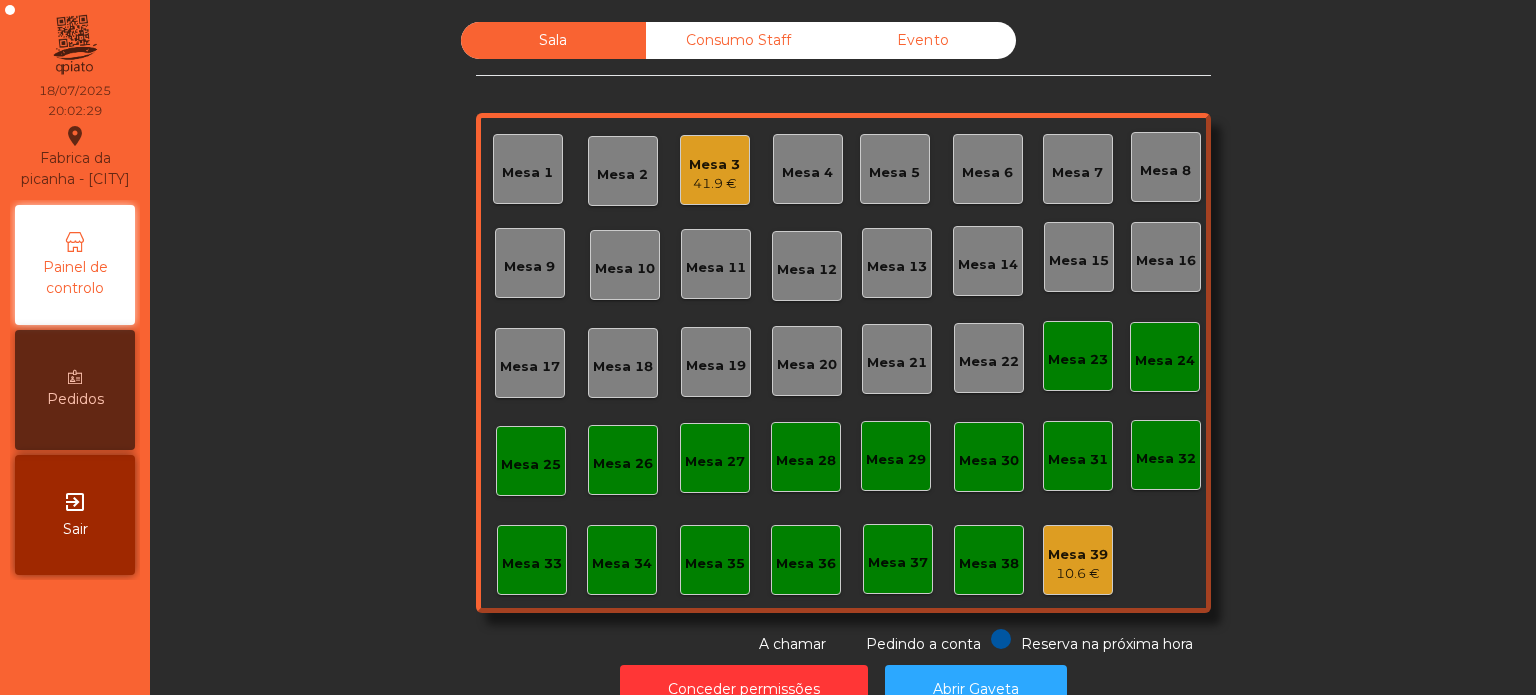 click on "Mesa 14" 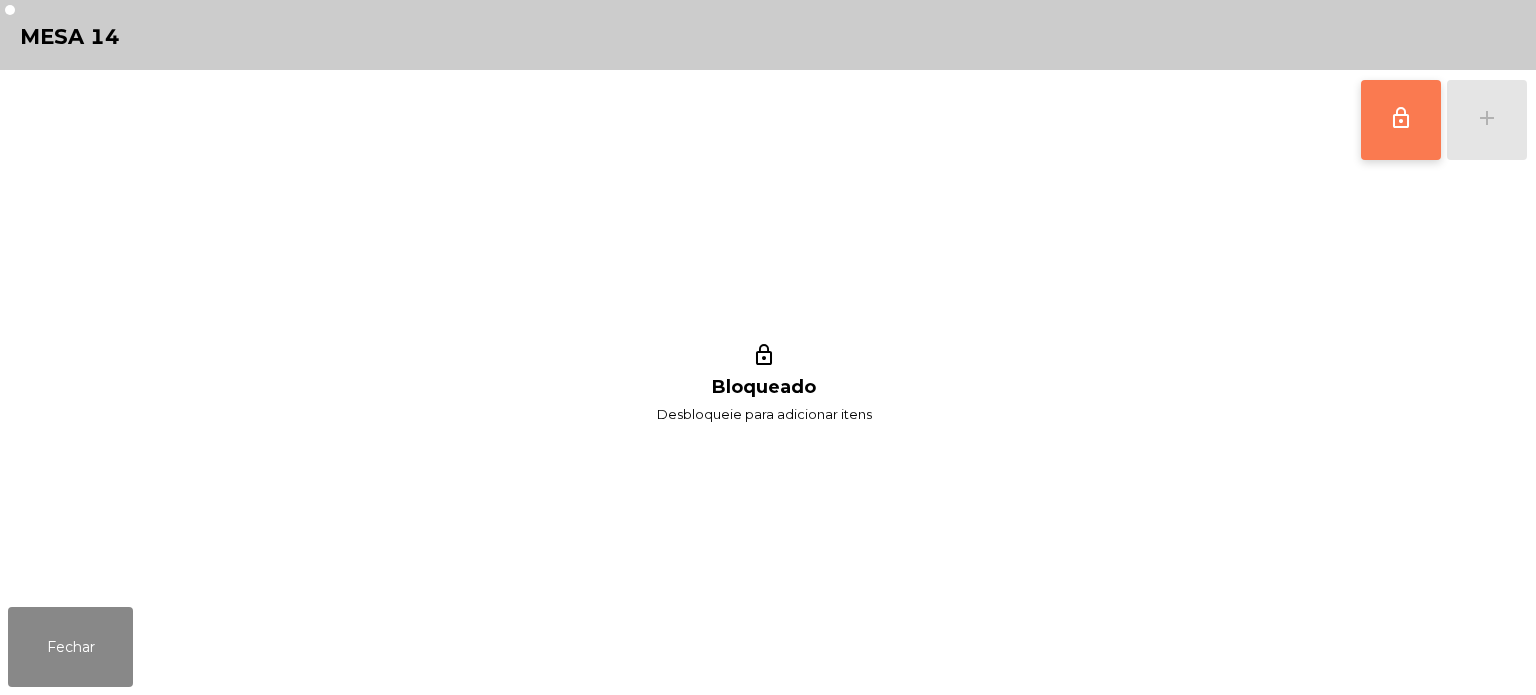 click on "lock_outline" 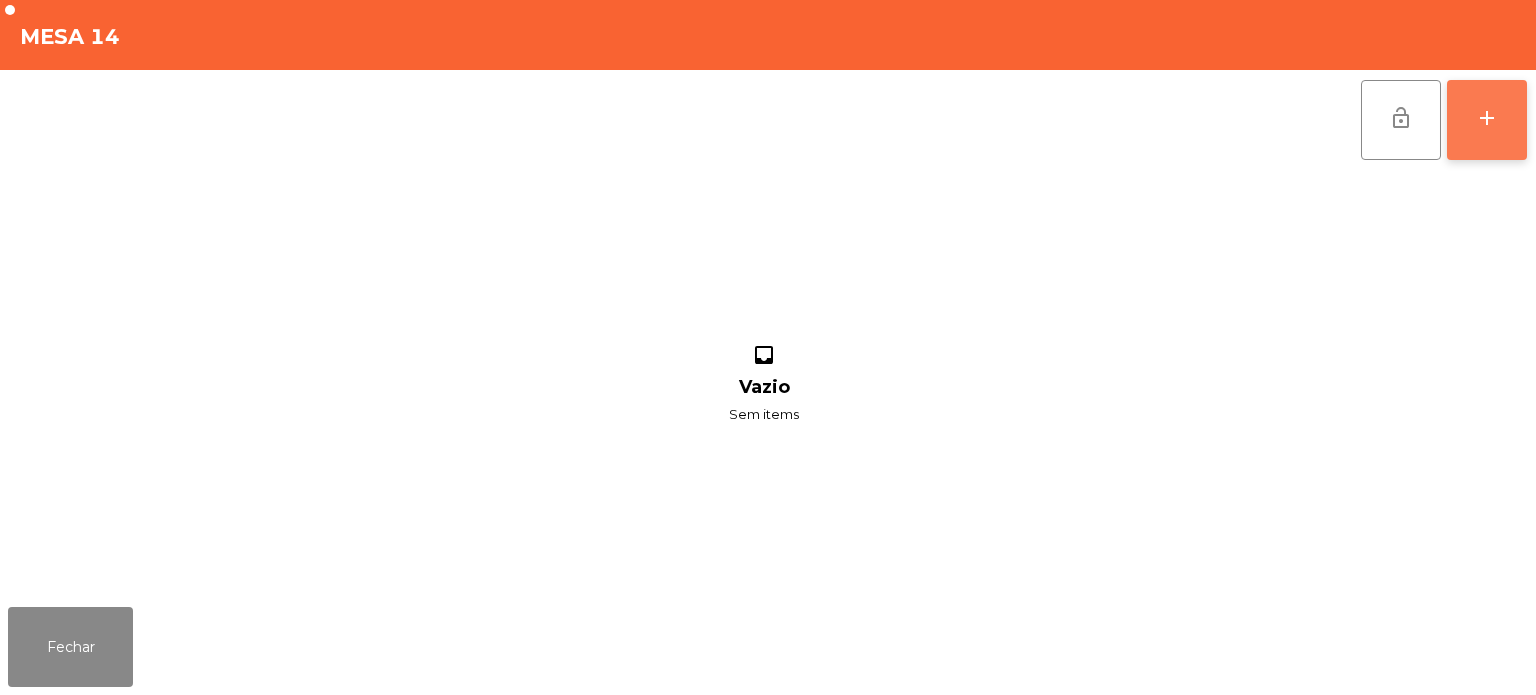 click on "add" 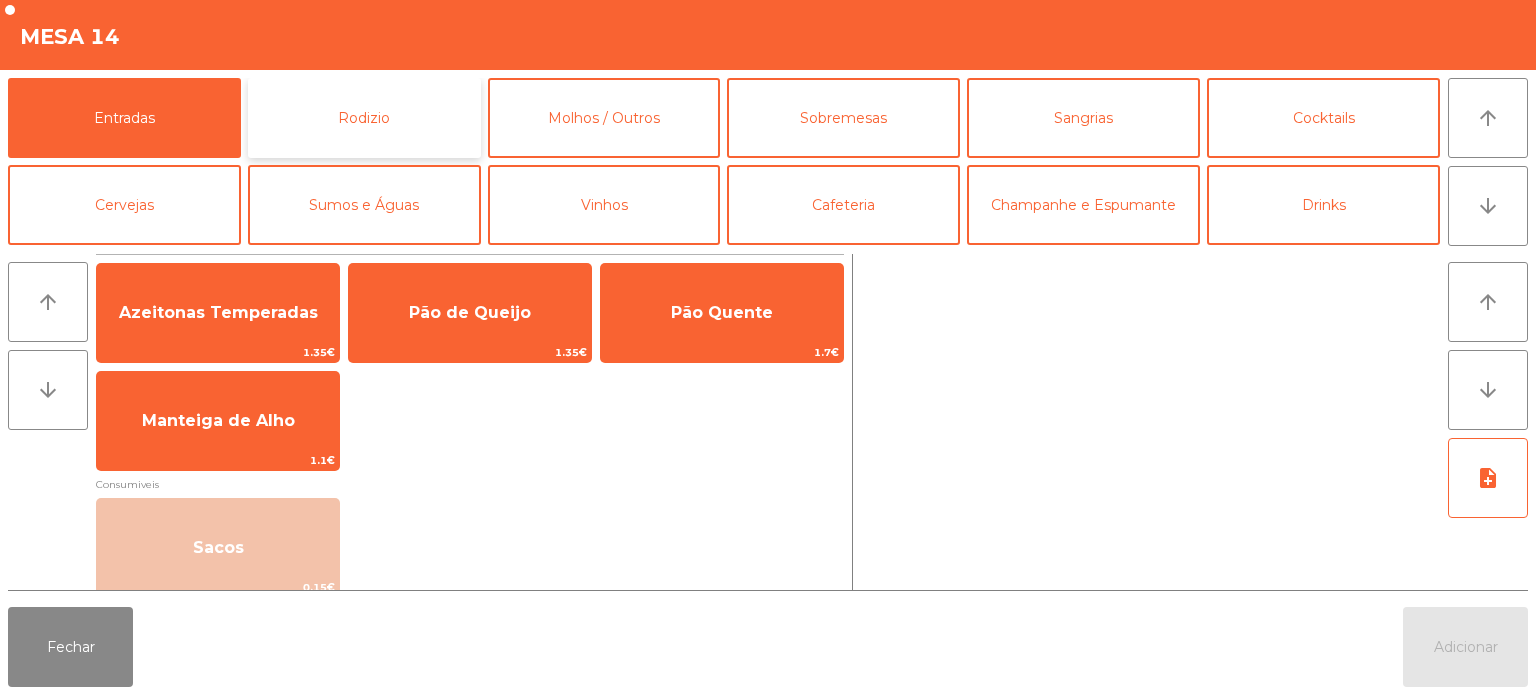 click on "Rodizio" 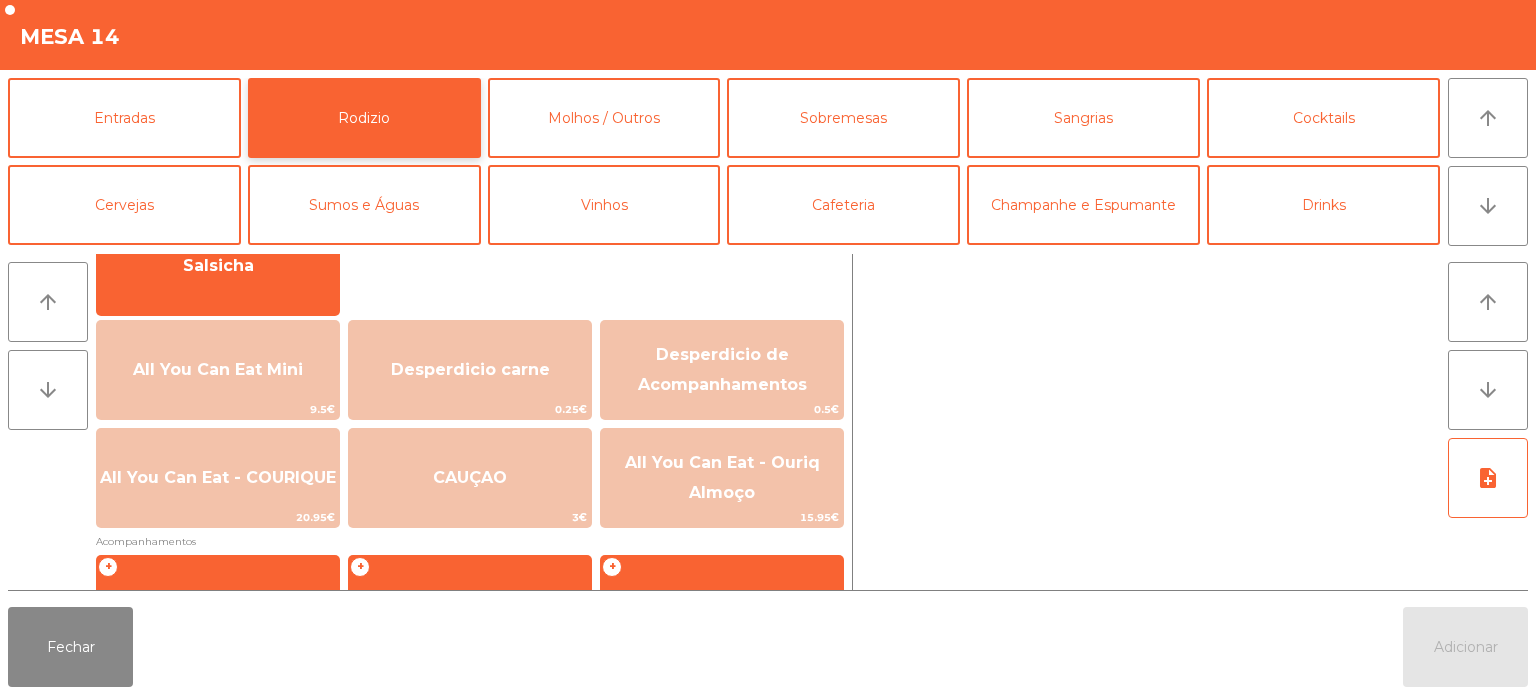 scroll, scrollTop: 181, scrollLeft: 0, axis: vertical 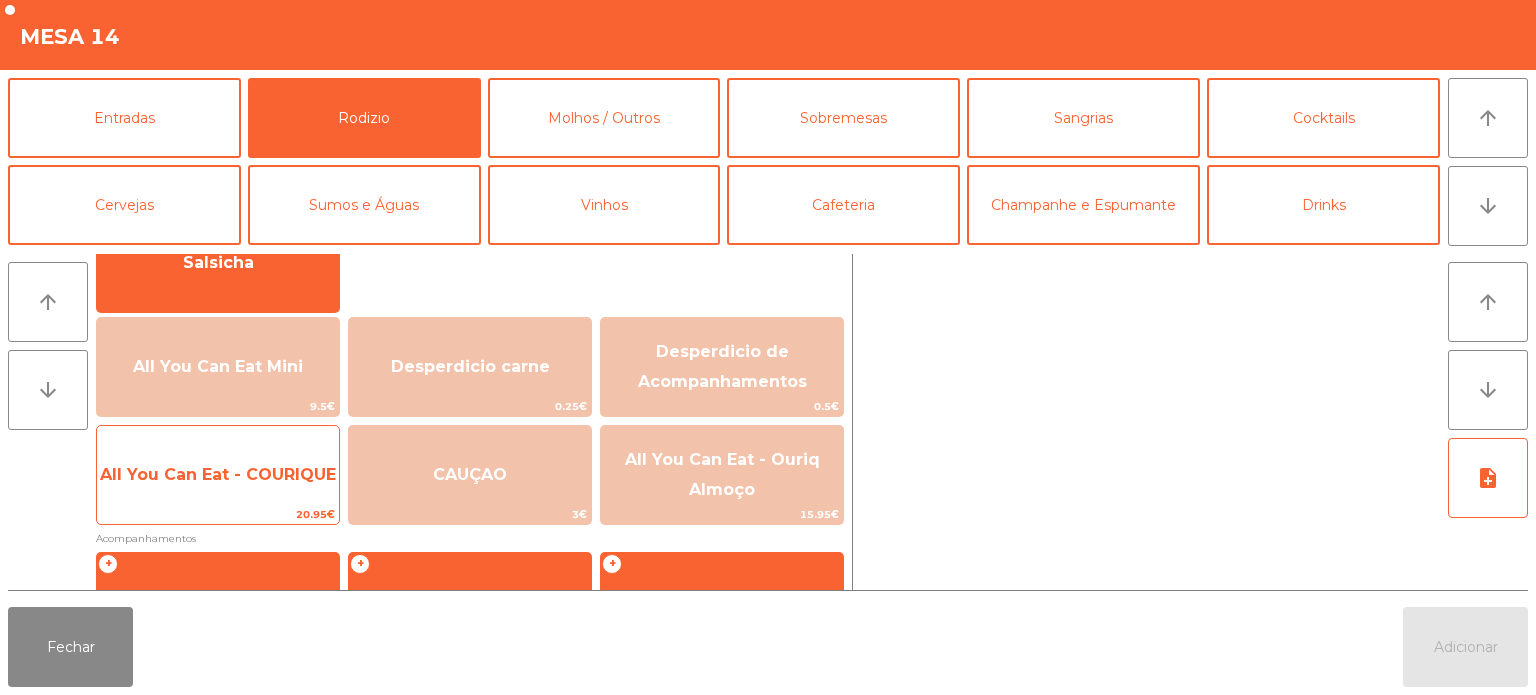 click on "All You Can Eat - COURIQUE" 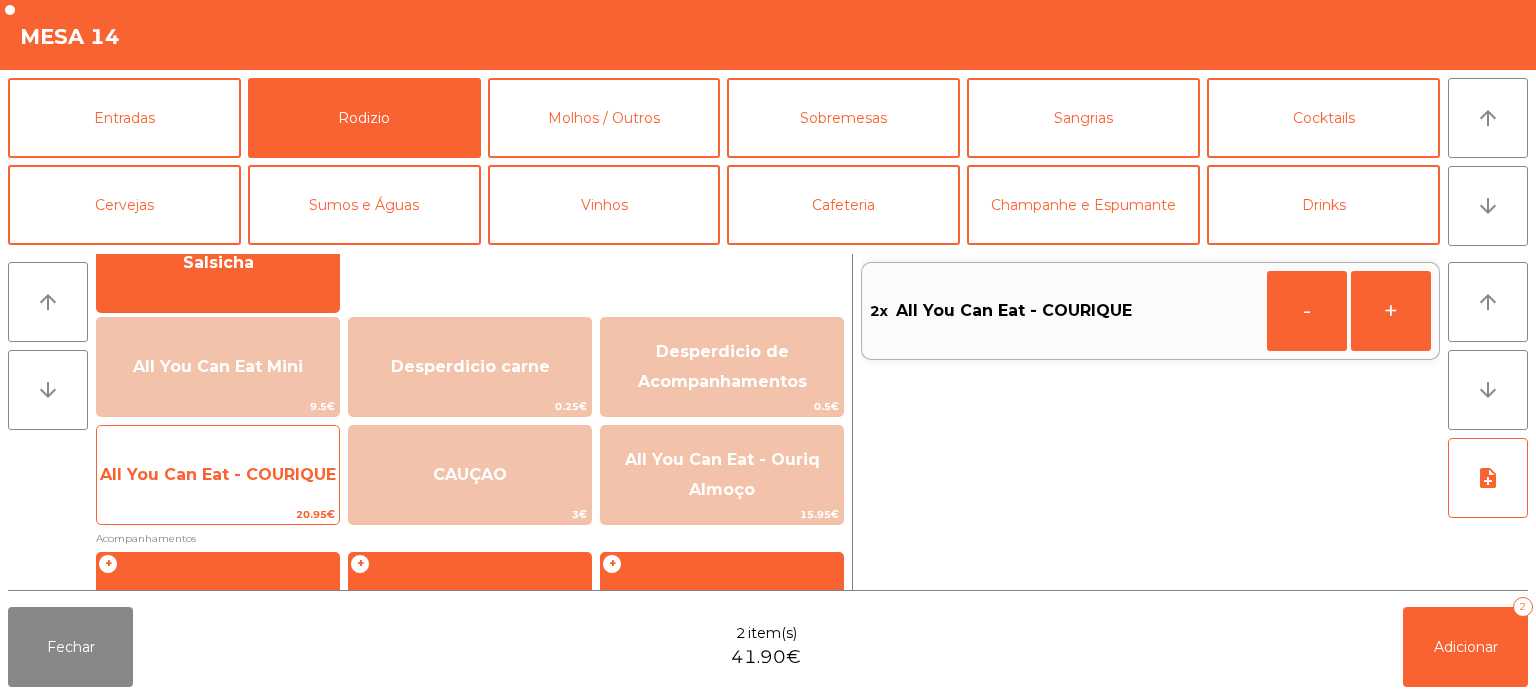 click on "All You Can Eat - COURIQUE" 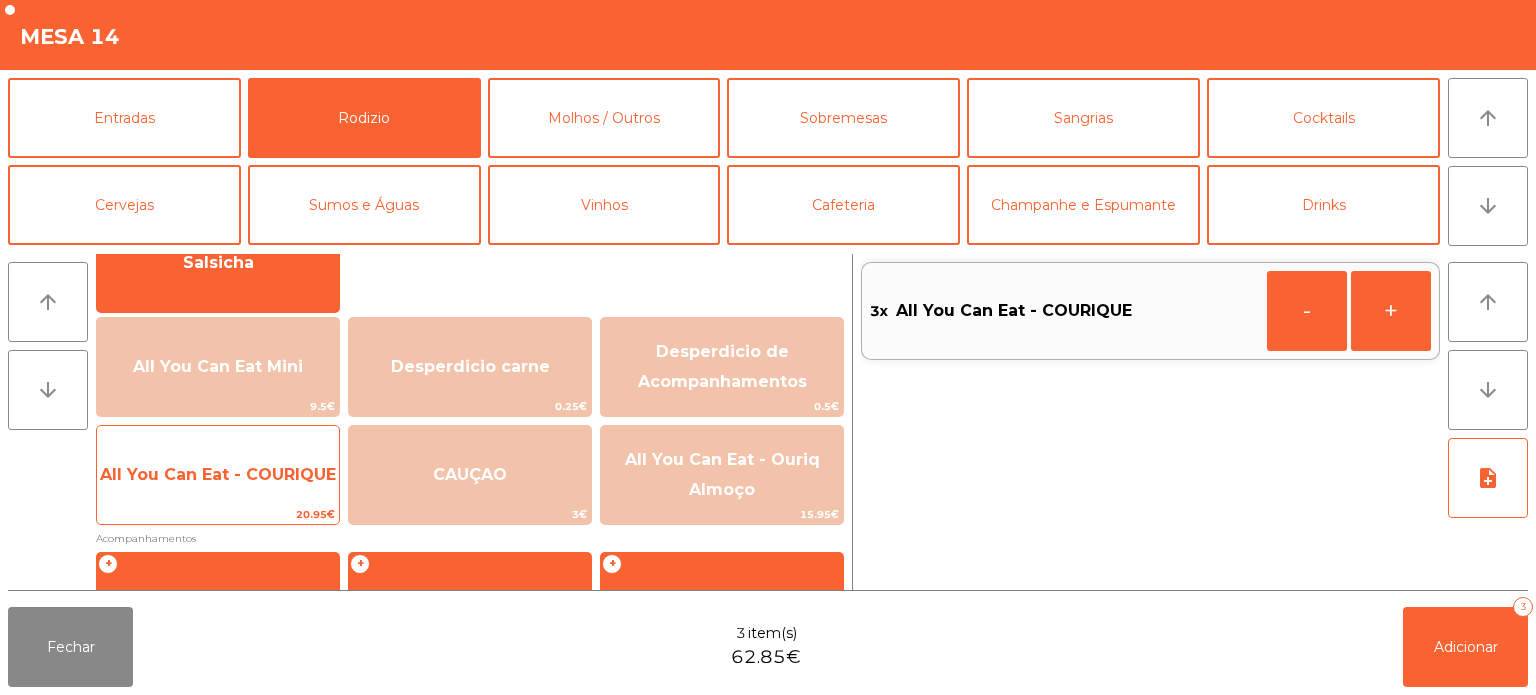 click on "All You Can Eat - COURIQUE" 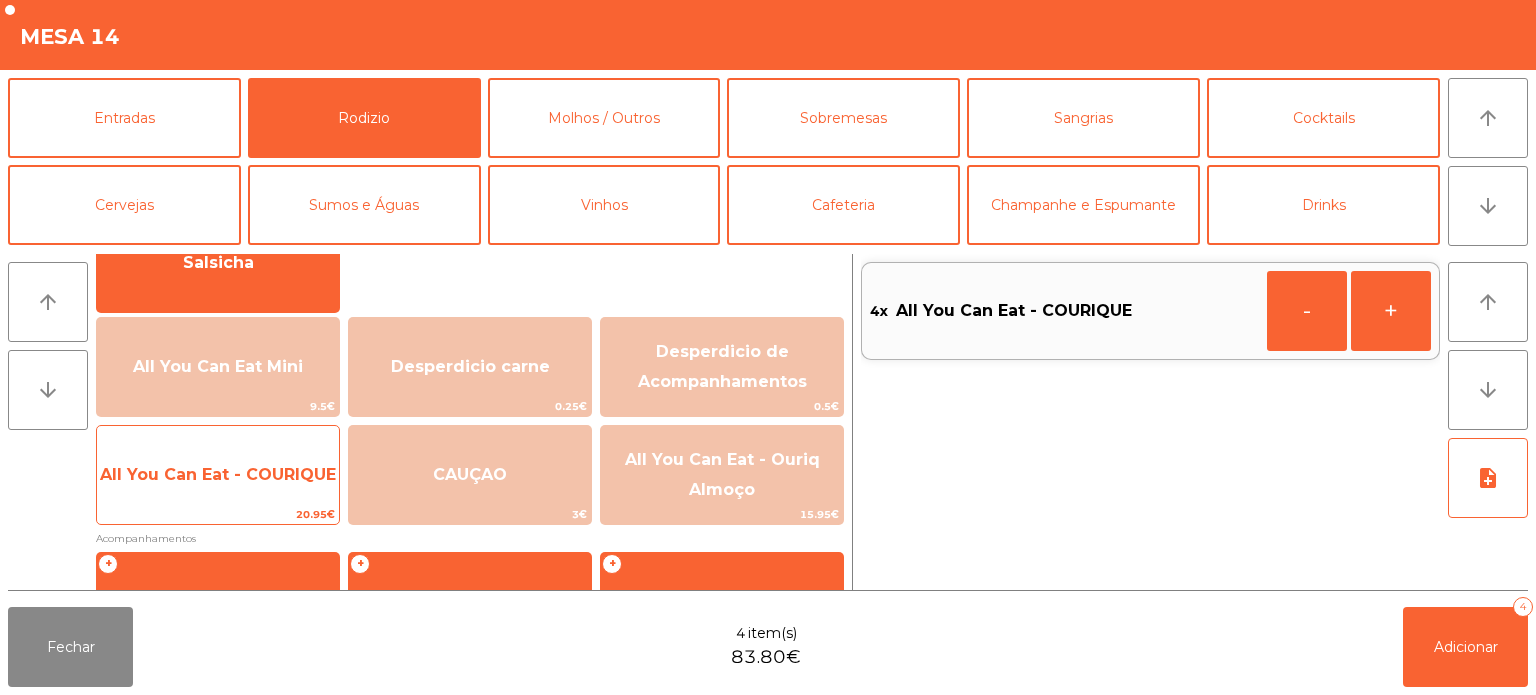 click on "All You Can Eat - COURIQUE" 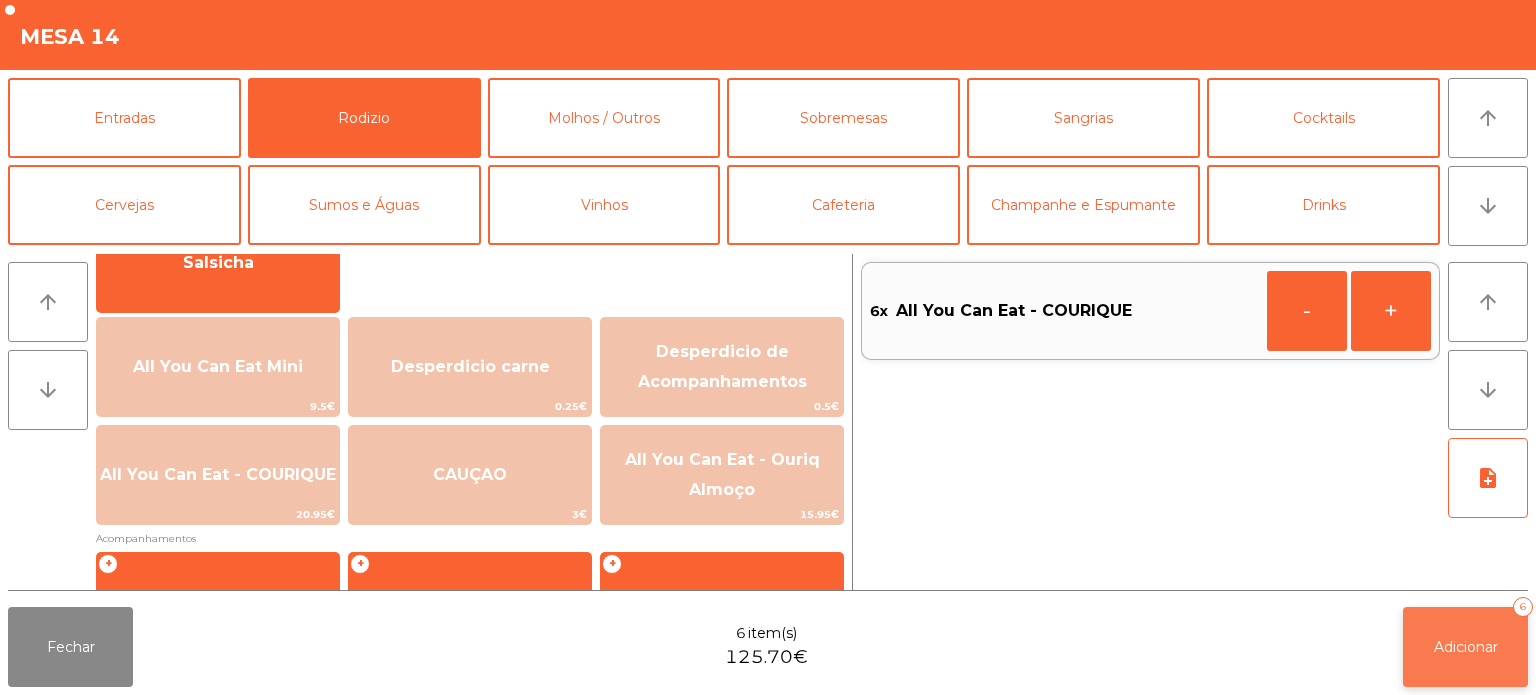 click on "Adicionar" 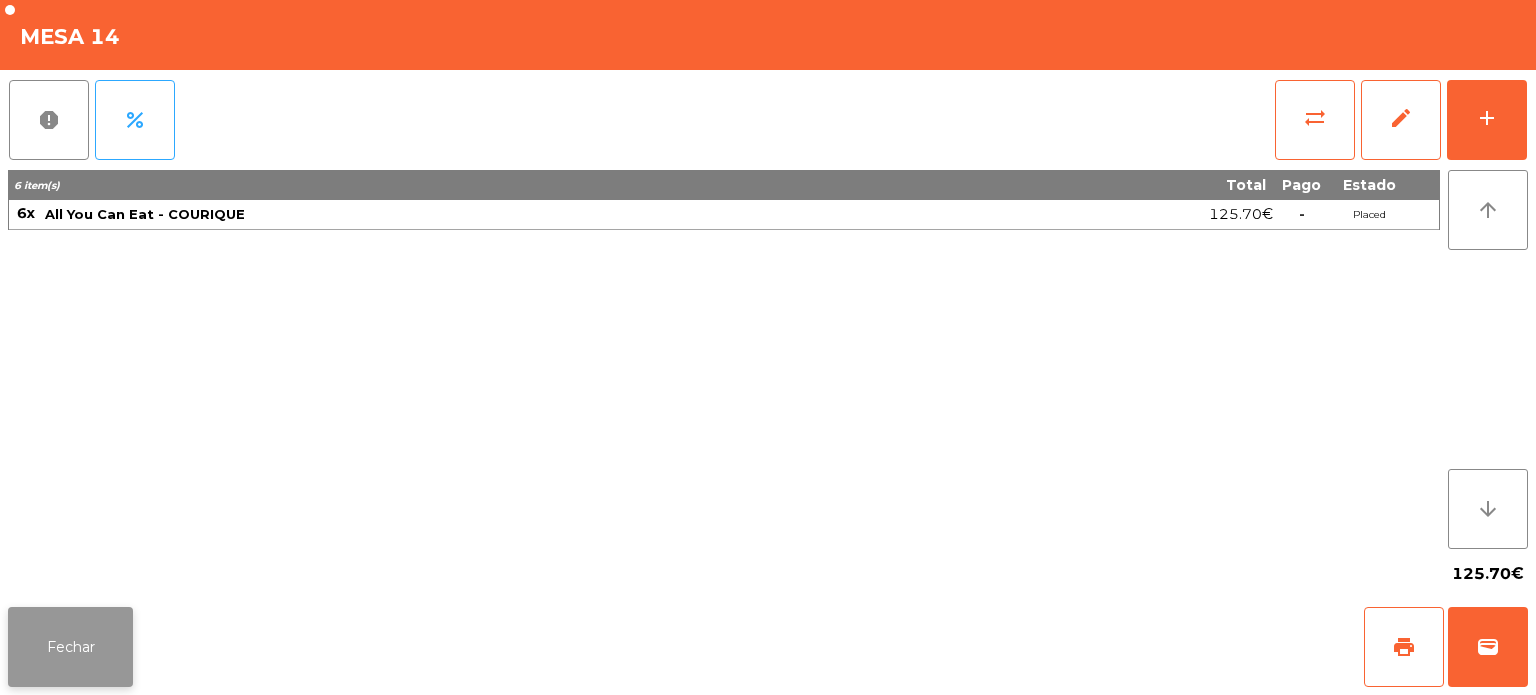 click on "Fechar" 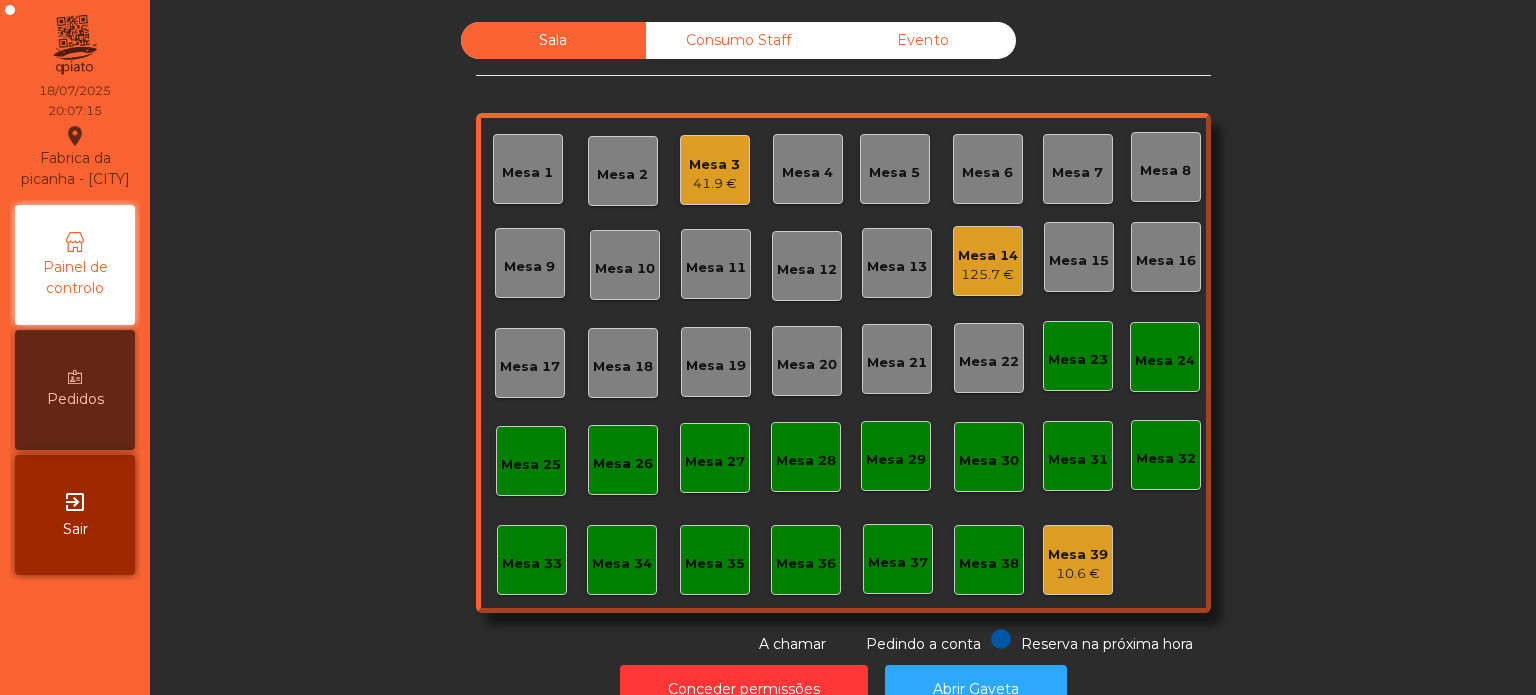 click on "Mesa 3" 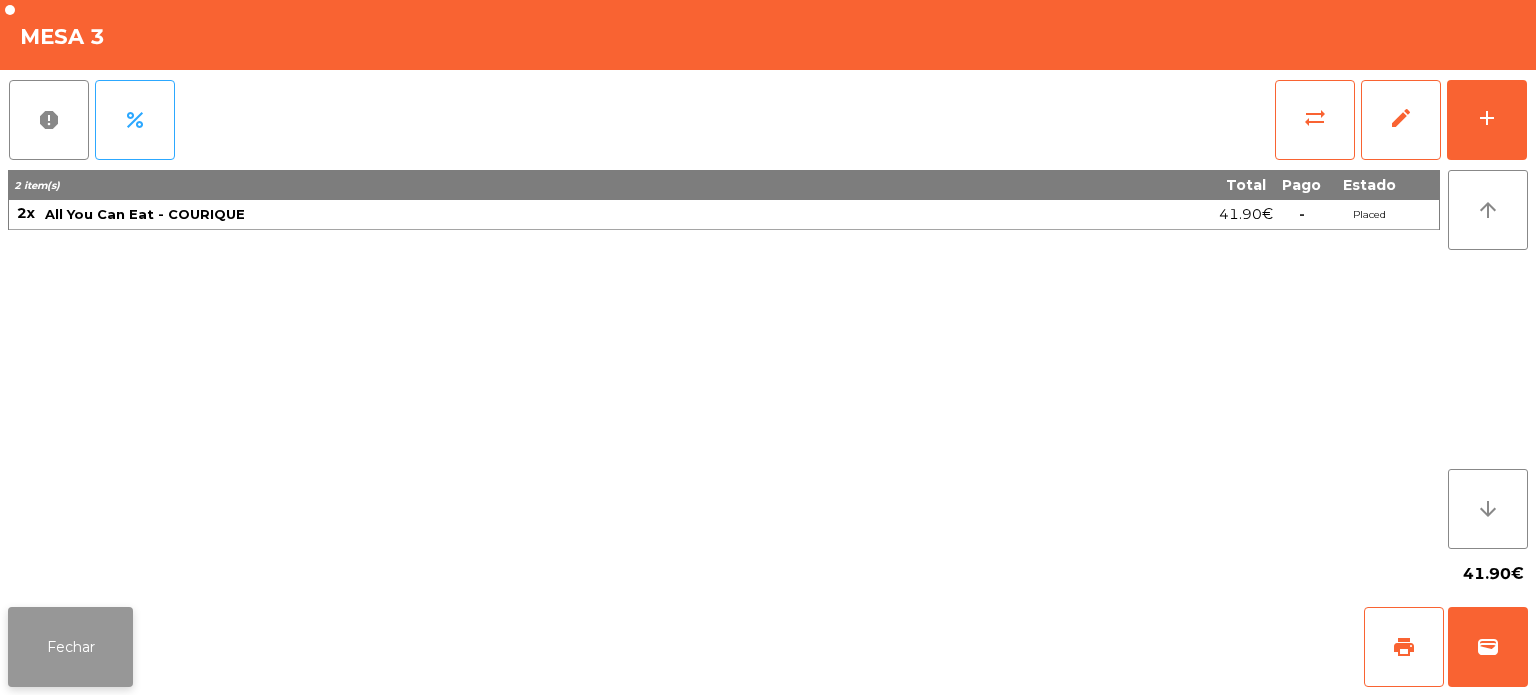 click on "Fechar" 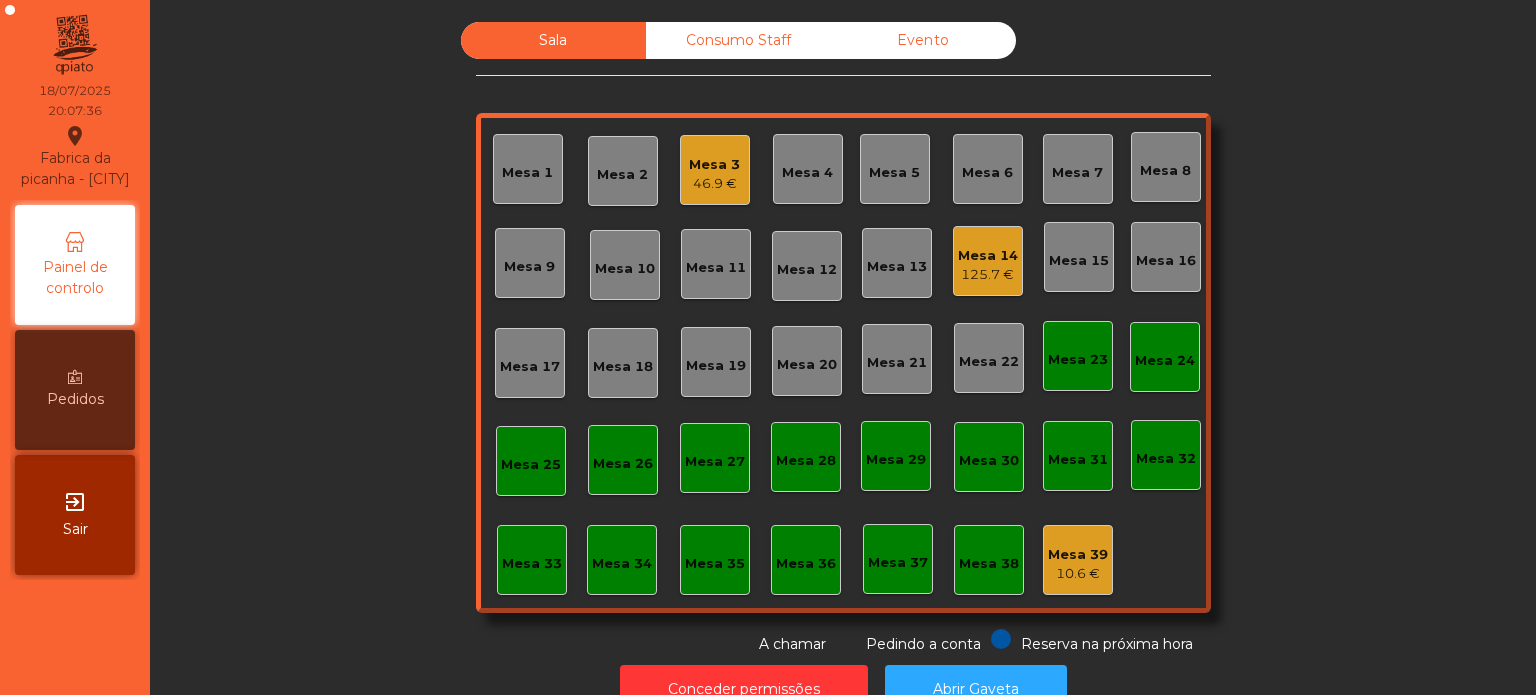 click on "Mesa 3   46.9 €" 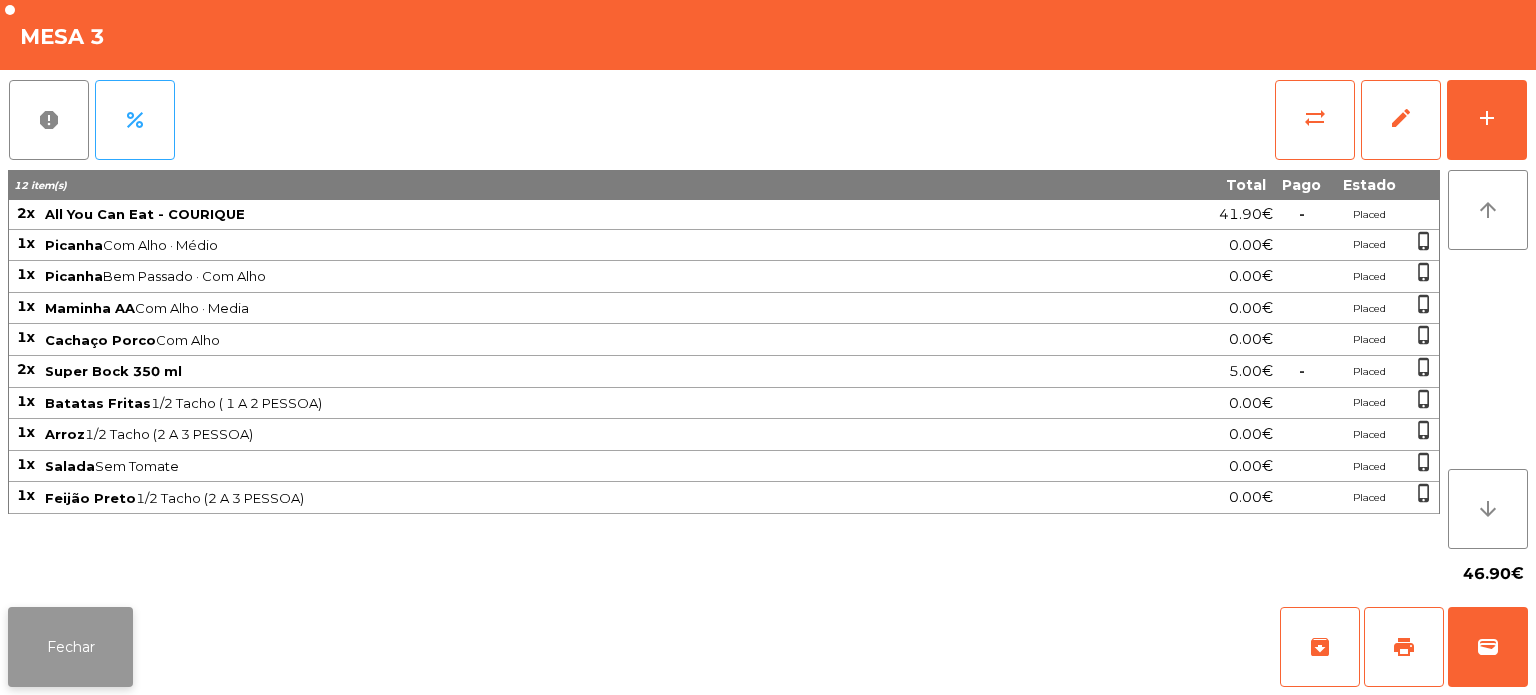 click on "Fechar" 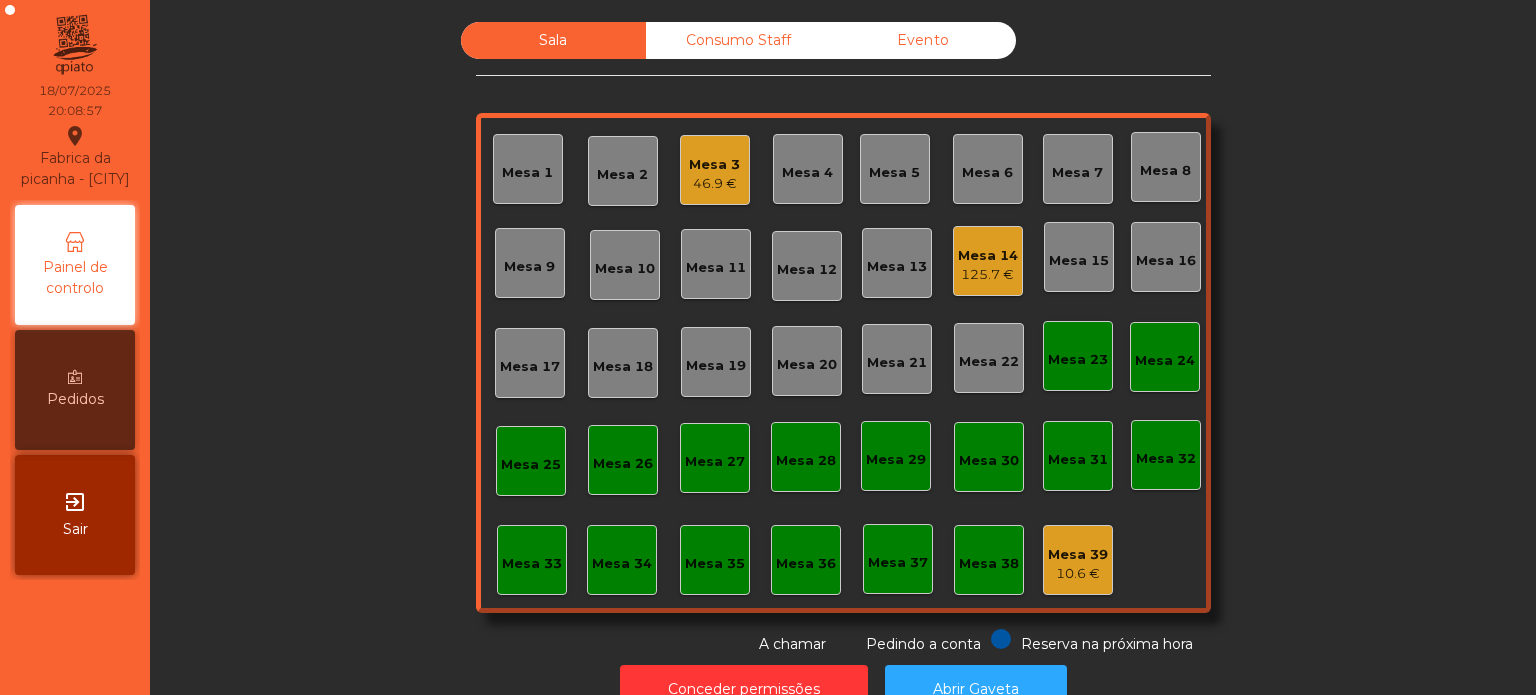 click on "Mesa 6" 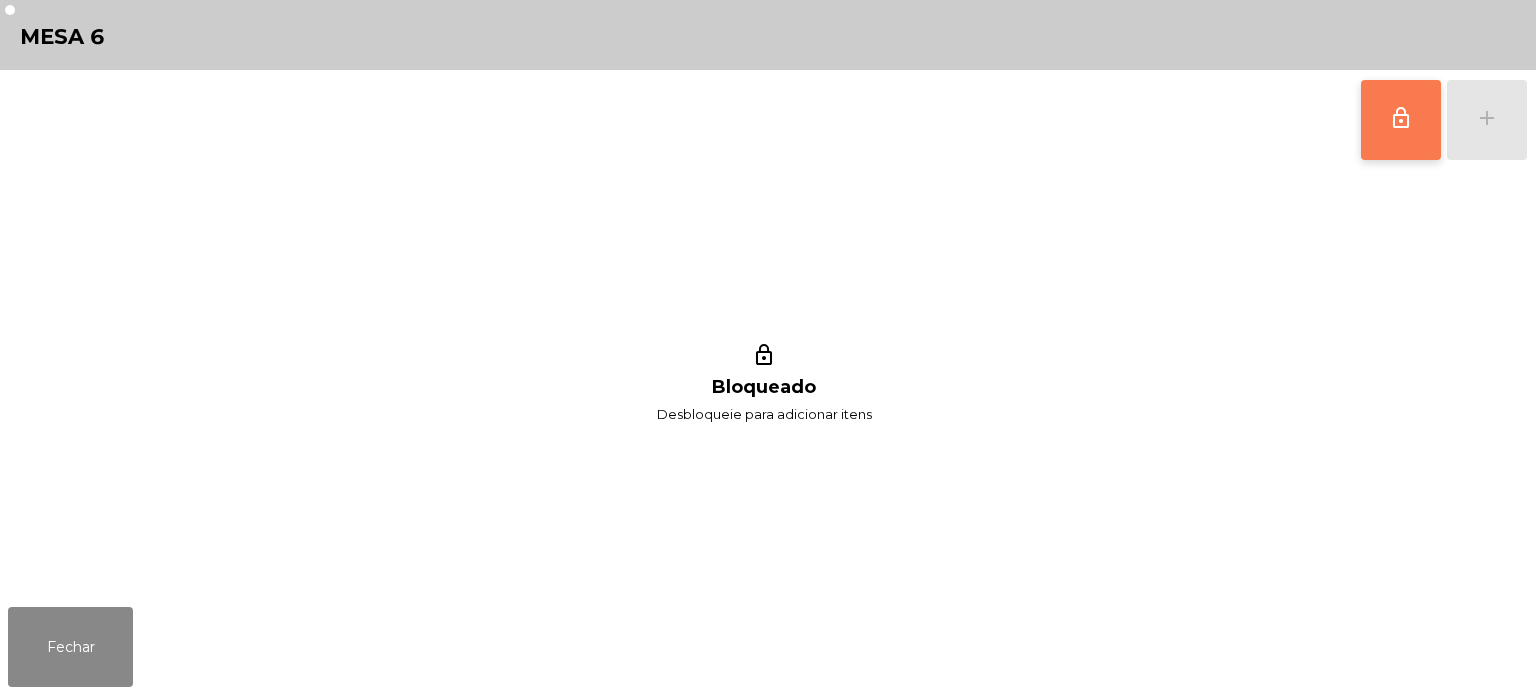 click on "lock_outline" 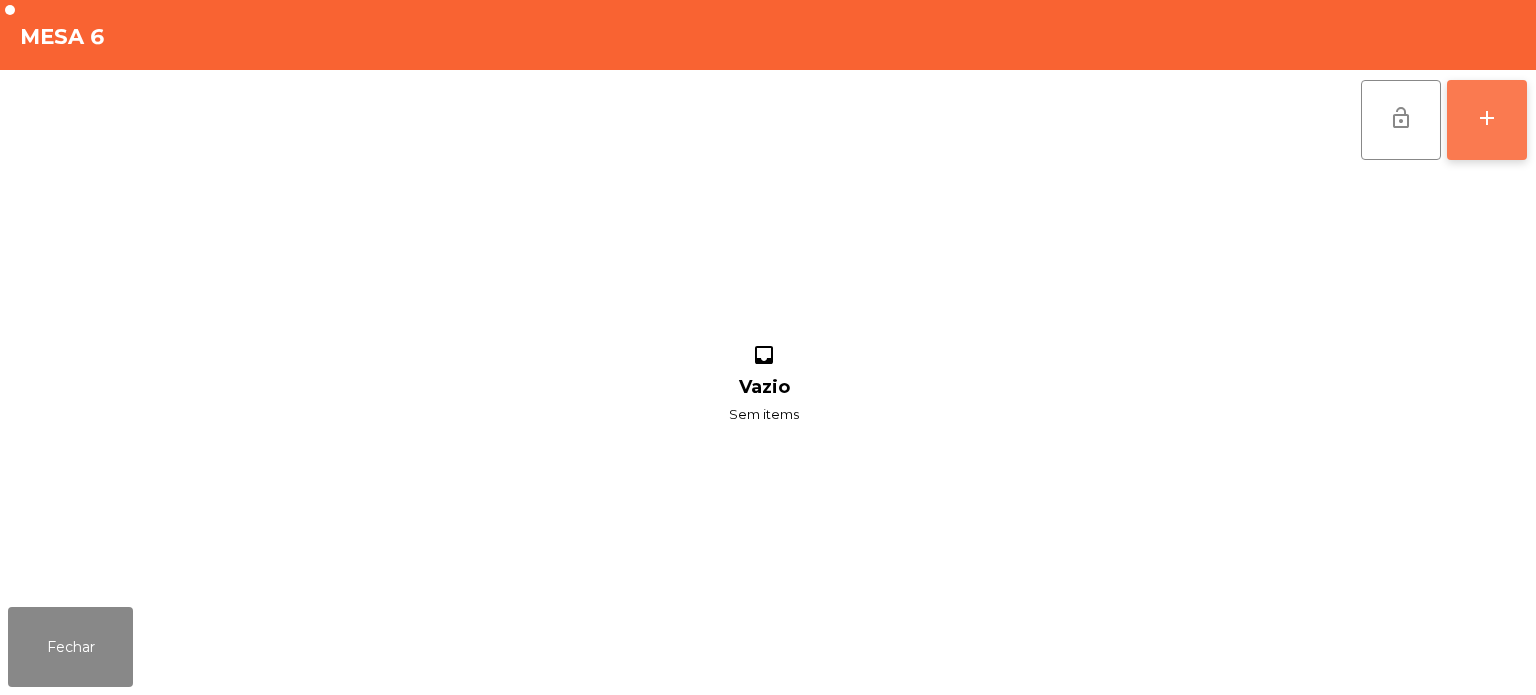 click on "add" 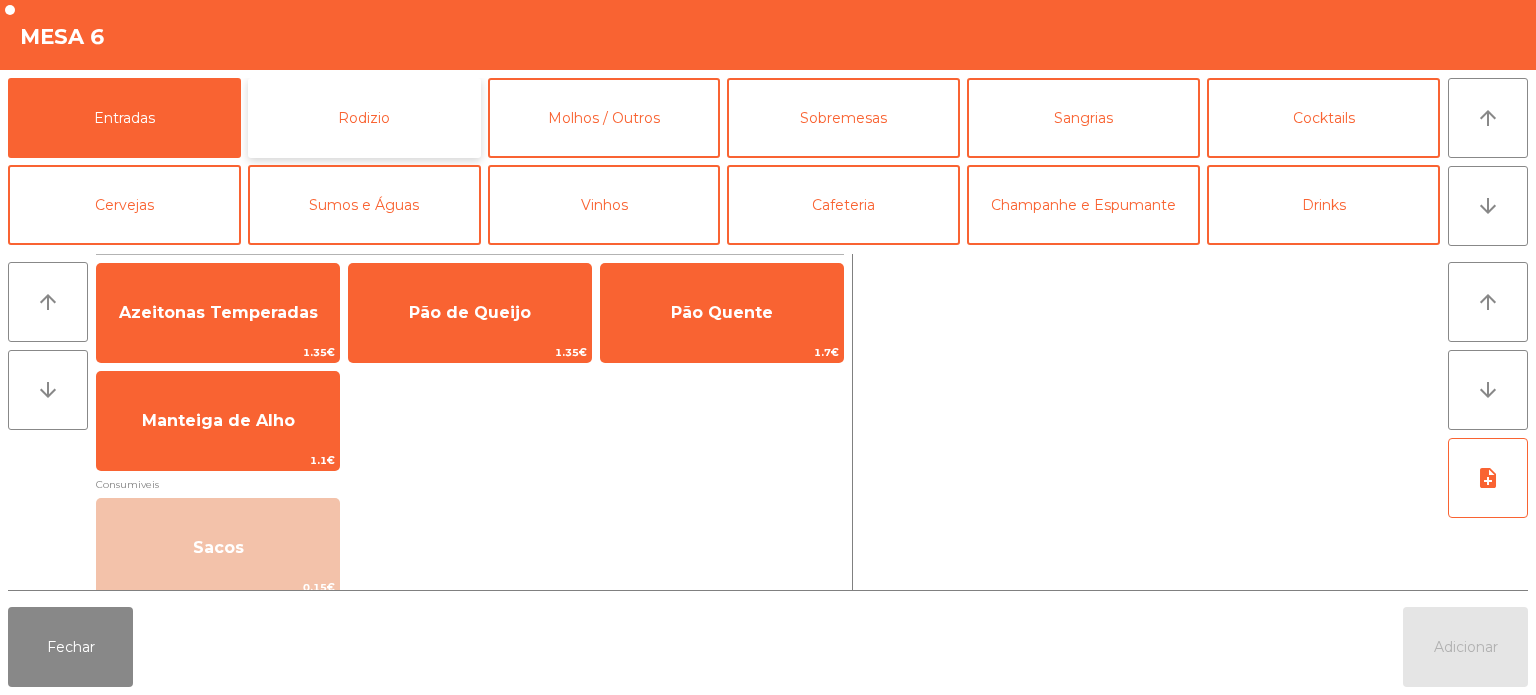 click on "Rodizio" 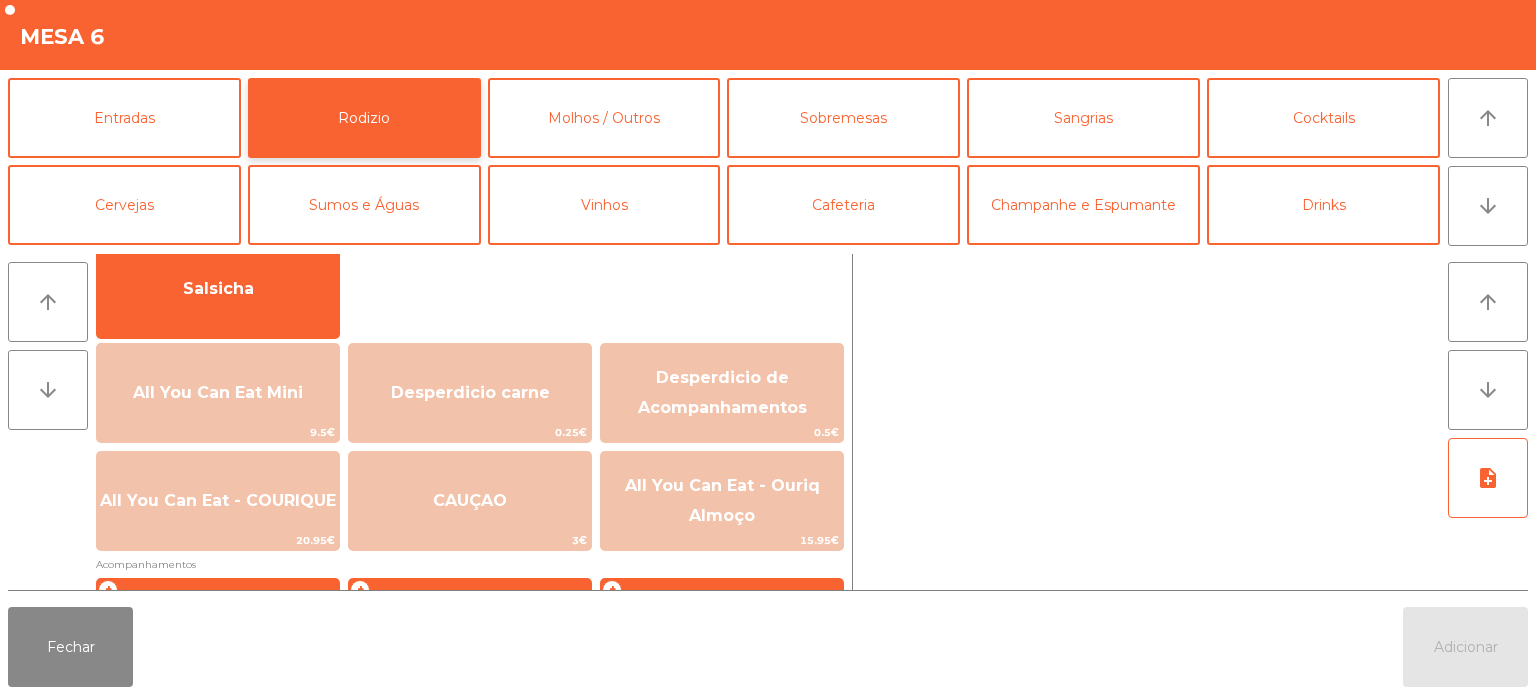 scroll, scrollTop: 174, scrollLeft: 0, axis: vertical 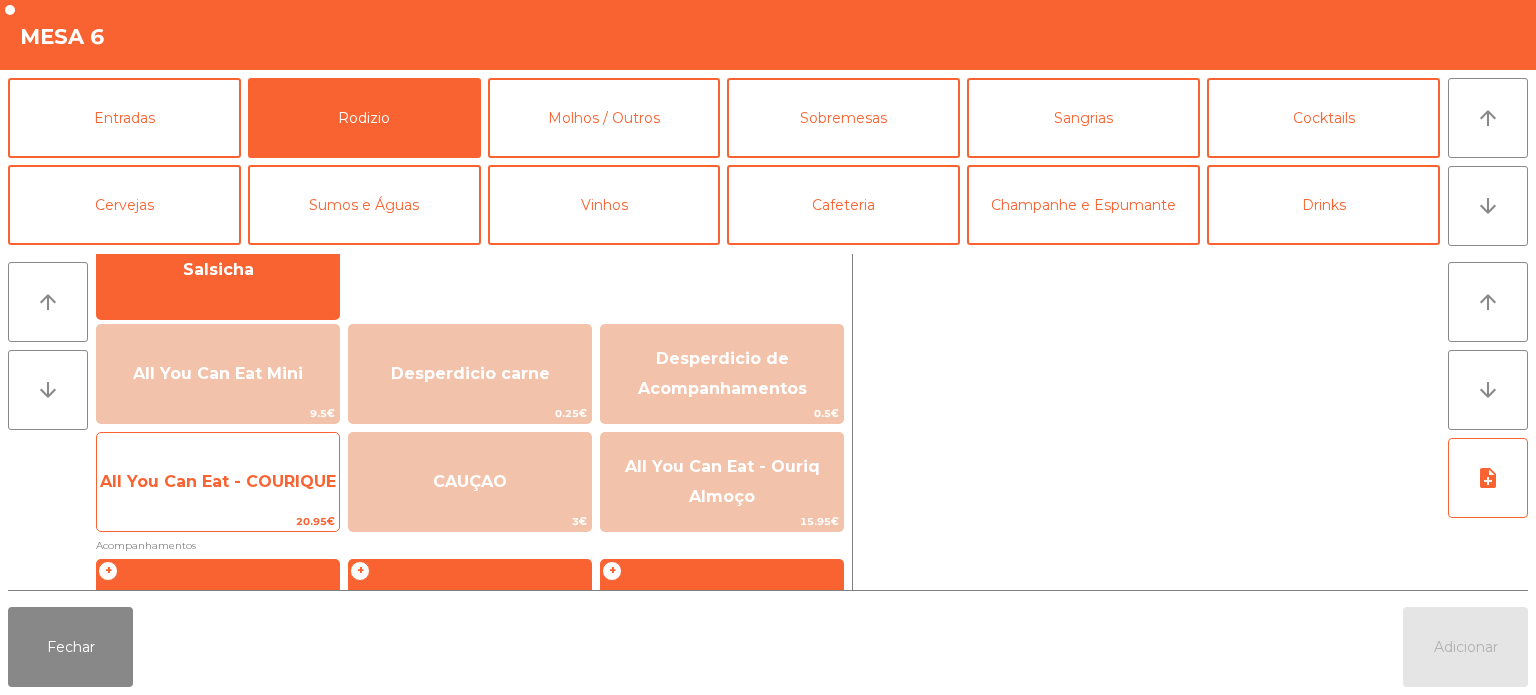 click on "All You Can Eat - COURIQUE" 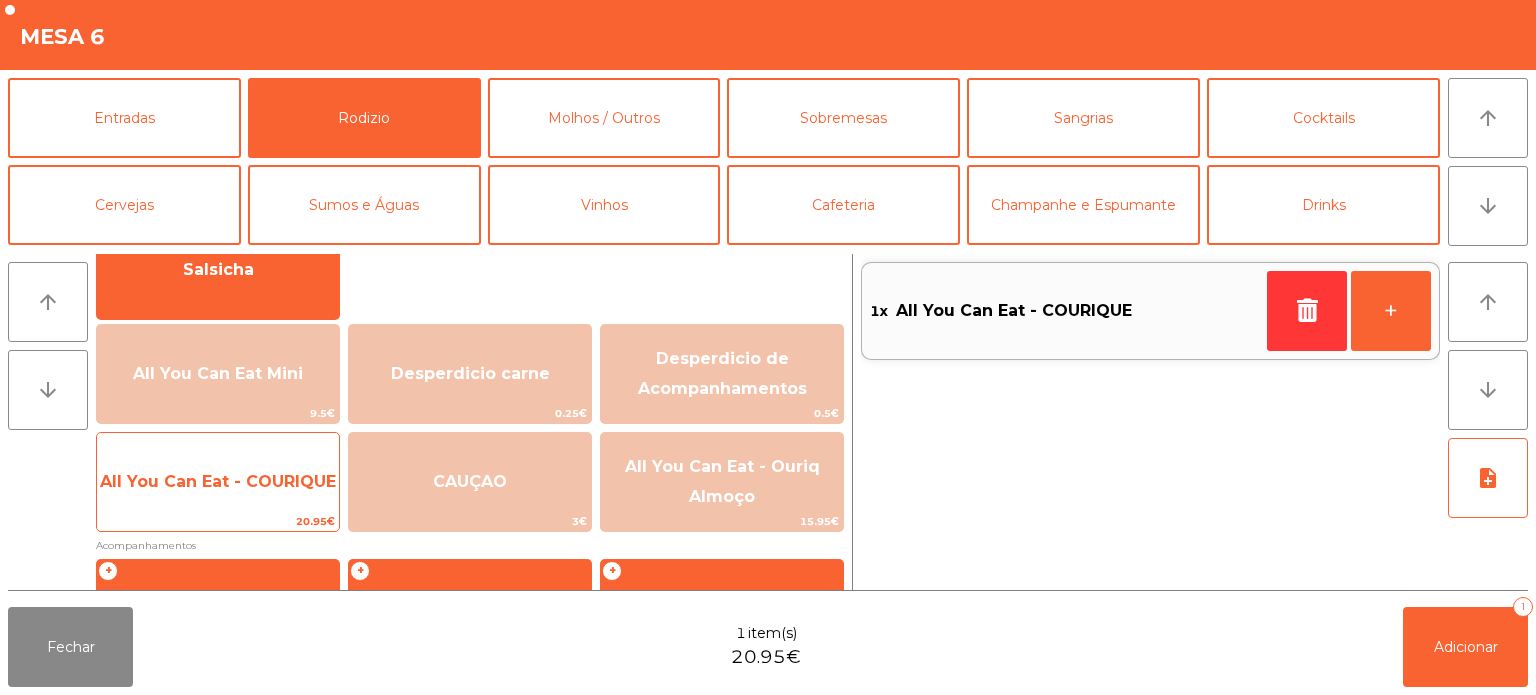 click on "All You Can Eat - COURIQUE" 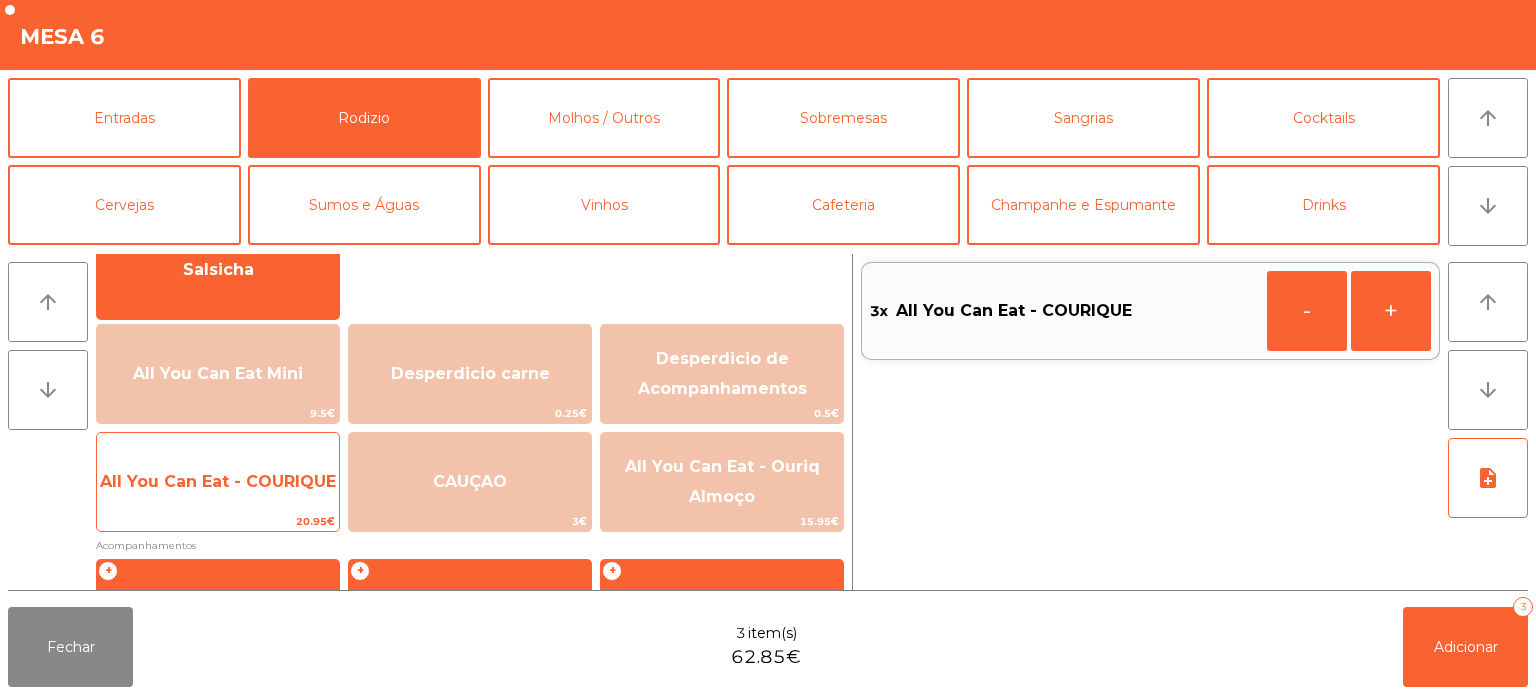 click on "All You Can Eat - COURIQUE" 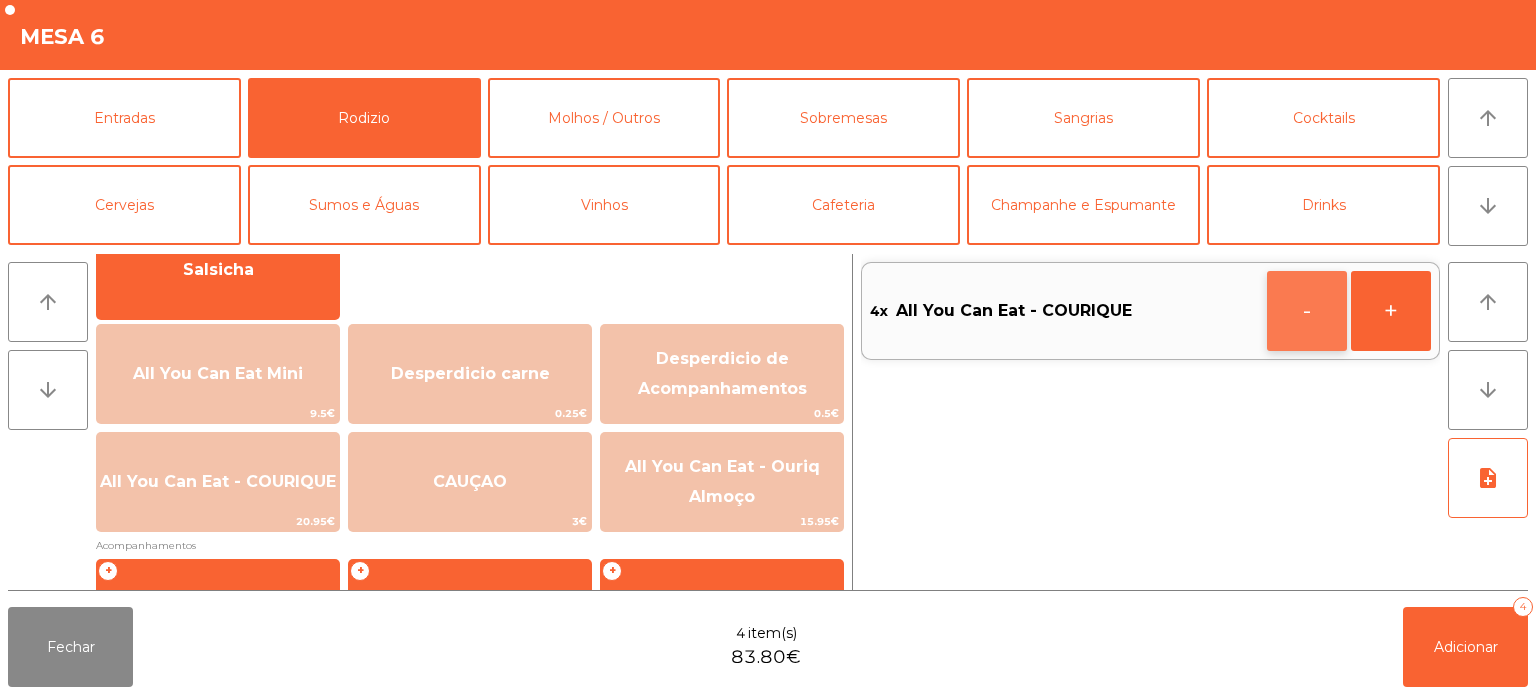 click on "-" 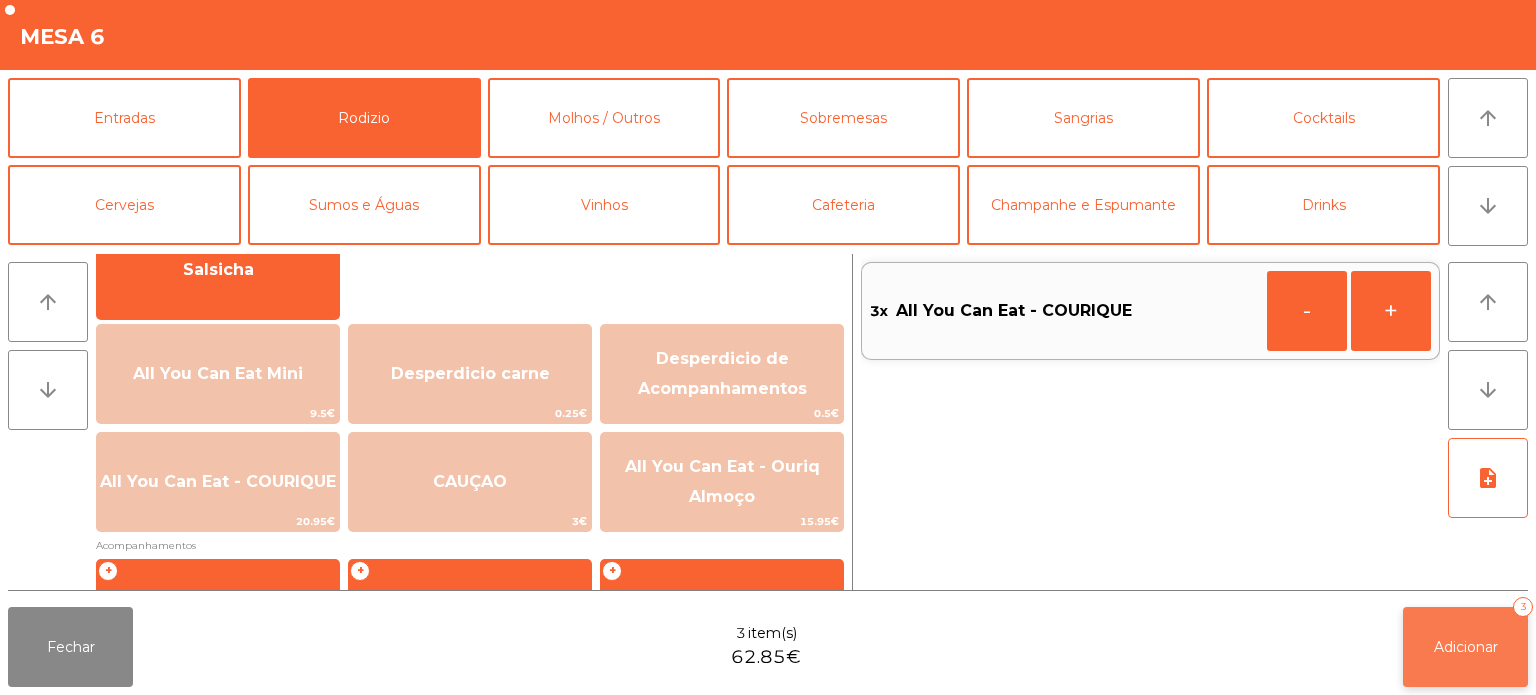 click on "Adicionar   3" 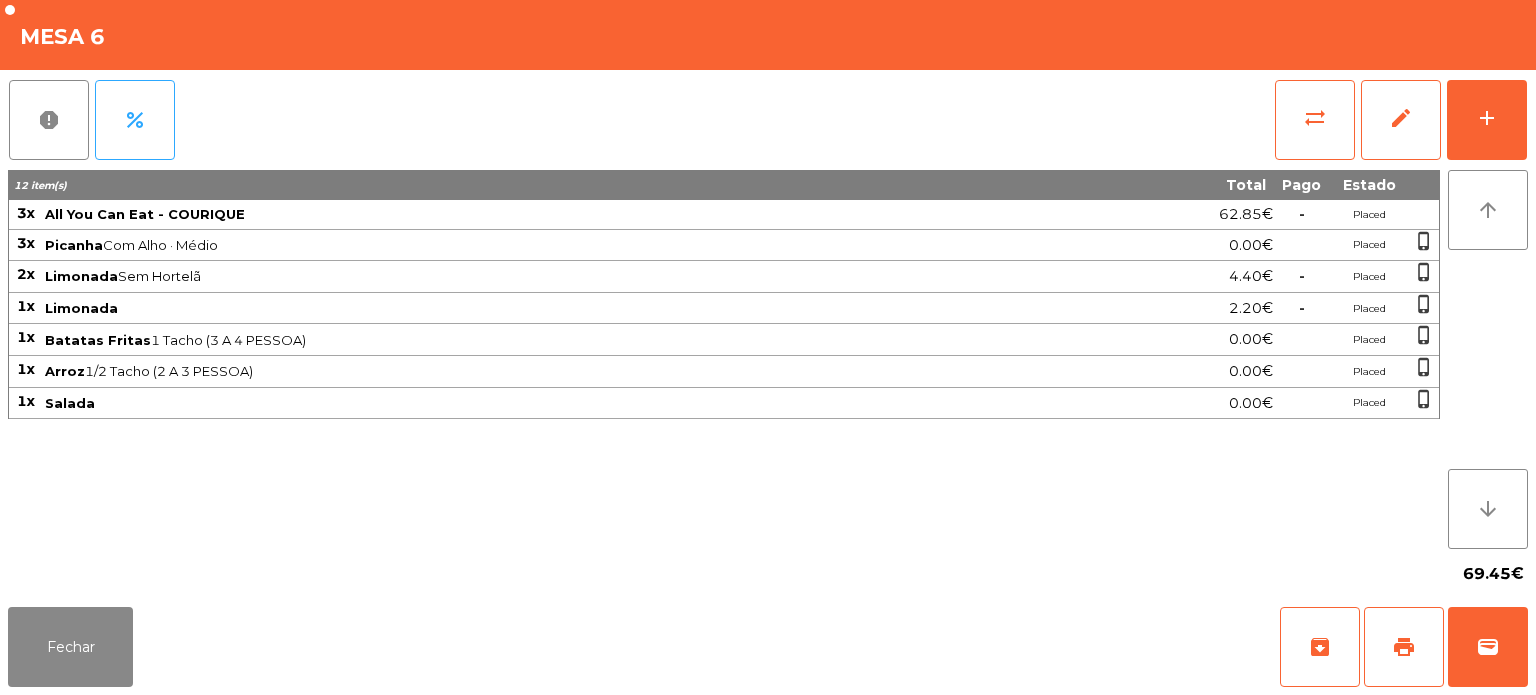 click on "report   percent   sync_alt   edit   add" 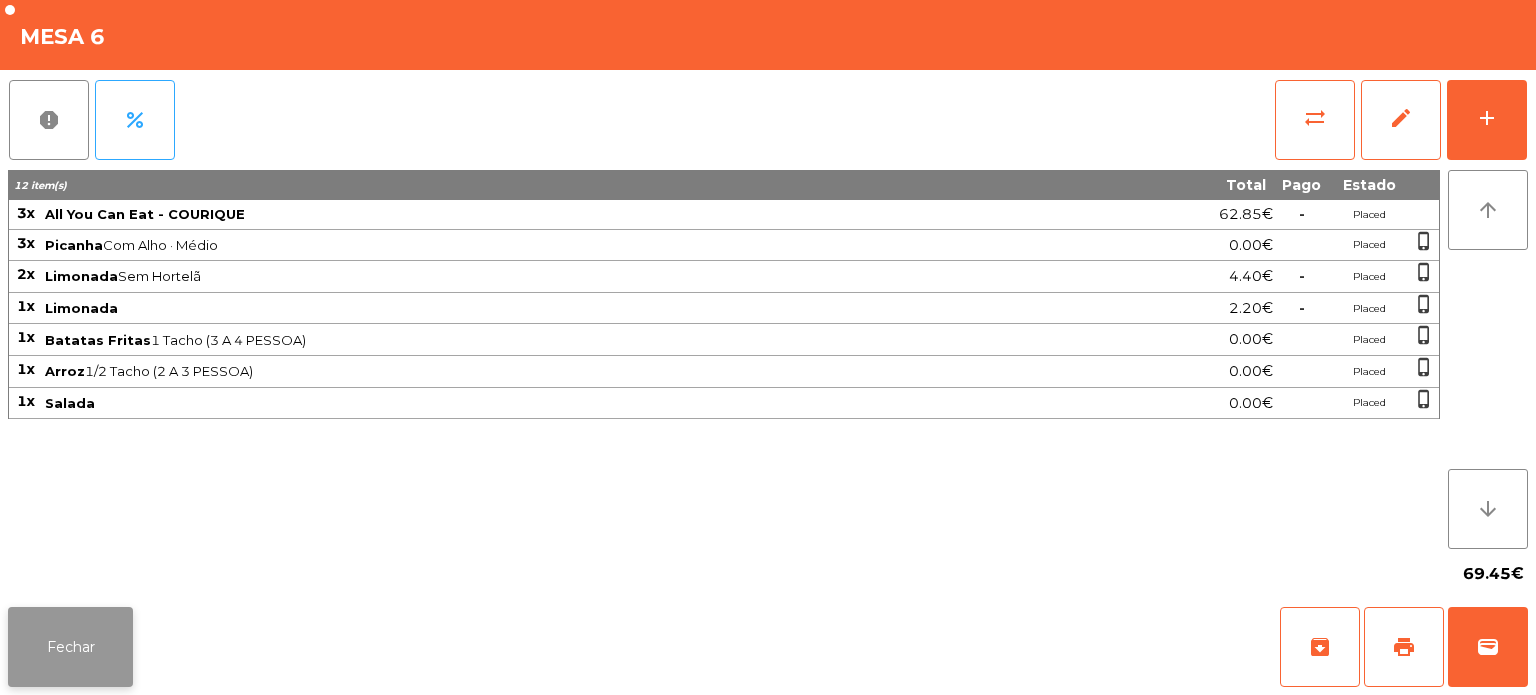 click on "Fechar" 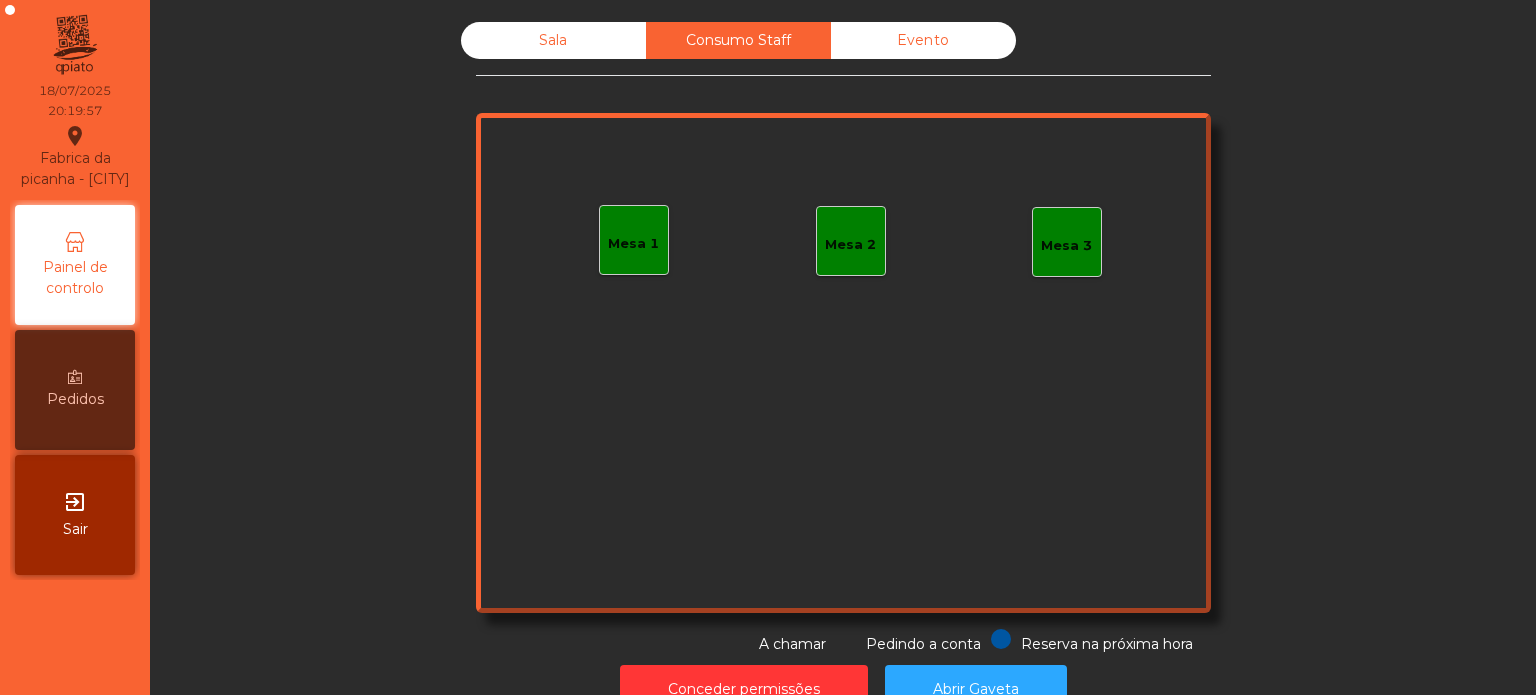 click on "Mesa 1" 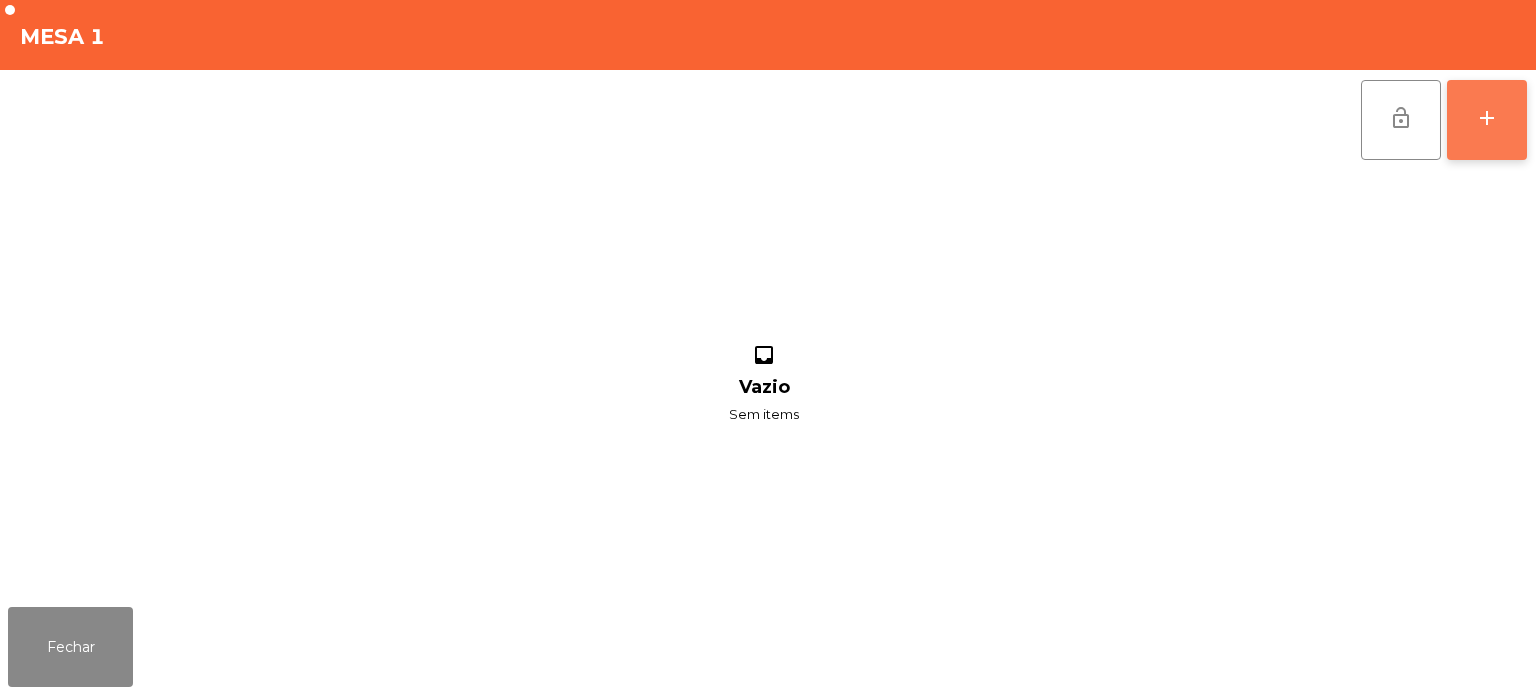 click on "add" 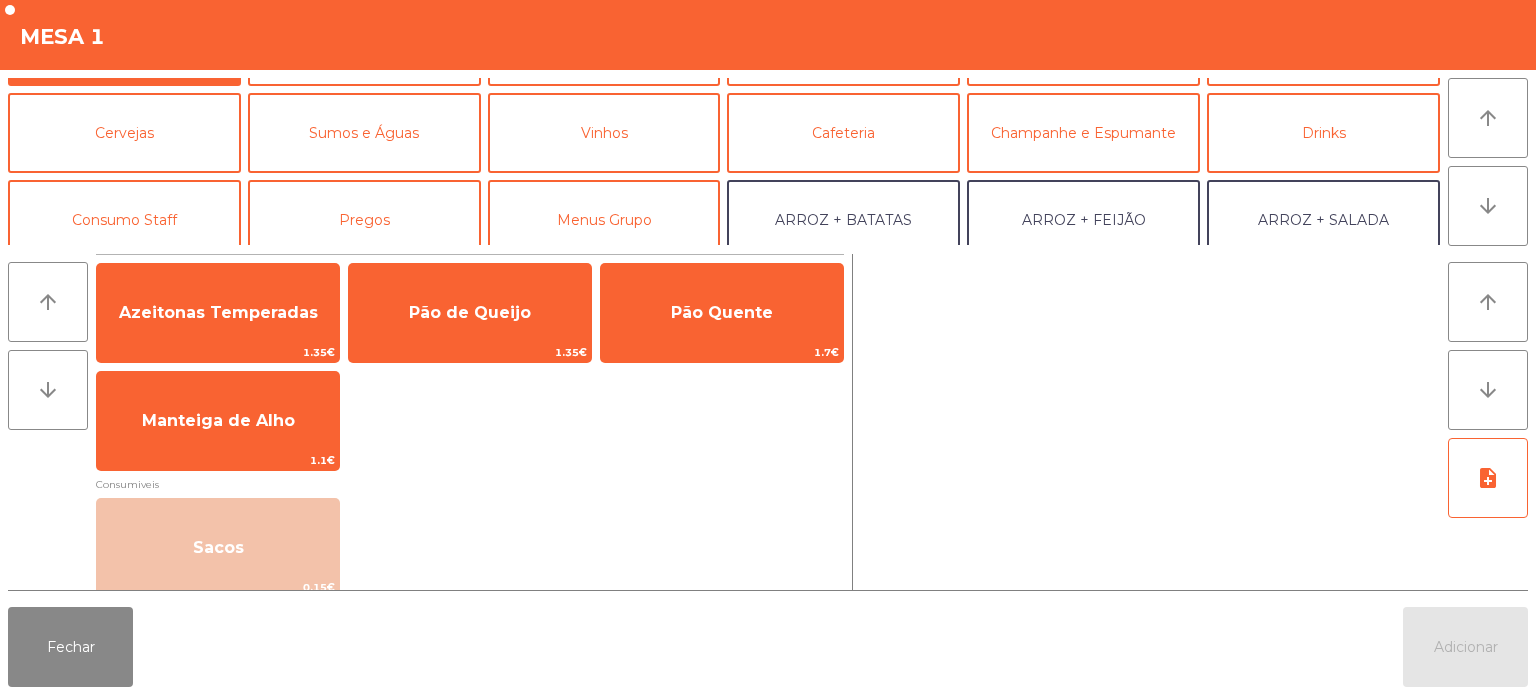 scroll, scrollTop: 137, scrollLeft: 0, axis: vertical 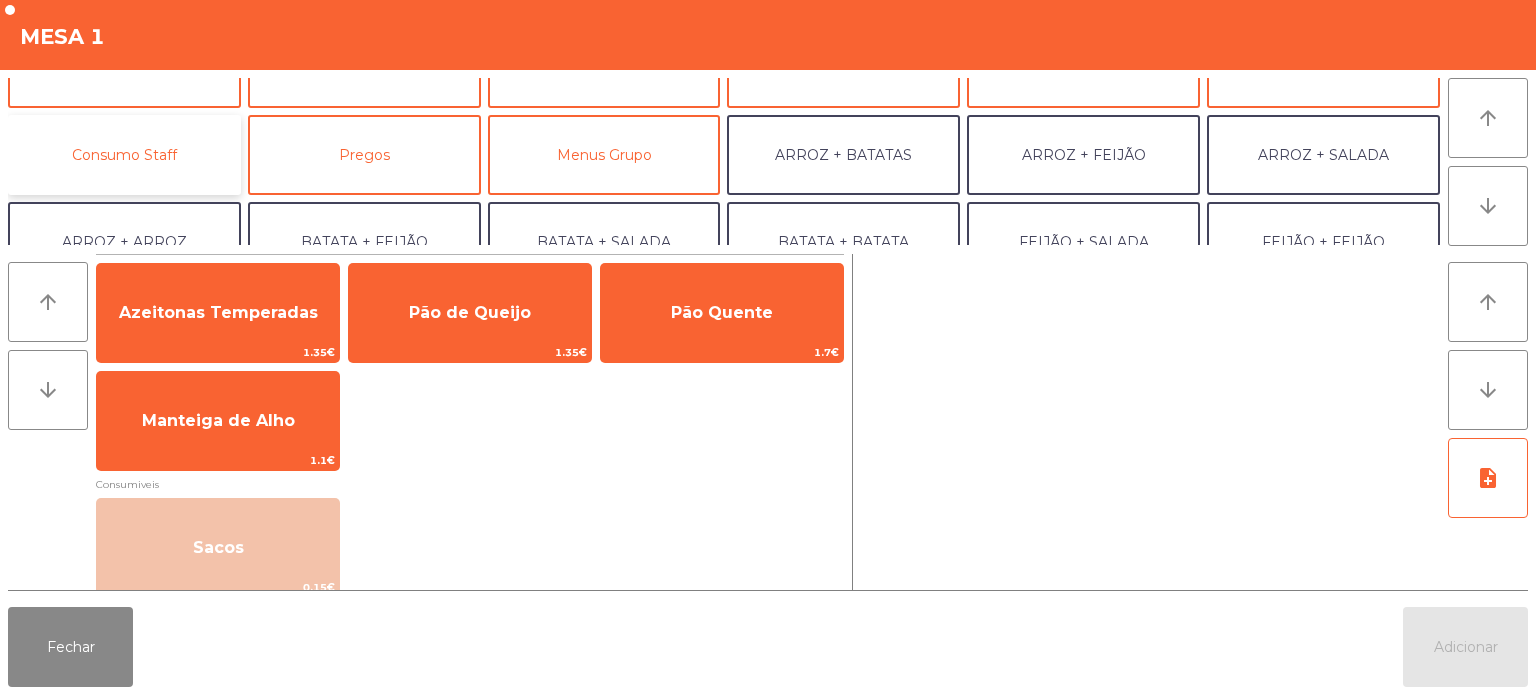 click on "Consumo Staff" 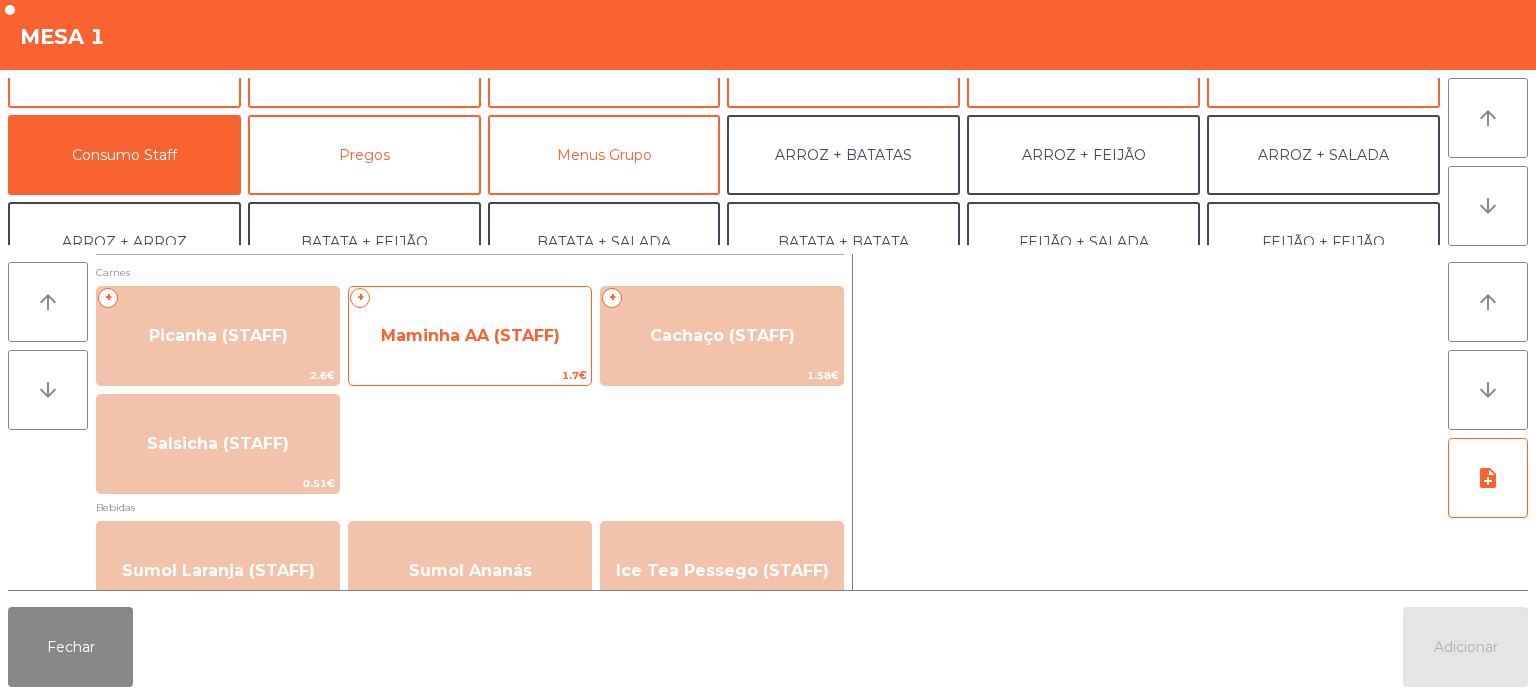 click on "Maminha AA (STAFF)" 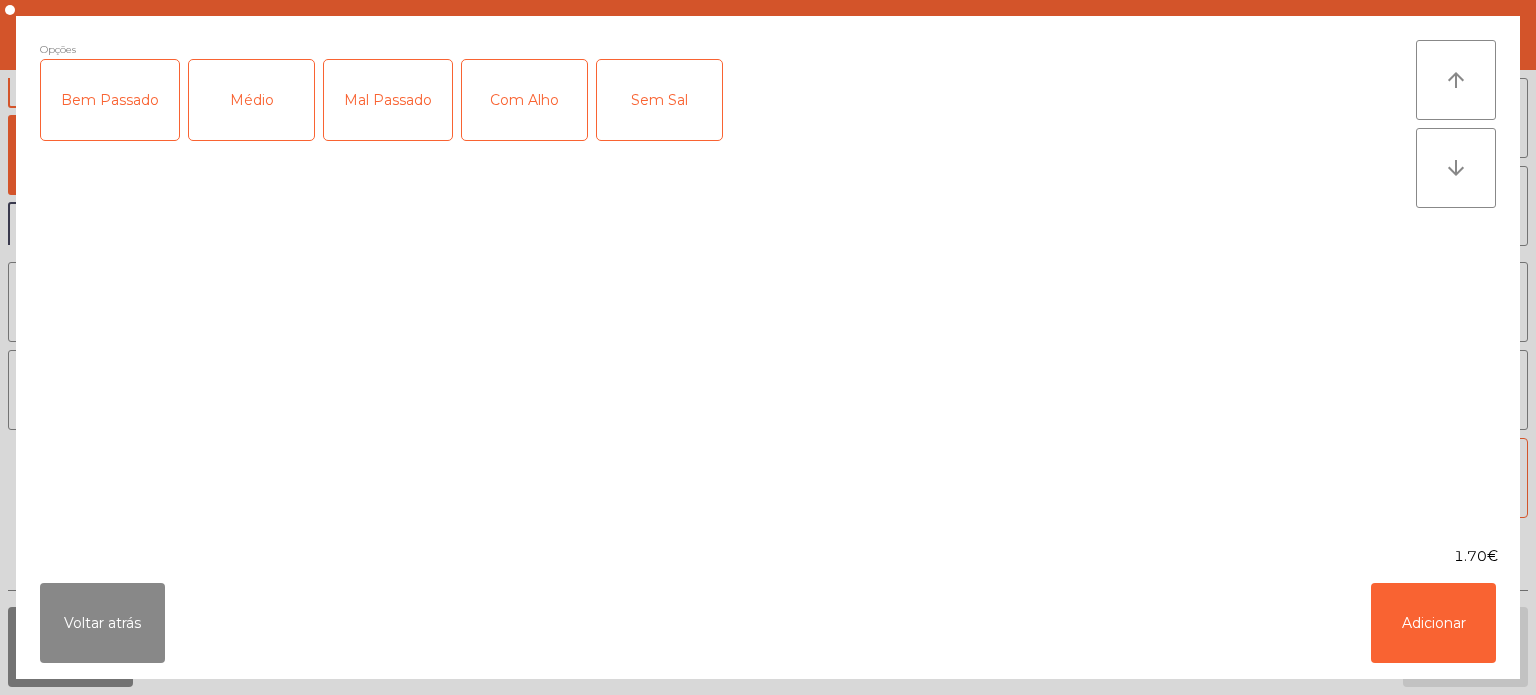 click on "Mal Passado" 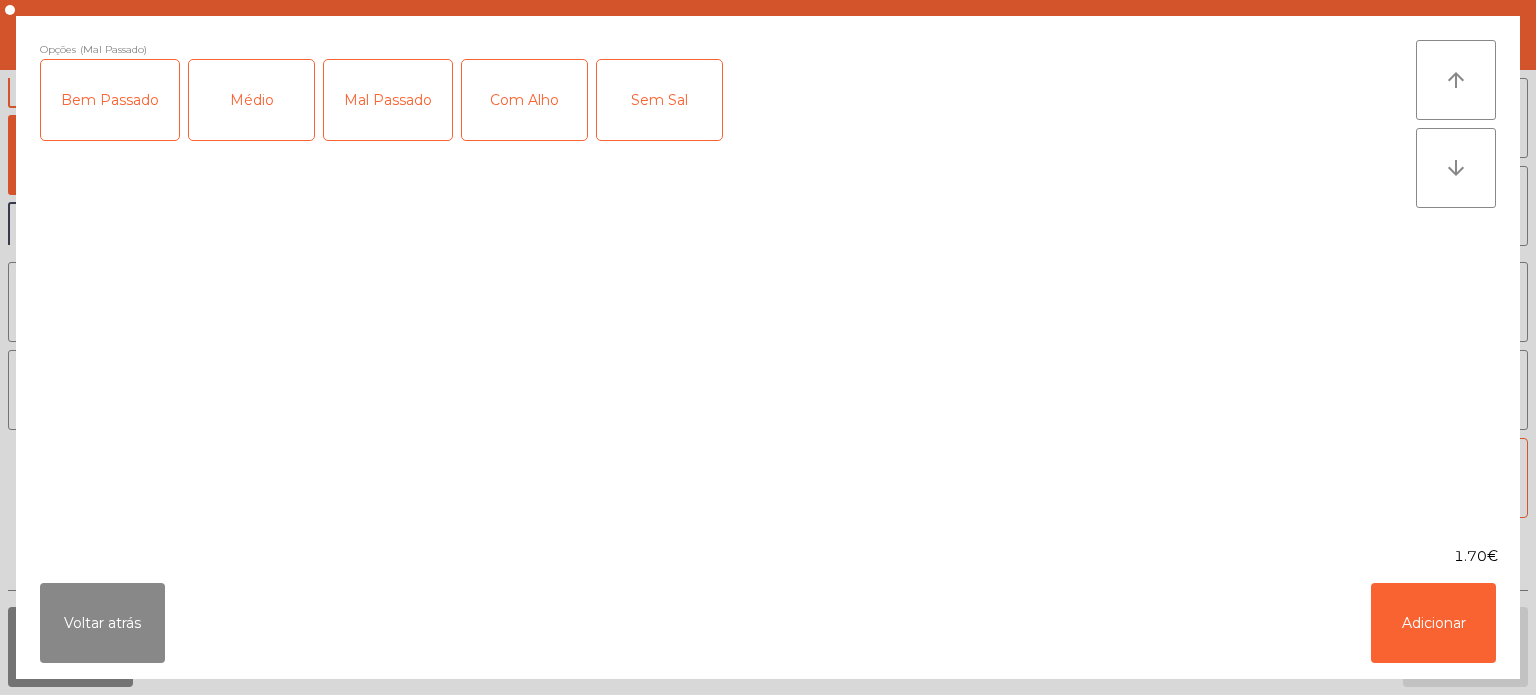 click on "Mal Passado" 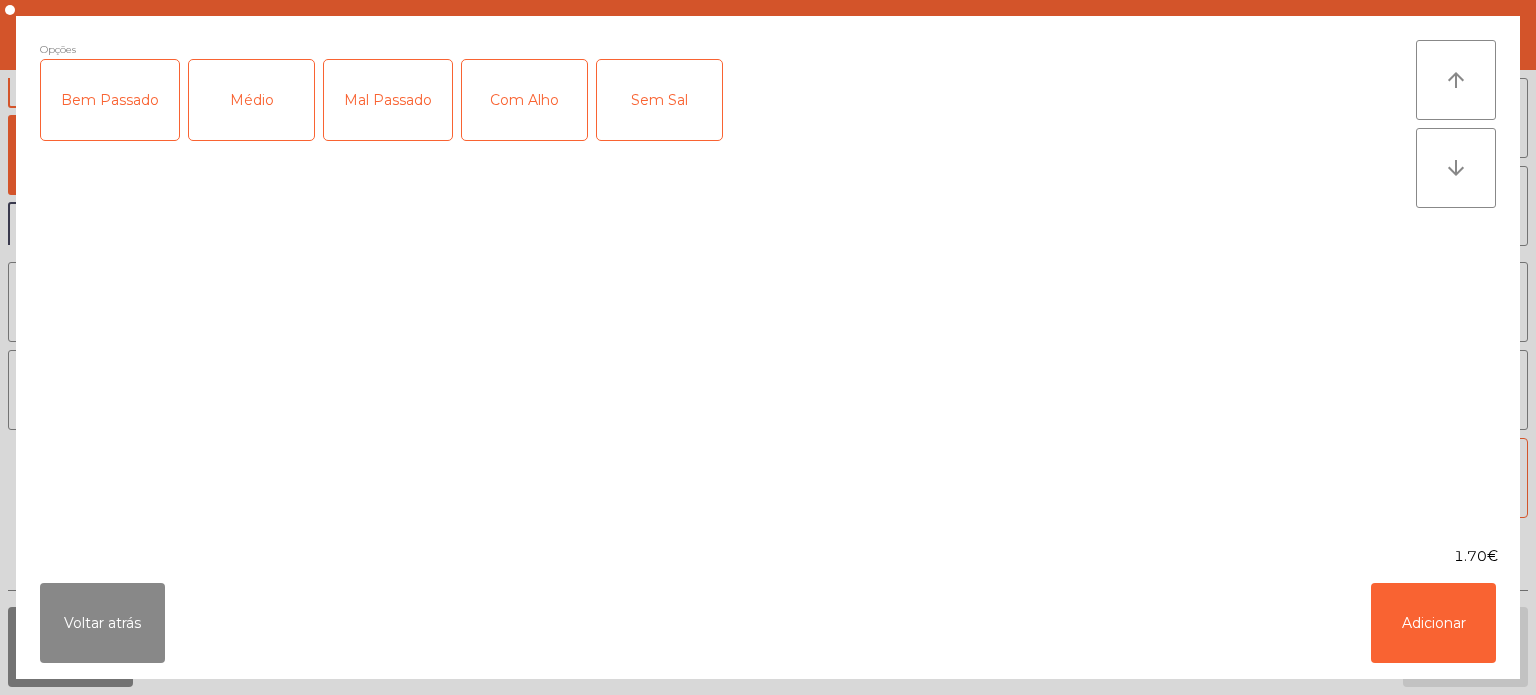 click on "Bem Passado" 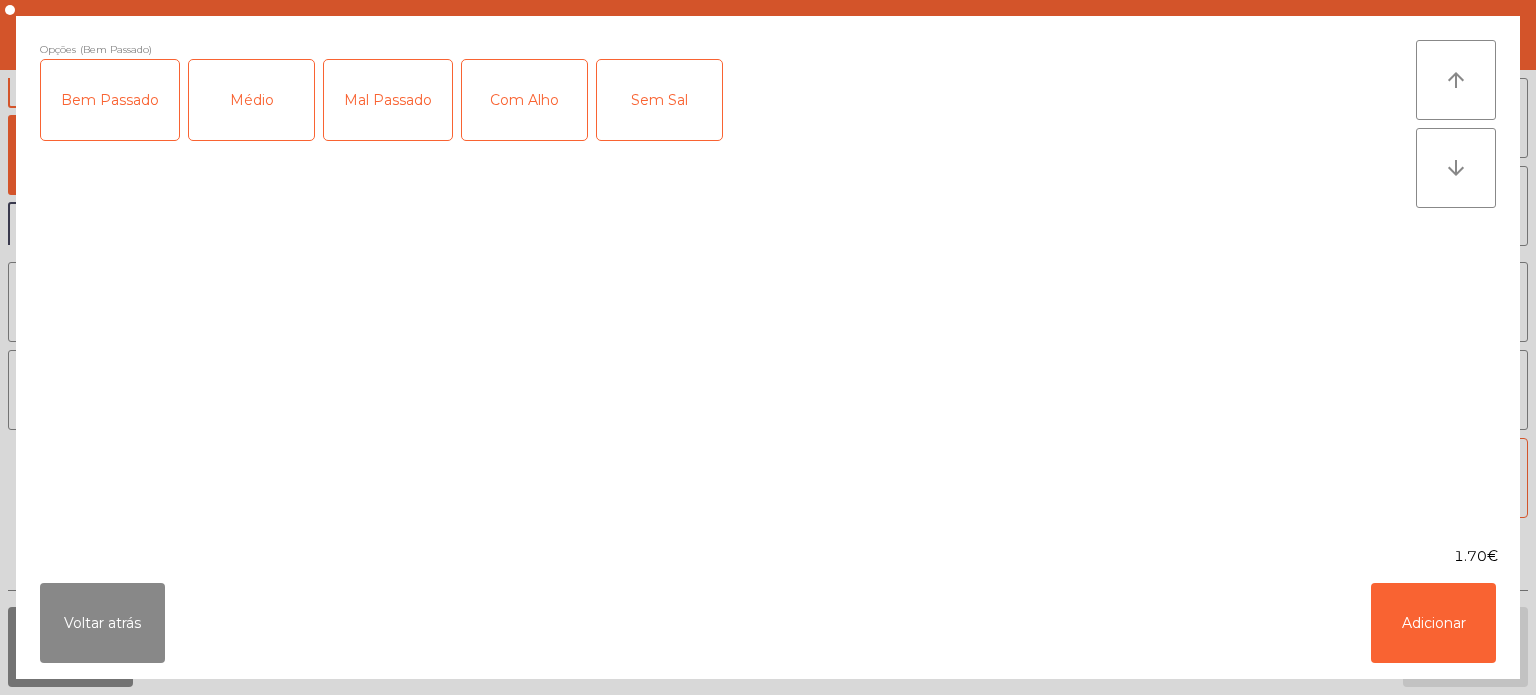 click on "Com Alho" 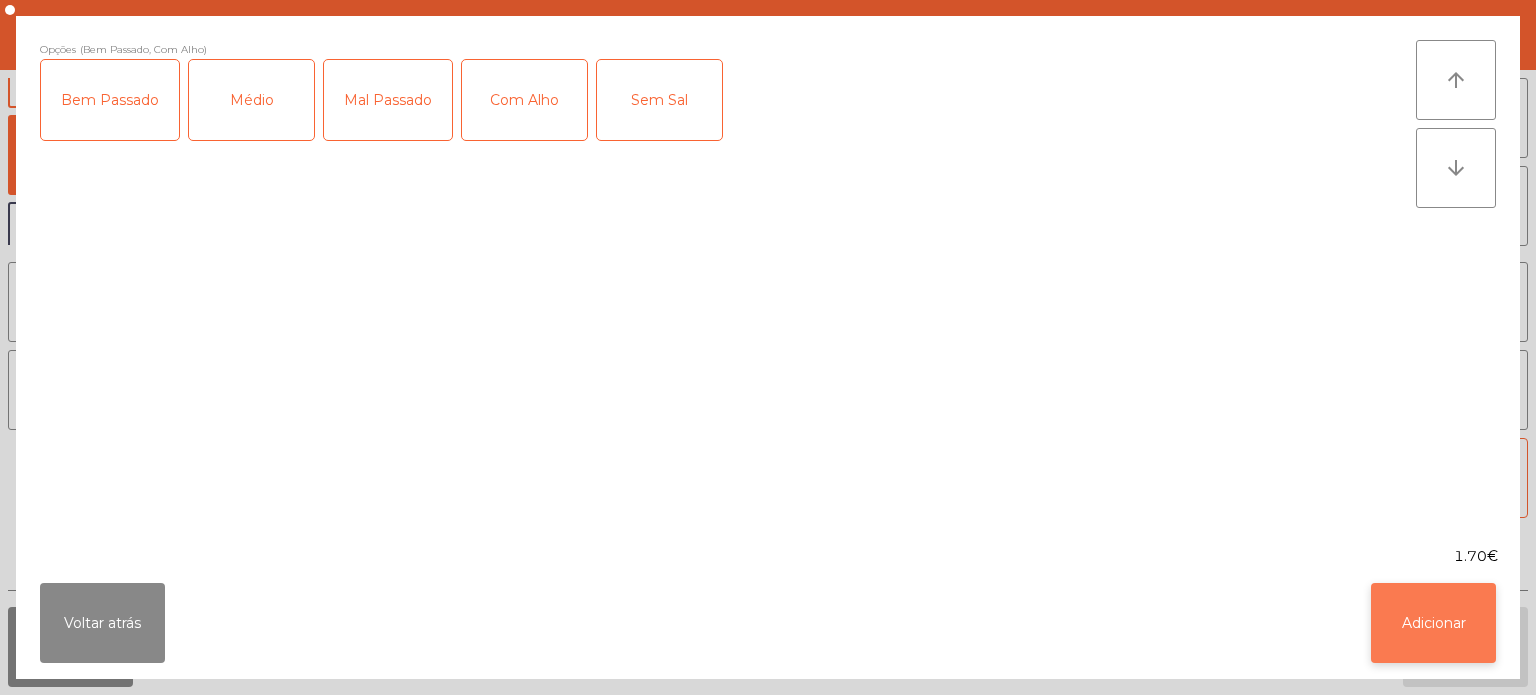 click on "Adicionar" 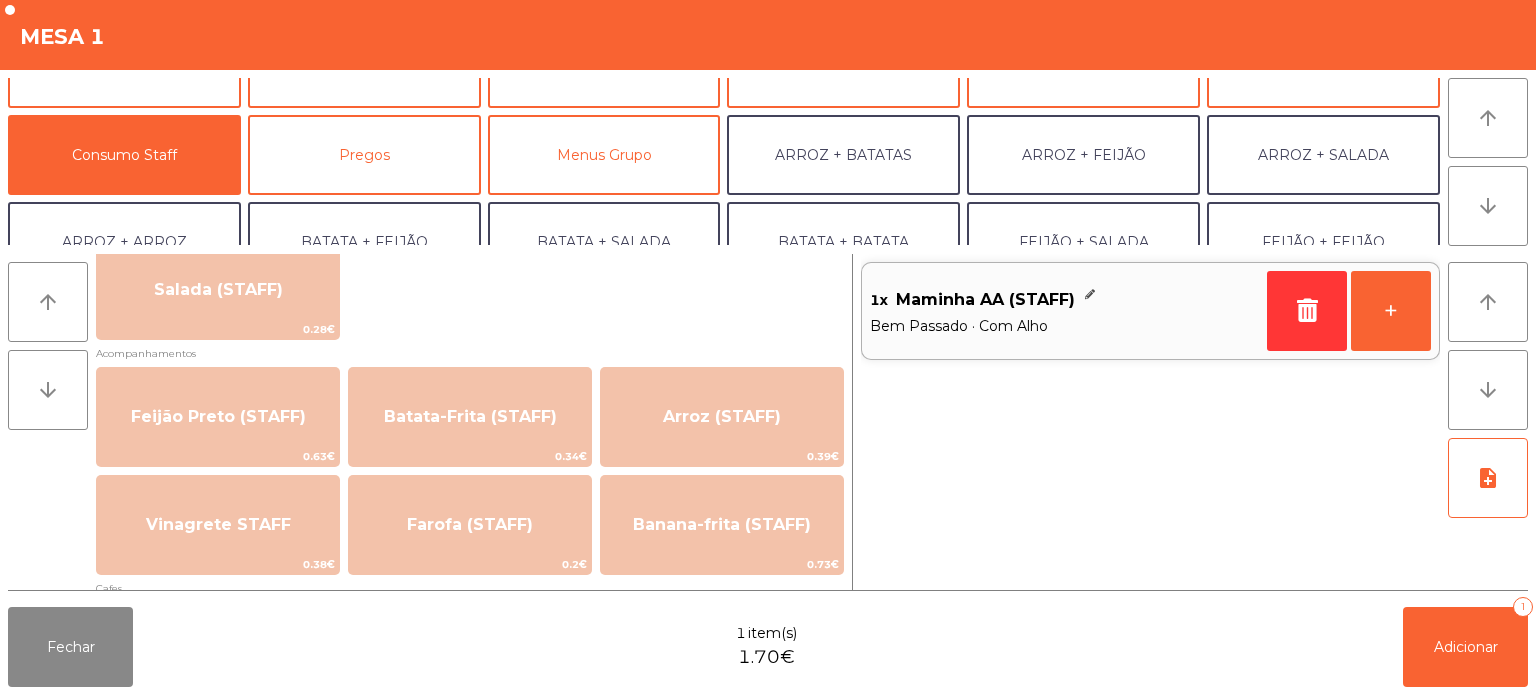 scroll, scrollTop: 750, scrollLeft: 0, axis: vertical 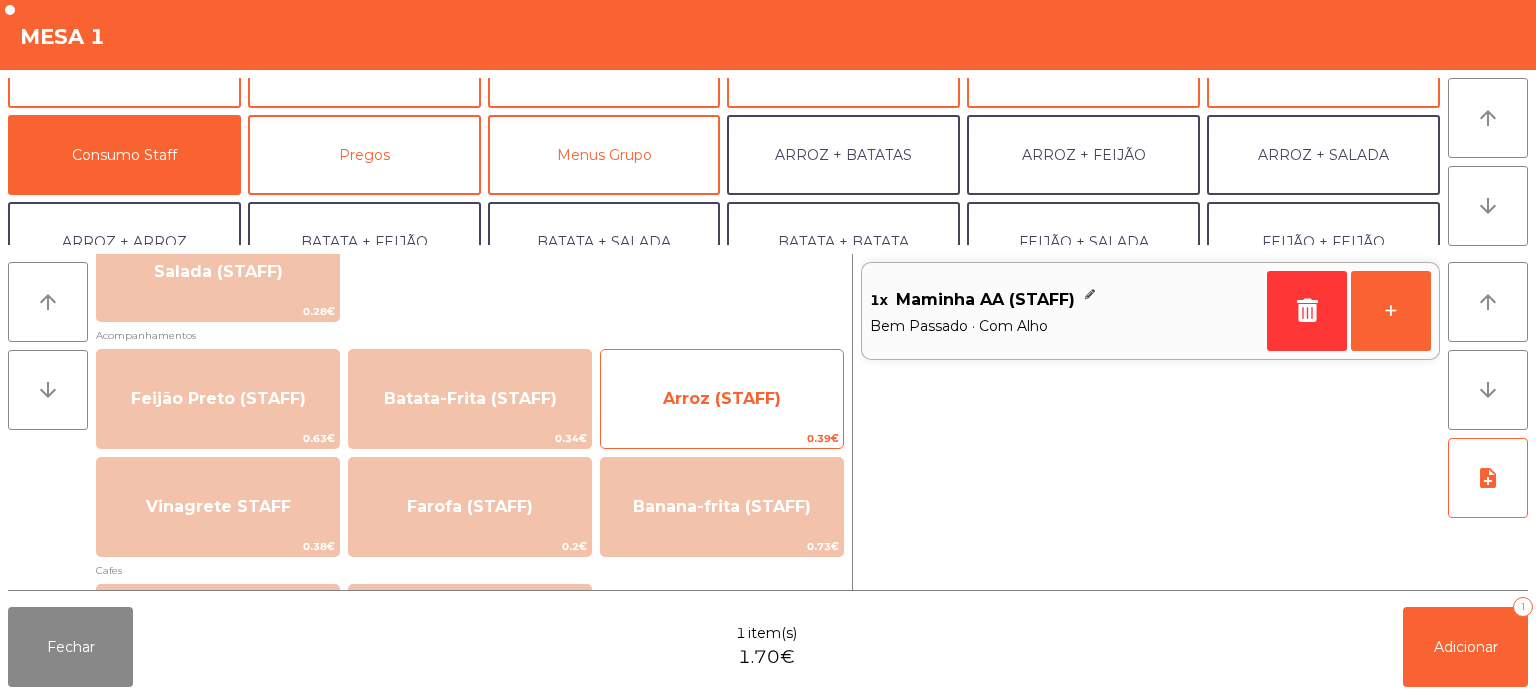 click on "Arroz (STAFF)" 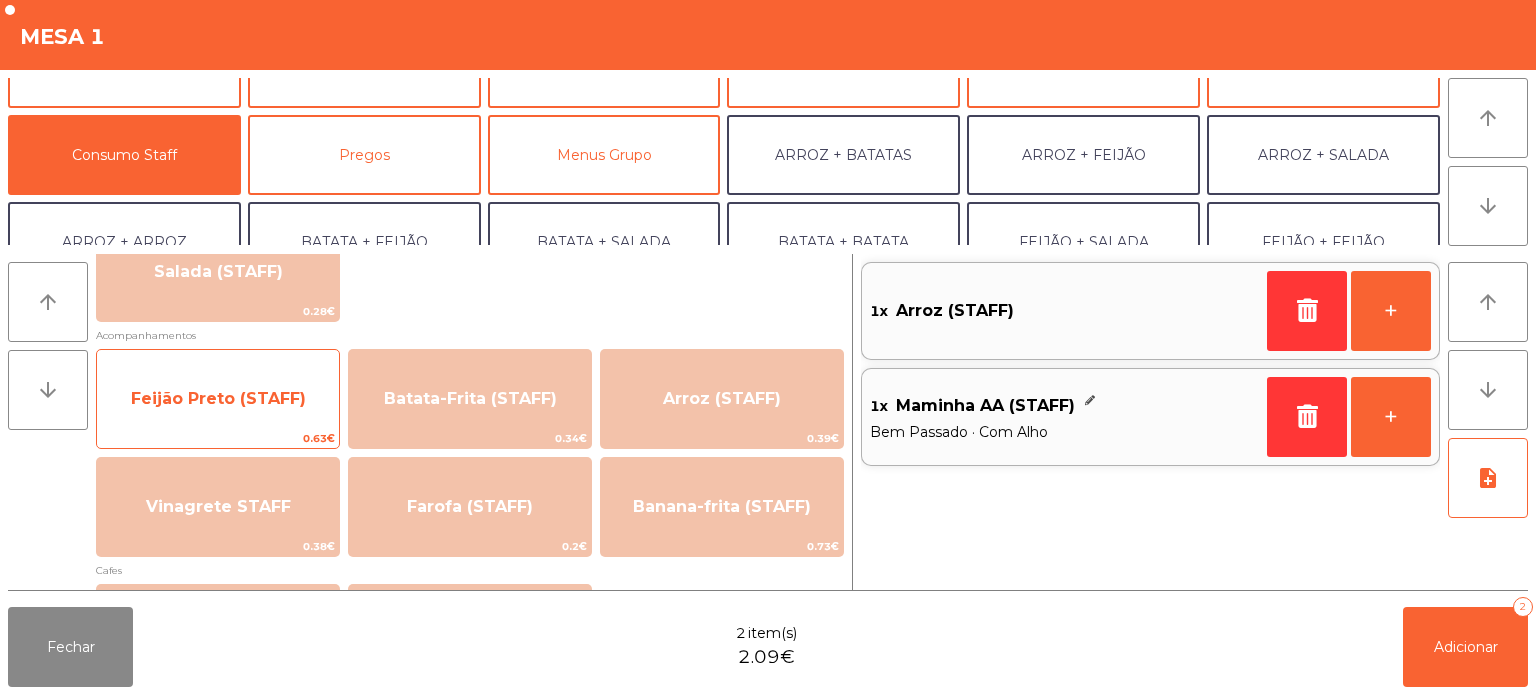 click on "Feijão Preto (STAFF)" 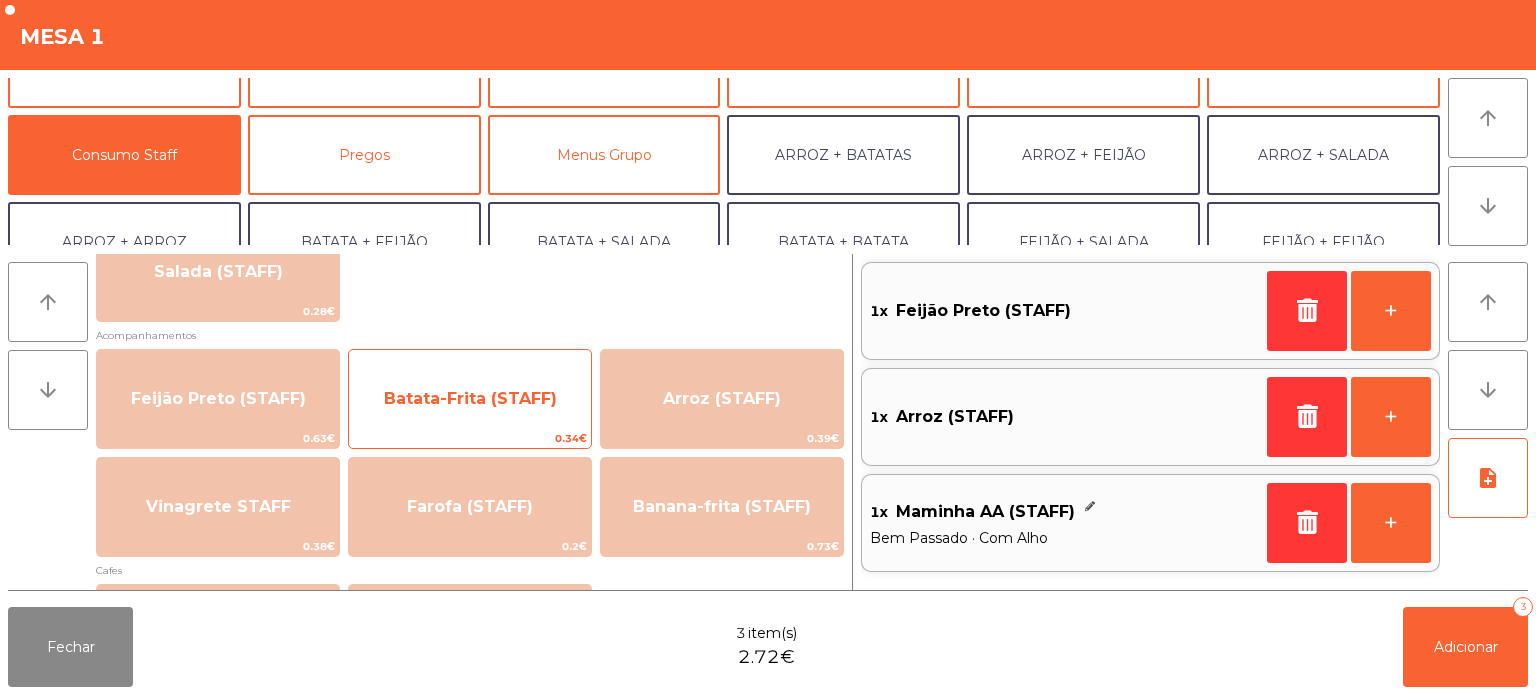 click on "Batata-Frita (STAFF)" 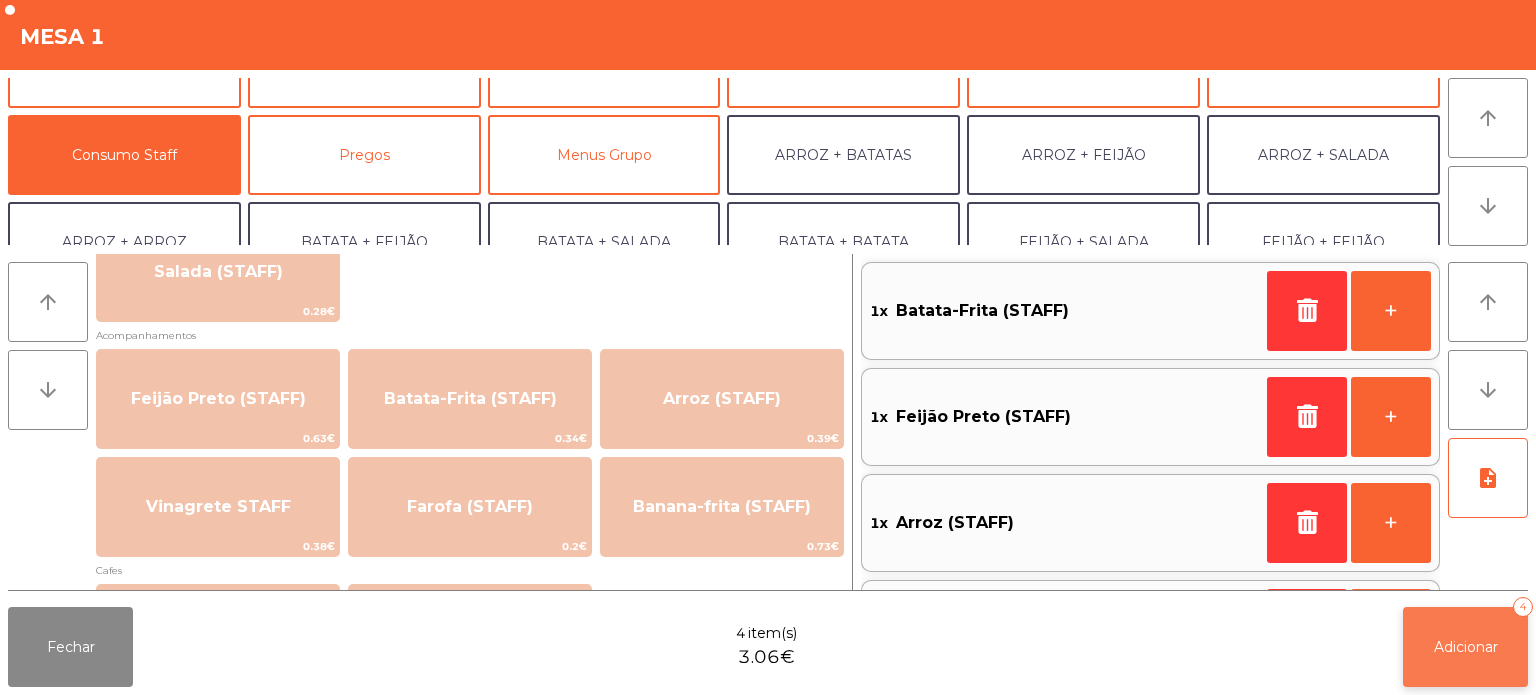 click on "Adicionar" 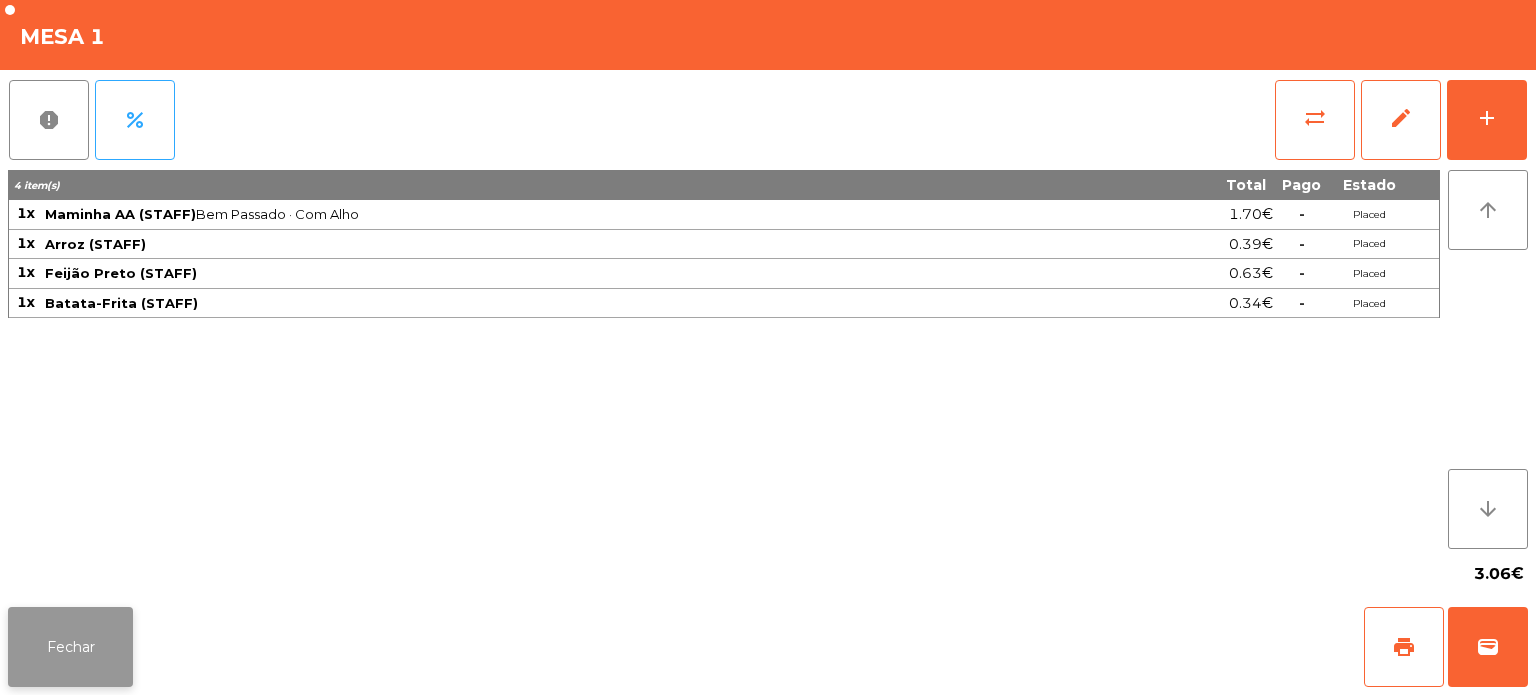 click on "Fechar" 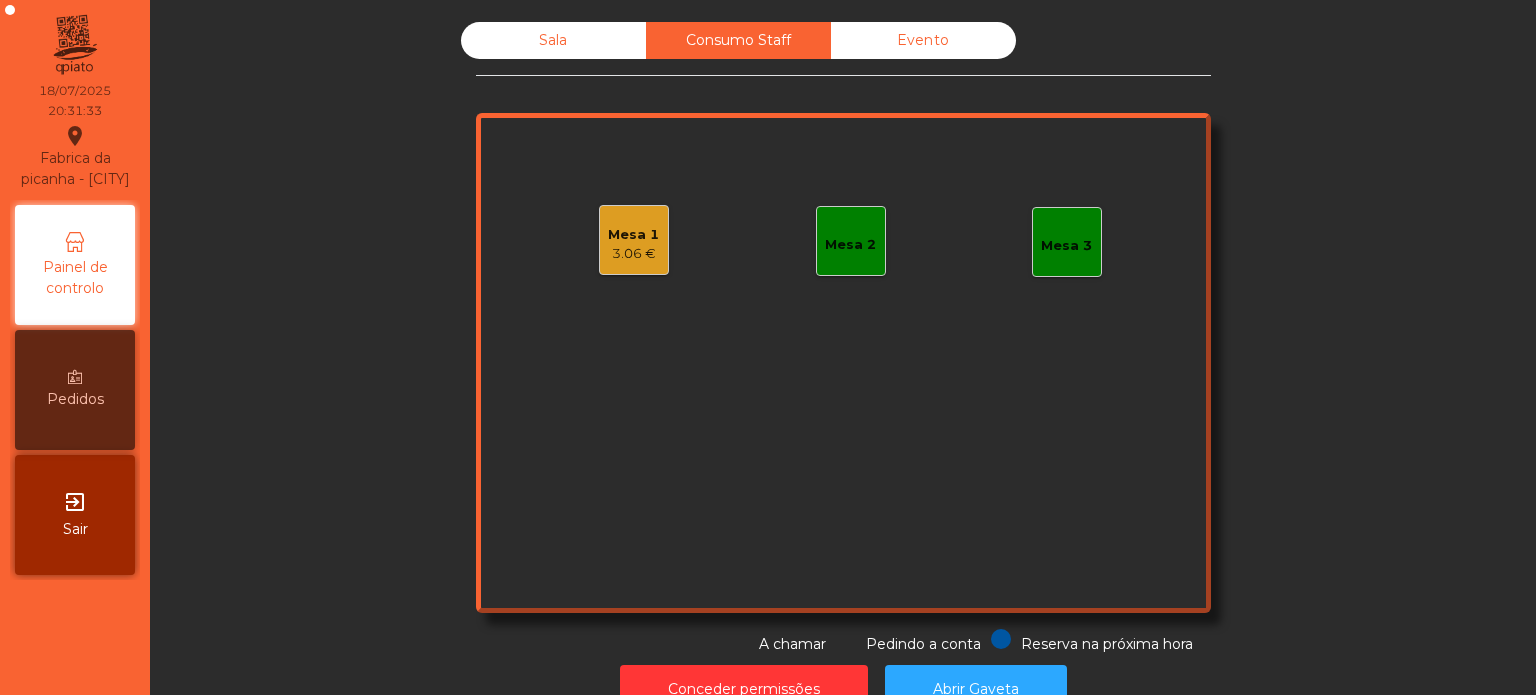click on "Sala" 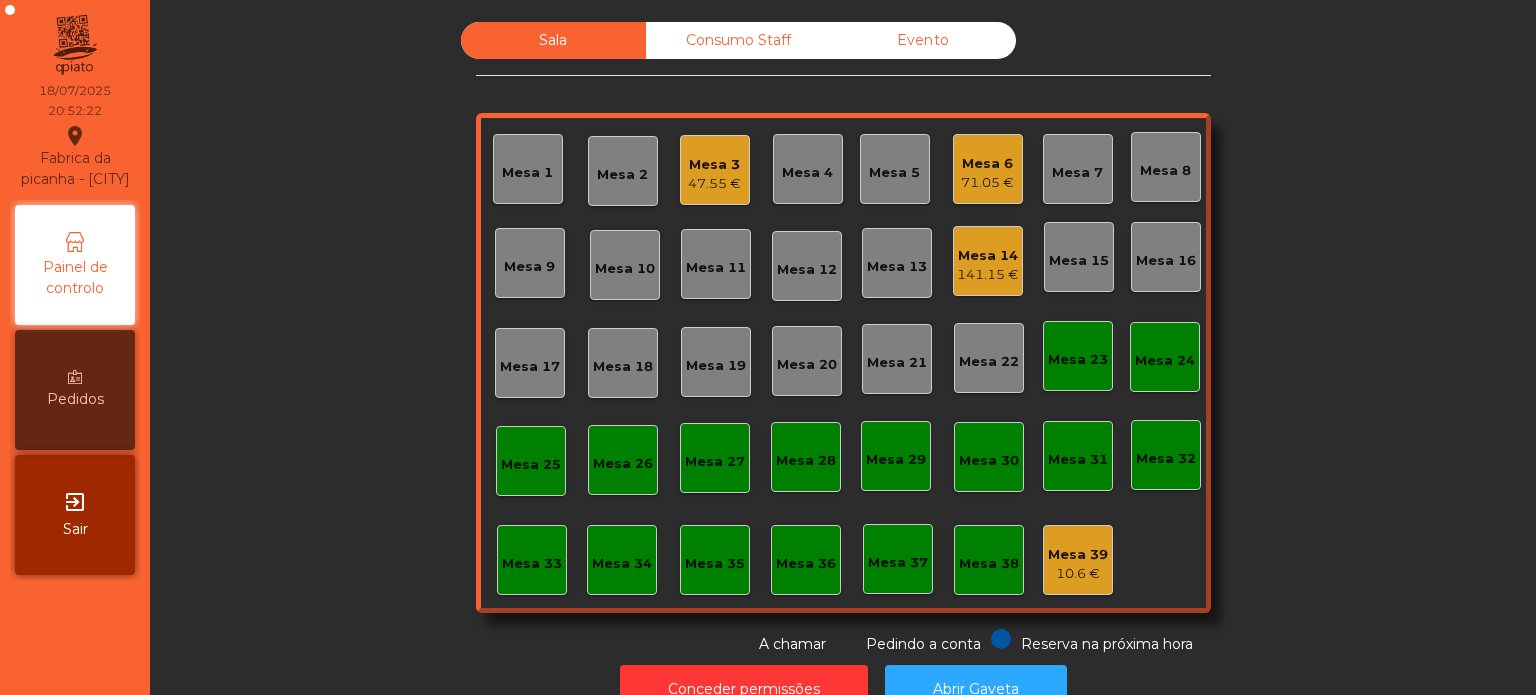 click on "Consumo Staff" 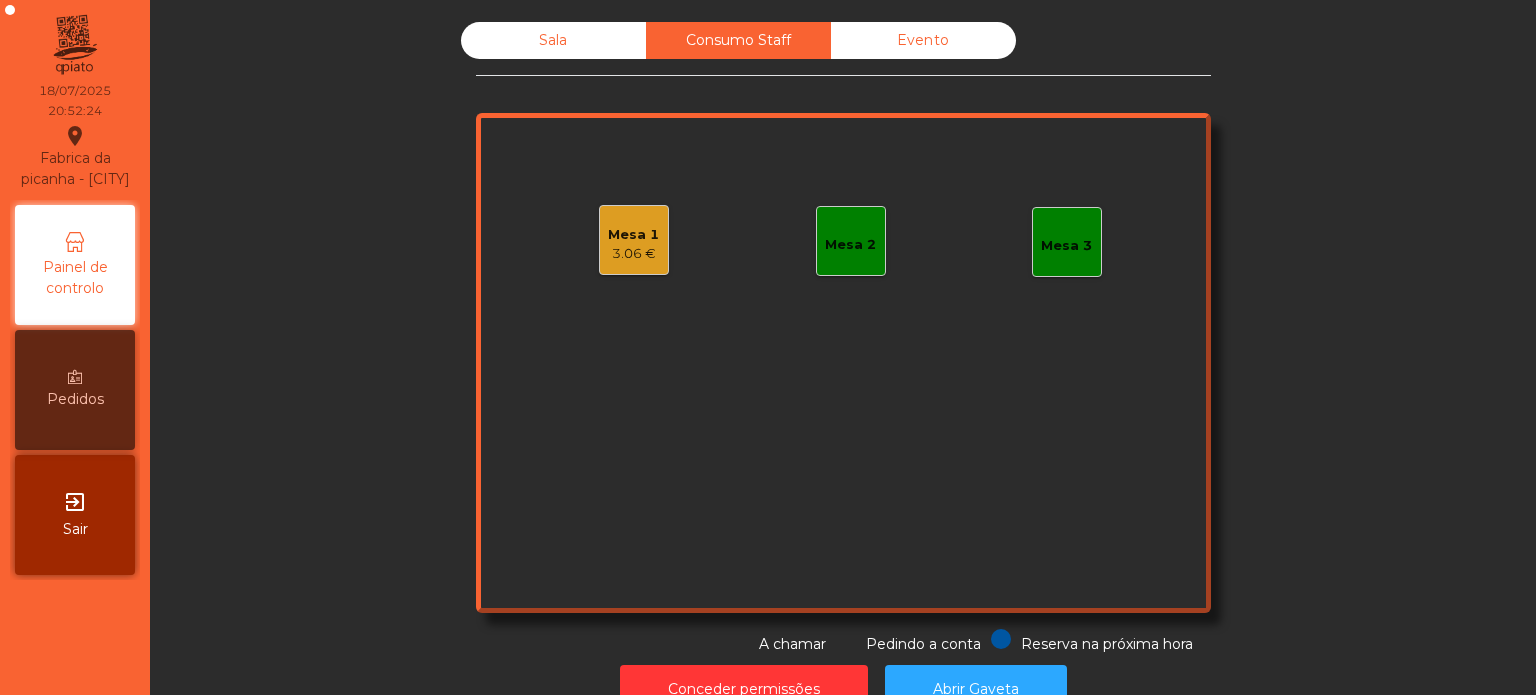 click on "[PRICE]" 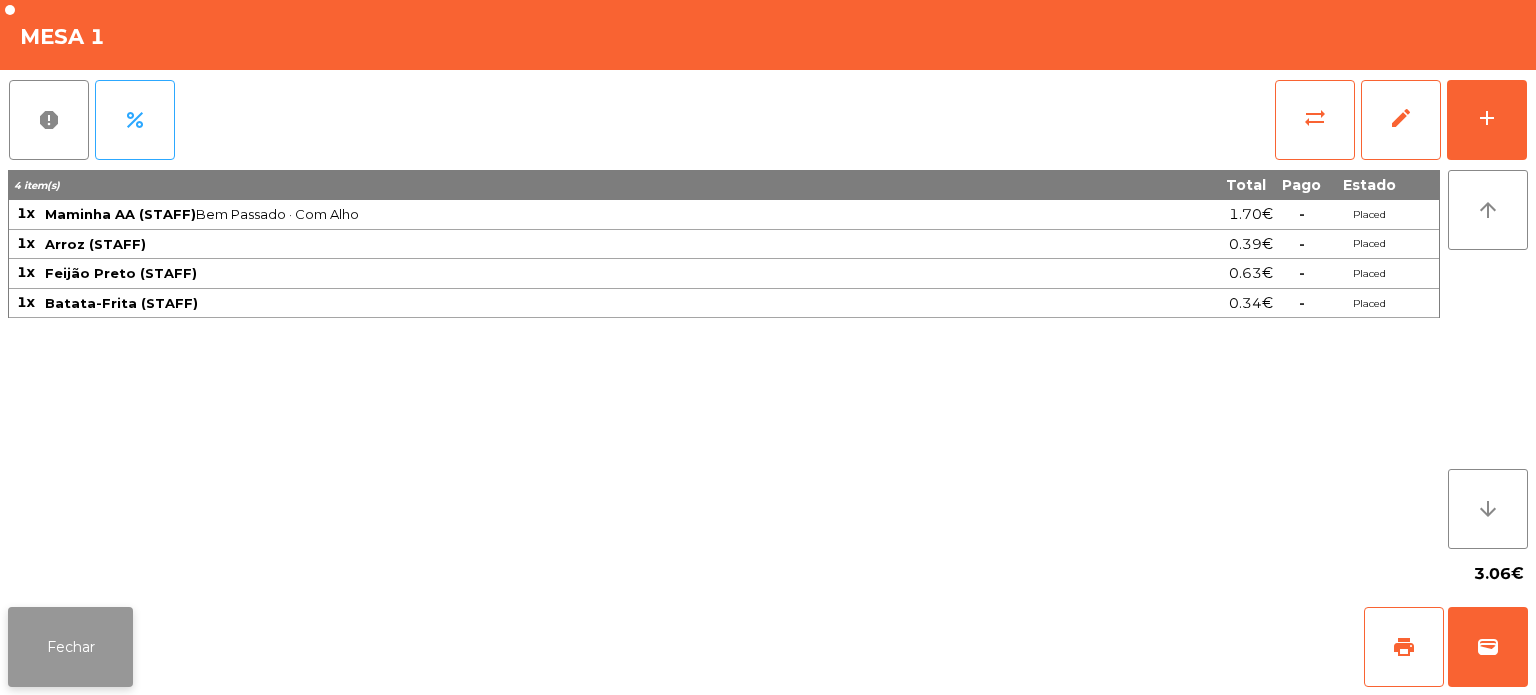click on "Fechar" 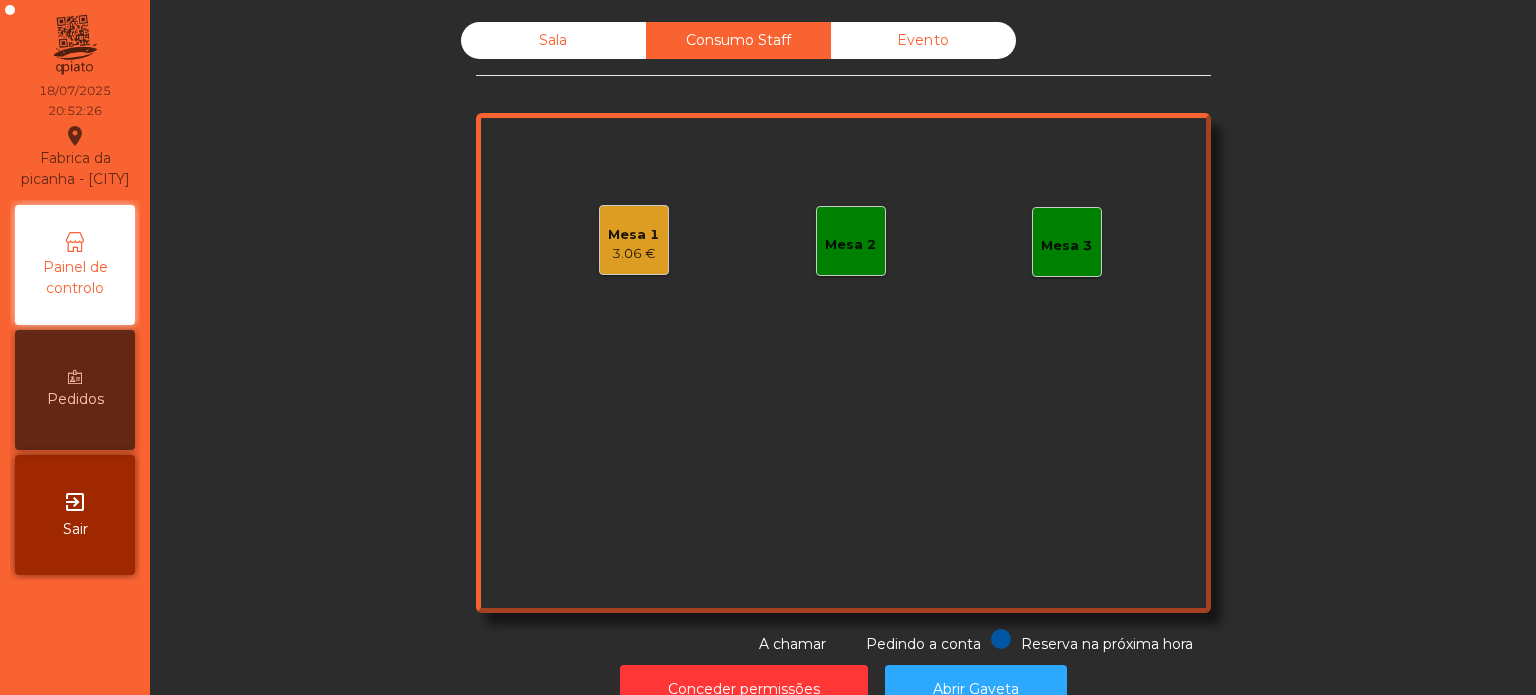 click on "Mesa 2" 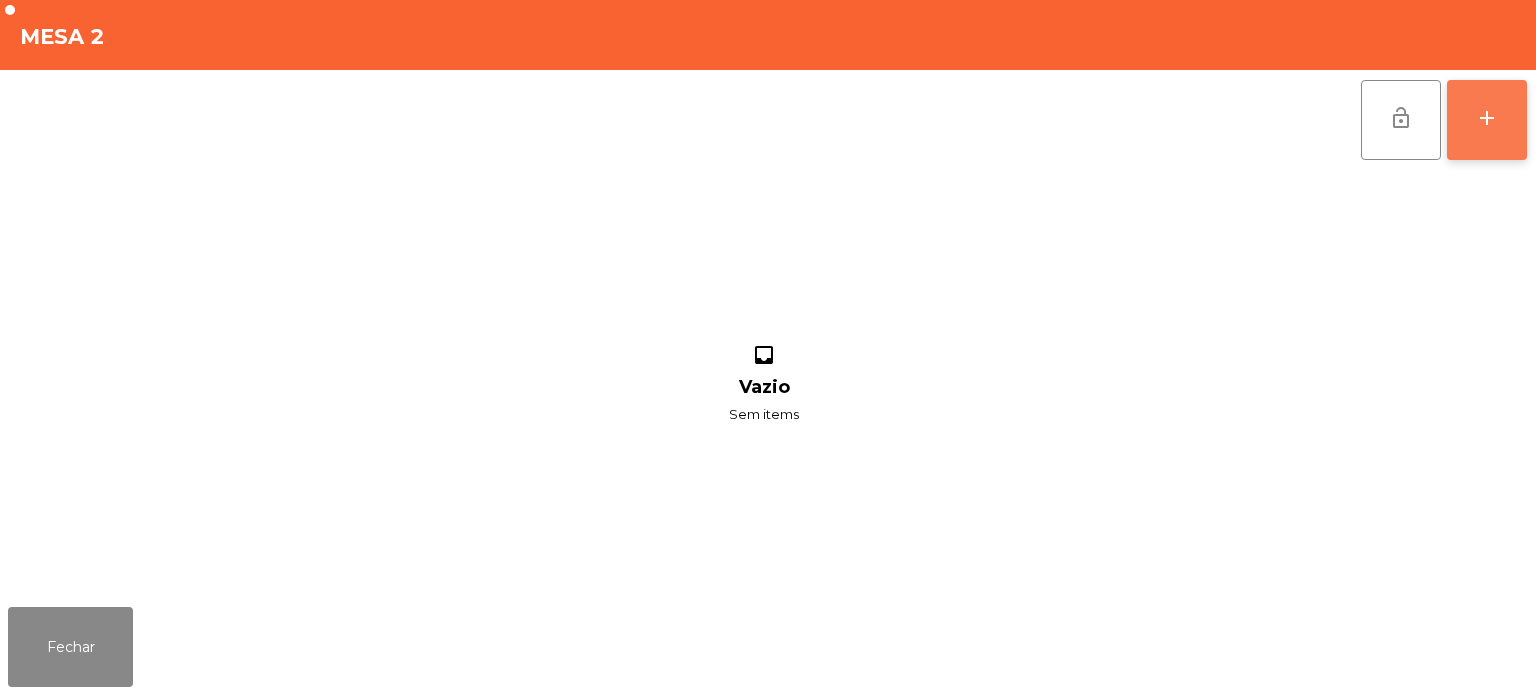 click on "add" 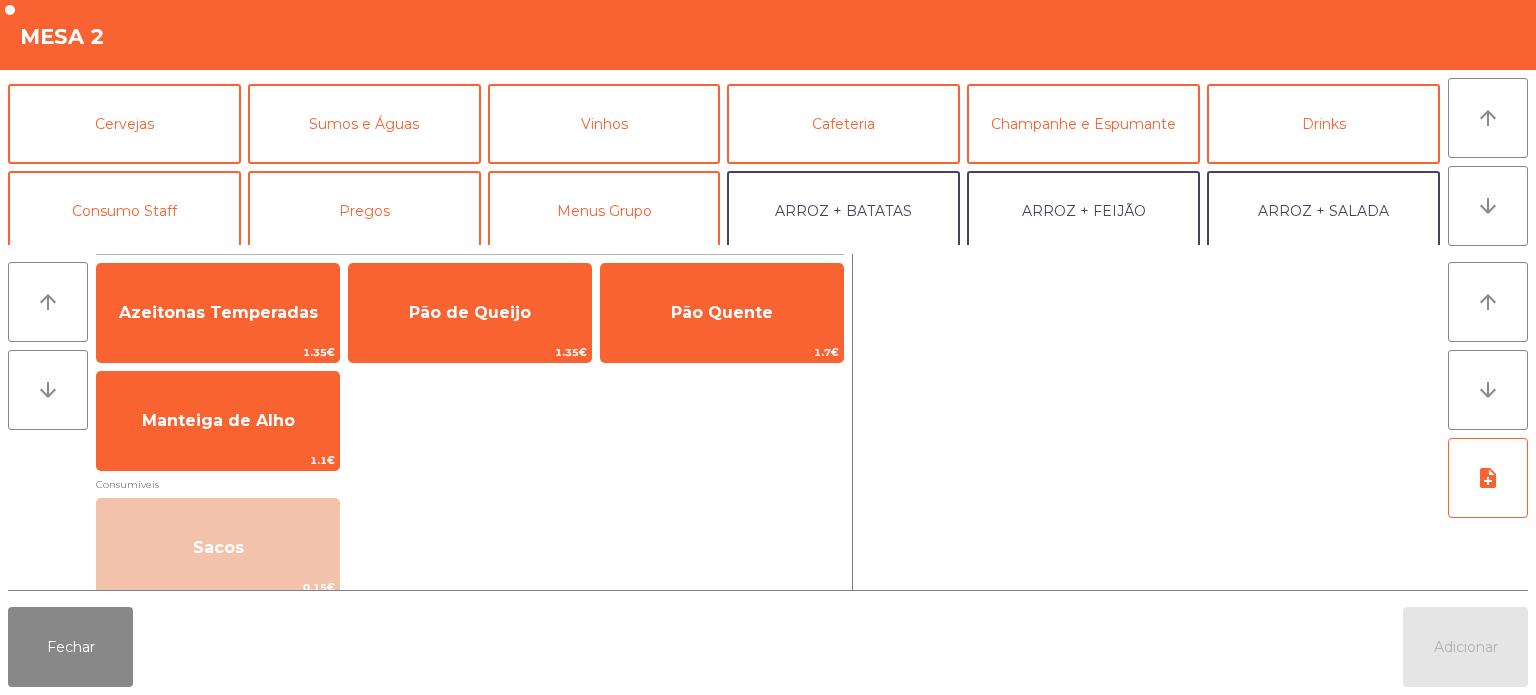 scroll, scrollTop: 97, scrollLeft: 0, axis: vertical 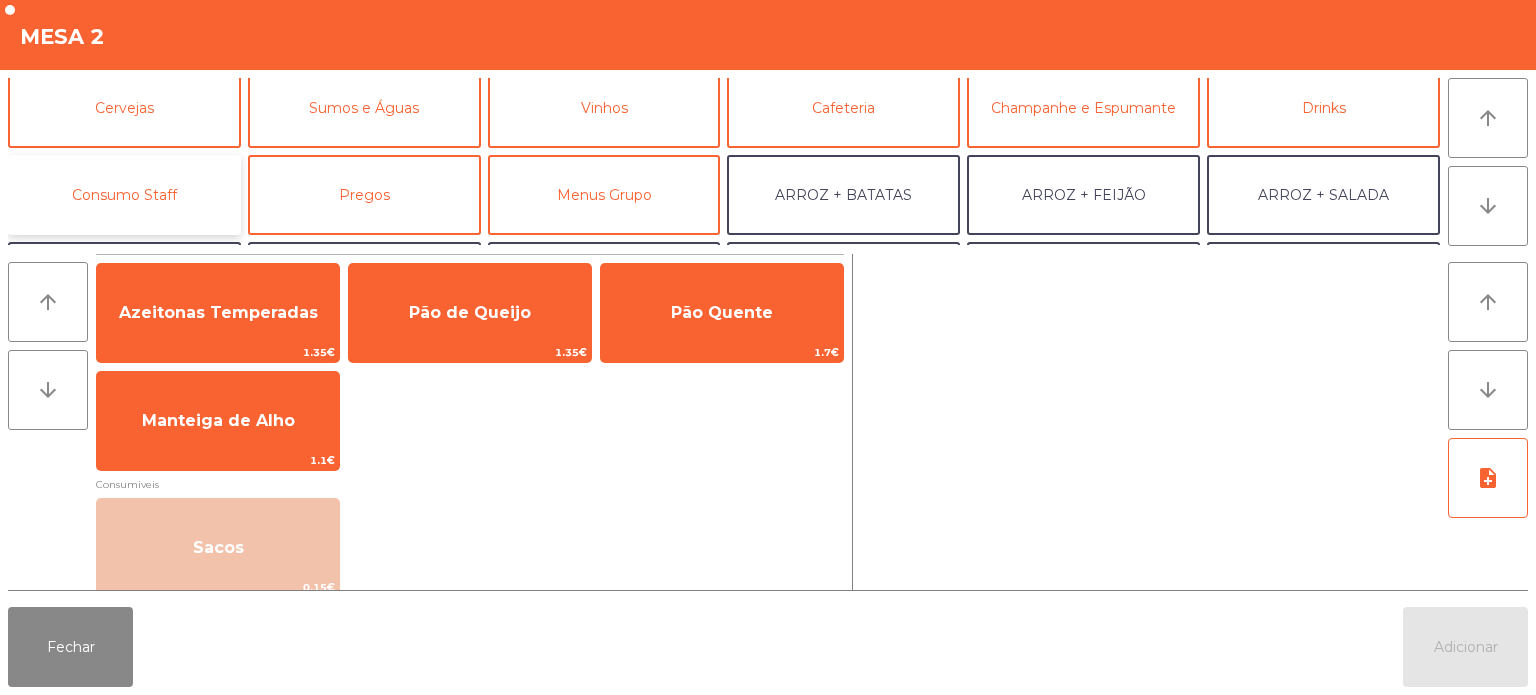 click on "Consumo Staff" 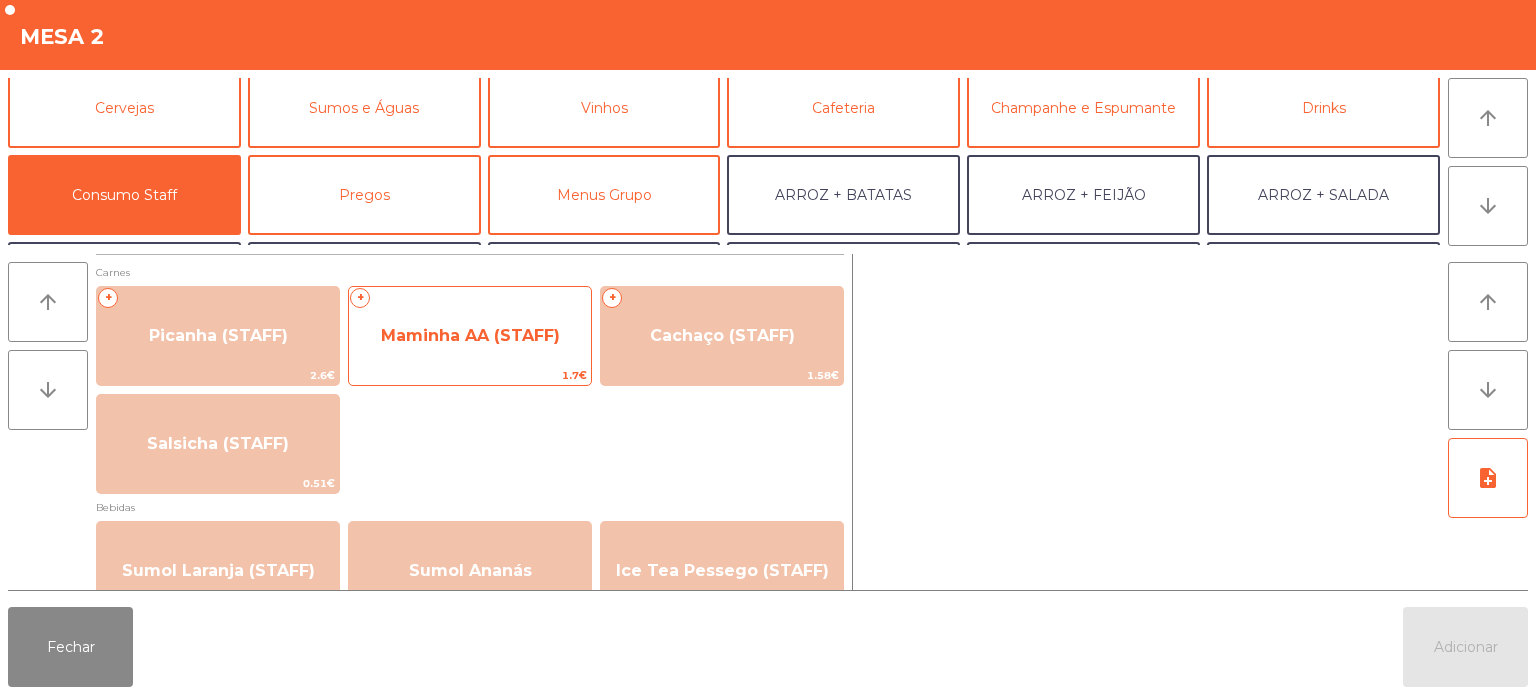 click on "Maminha AA (STAFF)" 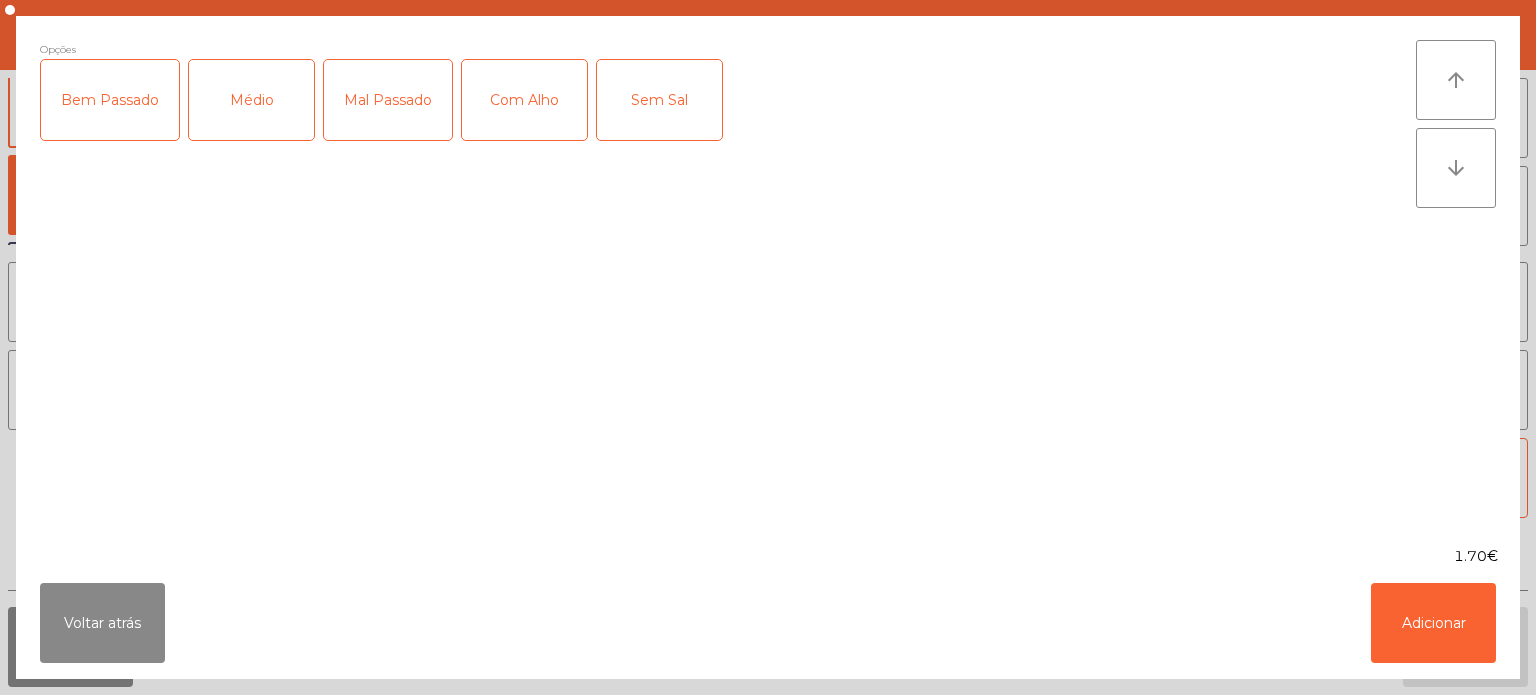 click on "Médio" 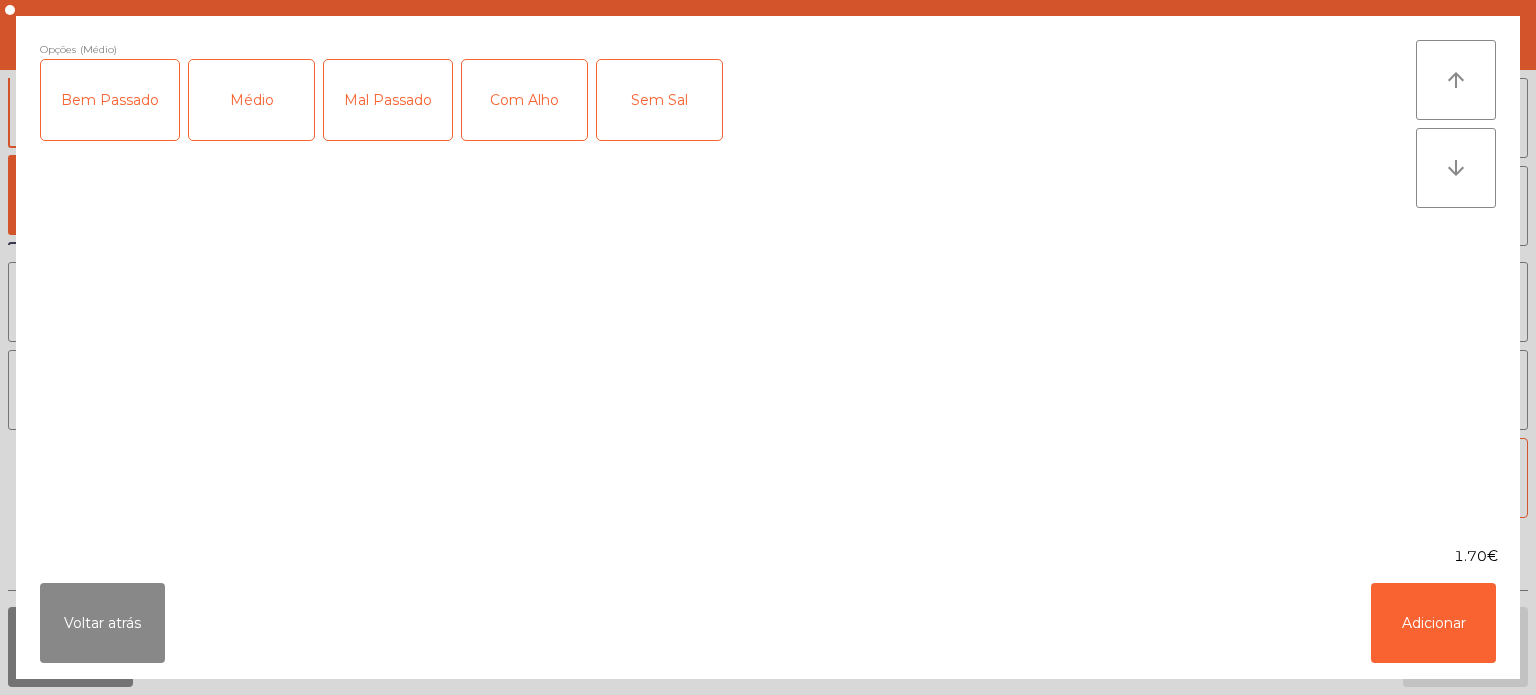 click on "Mal Passado" 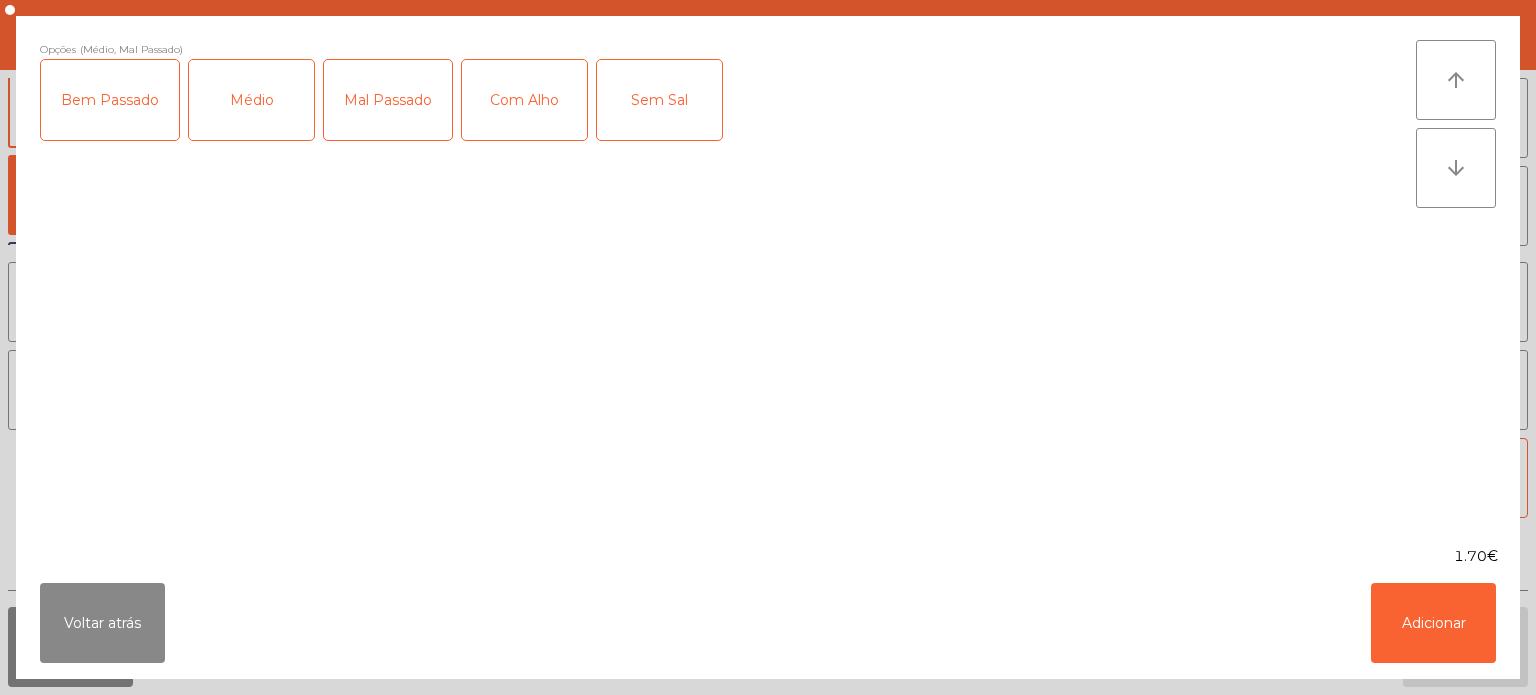 click on "Com Alho" 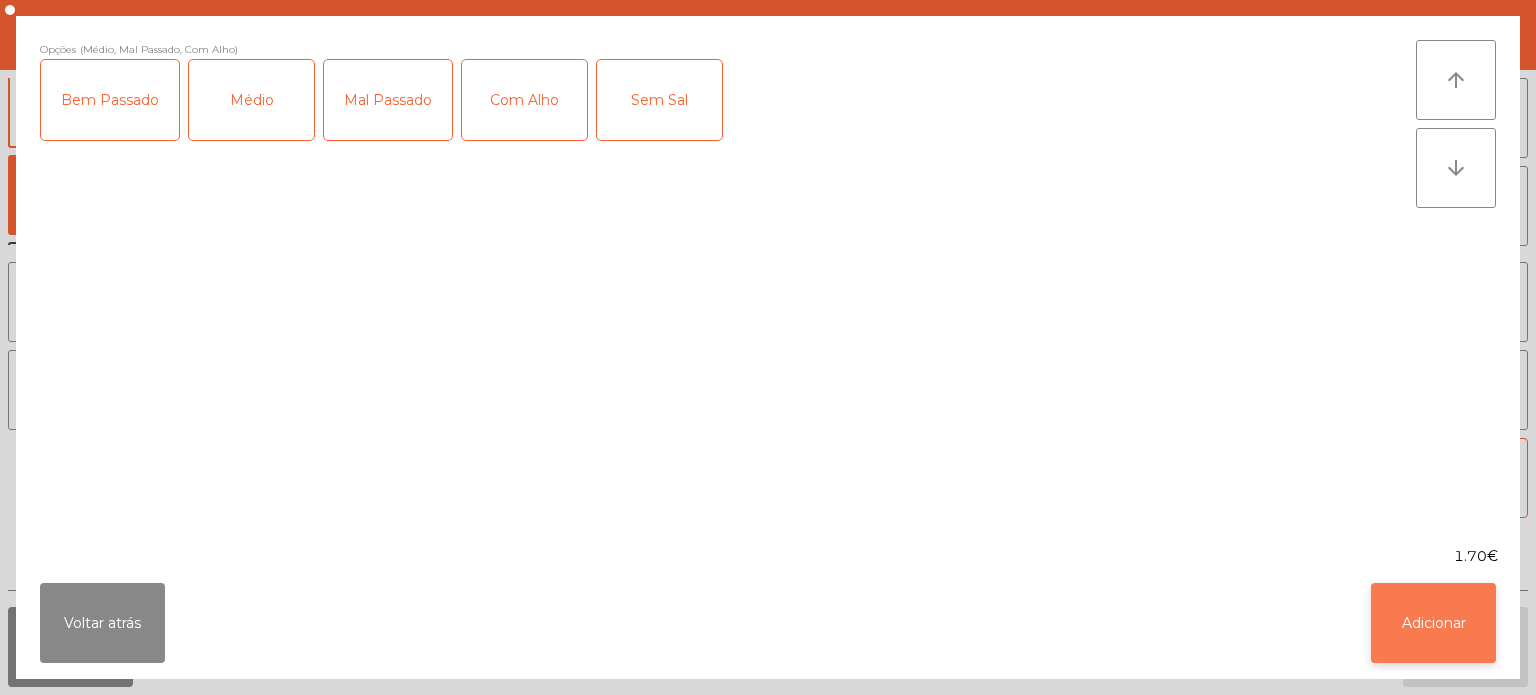 click on "Adicionar" 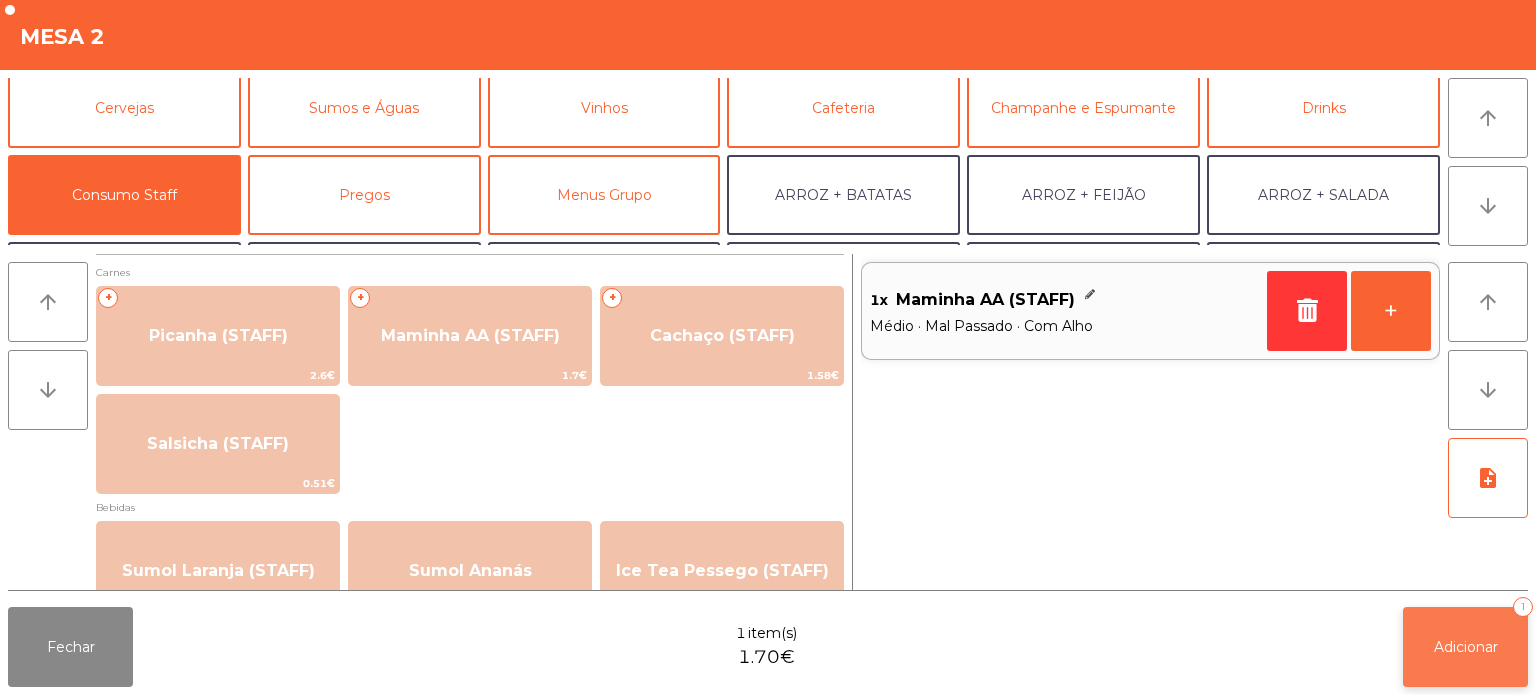 click on "Adicionar   1" 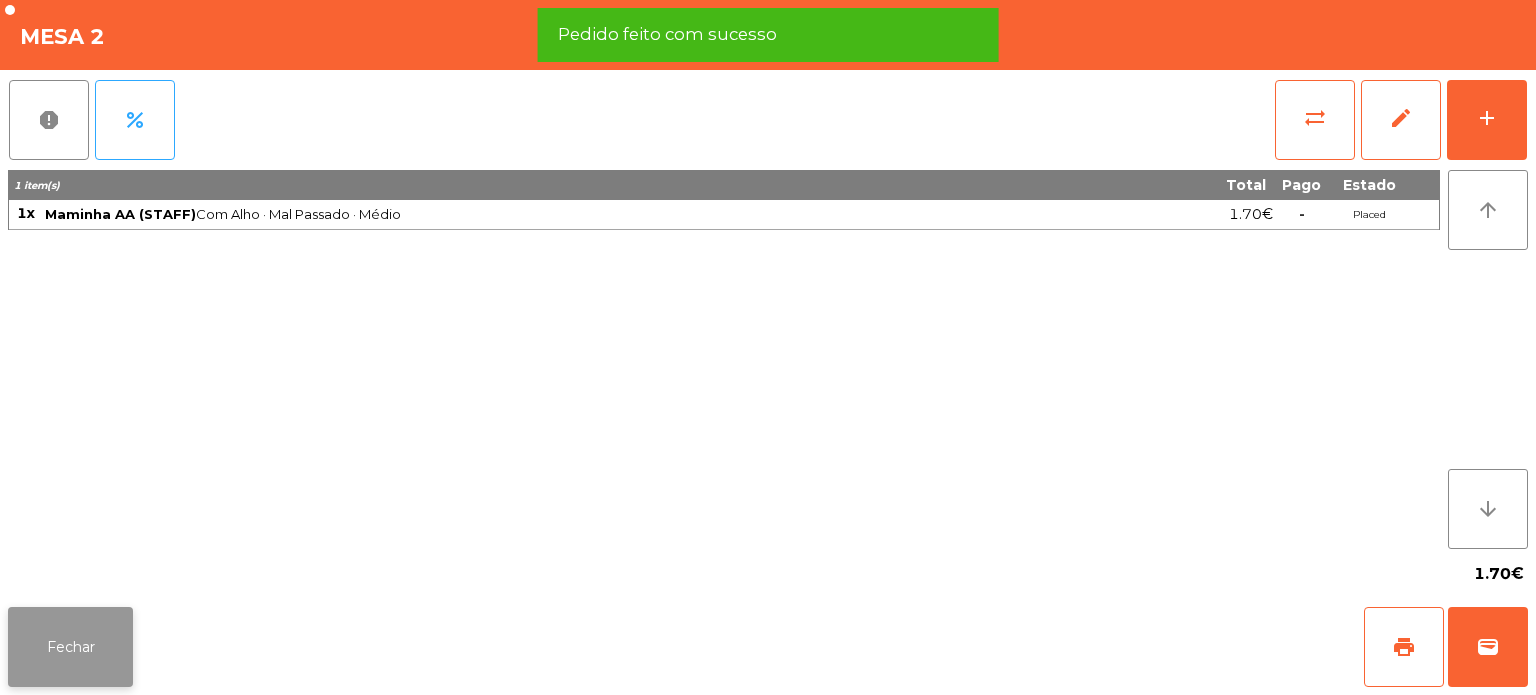 click on "Fechar" 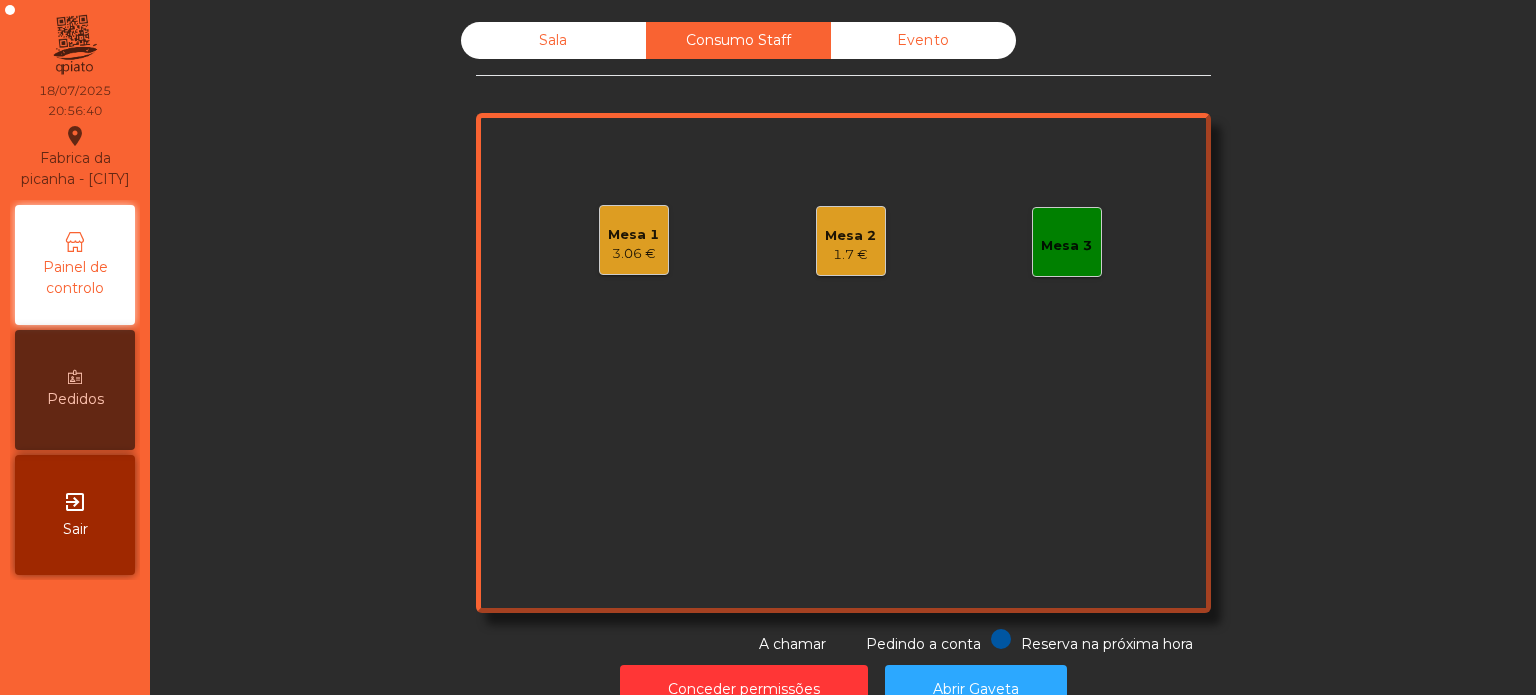click on "Sala" 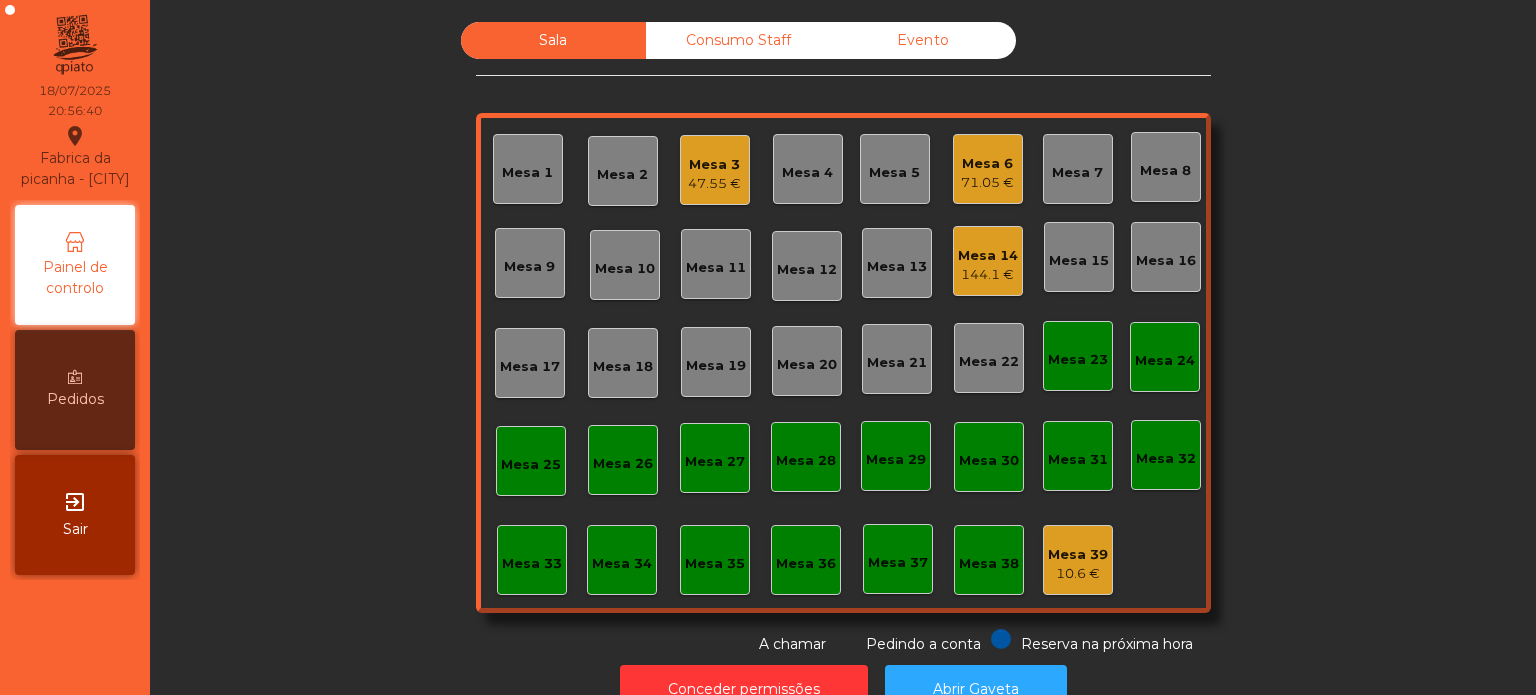 click on "Sala   Consumo Staff   Evento   Mesa 1   Mesa 2   Mesa 3   47.55 €   Mesa 4   Mesa 5   Mesa 6   71.05 €   Mesa 7   Mesa 8   Mesa 9   Mesa 10   Mesa 11   Mesa 12   Mesa 13   Mesa 14   144.1 €   Mesa 15   Mesa 16   Mesa 17   Mesa 18   Mesa 19   Mesa 20   Mesa 21   Mesa 22   Mesa 23   Mesa 24   Mesa 25   Mesa 26   Mesa 27   Mesa 28   Mesa 29   Mesa 30   Mesa 31   Mesa 32   Mesa 33   Mesa 34   Mesa 35   Mesa 36   Mesa 37   Mesa 38   Mesa 39   10.6 €  Reserva na próxima hora Pedindo a conta A chamar" 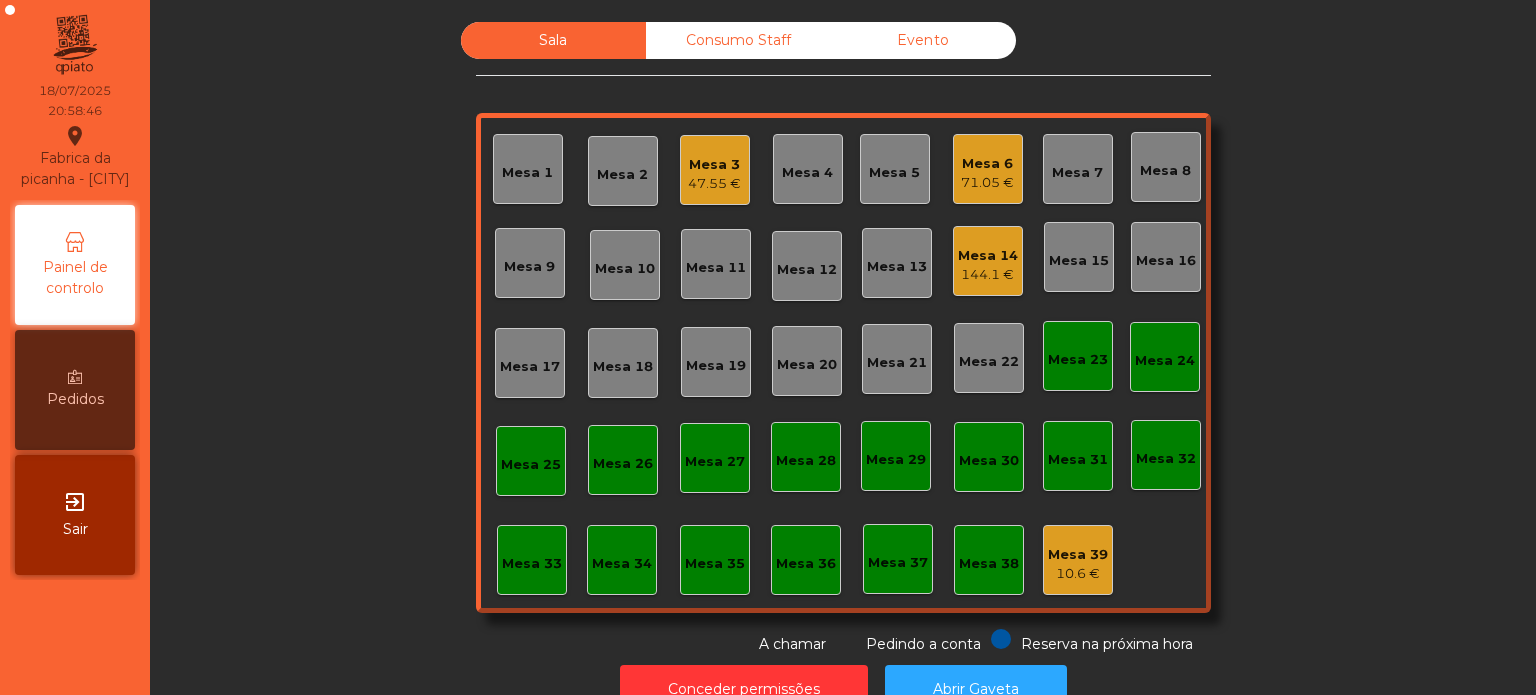 click on "Mesa 16" 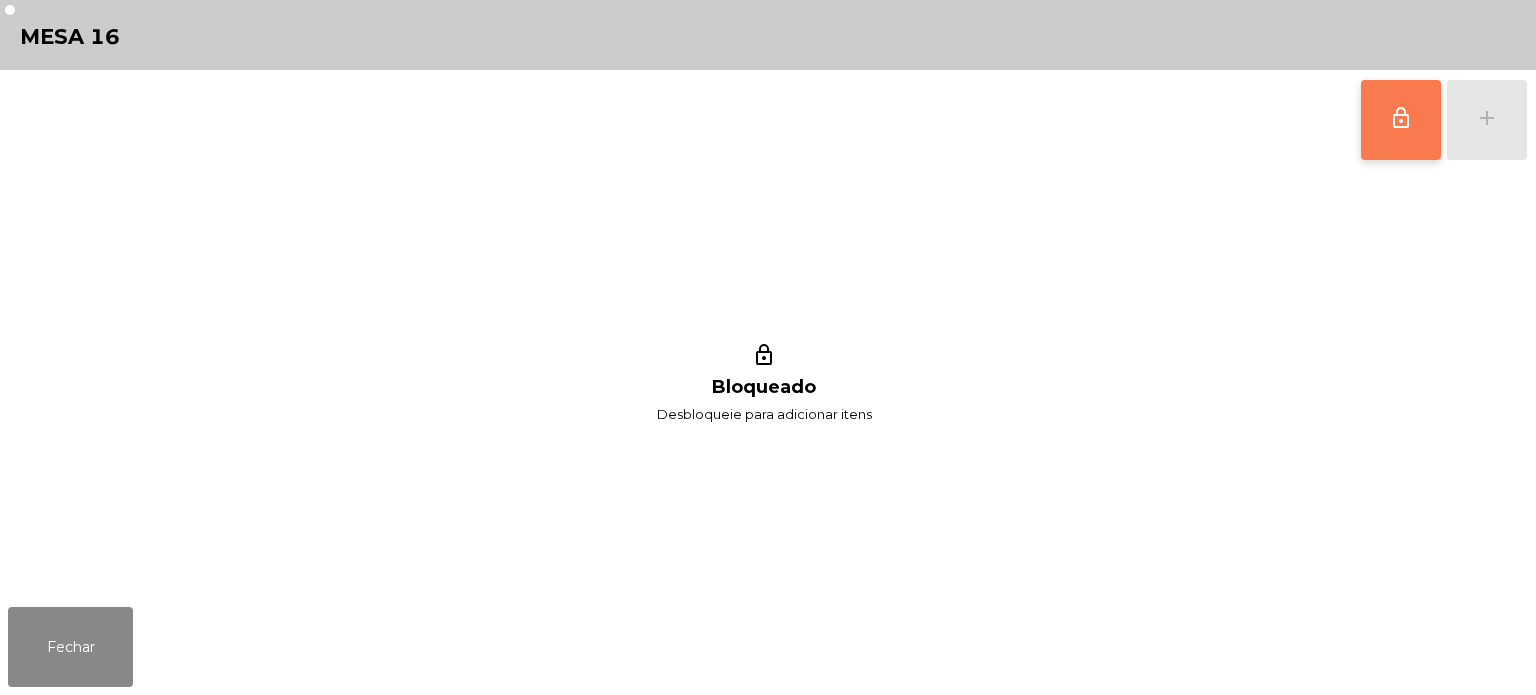 click on "lock_outline" 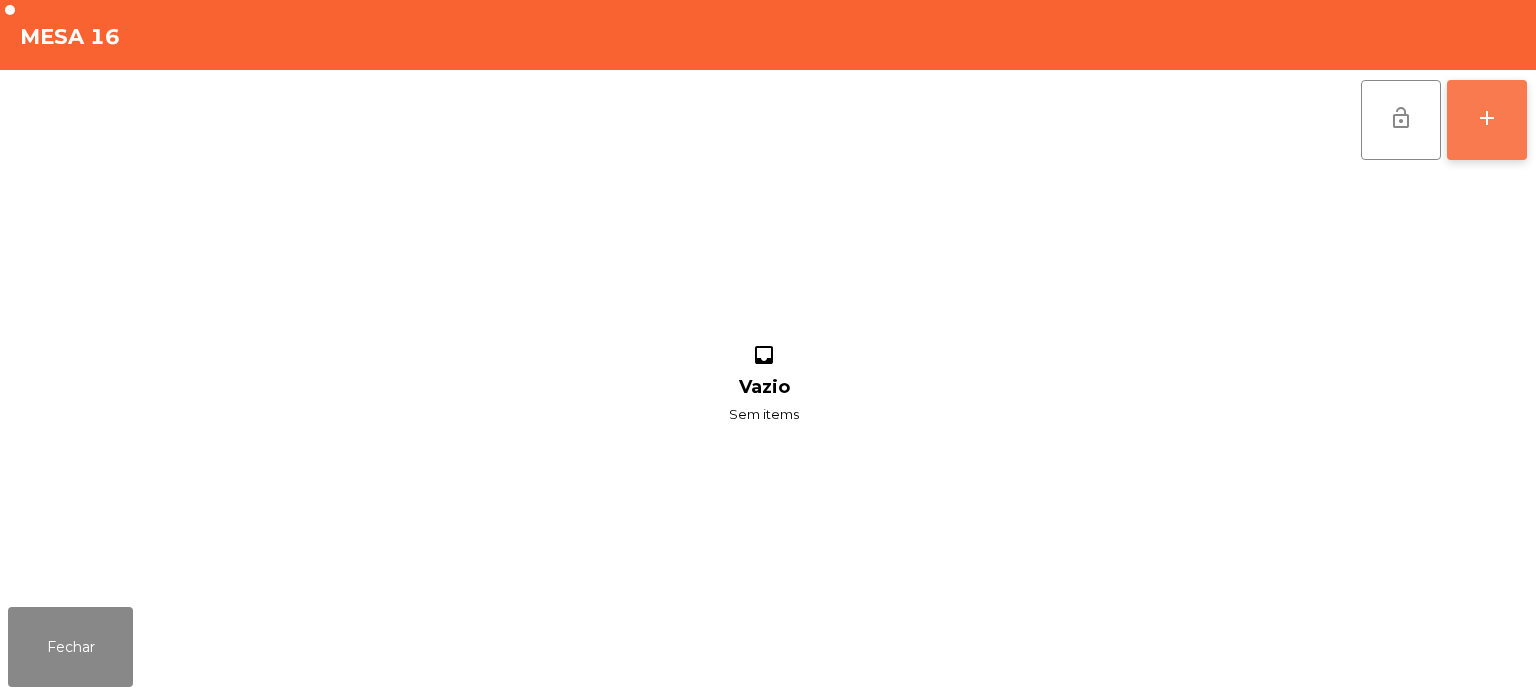 click on "add" 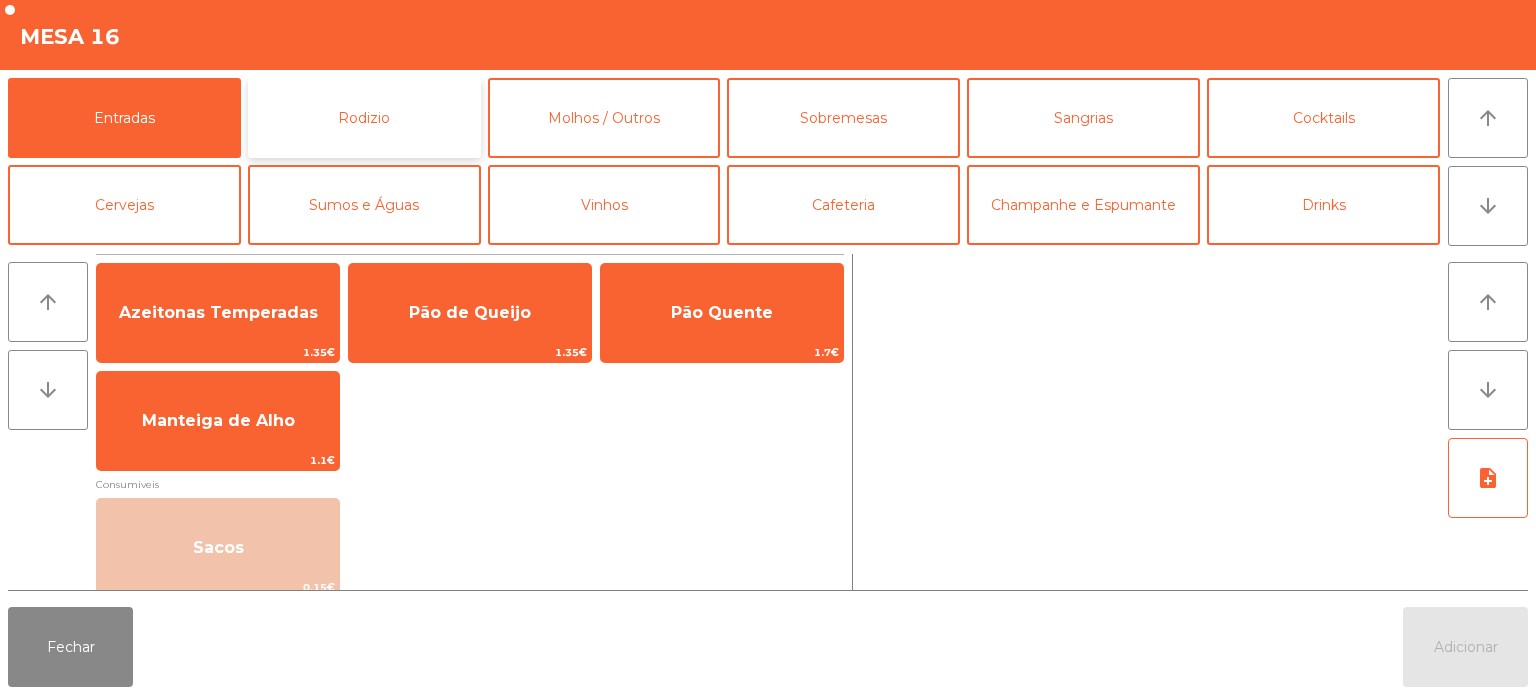 click on "Rodizio" 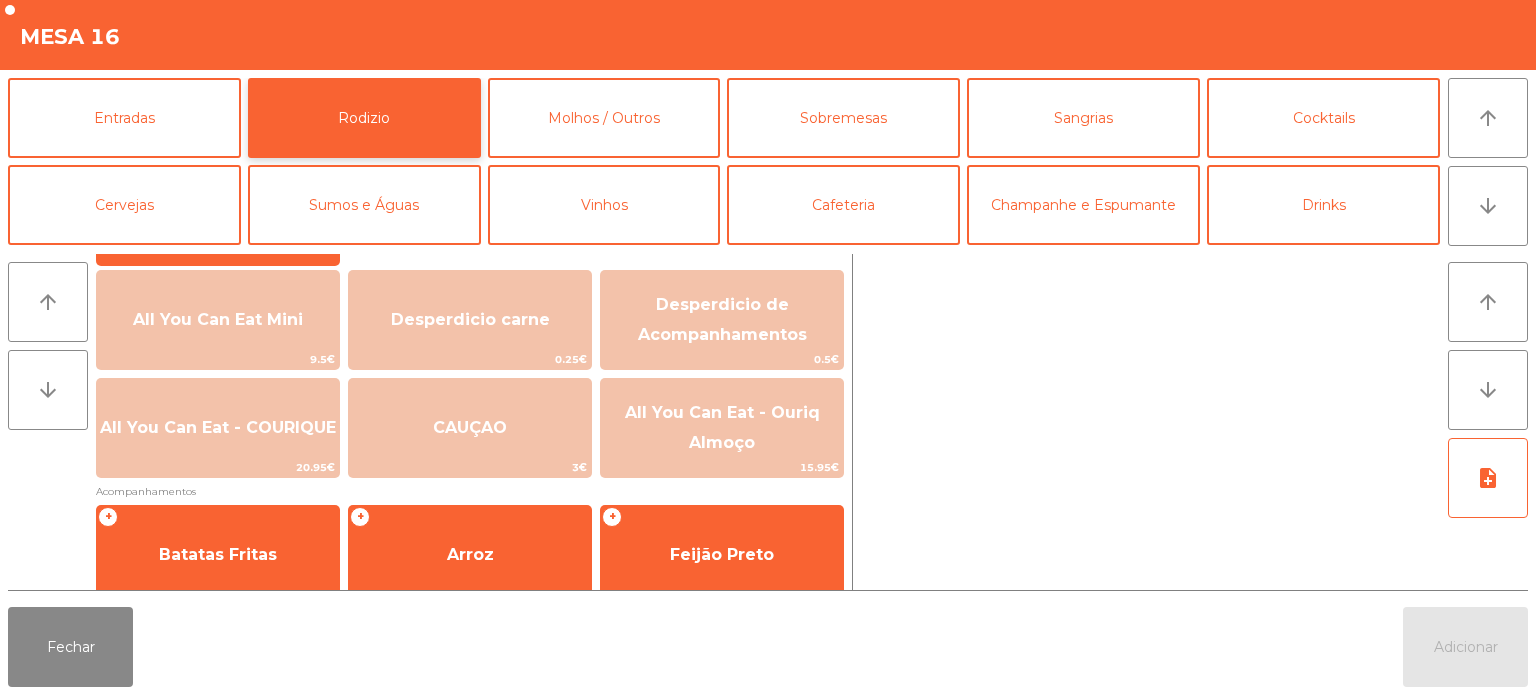 scroll, scrollTop: 232, scrollLeft: 0, axis: vertical 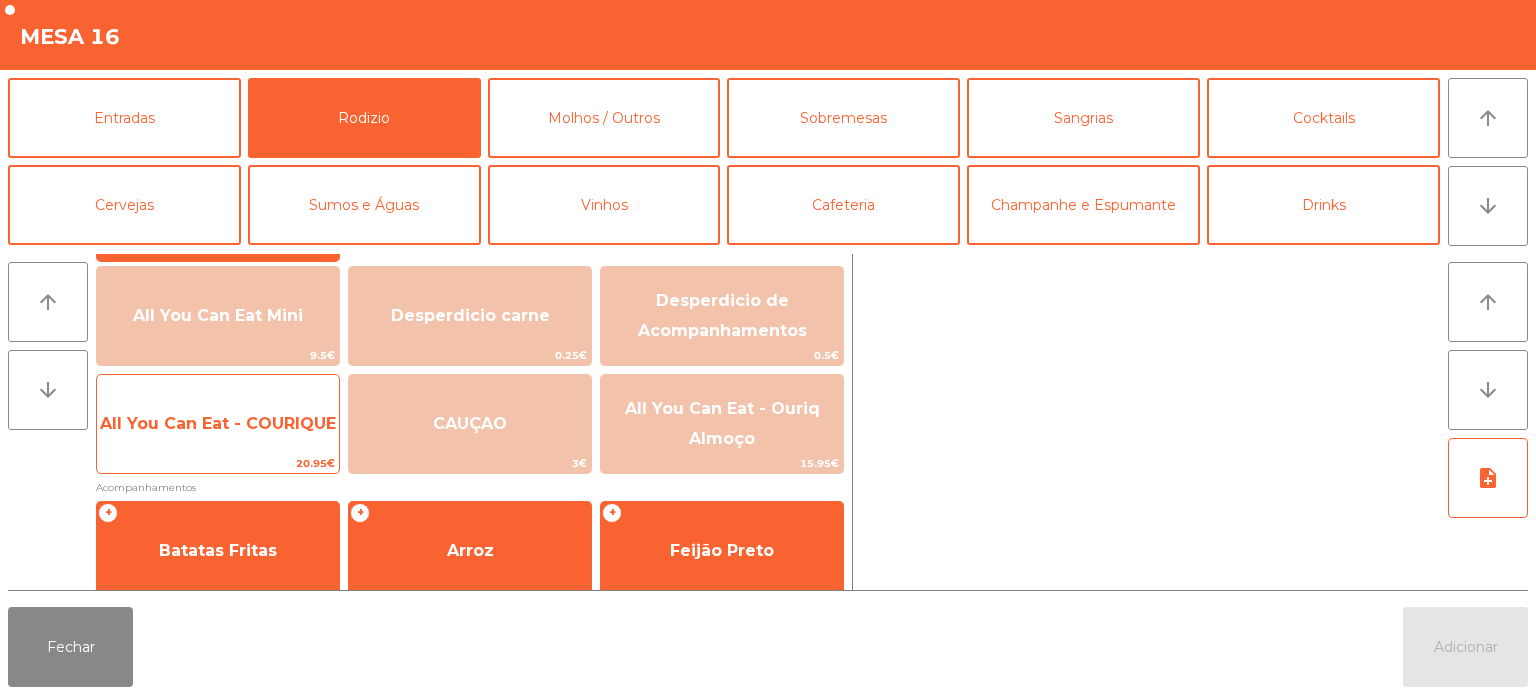 click on "All You Can Eat - COURIQUE" 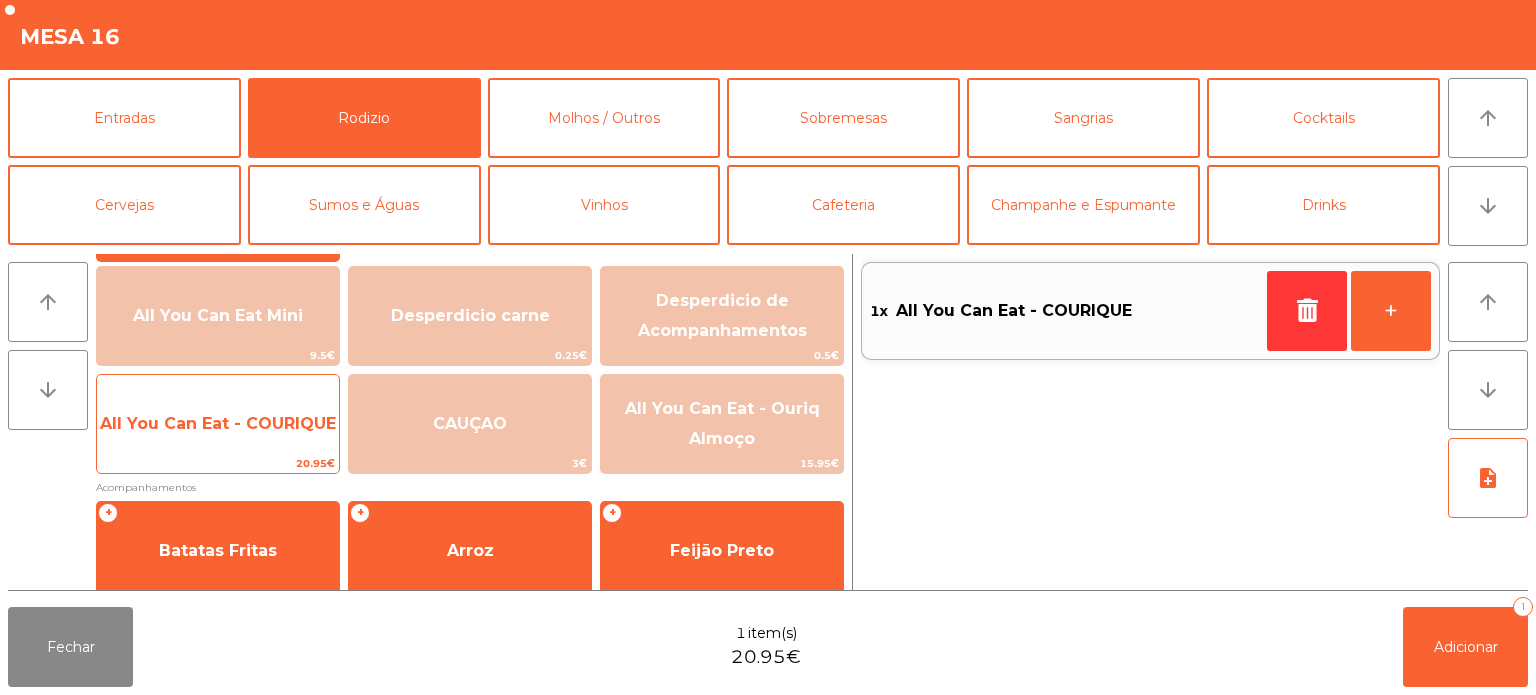 click on "All You Can Eat - COURIQUE" 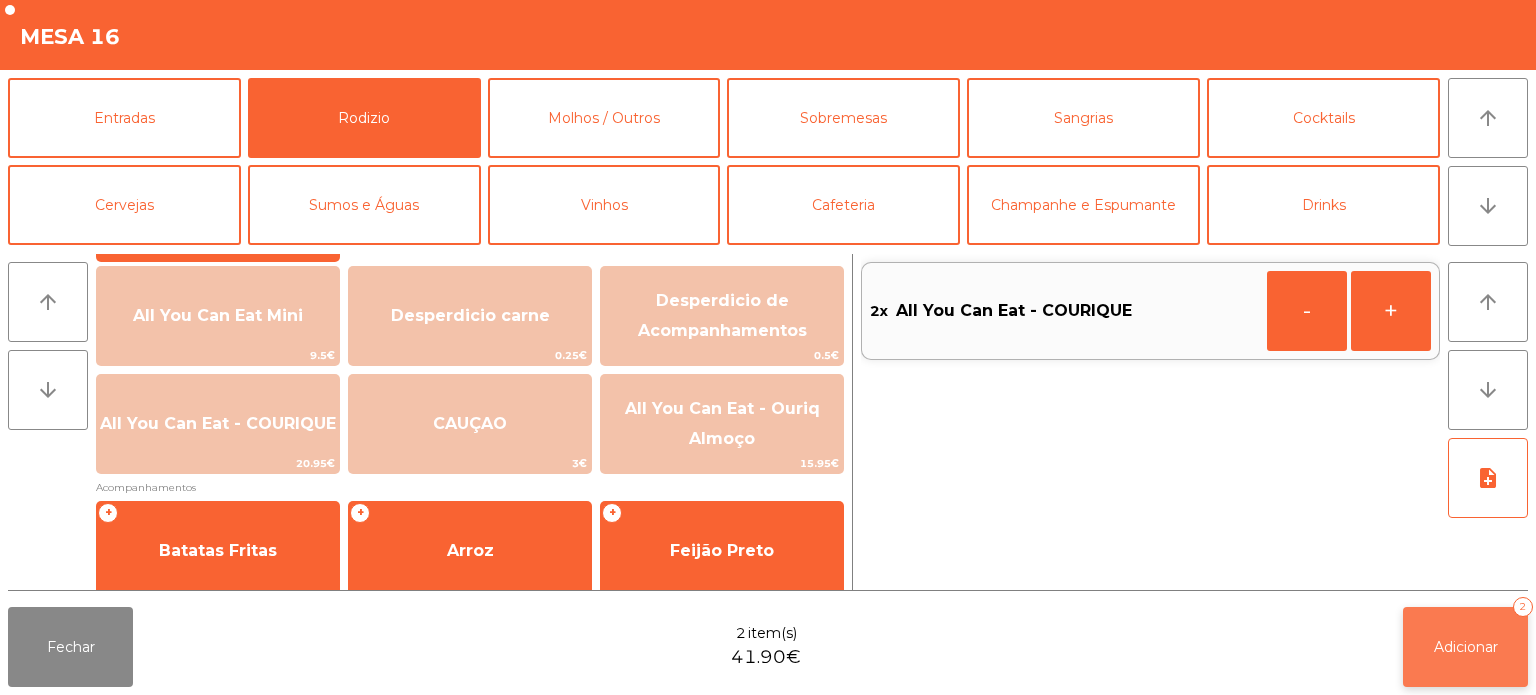 click on "Adicionar" 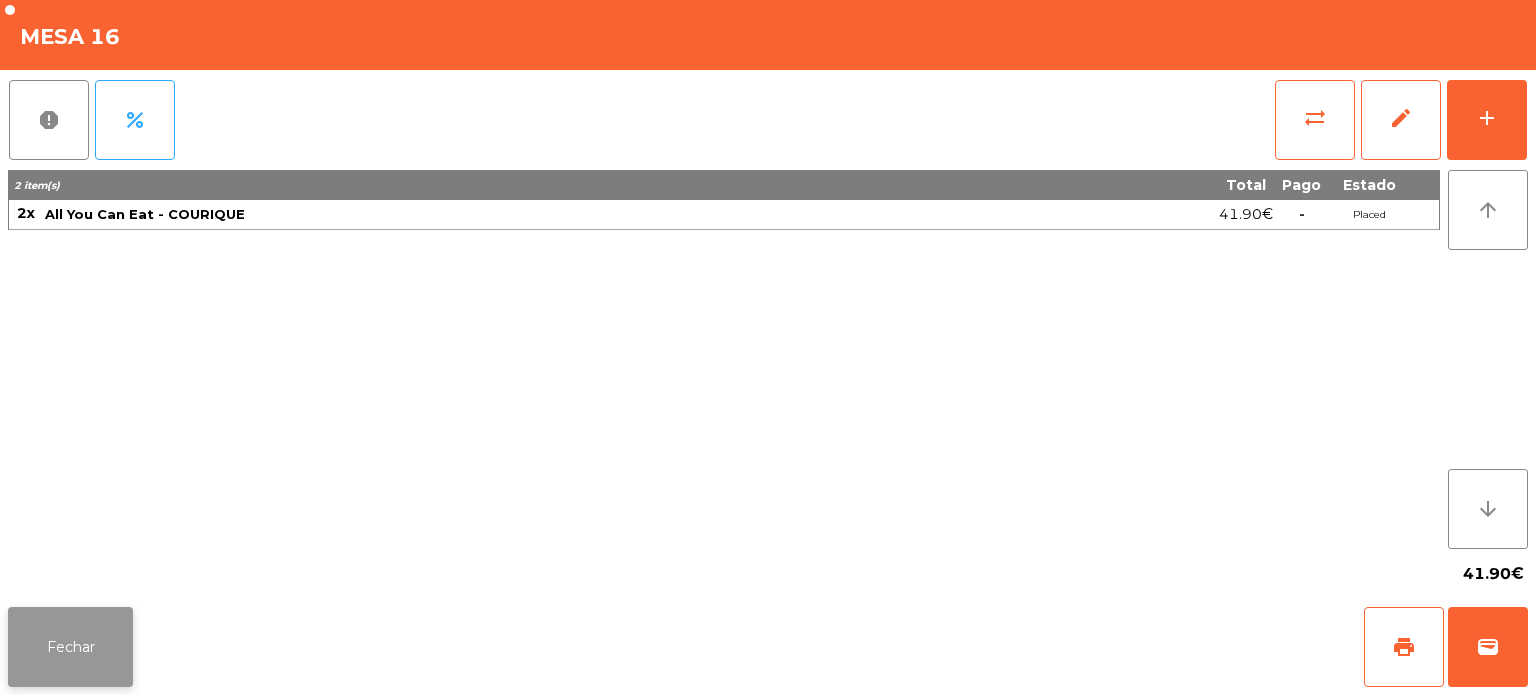 click on "Fechar" 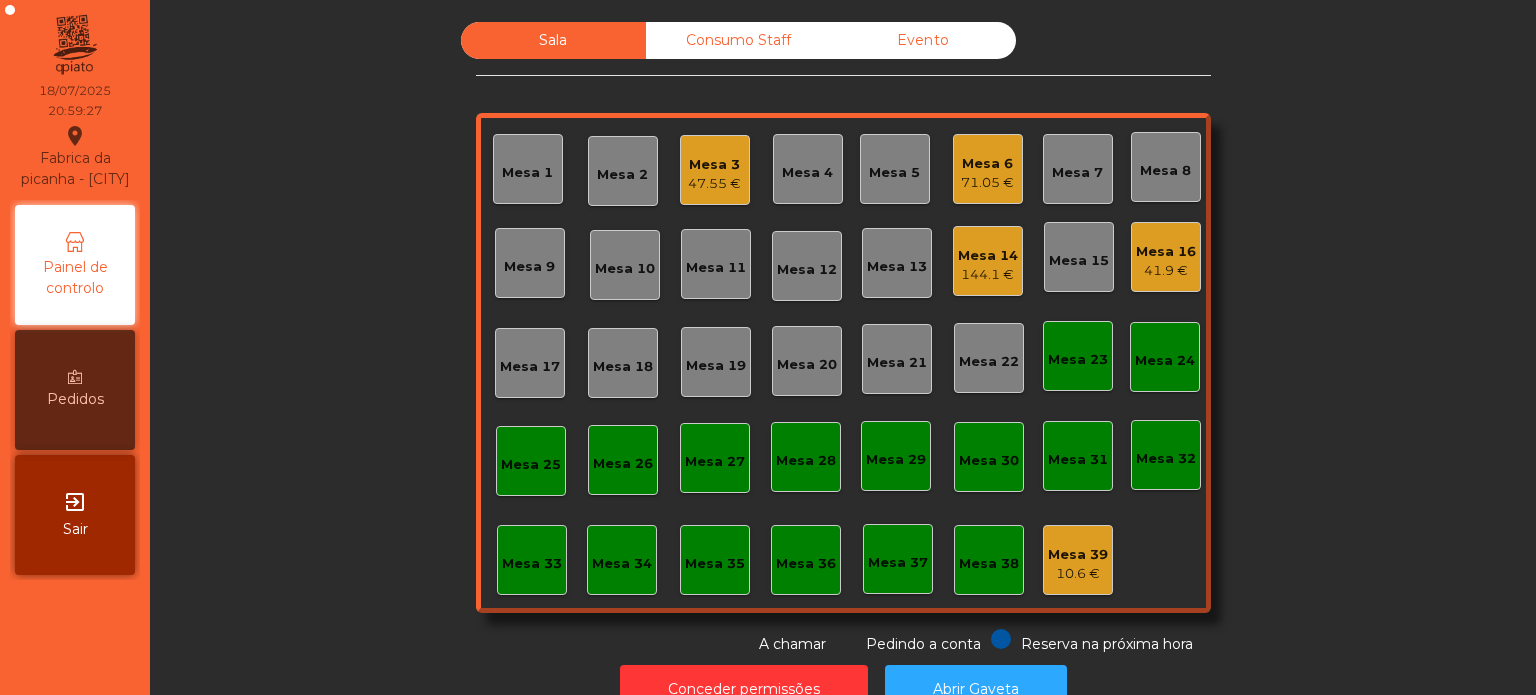 click on "Consumo Staff" 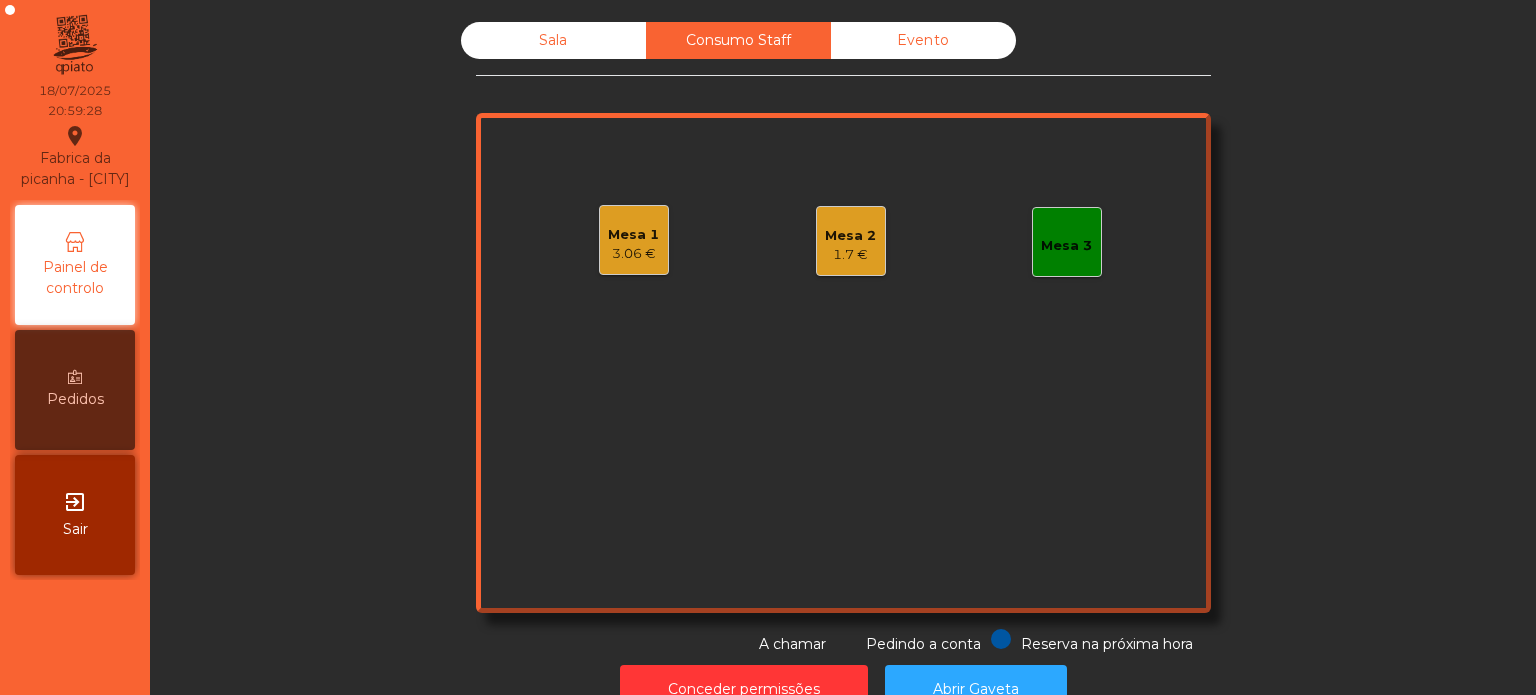 click on "Mesa 2   [PRICE]" 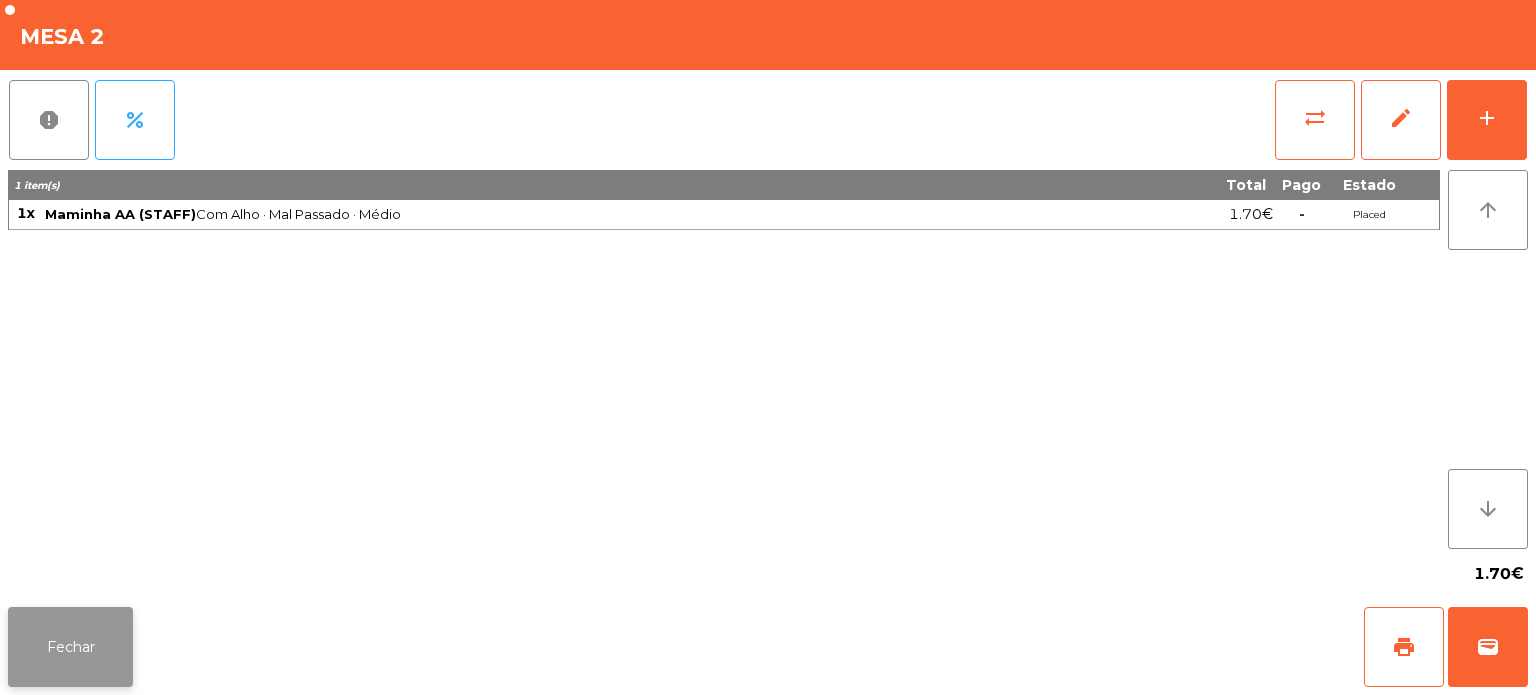 click on "Fechar" 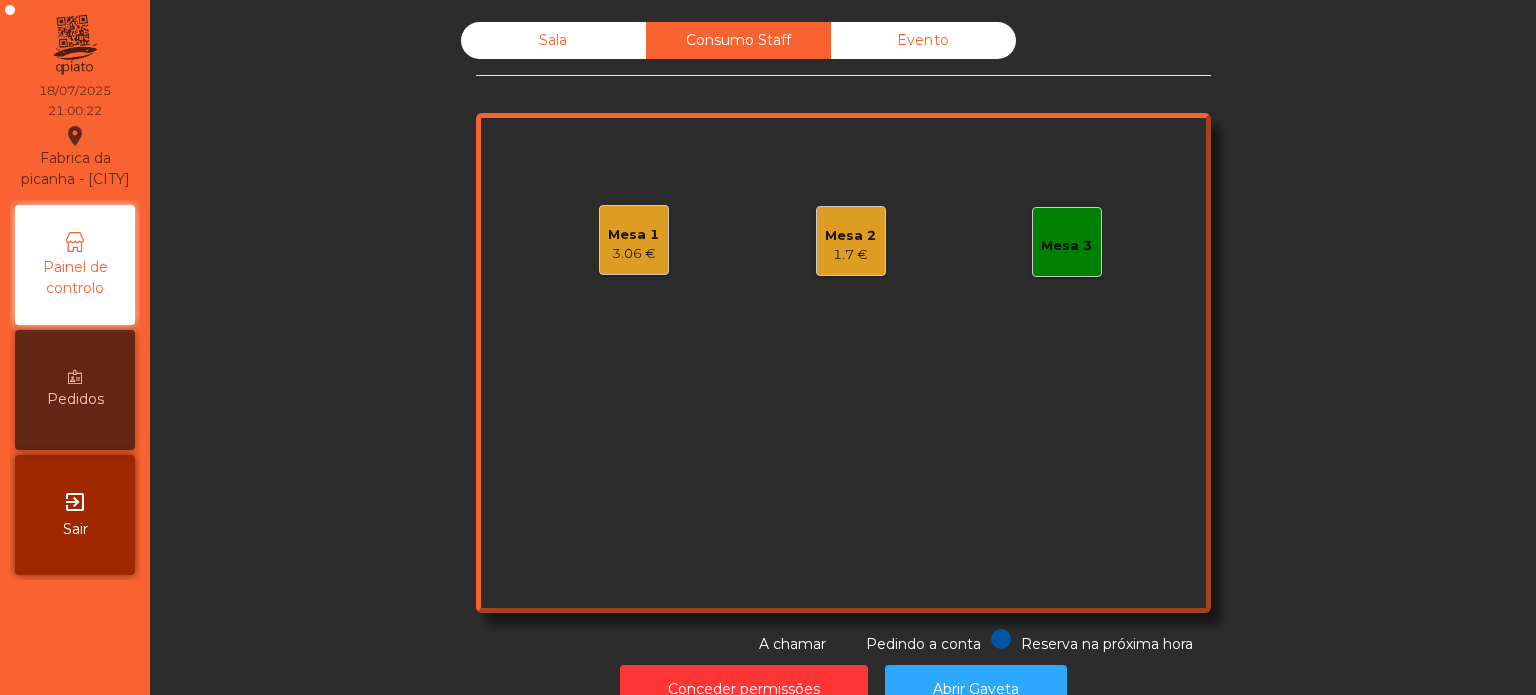 click on "Sala" 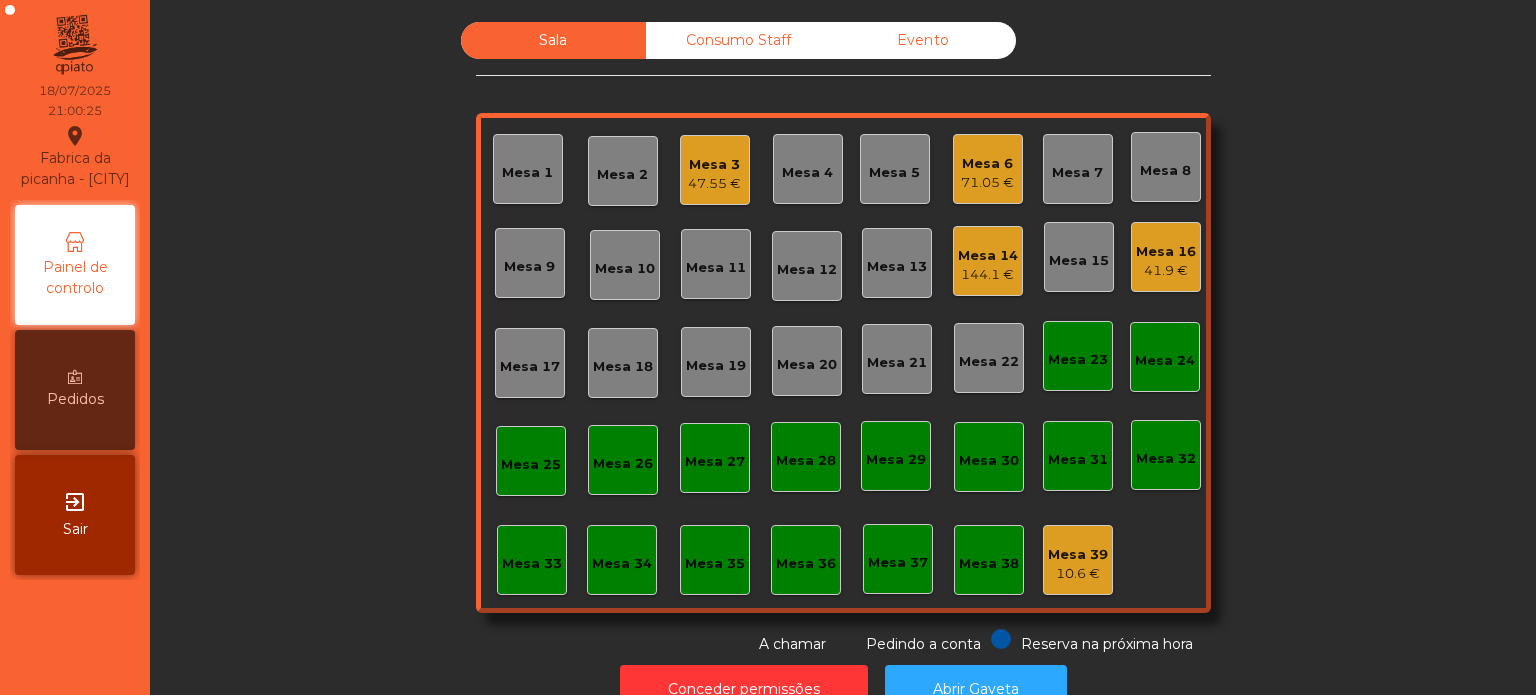 click on "Mesa 10" 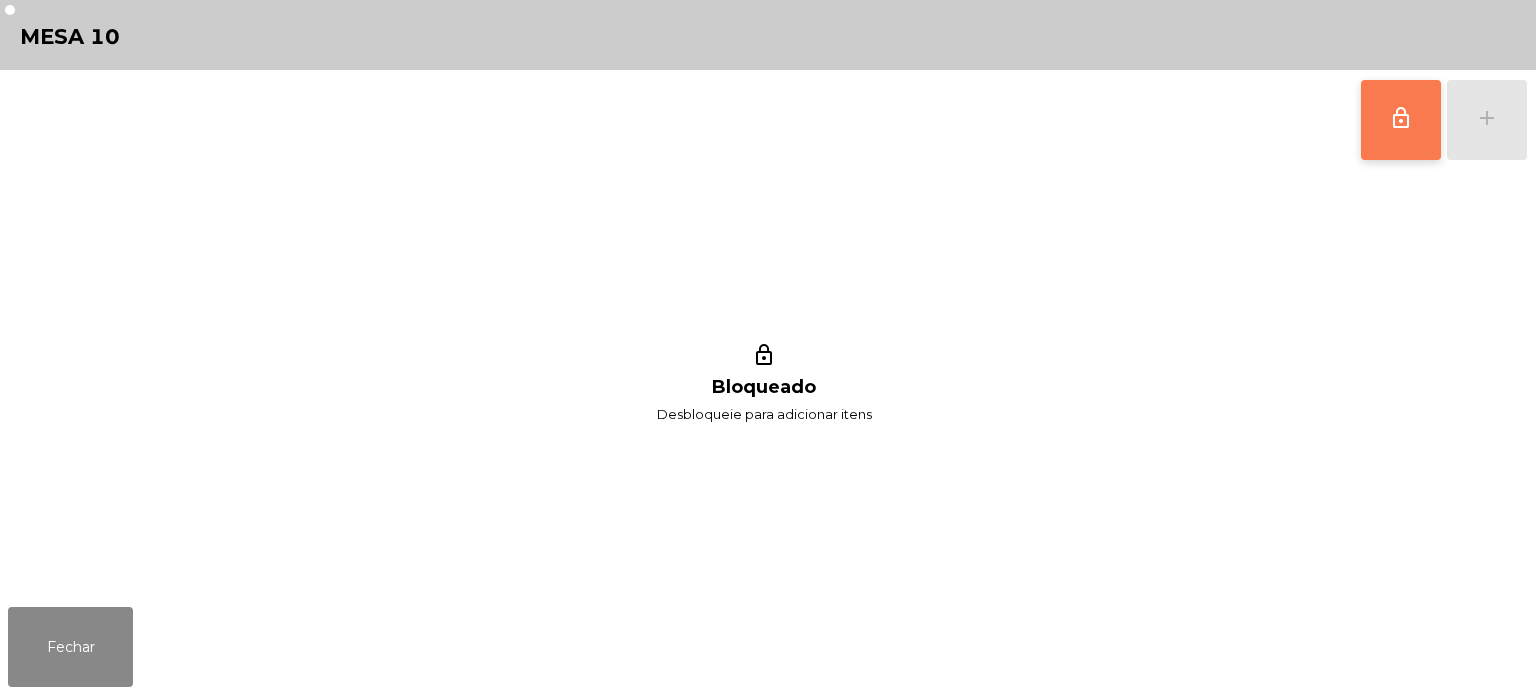 click on "lock_outline" 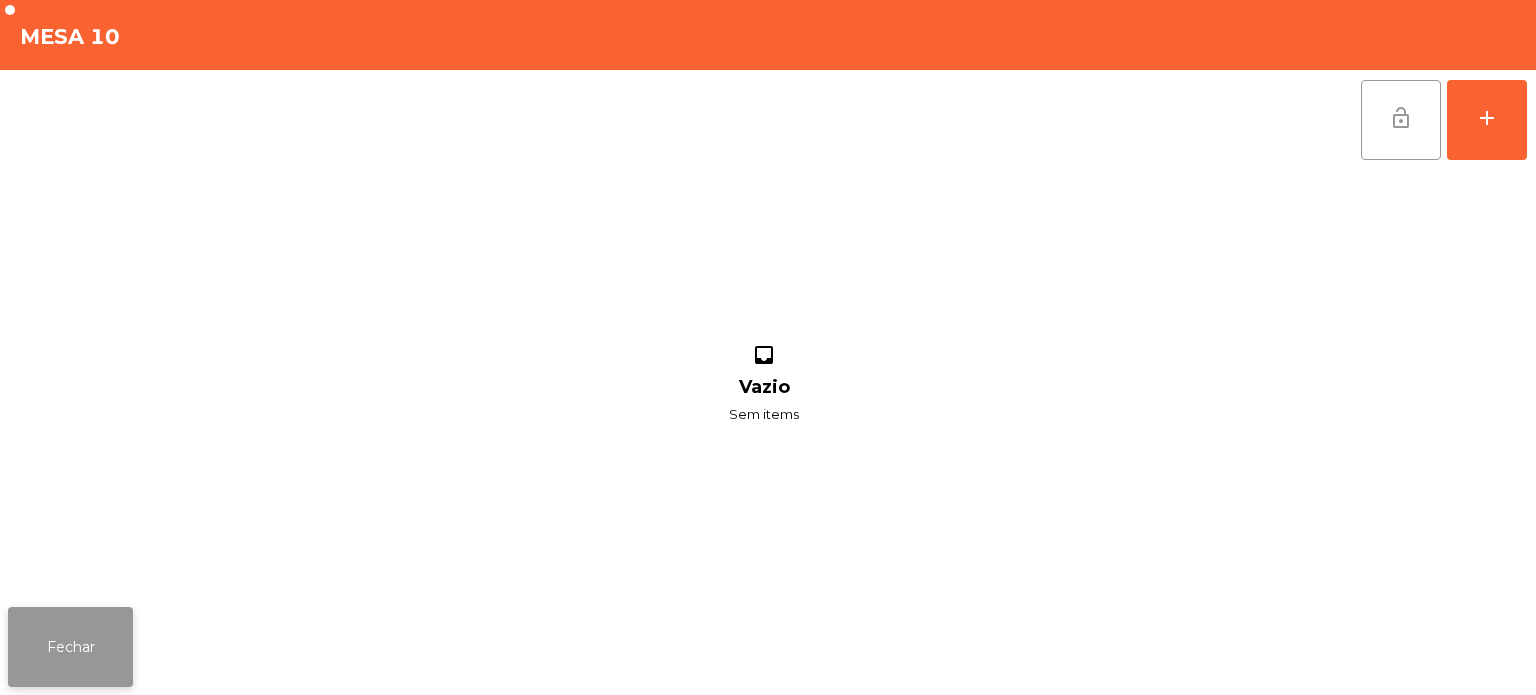 click on "Fechar" 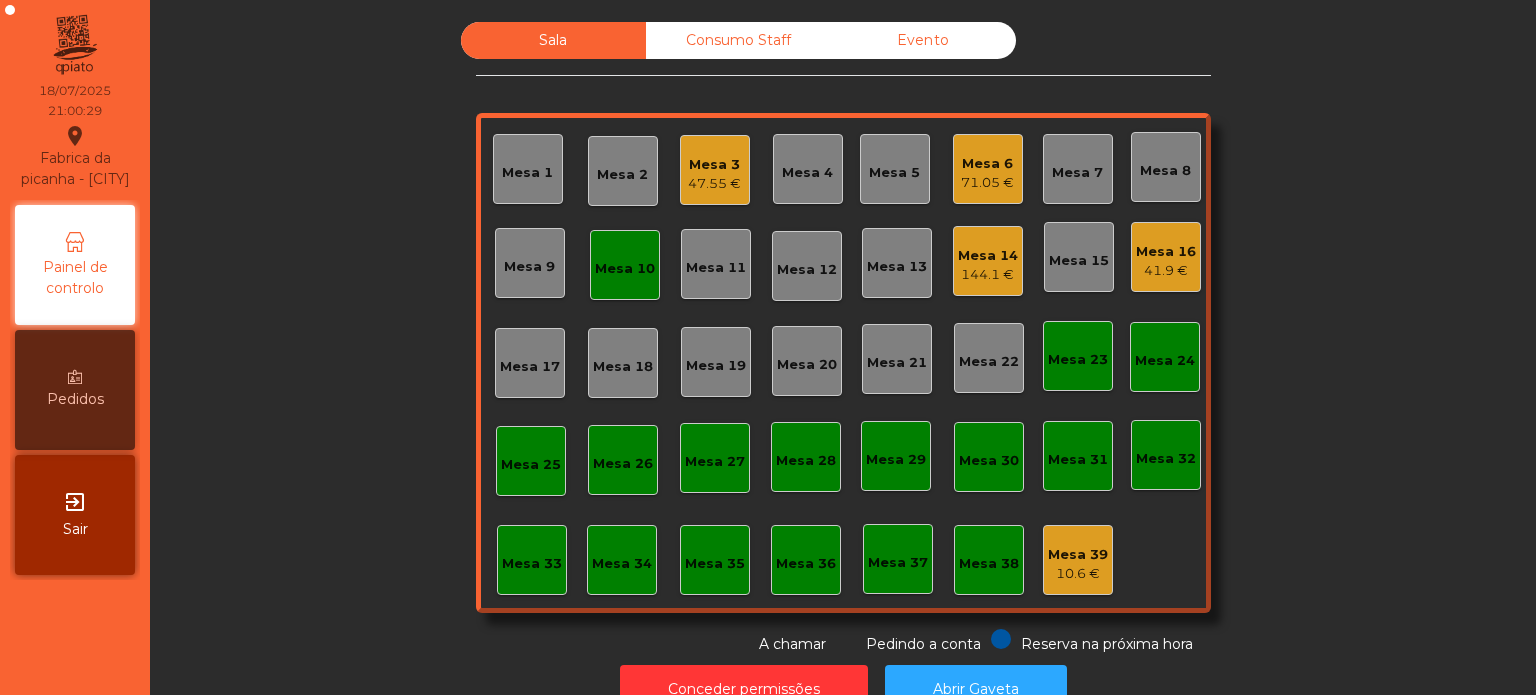 click on "Mesa 16" 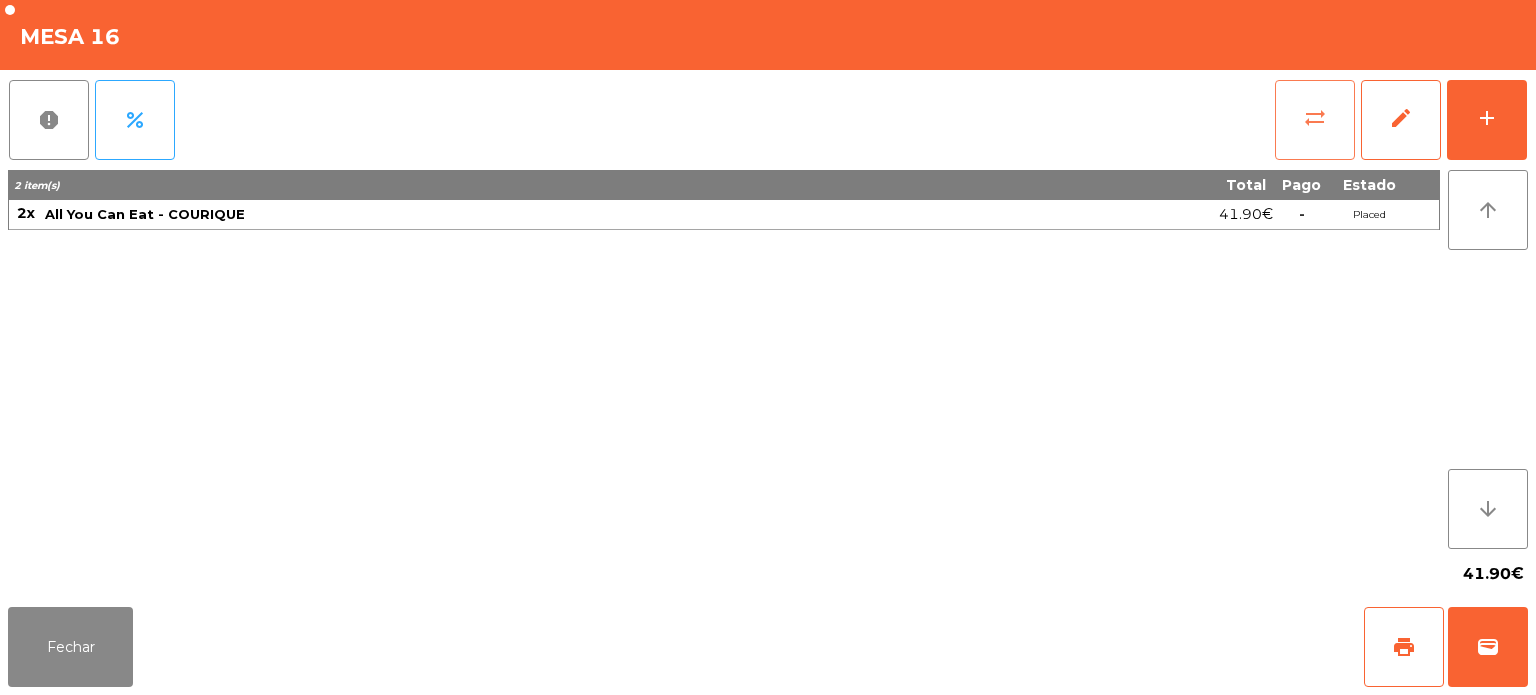 click on "sync_alt" 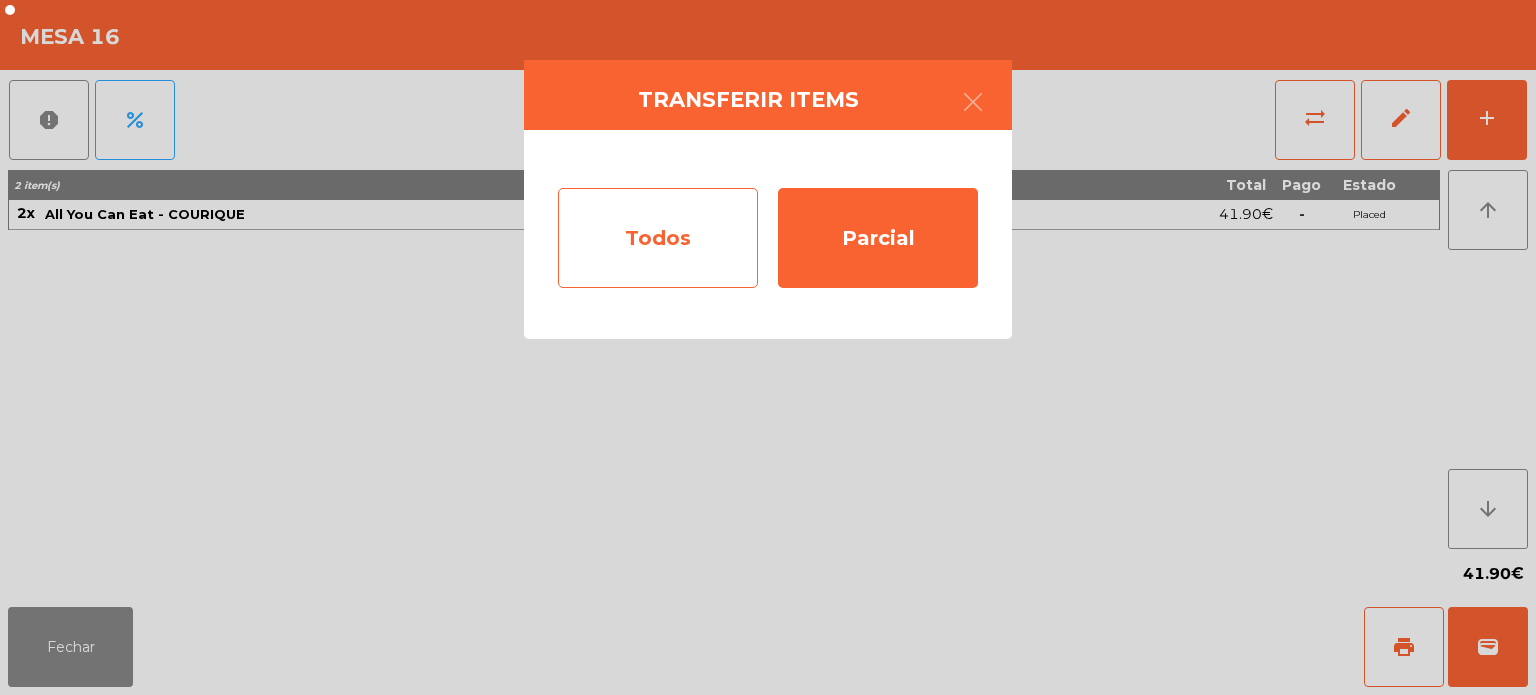 click on "Todos" 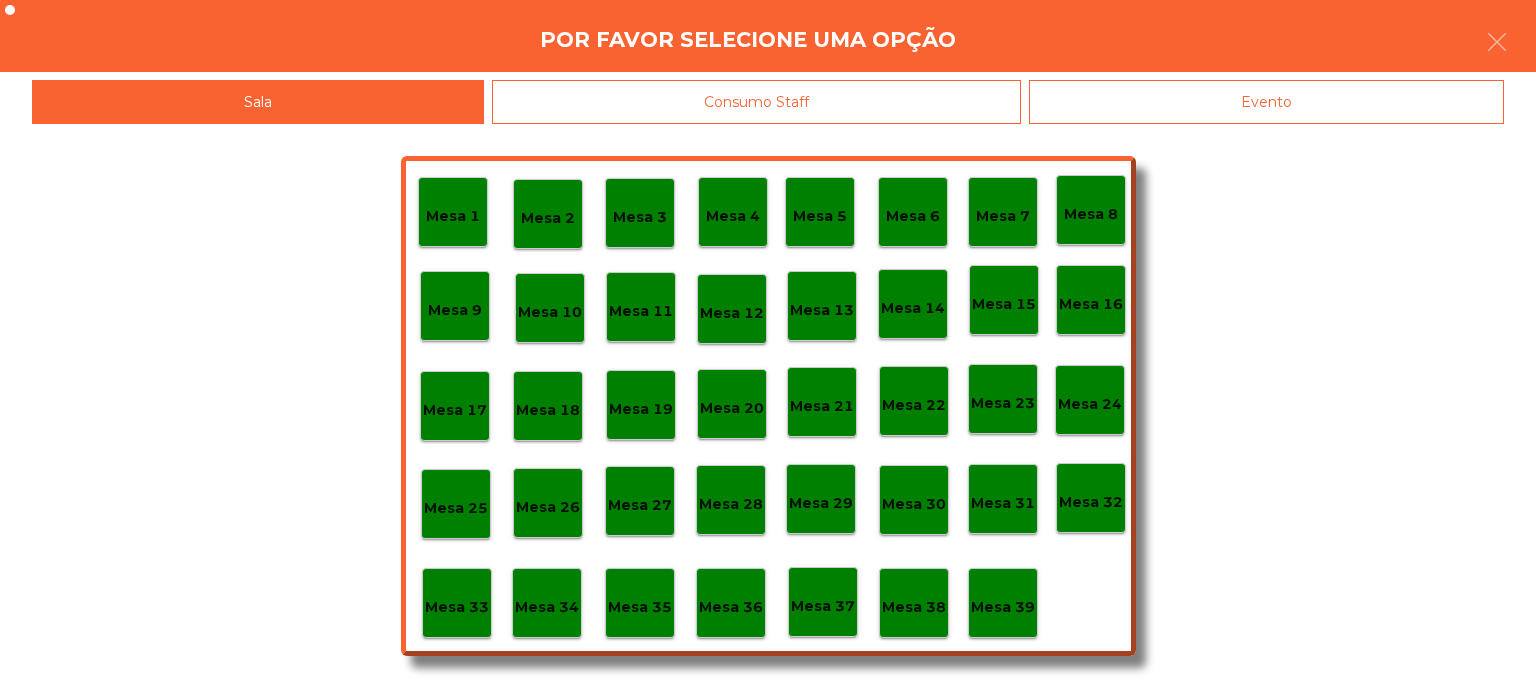 click on "Mesa 10" 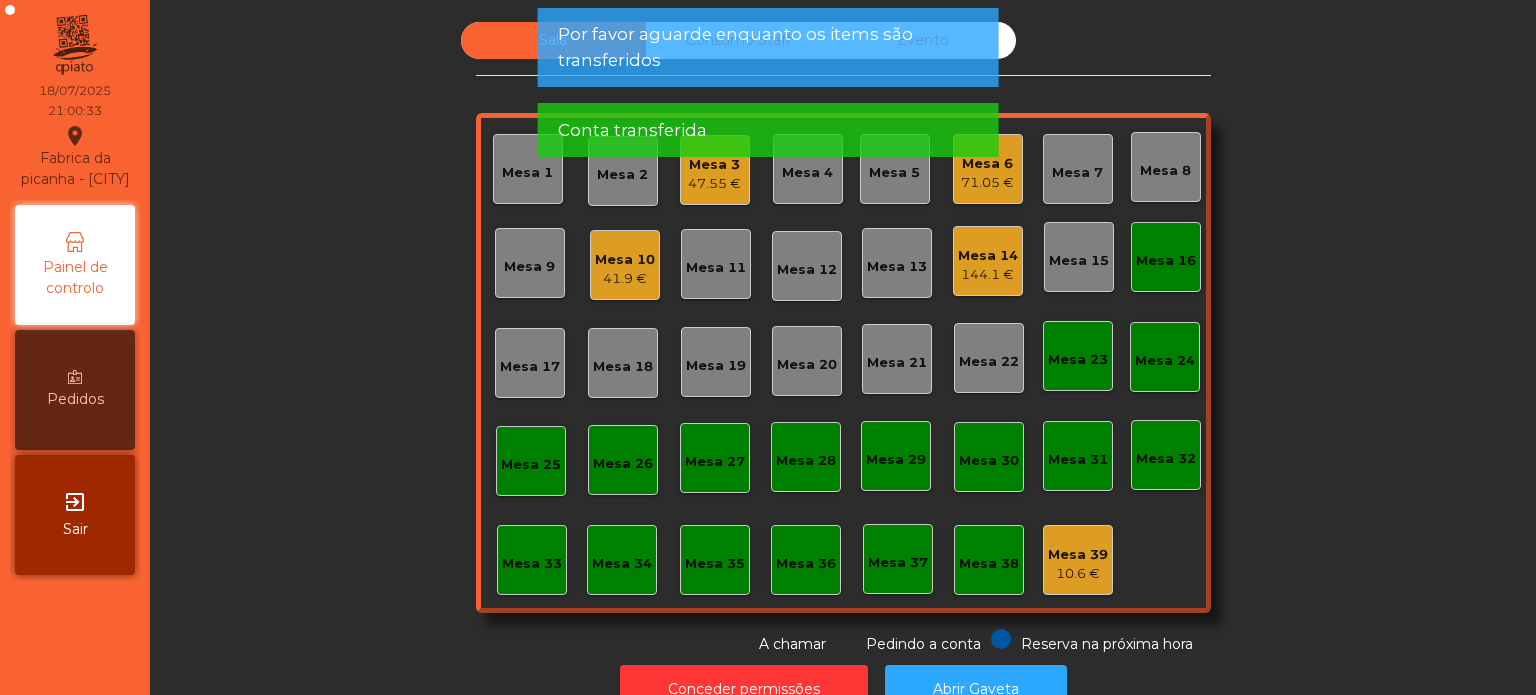 click on "Mesa 16" 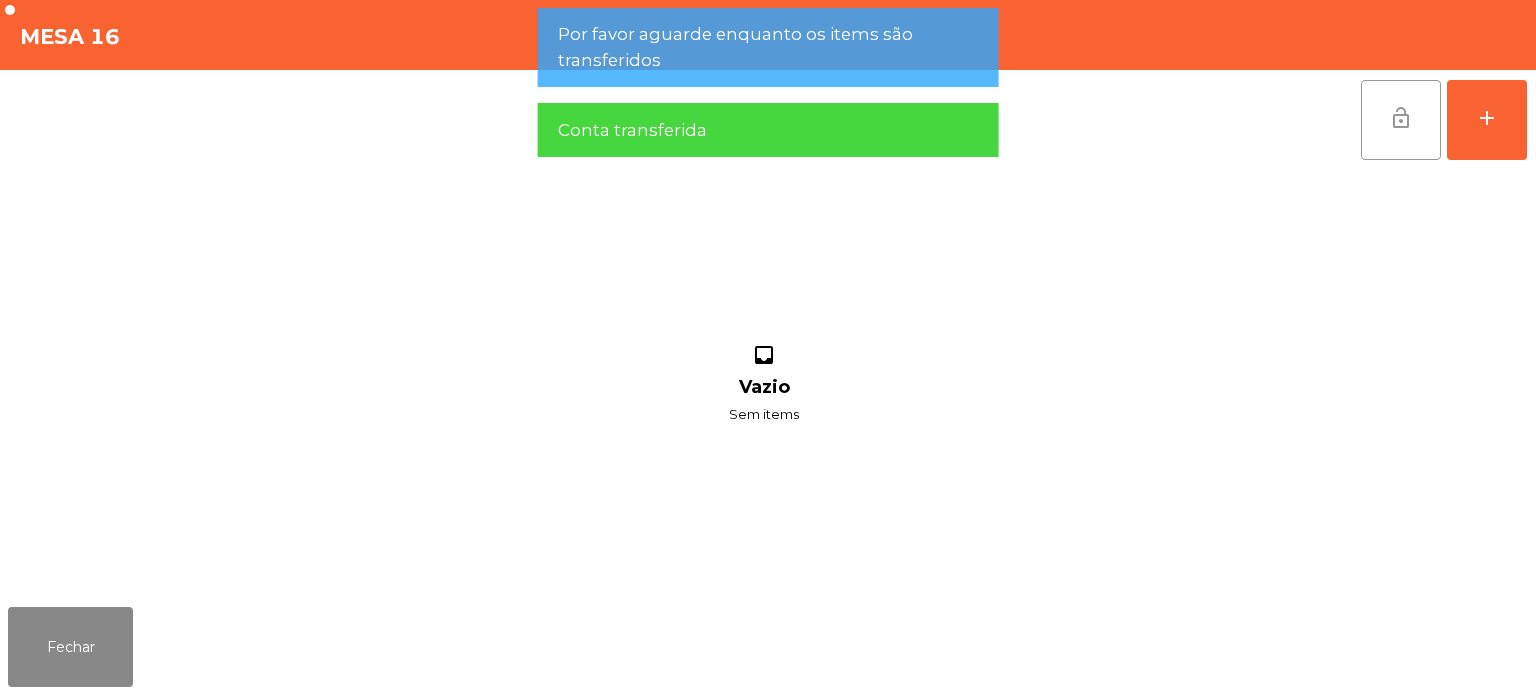 click on "lock_open" 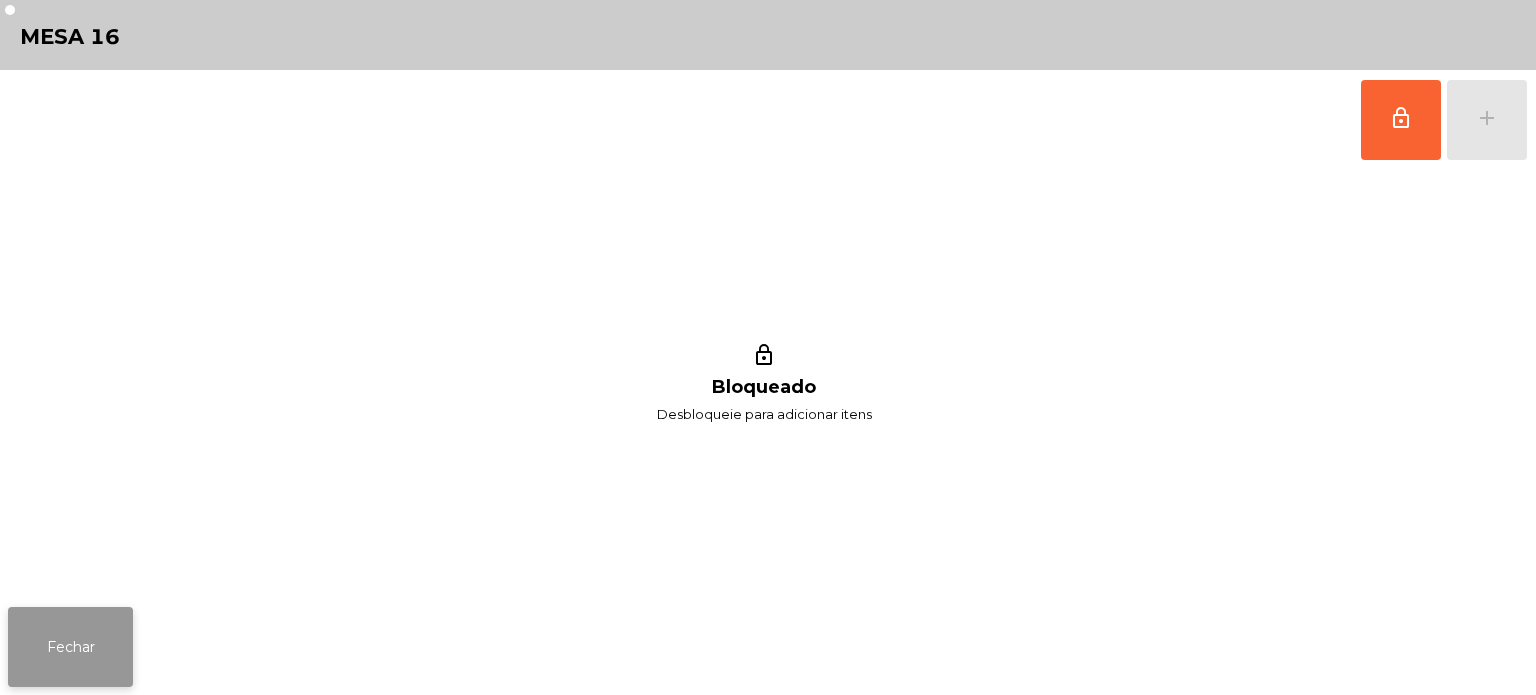 click on "Fechar" 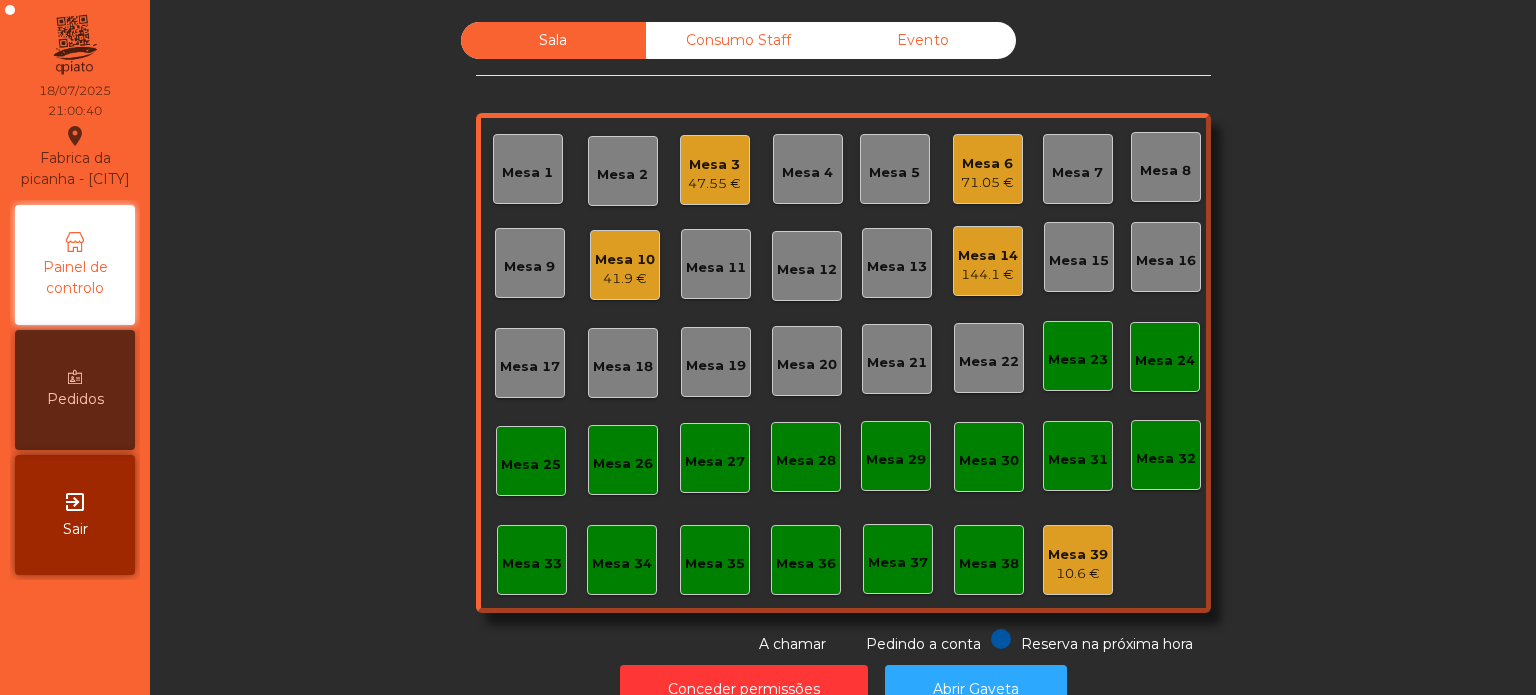 click on "Mesa 2" 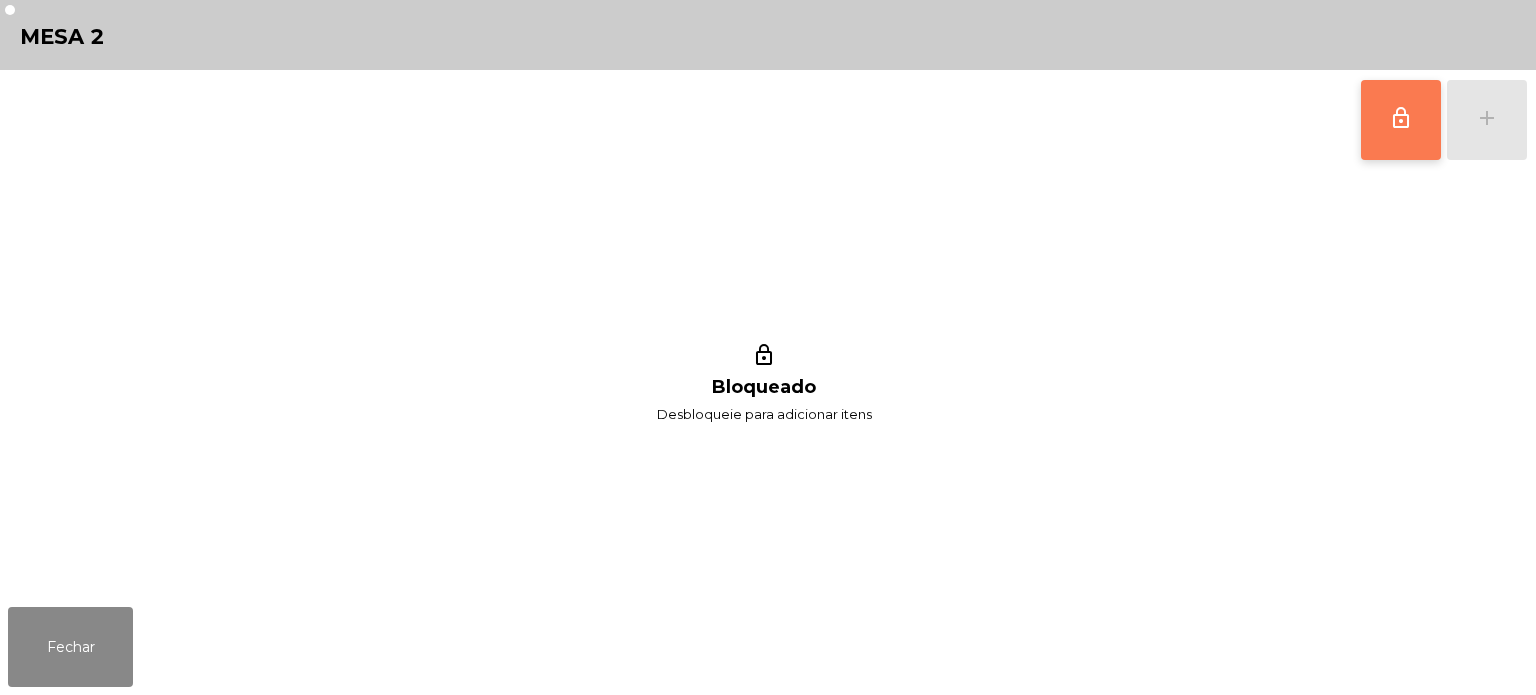 click on "lock_outline" 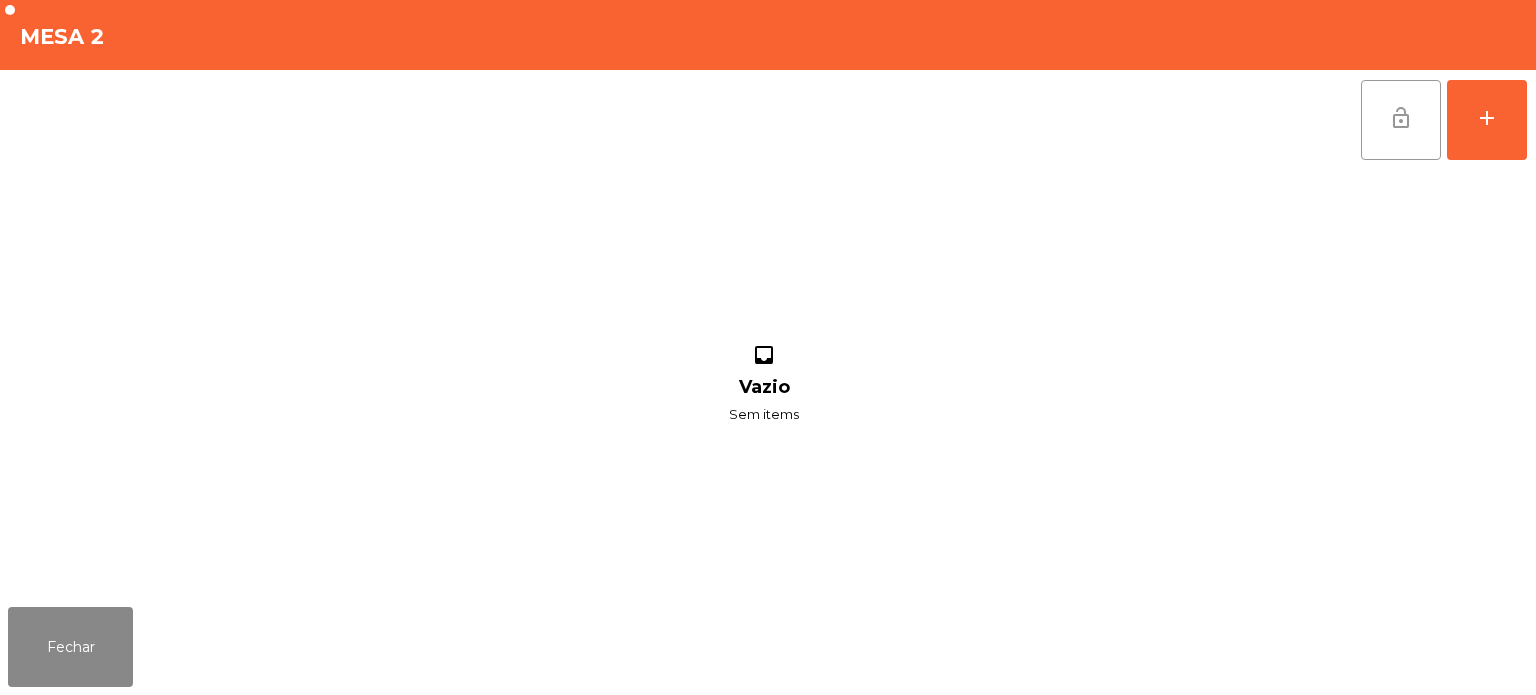 click on "lock_open" 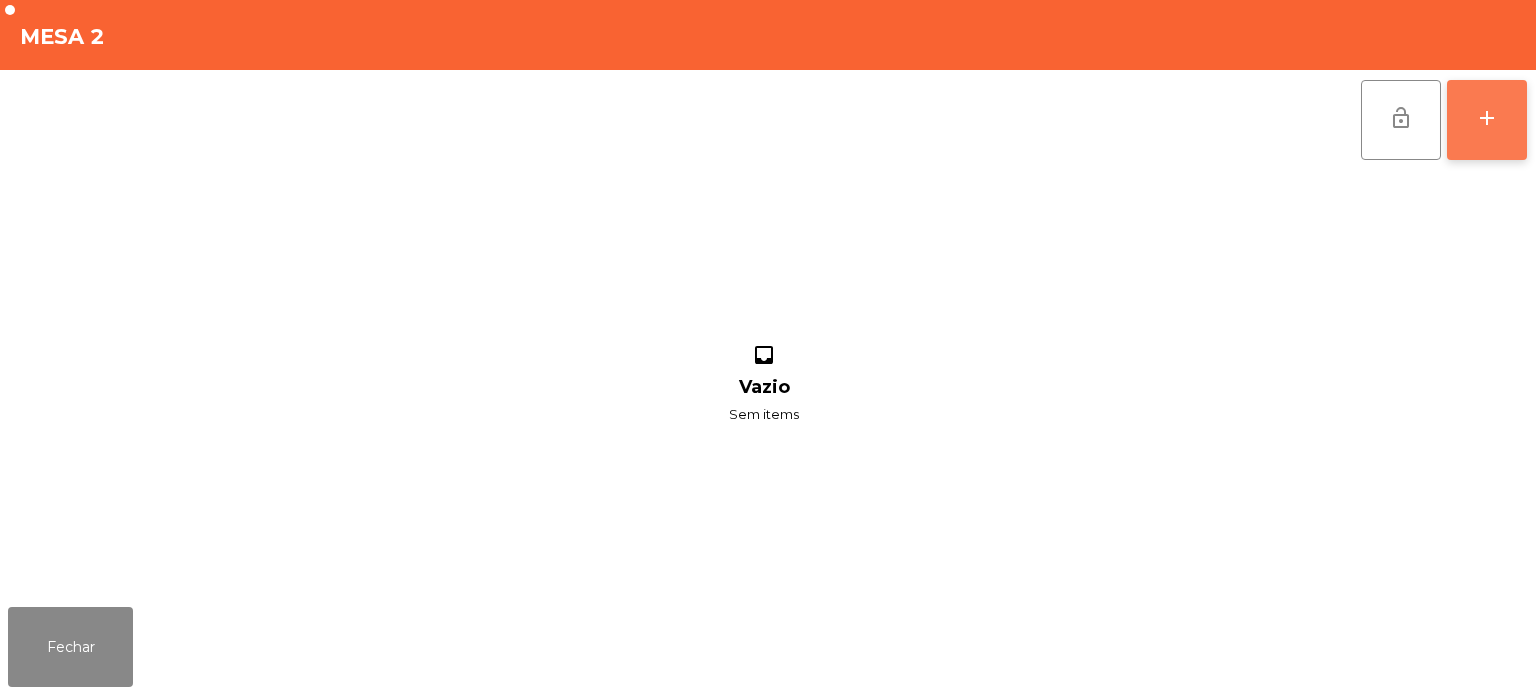 click on "add" 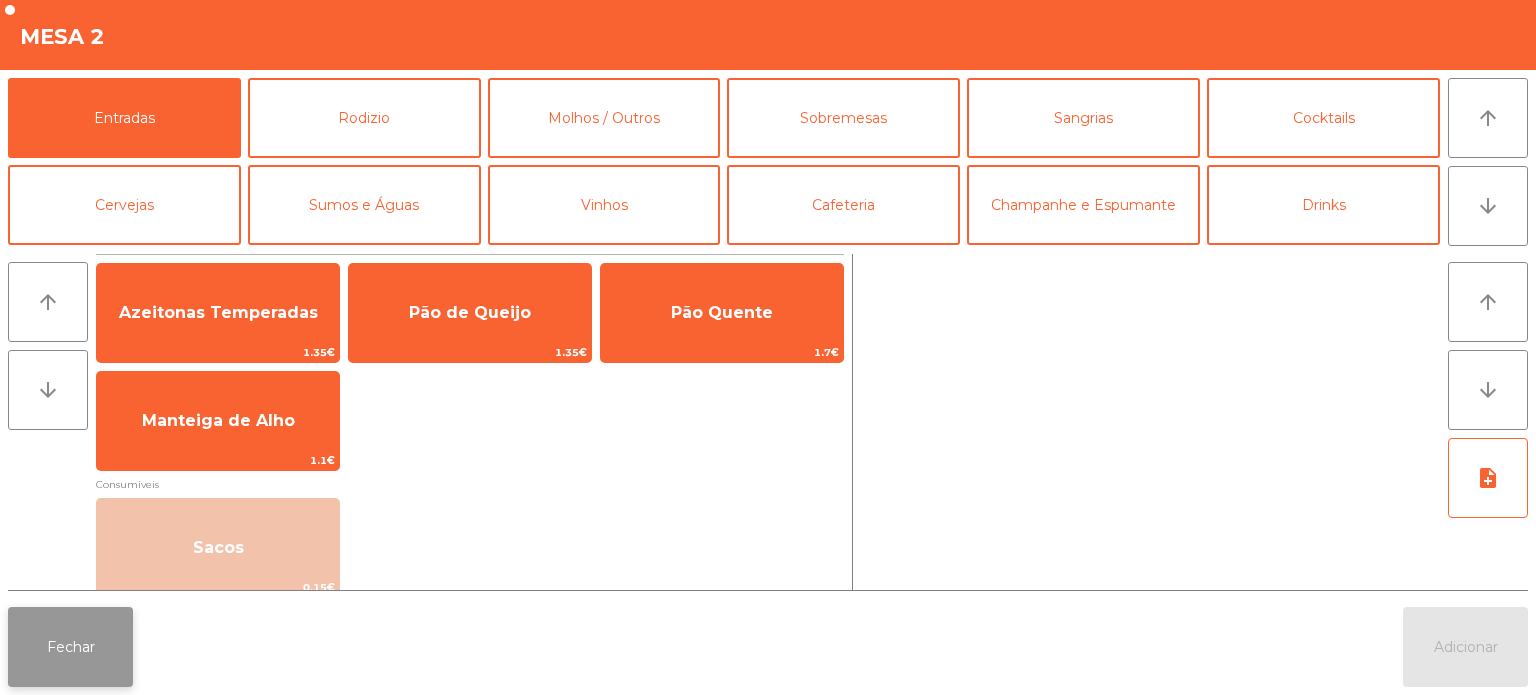 click on "Fechar" 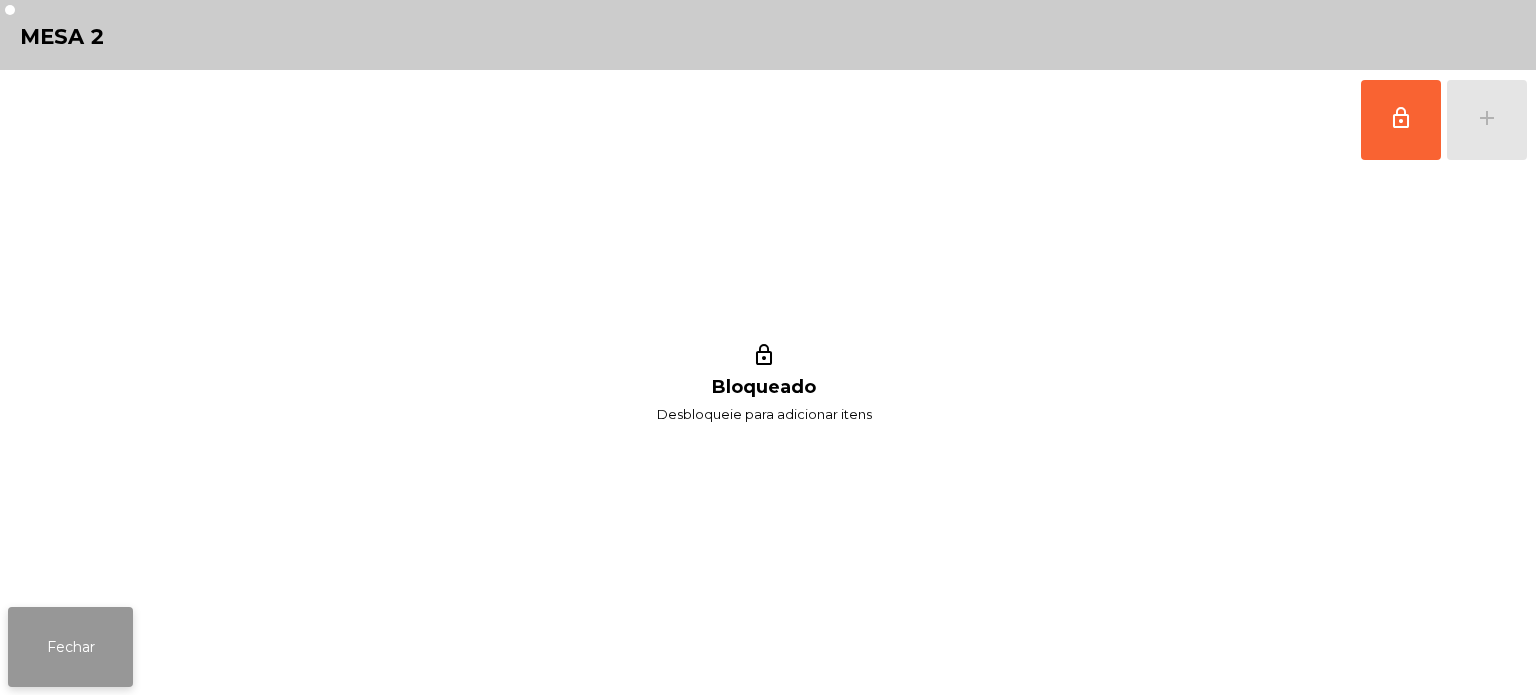 click on "Fechar" 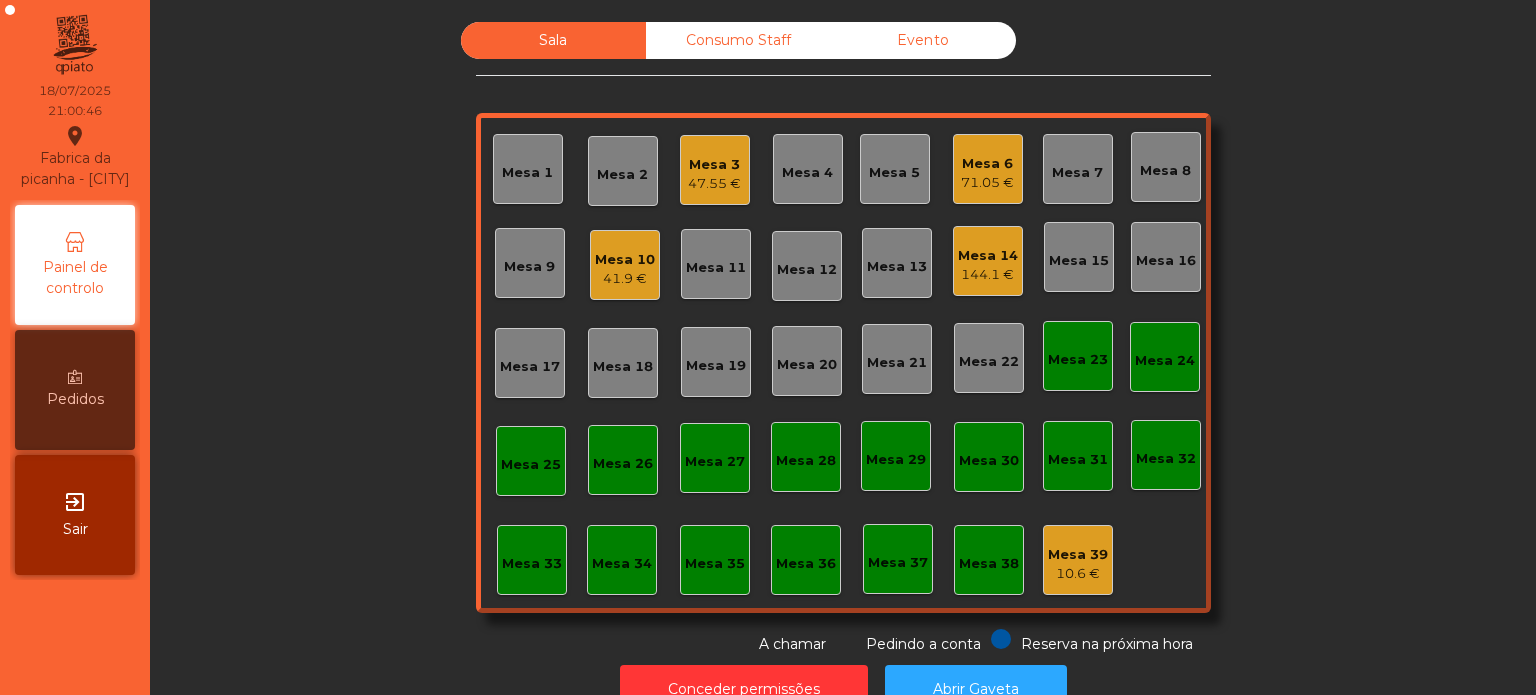 click on "Mesa 2" 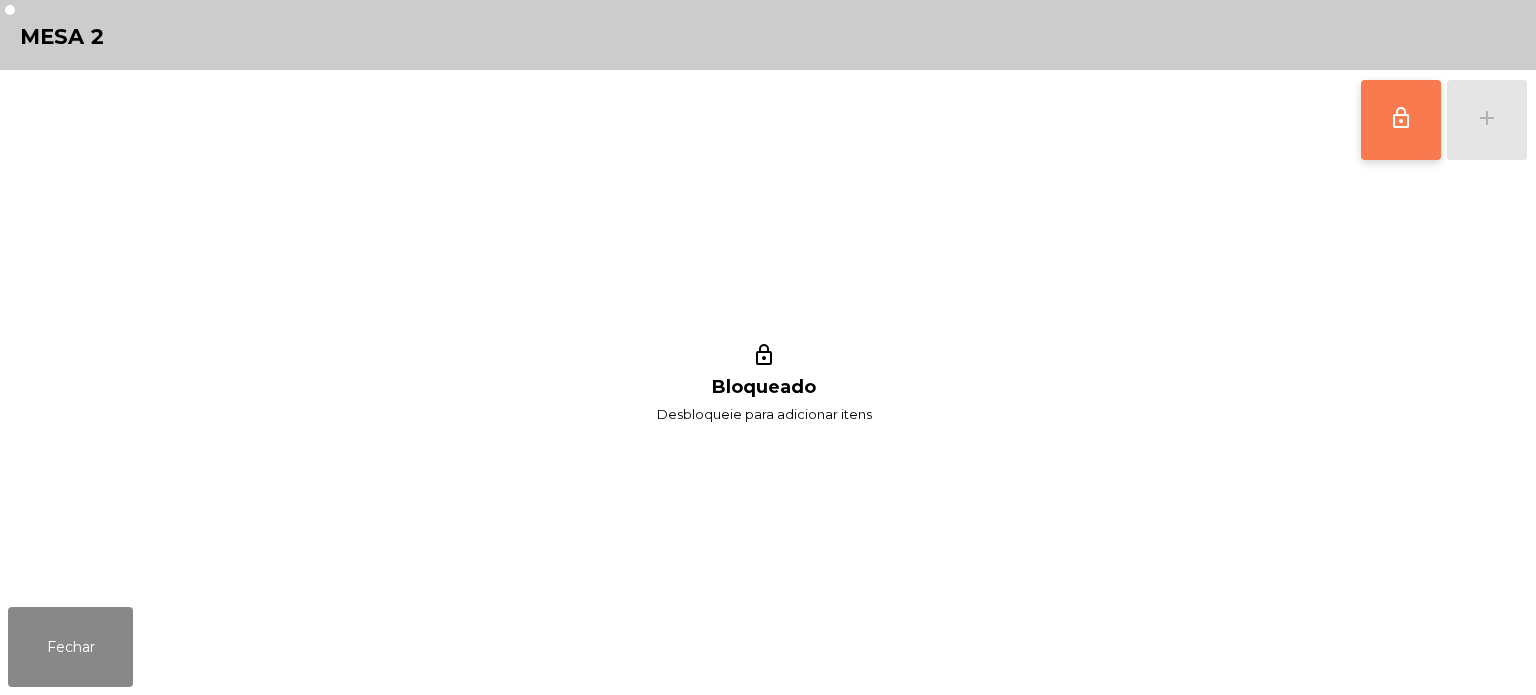 click on "lock_outline" 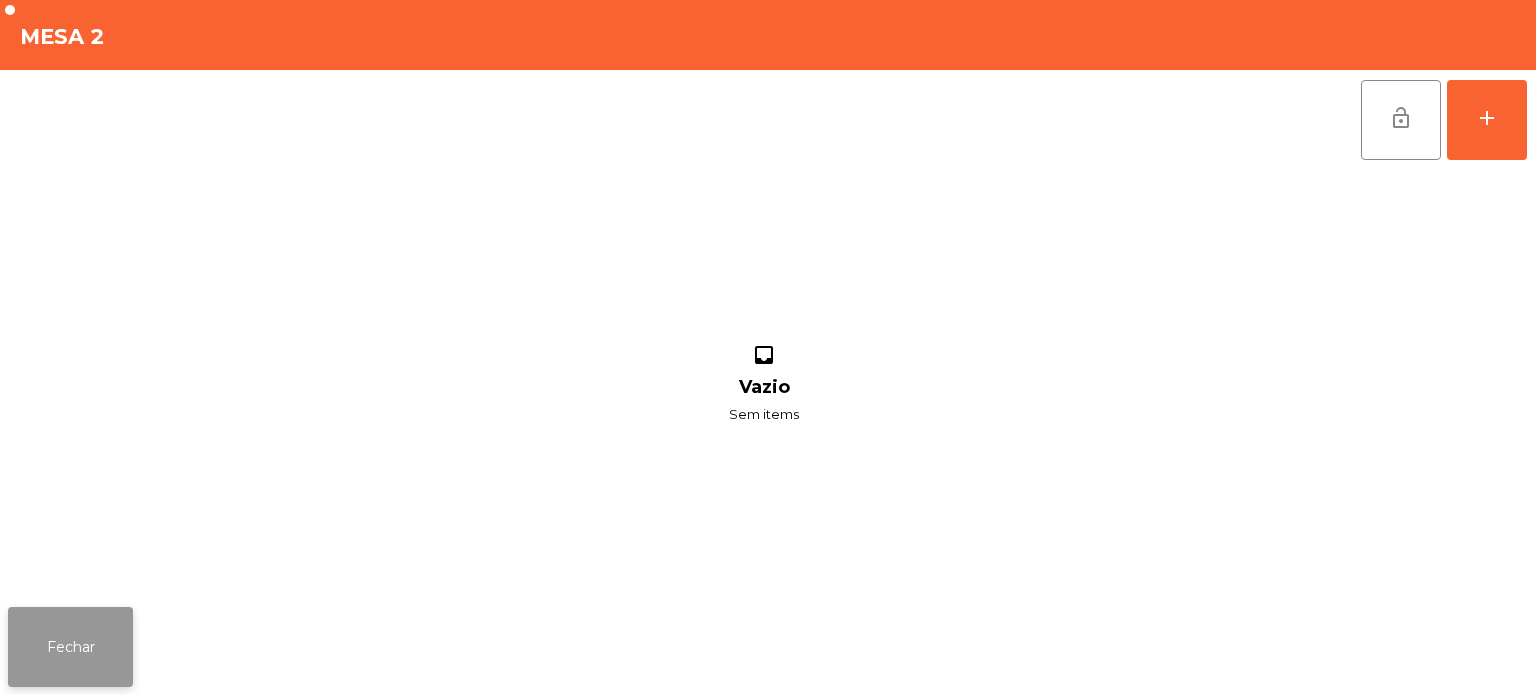 click on "Fechar" 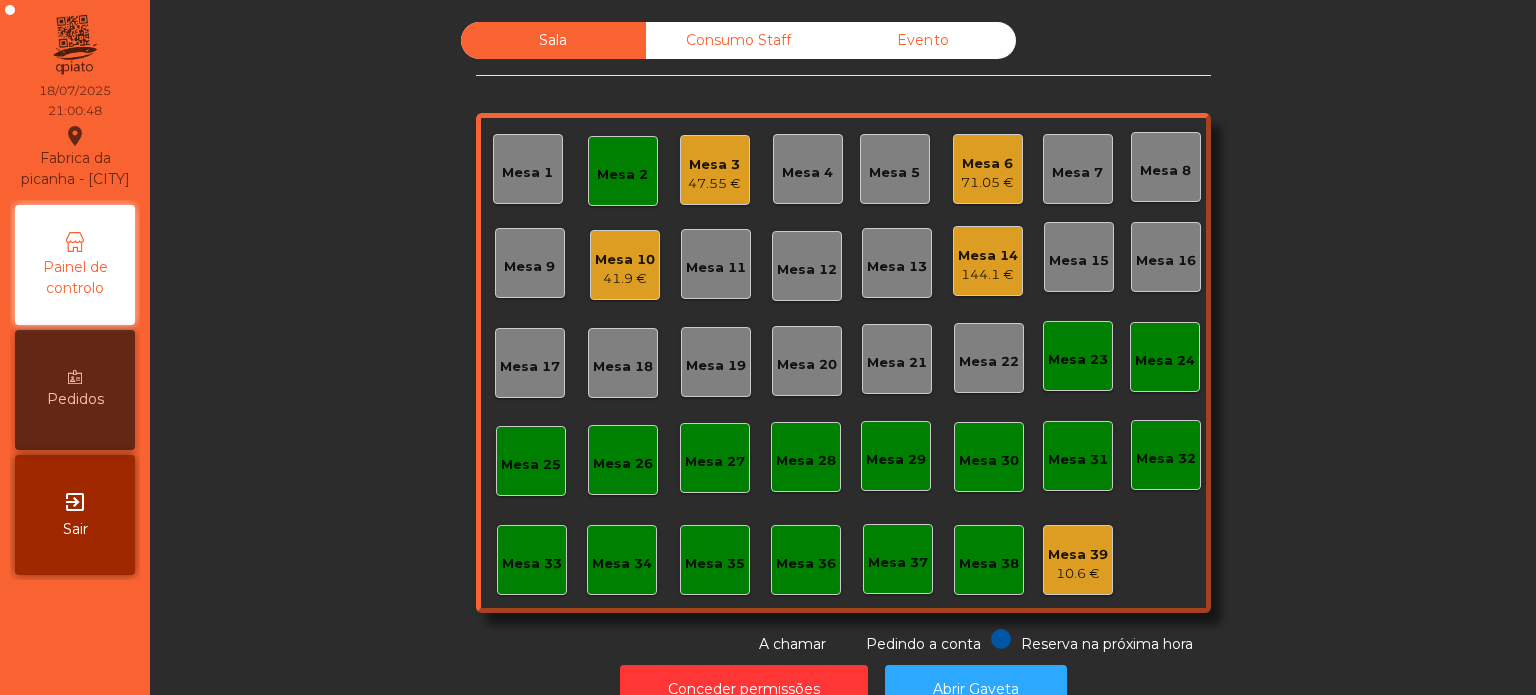click on "41.9 €" 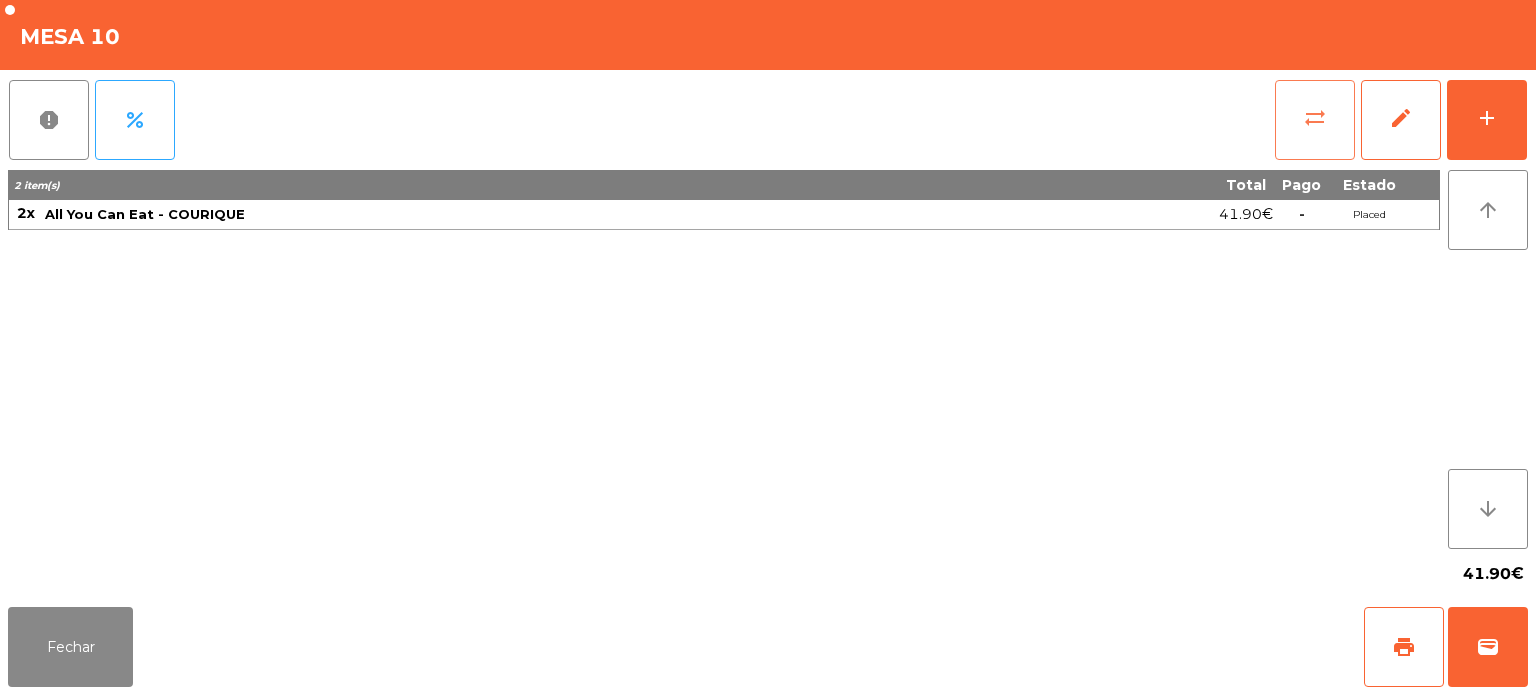 click on "sync_alt" 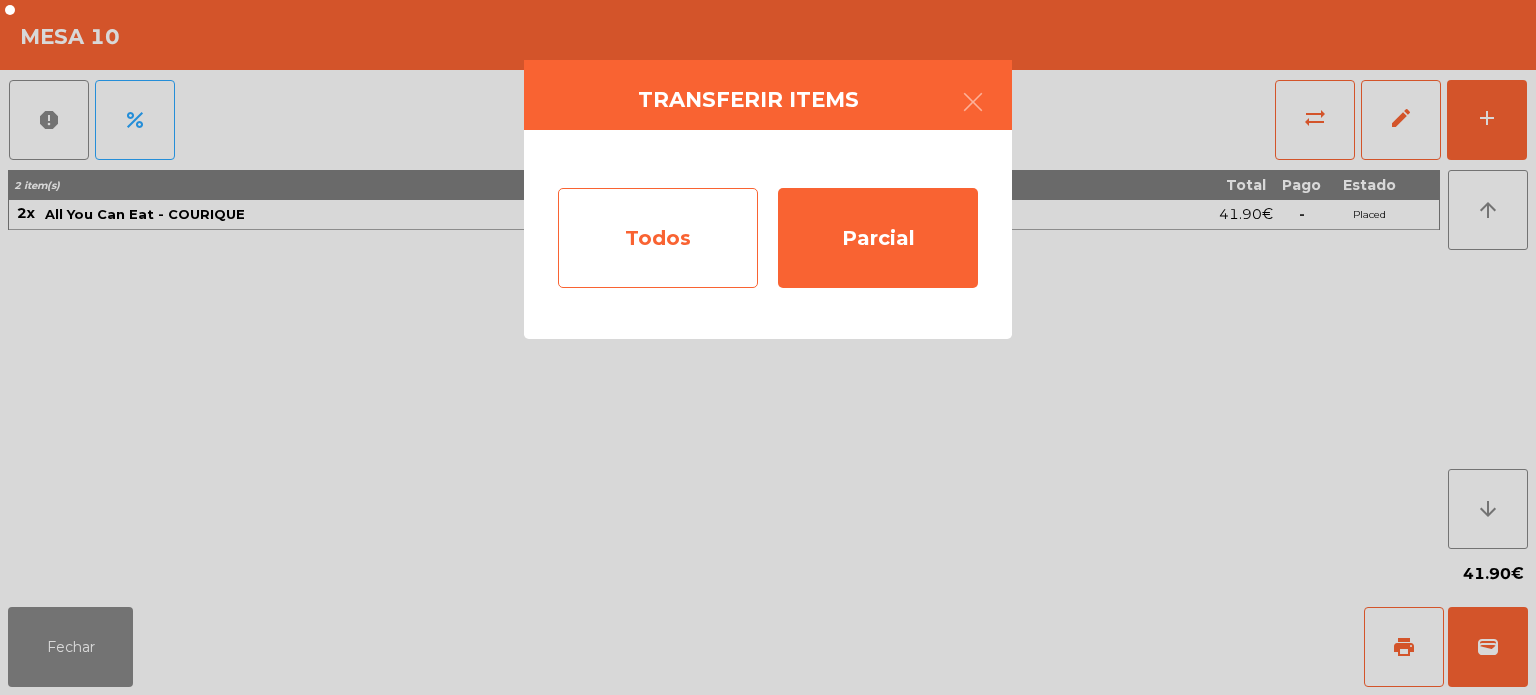 click on "Todos" 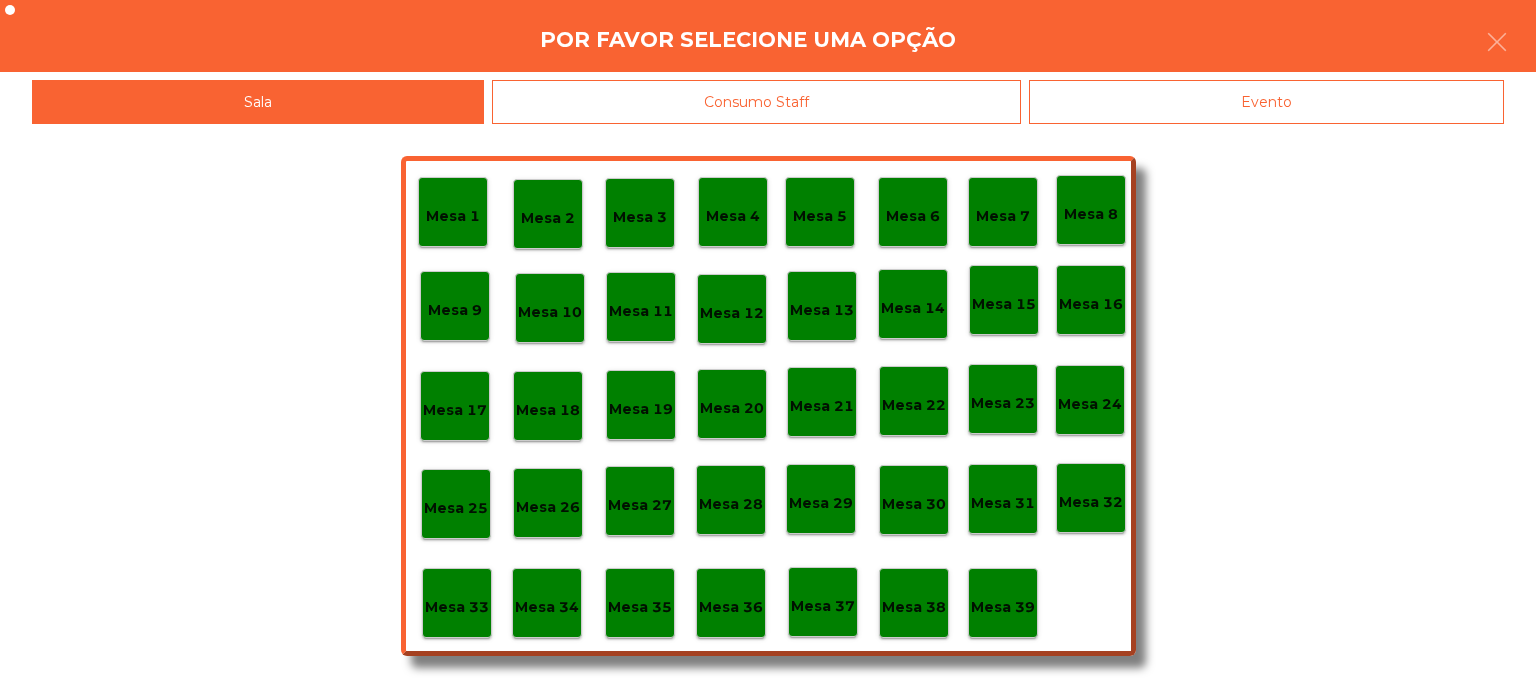 click on "Mesa 2" 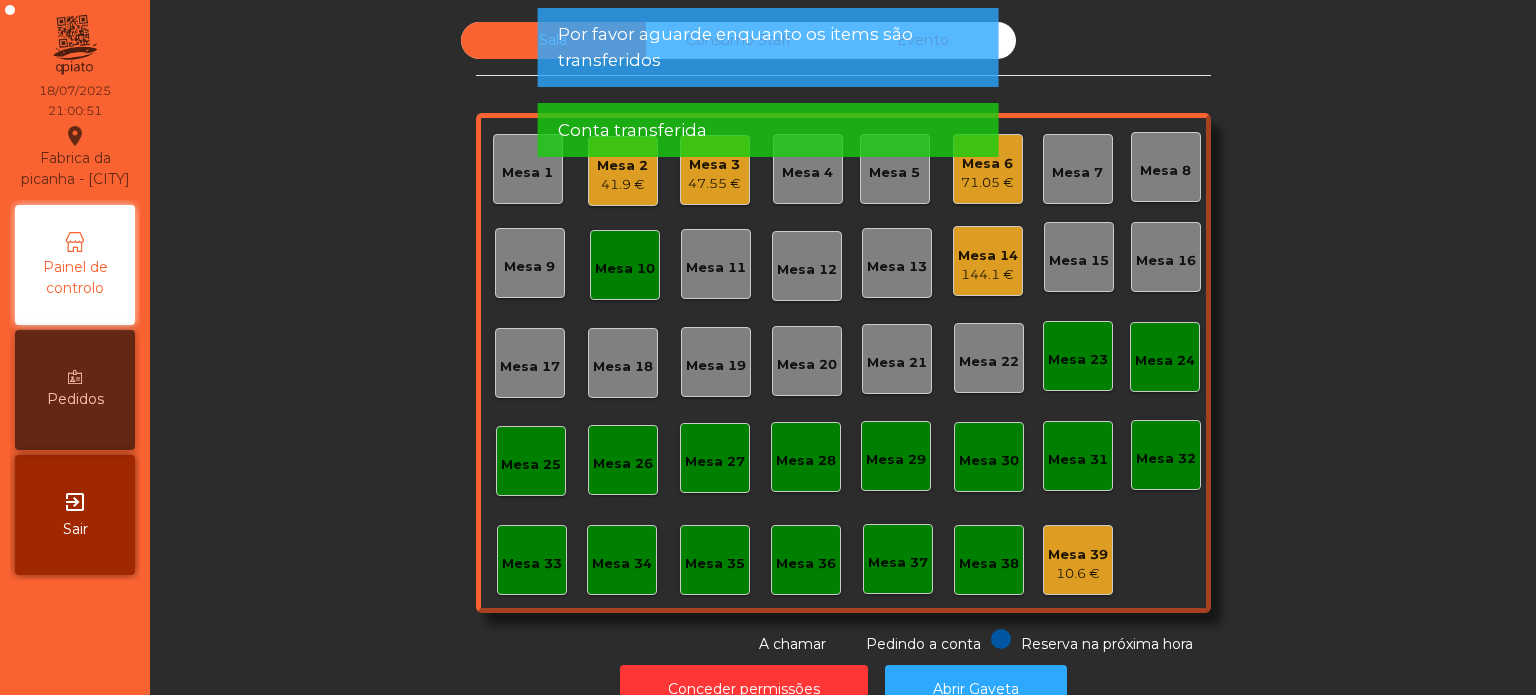 click on "Mesa 10" 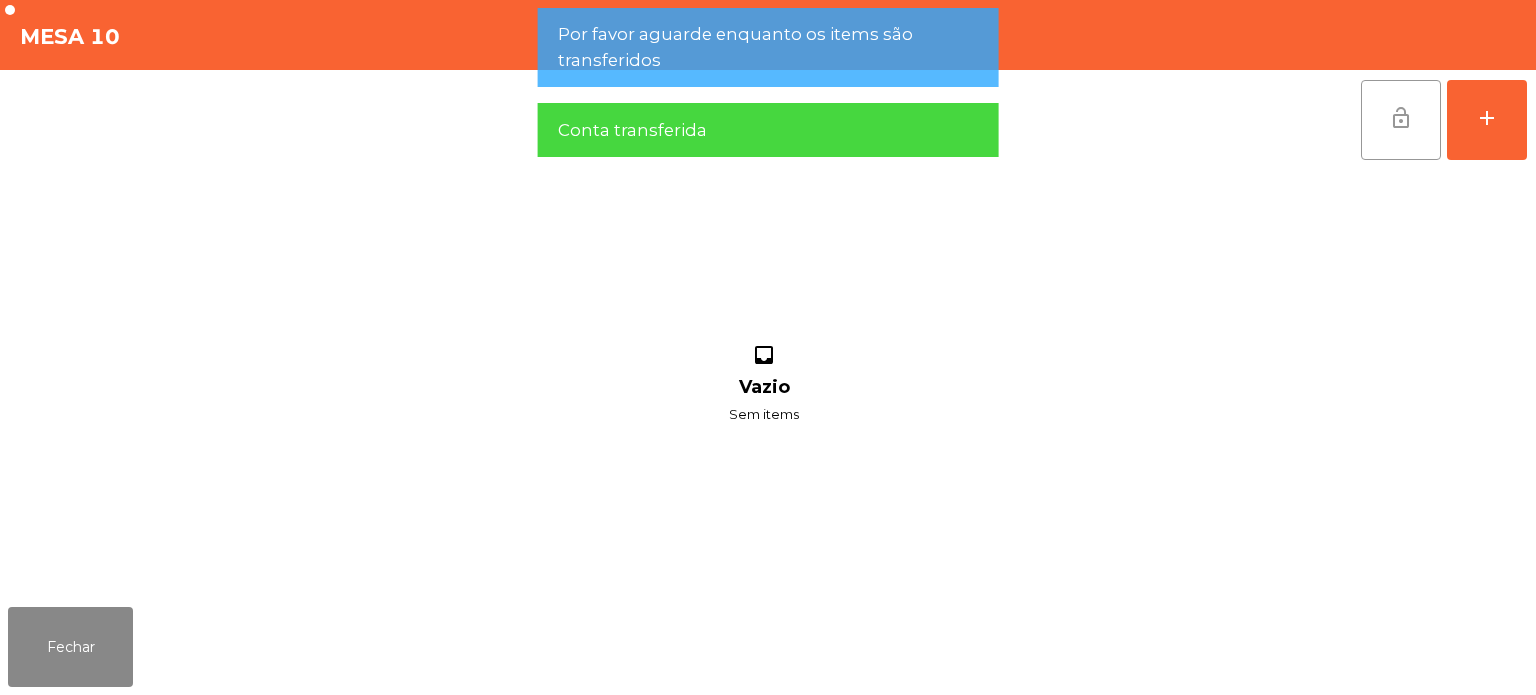 click on "lock_open" 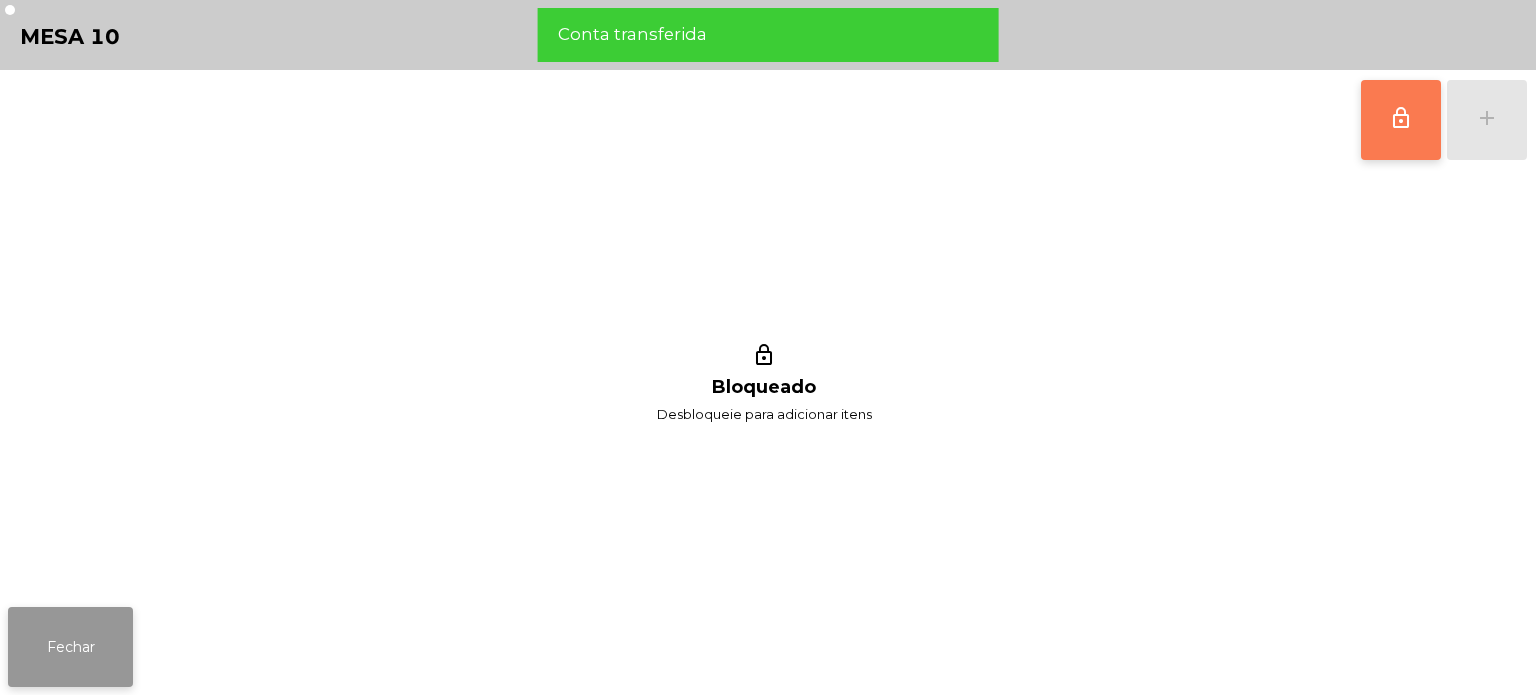 click on "Fechar" 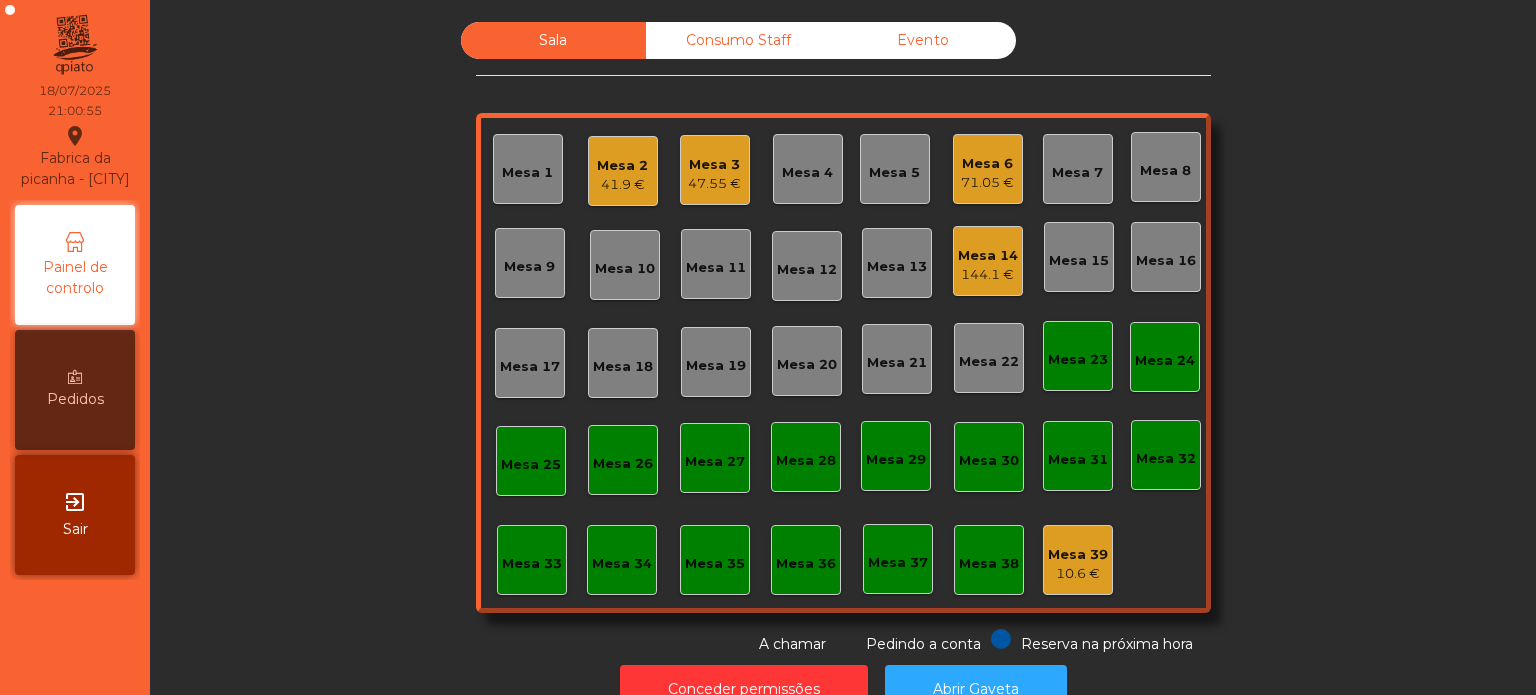 click on "Sala   Consumo Staff   Evento   Mesa 1   Mesa 2   41.9 €   Mesa 3   47.55 €   Mesa 4   Mesa 5   Mesa 6   71.05 €   Mesa 7   Mesa 8   Mesa 9   Mesa 10   Mesa 11   Mesa 12   Mesa 13   Mesa 14   144.1 €   Mesa 15   Mesa 16   Mesa 17   Mesa 18   Mesa 19   Mesa 20   Mesa 21   Mesa 22   Mesa 23   Mesa 24   Mesa 25   Mesa 26   Mesa 27   Mesa 28   Mesa 29   Mesa 30   Mesa 31   Mesa 32   Mesa 33   Mesa 34   Mesa 35   Mesa 36   Mesa 37   Mesa 38   Mesa 39   10.6 €  Reserva na próxima hora Pedindo a conta A chamar" 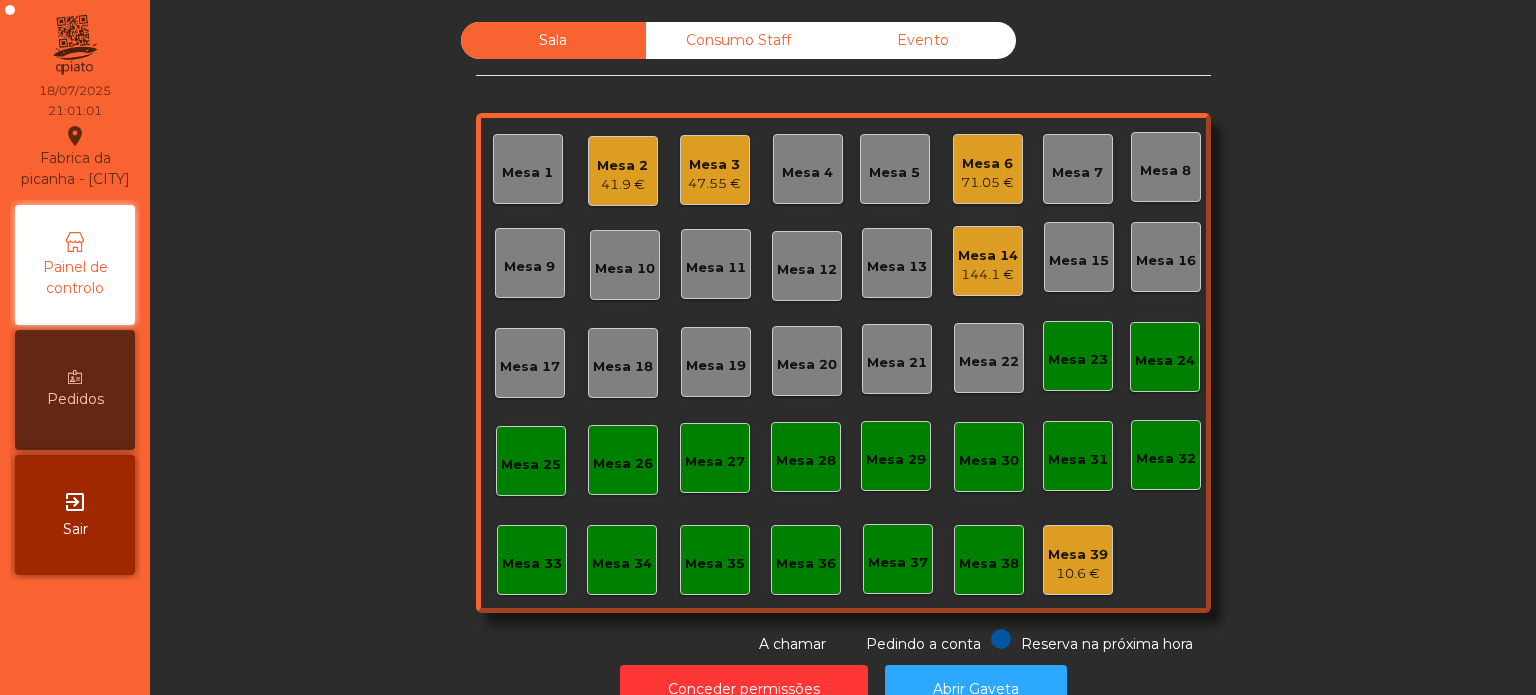 click on "Mesa 3   47.55 €" 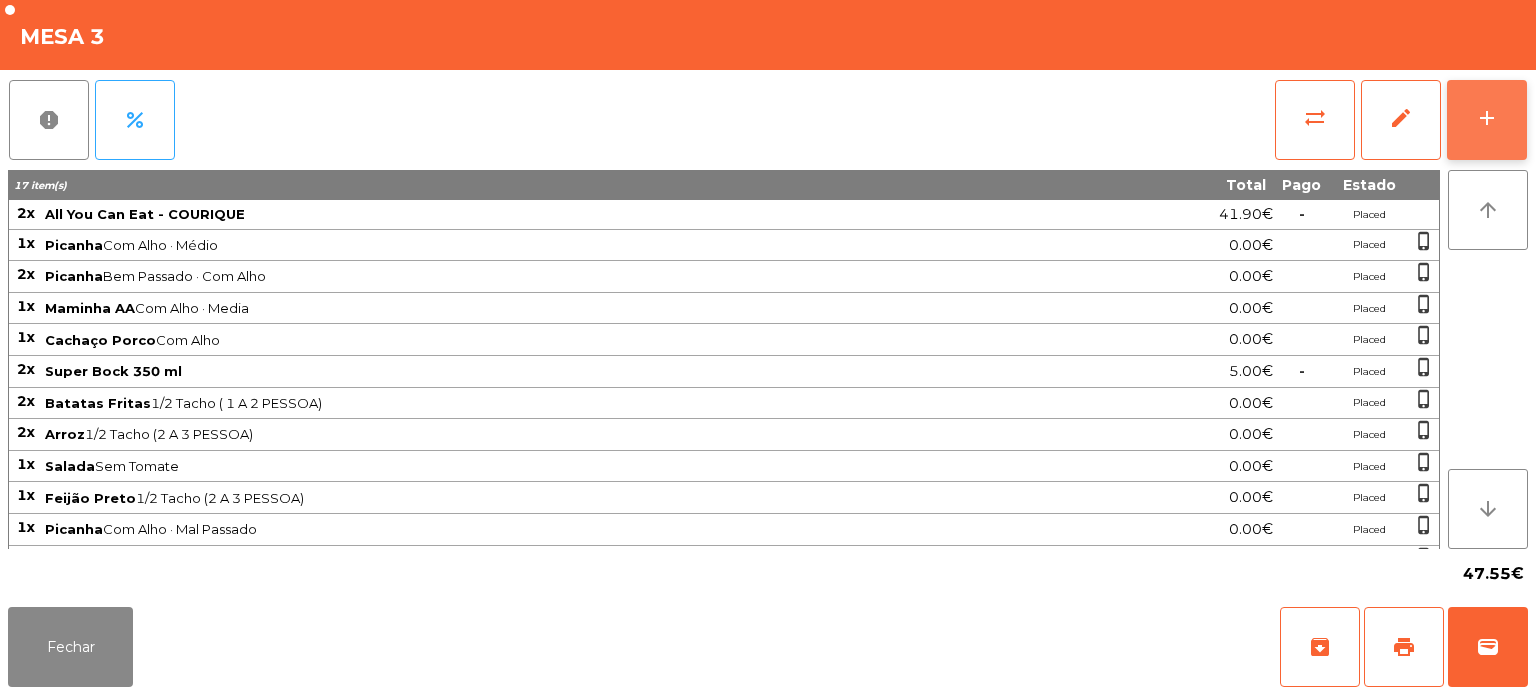 click on "add" 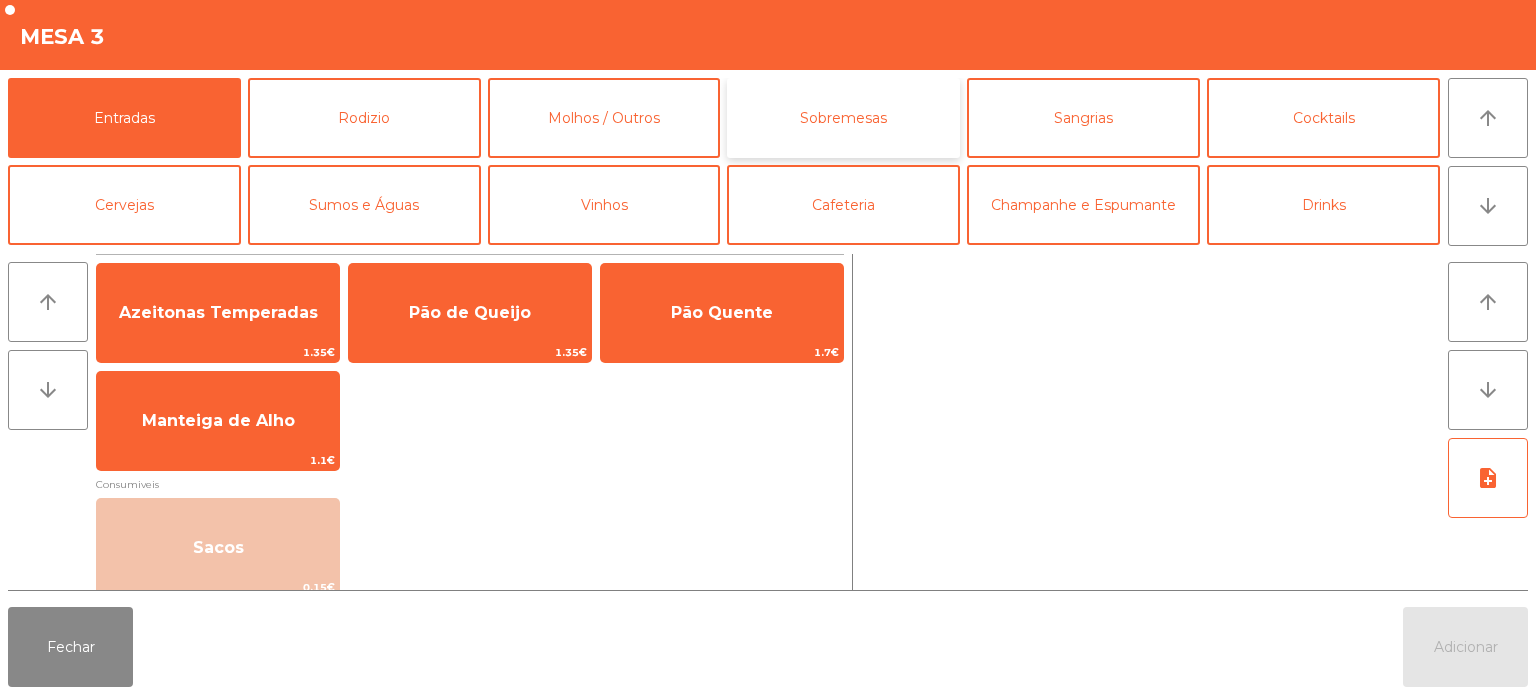 click on "Sobremesas" 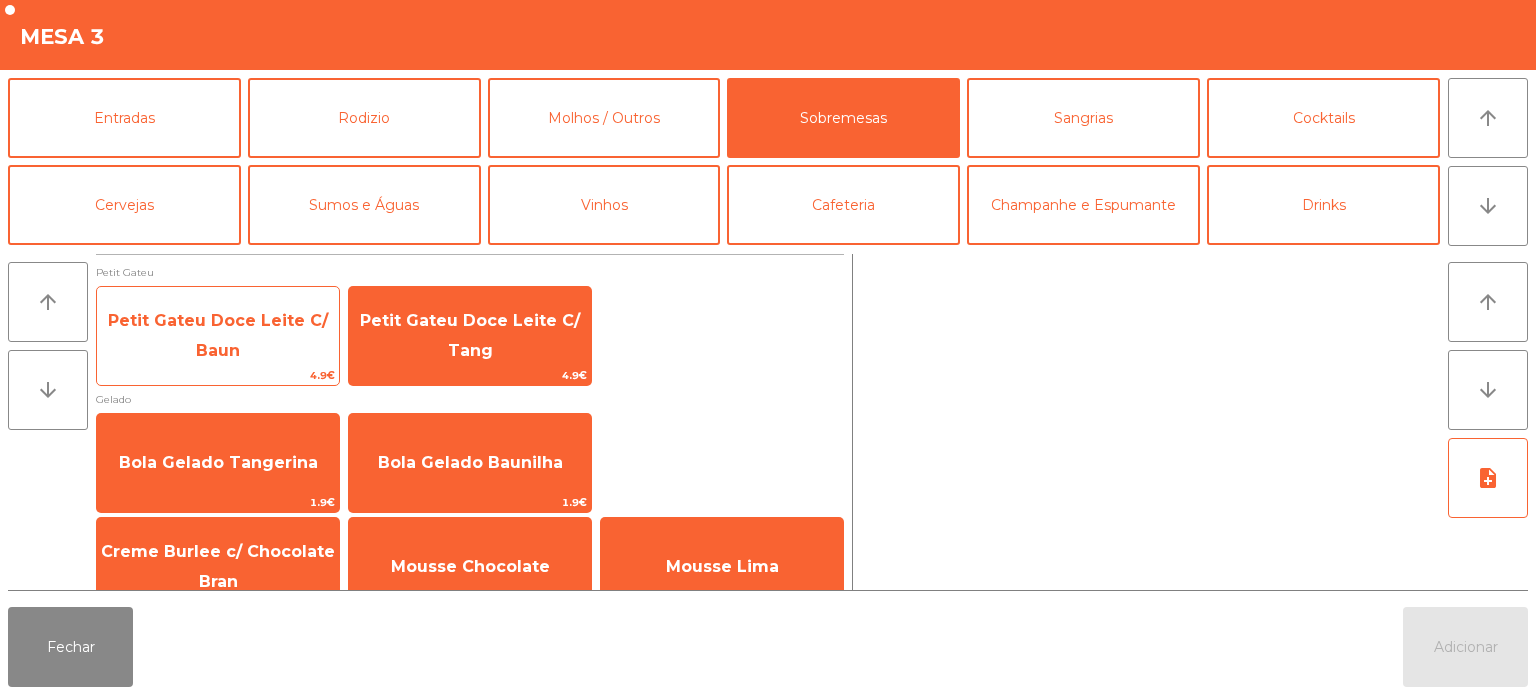click on "Petit Gateu Doce Leite C/ Baun" 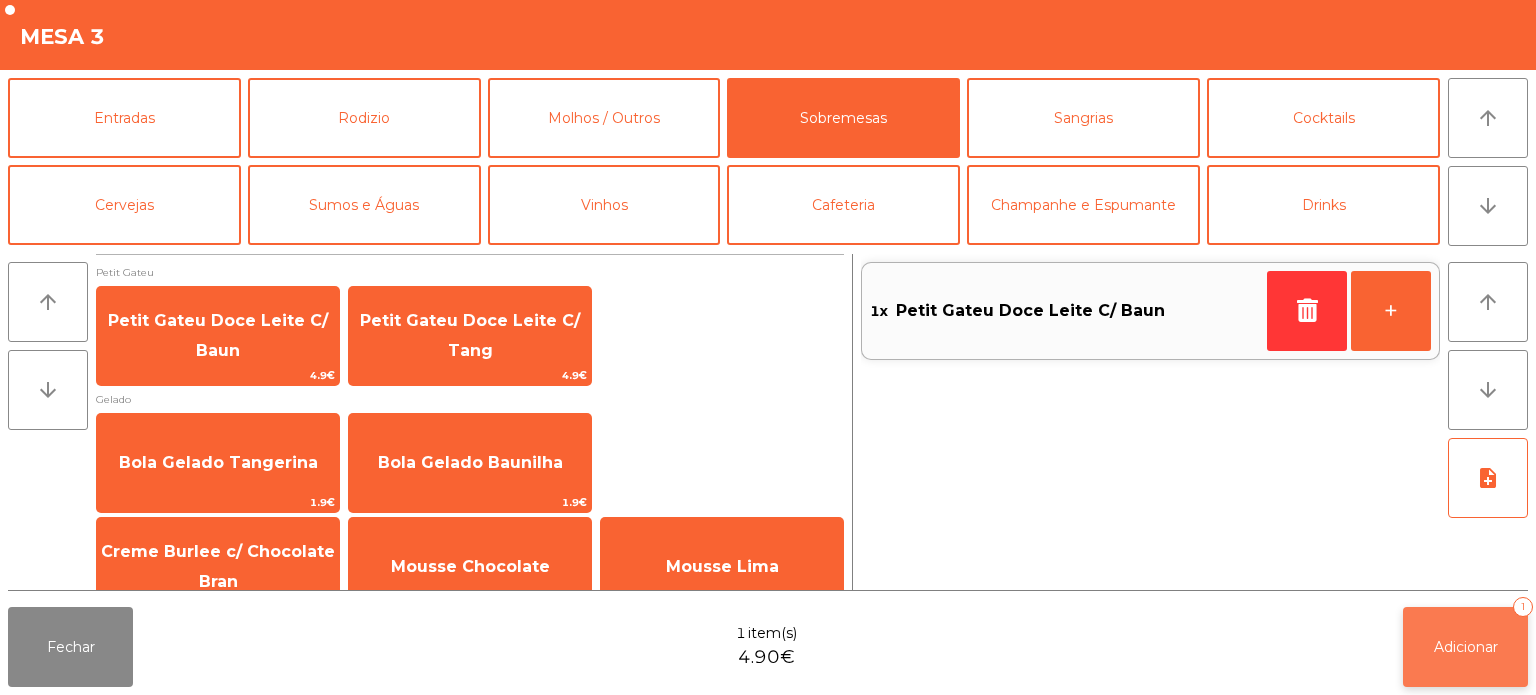 click on "Adicionar   1" 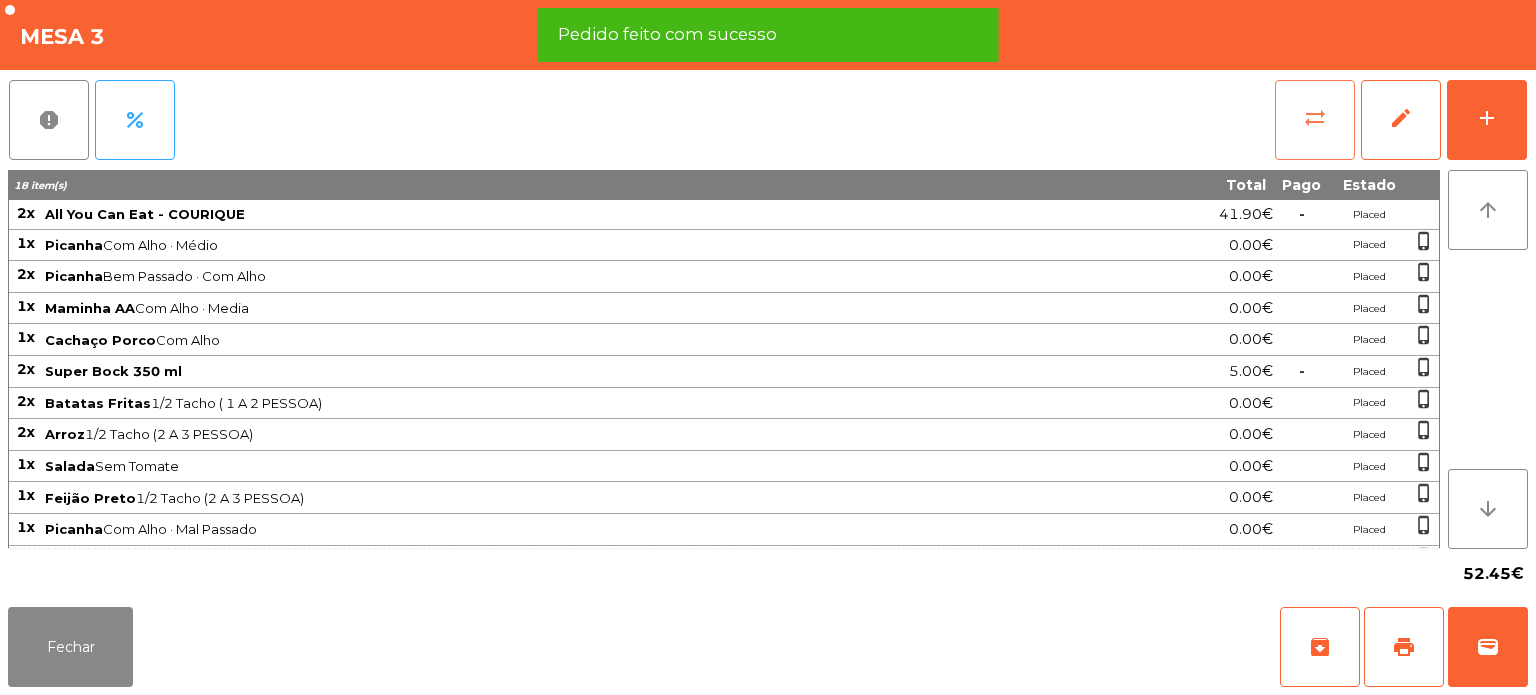 click on "sync_alt" 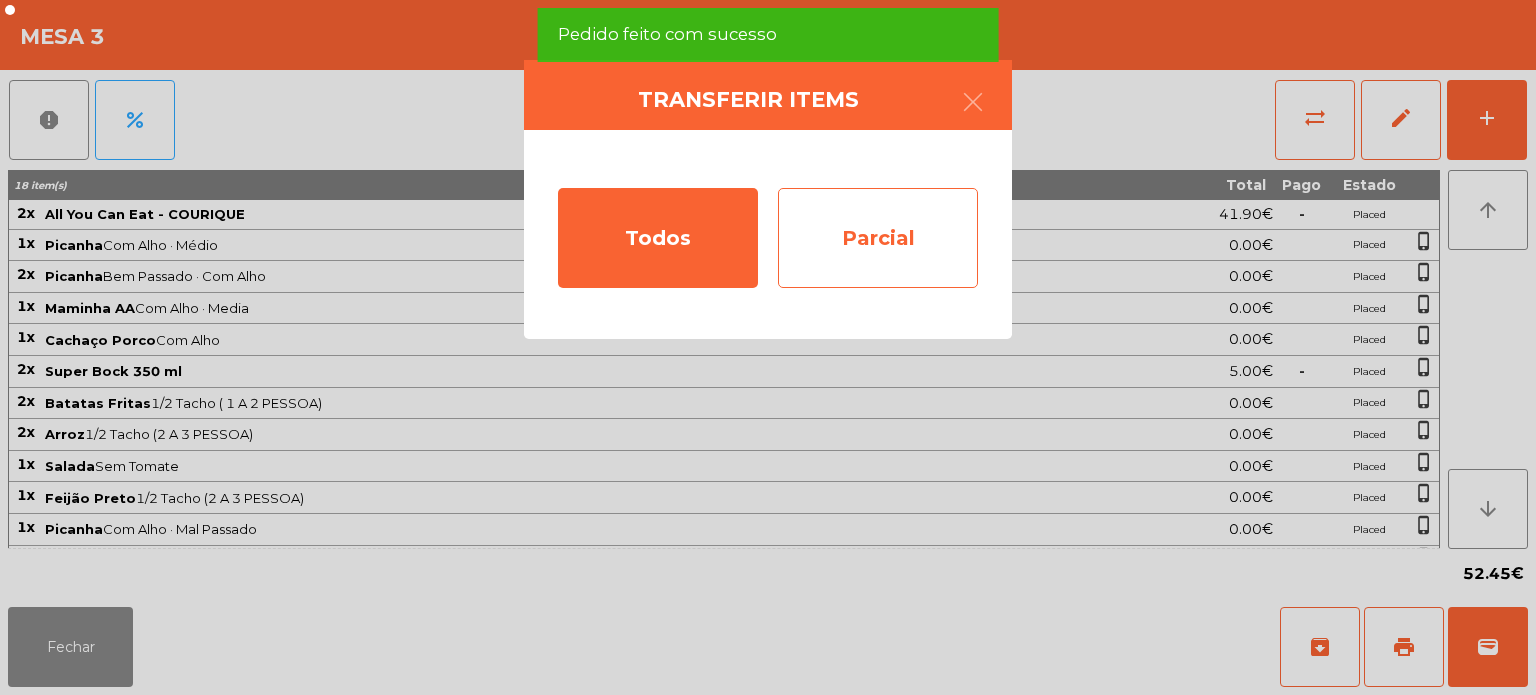 click on "Parcial" 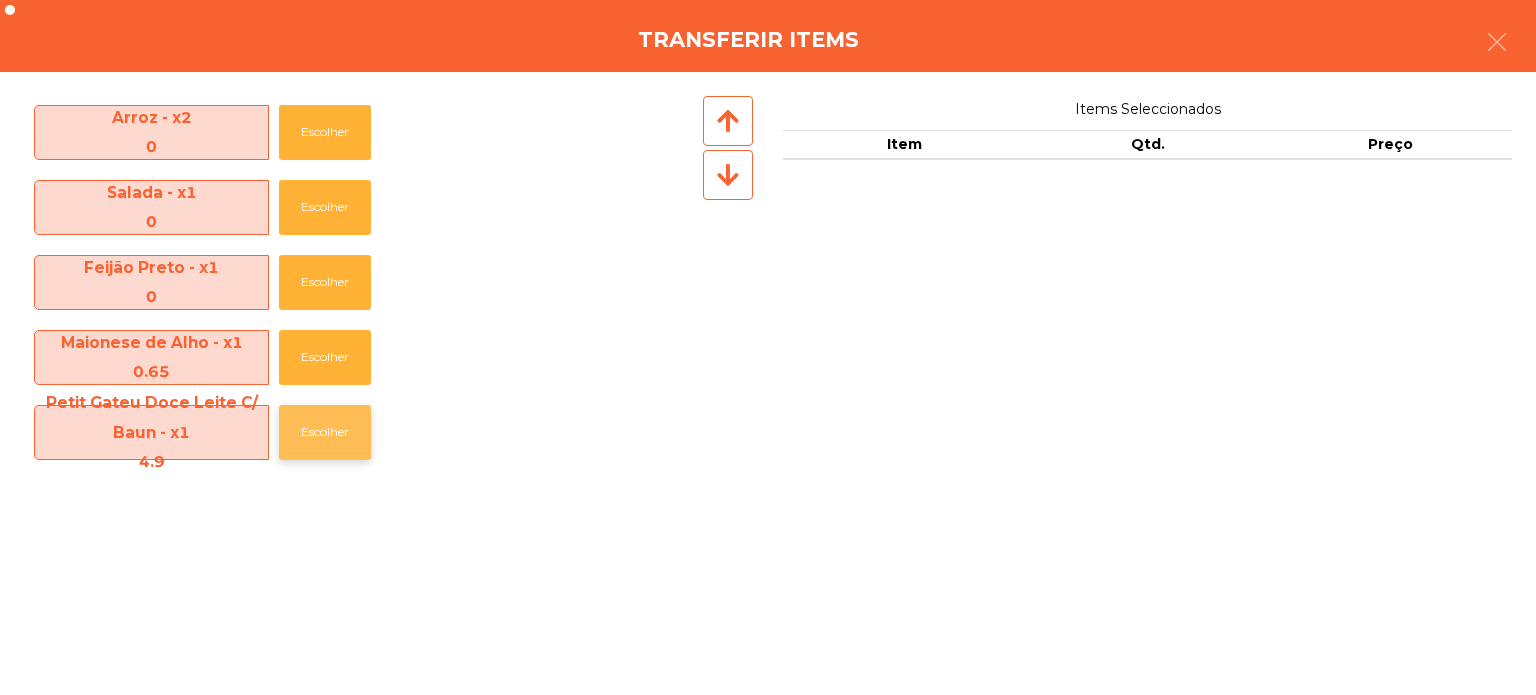 click on "Escolher" 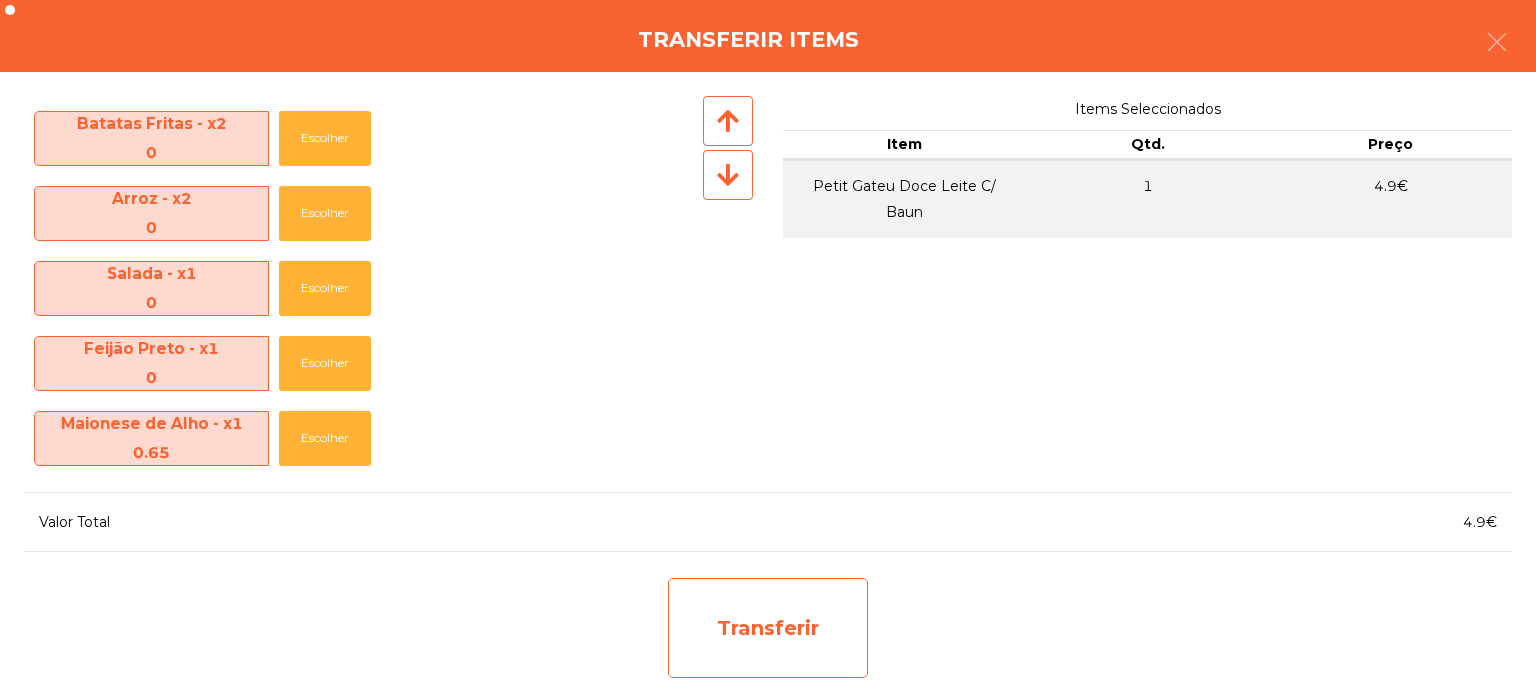 click on "Transferir" 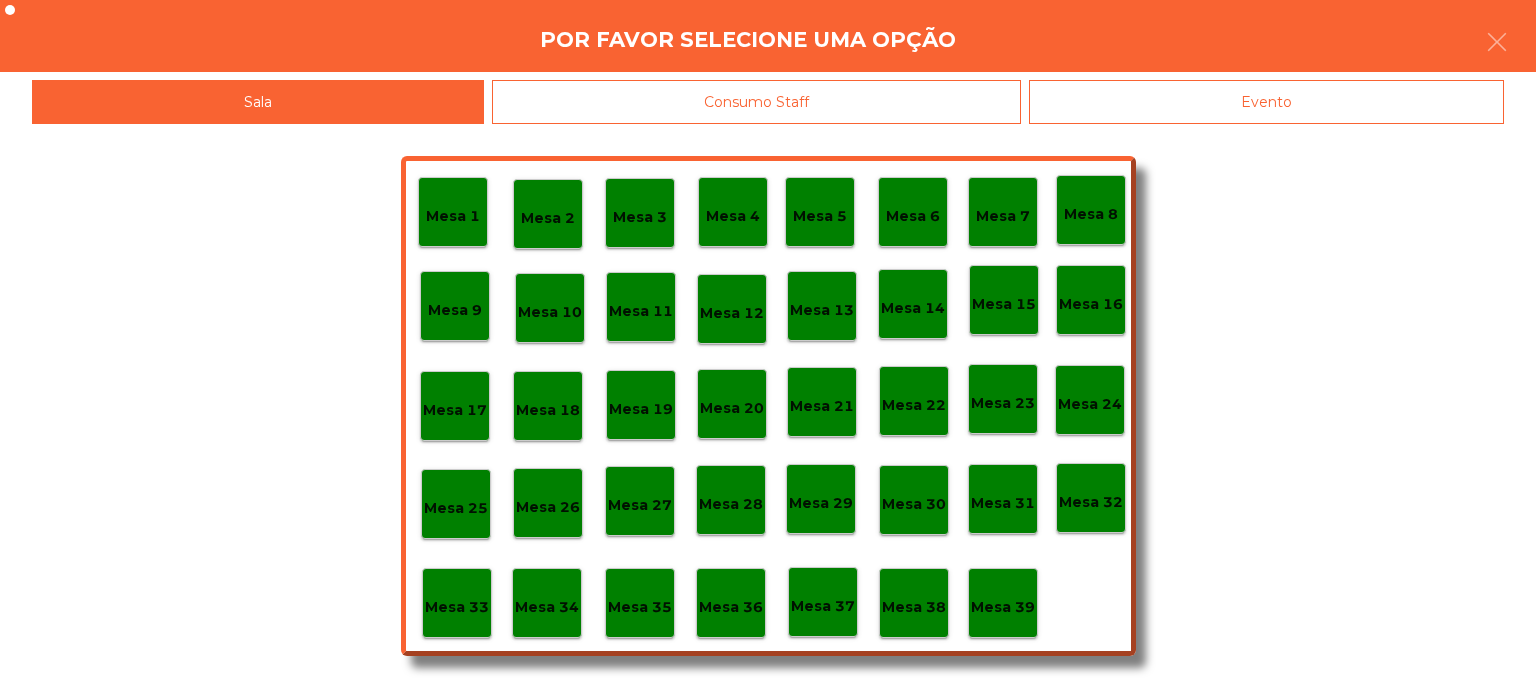 click on "Mesa 39" 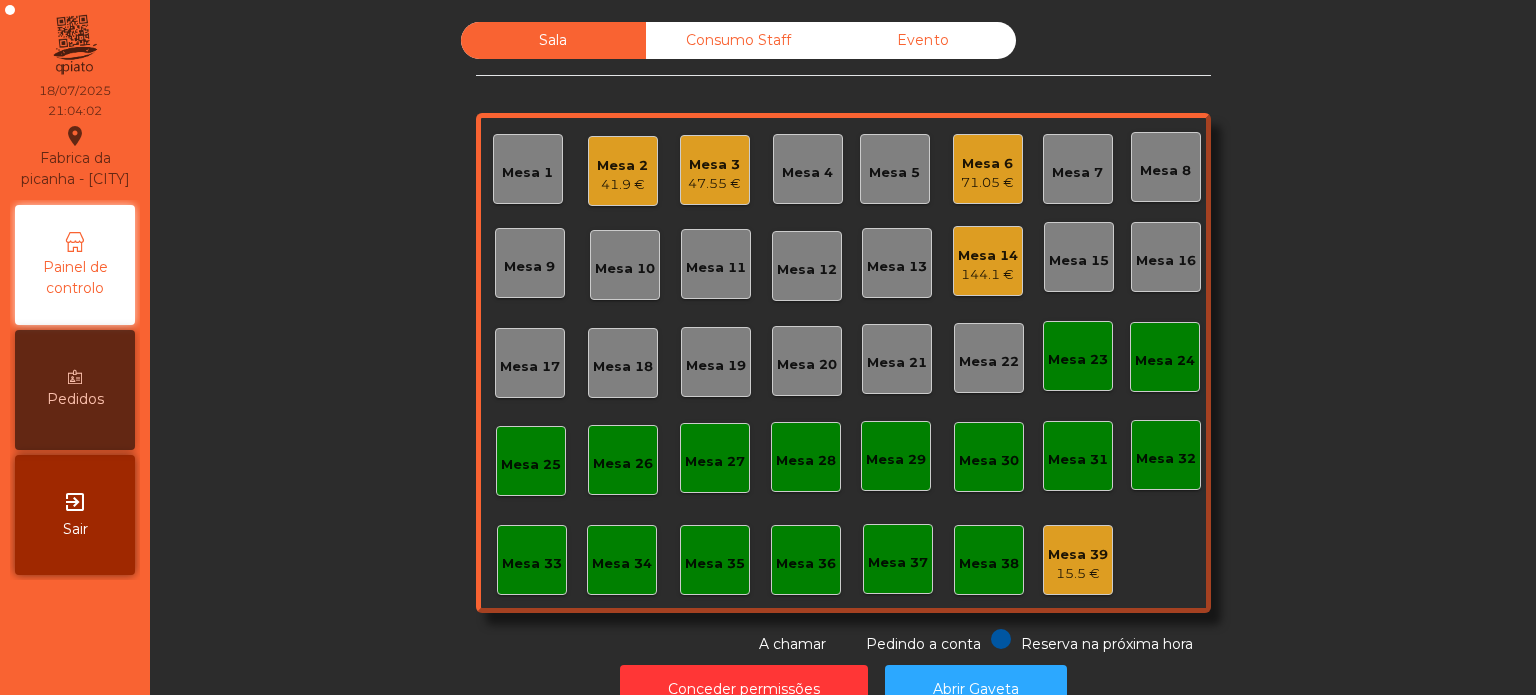 click on "Mesa 26" 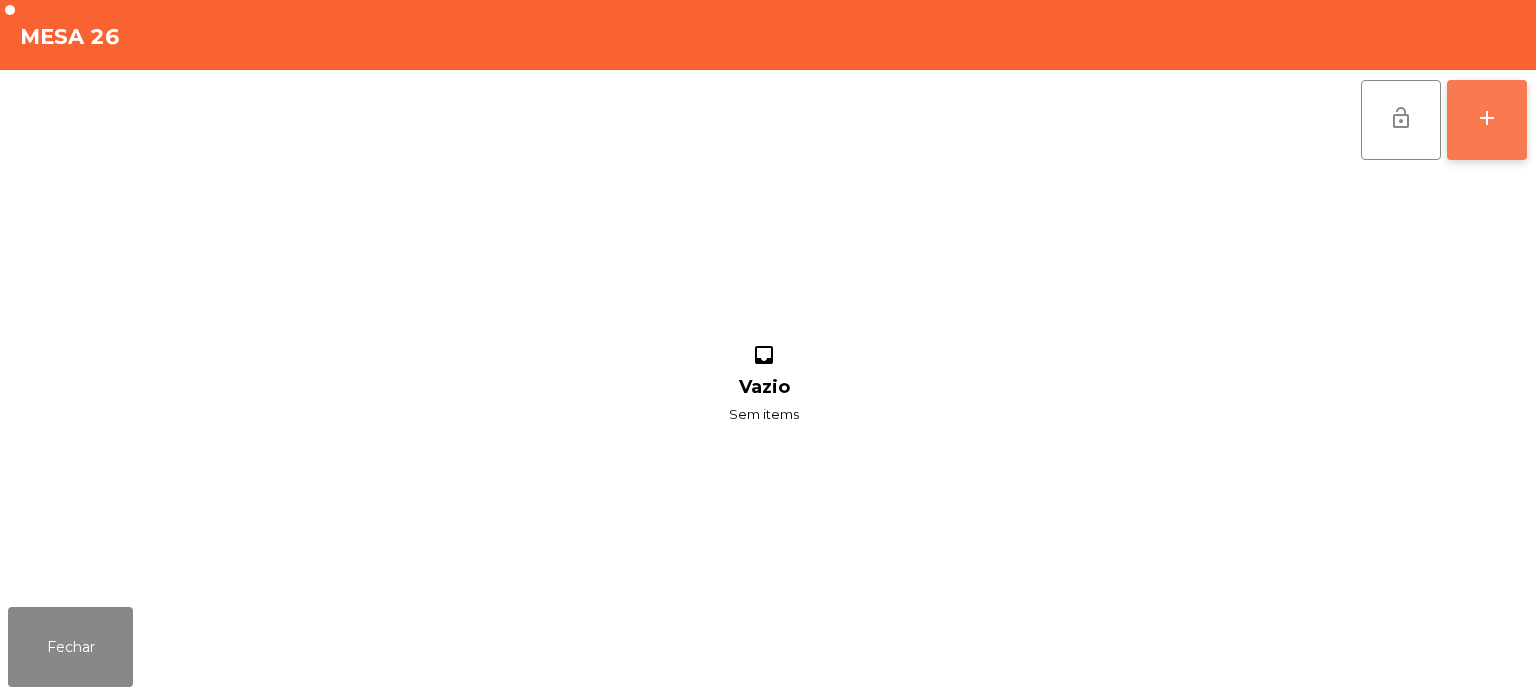 click on "add" 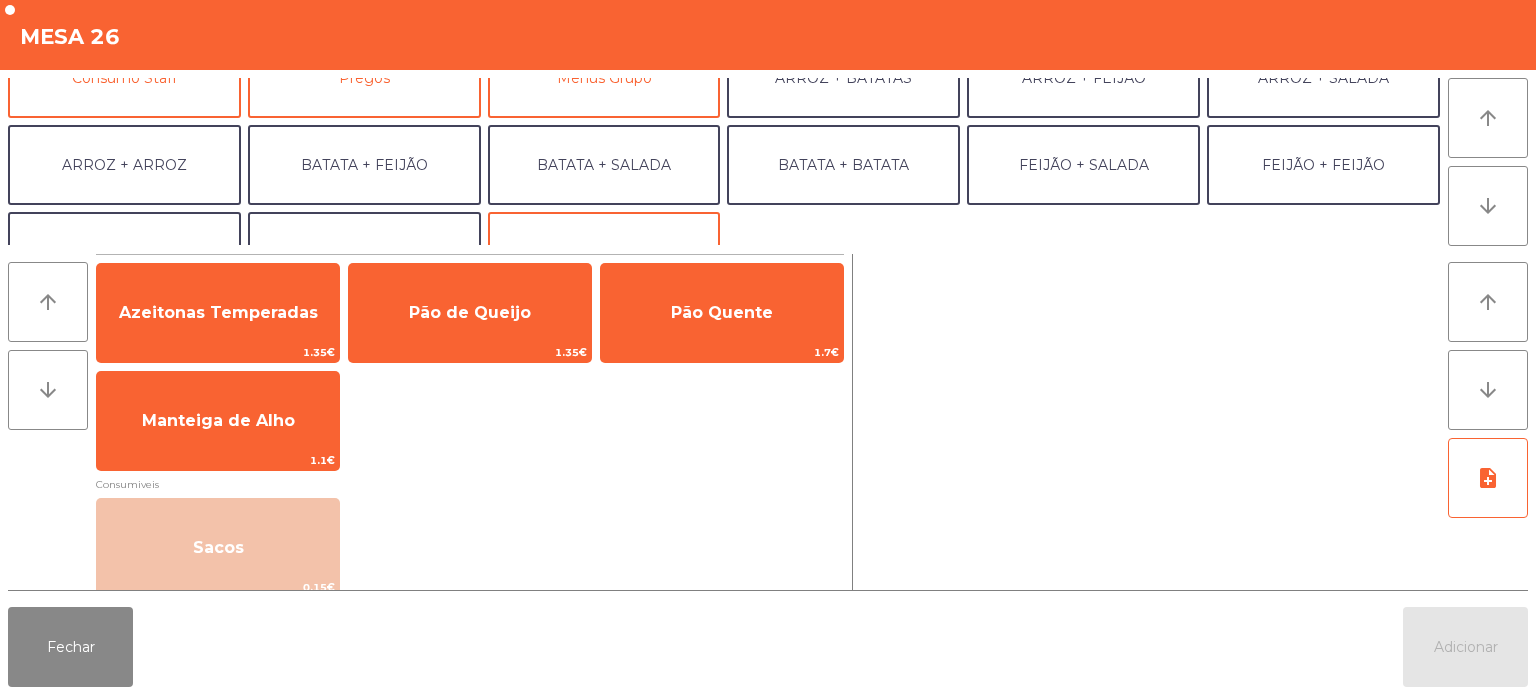 scroll, scrollTop: 216, scrollLeft: 0, axis: vertical 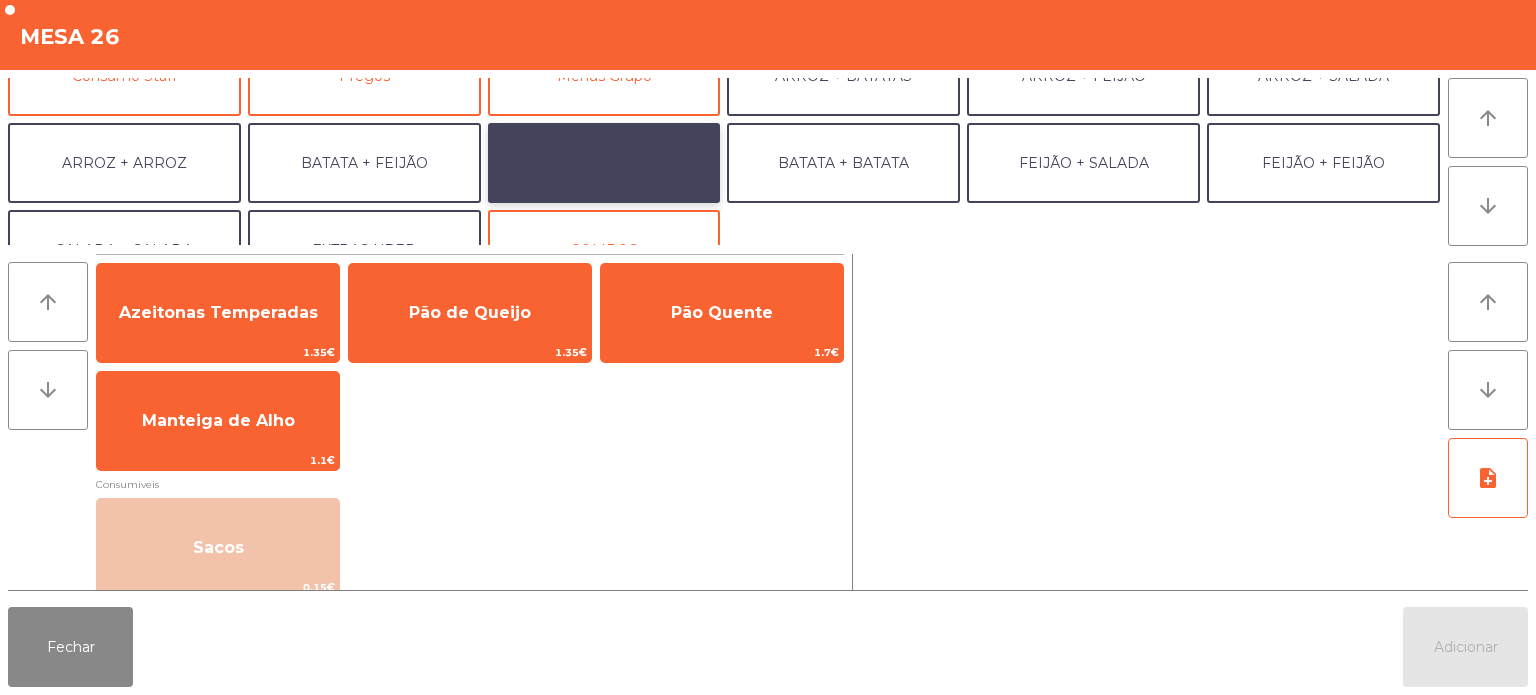click on "BATATA + SALADA" 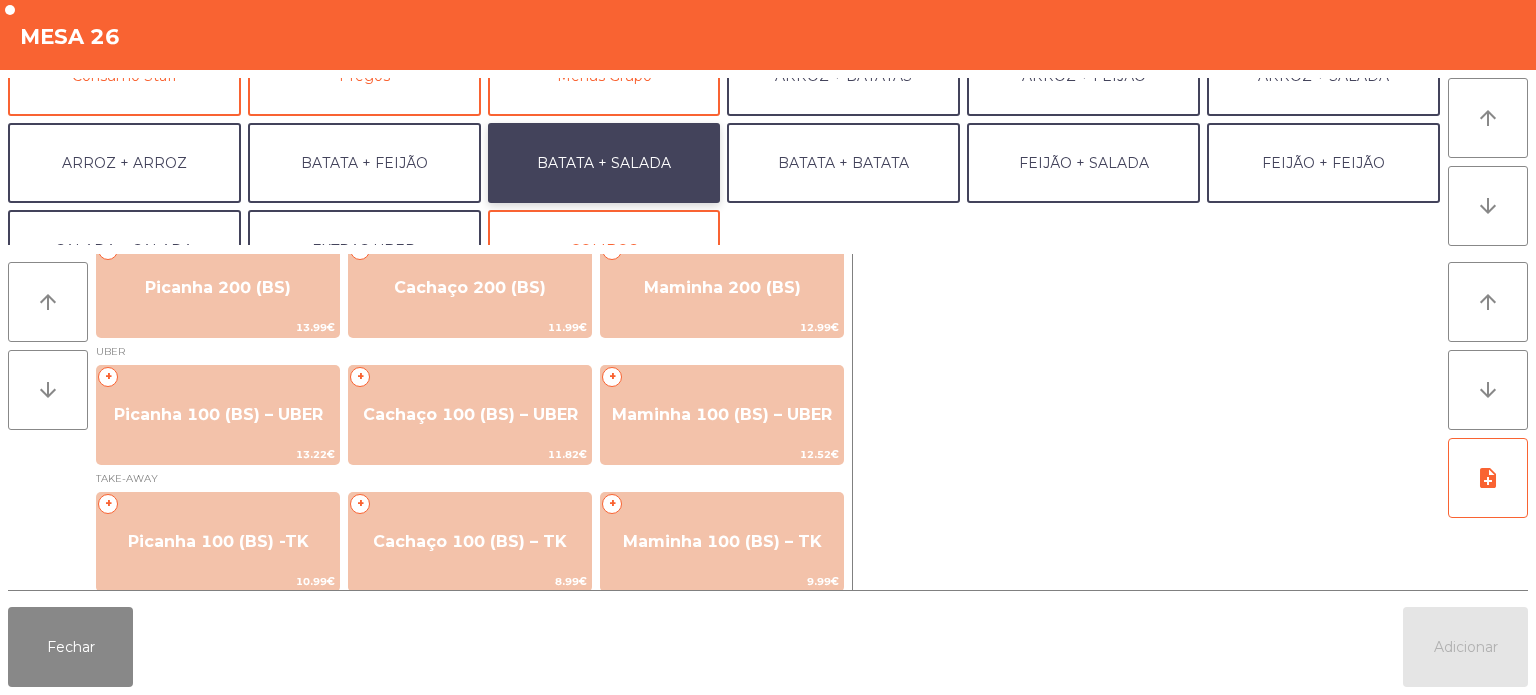 scroll, scrollTop: 143, scrollLeft: 0, axis: vertical 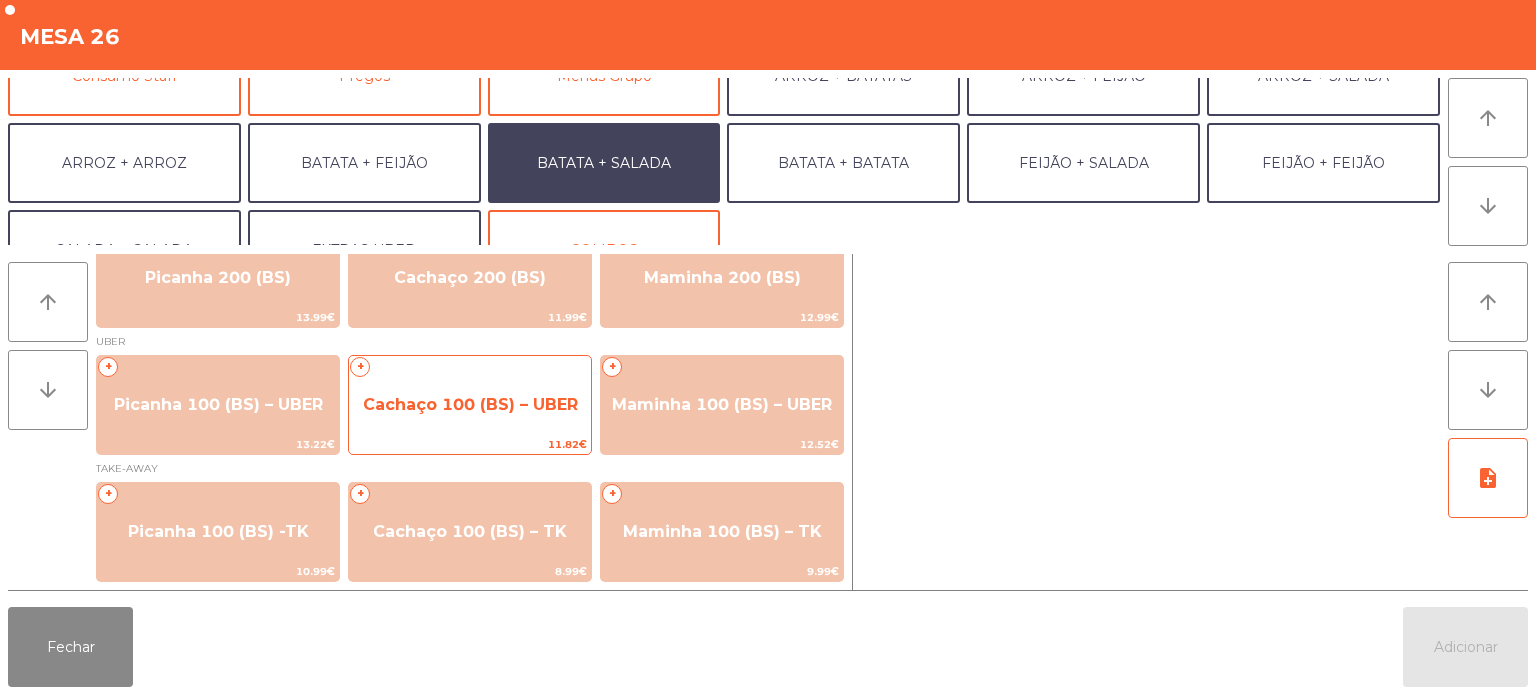 click on "Cachaço 100 (BS) – UBER" 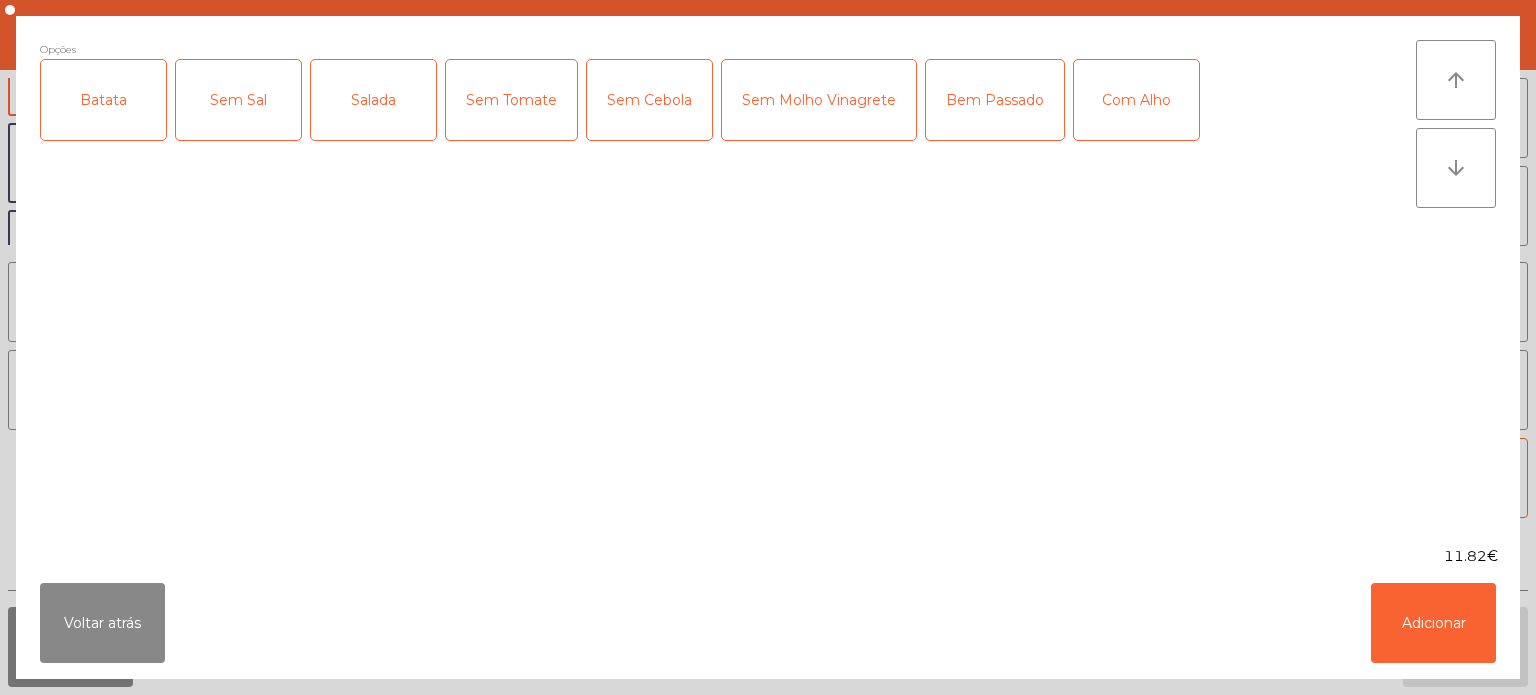 click on "Batata" 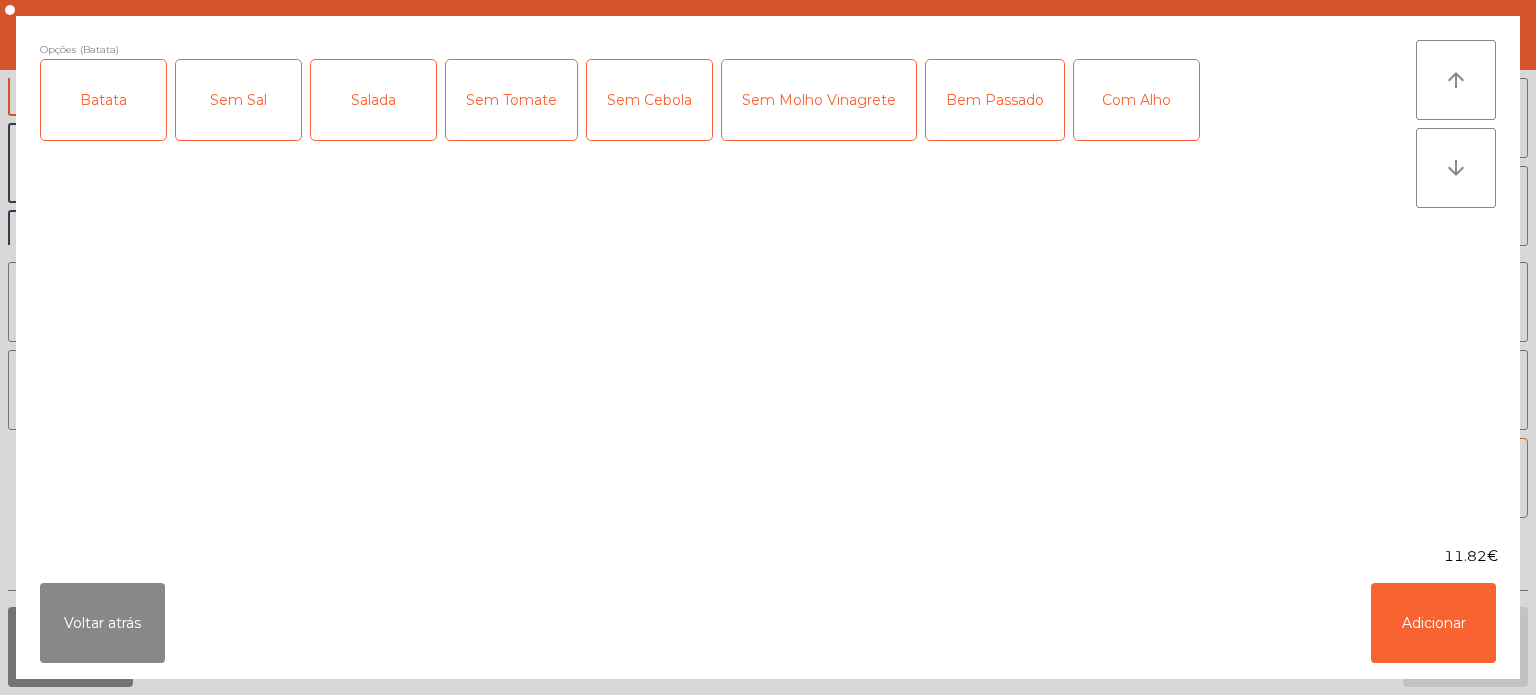 click on "Salada" 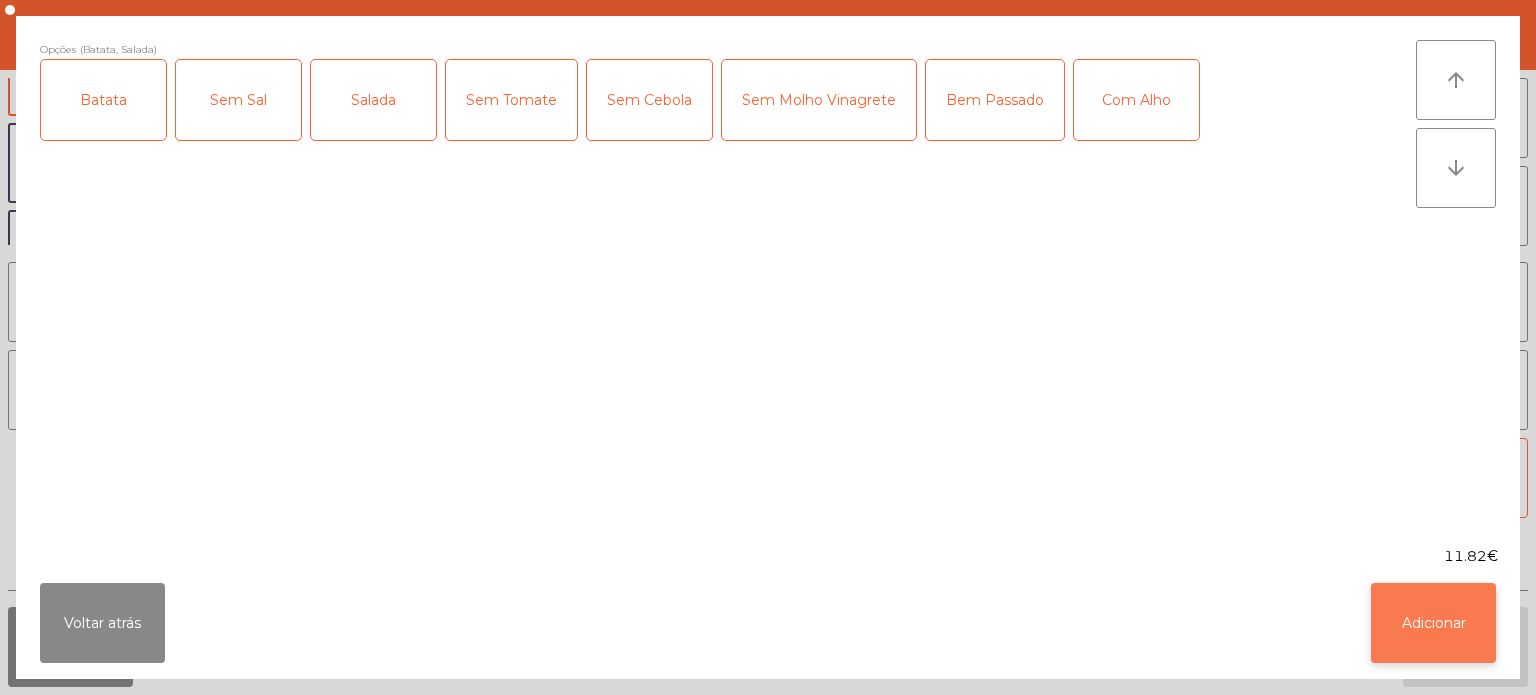 click on "Adicionar" 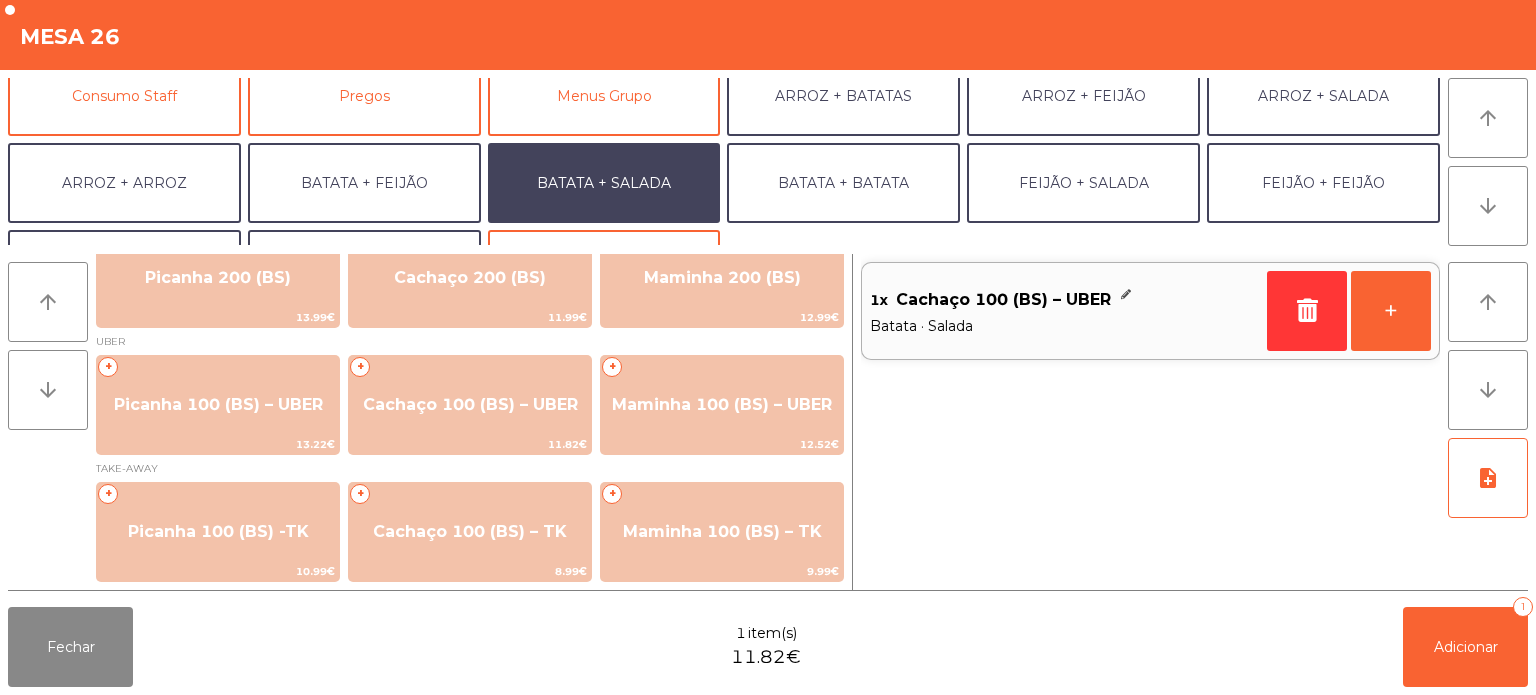 scroll, scrollTop: 260, scrollLeft: 0, axis: vertical 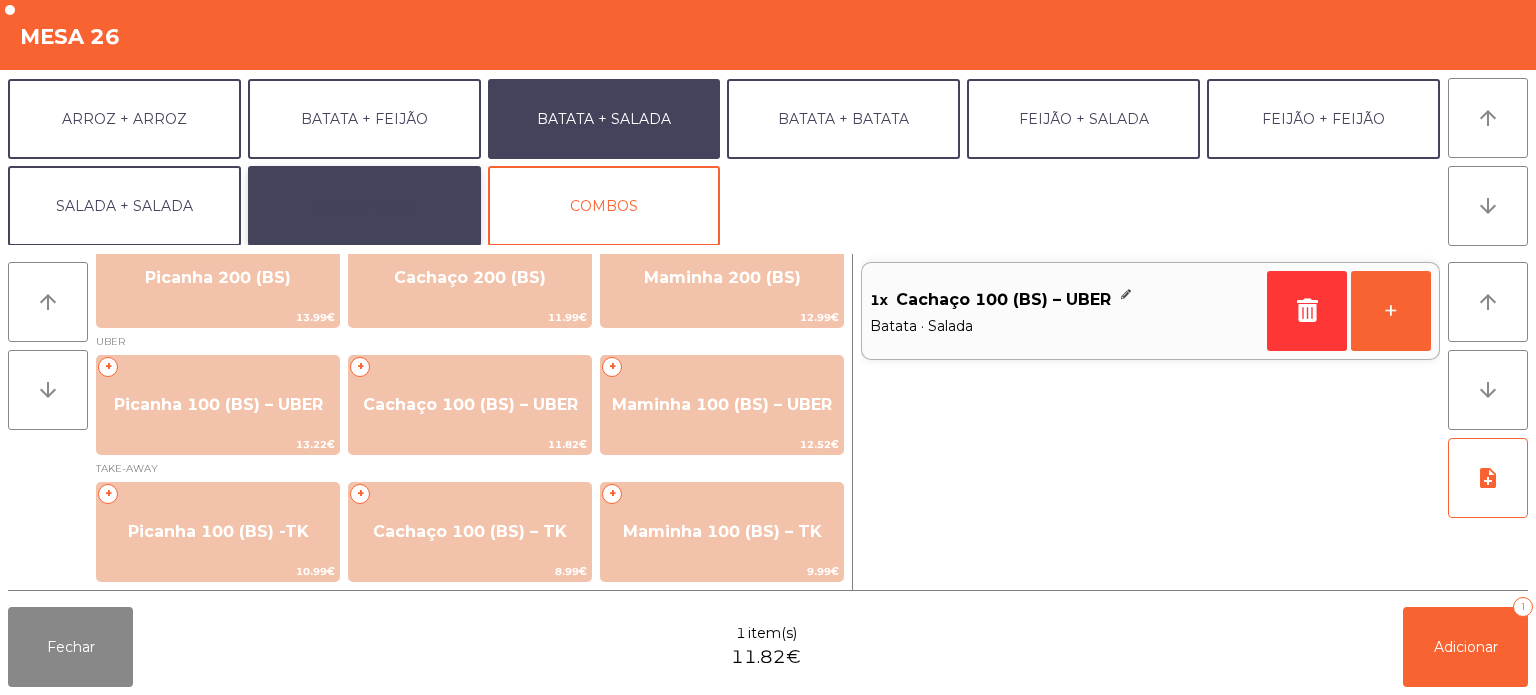 click on "EXTRAS UBER" 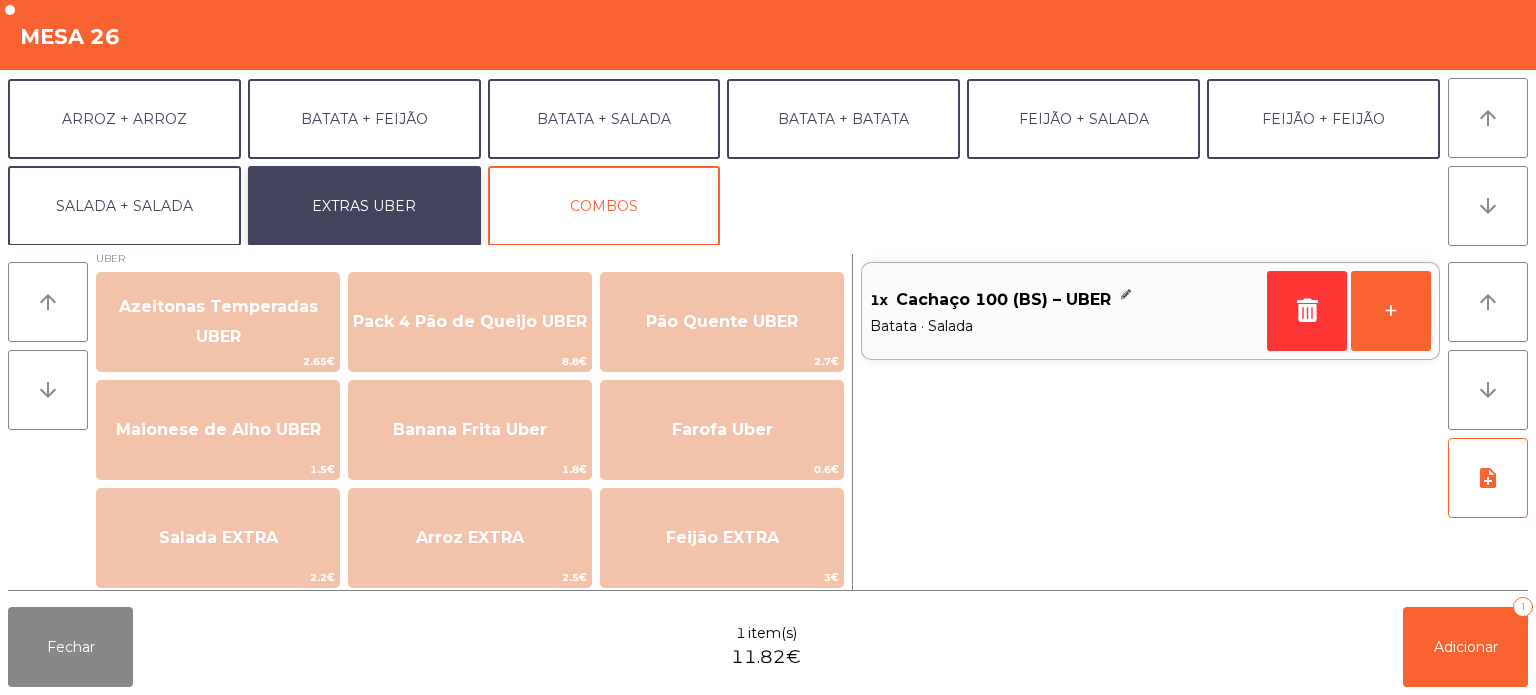 scroll, scrollTop: 4, scrollLeft: 0, axis: vertical 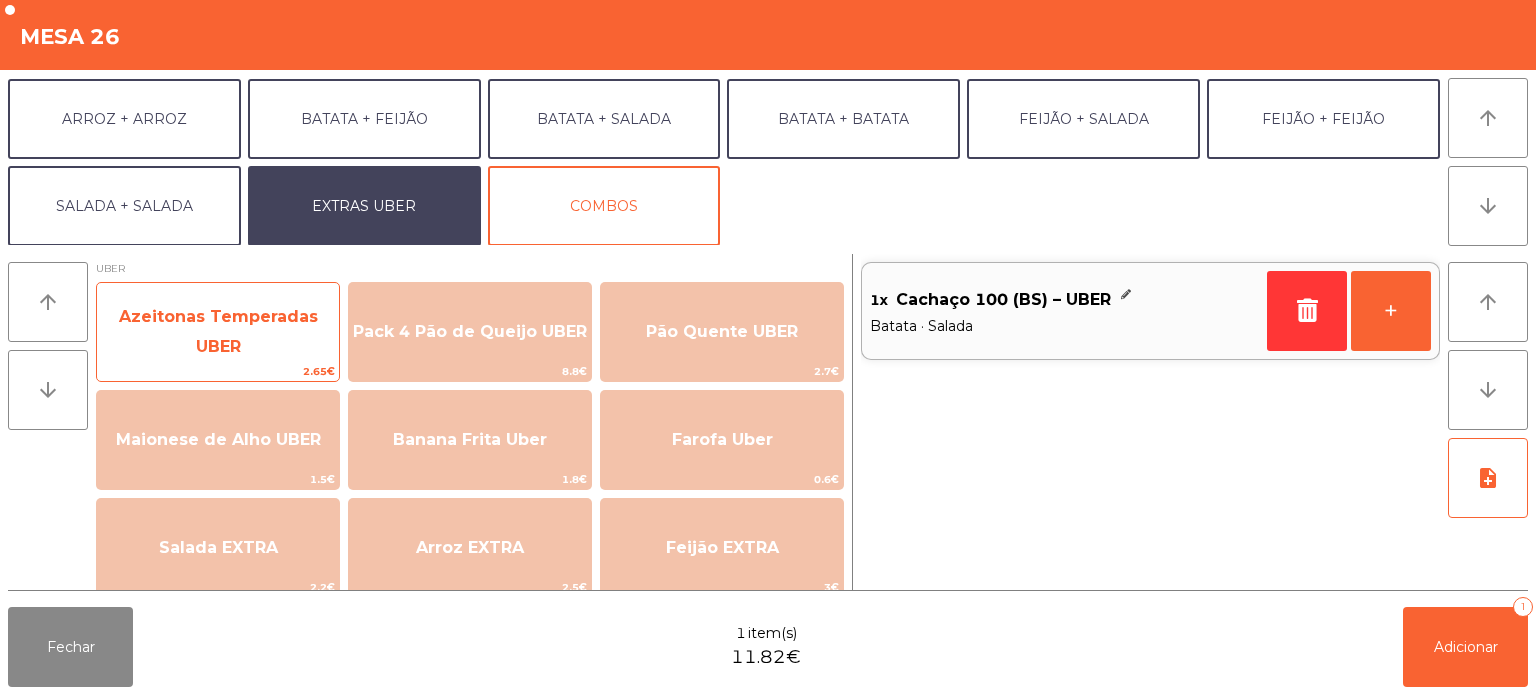 click on "Azeitonas Temperadas UBER" 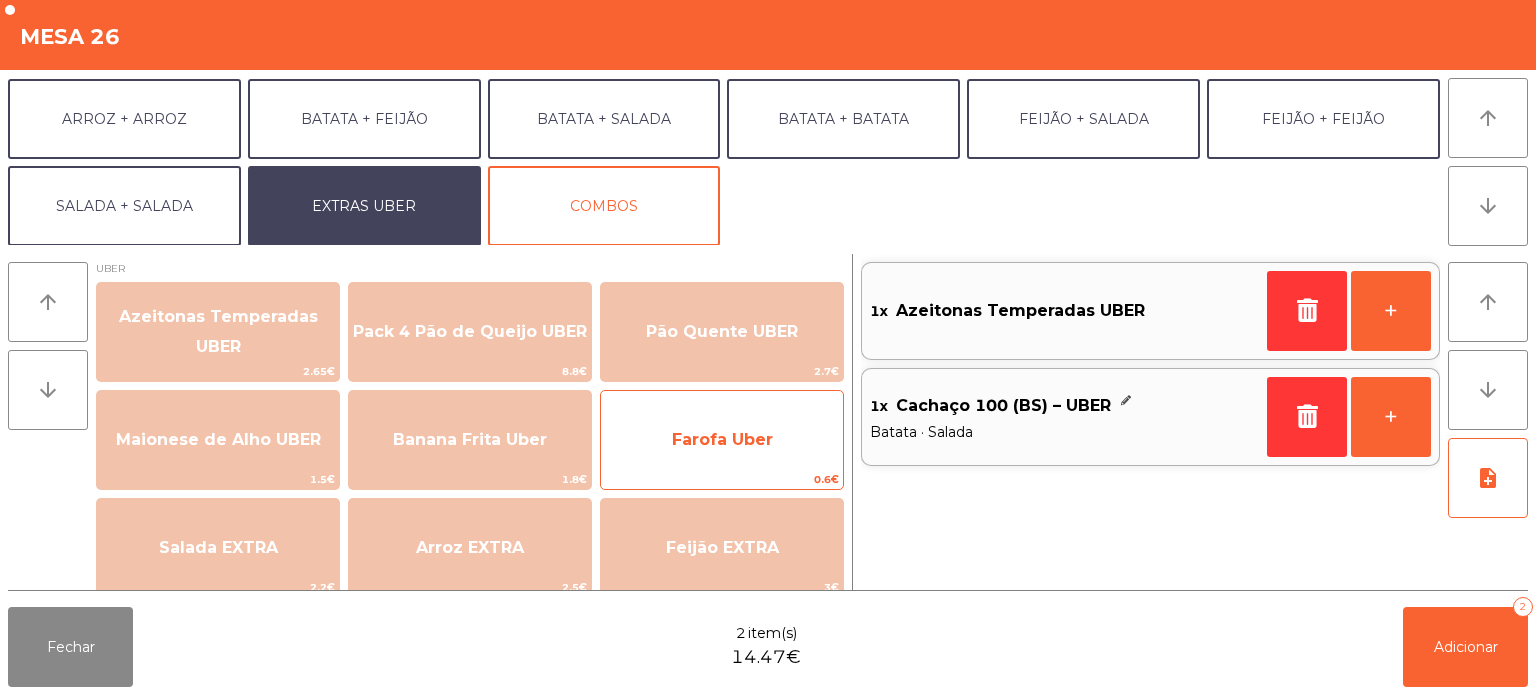 click on "Farofa Uber" 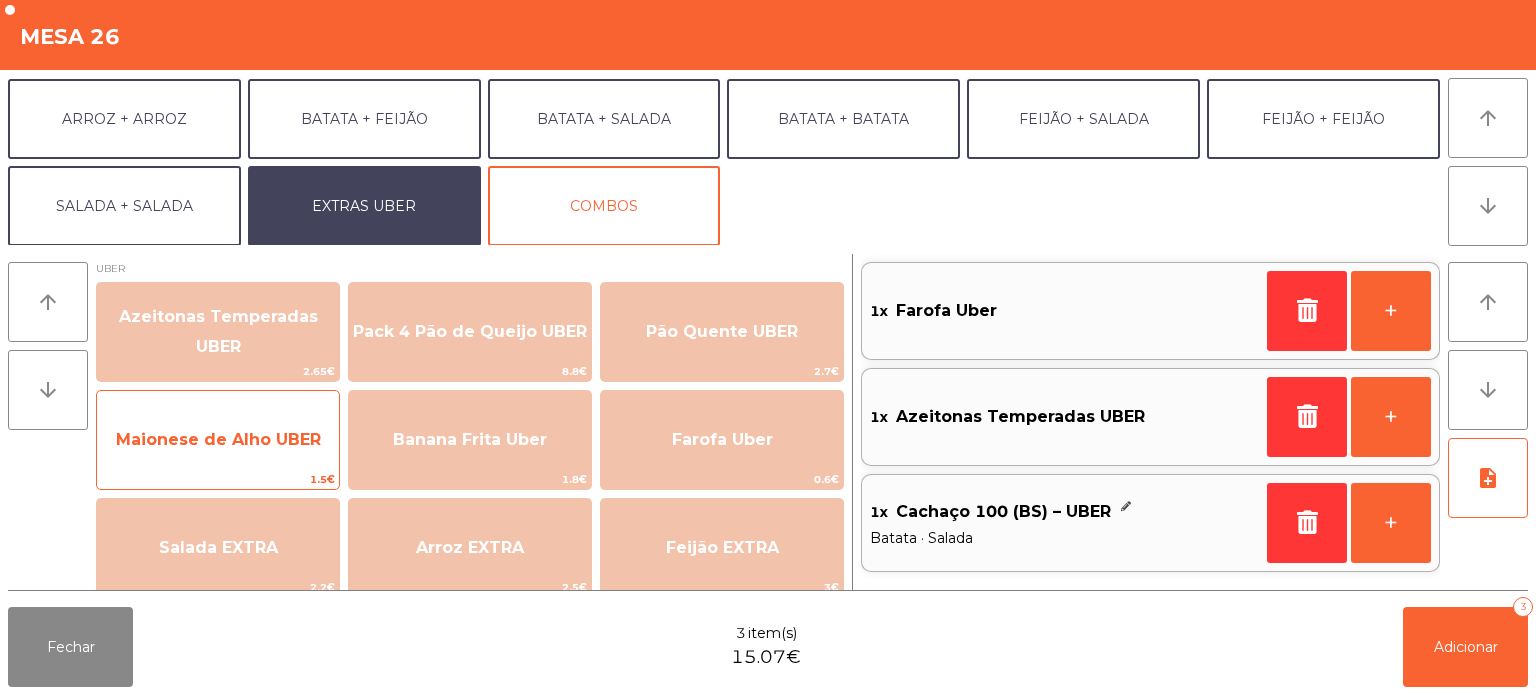 click on "Maionese de Alho UBER" 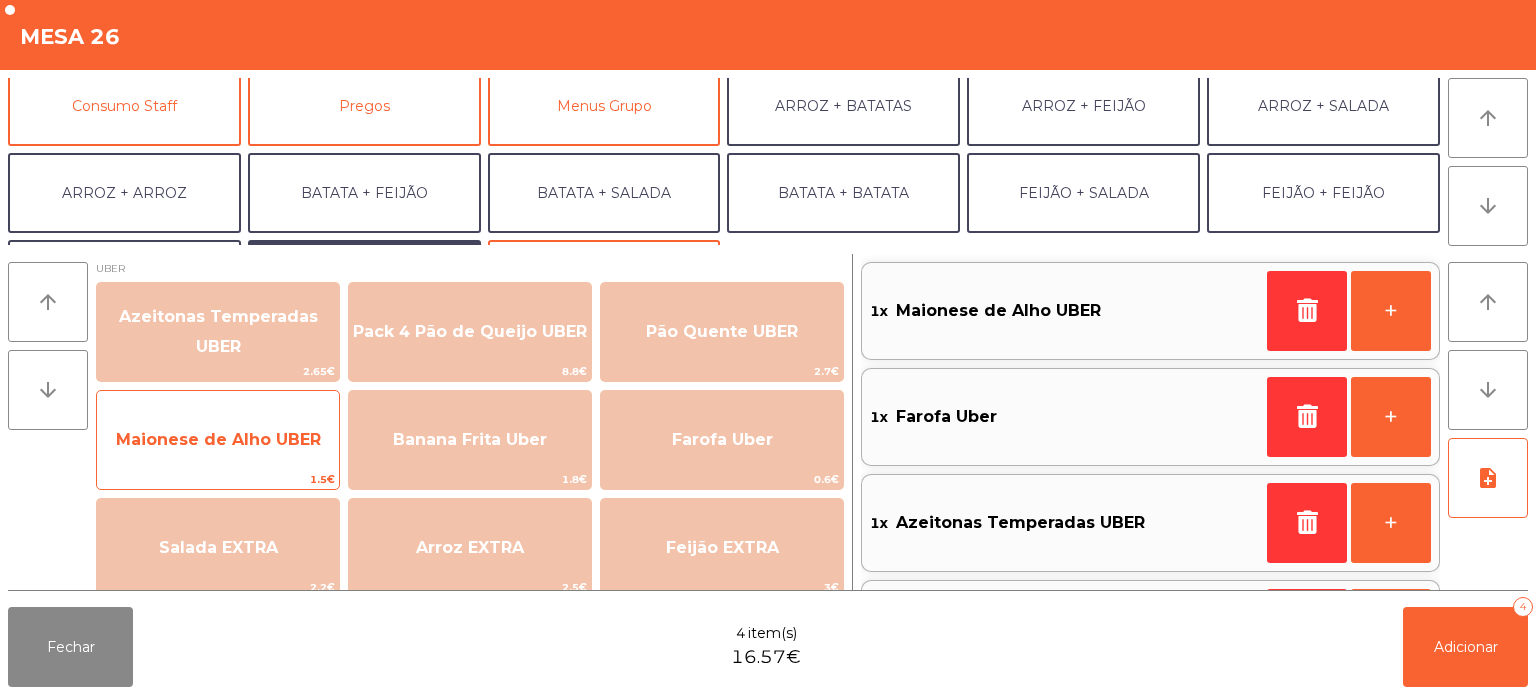 scroll, scrollTop: 178, scrollLeft: 0, axis: vertical 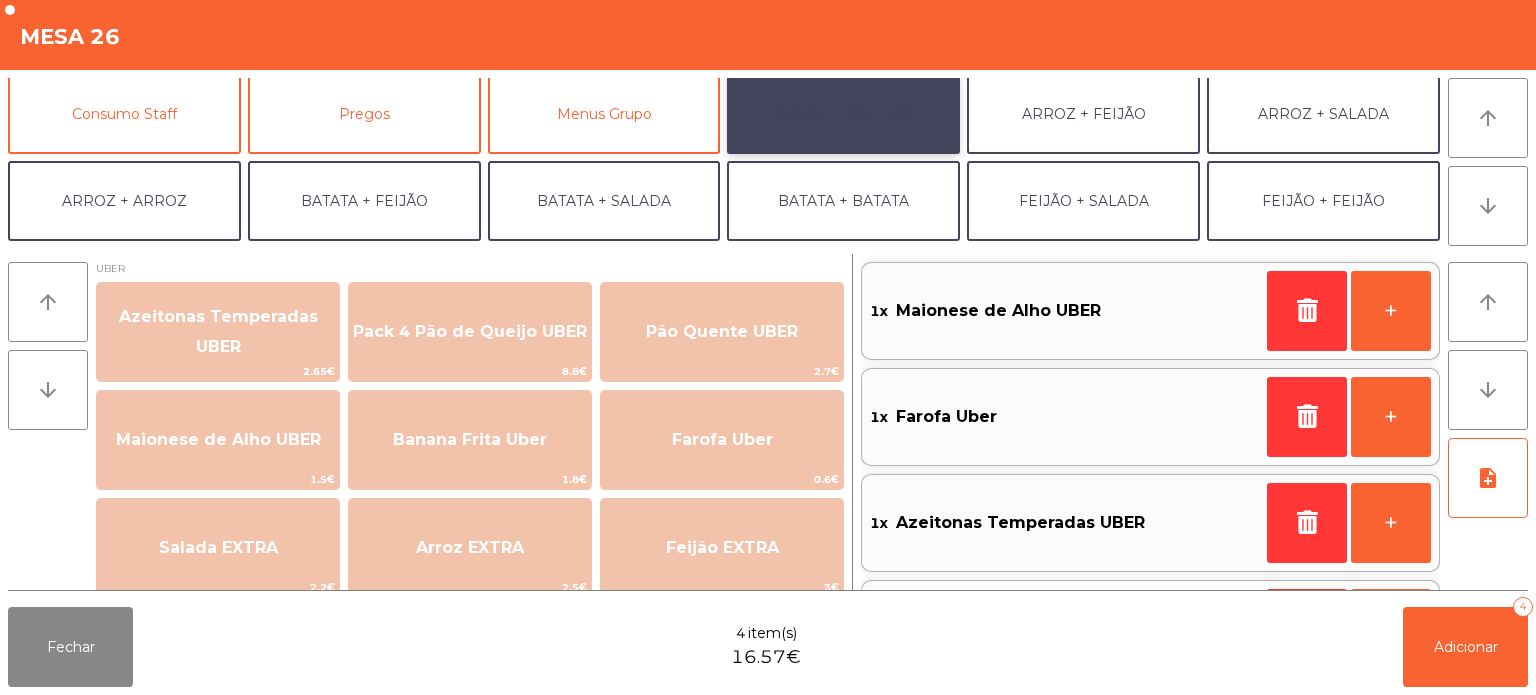 click on "ARROZ + BATATAS" 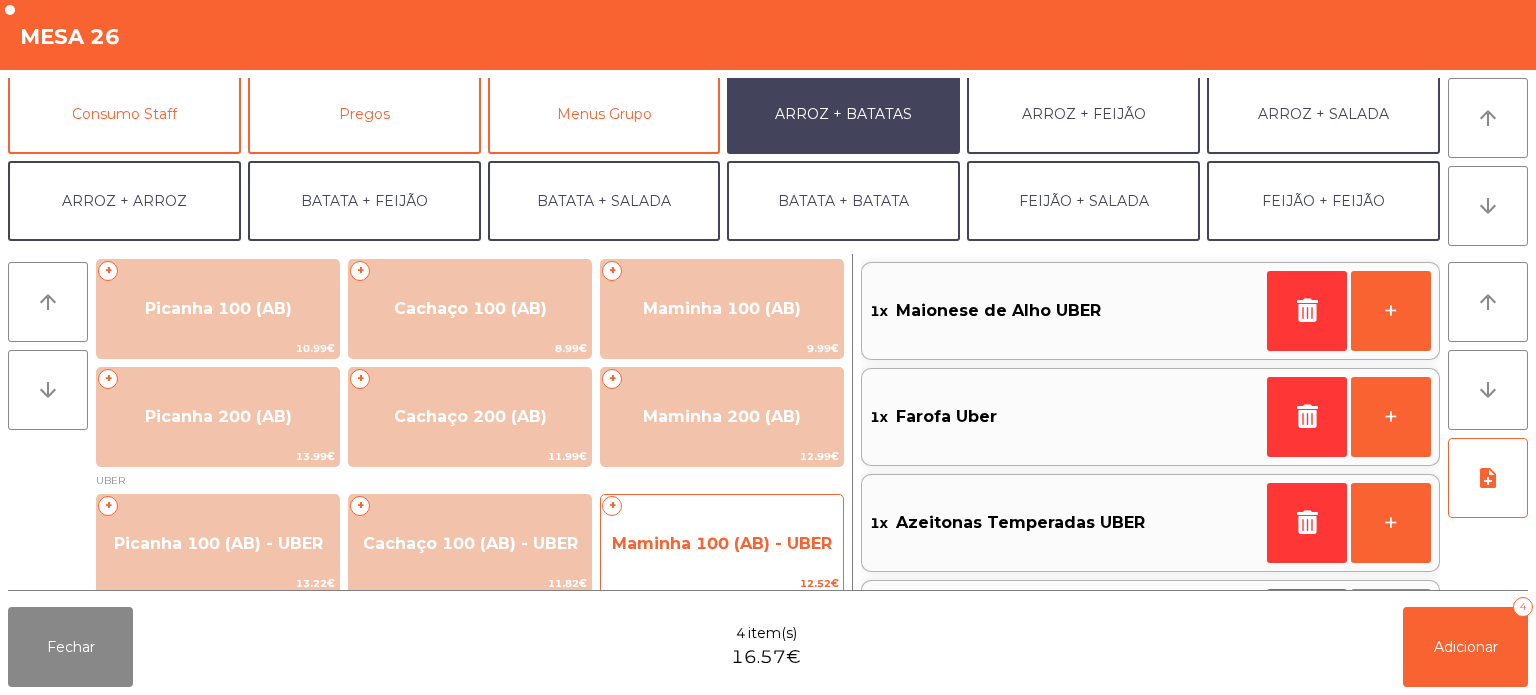 click on "Maminha 100 (AB) - UBER" 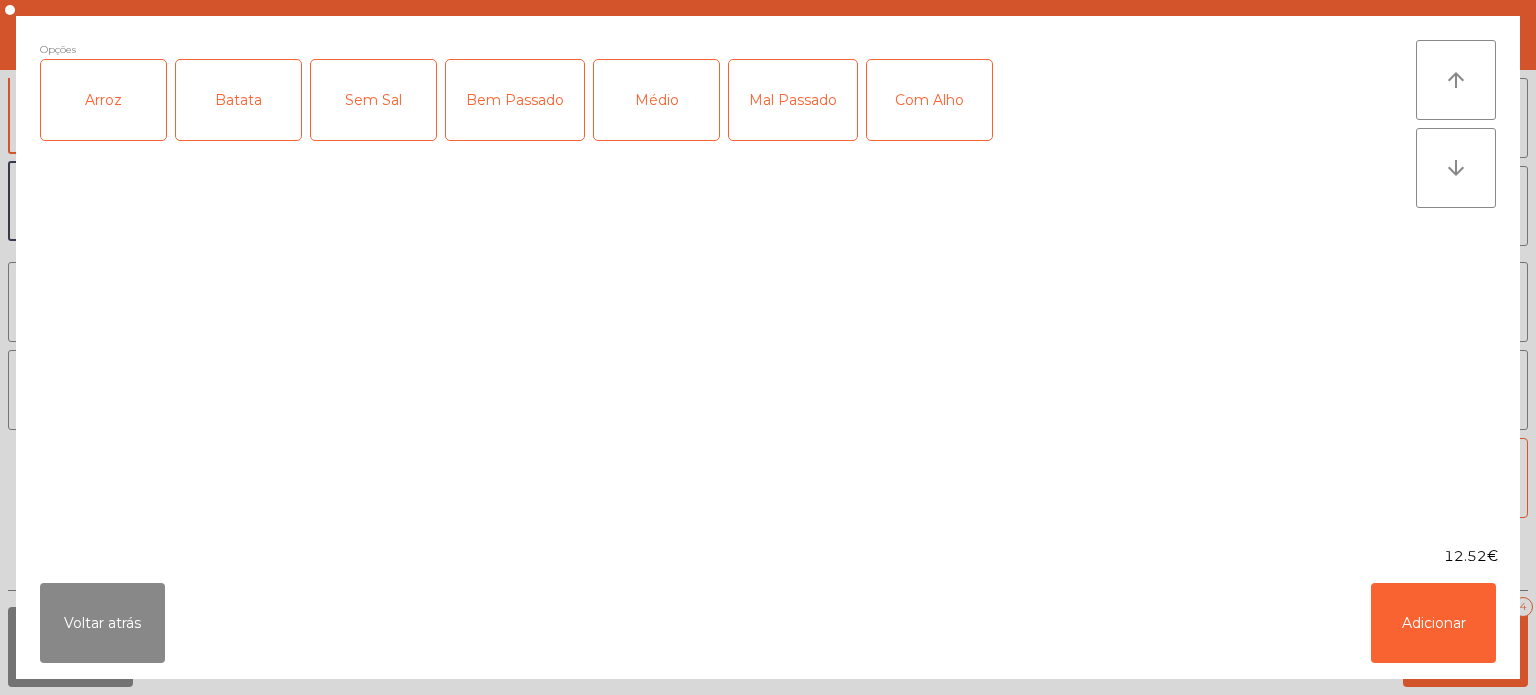 click on "Arroz" 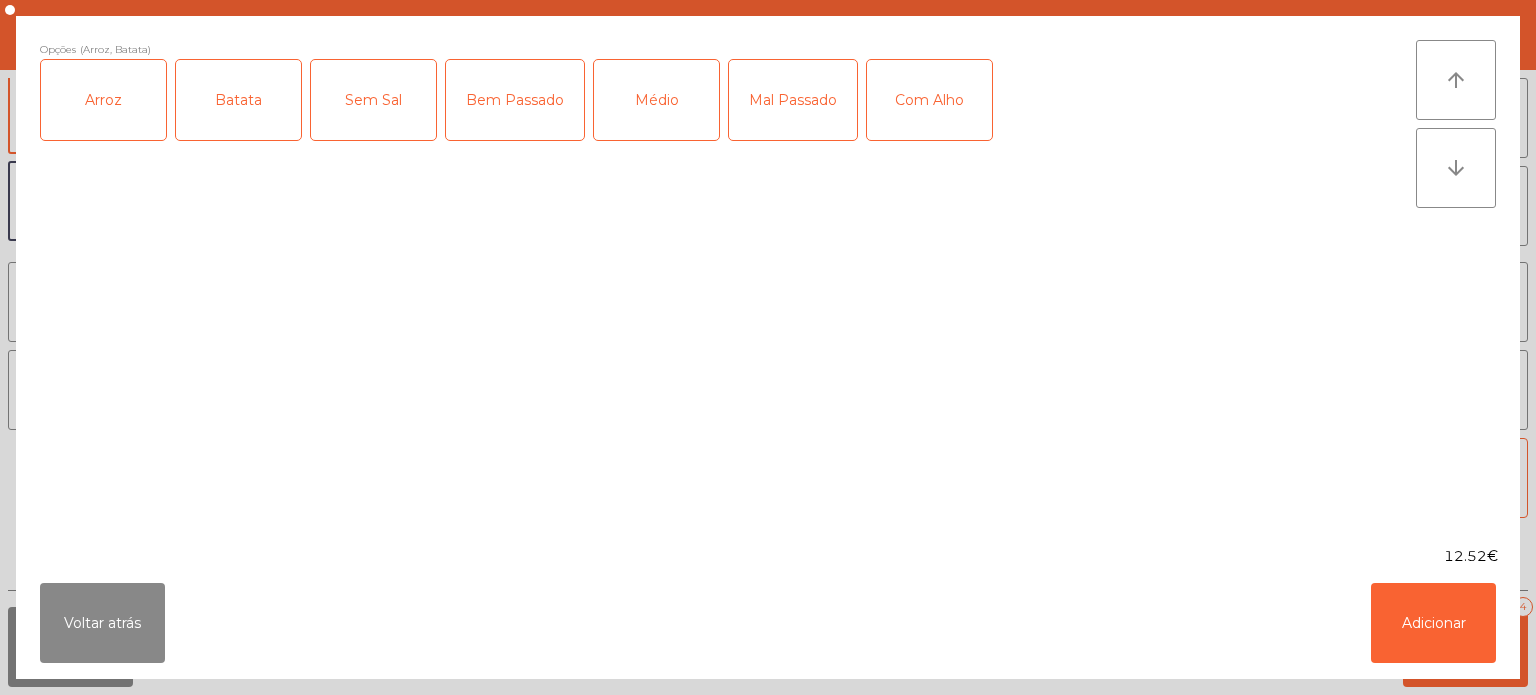 click on "Médio" 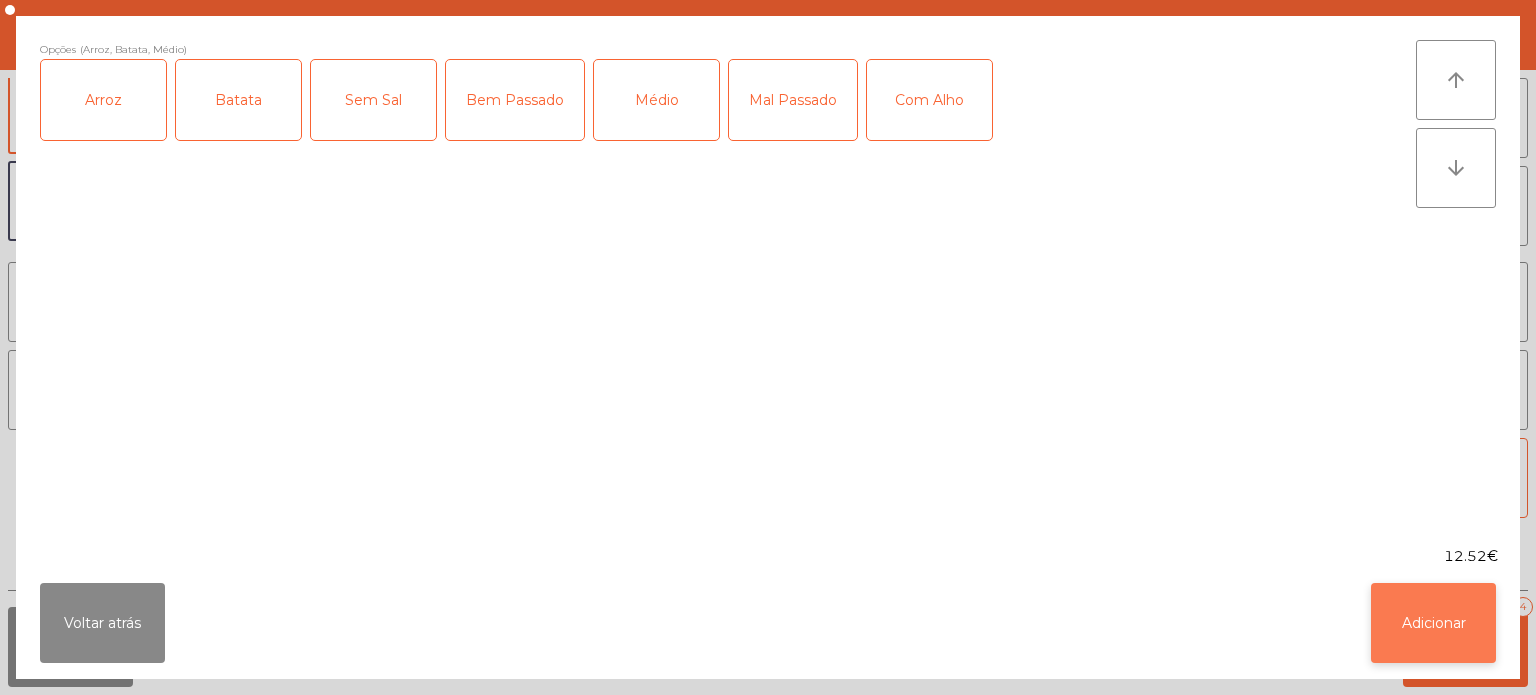 click on "Adicionar" 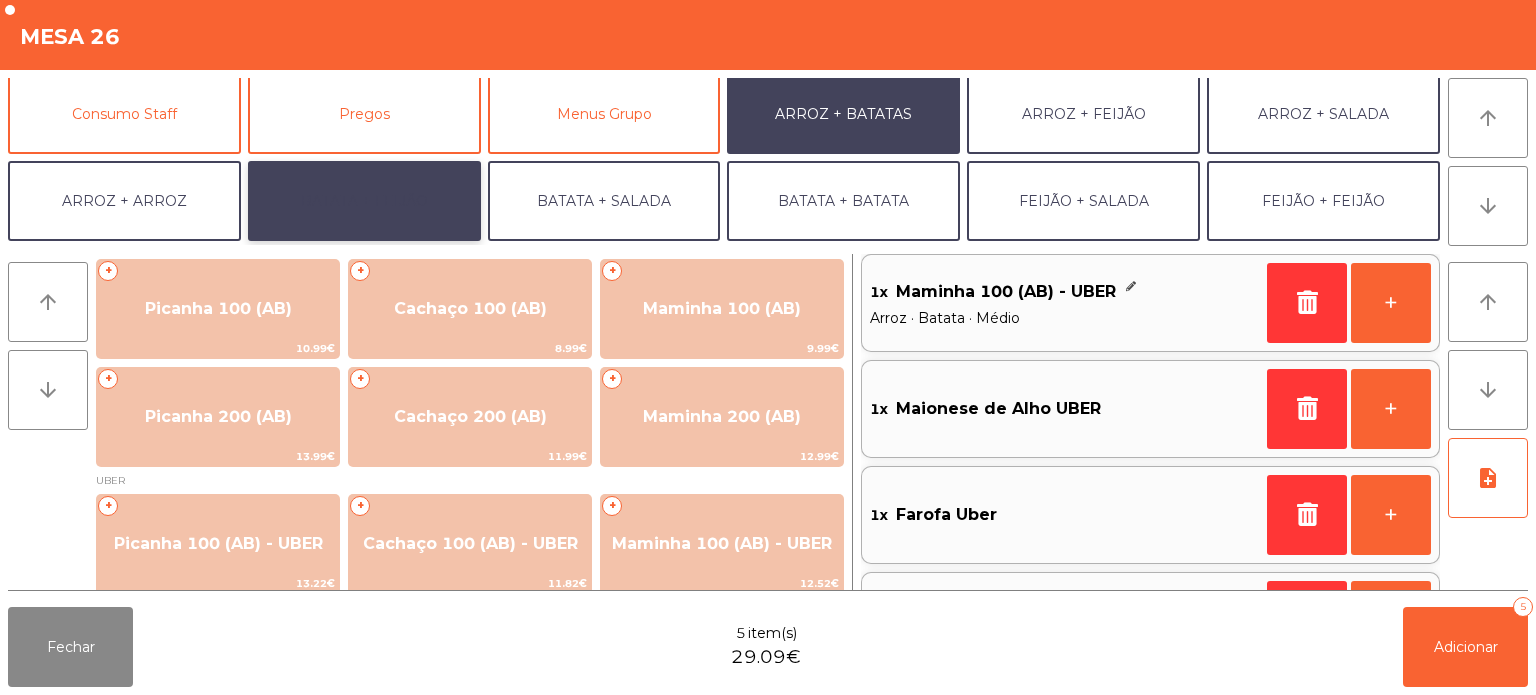 click on "BATATA + FEIJÃO" 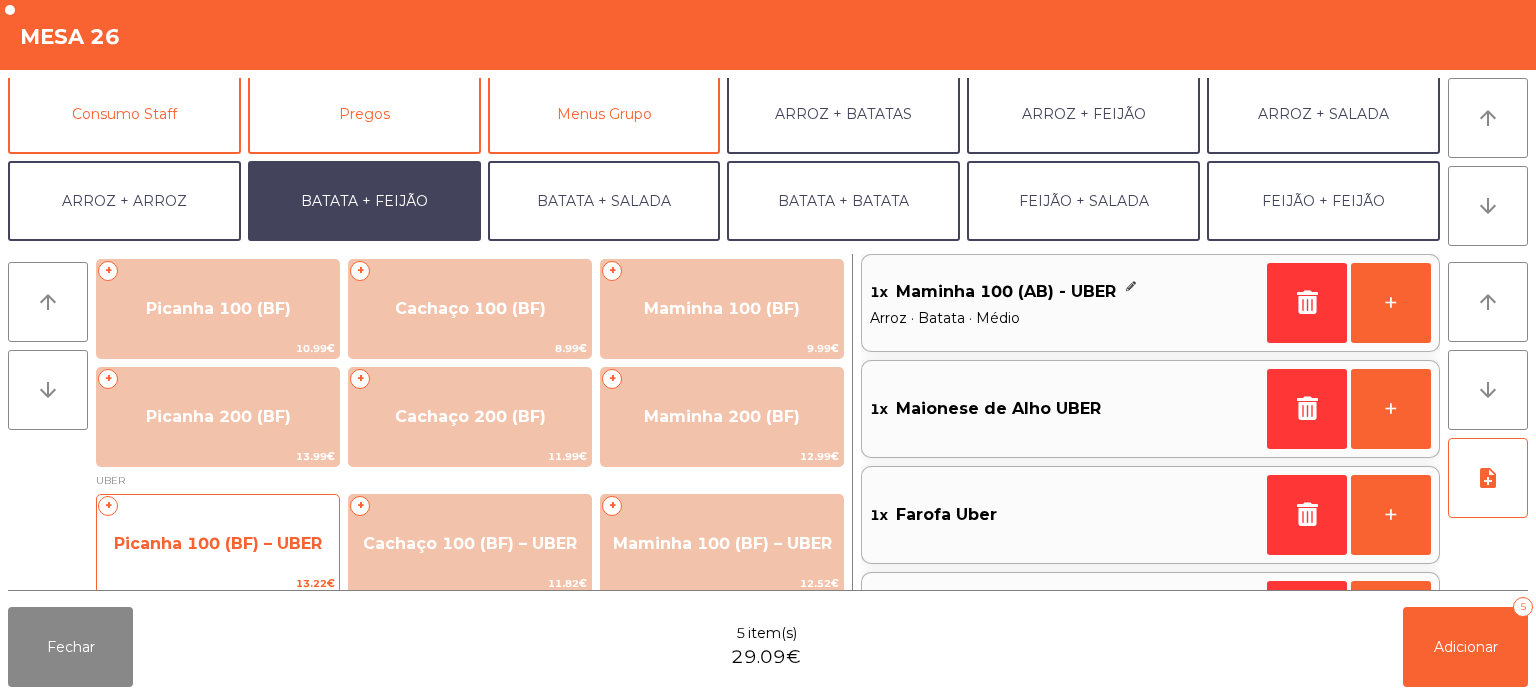 click on "Picanha 100 (BF) – UBER" 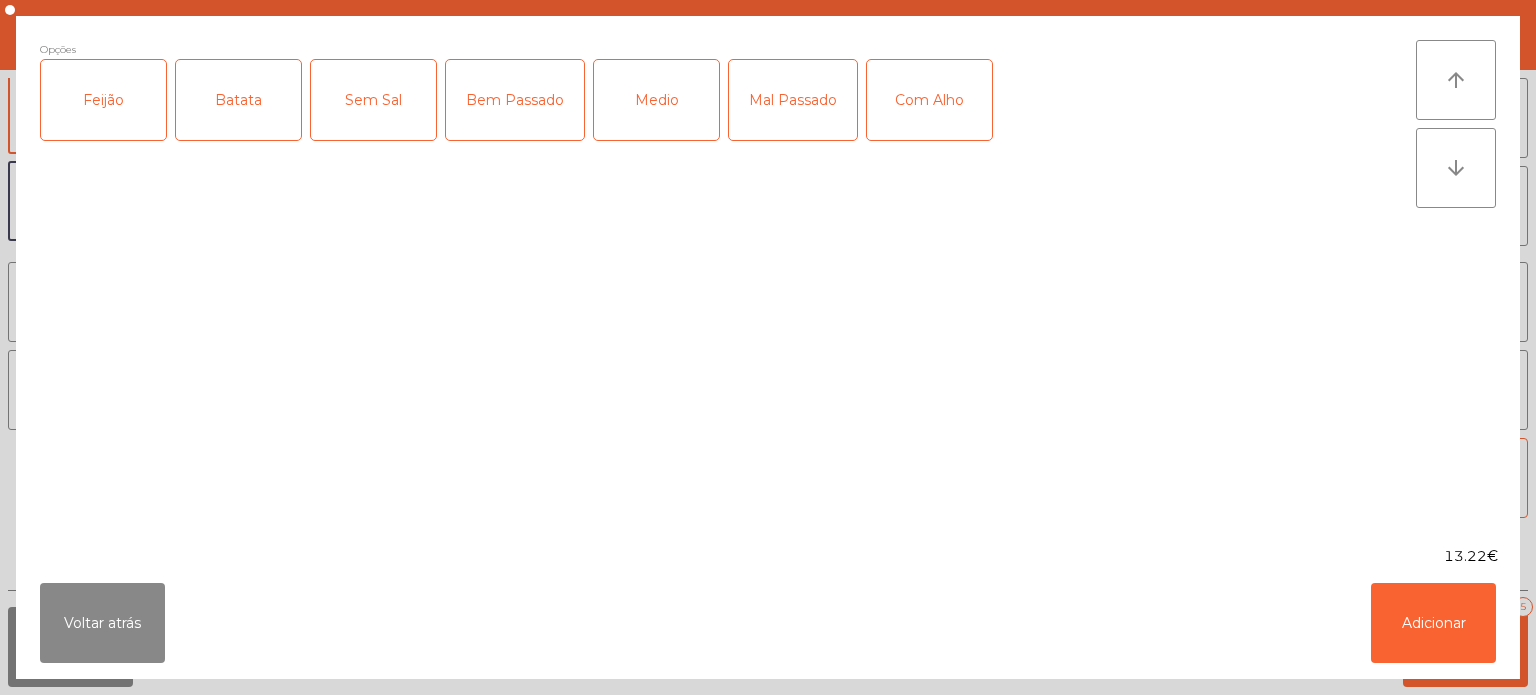 click on "Feijão" 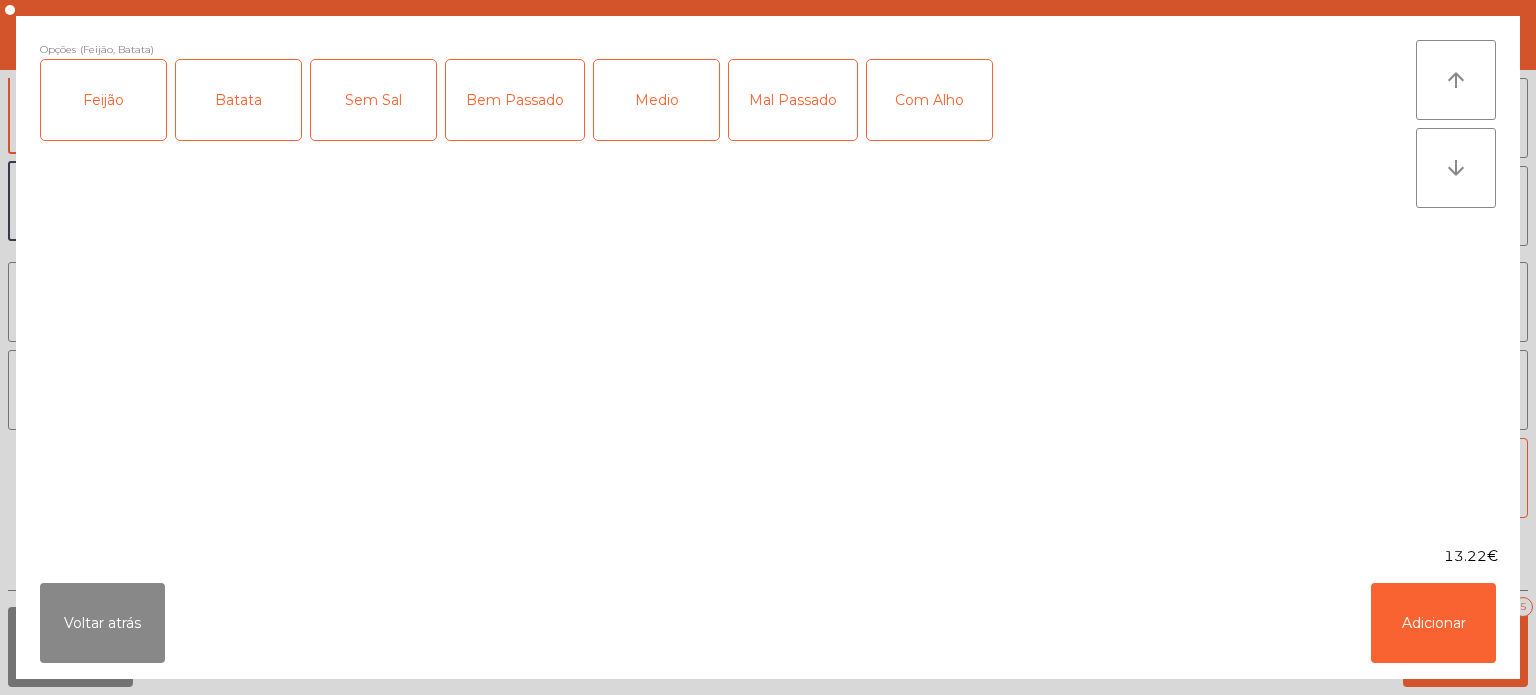 click on "Medio" 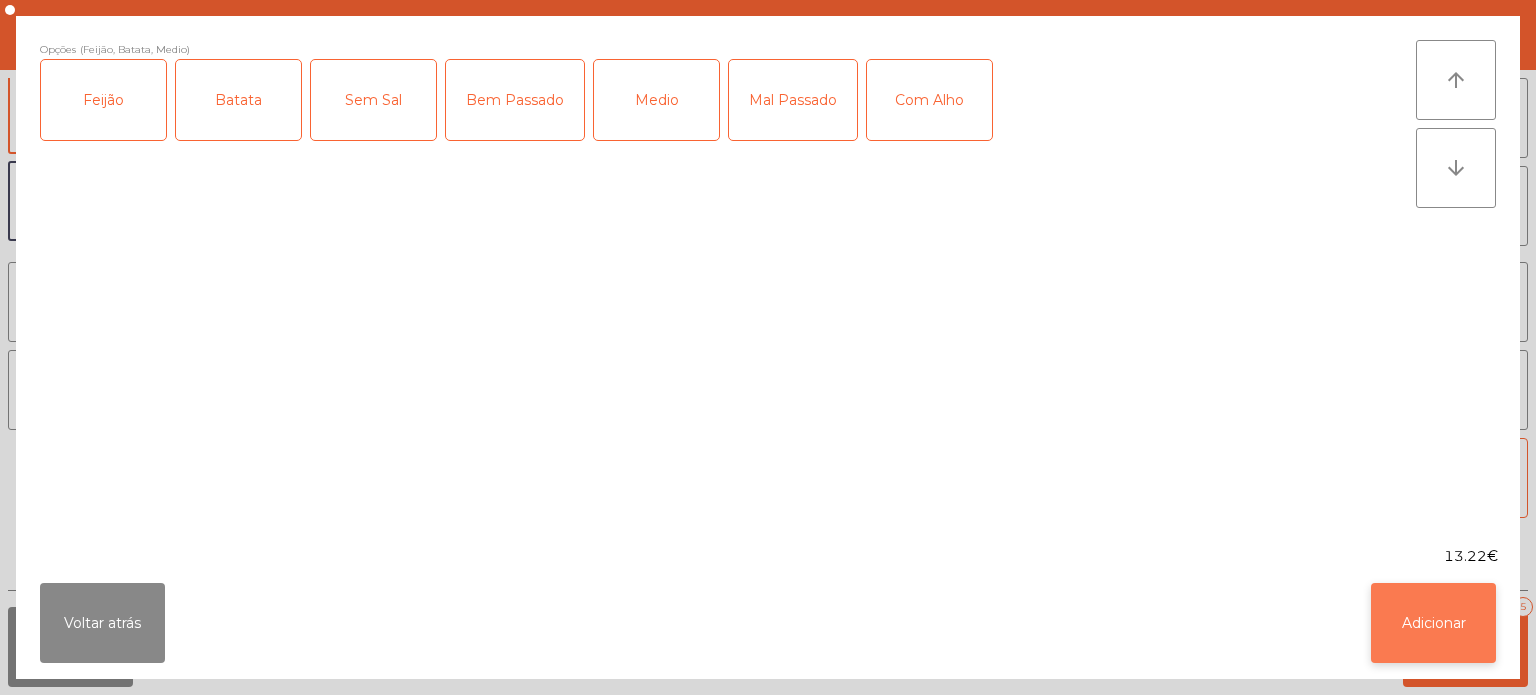 click on "Adicionar" 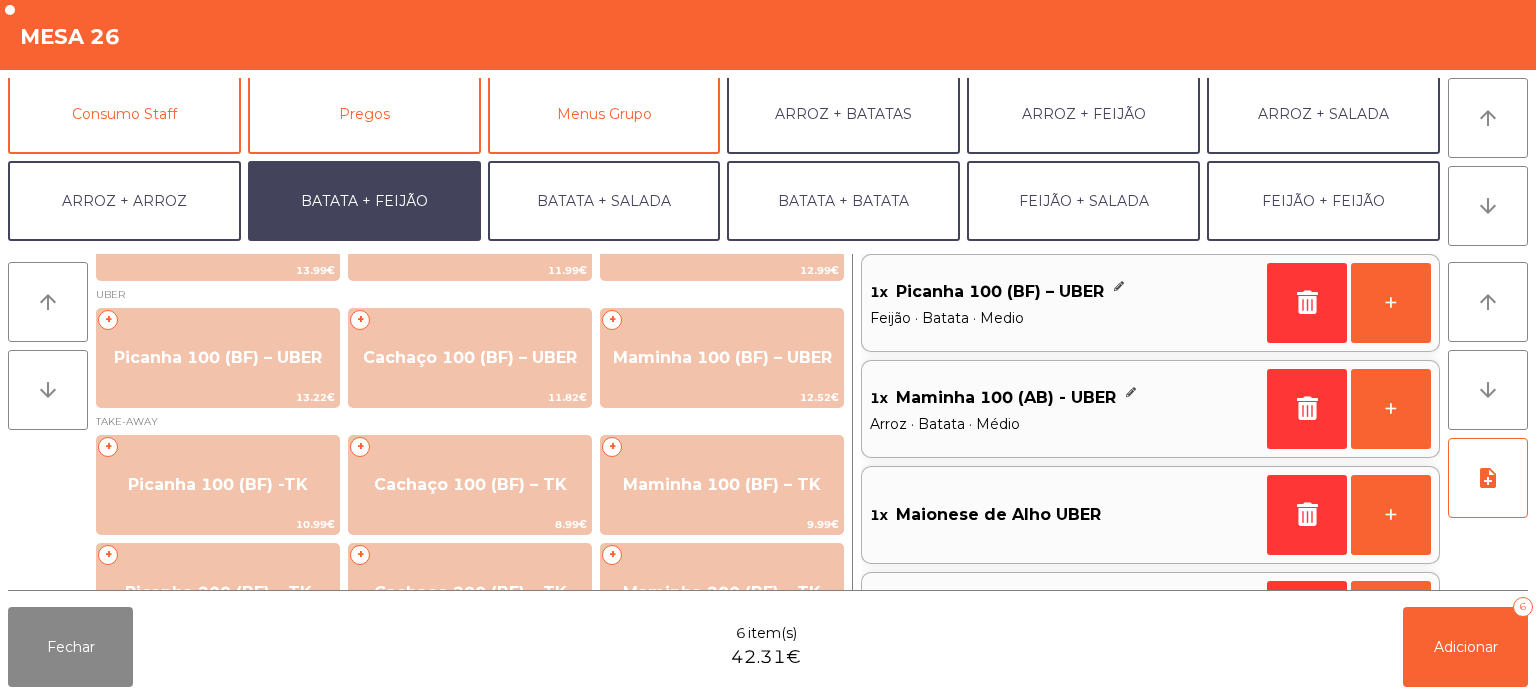 scroll, scrollTop: 204, scrollLeft: 0, axis: vertical 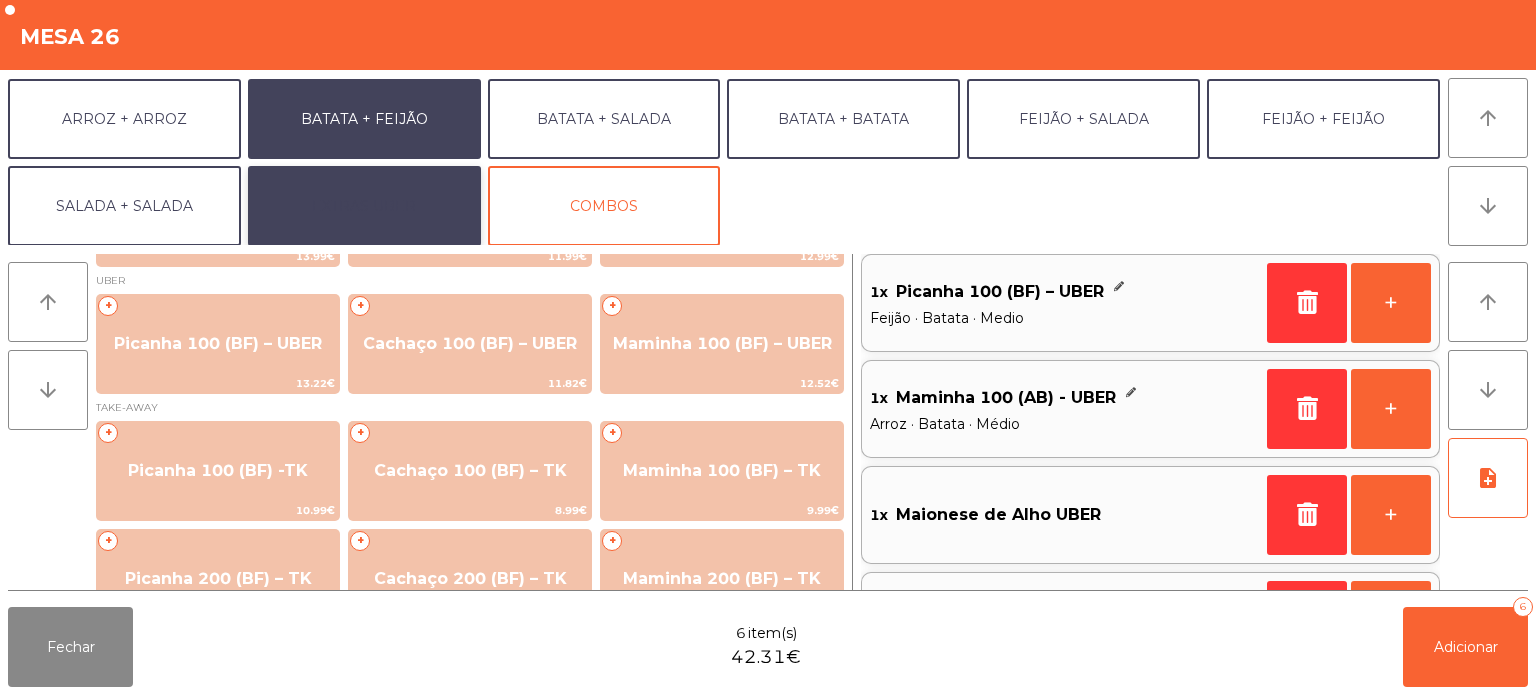 click on "EXTRAS UBER" 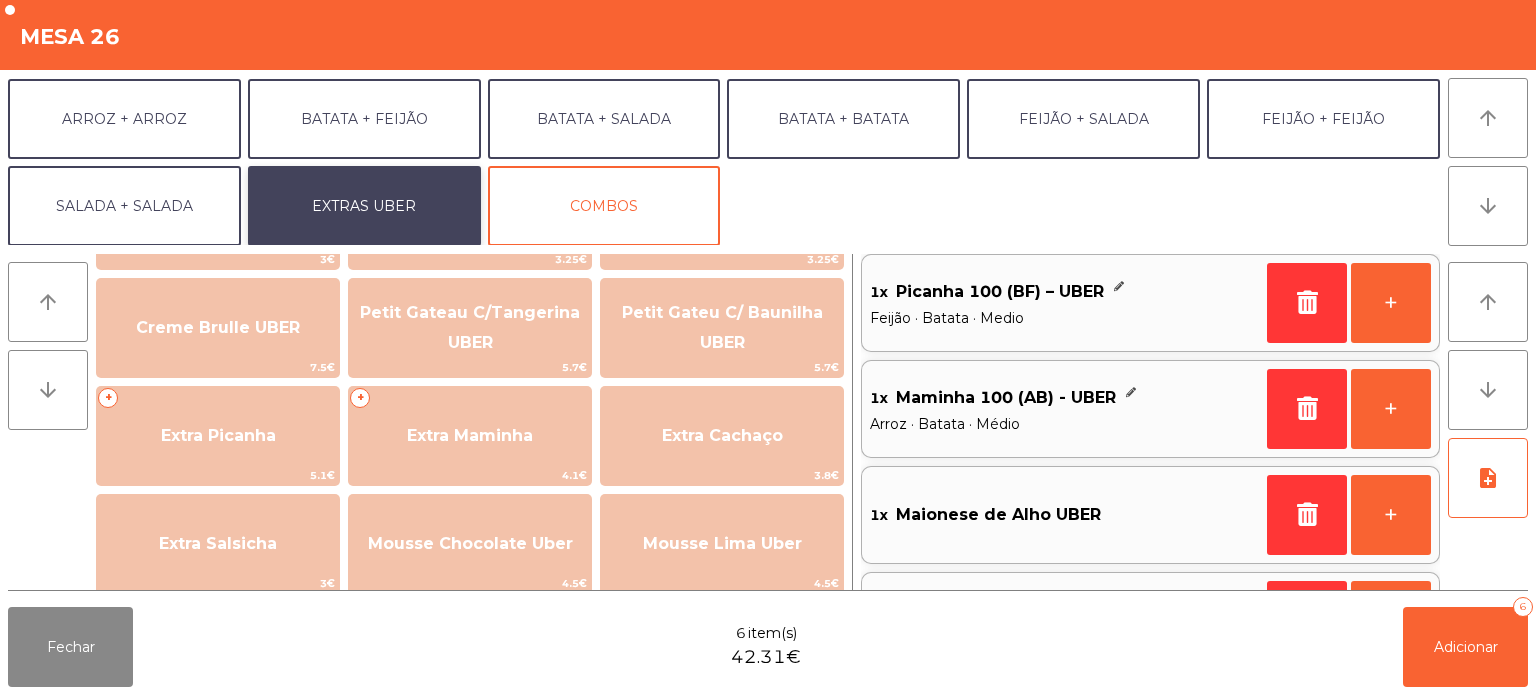 scroll, scrollTop: 436, scrollLeft: 0, axis: vertical 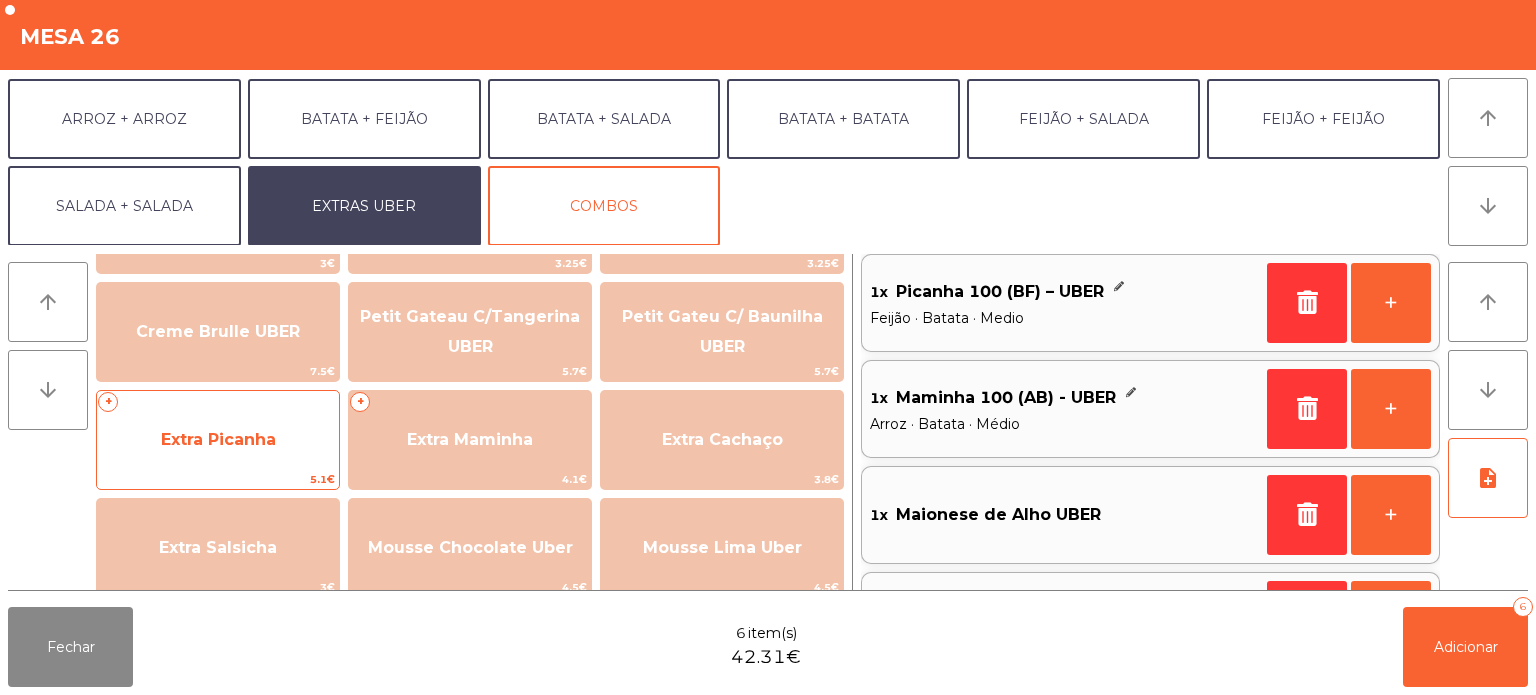 click on "Extra Picanha" 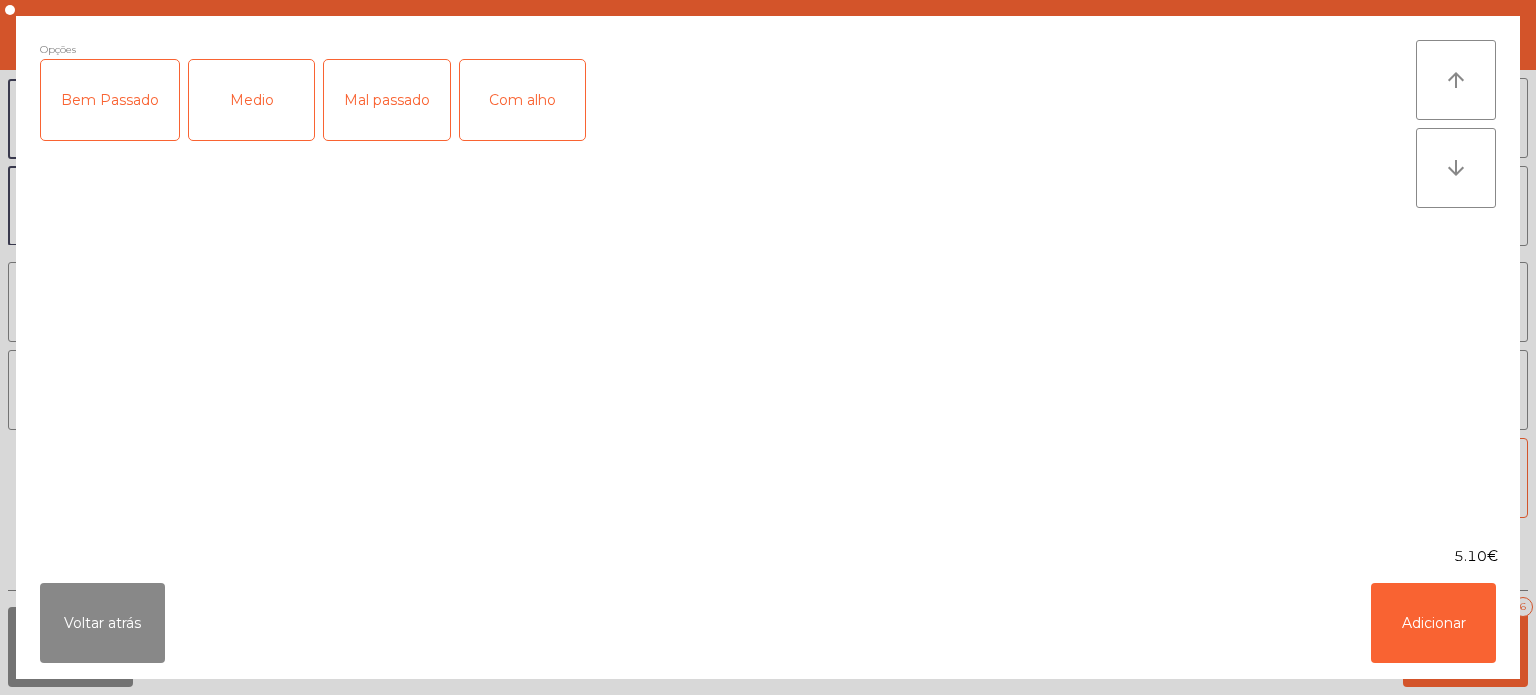 click on "Medio" 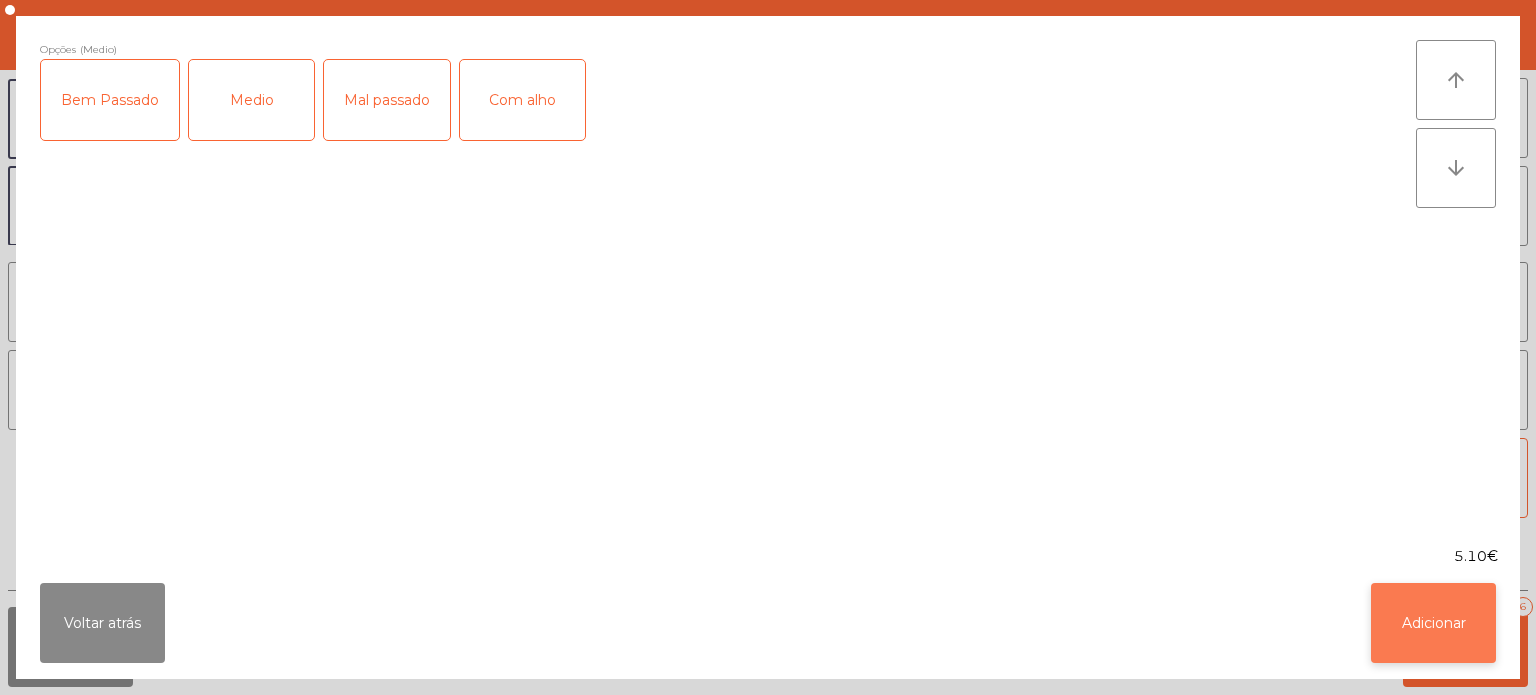 click on "Adicionar" 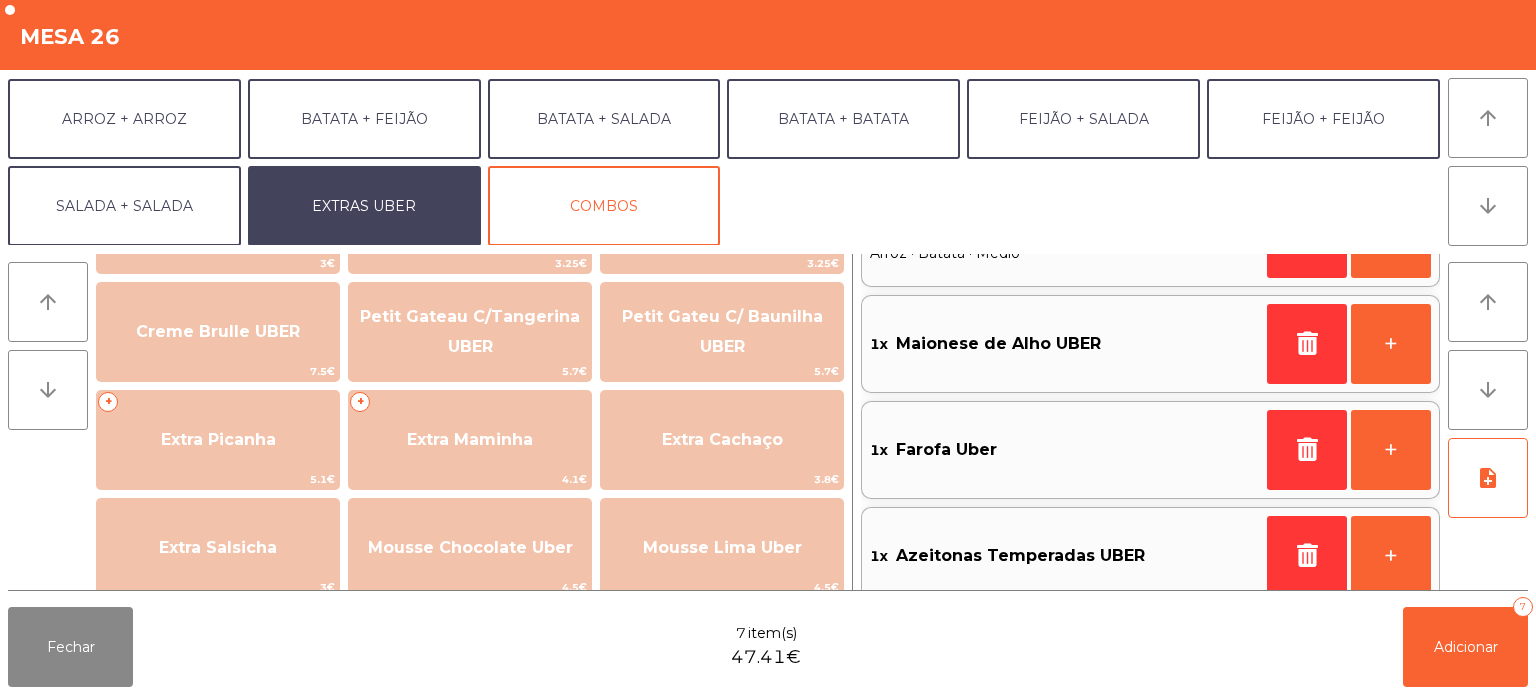 scroll, scrollTop: 288, scrollLeft: 0, axis: vertical 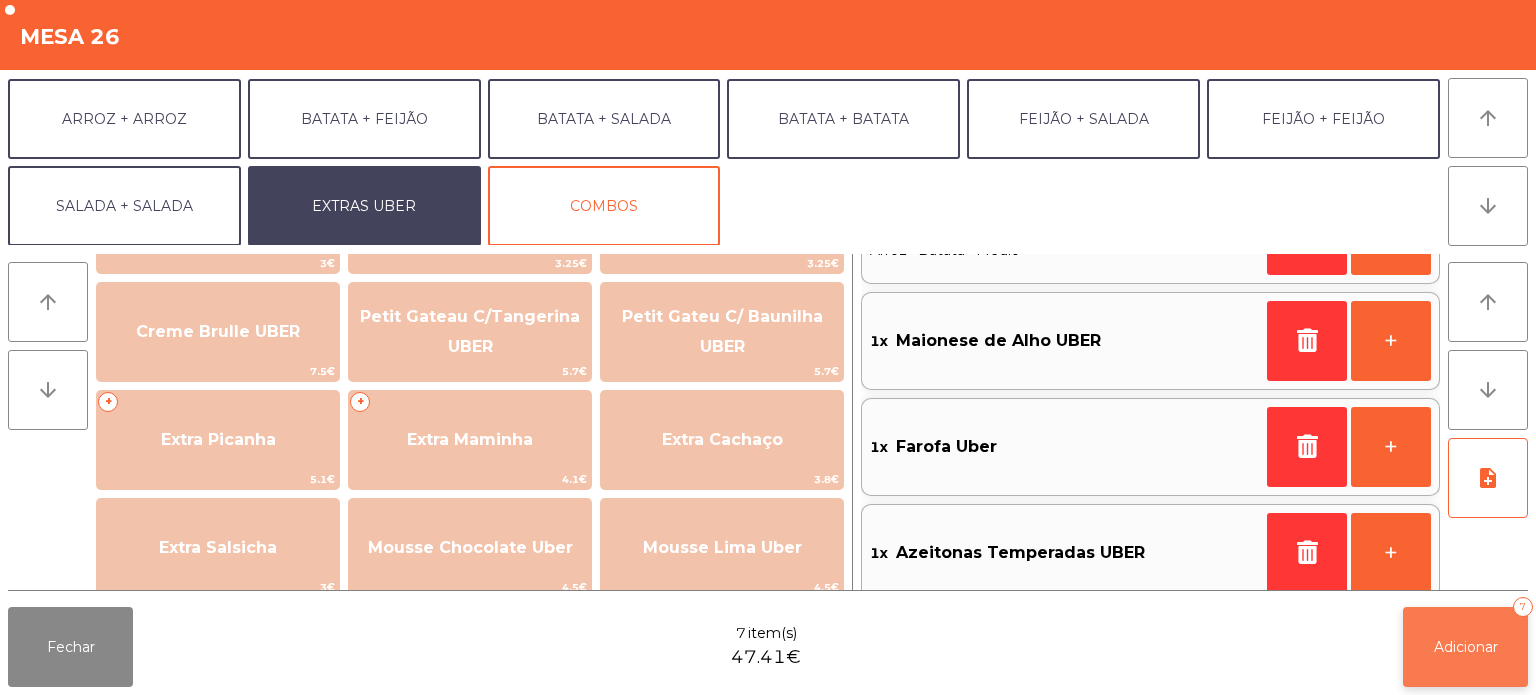 click on "Adicionar   7" 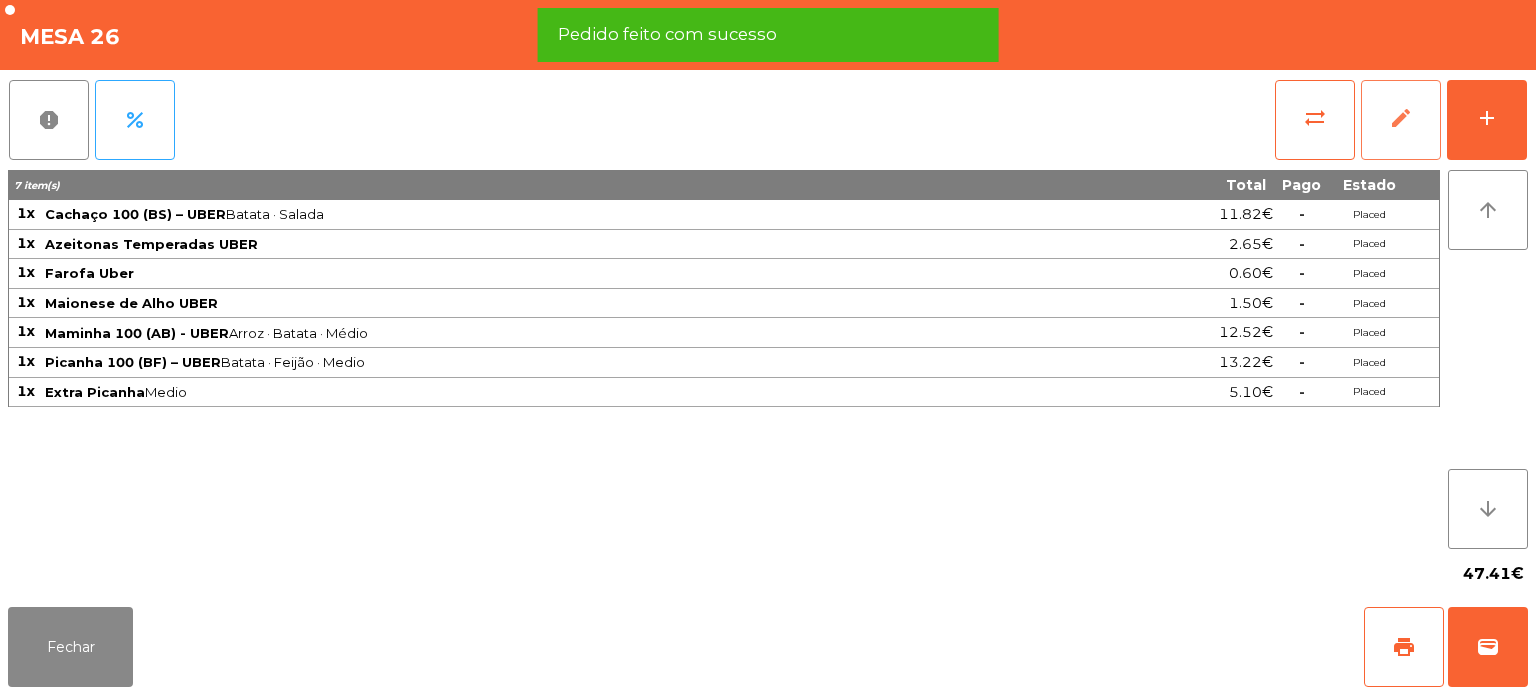 click on "edit" 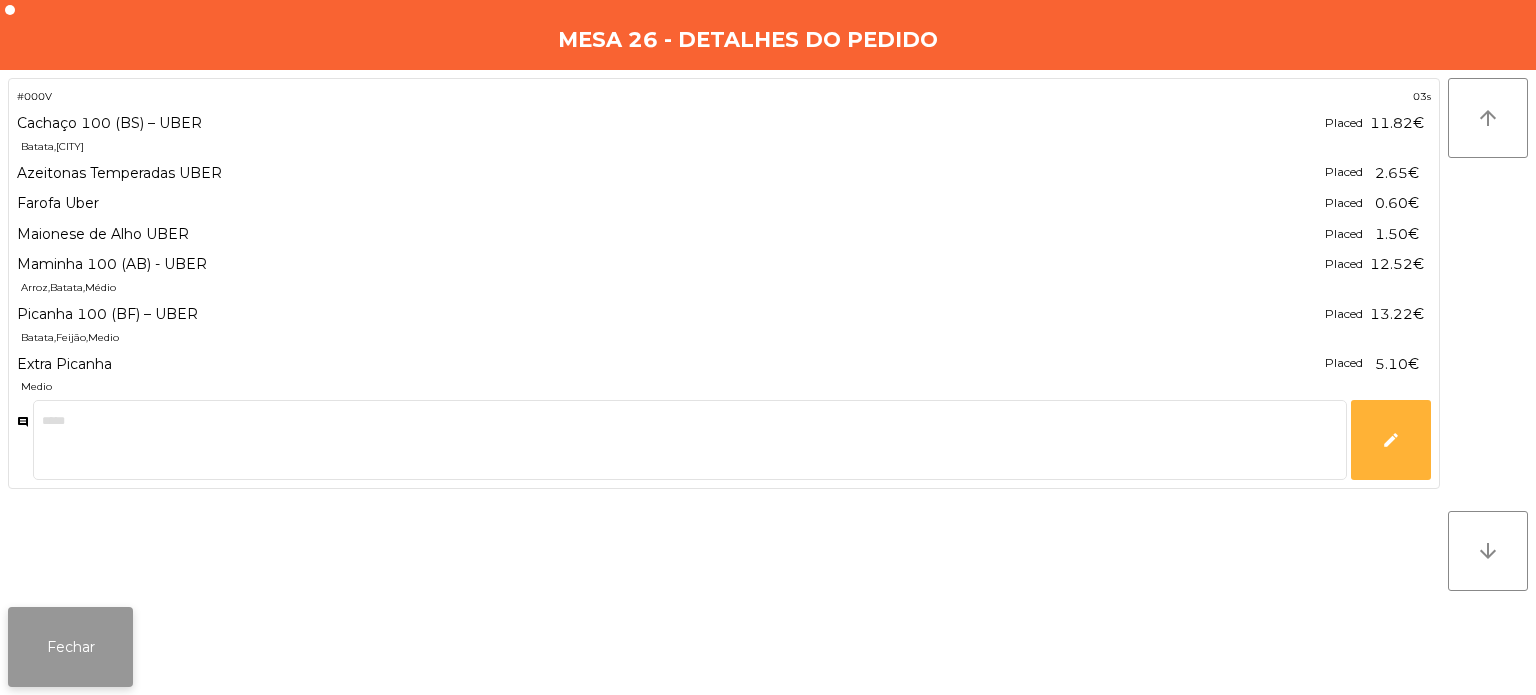 click on "Fechar" 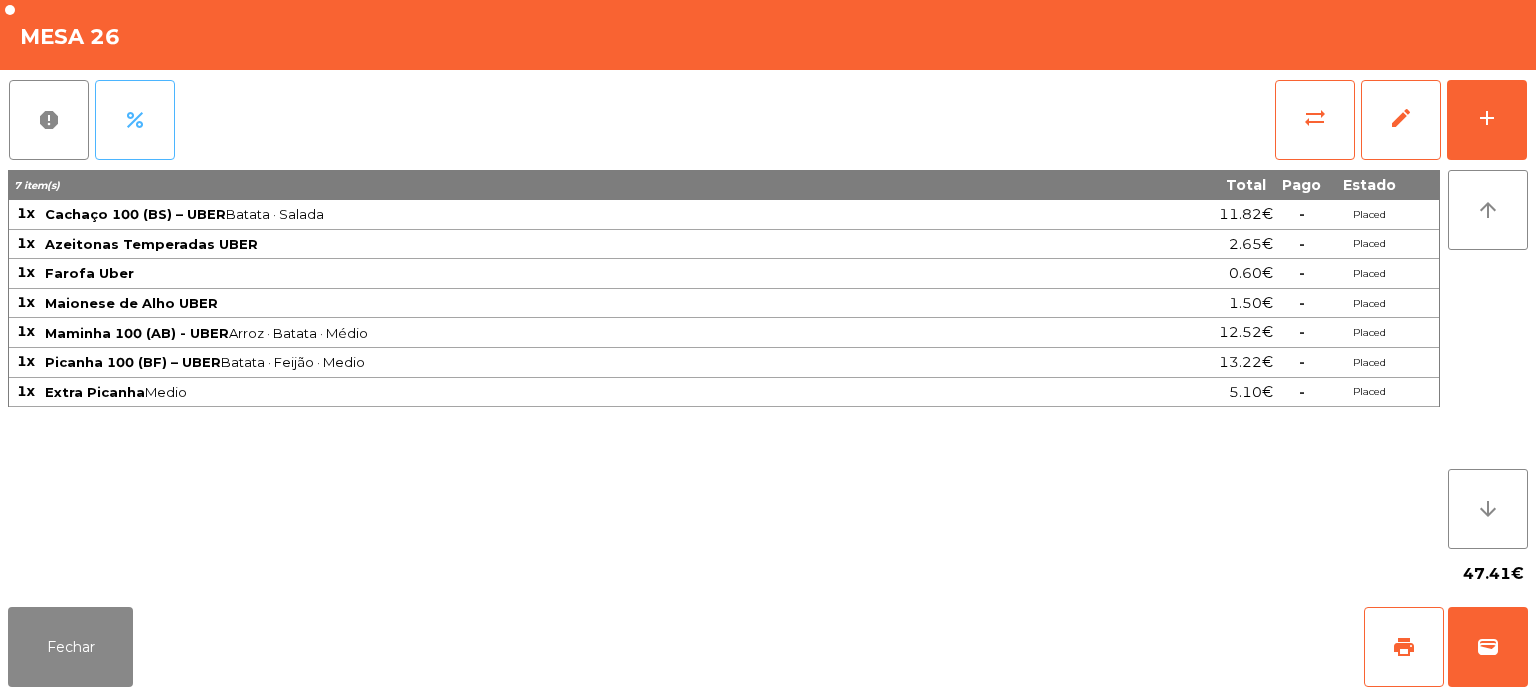 click on "percent" 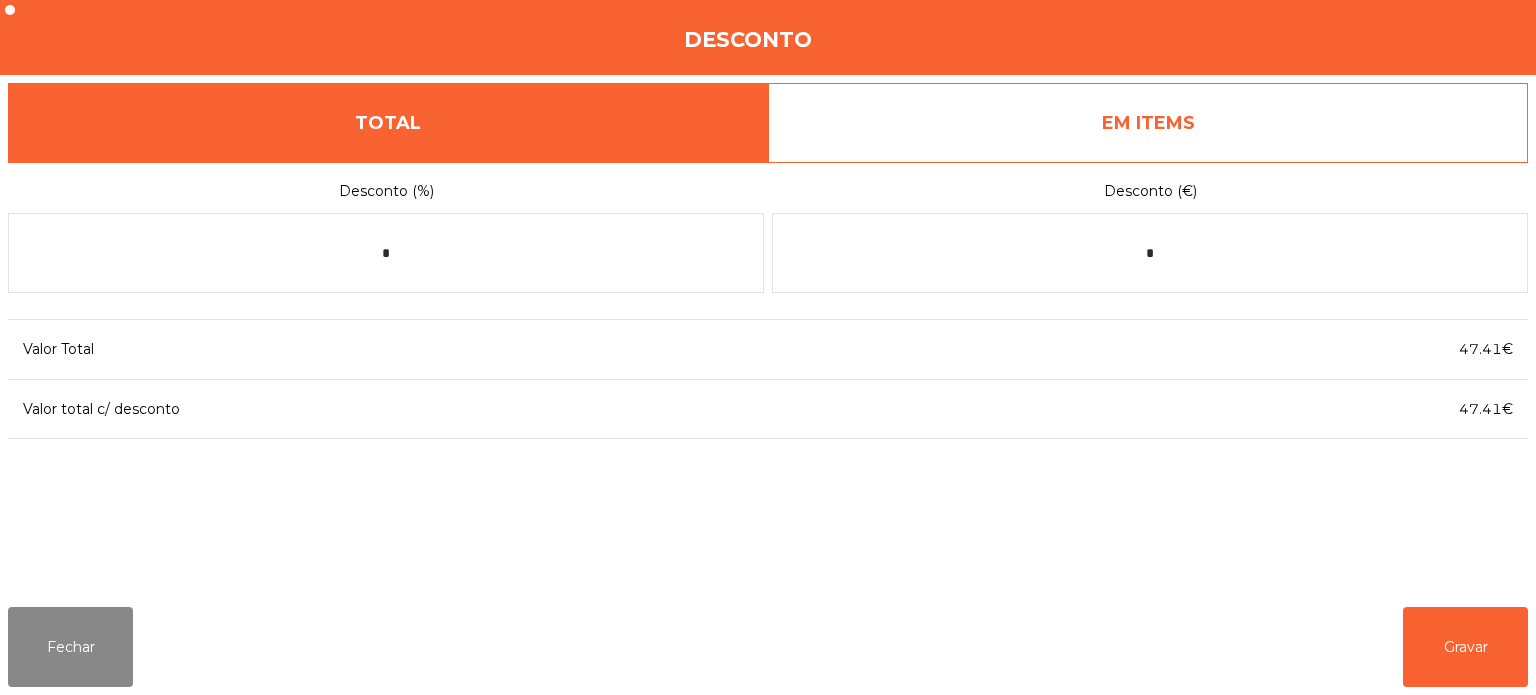 click on "EM ITEMS" at bounding box center [1148, 123] 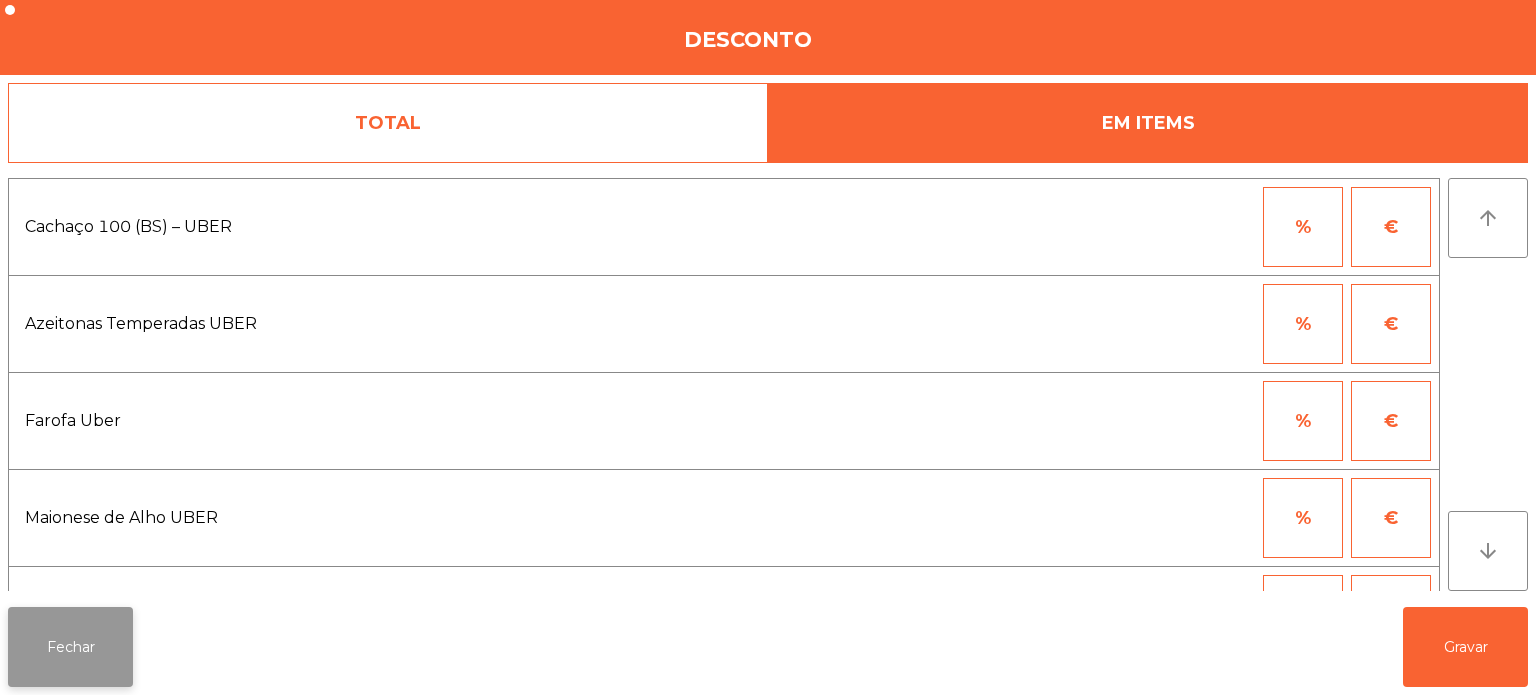 click on "Fechar" 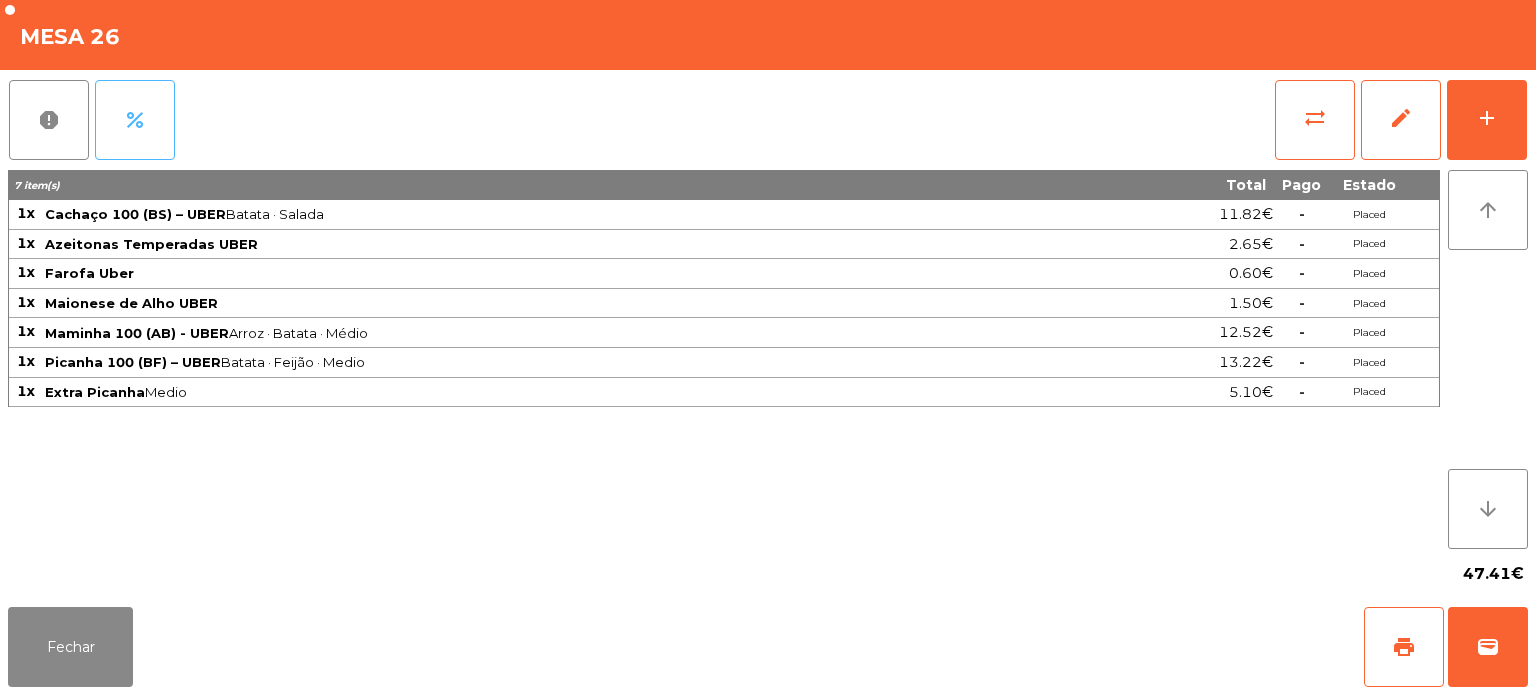 click on "percent" 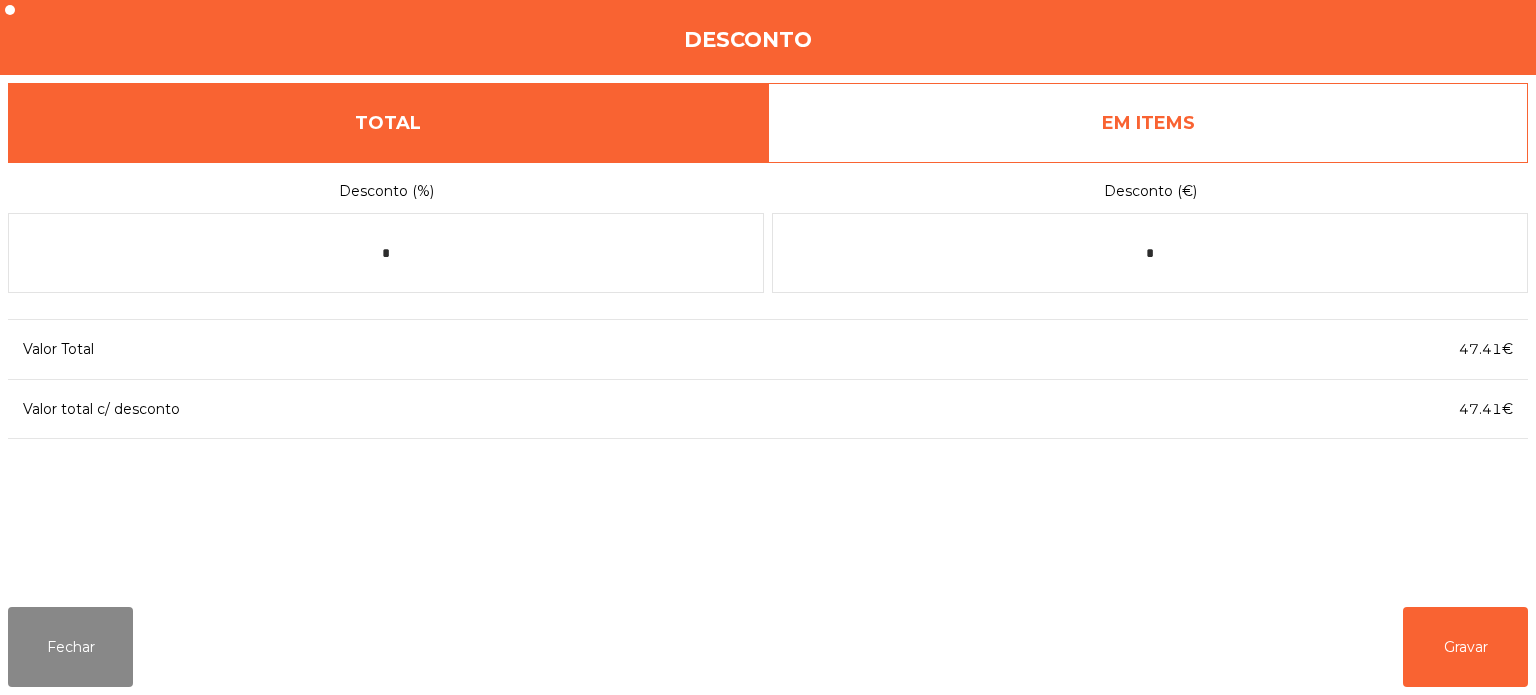click on "EM ITEMS" at bounding box center (1148, 123) 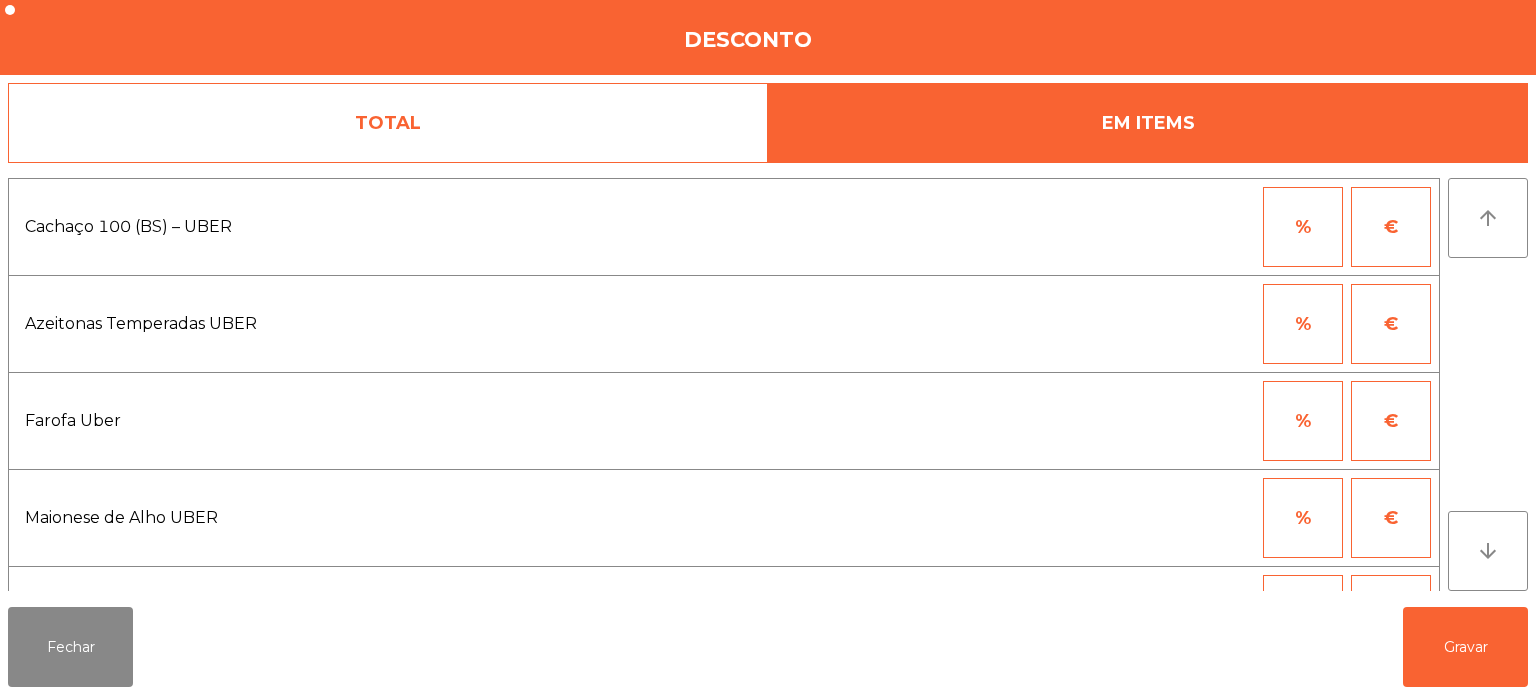 click on "%" at bounding box center (1303, 518) 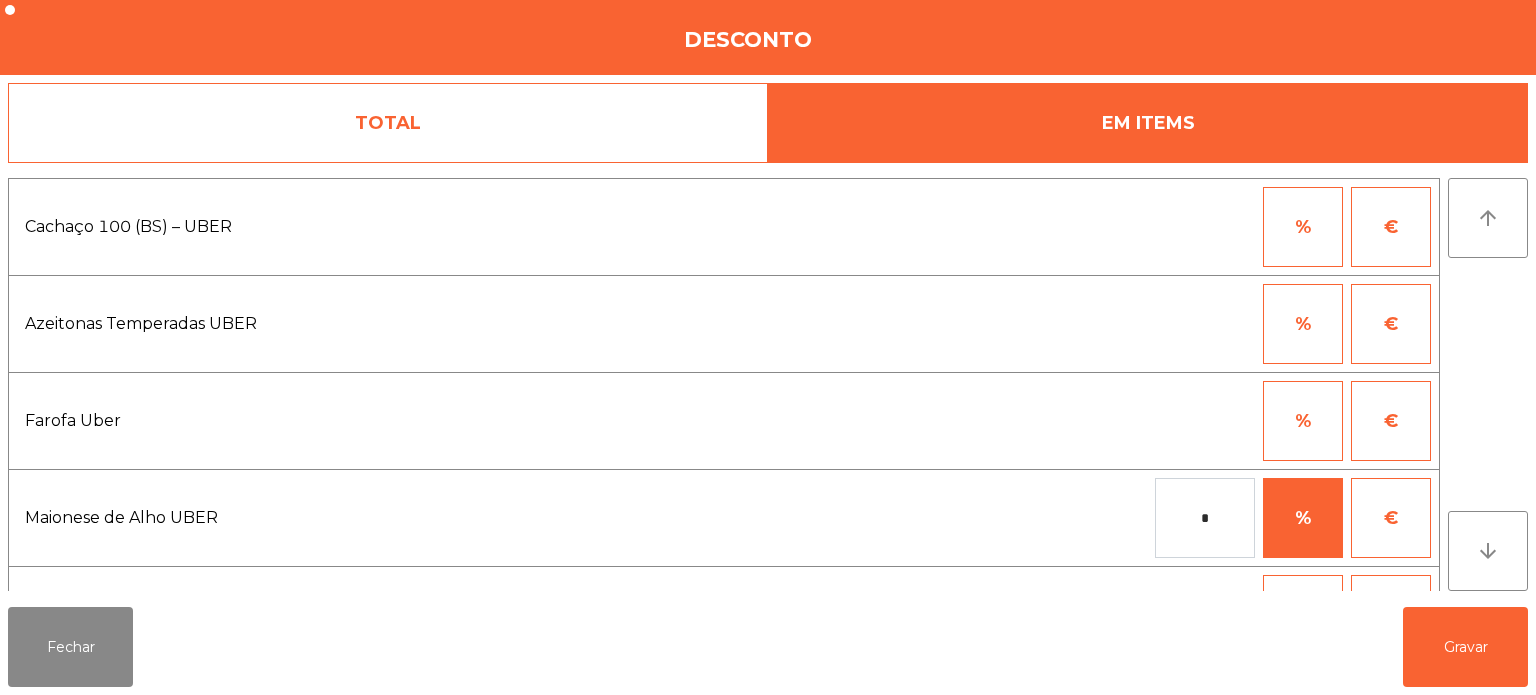 click on "Fabrica da picanha - Lisboa  location_on  18/07/2025   21:05:38   Painel de controlo   Pedidos  exit_to_app  Sair   Sala   Consumo Staff   Evento   Mesa 1   Mesa 2   41.9 €   Mesa 3   47.55 €   Mesa 4   Mesa 5   Mesa 6   71.05 €   Mesa 7   Mesa 8   Mesa 9   Mesa 10   Mesa 11   Mesa 12   Mesa 13   Mesa 14   144.1 €   Mesa 15   Mesa 16   Mesa 17   Mesa 18   Mesa 19   Mesa 20   Mesa 21   Mesa 22   Mesa 23   Mesa 24   Mesa 25   Mesa 26   47.41 €   Mesa 27   Mesa 28   Mesa 29   Mesa 30   Mesa 31   Mesa 32   Mesa 33   Mesa 34   Mesa 35   Mesa 36   Mesa 37   Mesa 38   Mesa 39   15.5 €  Reserva na próxima hora Pedindo a conta A chamar  Conceder permissões   Abrir Gaveta
Mesa 26   report   percent   sync_alt   edit   add  7 item(s) Total Pago Estado 1x Cachaço 100 (BS) – UBER  Batata · Salada  11.82€  -  Placed 1x Azeitonas Temperadas UBER 2.65€  -  Placed 1x Farofa Uber 0.60€  -  Placed 1x Maionese de Alho UBER 1.50€  -  Placed 1x Maminha 100 (AB) - UBER 12.52€  -  Placed *" at bounding box center (768, 347) 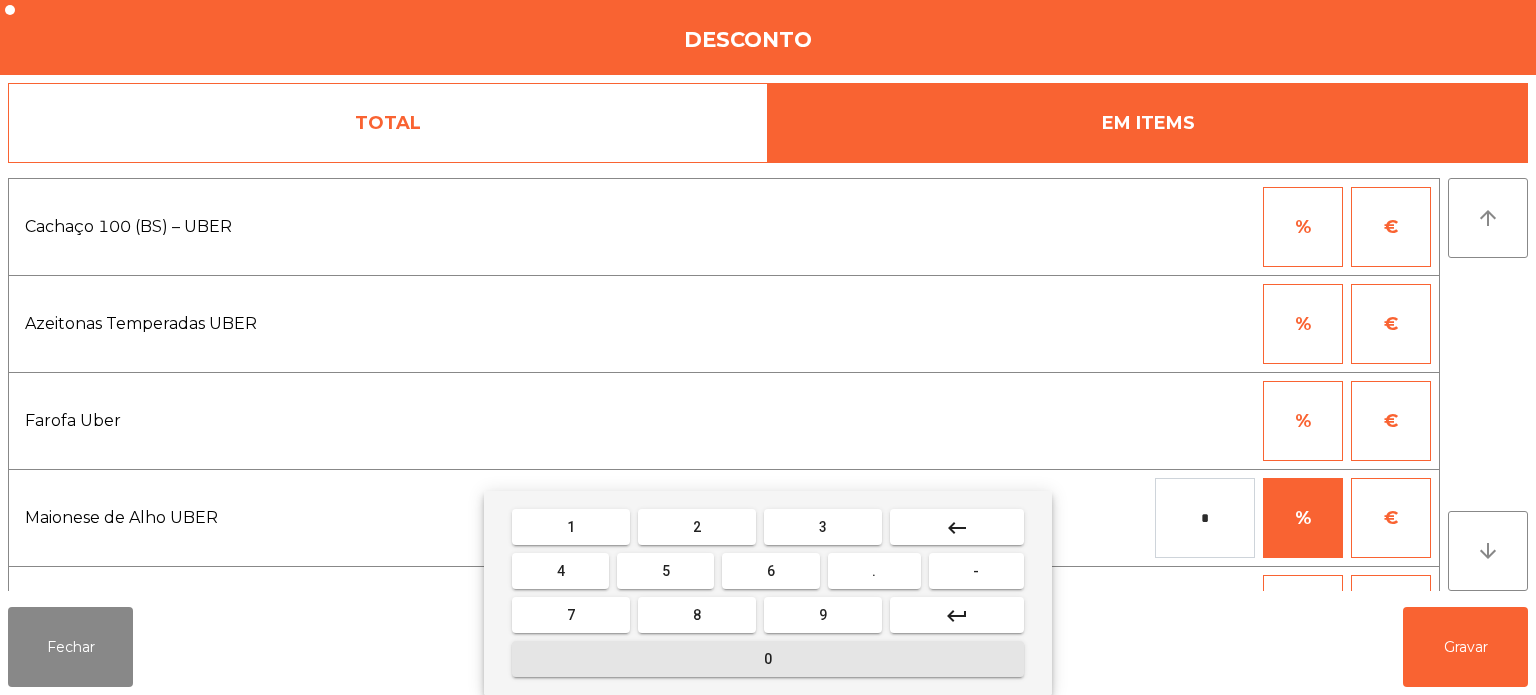 click on "0" at bounding box center [768, 659] 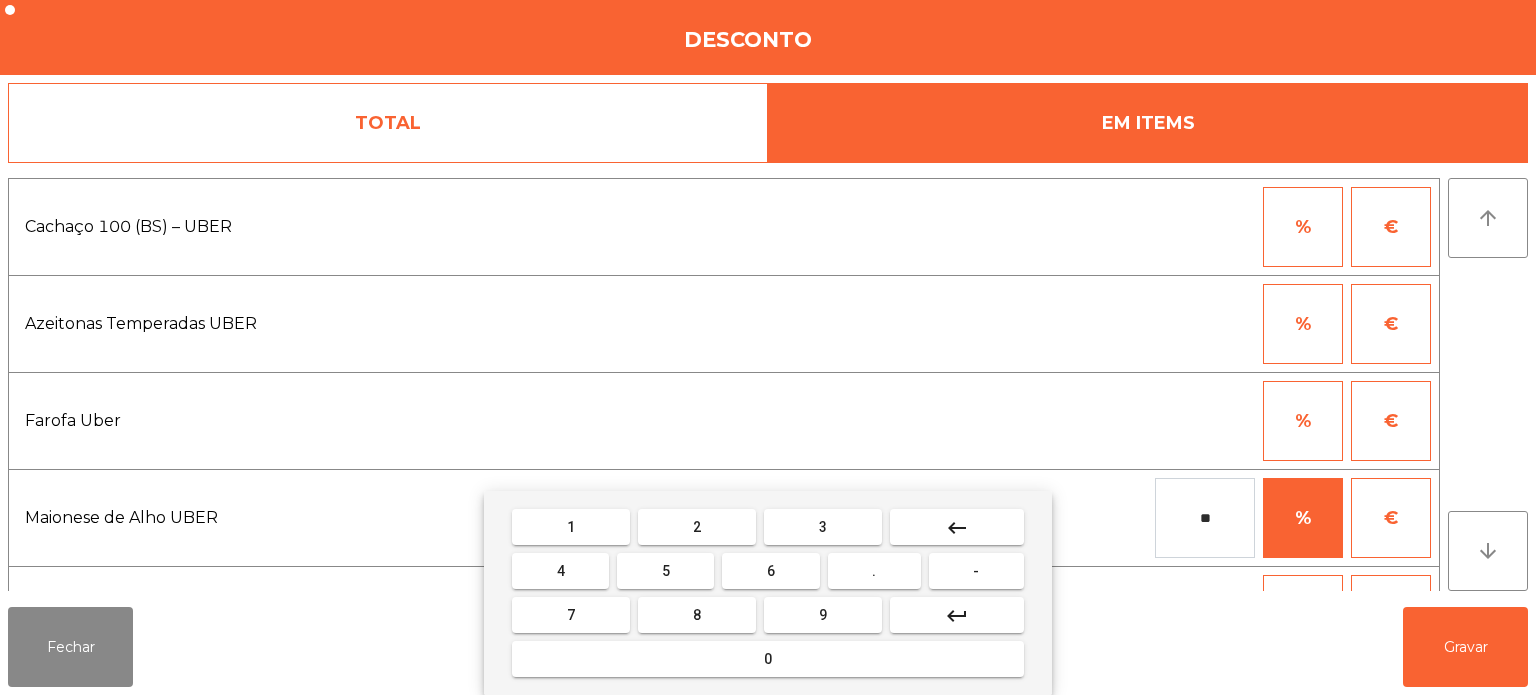 click on "." at bounding box center (874, 571) 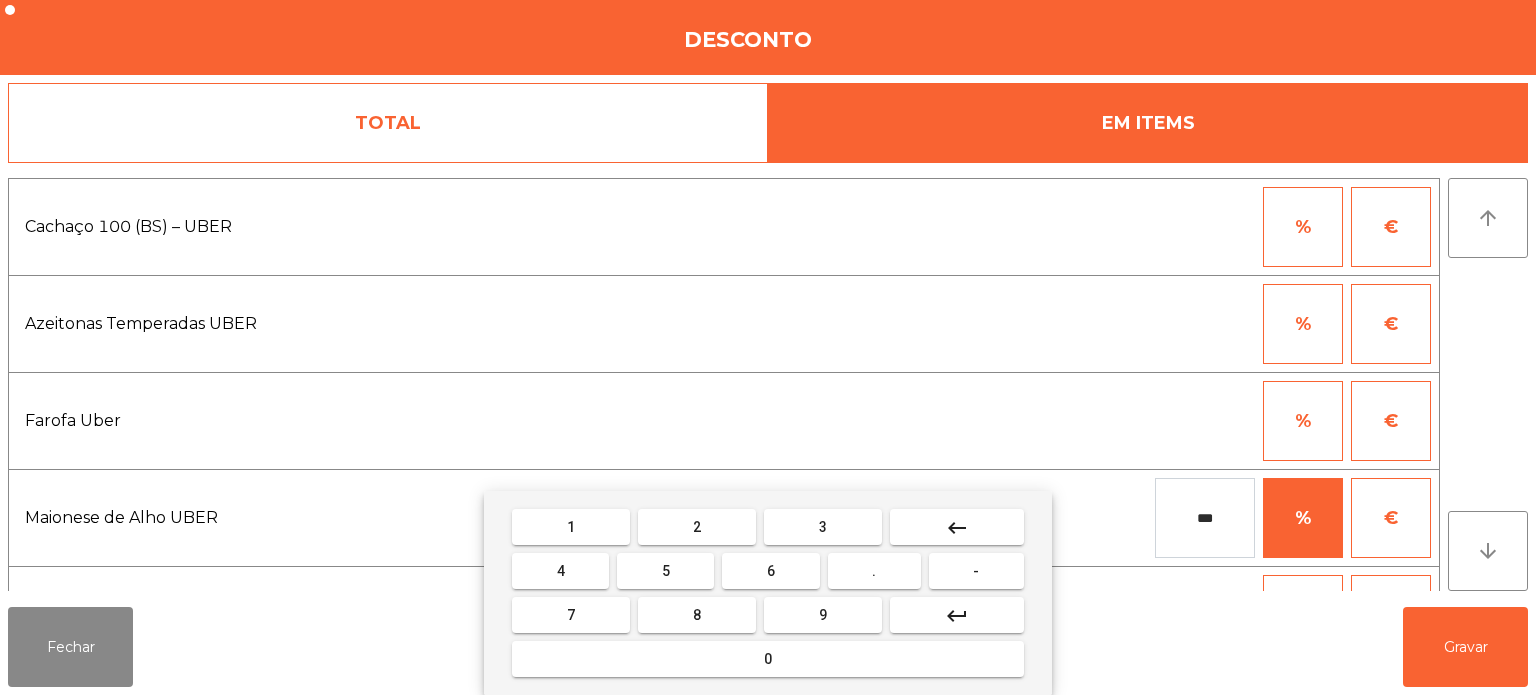 click on "0" at bounding box center [768, 659] 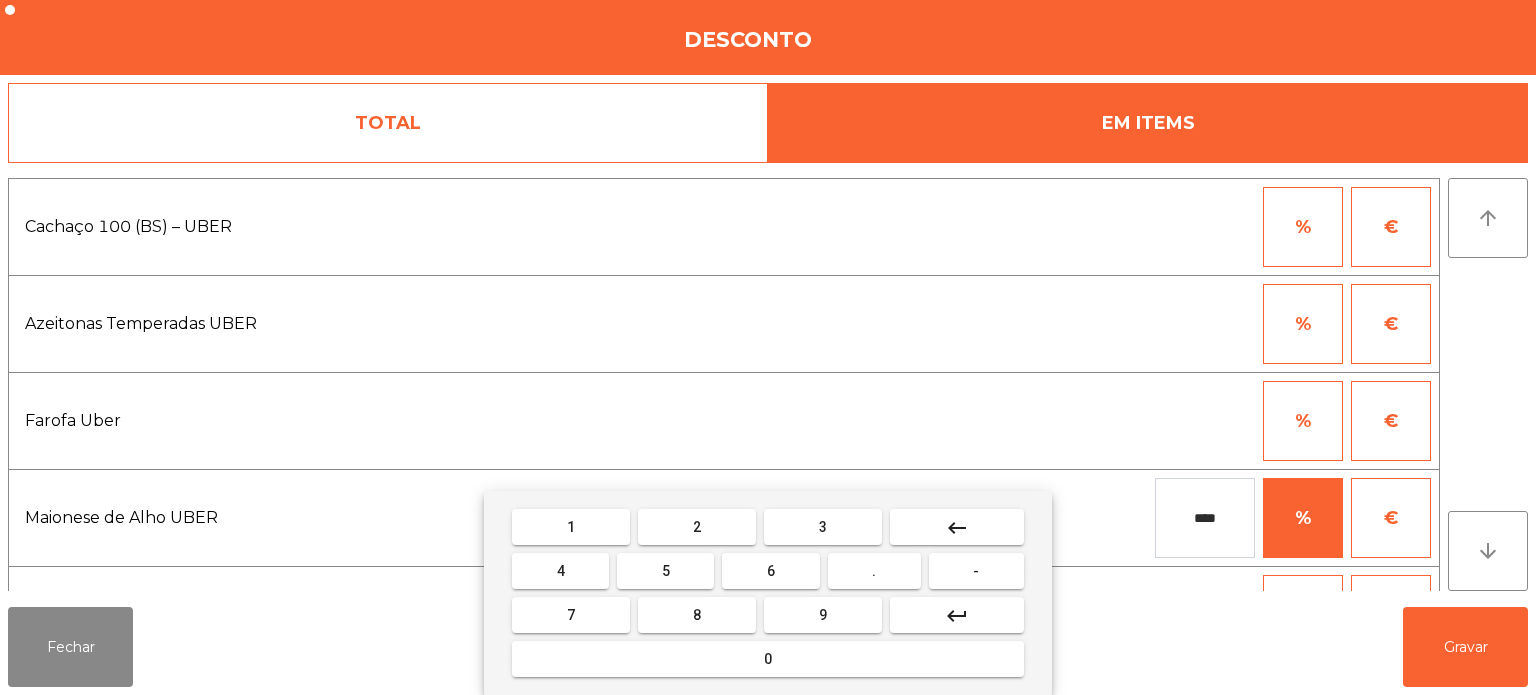 click on "5" at bounding box center [665, 571] 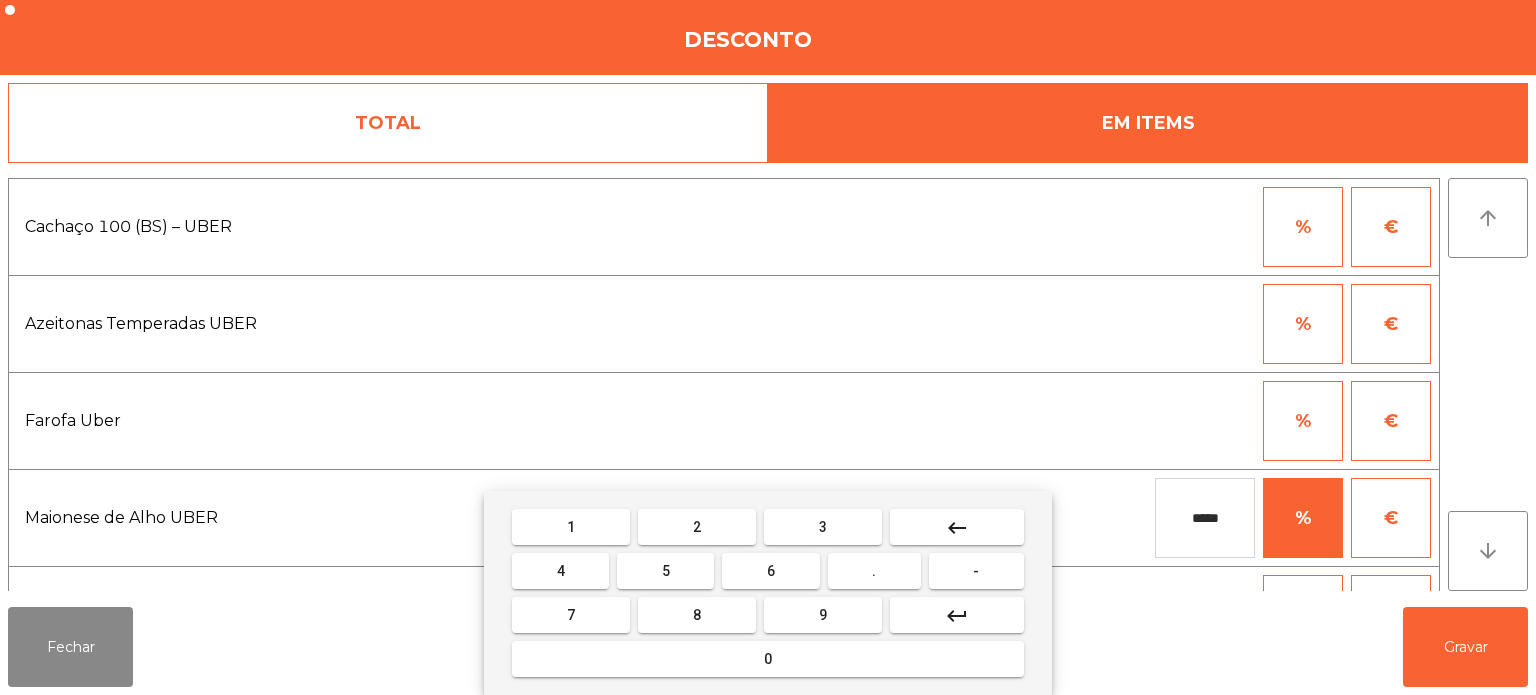 click on "keyboard_backspace" at bounding box center (957, 527) 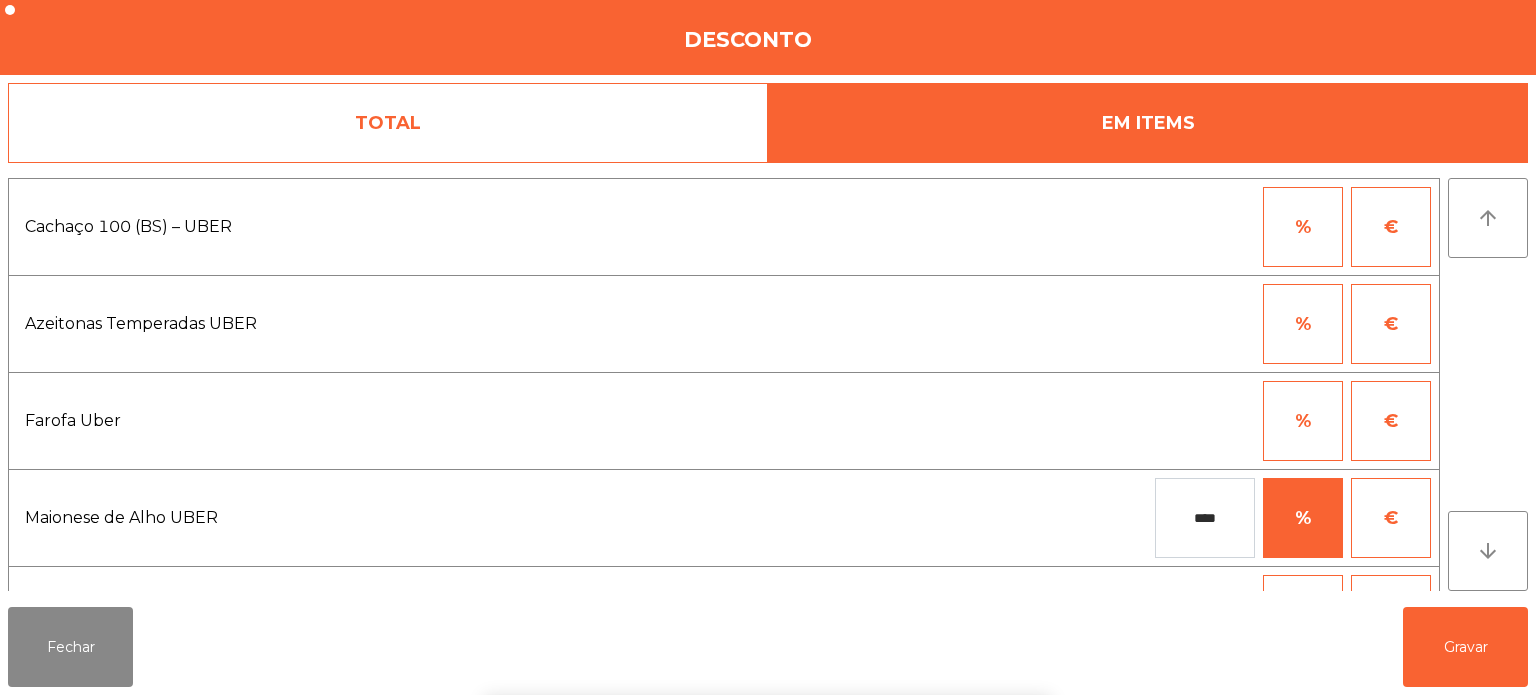 click on "1 2 3 keyboard_backspace 4 5 6 . - 7 8 9 keyboard_return 0" at bounding box center (768, 593) 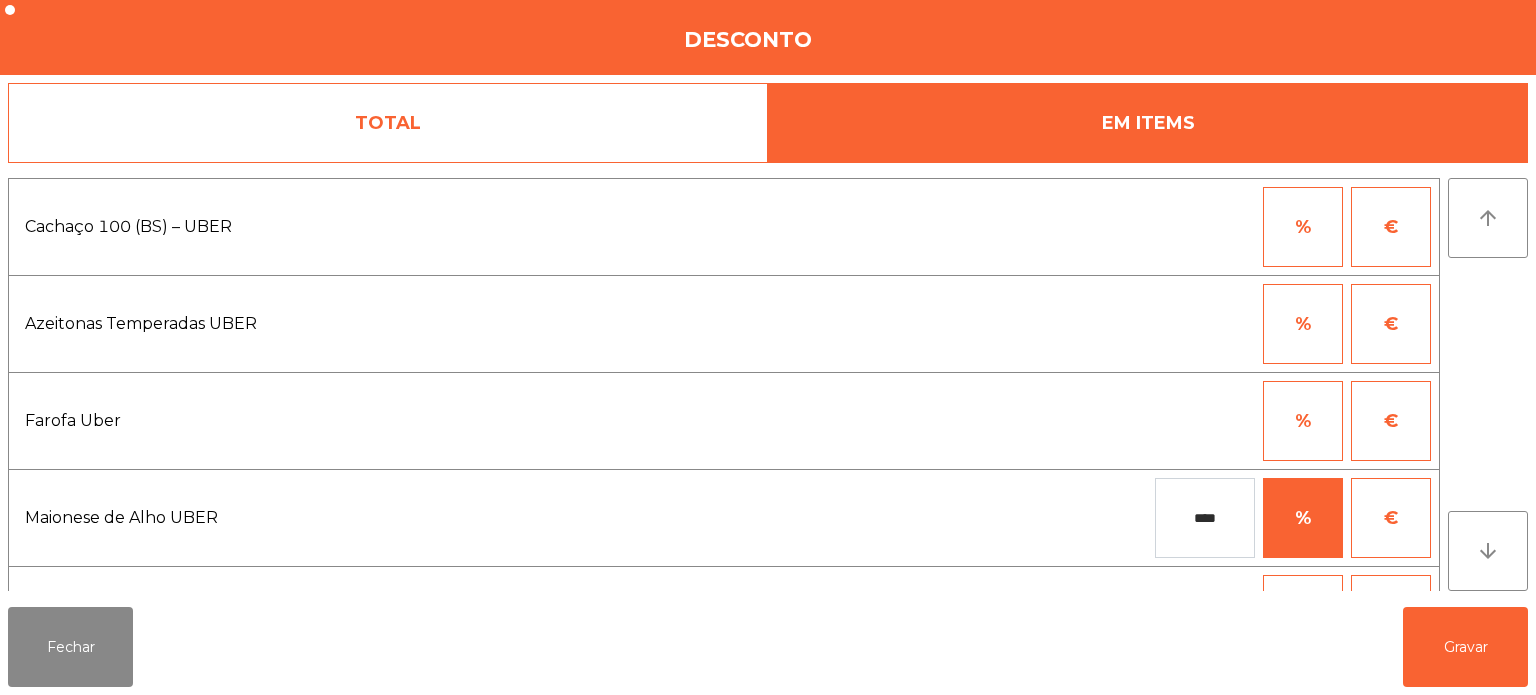 click on "Fabrica da picanha - Lisboa  location_on  18/07/2025   21:05:44   Painel de controlo   Pedidos  exit_to_app  Sair   Sala   Consumo Staff   Evento   Mesa 1   Mesa 2   41.9 €   Mesa 3   47.55 €   Mesa 4   Mesa 5   Mesa 6   71.05 €   Mesa 7   Mesa 8   Mesa 9   Mesa 10   Mesa 11   Mesa 12   Mesa 13   Mesa 14   144.1 €   Mesa 15   Mesa 16   Mesa 17   Mesa 18   Mesa 19   Mesa 20   Mesa 21   Mesa 22   Mesa 23   Mesa 24   Mesa 25   Mesa 26   47.41 €   Mesa 27   Mesa 28   Mesa 29   Mesa 30   Mesa 31   Mesa 32   Mesa 33   Mesa 34   Mesa 35   Mesa 36   Mesa 37   Mesa 38   Mesa 39   15.5 €  Reserva na próxima hora Pedindo a conta A chamar  Conceder permissões   Abrir Gaveta
Mesa 26   report   percent   sync_alt   edit   add  7 item(s) Total Pago Estado 1x Cachaço 100 (BS) – UBER  Batata · Salada  11.82€  -  Placed 1x Azeitonas Temperadas UBER 2.65€  -  Placed 1x Farofa Uber 0.60€  -  Placed 1x Maionese de Alho UBER 1.50€  -  Placed 1x Maminha 100 (AB) - UBER 12.52€  -  Placed" at bounding box center [768, 347] 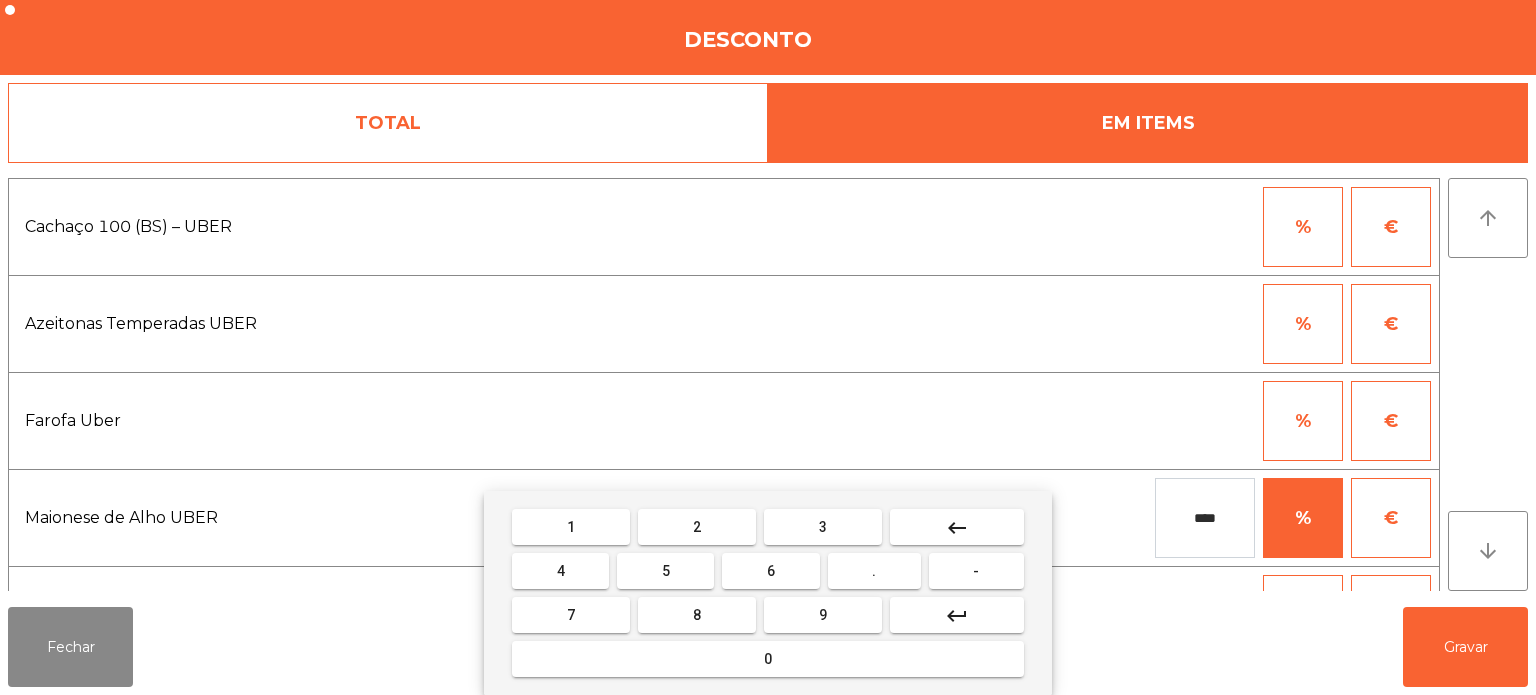 click on "keyboard_backspace" at bounding box center (957, 528) 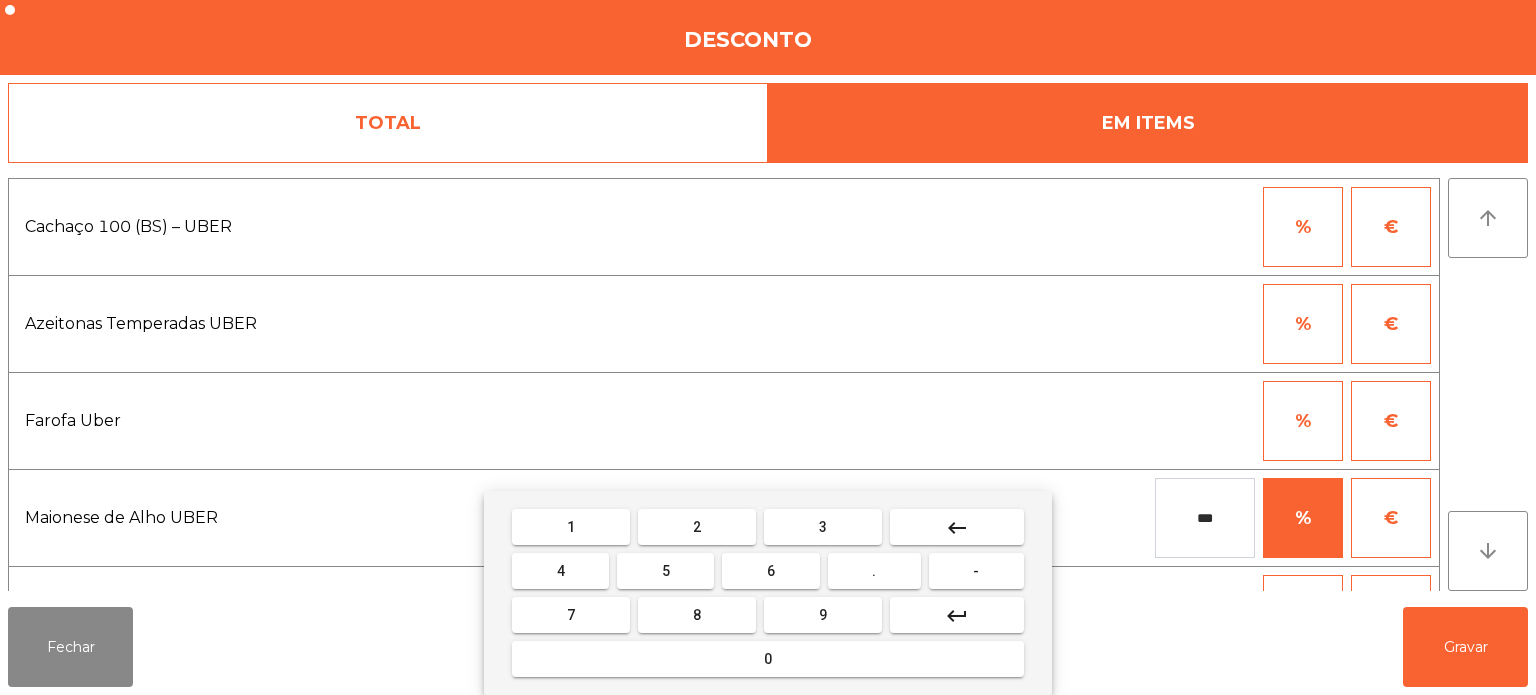click on "5" at bounding box center [665, 571] 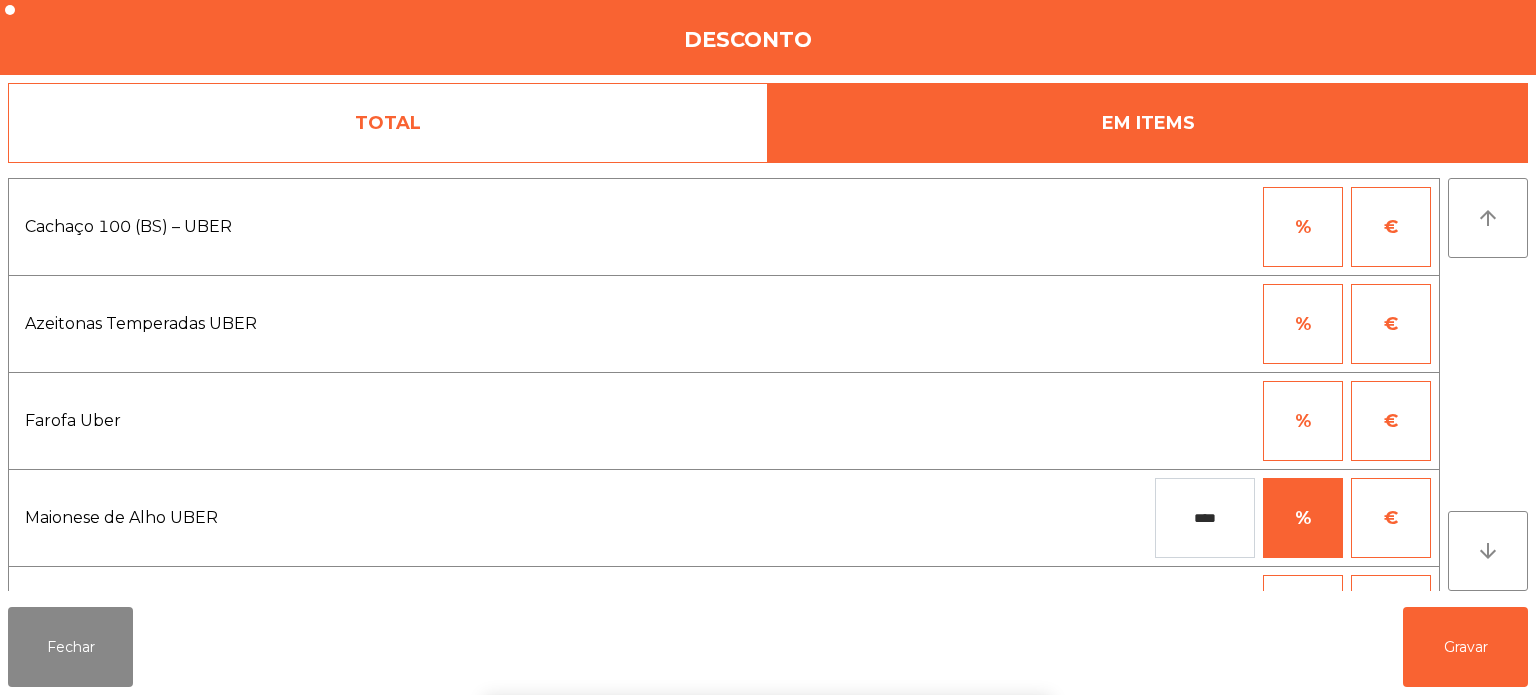 click on "%   €" at bounding box center [1072, 324] 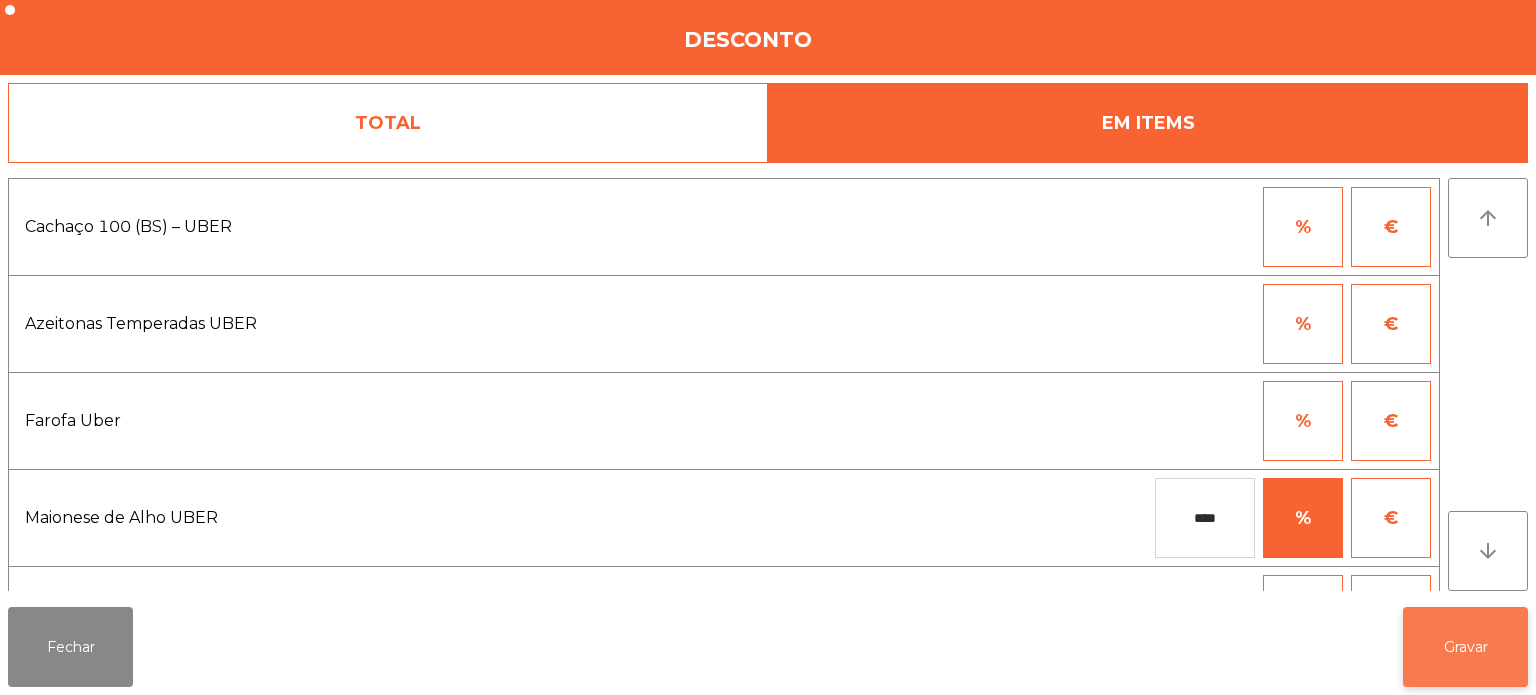 click on "Gravar" 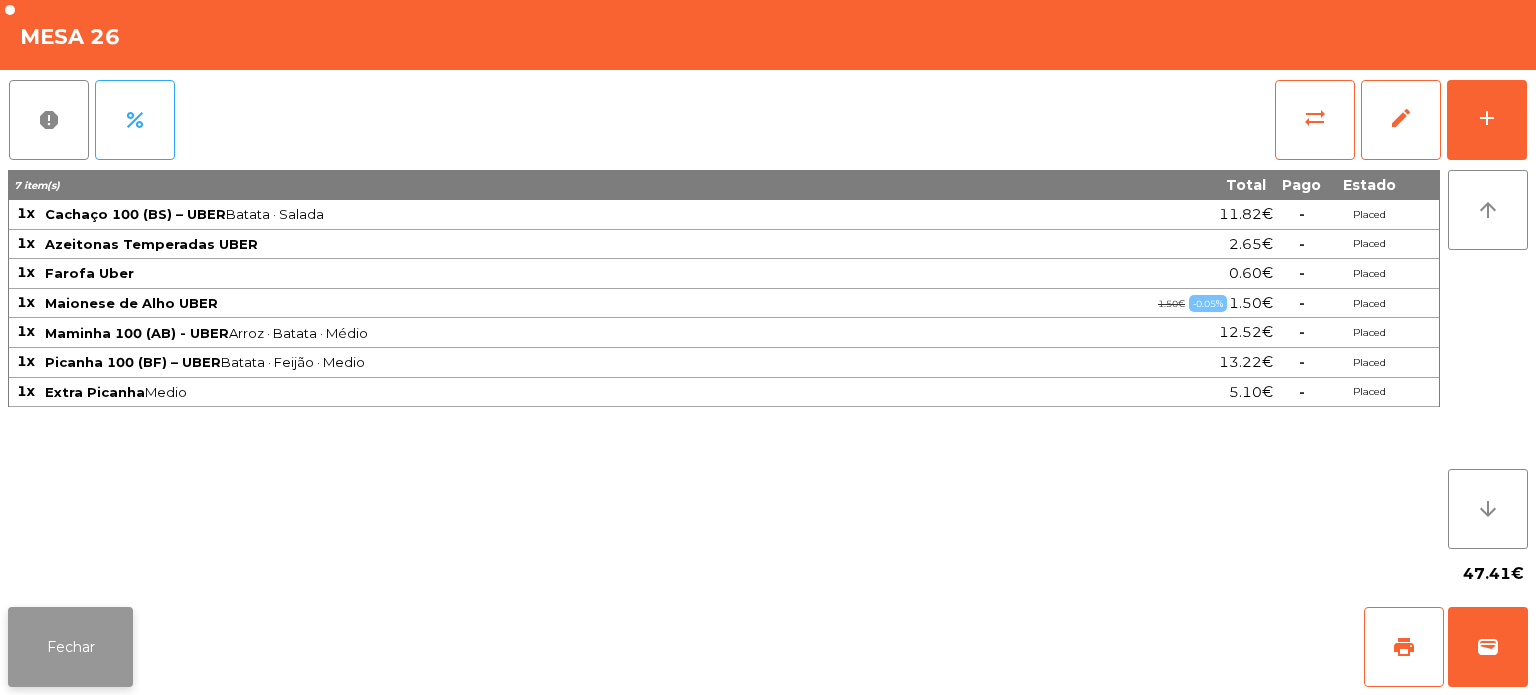 click on "Fechar" 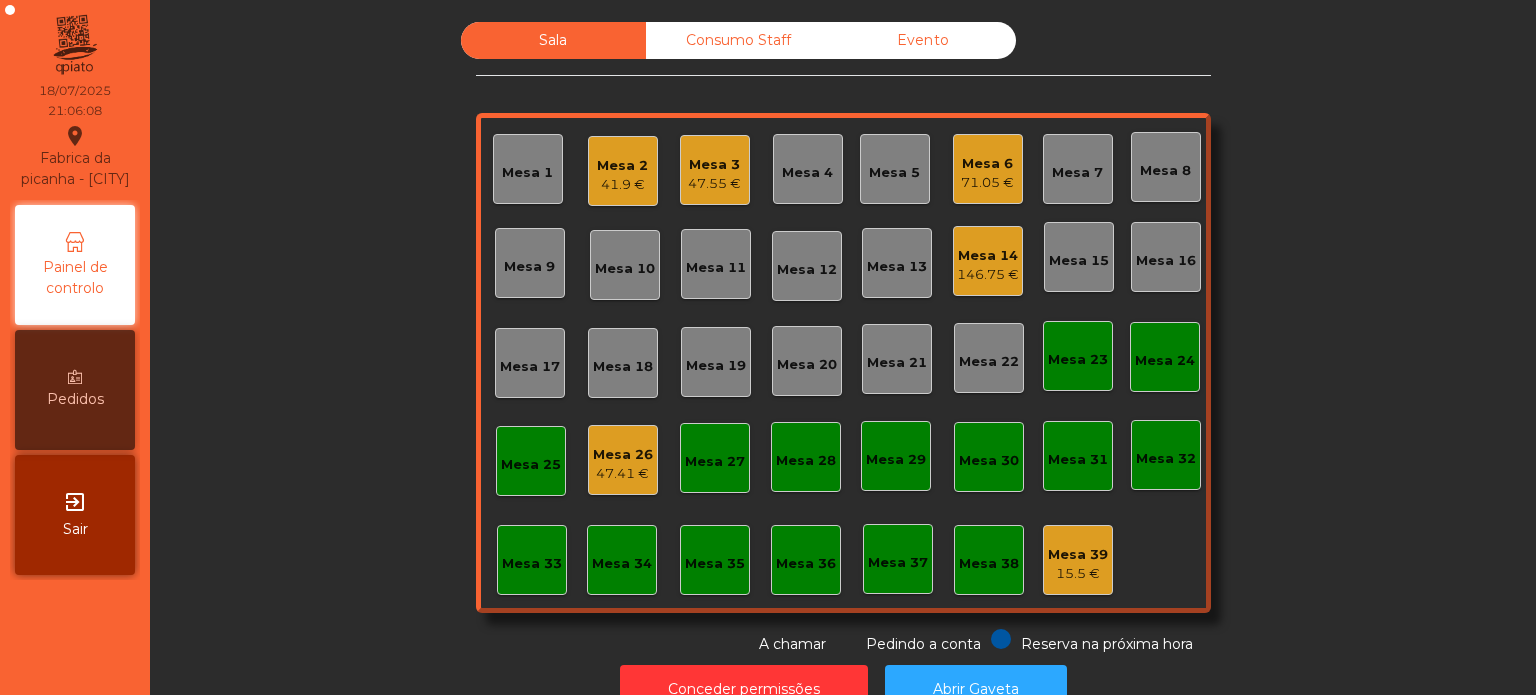 click on "146.75 €" 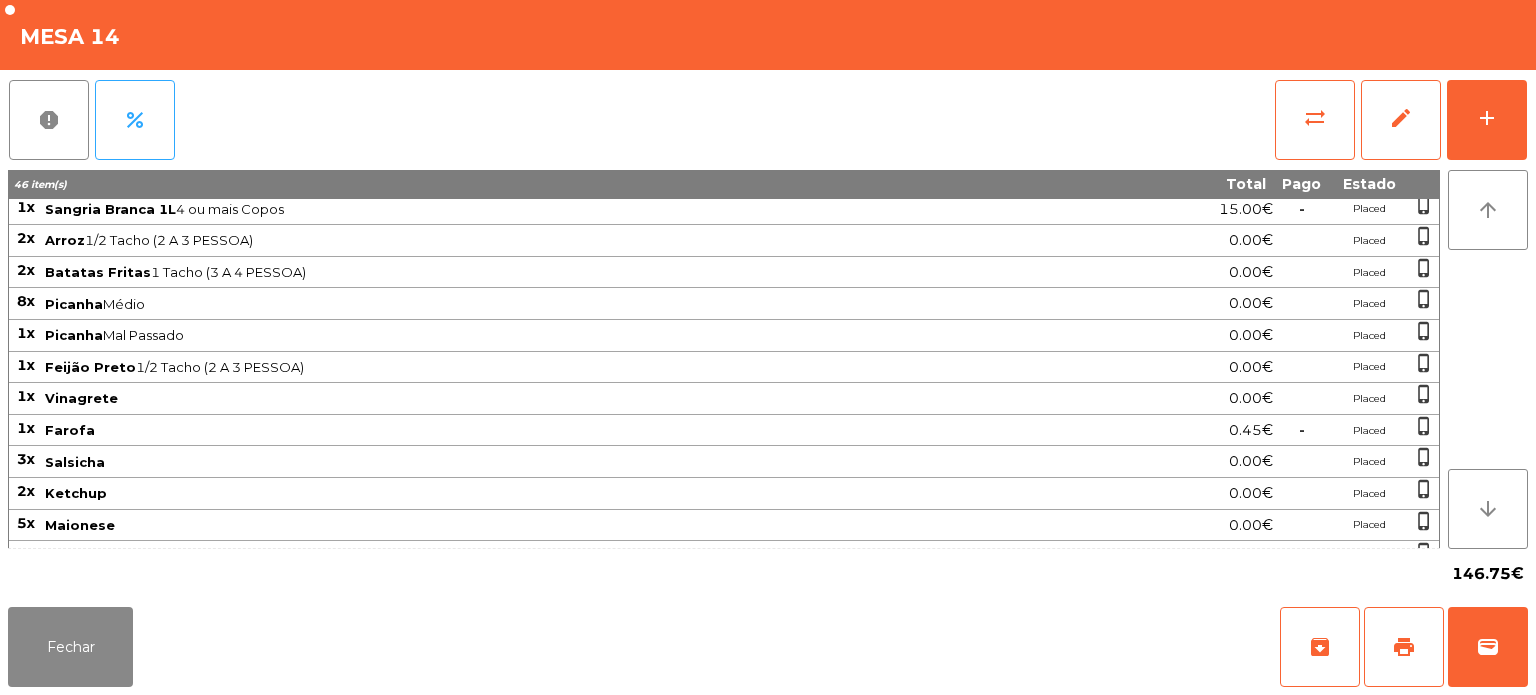 scroll, scrollTop: 0, scrollLeft: 0, axis: both 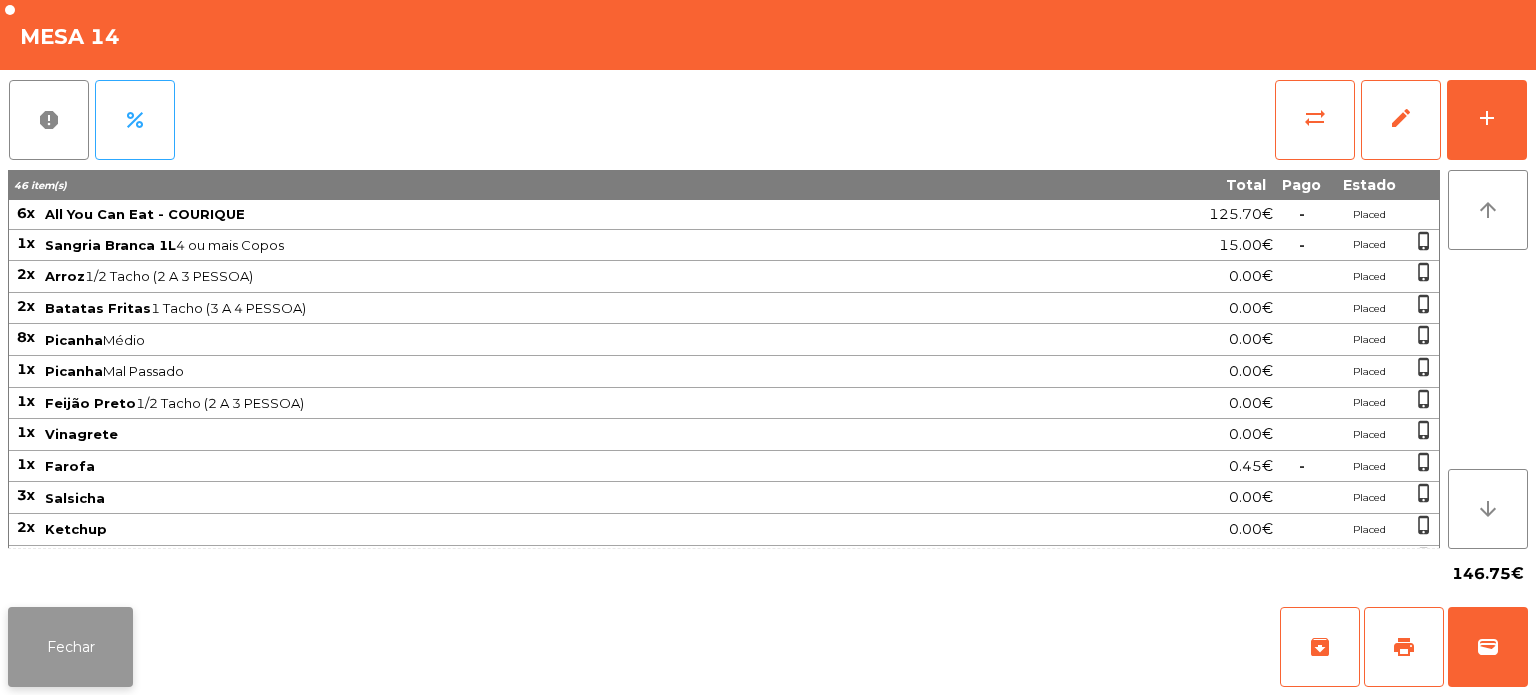 click on "Fechar" 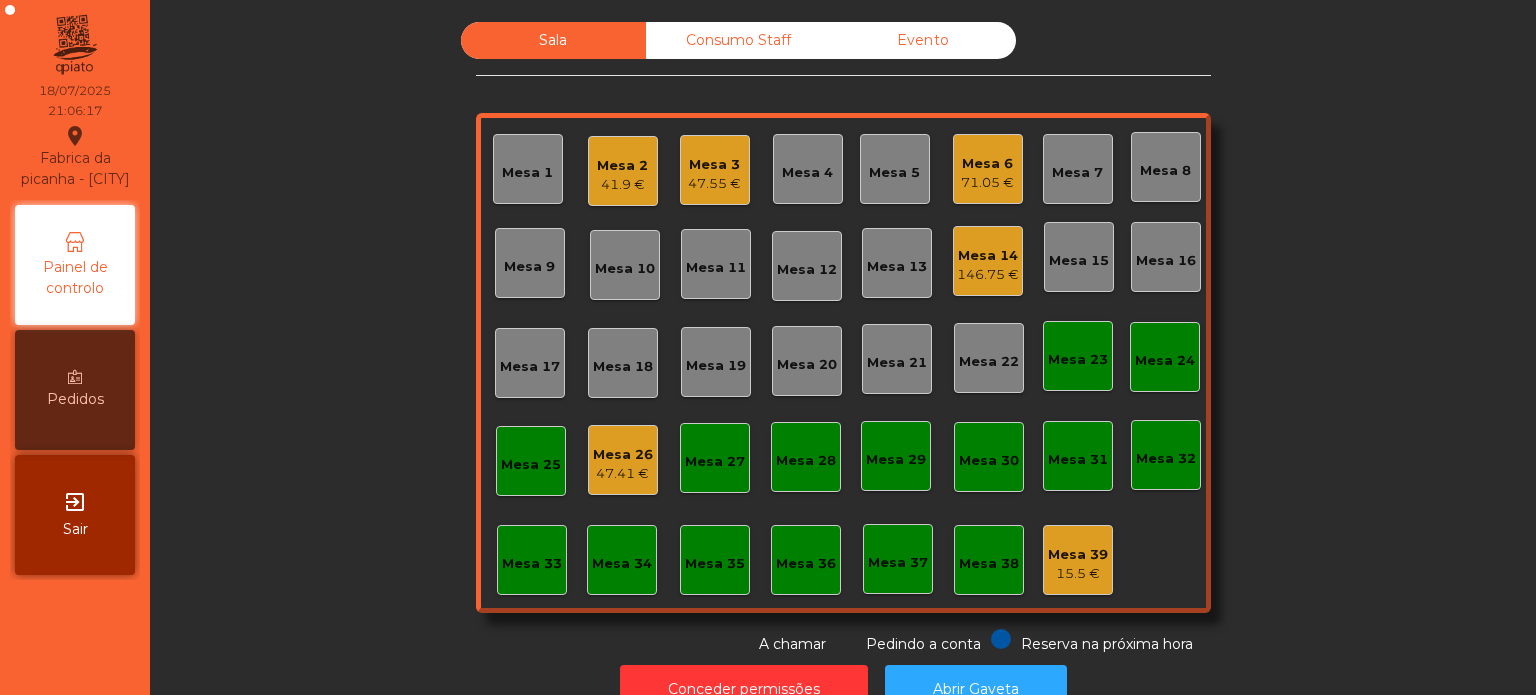 click on "146.75 €" 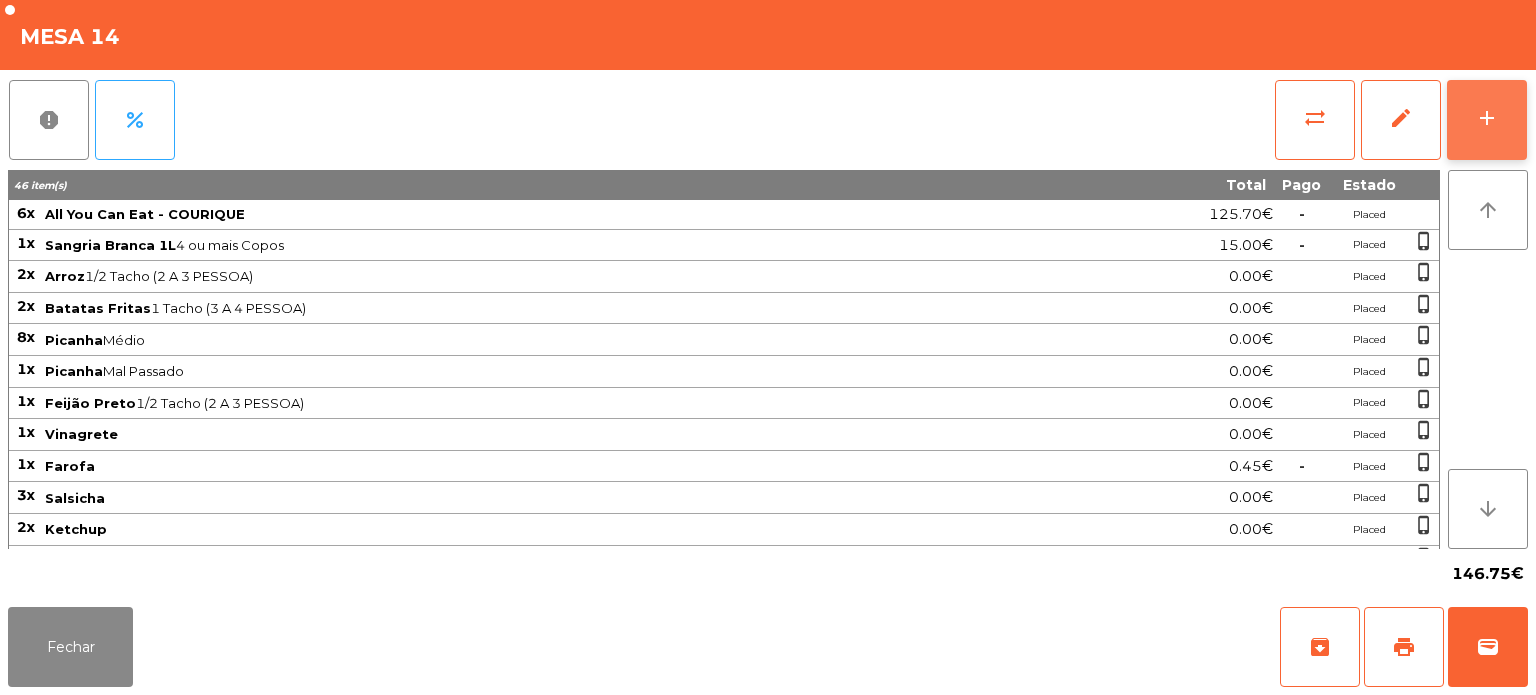 click on "add" 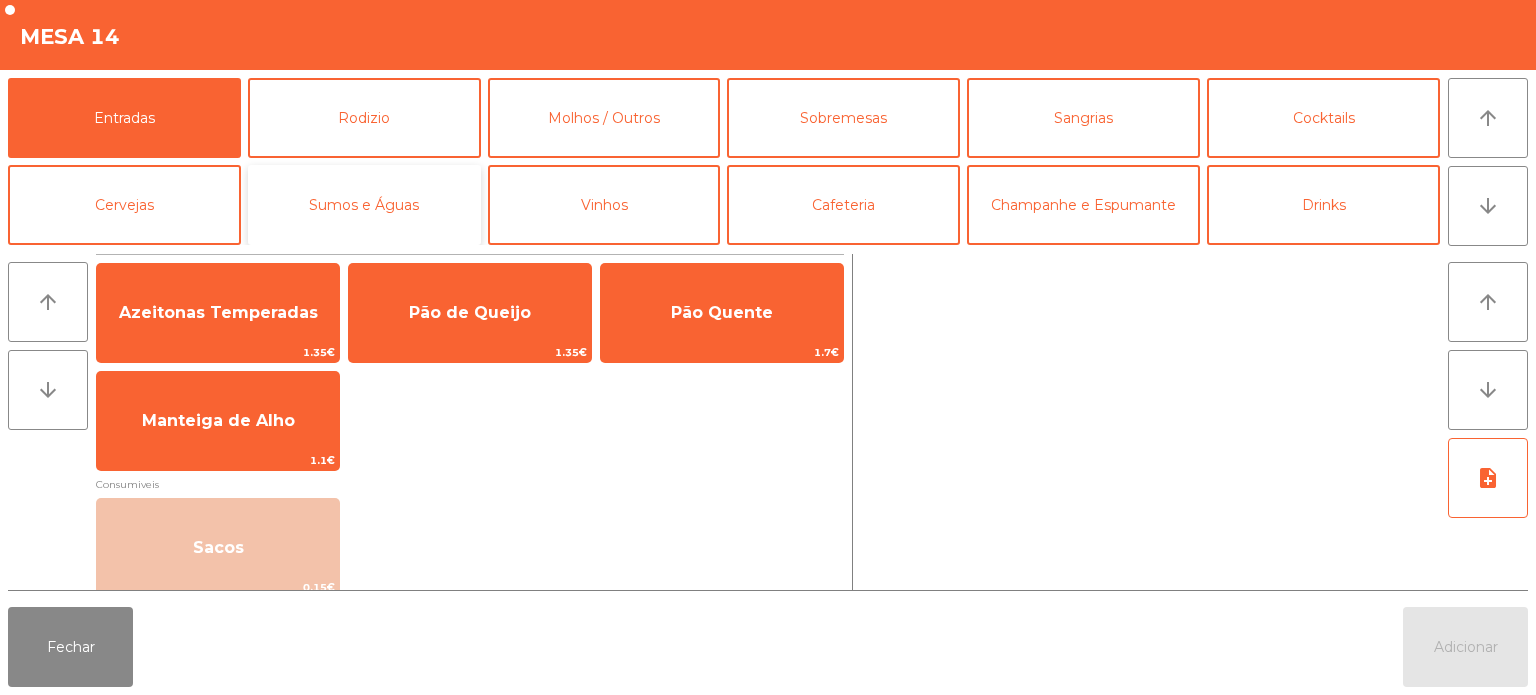 click on "Sumos e Águas" 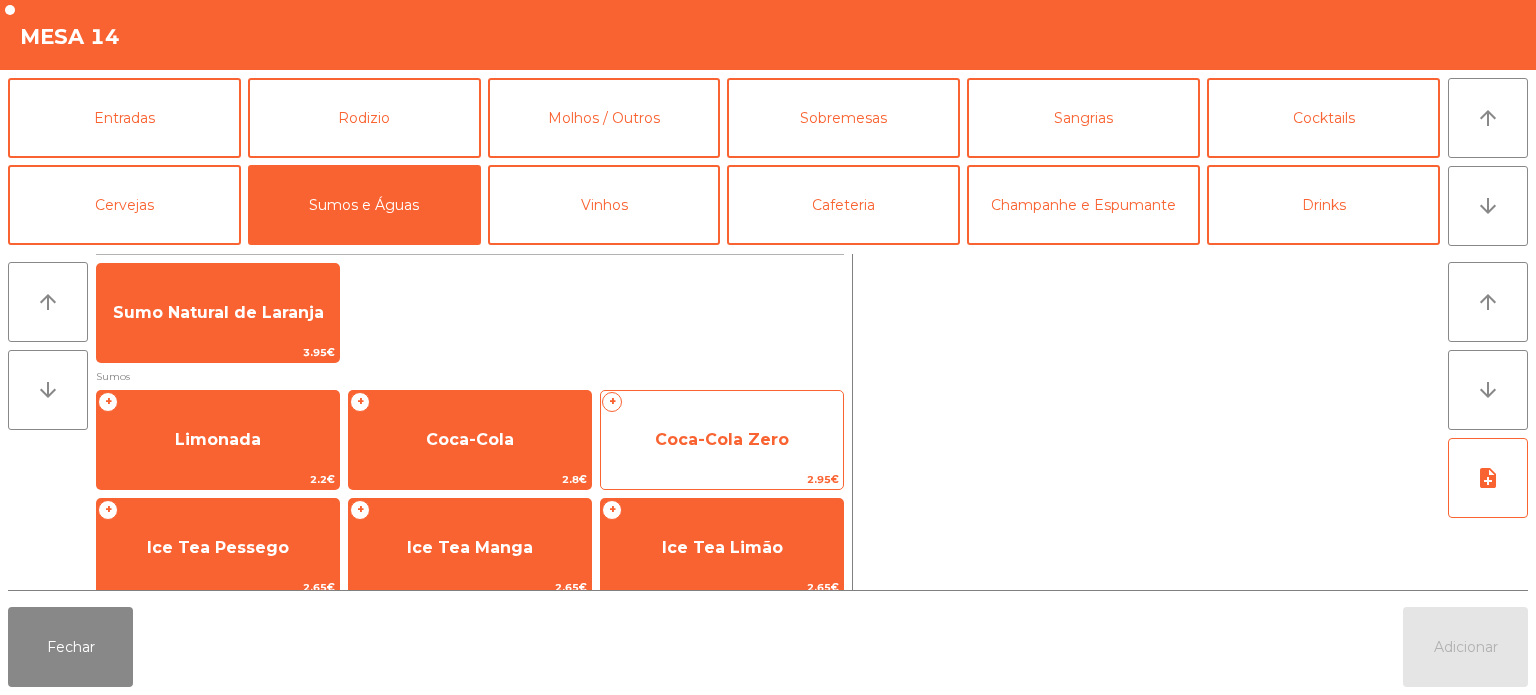 click on "Coca-Cola Zero" 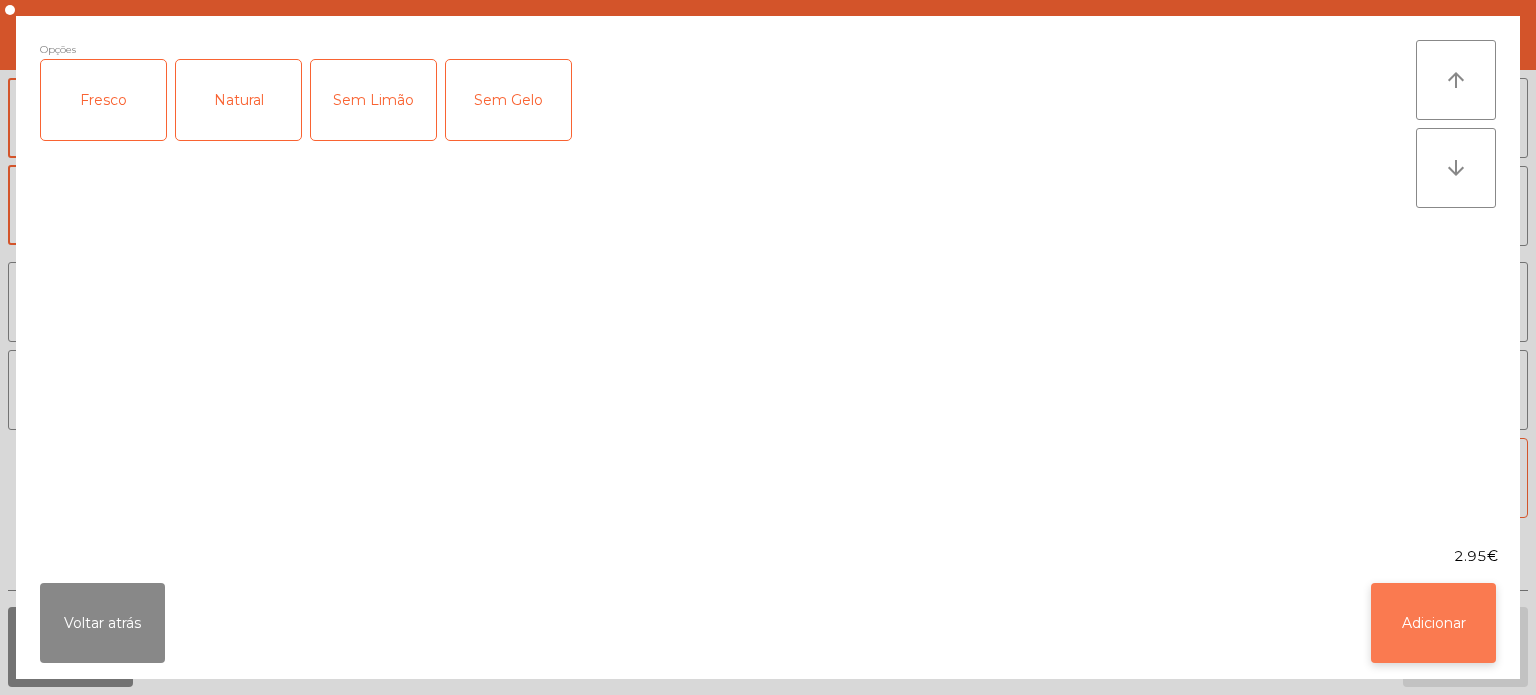 click on "Adicionar" 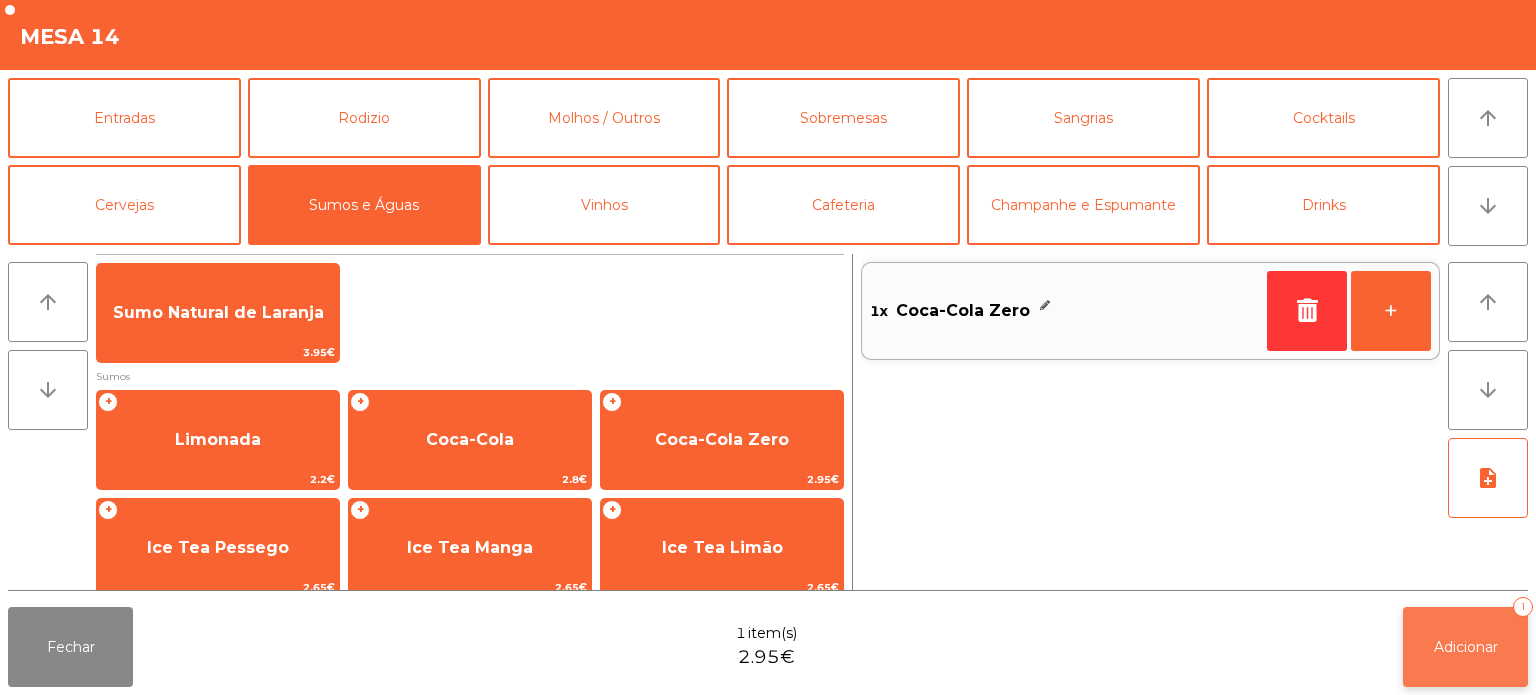 click on "Adicionar" 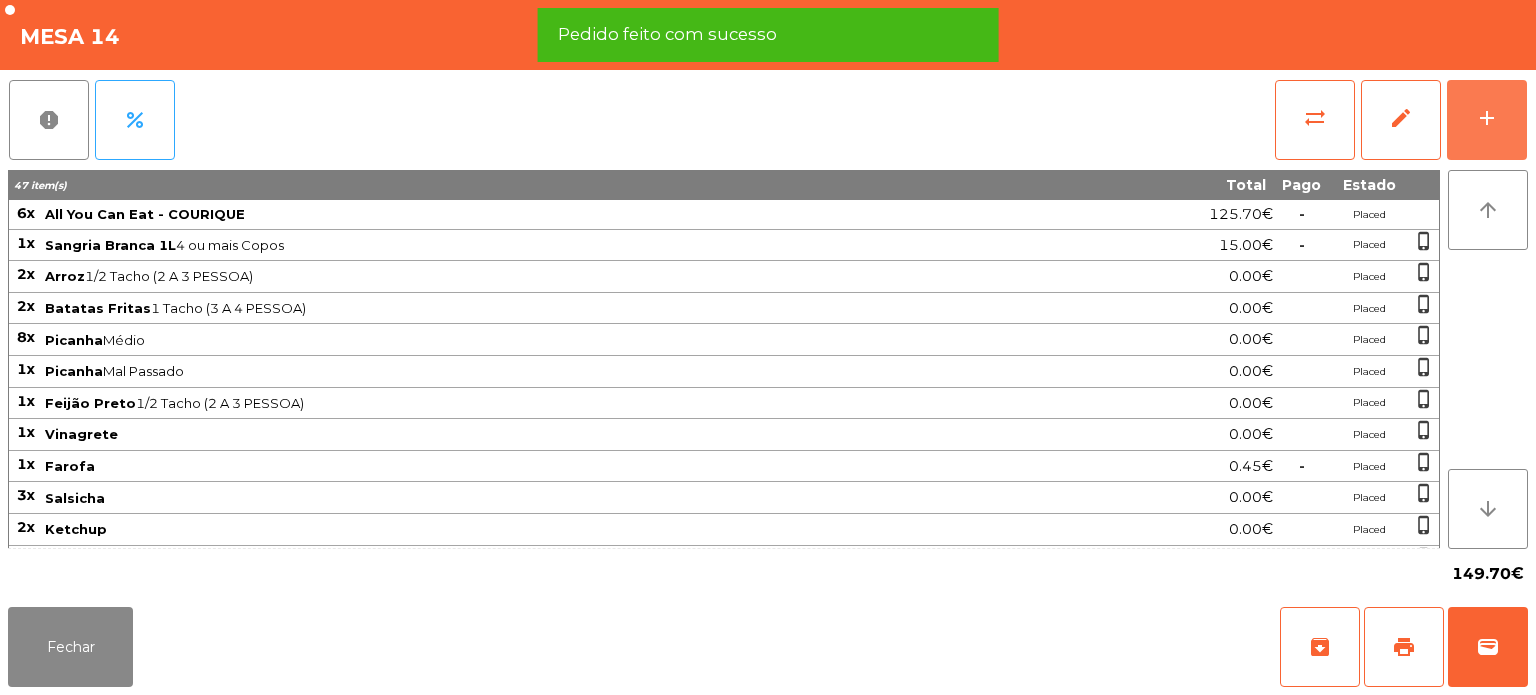 scroll, scrollTop: 236, scrollLeft: 0, axis: vertical 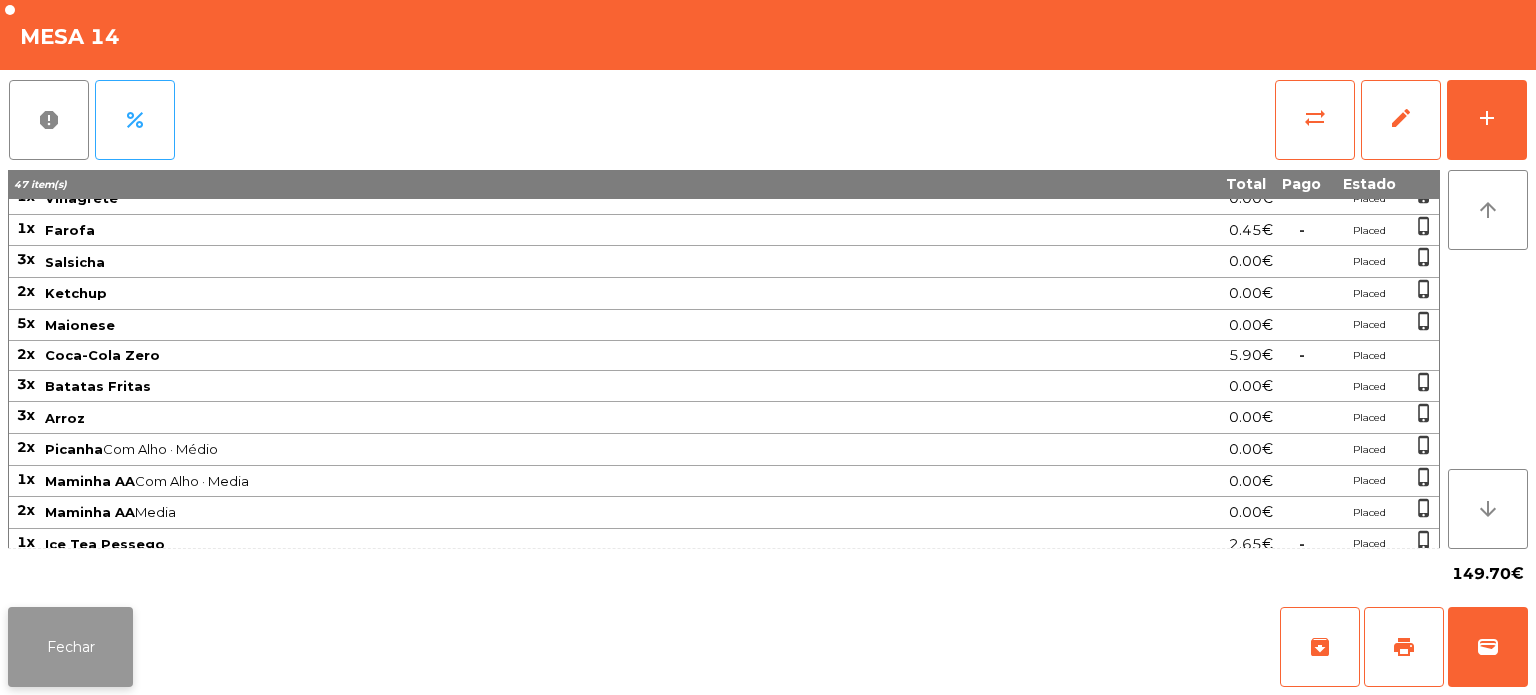 click on "Fechar" 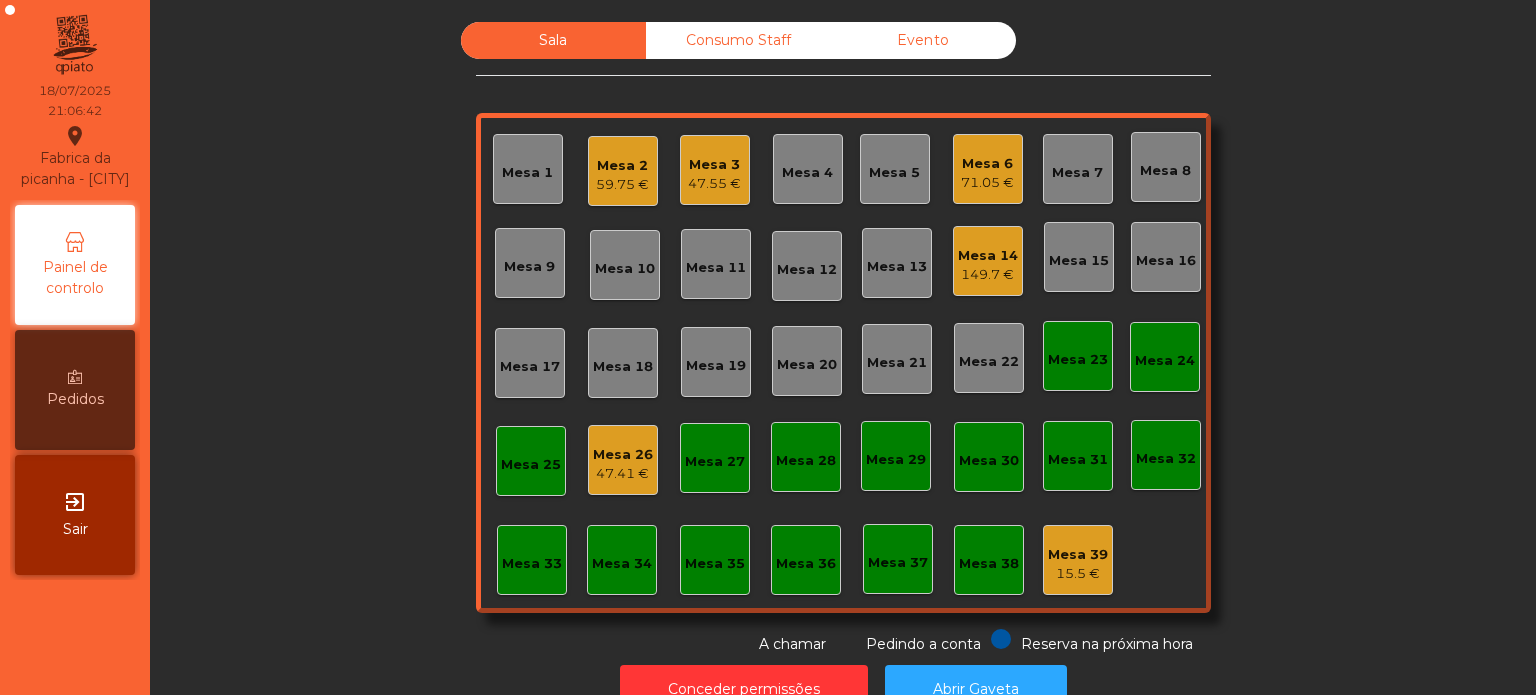 click on "Mesa 26   47.41 €" 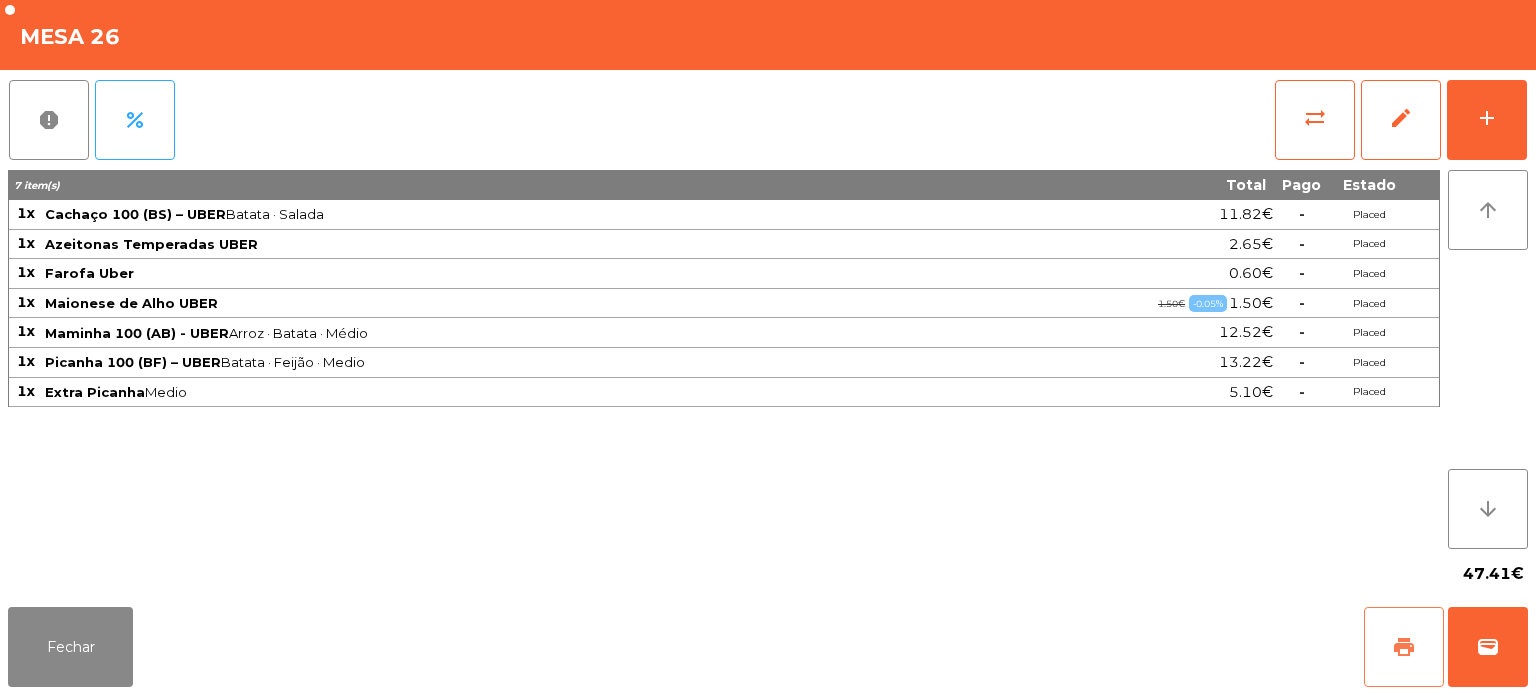 click on "print" 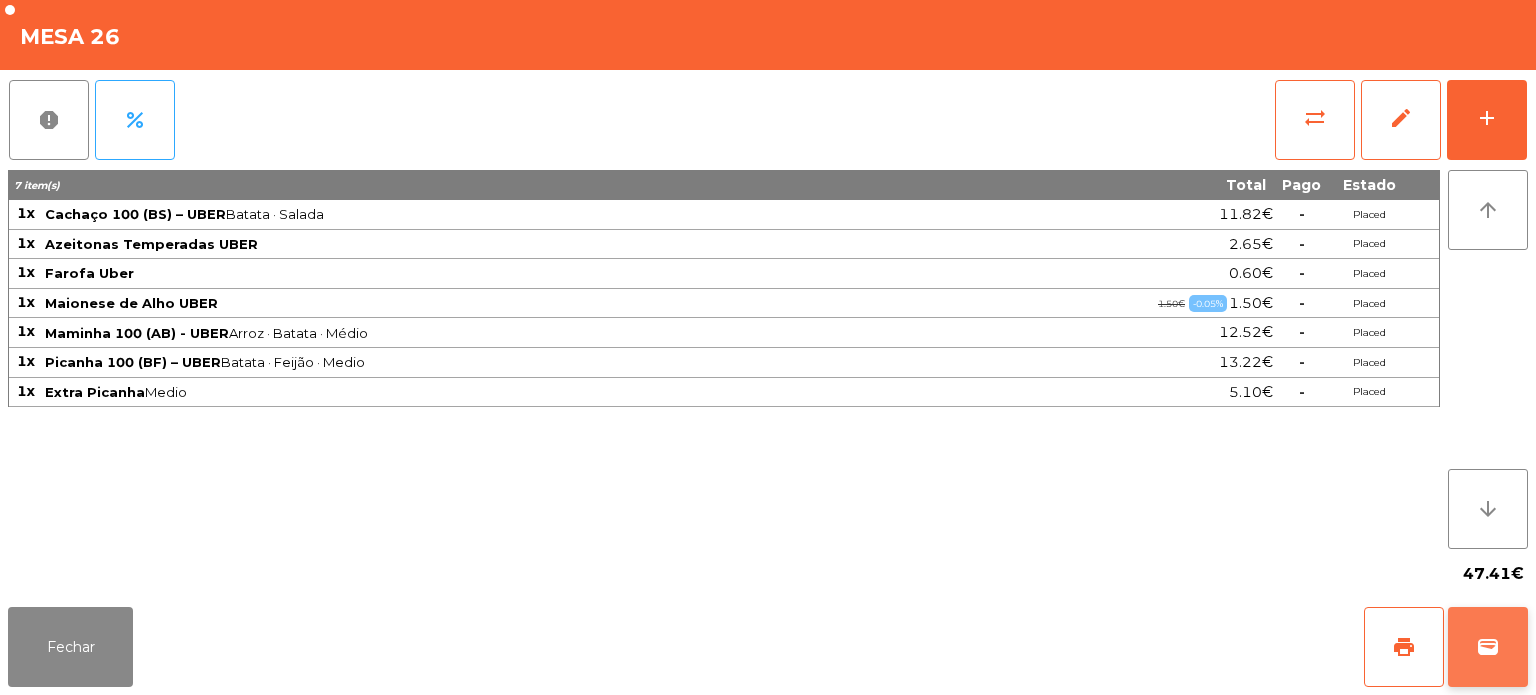 click on "wallet" 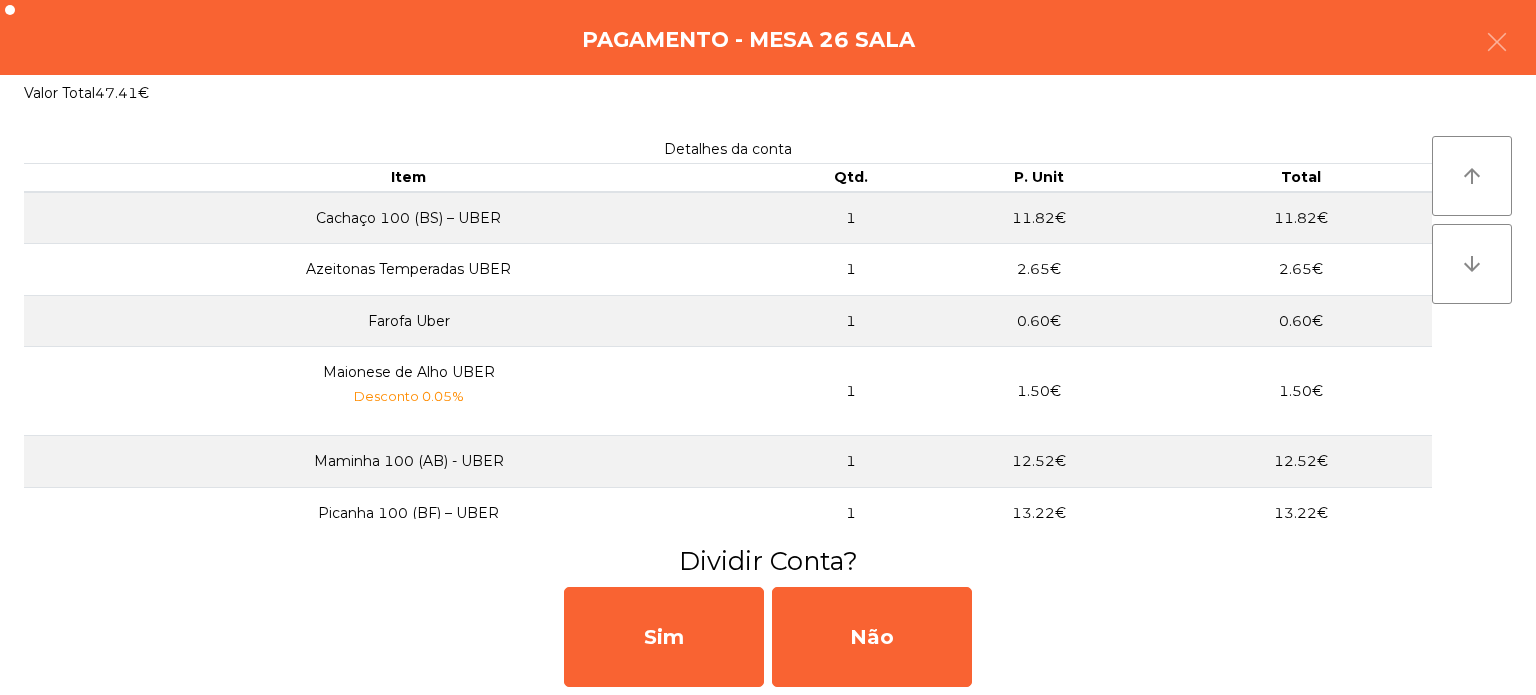 click on "Maionese de Alho UBER   Desconto 0.05%" 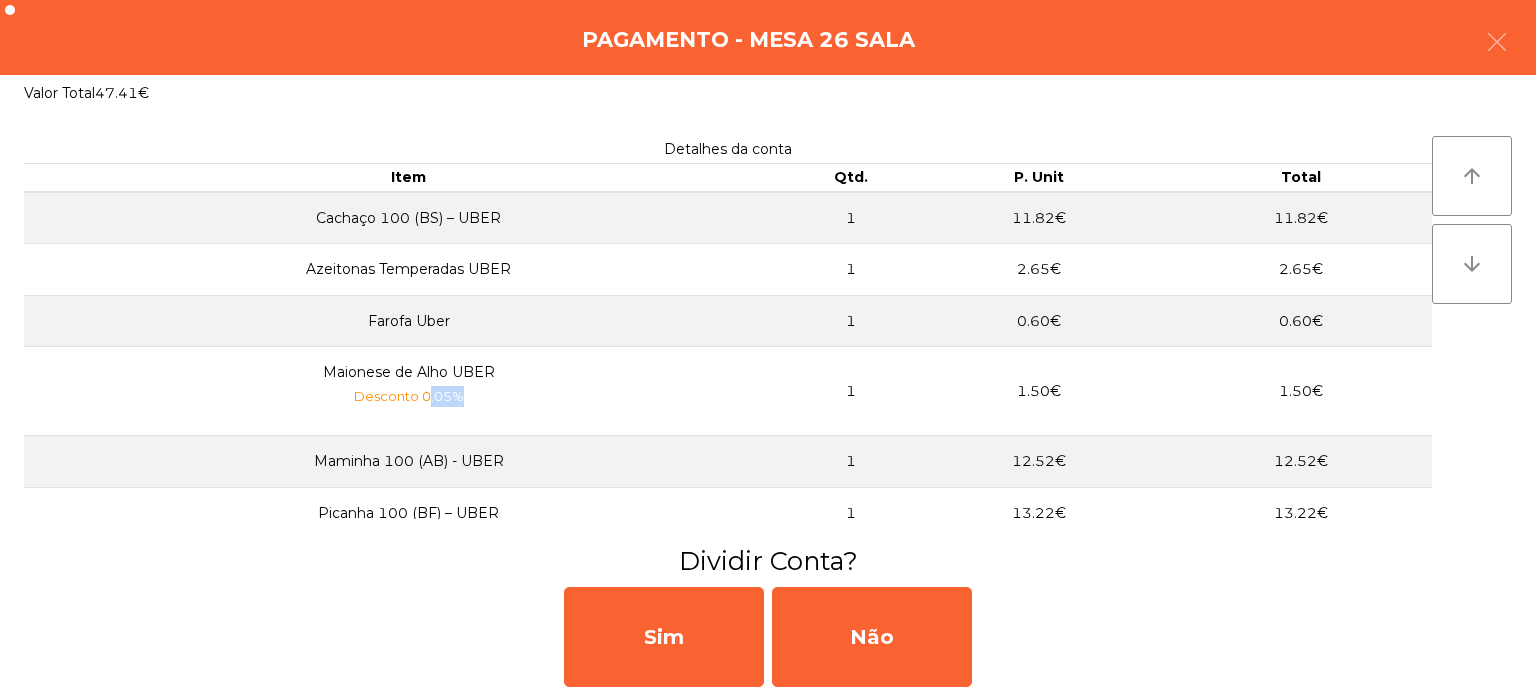 scroll, scrollTop: 83, scrollLeft: 0, axis: vertical 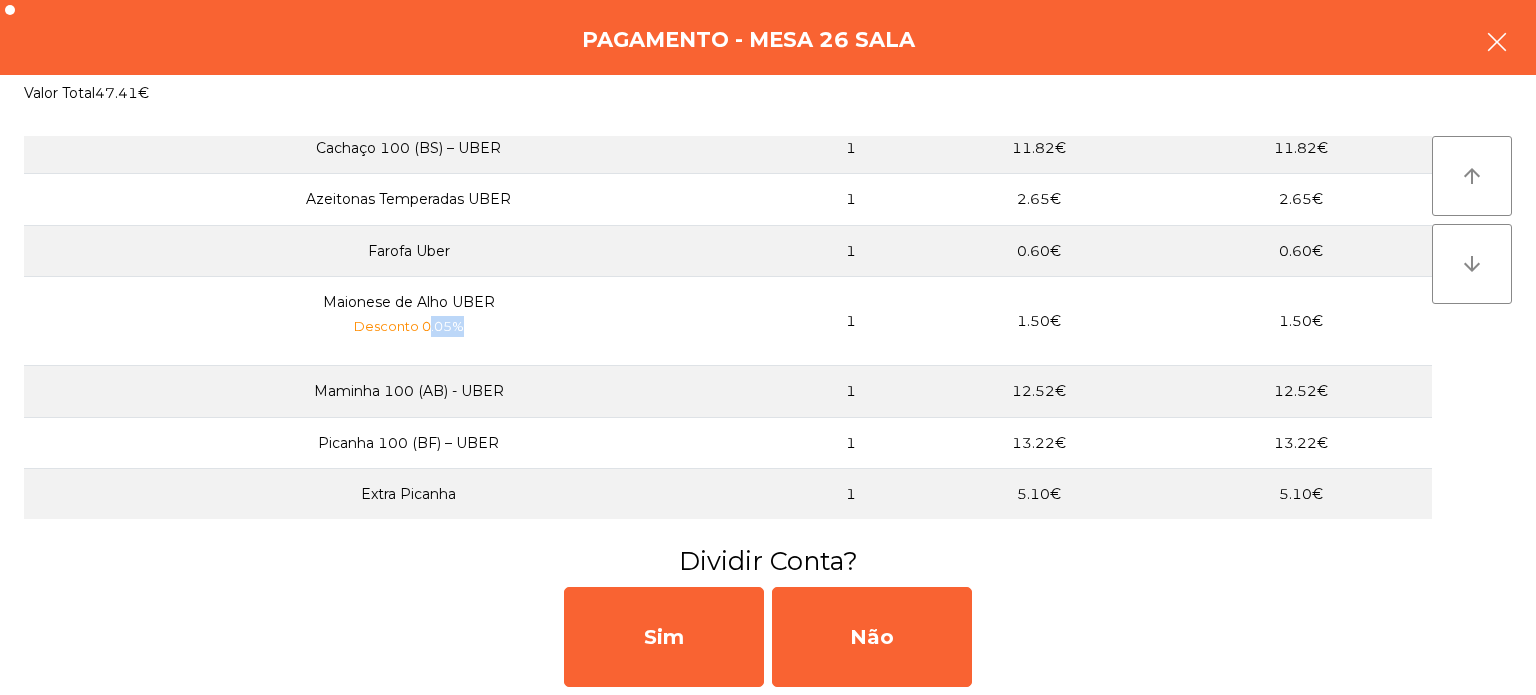 click 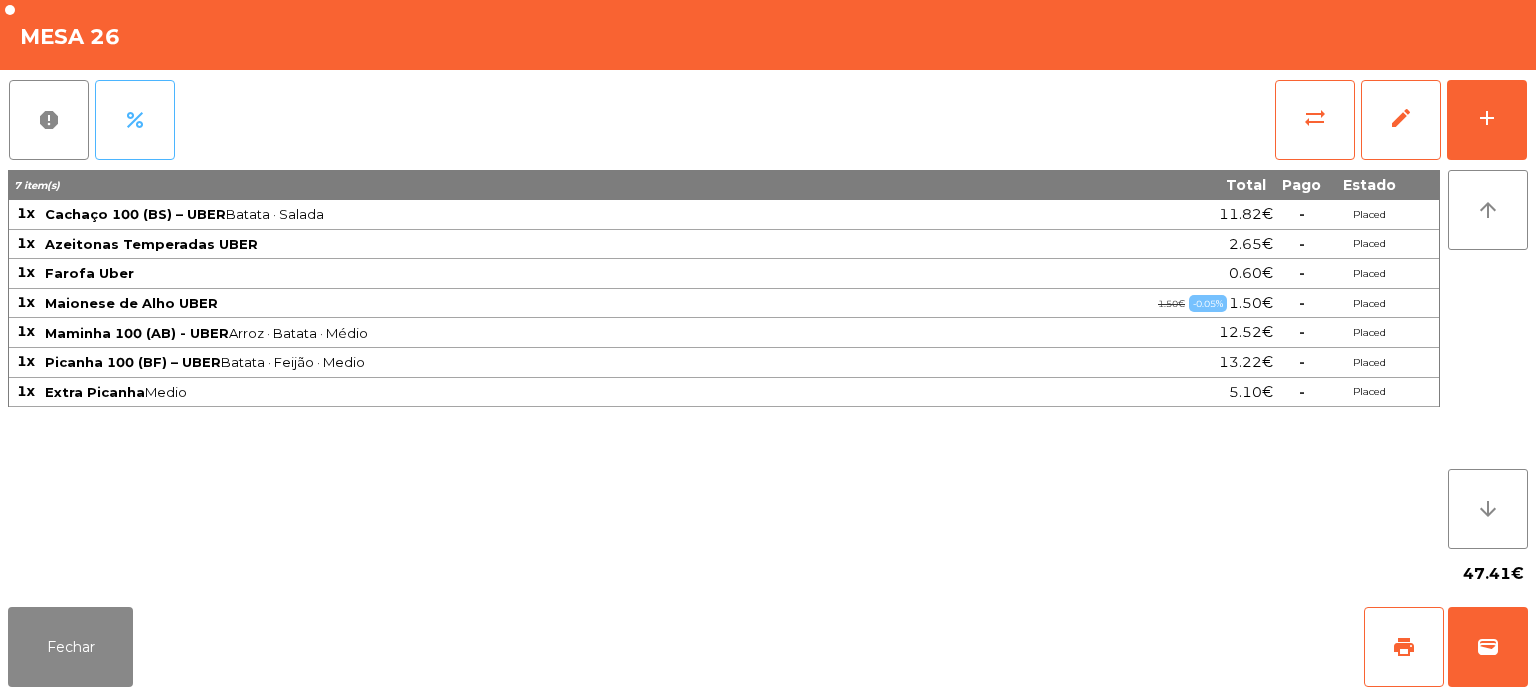 click on "percent" 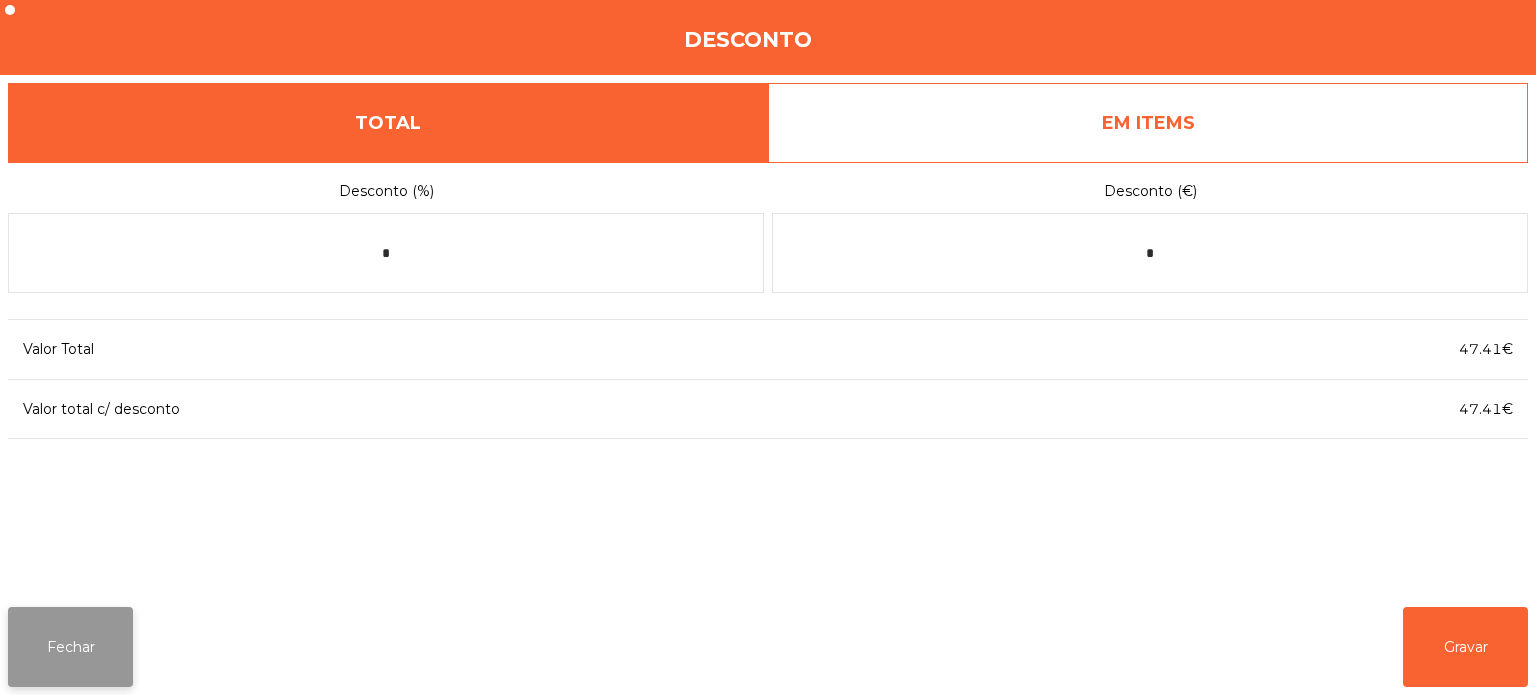 click on "Fechar" 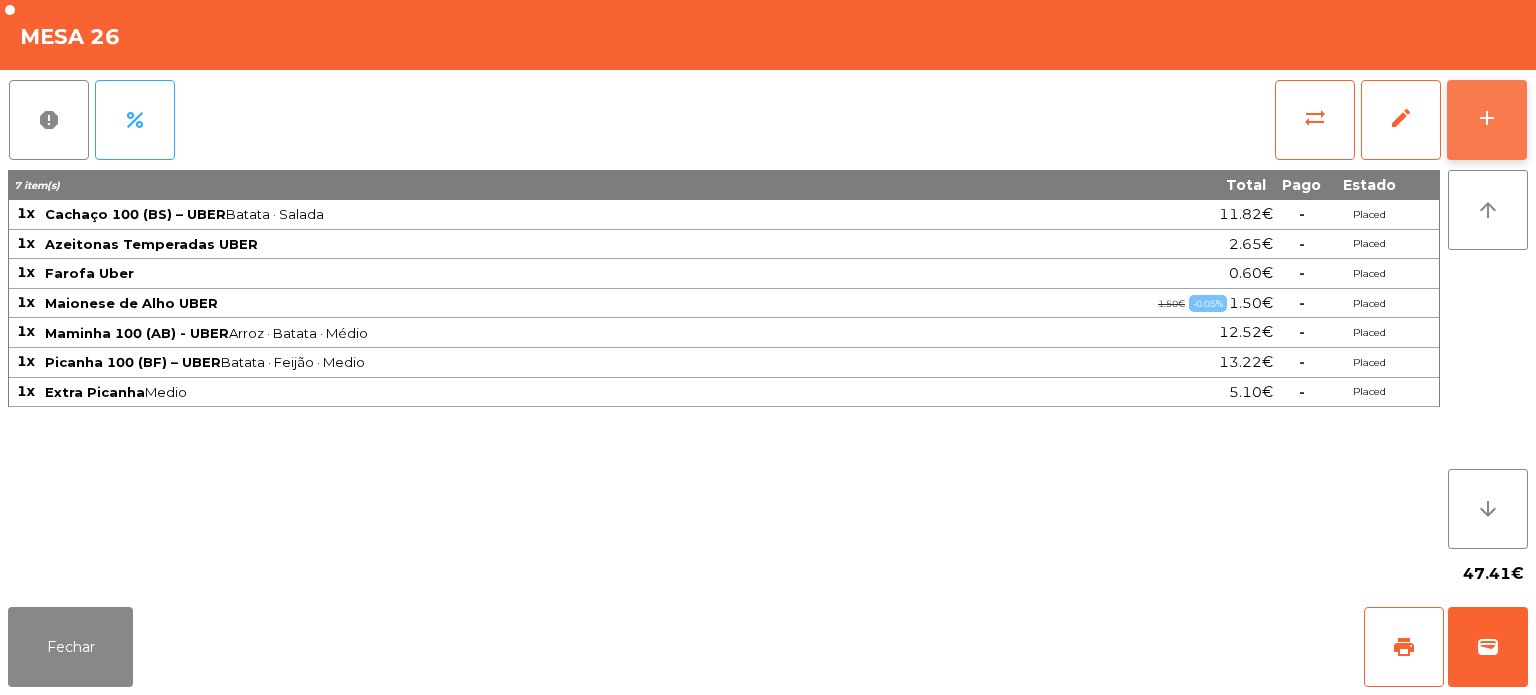 click on "add" 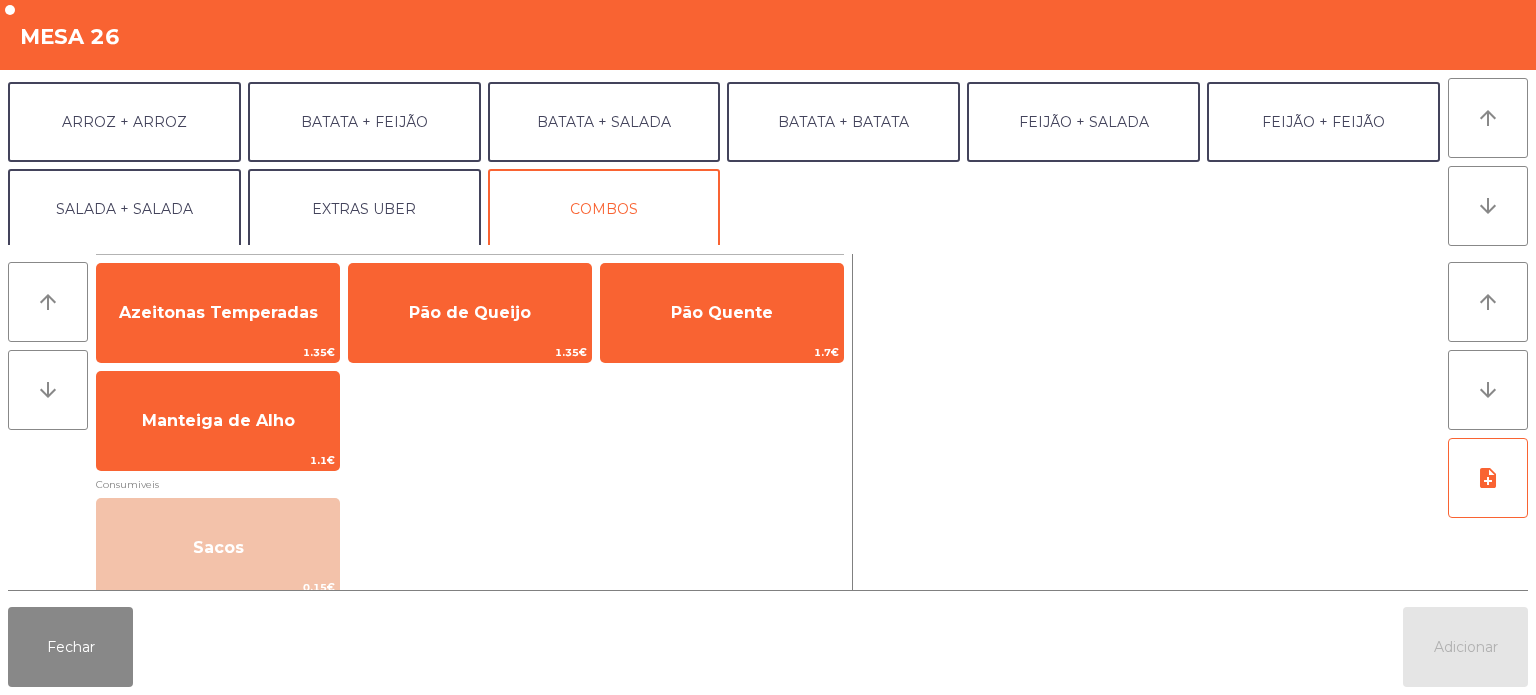 scroll, scrollTop: 260, scrollLeft: 0, axis: vertical 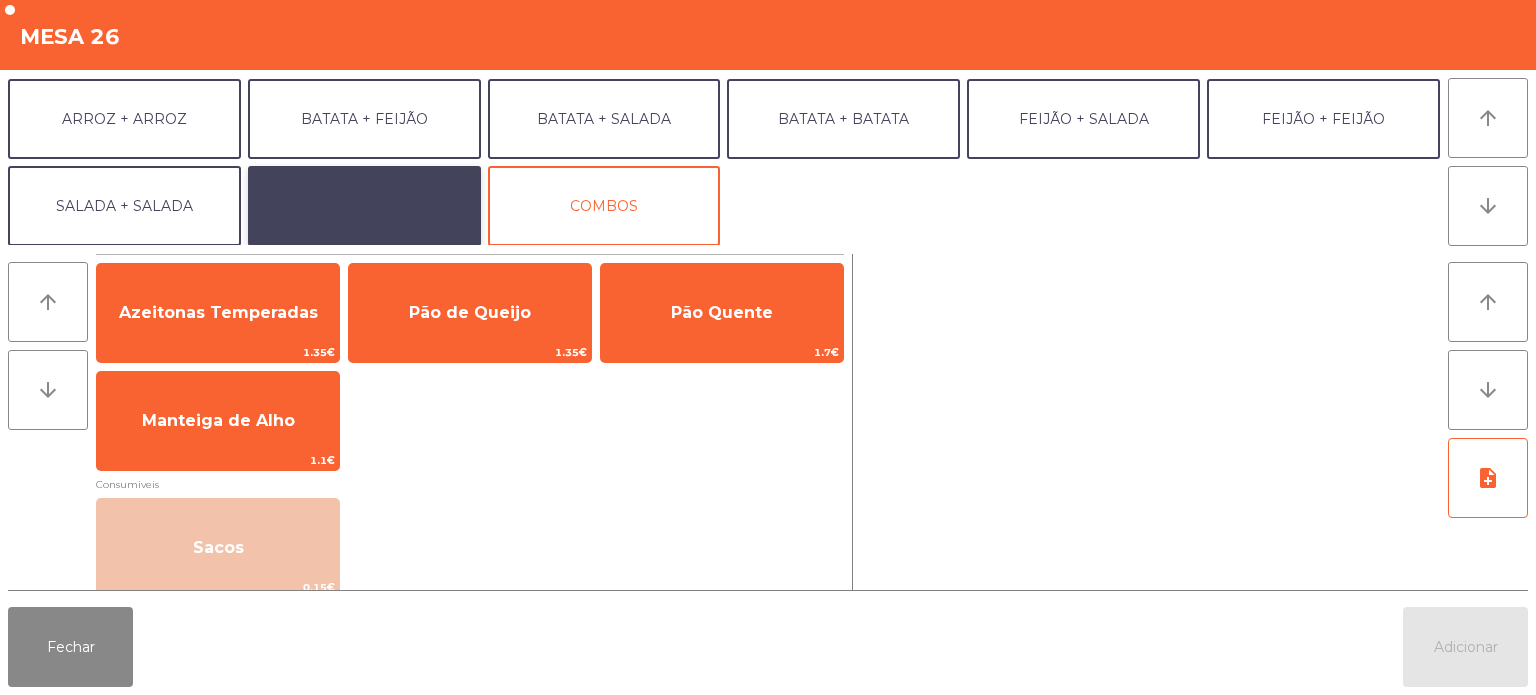 click on "EXTRAS UBER" 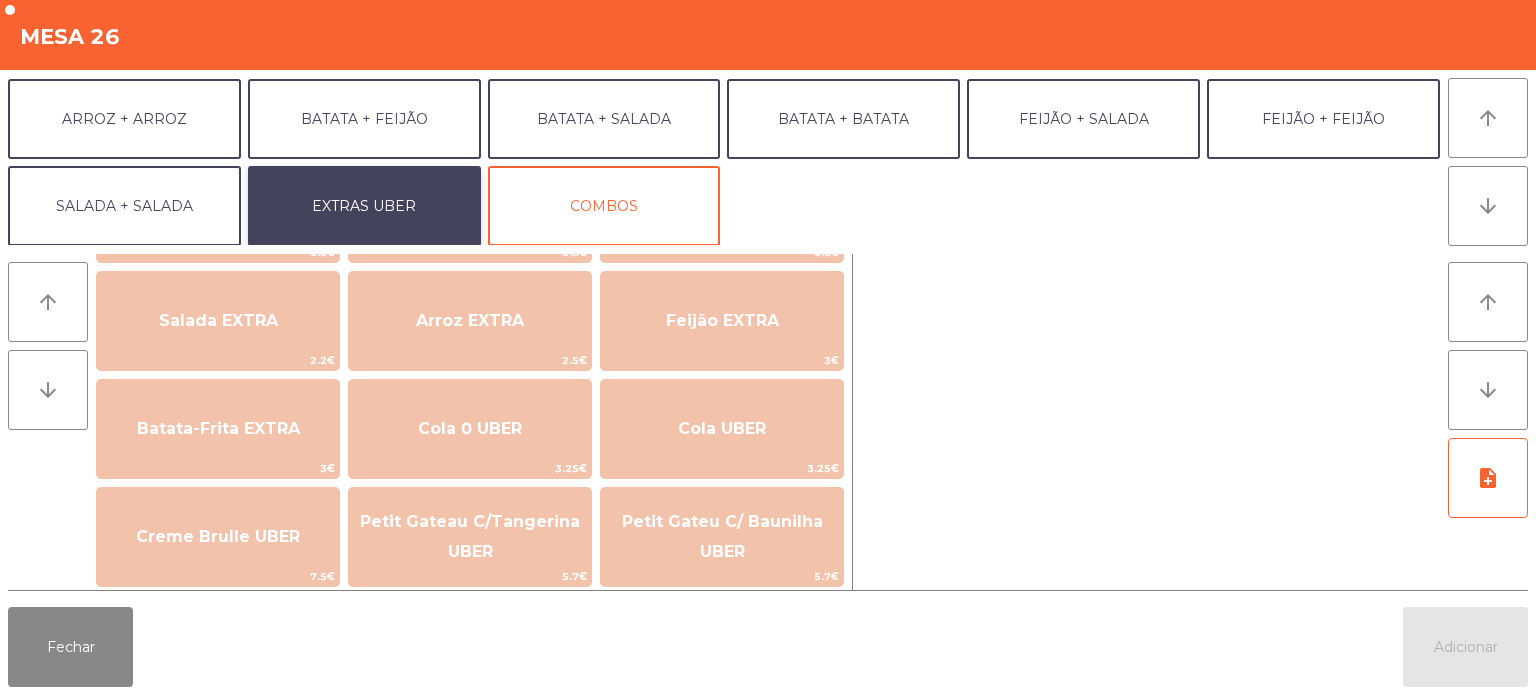 scroll, scrollTop: 0, scrollLeft: 0, axis: both 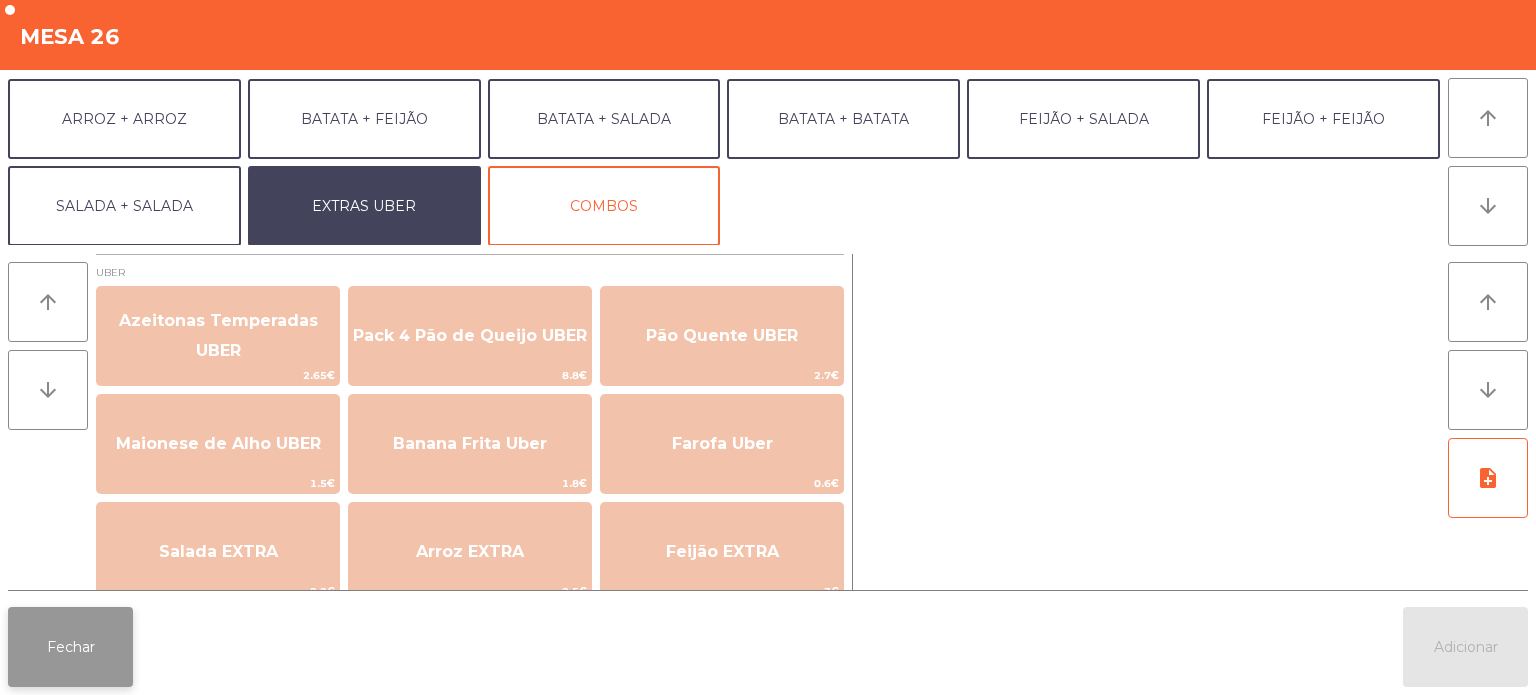 click on "Fechar" 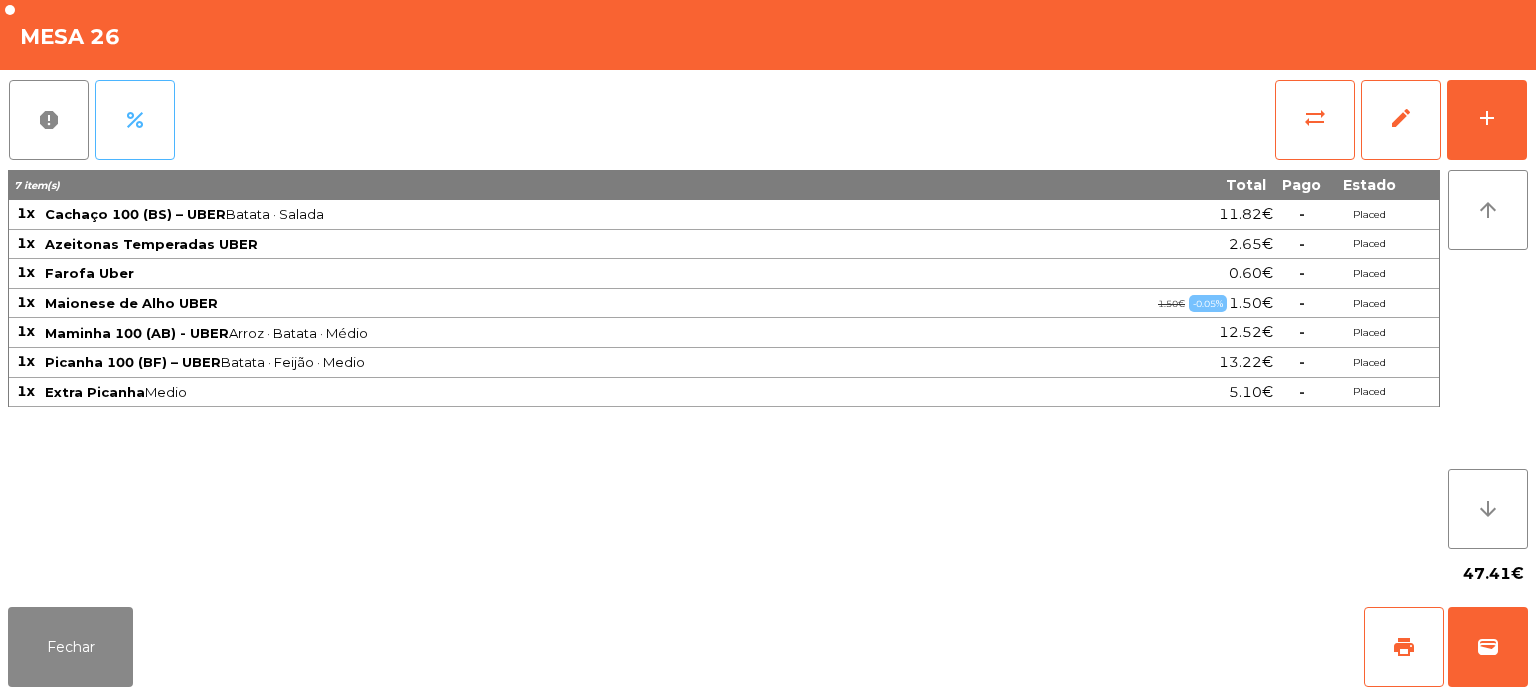 click on "percent" 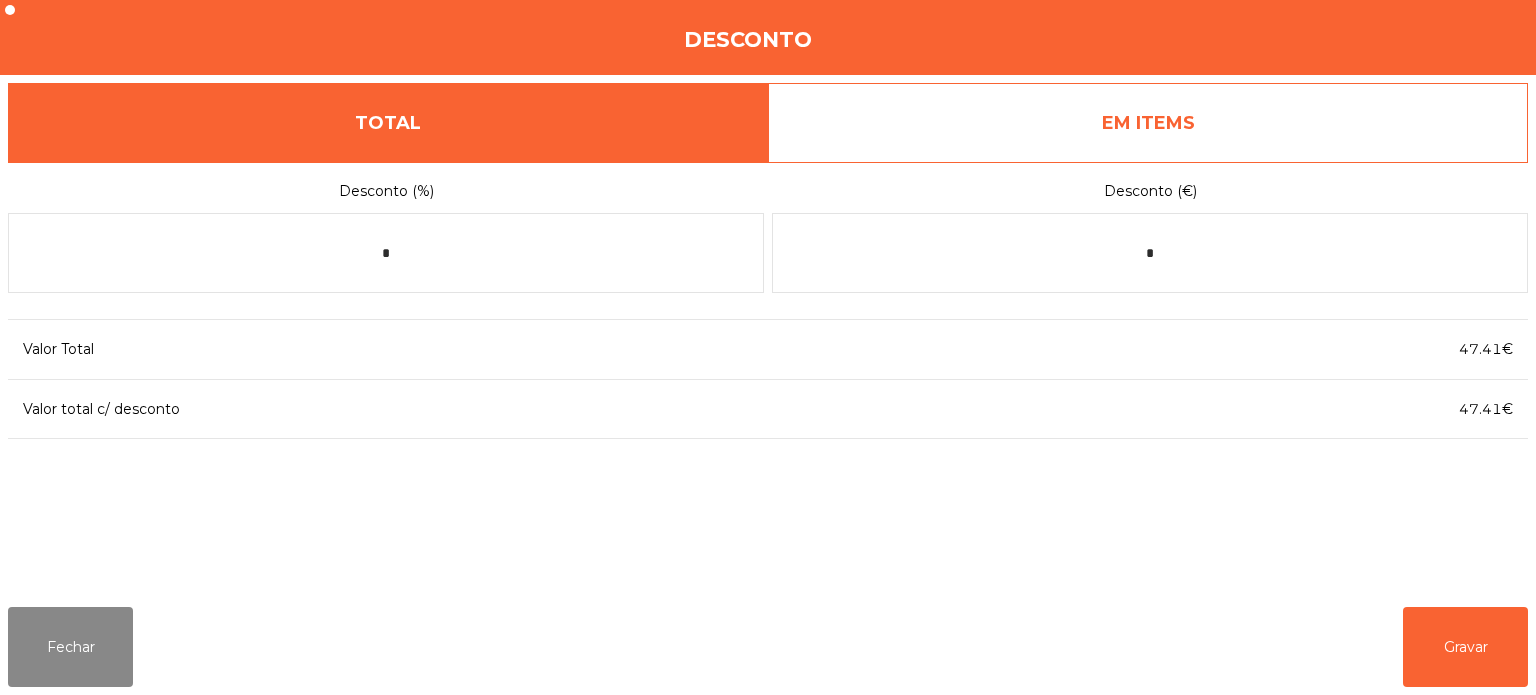 click on "EM ITEMS" at bounding box center (1148, 123) 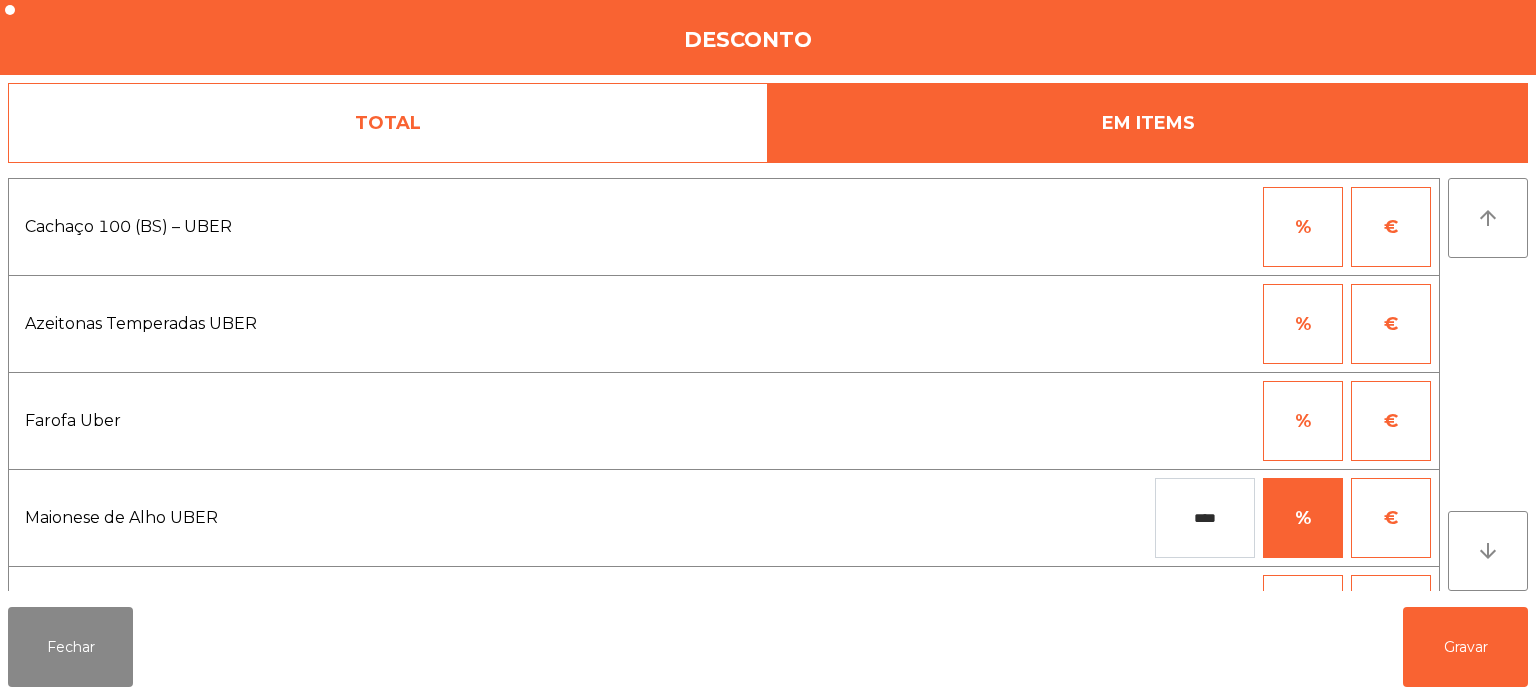 click on "TOTAL" at bounding box center [388, 123] 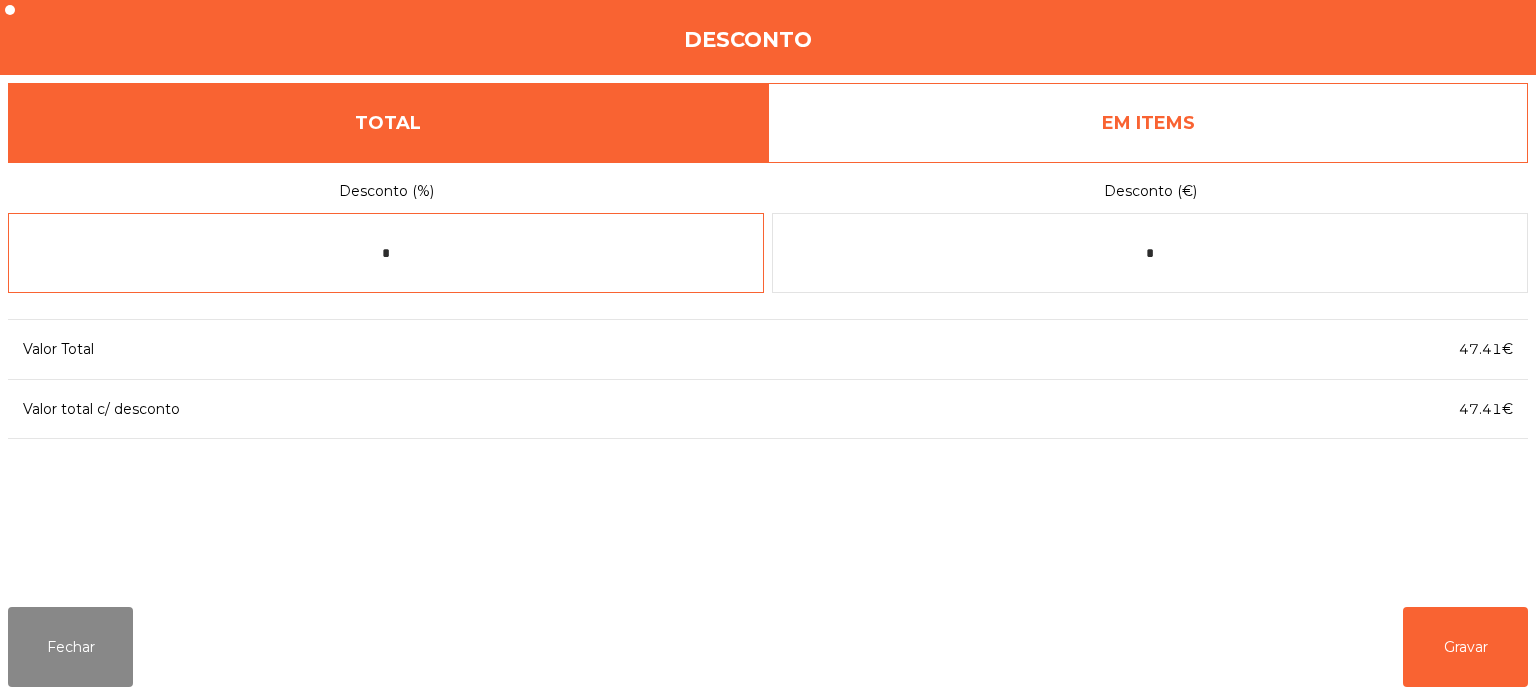 click on "*" at bounding box center (386, 253) 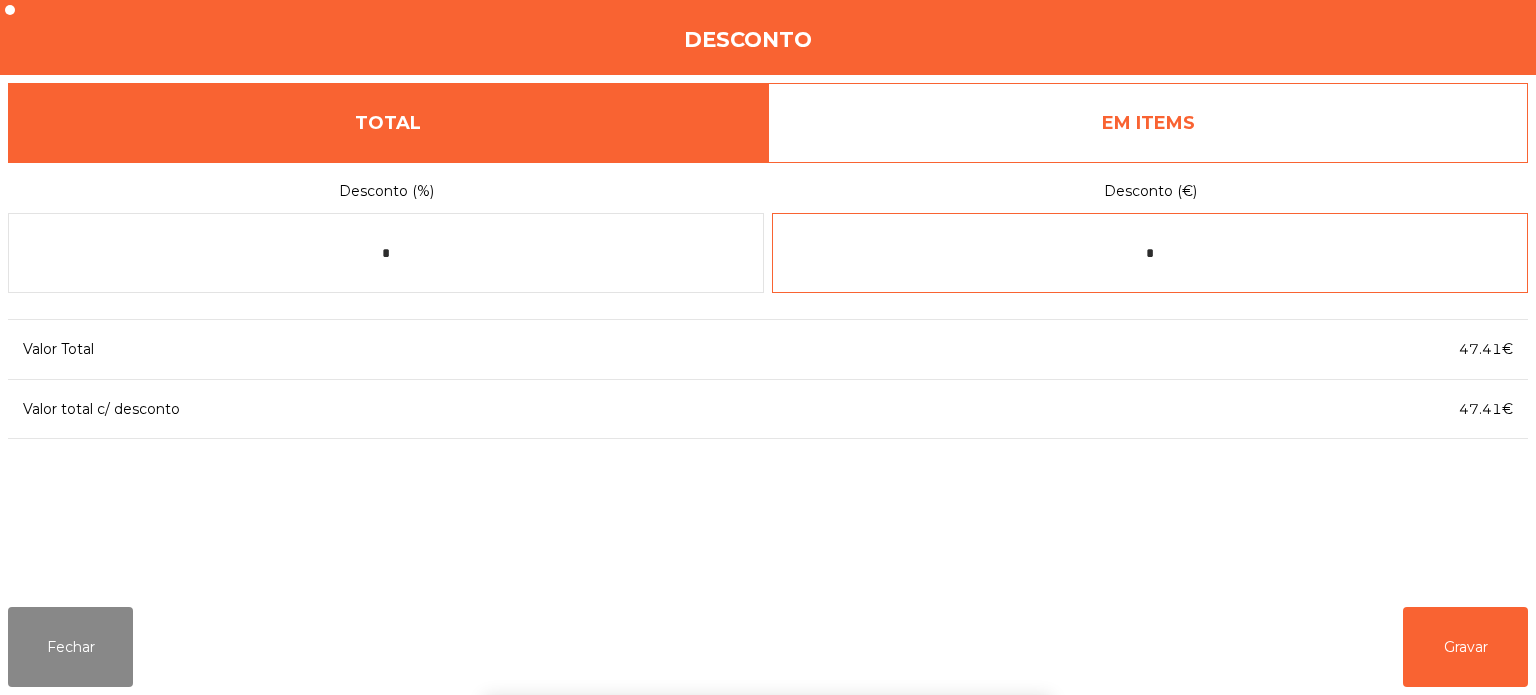 click on "*" at bounding box center [1150, 253] 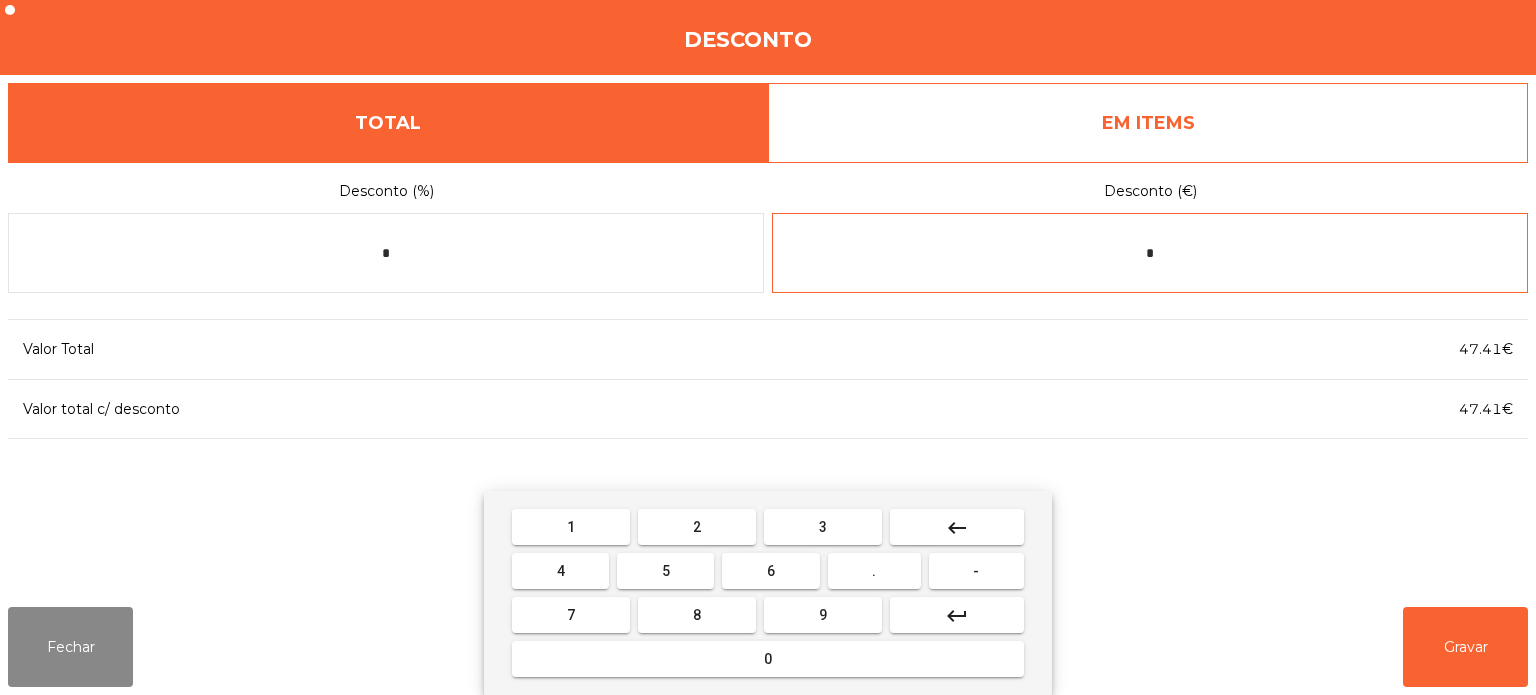 click on "0" at bounding box center [768, 659] 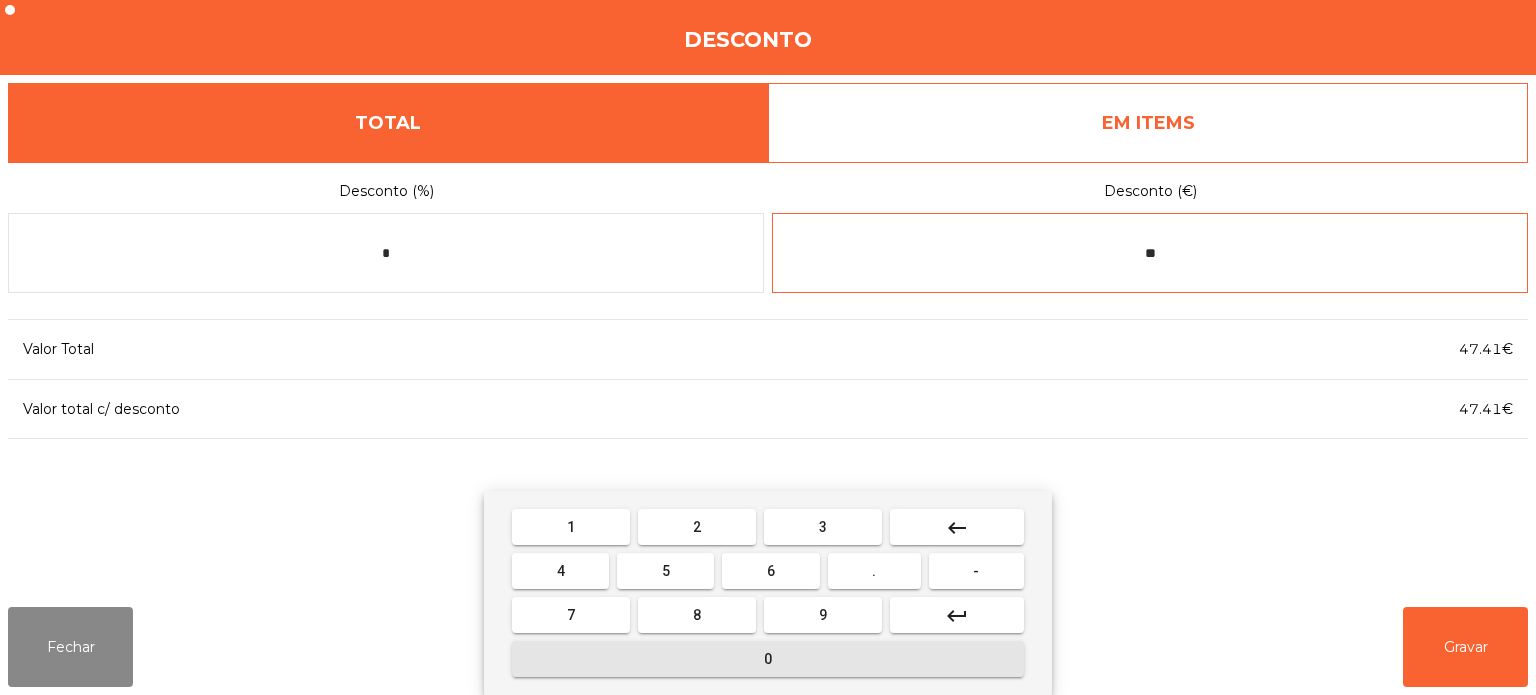 click on "0" at bounding box center [768, 659] 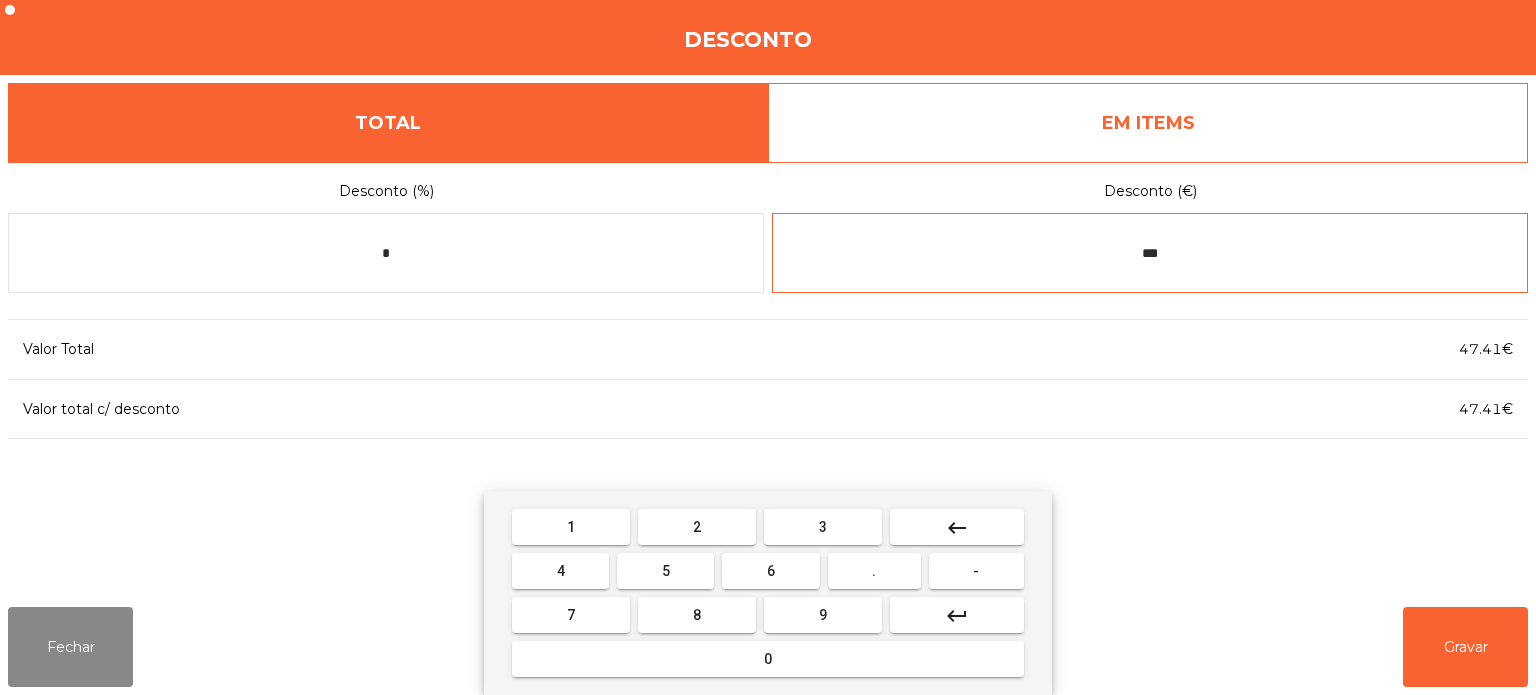 click on "5" at bounding box center (665, 571) 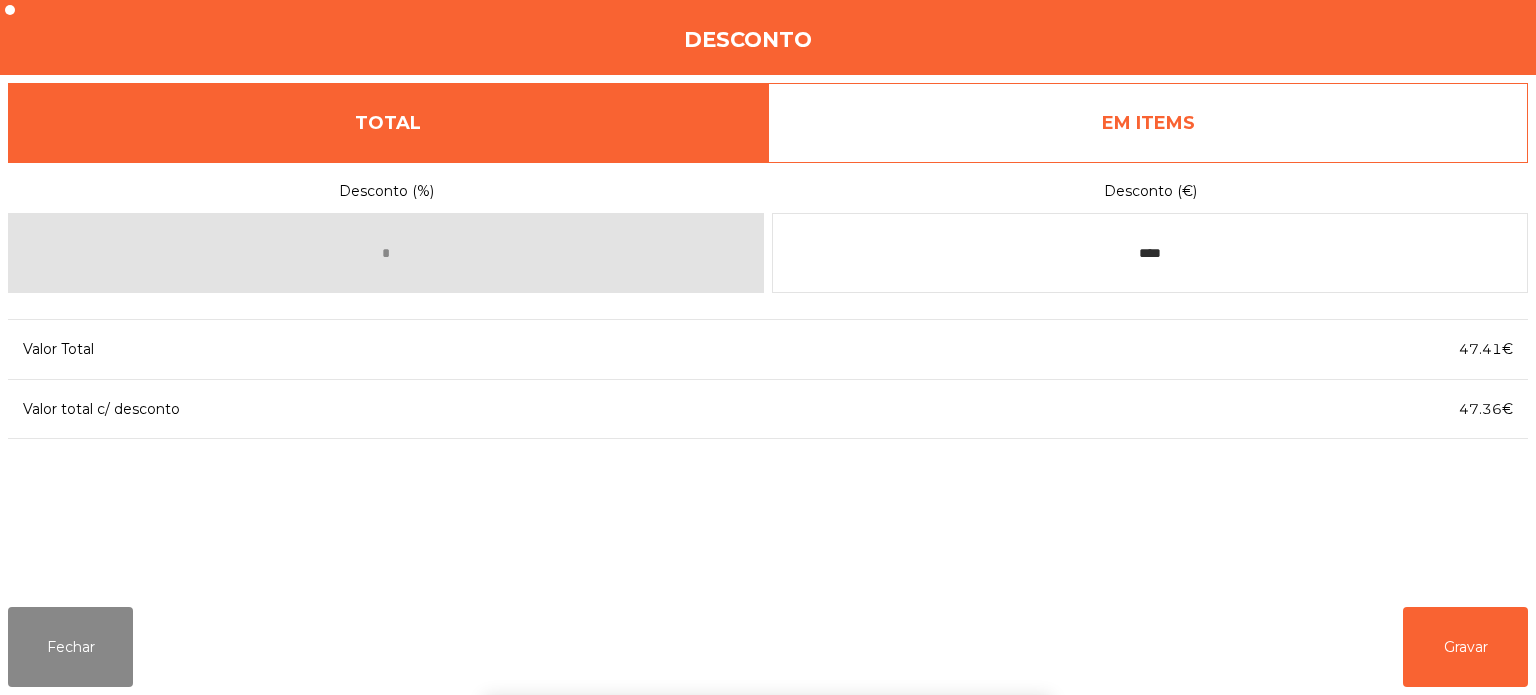 click on "1 2 3 keyboard_backspace 4 5 6 . - 7 8 9 keyboard_return 0" at bounding box center [768, 593] 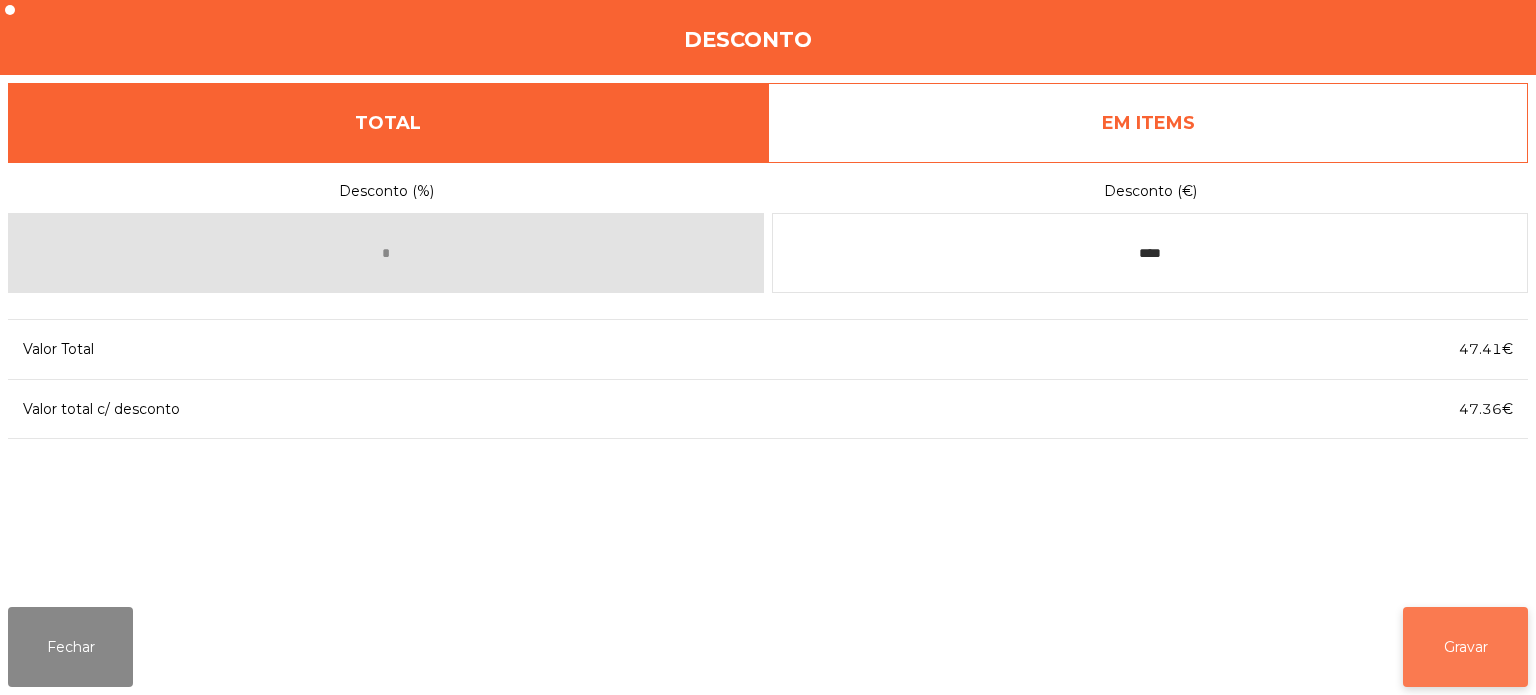 click on "Gravar" 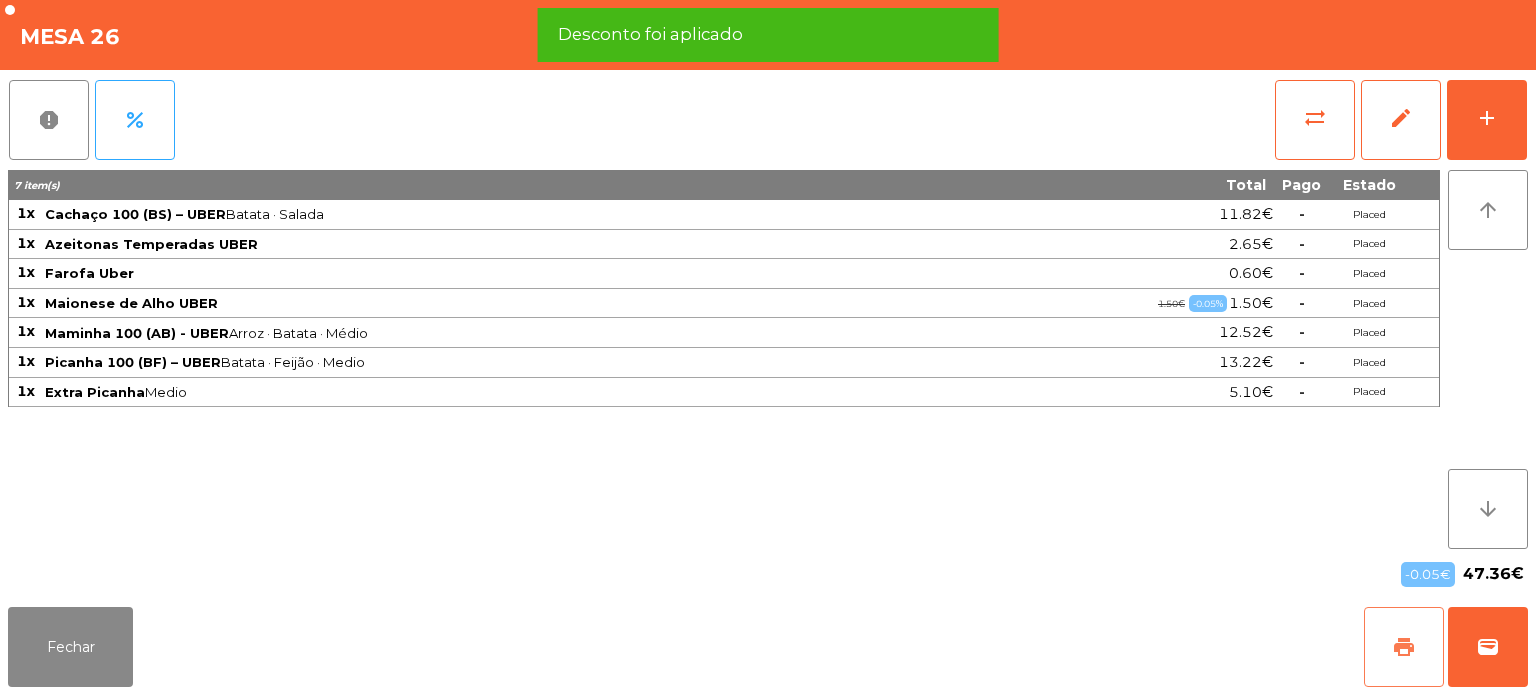 click on "print" 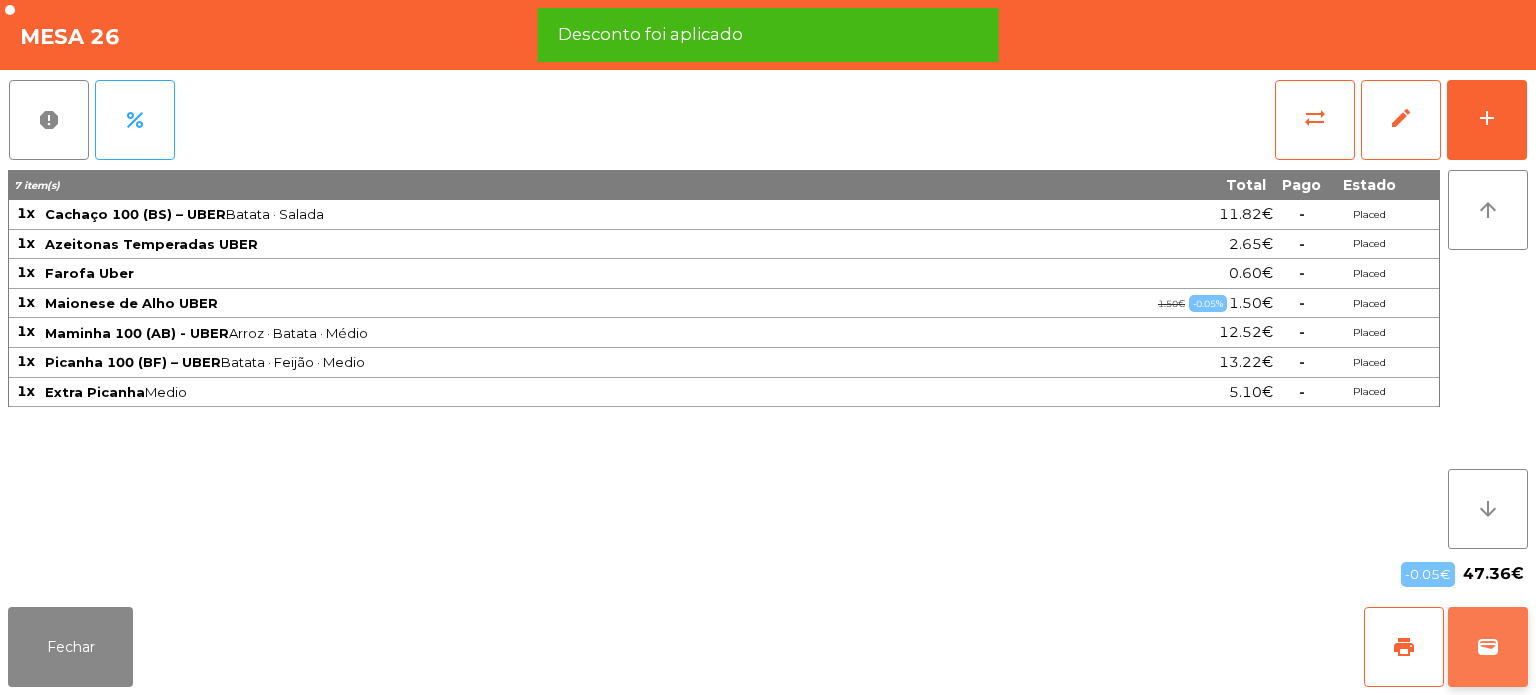 click on "wallet" 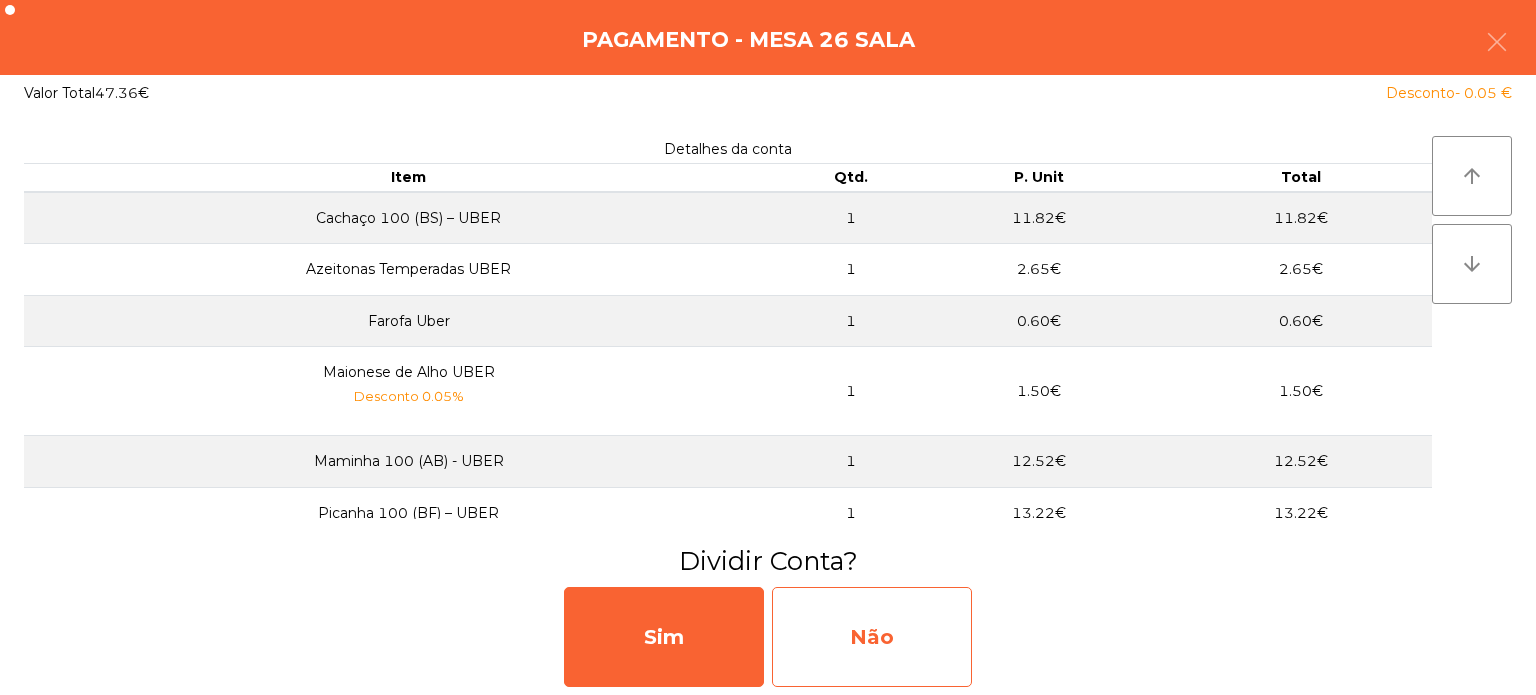 click on "Não" 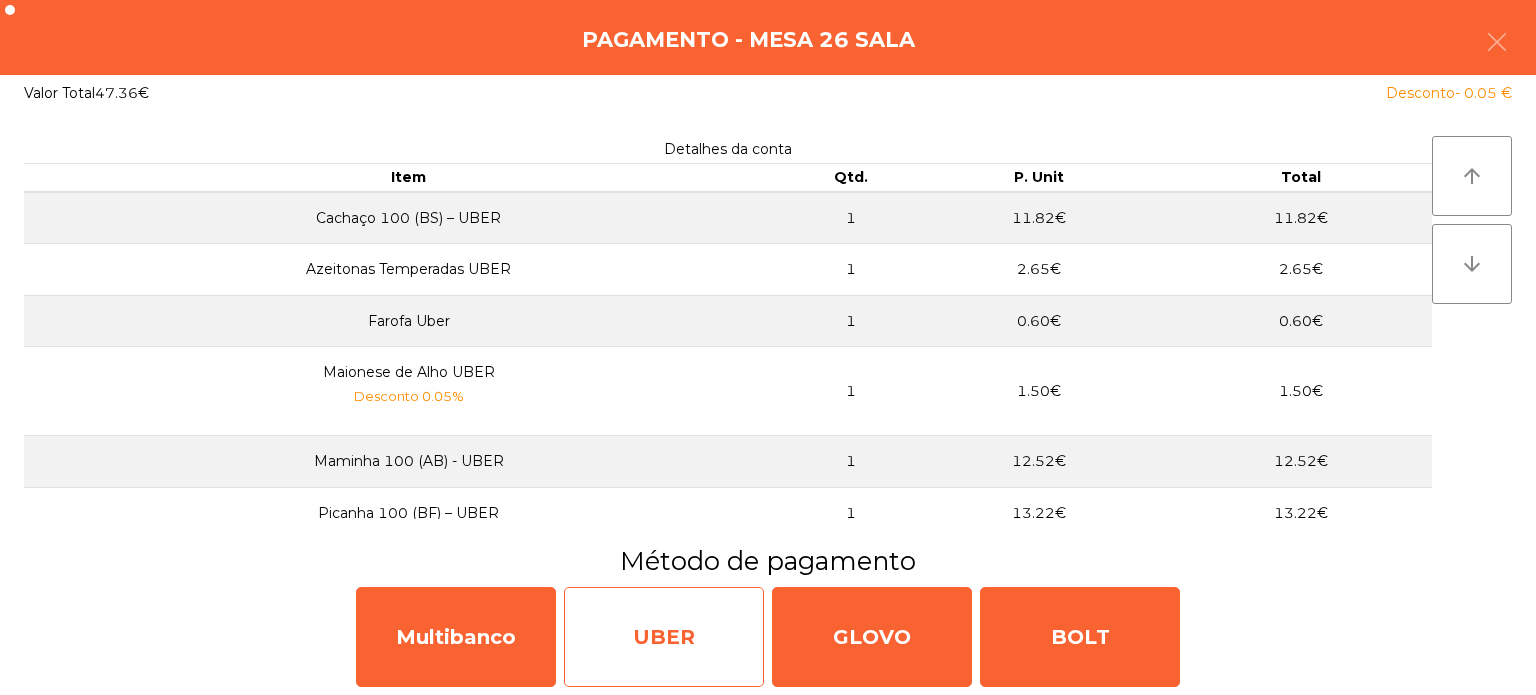 click on "UBER" 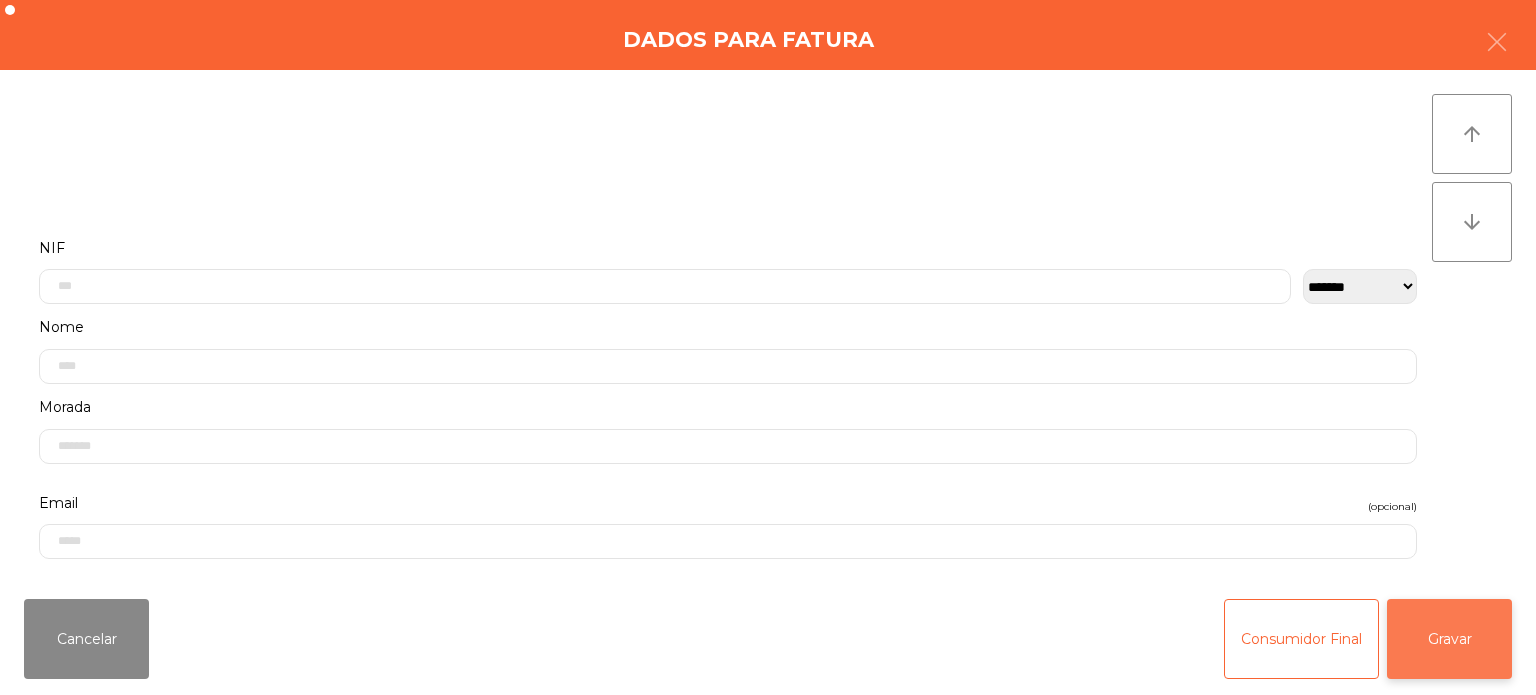 click on "Gravar" 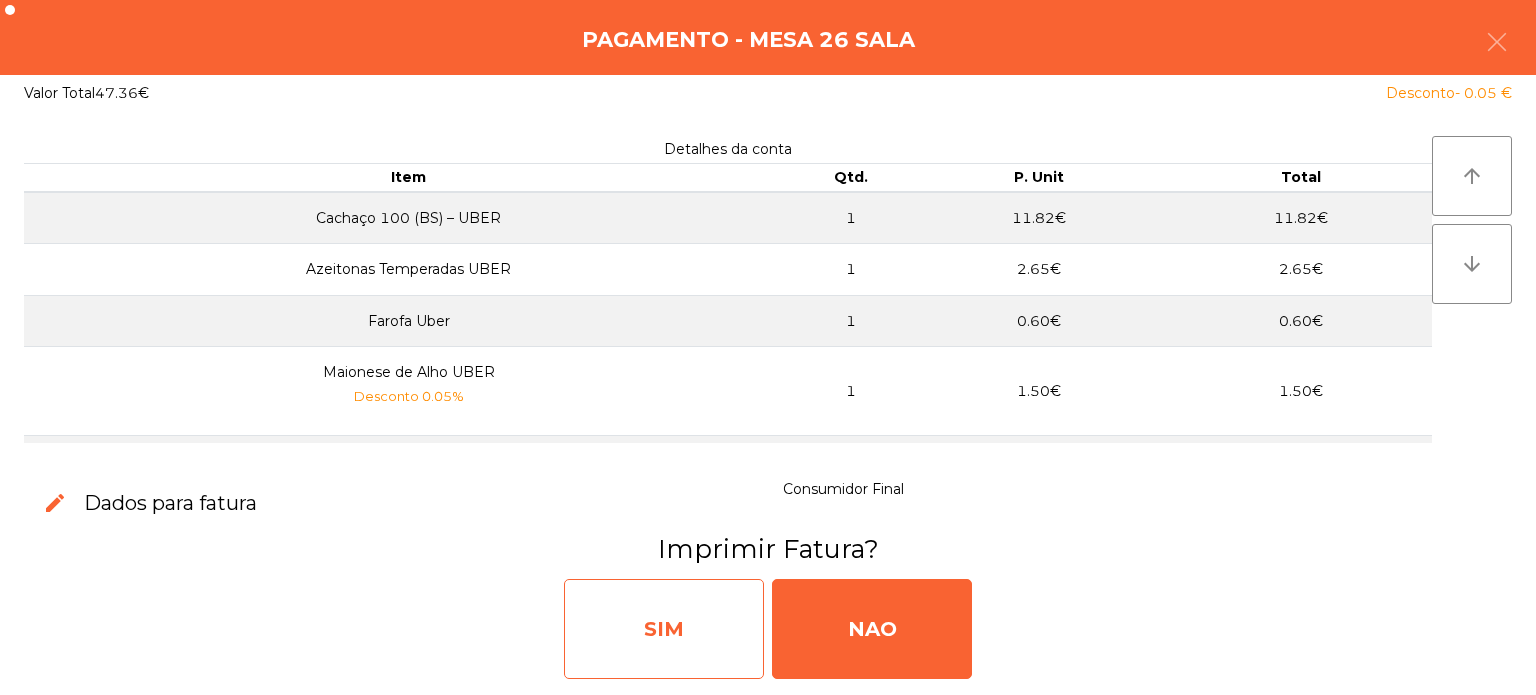 click on "SIM" 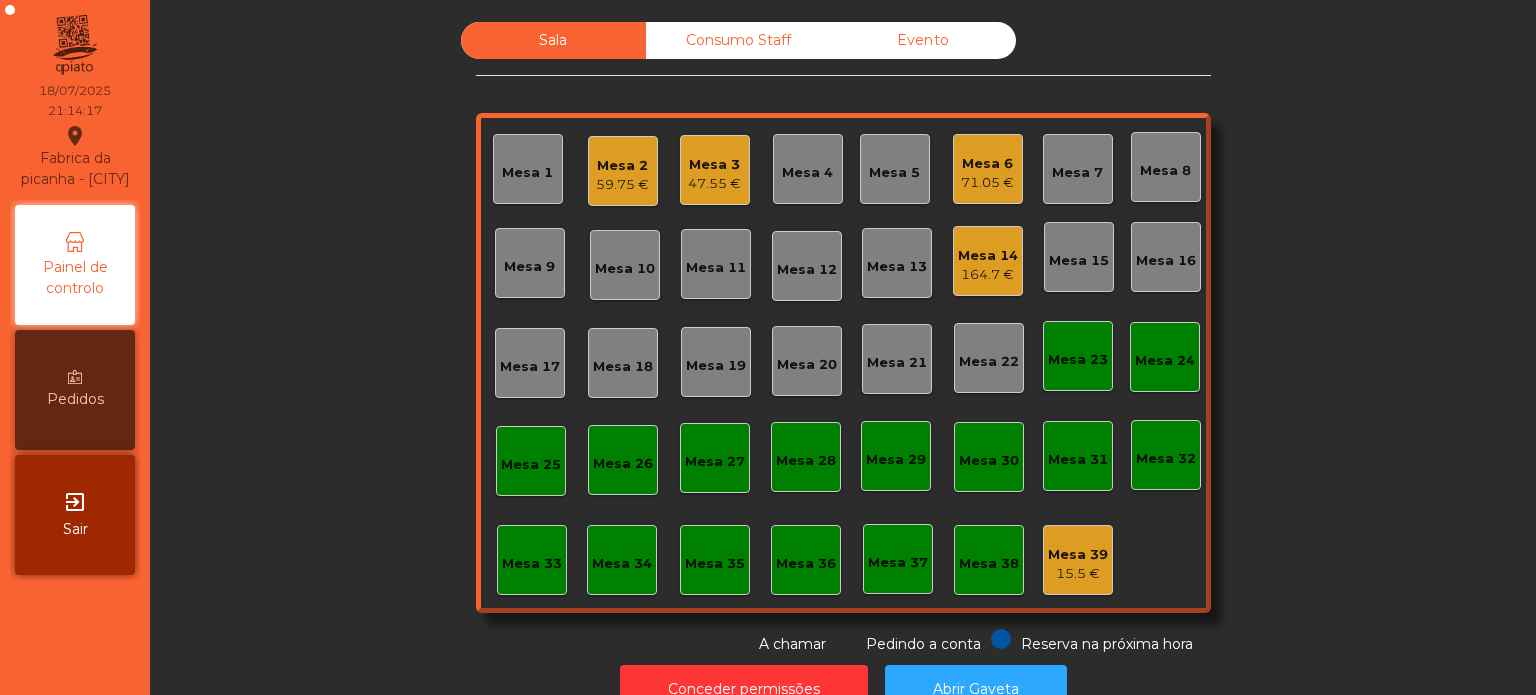 click on "Mesa 19" 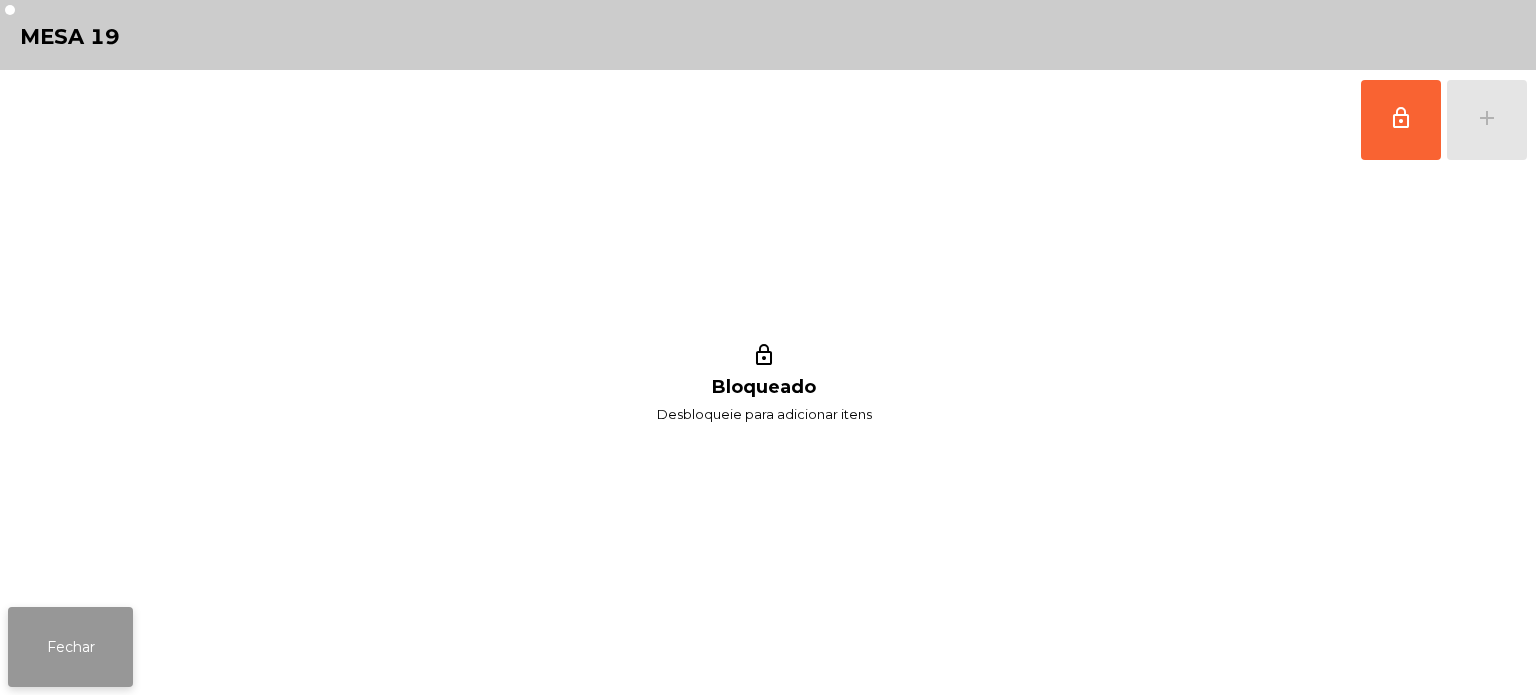 click on "Fechar" 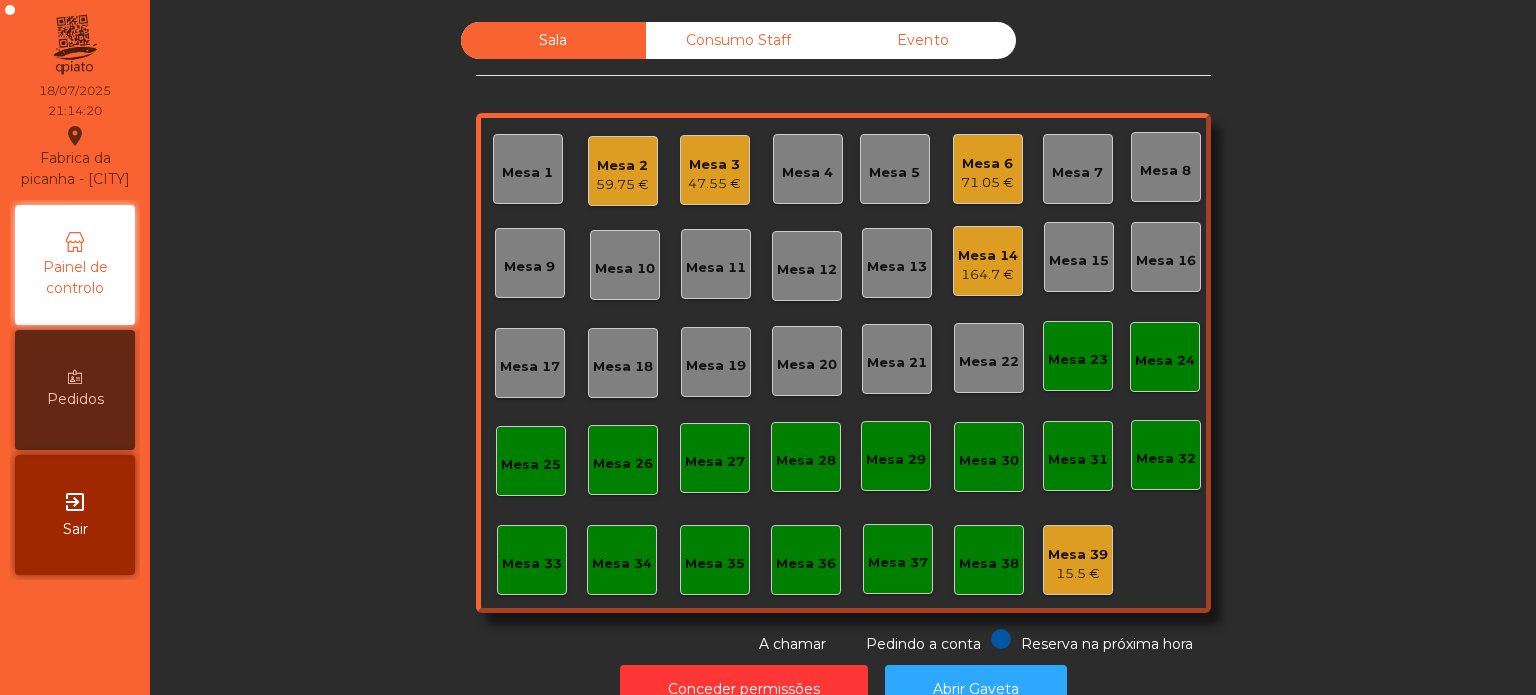 click on "Mesa 20" 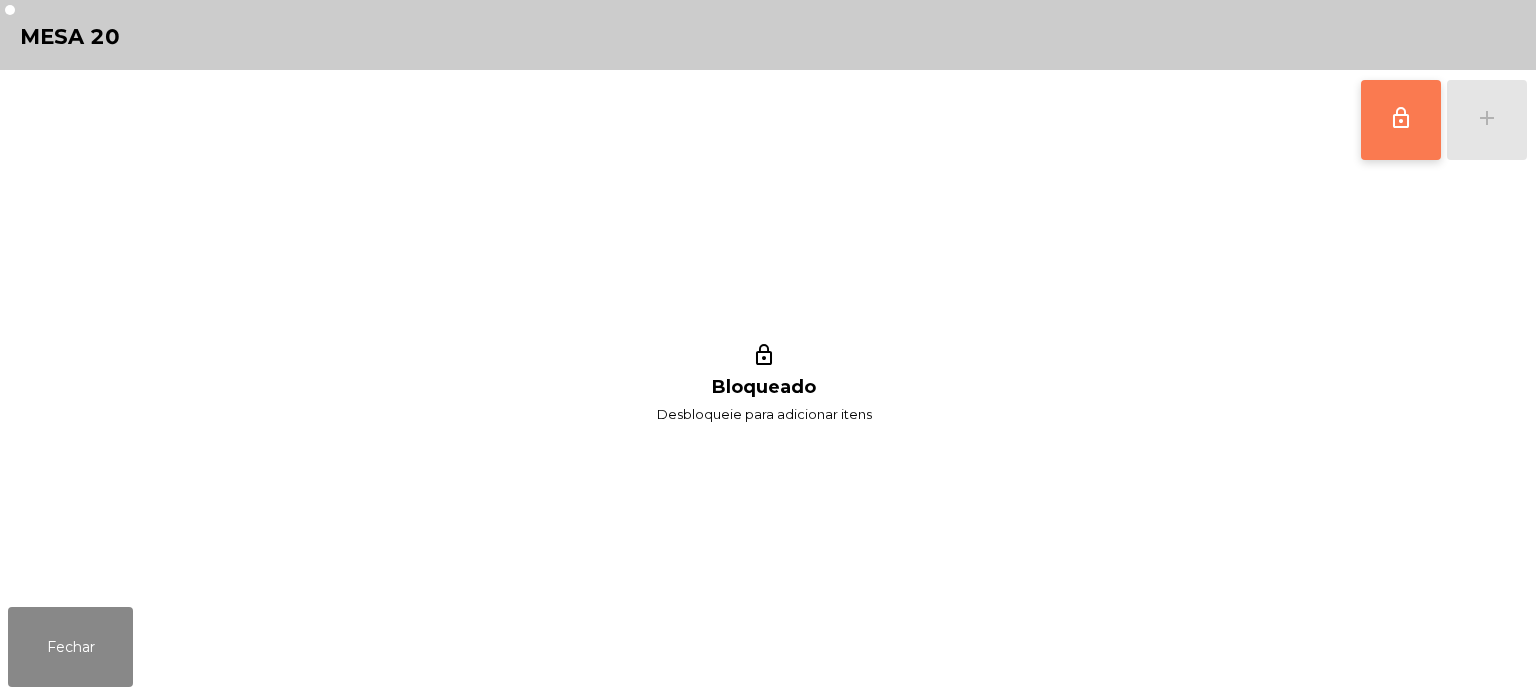 click on "lock_outline" 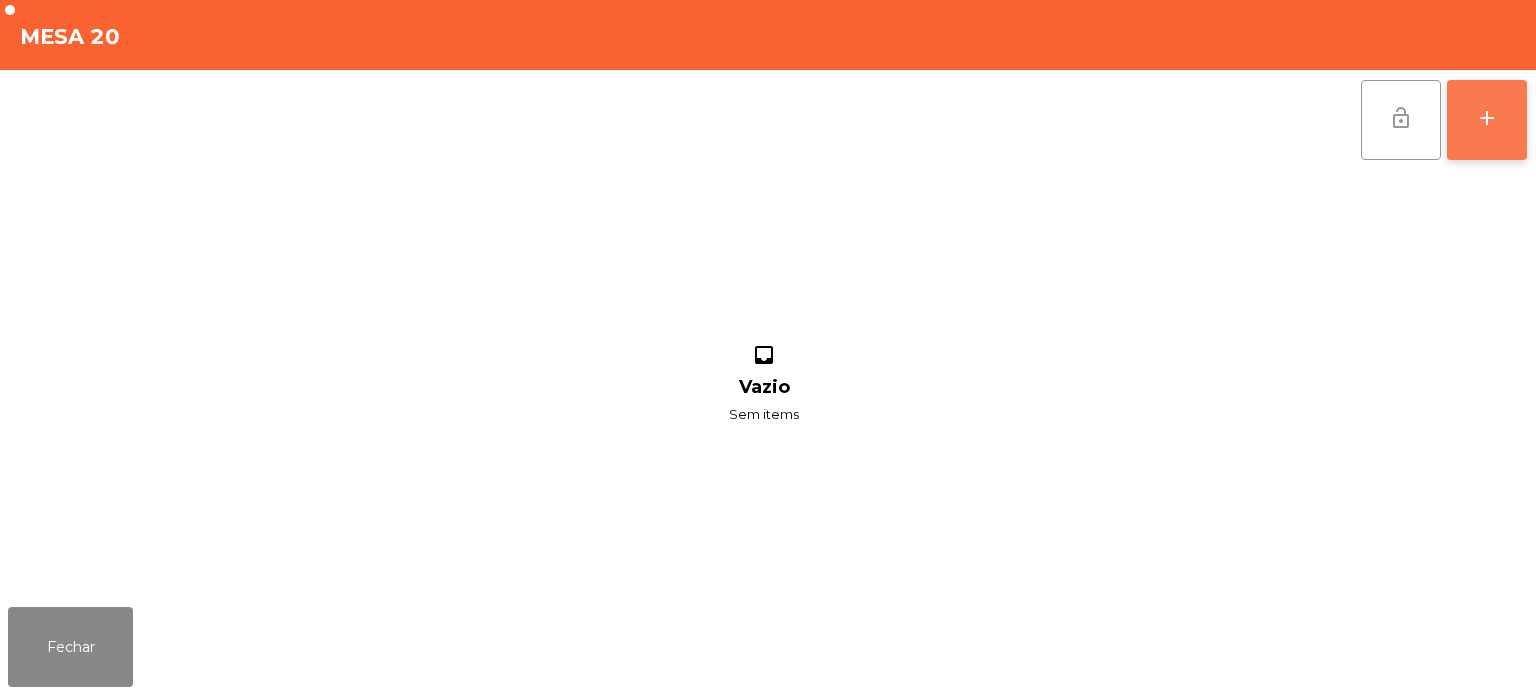click on "add" 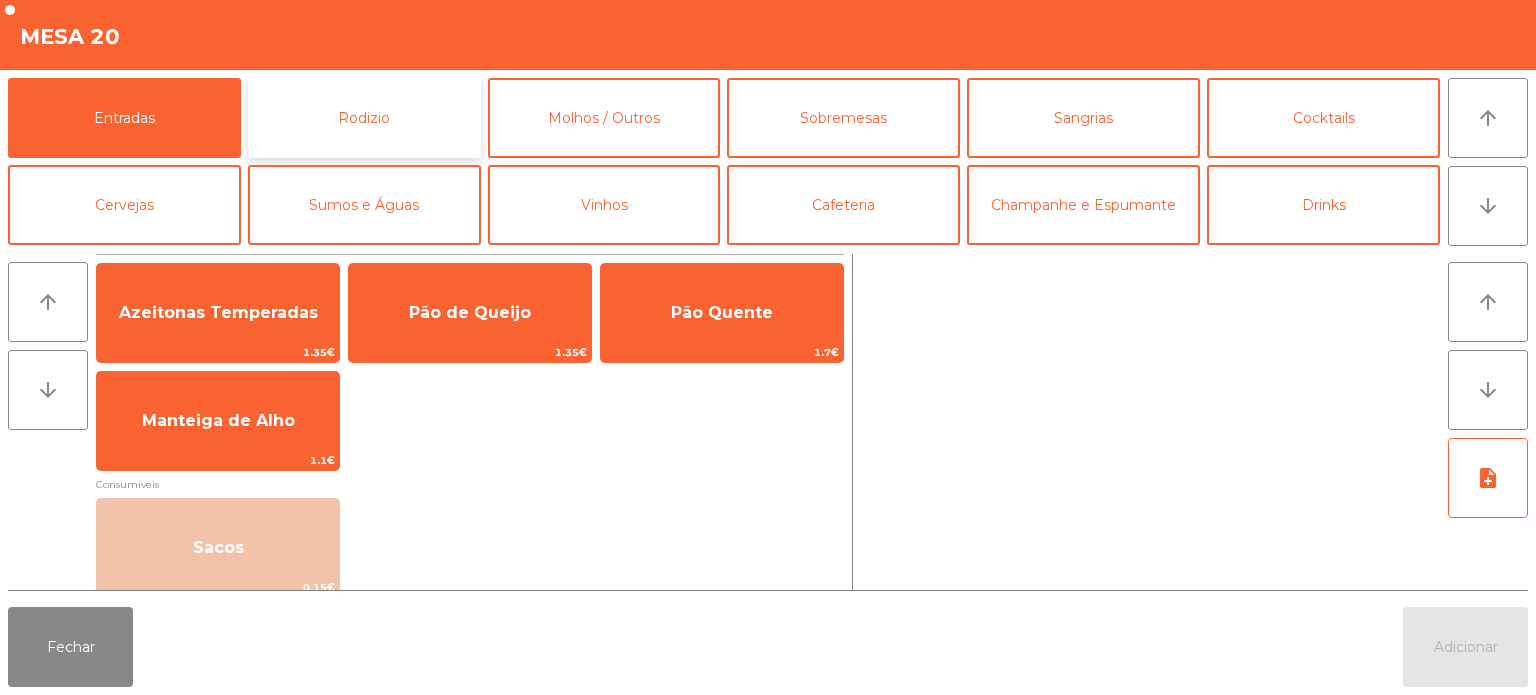 click on "Rodizio" 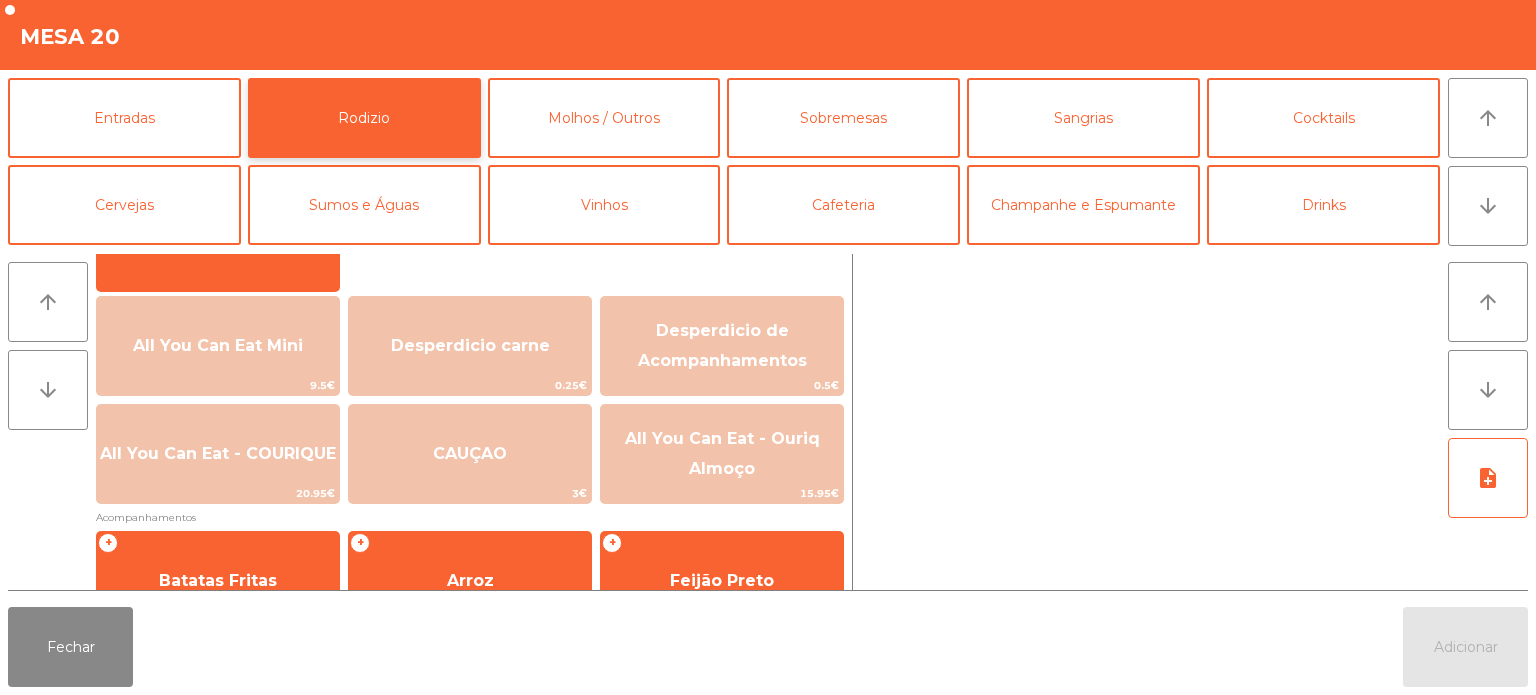 scroll, scrollTop: 203, scrollLeft: 0, axis: vertical 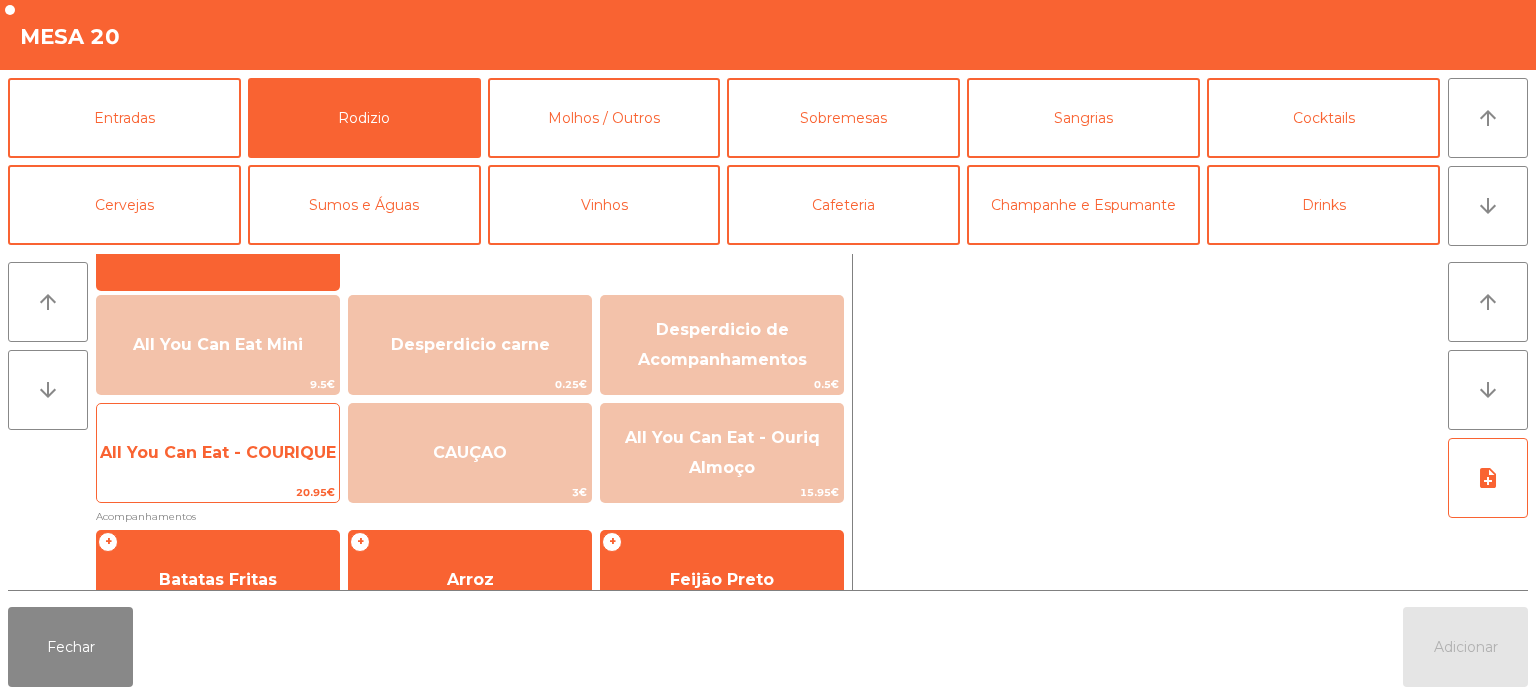 click on "All You Can Eat - COURIQUE" 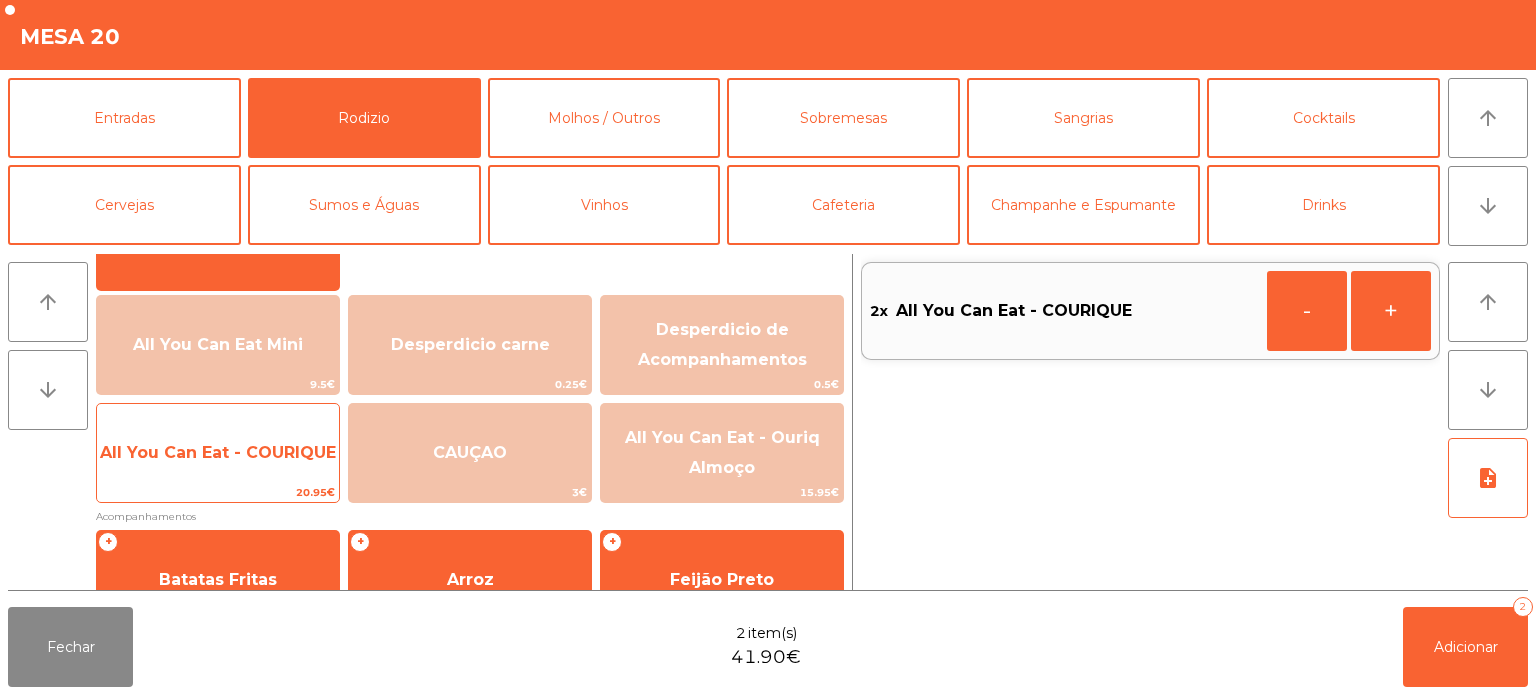 click on "All You Can Eat - COURIQUE" 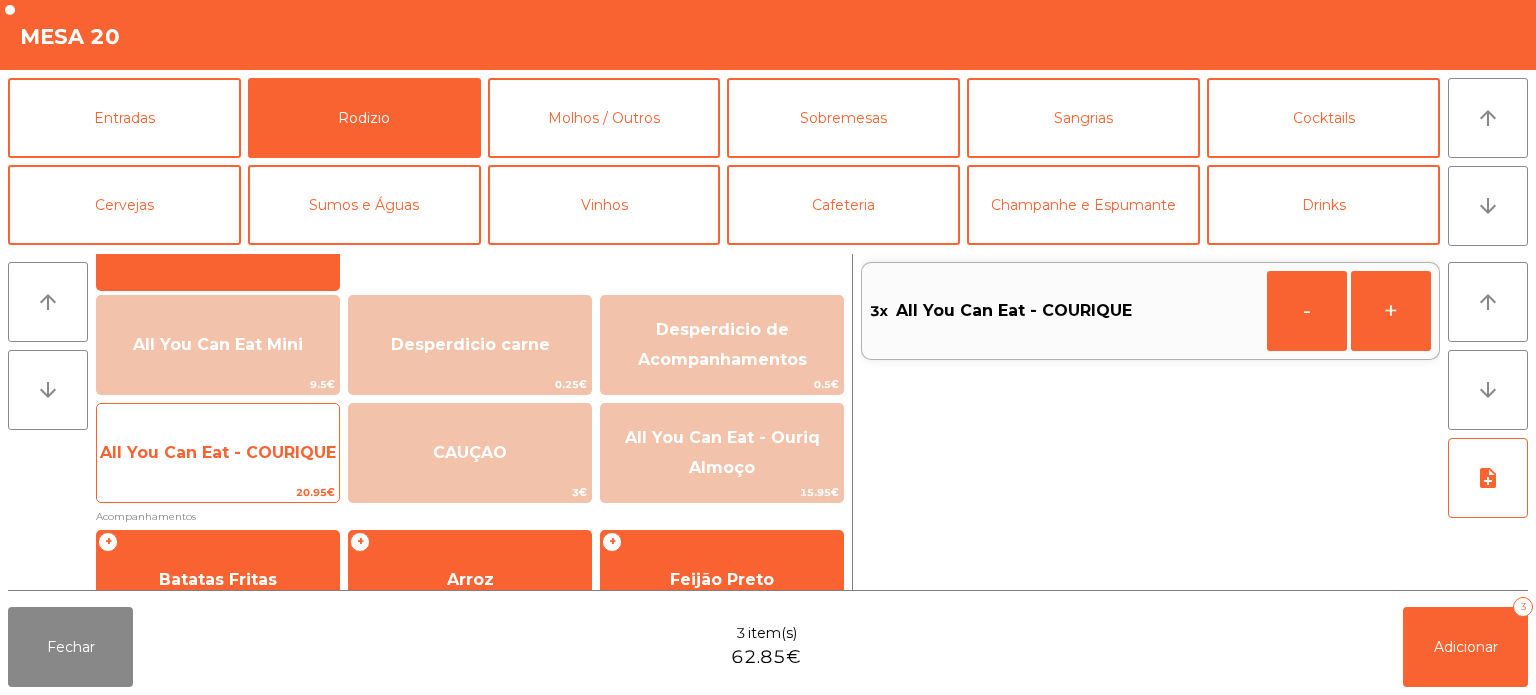 click on "All You Can Eat - COURIQUE" 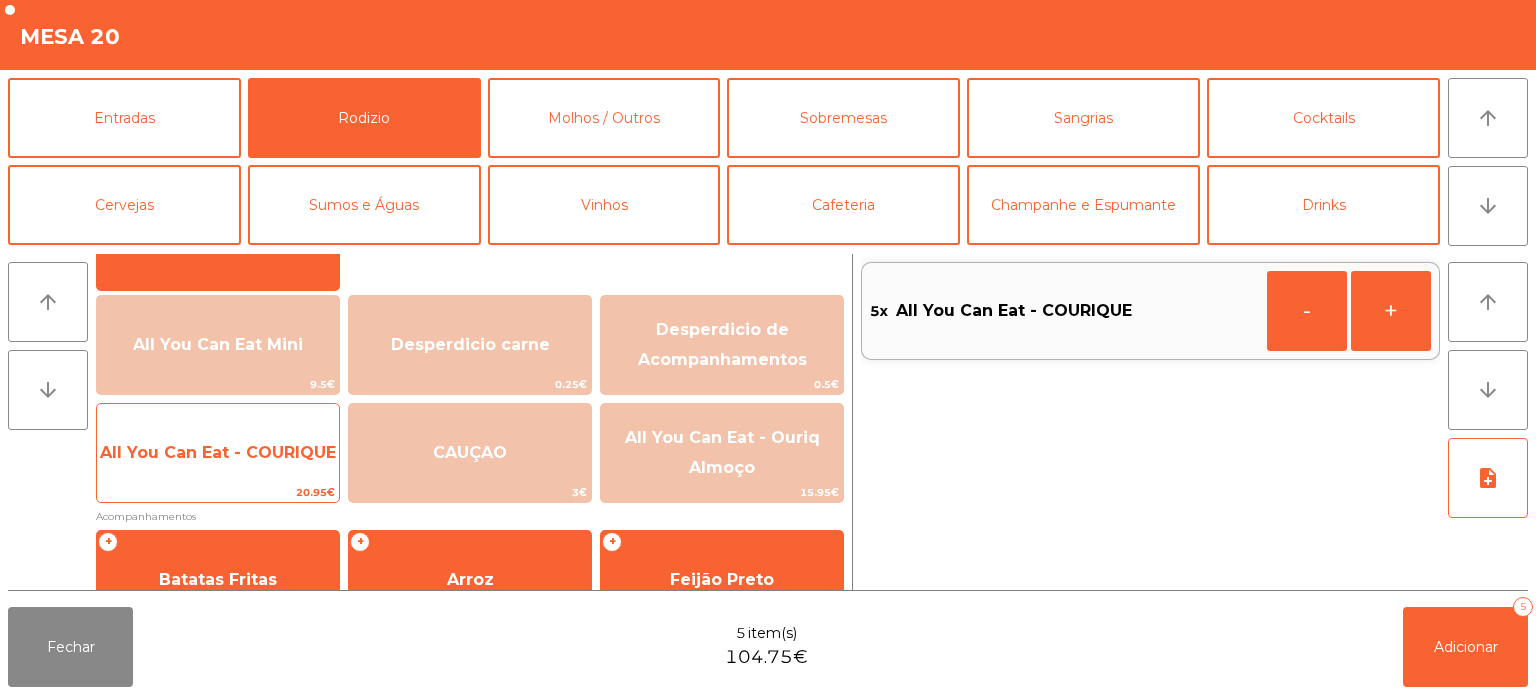 click on "All You Can Eat - COURIQUE" 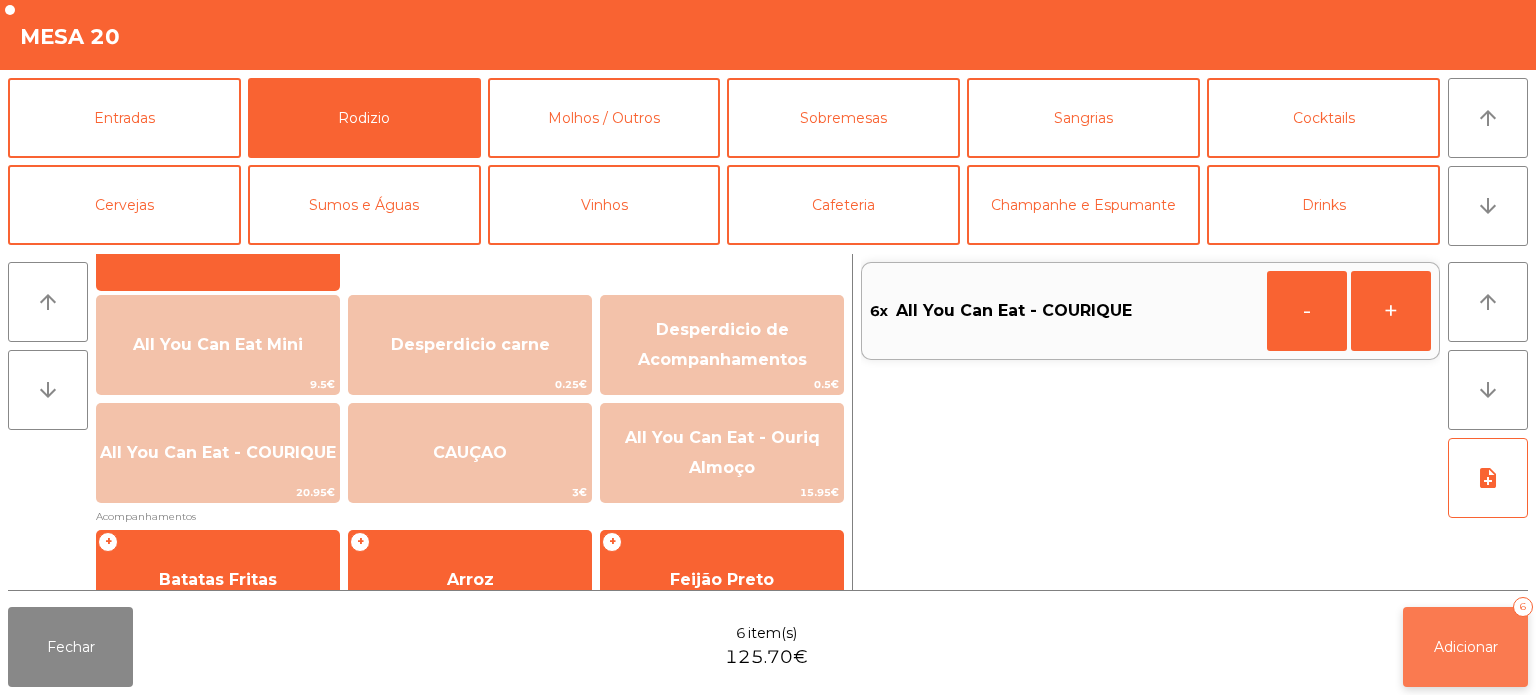 click on "Adicionar" 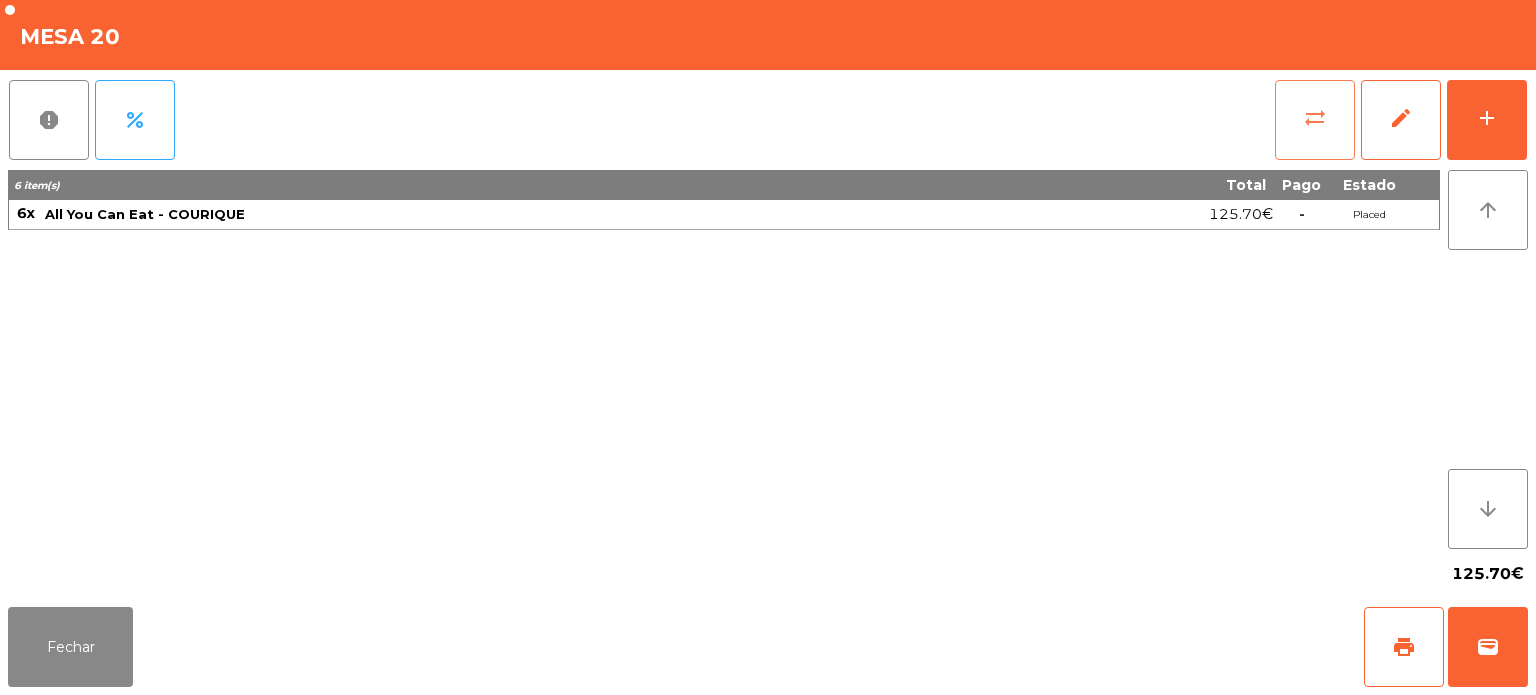 click on "sync_alt" 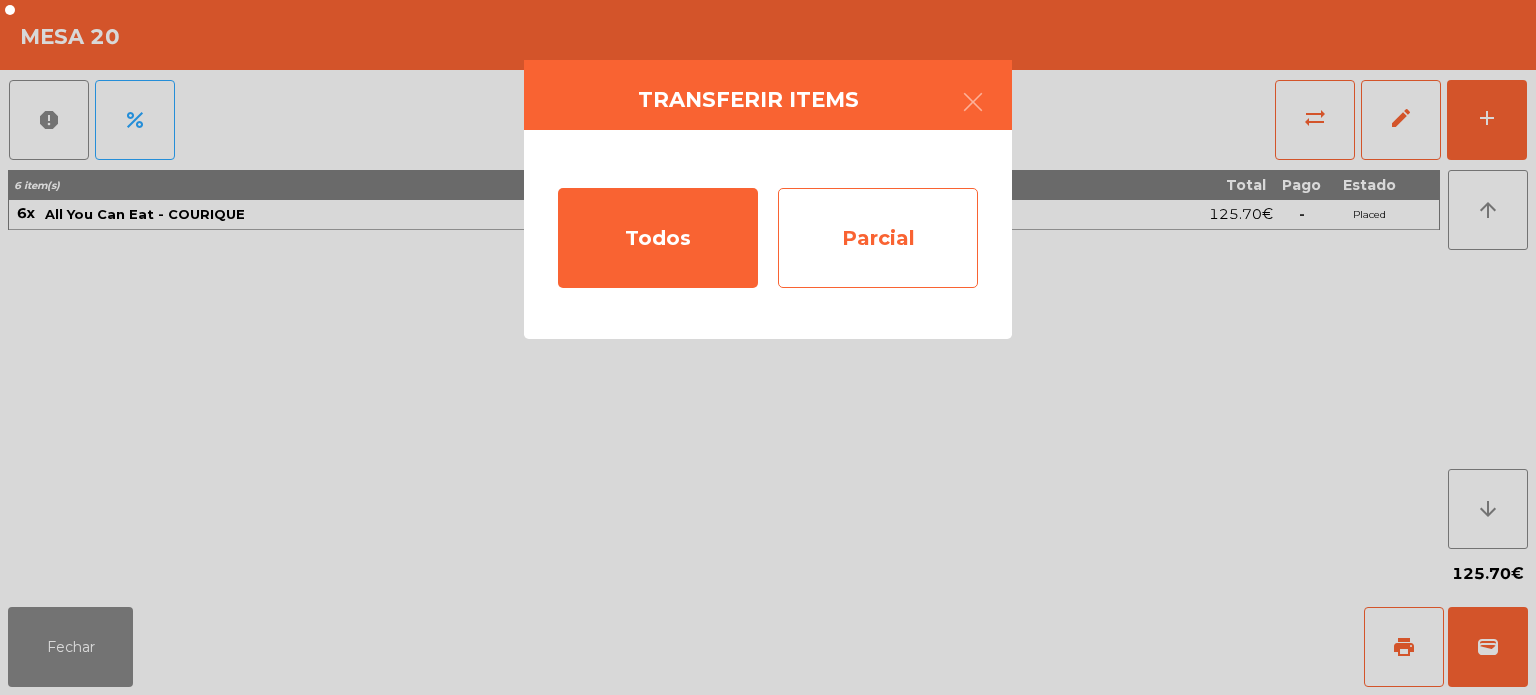 click on "Parcial" 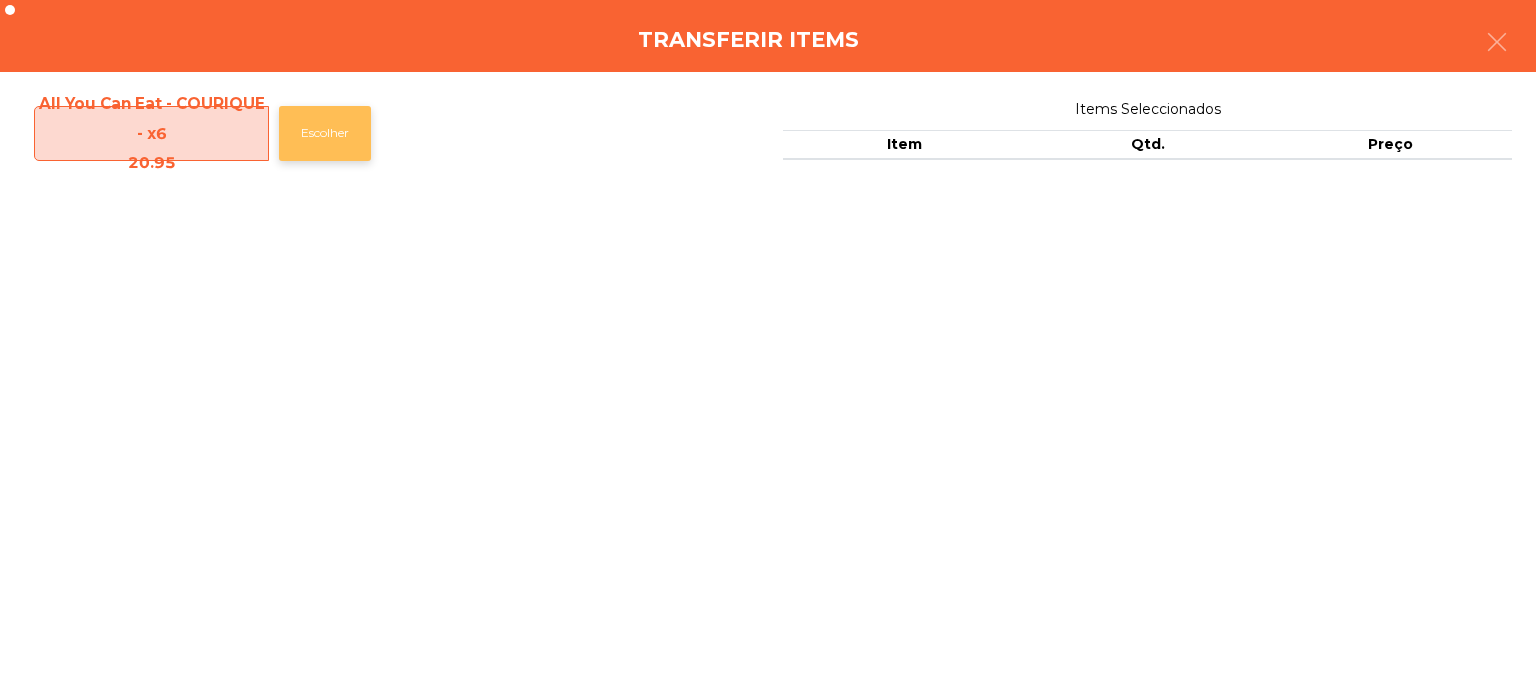 click on "Escolher" 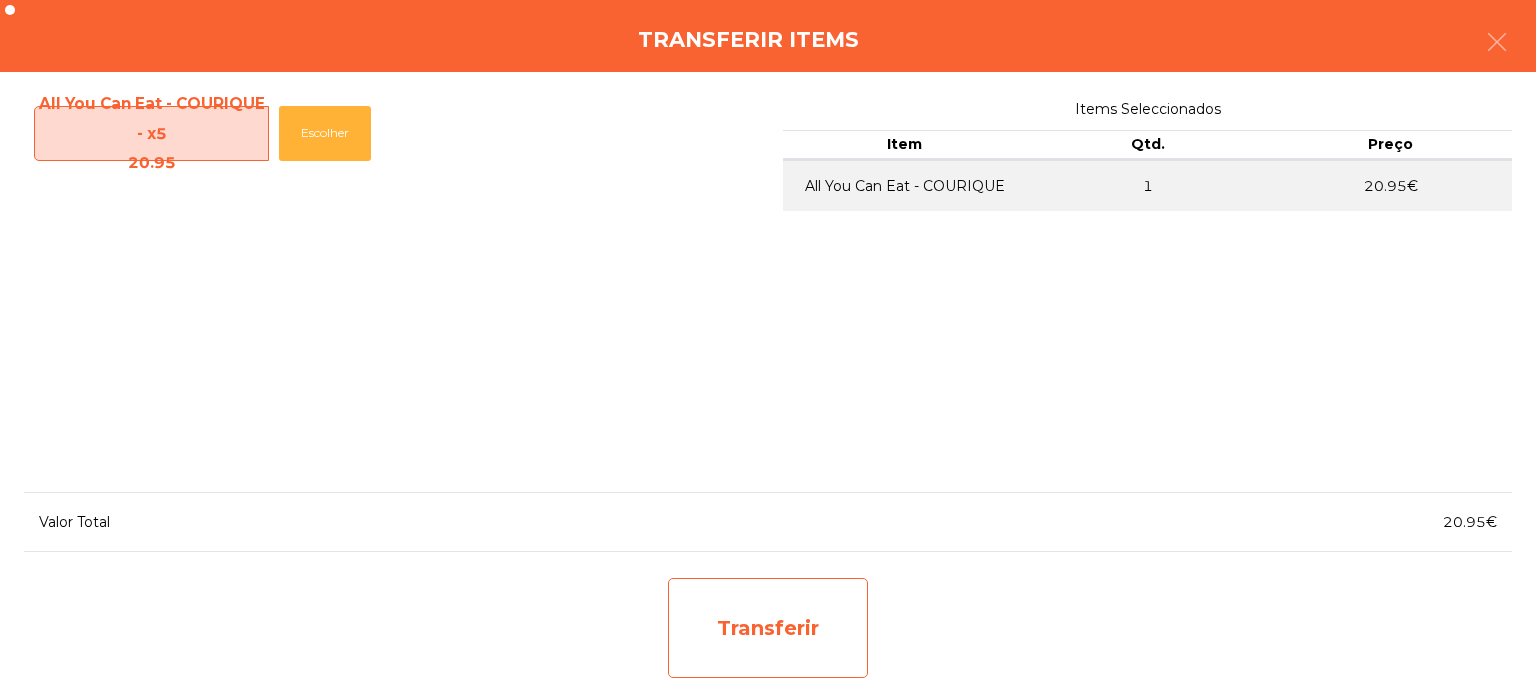 click on "Transferir" 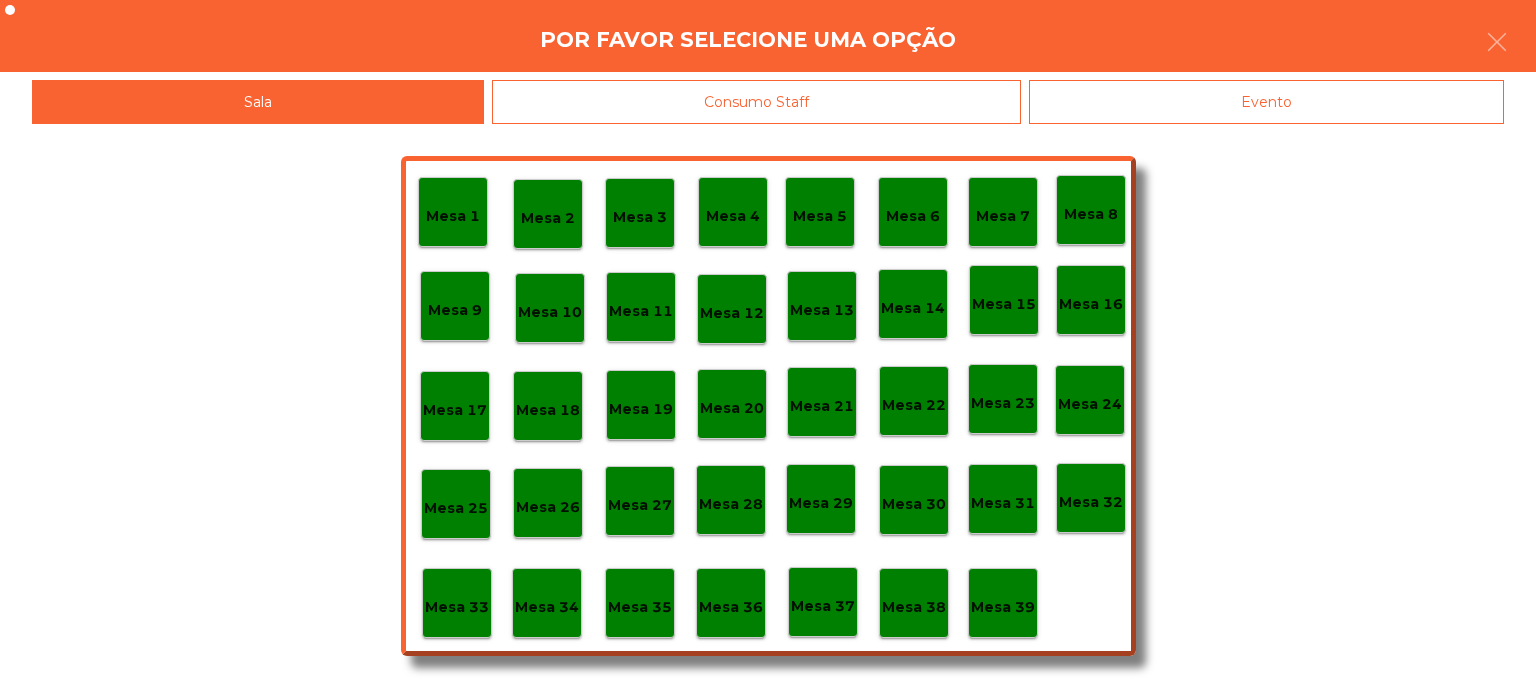 click on "Mesa 37" 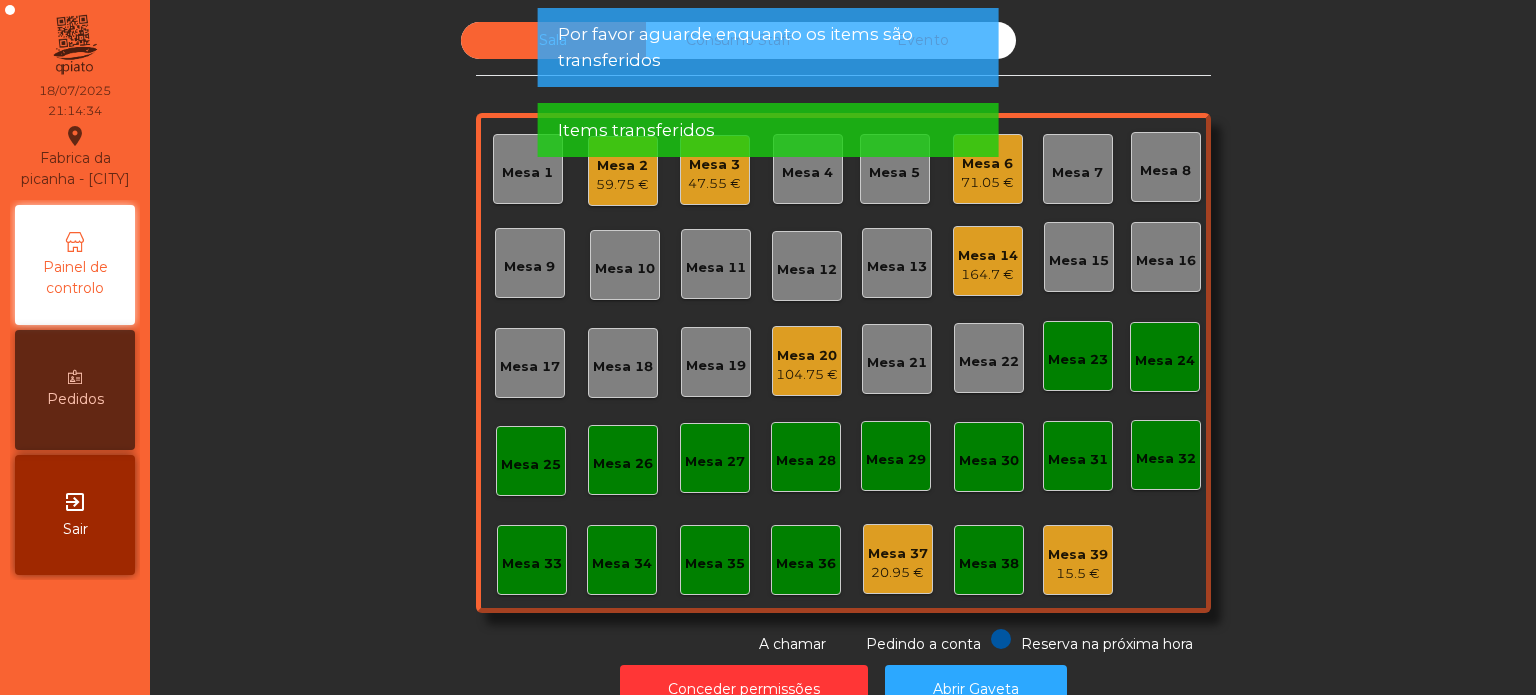 click on "Sala   Consumo Staff   Evento   Mesa 1   Mesa 2   59.75 €   Mesa 3   47.55 €   Mesa 4   Mesa 5   Mesa 6   71.05 €   Mesa 7   Mesa 8   Mesa 9   Mesa 10   Mesa 11   Mesa 12   Mesa 13   Mesa 14   164.7 €   Mesa 15   Mesa 16   Mesa 17   Mesa 18   Mesa 19   Mesa 20   104.75 €   Mesa 21   Mesa 22   Mesa 23   Mesa 24   Mesa 25   Mesa 26   Mesa 27   Mesa 28   Mesa 29   Mesa 30   Mesa 31   Mesa 32   Mesa 33   Mesa 34   Mesa 35   Mesa 36   Mesa 37   20.95 €   Mesa 38   Mesa 39   15.5 €  Reserva na próxima hora Pedindo a conta A chamar" 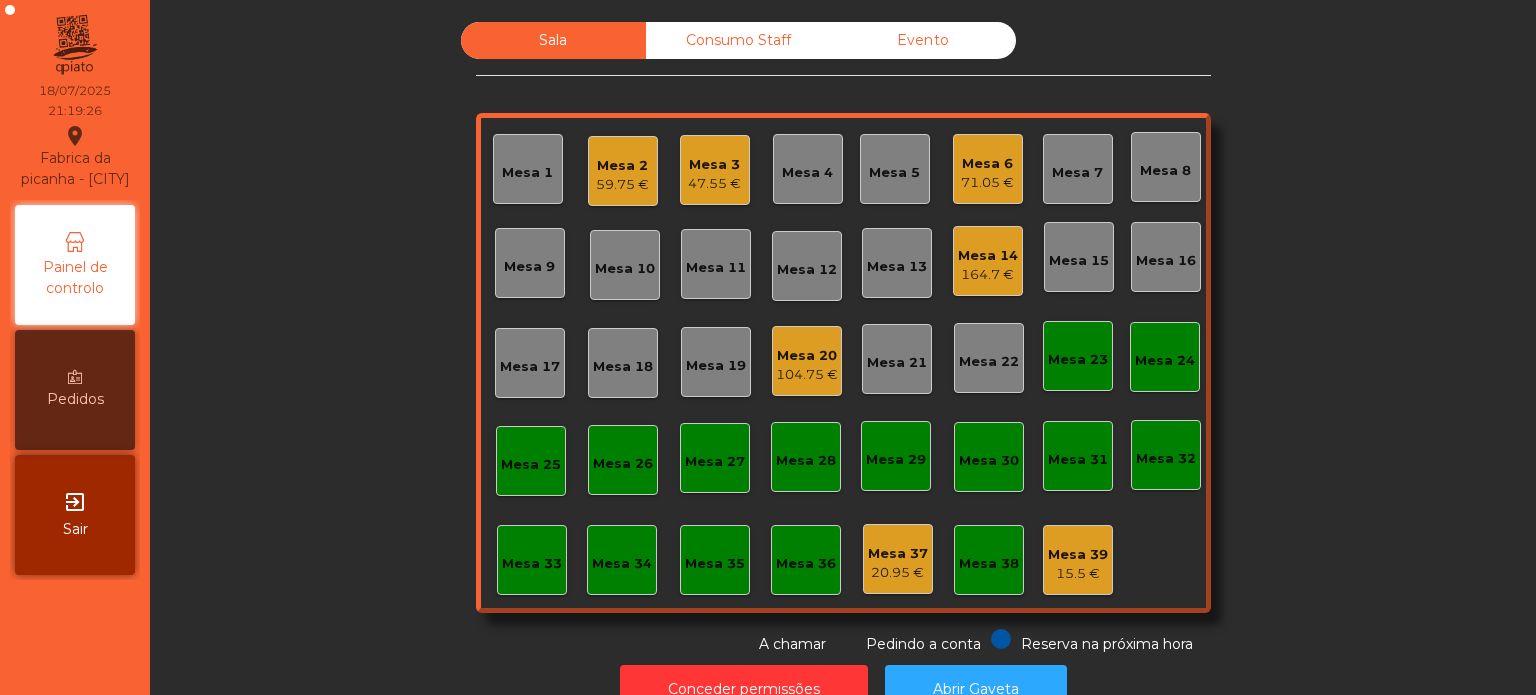 click on "Mesa 14" 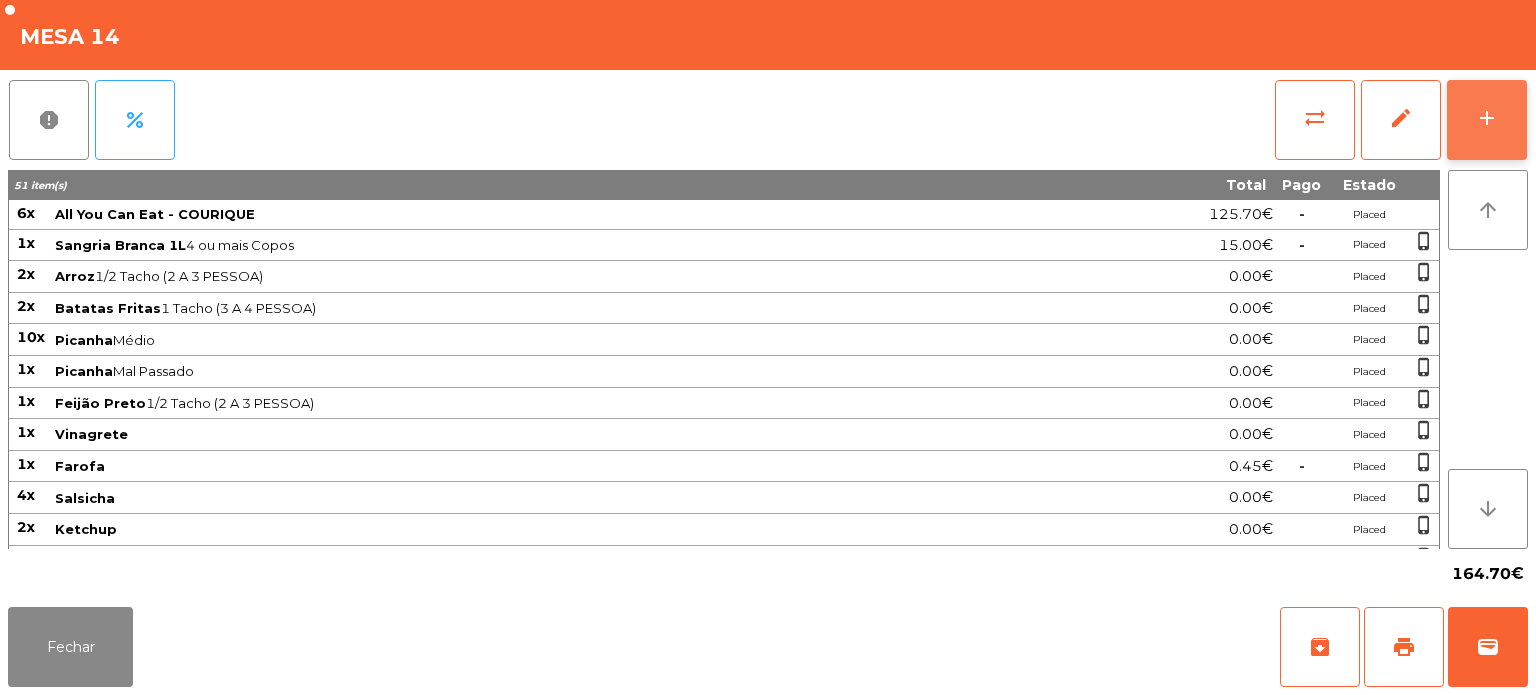 click on "add" 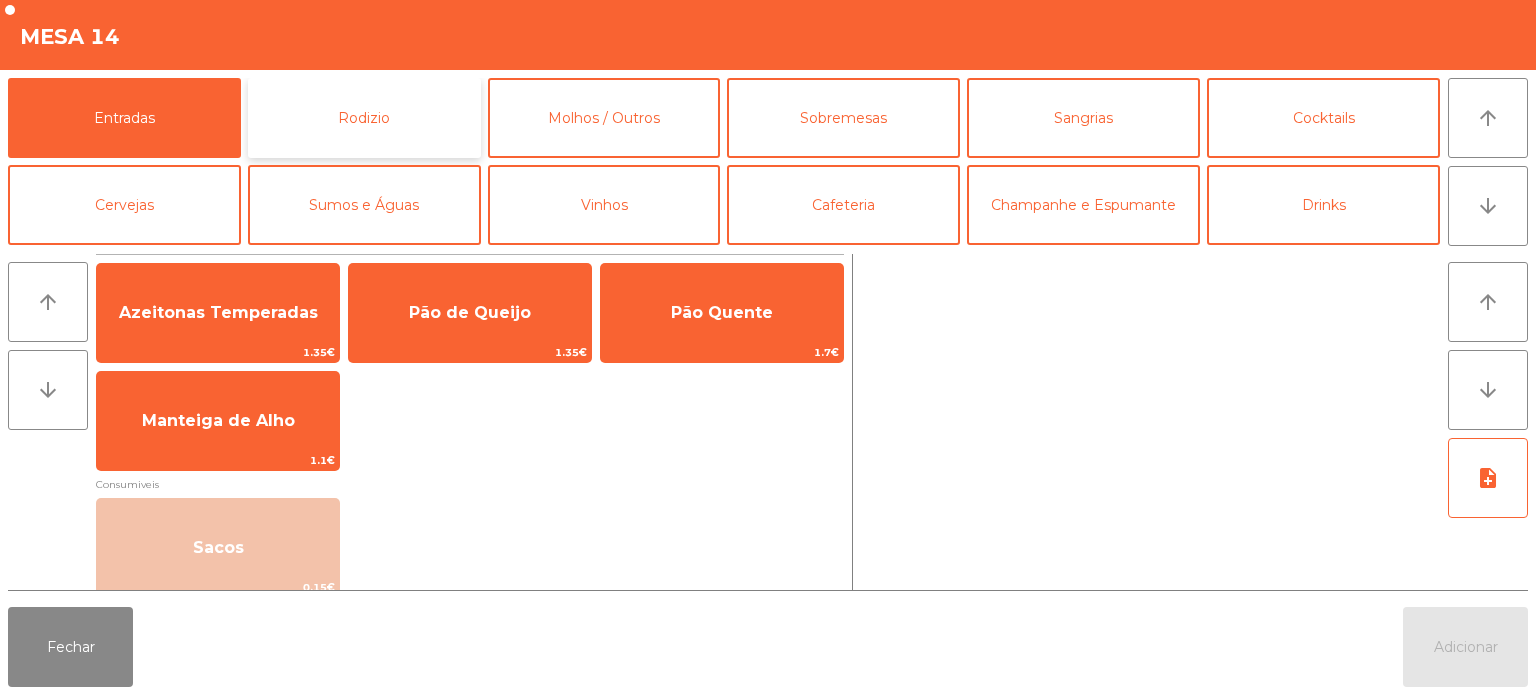click on "Rodizio" 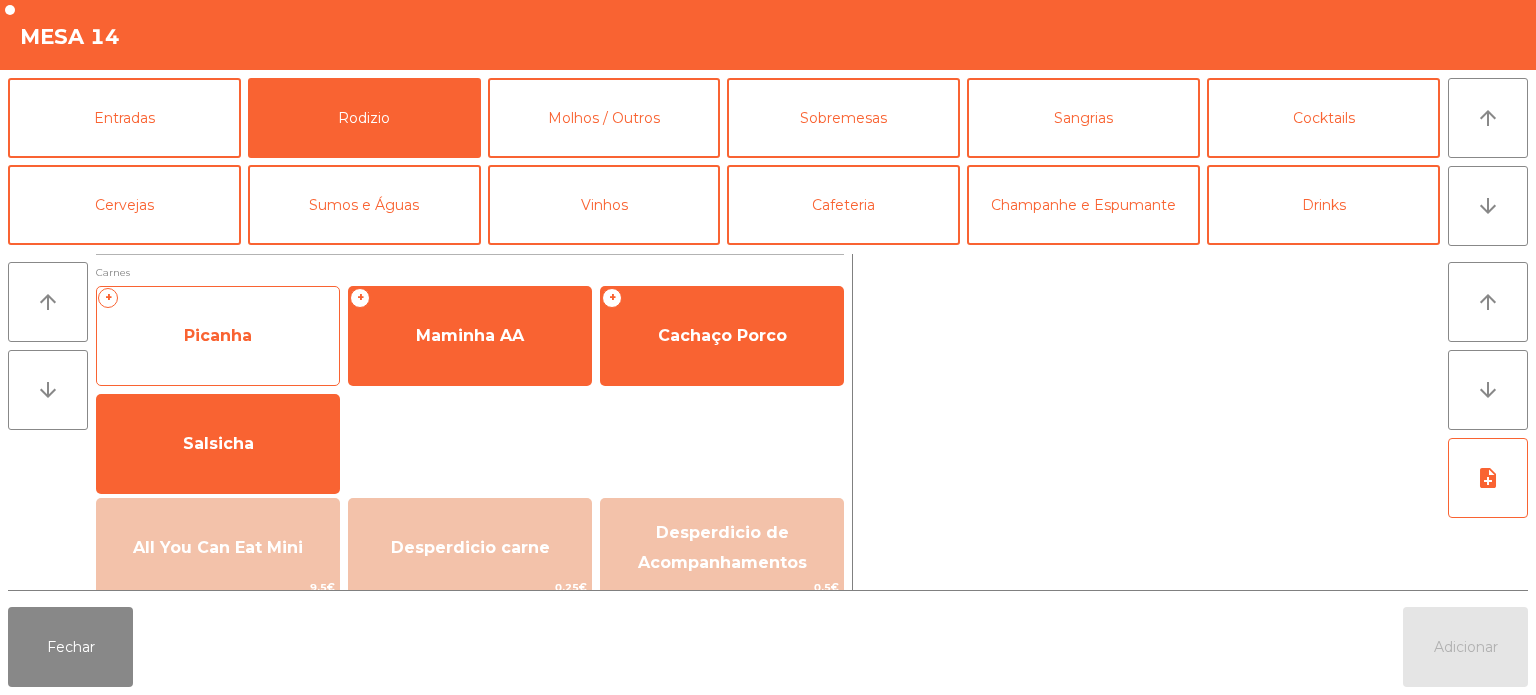 click on "Picanha" 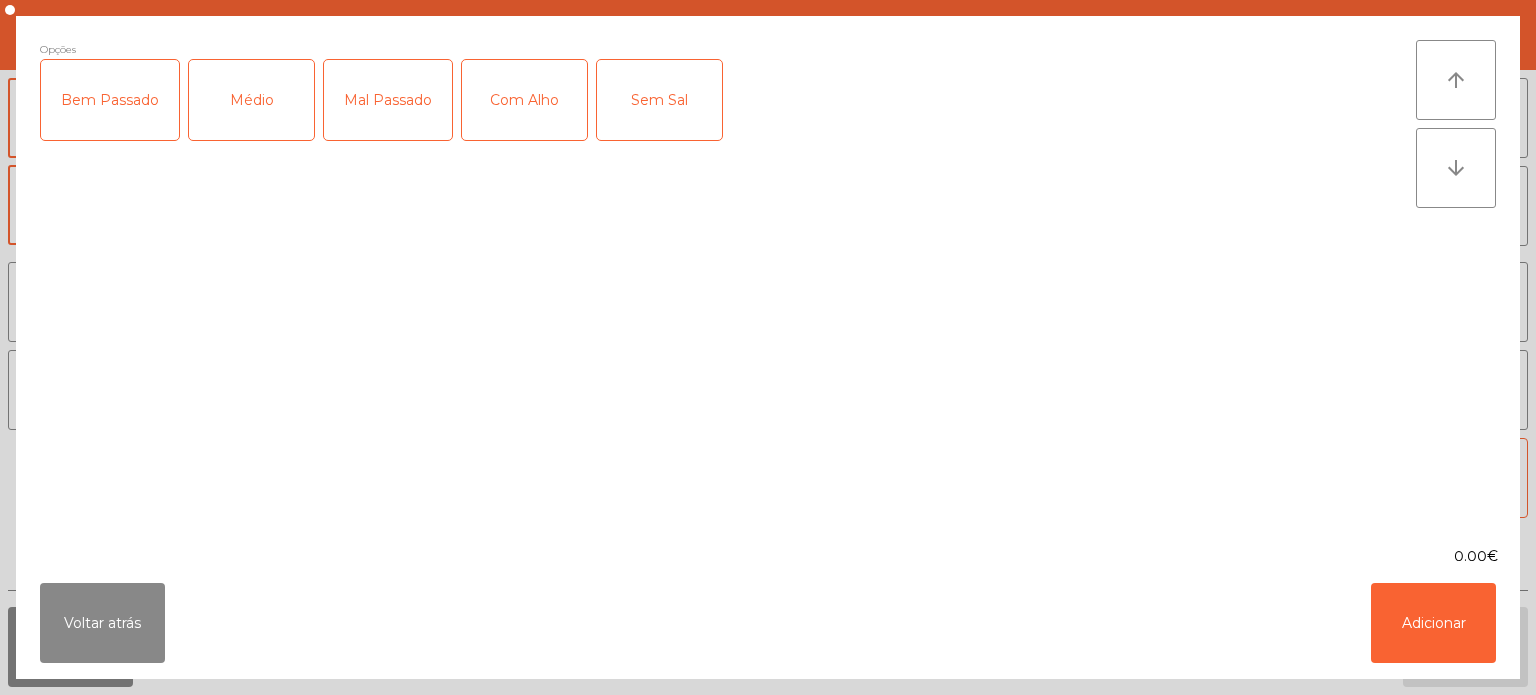 click on "Mal Passado" 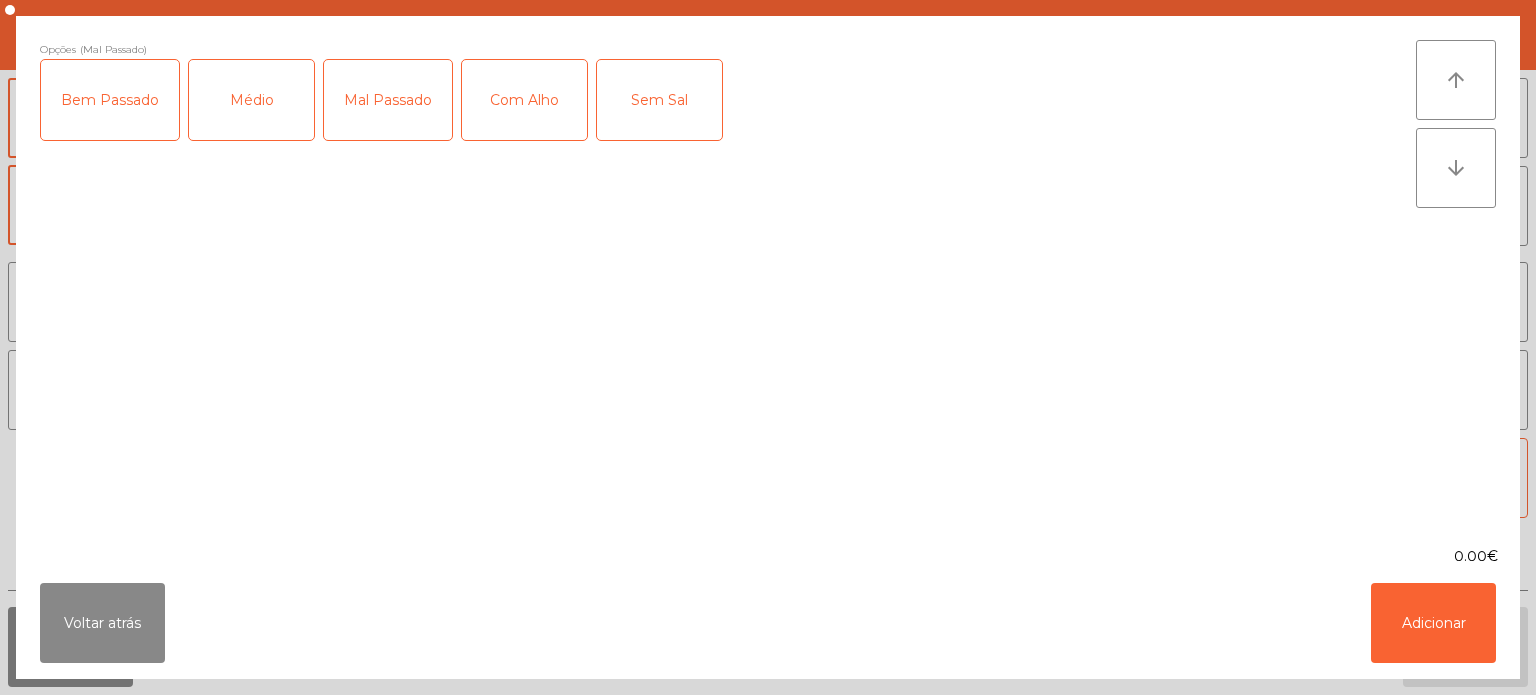 click on "Com Alho" 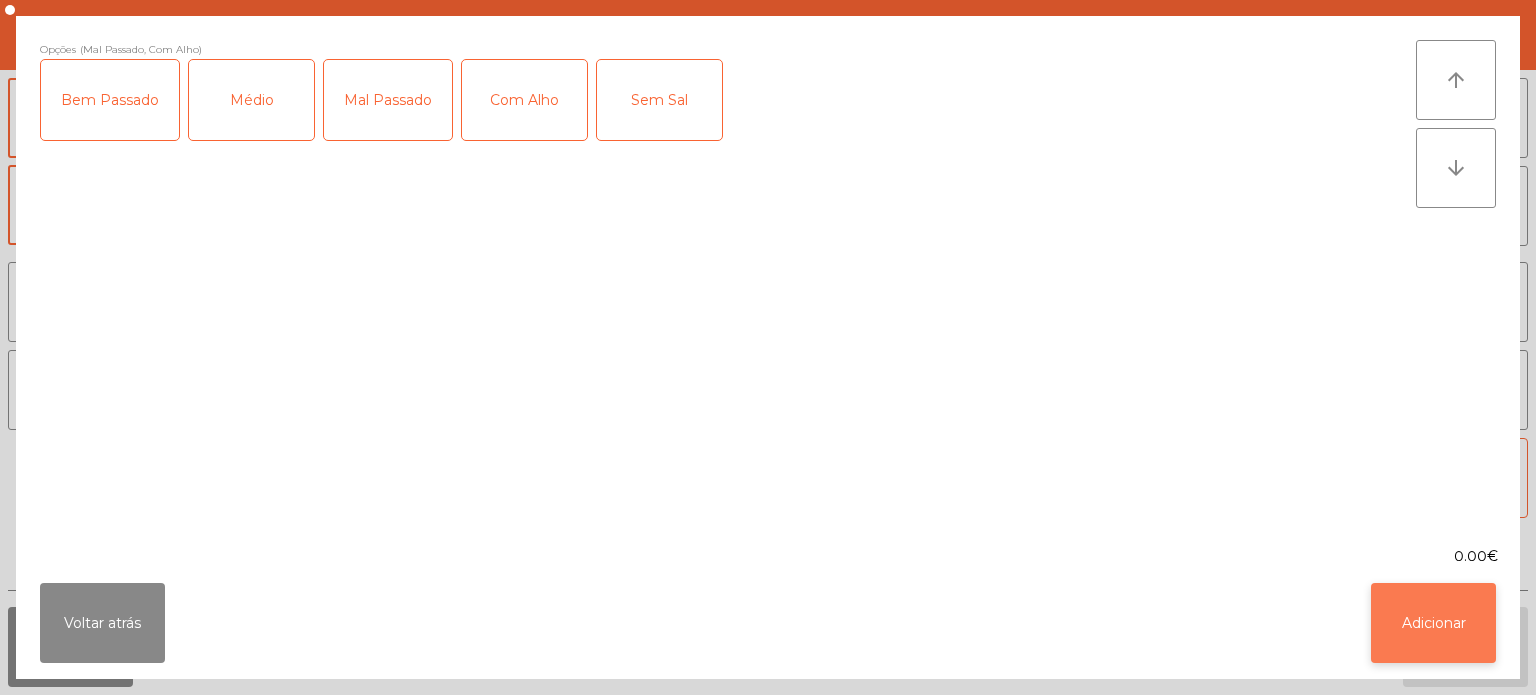 click on "Adicionar" 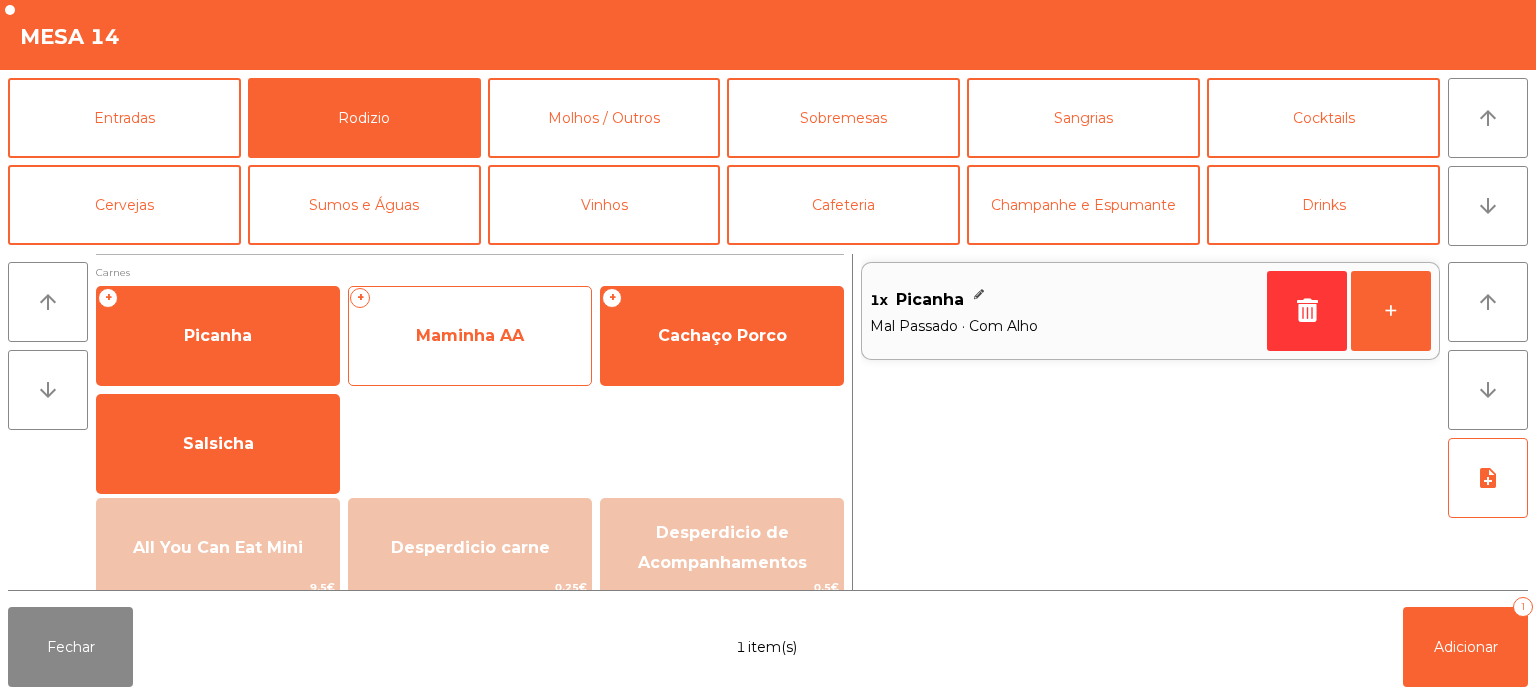 click on "Maminha AA" 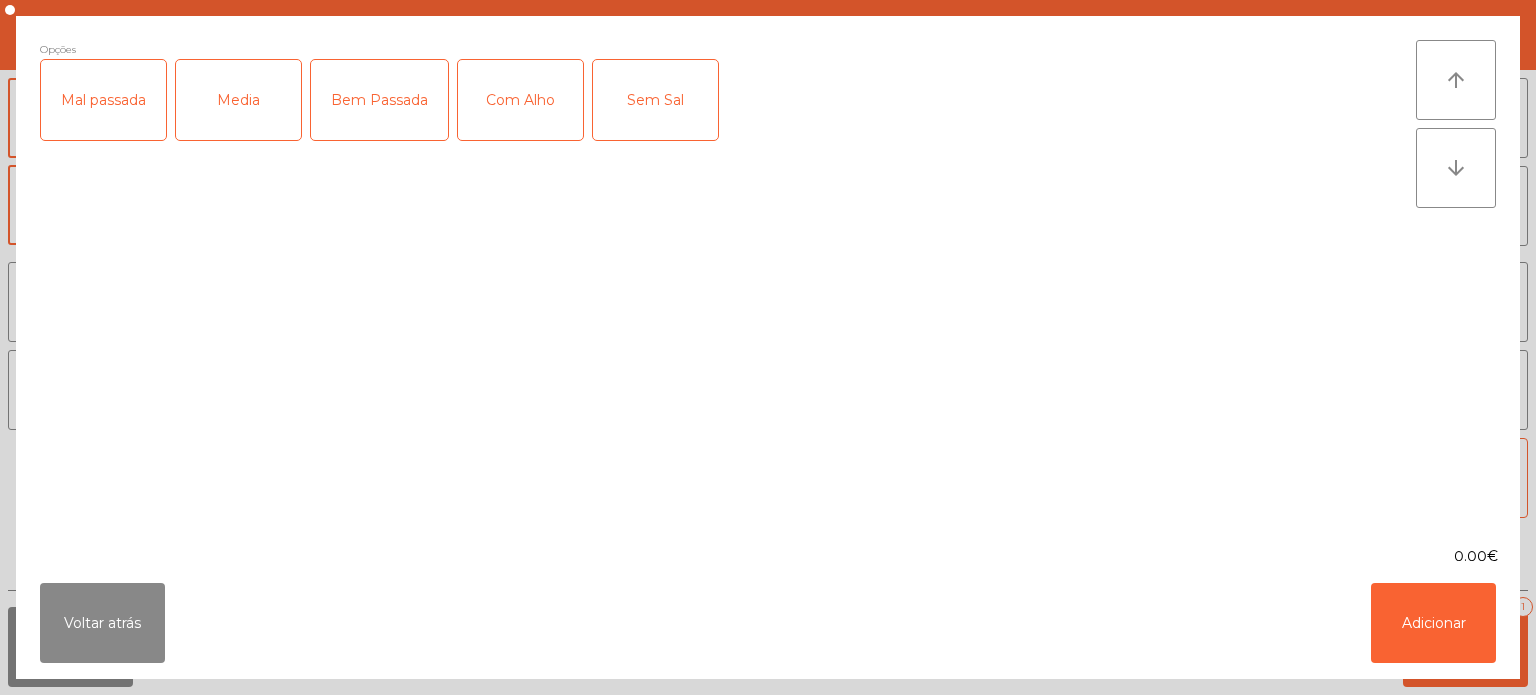 click on "Mal passada" 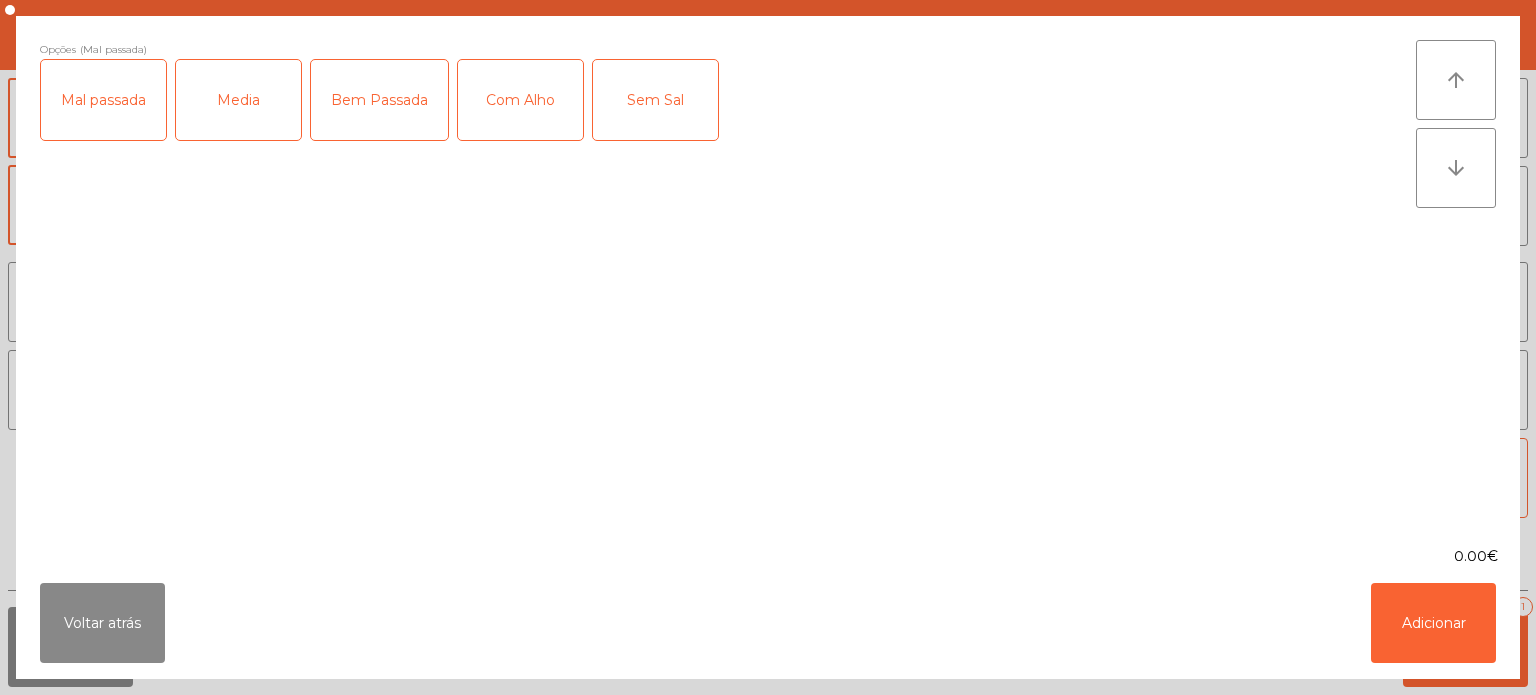 click on "Com Alho" 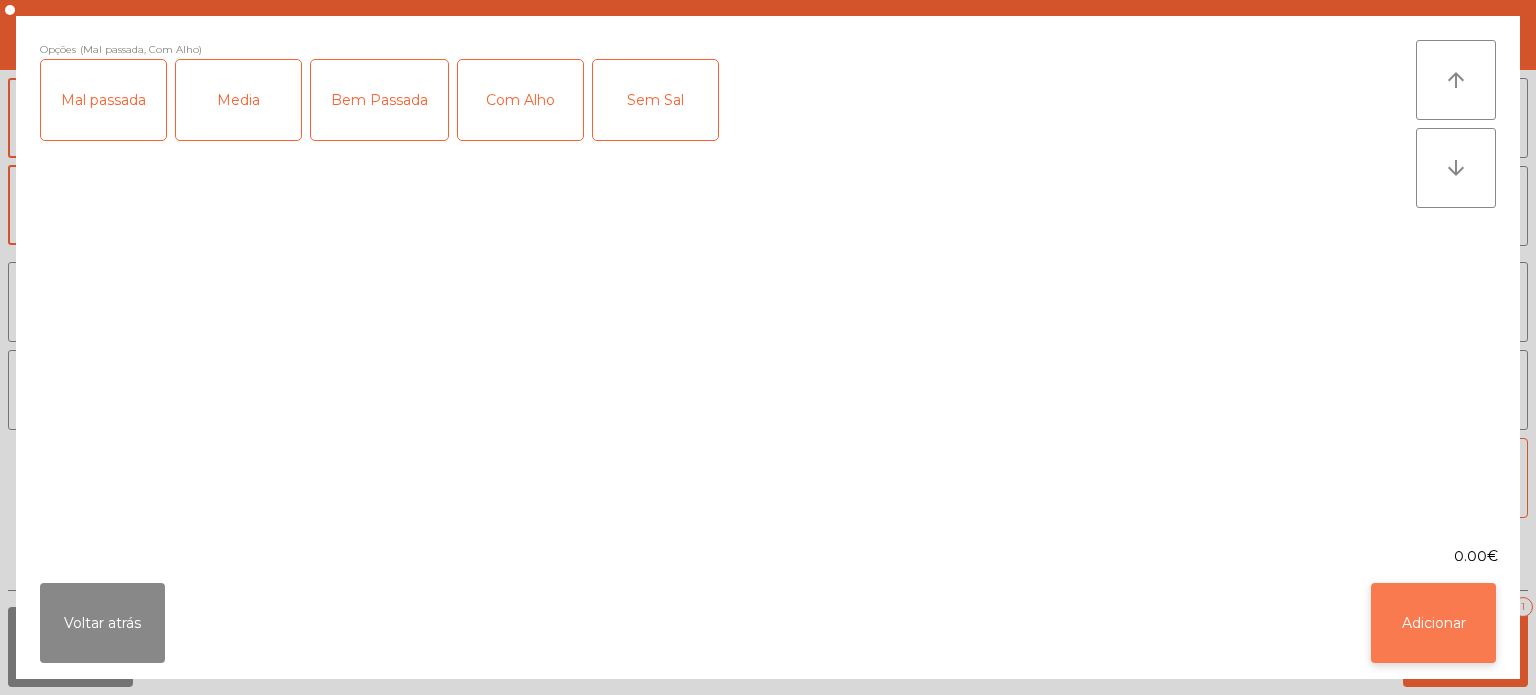 click on "Adicionar" 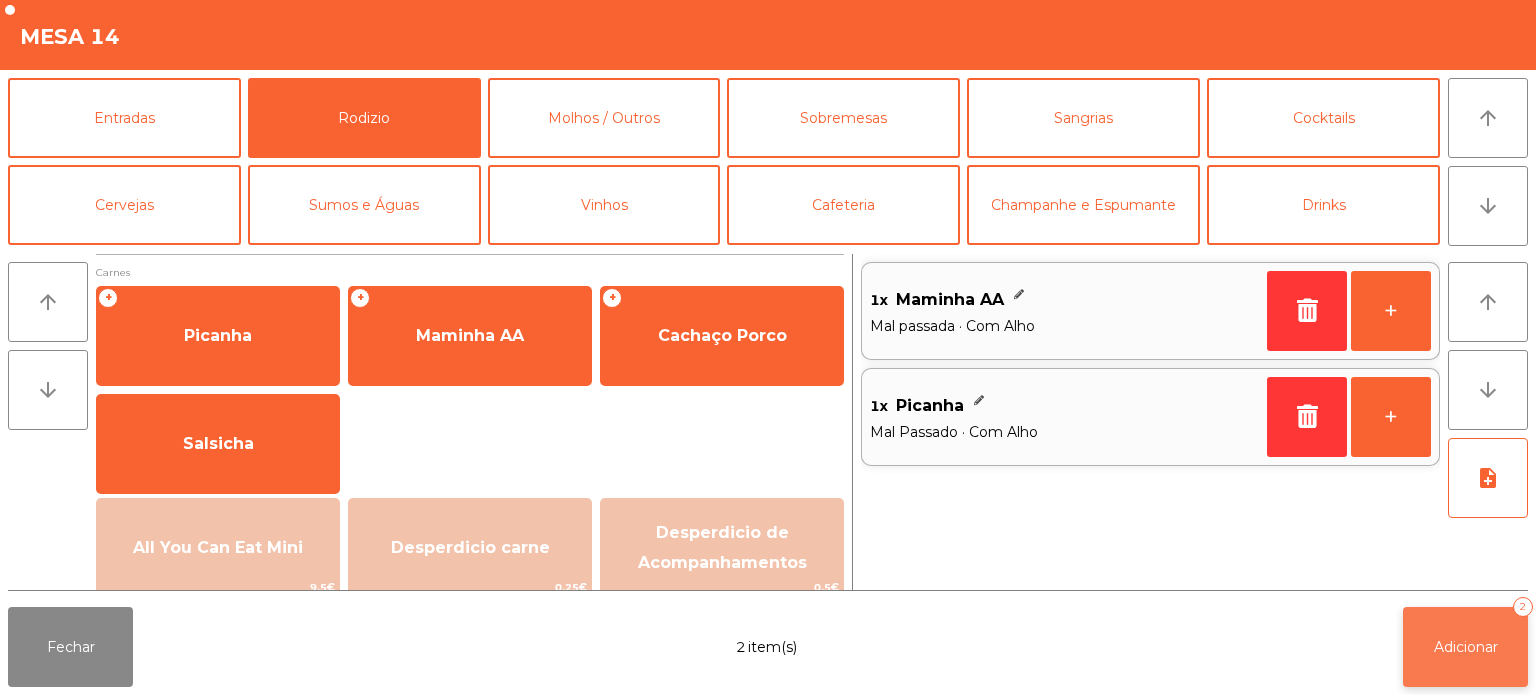 click on "Adicionar" 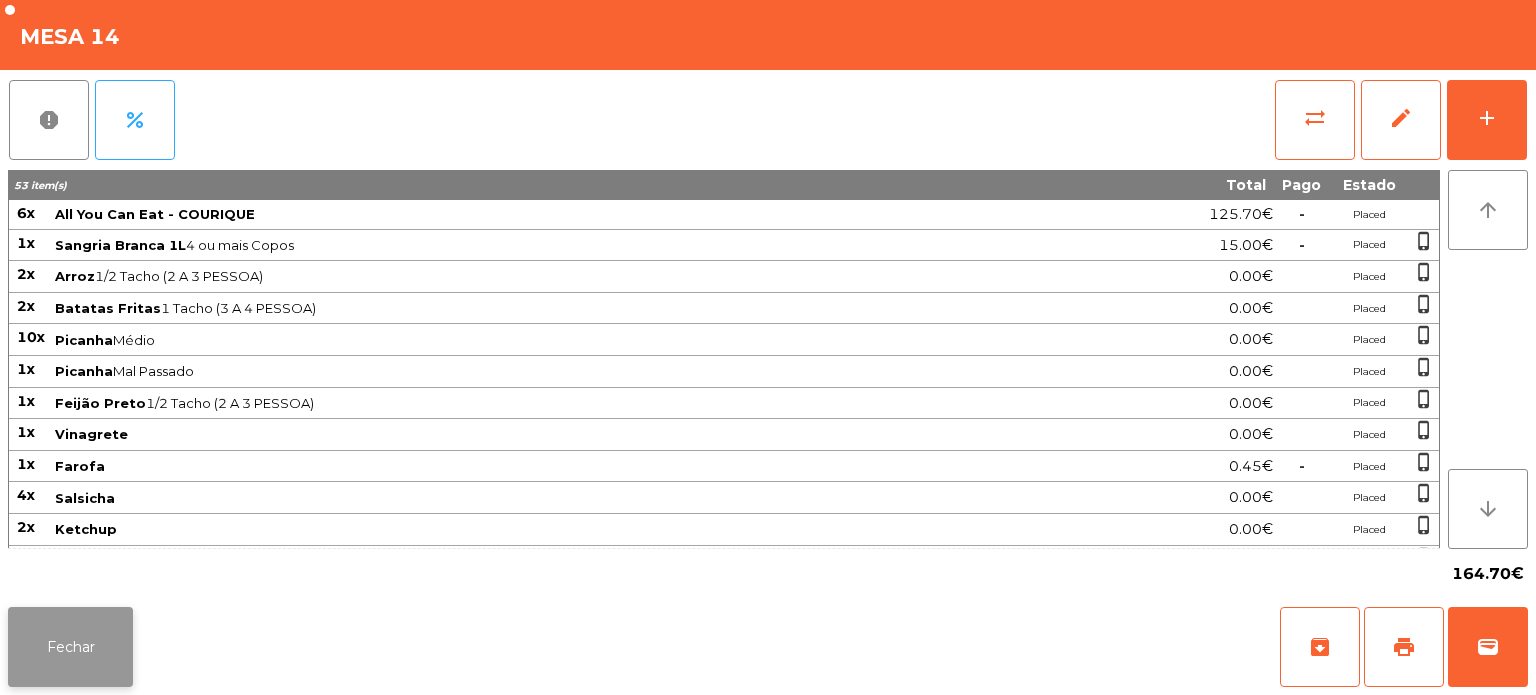 click on "Fechar" 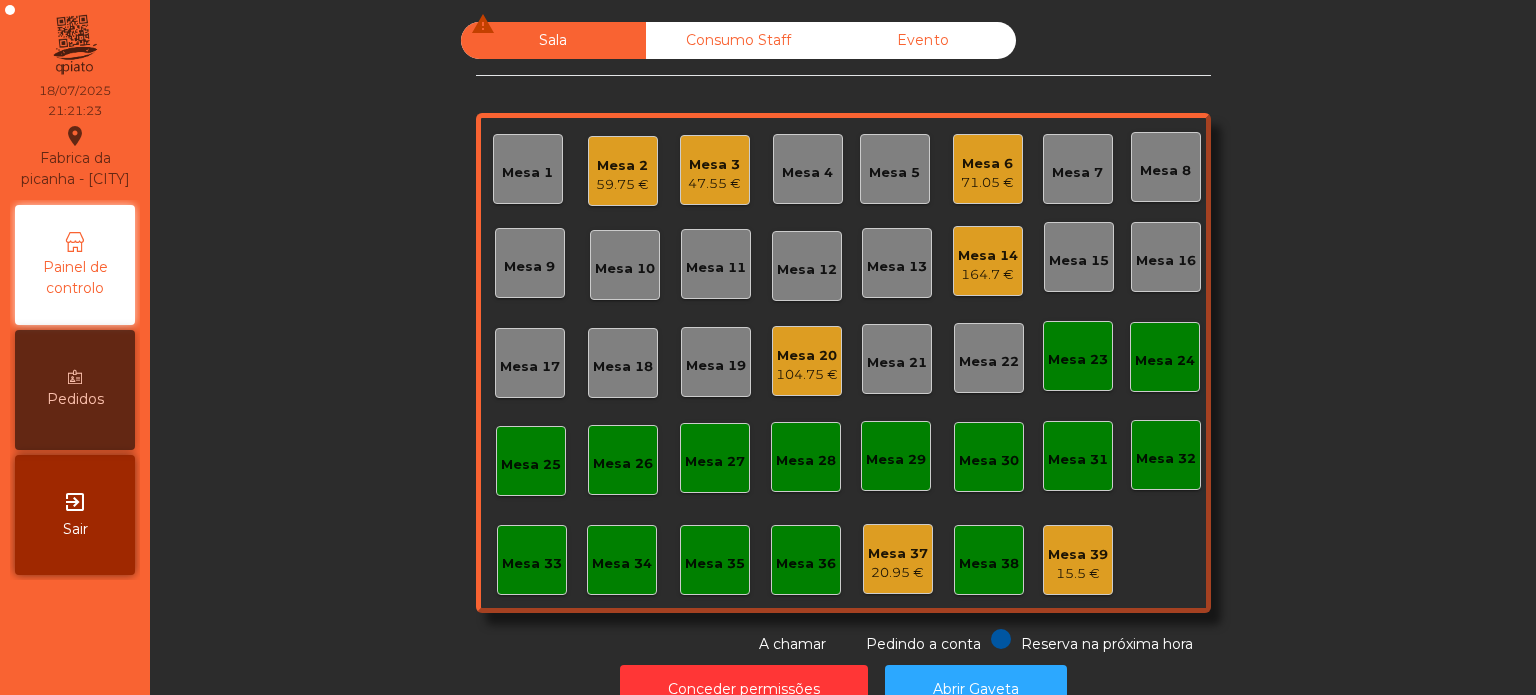 click on "Mesa 3" 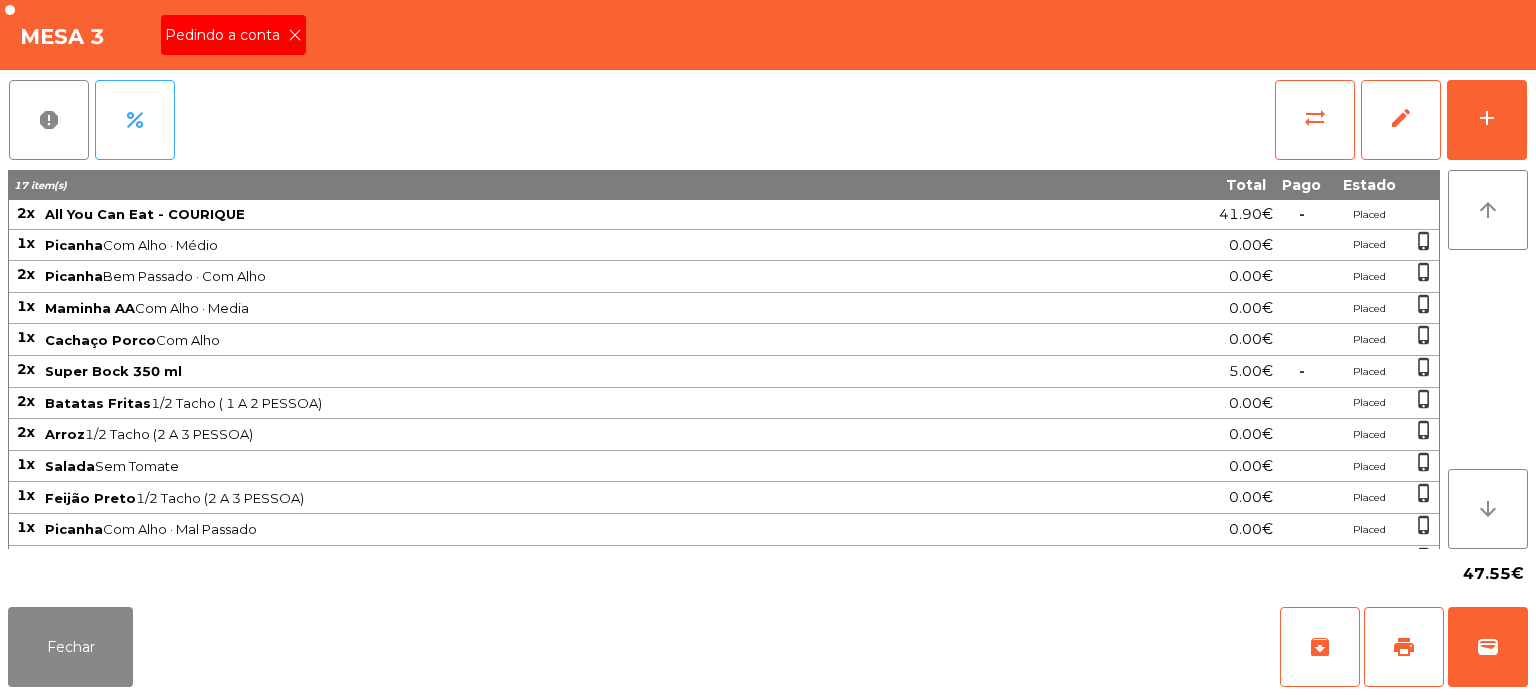 click on "Pedindo a conta" 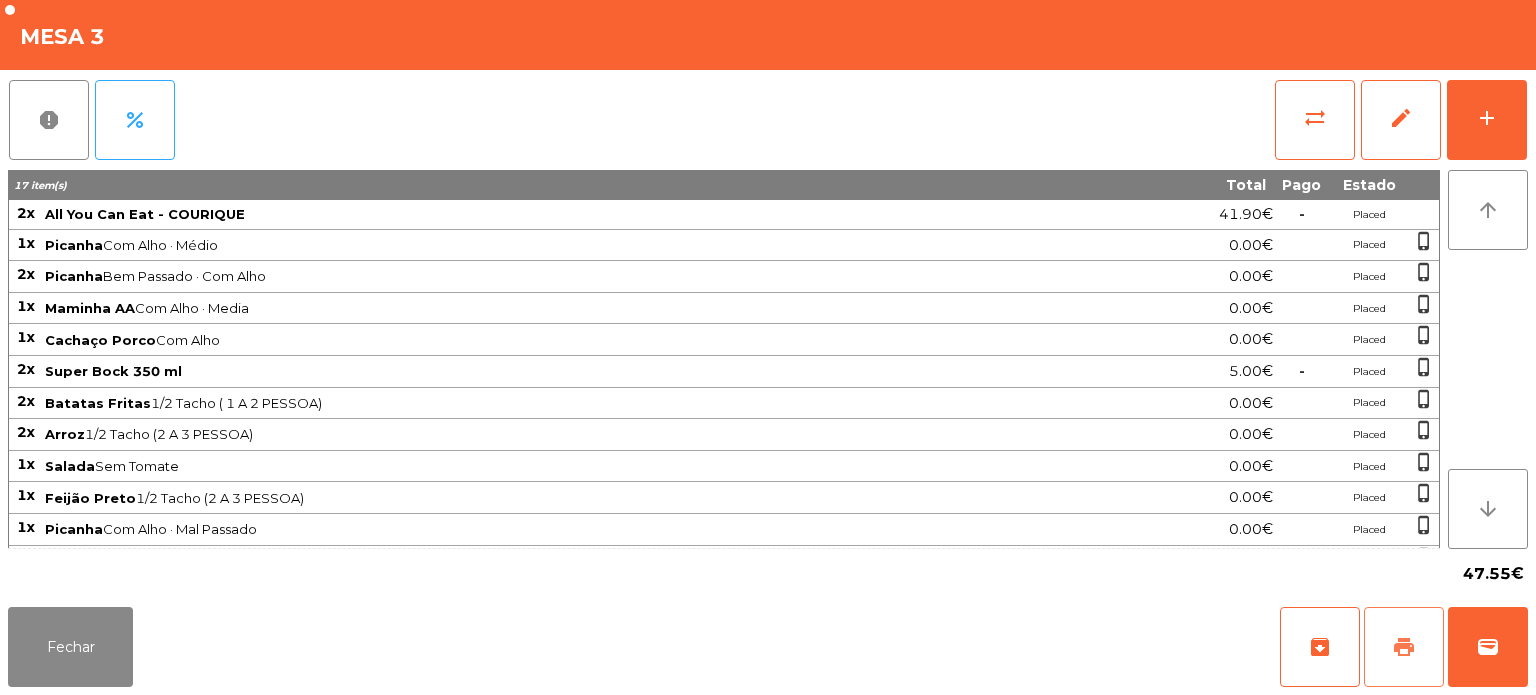 click on "print" 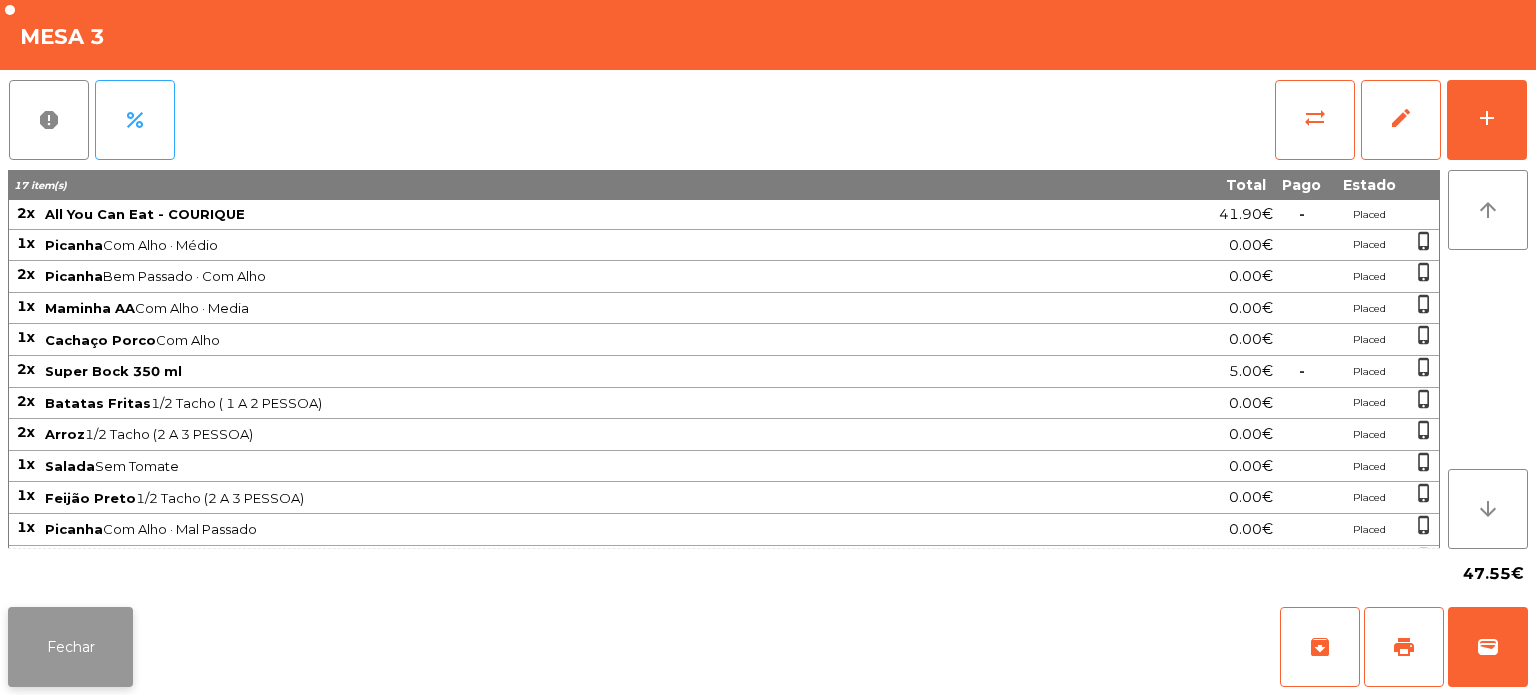 click on "Fechar" 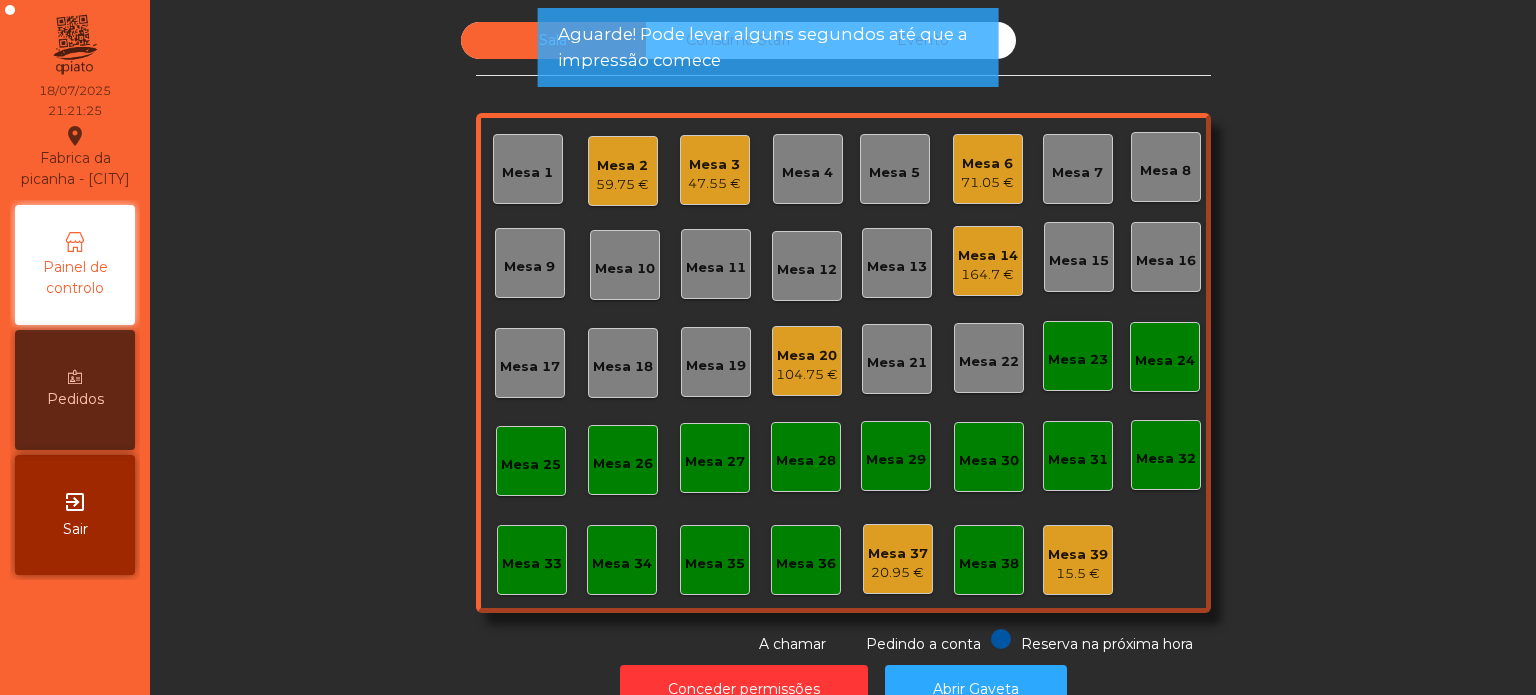 click on "[PRICE]" 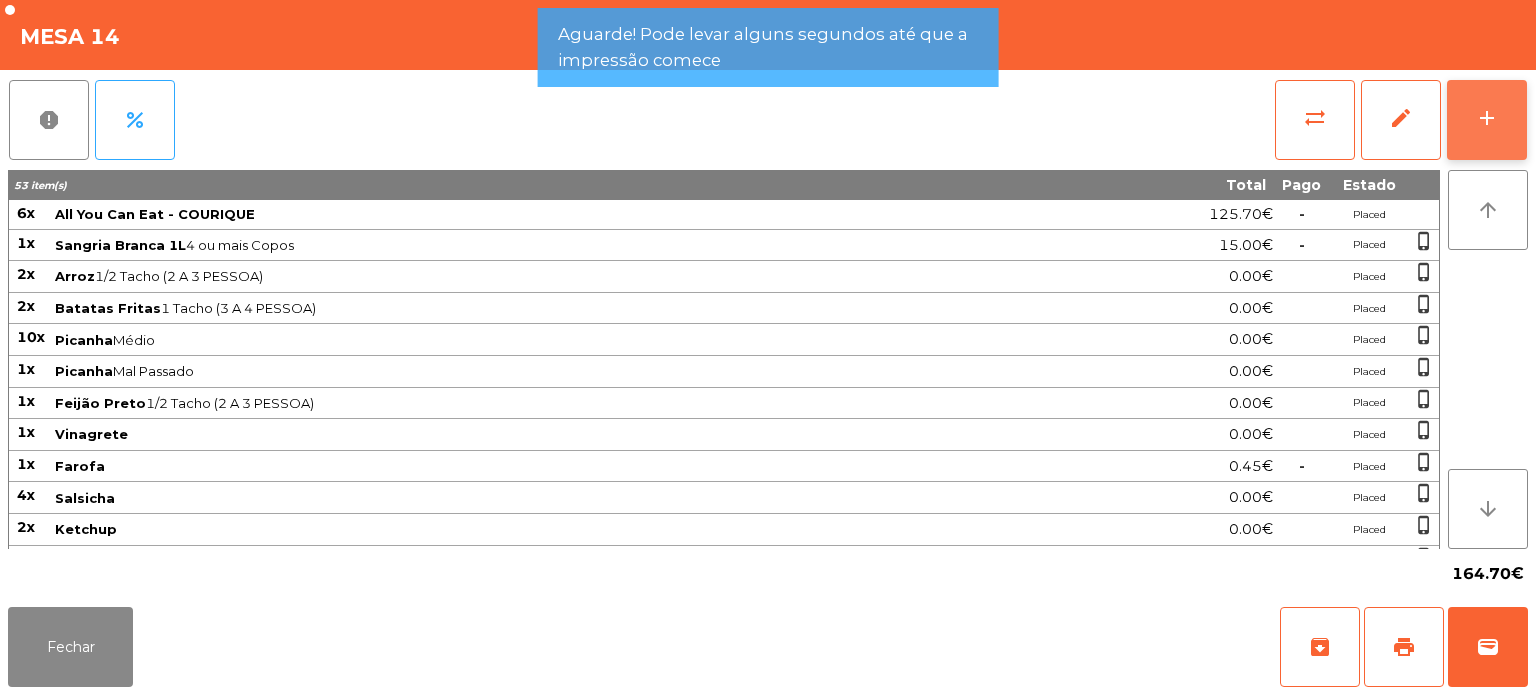 click on "add" 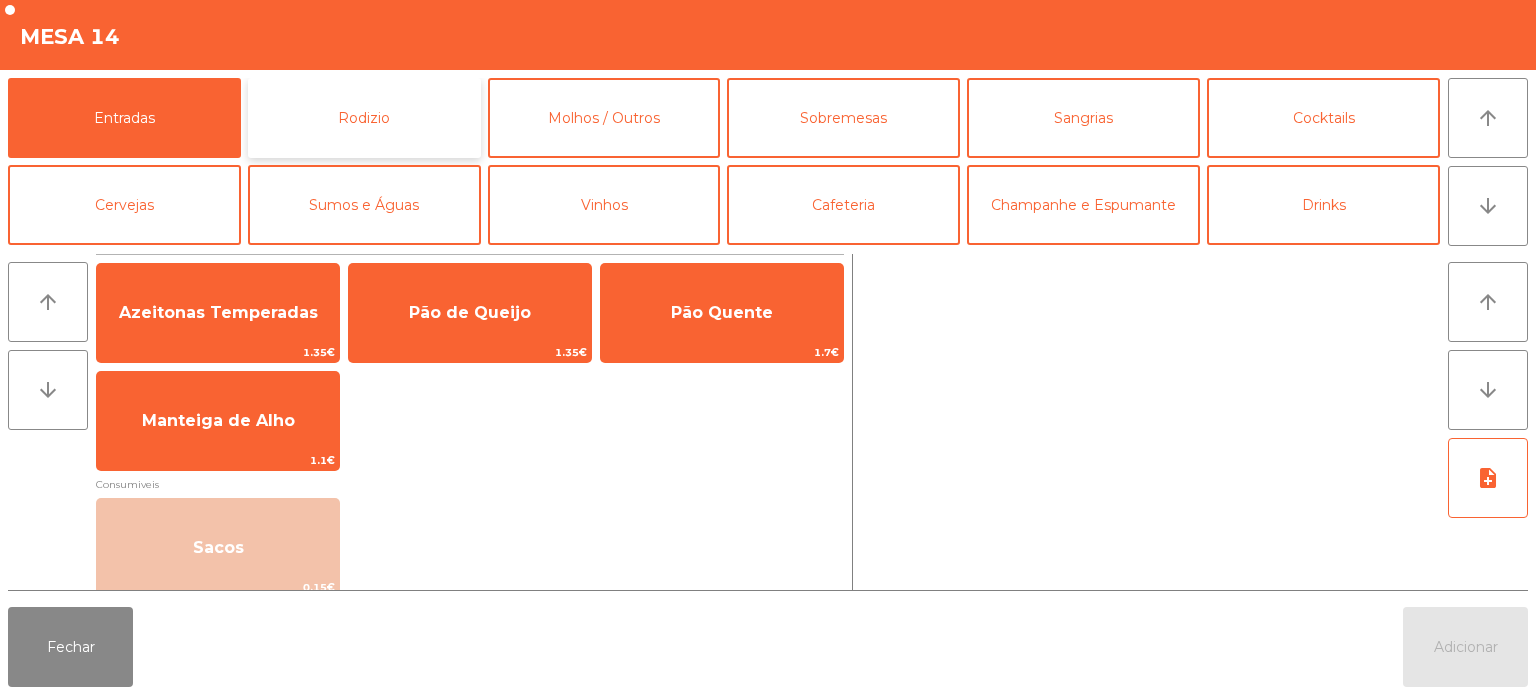 click on "Rodizio" 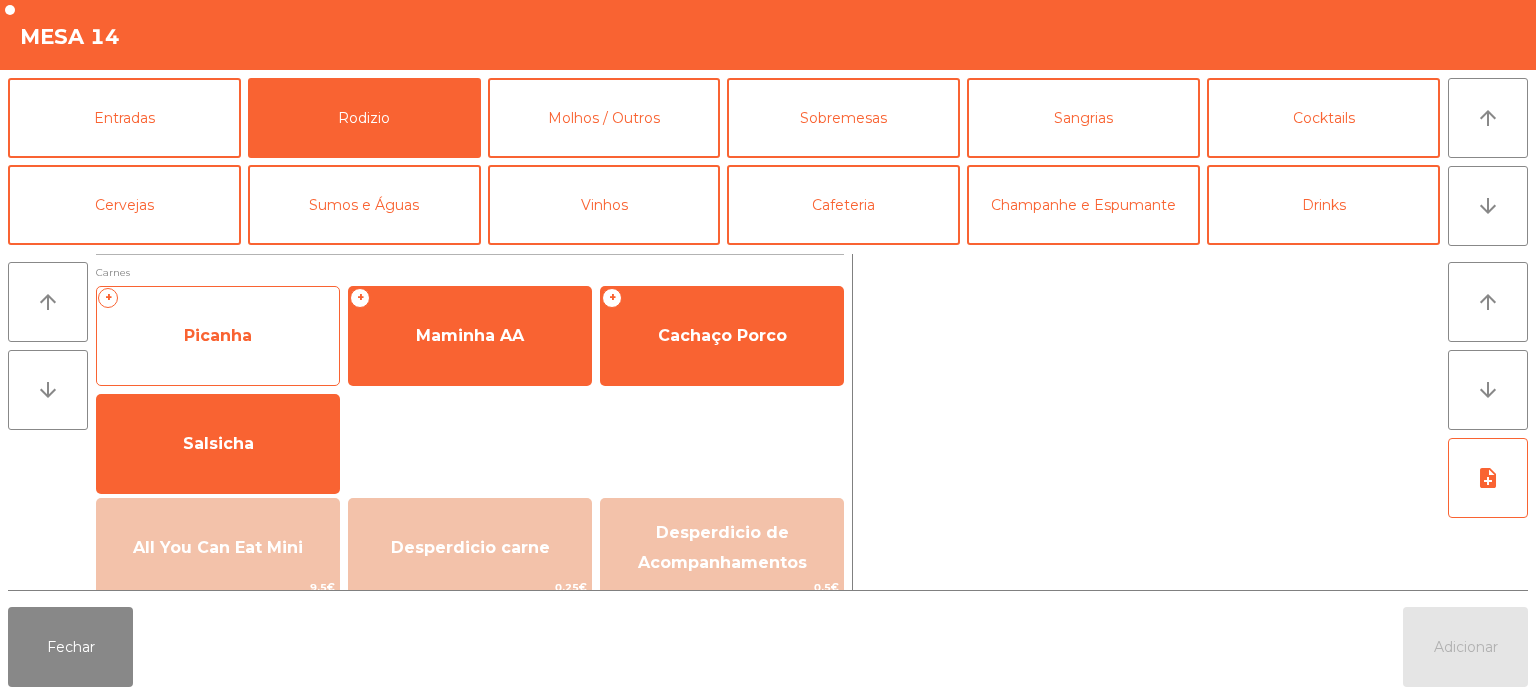 click on "Picanha" 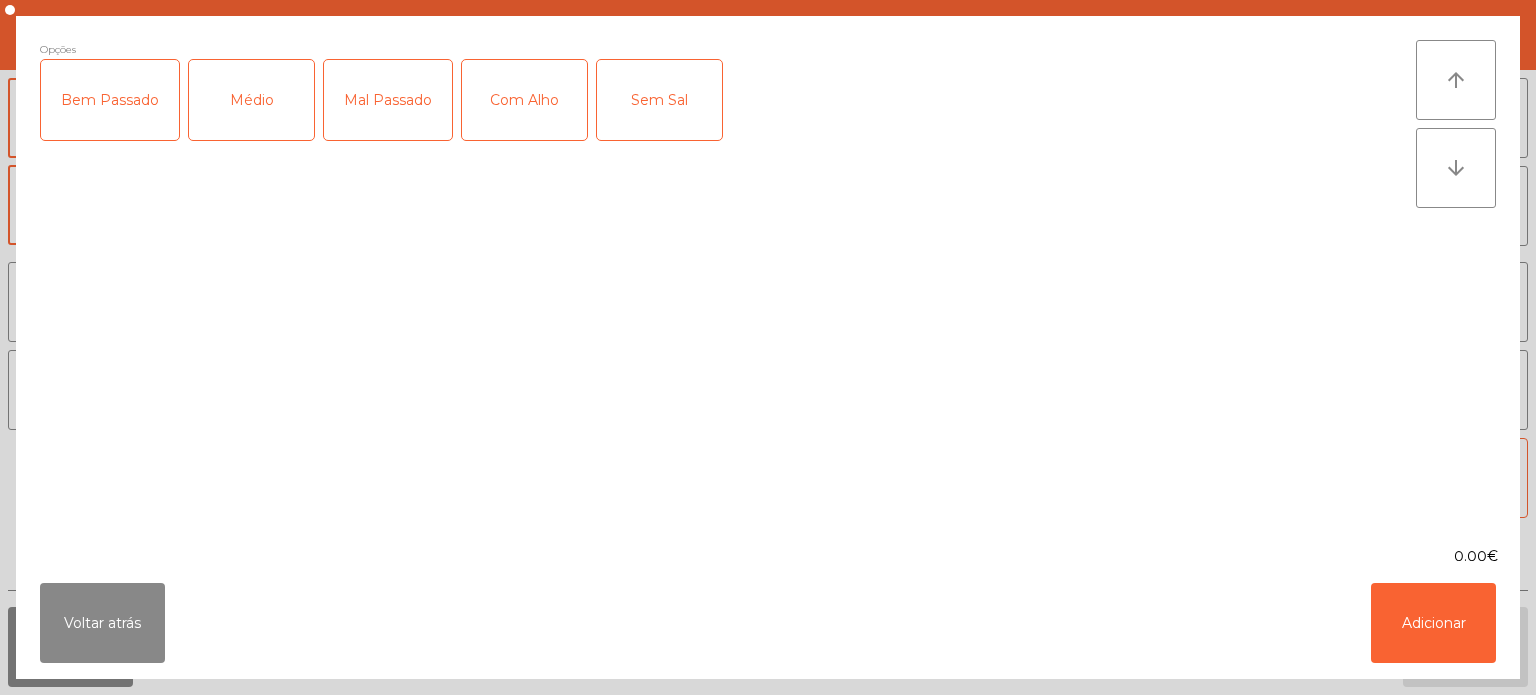 click on "Médio" 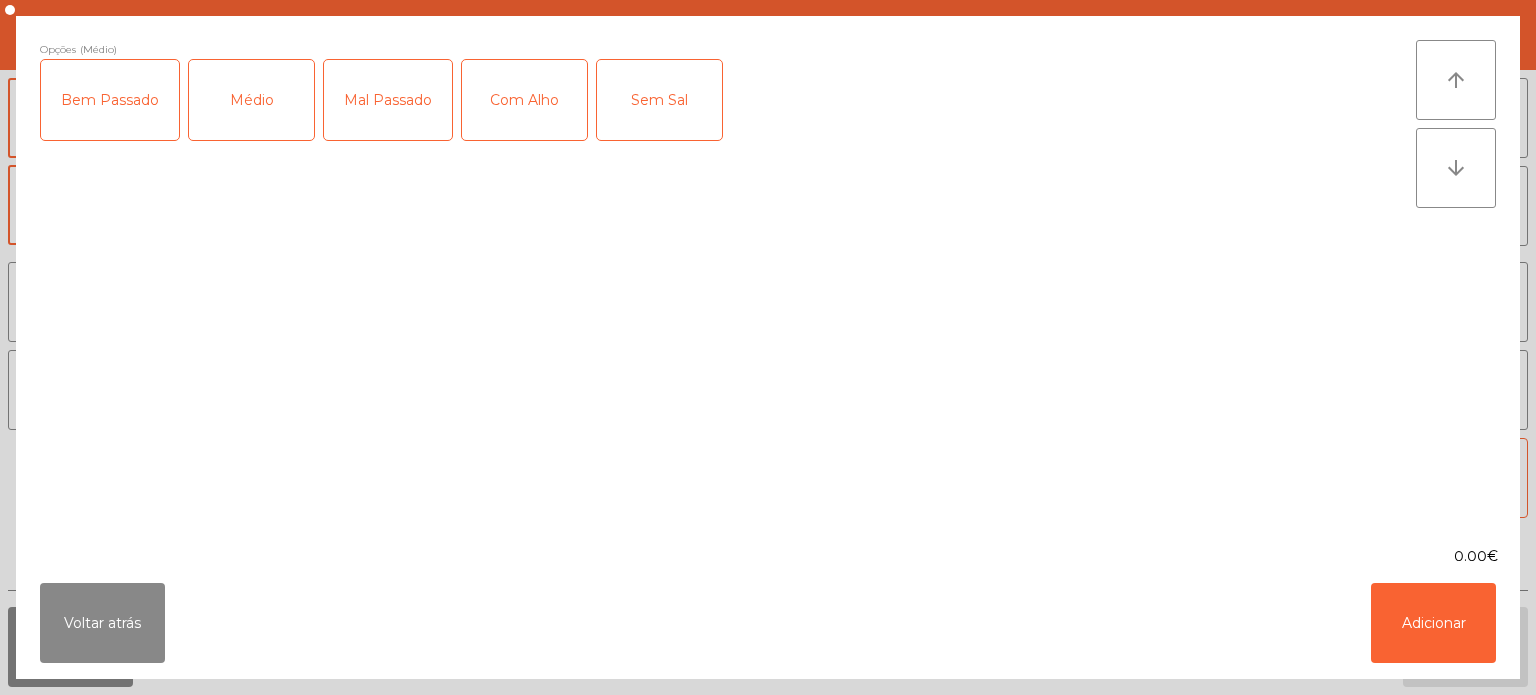 click on "Com Alho" 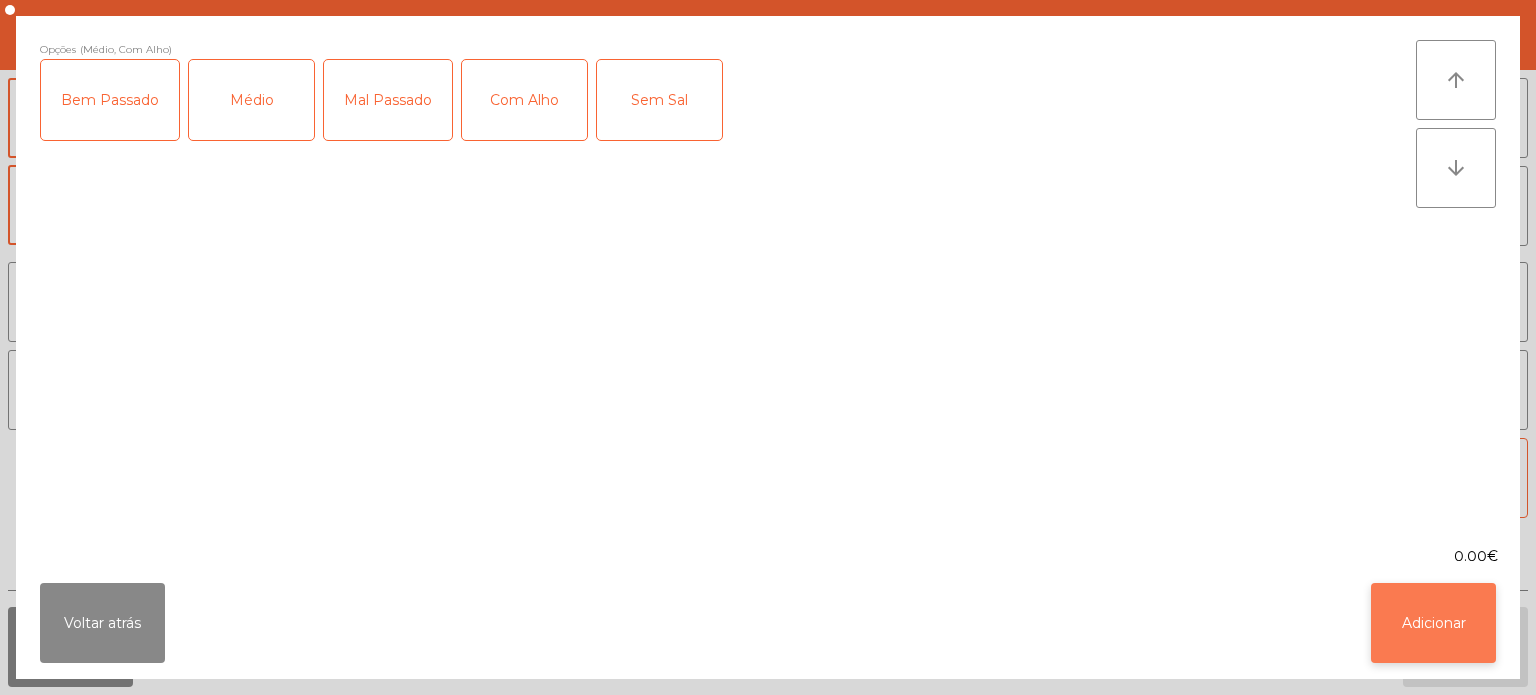 click on "Adicionar" 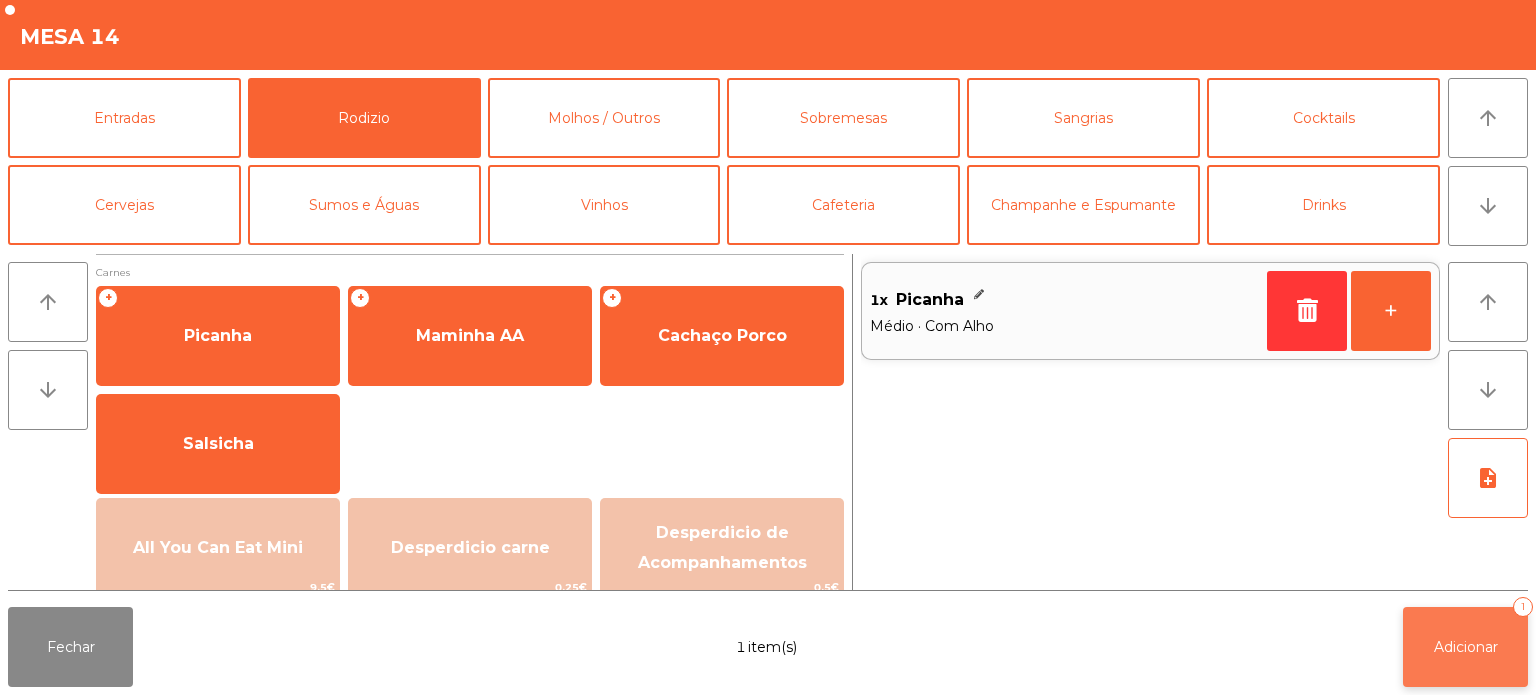 click on "Adicionar" 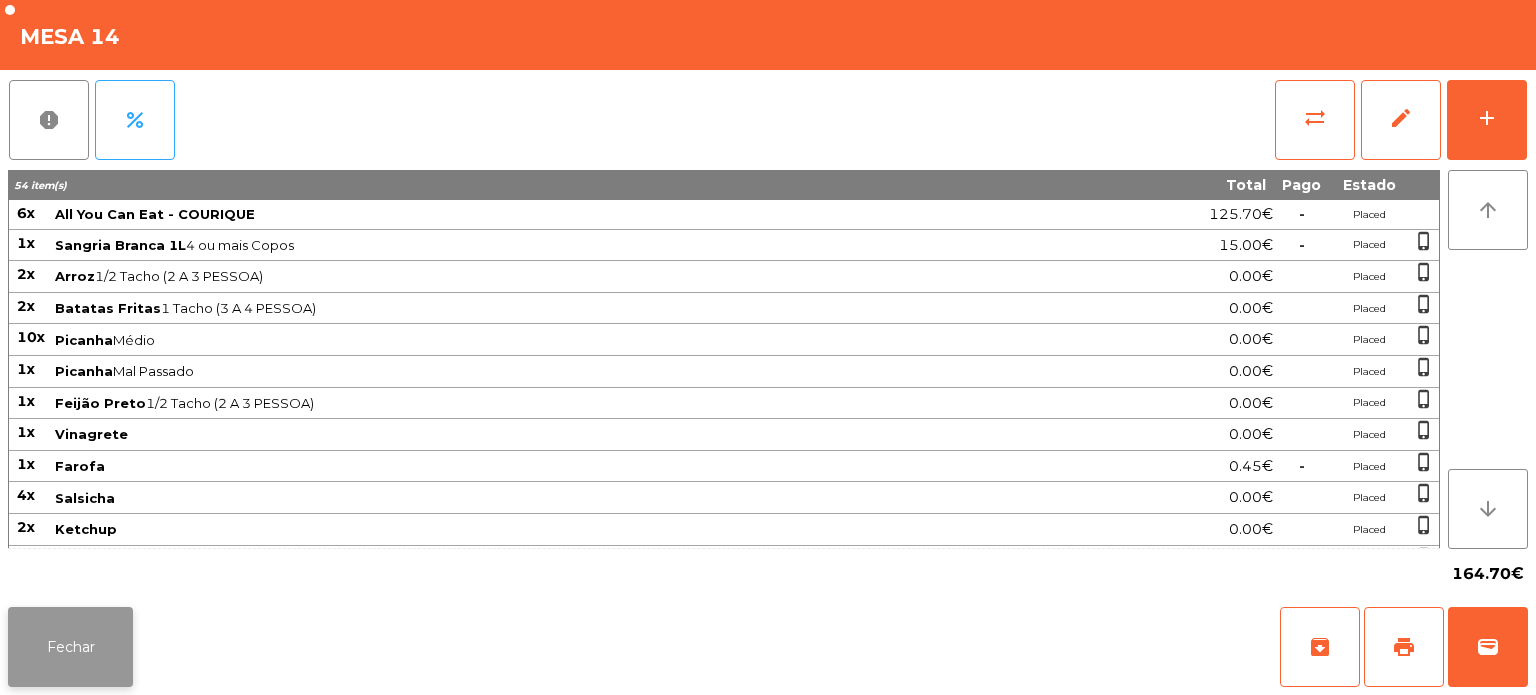 click on "Fechar" 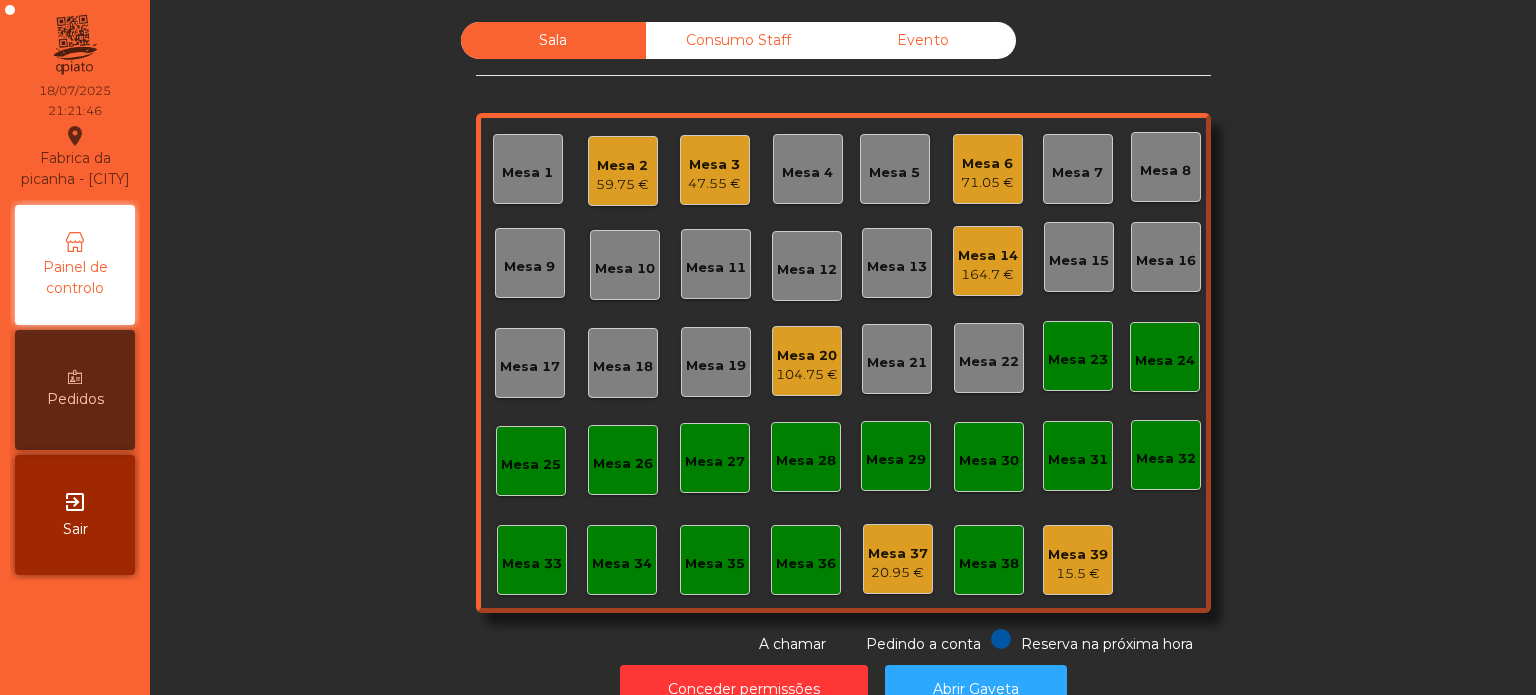 click on "Mesa 14" 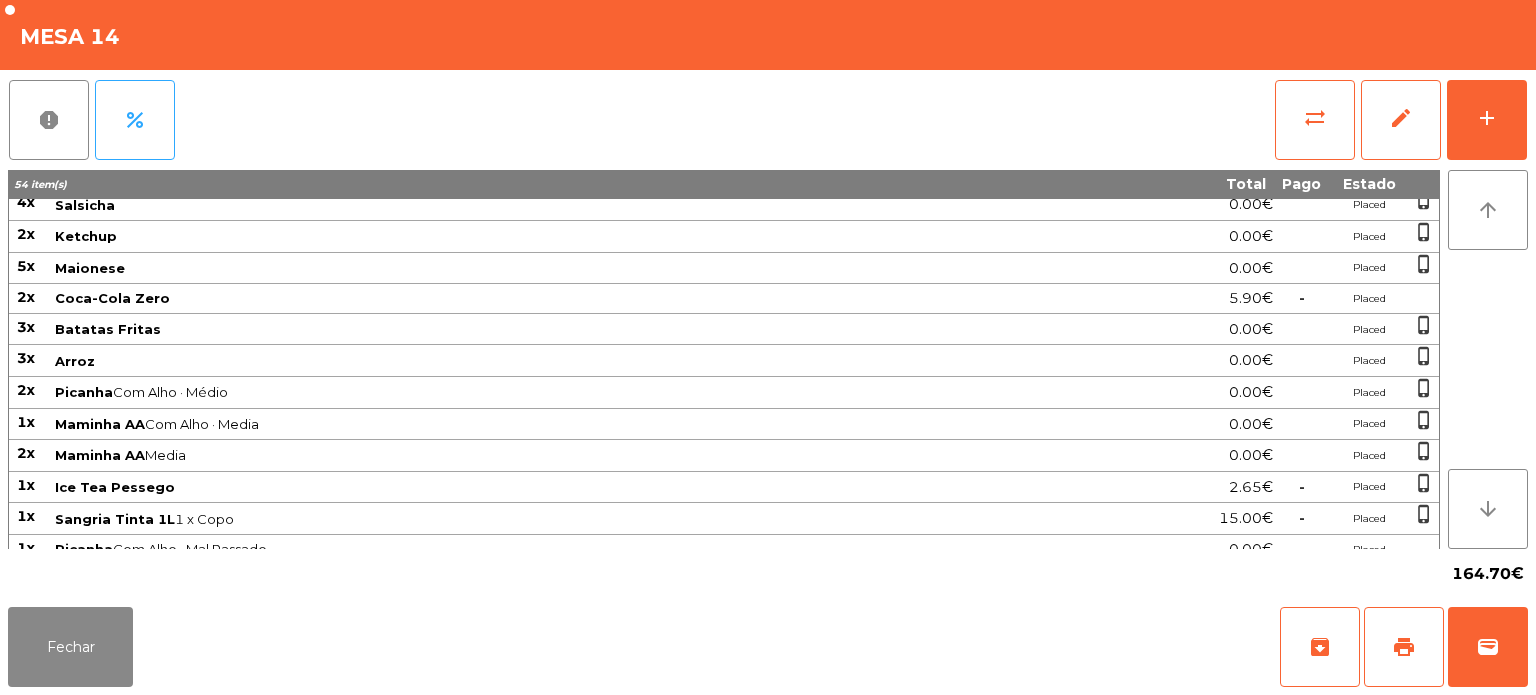 scroll, scrollTop: 355, scrollLeft: 0, axis: vertical 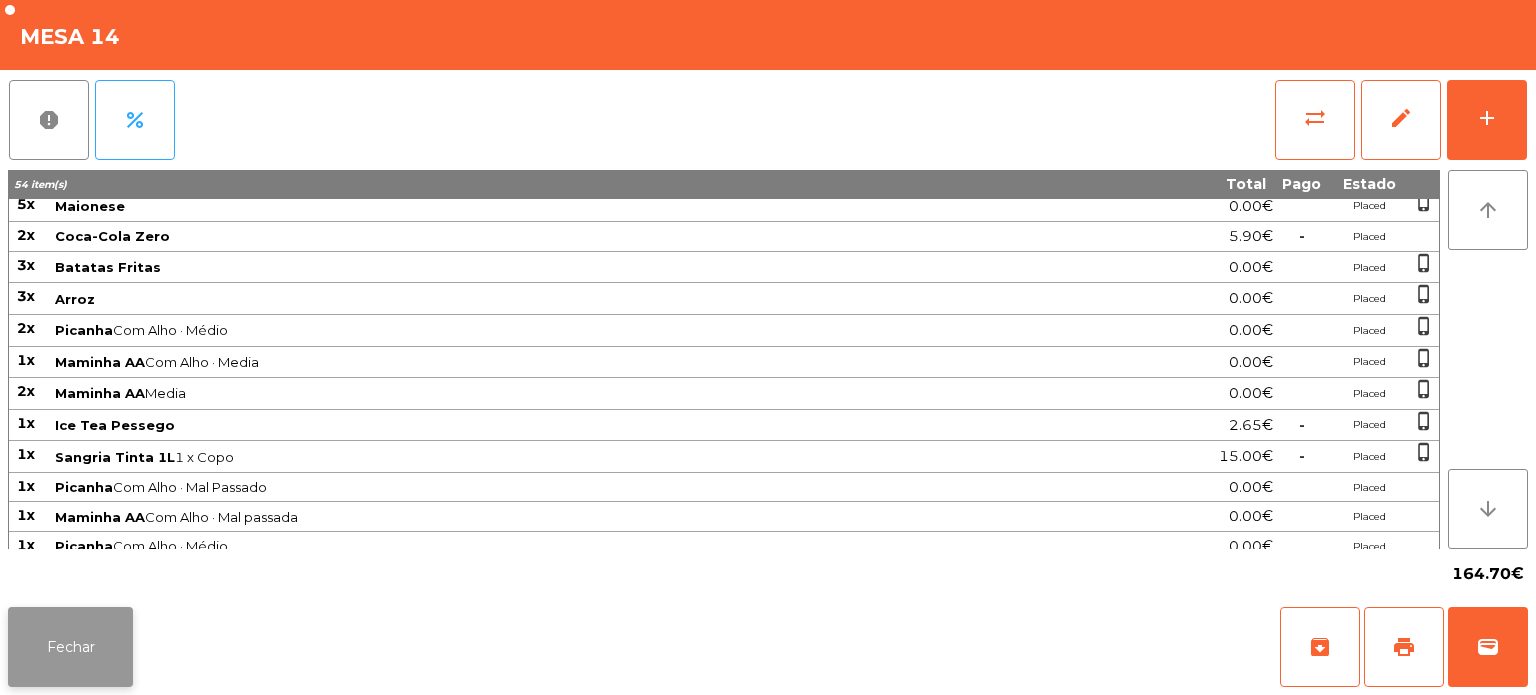 click on "Fechar" 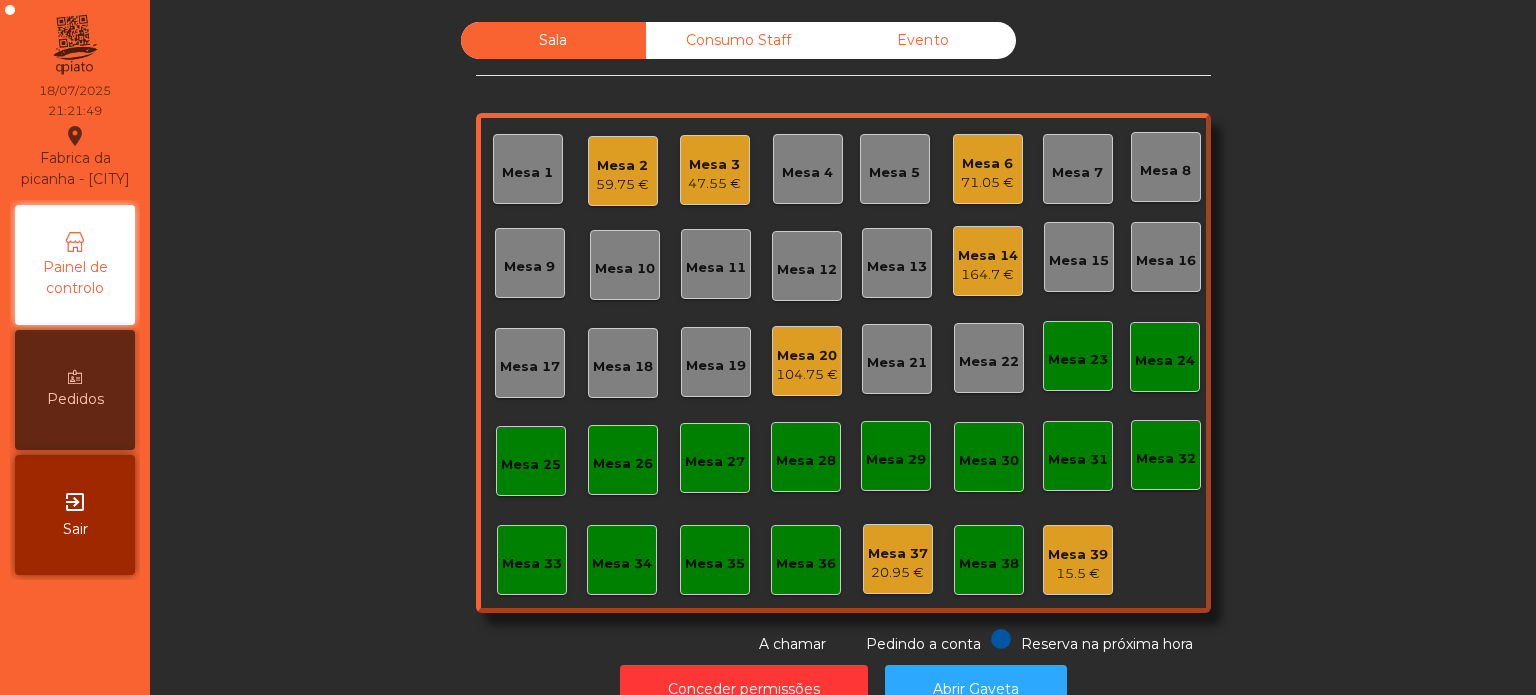 click on "Mesa 3   47.55 €" 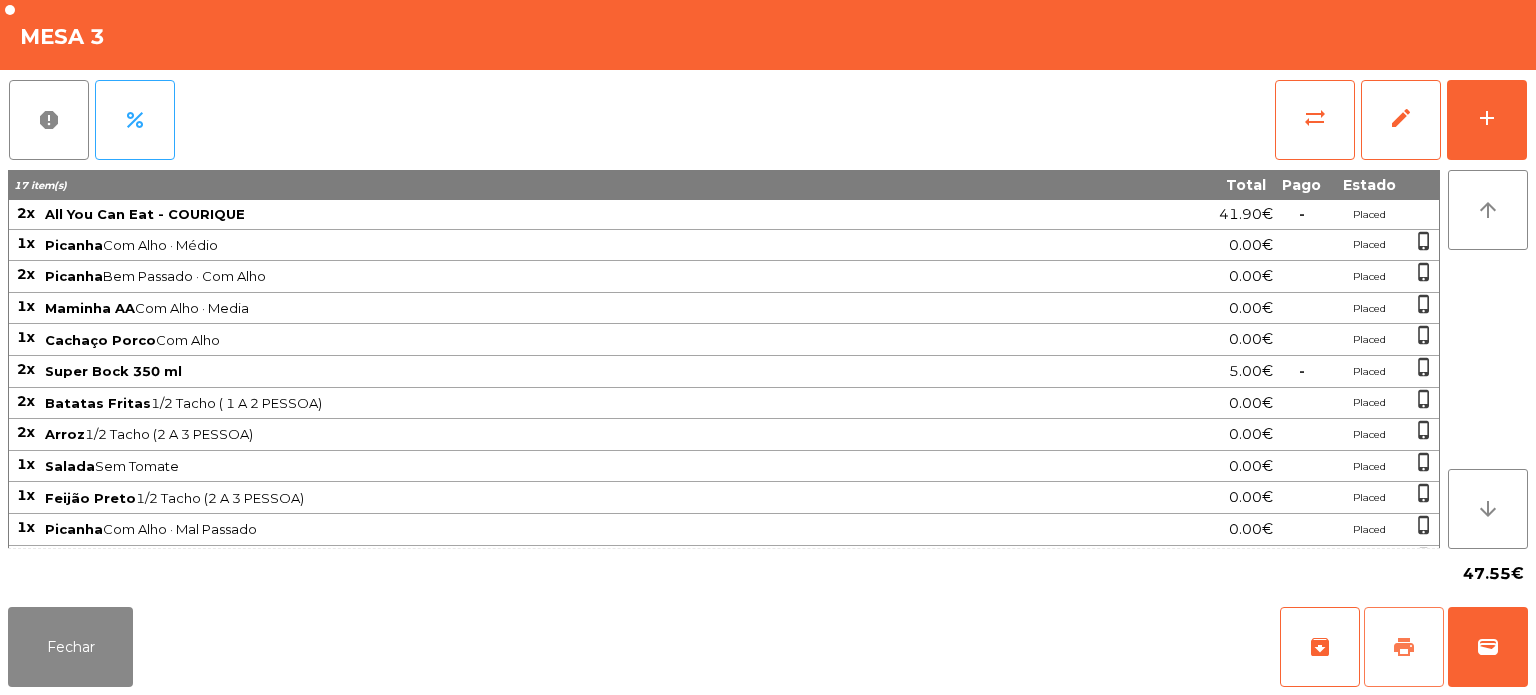 click on "print" 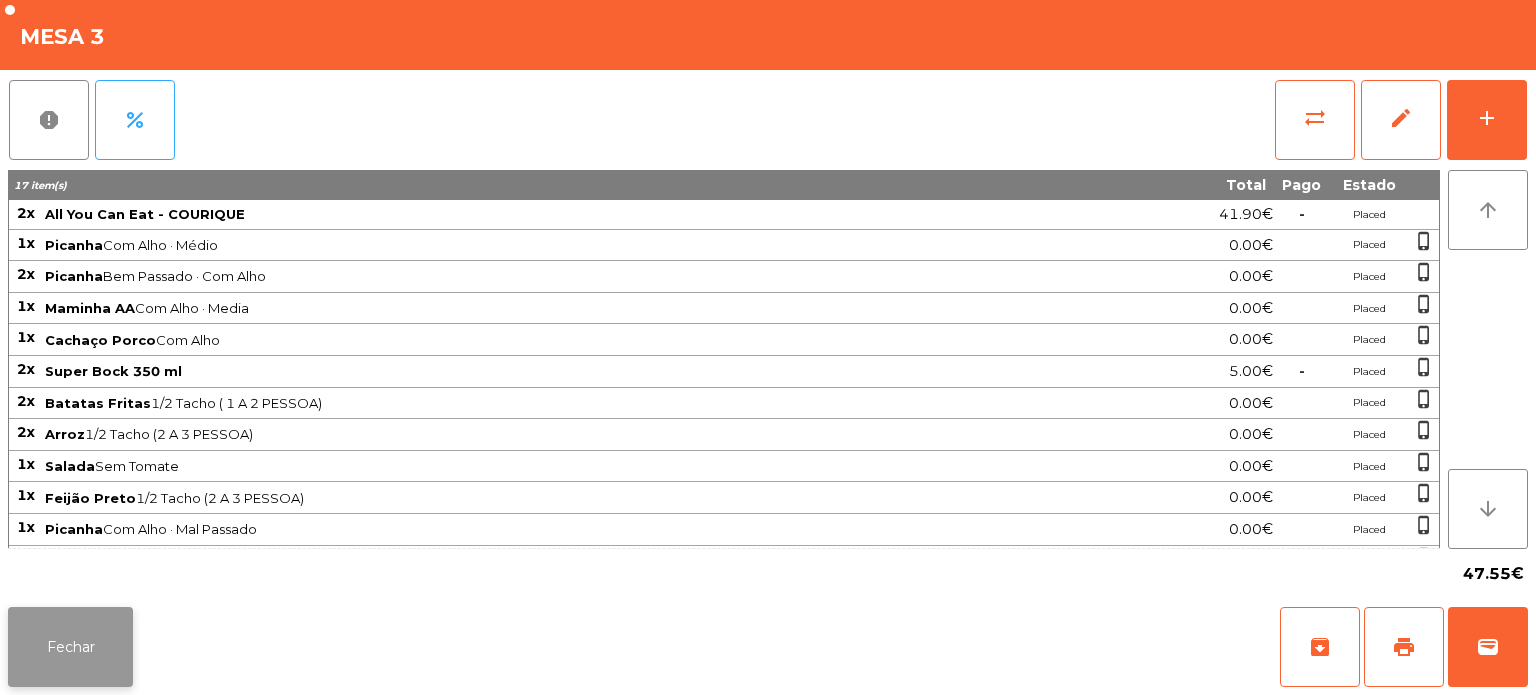 click on "Fechar" 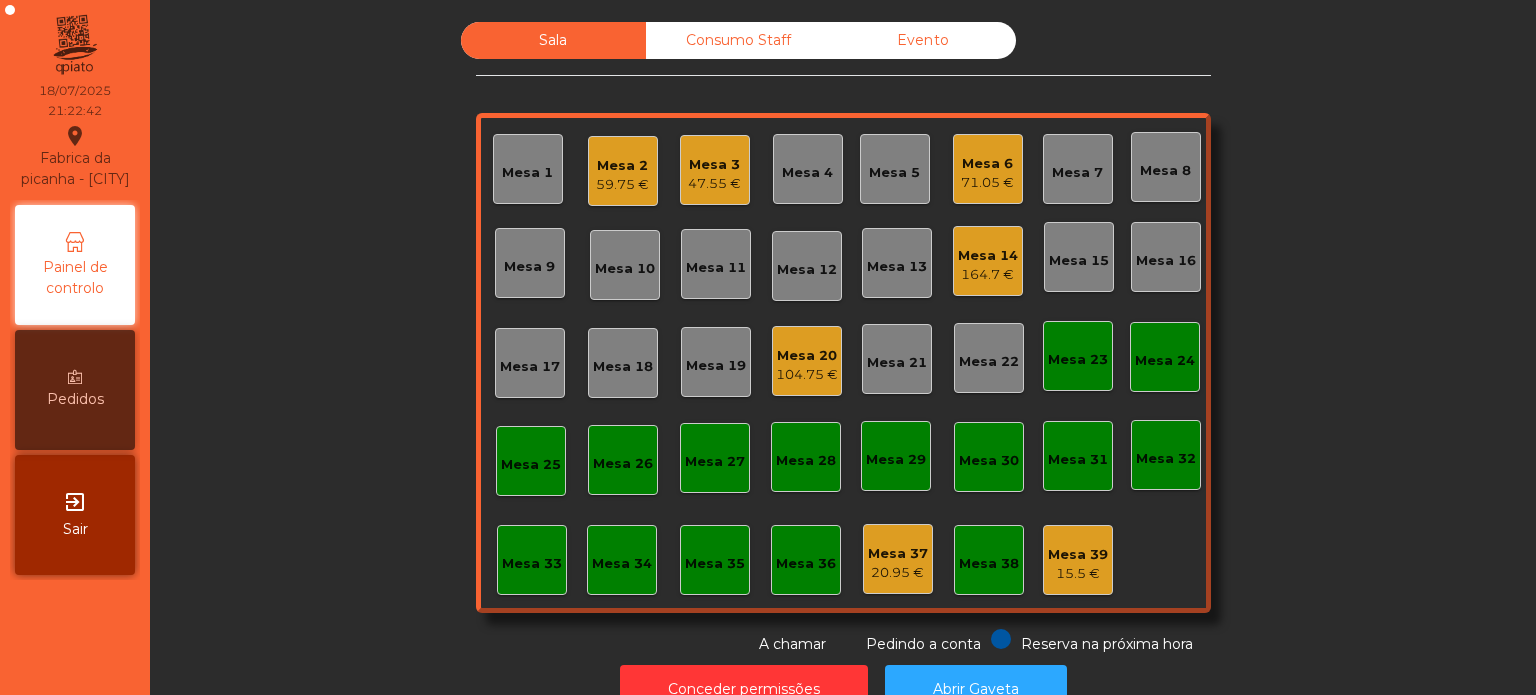 click on "Mesa 3" 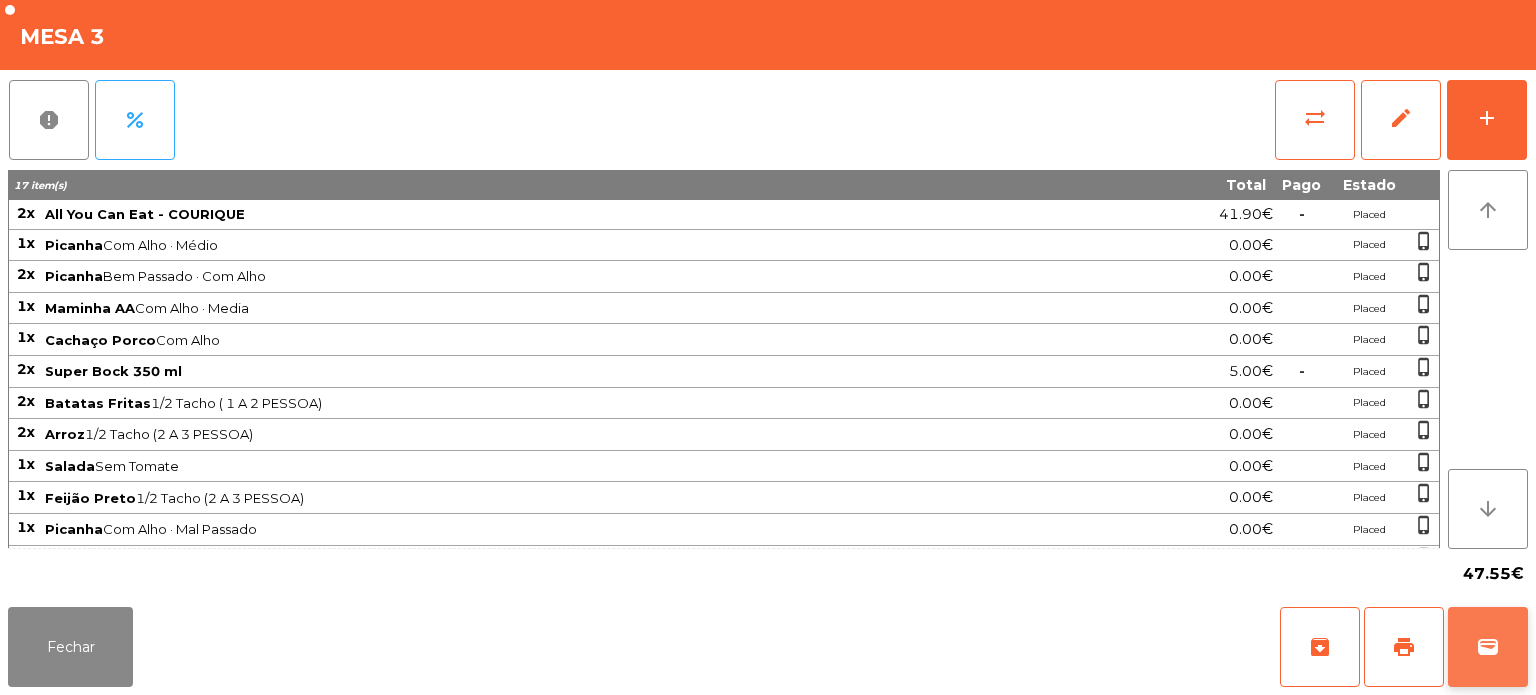 click on "wallet" 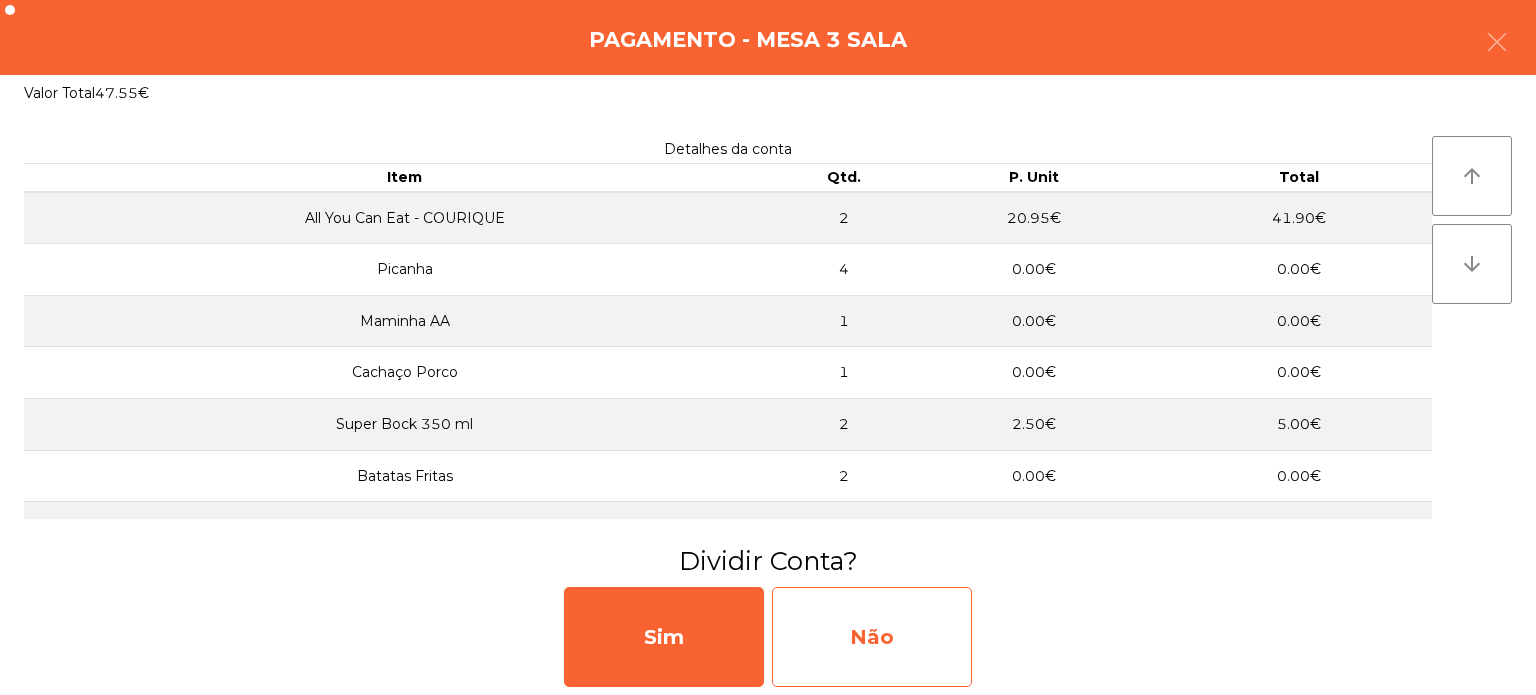 click on "Não" 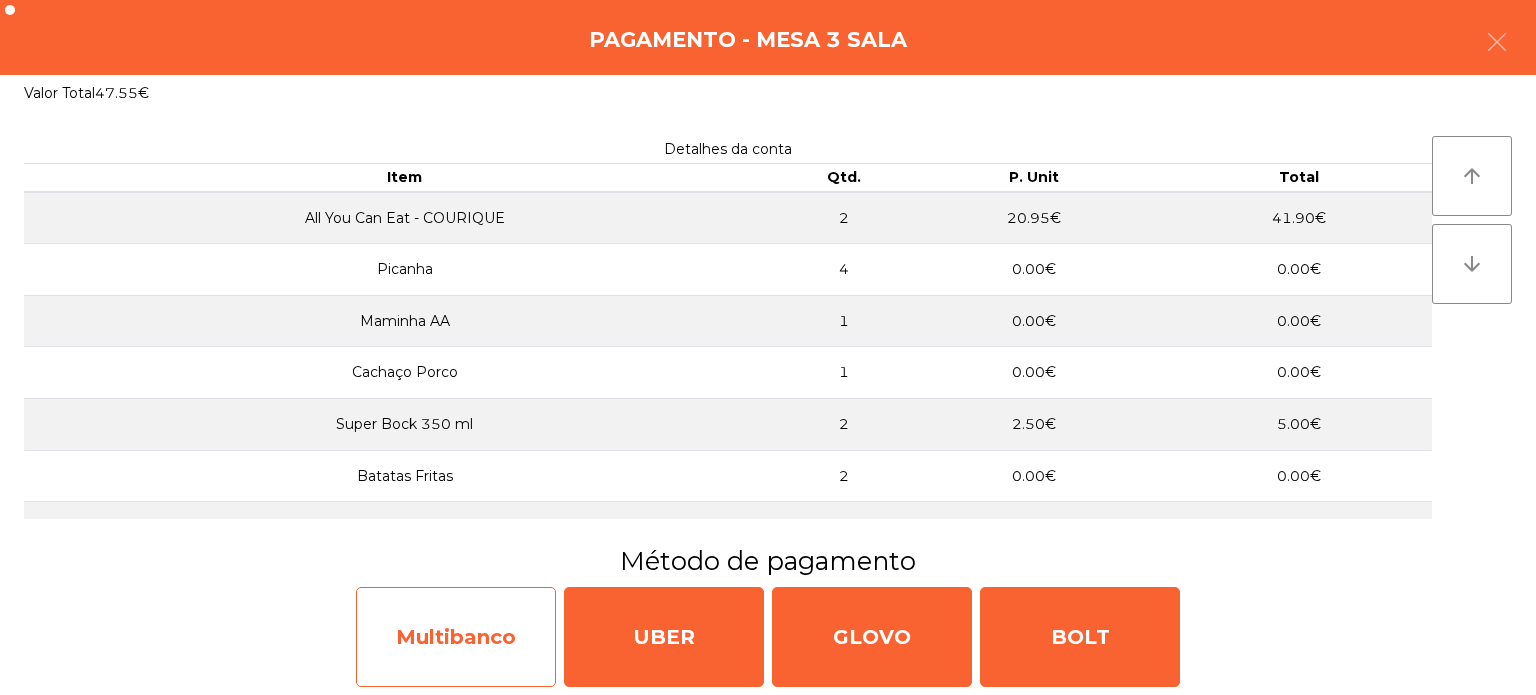 click on "Multibanco" 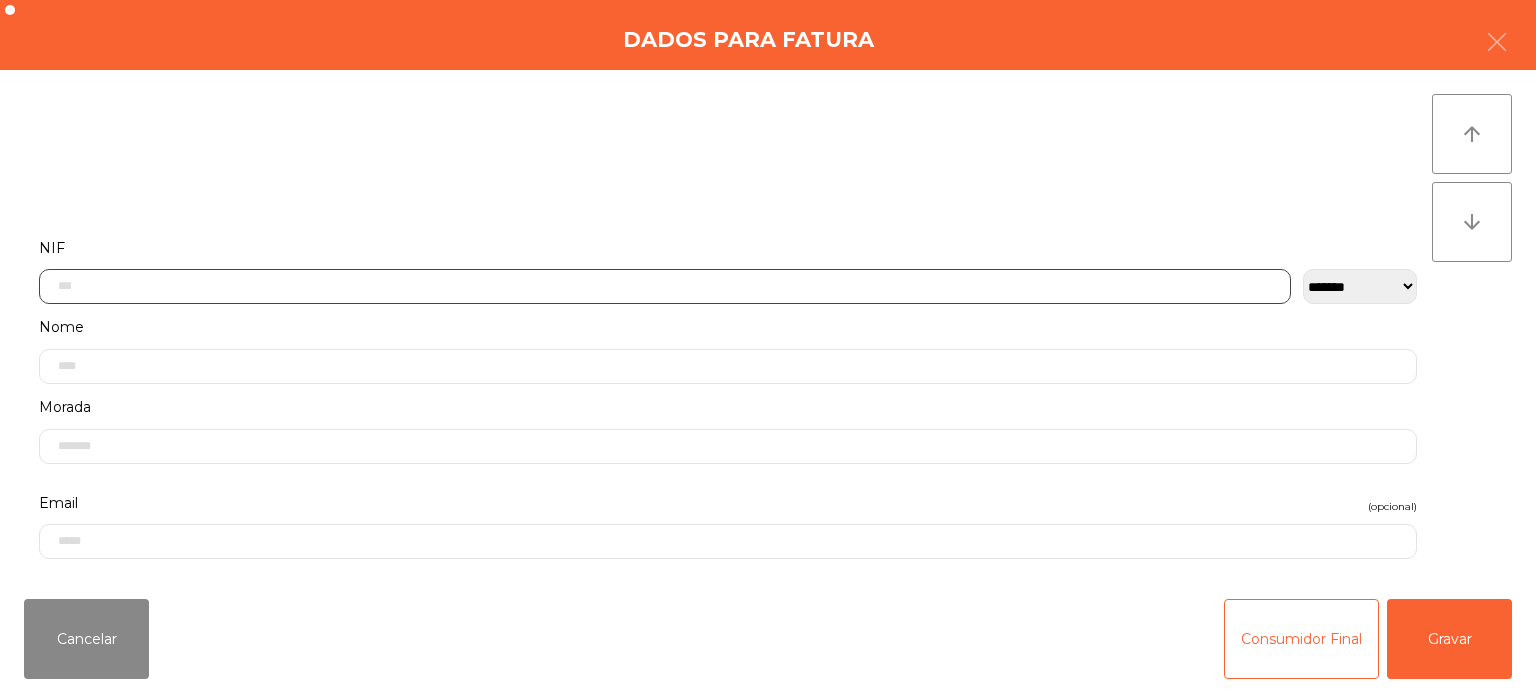 click 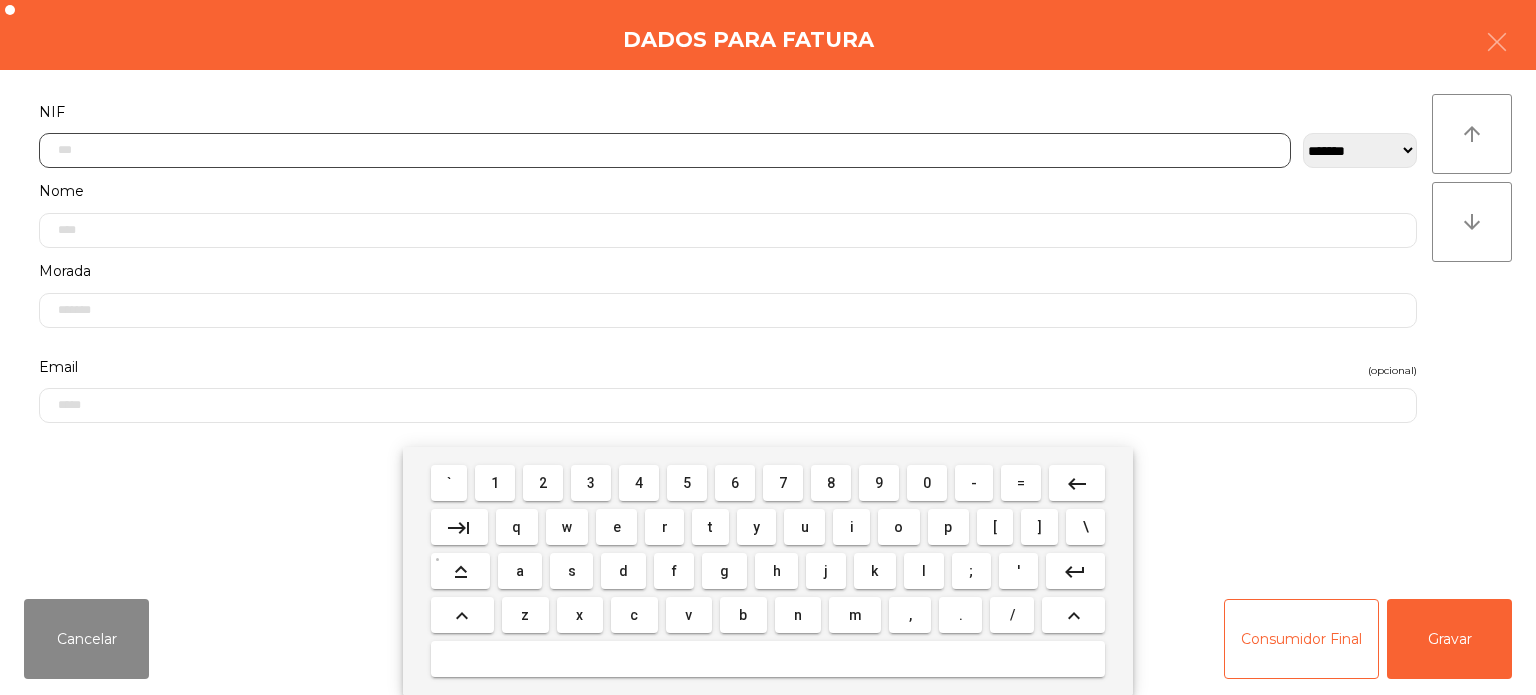 scroll, scrollTop: 139, scrollLeft: 0, axis: vertical 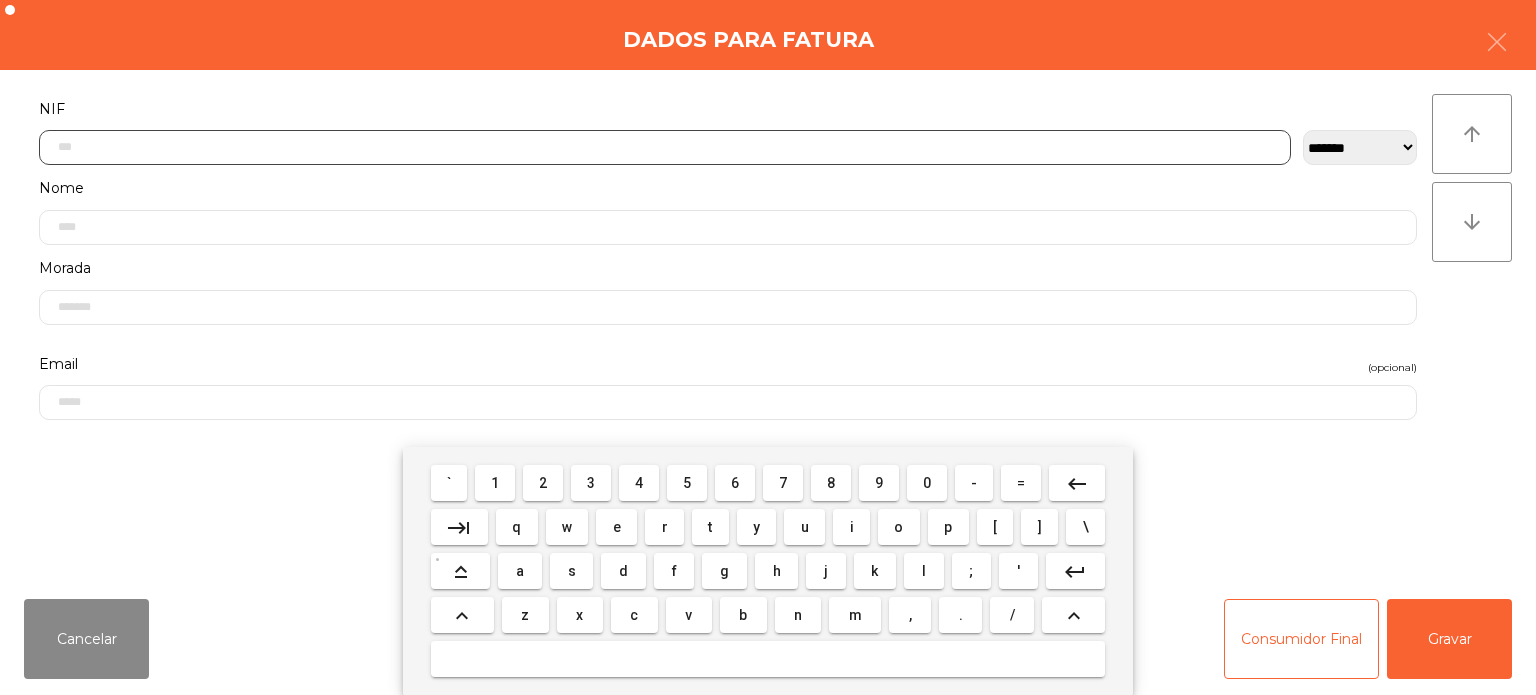 click on "2" at bounding box center [543, 483] 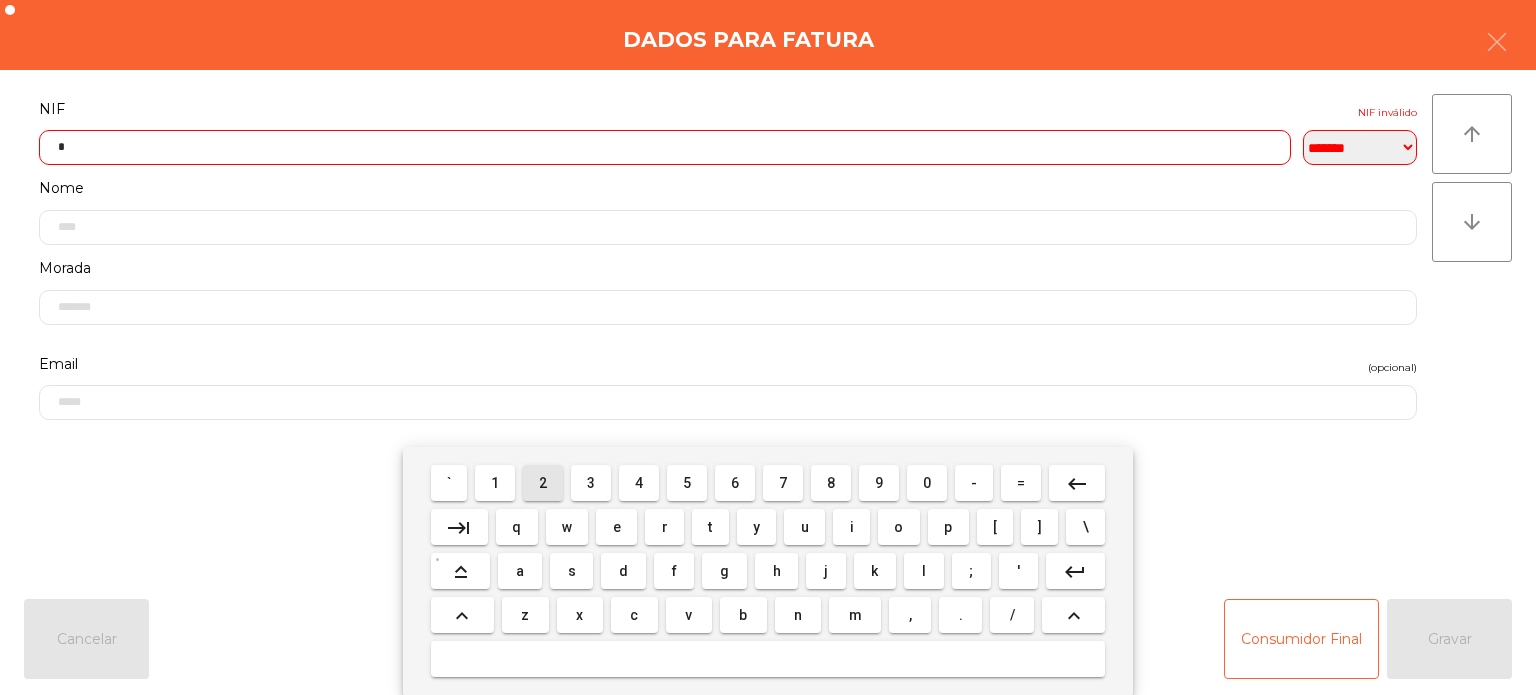 click on "2" at bounding box center (543, 483) 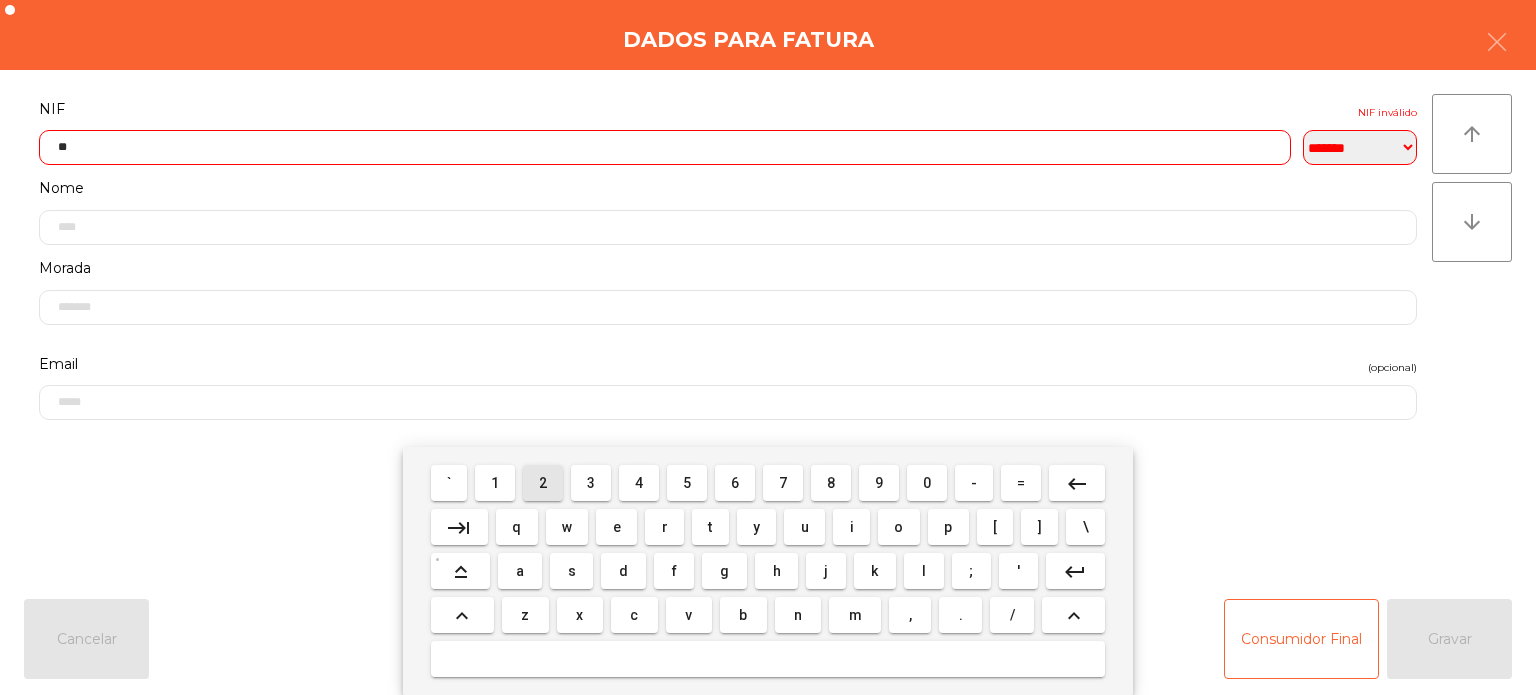 click on "2" at bounding box center (543, 483) 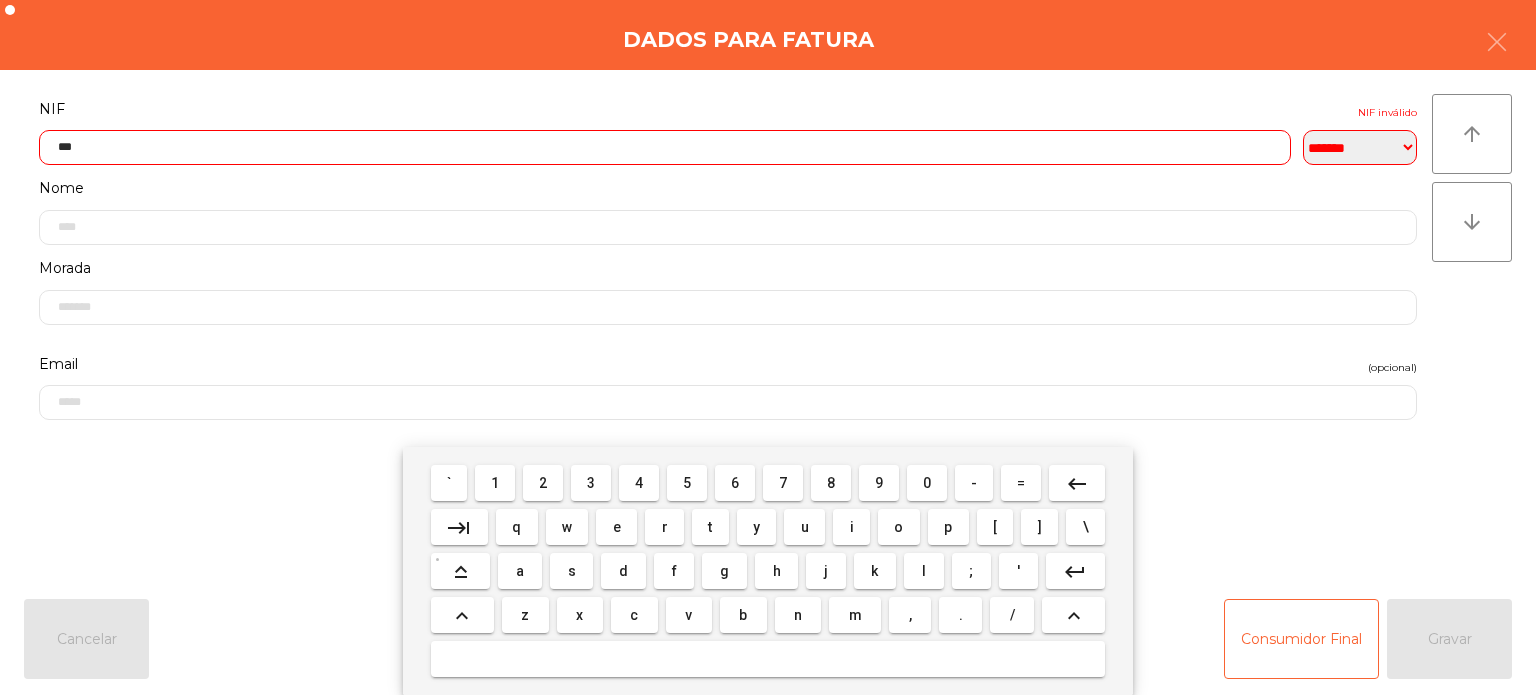 click on "1" at bounding box center [495, 483] 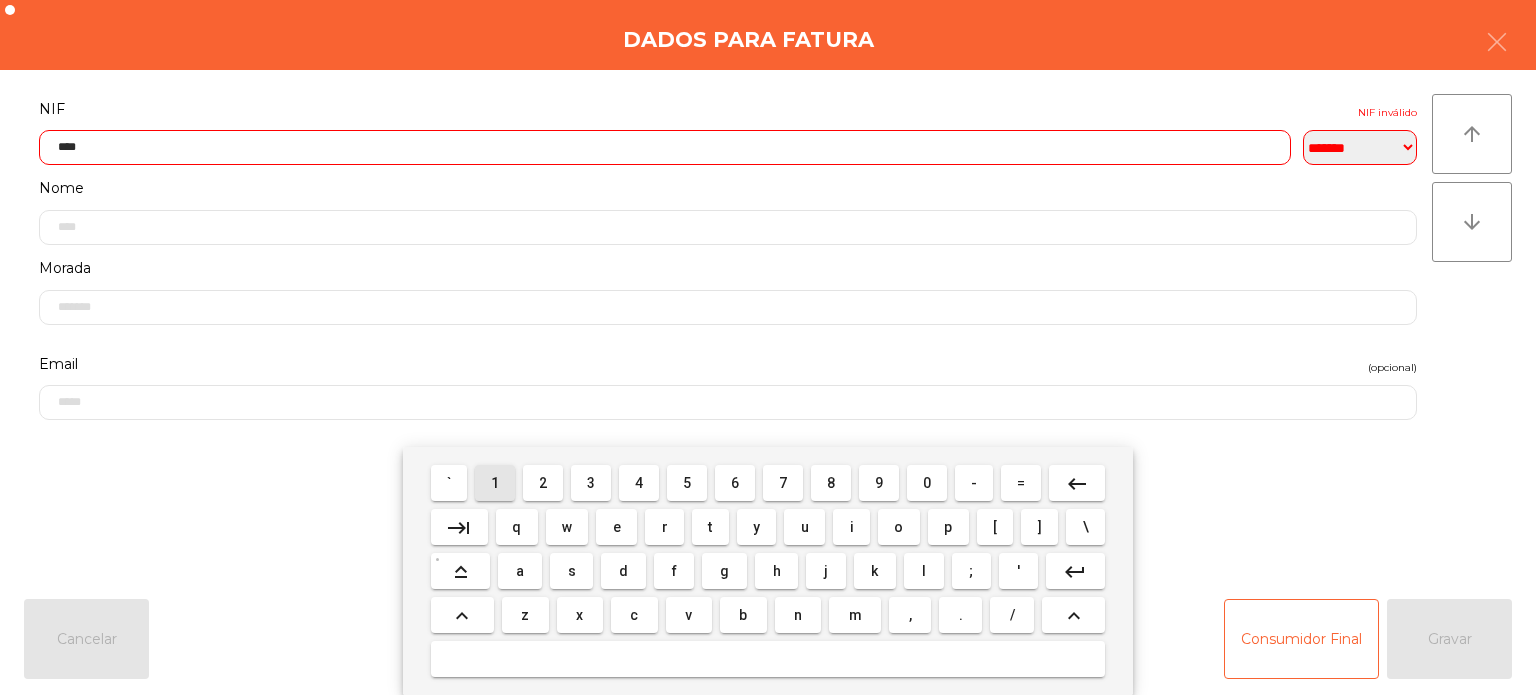 click on "3" at bounding box center (591, 483) 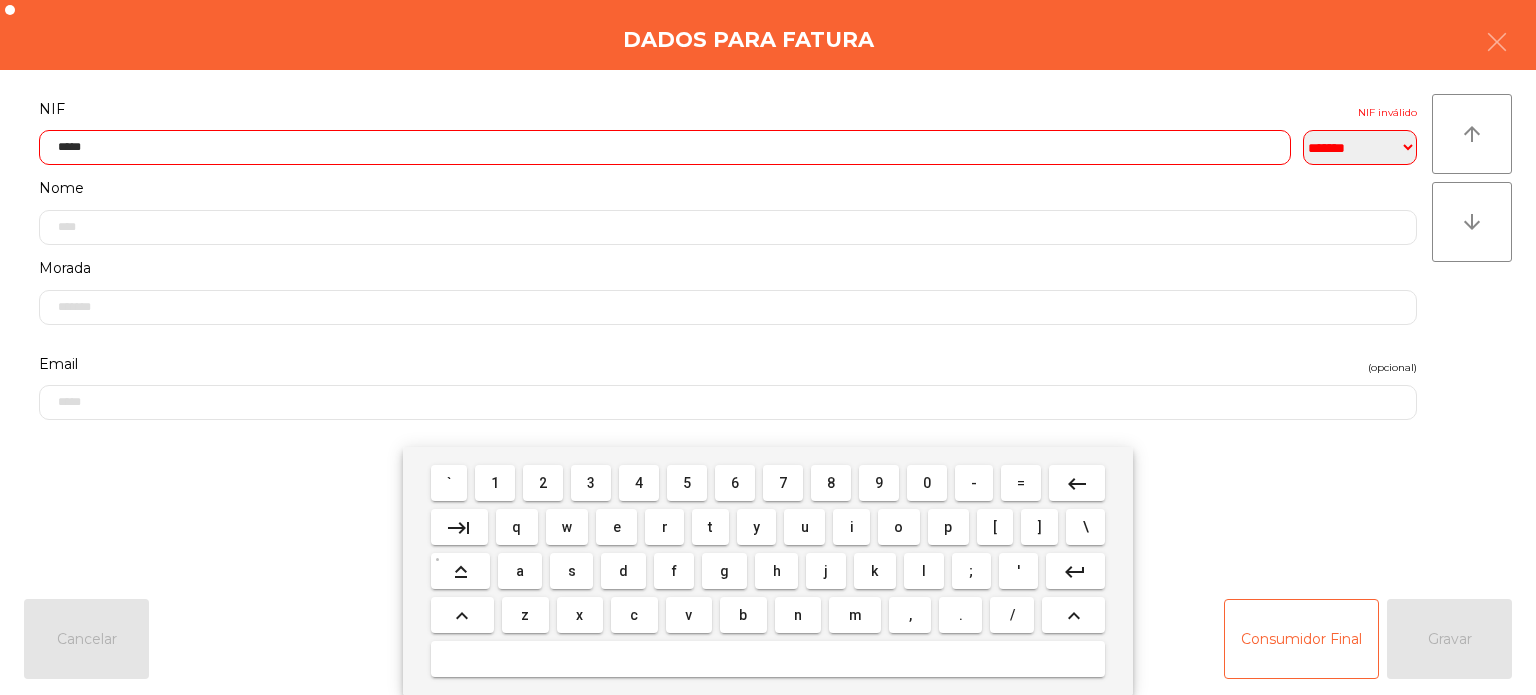 click on "7" at bounding box center [783, 483] 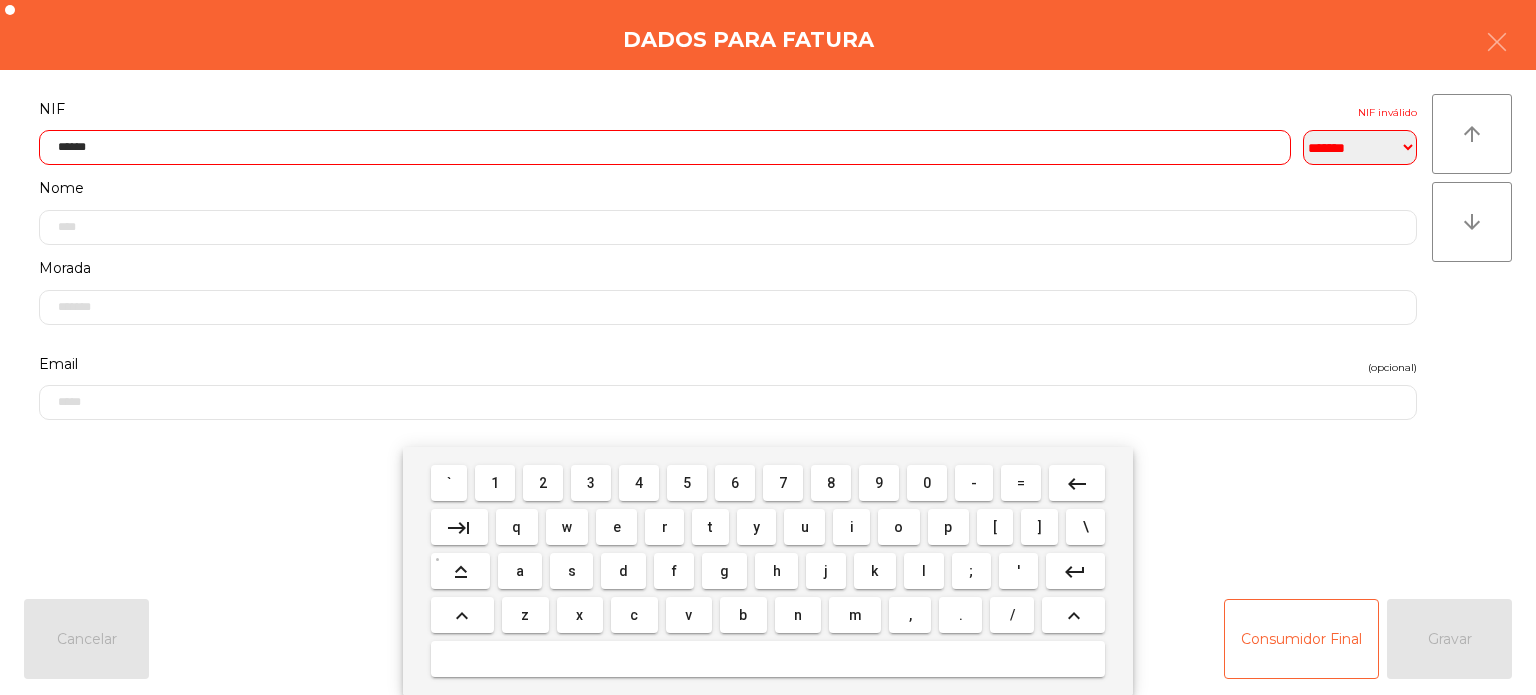click on "2" at bounding box center (543, 483) 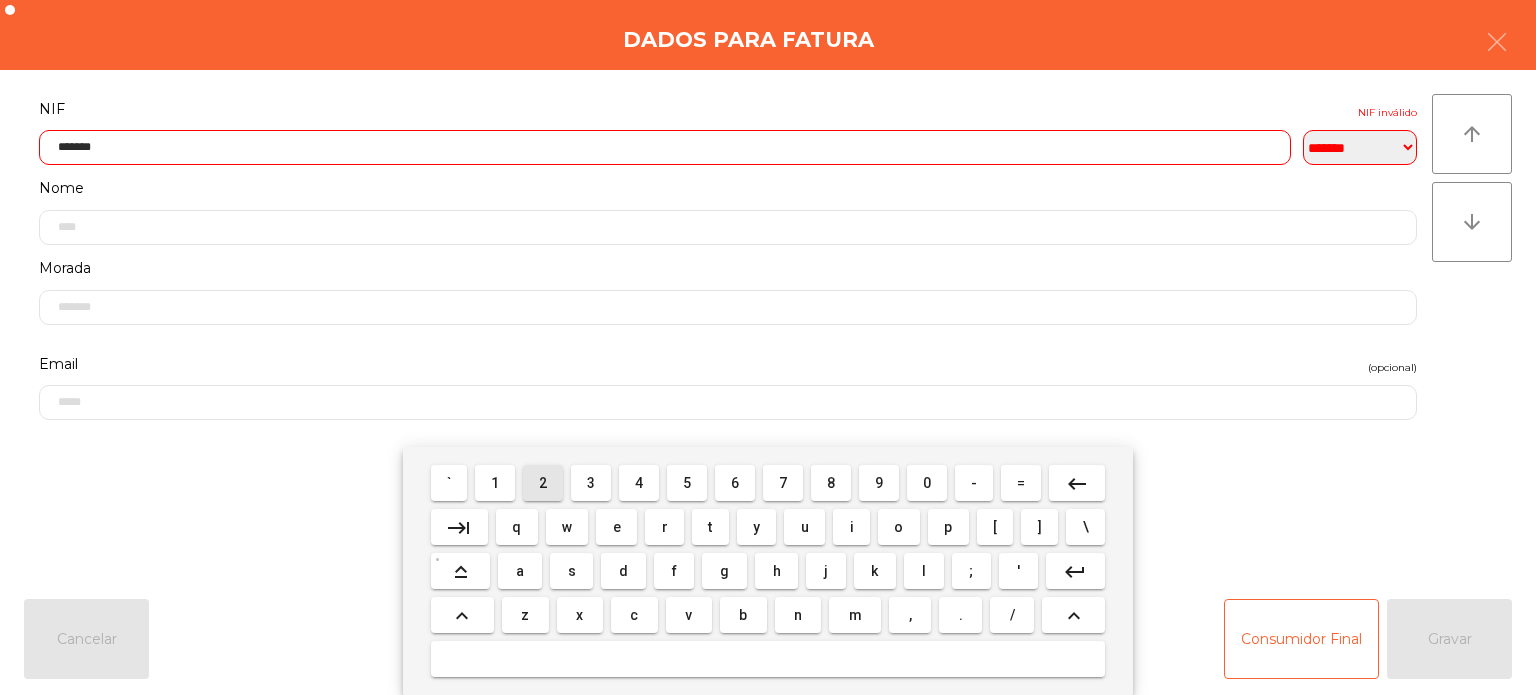 click on "1" at bounding box center (495, 483) 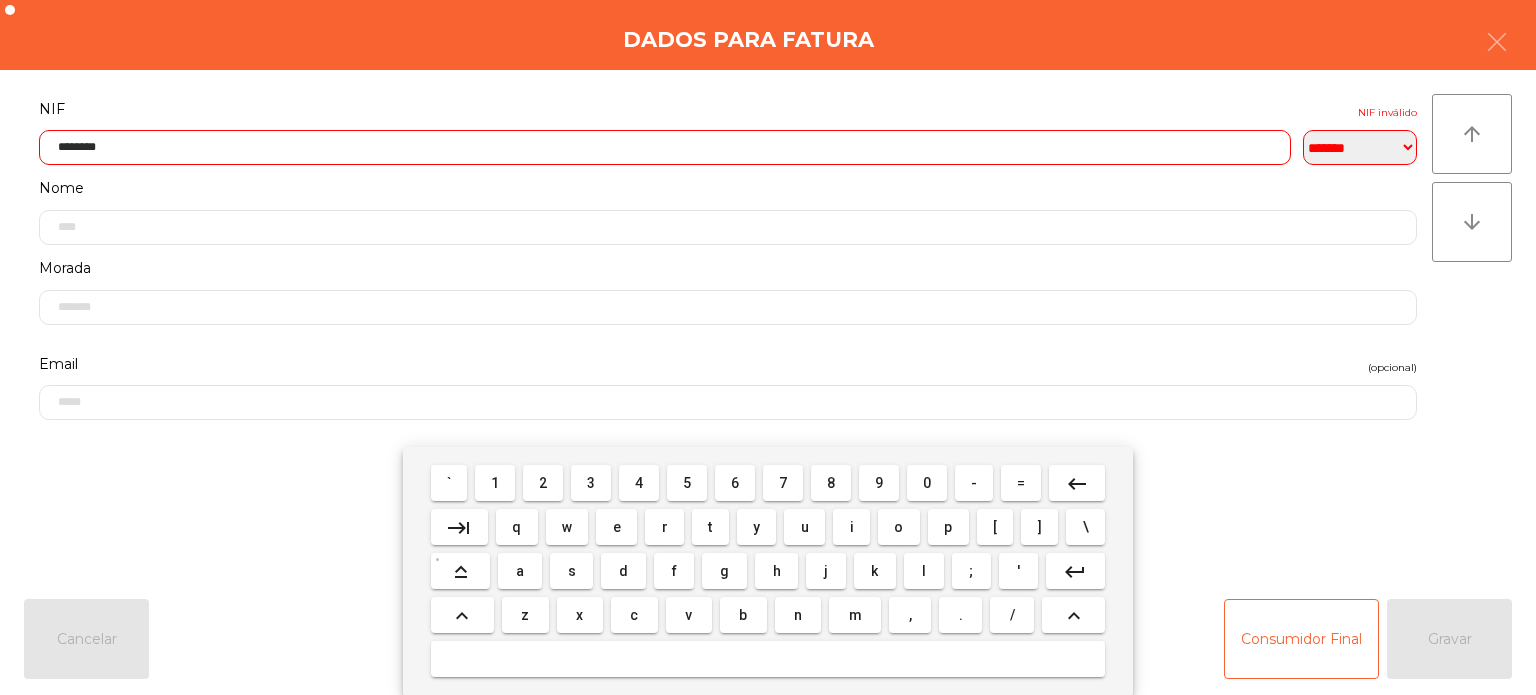 click on "5" at bounding box center (687, 483) 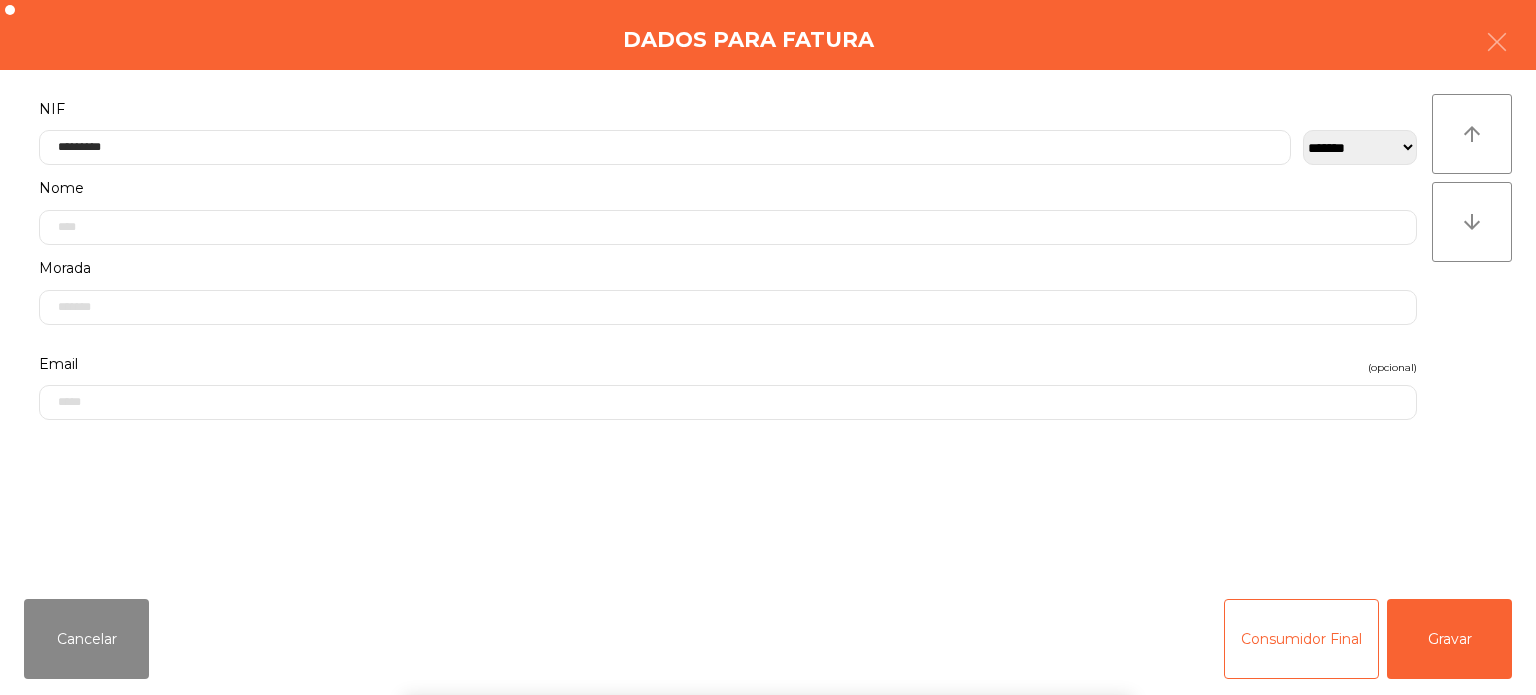 click on "Dados para Fatura" 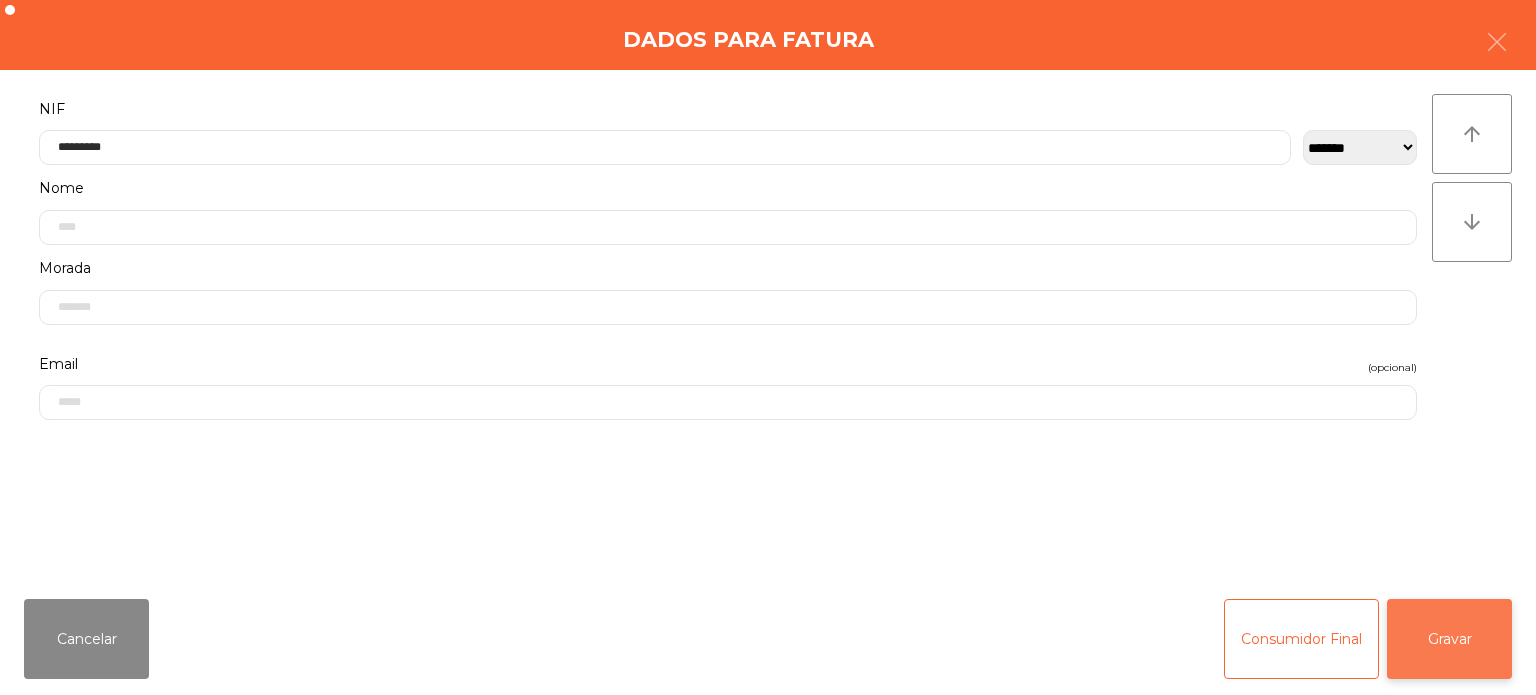 click on "Gravar" 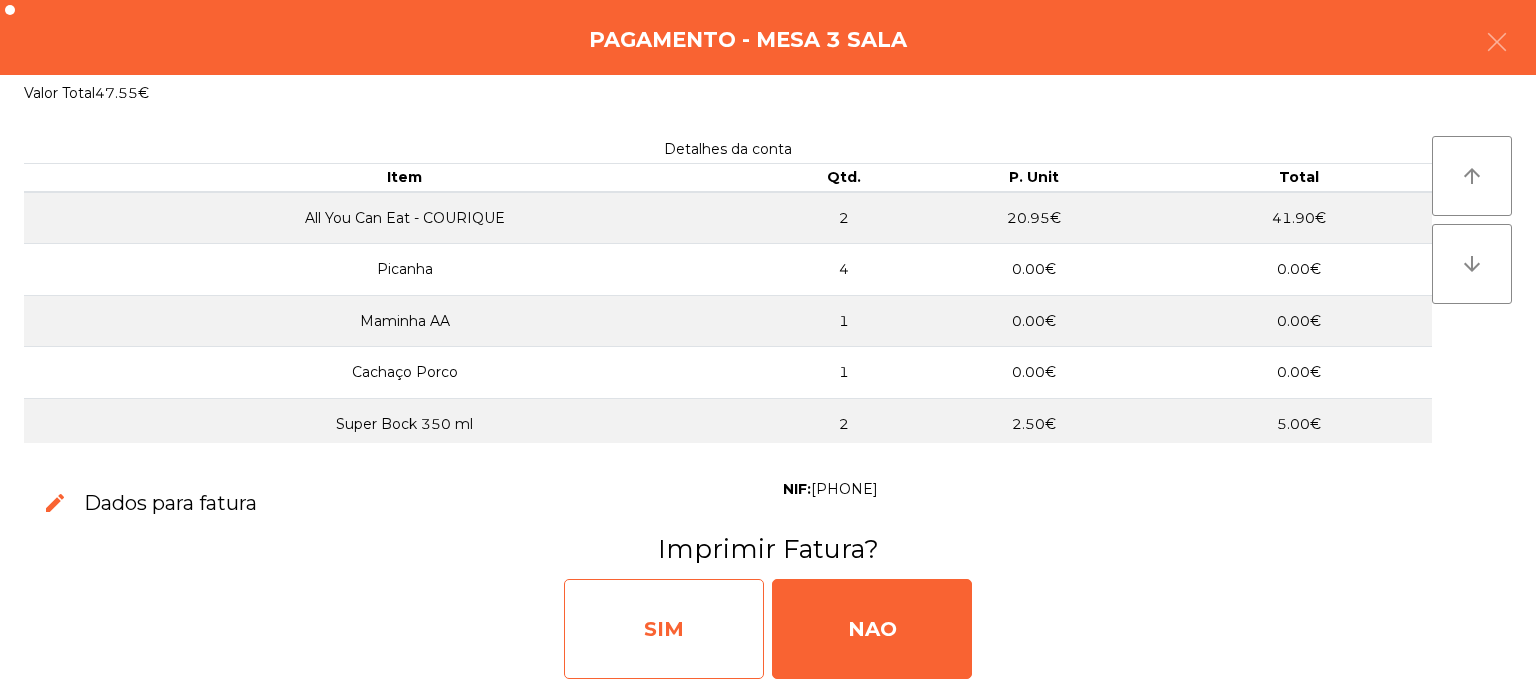 click on "SIM" 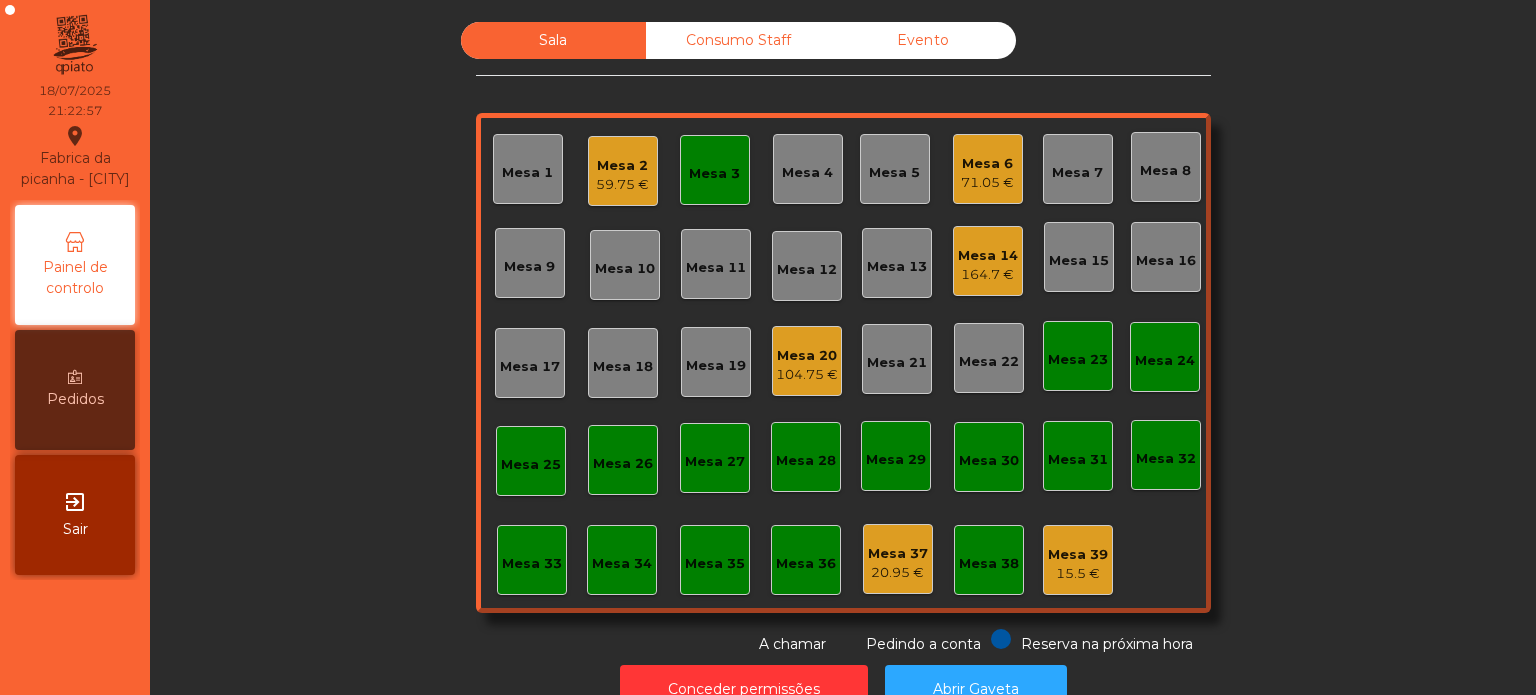 click on "Mesa 3" 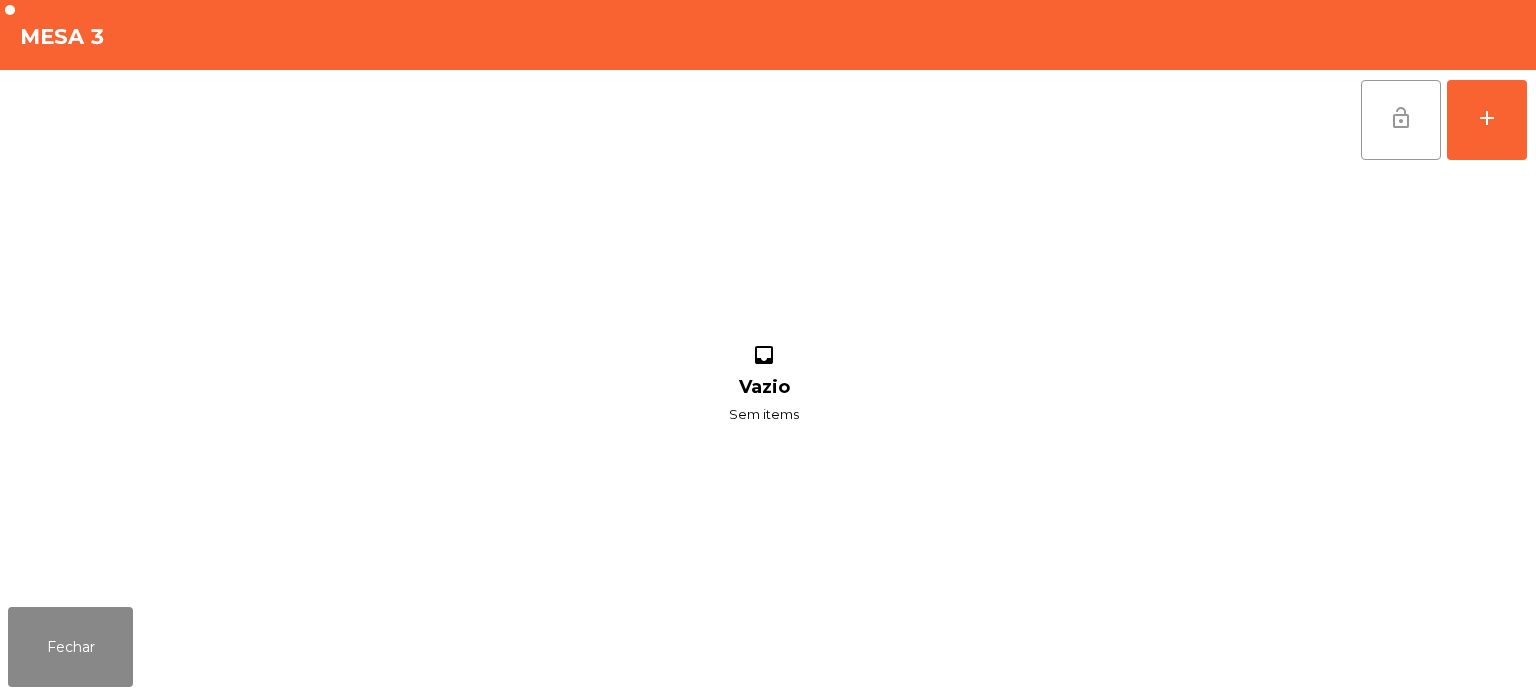 click on "lock_open" 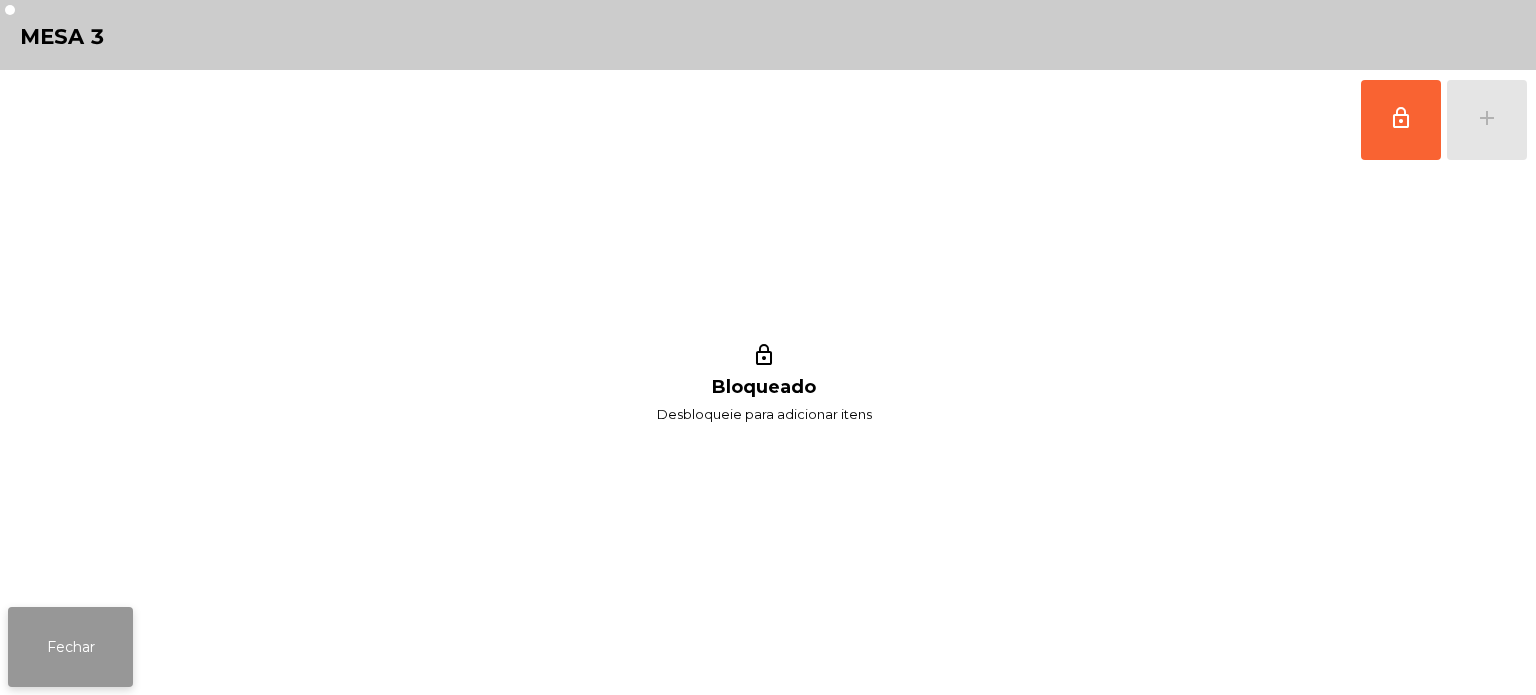 click on "Fechar" 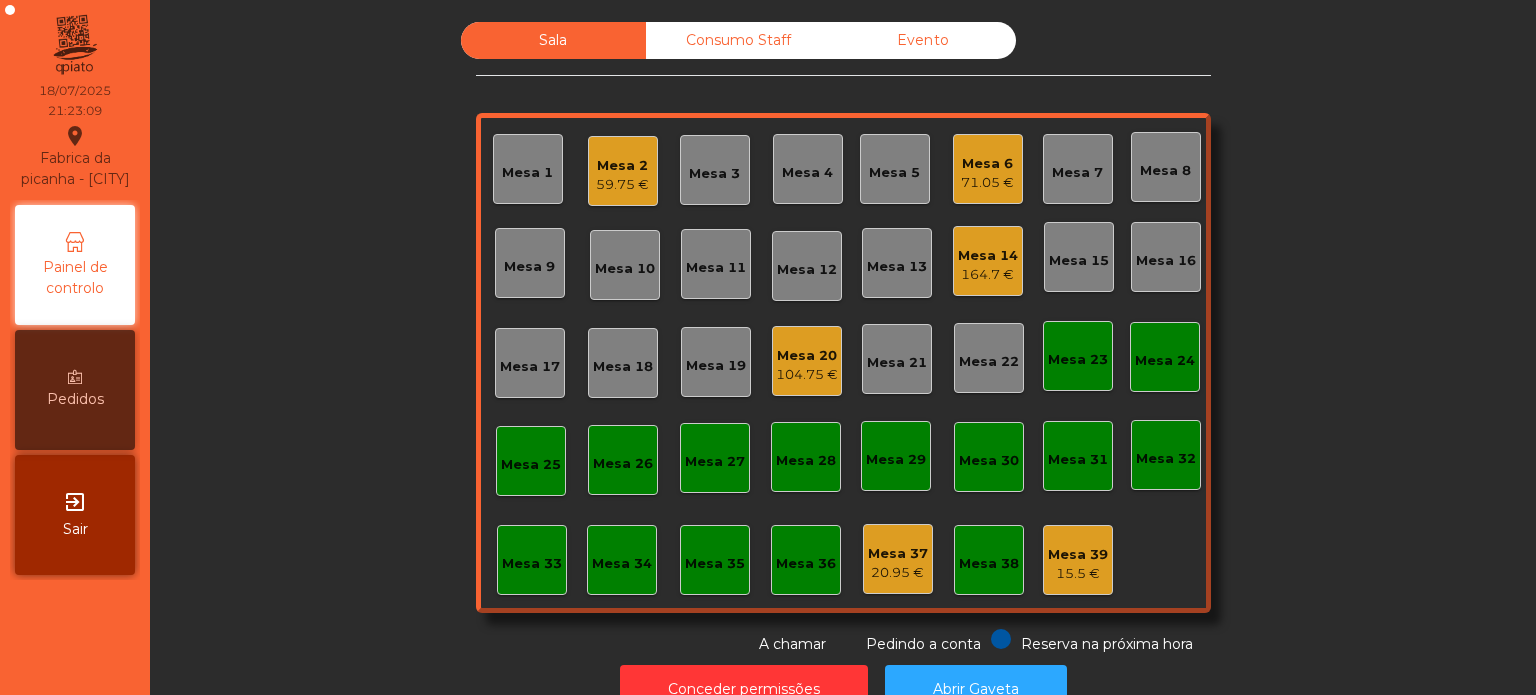 click on "Sala   Consumo Staff   Evento   Mesa 1   Mesa 2   59.75 €   Mesa 3   Mesa 4   Mesa 5   Mesa 6   71.05 €   Mesa 7   Mesa 8   Mesa 9   Mesa 10   Mesa 11   Mesa 12   Mesa 13   Mesa 14   164.7 €   Mesa 15   Mesa 16   Mesa 17   Mesa 18   Mesa 19   Mesa 20   104.75 €   Mesa 21   Mesa 22   Mesa 23   Mesa 24   Mesa 25   Mesa 26   Mesa 27   Mesa 28   Mesa 29   Mesa 30   Mesa 31   Mesa 32   Mesa 33   Mesa 34   Mesa 35   Mesa 36   Mesa 37   20.95 €   Mesa 38   Mesa 39   15.5 €  Reserva na próxima hora Pedindo a conta A chamar" 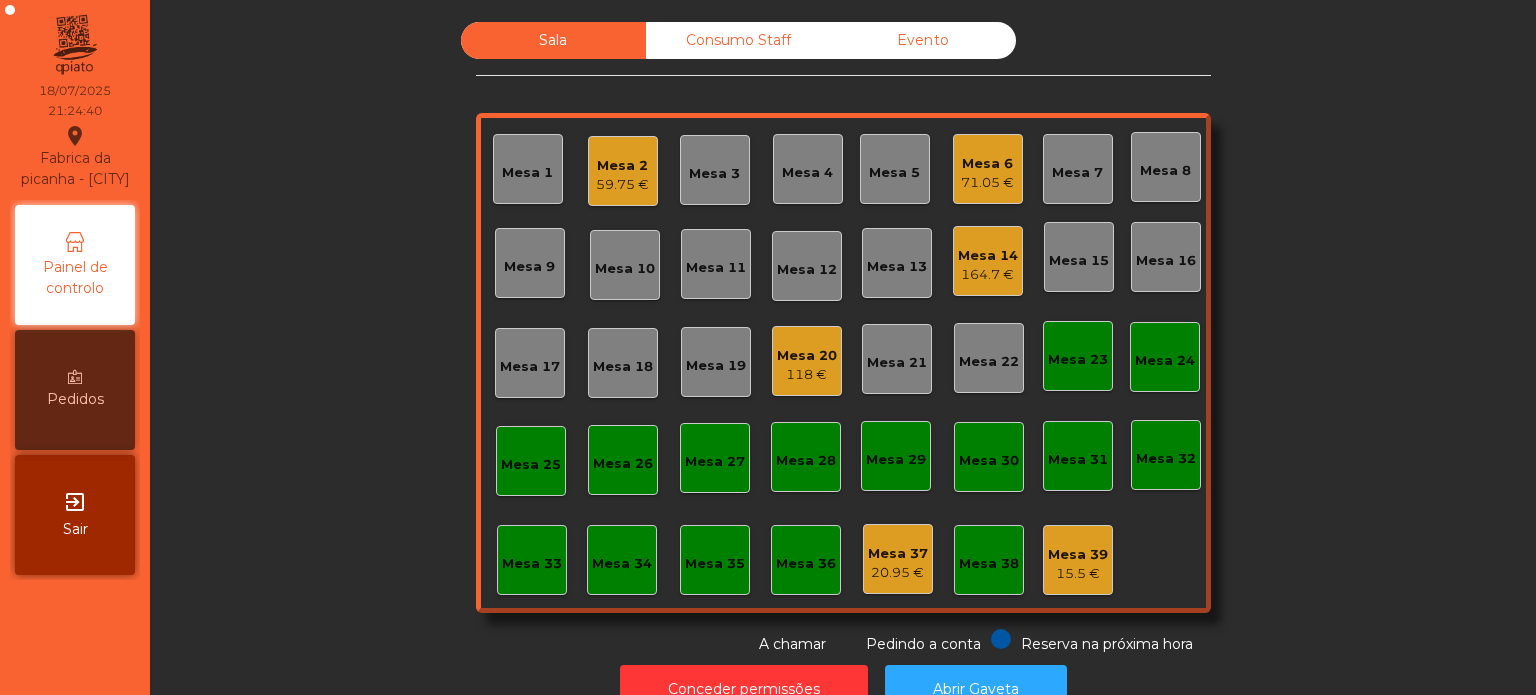 click on "Mesa 4" 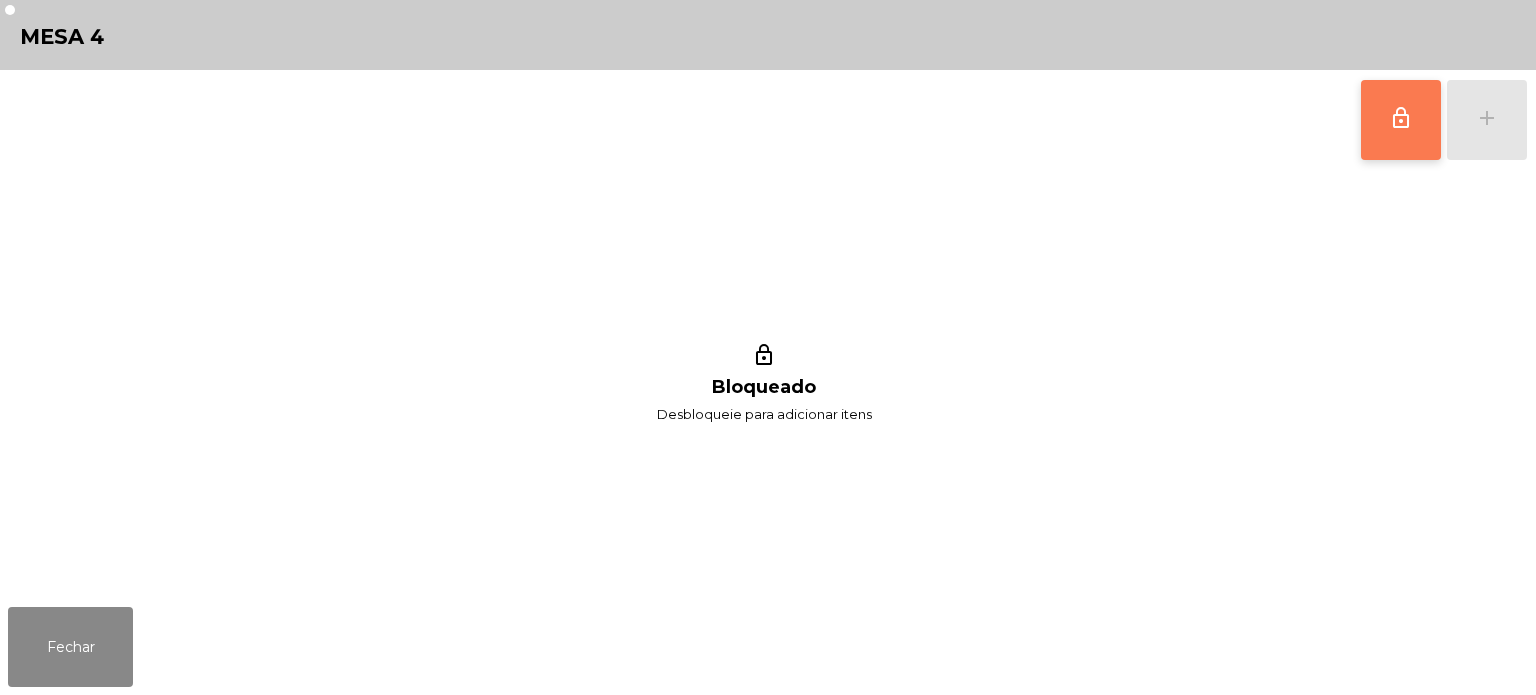 click on "lock_outline" 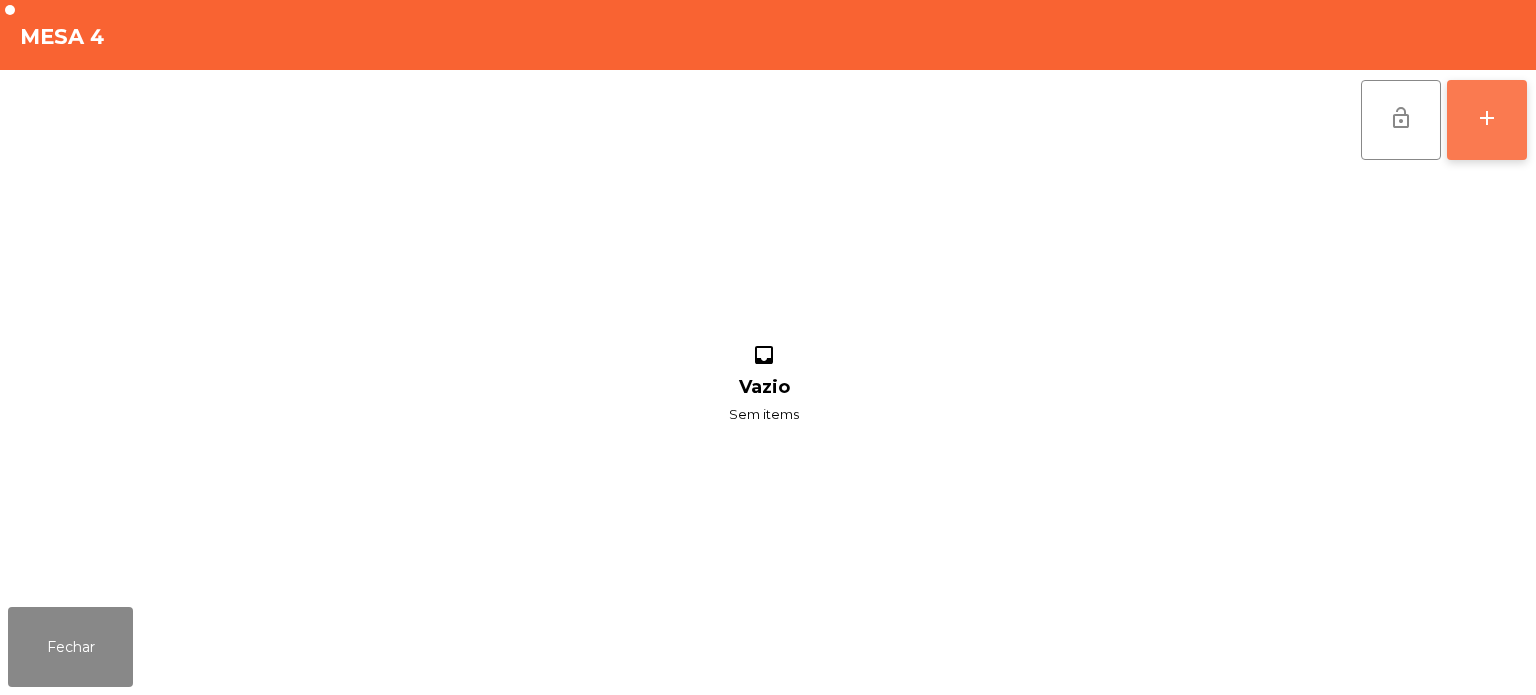 click on "add" 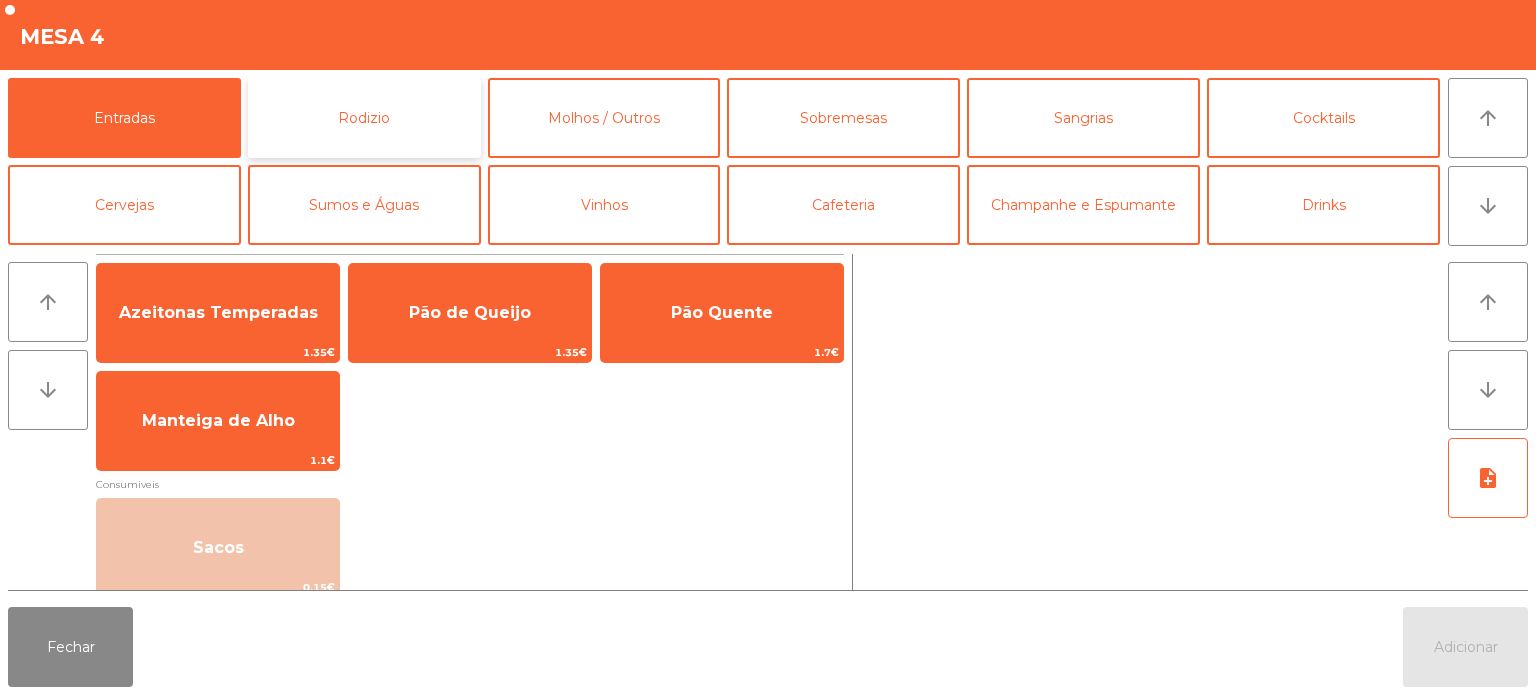 click on "Rodizio" 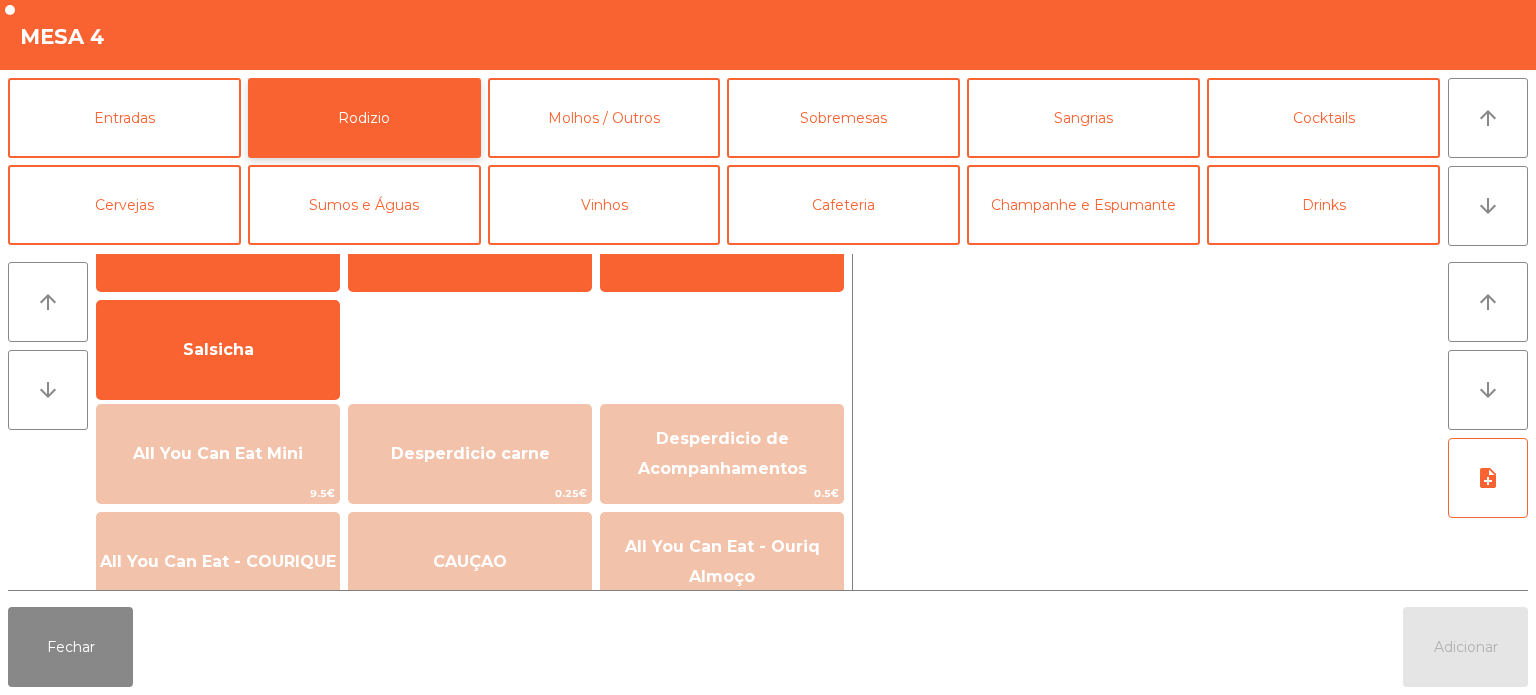 scroll, scrollTop: 99, scrollLeft: 0, axis: vertical 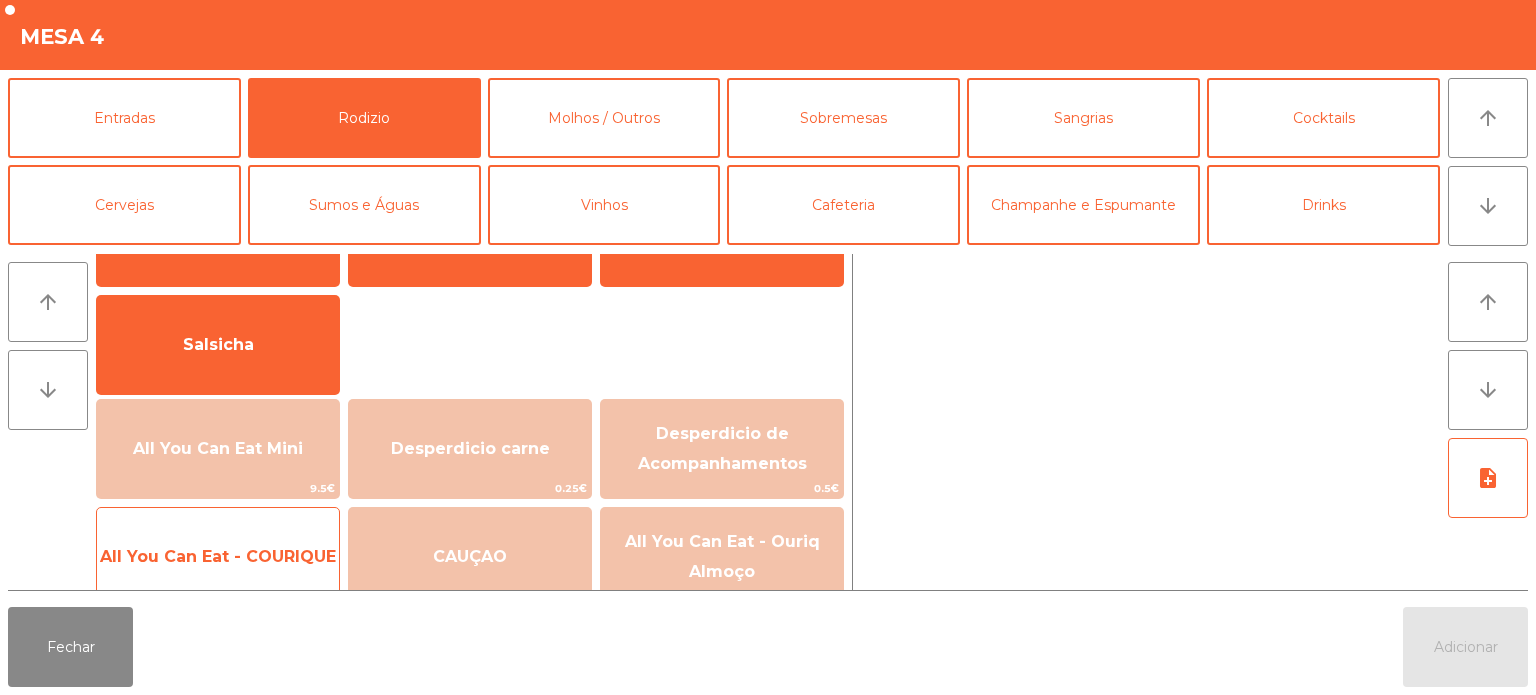 click on "All You Can Eat - COURIQUE" 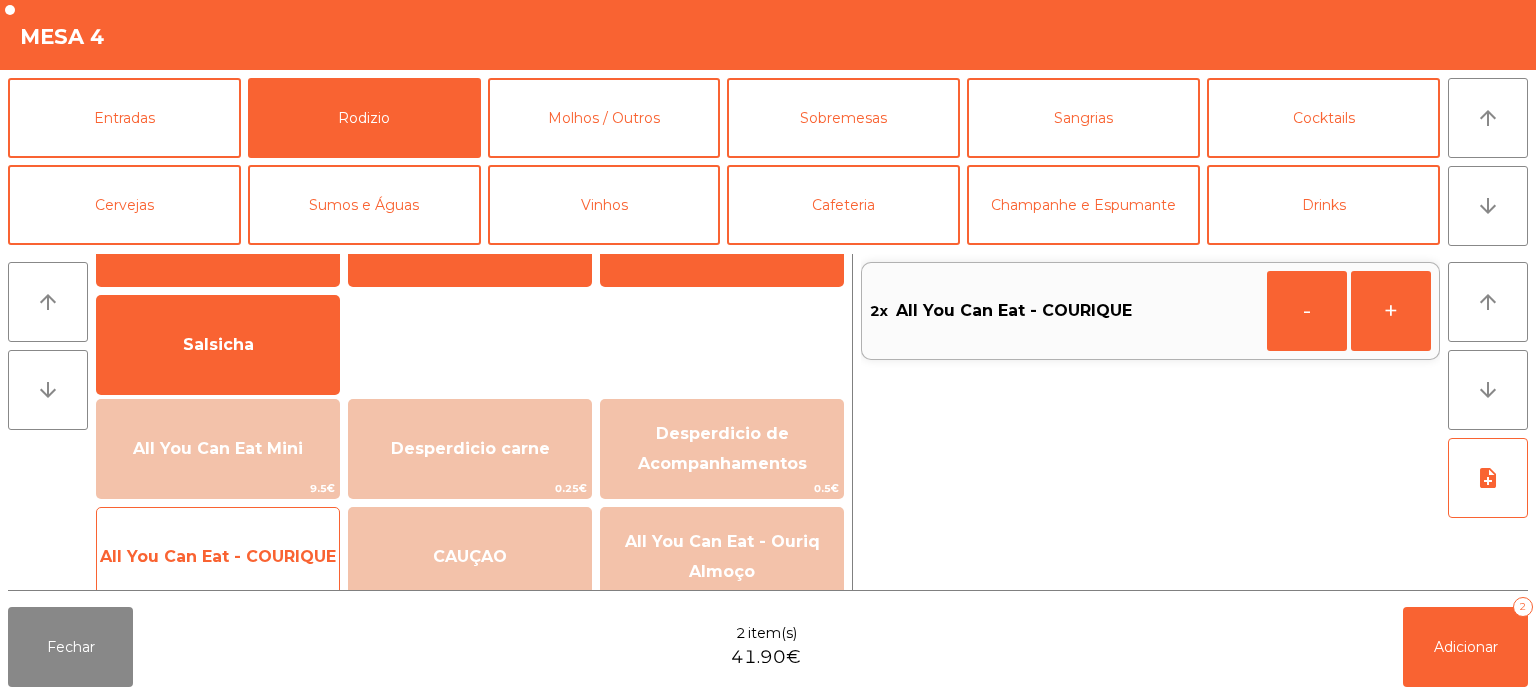 click on "All You Can Eat - COURIQUE" 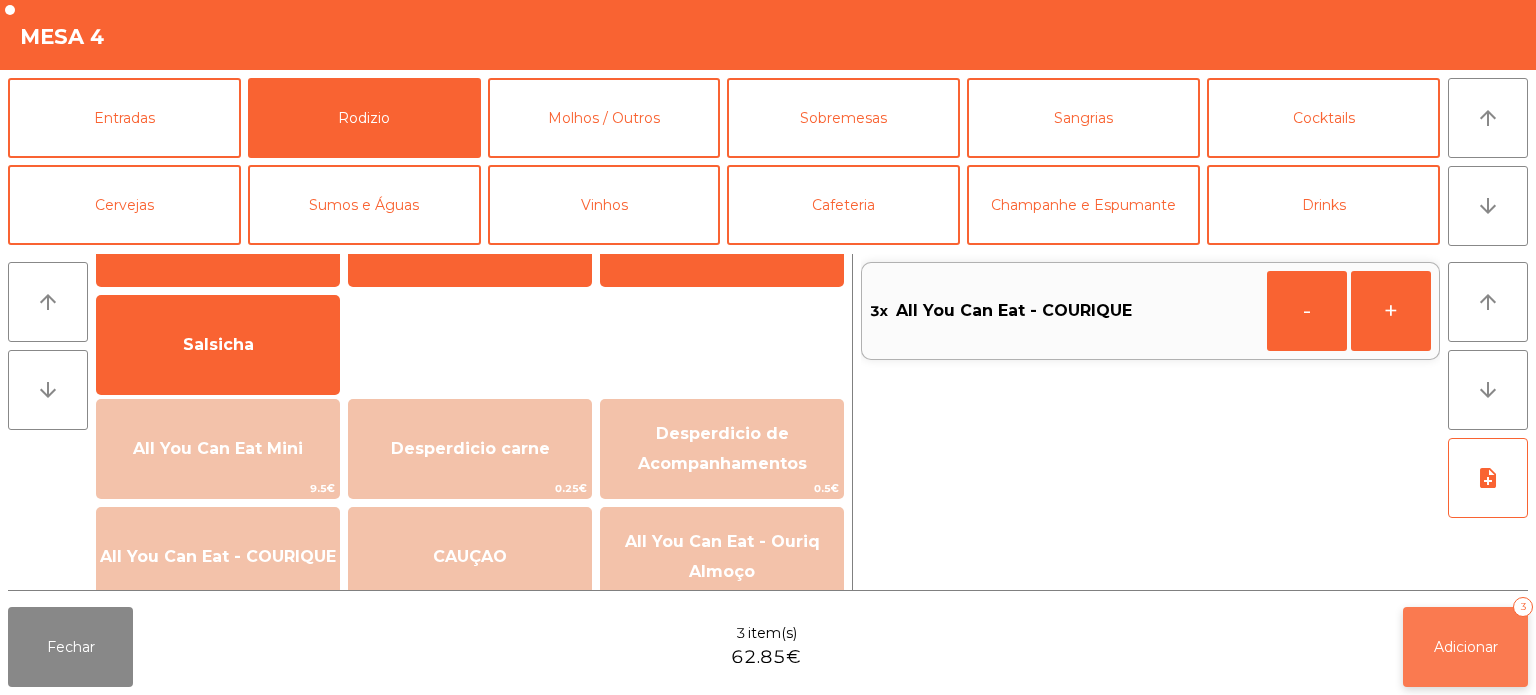 click on "Adicionar" 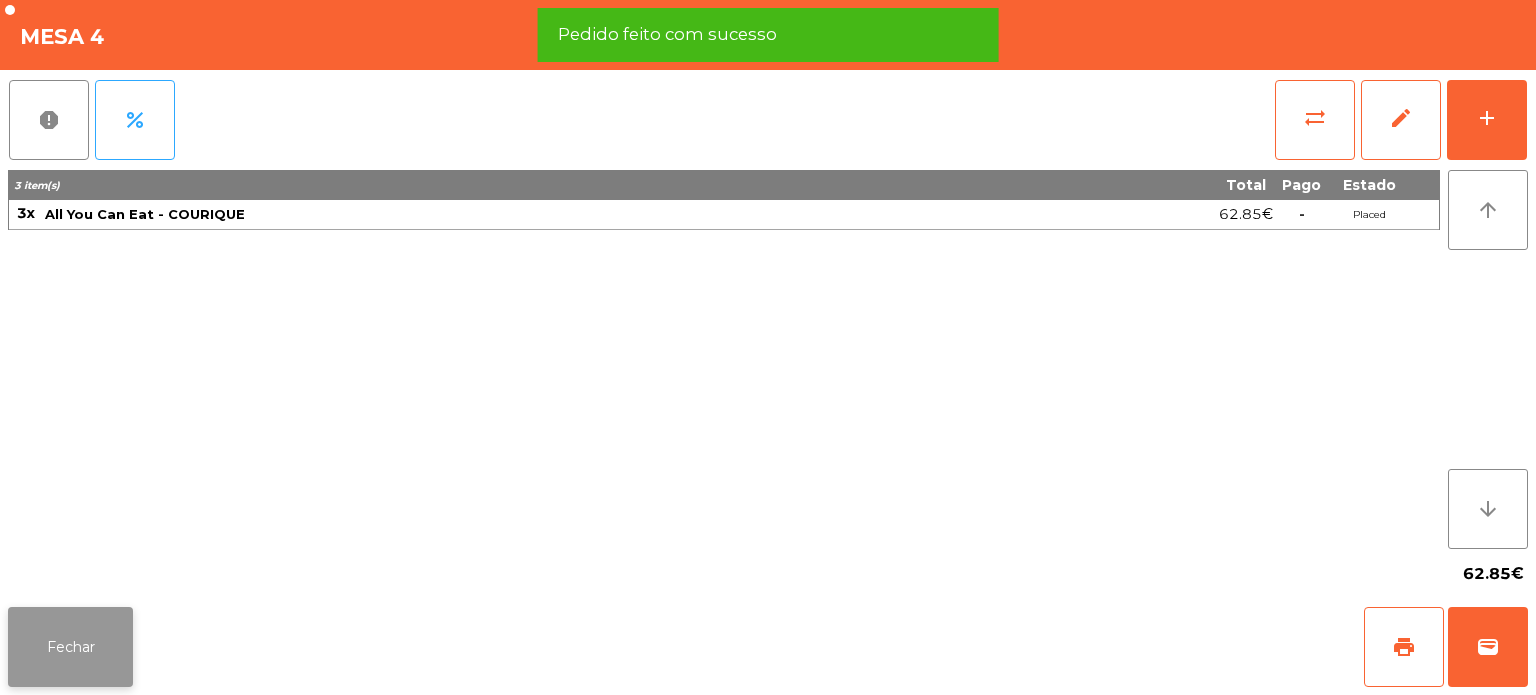 click on "Fechar" 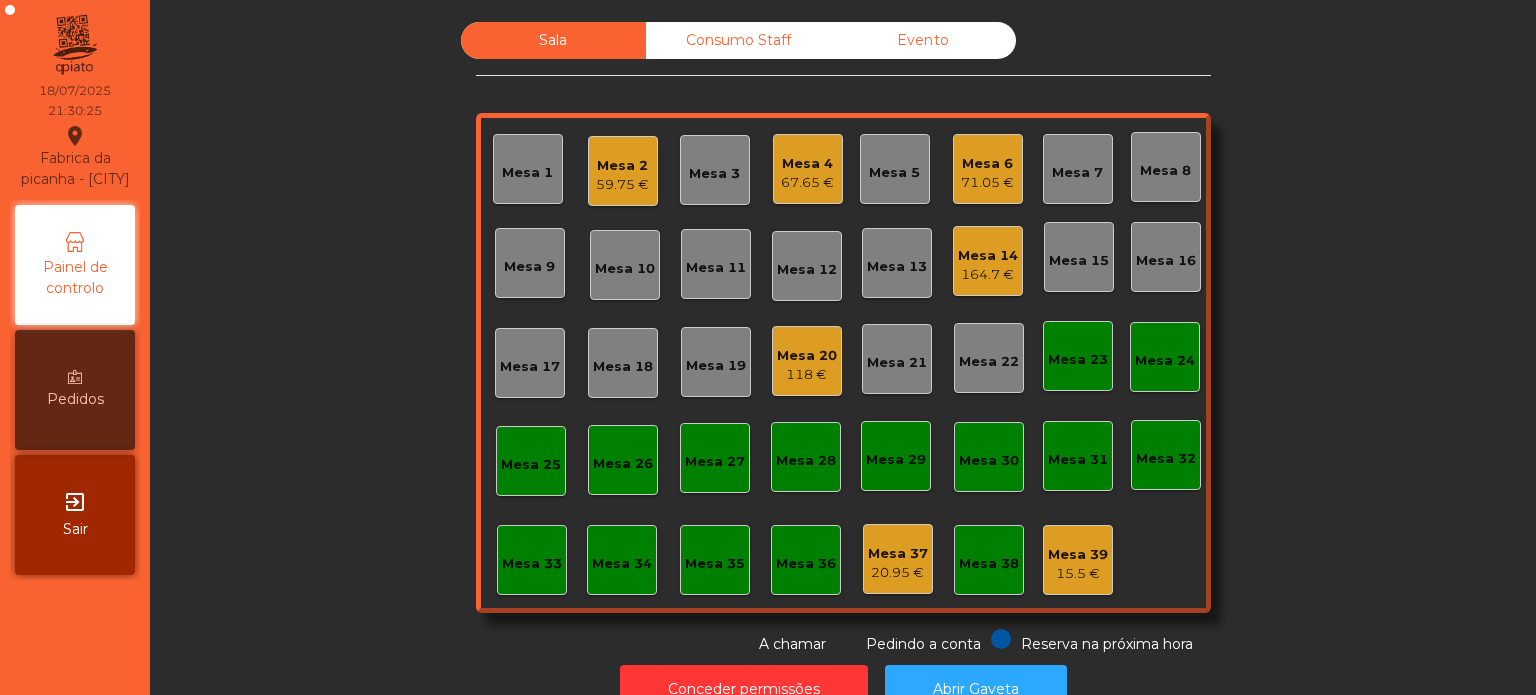 click on "Sala   Consumo Staff   Evento   Mesa 1   Mesa 2   59.75 €   Mesa 3   Mesa 4   67.65 €   Mesa 5   Mesa 6   71.05 €   Mesa 7   Mesa 8   Mesa 9   Mesa 10   Mesa 11   Mesa 12   Mesa 13   Mesa 14   164.7 €   Mesa 15   Mesa 16   Mesa 17   Mesa 18   Mesa 19   Mesa 20   118 €   Mesa 21   Mesa 22   Mesa 23   Mesa 24   Mesa 25   Mesa 26   Mesa 27   Mesa 28   Mesa 29   Mesa 30   Mesa 31   Mesa 32   Mesa 33   Mesa 34   Mesa 35   Mesa 36   Mesa 37   20.95 €   Mesa 38   Mesa 39   15.5 €  Reserva na próxima hora Pedindo a conta A chamar" 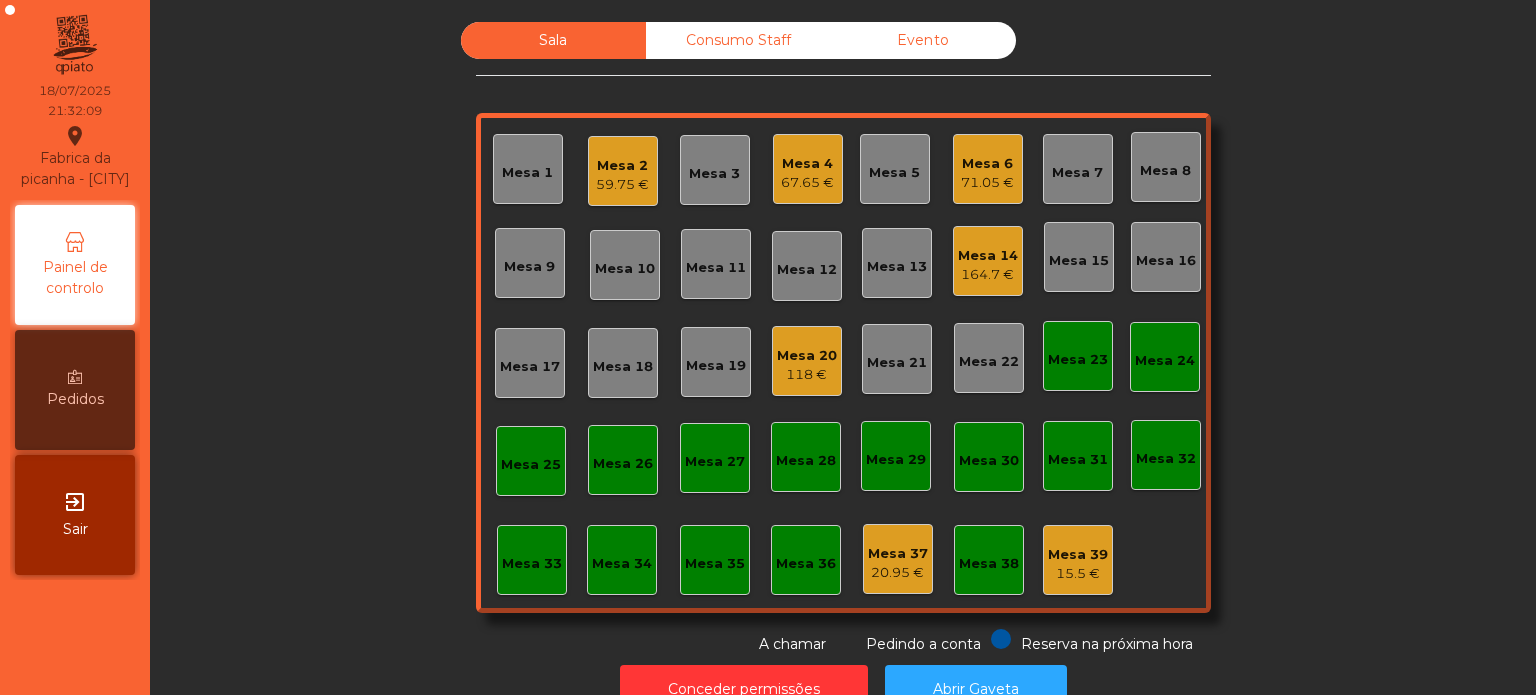 click on "Mesa 20" 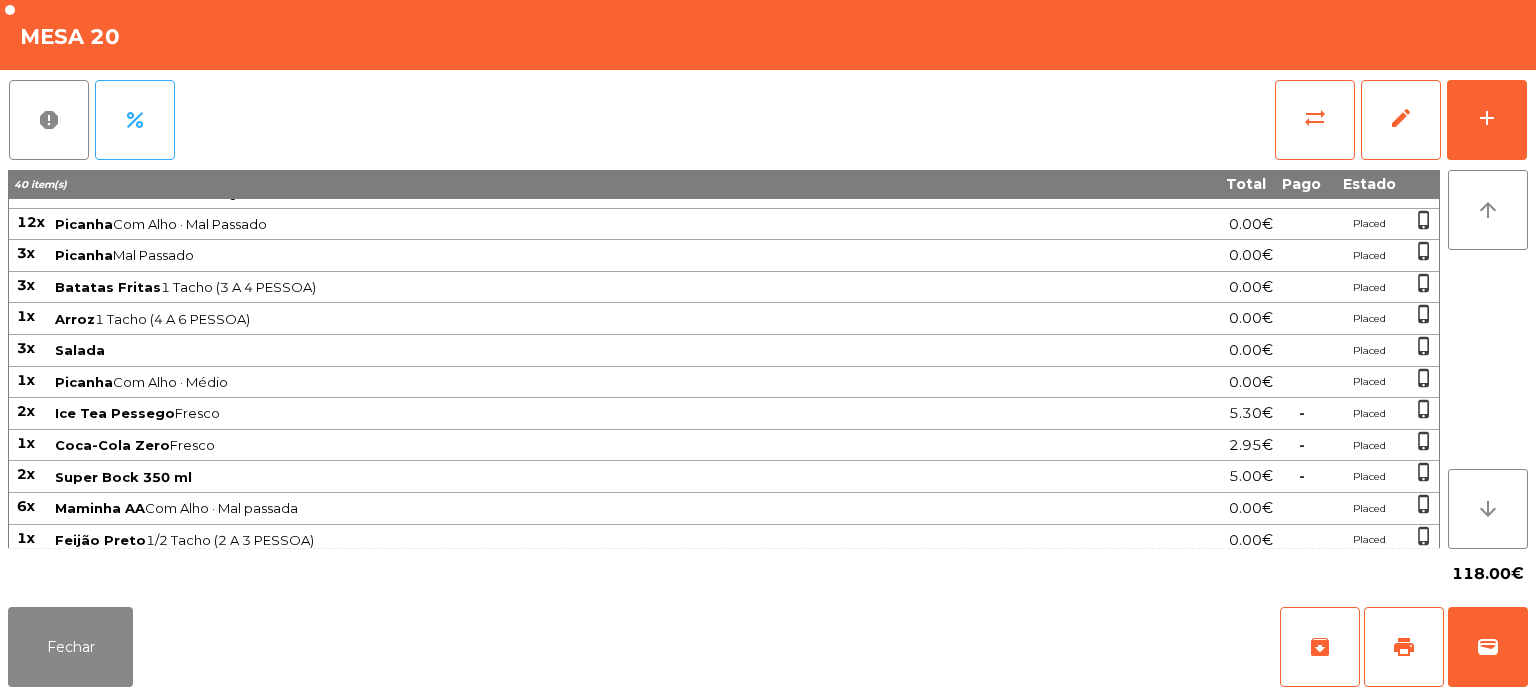 scroll, scrollTop: 0, scrollLeft: 0, axis: both 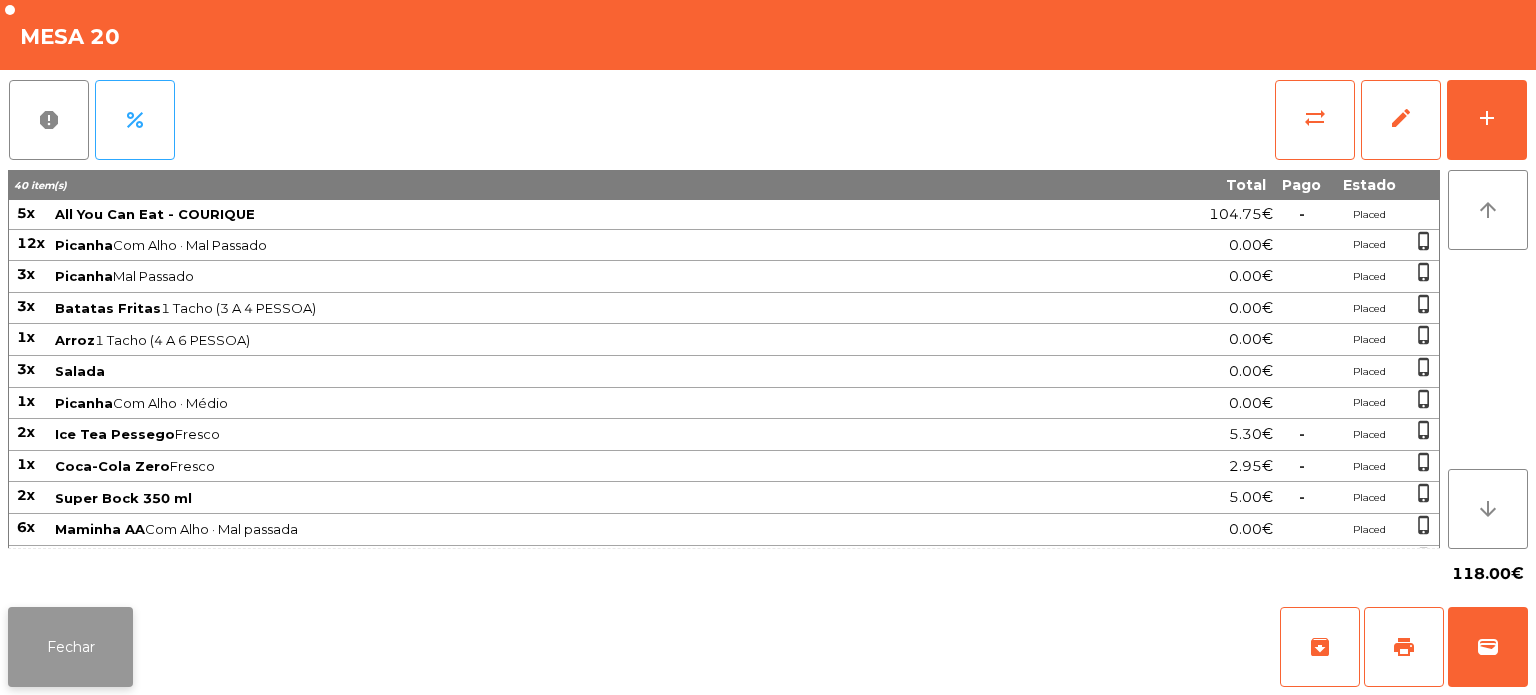 click on "Fechar" 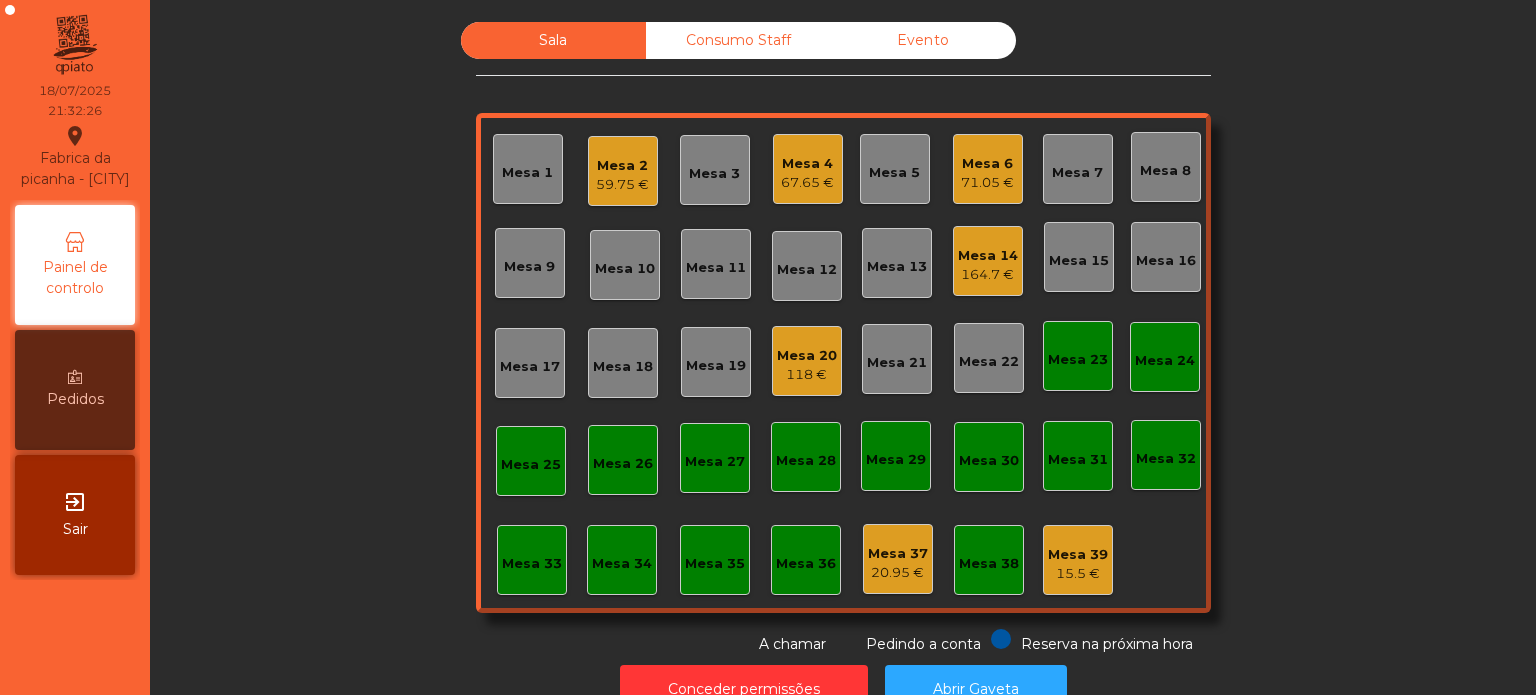 click on "Mesa 20   118 €" 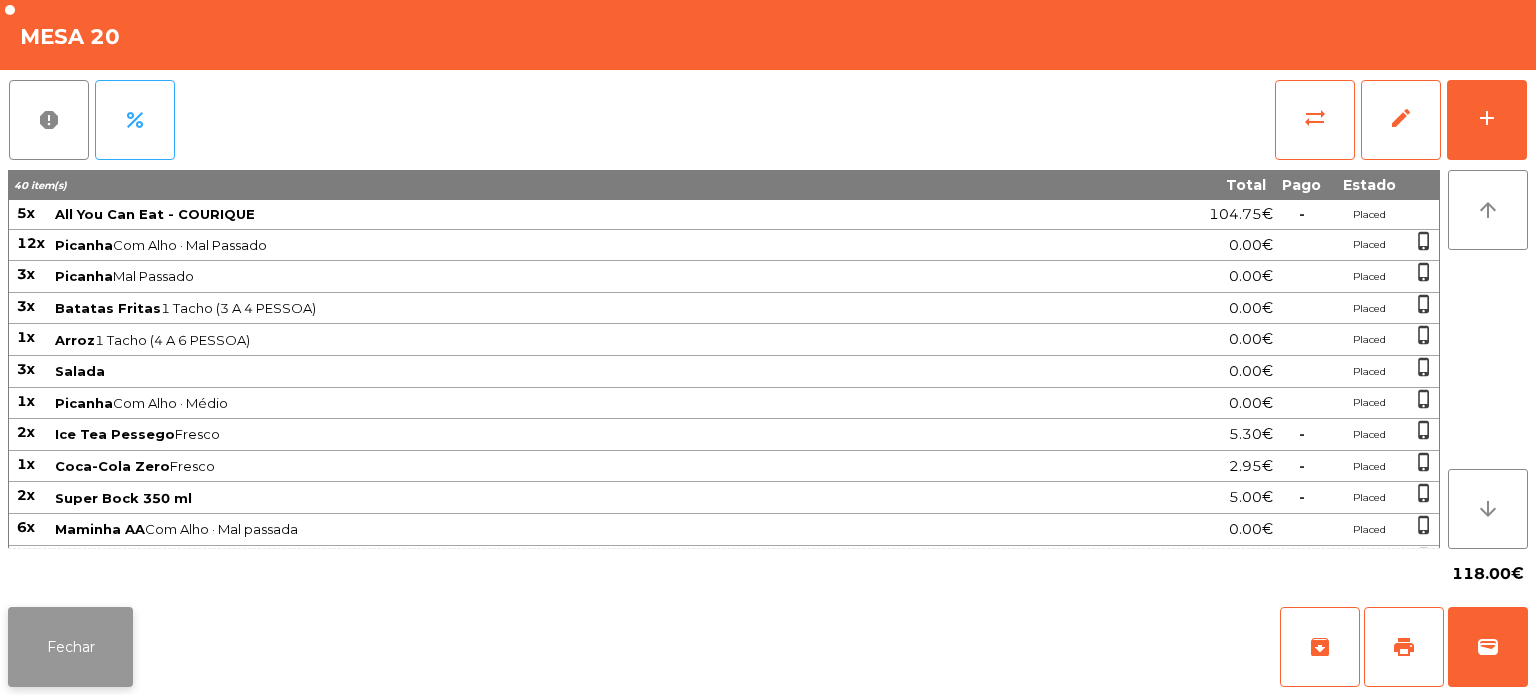 click on "Fechar" 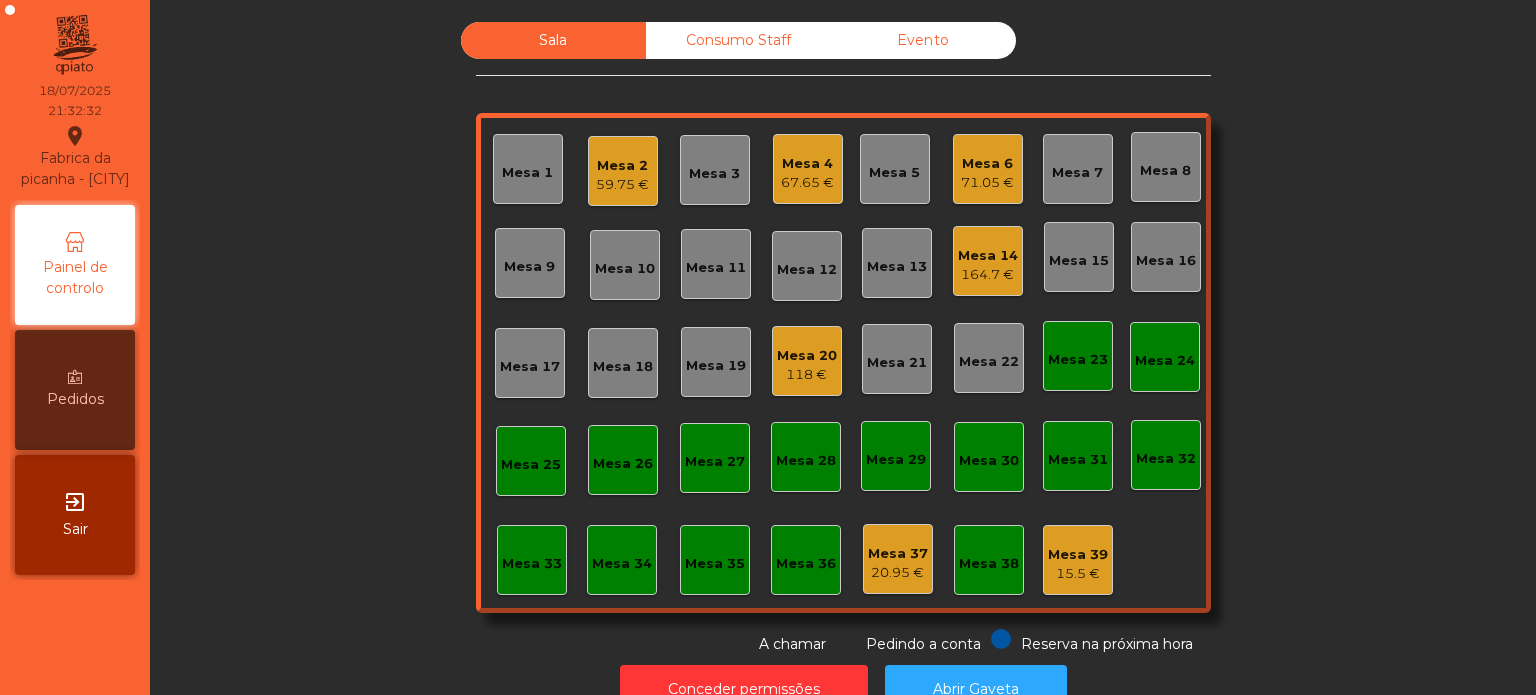 click on "Mesa 37   20.95 €" 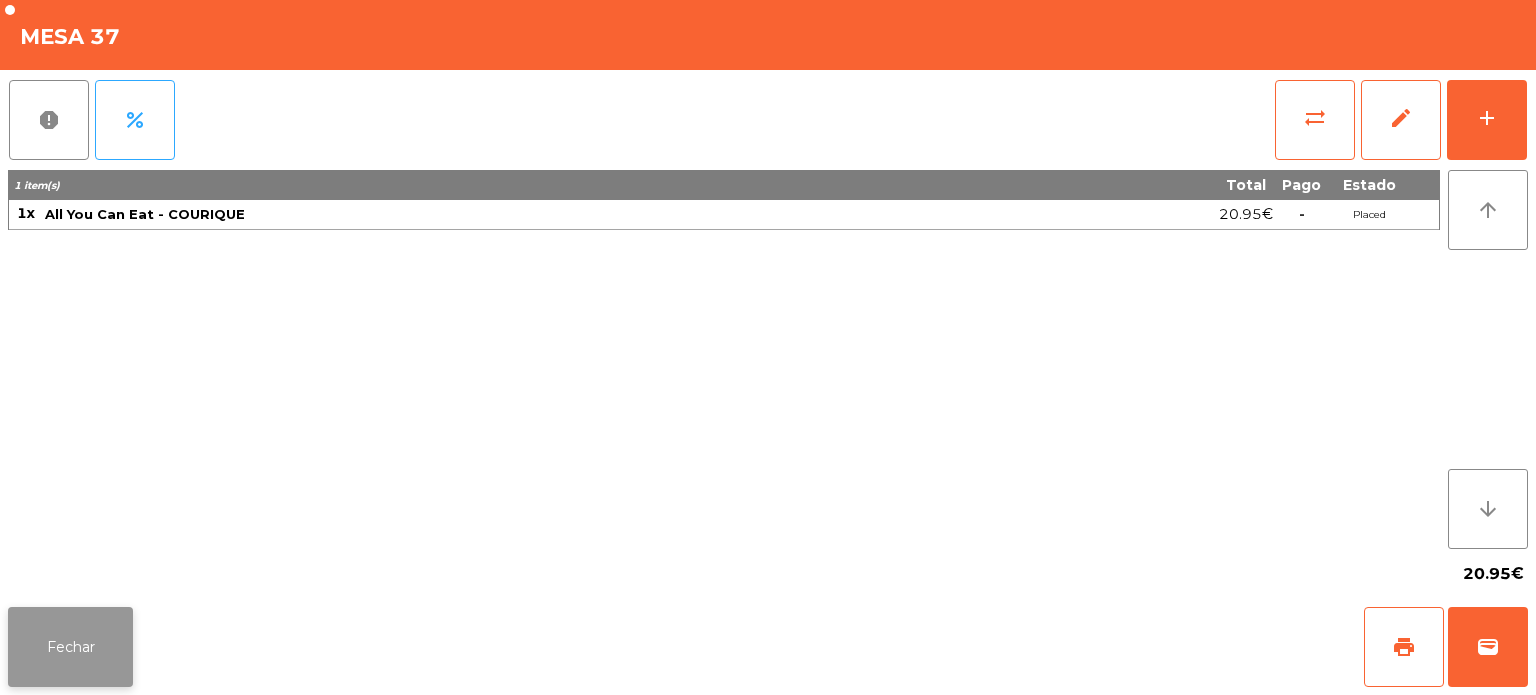 click on "Fechar" 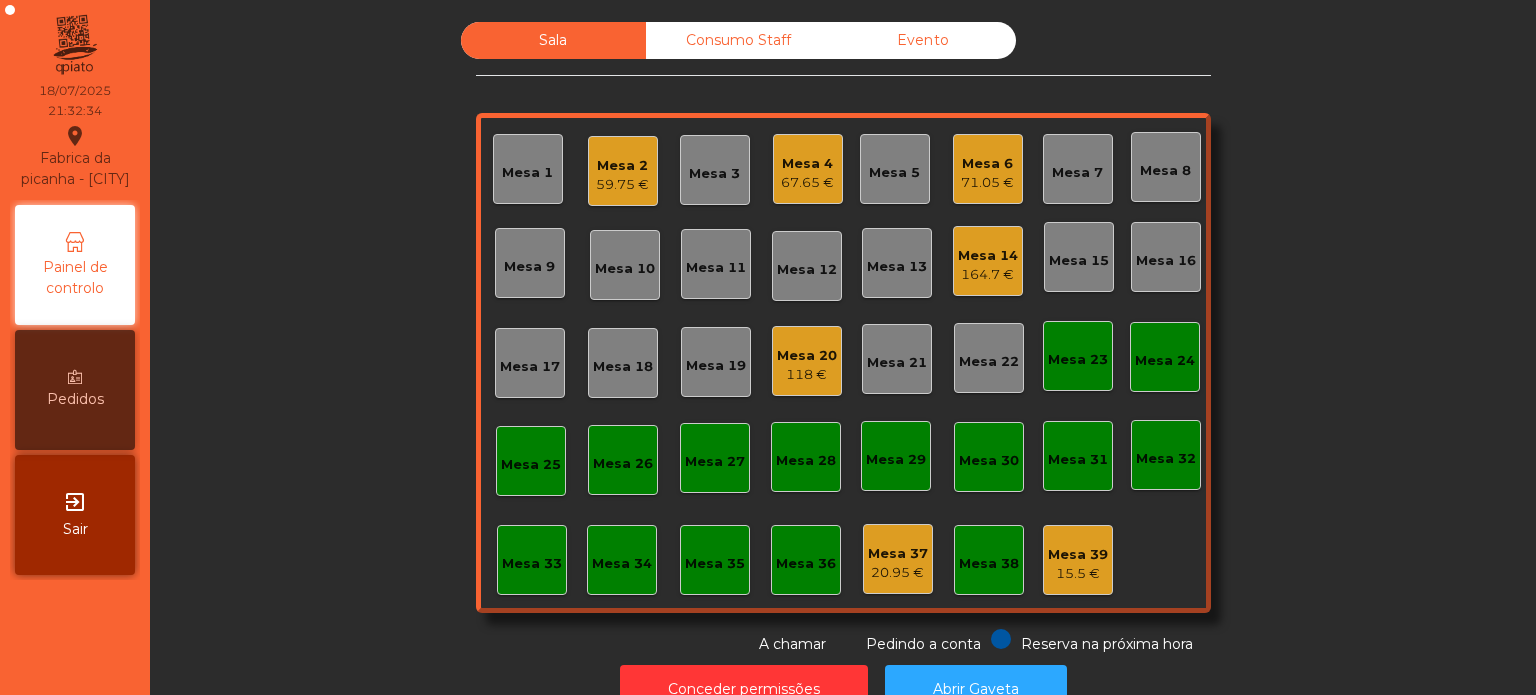 click on "118 €" 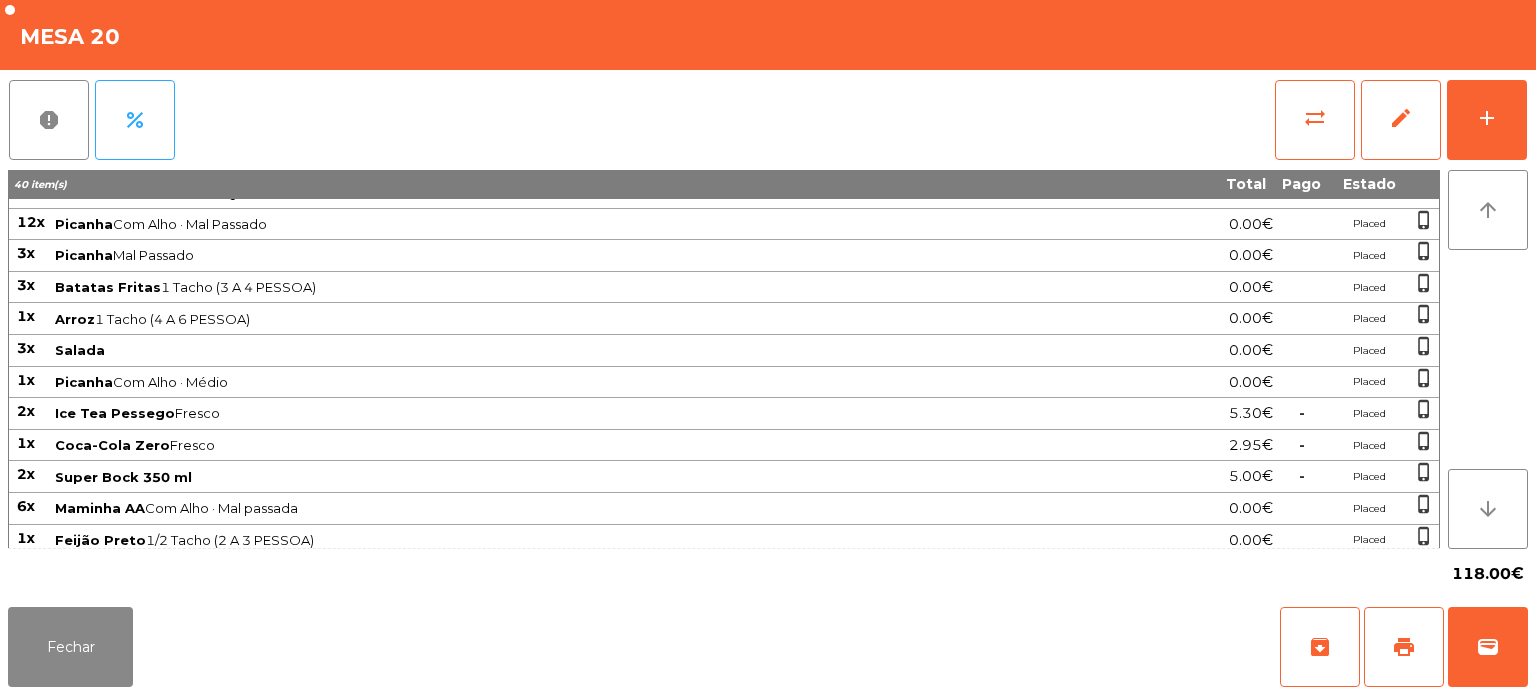 scroll, scrollTop: 0, scrollLeft: 0, axis: both 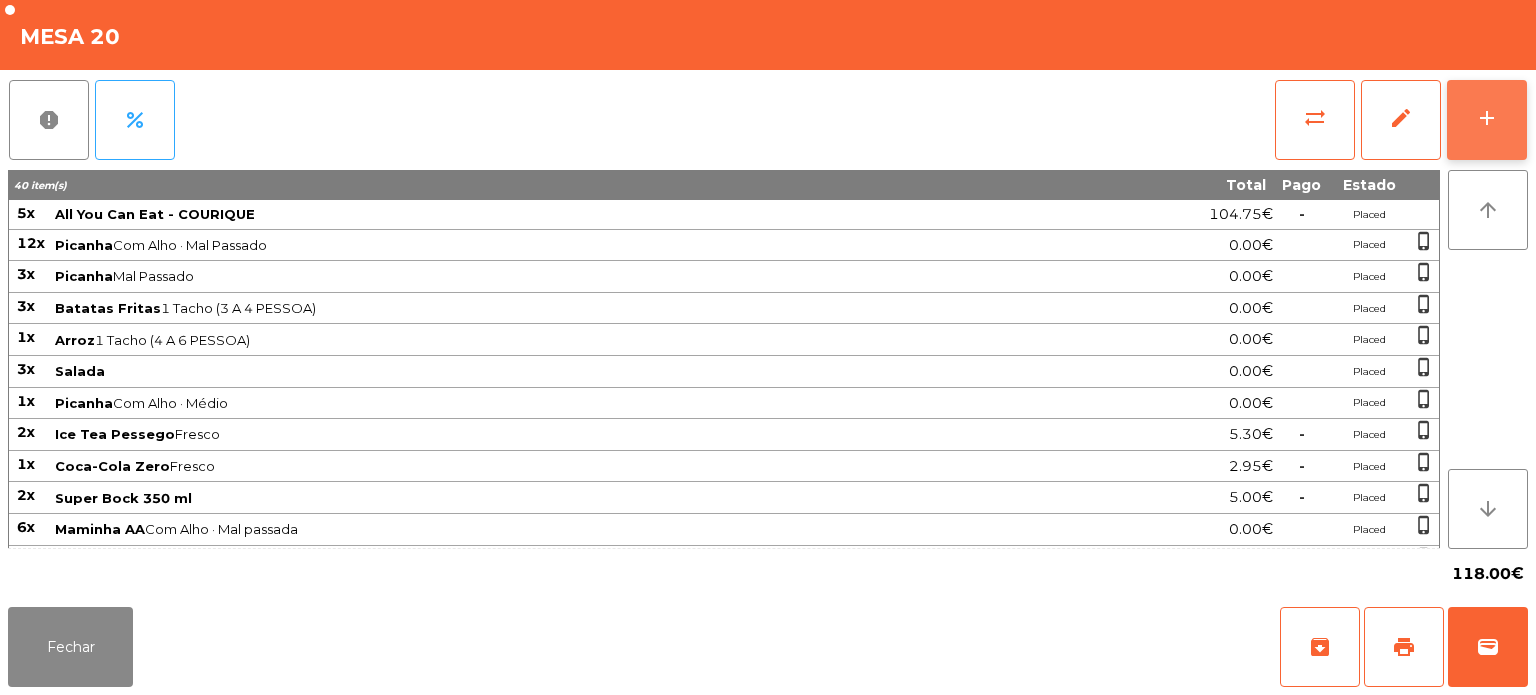 click on "add" 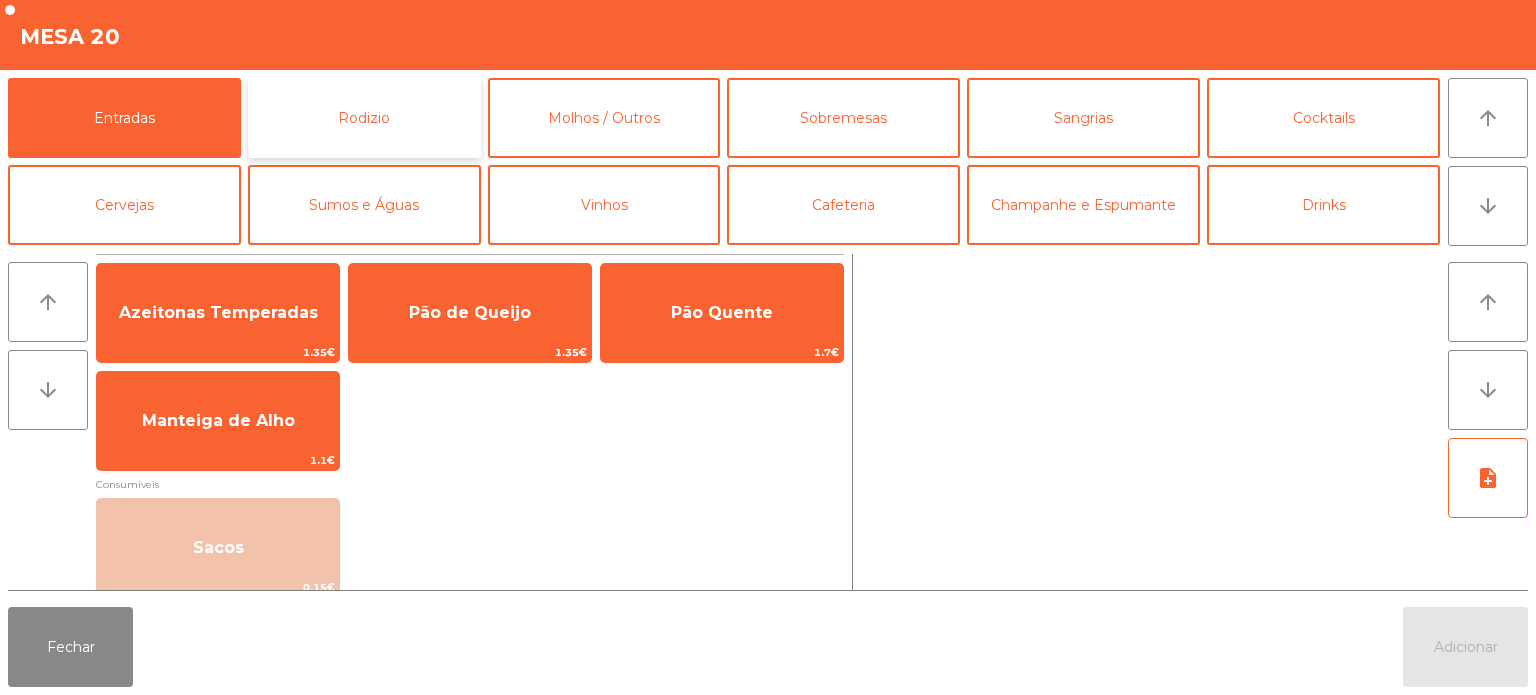 click on "Rodizio" 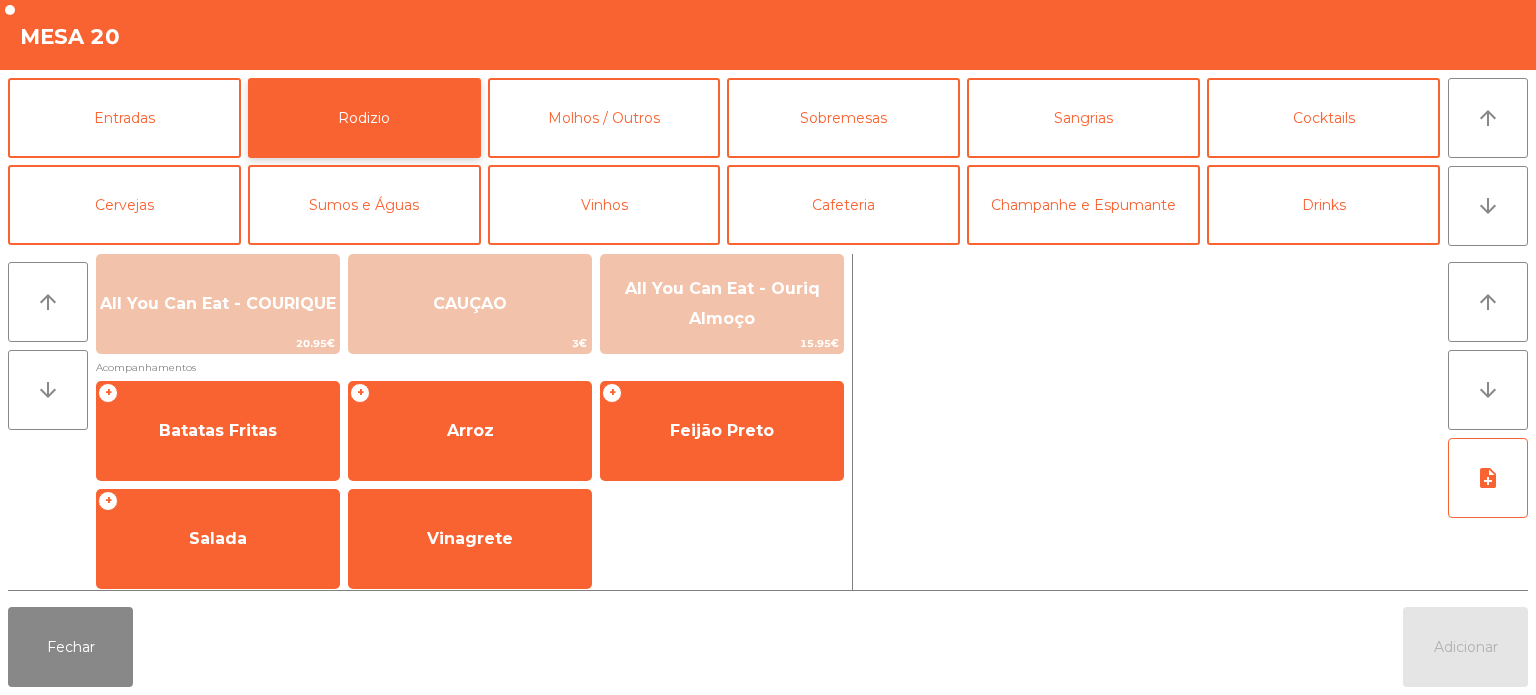 scroll, scrollTop: 352, scrollLeft: 0, axis: vertical 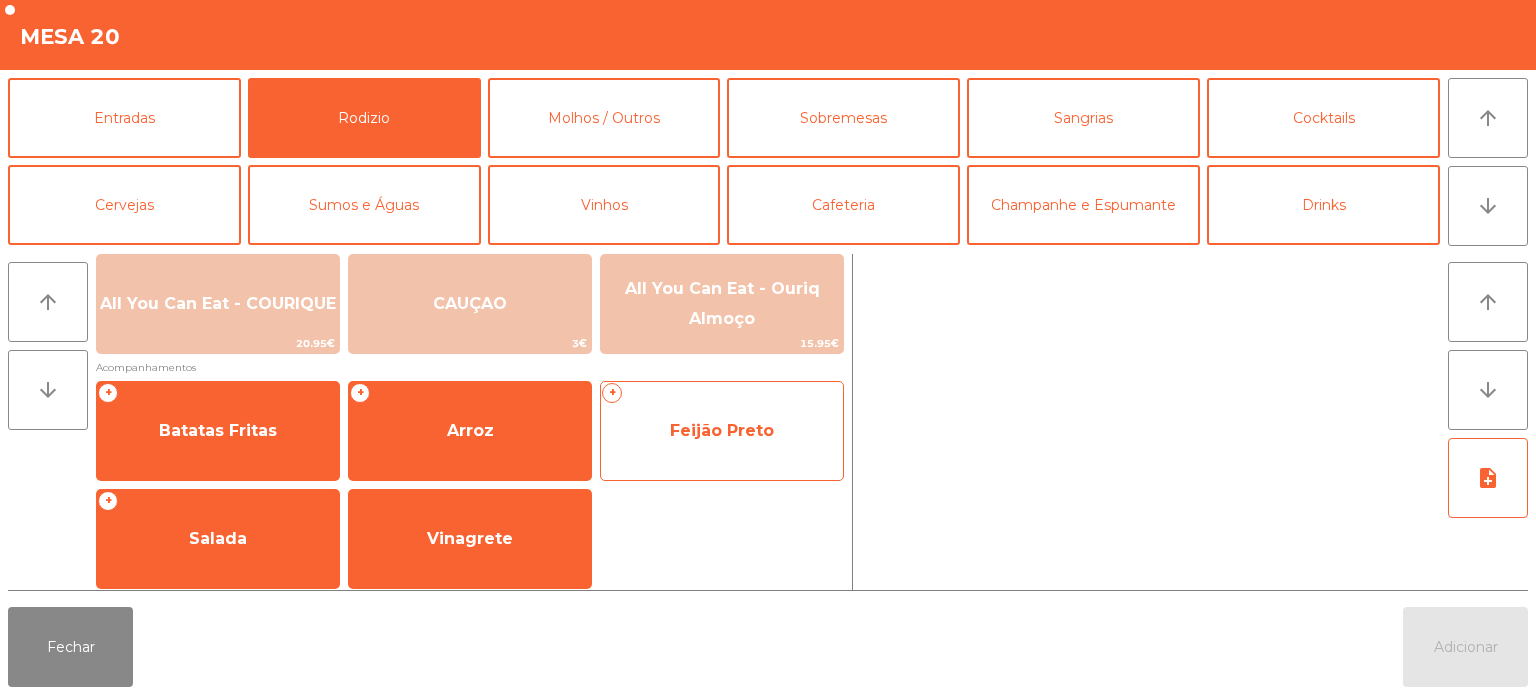 click on "Feijão Preto" 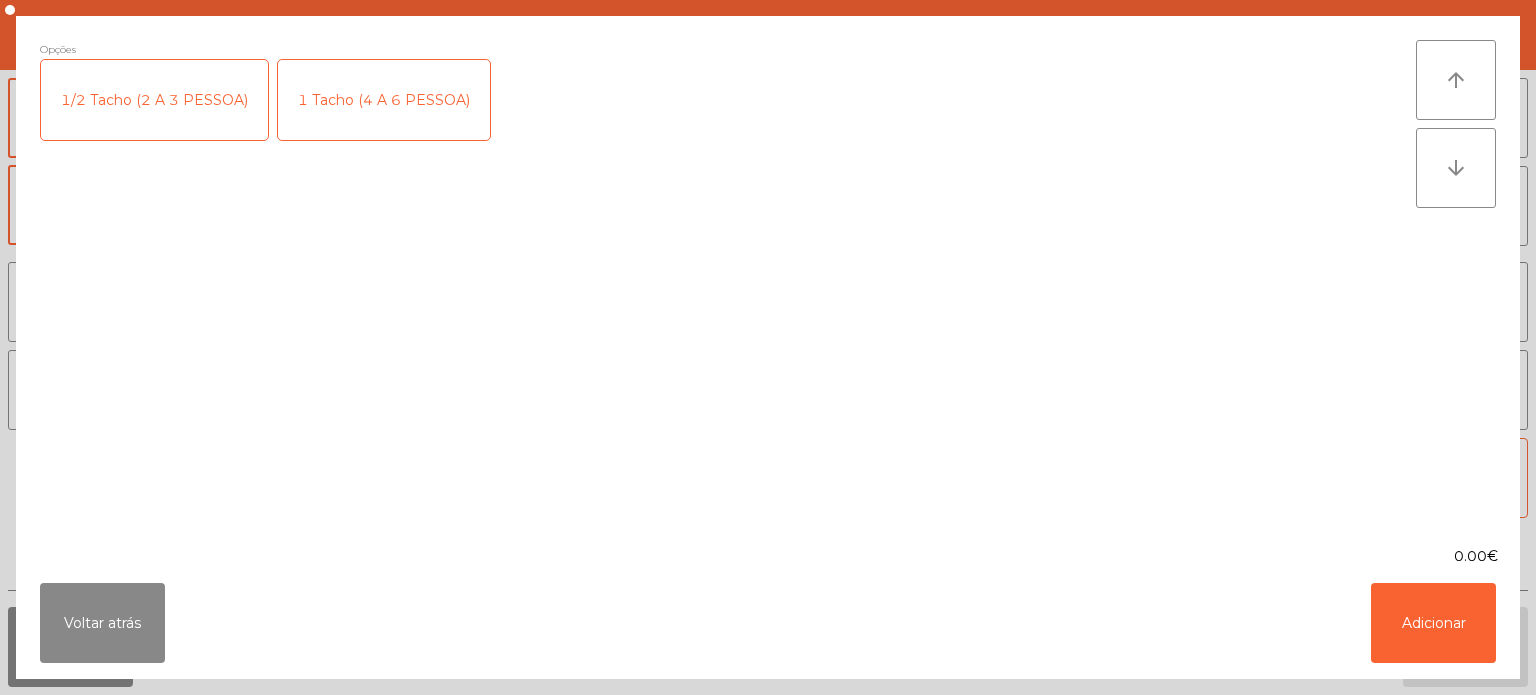 click on "1 Tacho (4 A 6 PESSOA)" 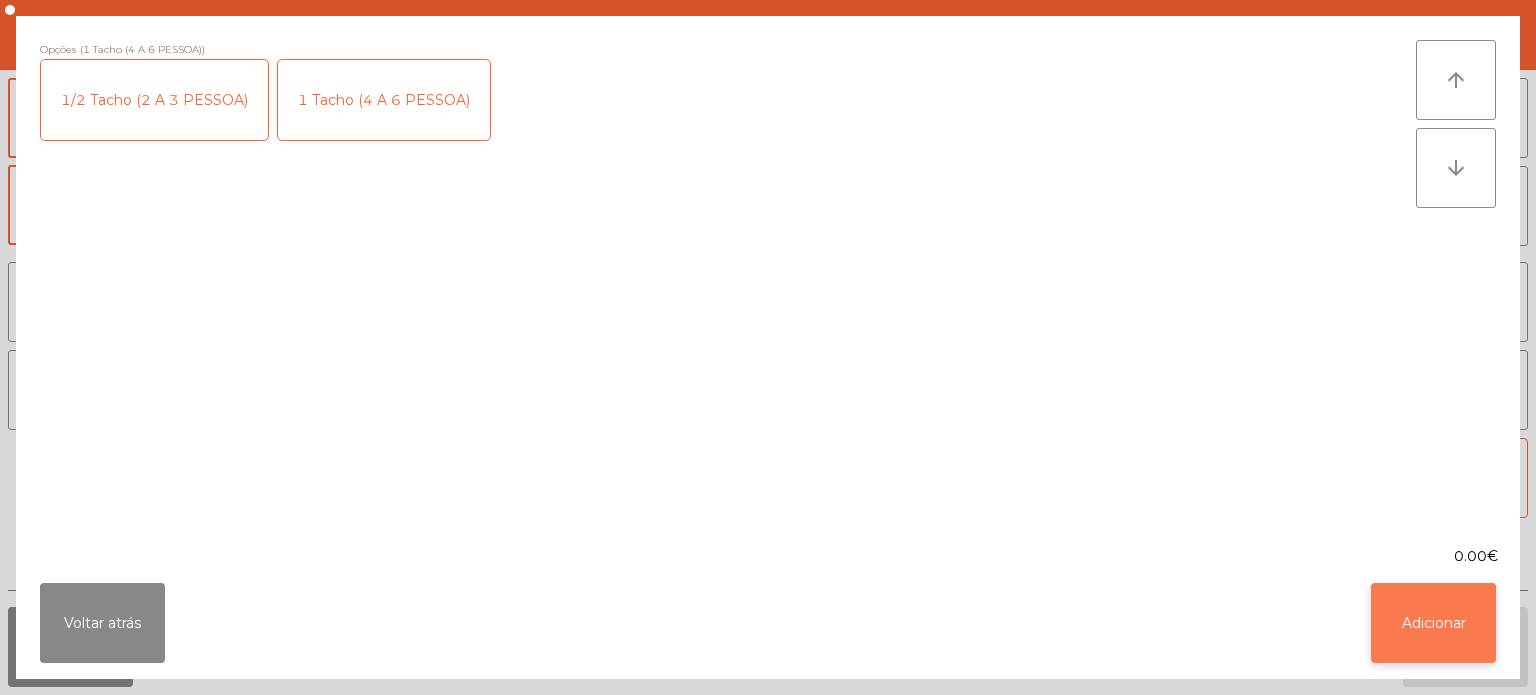 click on "Adicionar" 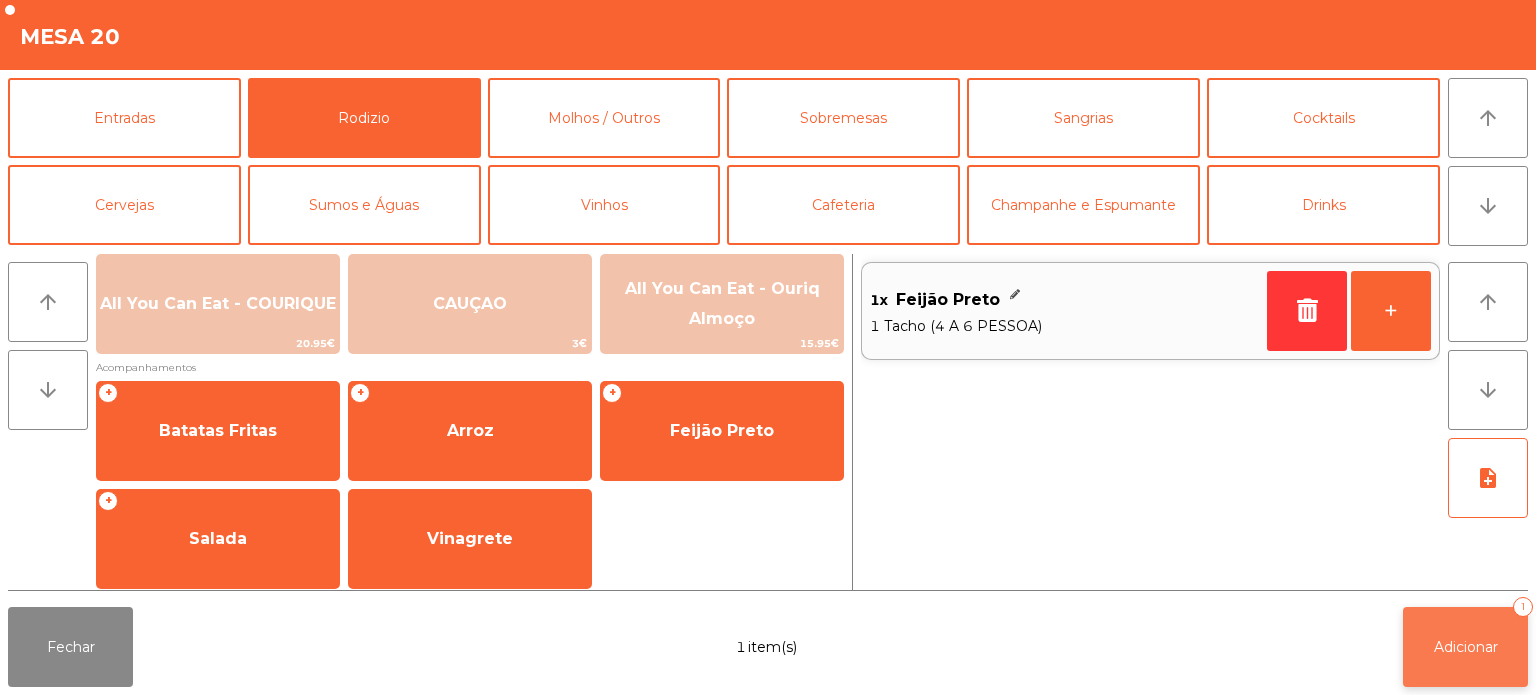 click on "Adicionar" 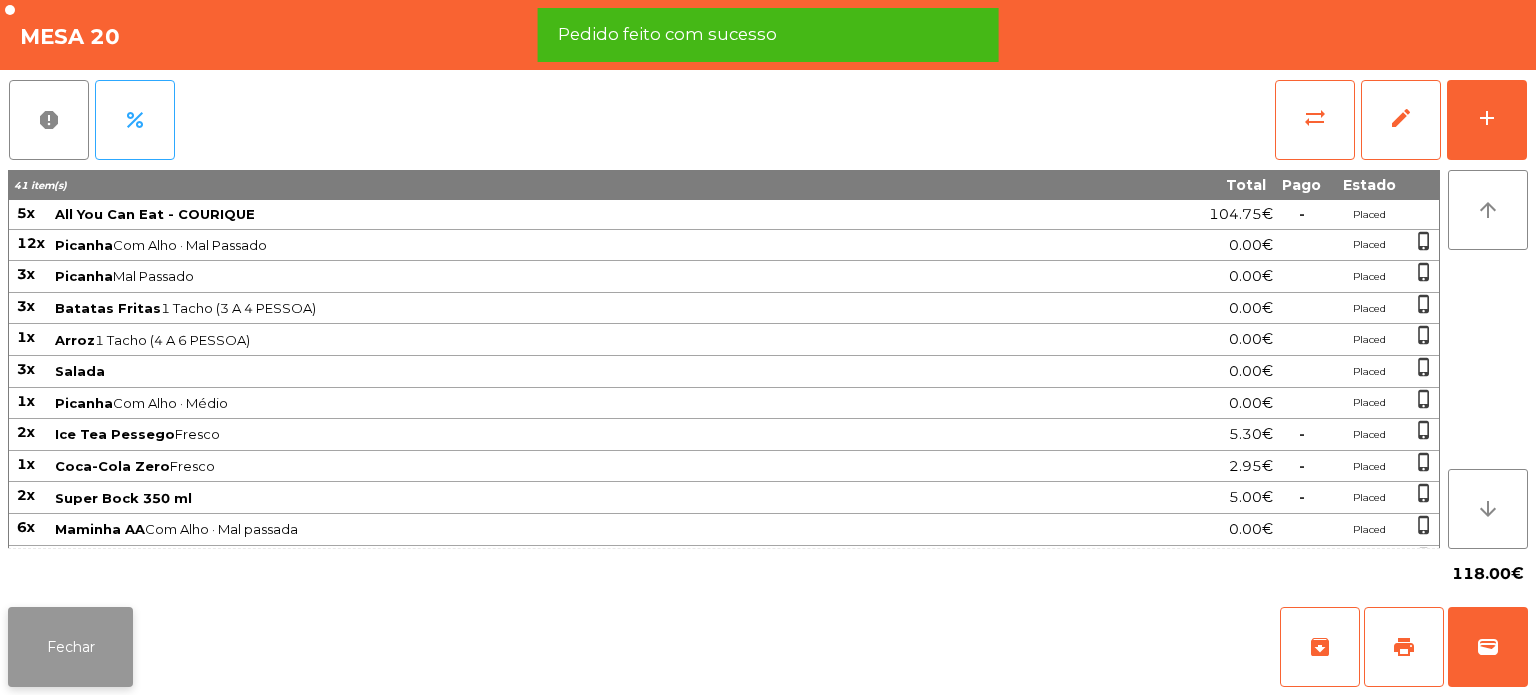 click on "Fechar" 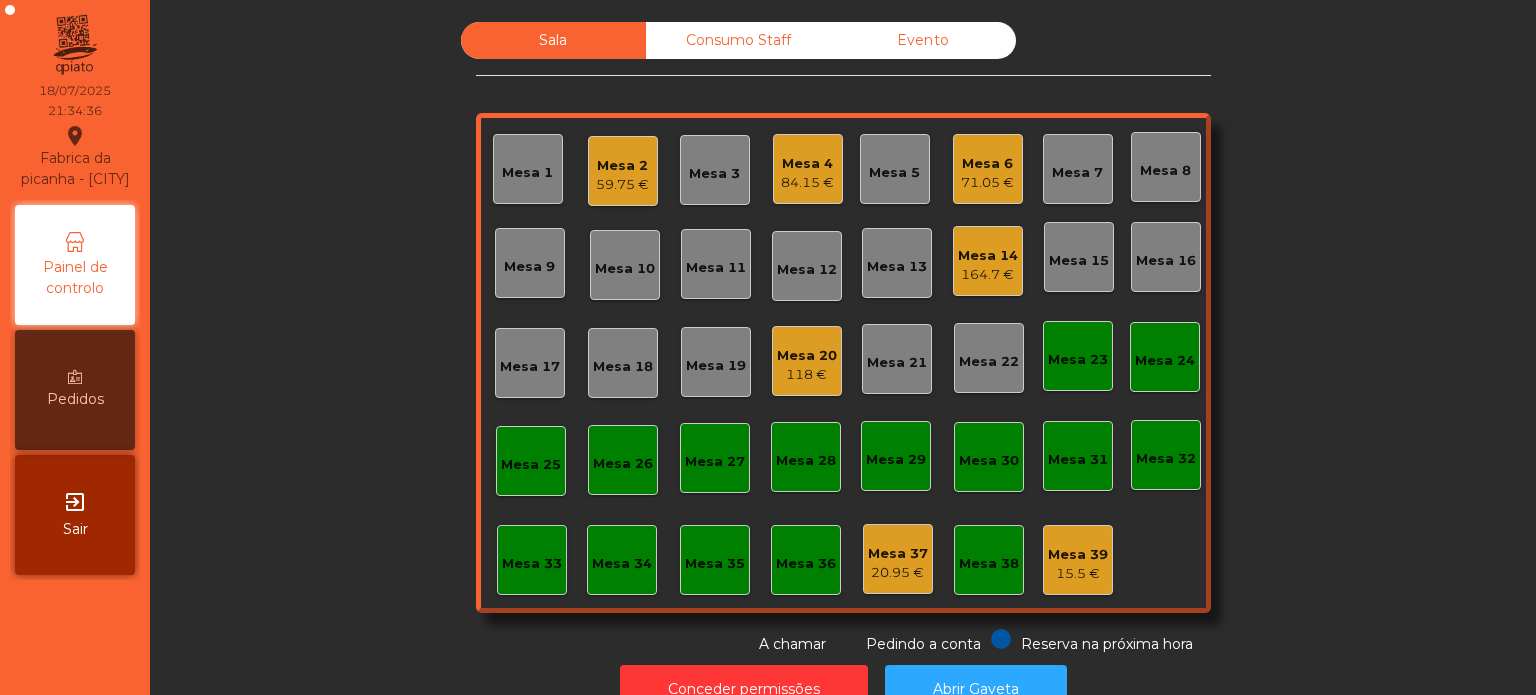 click on "Mesa 6" 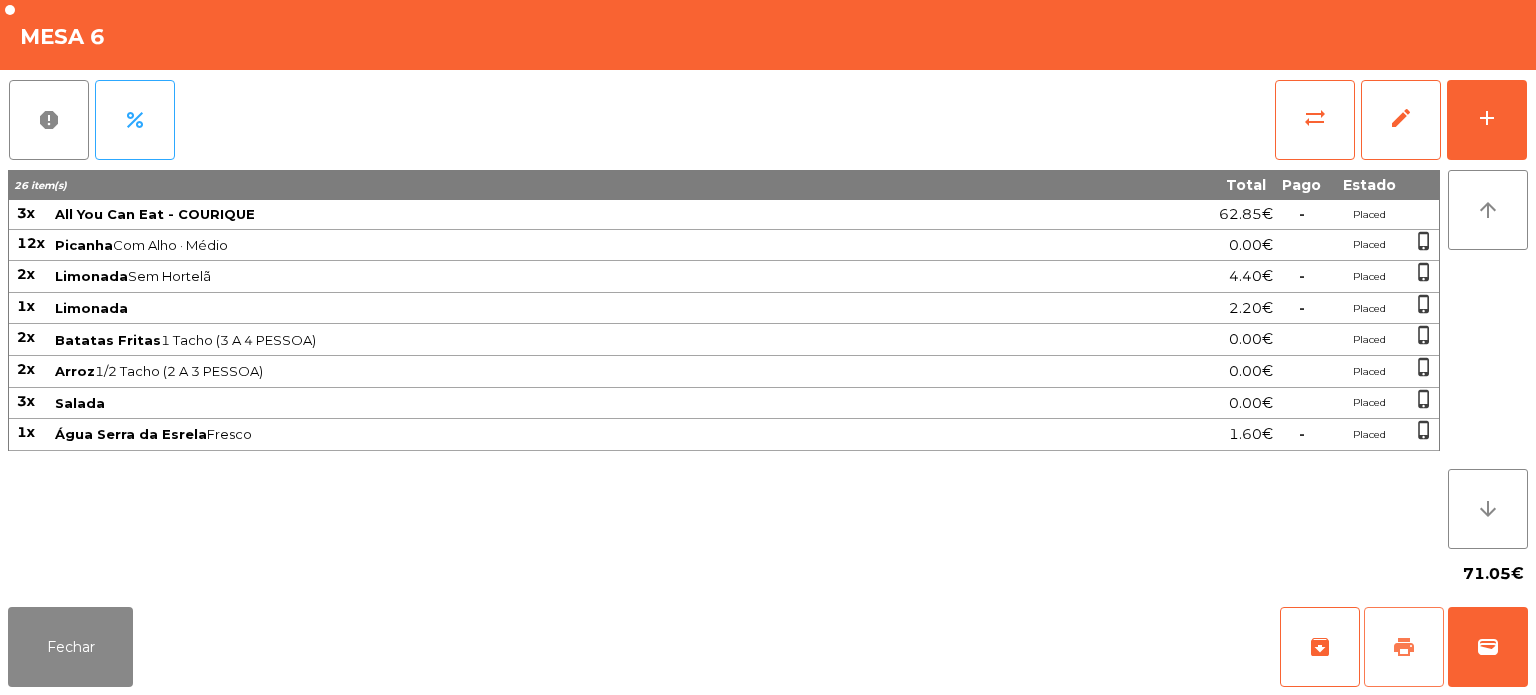 click on "print" 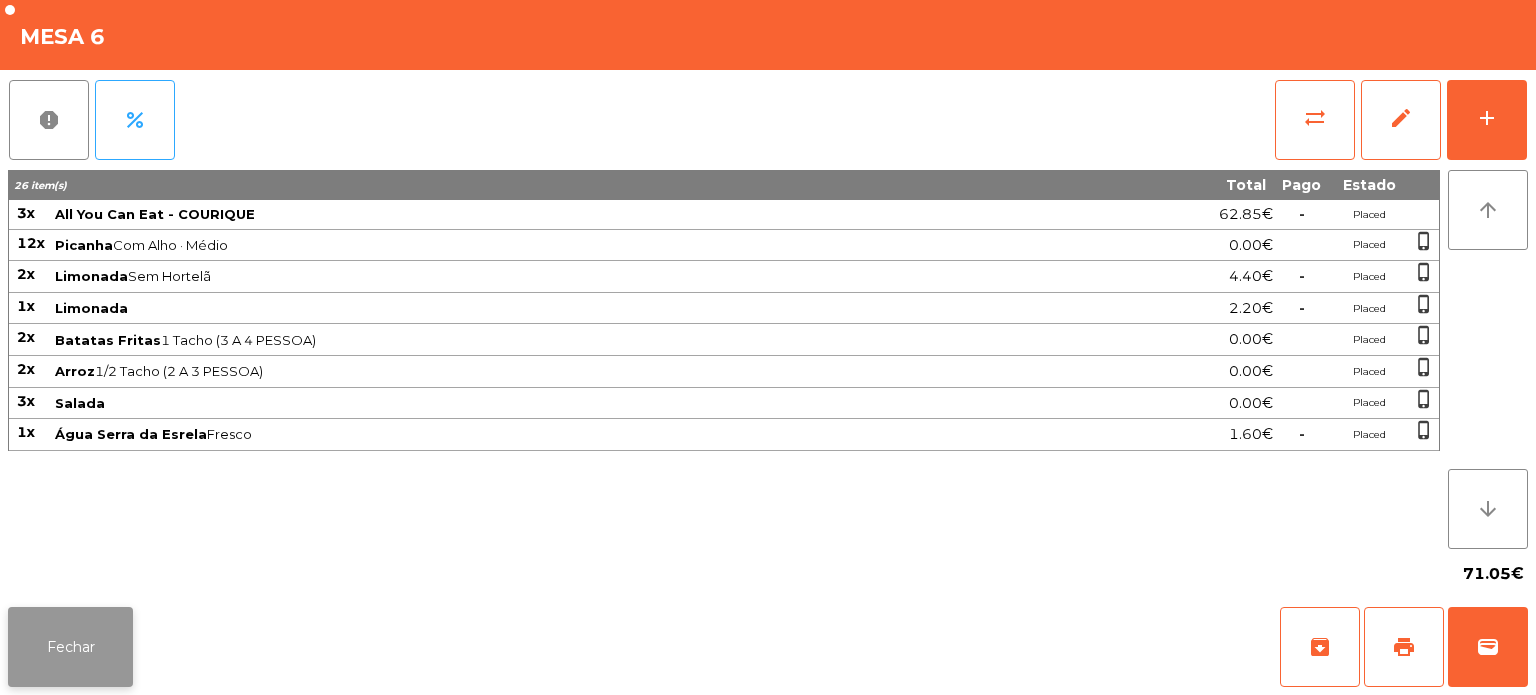 click on "Fechar" 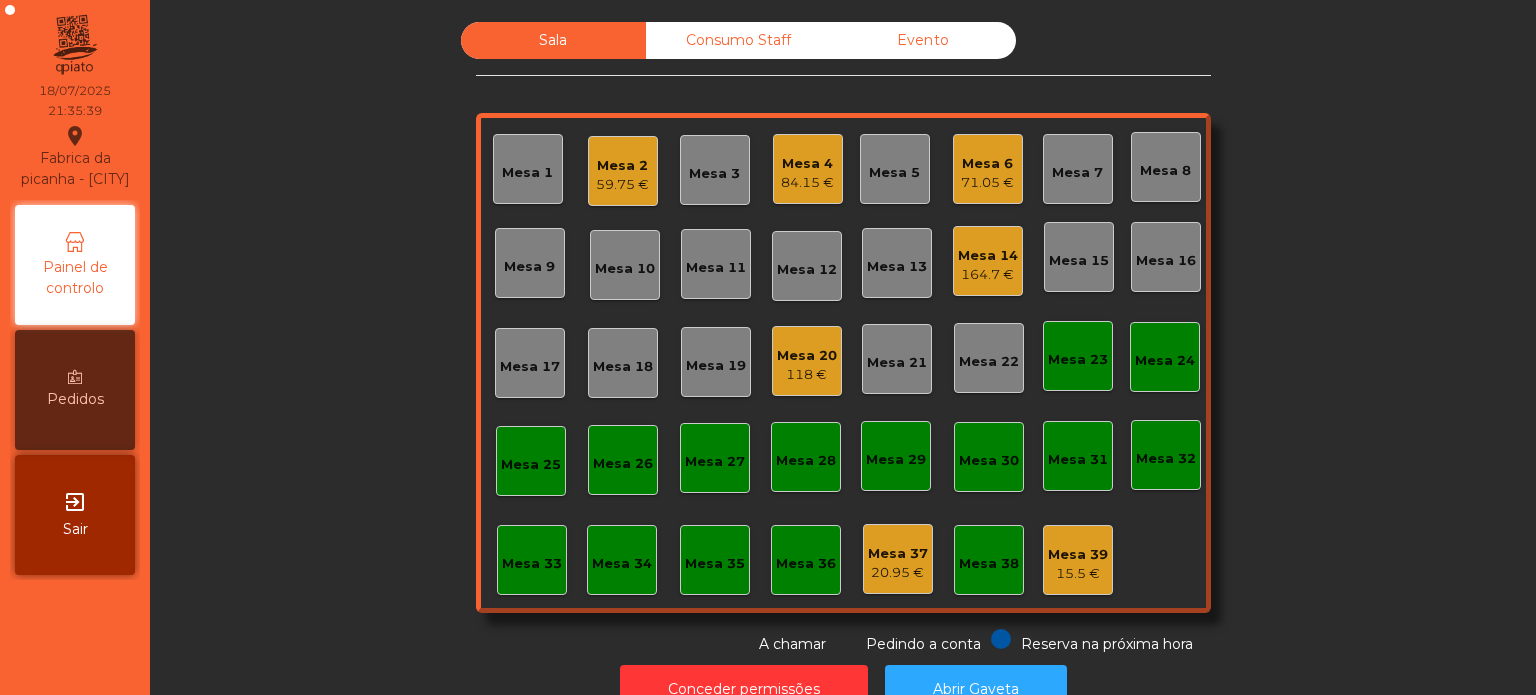scroll, scrollTop: 55, scrollLeft: 0, axis: vertical 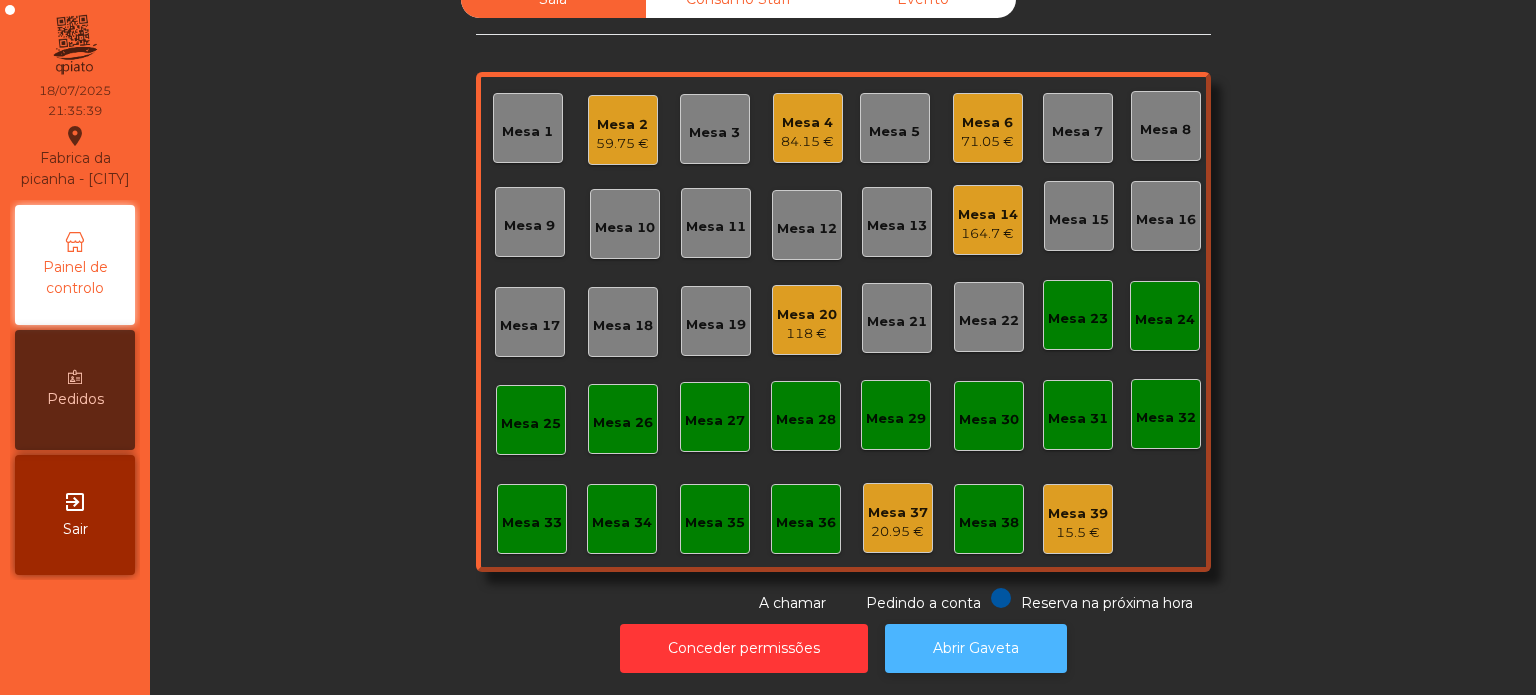 click on "Abrir Gaveta" 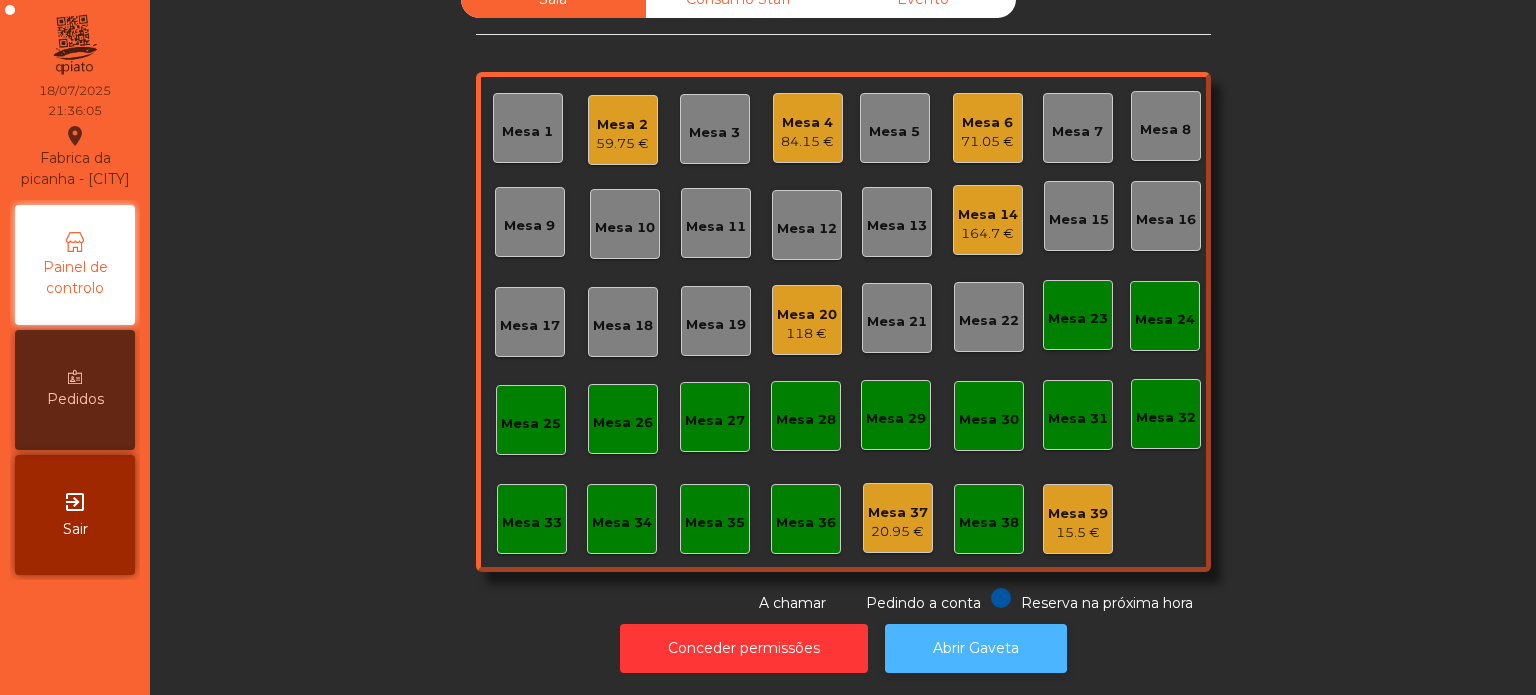 click on "Abrir Gaveta" 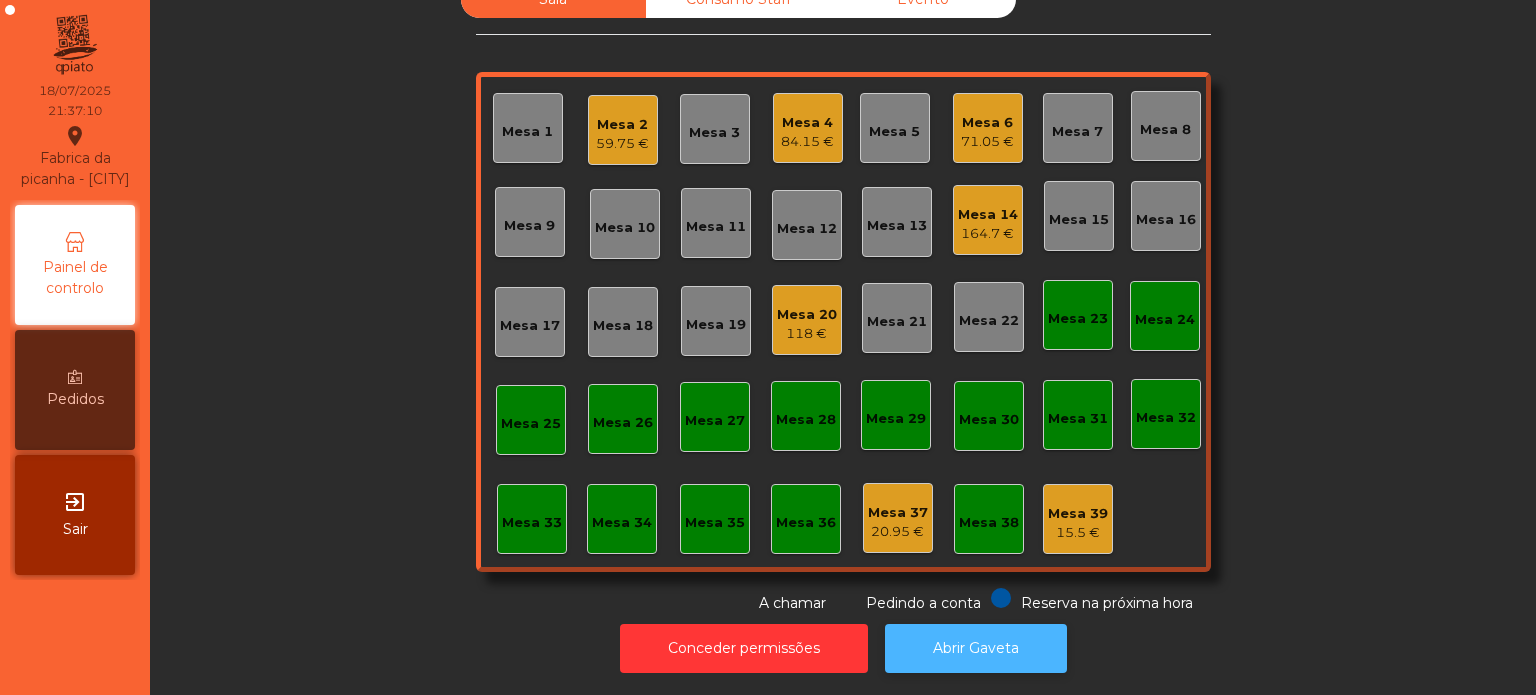 click on "Abrir Gaveta" 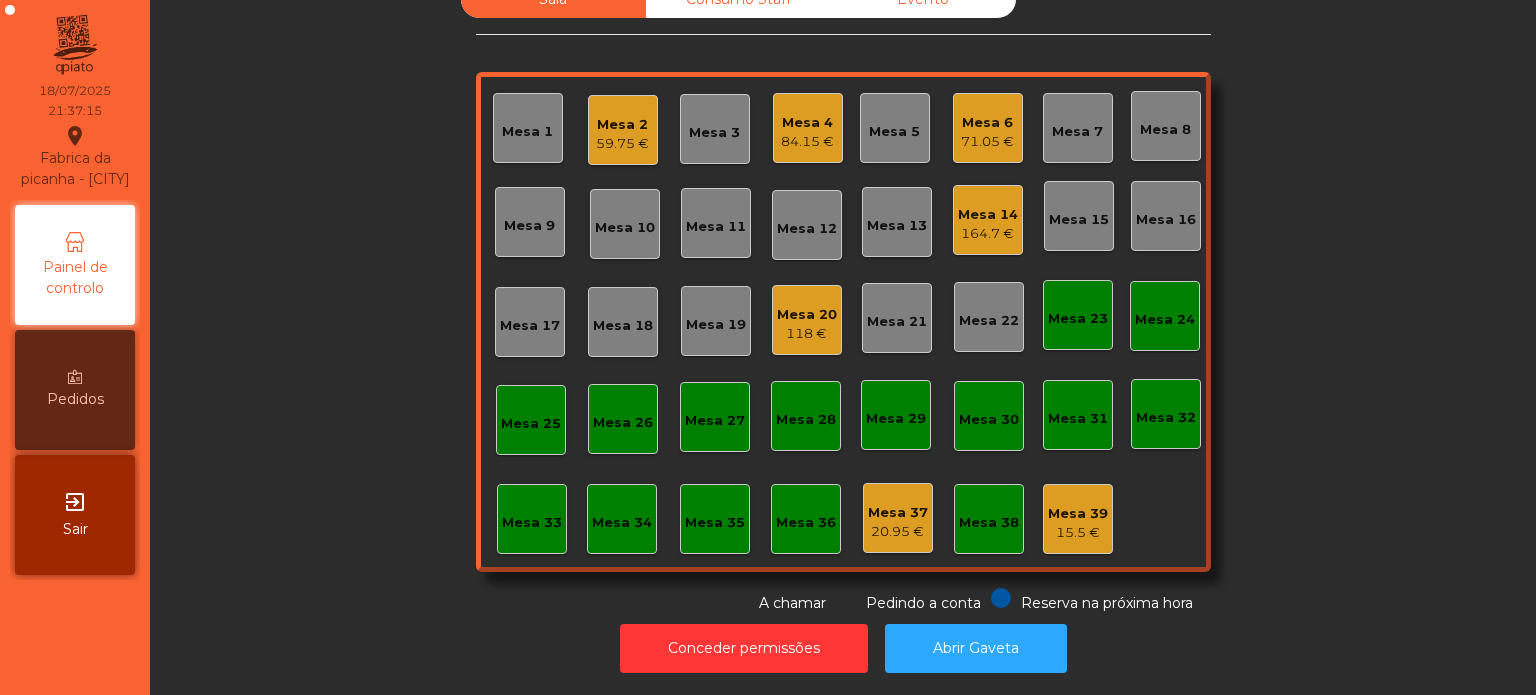 click on "Mesa 33" 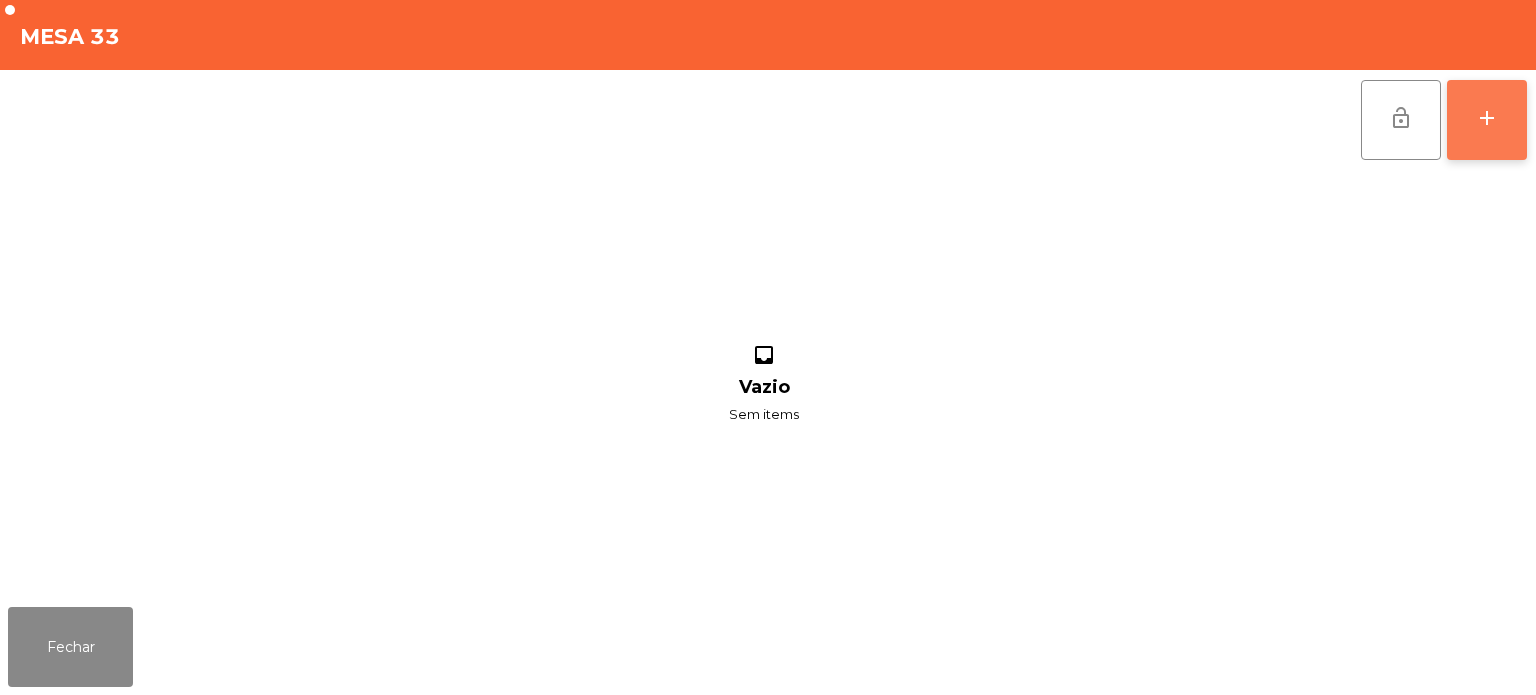 click on "add" 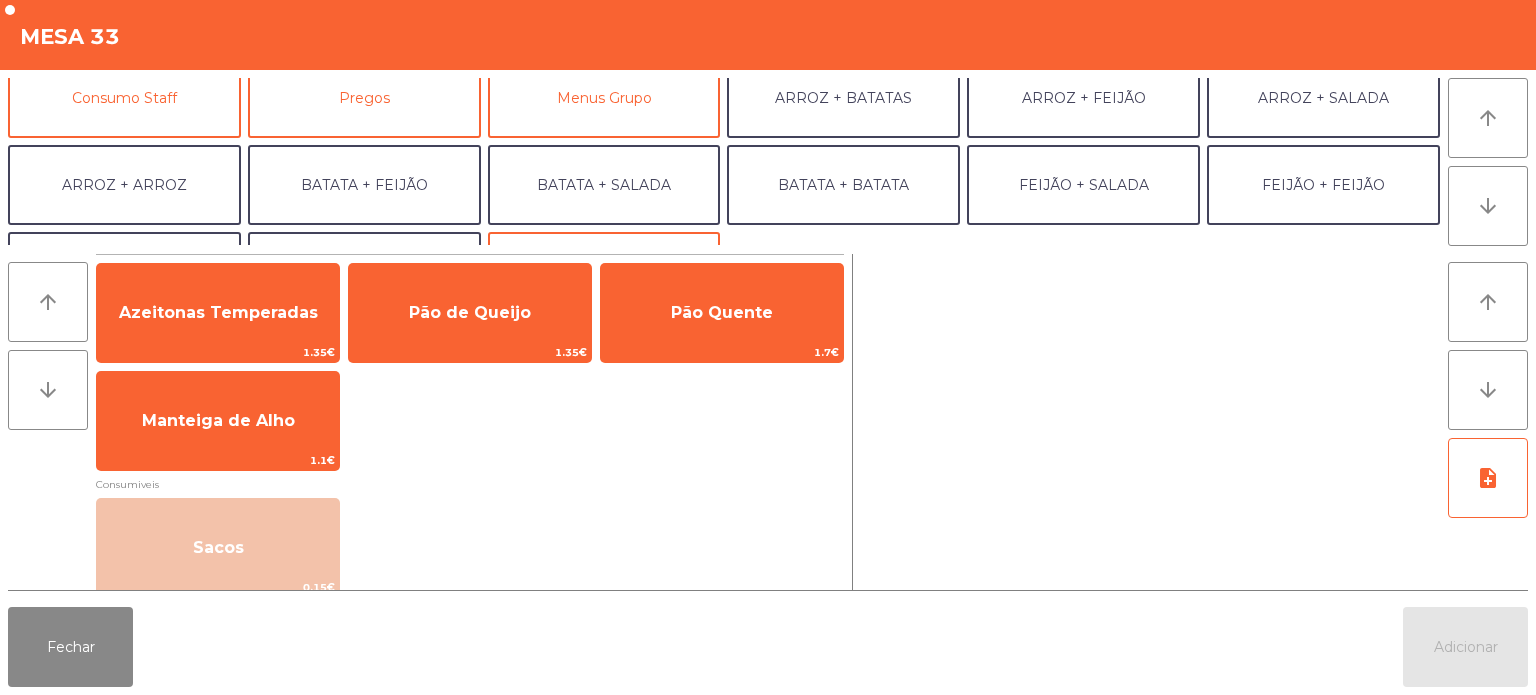 scroll, scrollTop: 216, scrollLeft: 0, axis: vertical 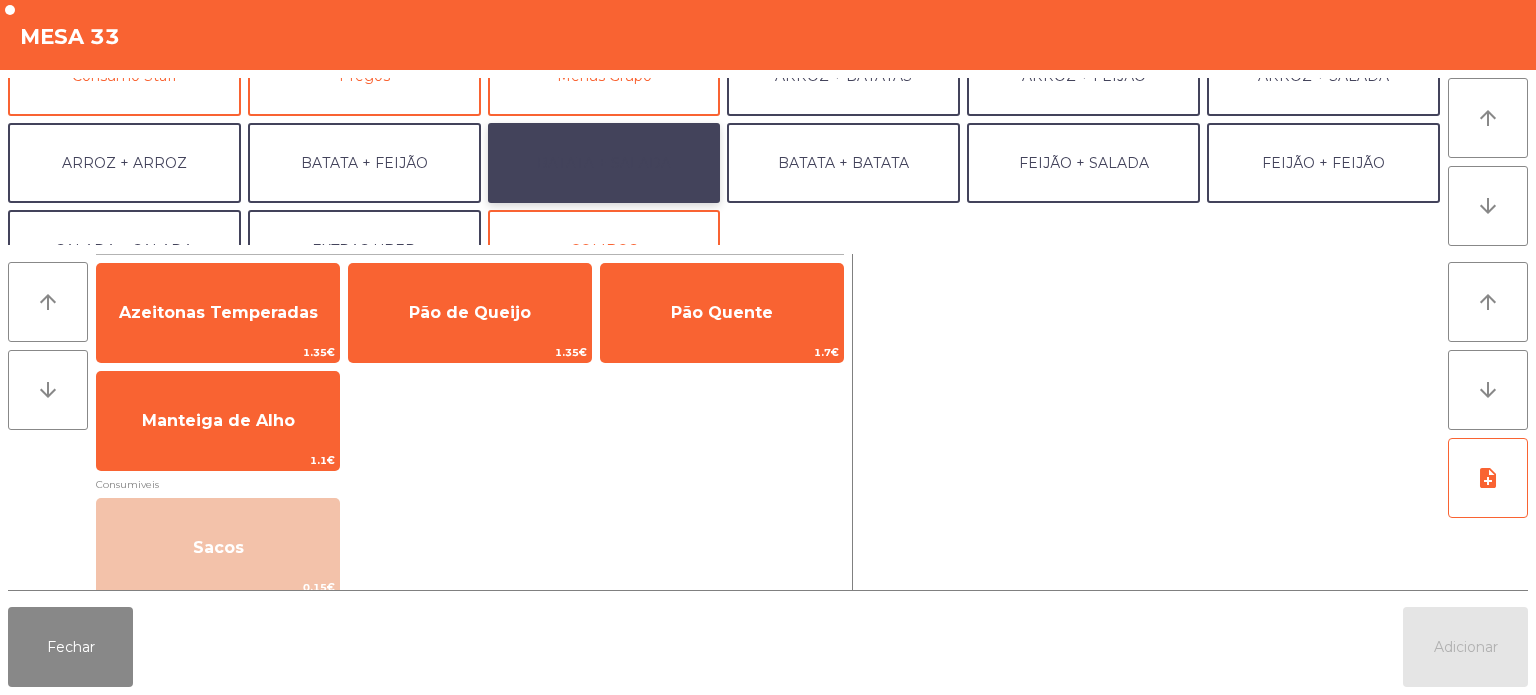 click on "BATATA + SALADA" 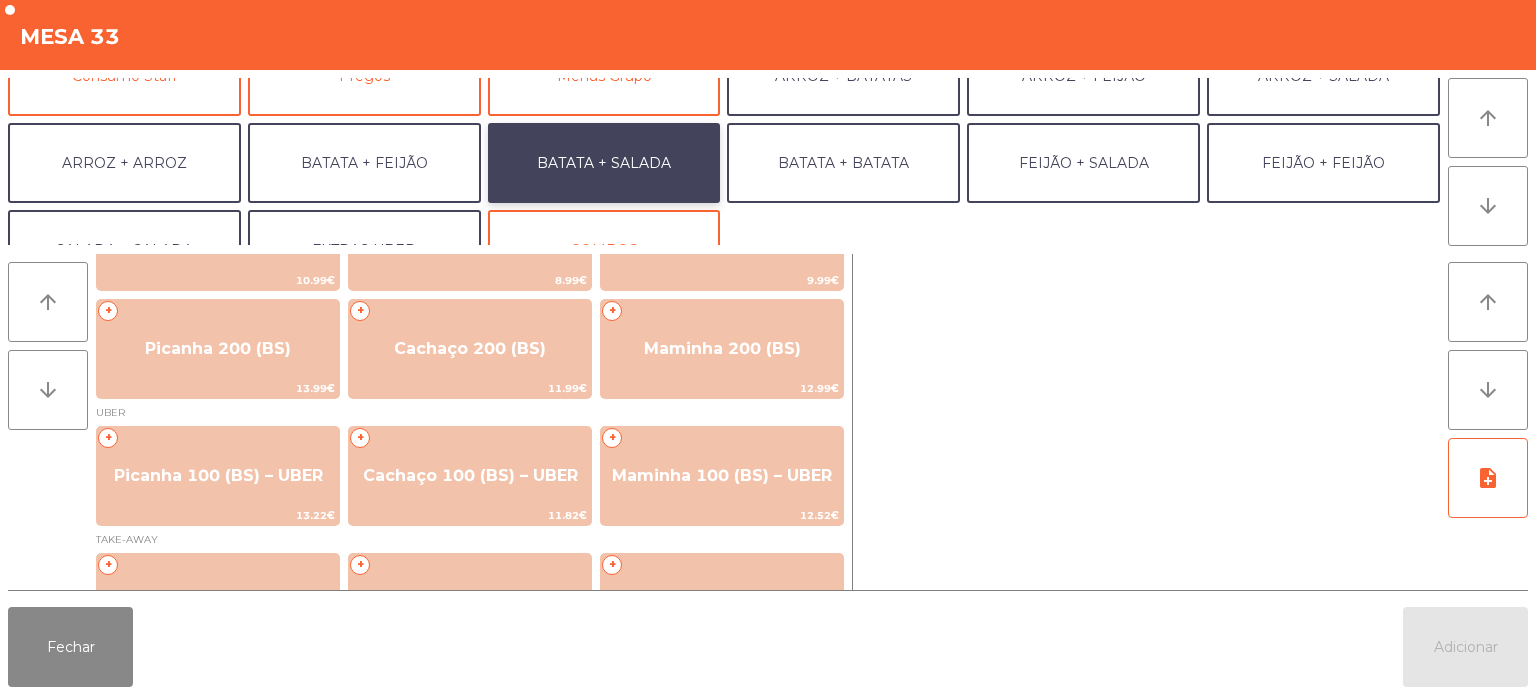scroll, scrollTop: 110, scrollLeft: 0, axis: vertical 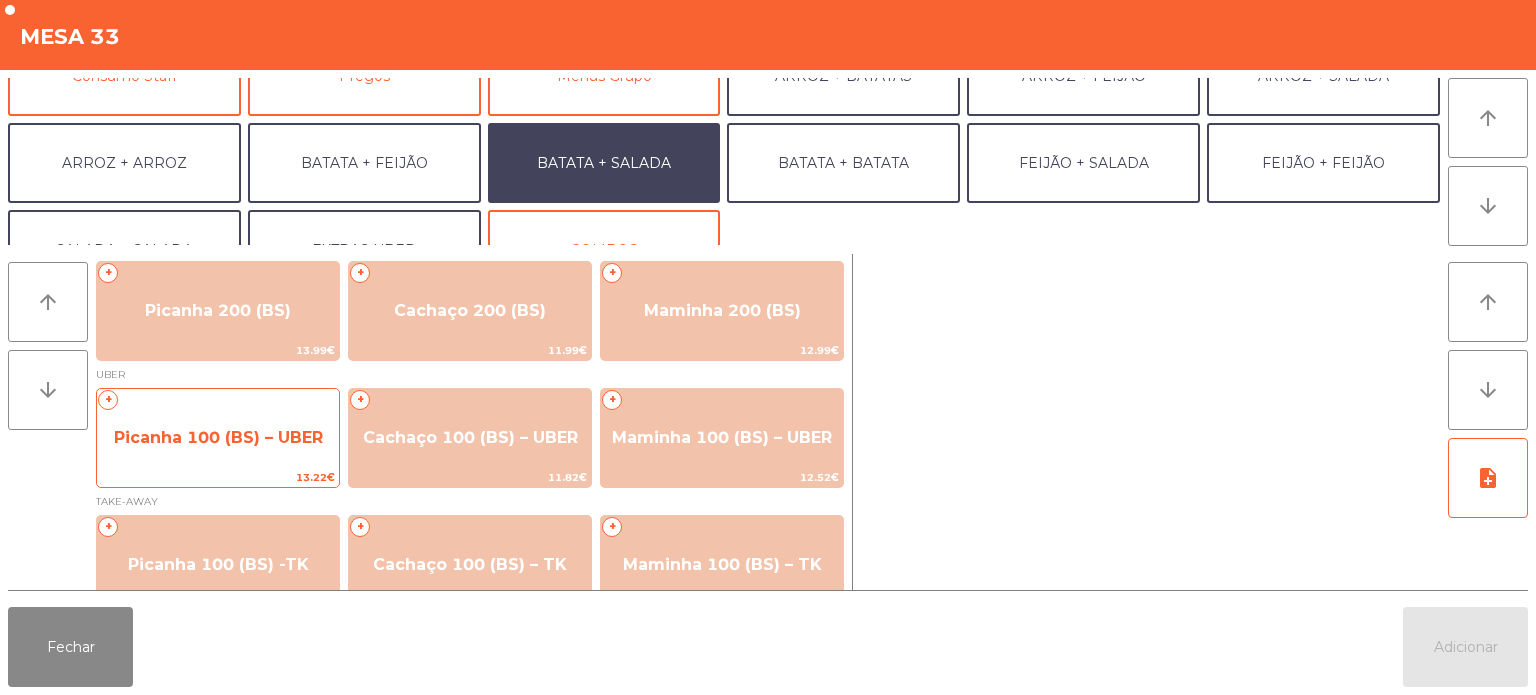 click on "Picanha 100 (BS) – UBER" 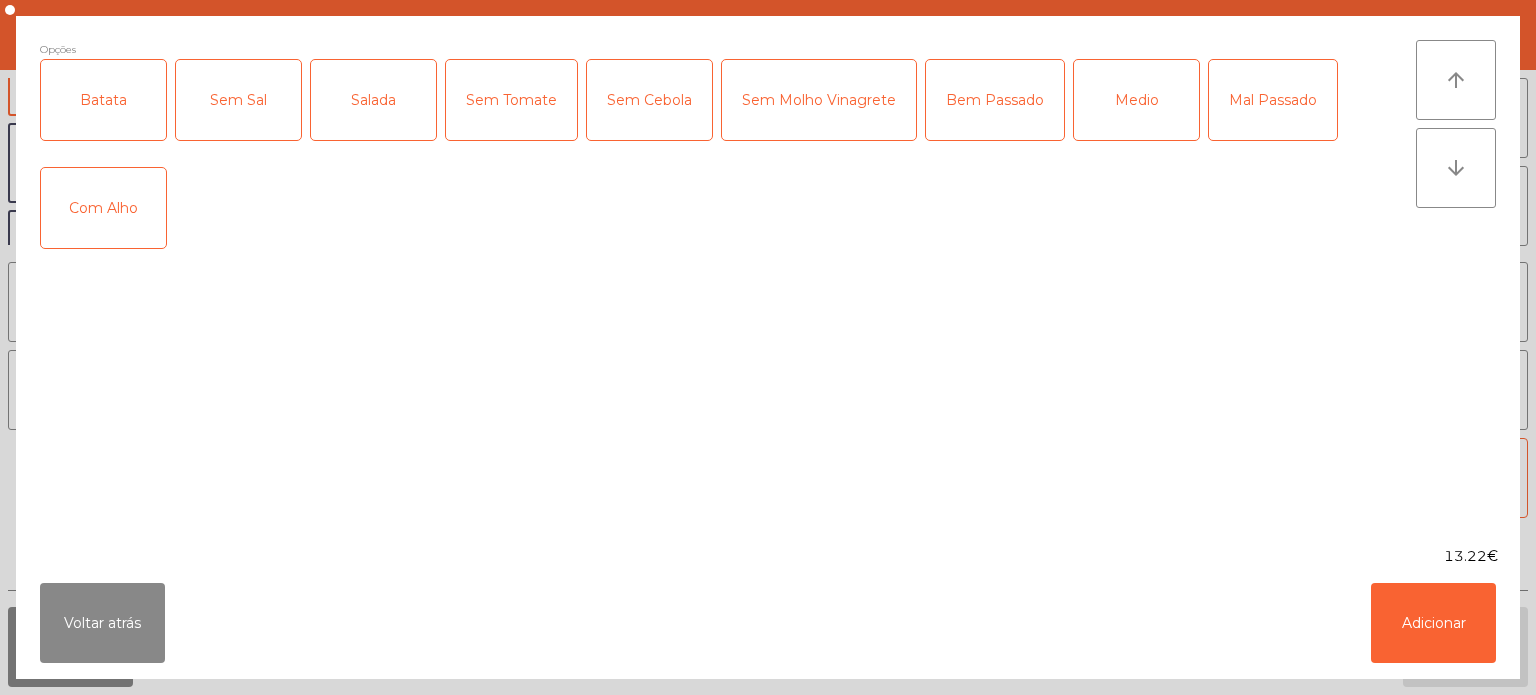 click on "Batata" 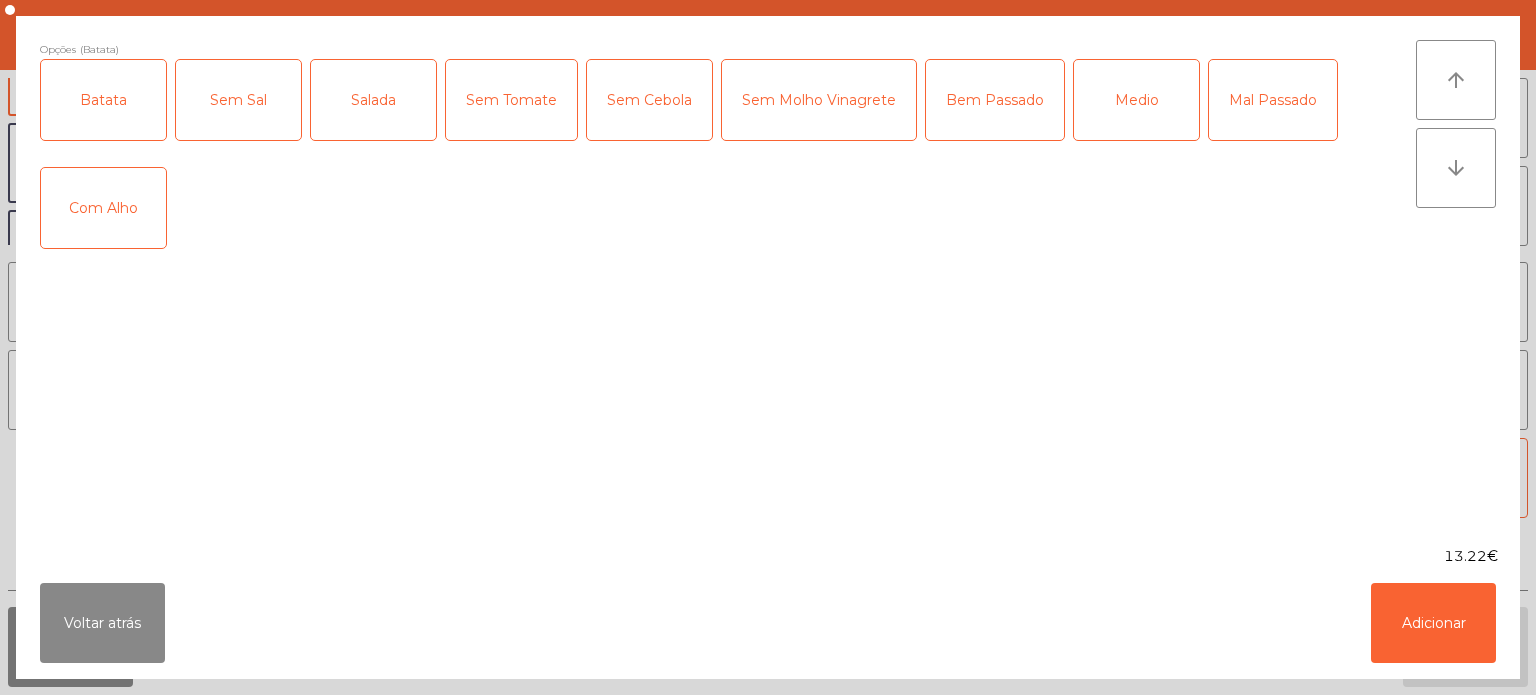 click on "Salada" 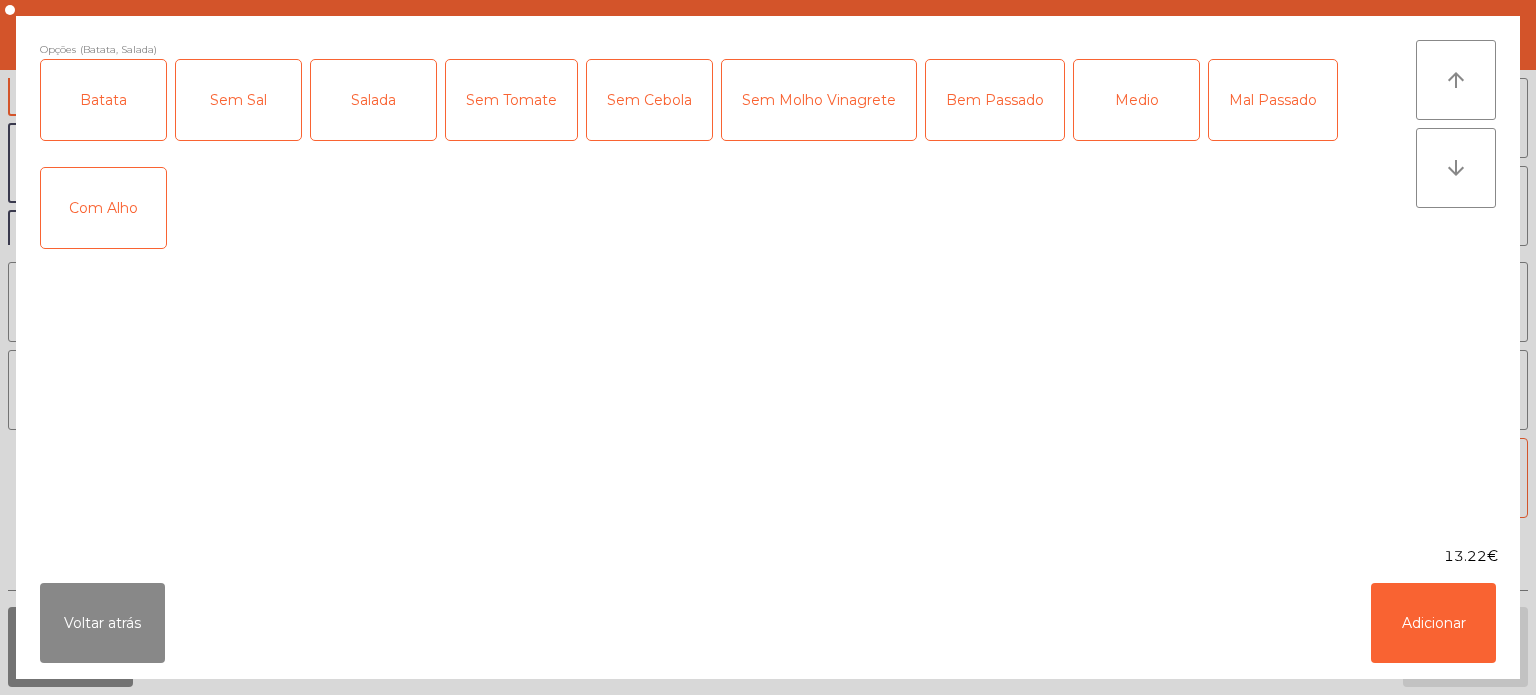 click on "Medio" 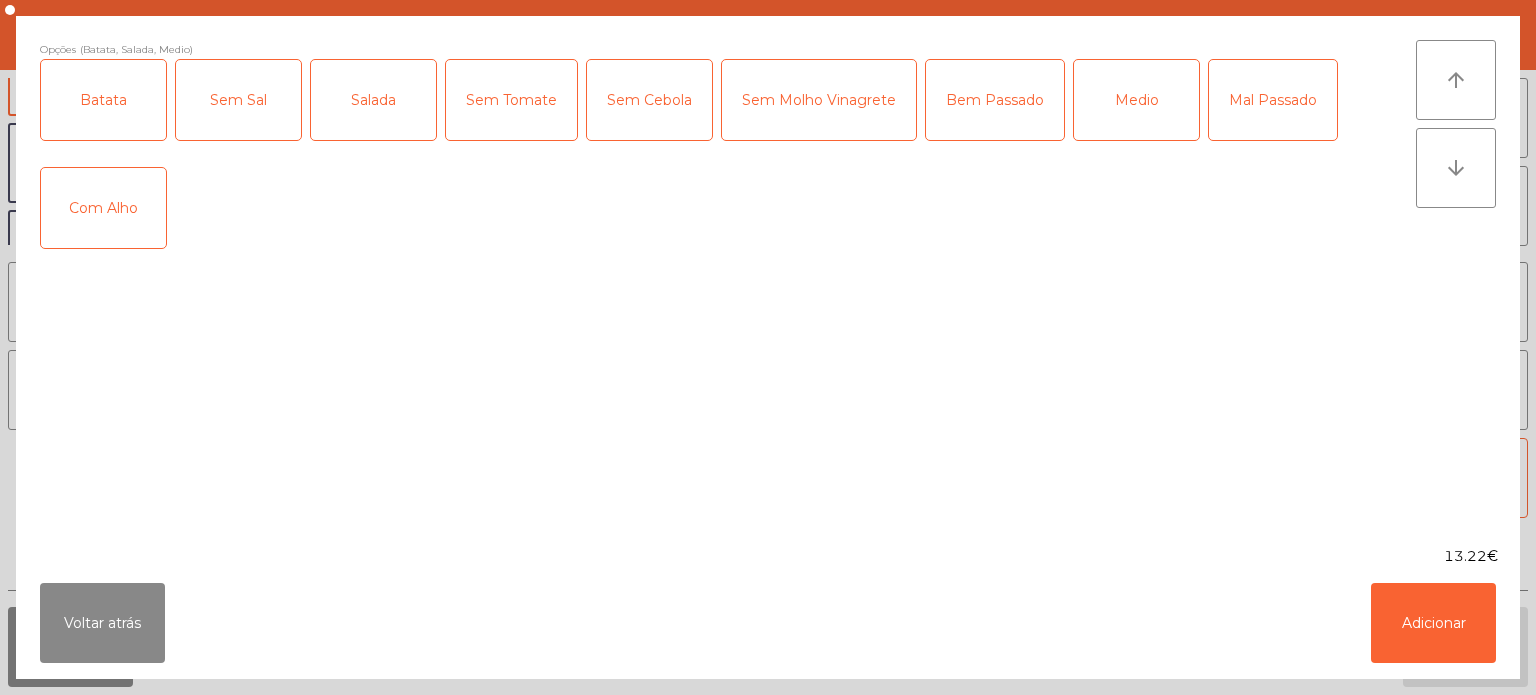 click on "Com Alho" 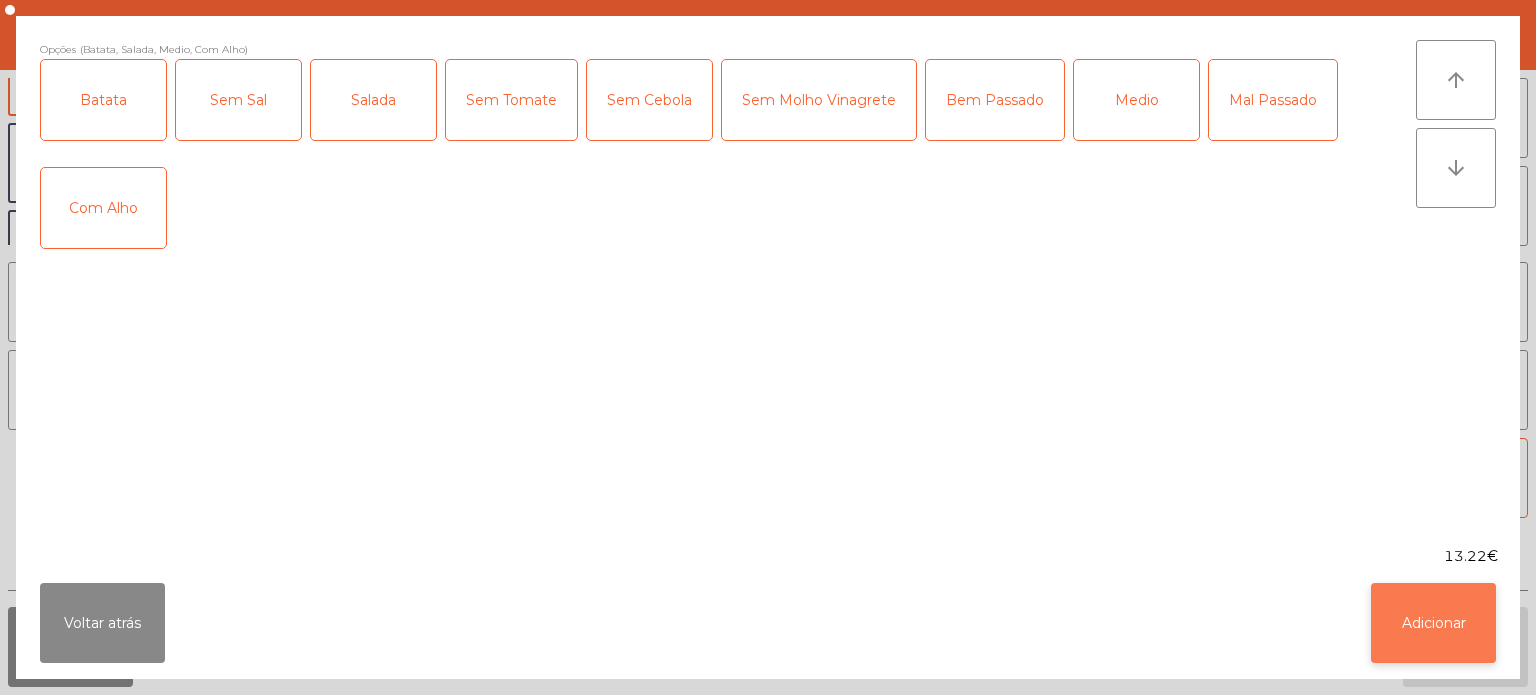 click on "Adicionar" 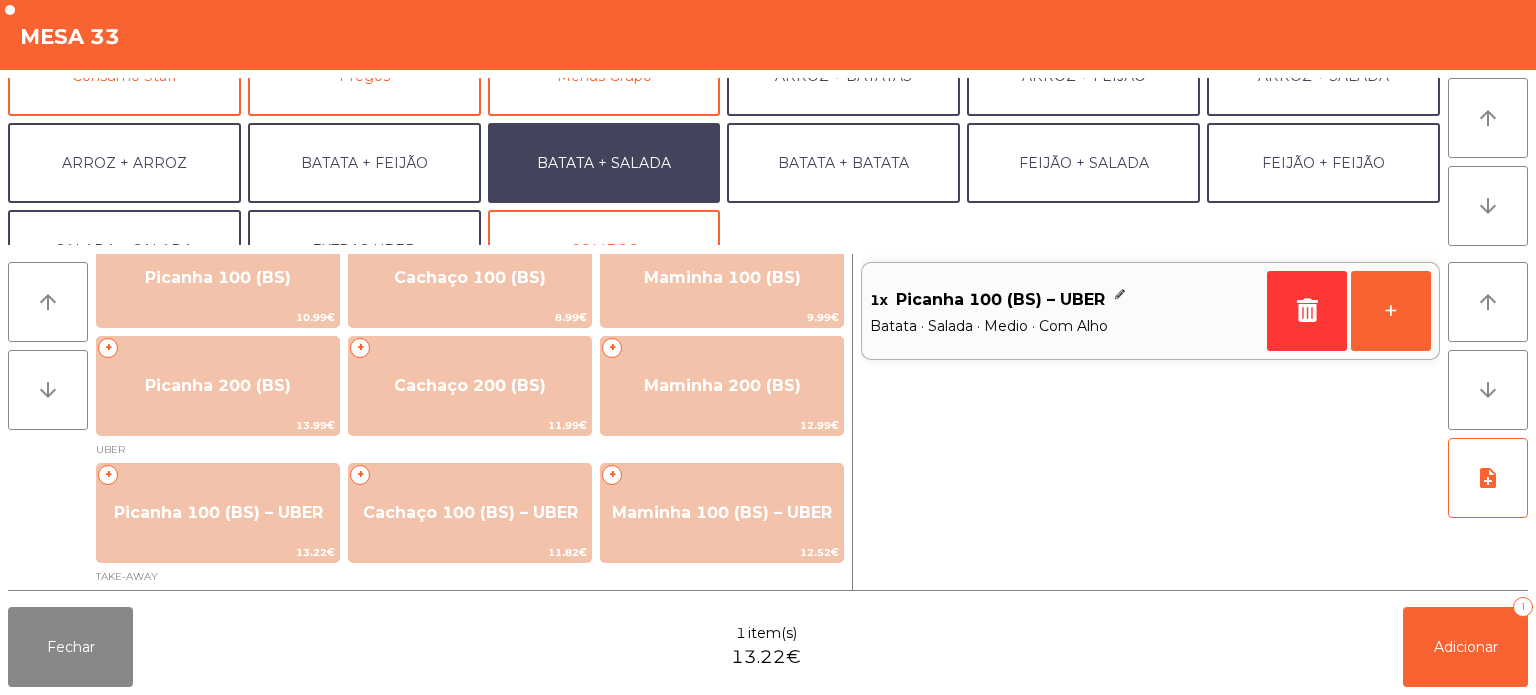 scroll, scrollTop: 0, scrollLeft: 0, axis: both 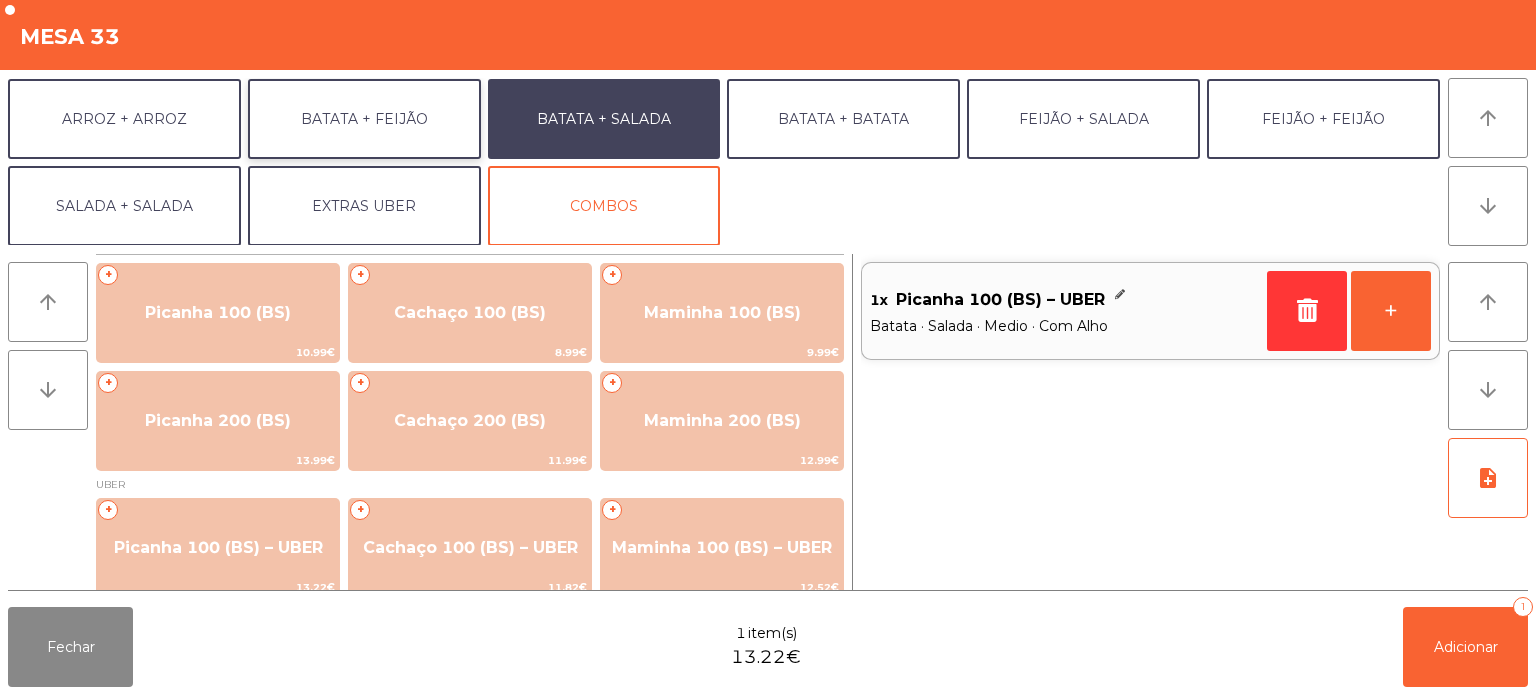 click on "BATATA + FEIJÃO" 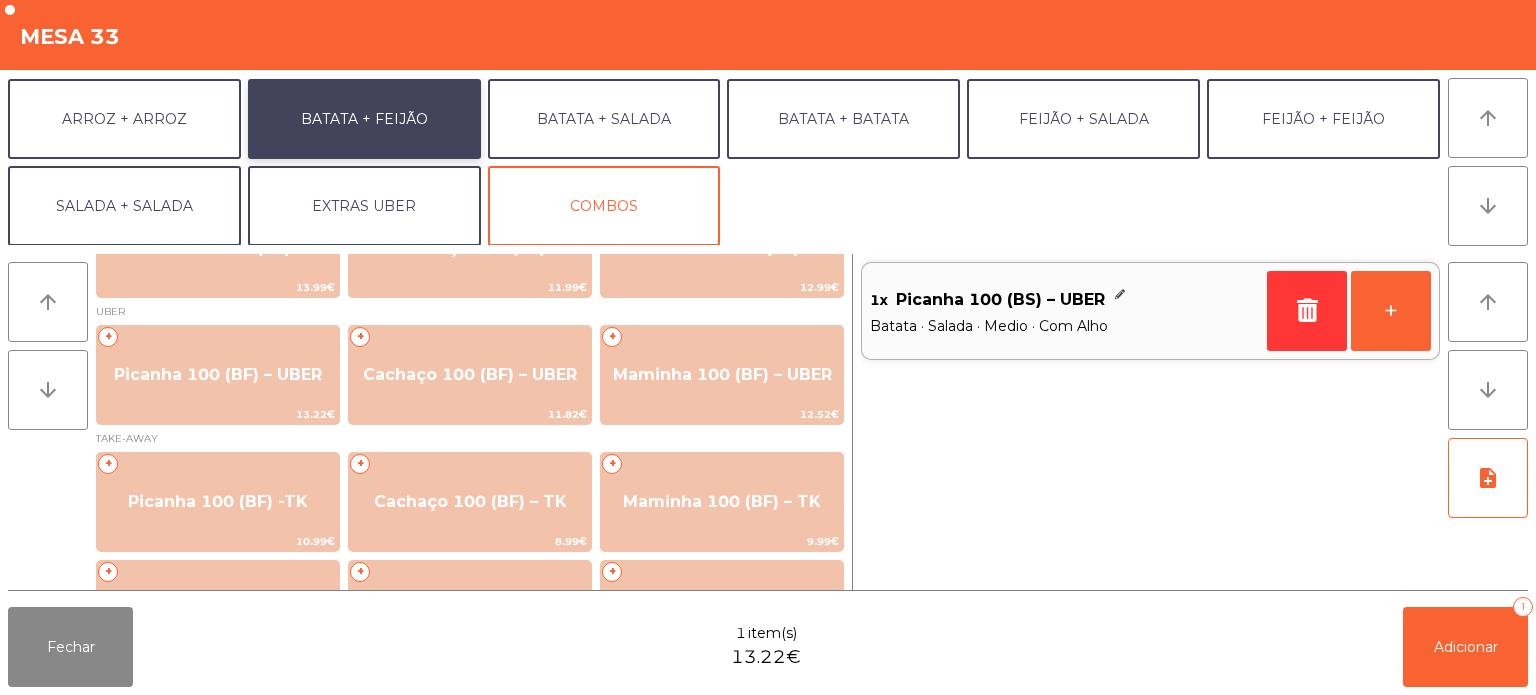 scroll, scrollTop: 176, scrollLeft: 0, axis: vertical 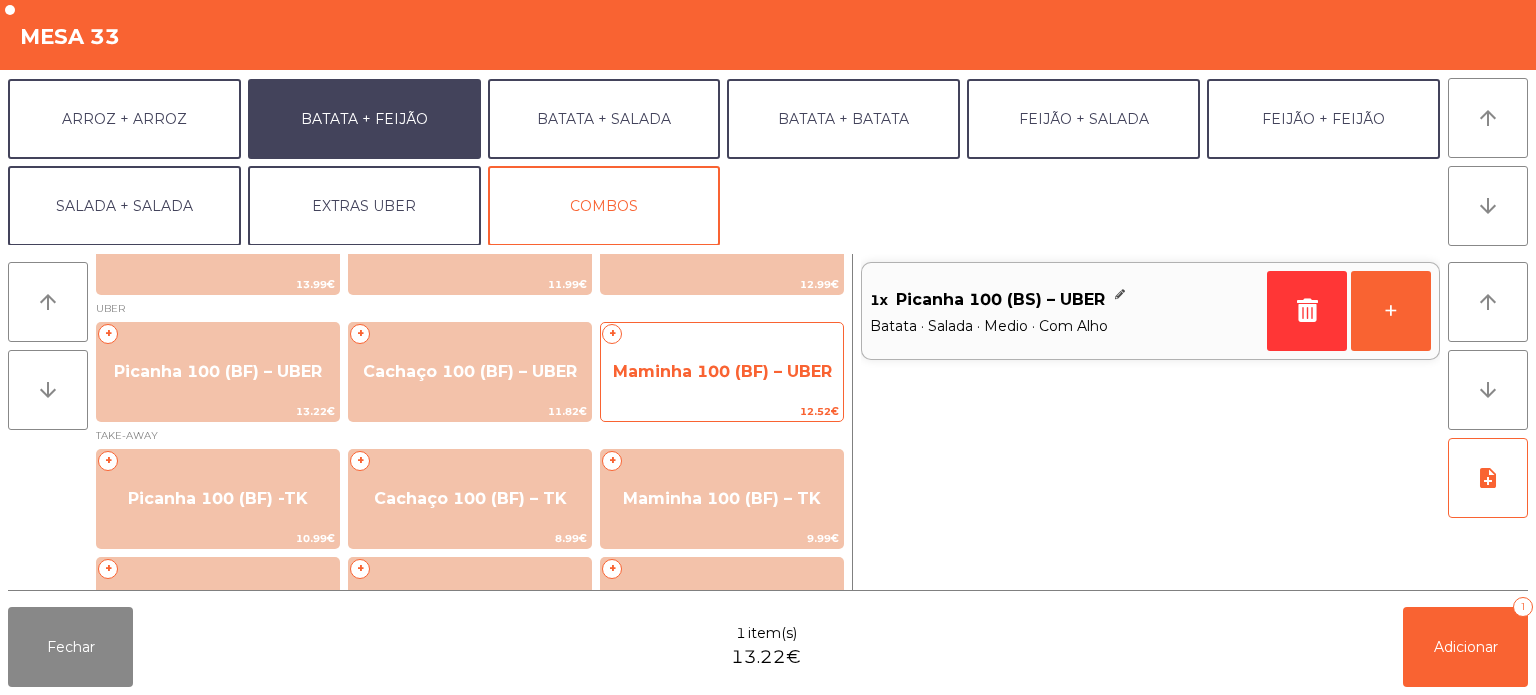click on "Maminha 100 (BF) – UBER" 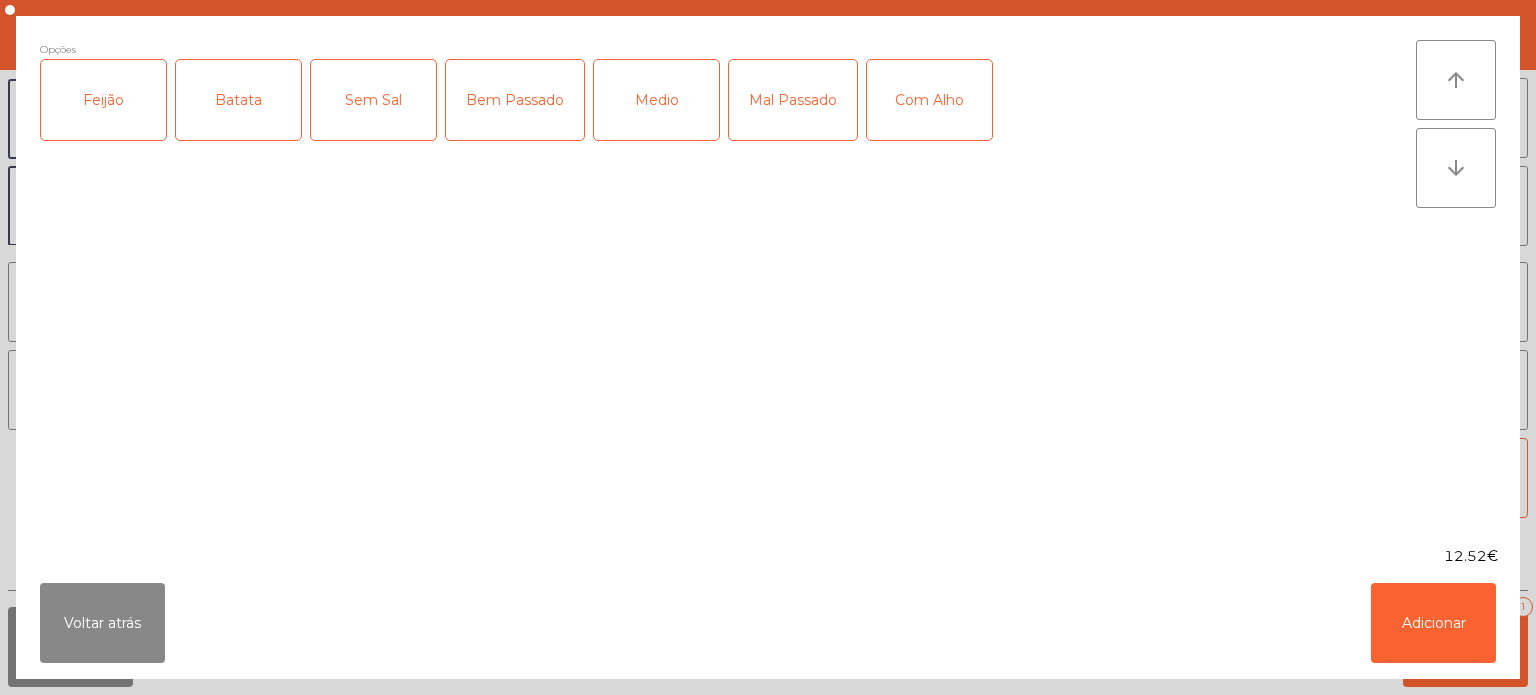 click on "Feijão" 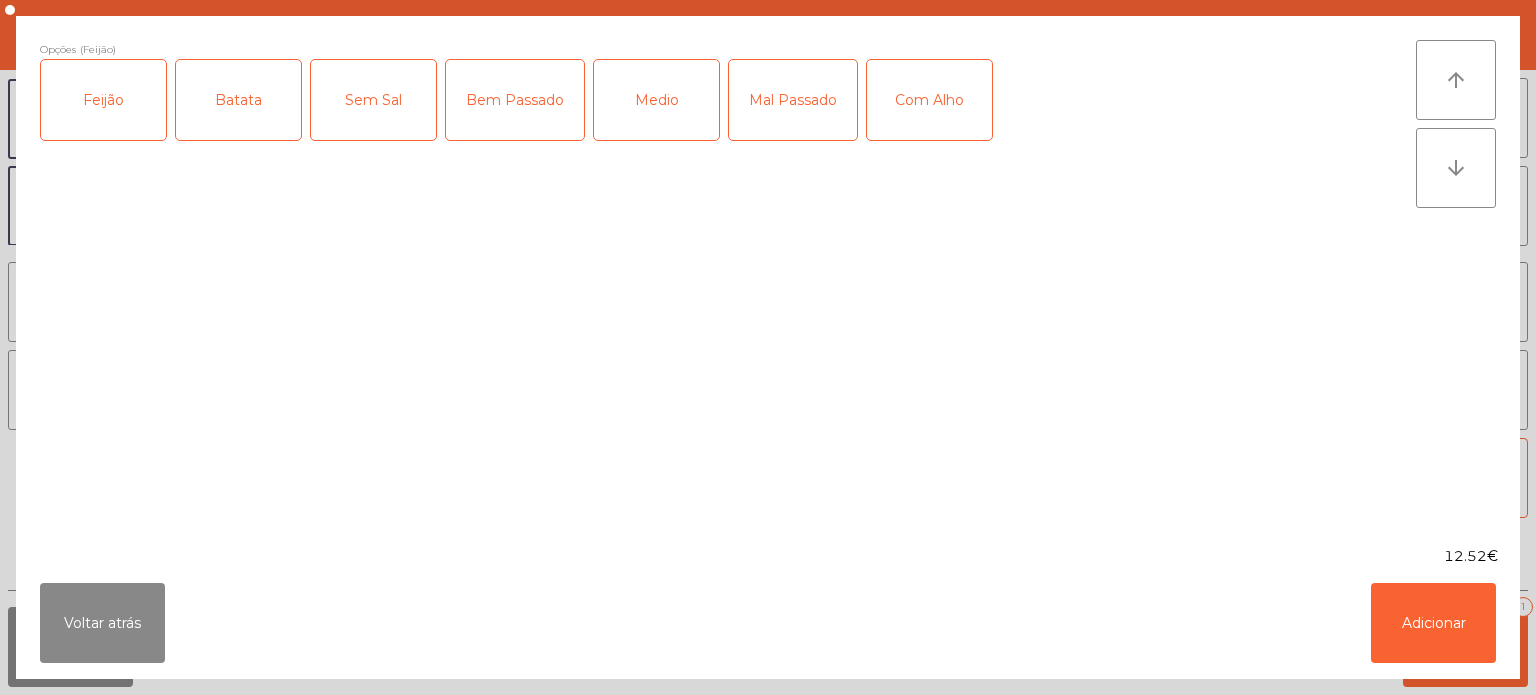 click on "Batata" 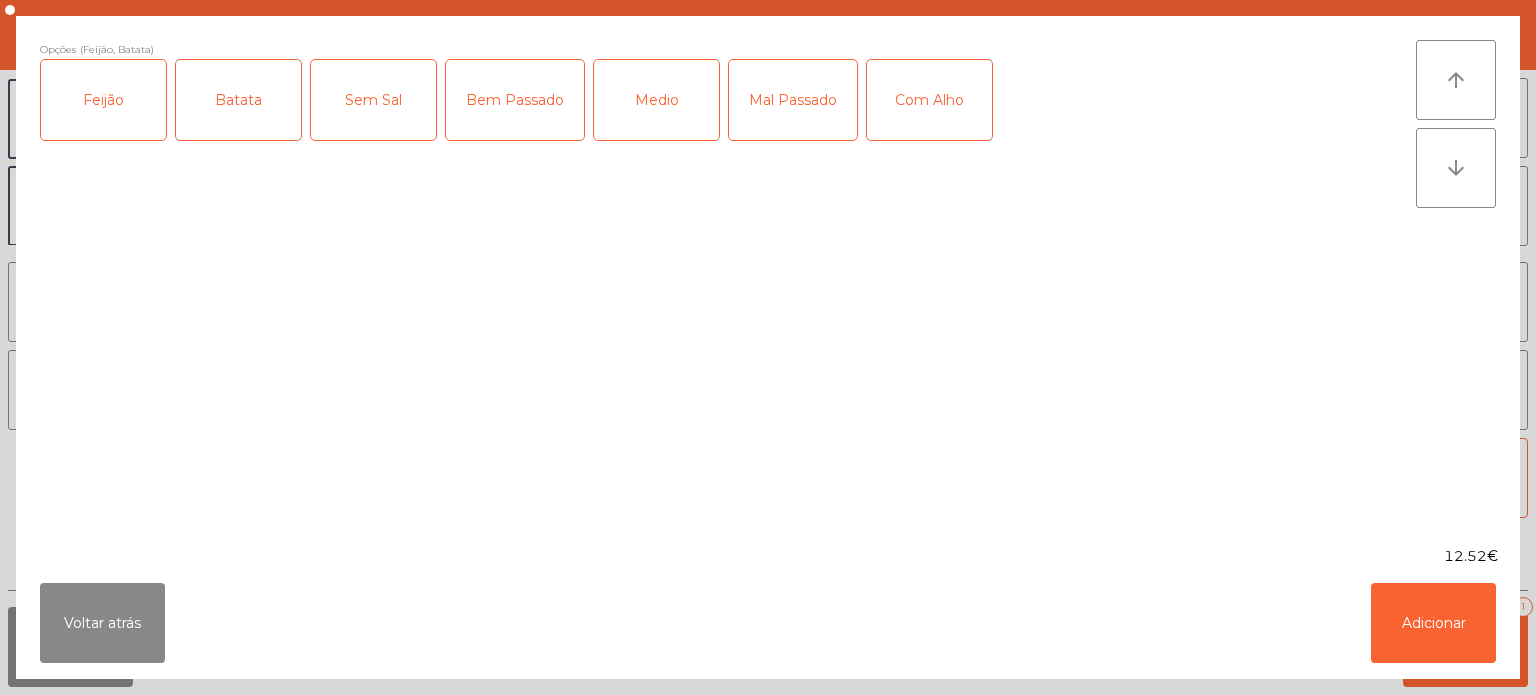 click on "Medio" 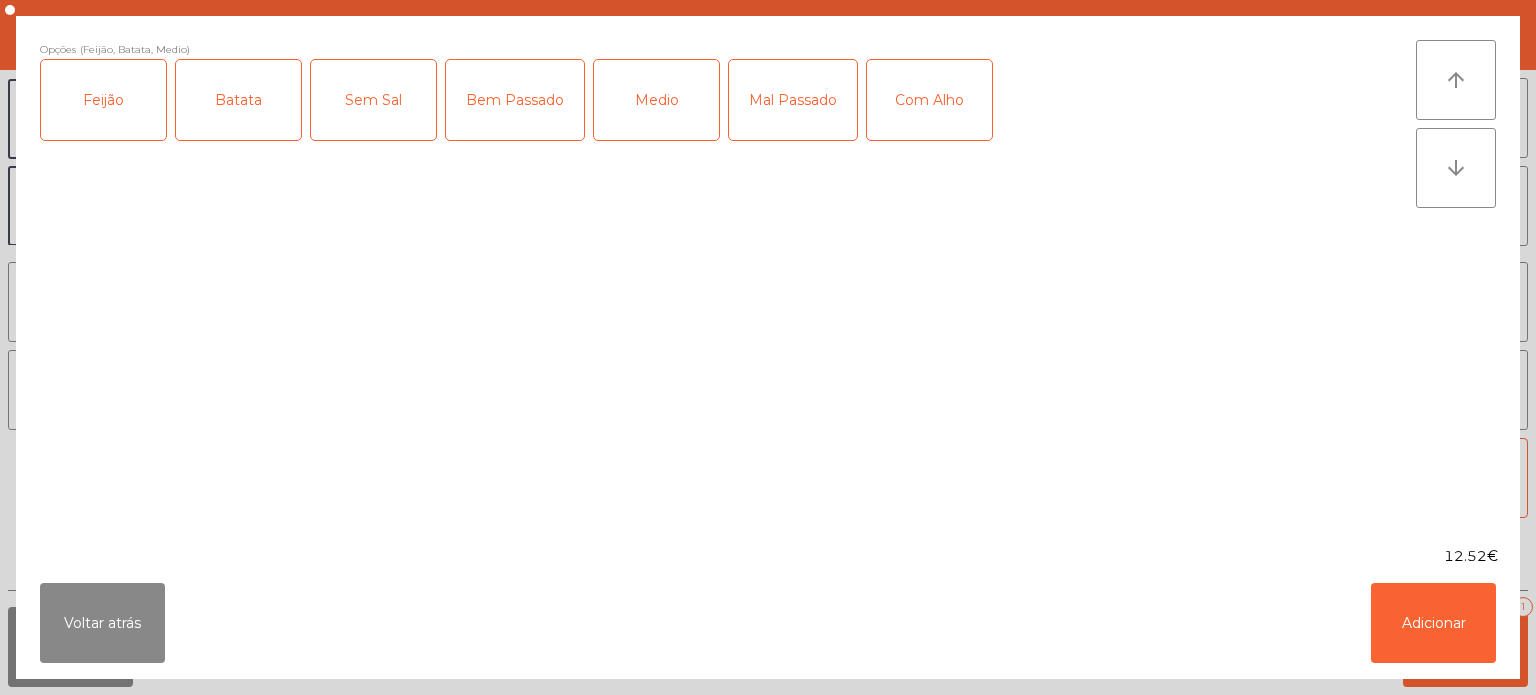 click on "Com Alho" 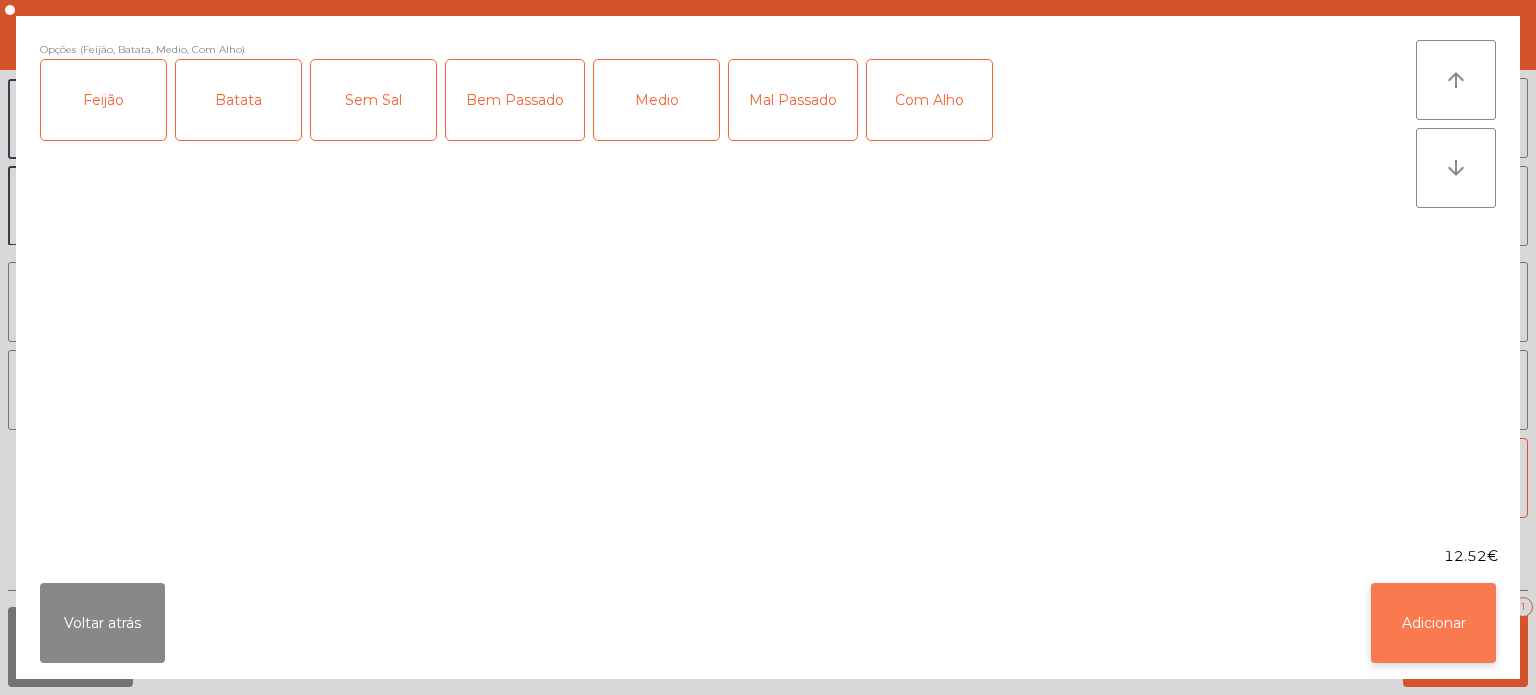click on "Adicionar" 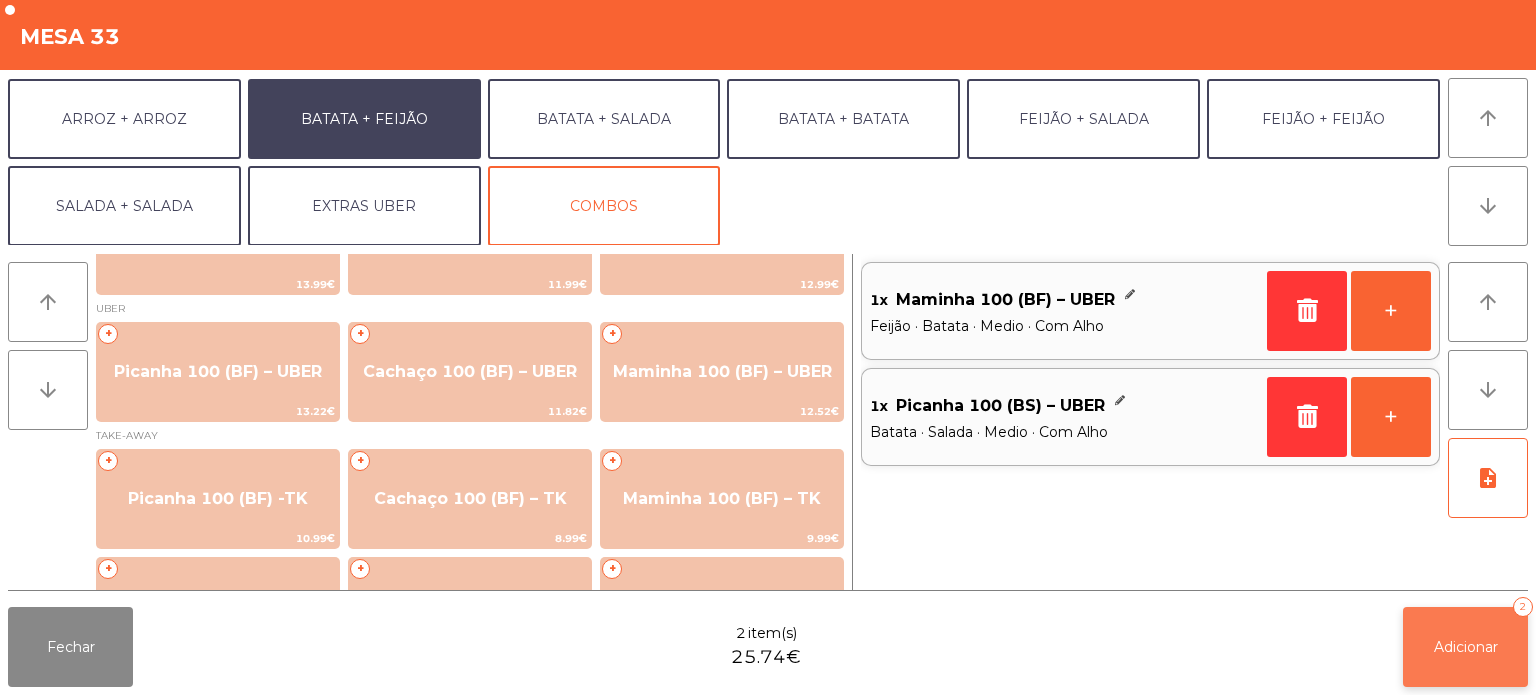 click on "Adicionar   2" 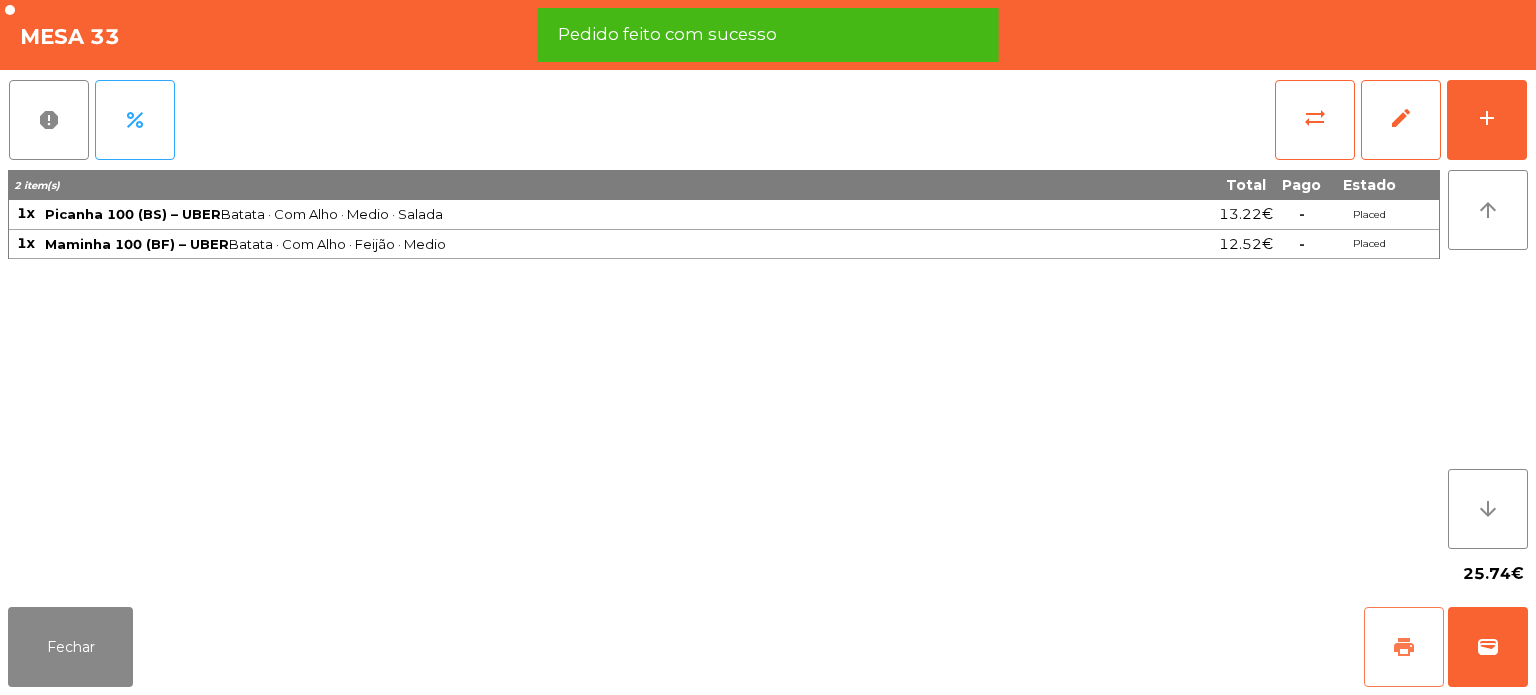 click on "print" 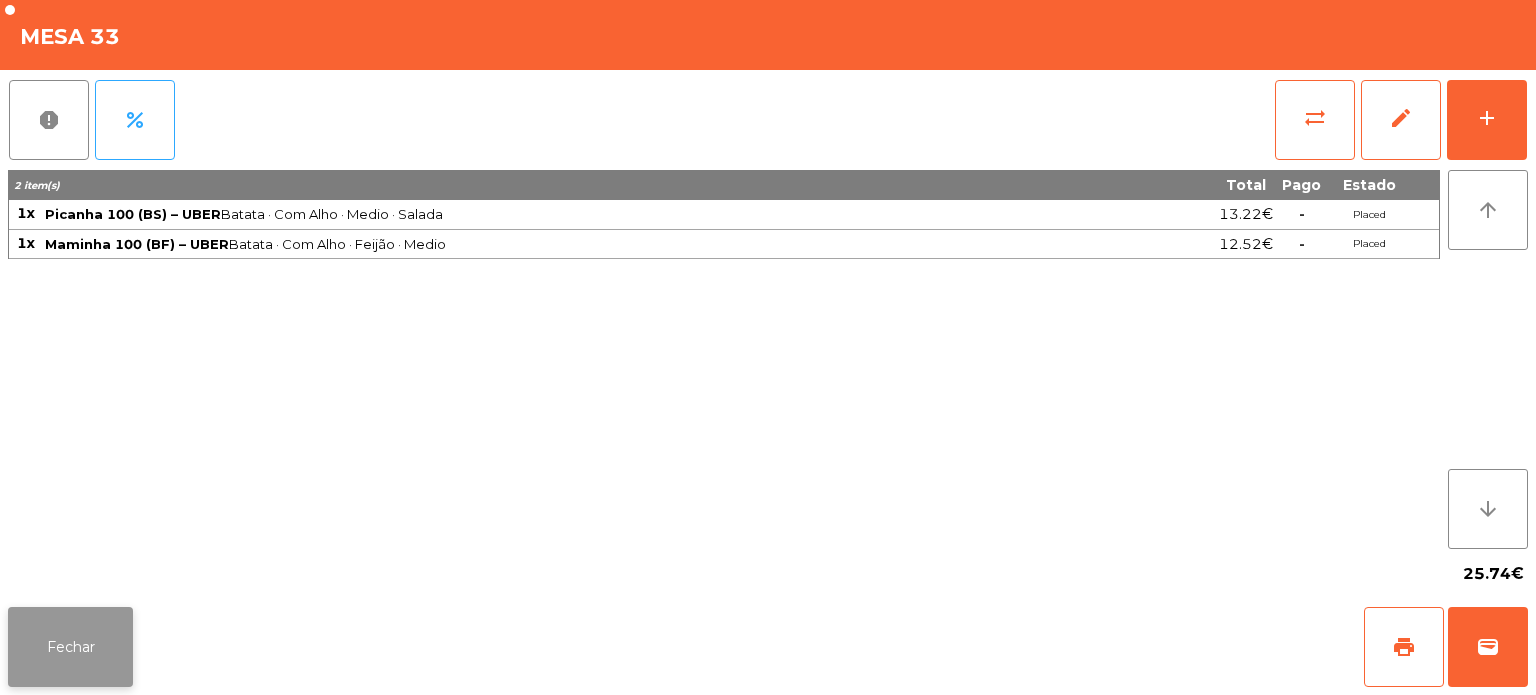 click on "Fechar" 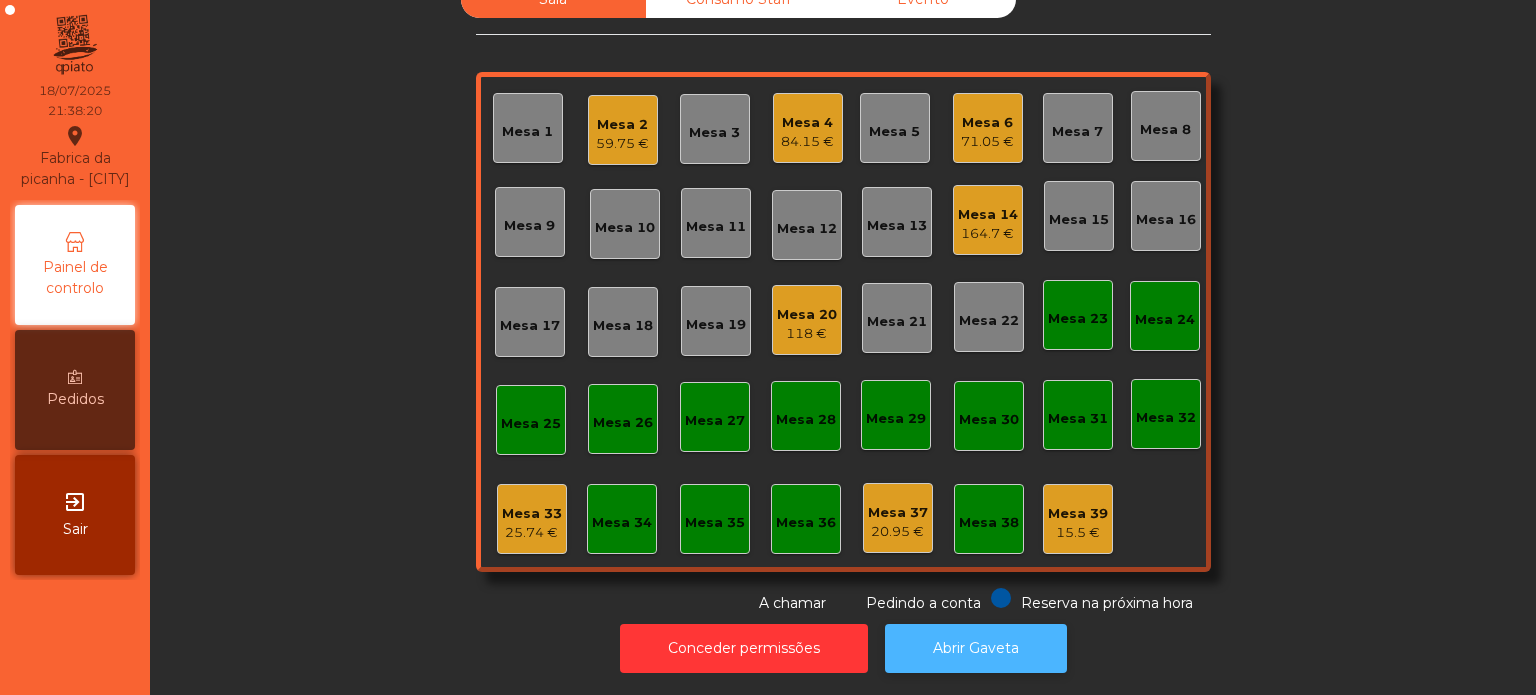 click on "Abrir Gaveta" 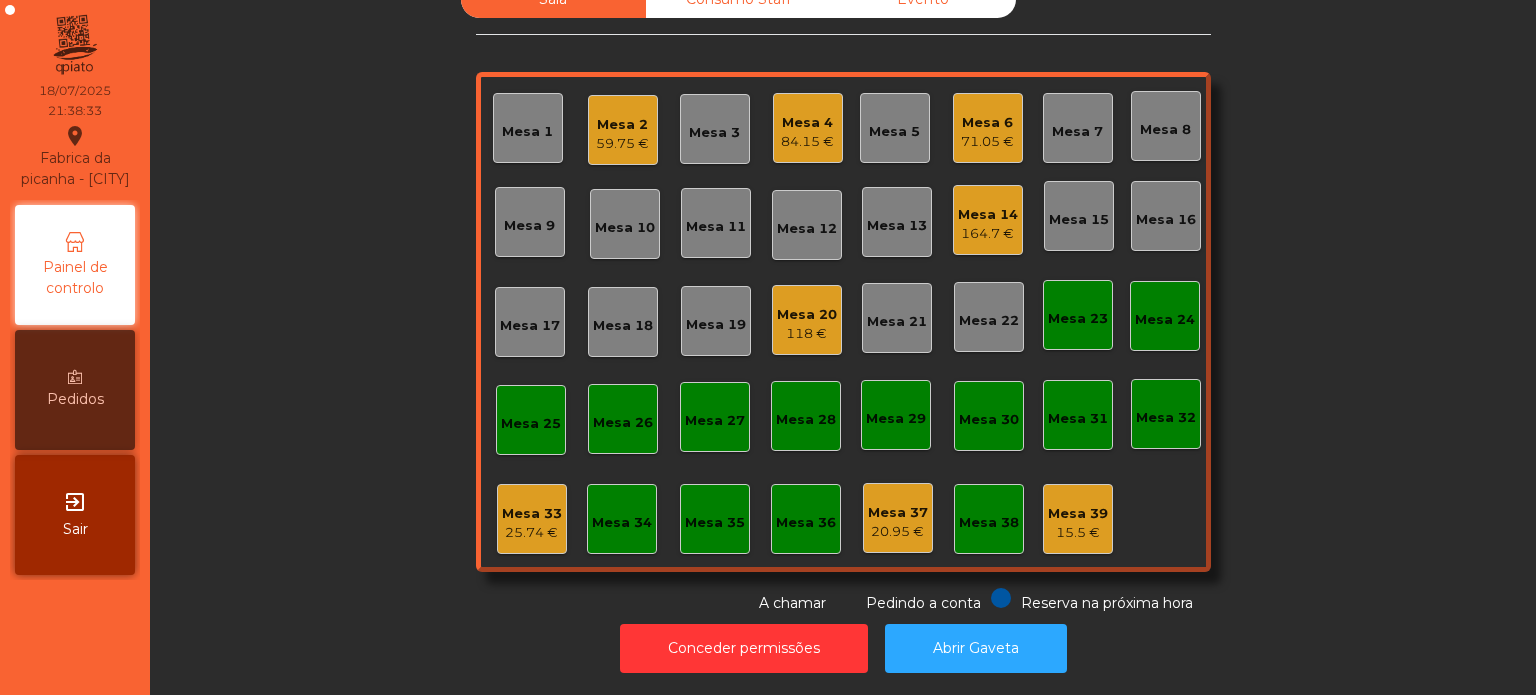 click on "Mesa 33" 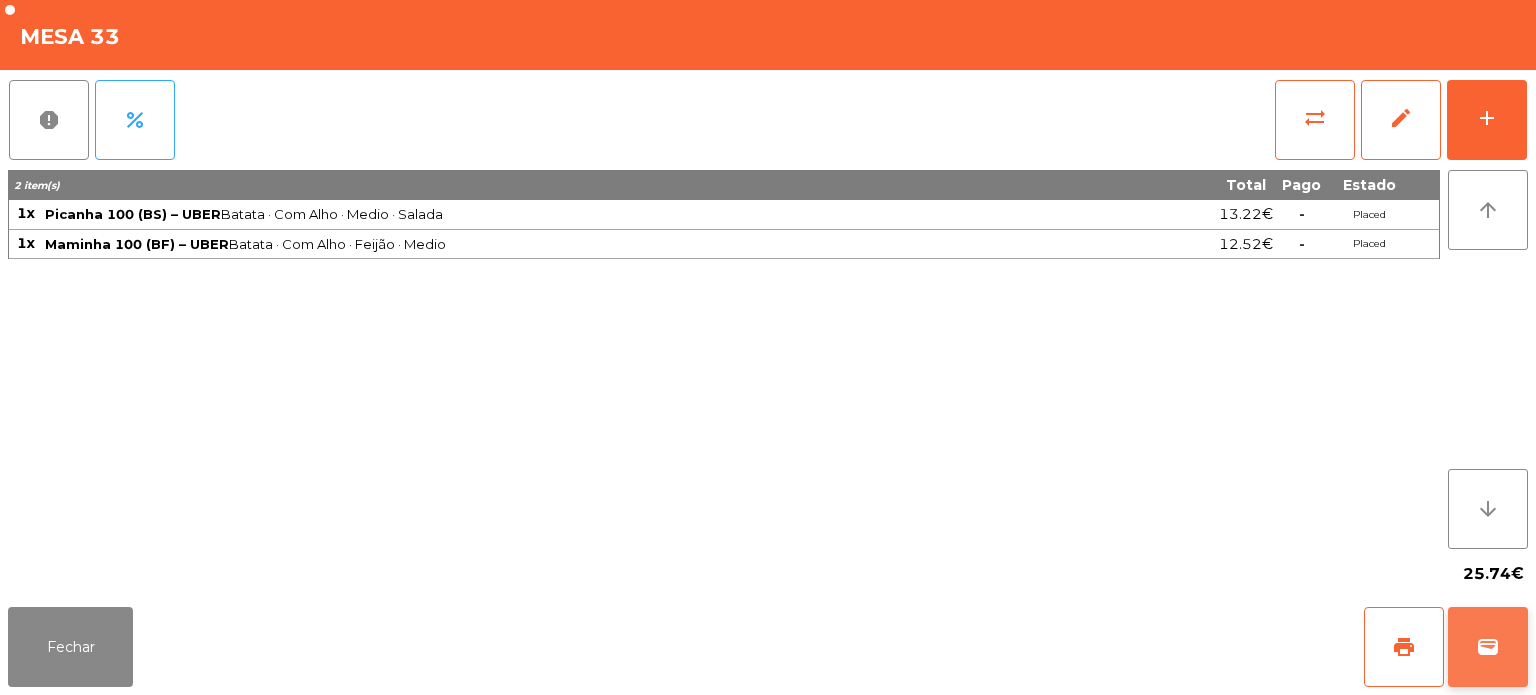 click on "wallet" 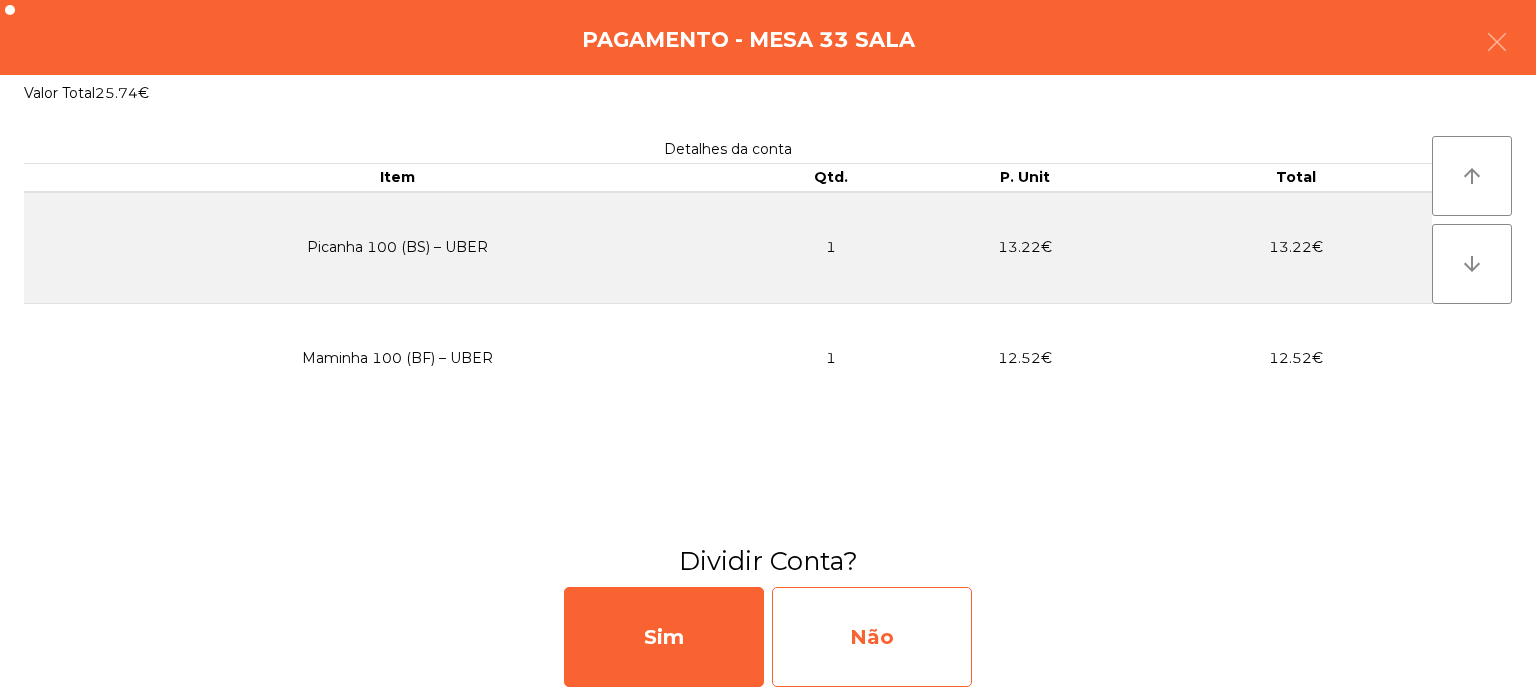 click on "Não" 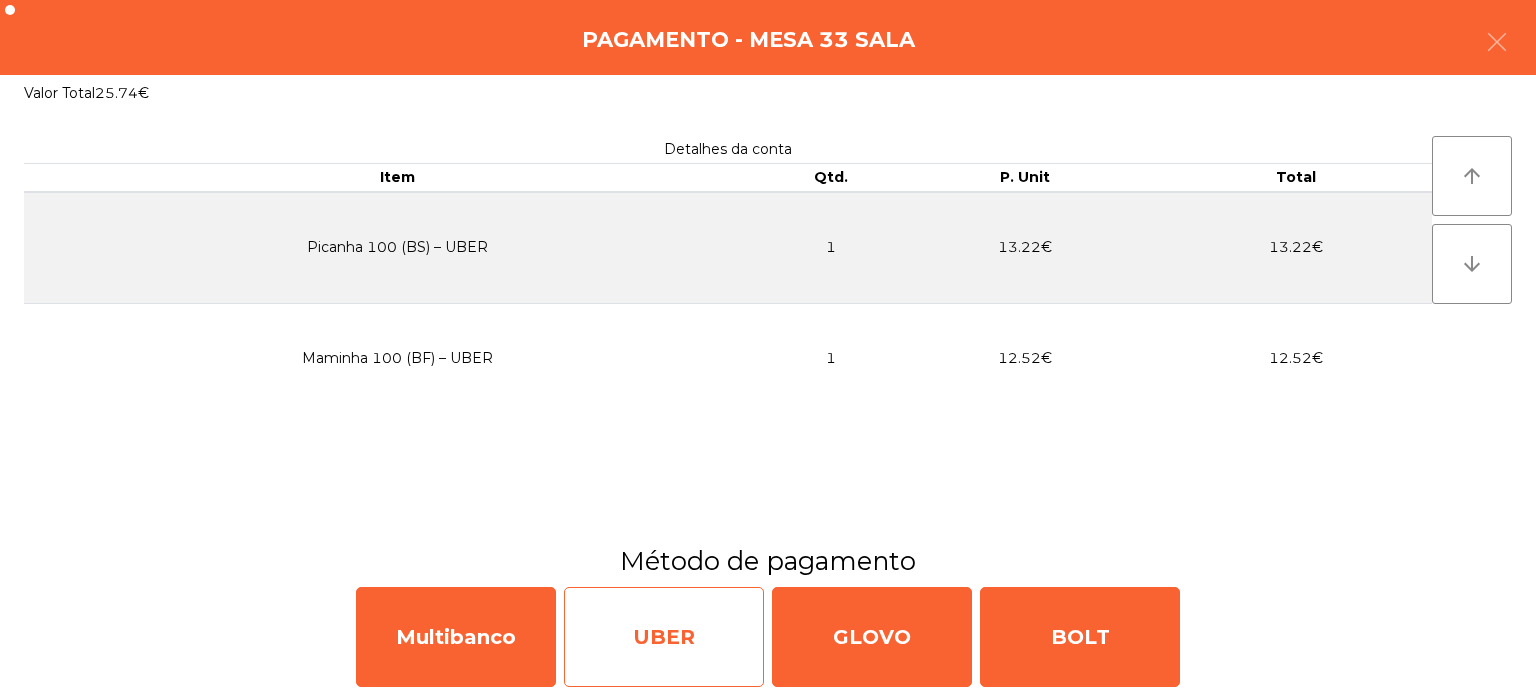 click on "UBER" 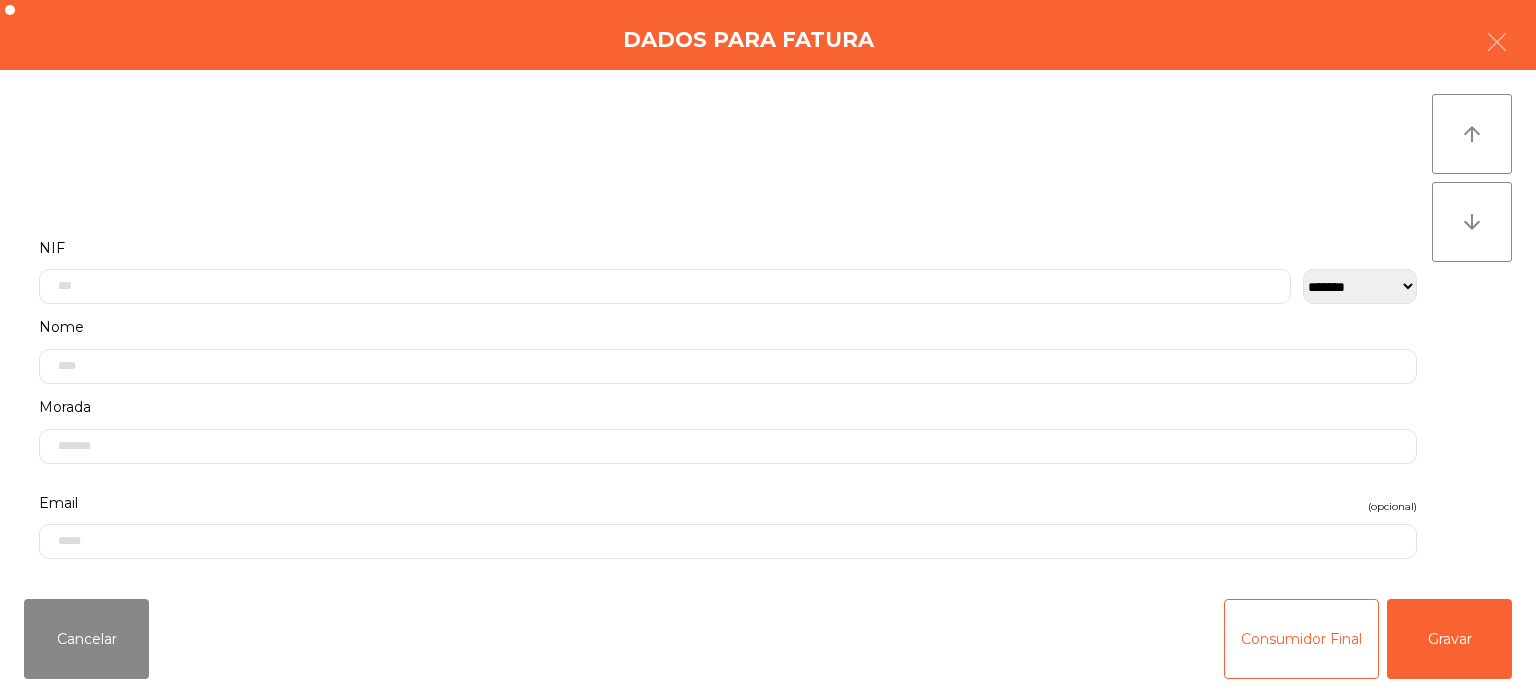 click on "Cancelar   Consumidor Final   Gravar" 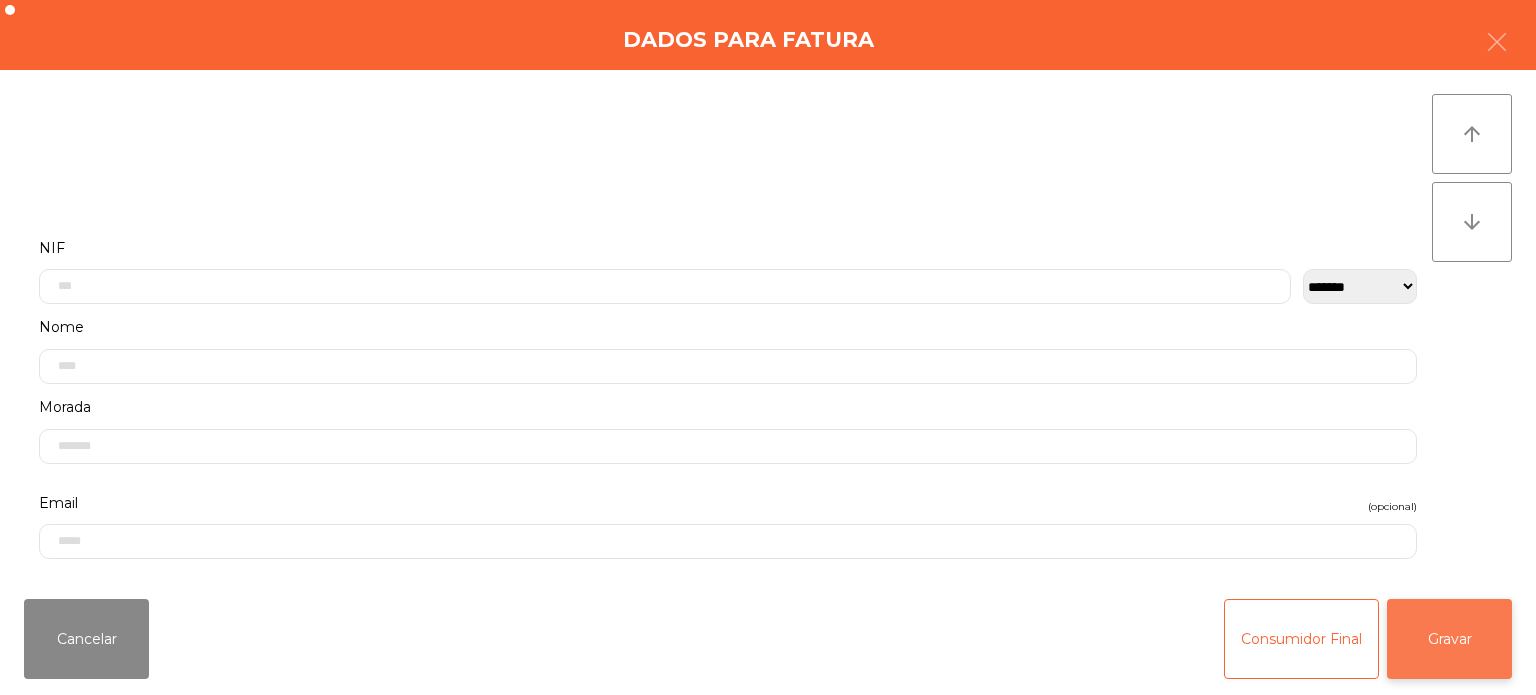 click on "Gravar" 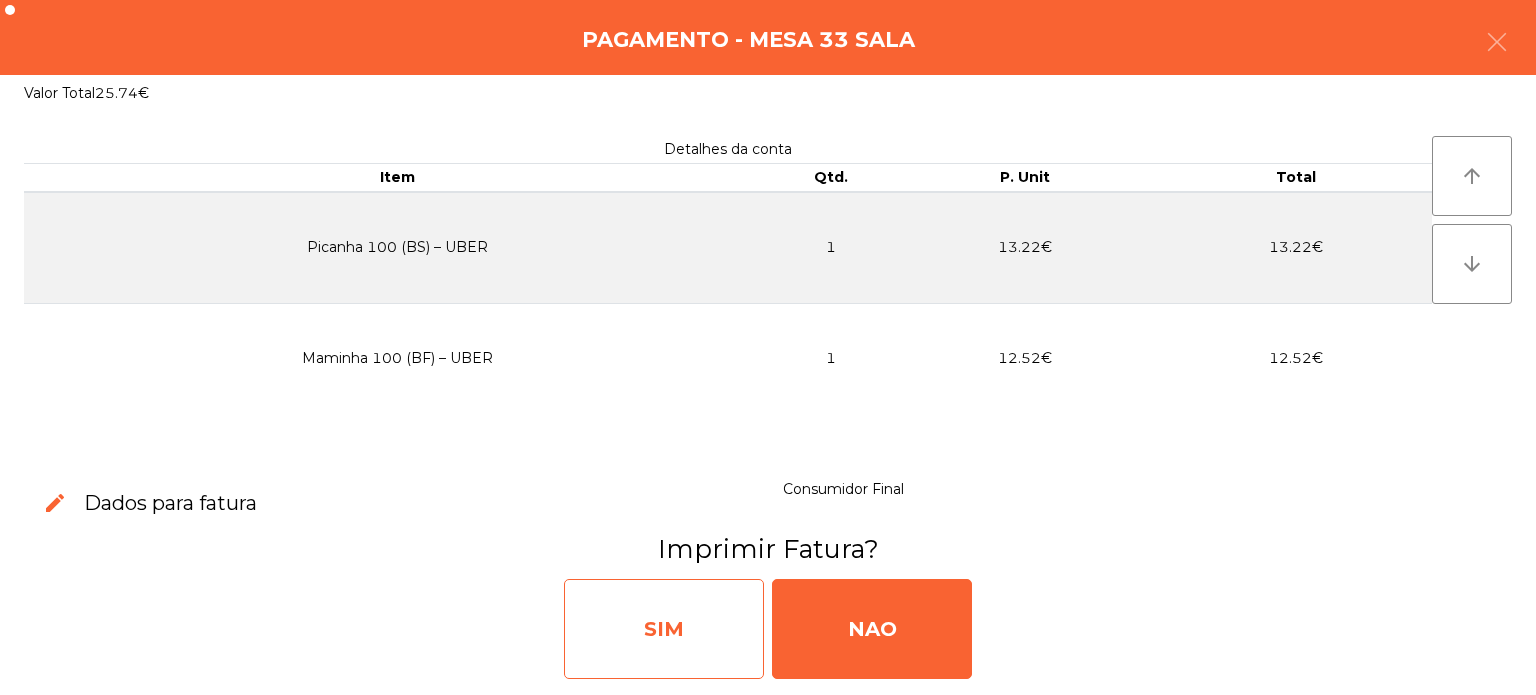 click on "SIM" 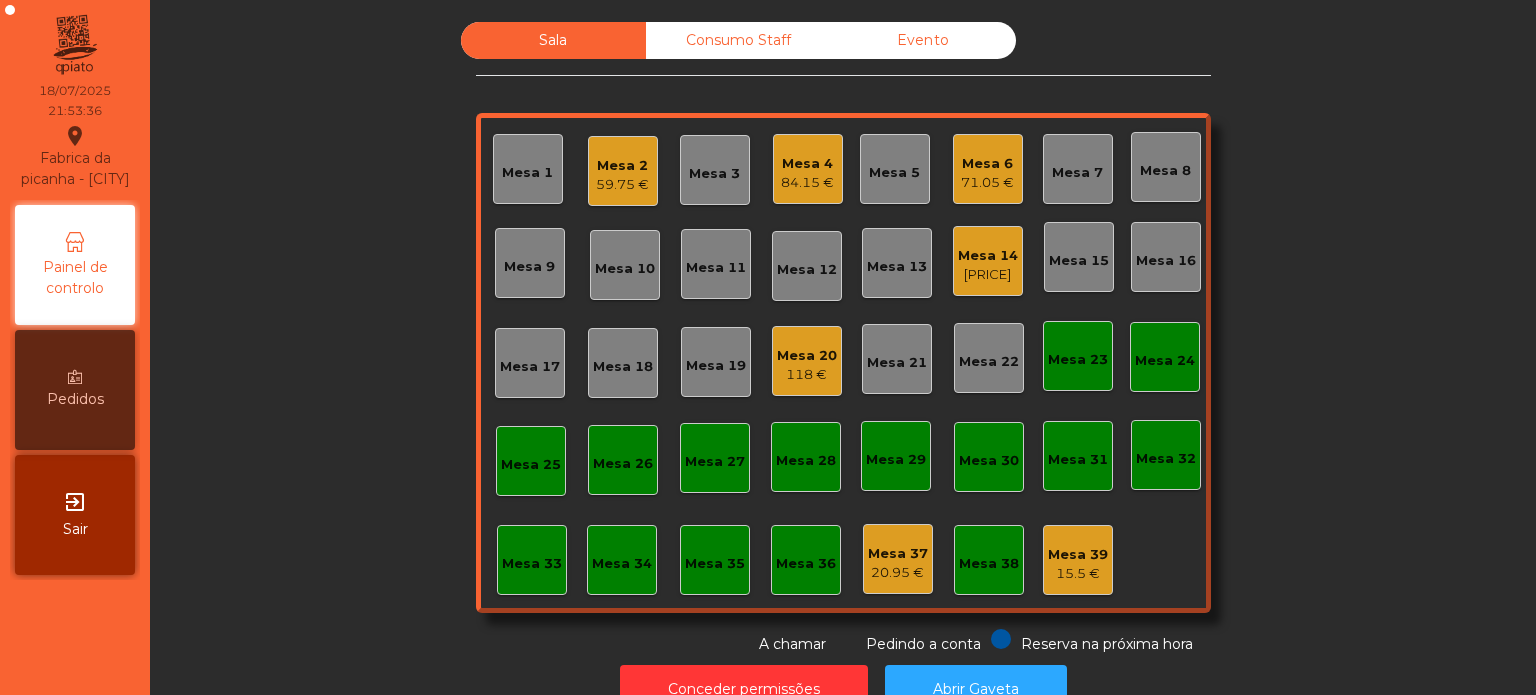 scroll, scrollTop: 0, scrollLeft: 0, axis: both 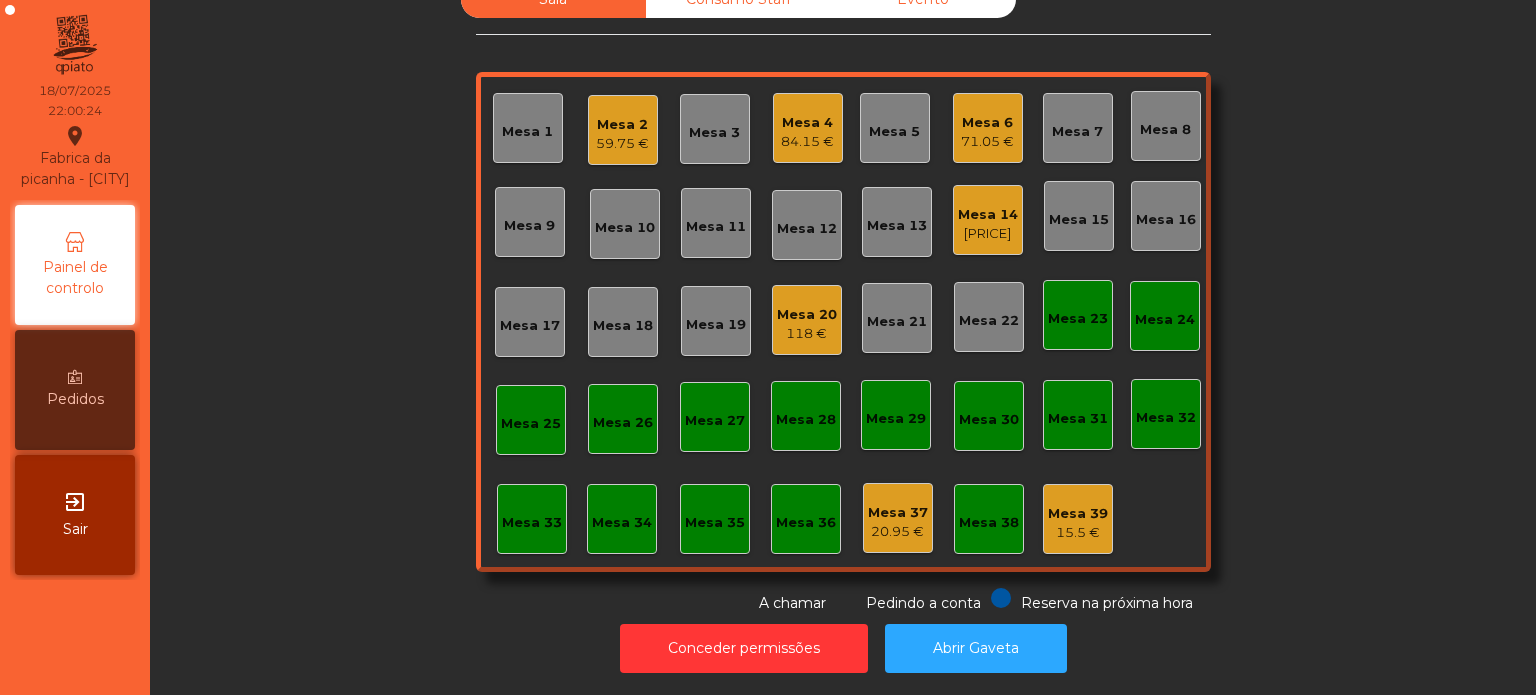 click on "Sala   Consumo Staff   Evento   Mesa 1   Mesa 2   [PRICE]   Mesa 3   Mesa 4   [PRICE]   Mesa 5   Mesa 6   [PRICE]   Mesa 7   Mesa 8   Mesa 9   Mesa 10   Mesa 11   Mesa 12   Mesa 13   Mesa 14   [PRICE]   Mesa 15   Mesa 16   Mesa 17   Mesa 18   Mesa 19   Mesa 20   [PRICE]   Mesa 21   Mesa 22   Mesa 23   Mesa 24   Mesa 25   Mesa 26   Mesa 27   Mesa 28   Mesa 29   Mesa 30   Mesa 31   Mesa 32   Mesa 33   Mesa 34   Mesa 35   Mesa 36   Mesa 37   [PRICE]   Mesa 38   Mesa 39   [PRICE]  Reserva na próxima hora Pedindo a conta A chamar" 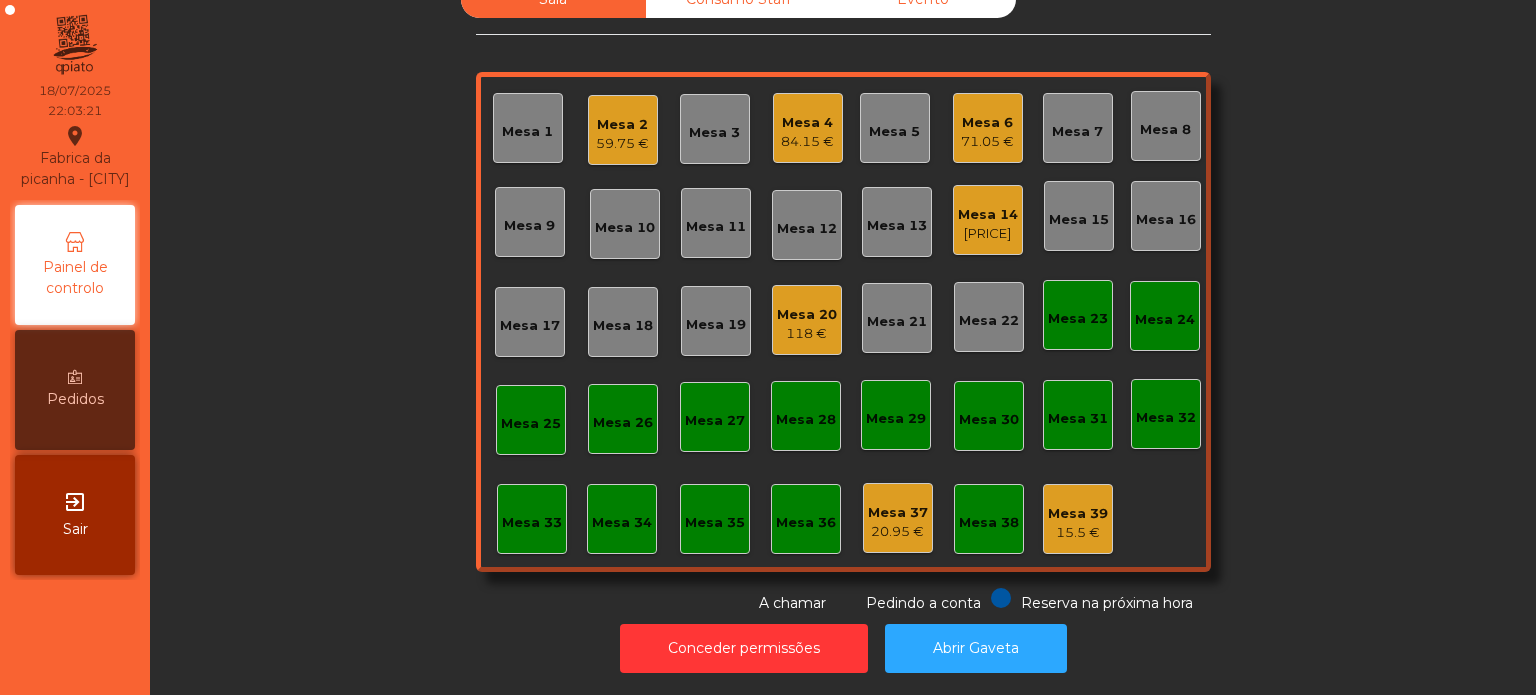 scroll, scrollTop: 0, scrollLeft: 0, axis: both 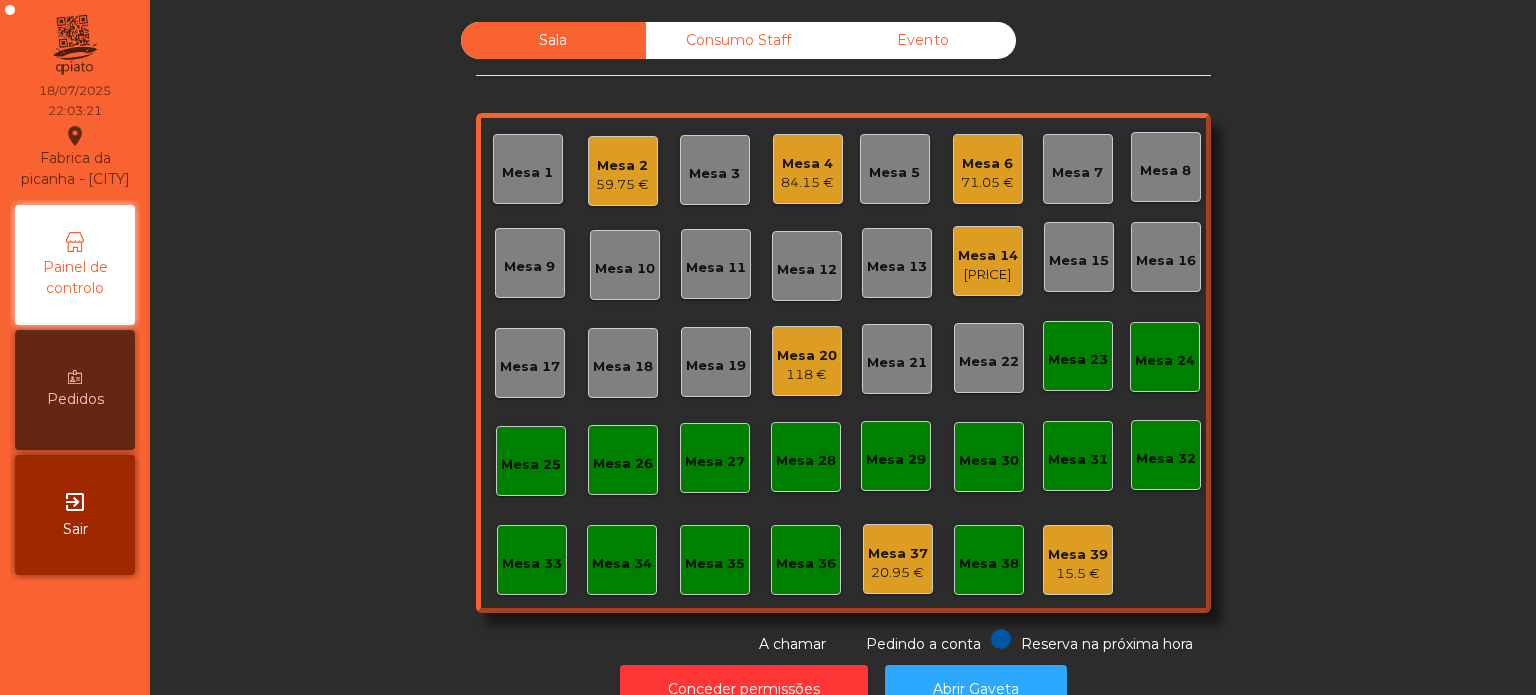 click on "Consumo Staff" 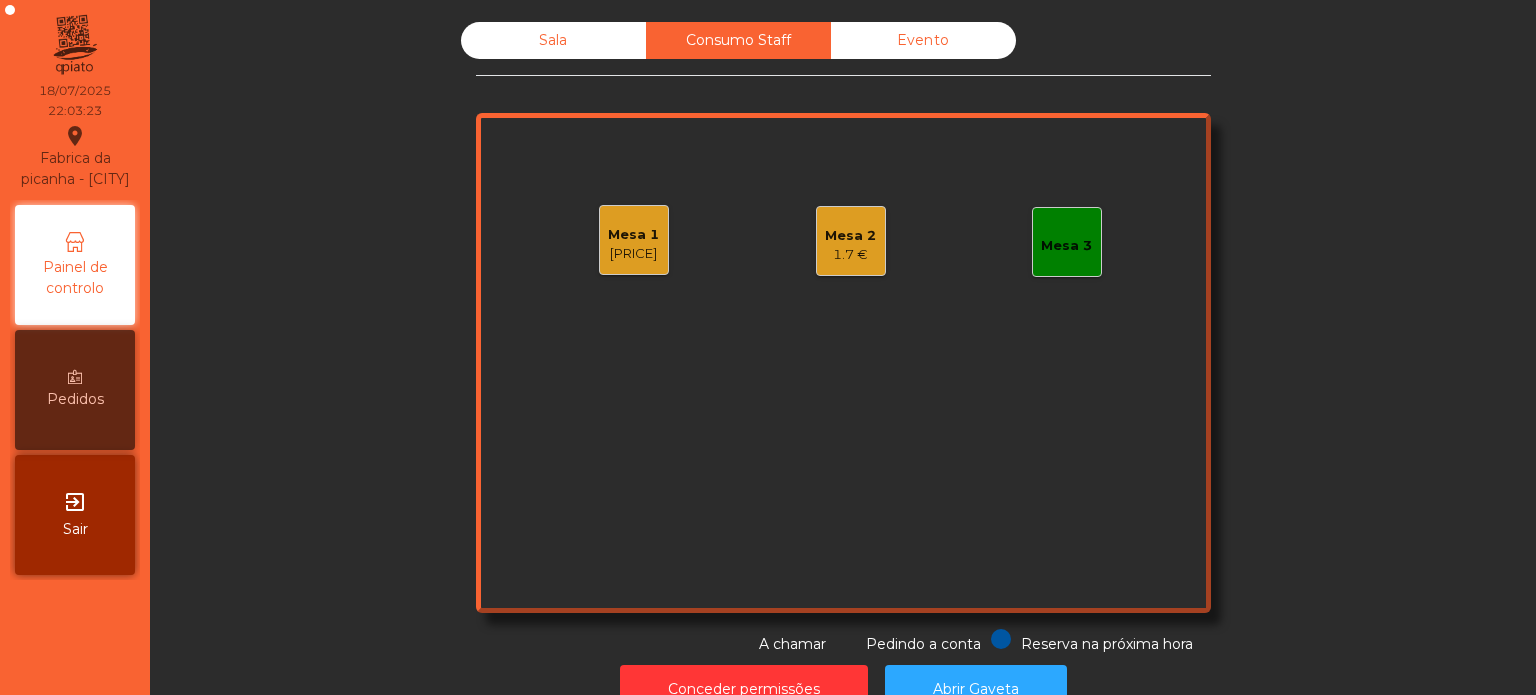 click on "Sala" 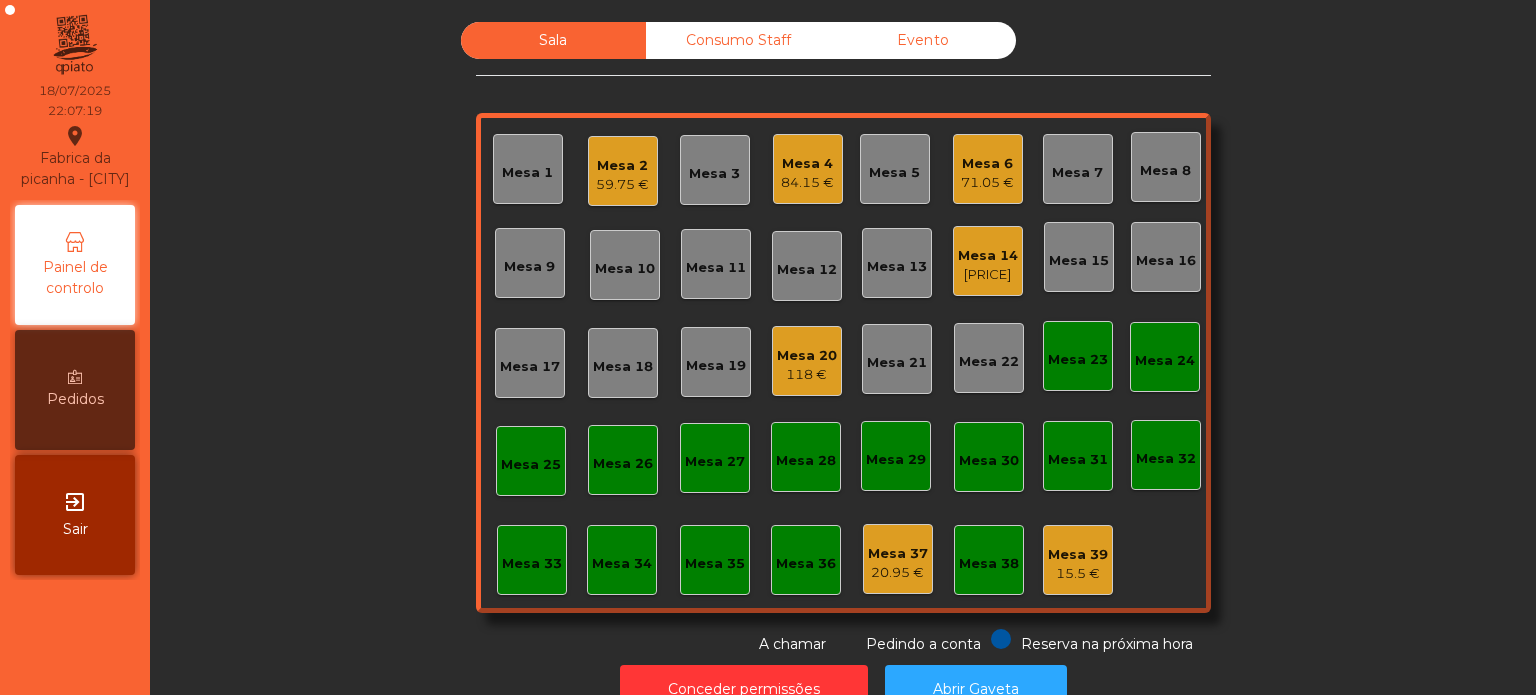 click on "Mesa 39   [PRICE]" 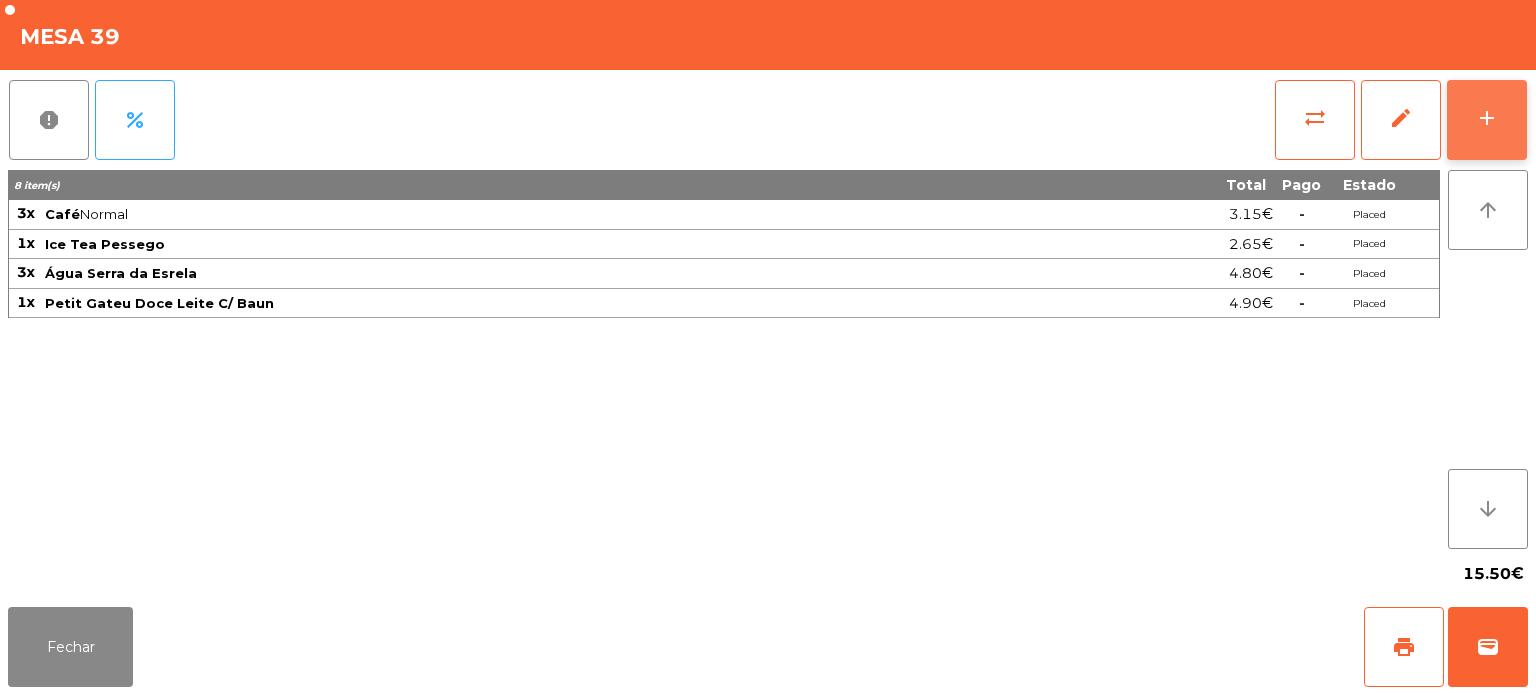 click on "add" 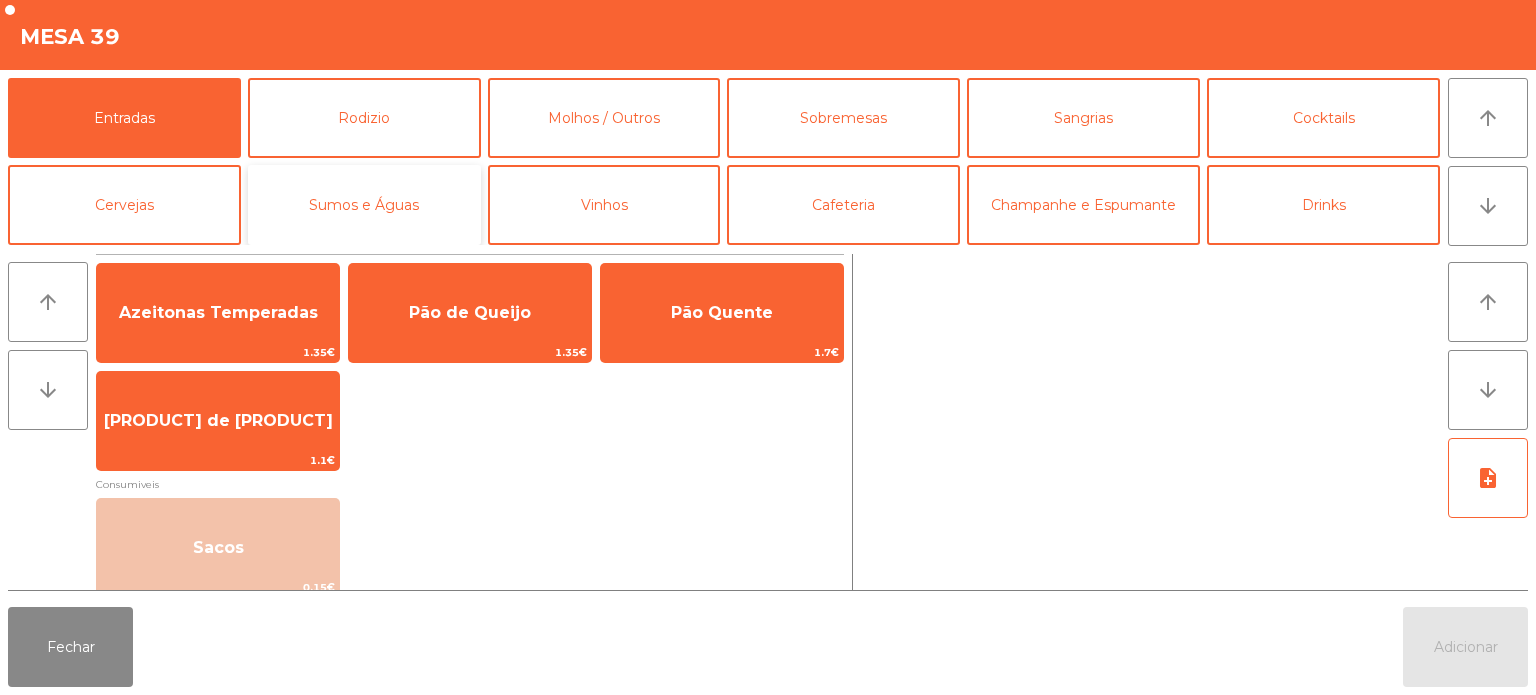 click on "Sumos e Águas" 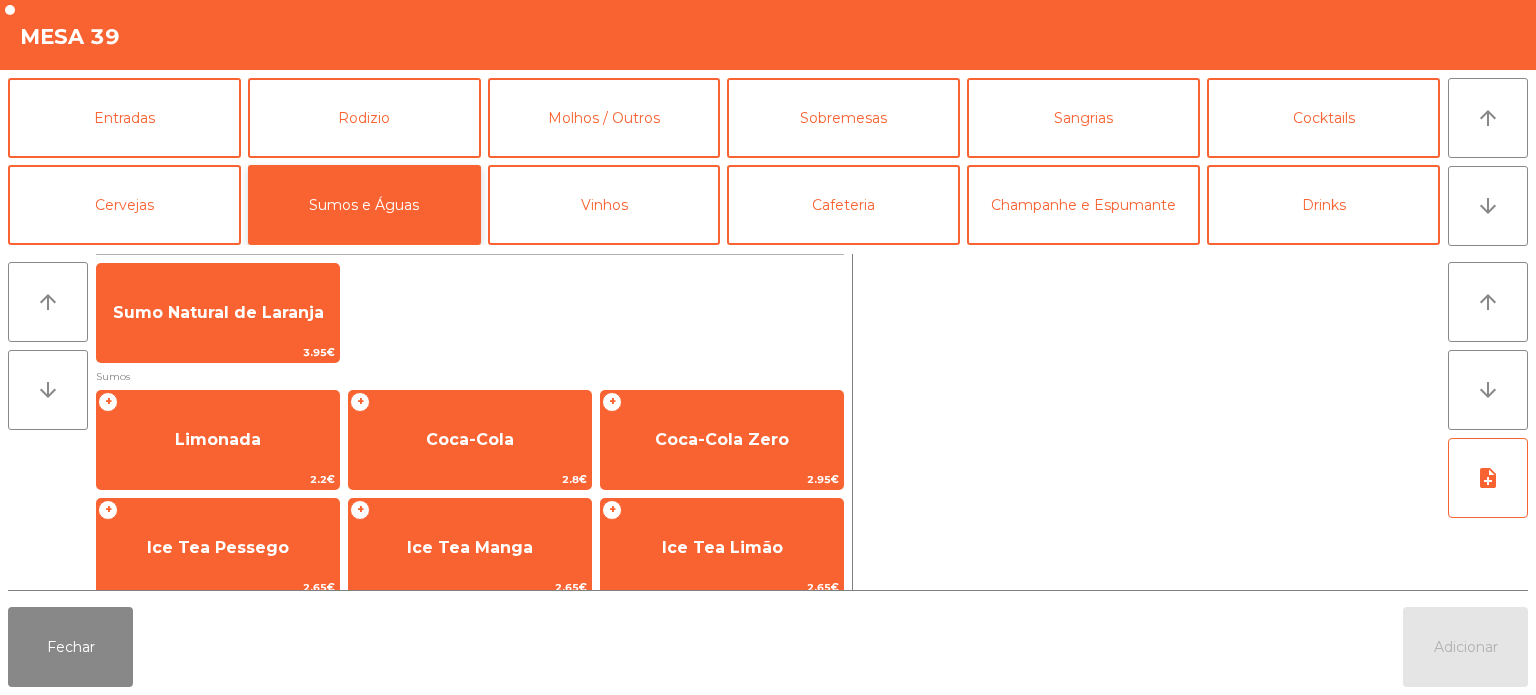 scroll, scrollTop: 484, scrollLeft: 0, axis: vertical 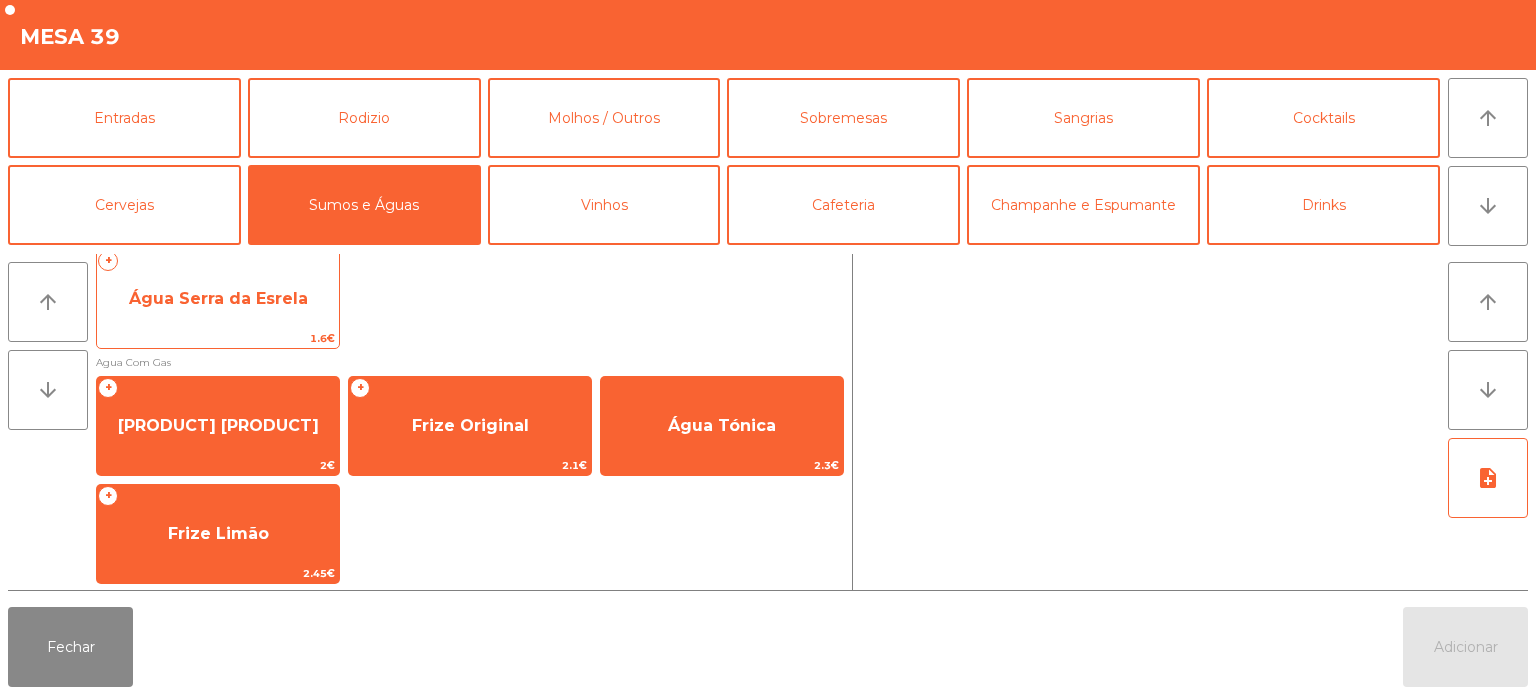 click on "Água Serra da Esrela" 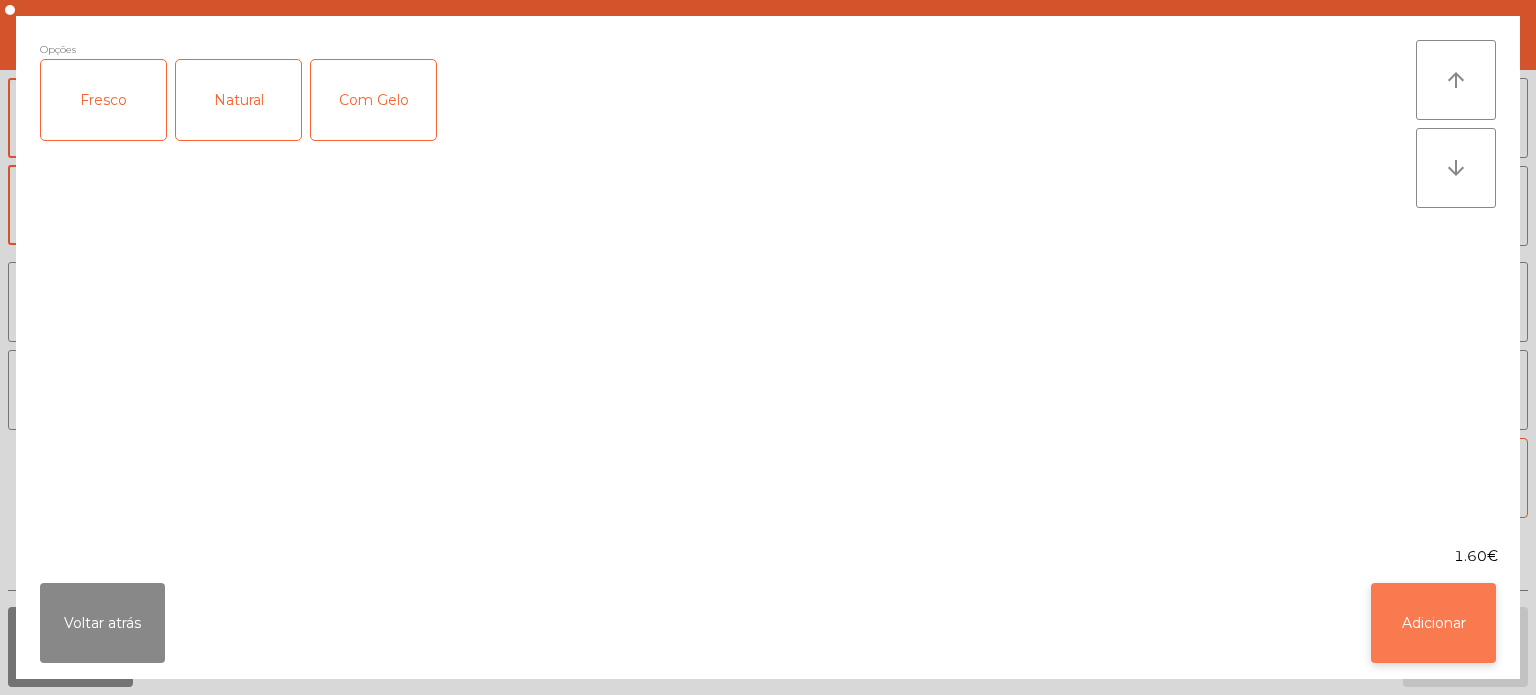 click on "Adicionar" 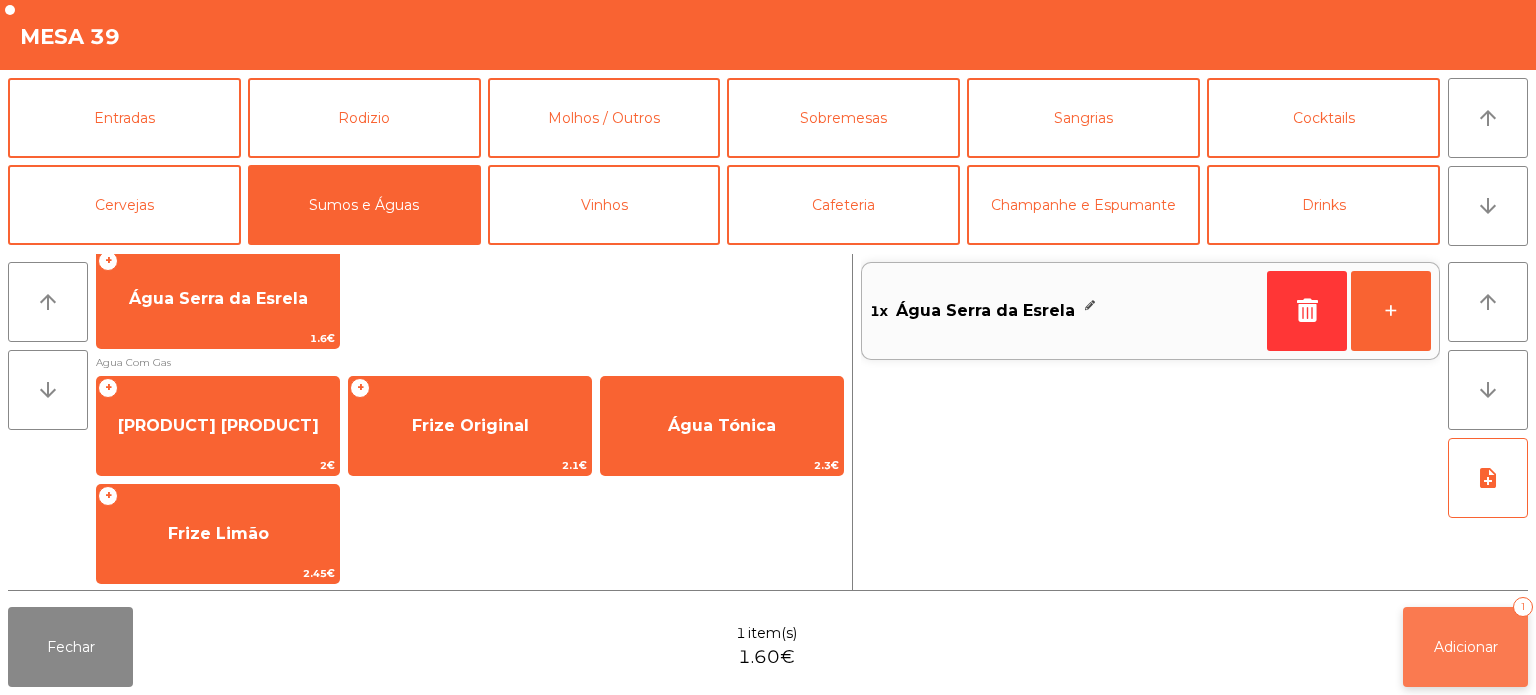 click on "Adicionar   1" 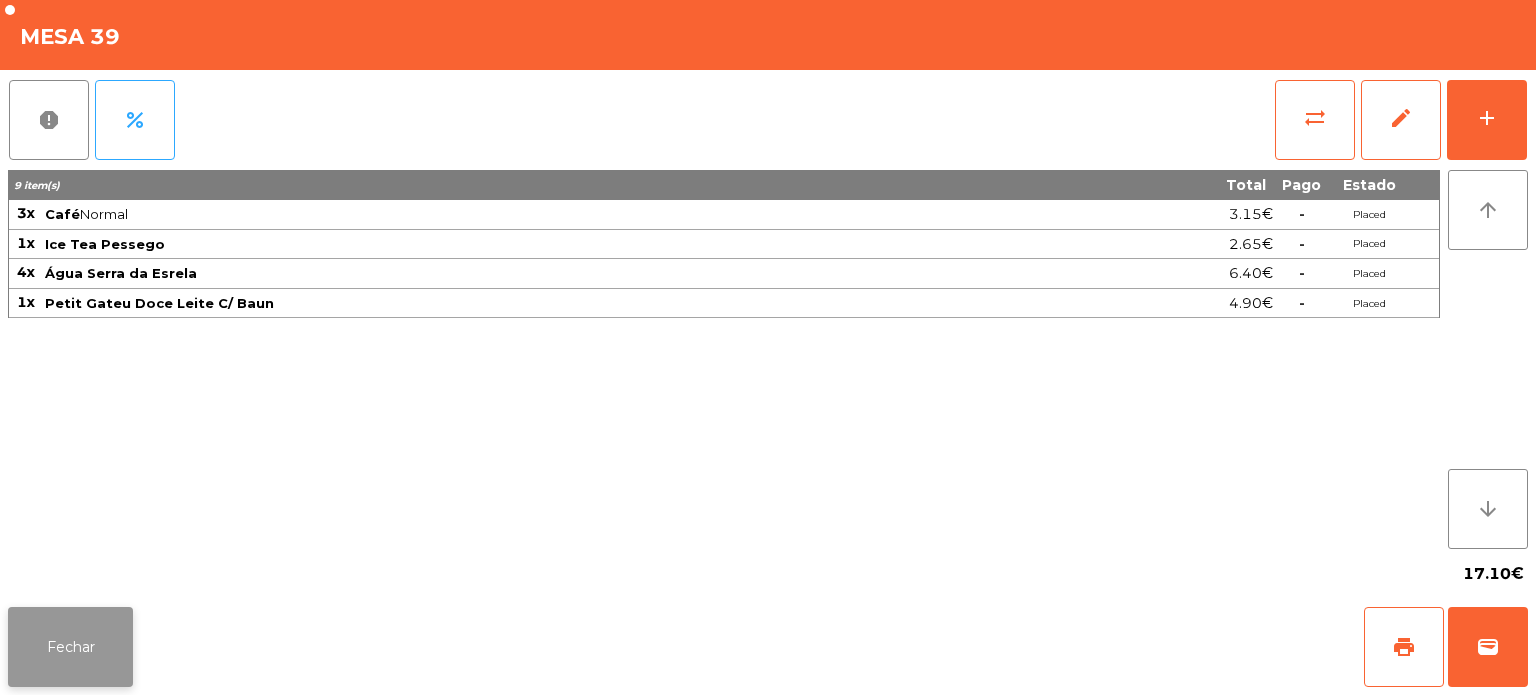 click on "Fechar" 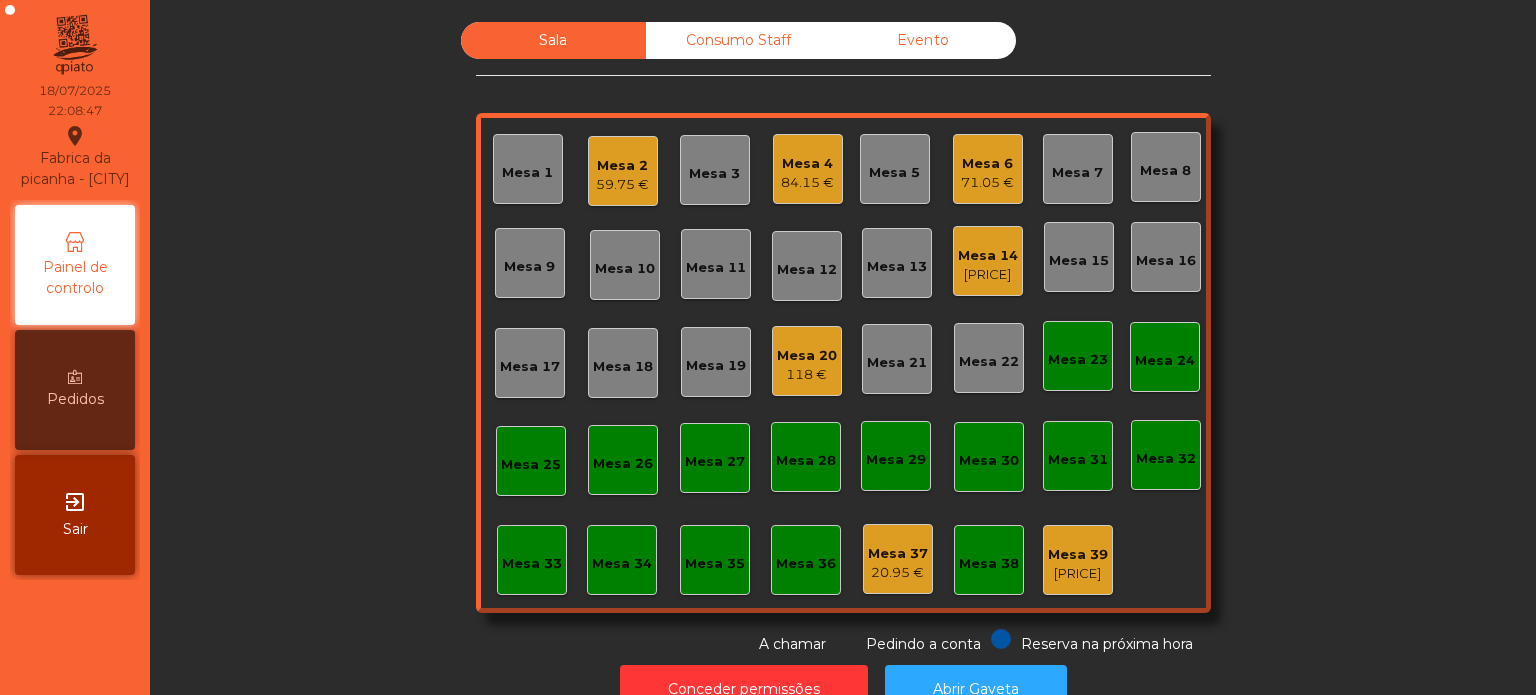 click on "Sala   Consumo Staff   Evento   Mesa 1   Mesa 2   [PRICE]   Mesa 3   Mesa 4   [PRICE]   Mesa 5   Mesa 6   [PRICE]   Mesa 7   Mesa 8   Mesa 9   Mesa 10   Mesa 11   Mesa 12   Mesa 13   Mesa 14   [PRICE]   Mesa 15   Mesa 16   Mesa 17   Mesa 18   Mesa 19   Mesa 20   [PRICE]   Mesa 21   Mesa 22   Mesa 23   Mesa 24   Mesa 25   Mesa 26   Mesa 27   Mesa 28   Mesa 29   Mesa 30   Mesa 31   Mesa 32   Mesa 33   Mesa 34   Mesa 35   Mesa 36   Mesa 37   [PRICE]   Mesa 38   Mesa 39   [PRICE]  Reserva na próxima hora Pedindo a conta A chamar" 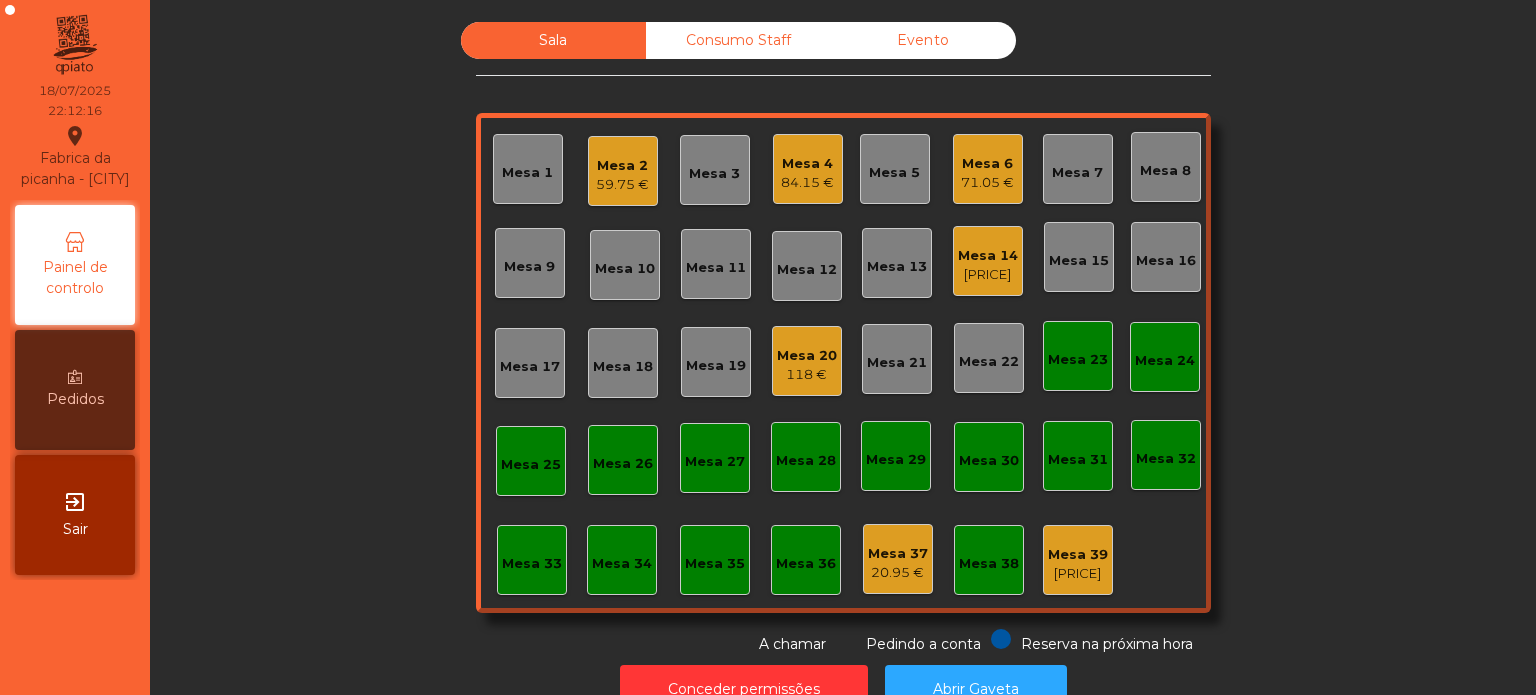 click on "Mesa 5" 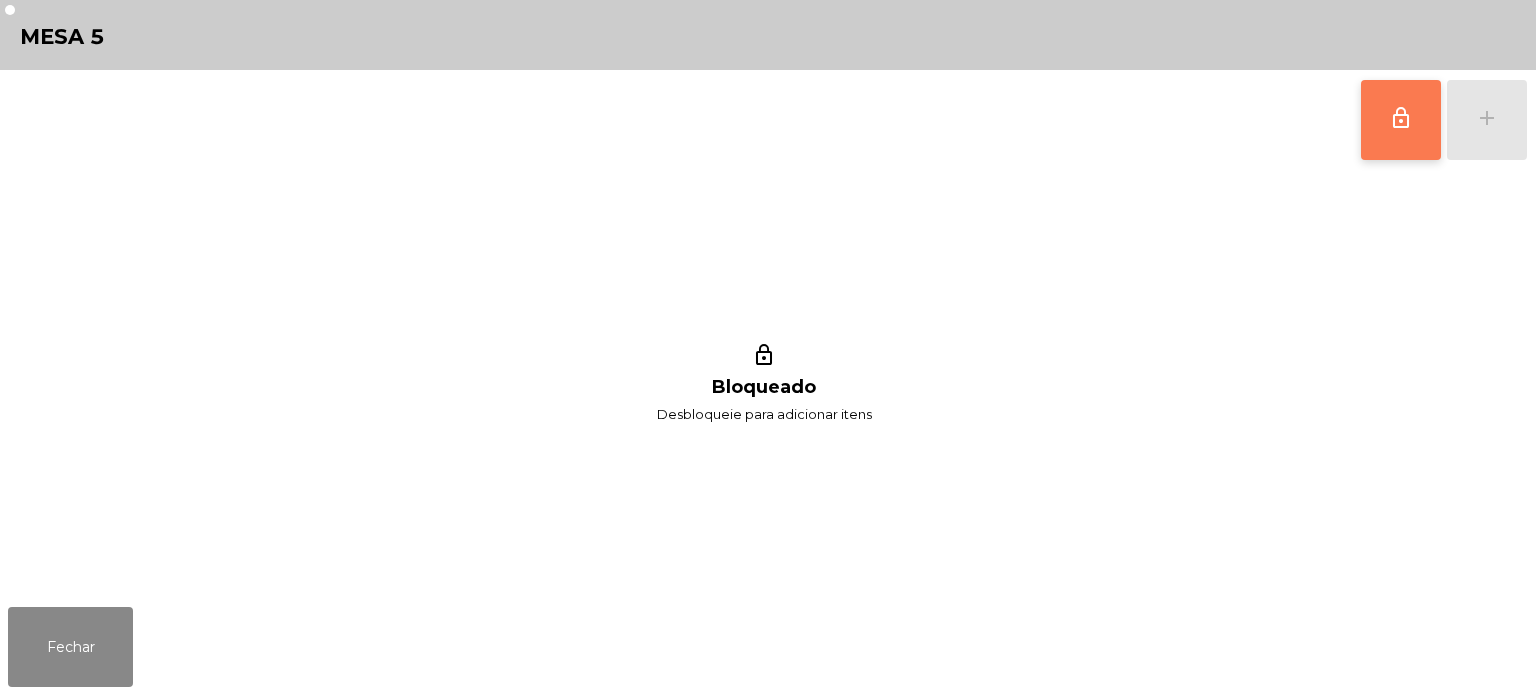 click on "lock_outline" 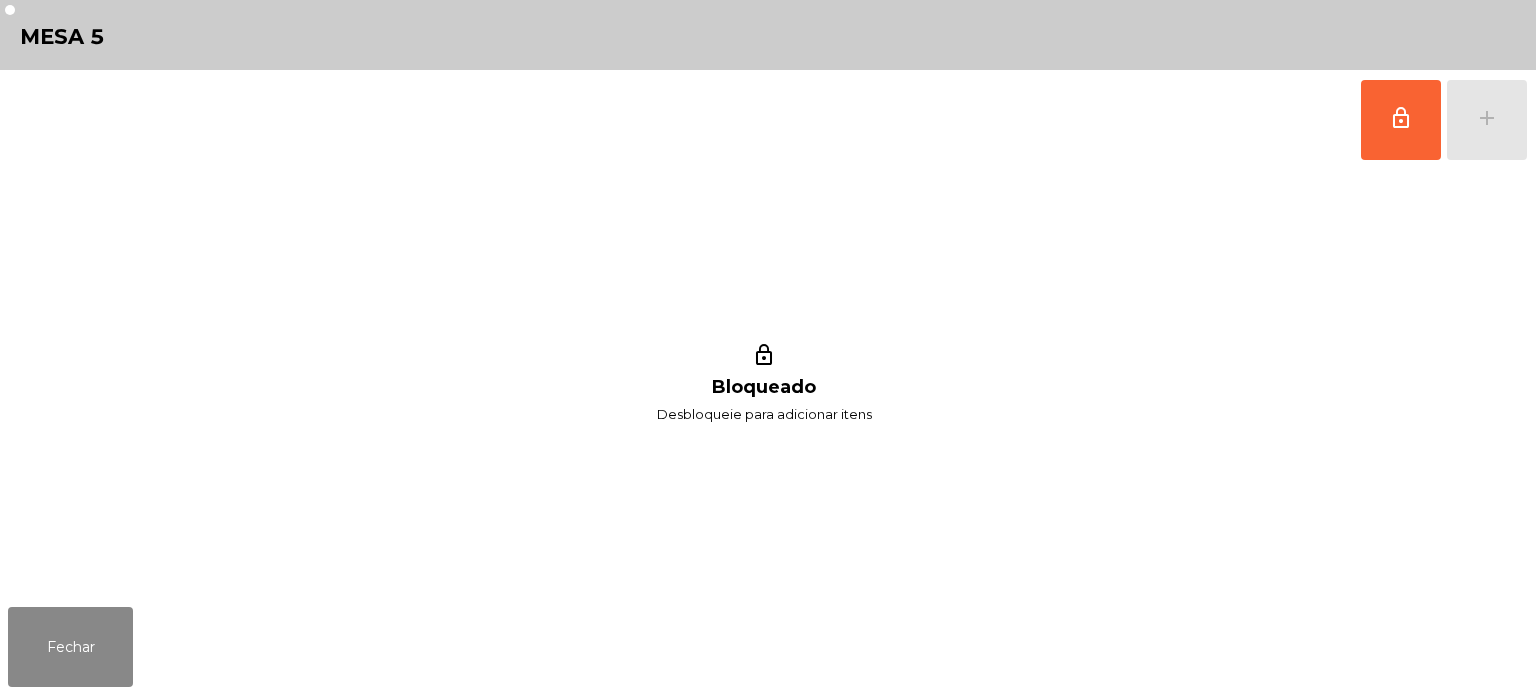 click on "lock_outline   add" 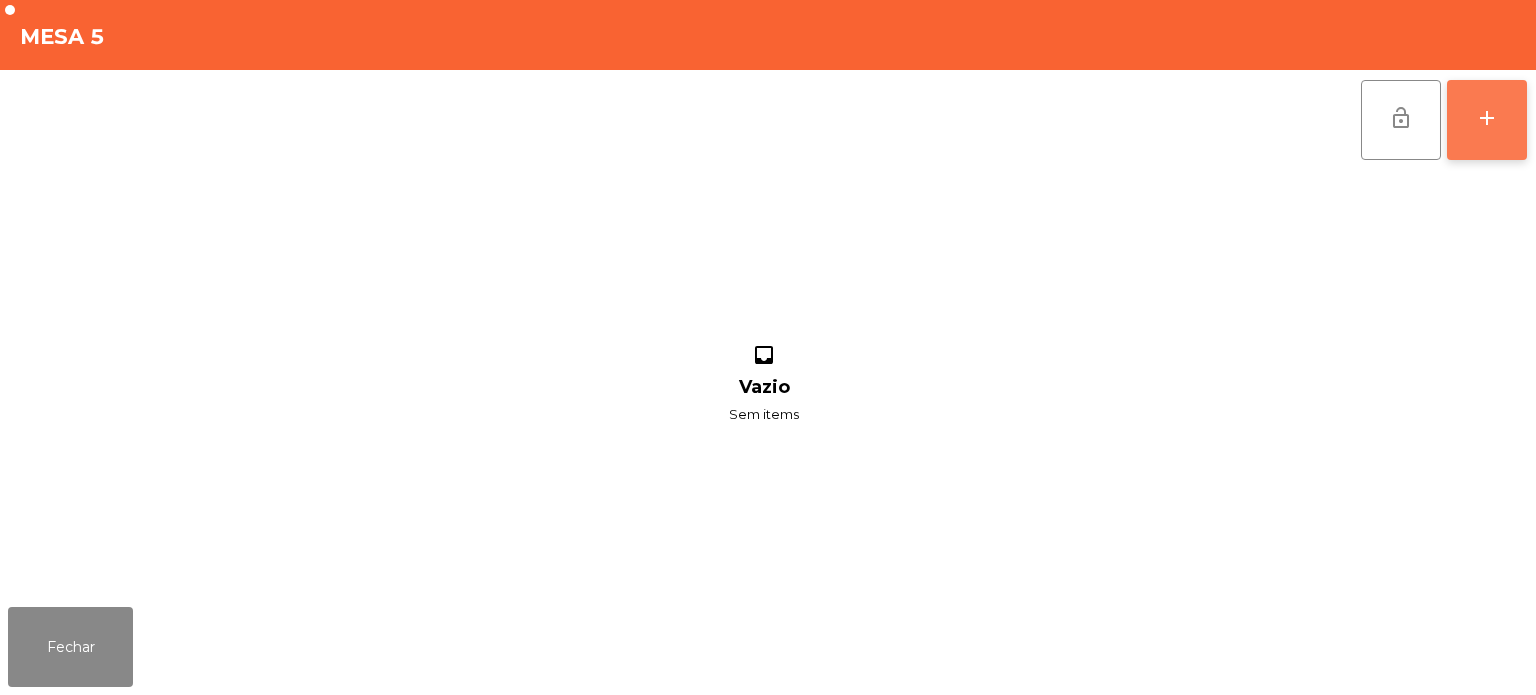 click on "add" 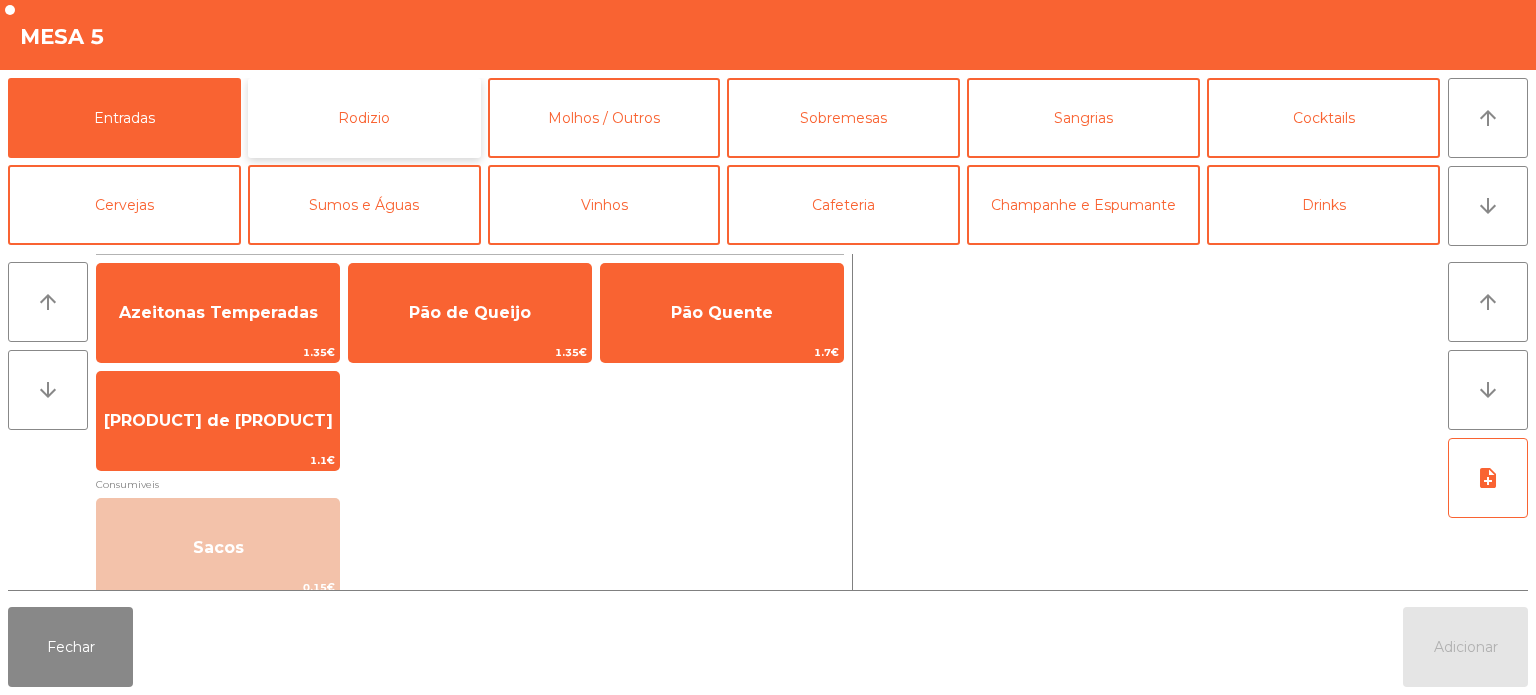 click on "Rodizio" 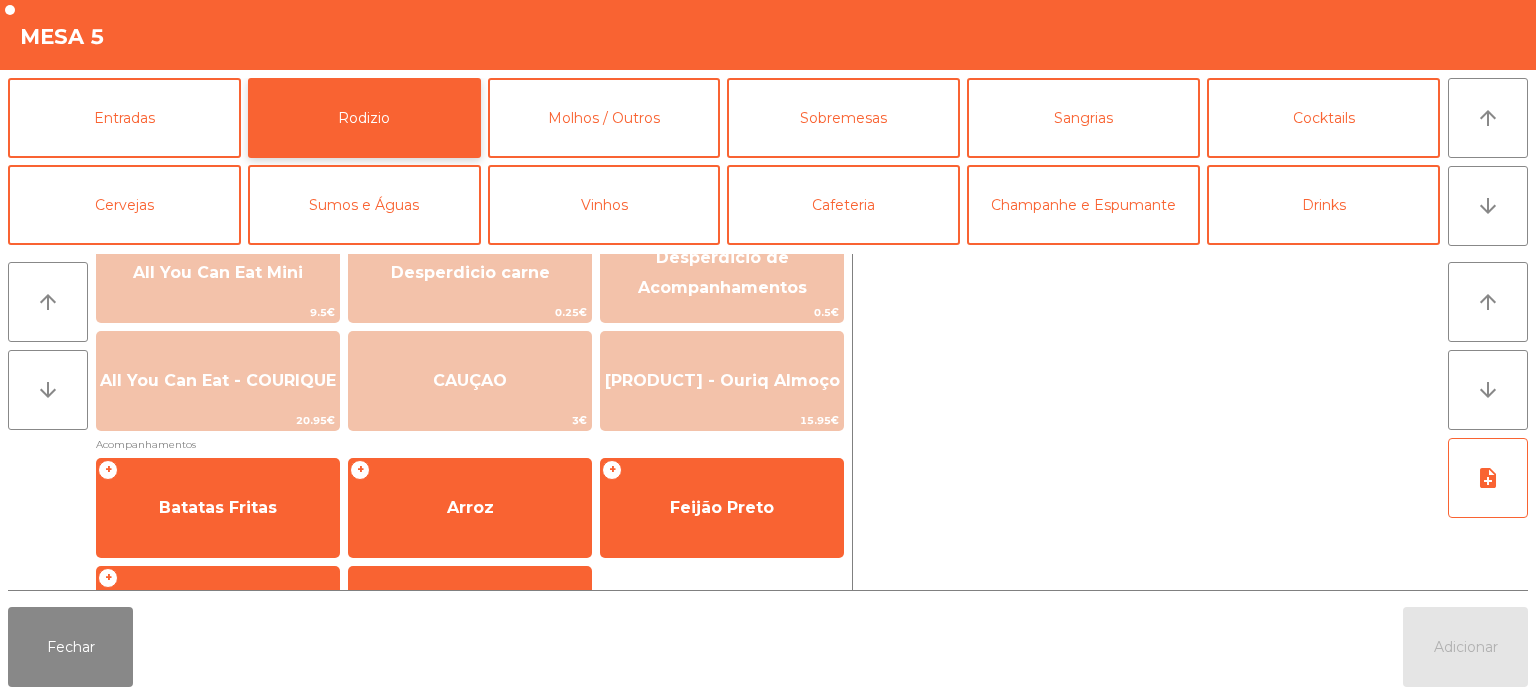 scroll, scrollTop: 276, scrollLeft: 0, axis: vertical 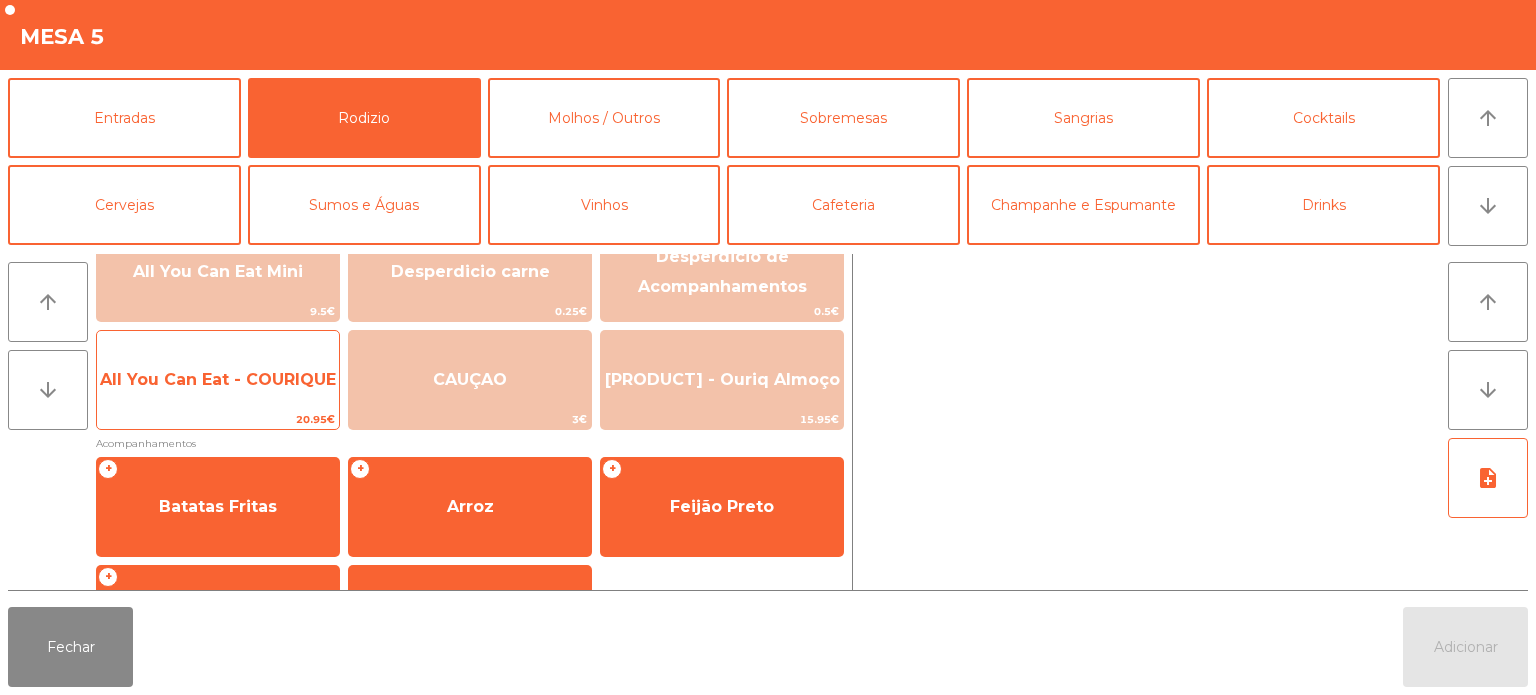 click on "All You Can Eat - COURIQUE" 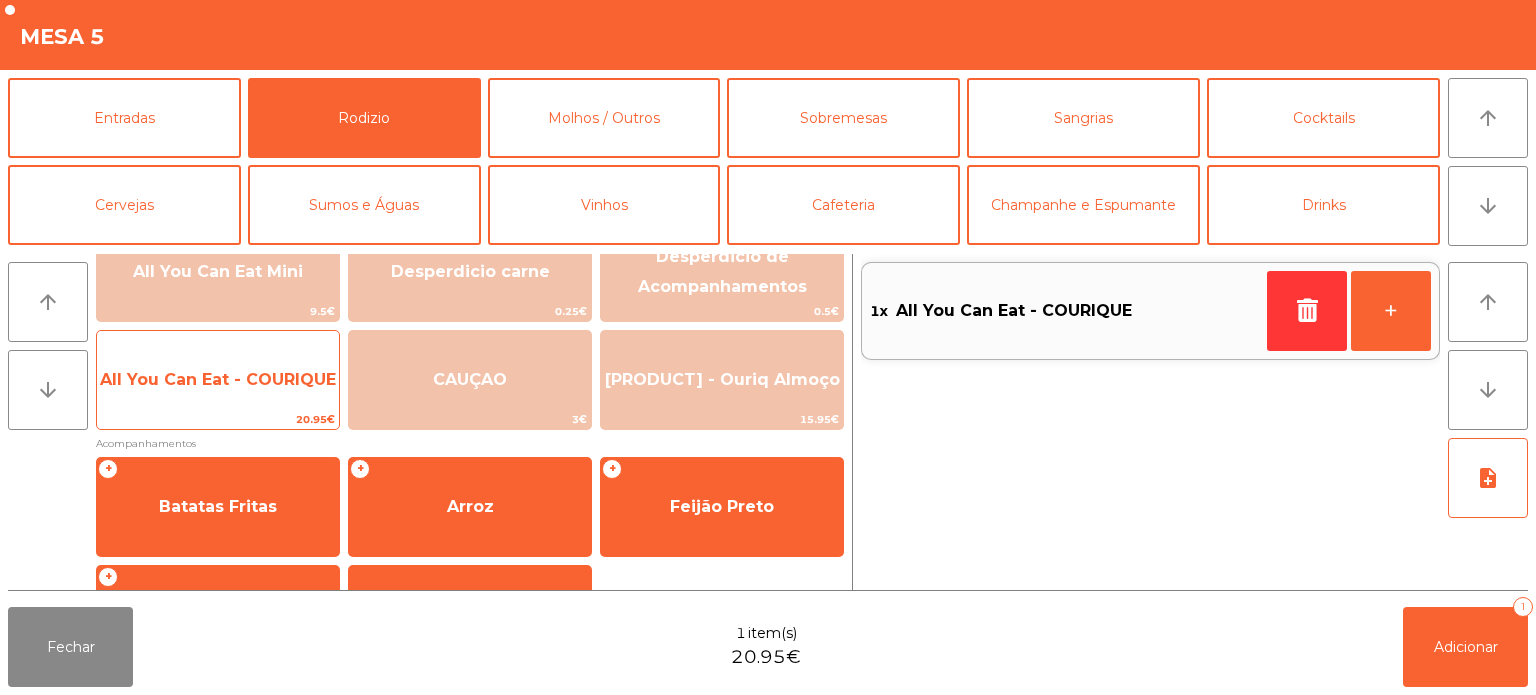 click on "All You Can Eat - COURIQUE" 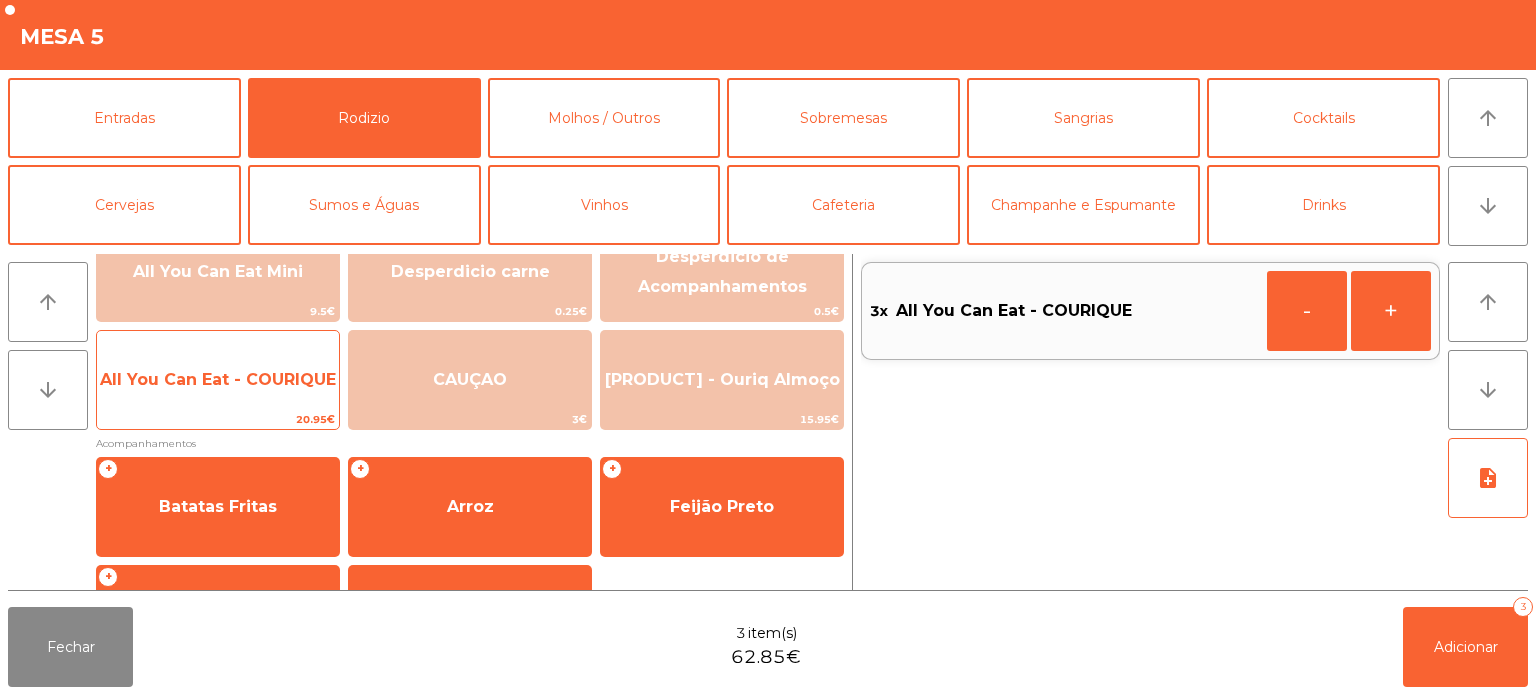 click on "All You Can Eat - COURIQUE" 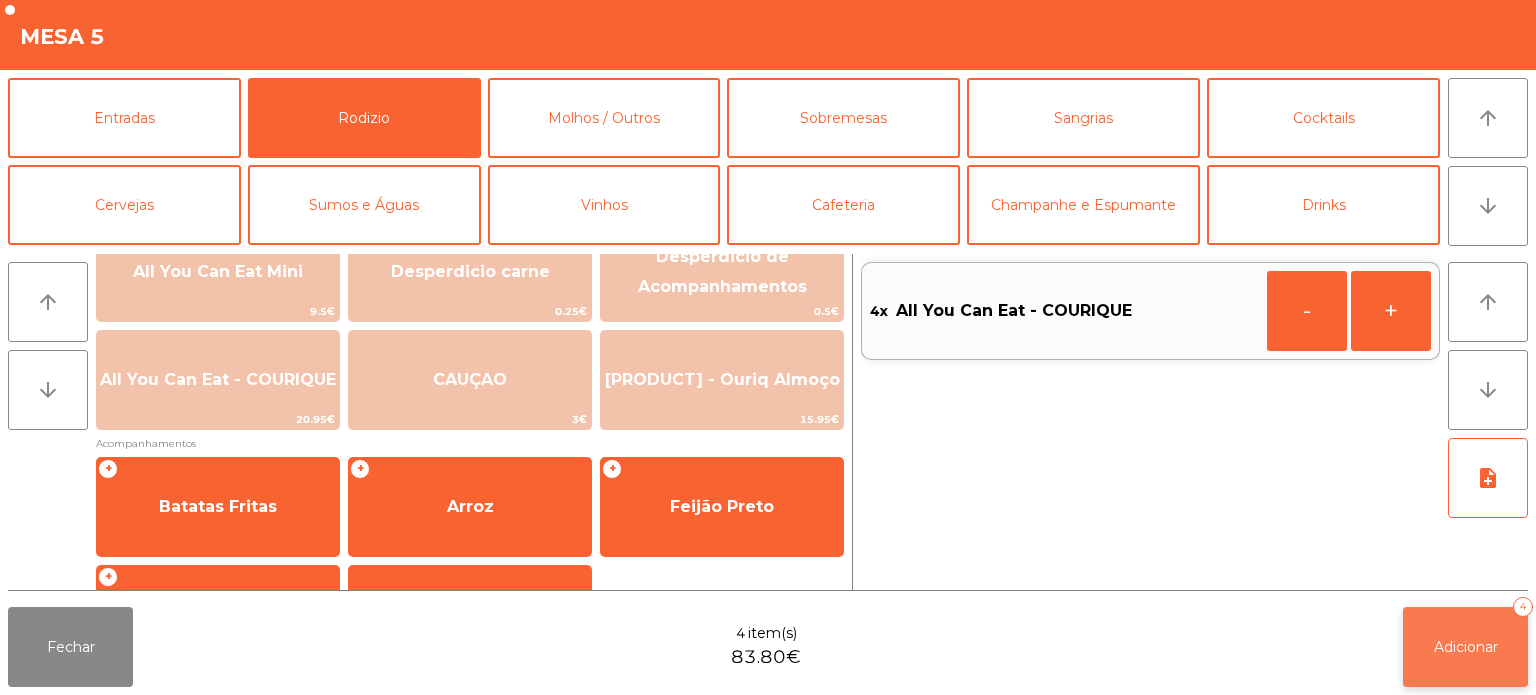 click on "Adicionar   4" 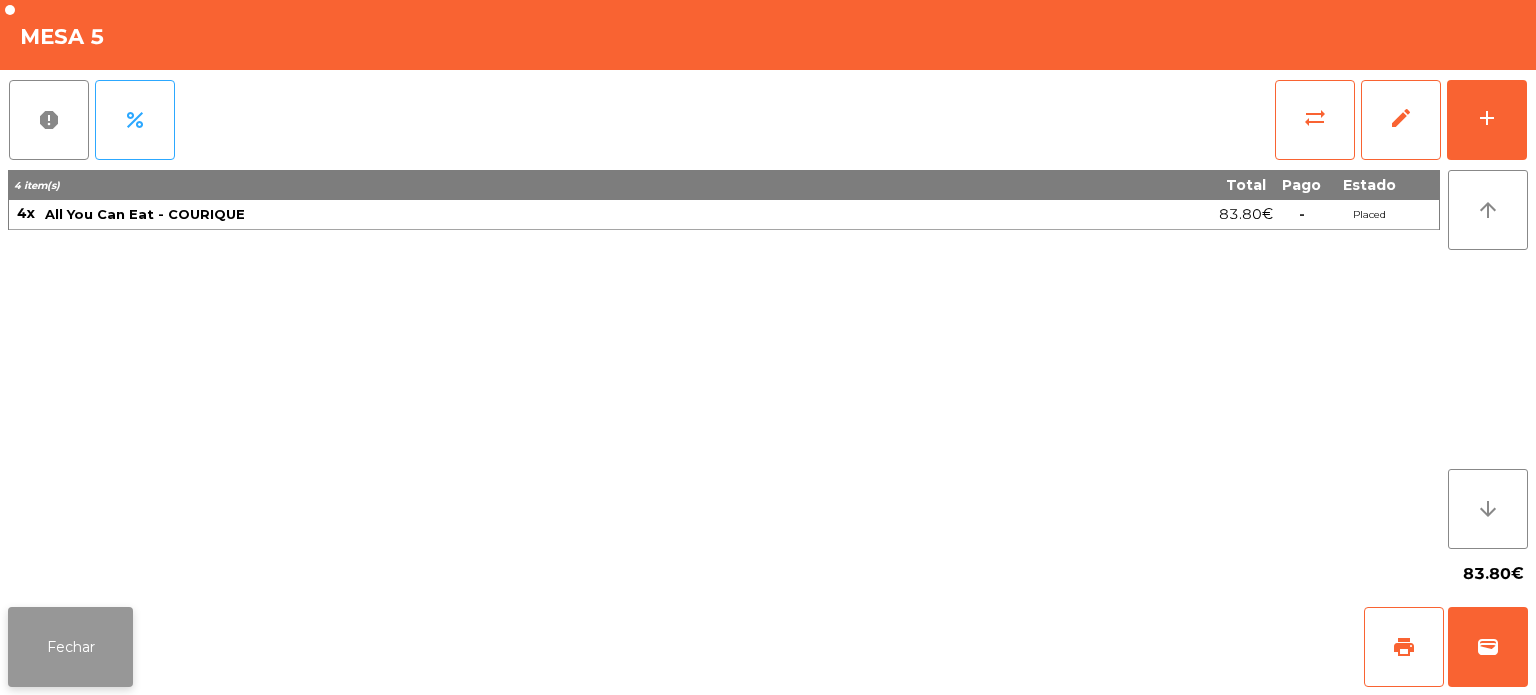 click on "Fechar" 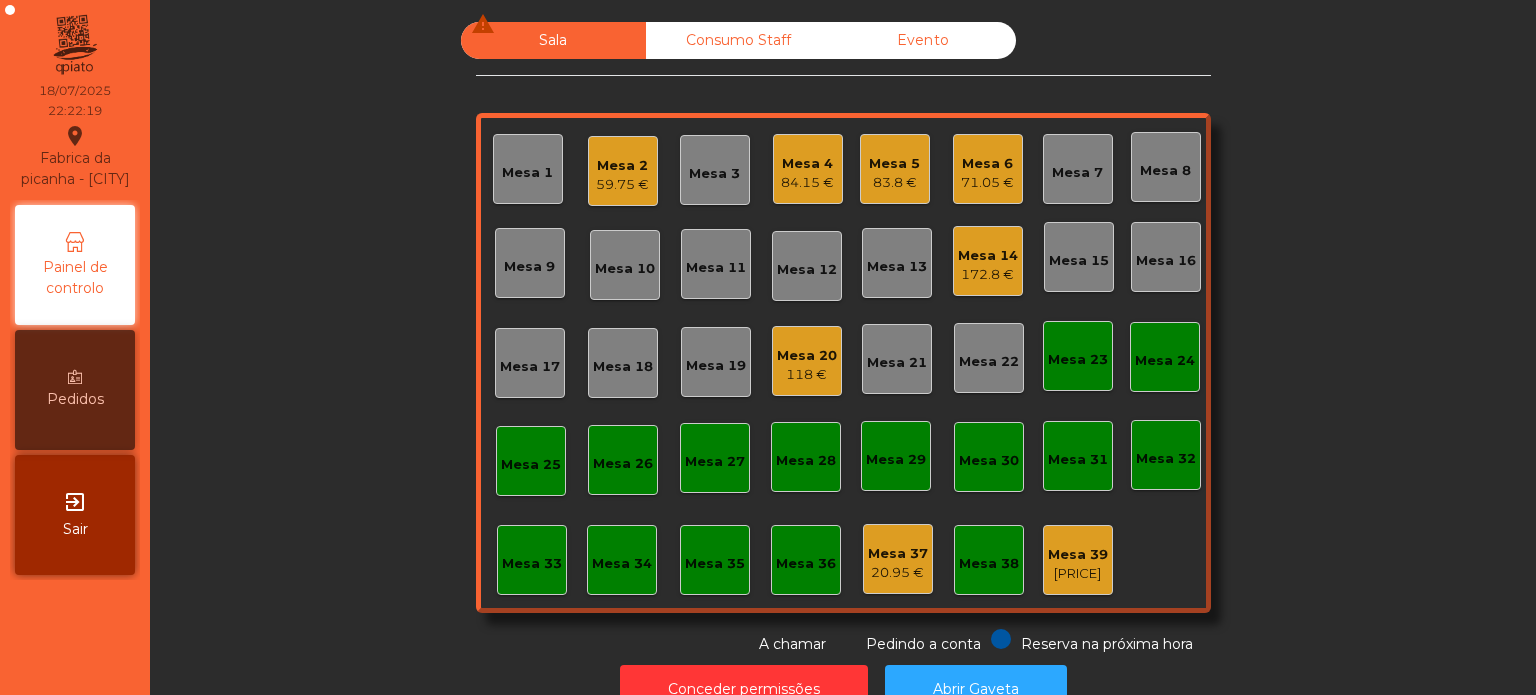 click on "84.15 €" 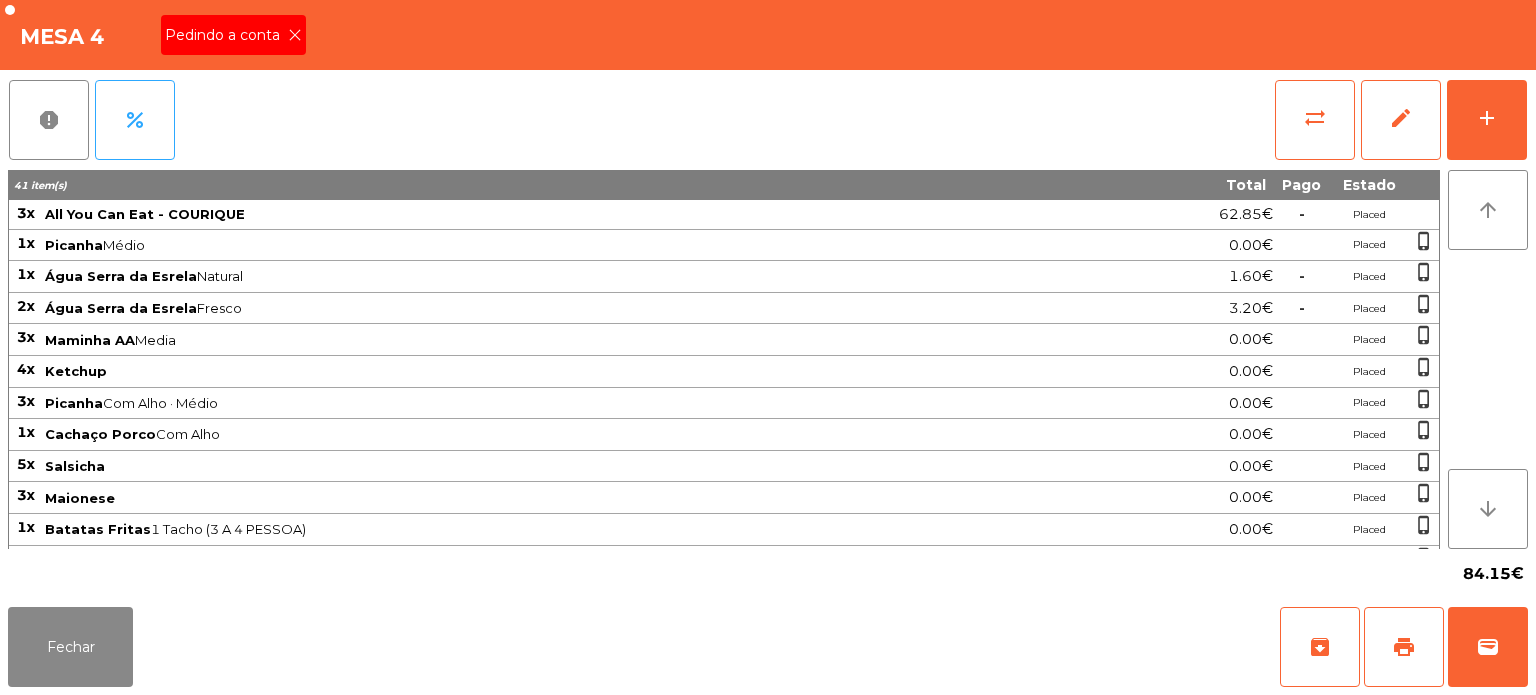 click on "Pedindo a conta" 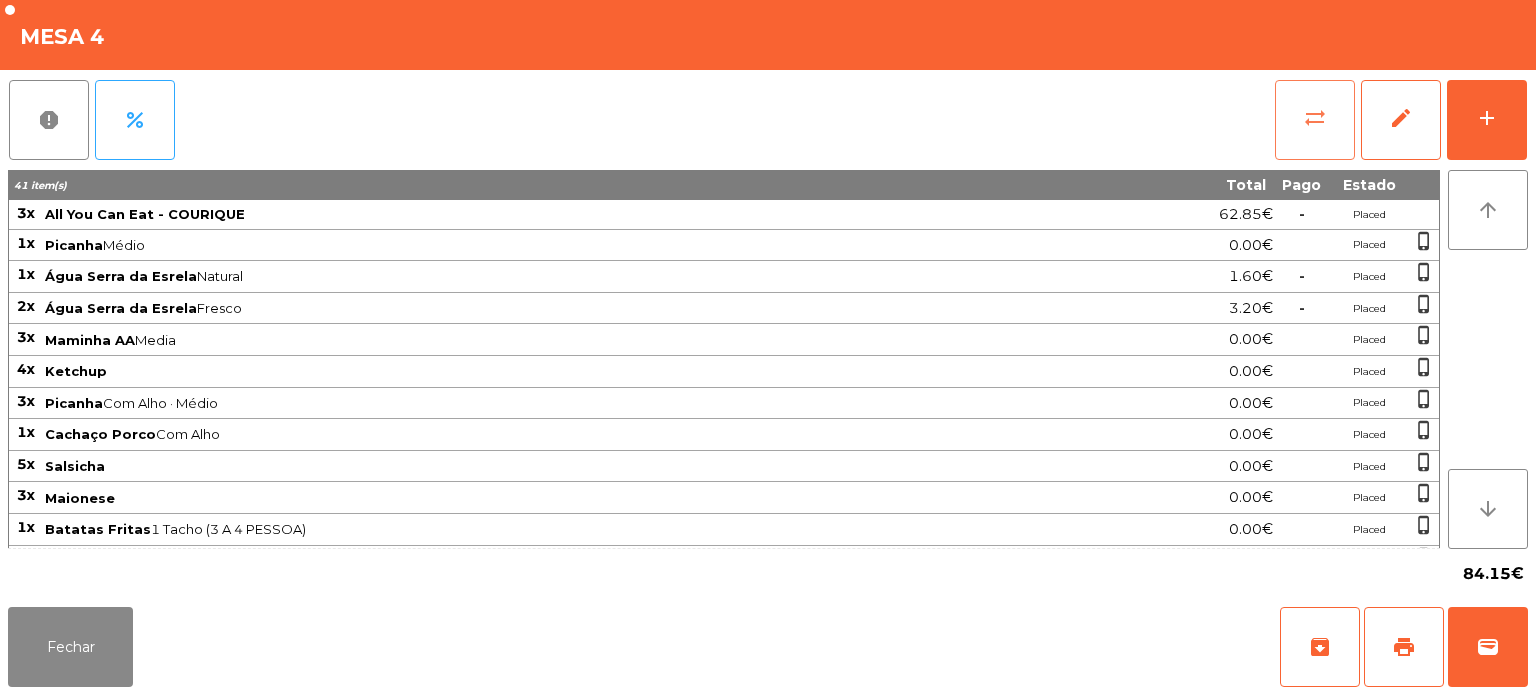 click on "sync_alt" 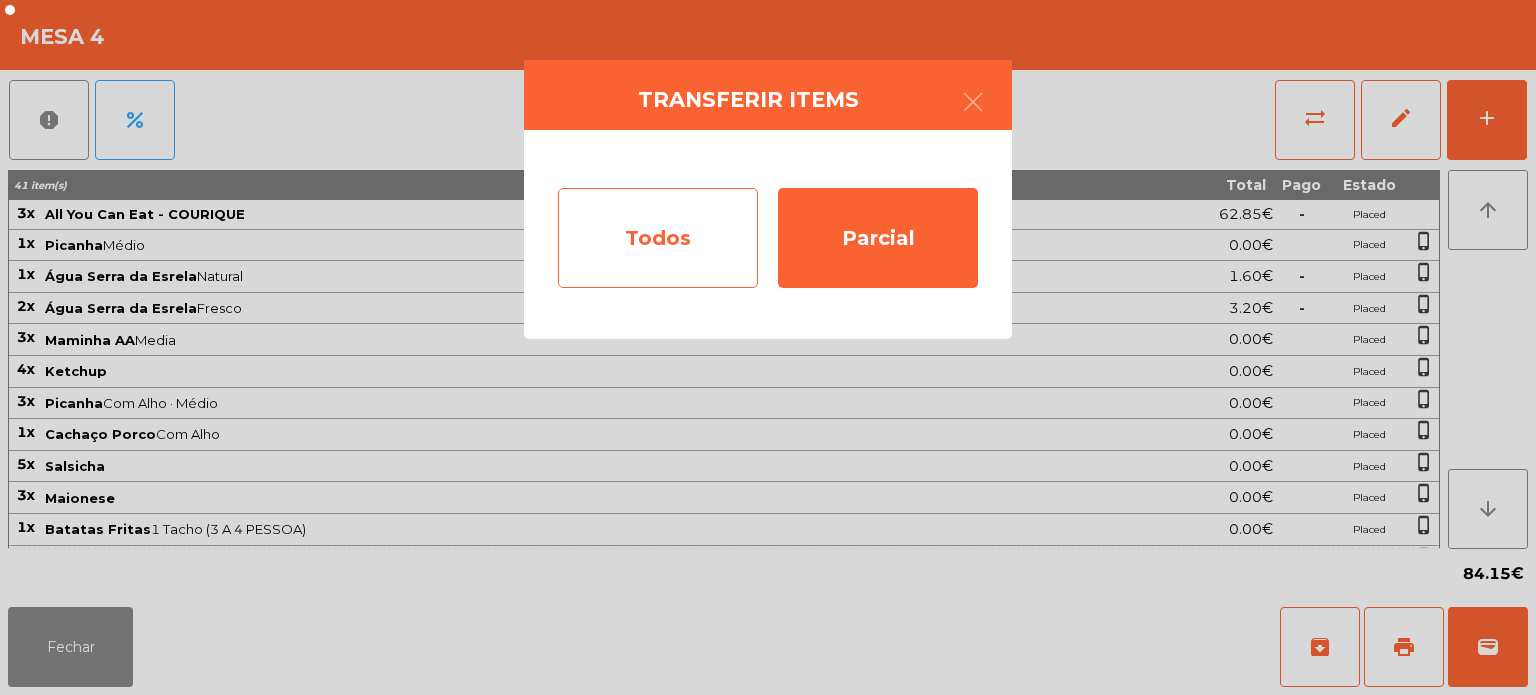 click on "Todos" 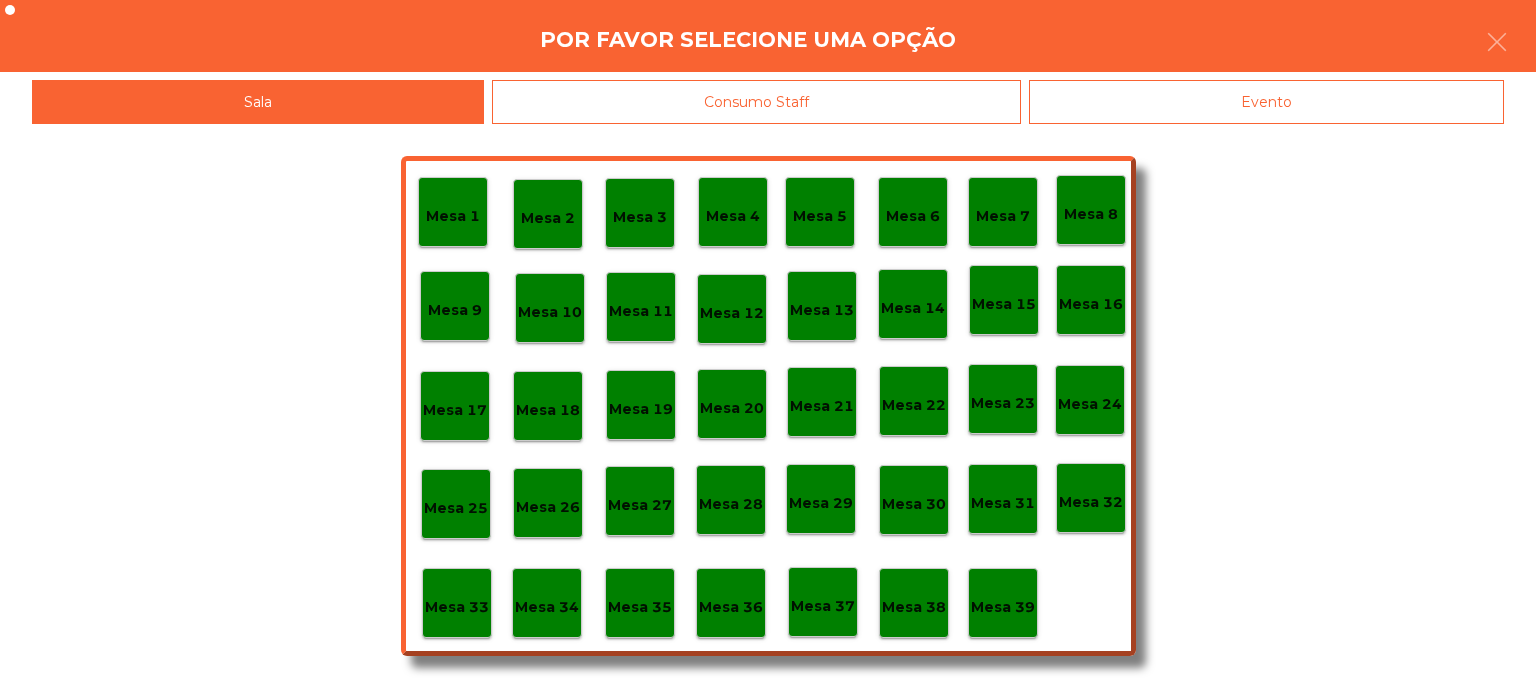 click on "Evento" 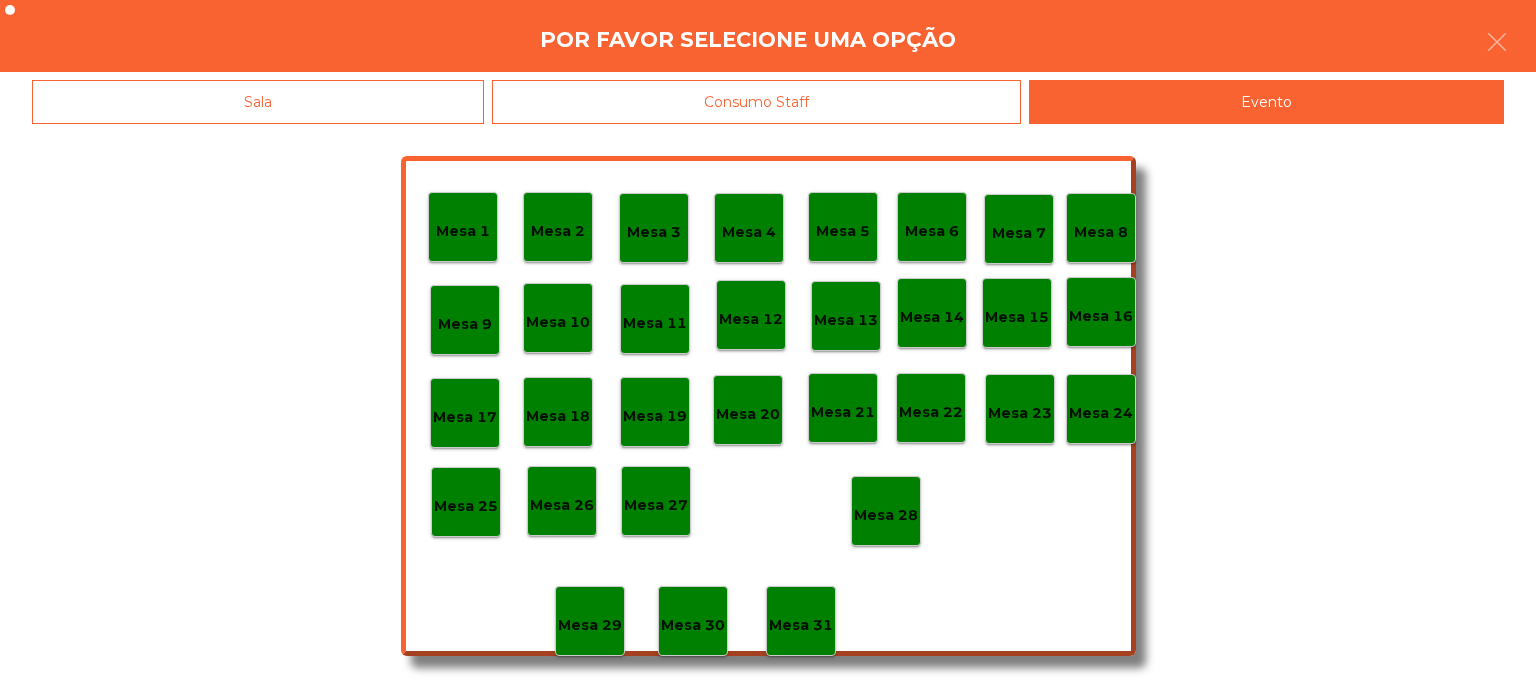 click on "Mesa 28" 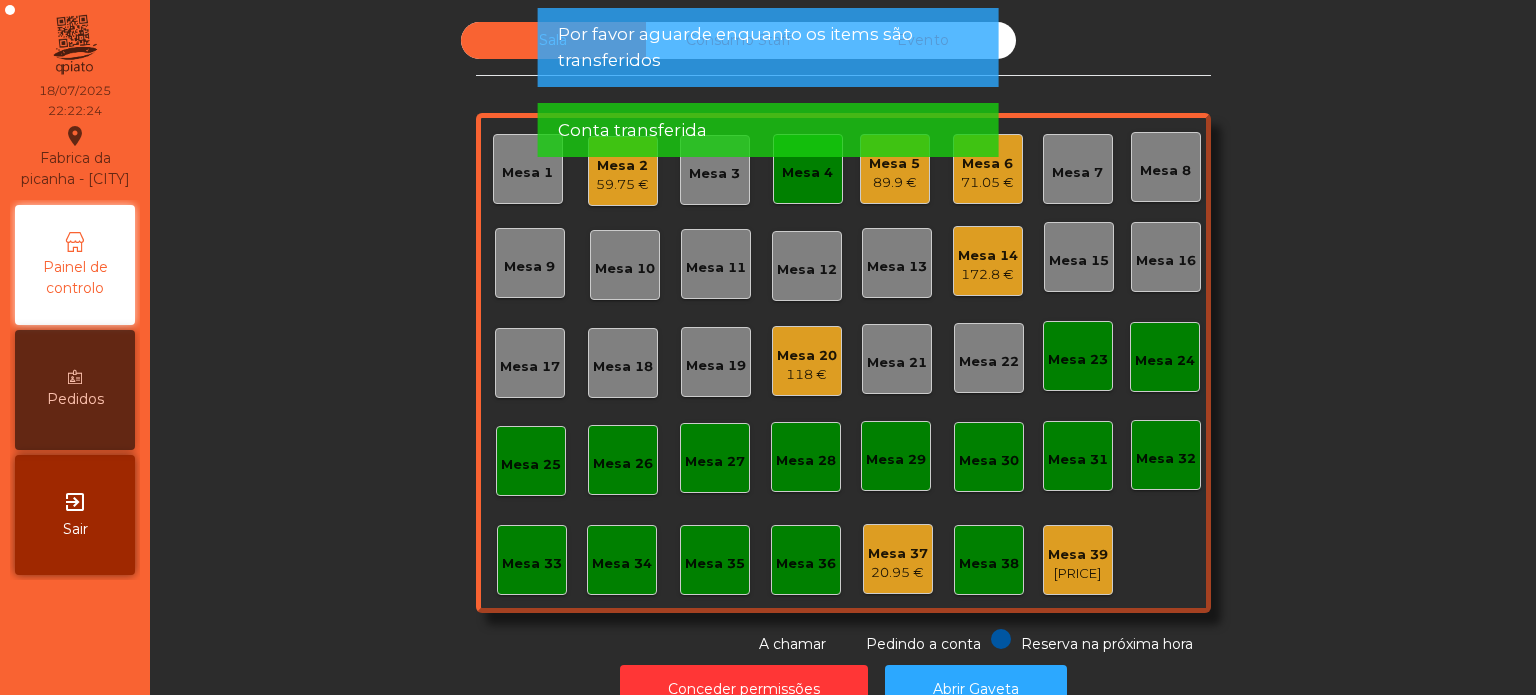 click on "Por favor aguarde enquanto os items são transferidos Conta transferida" 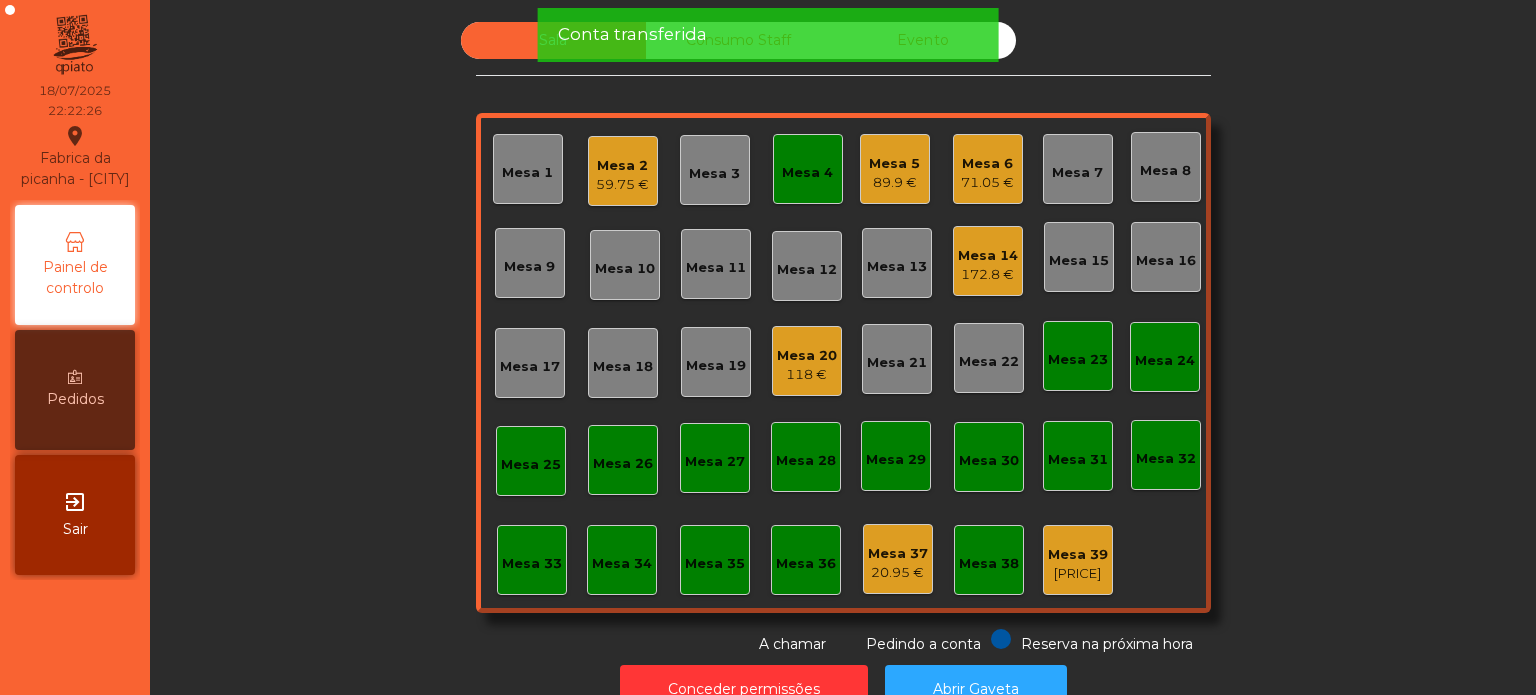 click on "Mesa 4" 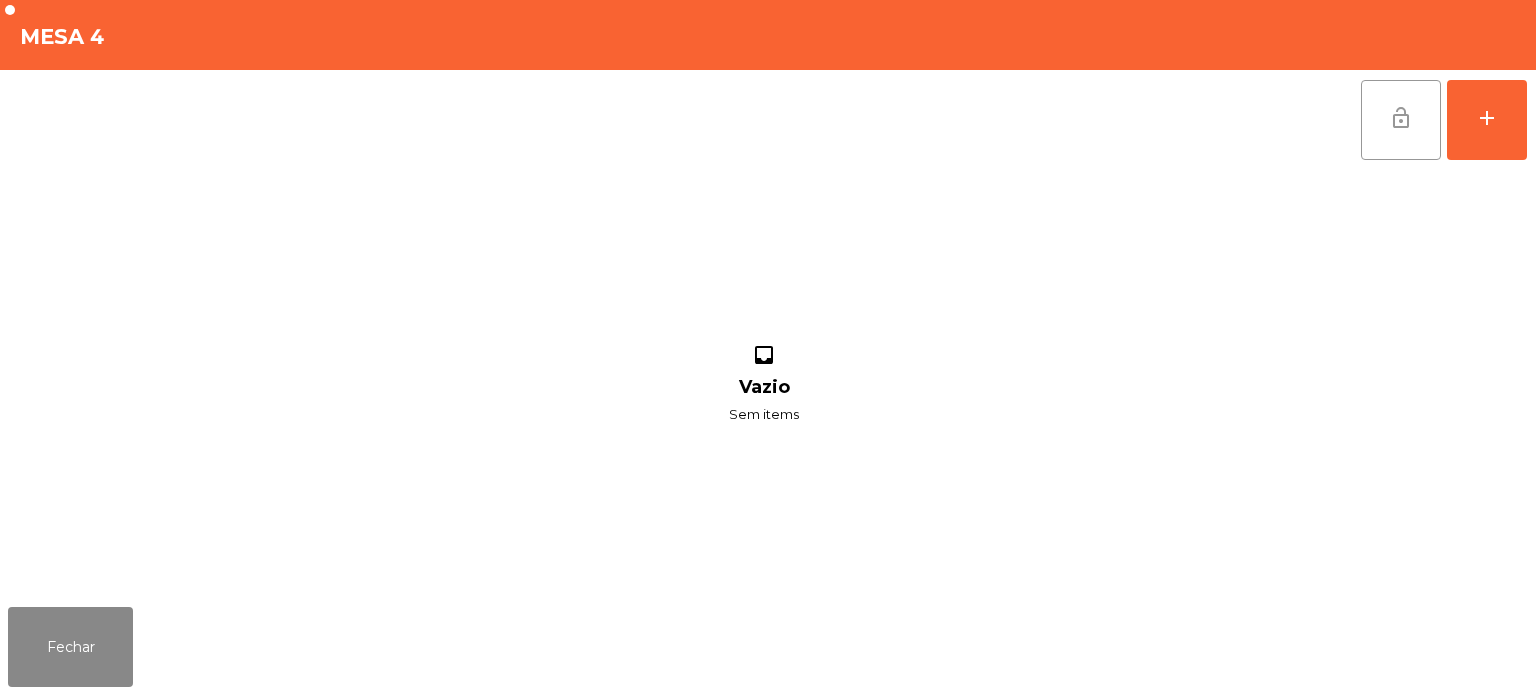 click on "lock_open" 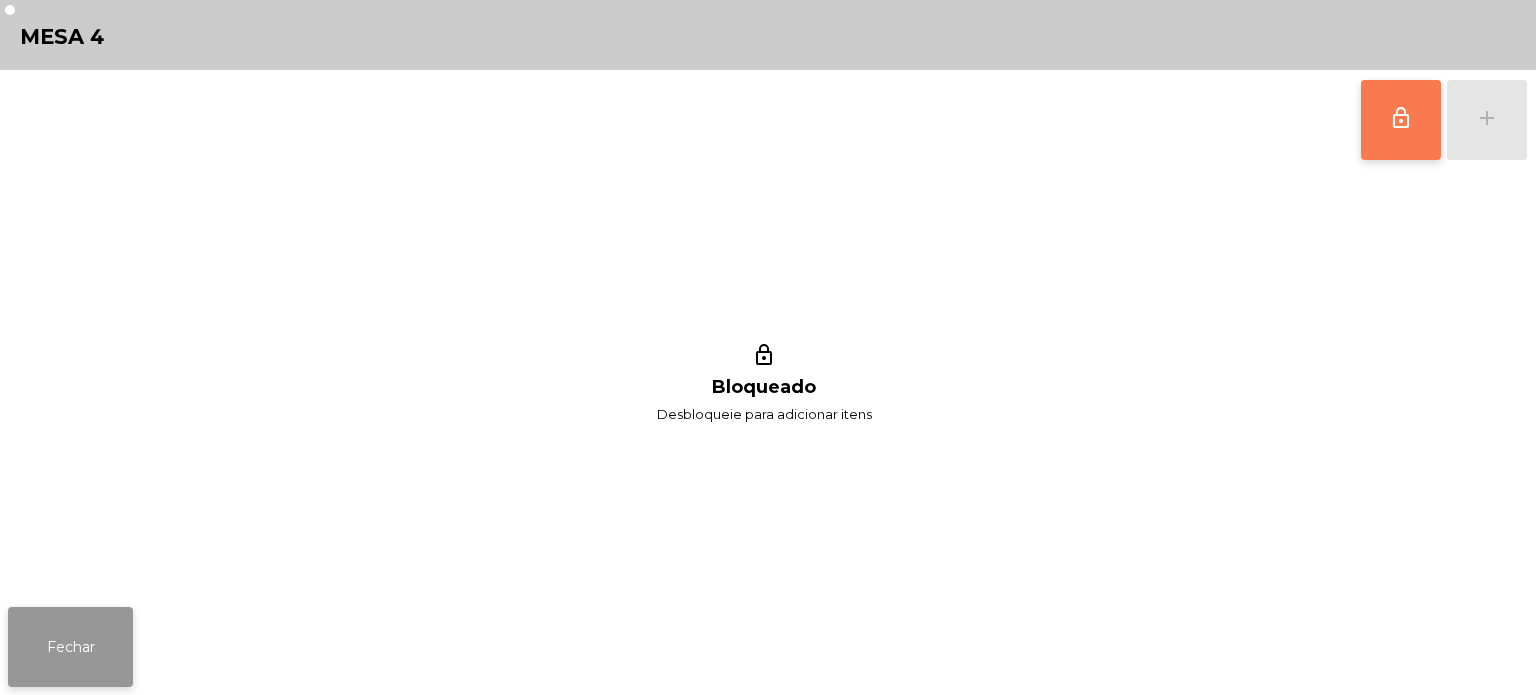 click on "Fechar" 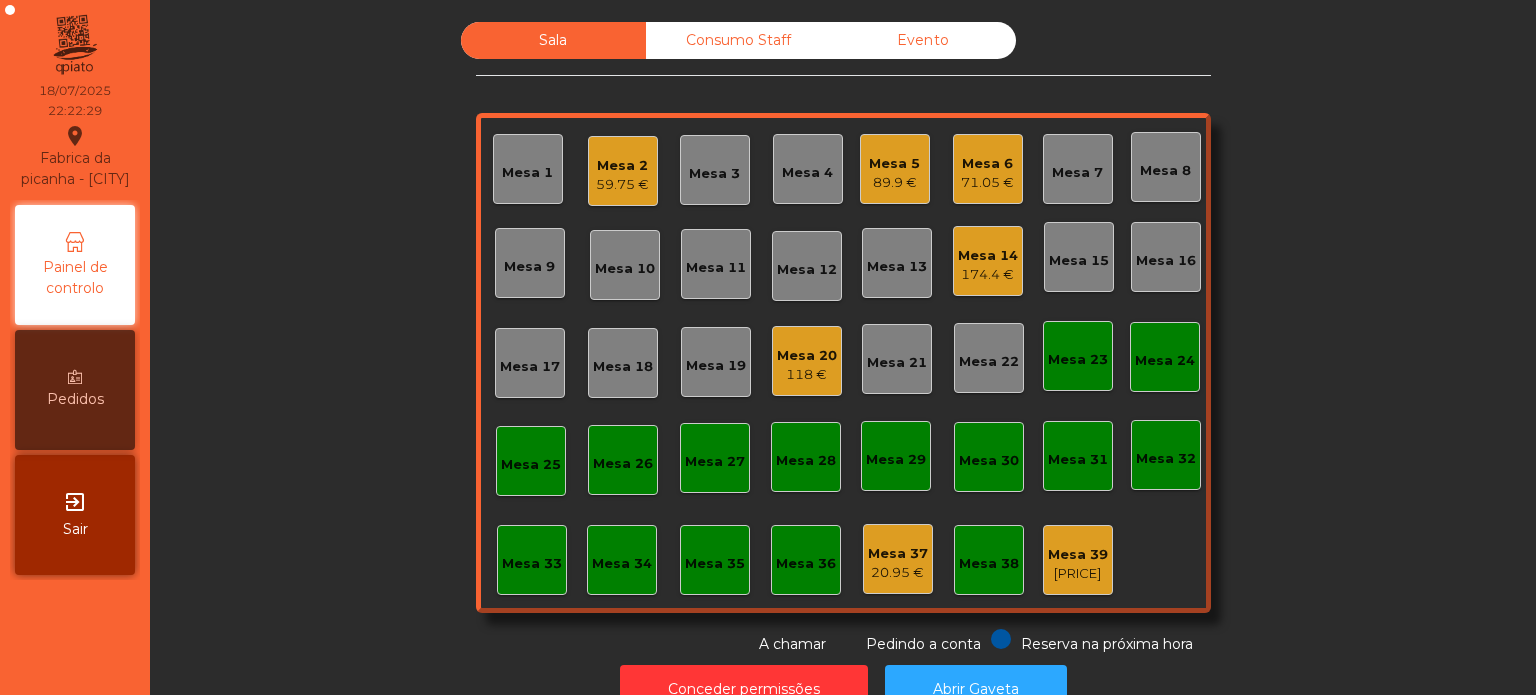 scroll, scrollTop: 55, scrollLeft: 0, axis: vertical 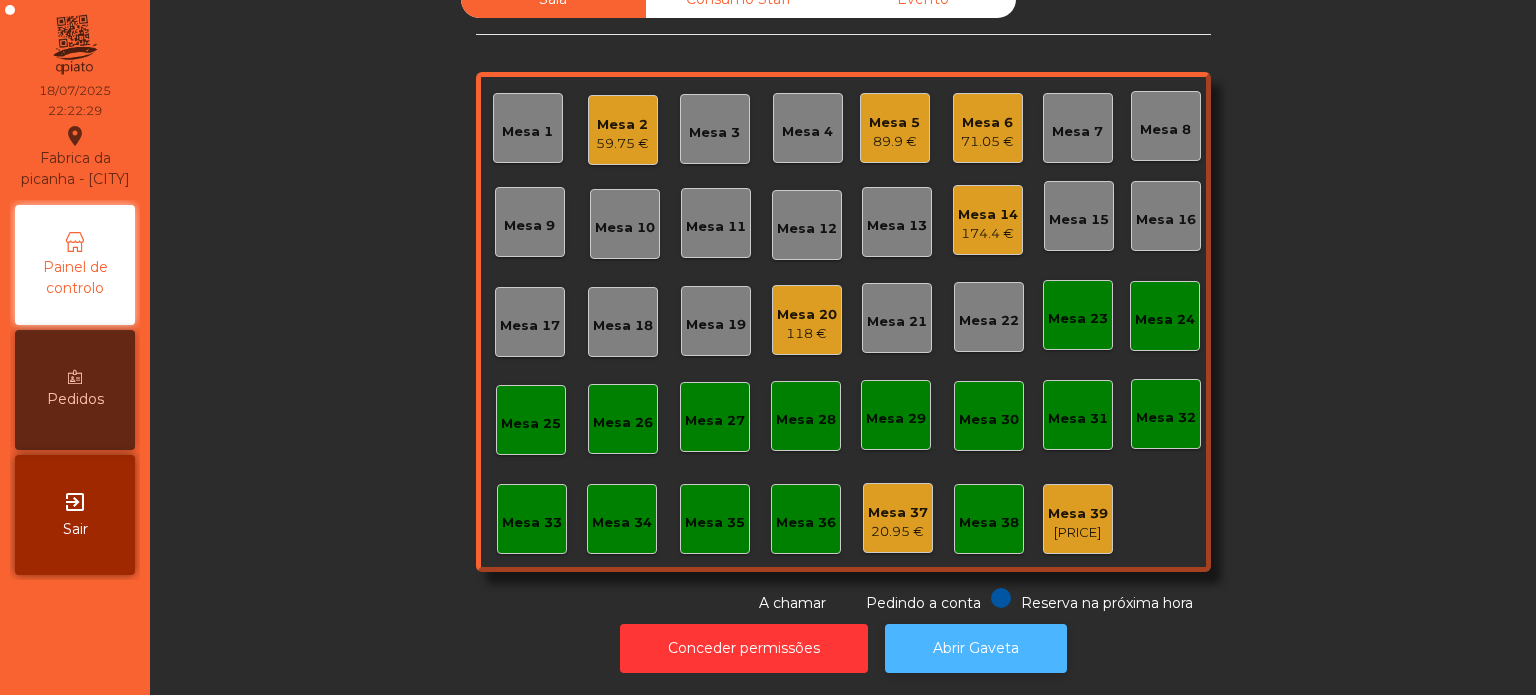click on "Abrir Gaveta" 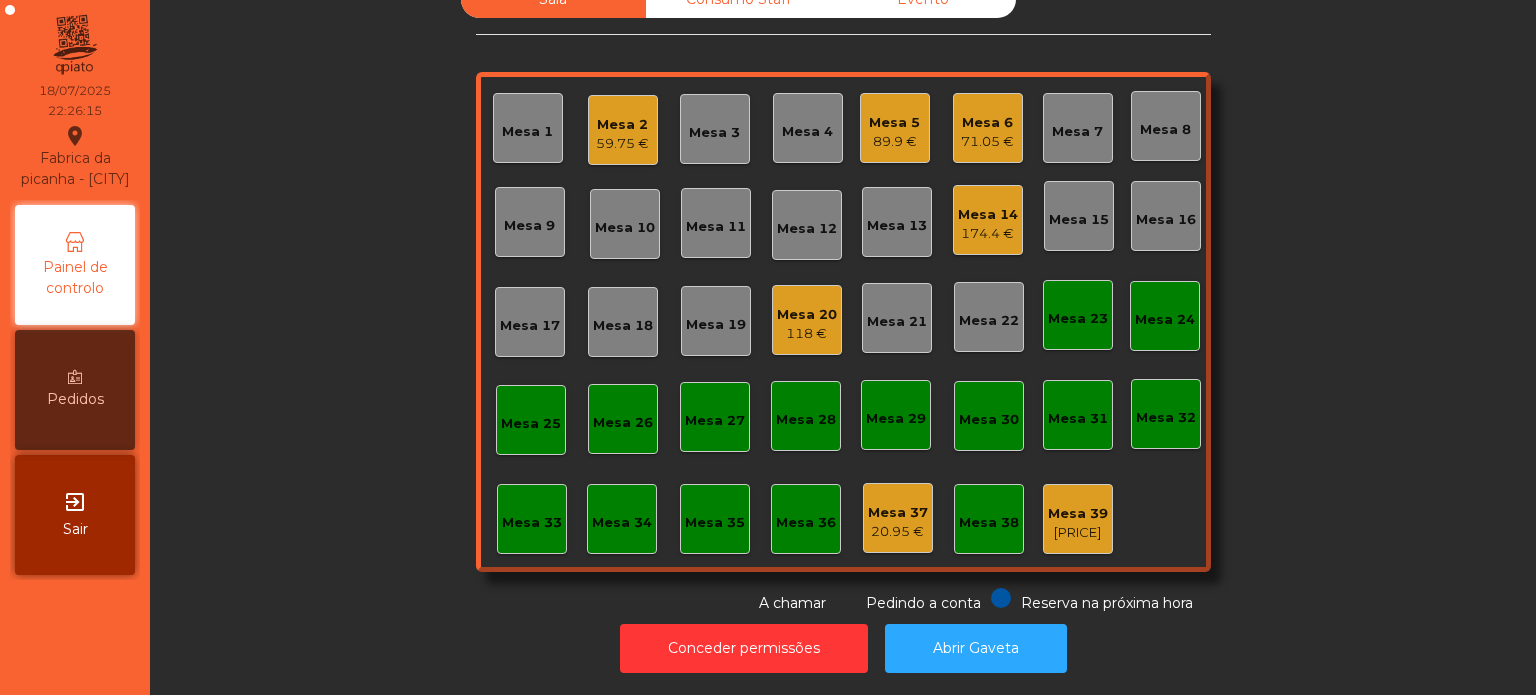 click on "Mesa 10" 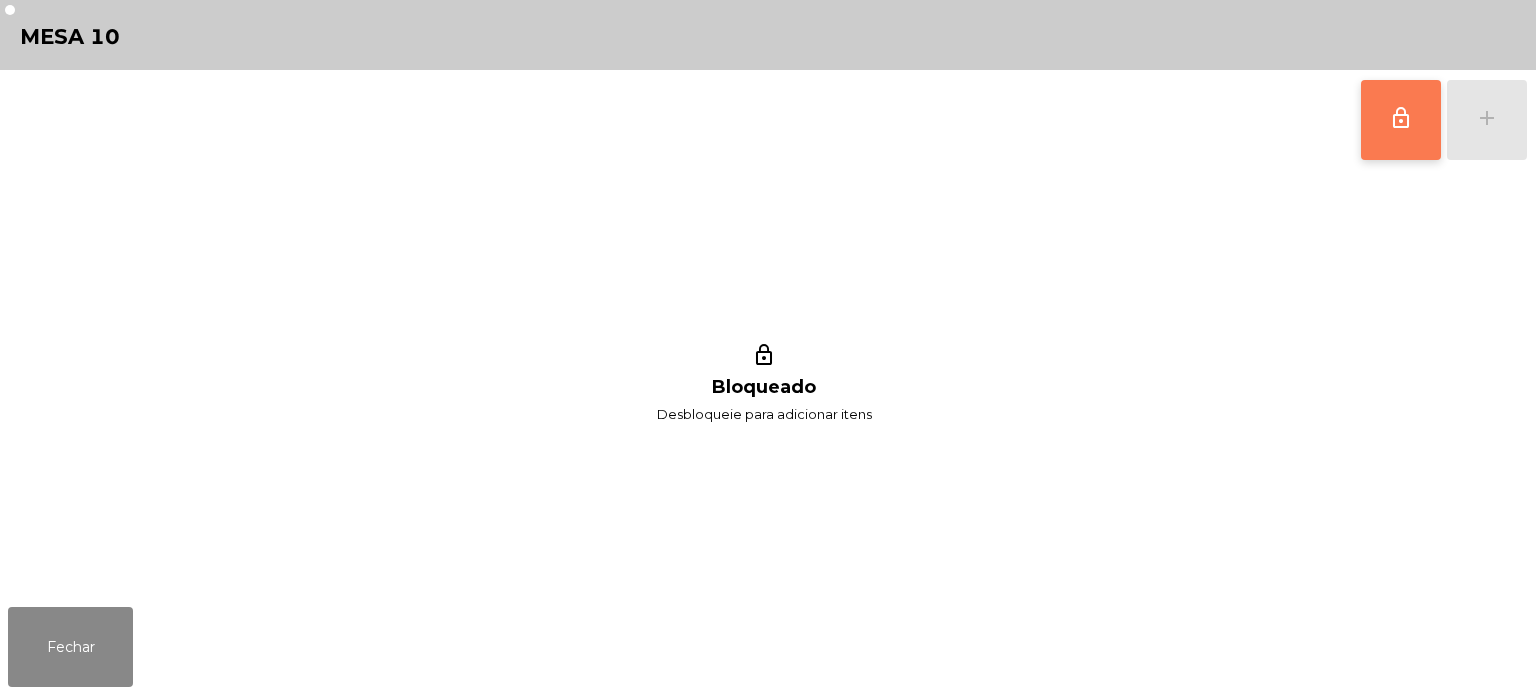 click on "lock_outline" 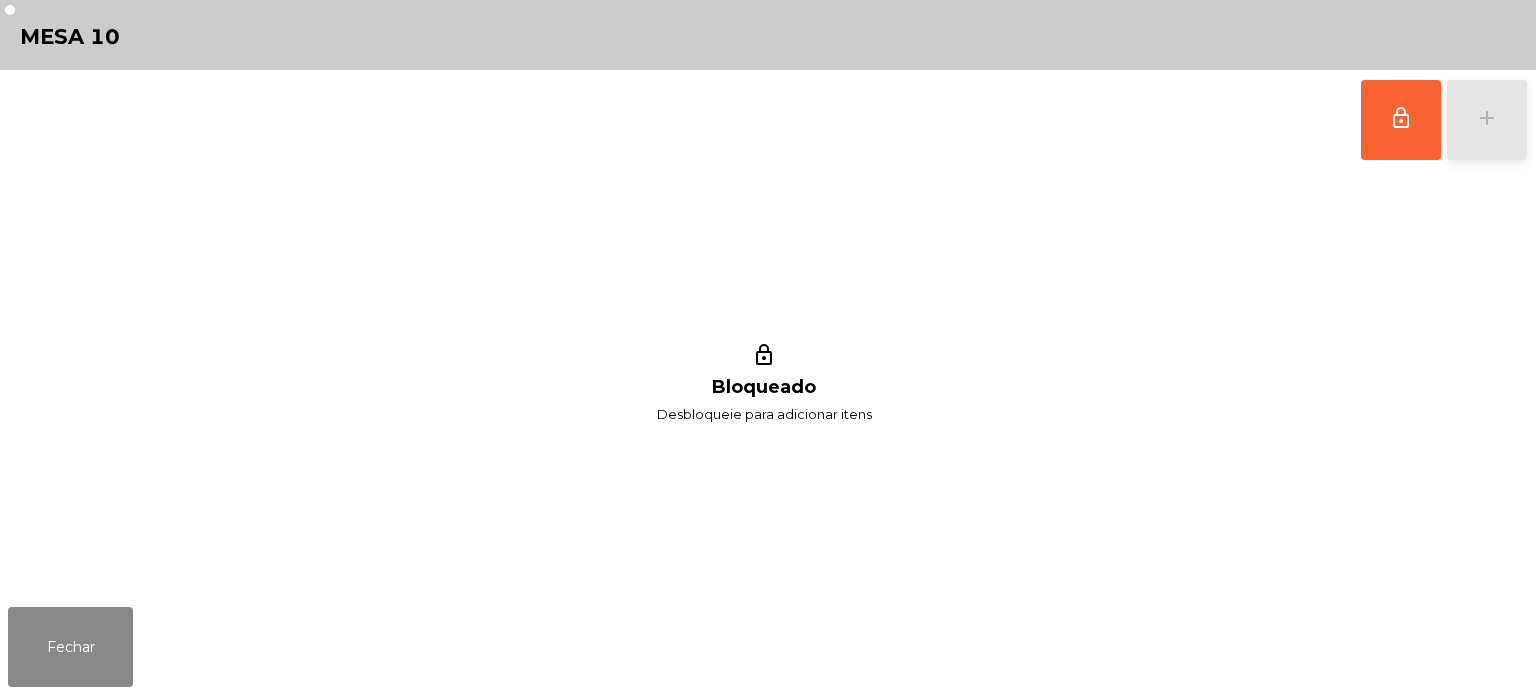 click on "add" 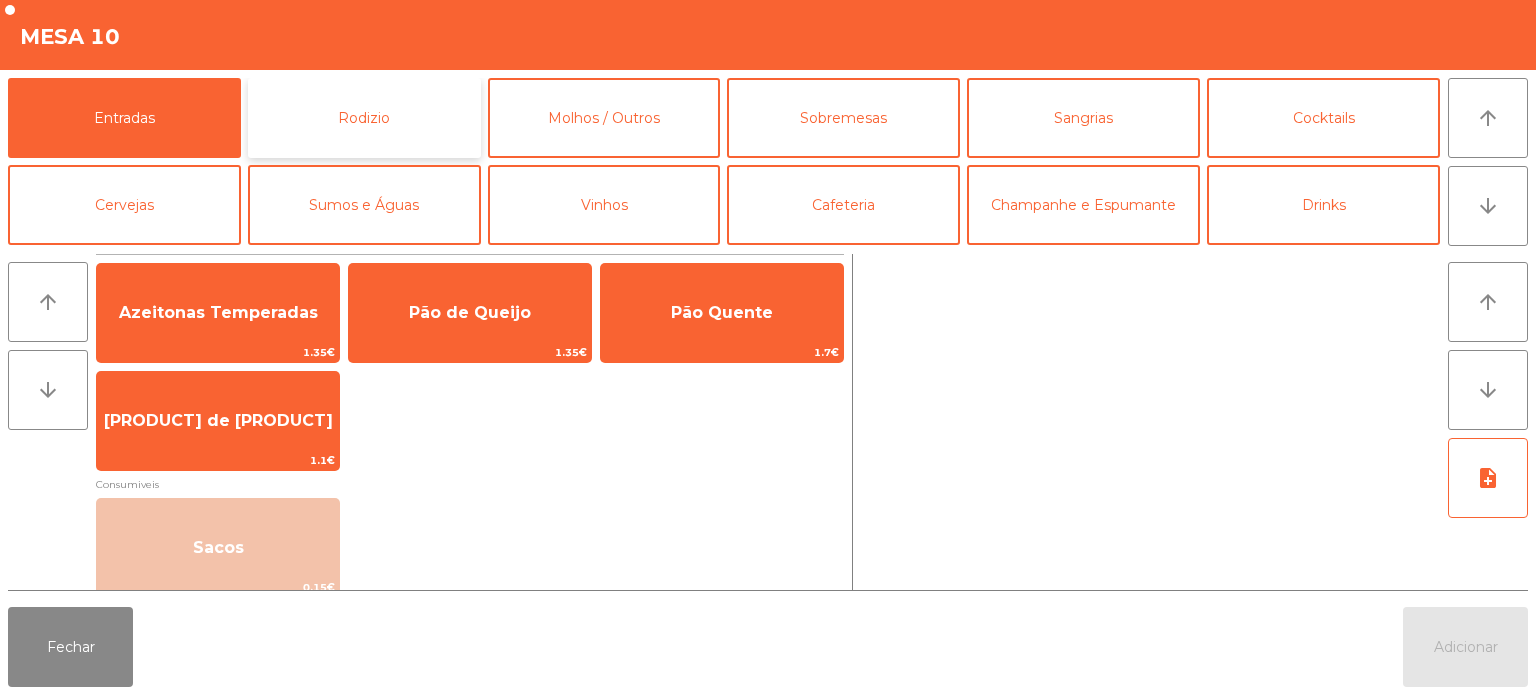 click on "Rodizio" 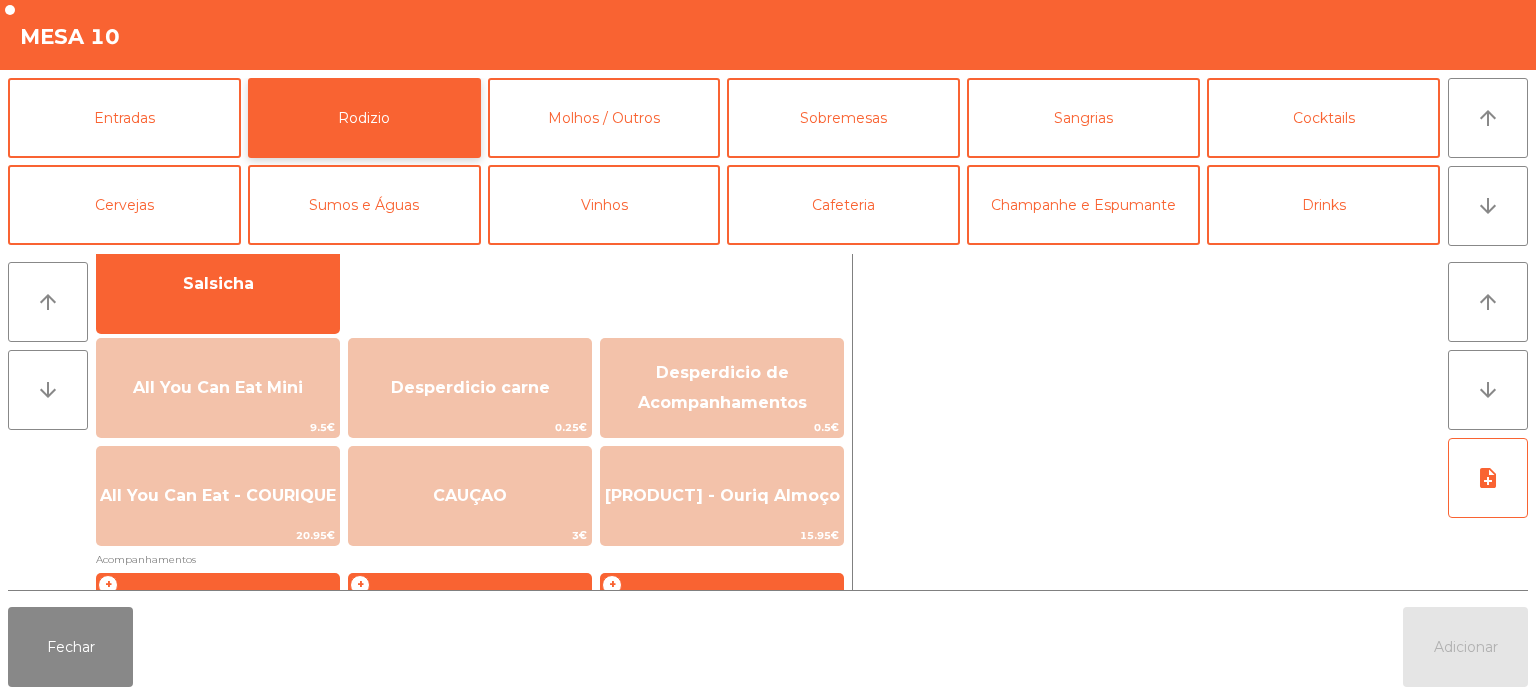 scroll, scrollTop: 178, scrollLeft: 0, axis: vertical 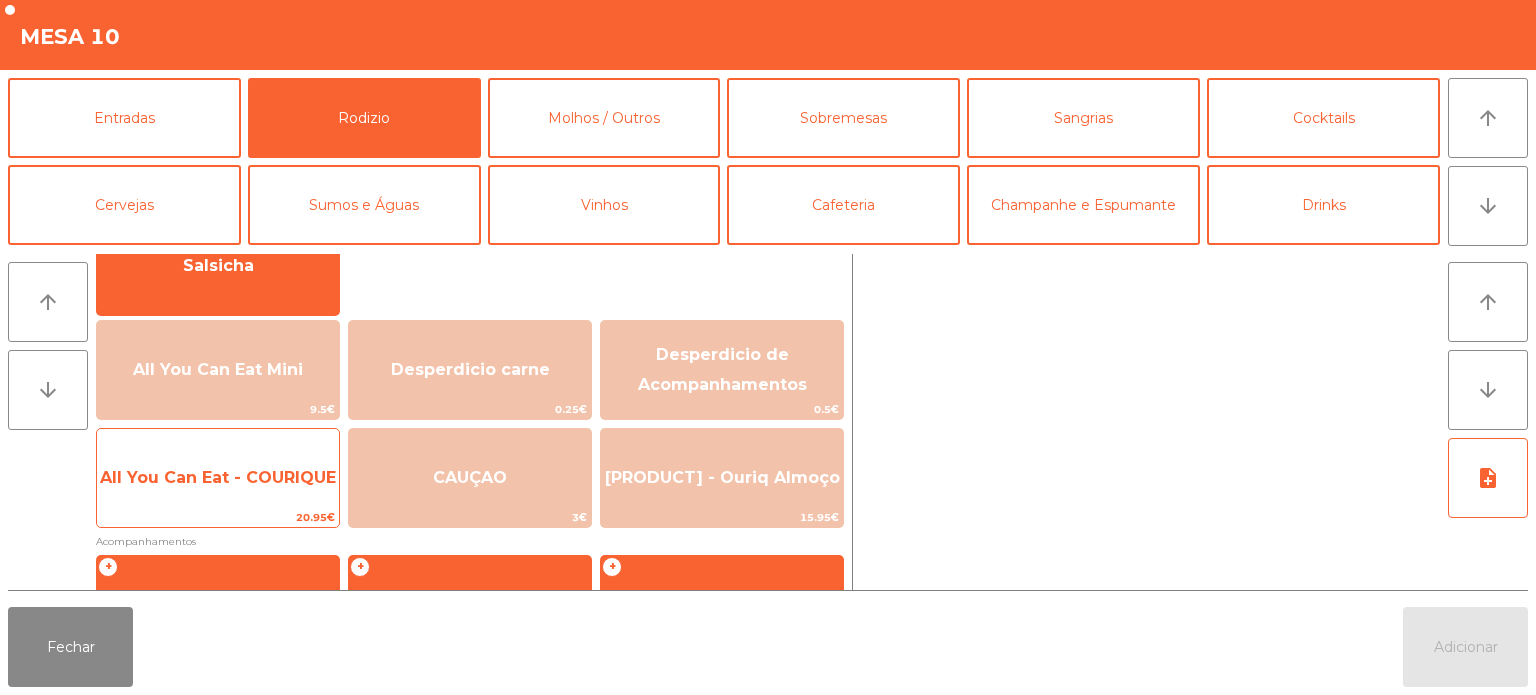 click on "All You Can Eat - COURIQUE" 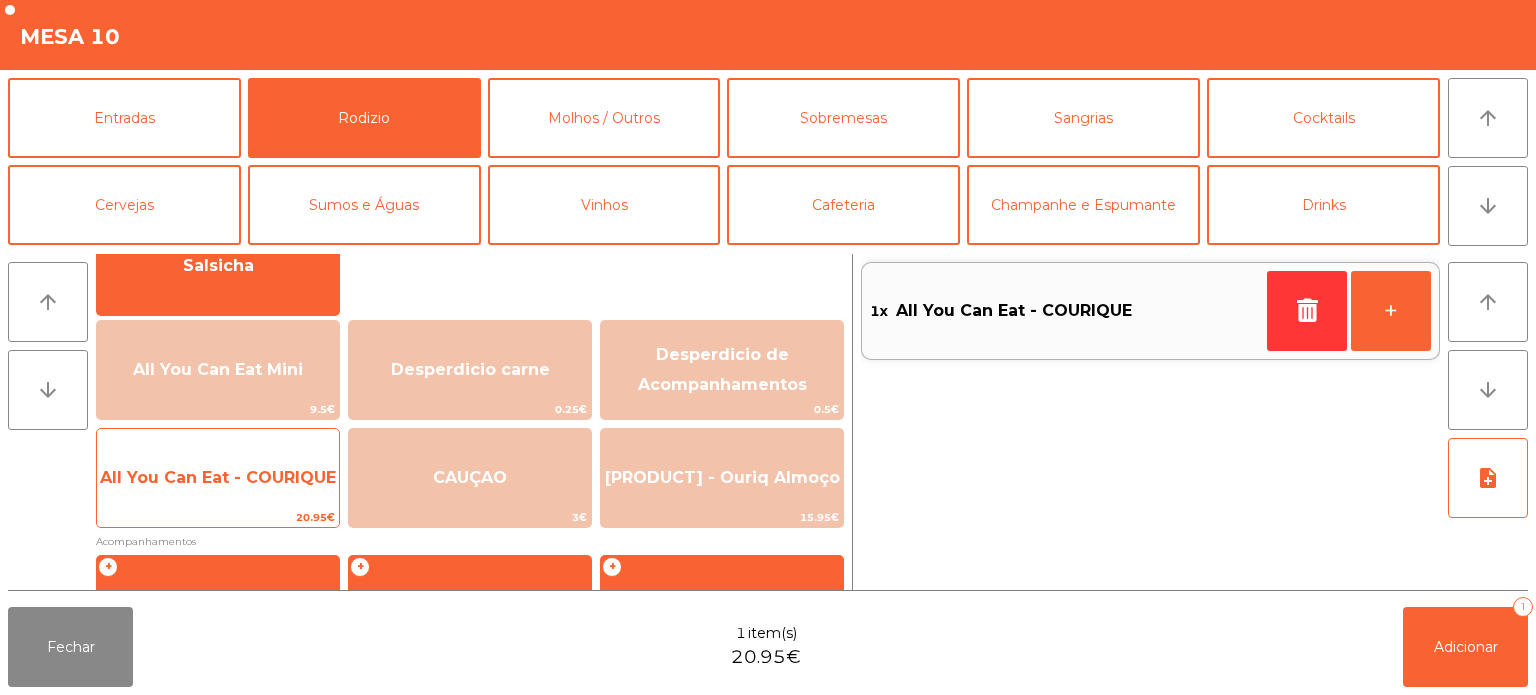 click on "All You Can Eat - COURIQUE" 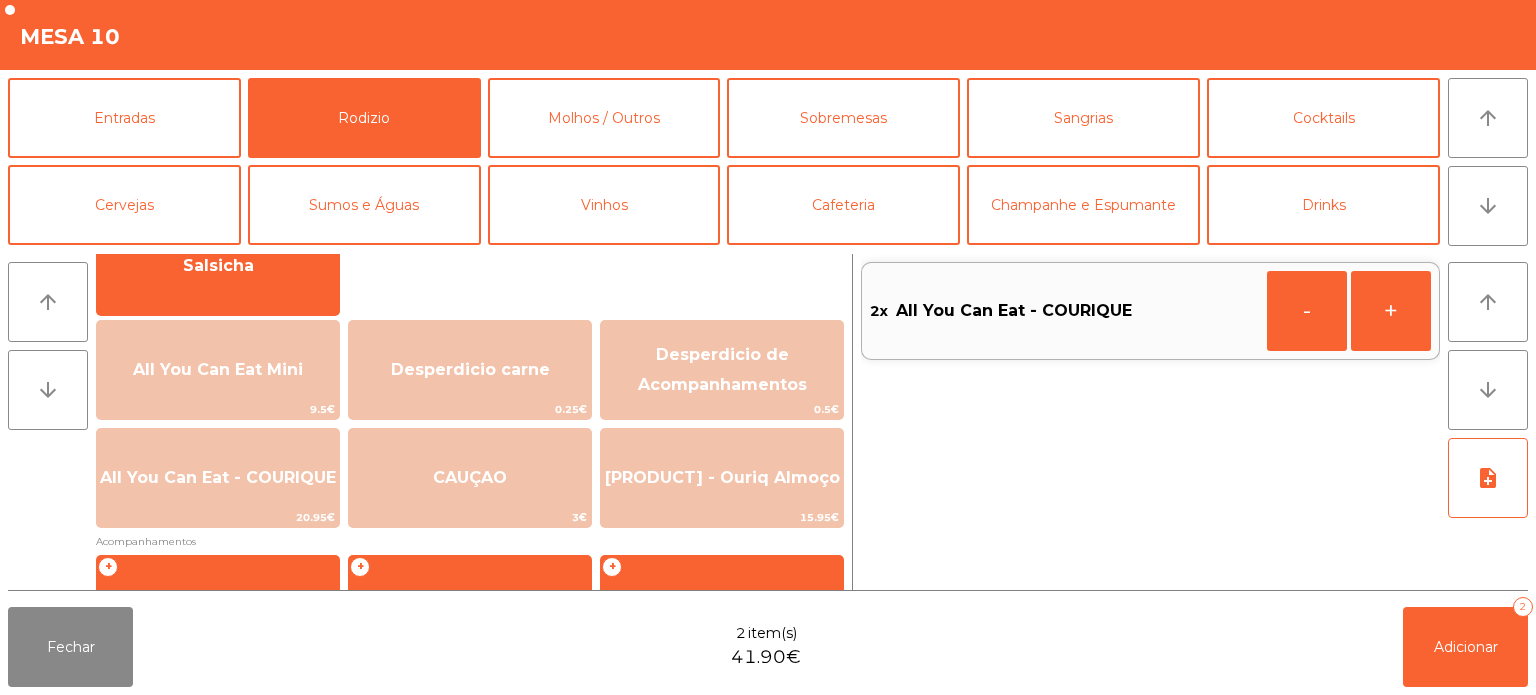 click on "Fechar   [PRICE]   Adicionar   2" 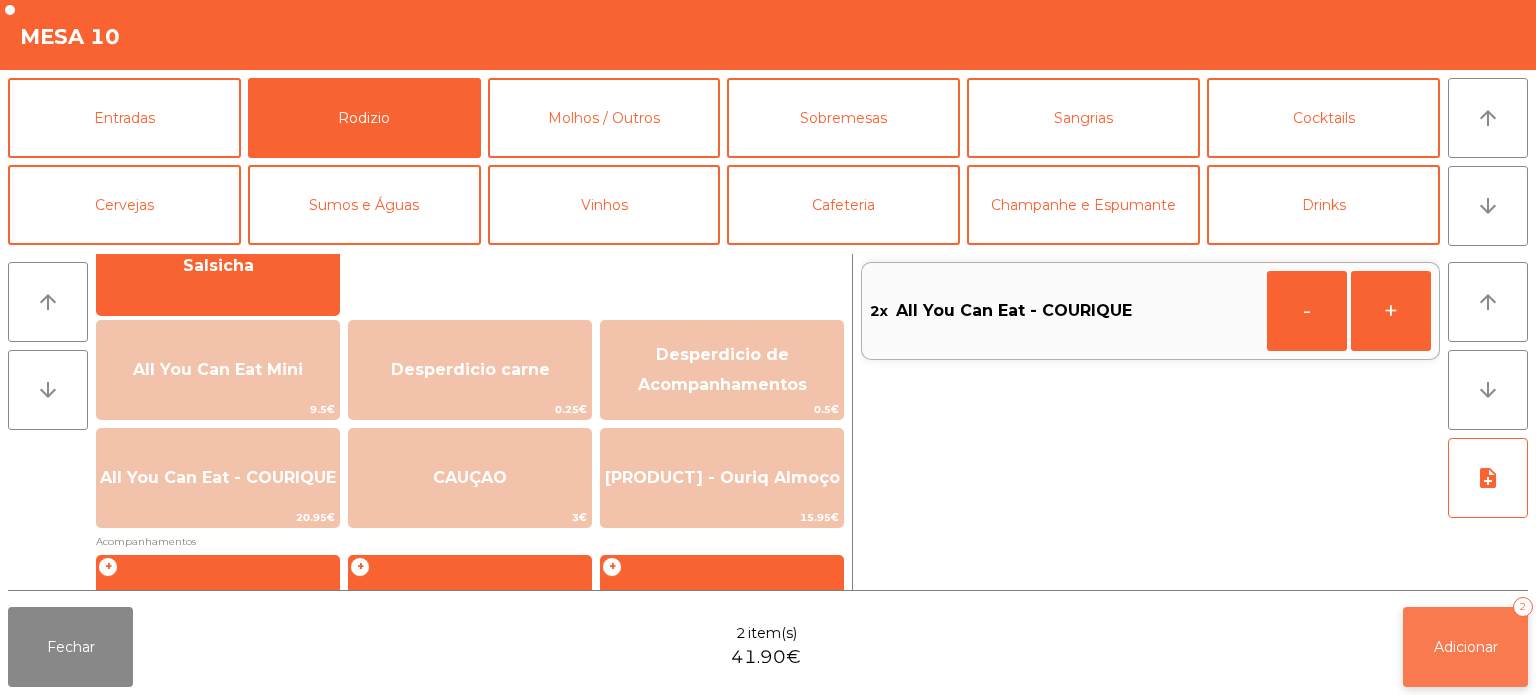 click on "Adicionar" 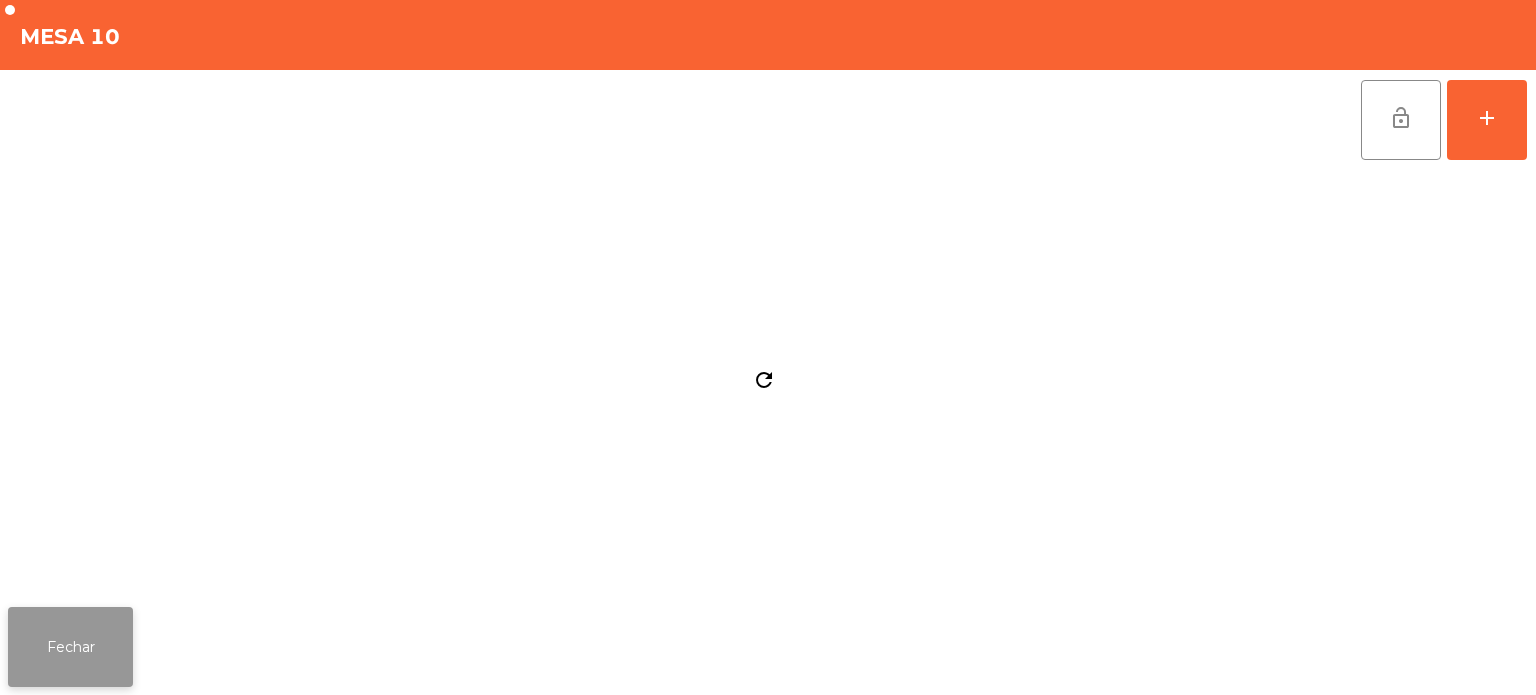 click on "Fechar" 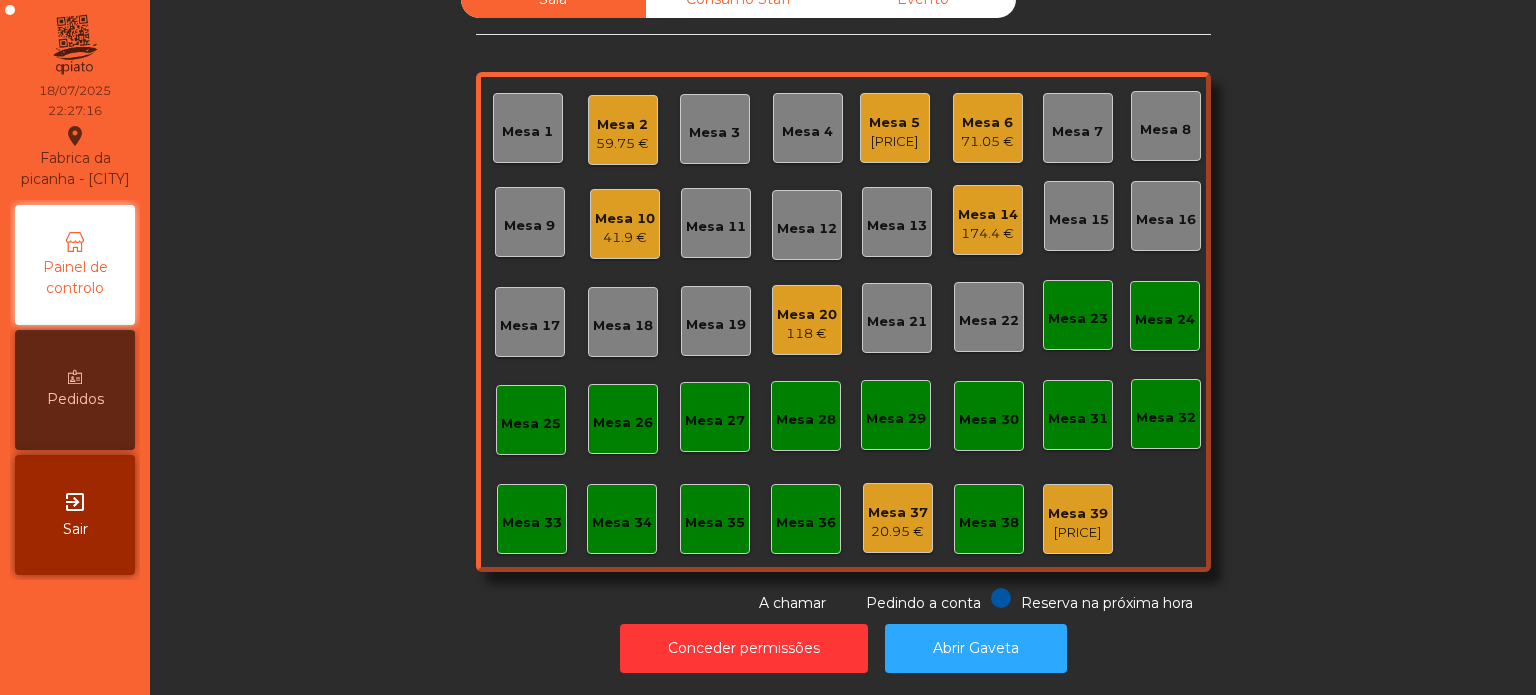 click on "Mesa 2   59.75 €" 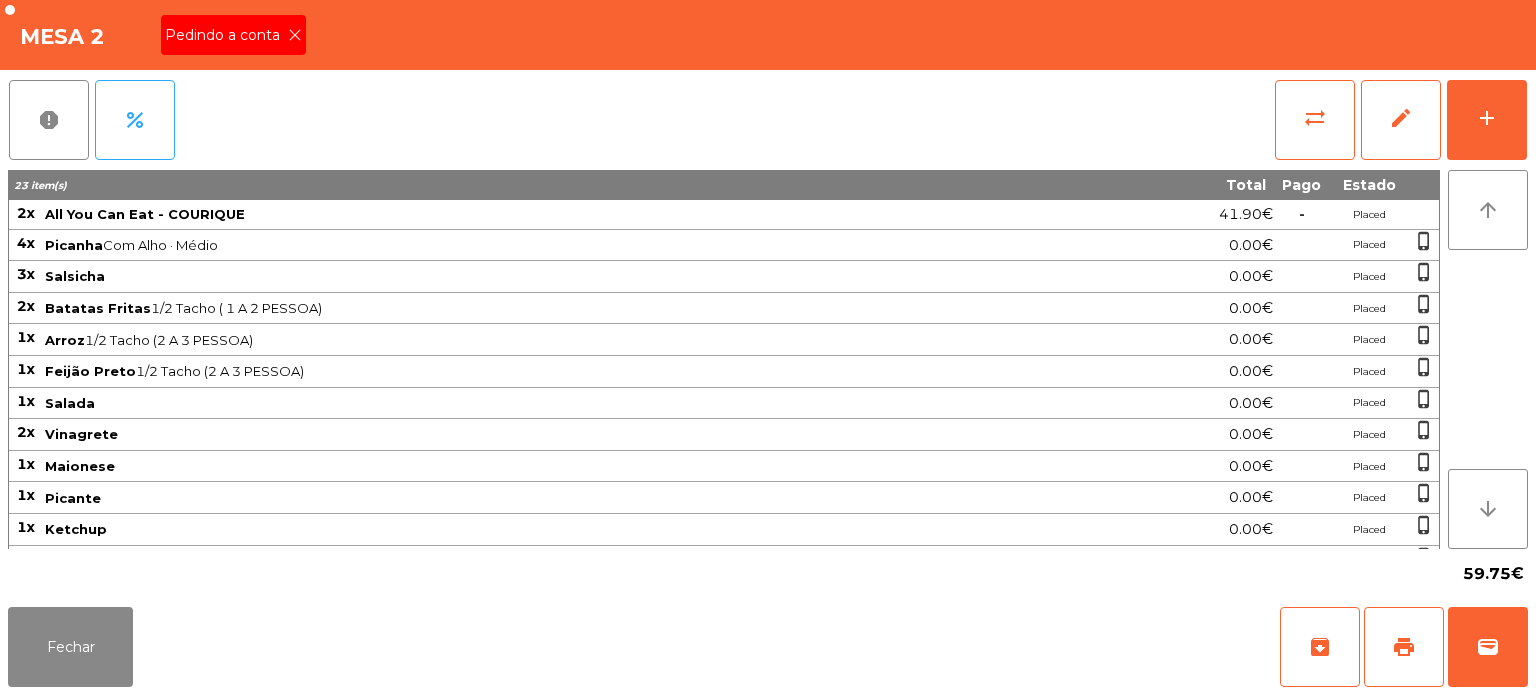 click 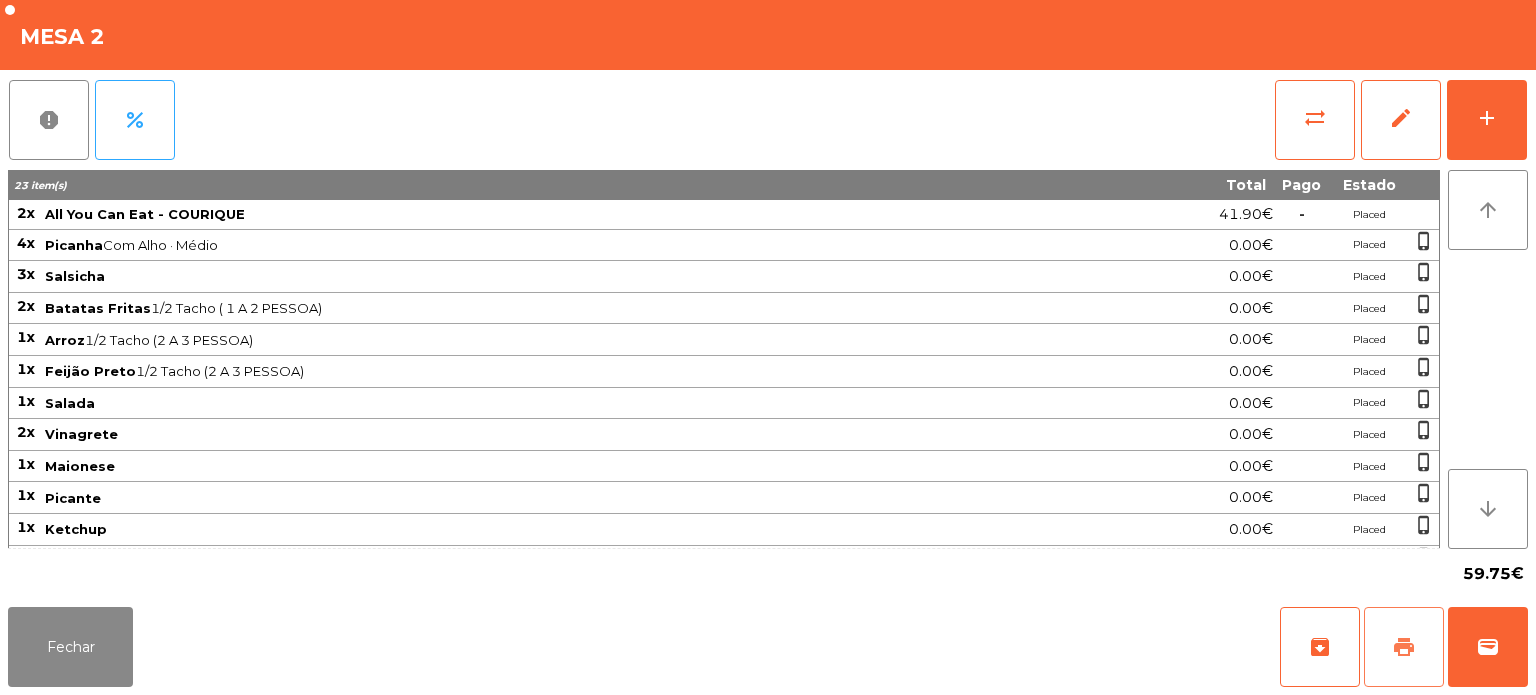 click on "print" 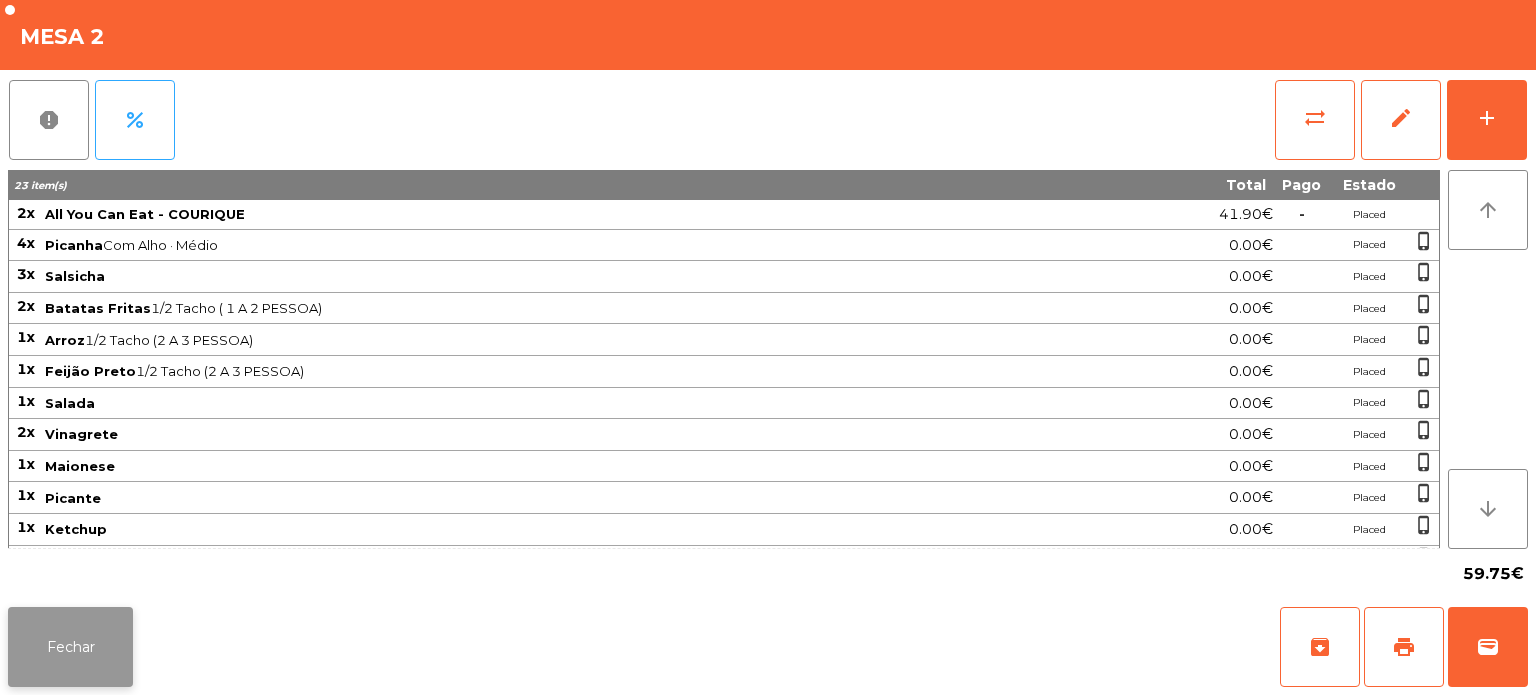 click on "Fechar" 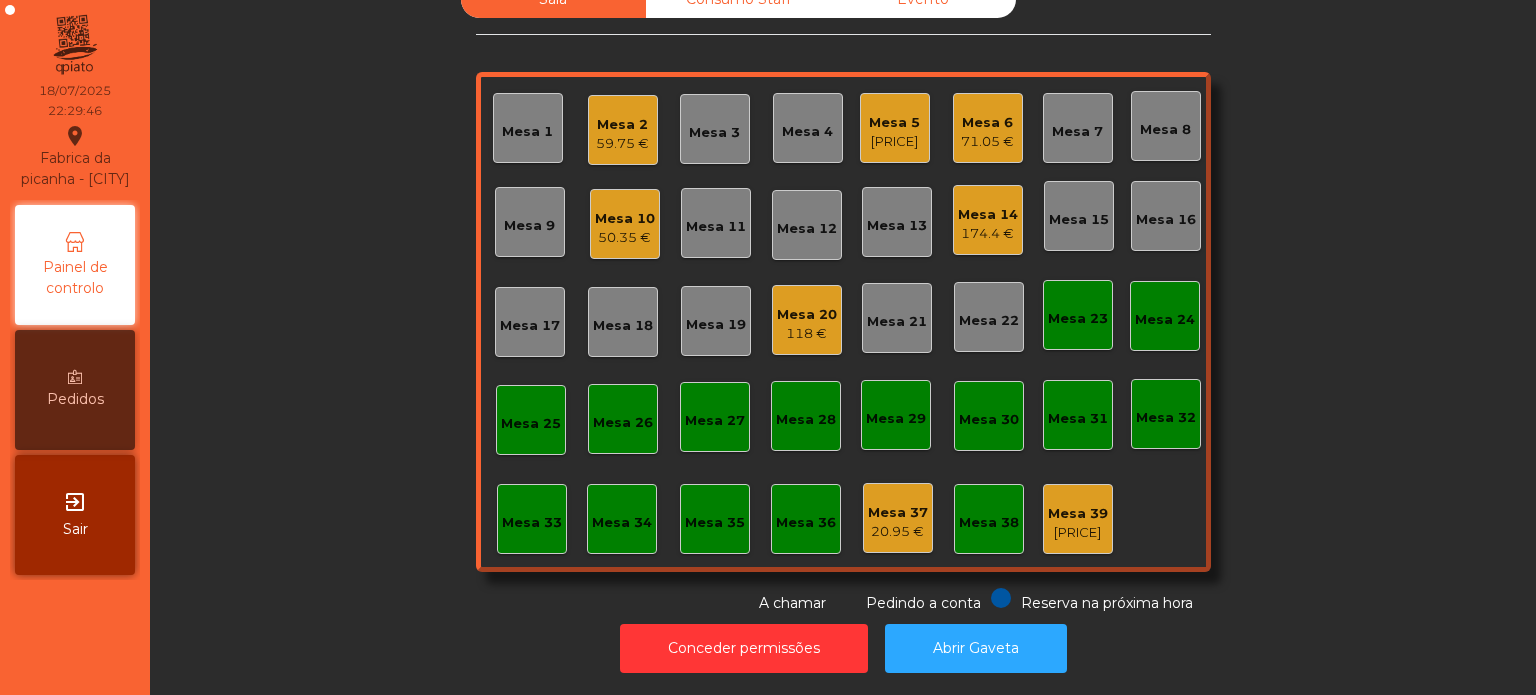 click on "Mesa 2" 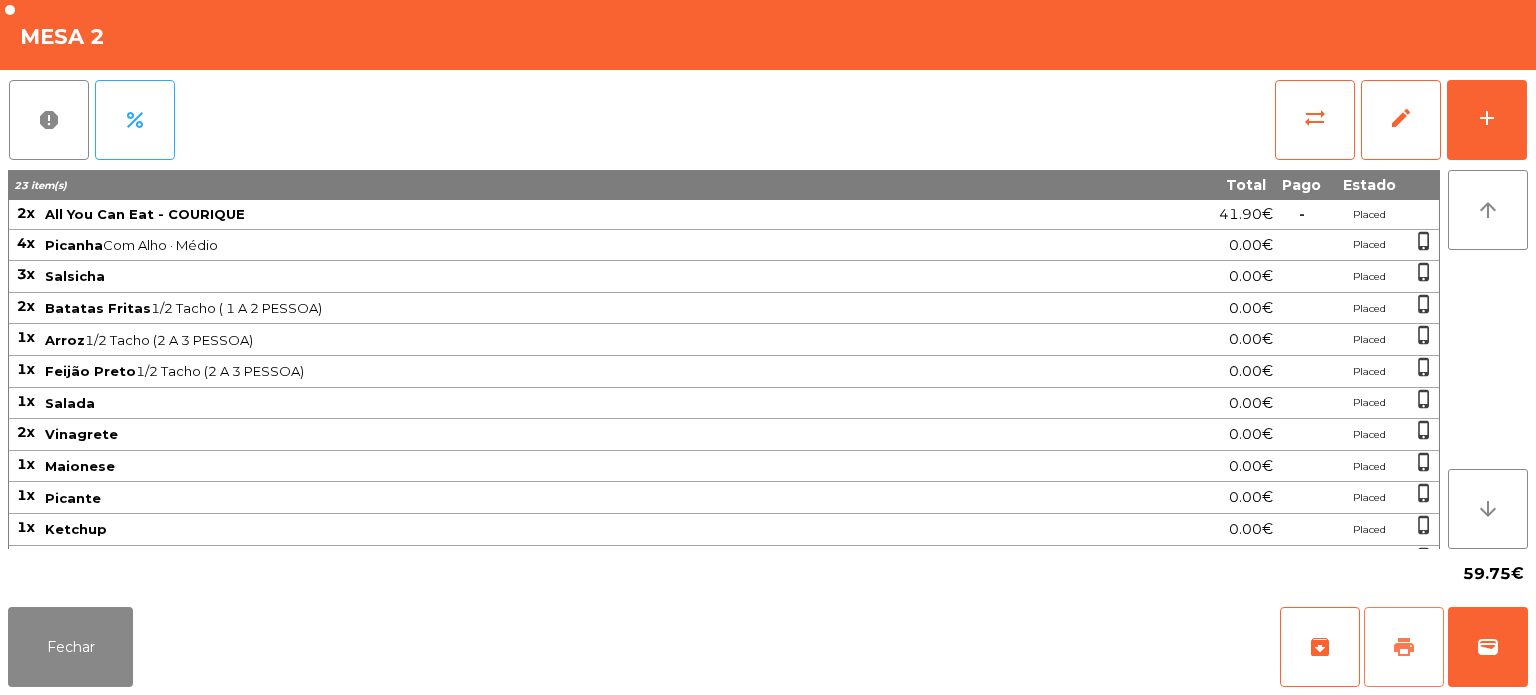 click on "print" 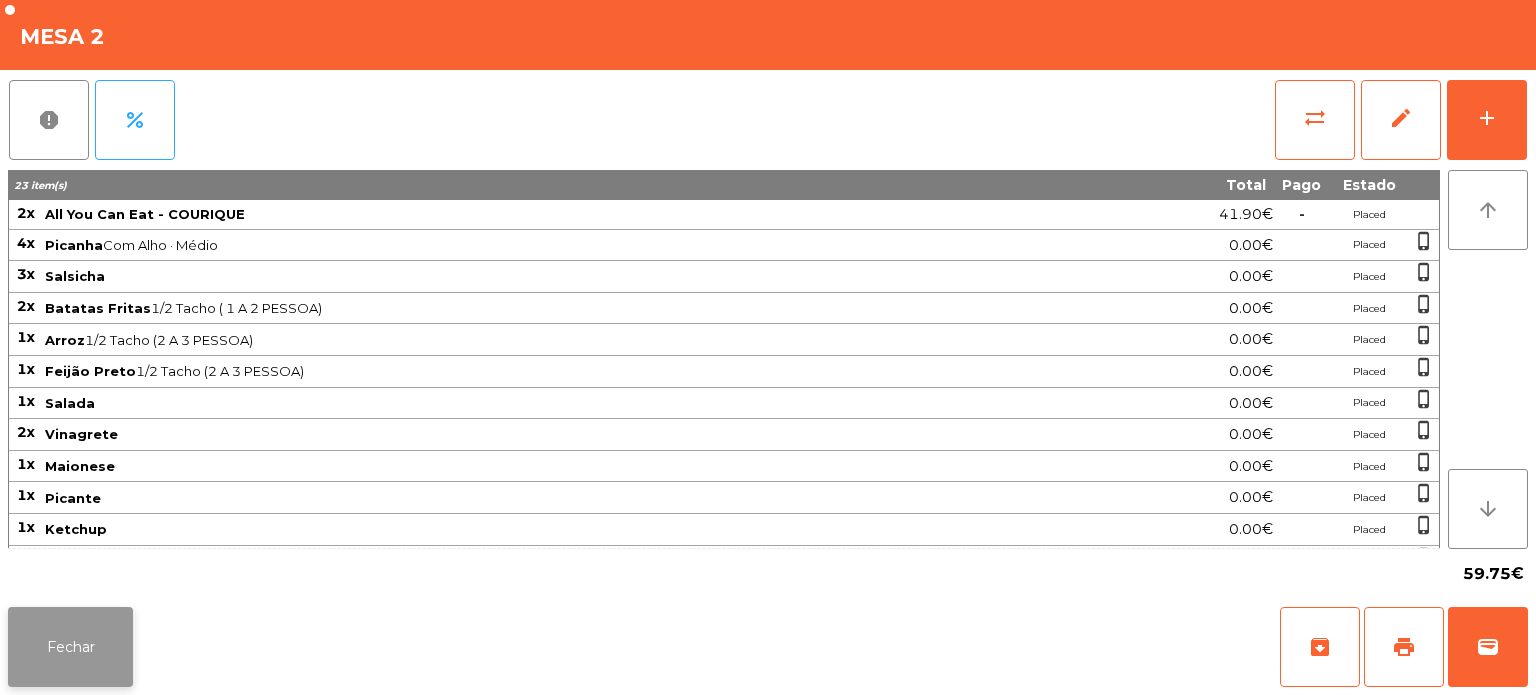 click on "Fechar" 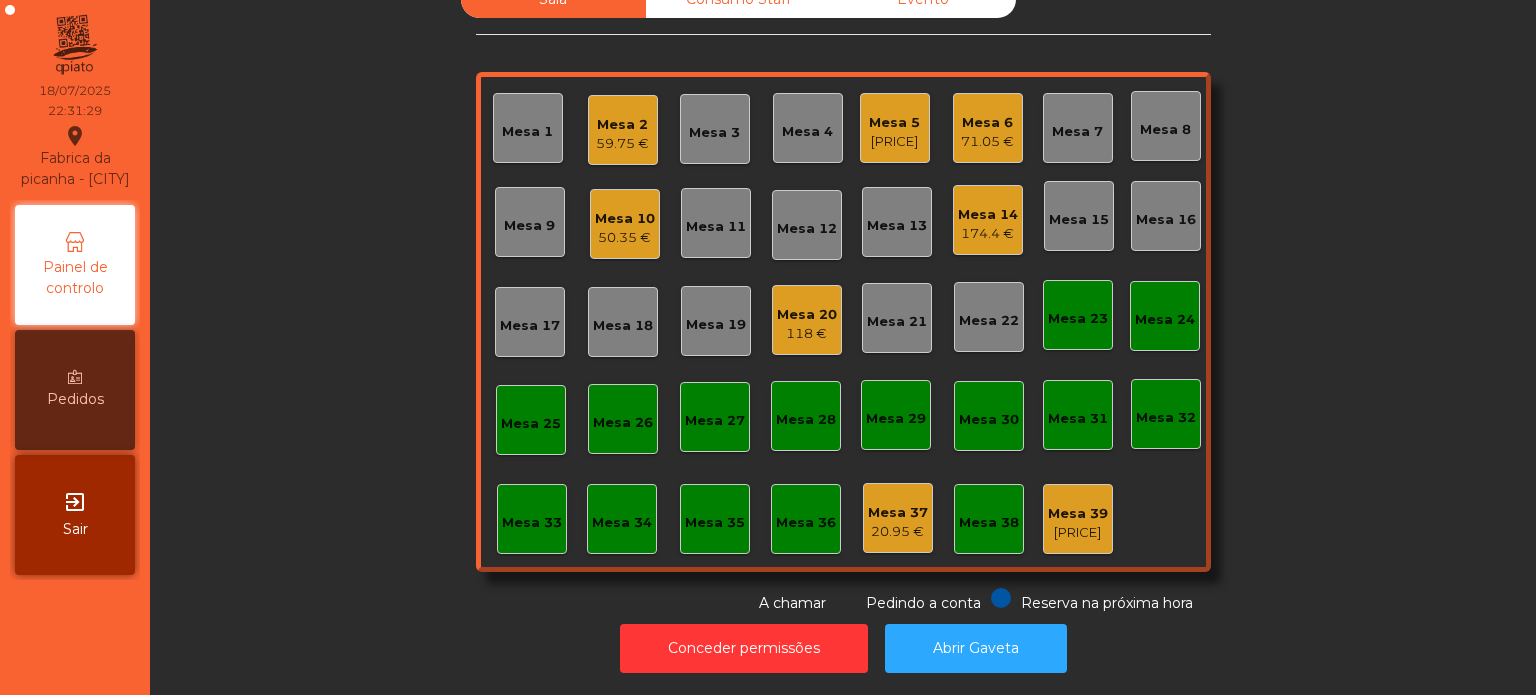 click on "[PRICE]" 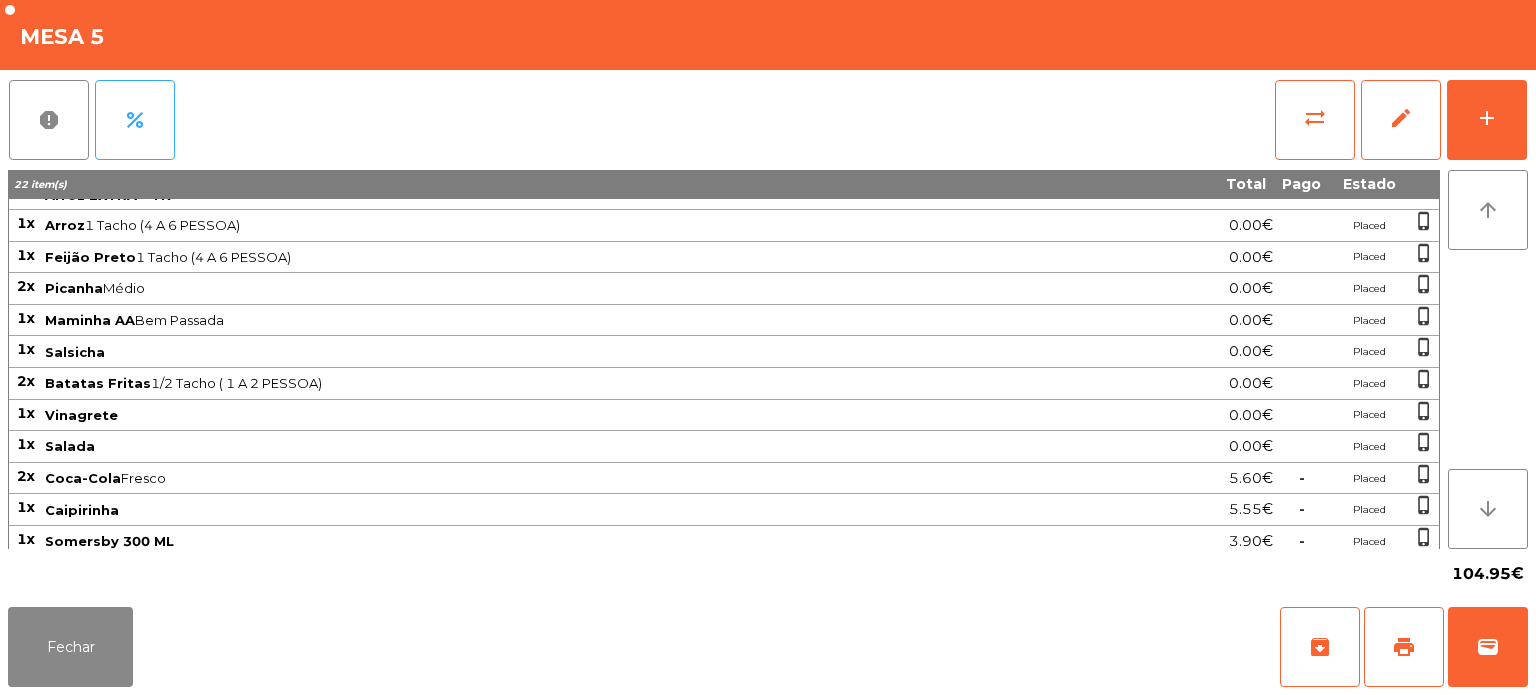 scroll, scrollTop: 0, scrollLeft: 0, axis: both 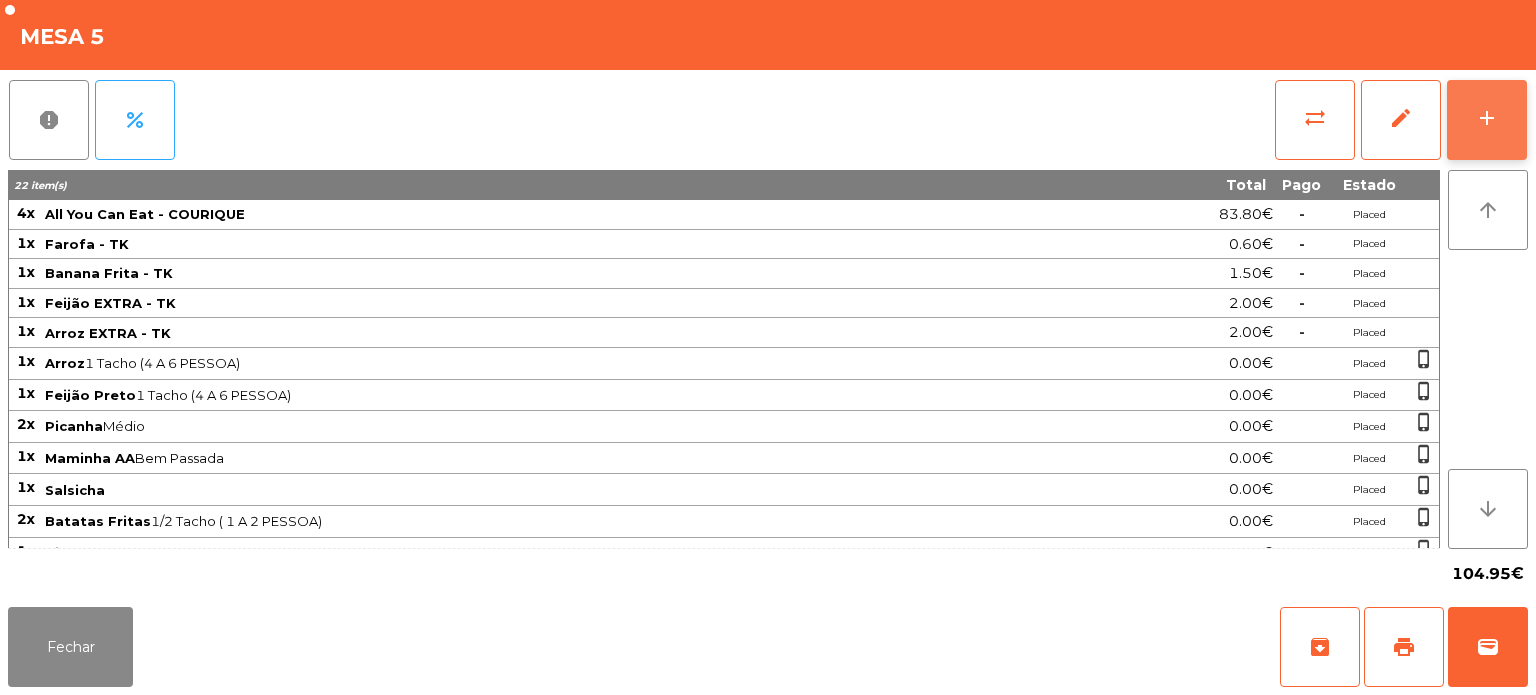 click on "add" 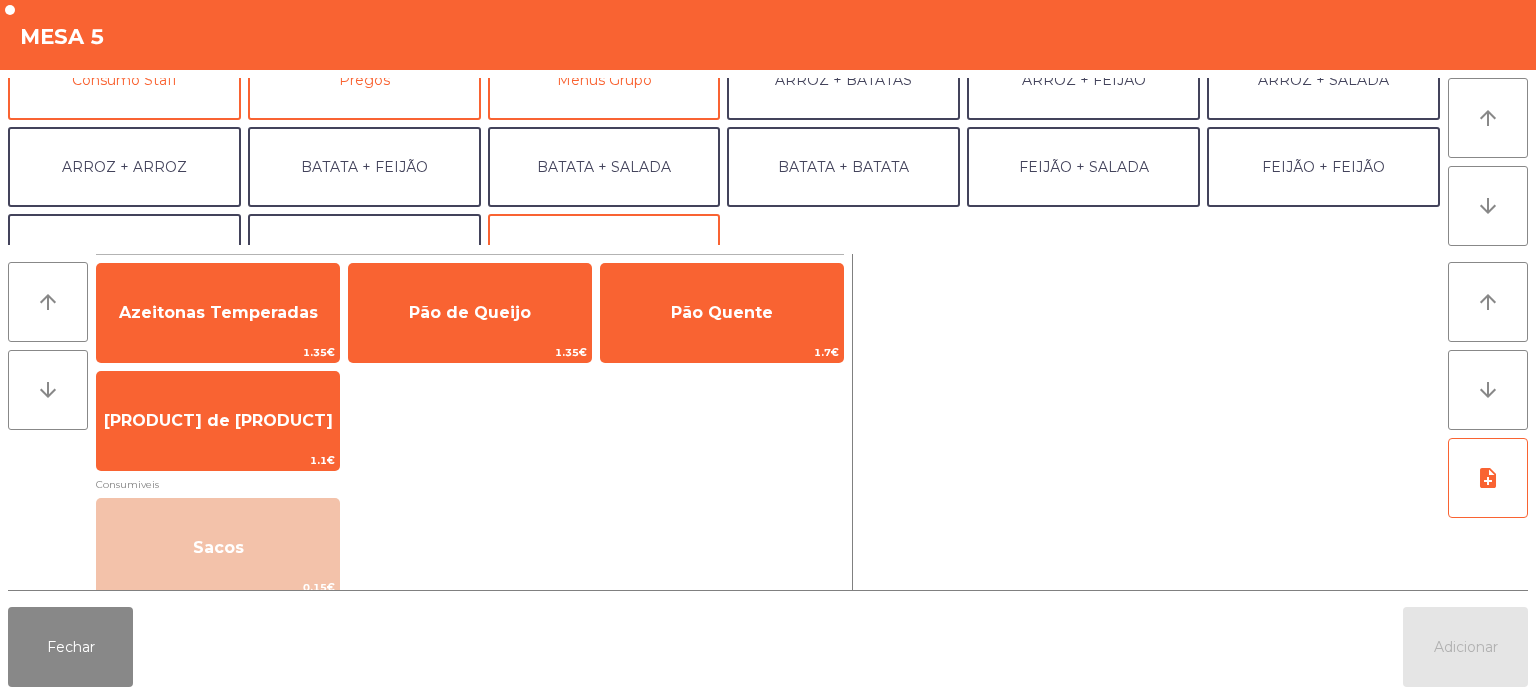 scroll, scrollTop: 260, scrollLeft: 0, axis: vertical 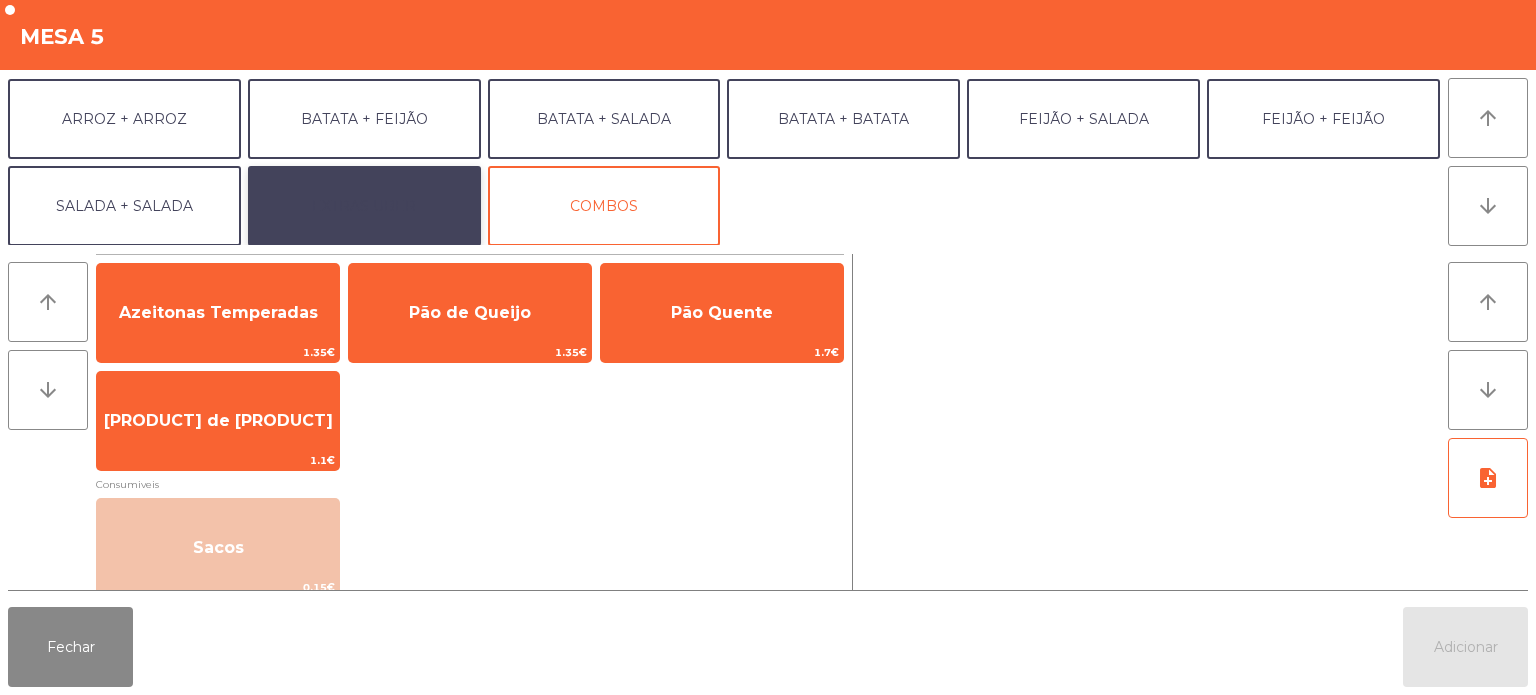 click on "EXTRAS UBER" 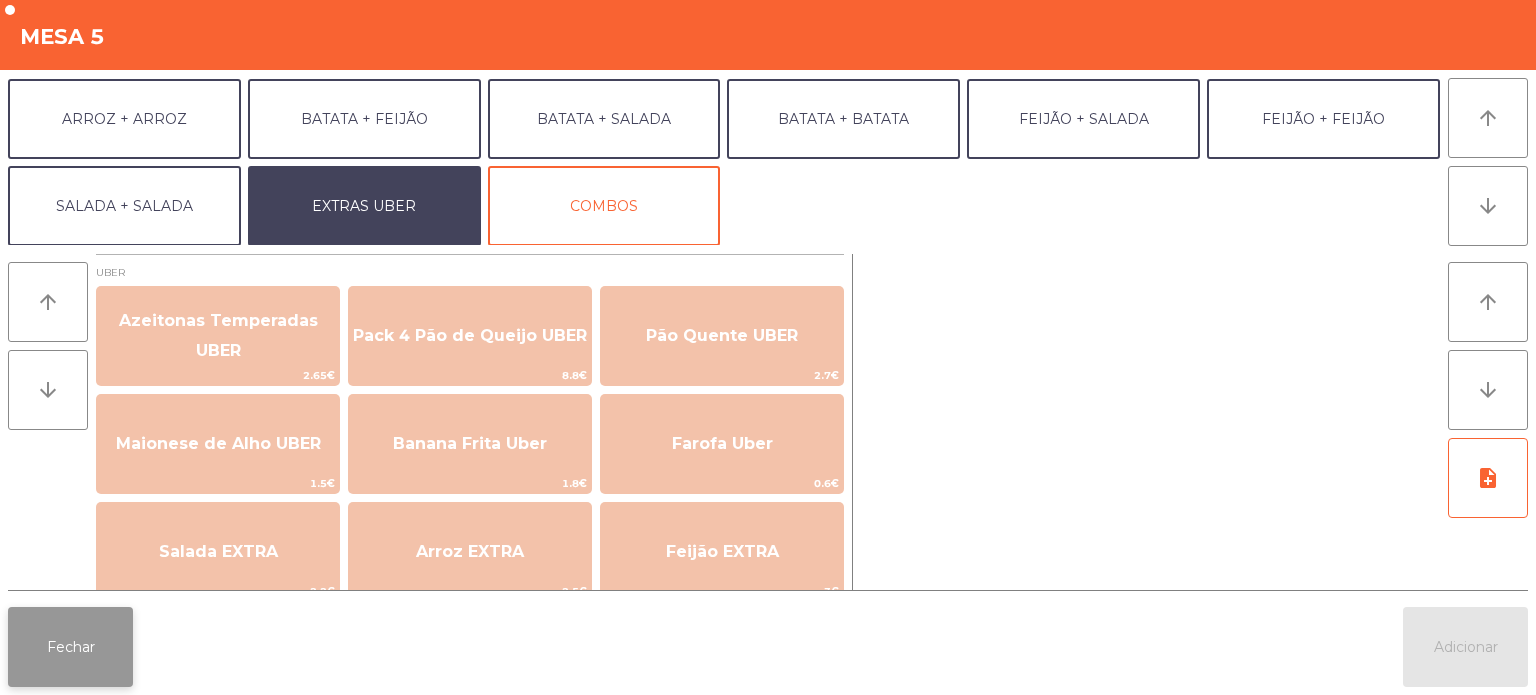 click on "Fechar" 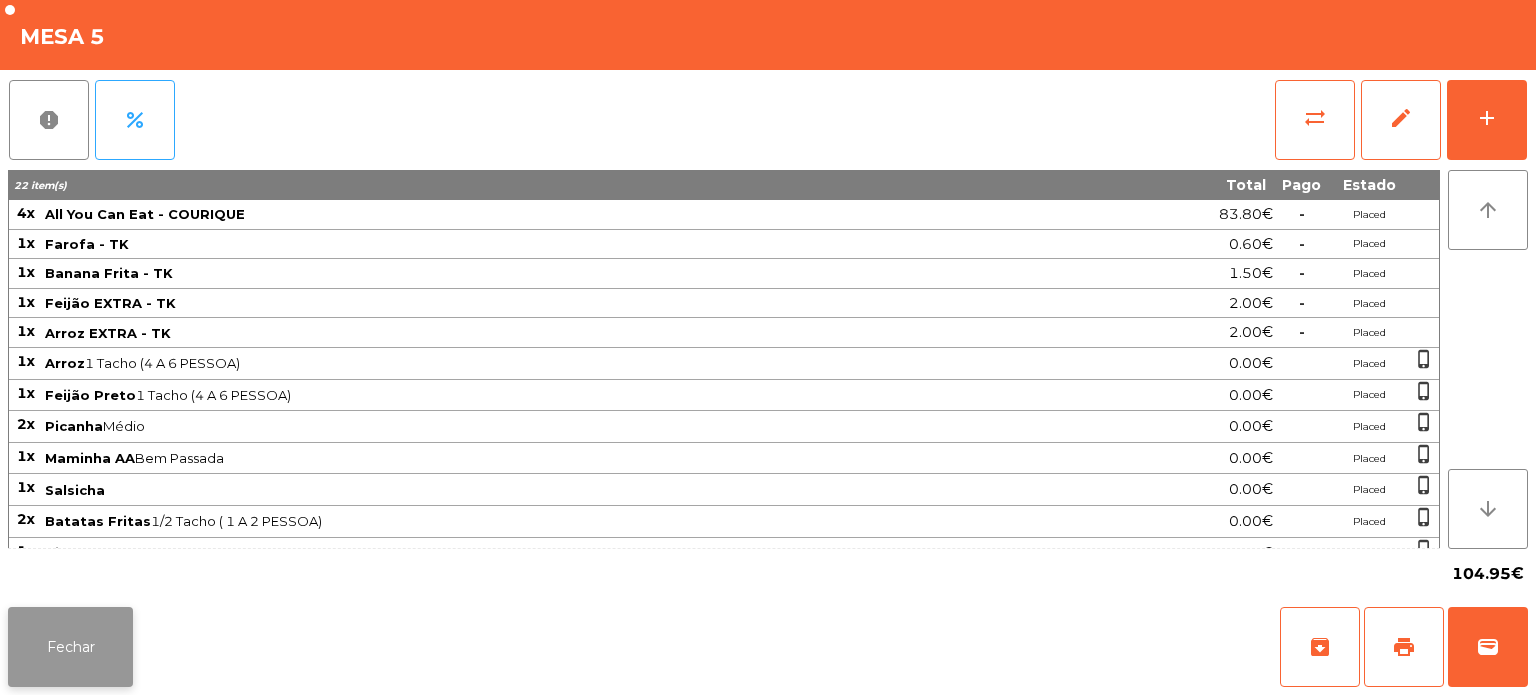 click on "Fechar" 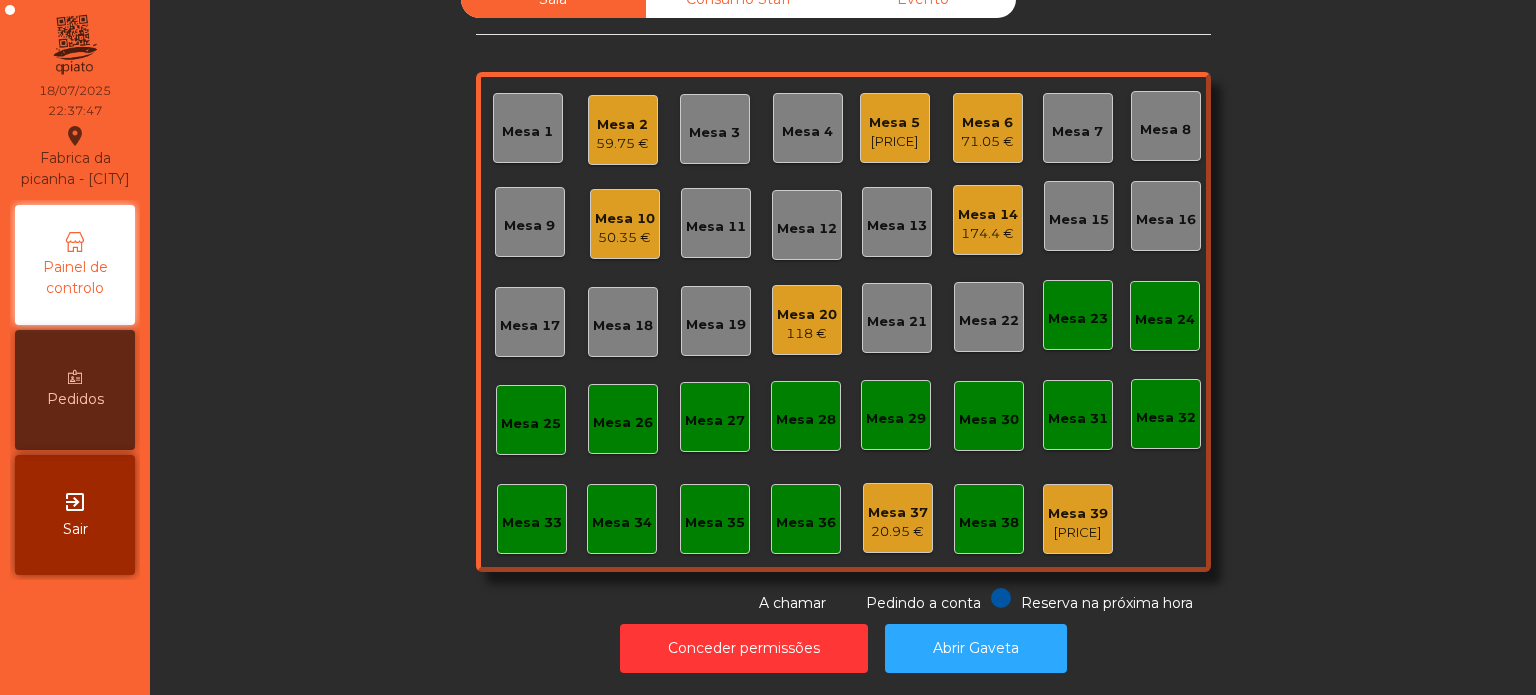 click on "Mesa 5" 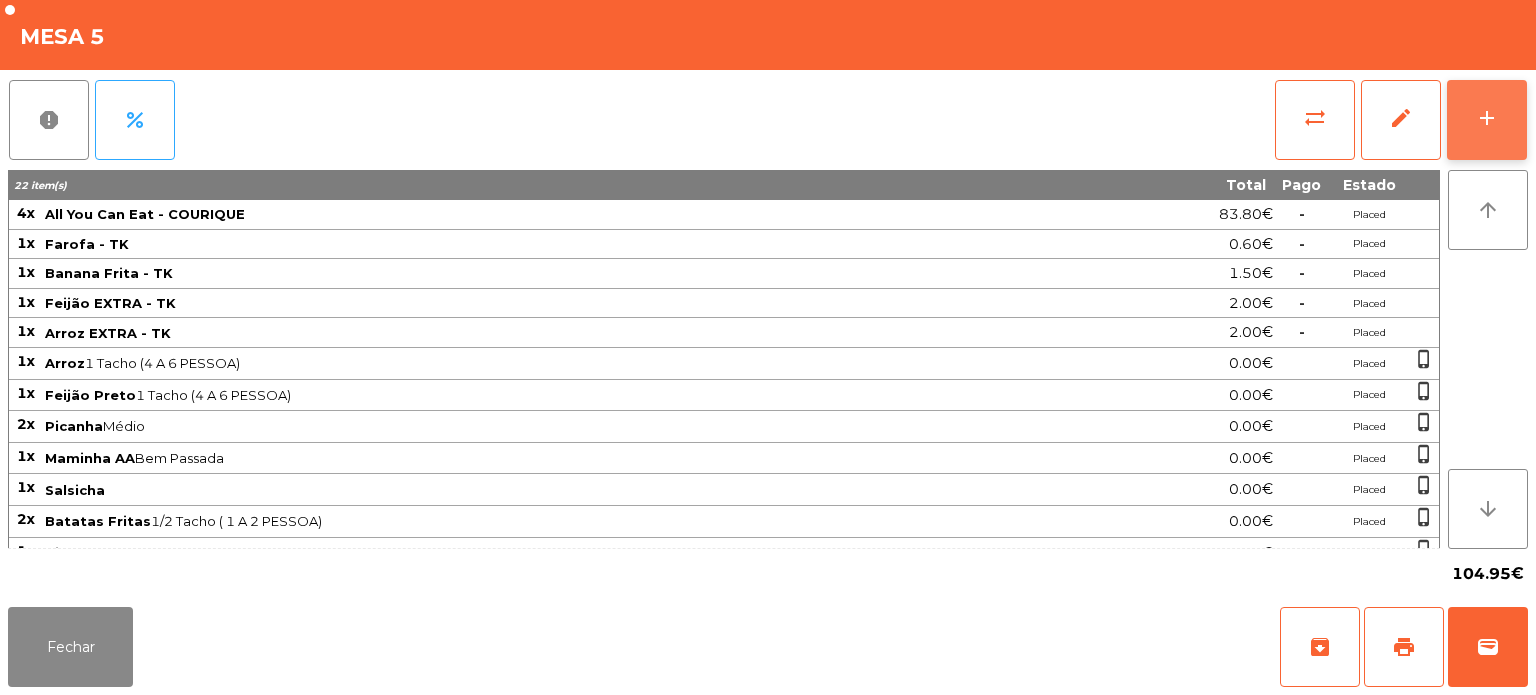 click on "add" 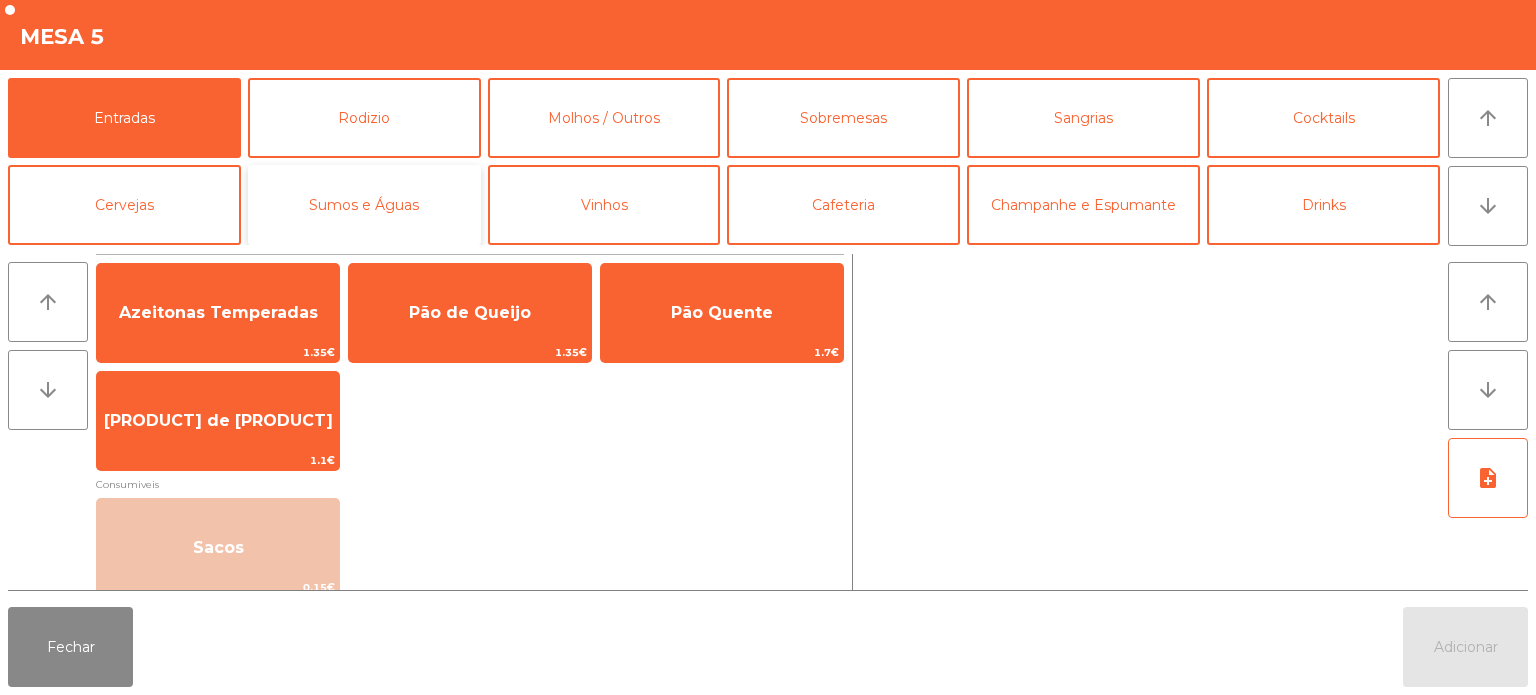 click on "Sumos e Águas" 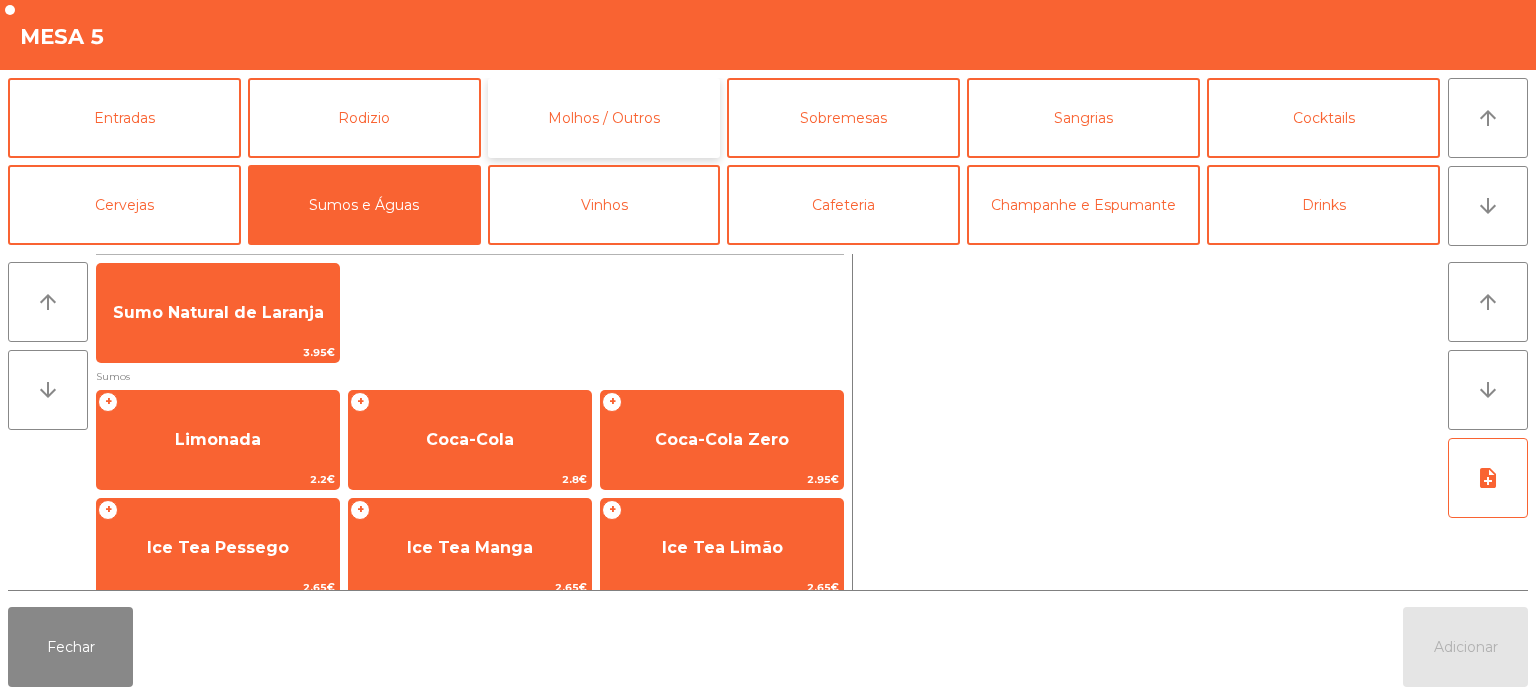 click on "Molhos / Outros" 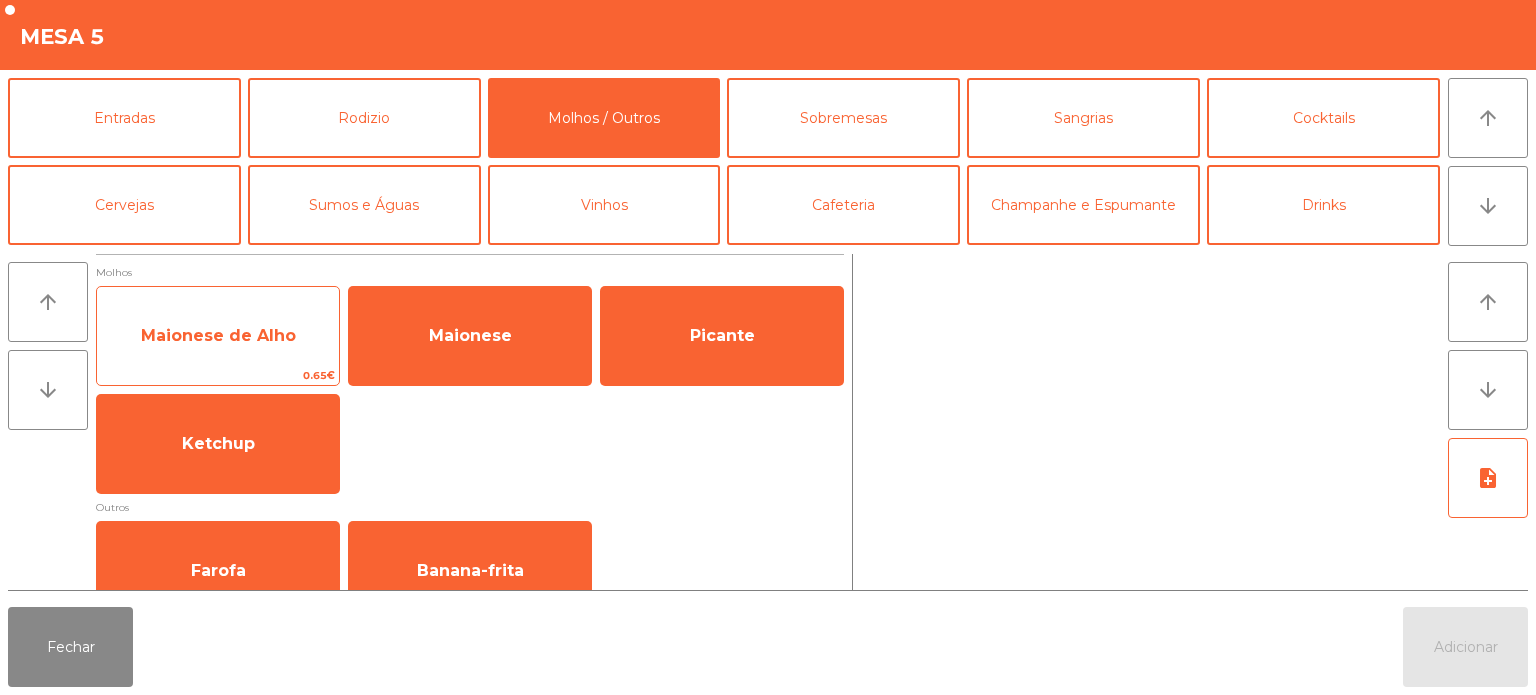click on "Maionese de Alho" 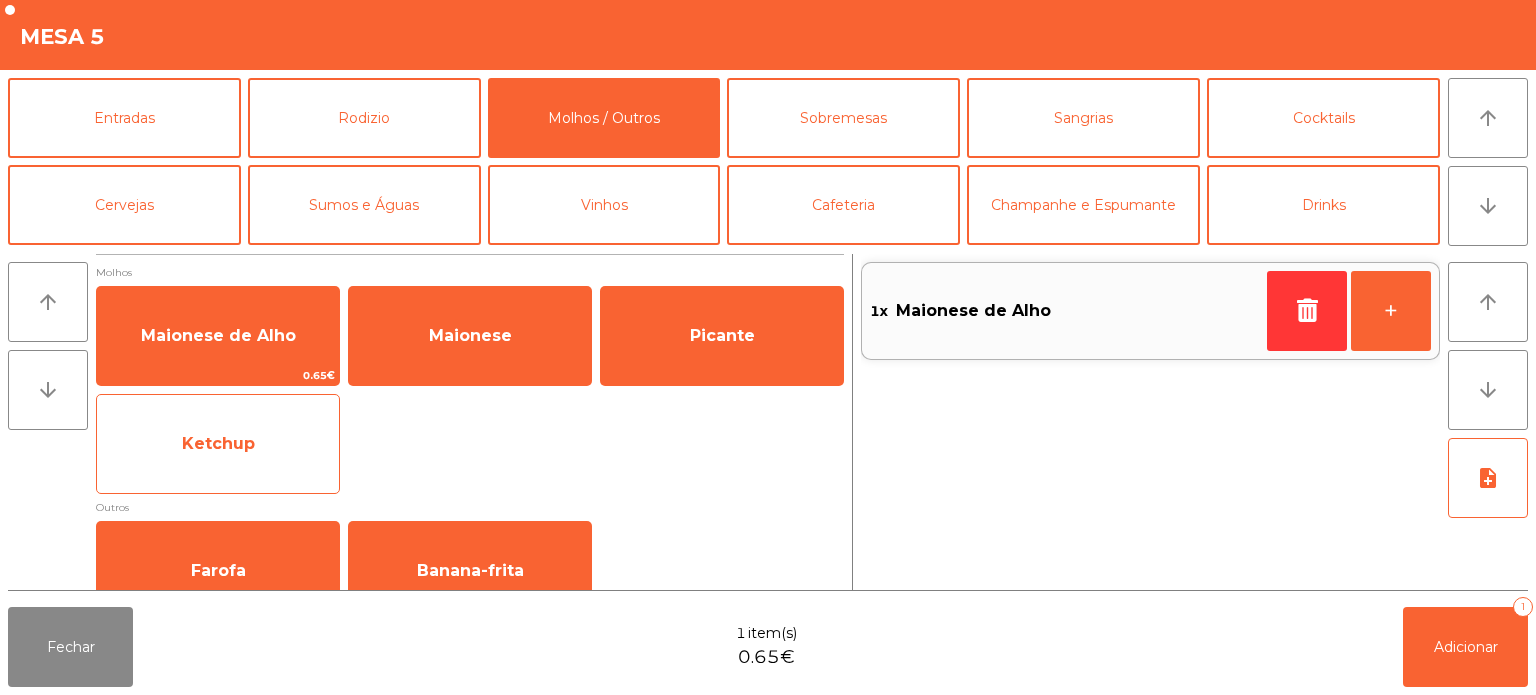 click on "Ketchup" 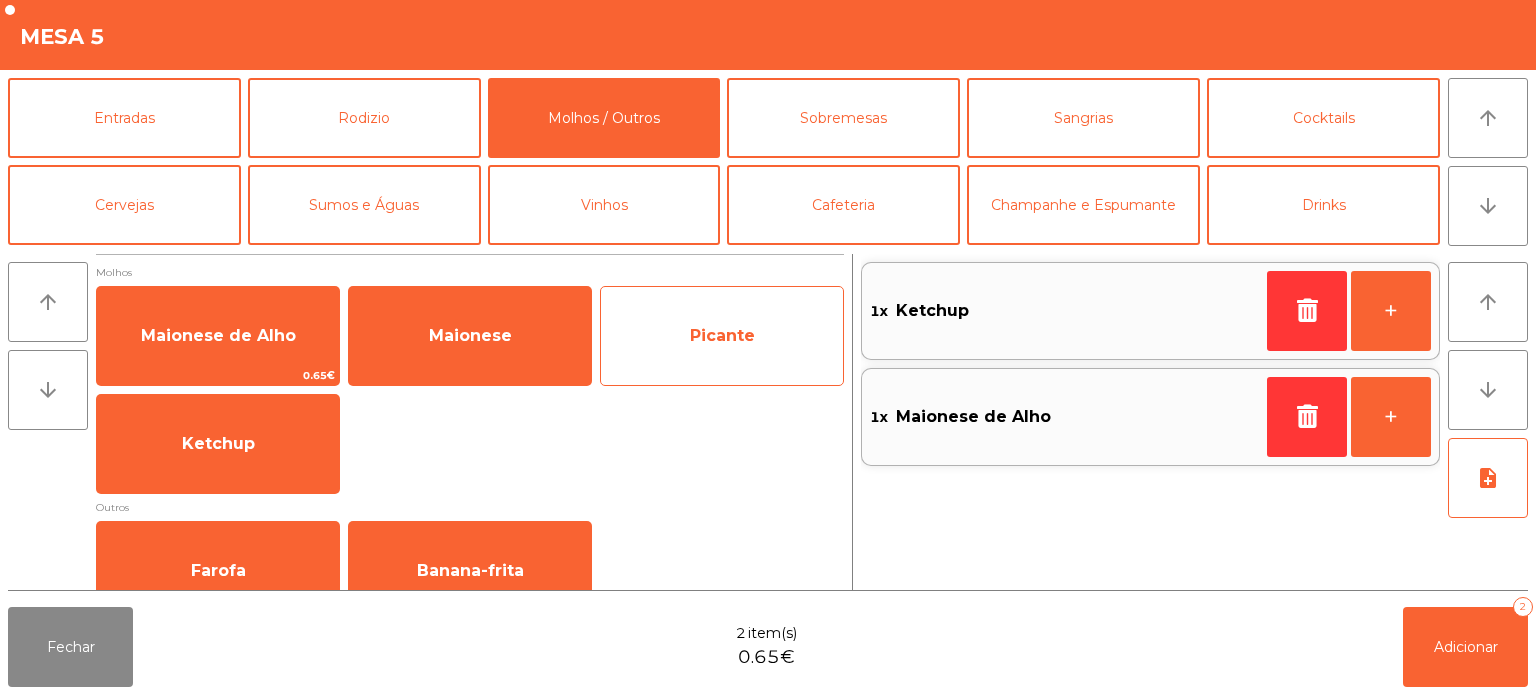 click on "Picante" 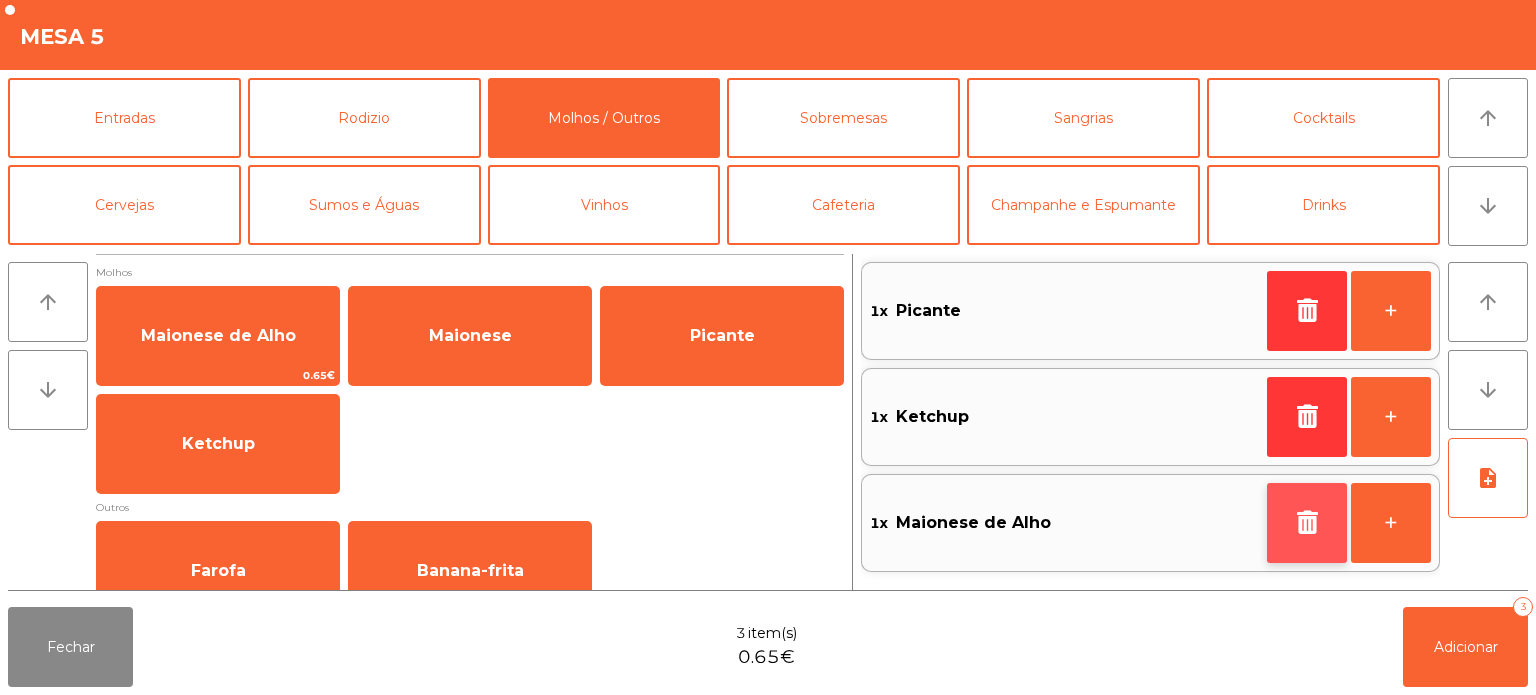 click 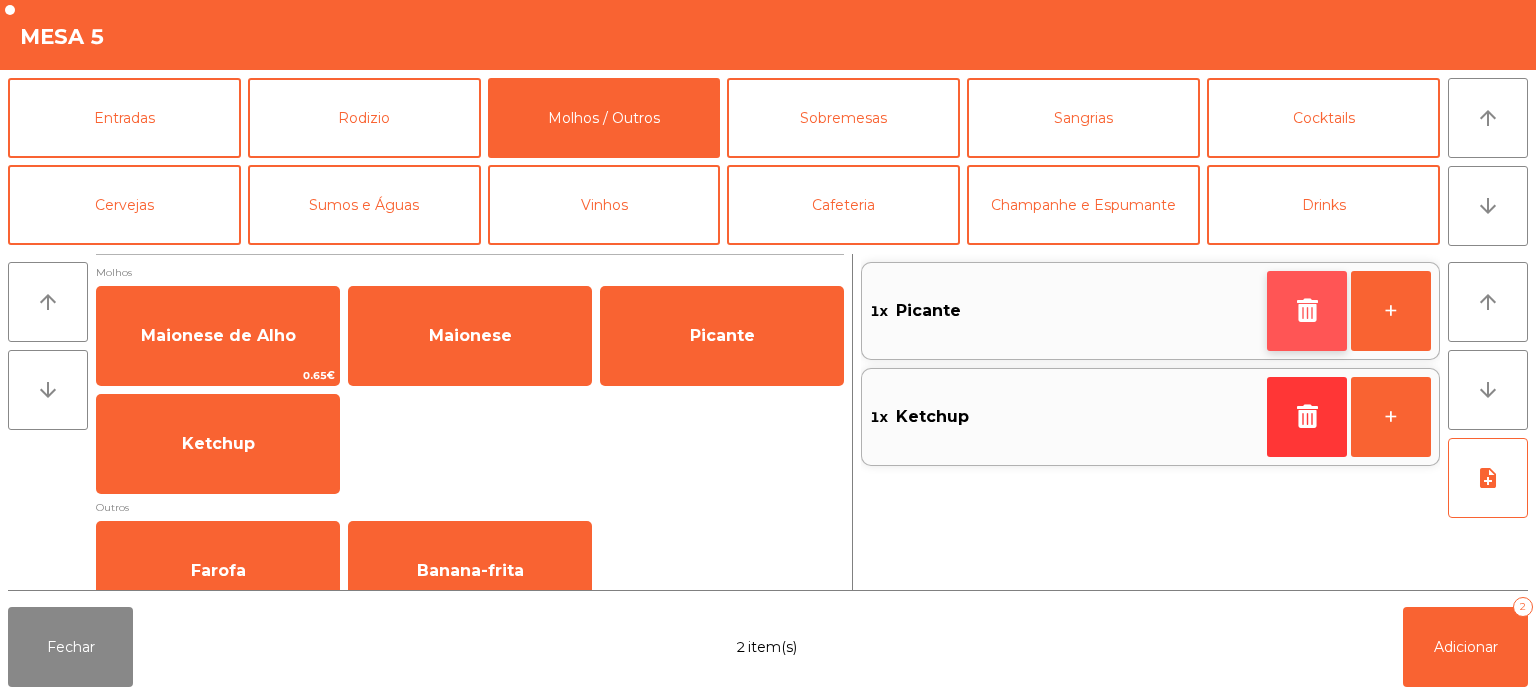click 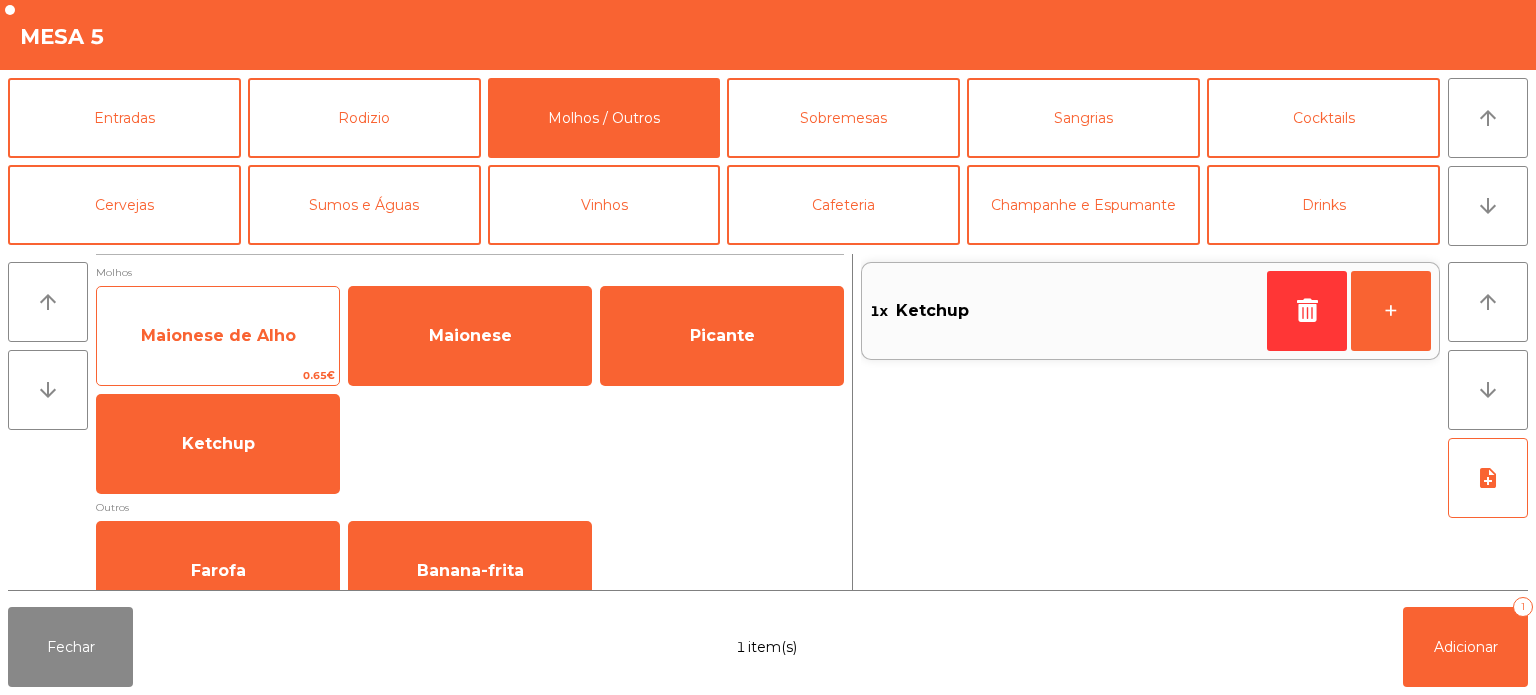 click on "Maionese de Alho" 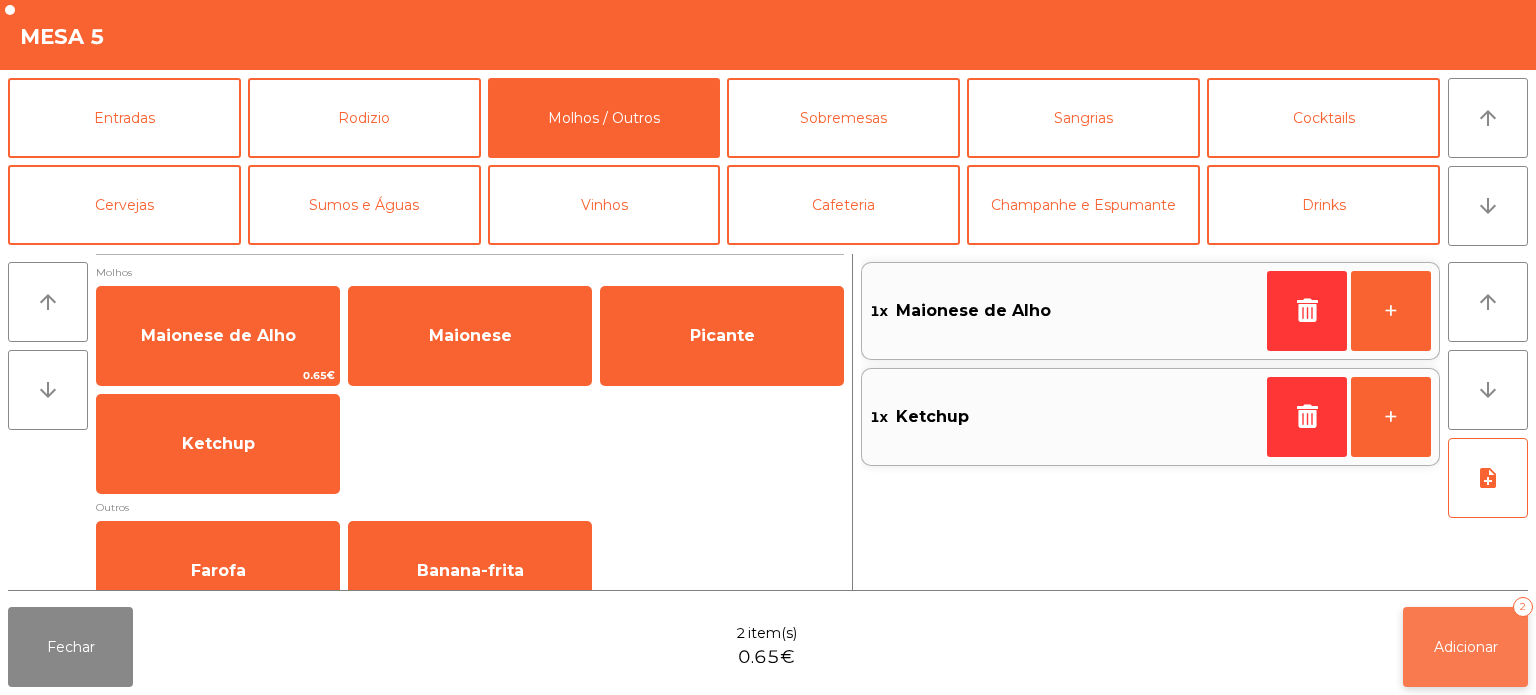 click on "Adicionar   2" 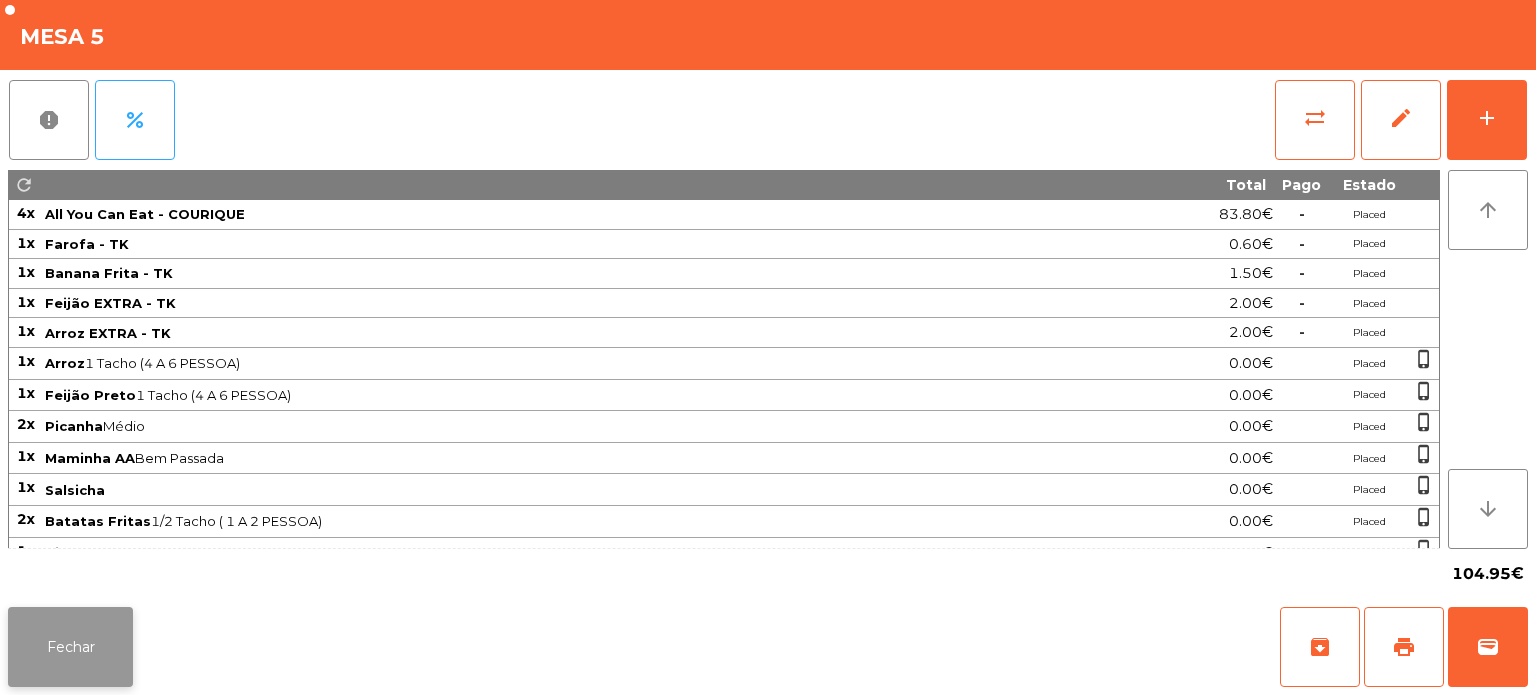 click on "Fechar" 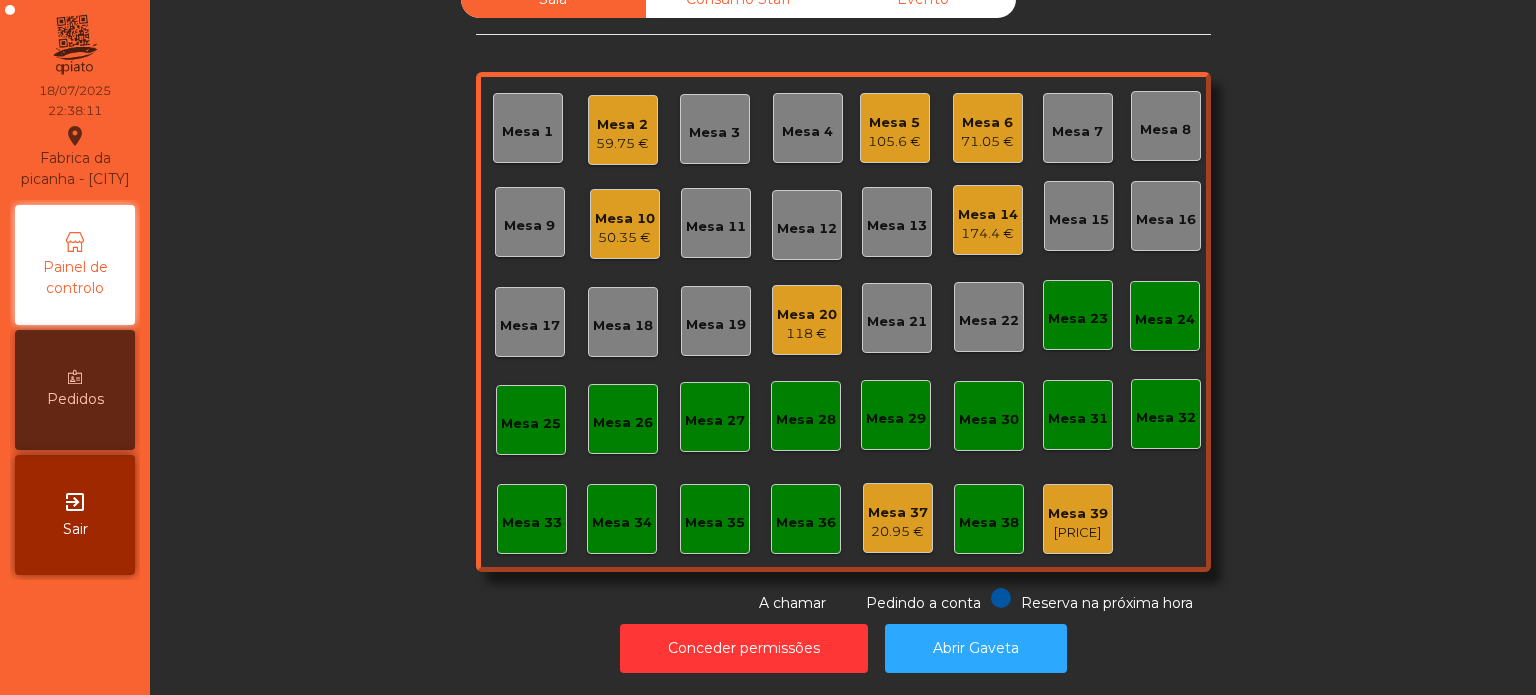 click on "118 €" 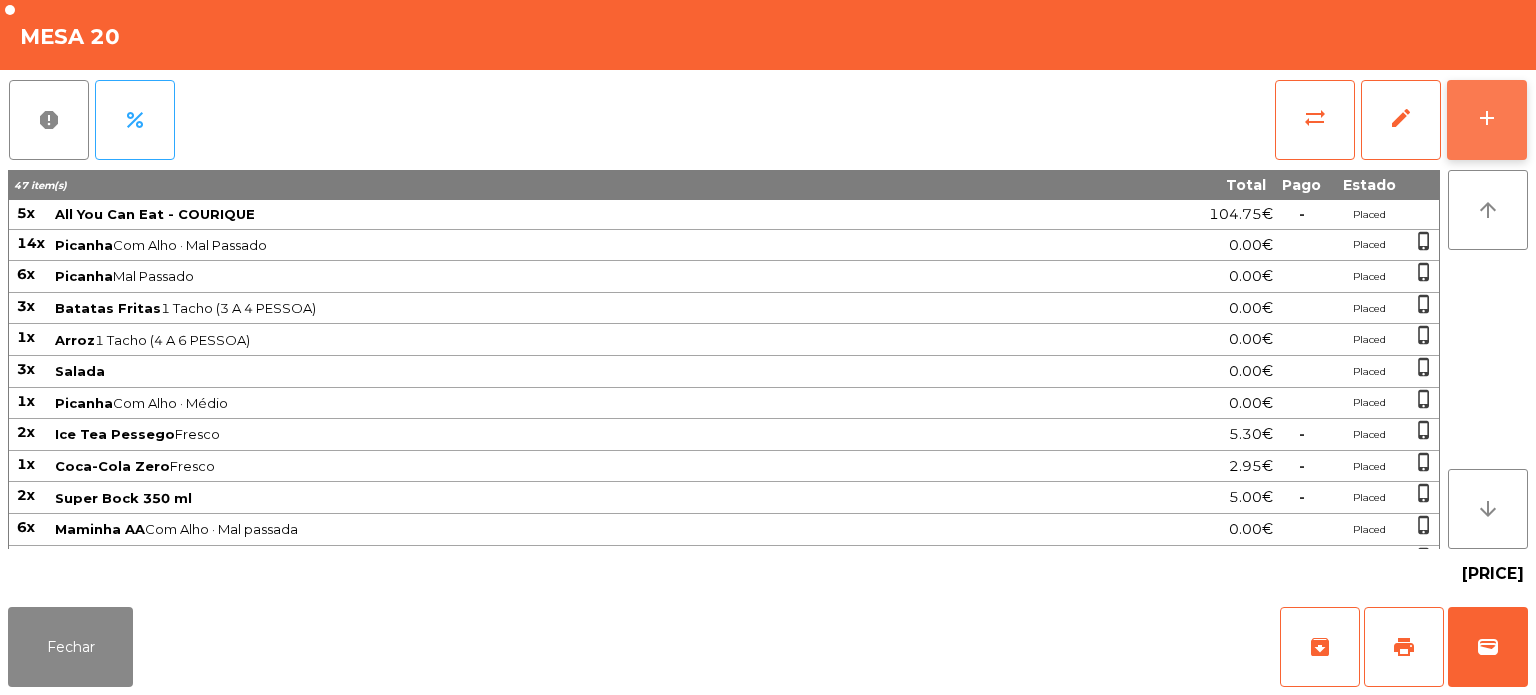 click on "add" 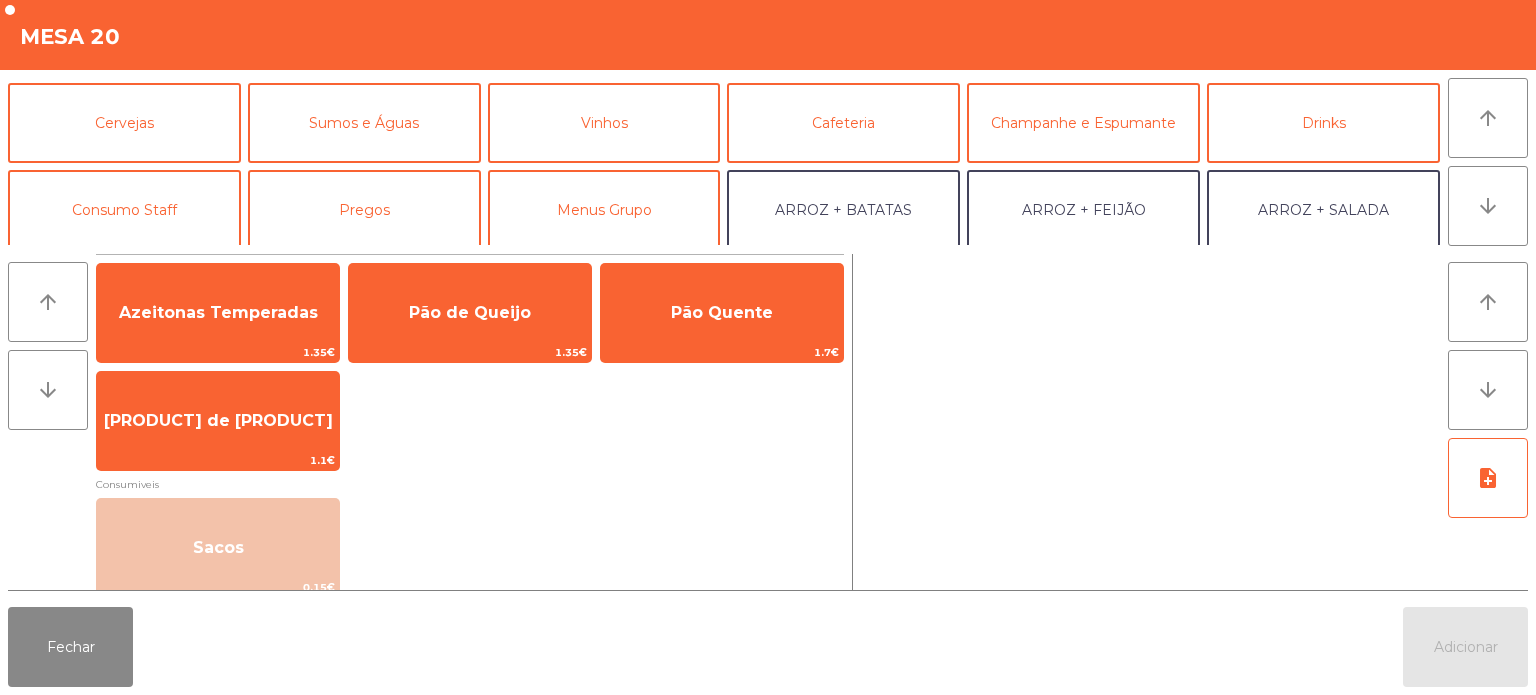 scroll, scrollTop: 0, scrollLeft: 0, axis: both 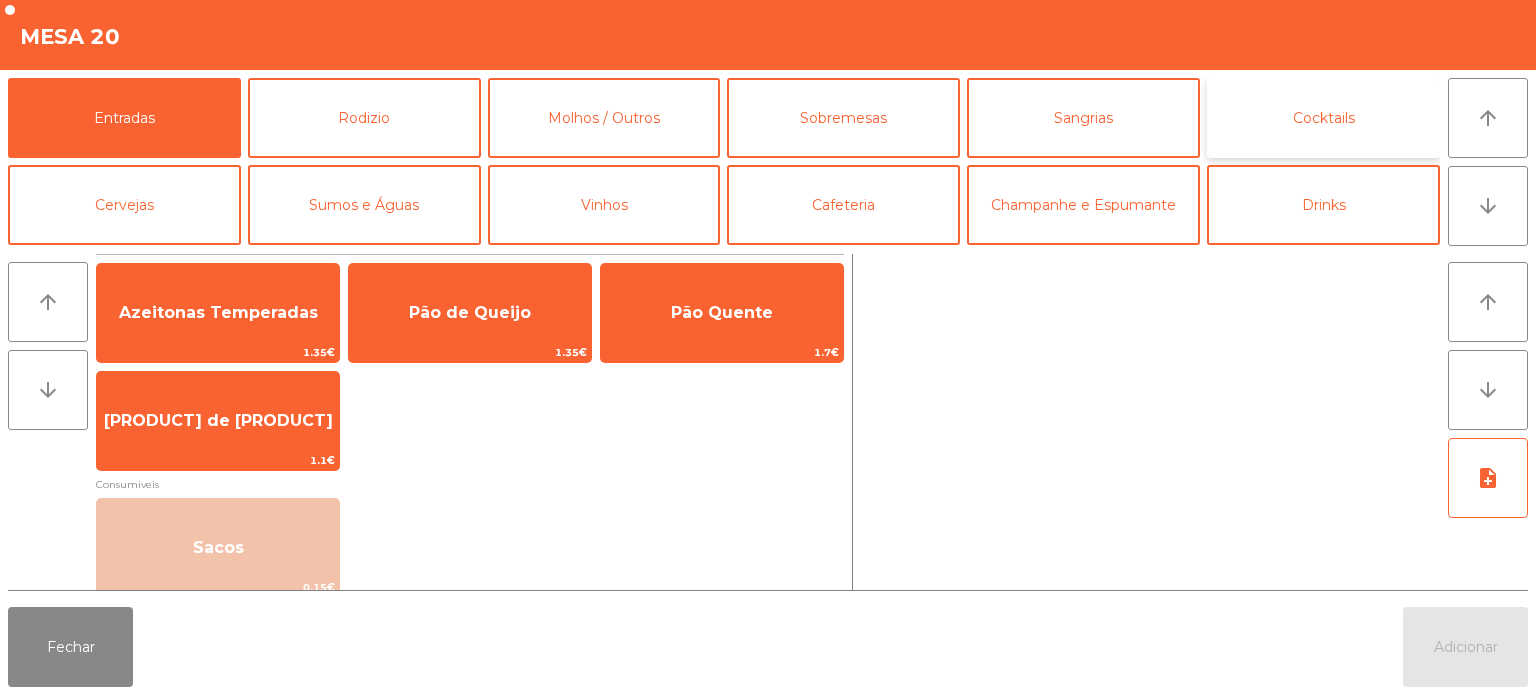 click on "Cocktails" 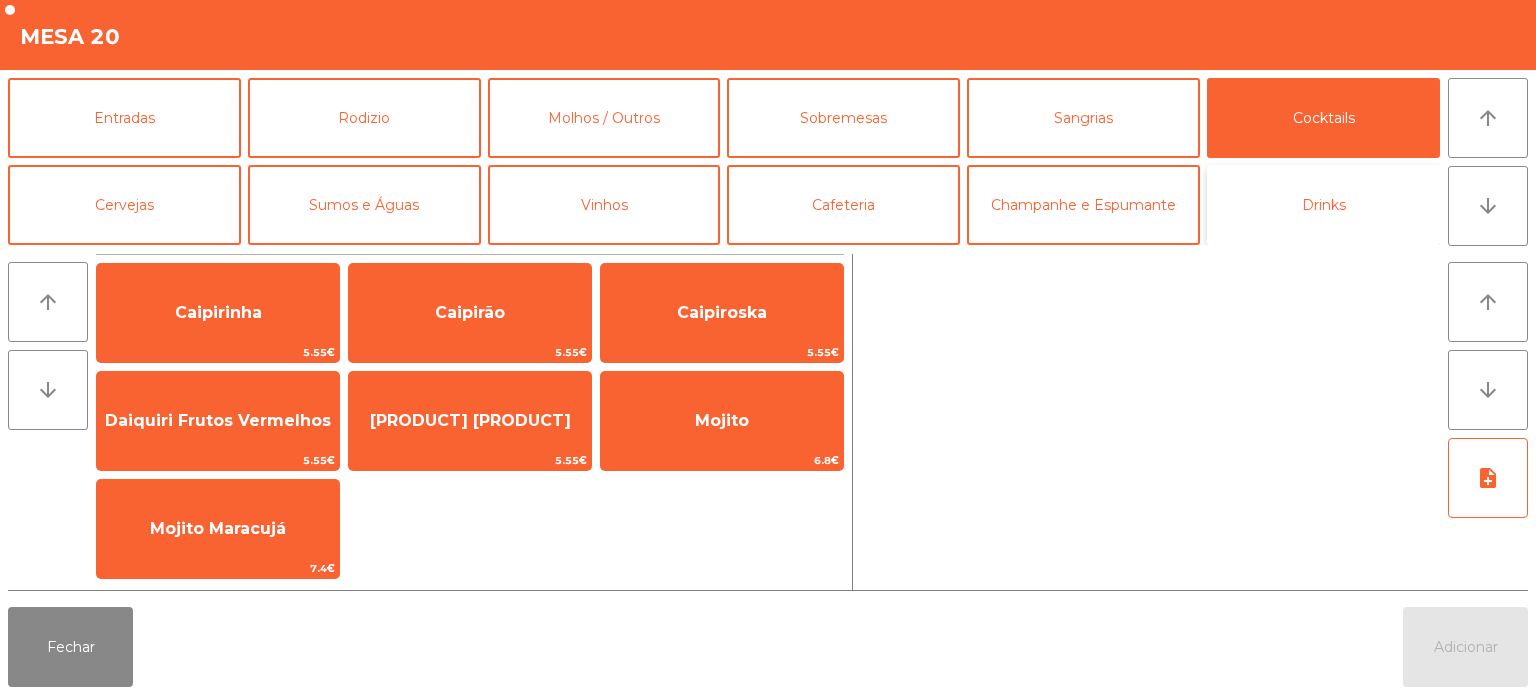 click on "Drinks" 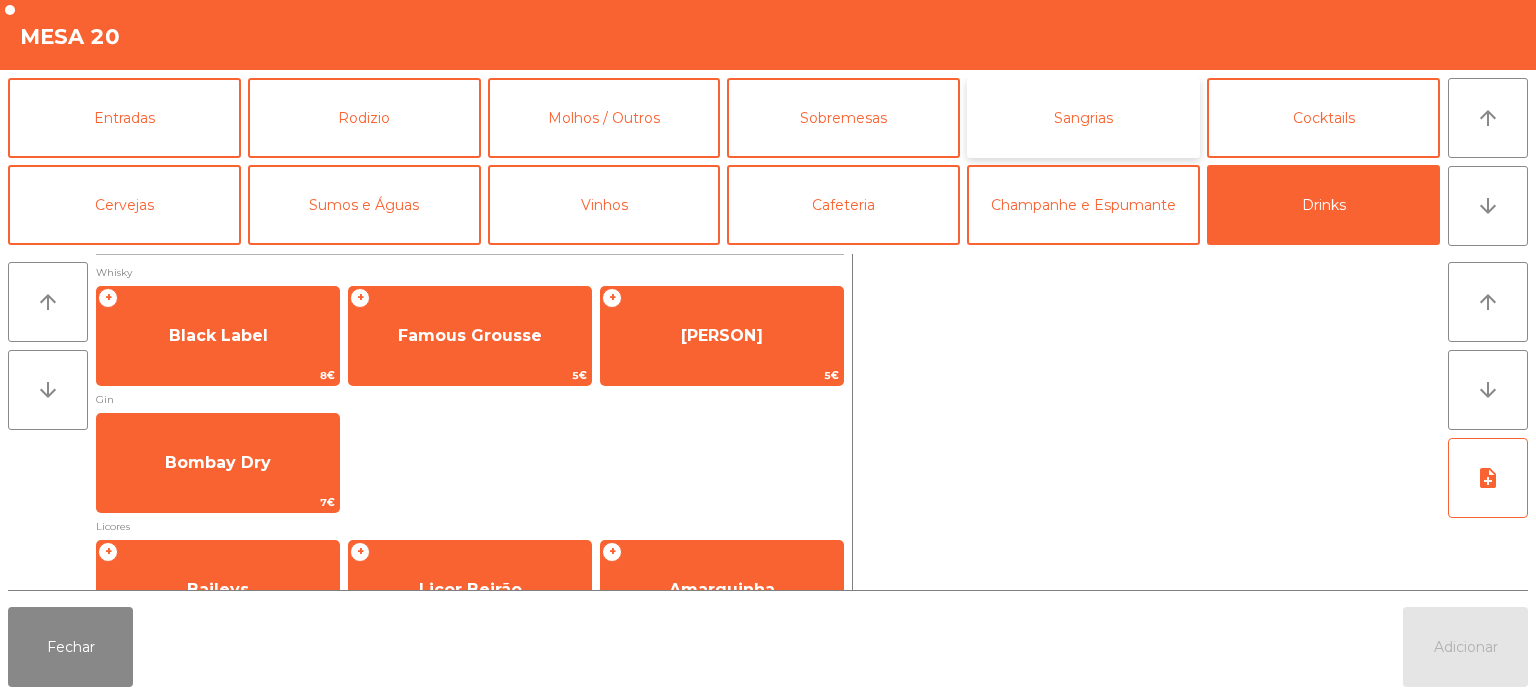 click on "Sangrias" 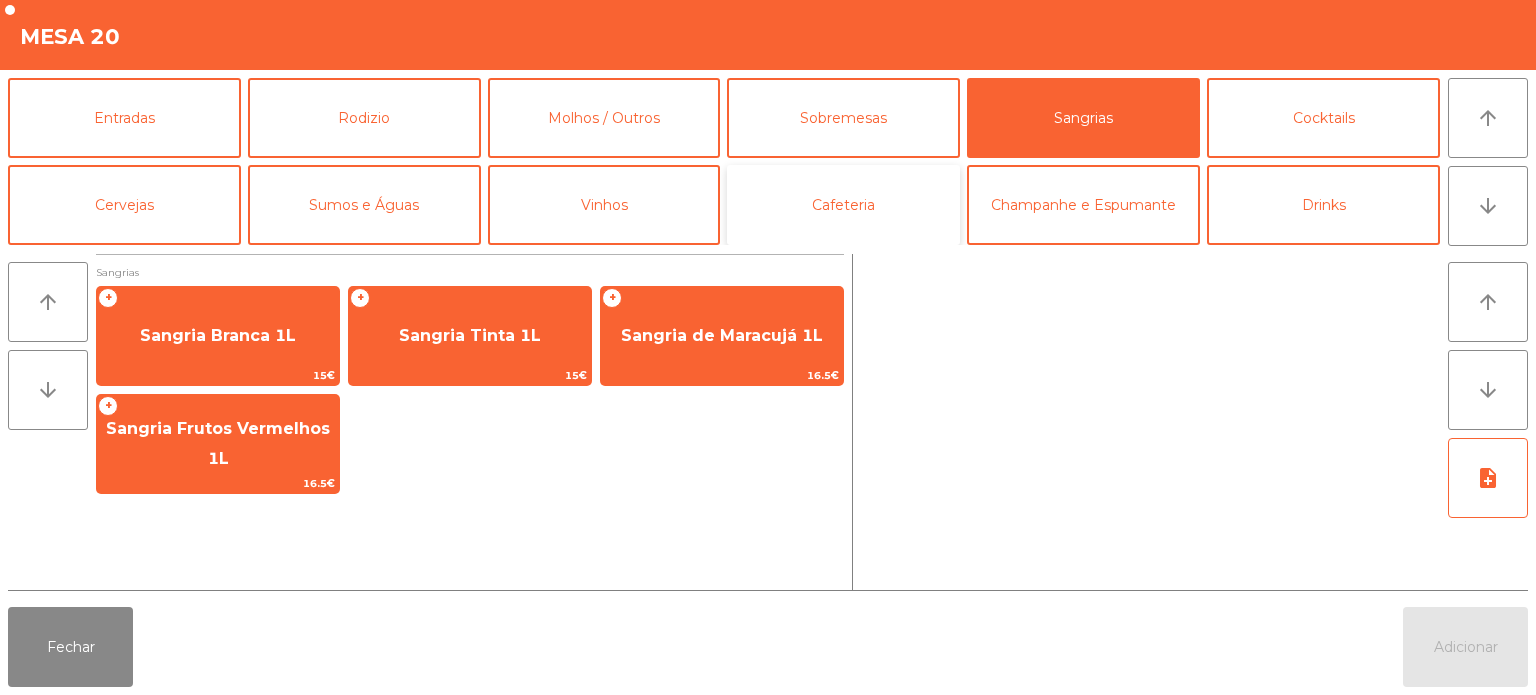 click on "Cafeteria" 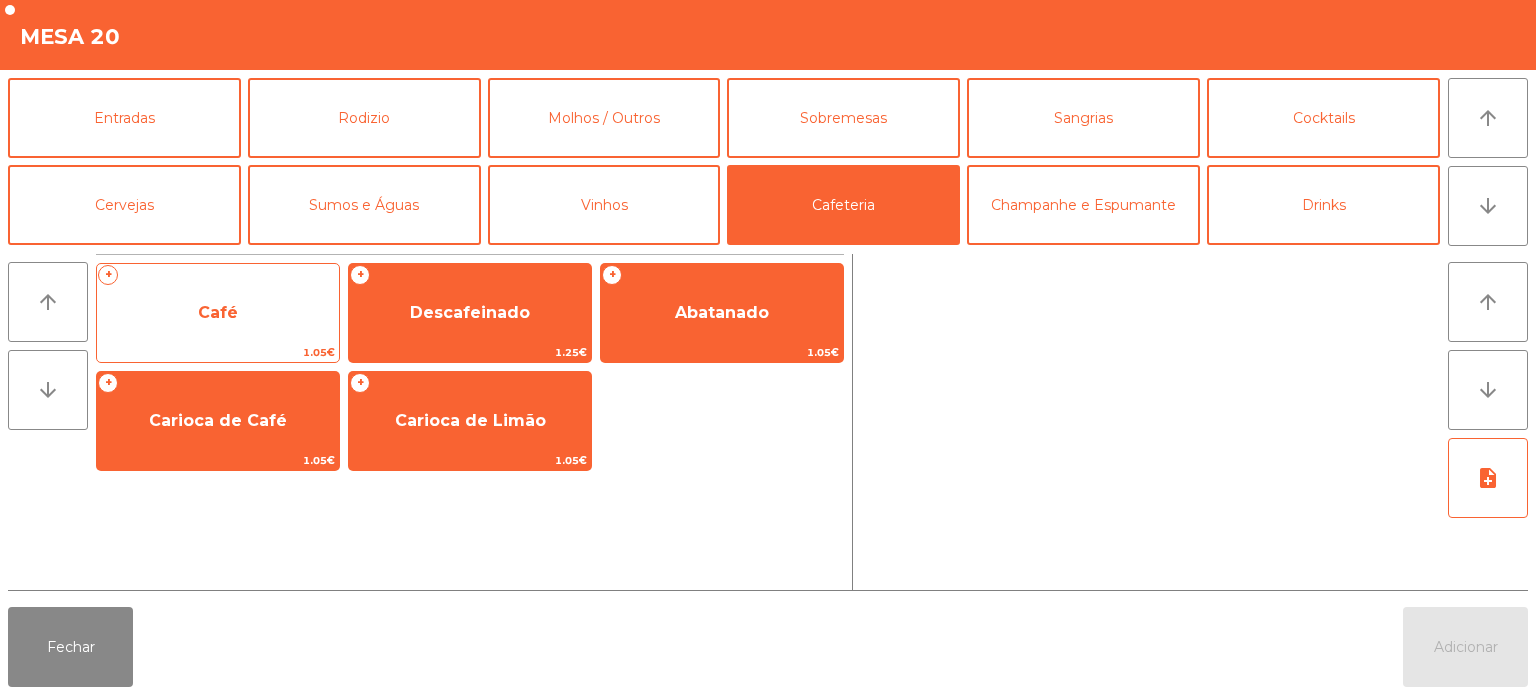 click on "Café" 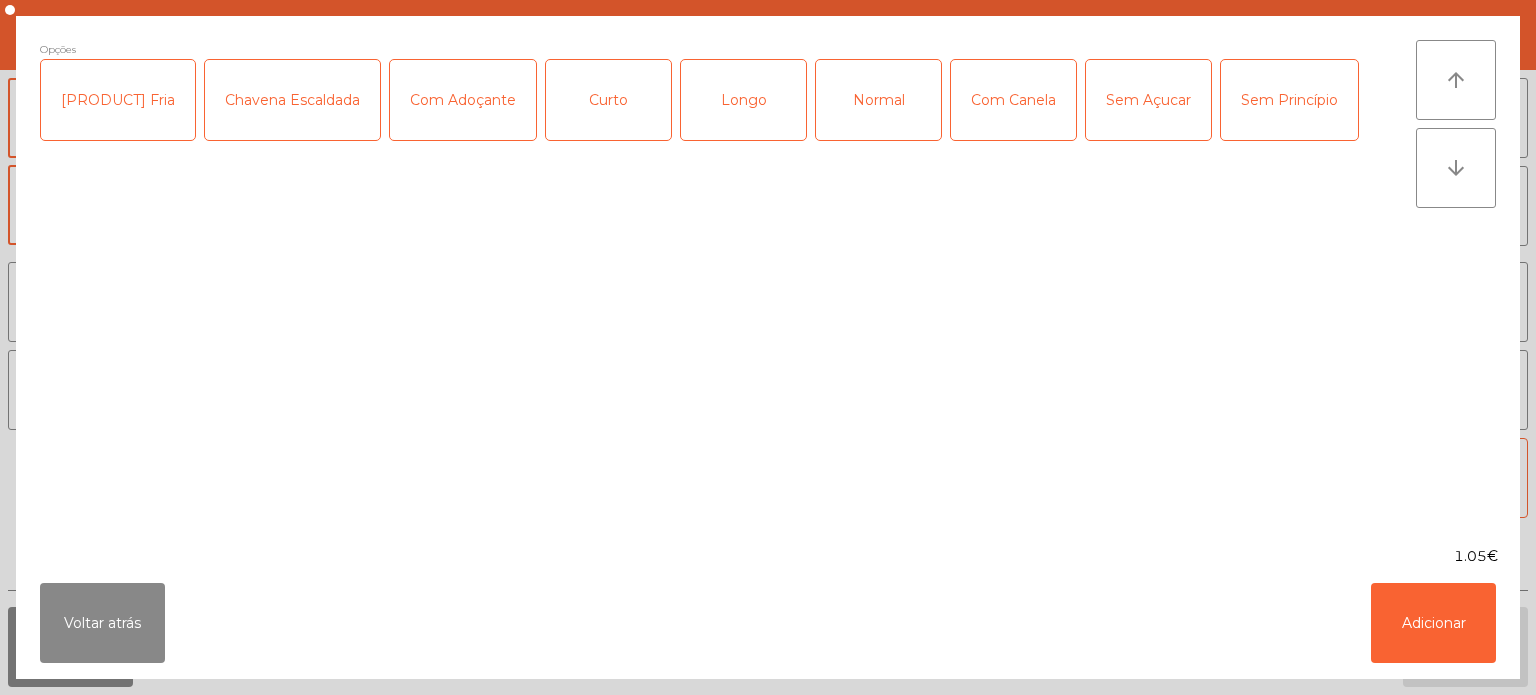 click on "Normal" 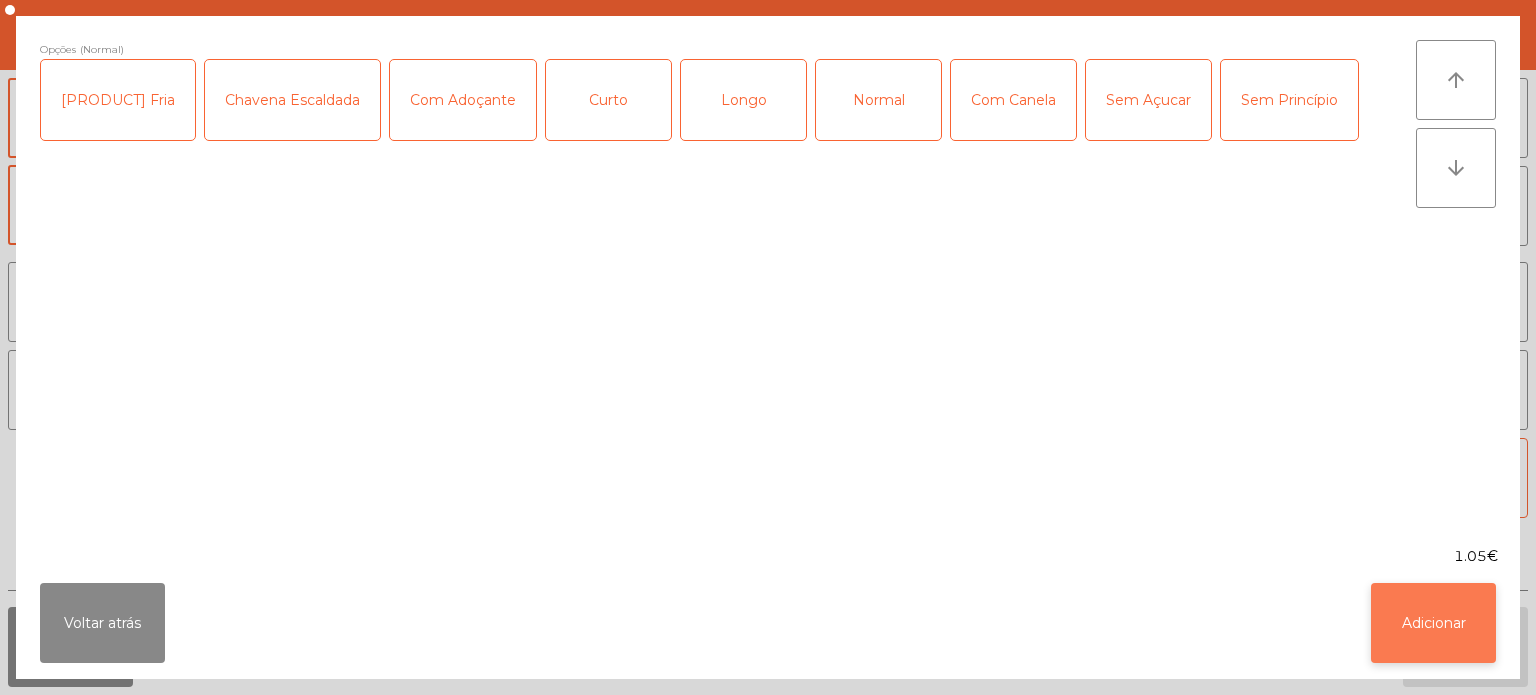 click on "Adicionar" 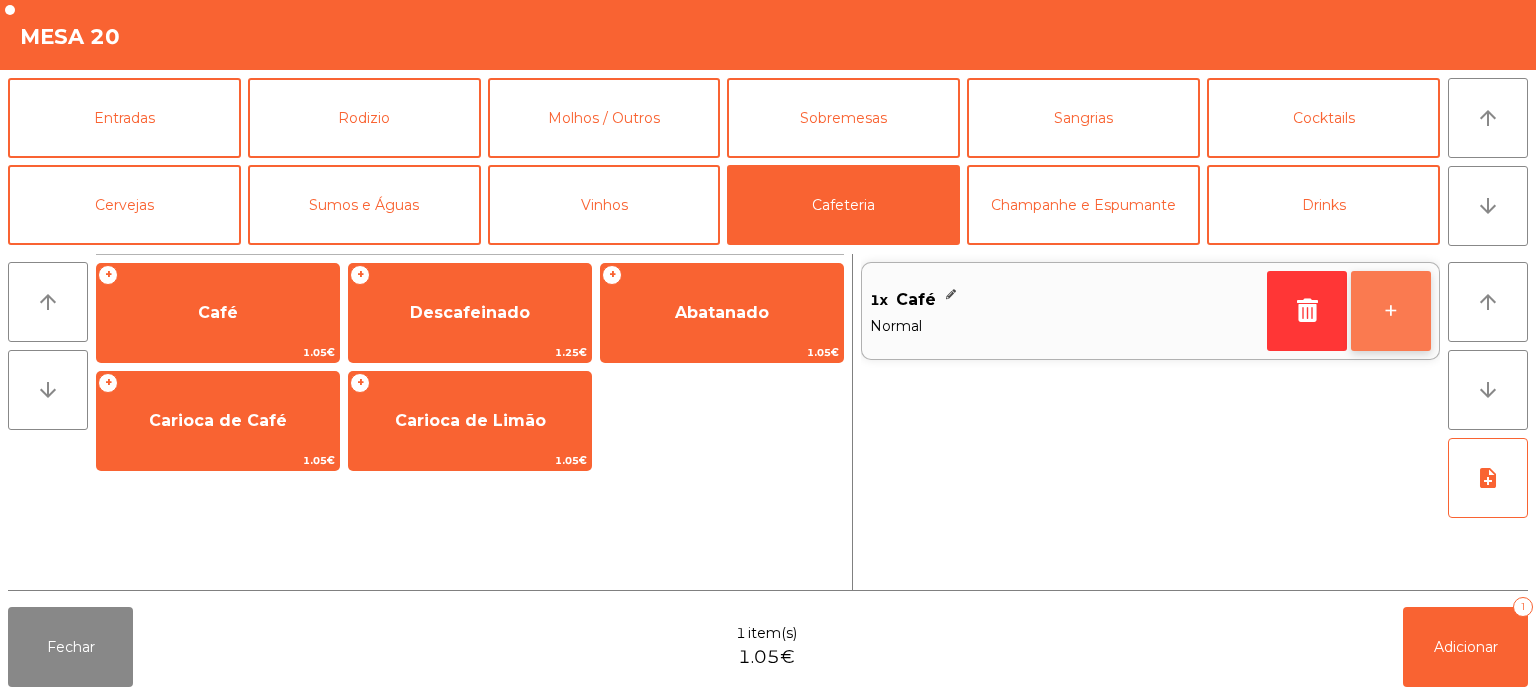 click on "+" 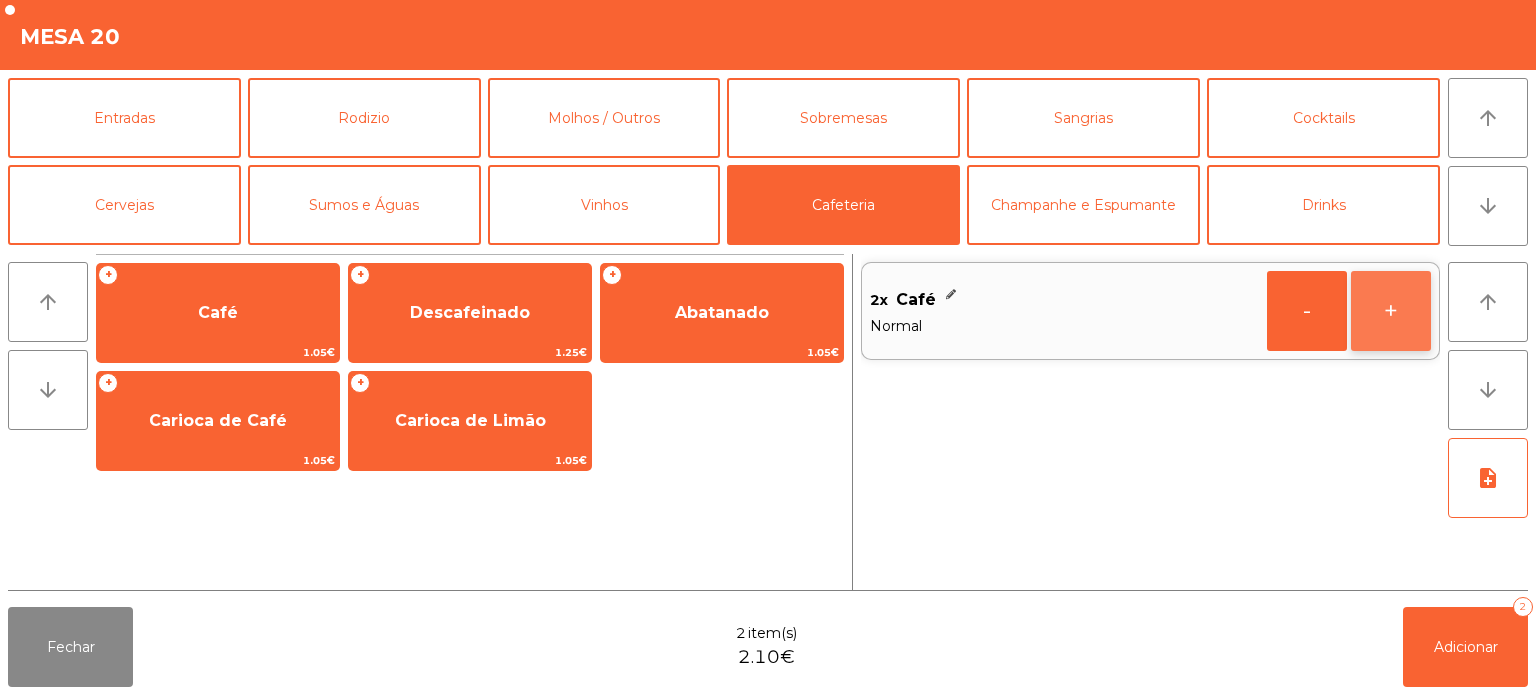 click on "+" 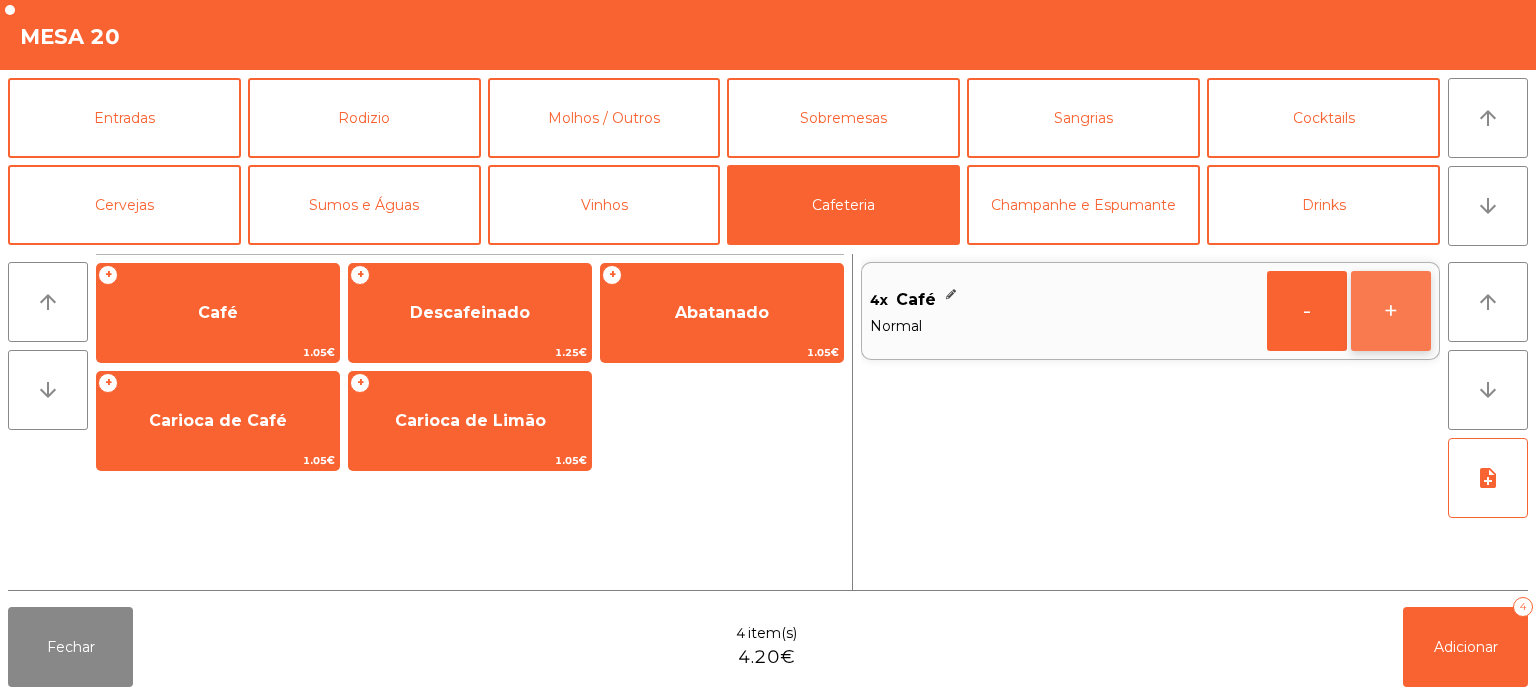click on "+" 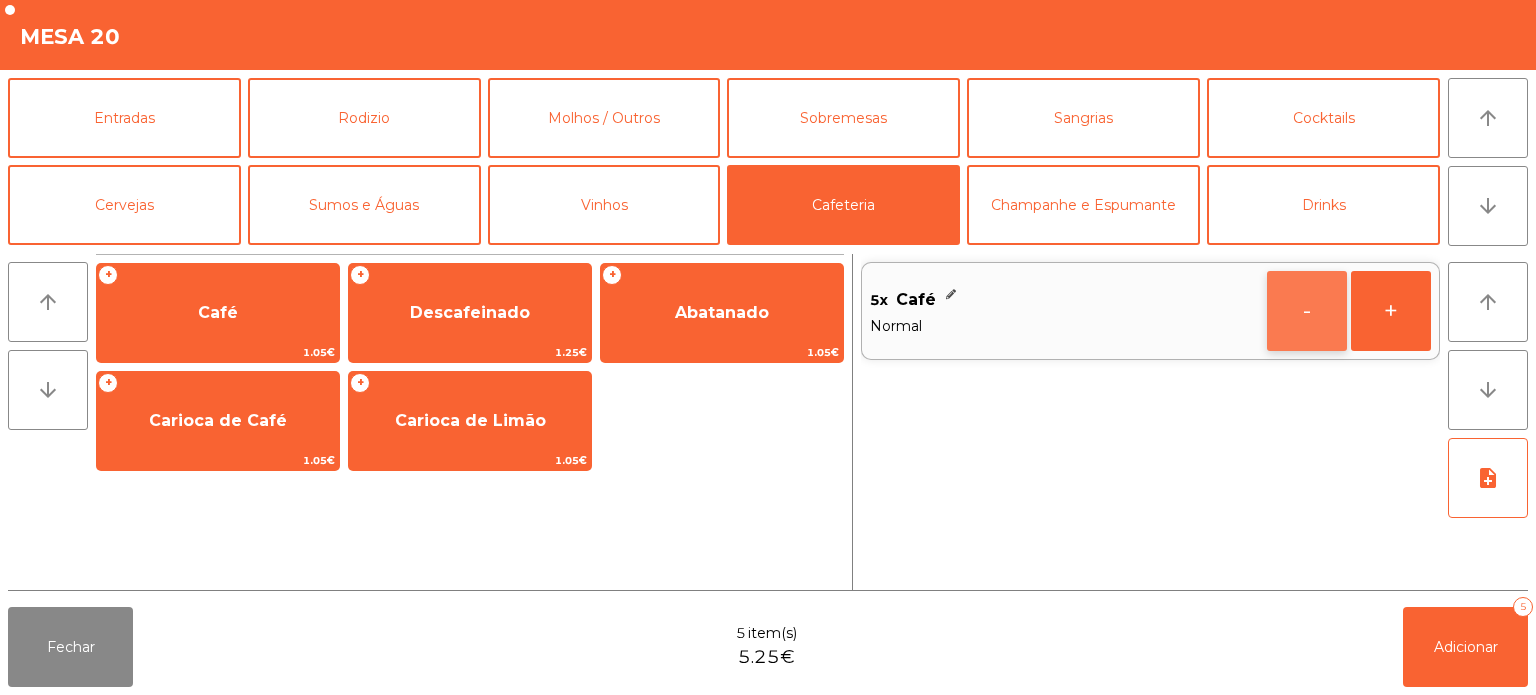 click on "-" 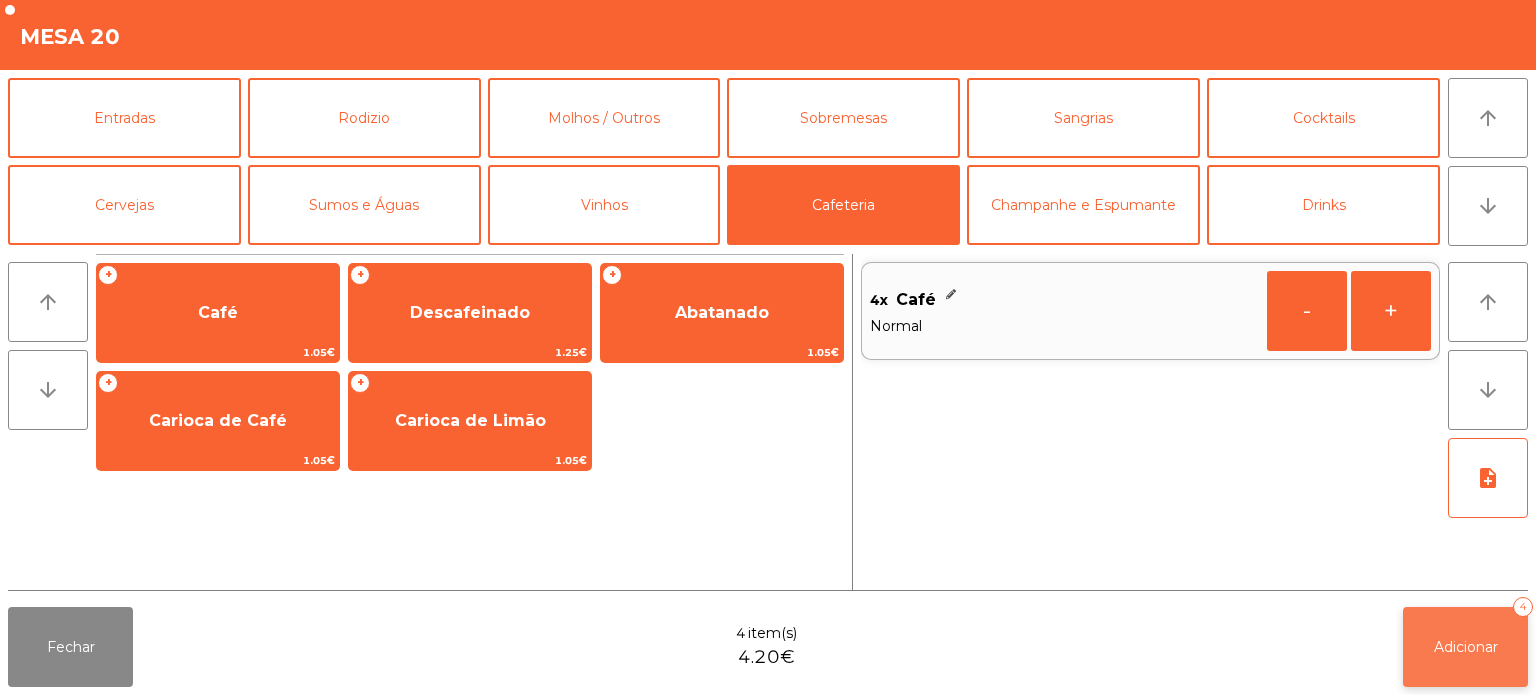 click on "Adicionar   4" 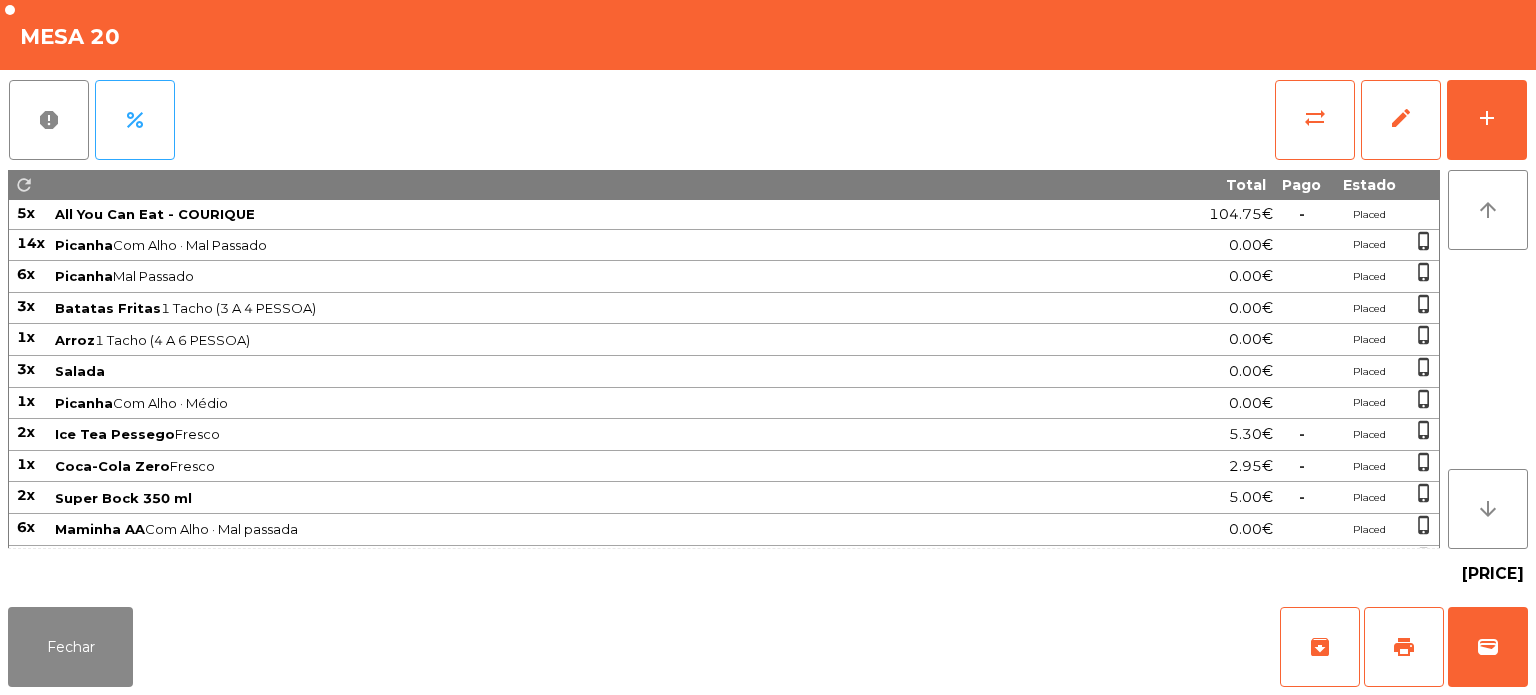 click on "Fechar   archive   print   wallet" 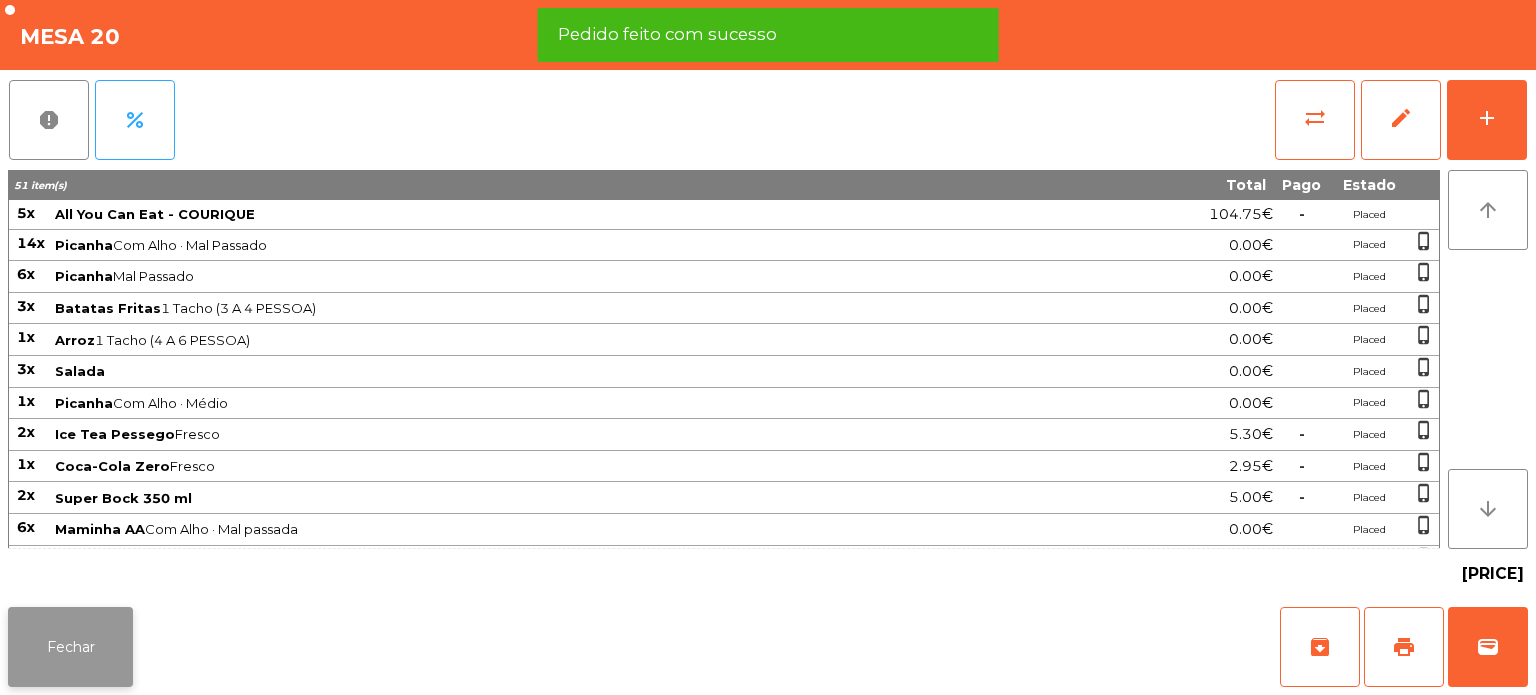click on "Fechar" 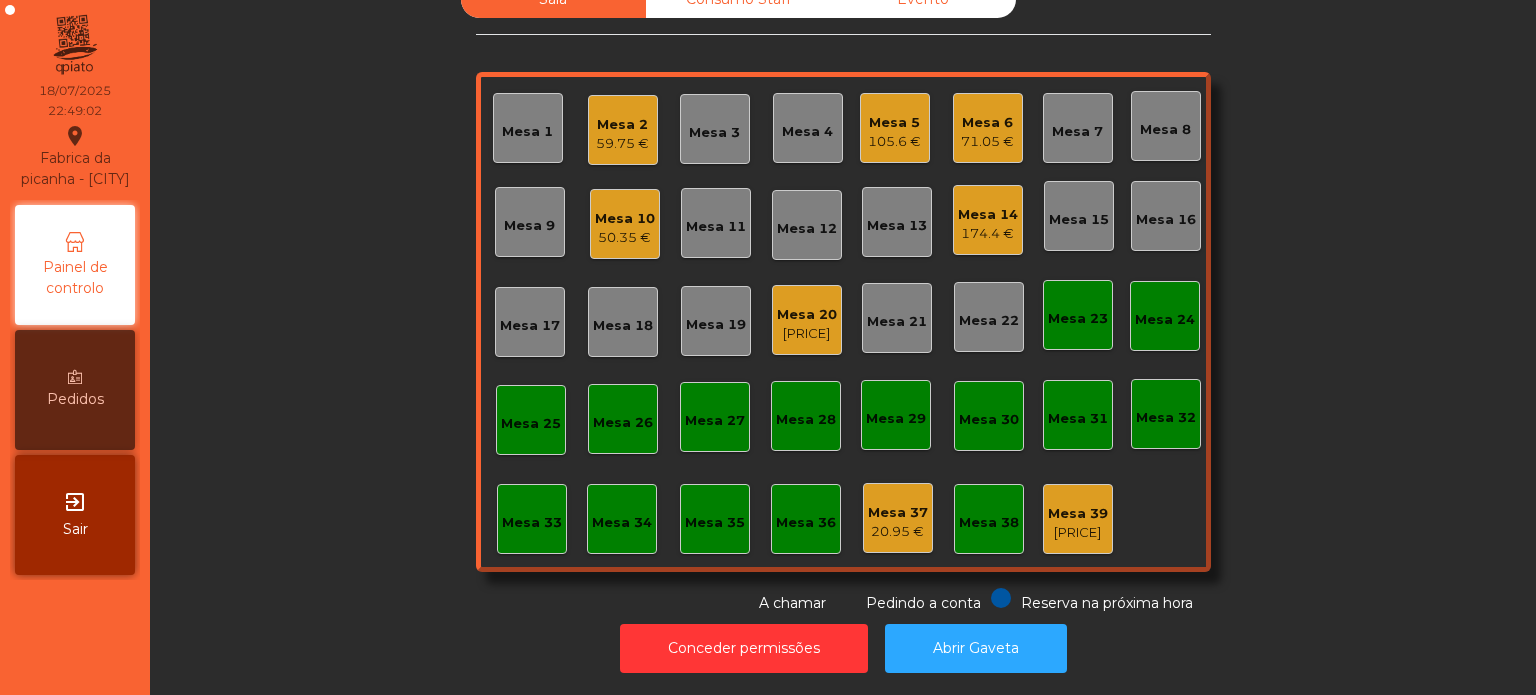 click on "Mesa 10   [PRICE]" 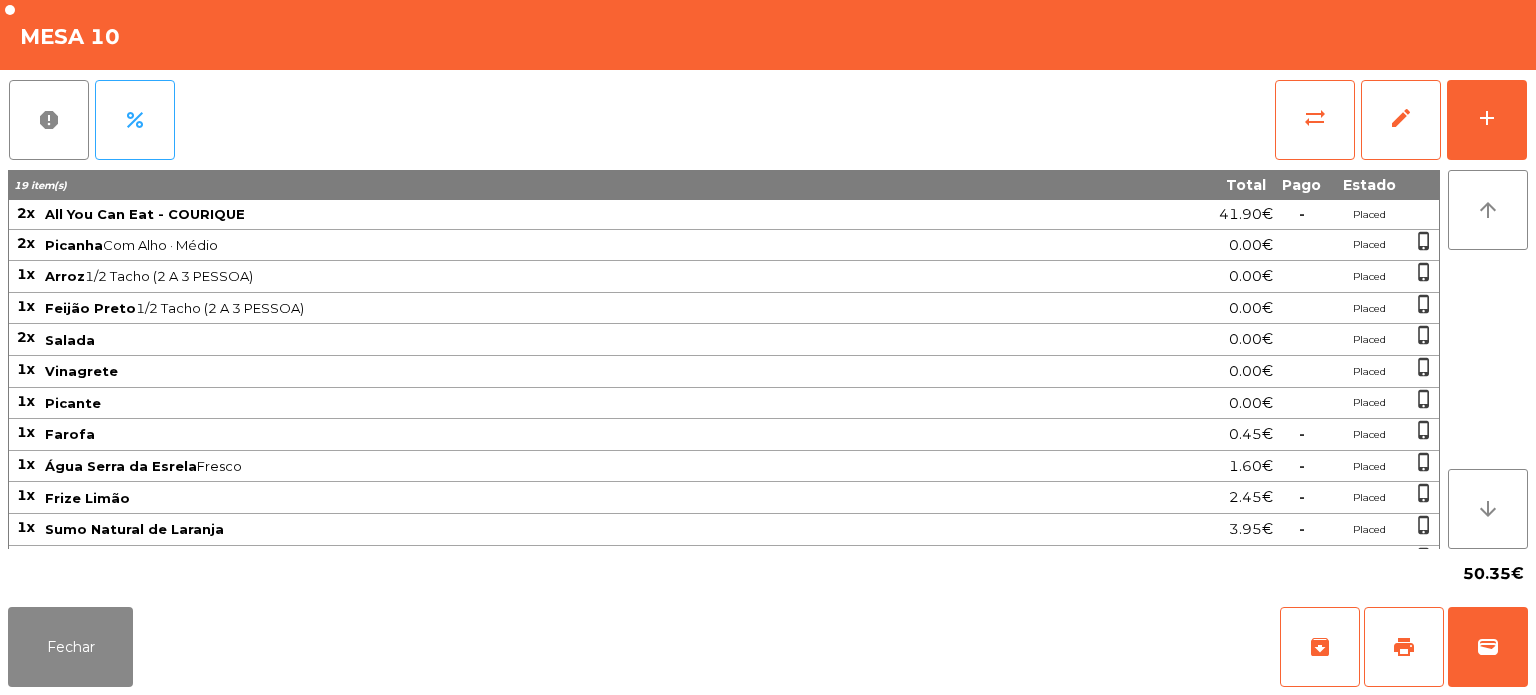 click on "report   percent   sync_alt   edit   add  19 item(s) Total Pago Estado 2x All You Can Eat - COURIQUE 41.90€  -  Placed 2x Picanha  Com Alho · Médio  0.00€ Placed  phone_iphone  1x Arroz  1/2 Tacho (2 A 3 PESSOA)  0.00€ Placed  phone_iphone  1x Feijão Preto  1/2 Tacho (2 A 3 PESSOA)  0.00€ Placed  phone_iphone  1x Salada 0.00€ Placed  phone_iphone  1x Vinagrete 0.00€ Placed  phone_iphone  1x Picante 0.00€ Placed  phone_iphone  1x Farofa 0.45€  -  Placed  phone_iphone  1x Água Serra da Esrela  Fresco  1.60€  -  Placed  phone_iphone  1x Frize Limão 2.45€  -  Placed  phone_iphone  1x Sumo Natural de Laranja 3.95€  -  Placed  phone_iphone  4x Picanha  Com Alho · Mal Passado  0.00€ Placed  phone_iphone  1x Salsicha 0.00€ Placed  phone_iphone  arrow_upward arrow_downward  50.35€" 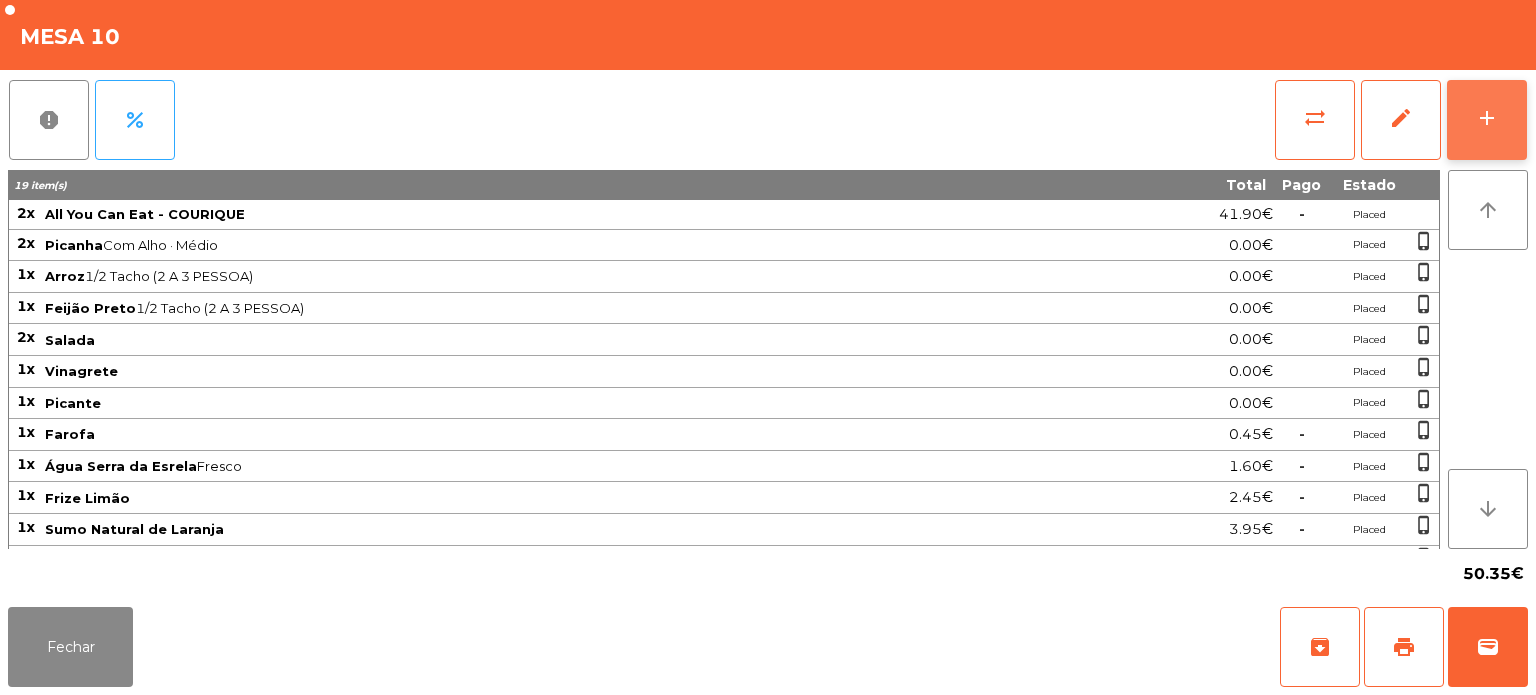 click on "add" 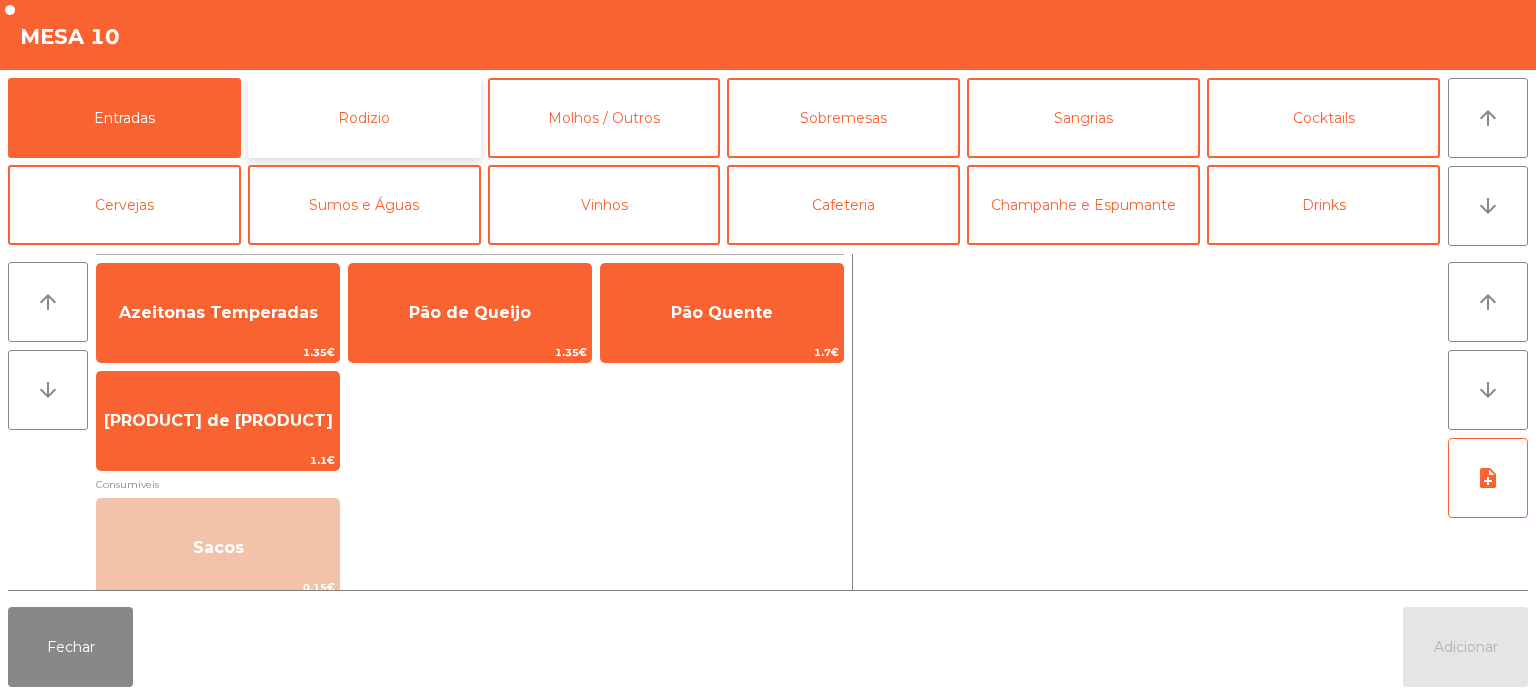 click on "Rodizio" 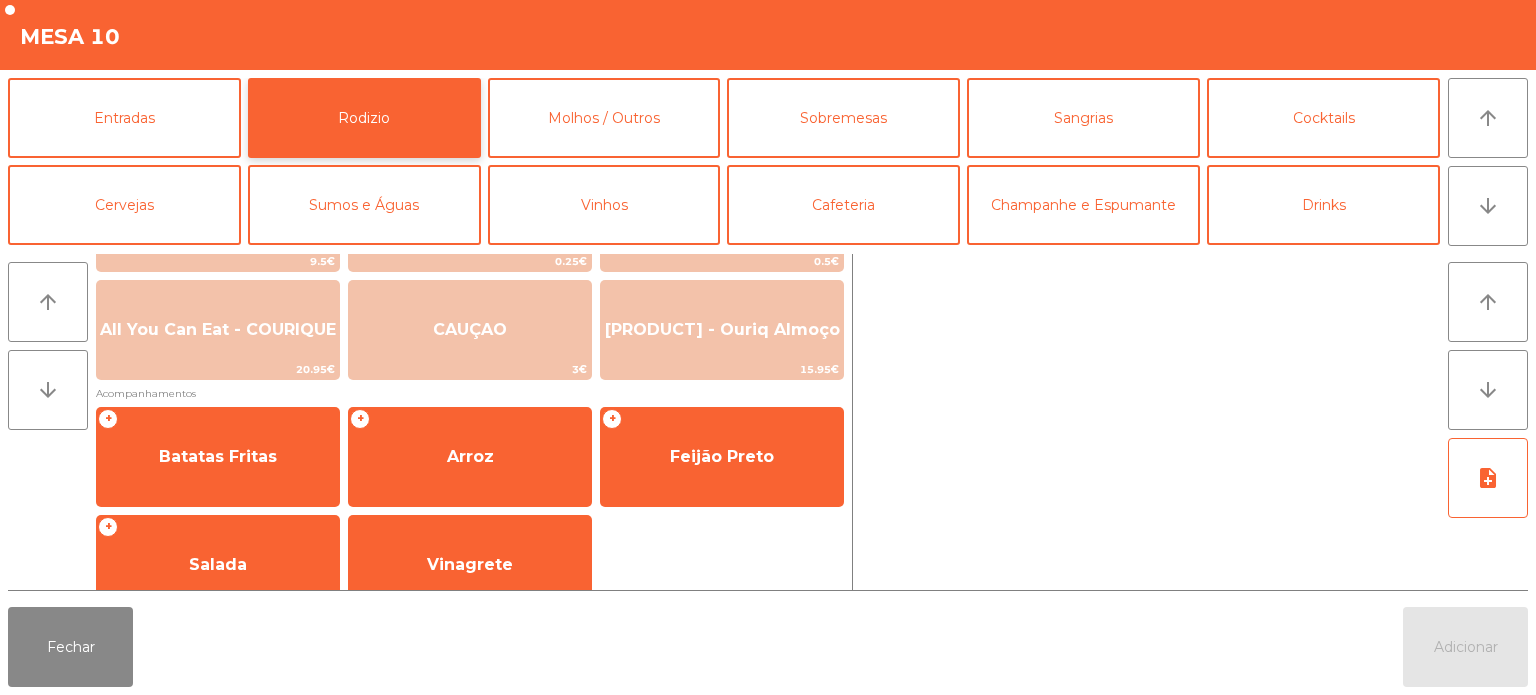 scroll, scrollTop: 358, scrollLeft: 0, axis: vertical 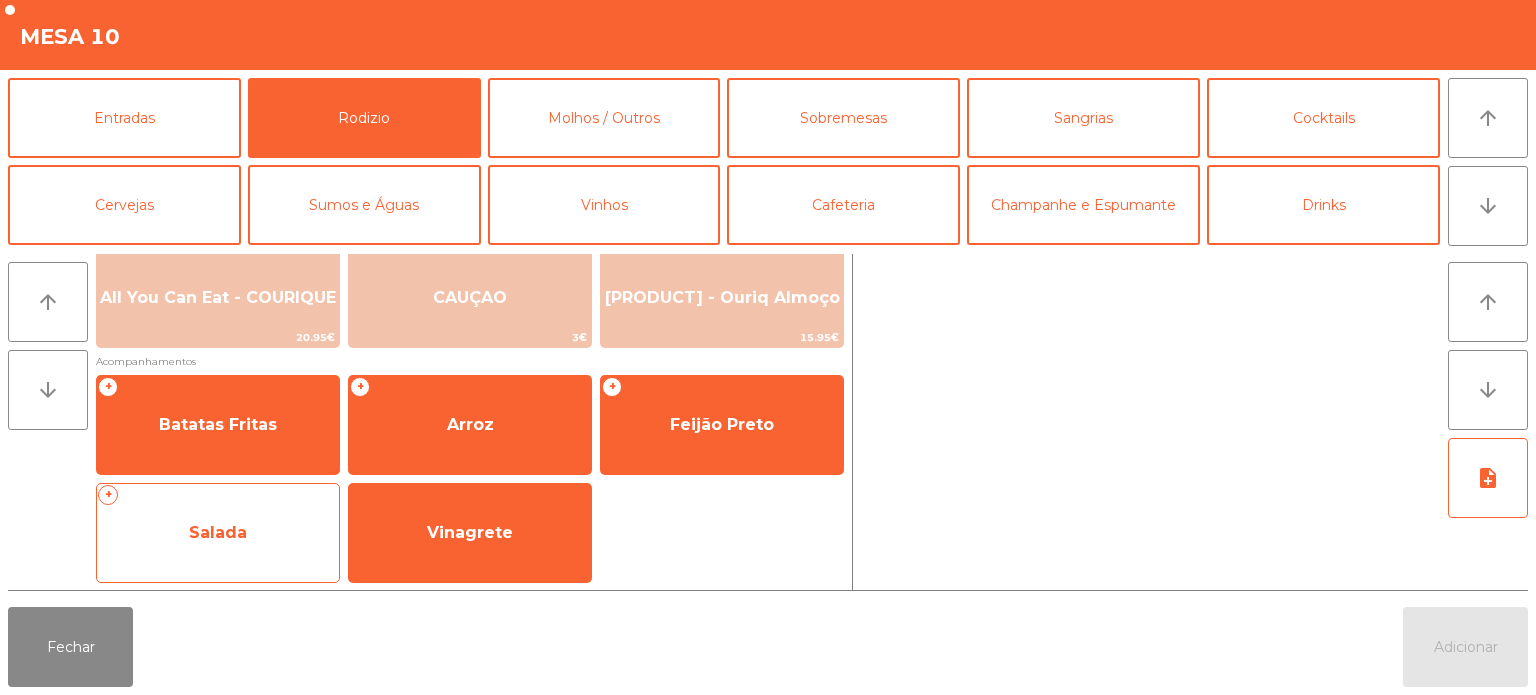 click on "Salada" 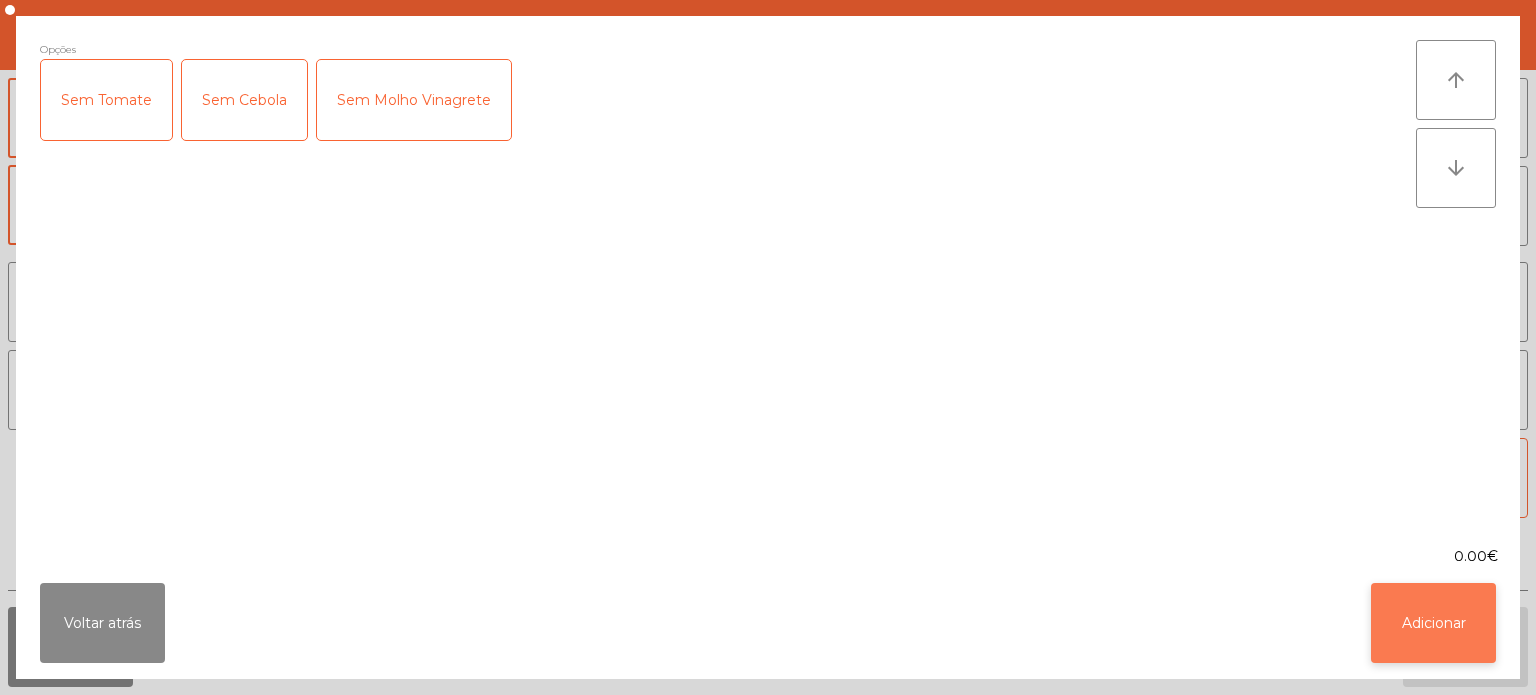 click on "Adicionar" 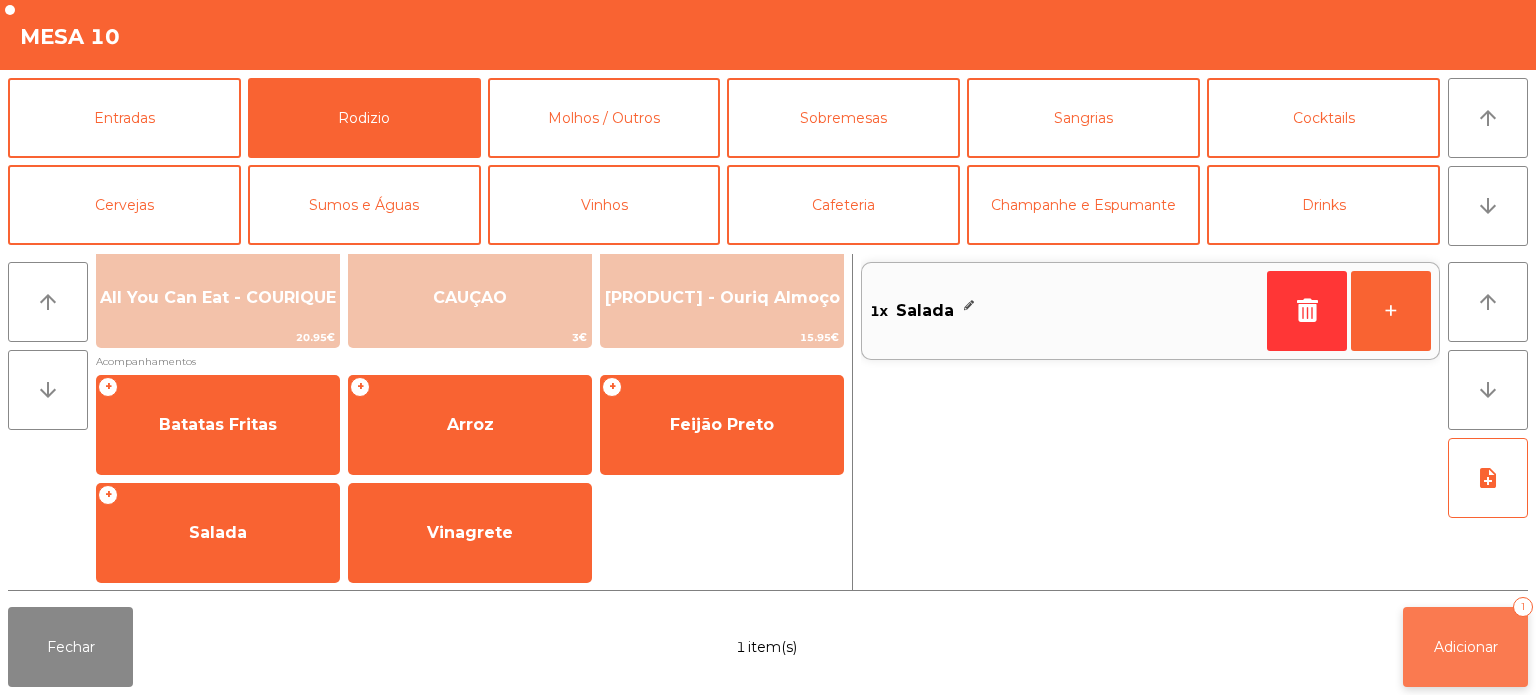 click on "Adicionar   1" 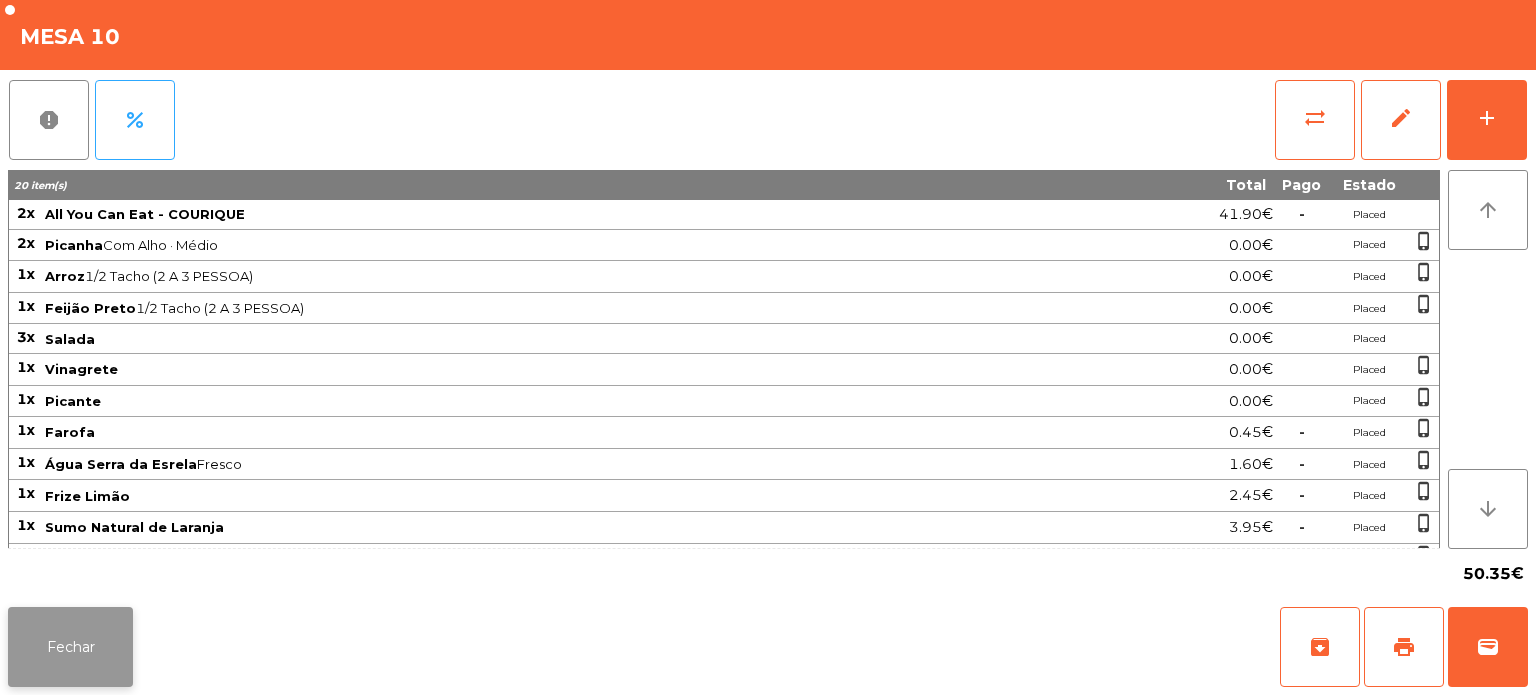 click on "Fechar" 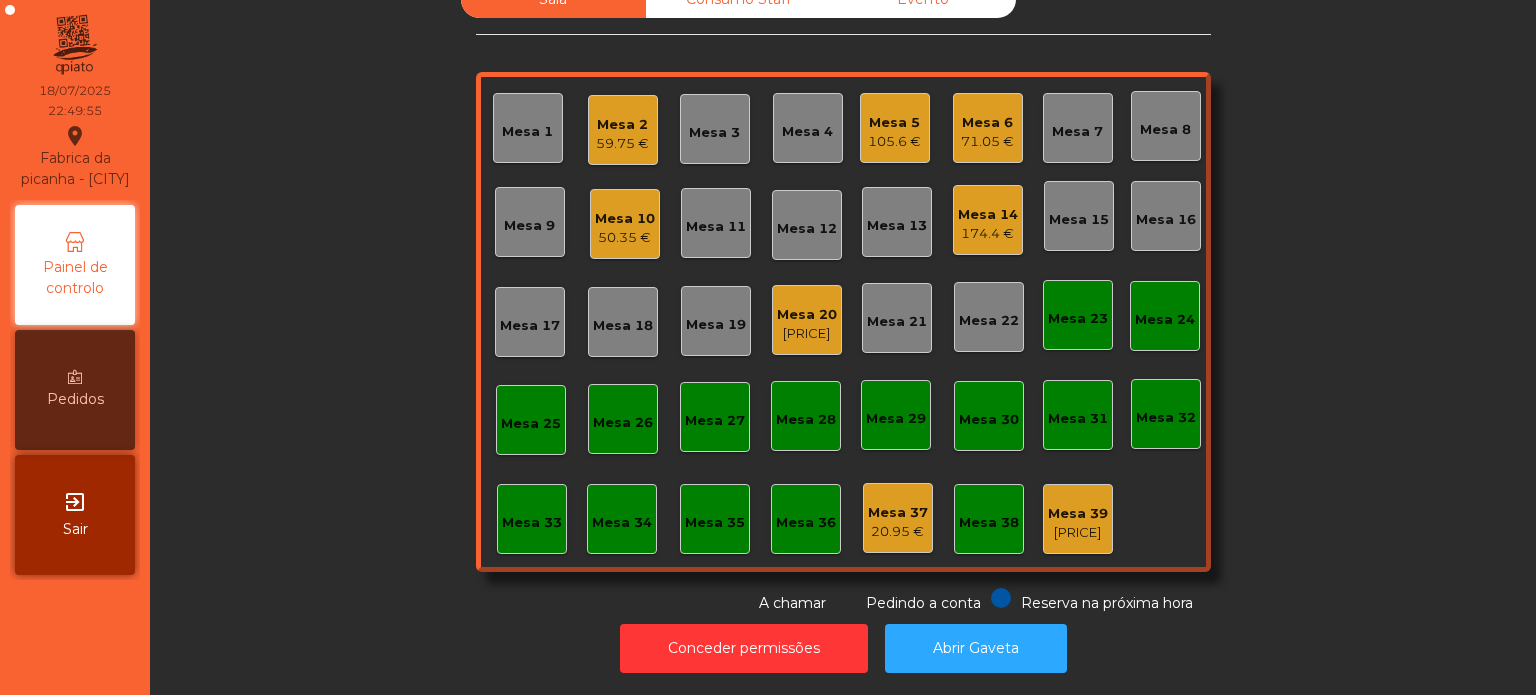 click on "Mesa 14" 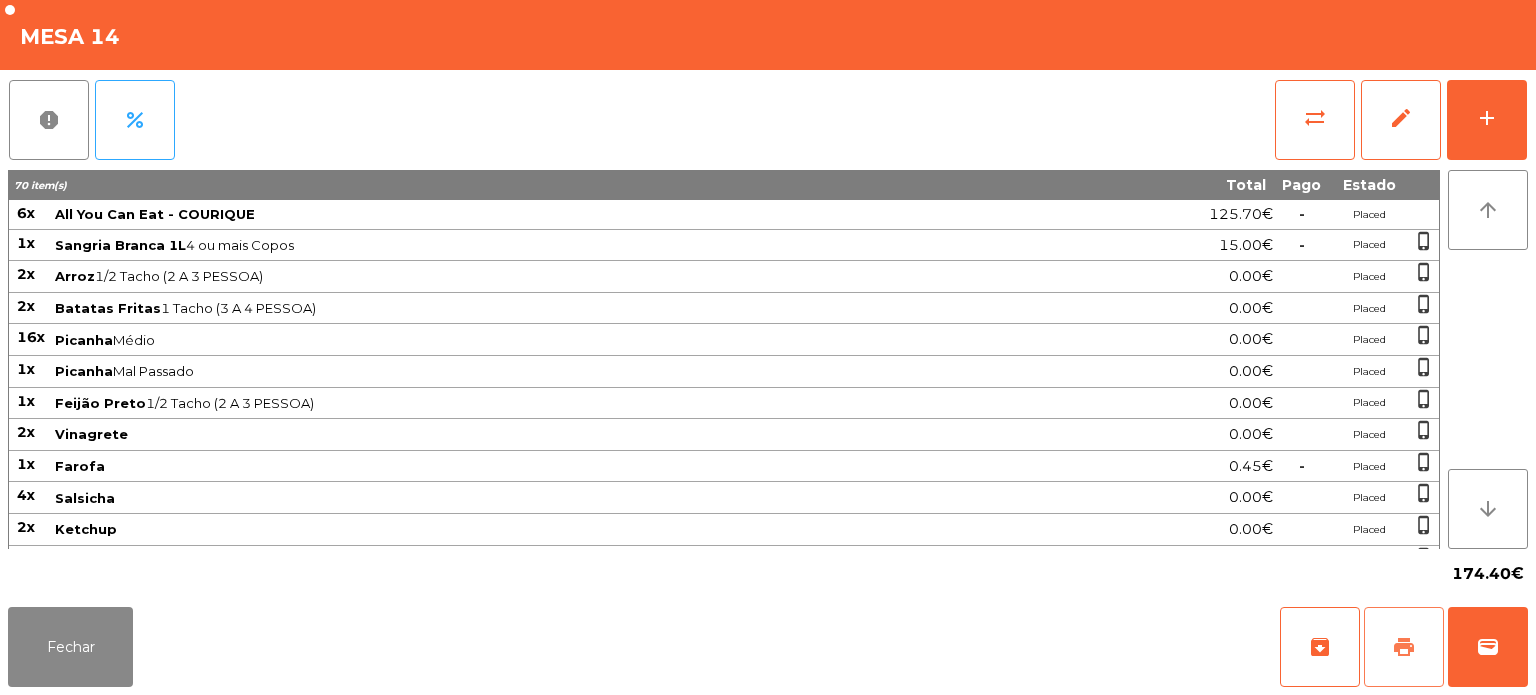 click on "print" 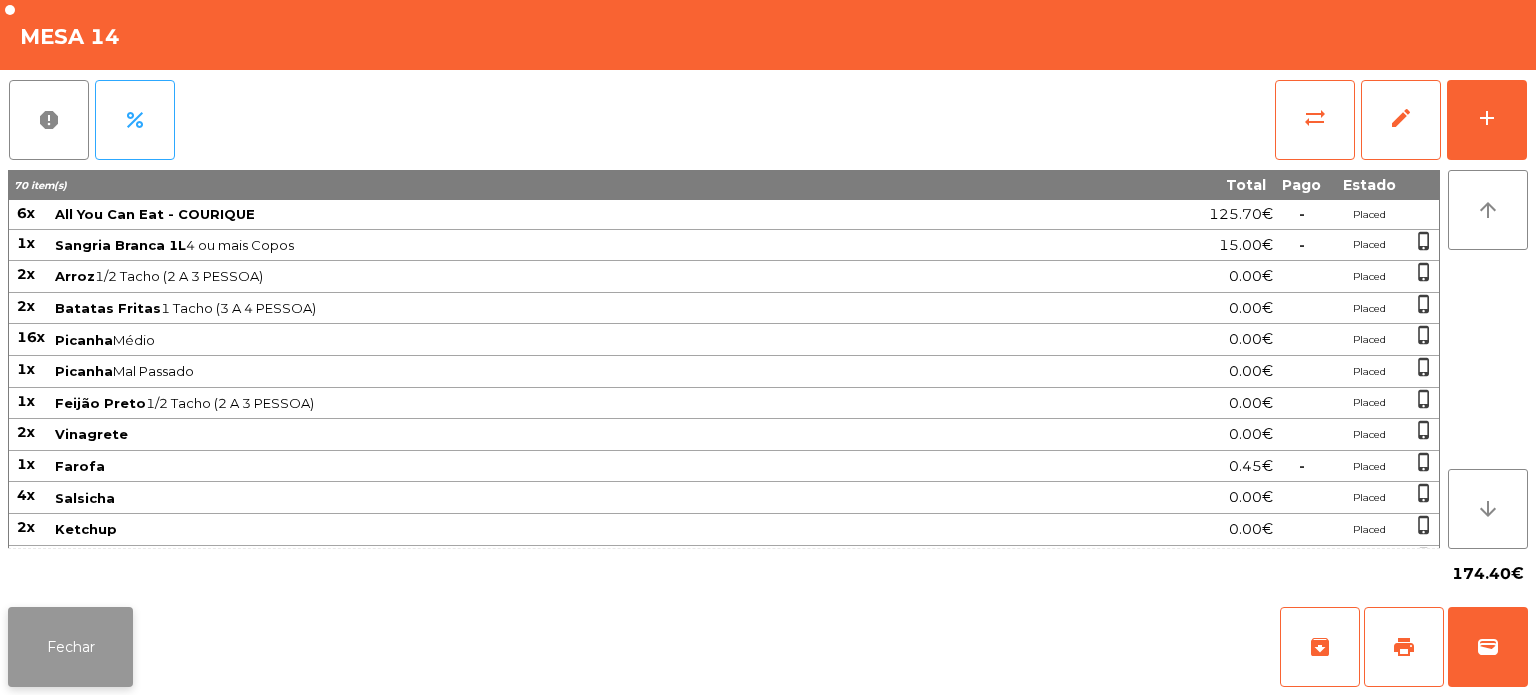 click on "Fechar" 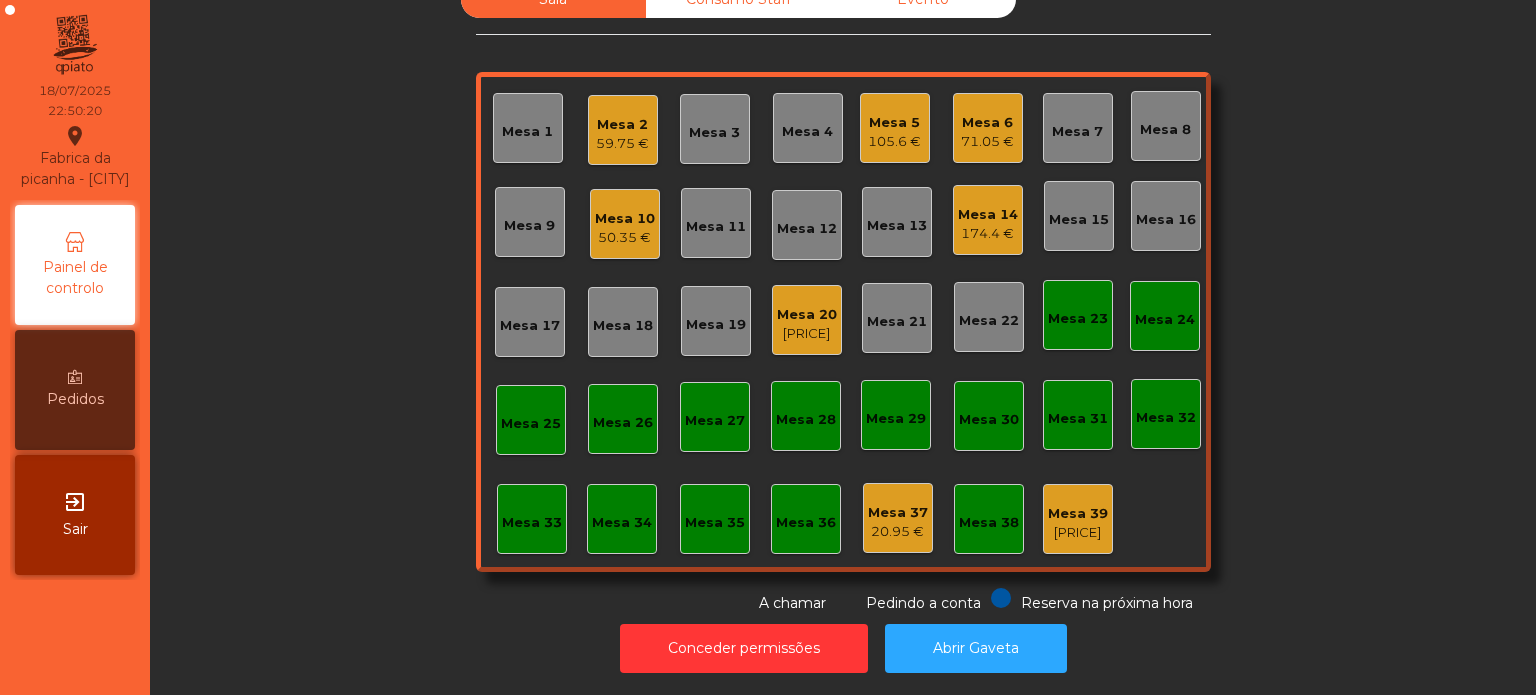 click on "174.4 €" 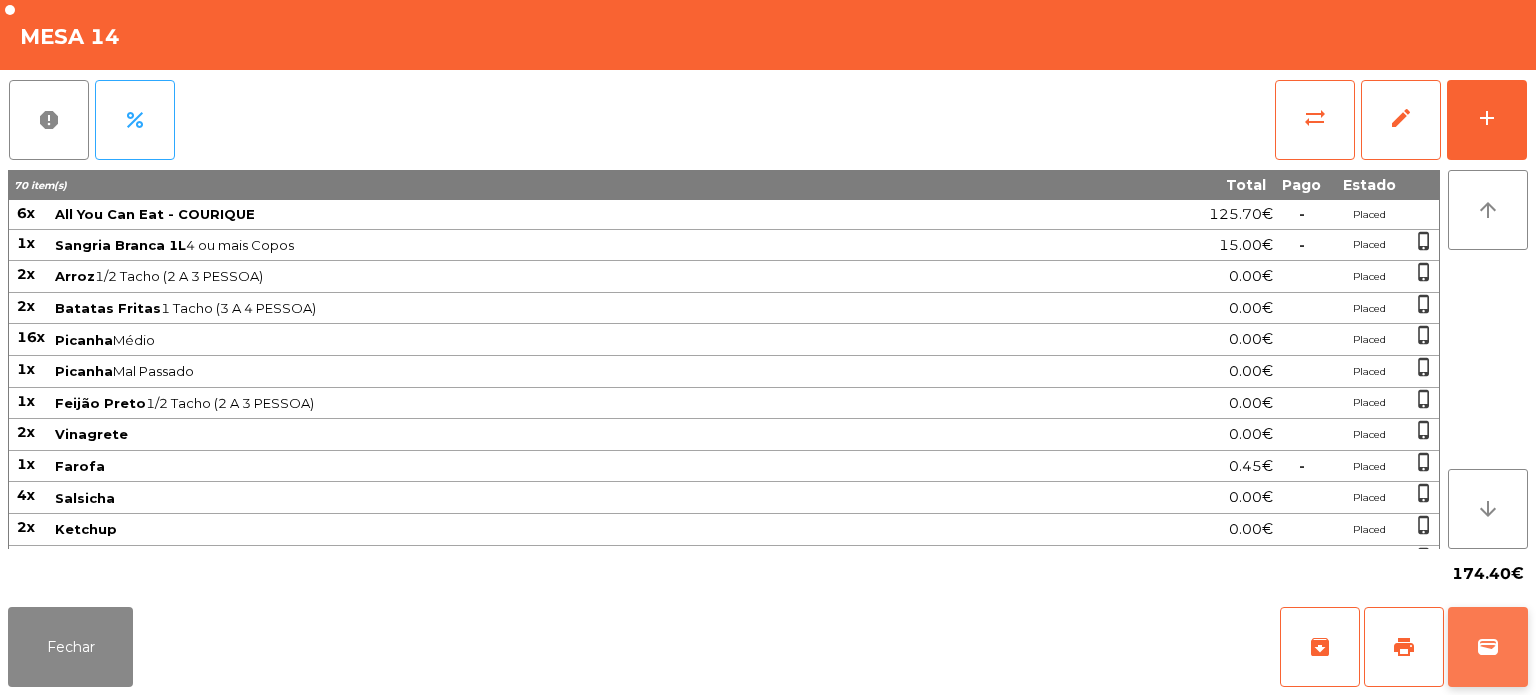 click on "wallet" 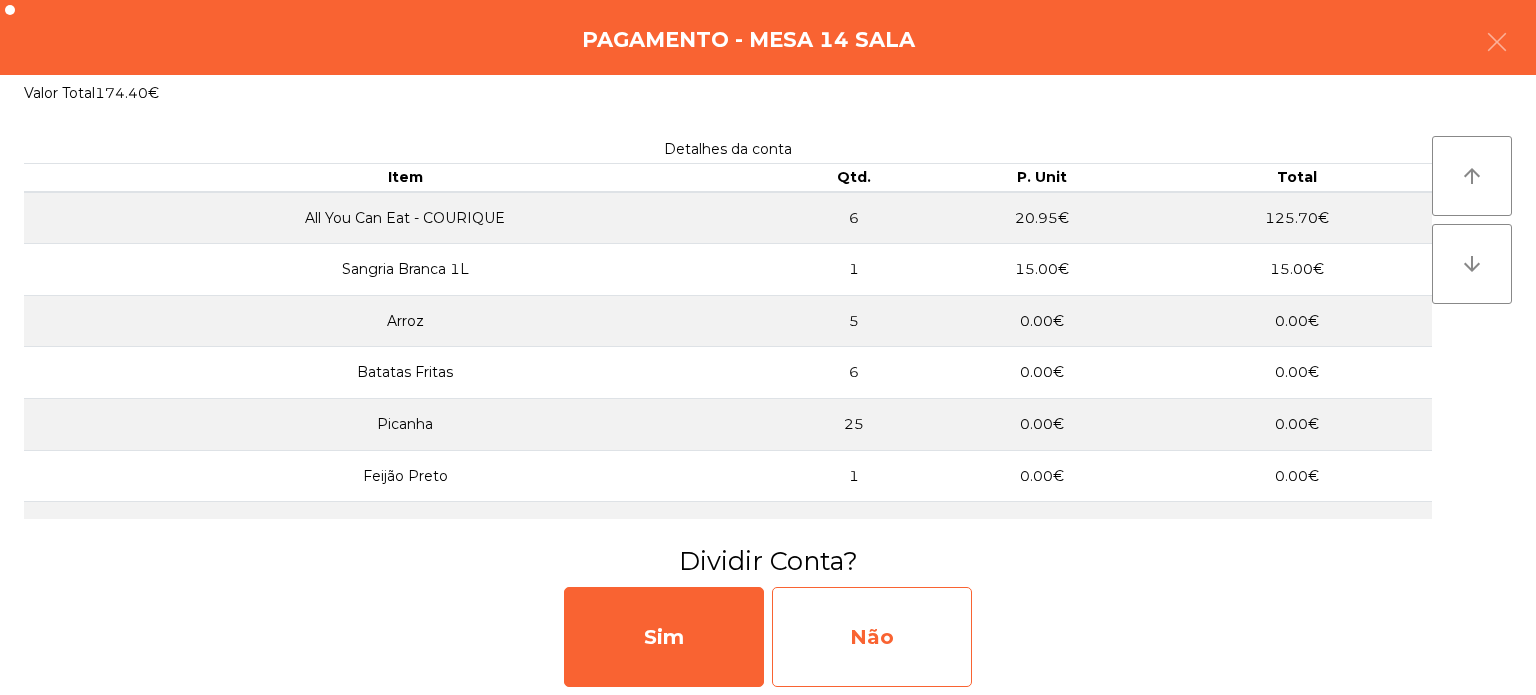 click on "Não" 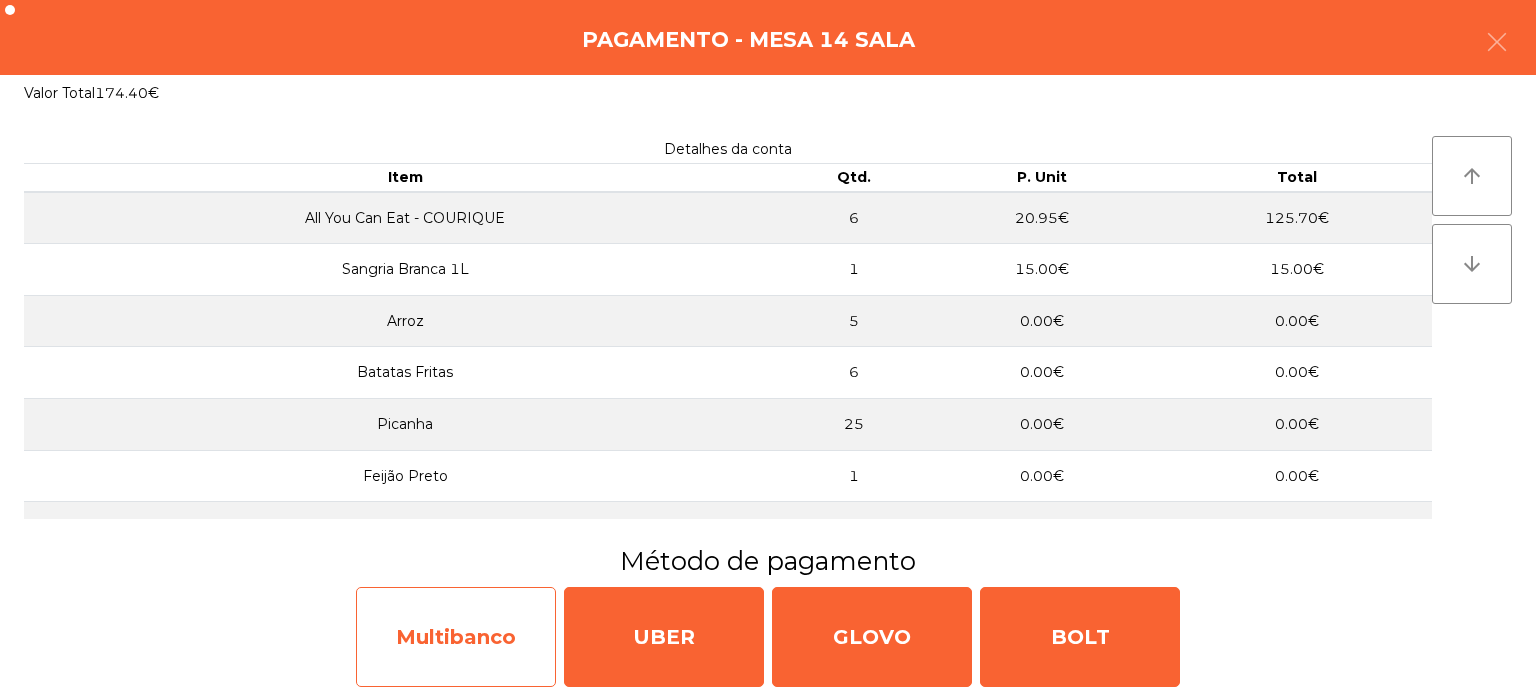 click on "Multibanco" 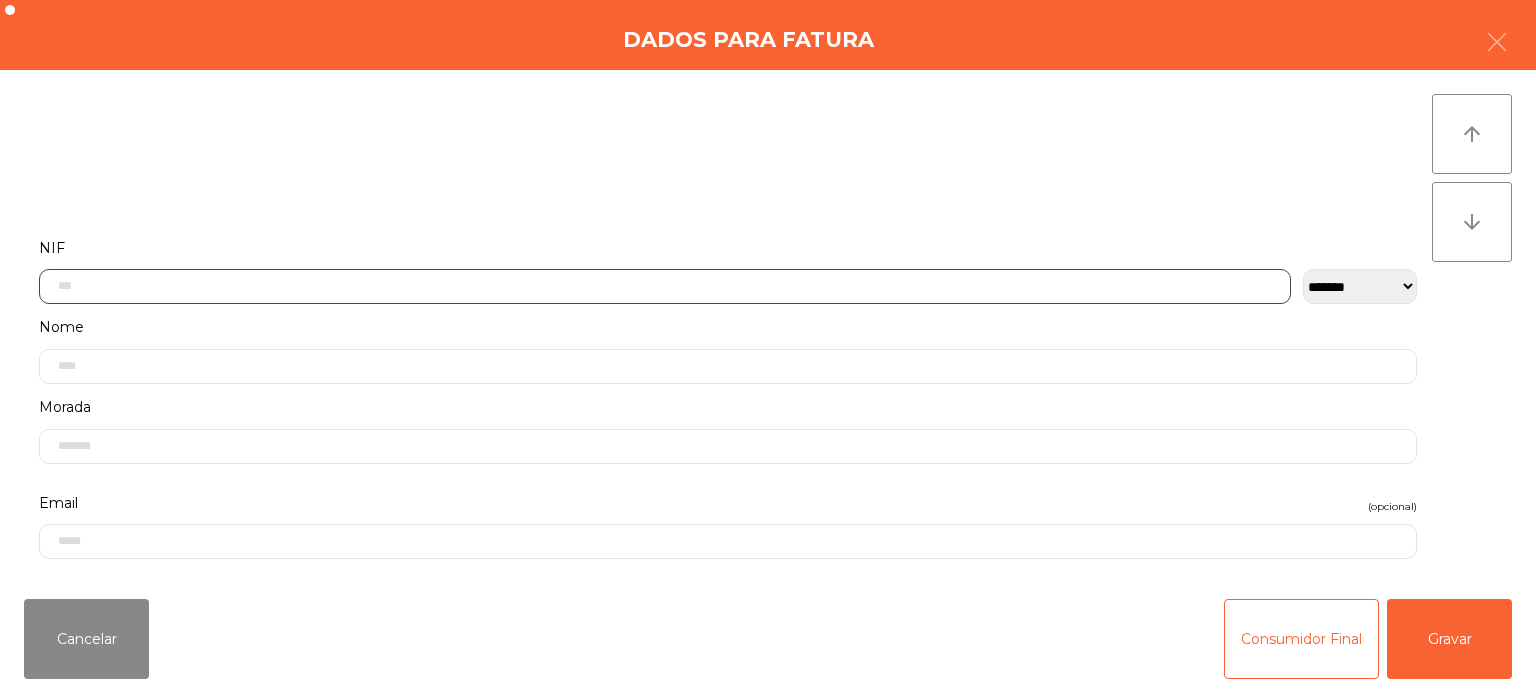 click 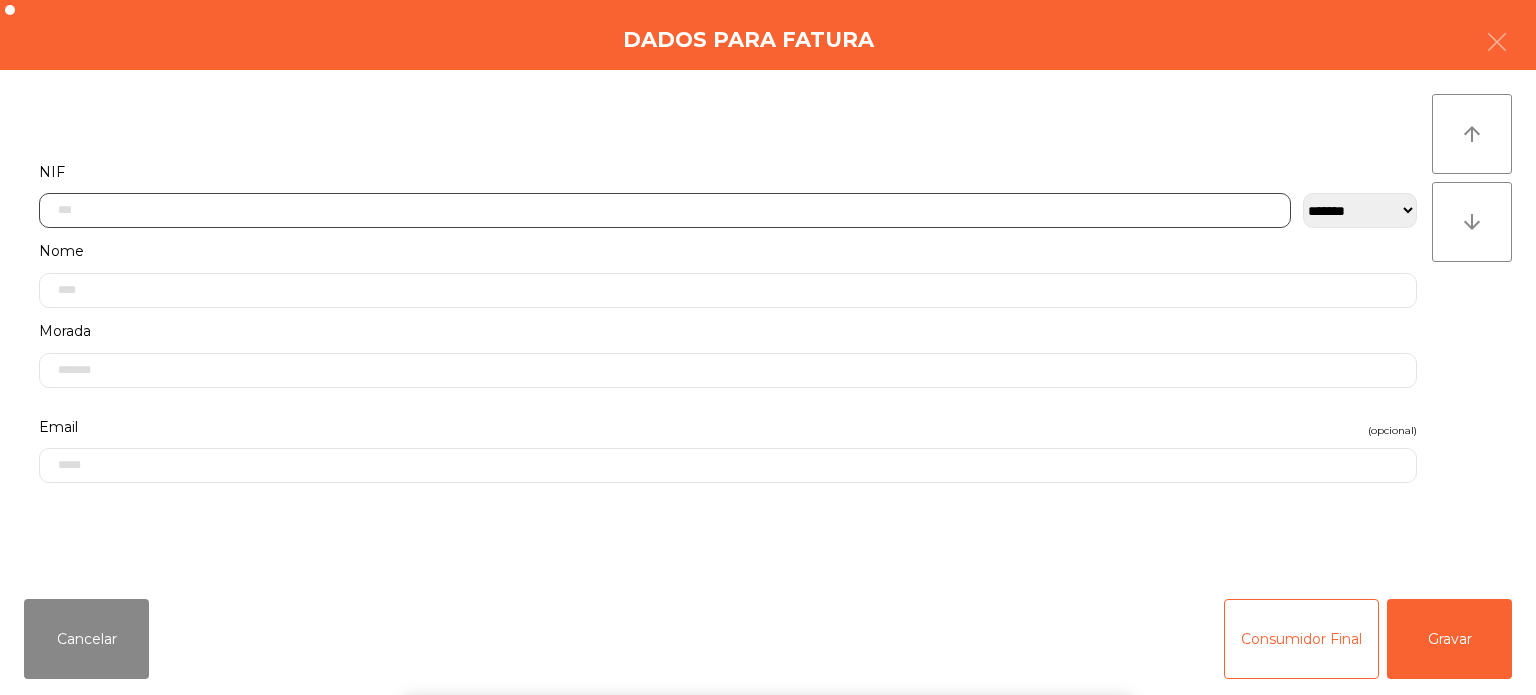 scroll, scrollTop: 139, scrollLeft: 0, axis: vertical 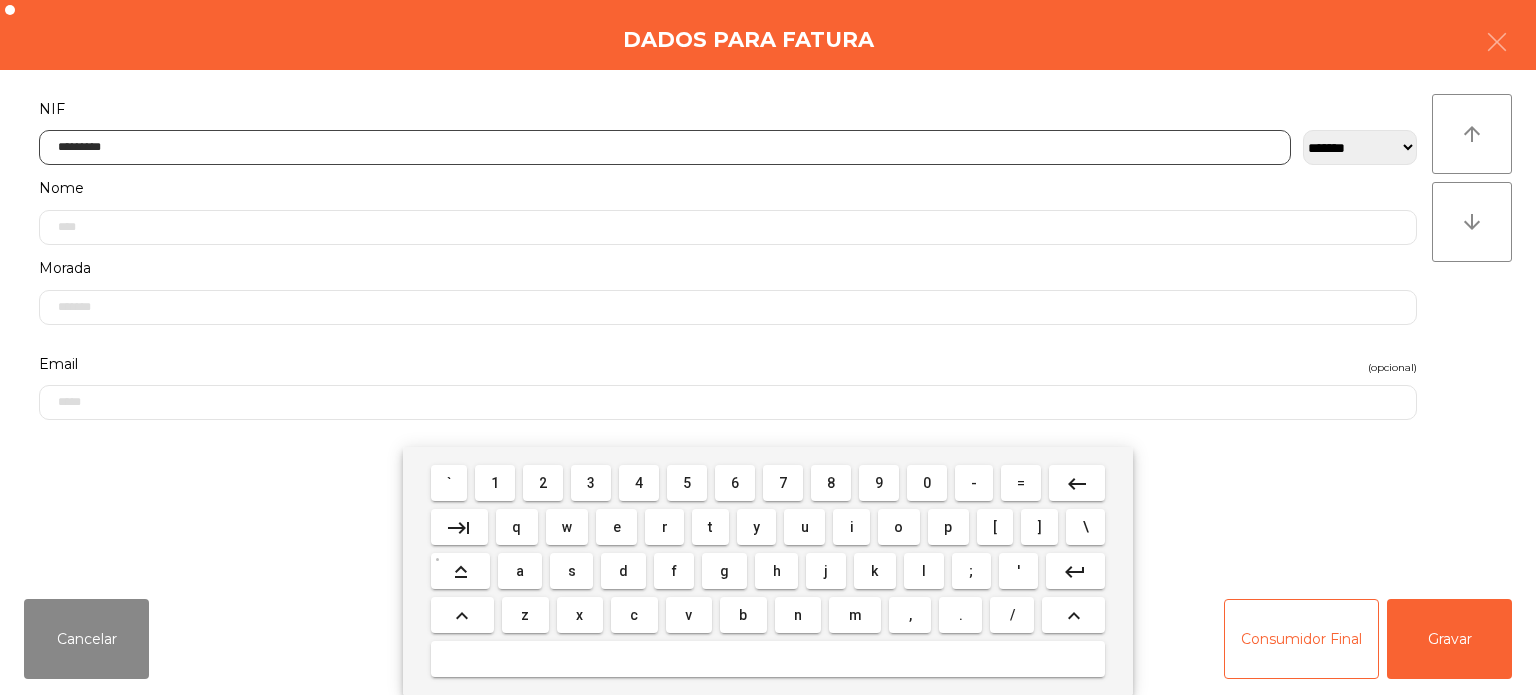 type on "*********" 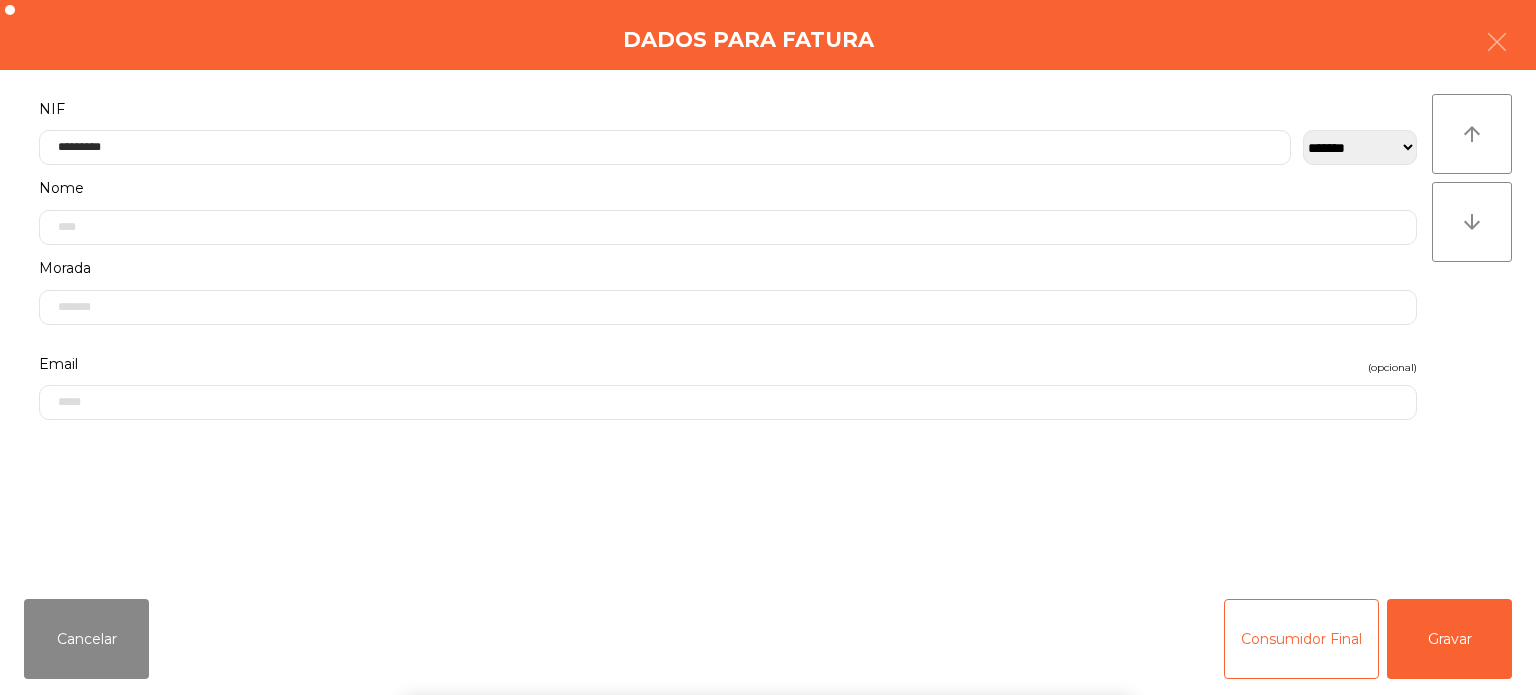 click on "` 1 2 3 4 5 6 7 8 9 0 - = keyboard_backspace keyboard_tab q w e r t y u i o p [ ] \ keyboard_capslock a s d f g h j k l ; ' keyboard_return keyboard_arrow_up z x c v b n m , . / keyboard_arrow_up" at bounding box center (768, 571) 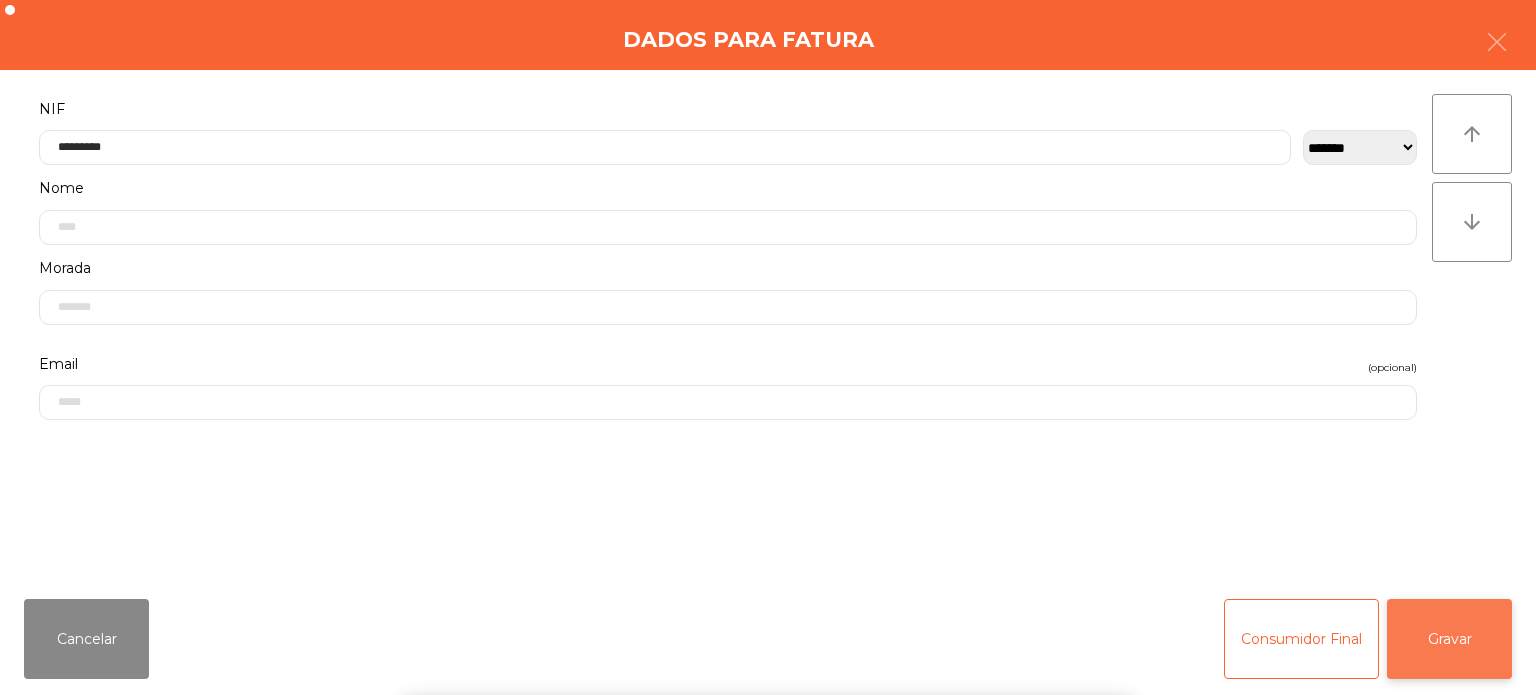 click on "Gravar" 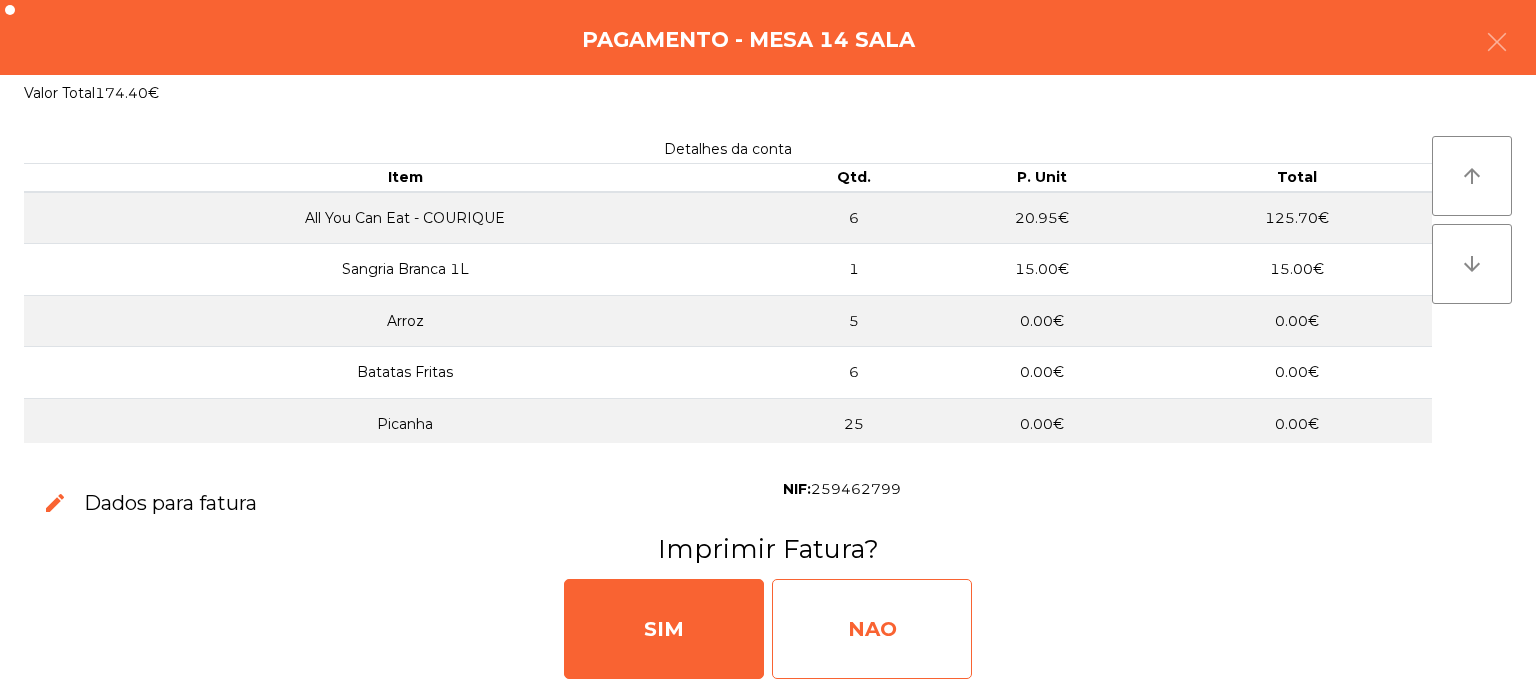 click on "NAO" 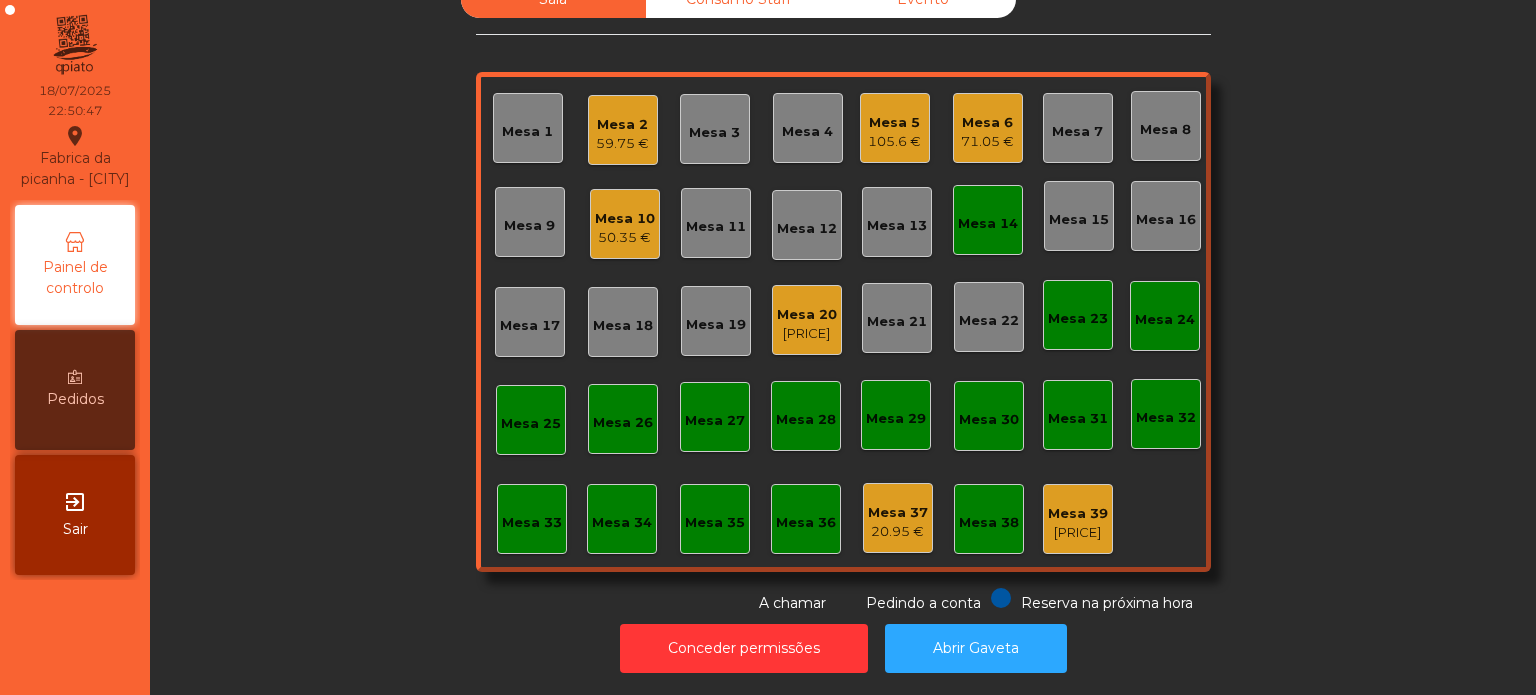 click on "Mesa 14" 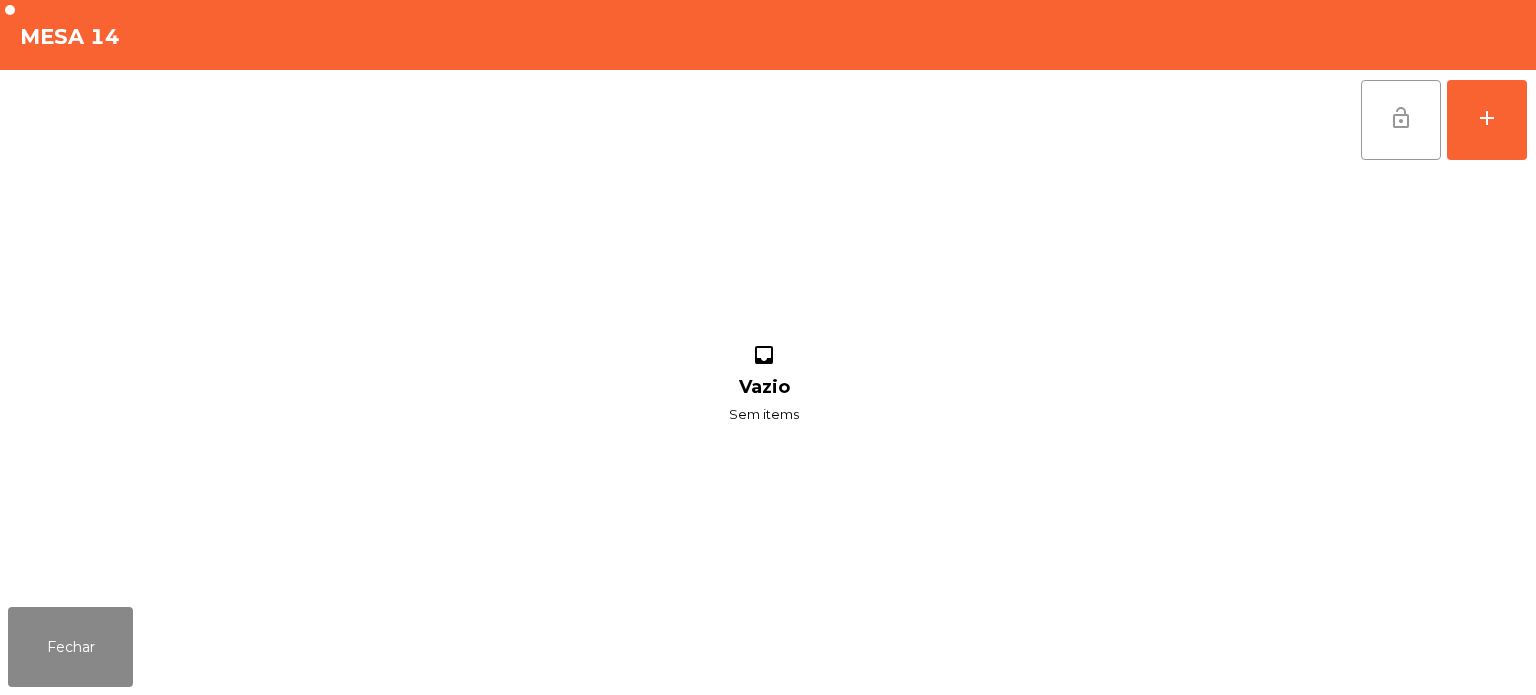 click on "lock_open" 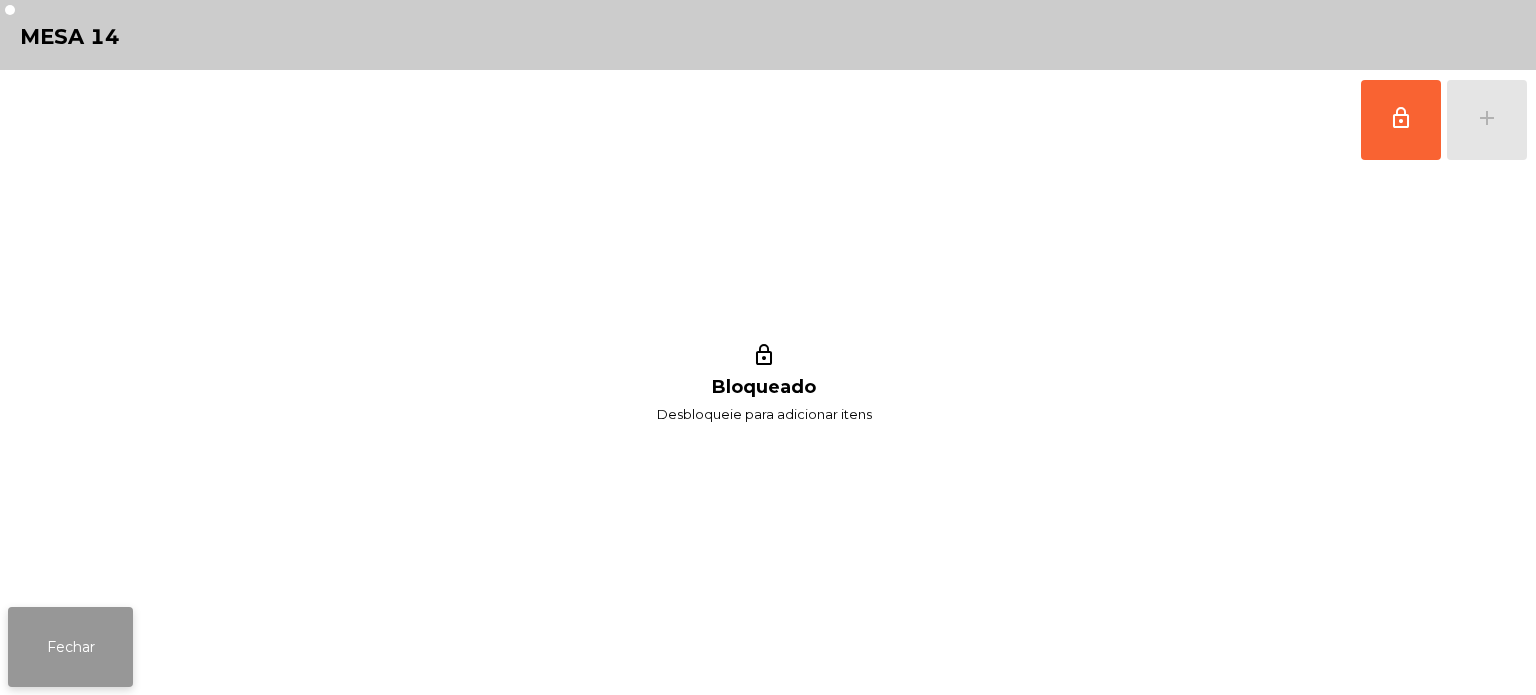 click on "Fechar" 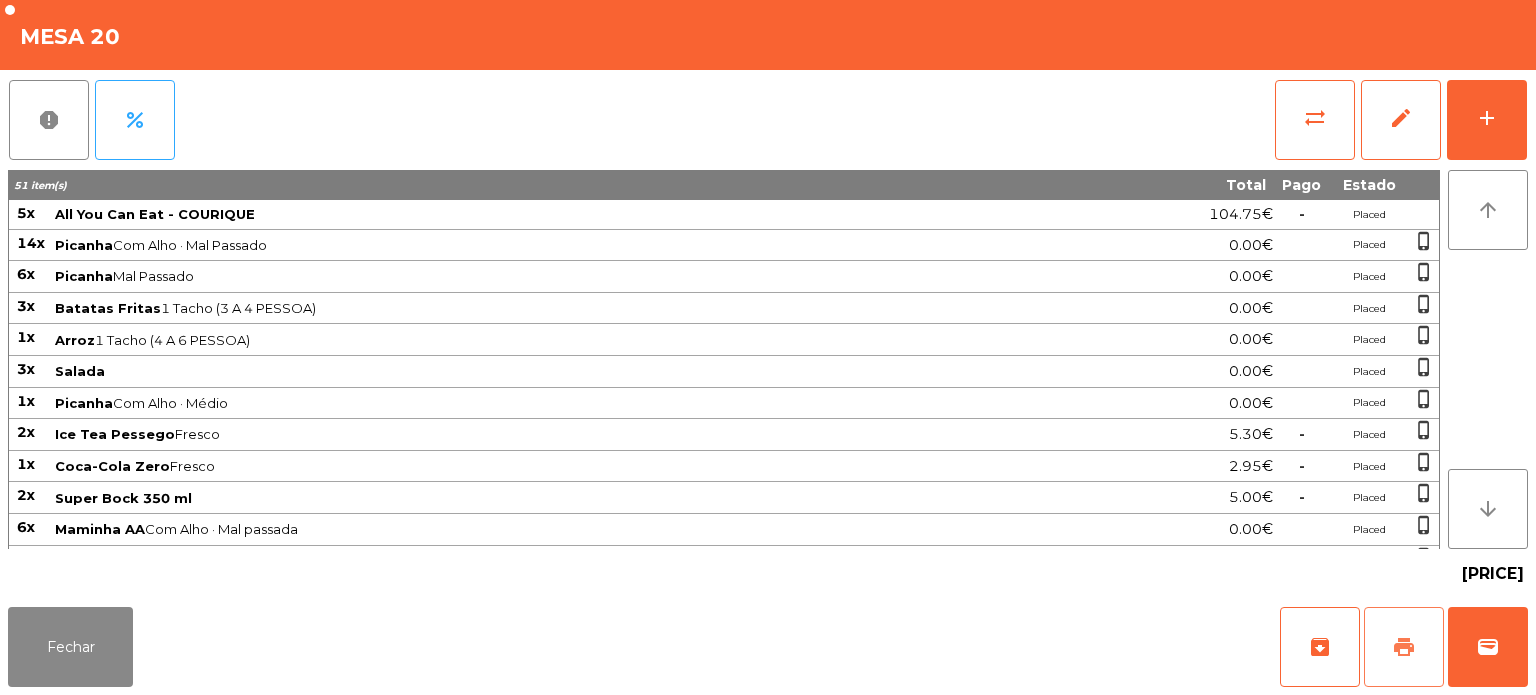 click on "print" 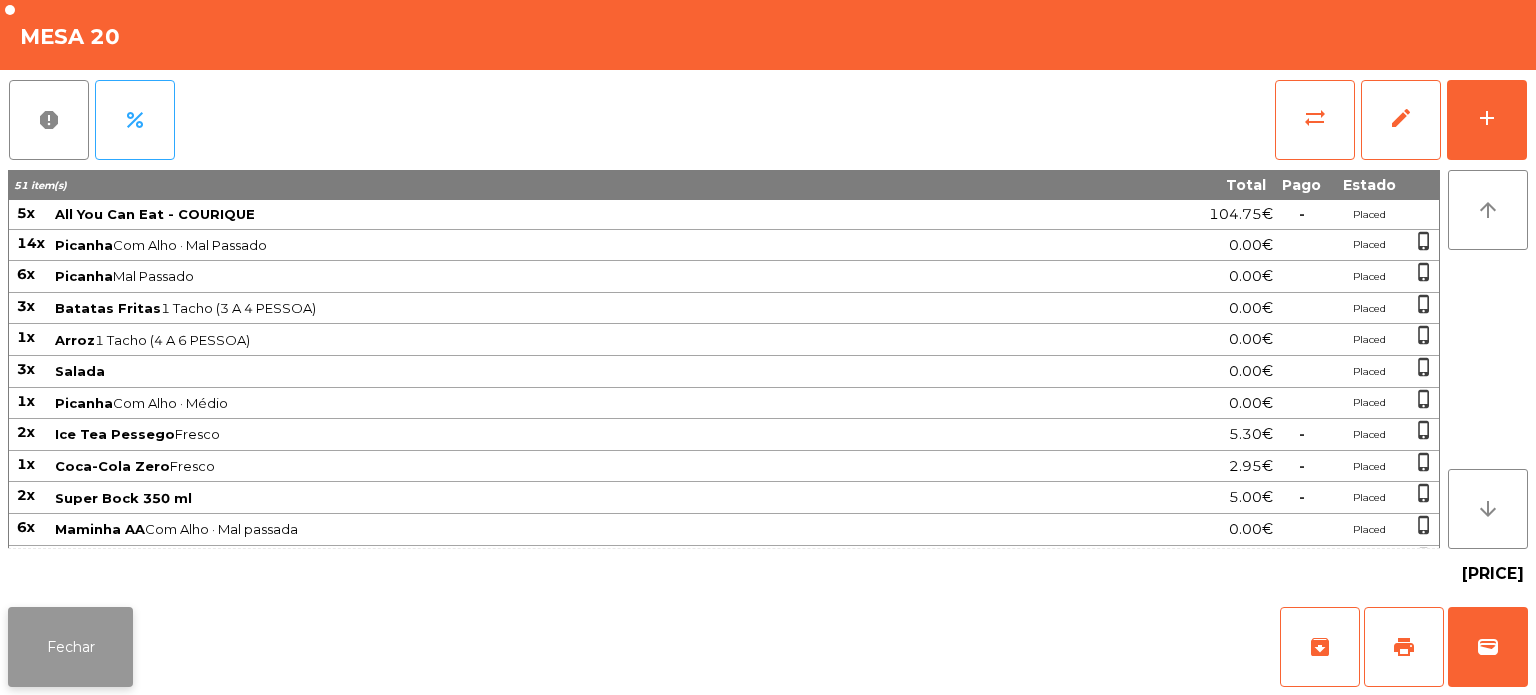 click on "Fechar" 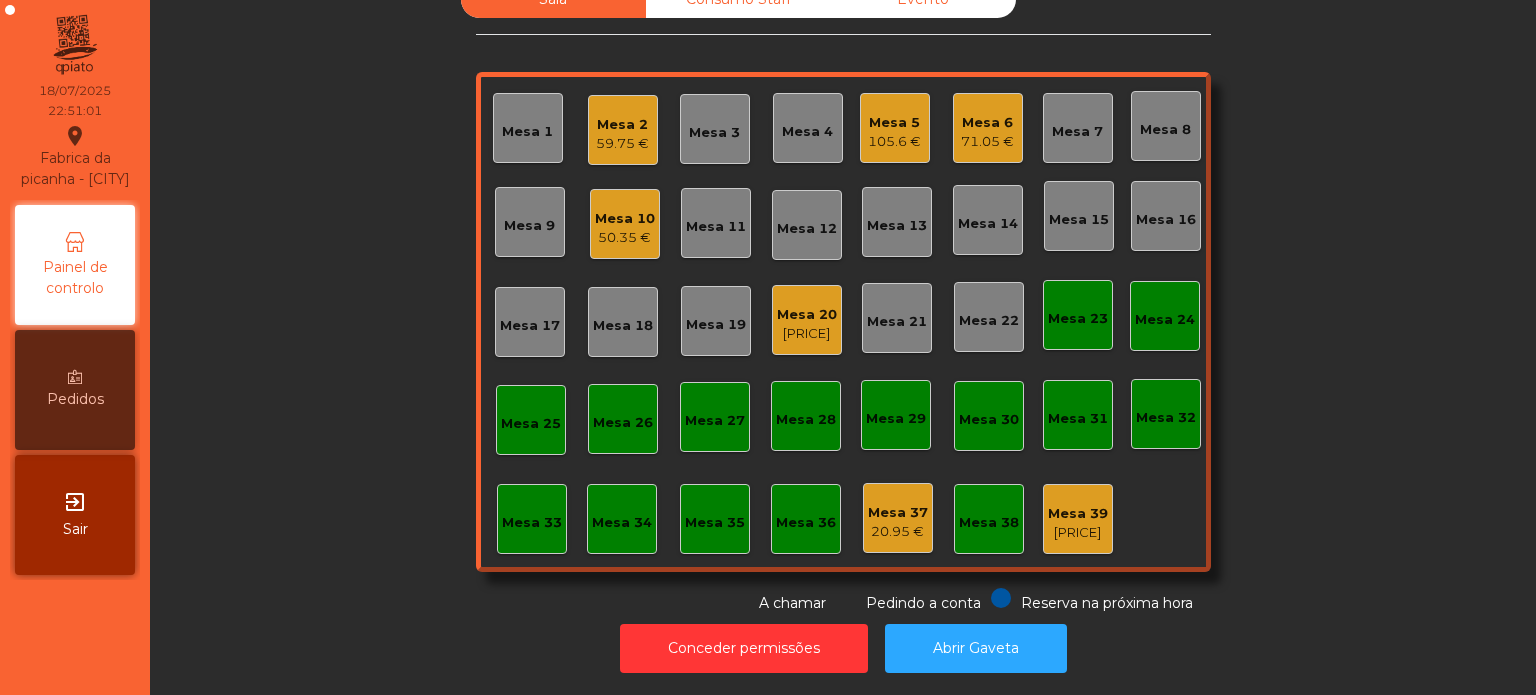 click on "Mesa 33" 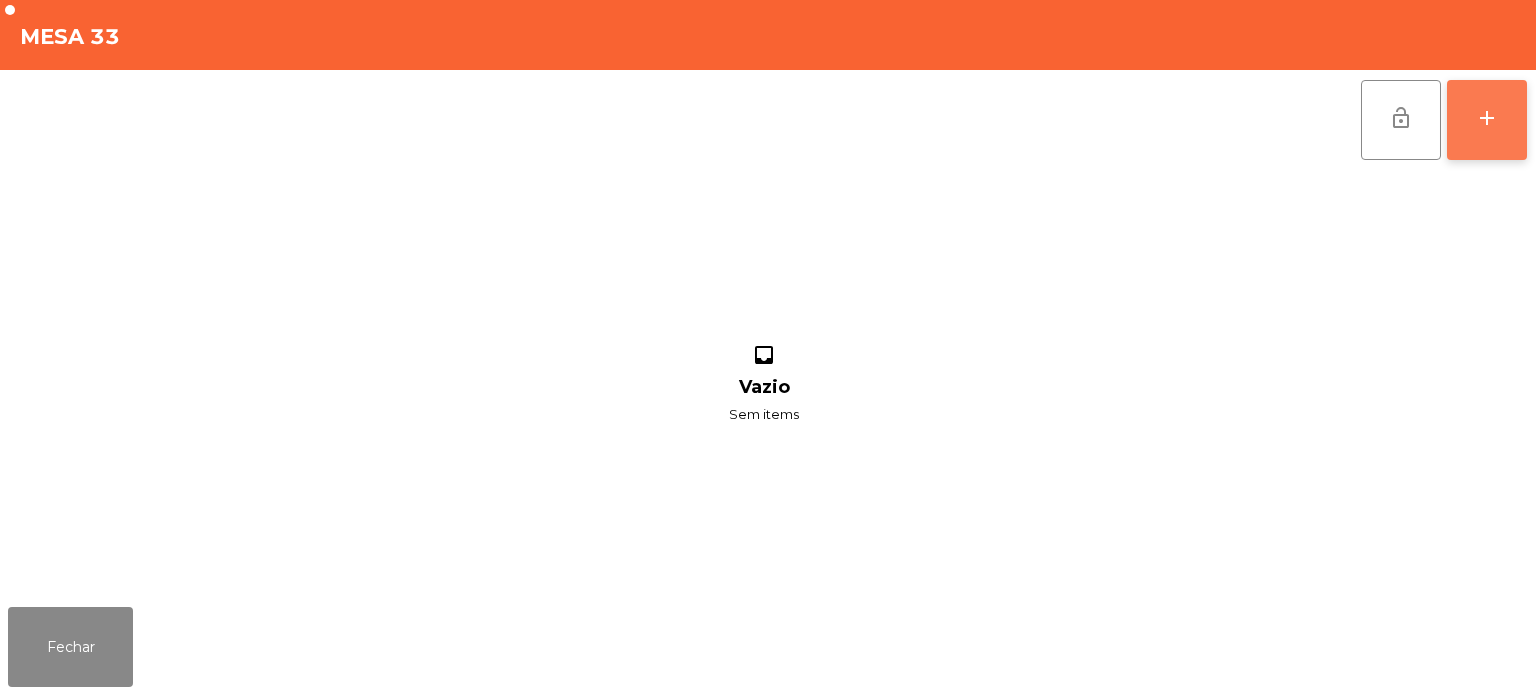 click on "add" 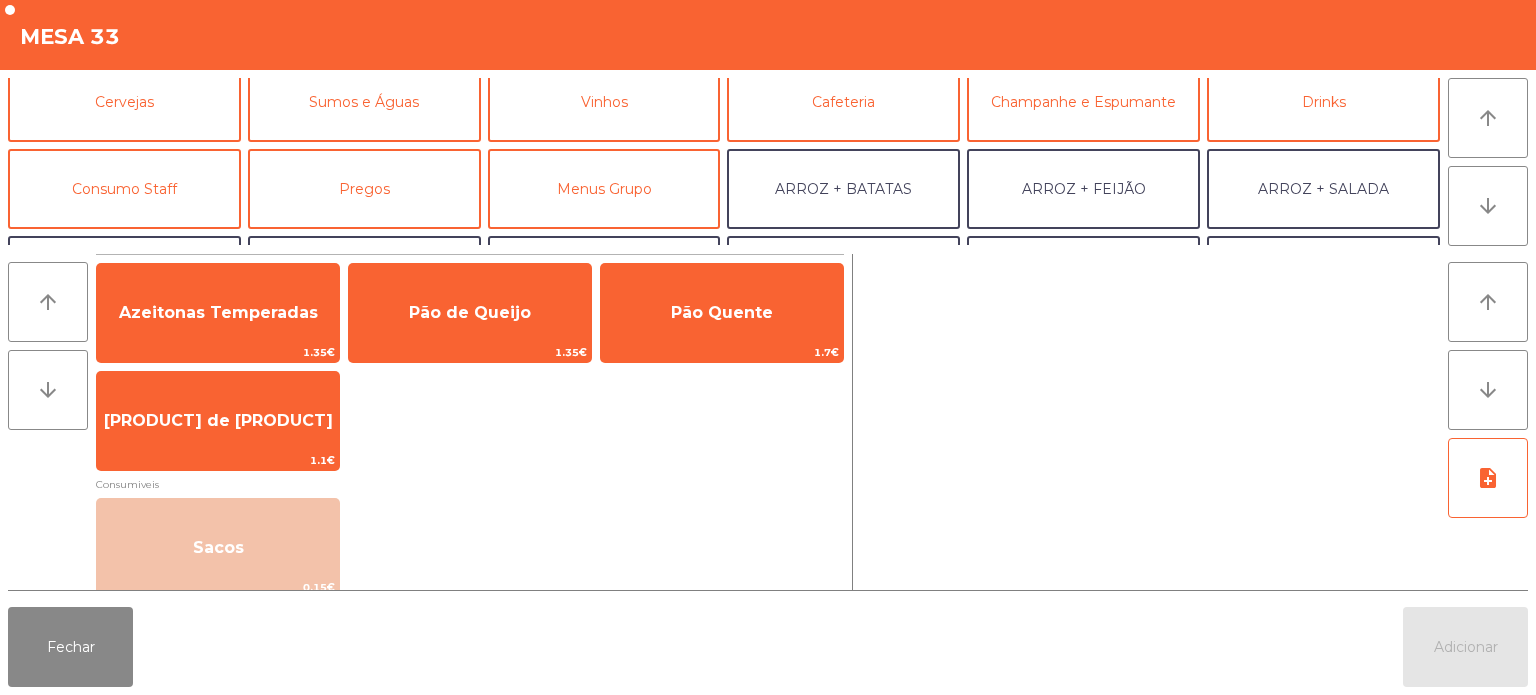 scroll, scrollTop: 108, scrollLeft: 0, axis: vertical 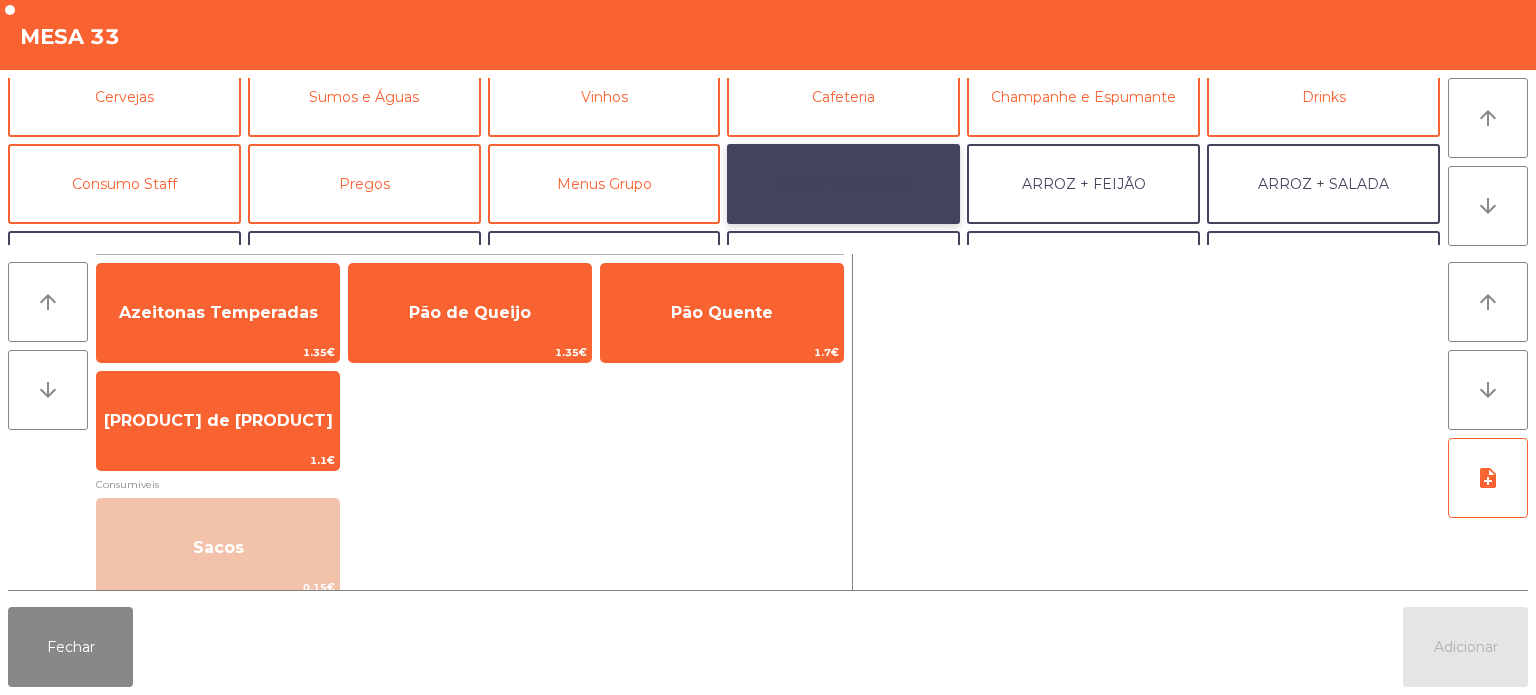 click on "ARROZ + BATATAS" 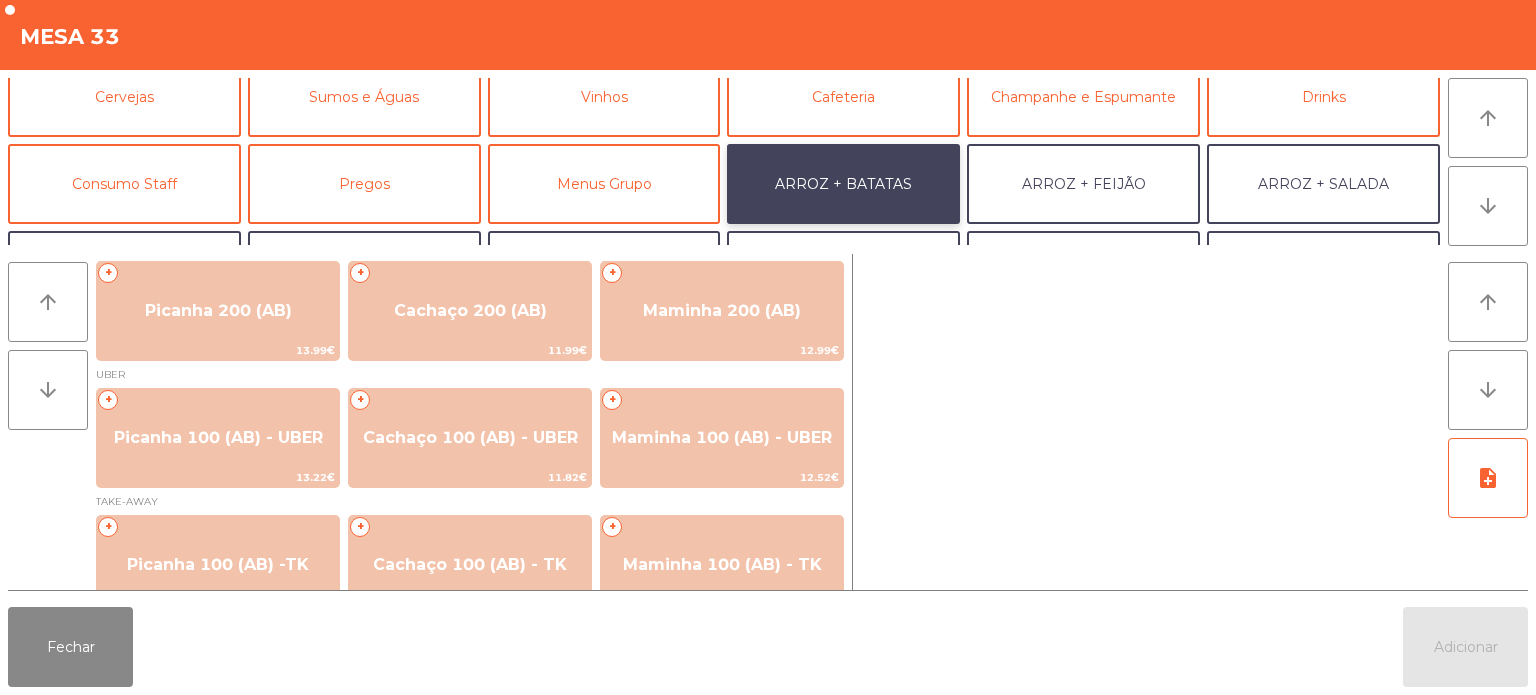 scroll, scrollTop: 113, scrollLeft: 0, axis: vertical 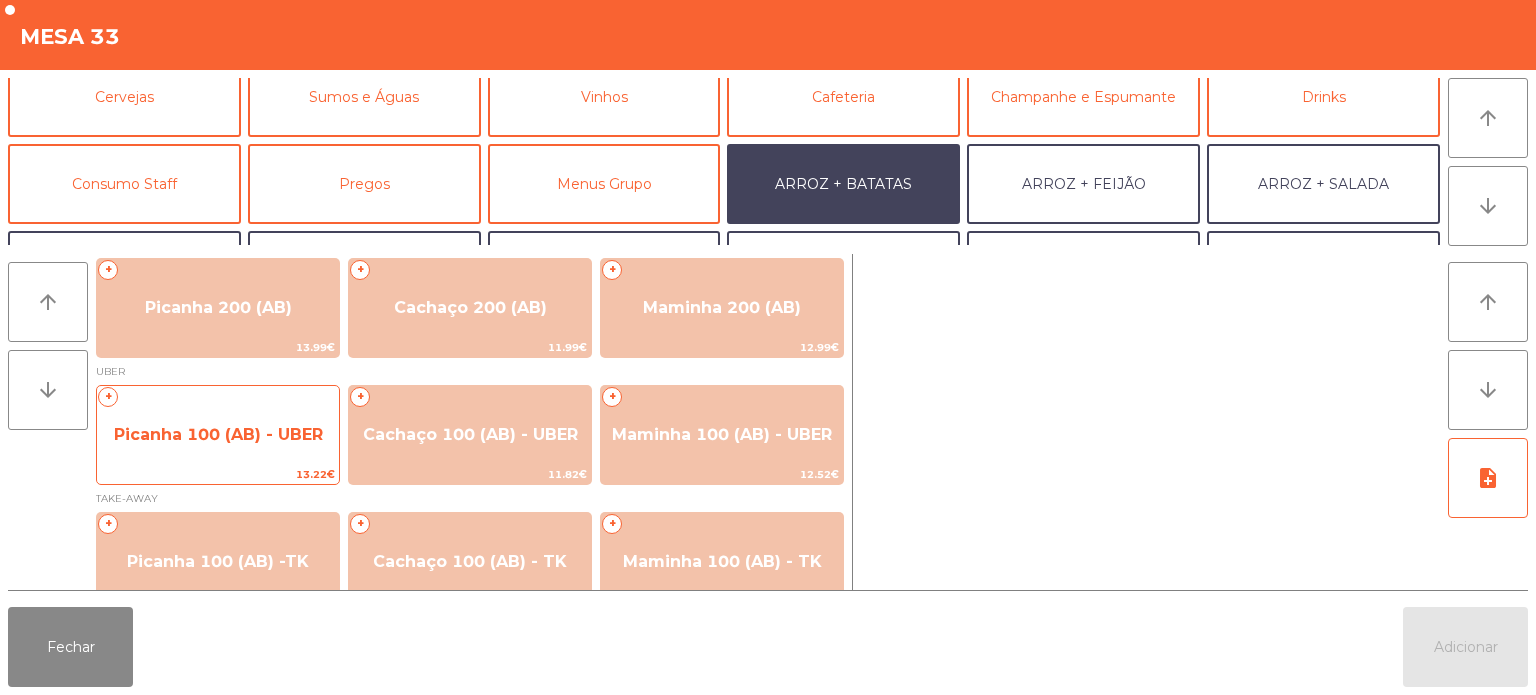 click on "Picanha 100 (AB) - UBER" 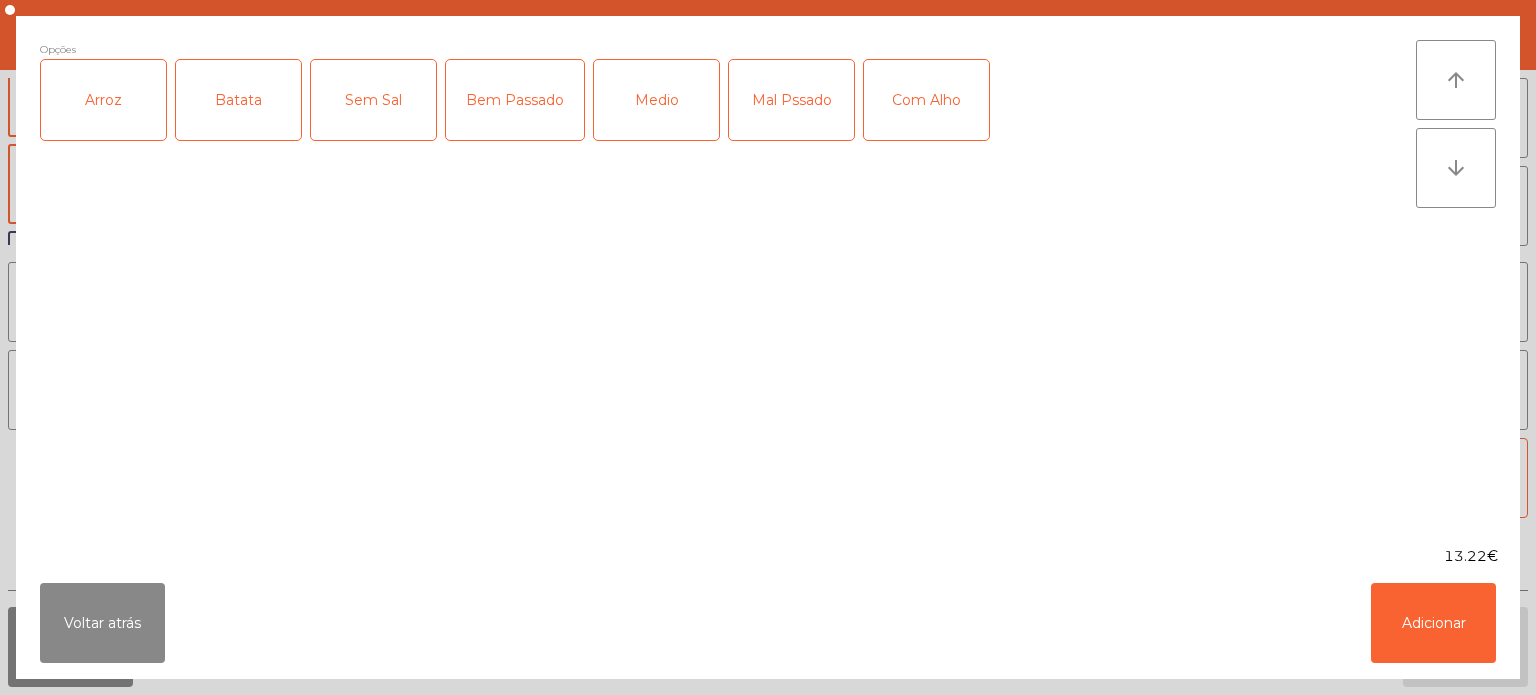 click on "Arroz" 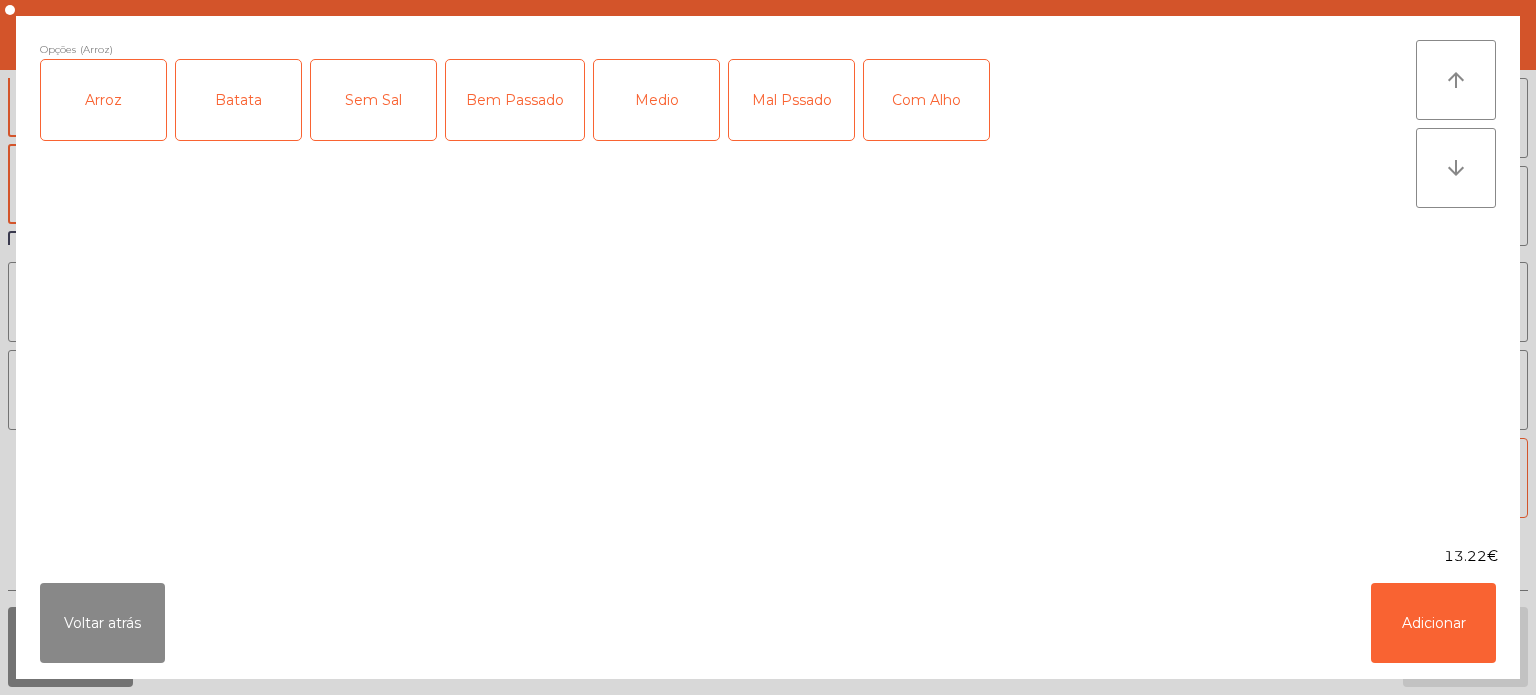 click on "Batata" 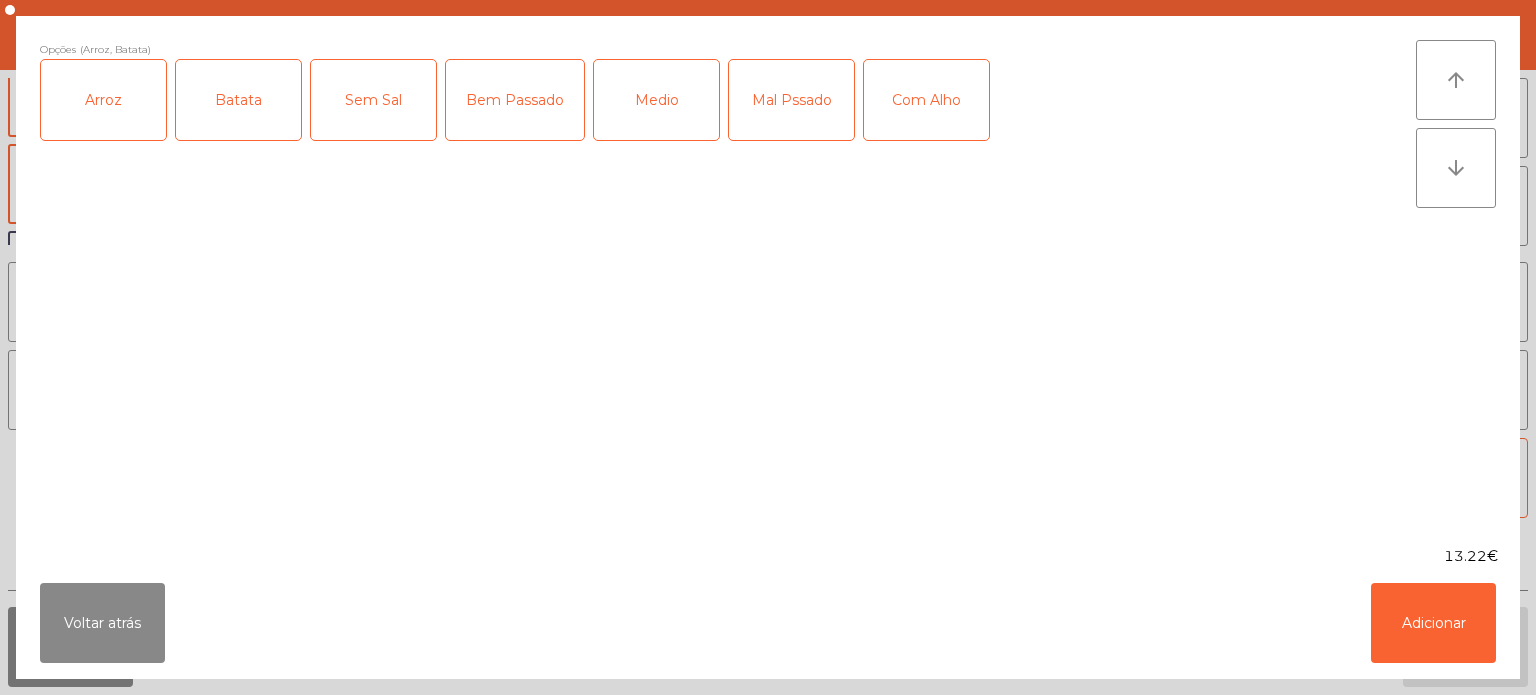 click on "Medio" 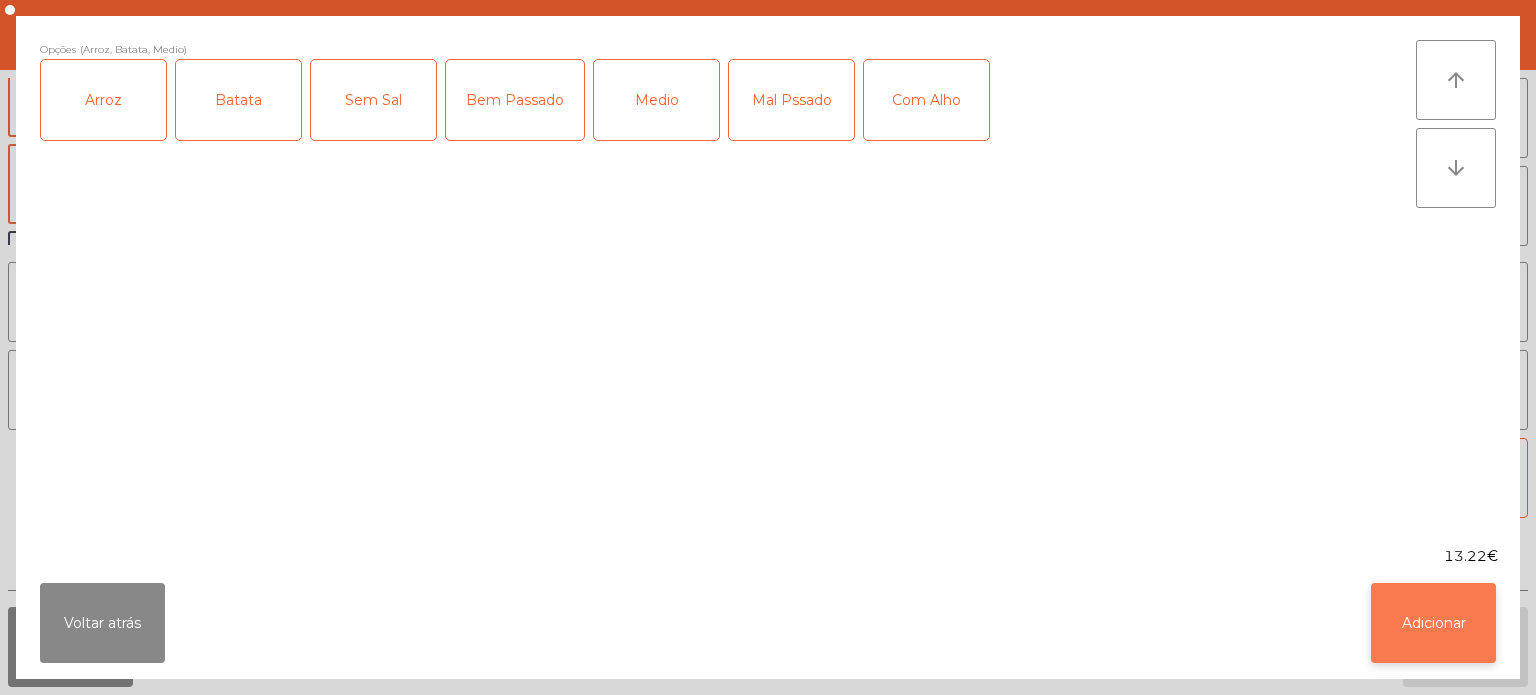 click on "Adicionar" 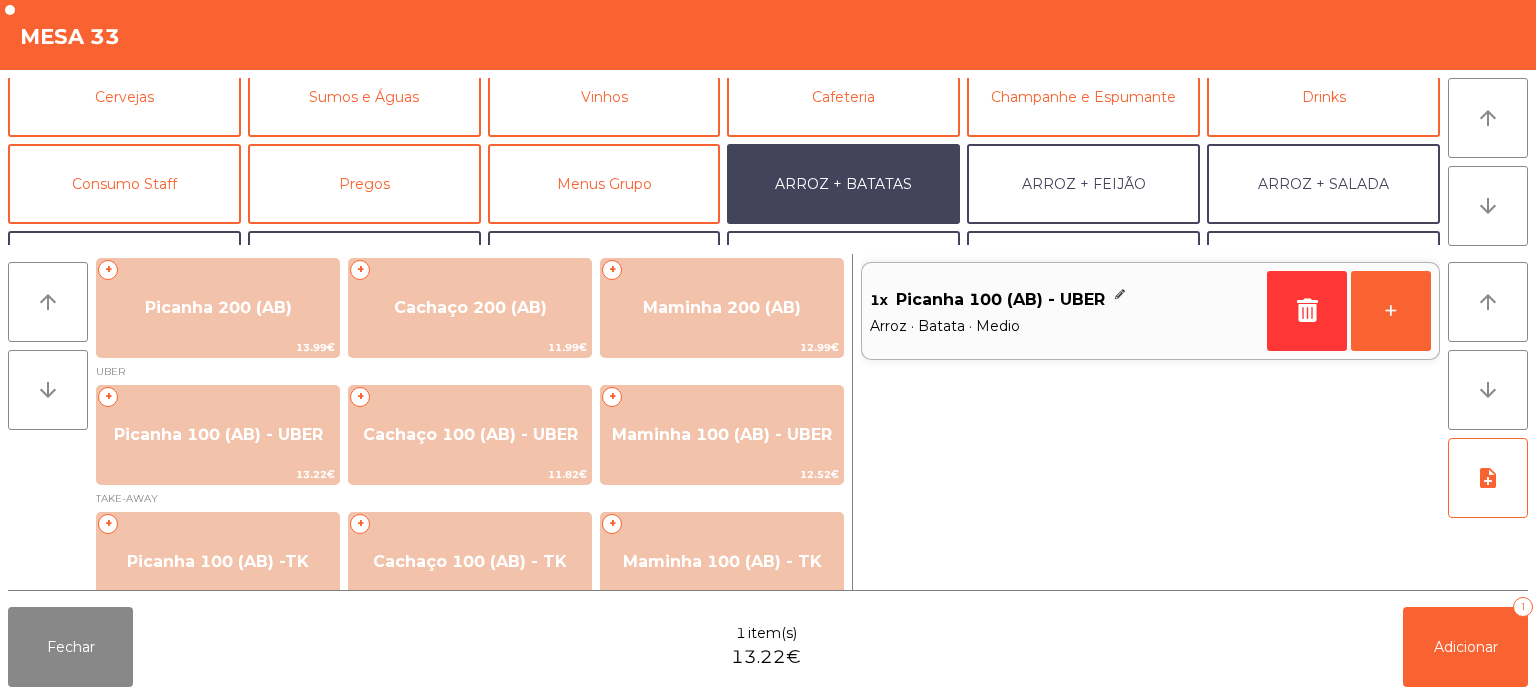 scroll, scrollTop: 260, scrollLeft: 0, axis: vertical 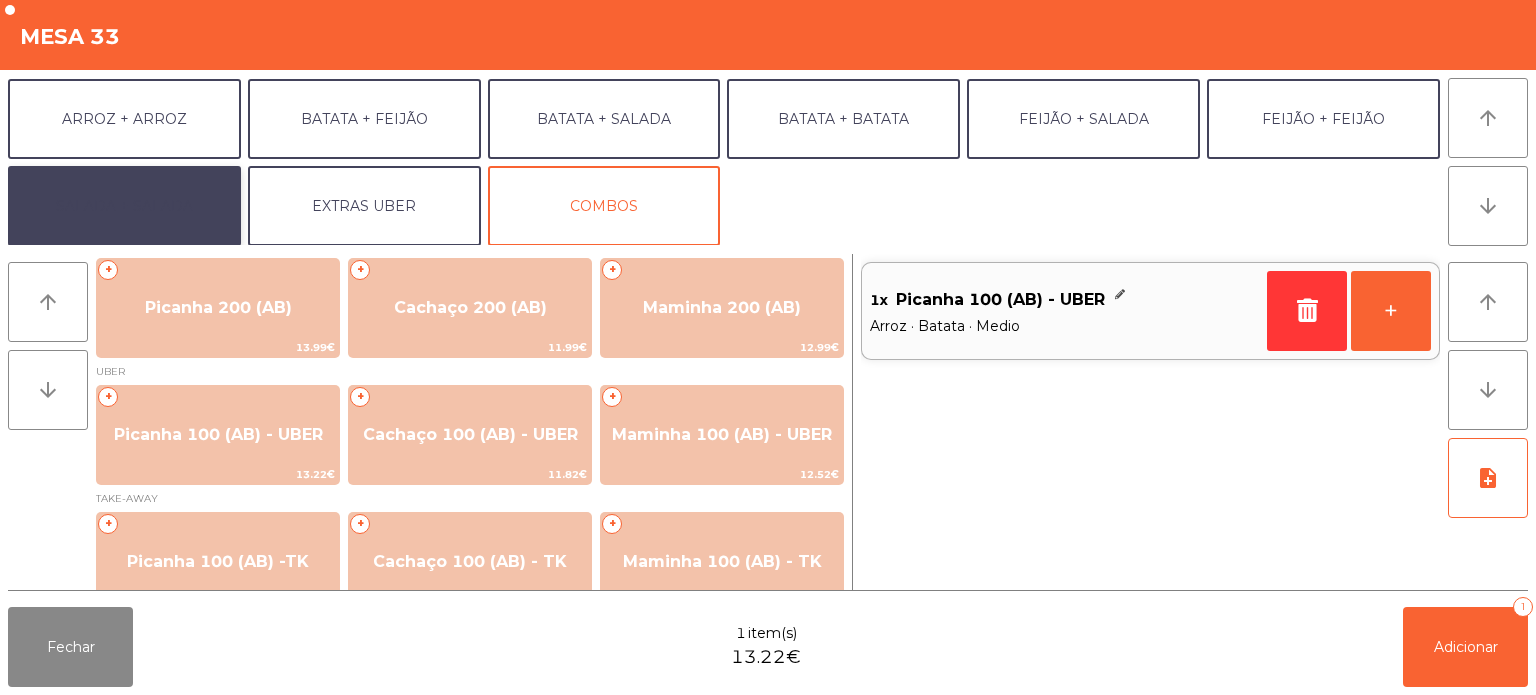 click on "SALADA + SALADA" 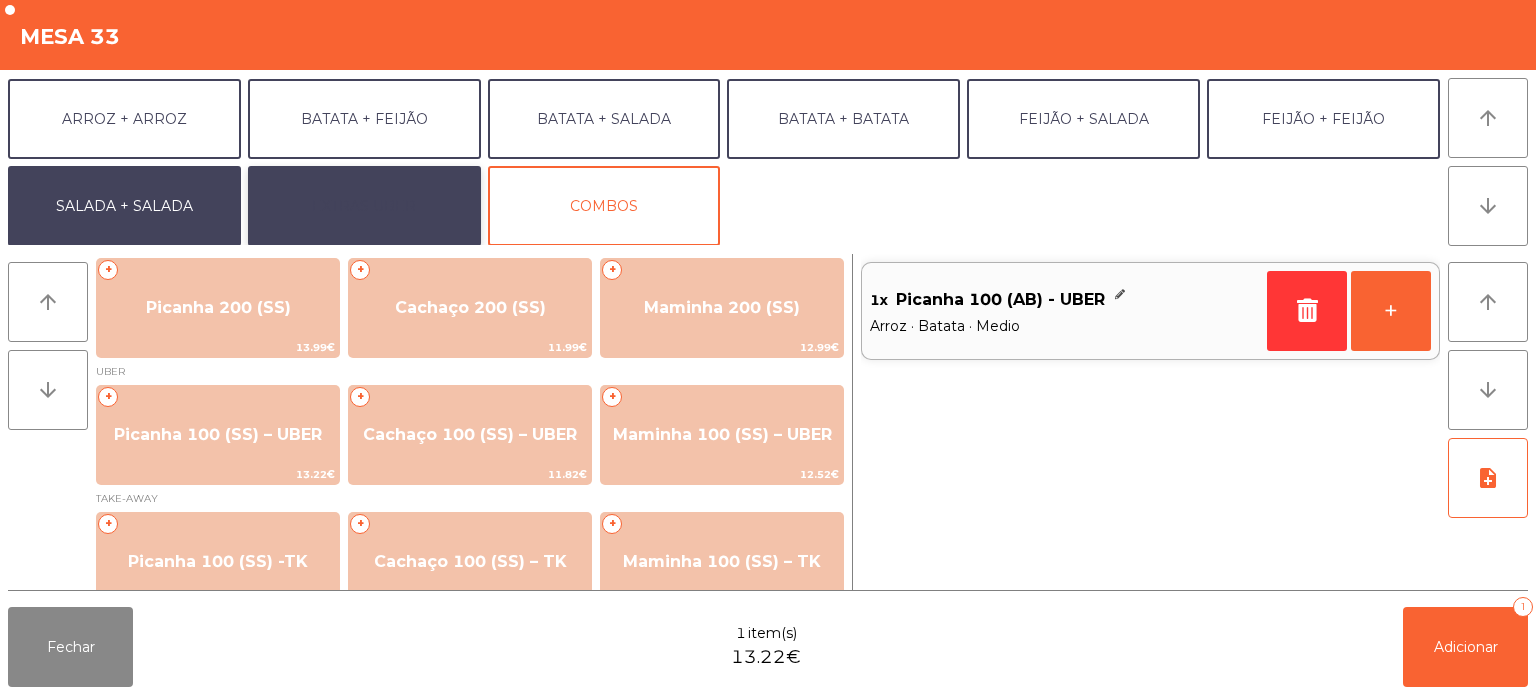 click on "EXTRAS UBER" 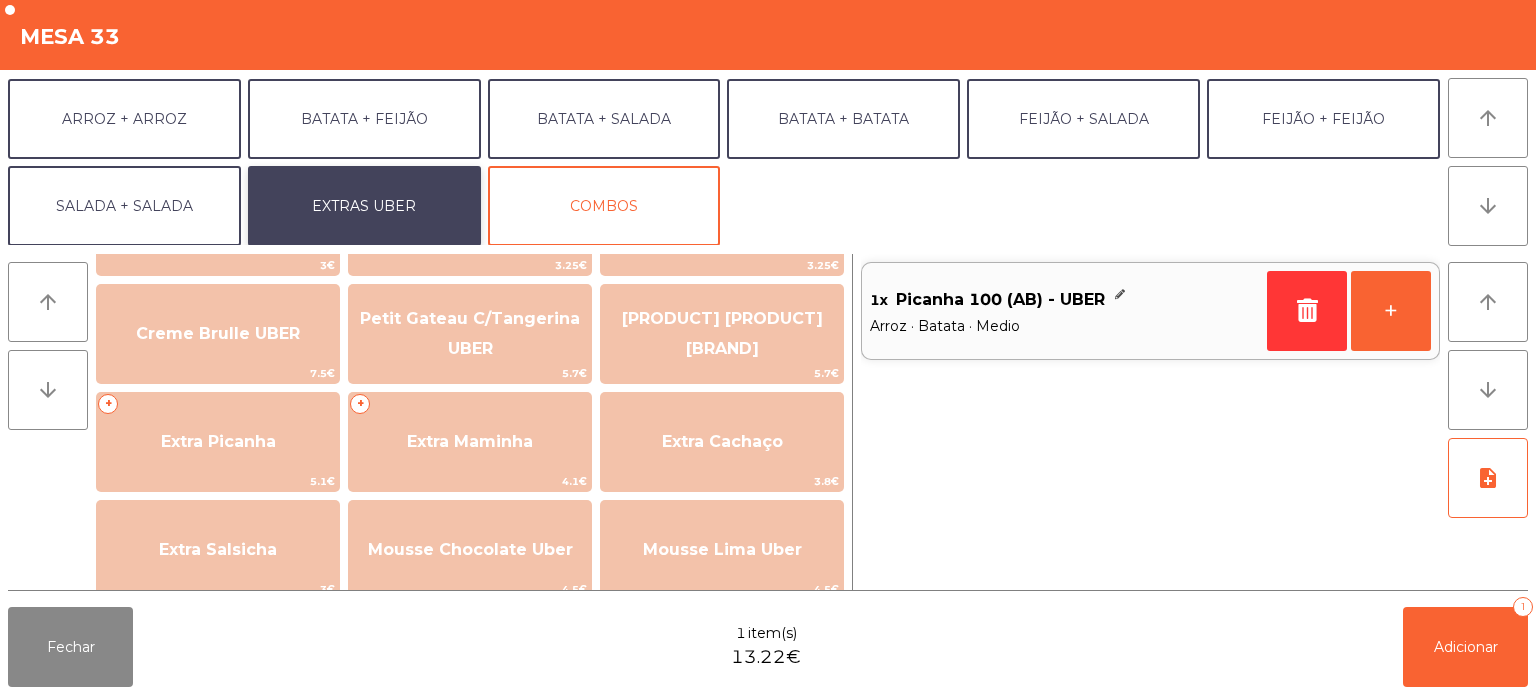 scroll, scrollTop: 463, scrollLeft: 0, axis: vertical 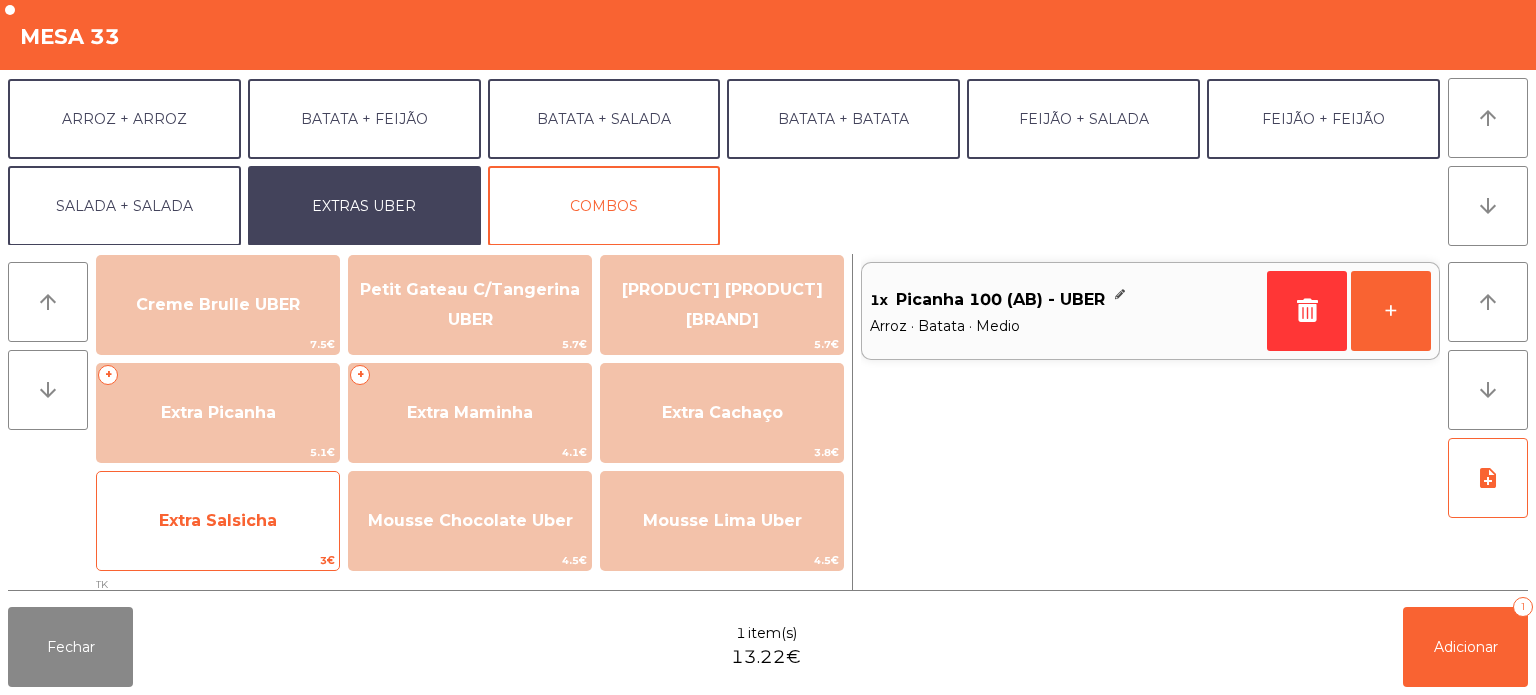 click on "Extra Salsicha" 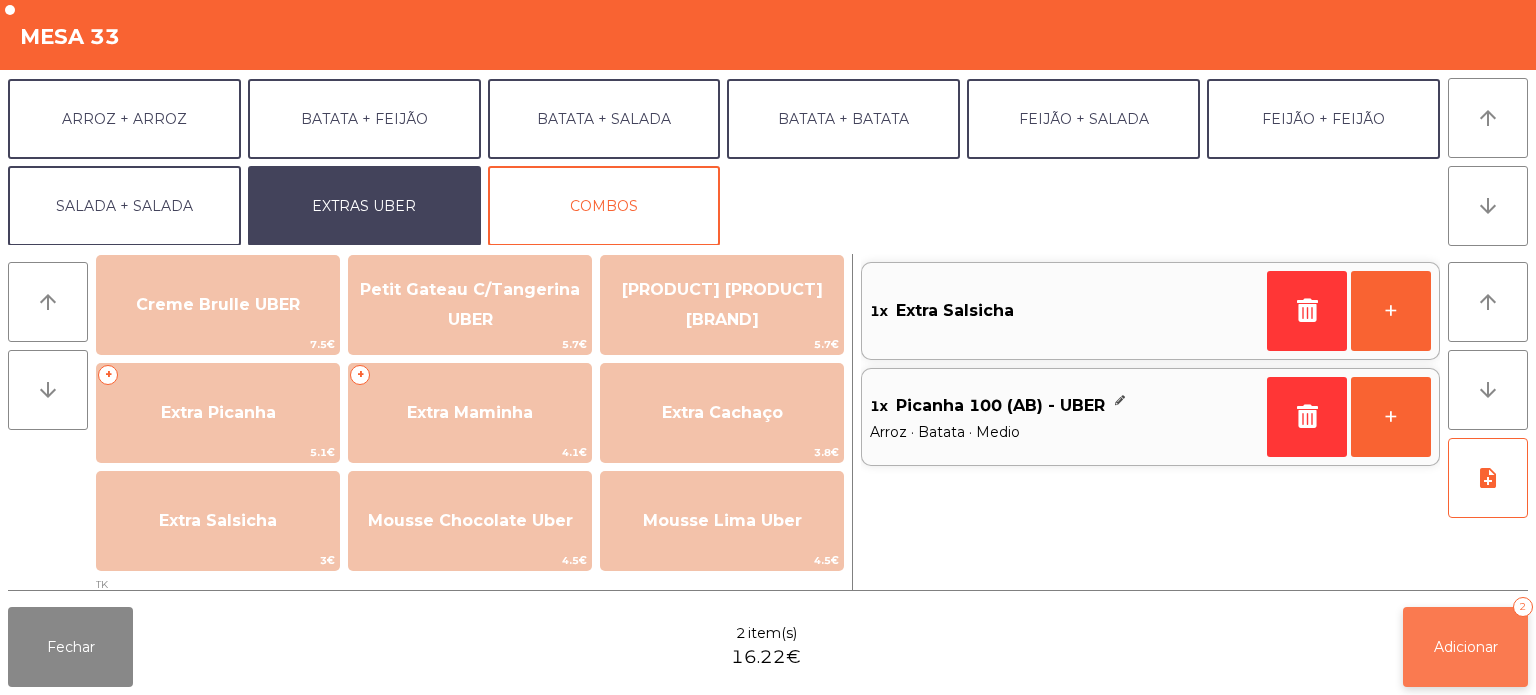 click on "Adicionar" 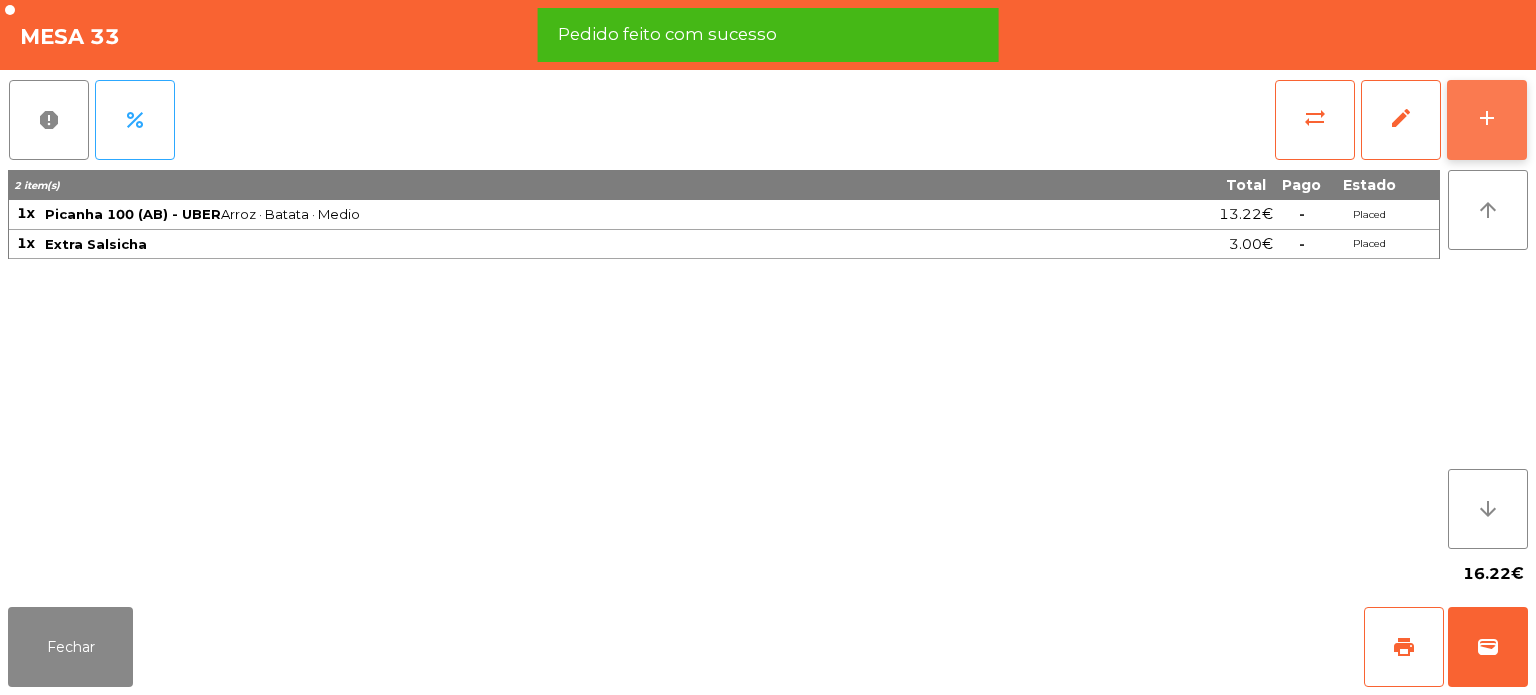 click on "add" 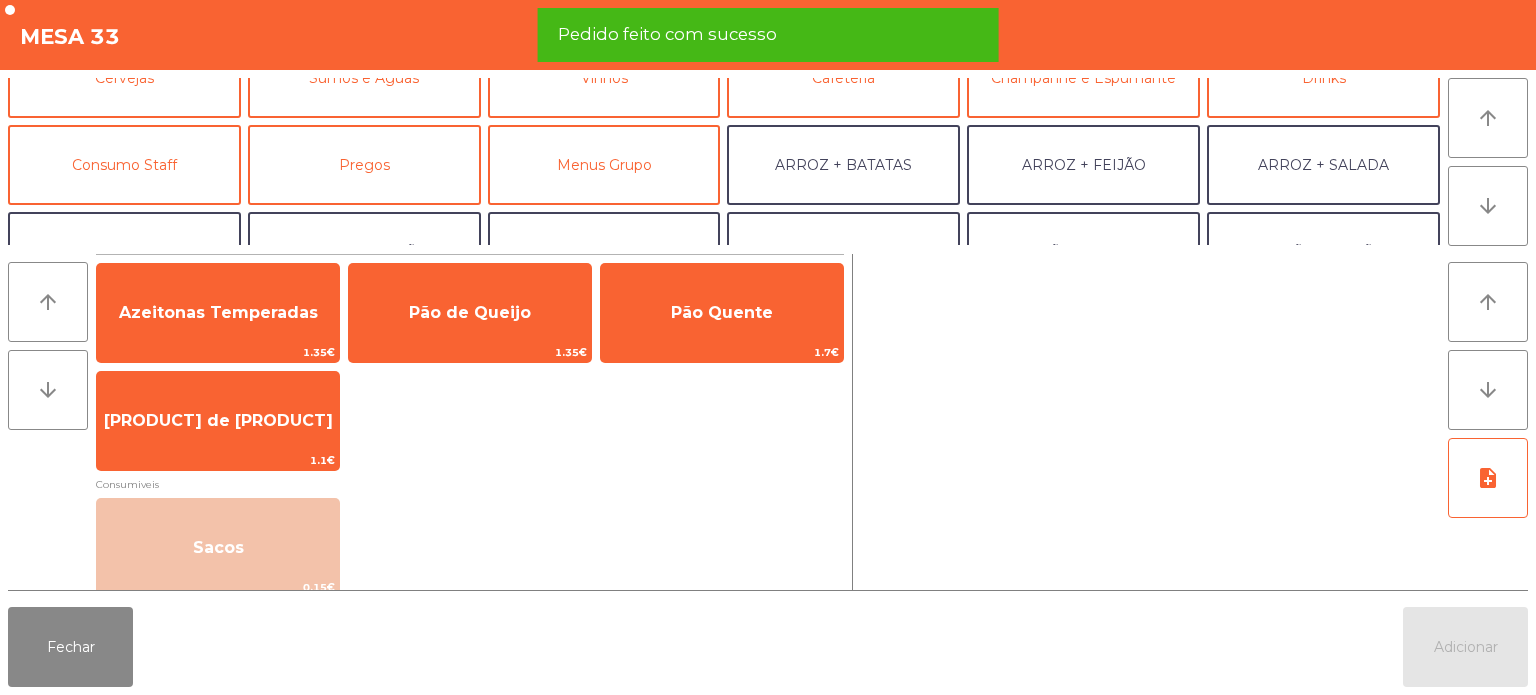 scroll, scrollTop: 260, scrollLeft: 0, axis: vertical 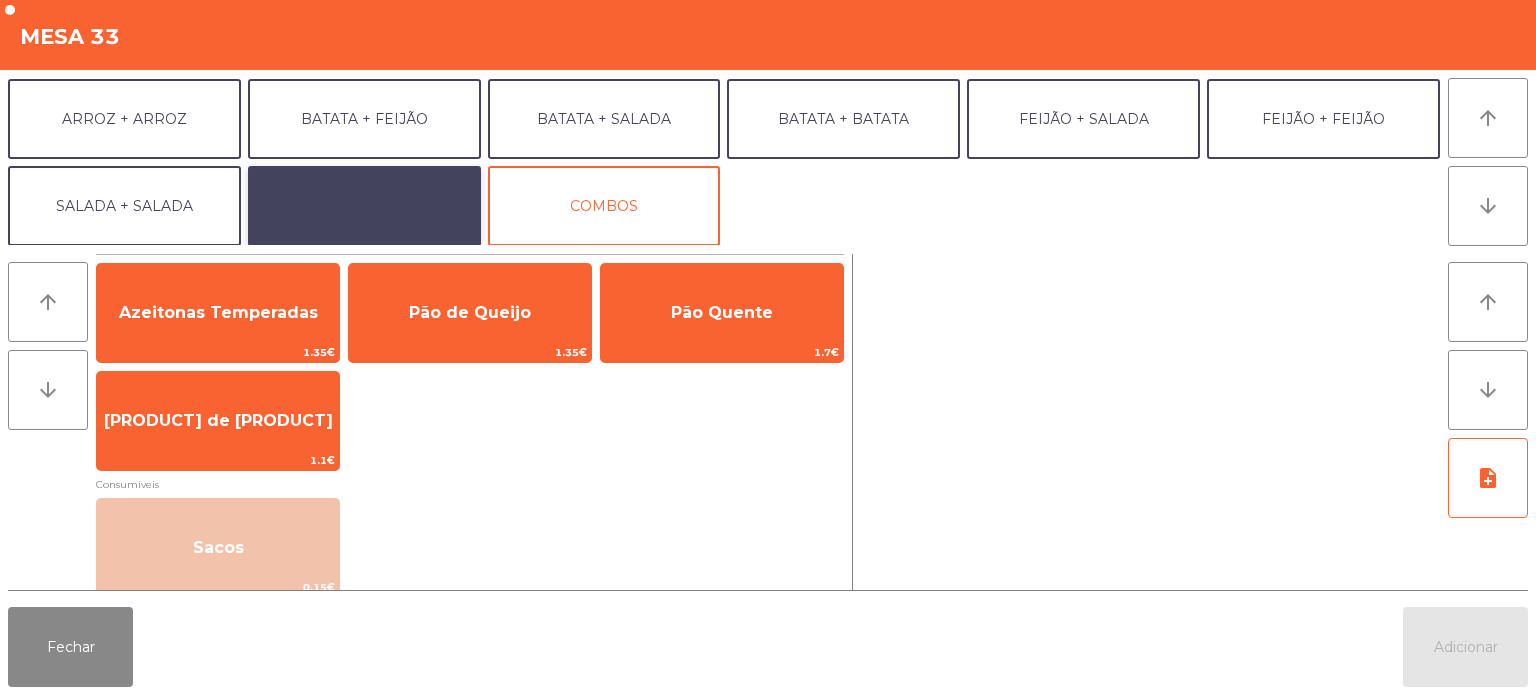 click on "EXTRAS UBER" 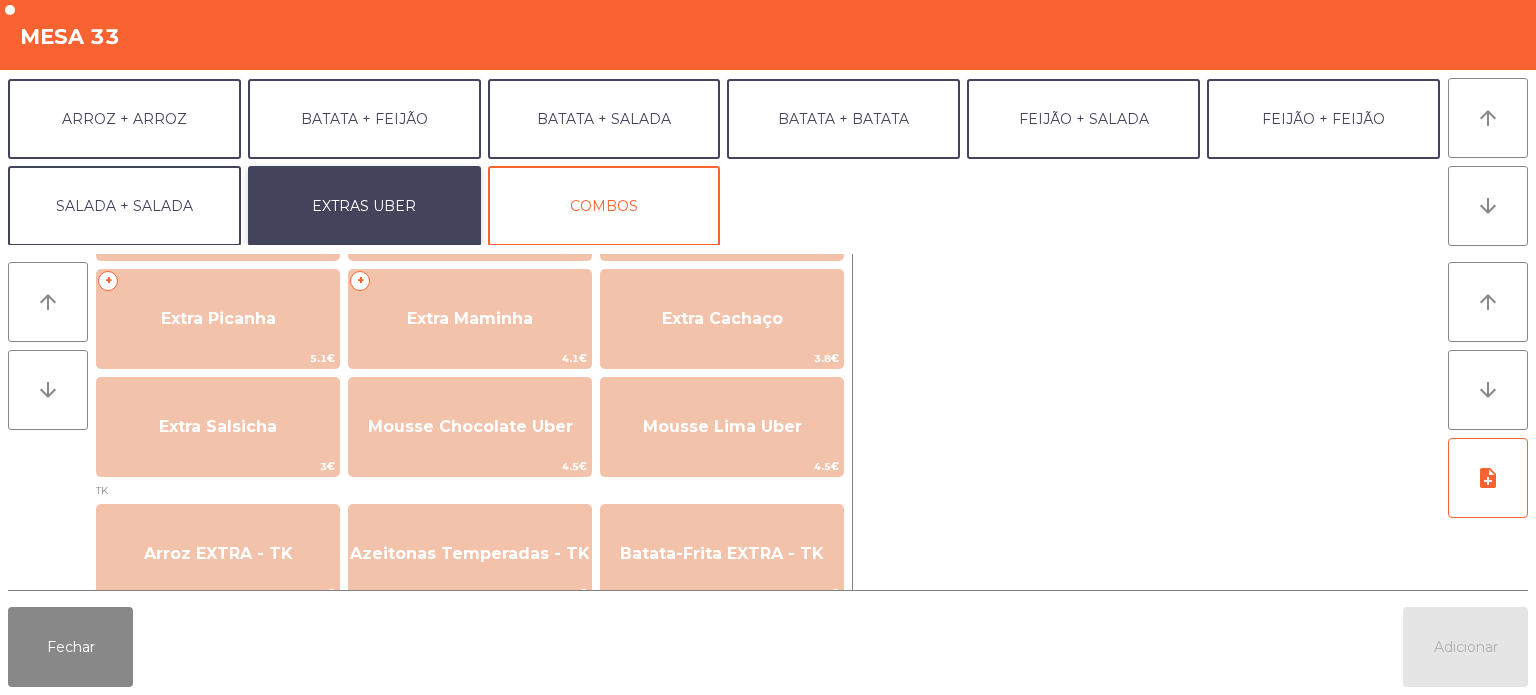 scroll, scrollTop: 576, scrollLeft: 0, axis: vertical 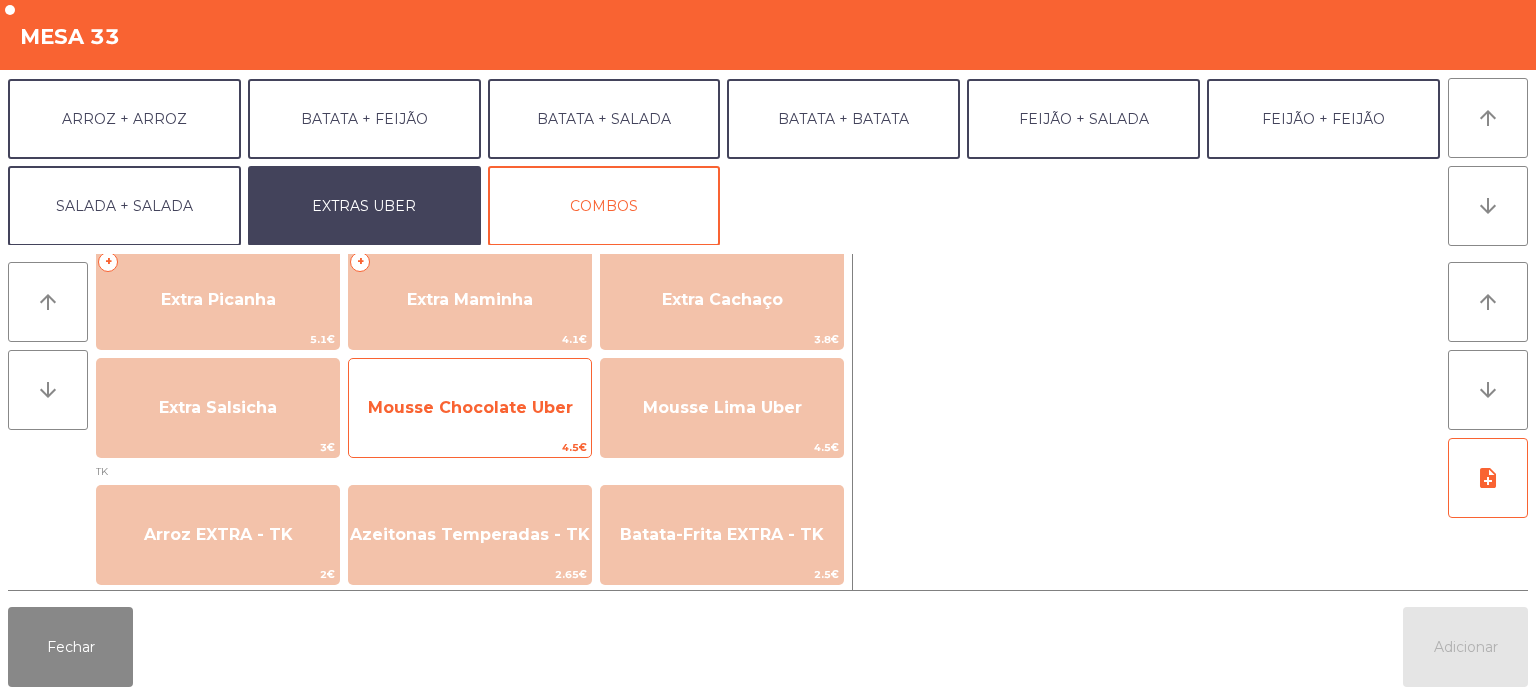 click on "Mousse Chocolate Uber" 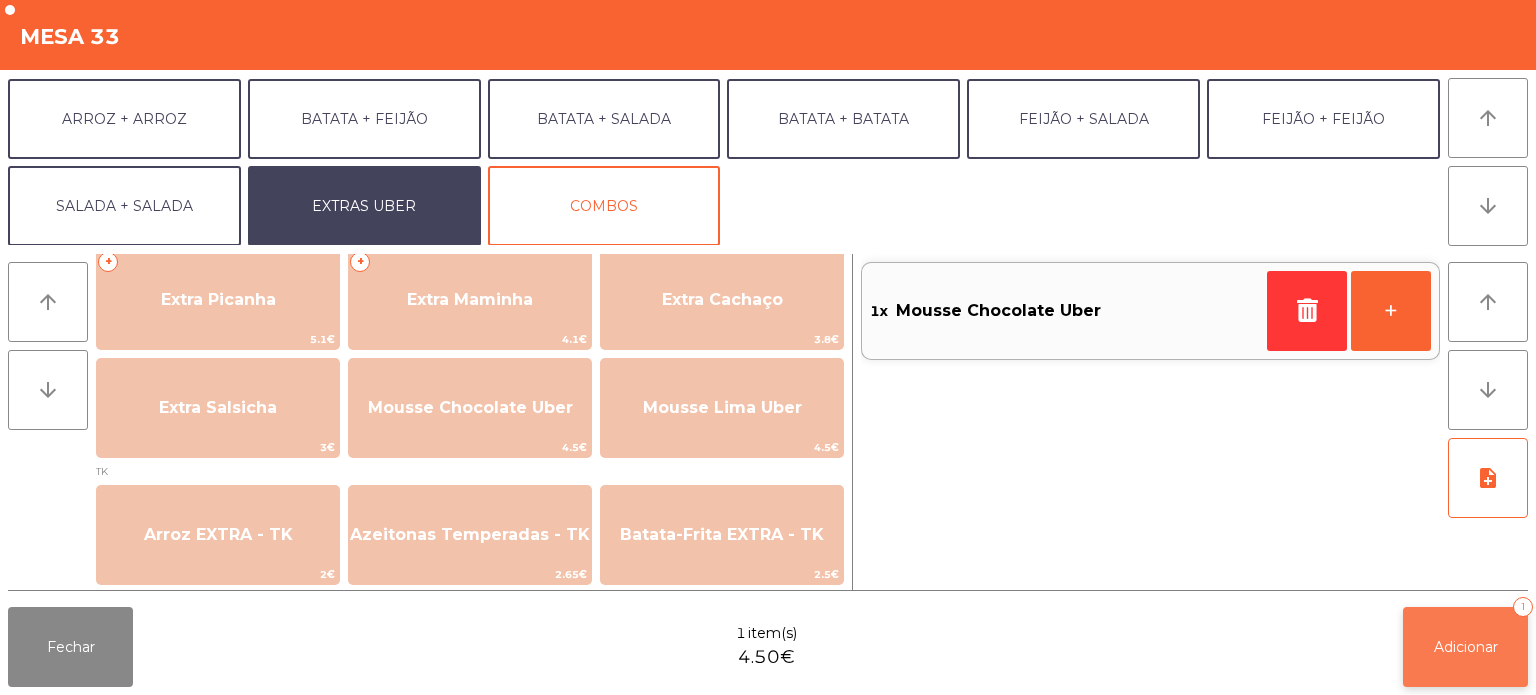 click on "Adicionar   1" 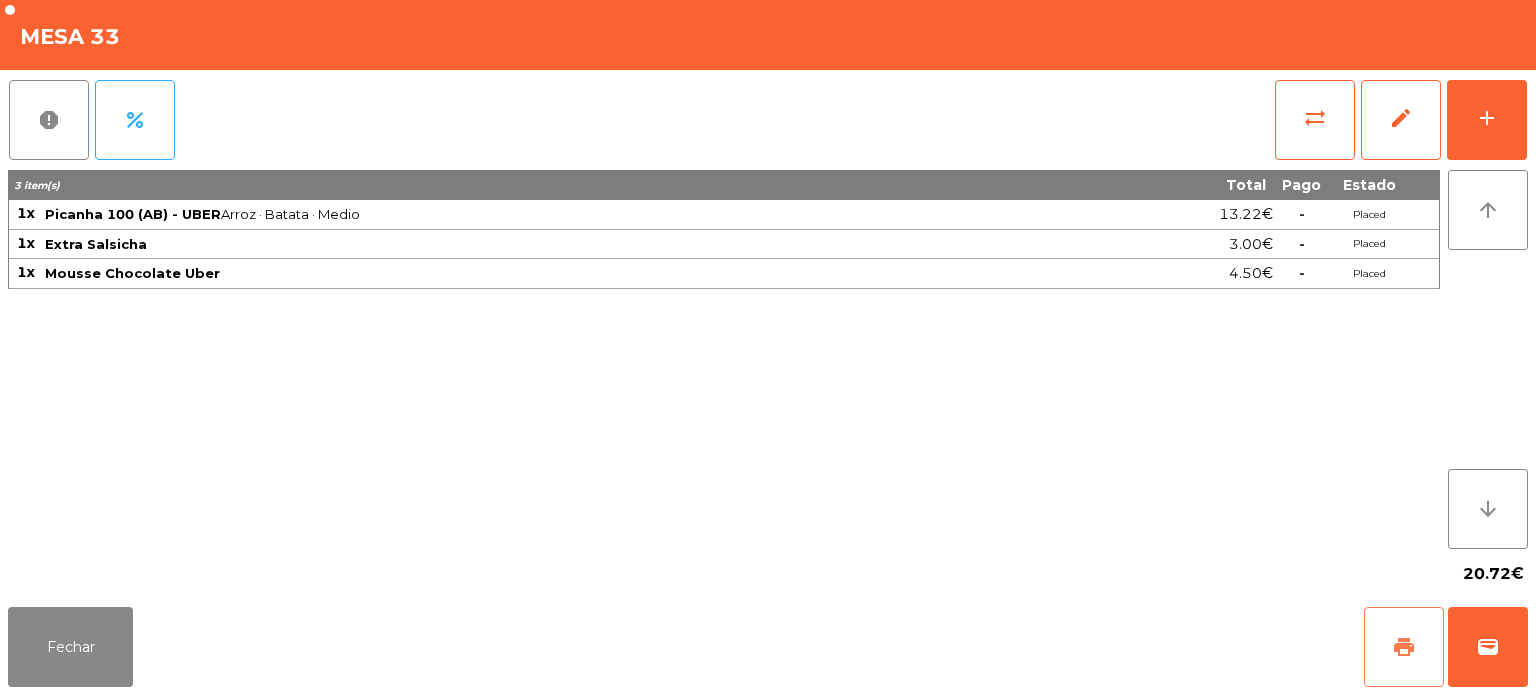 click on "print" 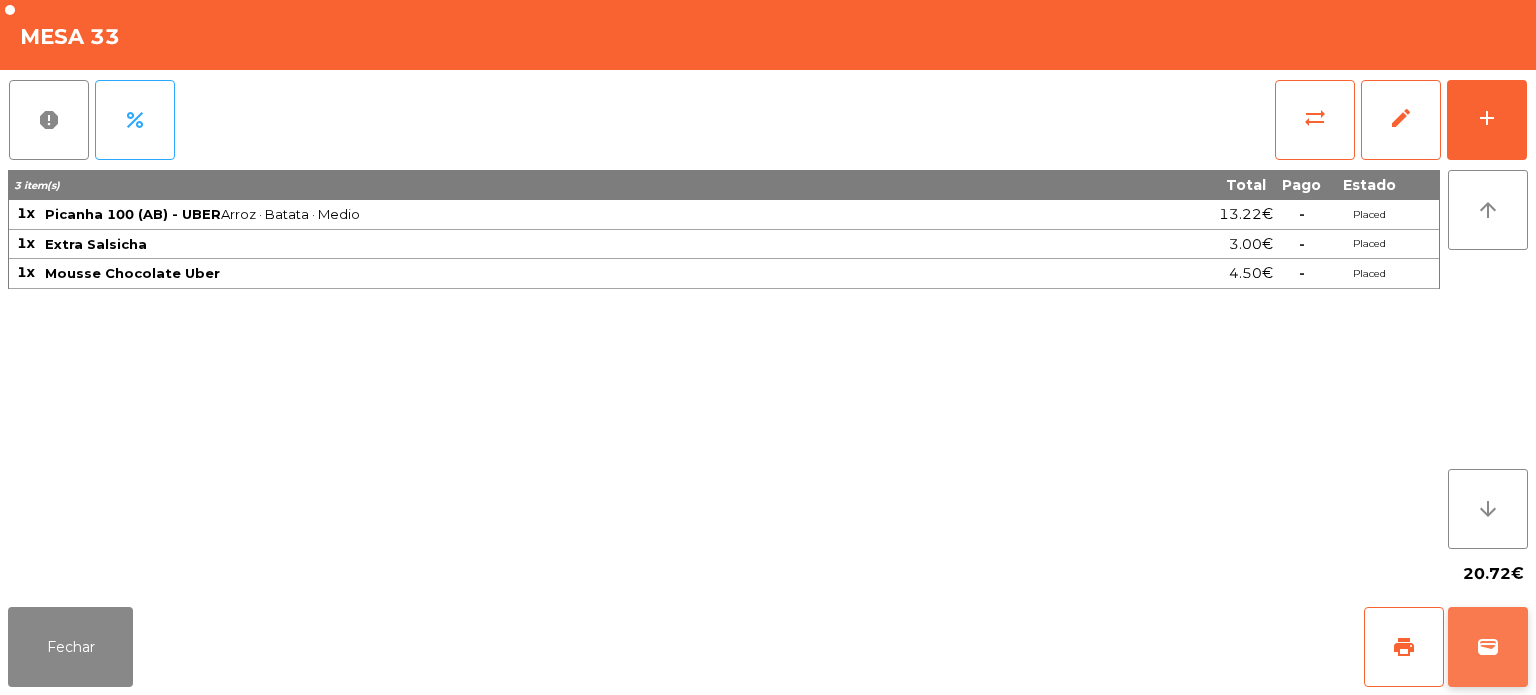 click on "wallet" 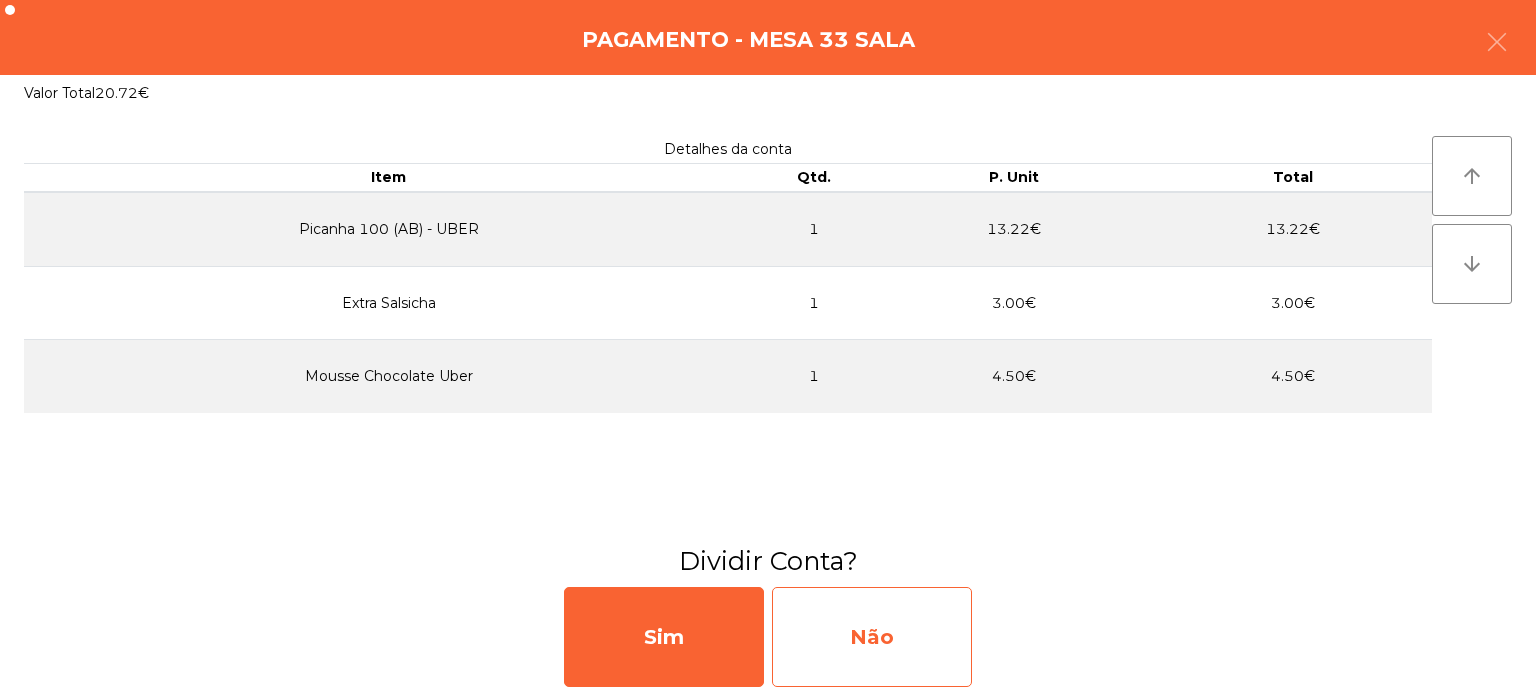 click on "Não" 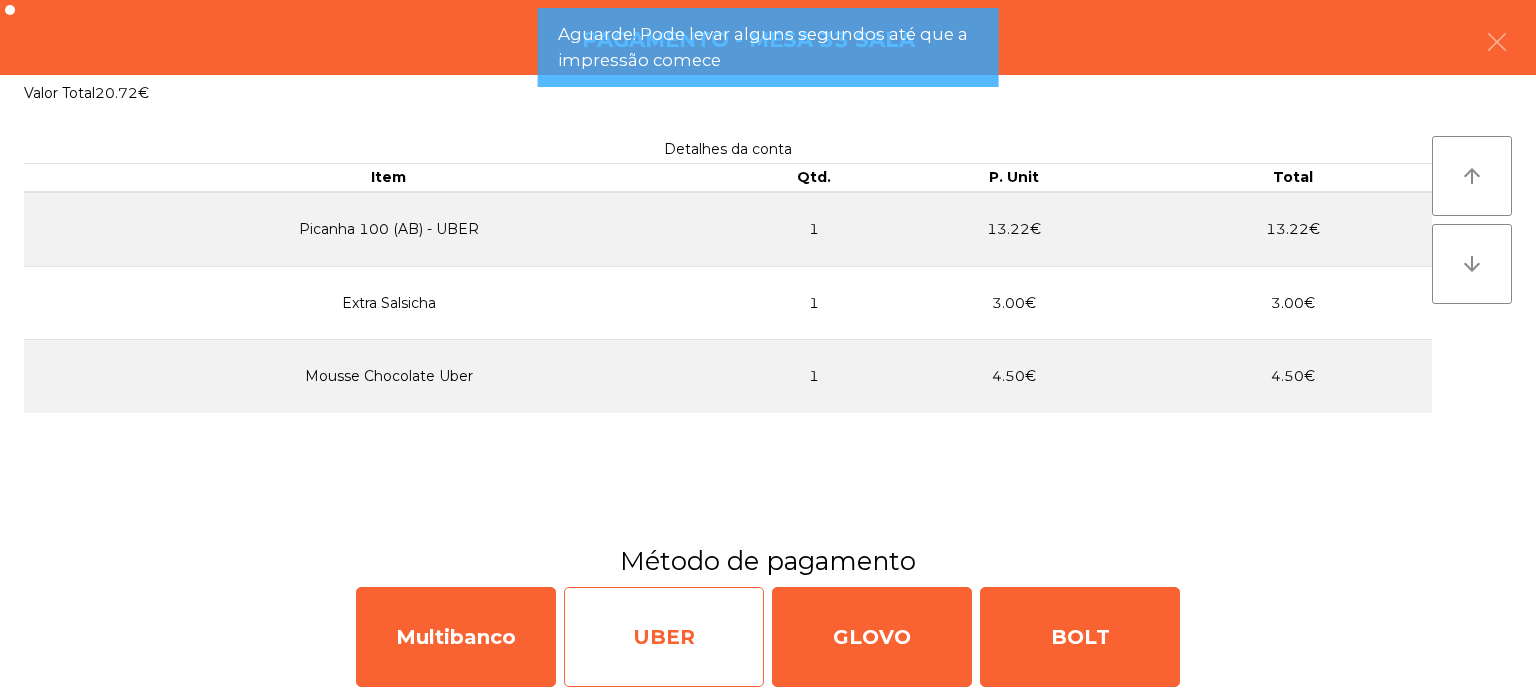 click on "UBER" 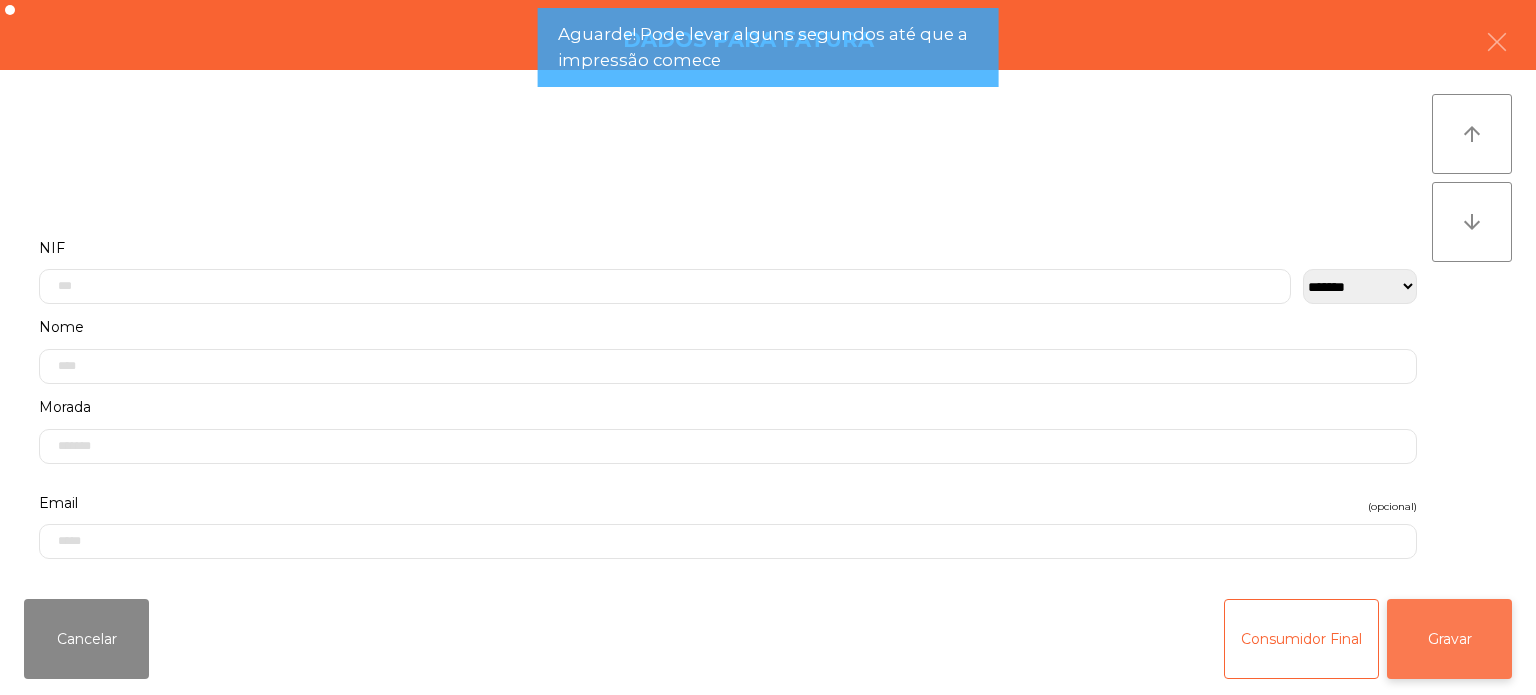 click on "Gravar" 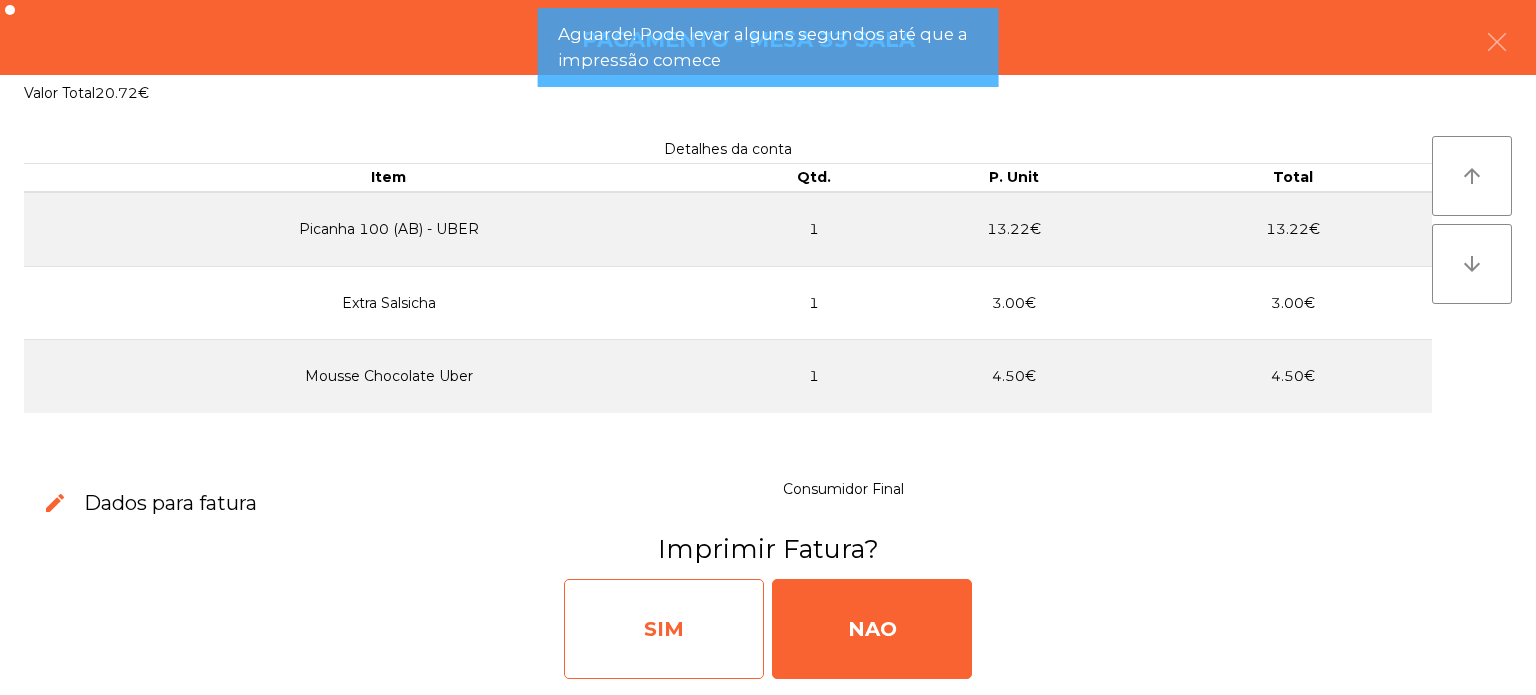 click on "SIM" 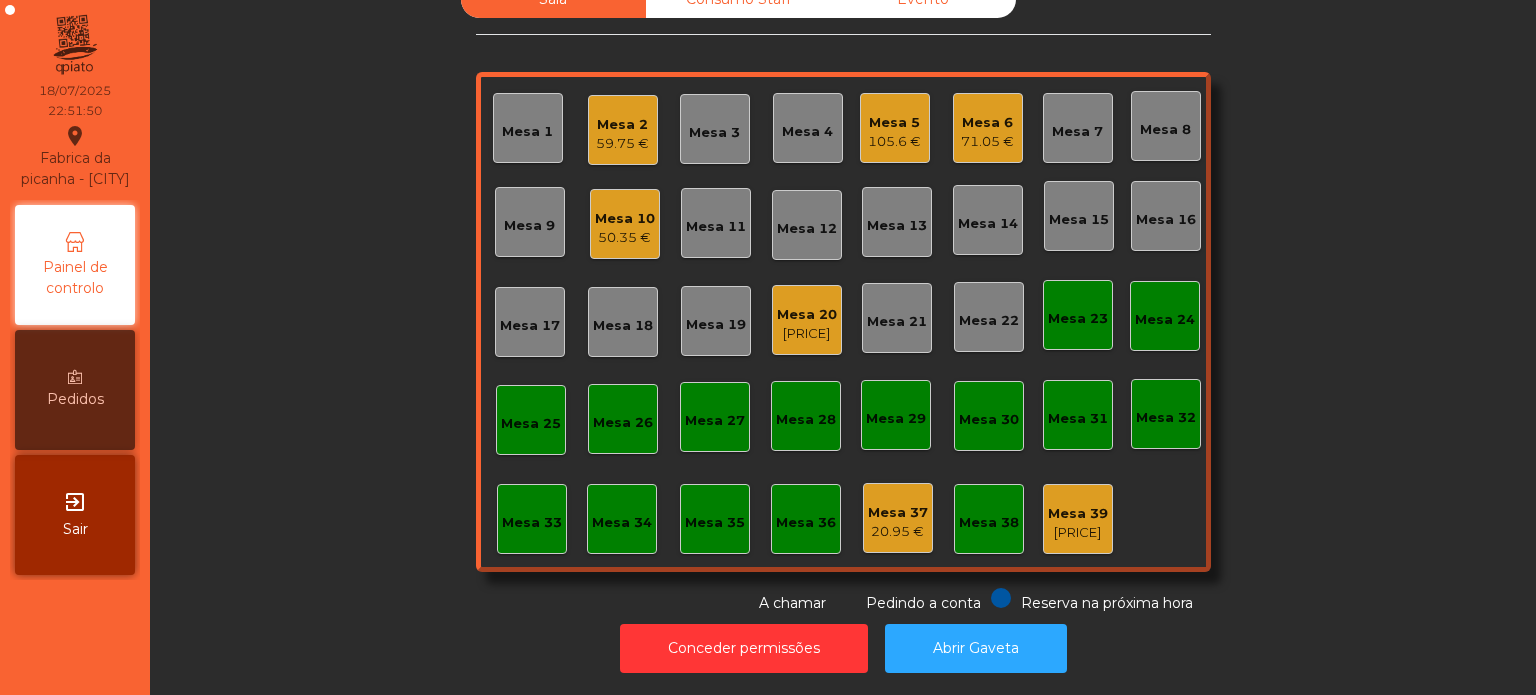 click on "Mesa 10   [PRICE]" 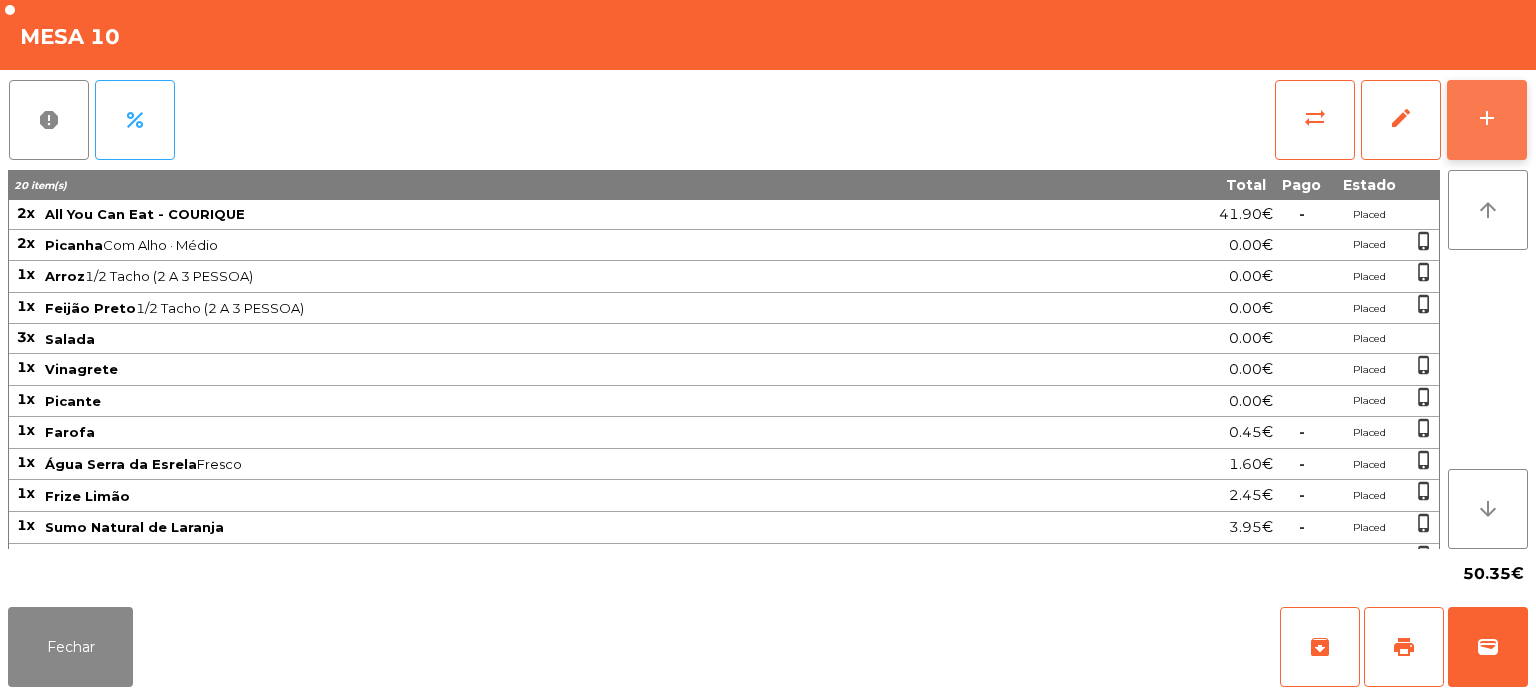 click on "add" 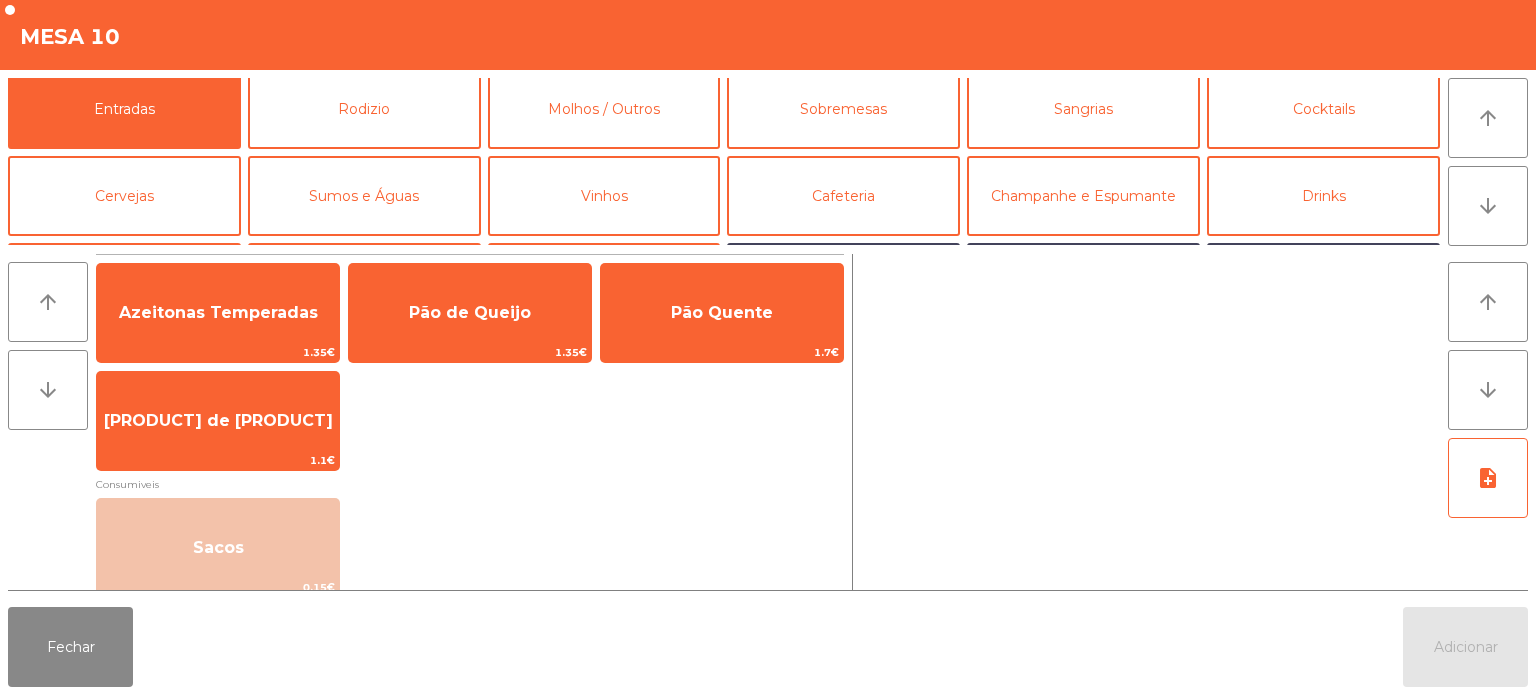 scroll, scrollTop: 0, scrollLeft: 0, axis: both 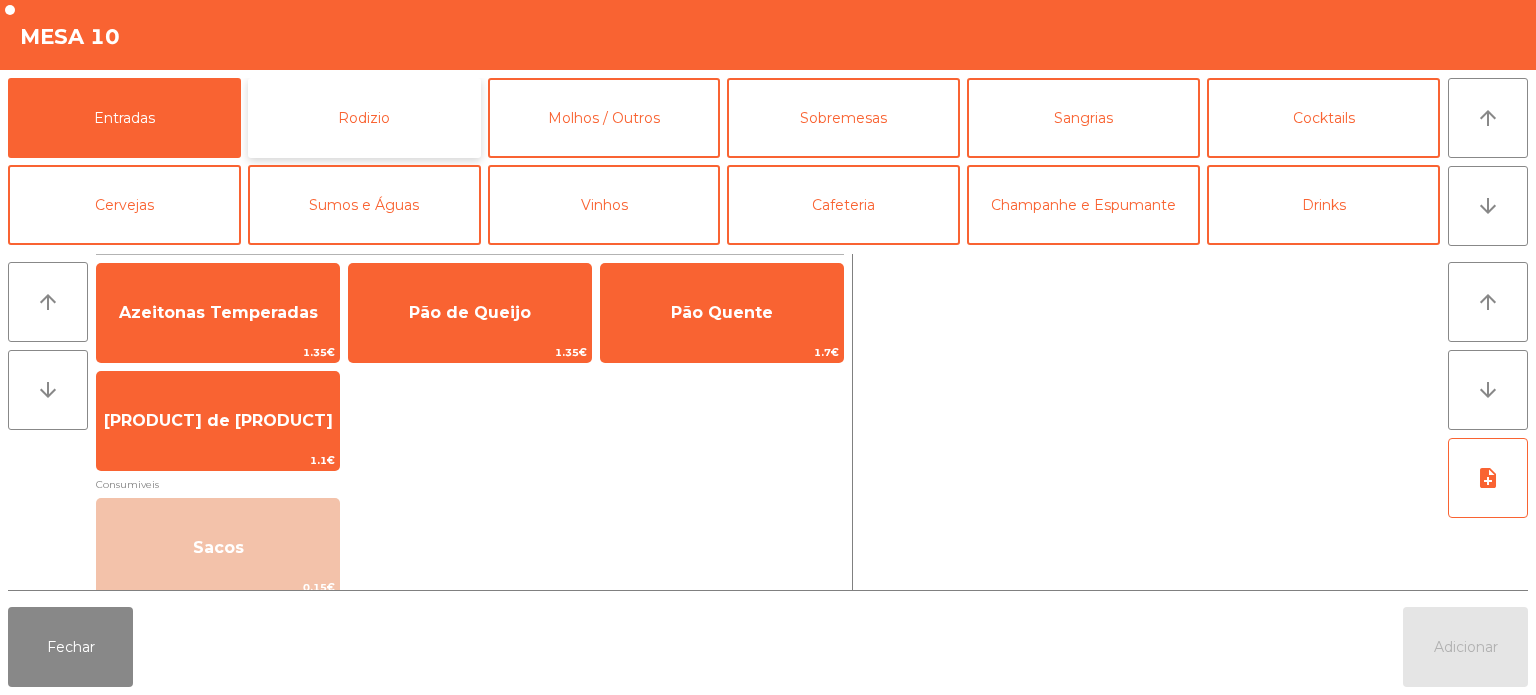 click on "Rodizio" 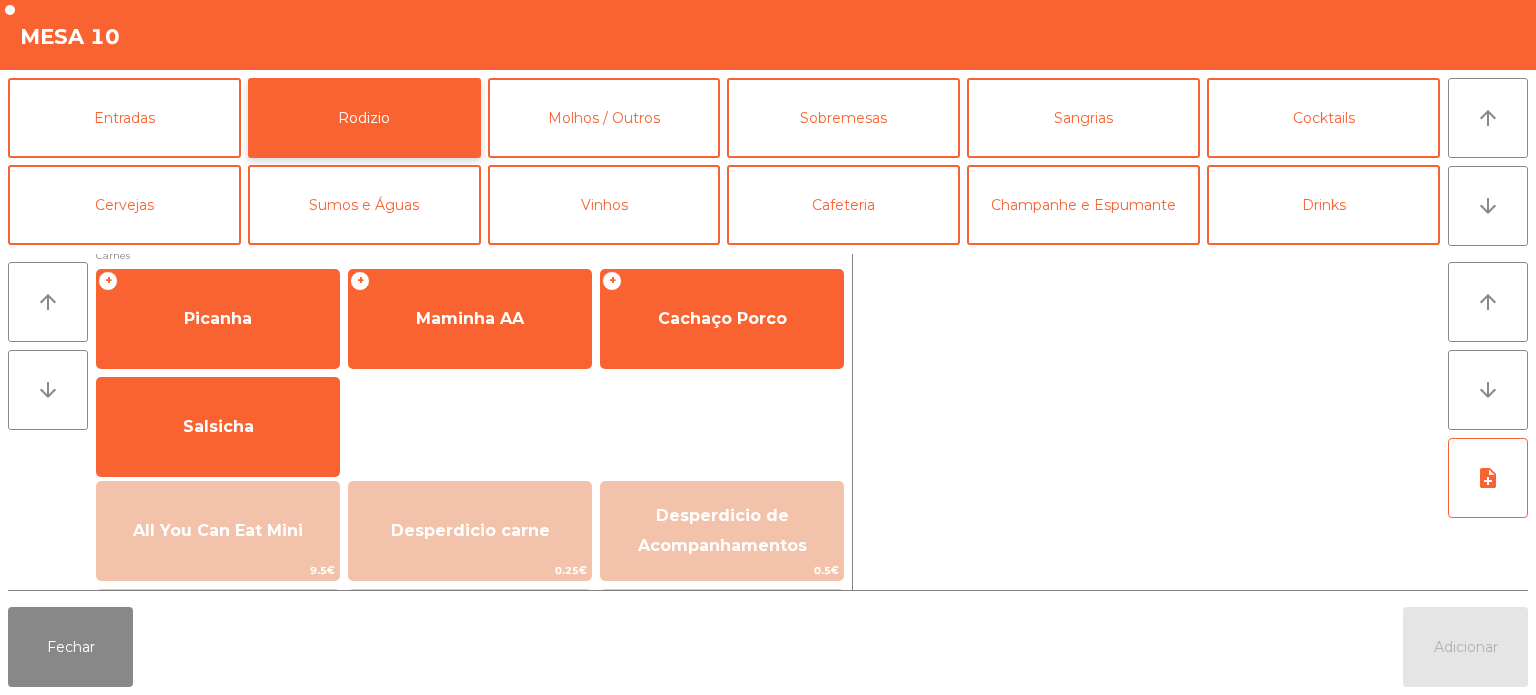 scroll, scrollTop: 0, scrollLeft: 0, axis: both 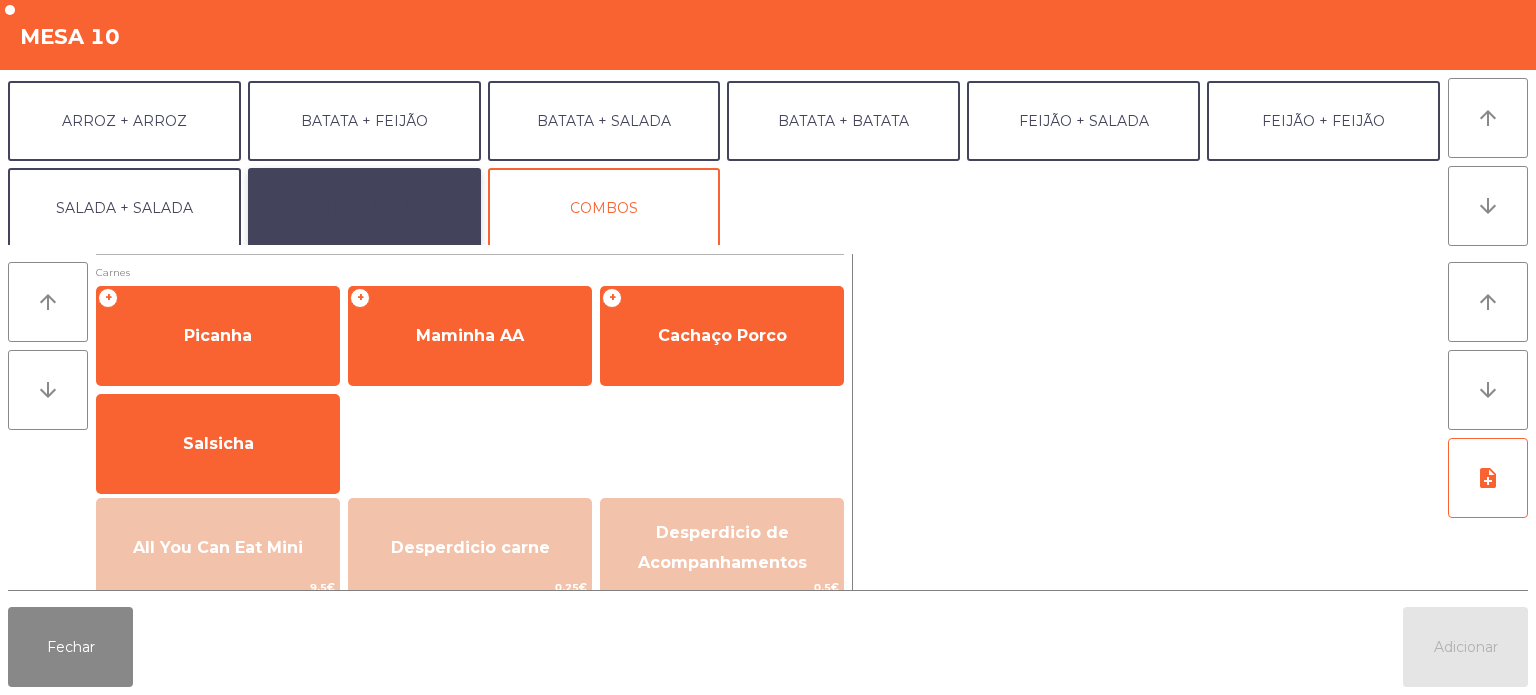 click on "EXTRAS UBER" 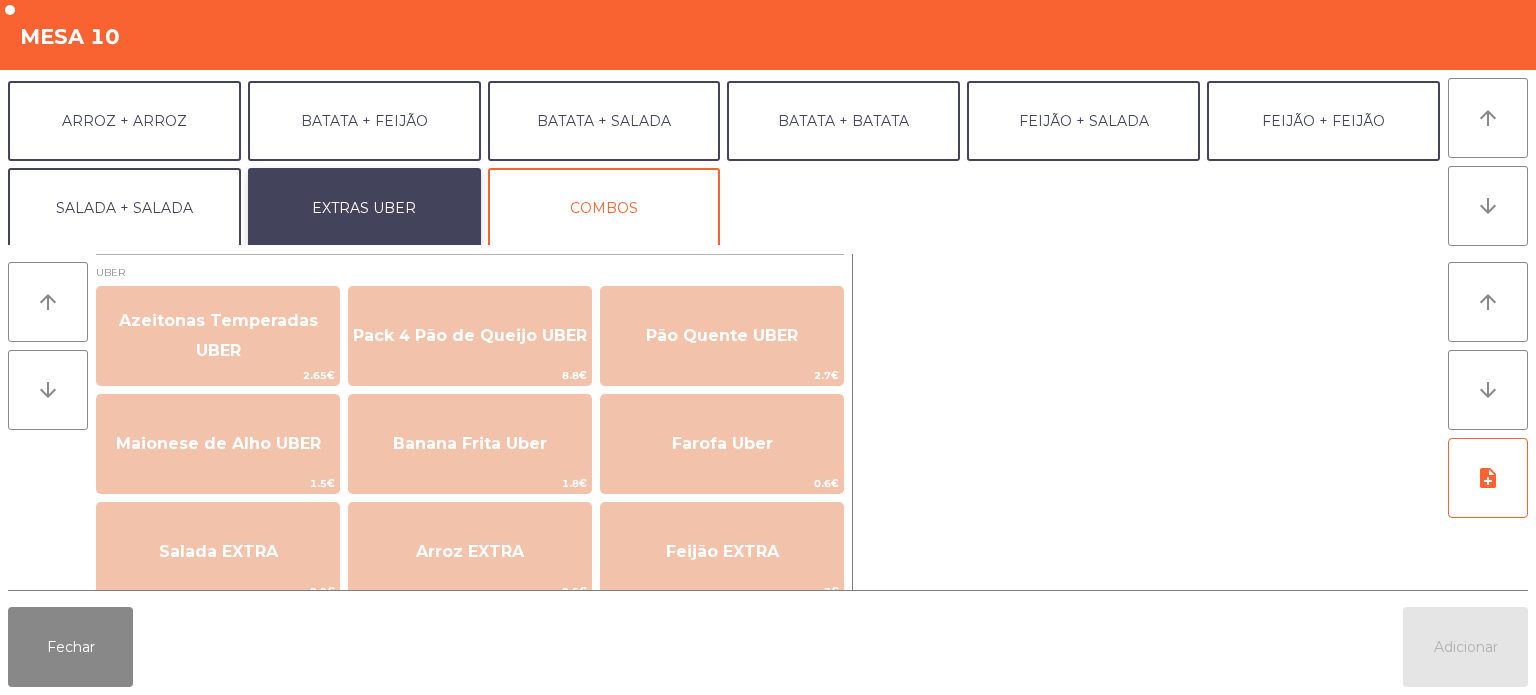scroll, scrollTop: 0, scrollLeft: 0, axis: both 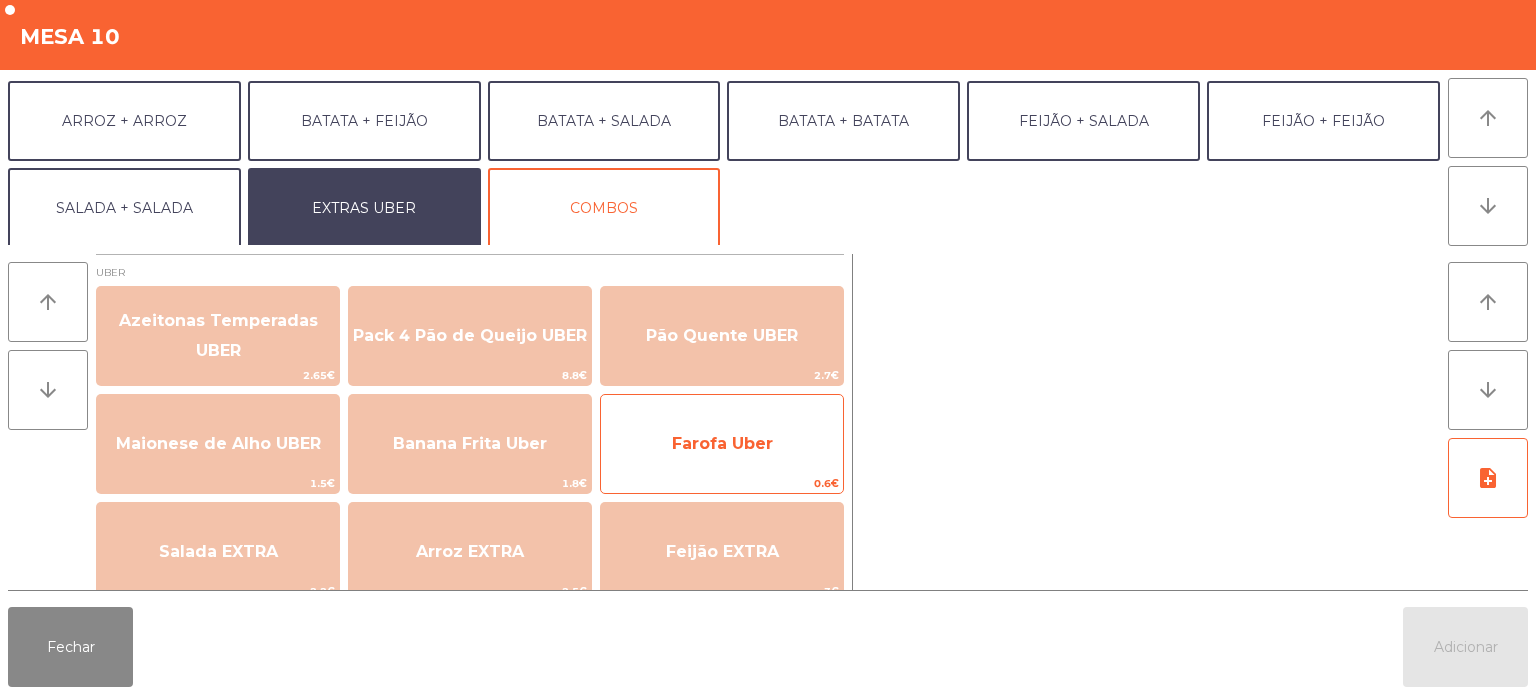 click on "Farofa Uber" 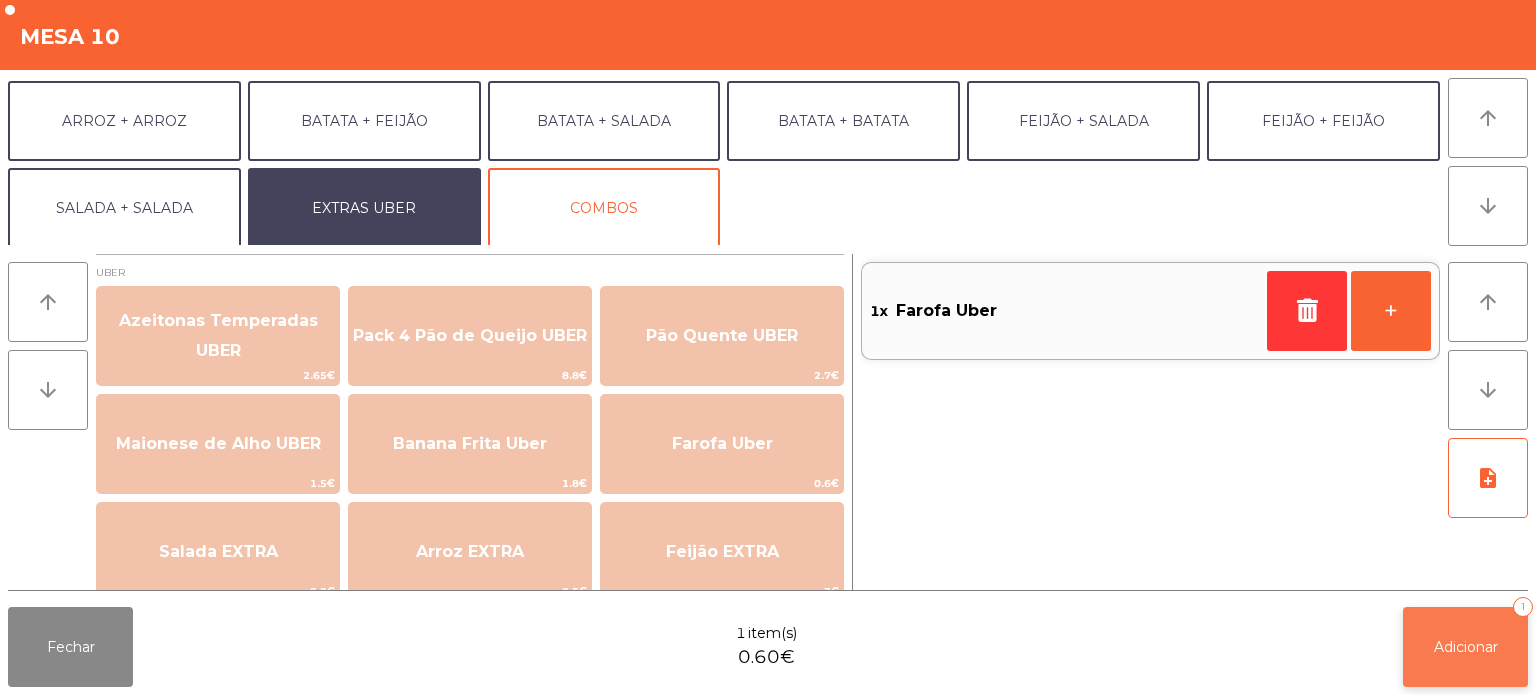 click on "Adicionar" 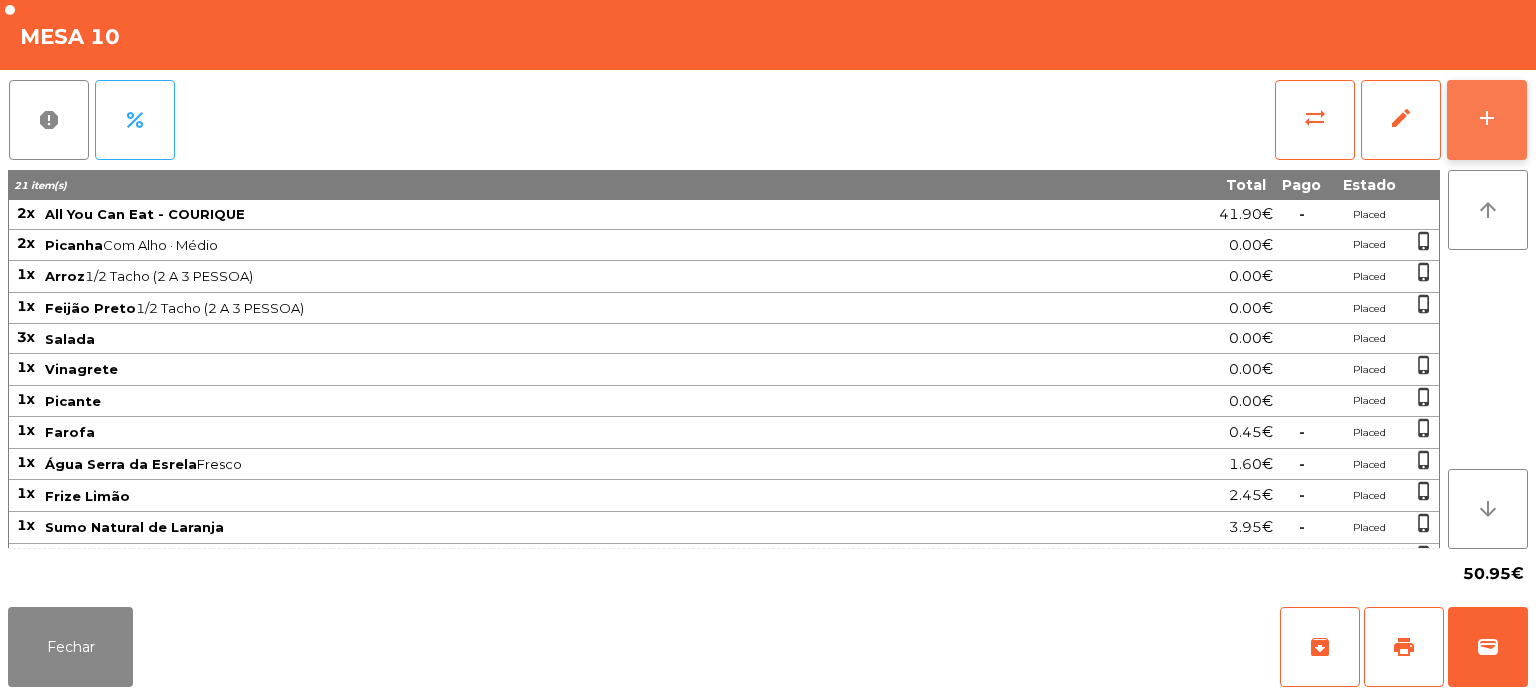 click on "add" 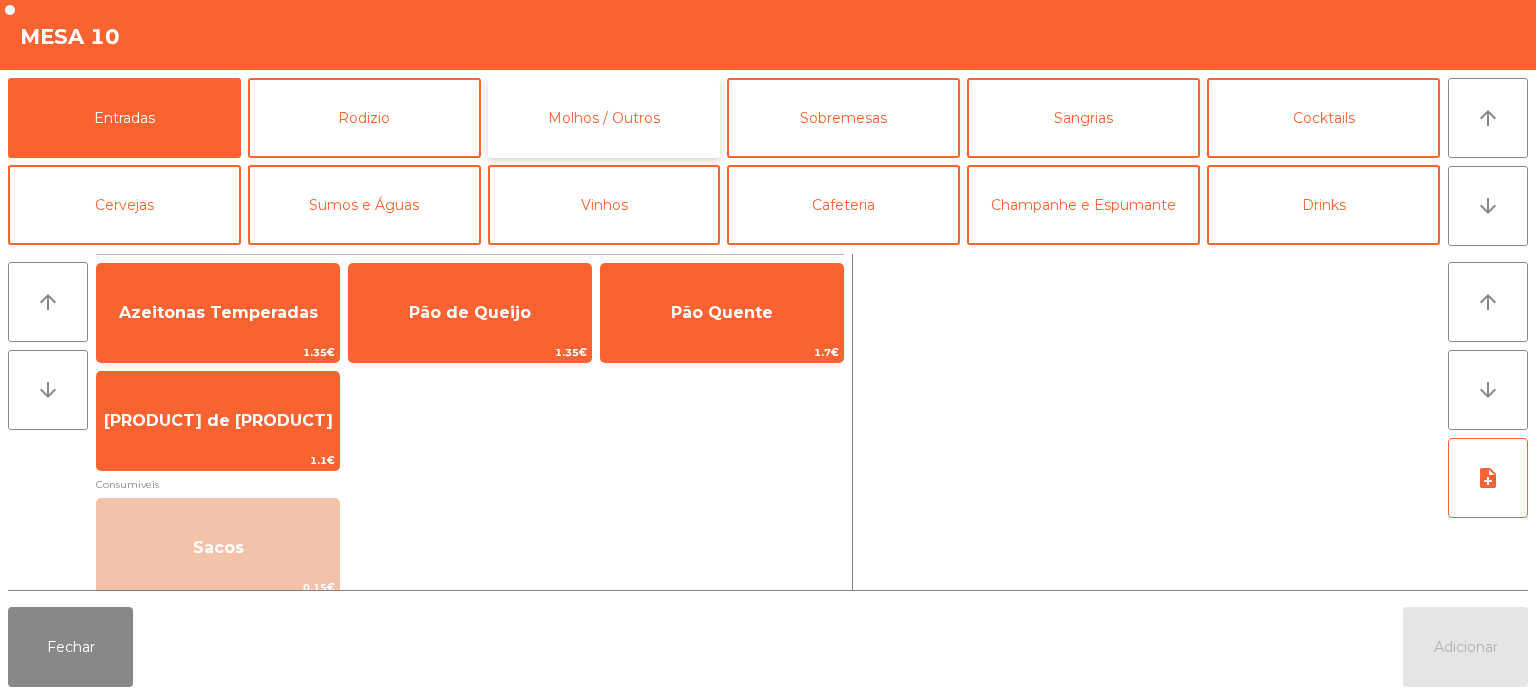 click on "Molhos / Outros" 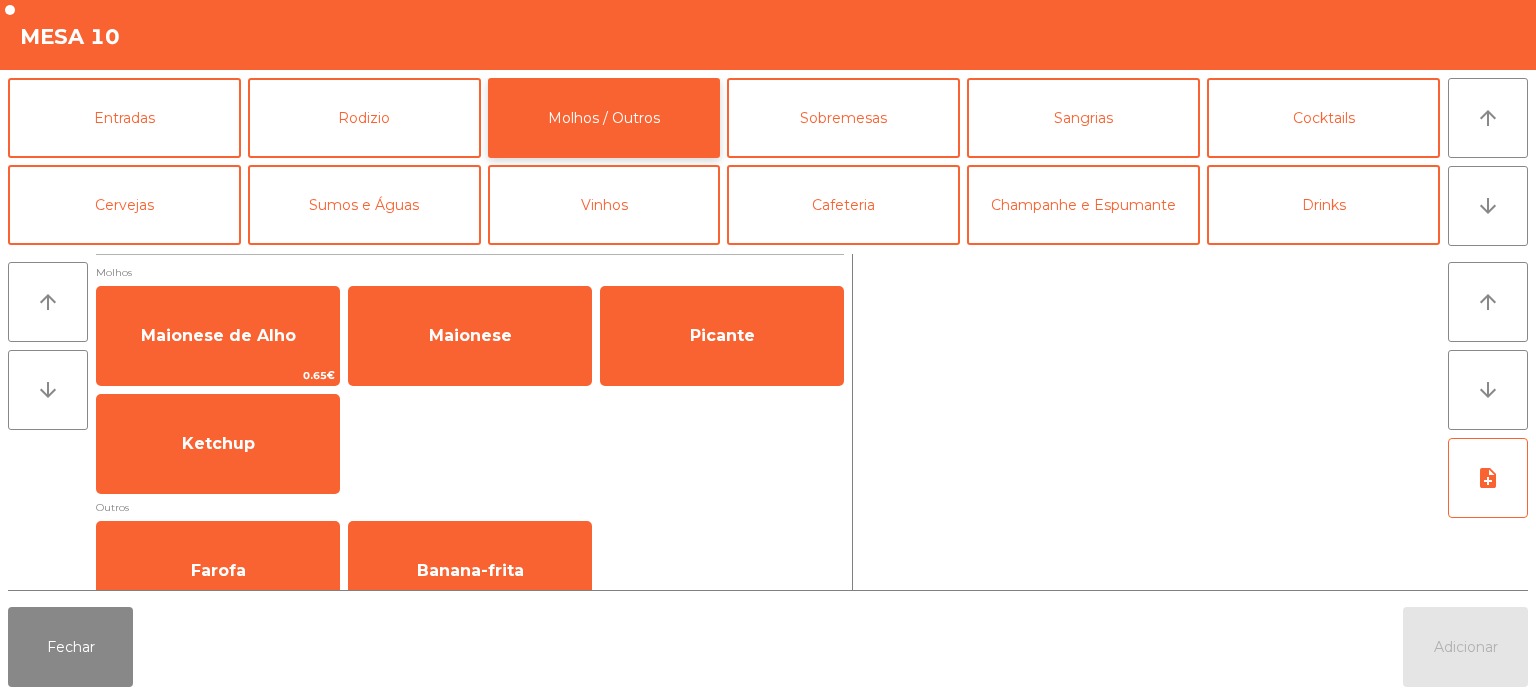 scroll, scrollTop: 38, scrollLeft: 0, axis: vertical 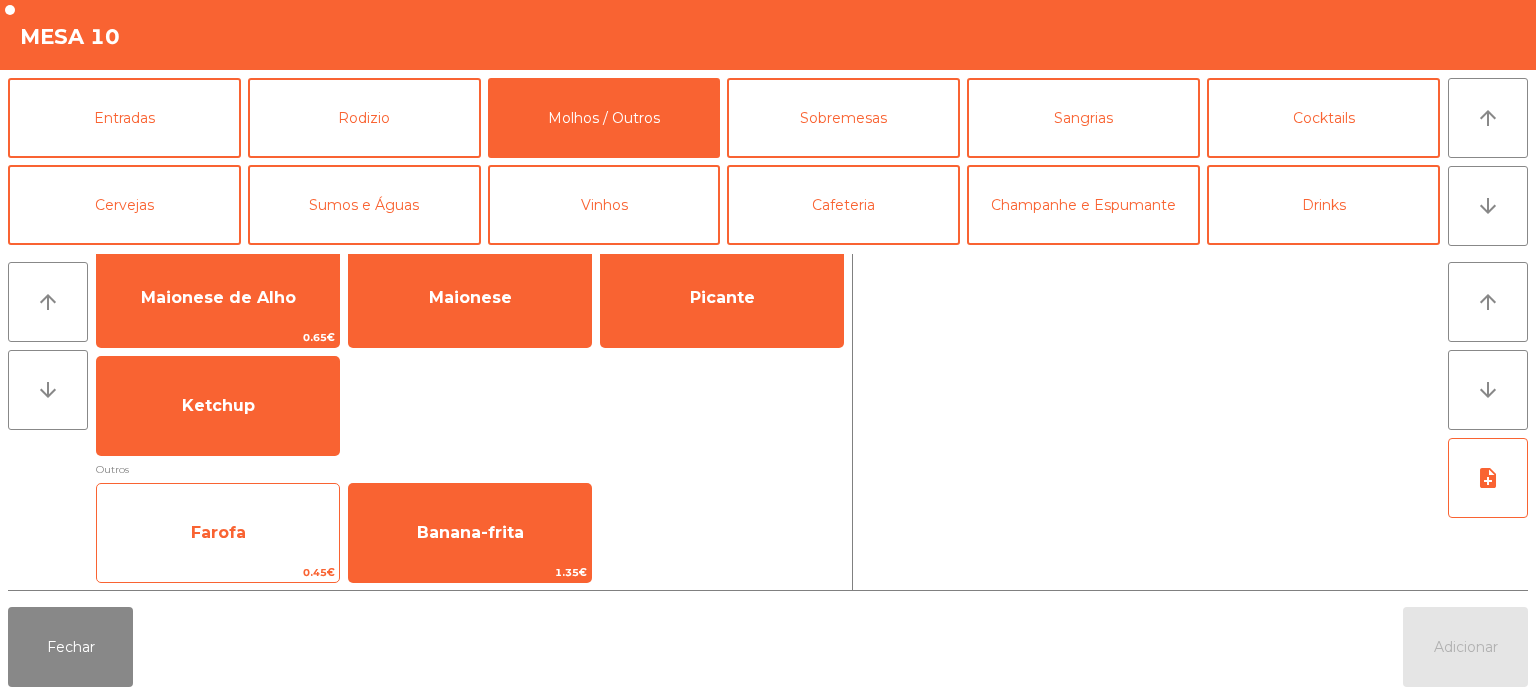 click on "Farofa" 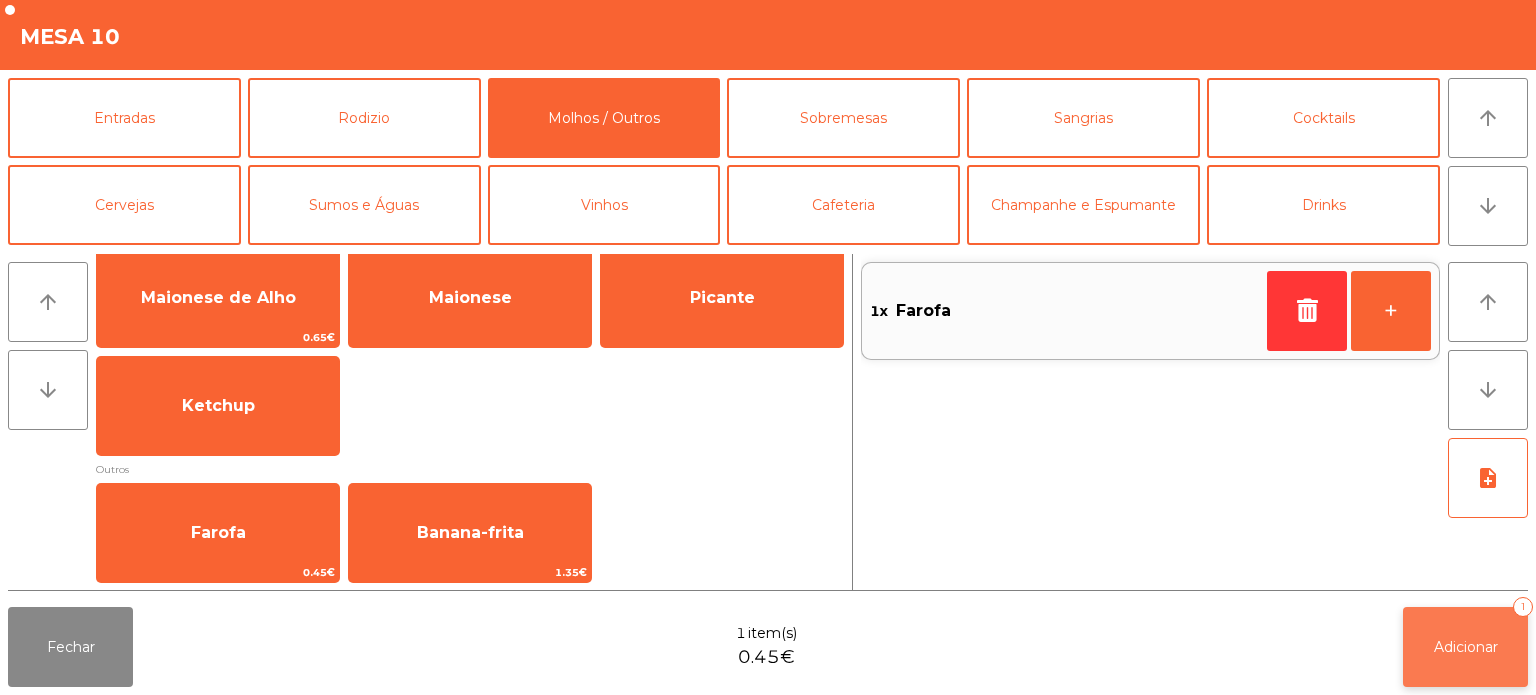 click on "Adicionar" 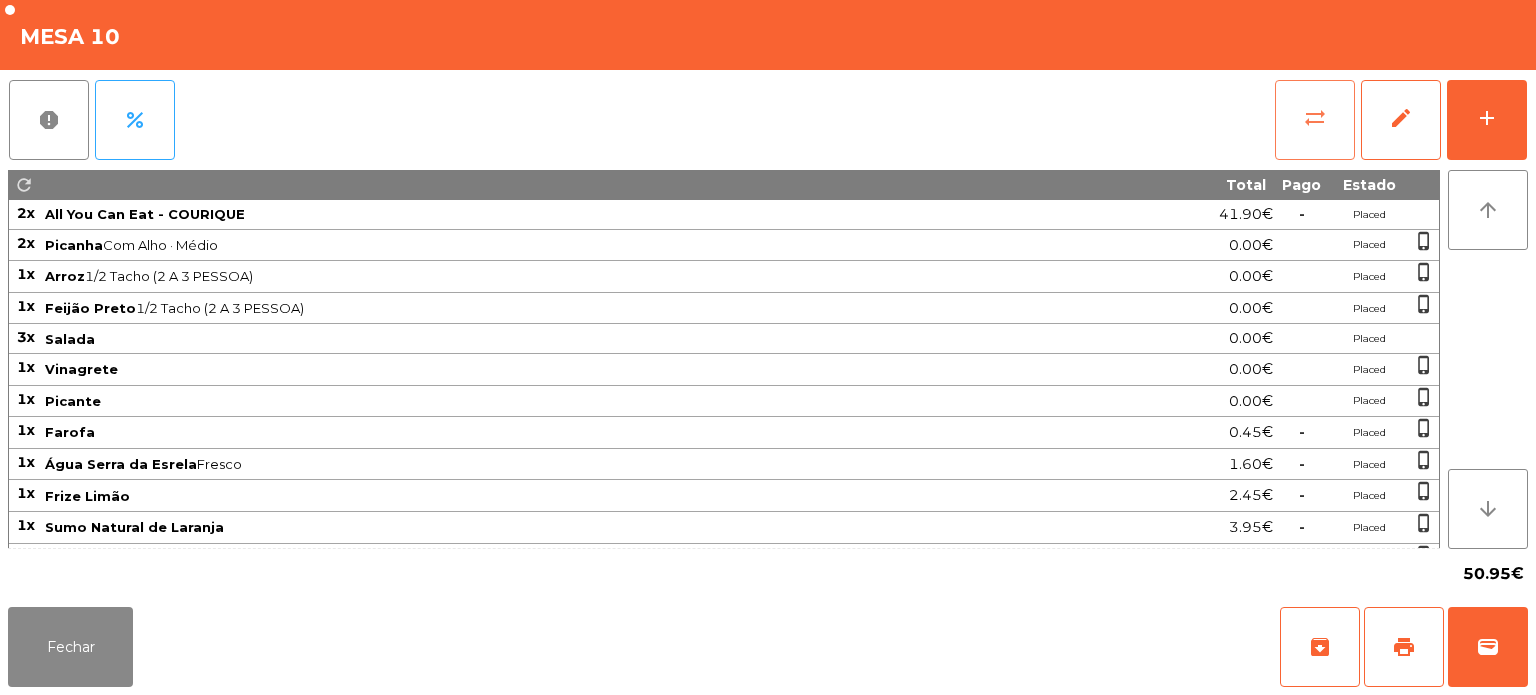 click on "sync_alt" 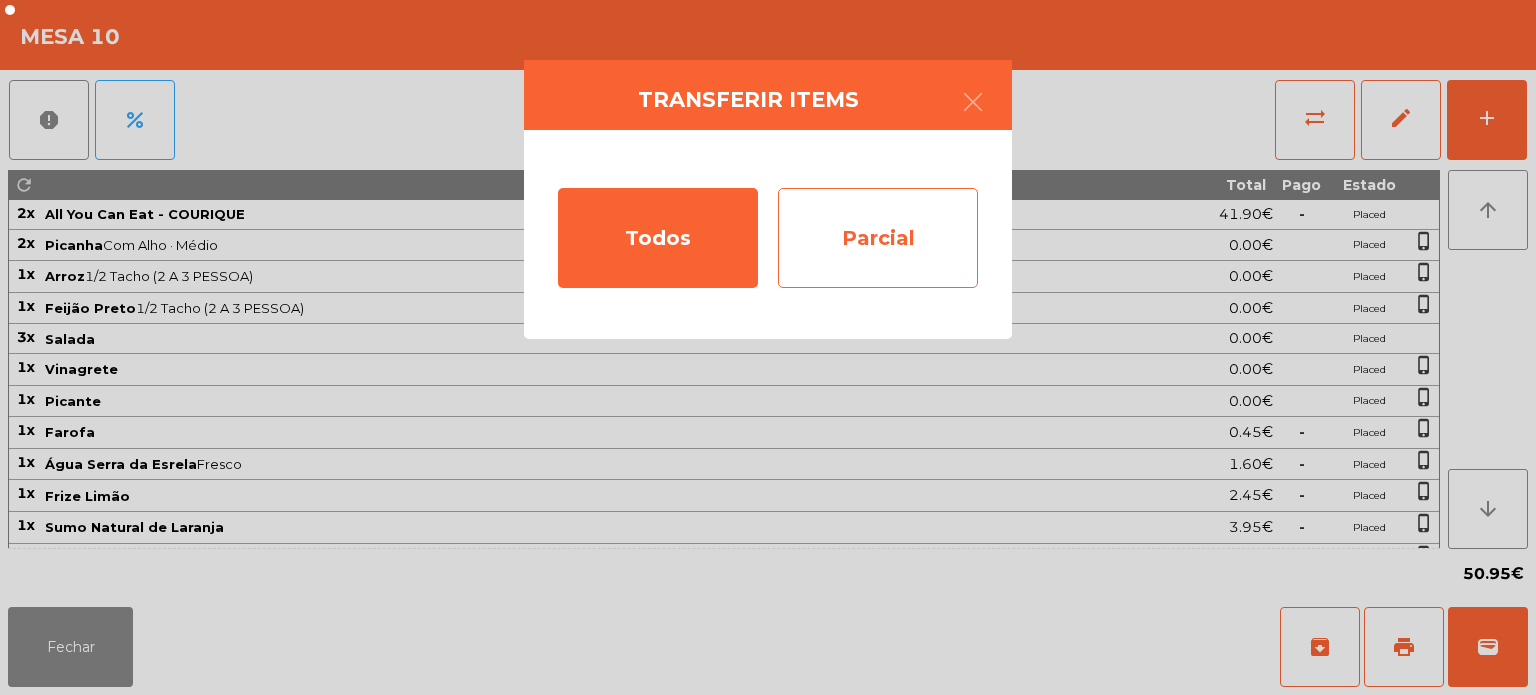 click on "Parcial" 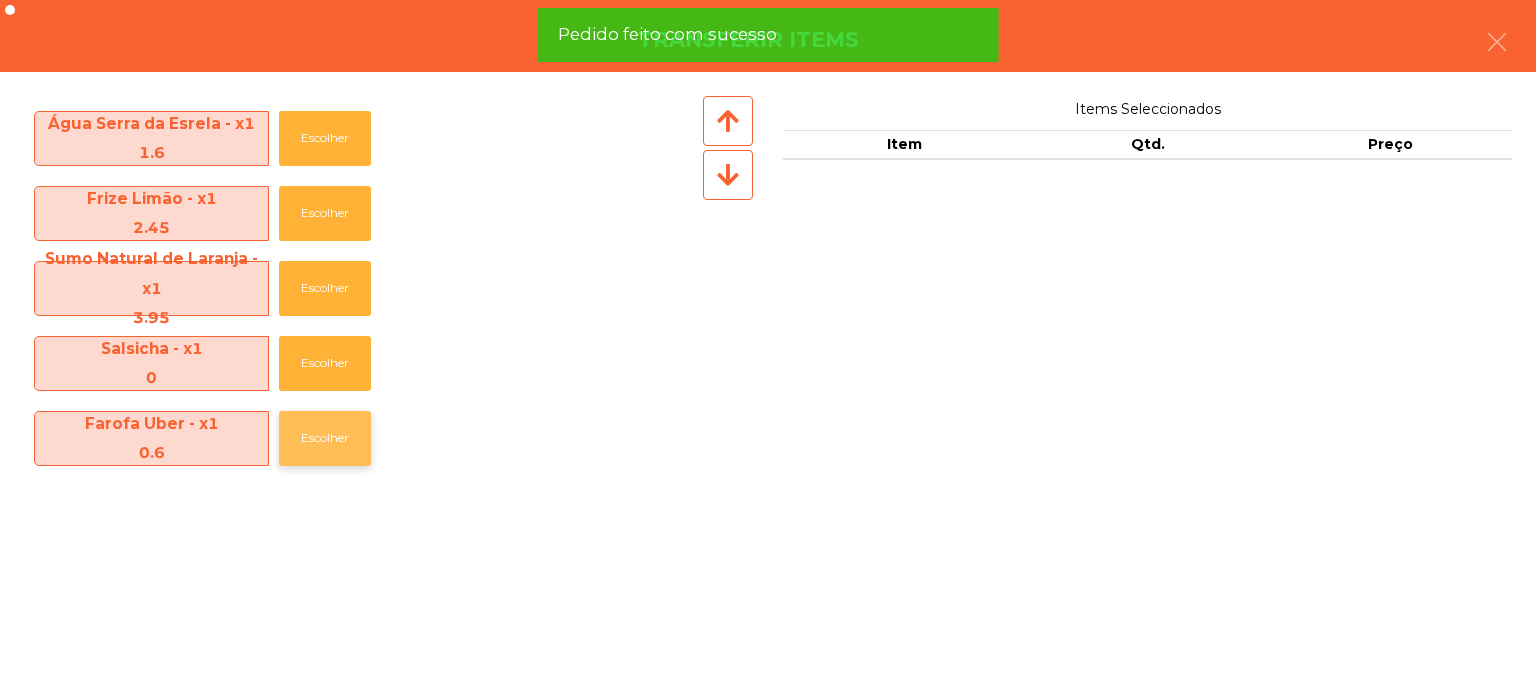 click on "Escolher" 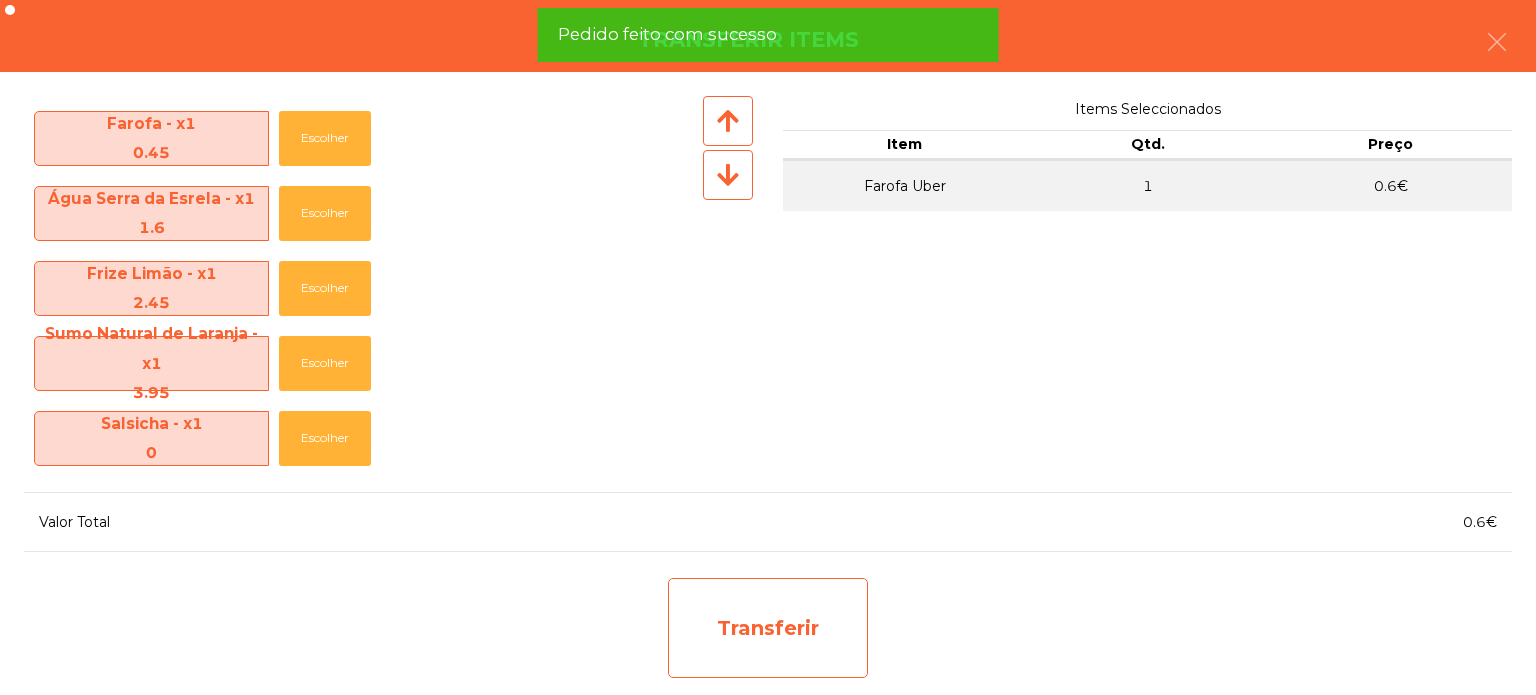 click on "Transferir" 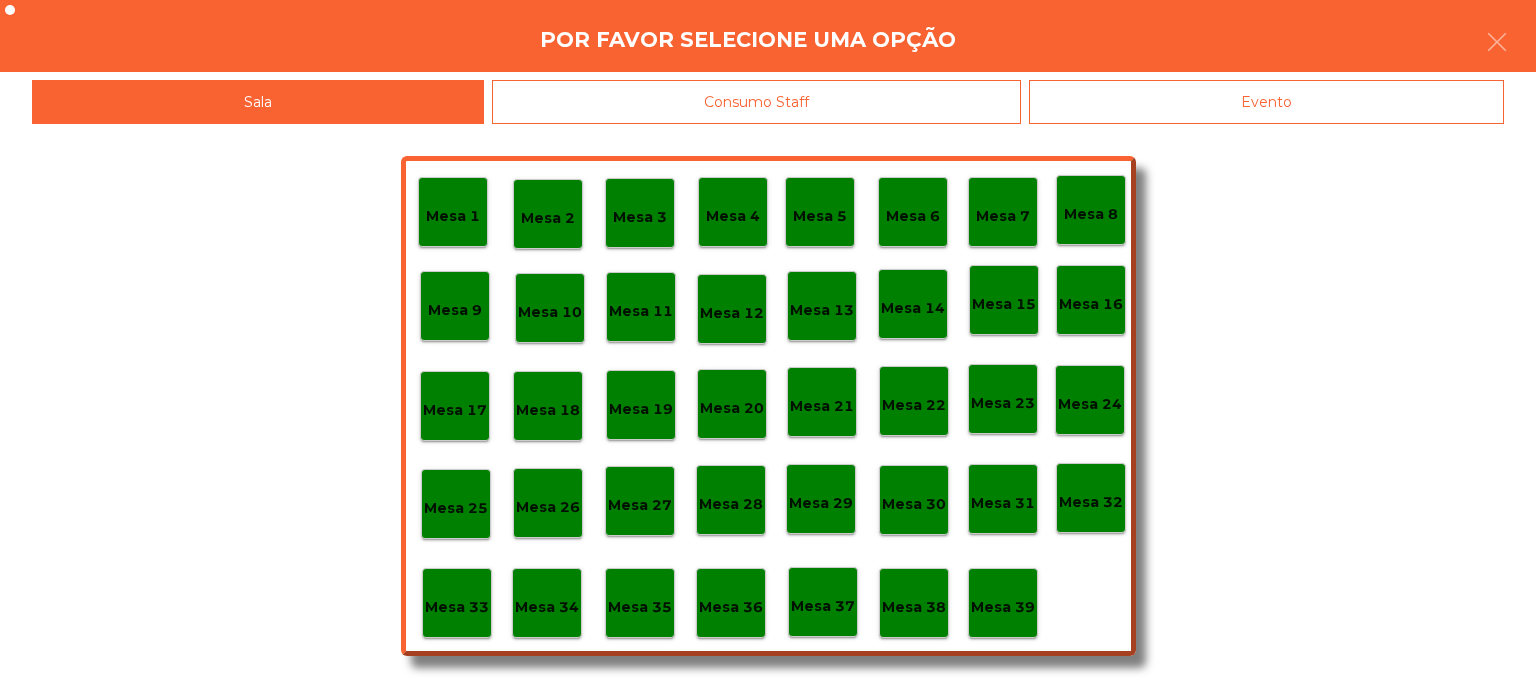 click on "Mesa 37" 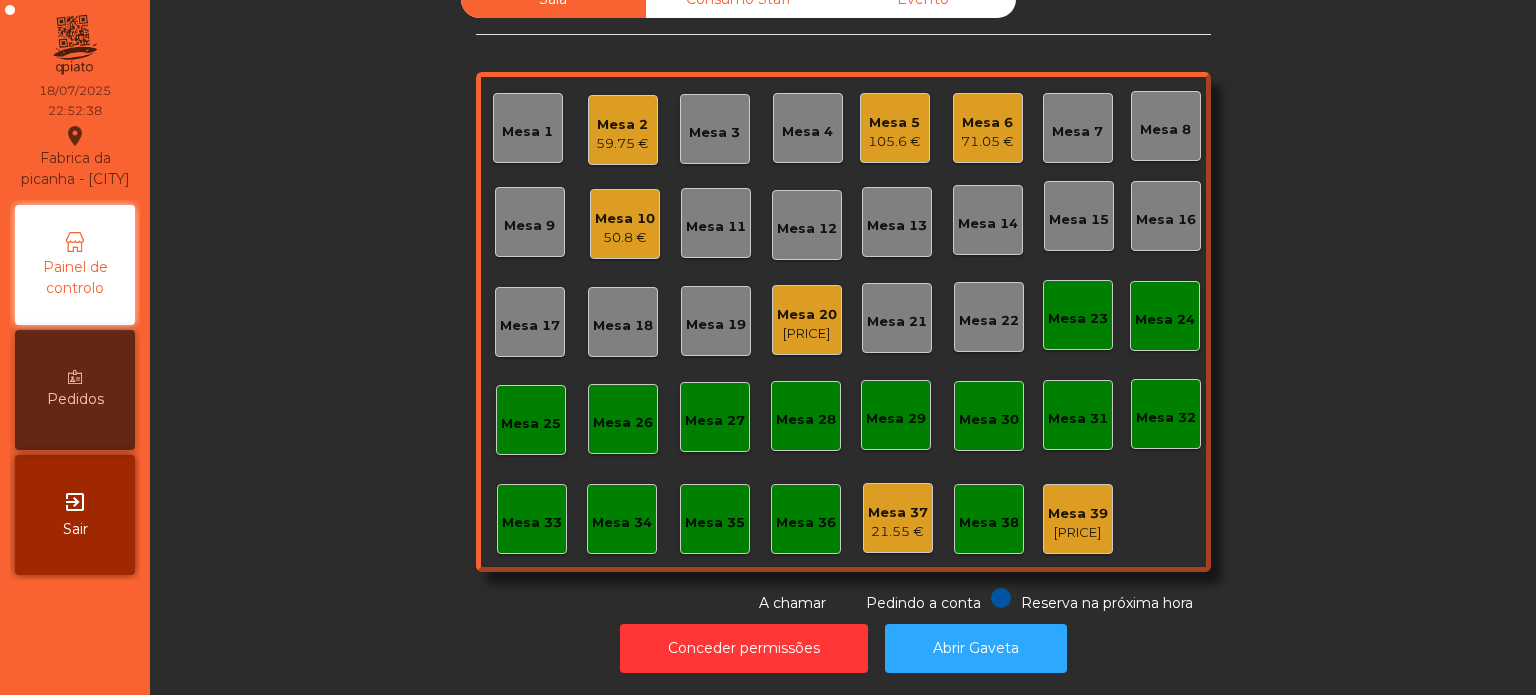 click on "Mesa 33" 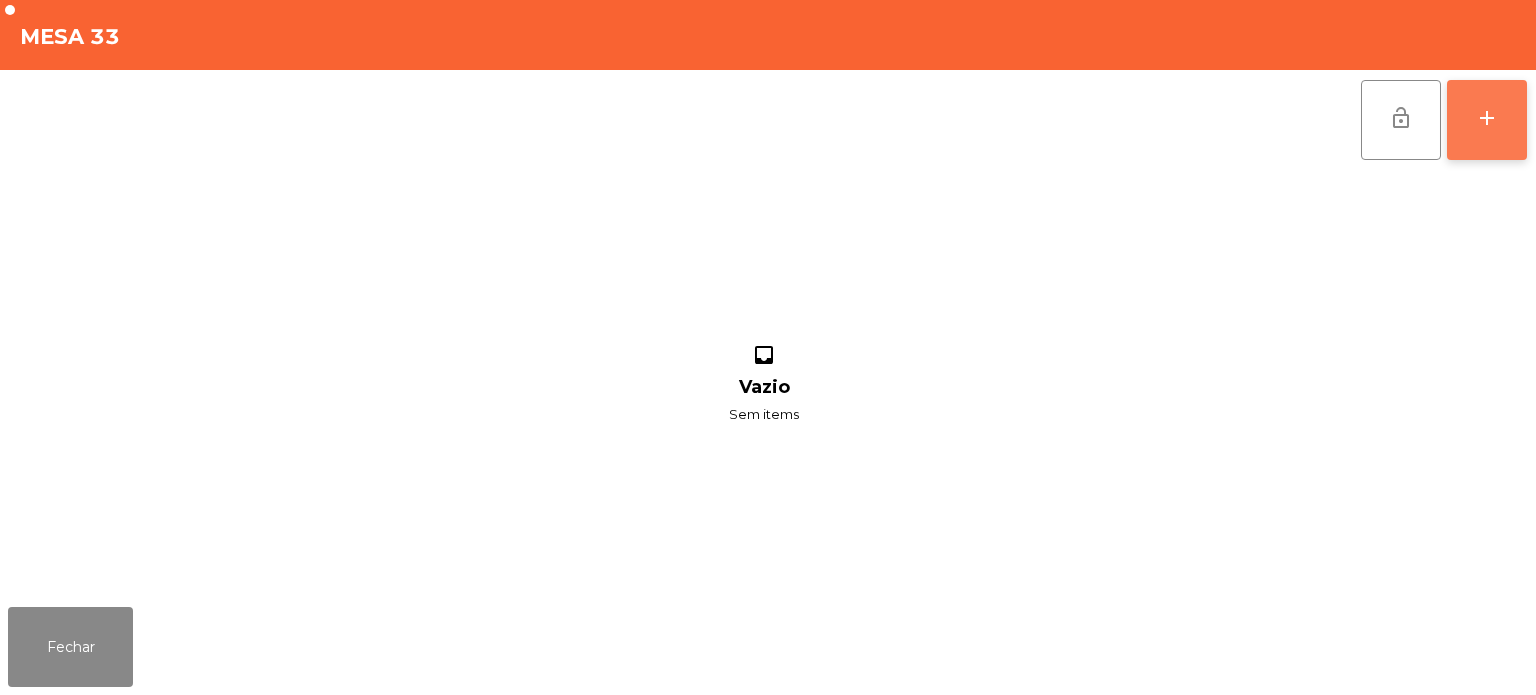 click on "add" 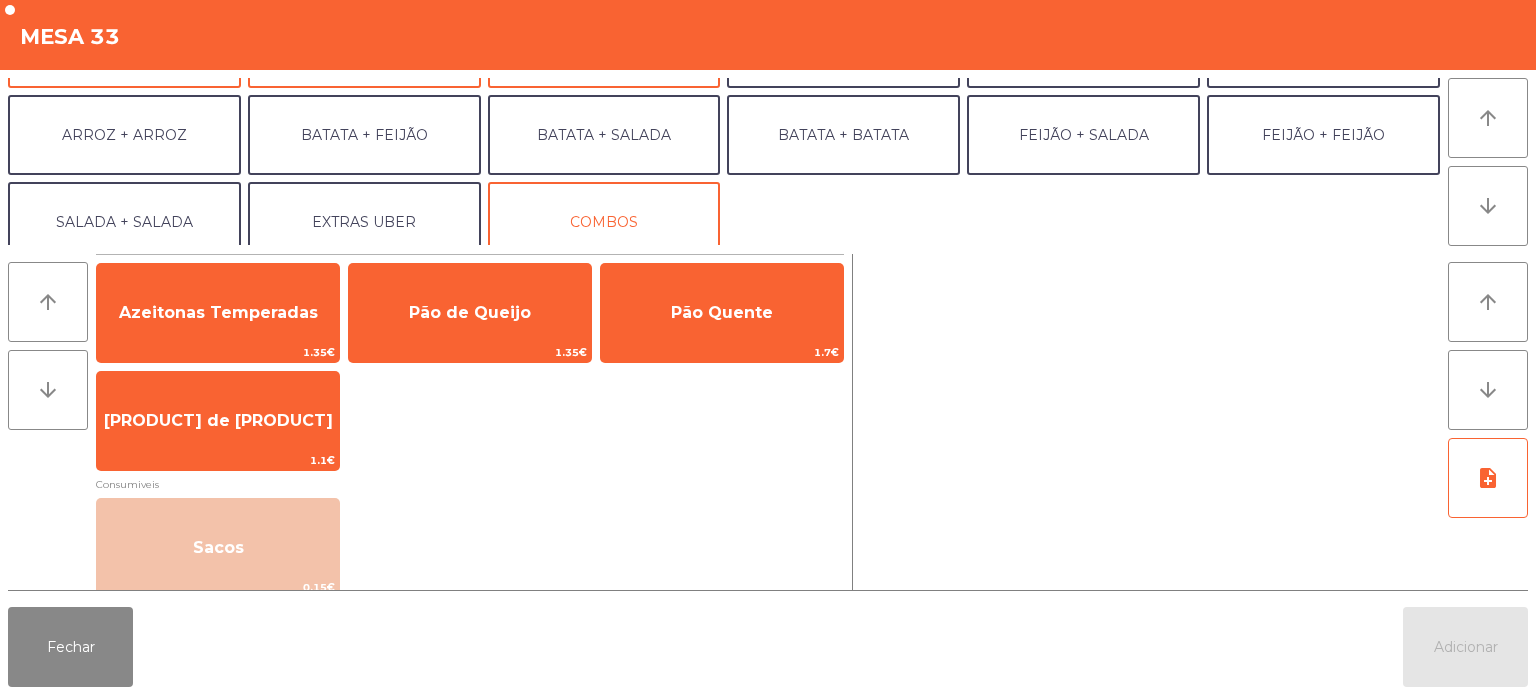 scroll, scrollTop: 249, scrollLeft: 0, axis: vertical 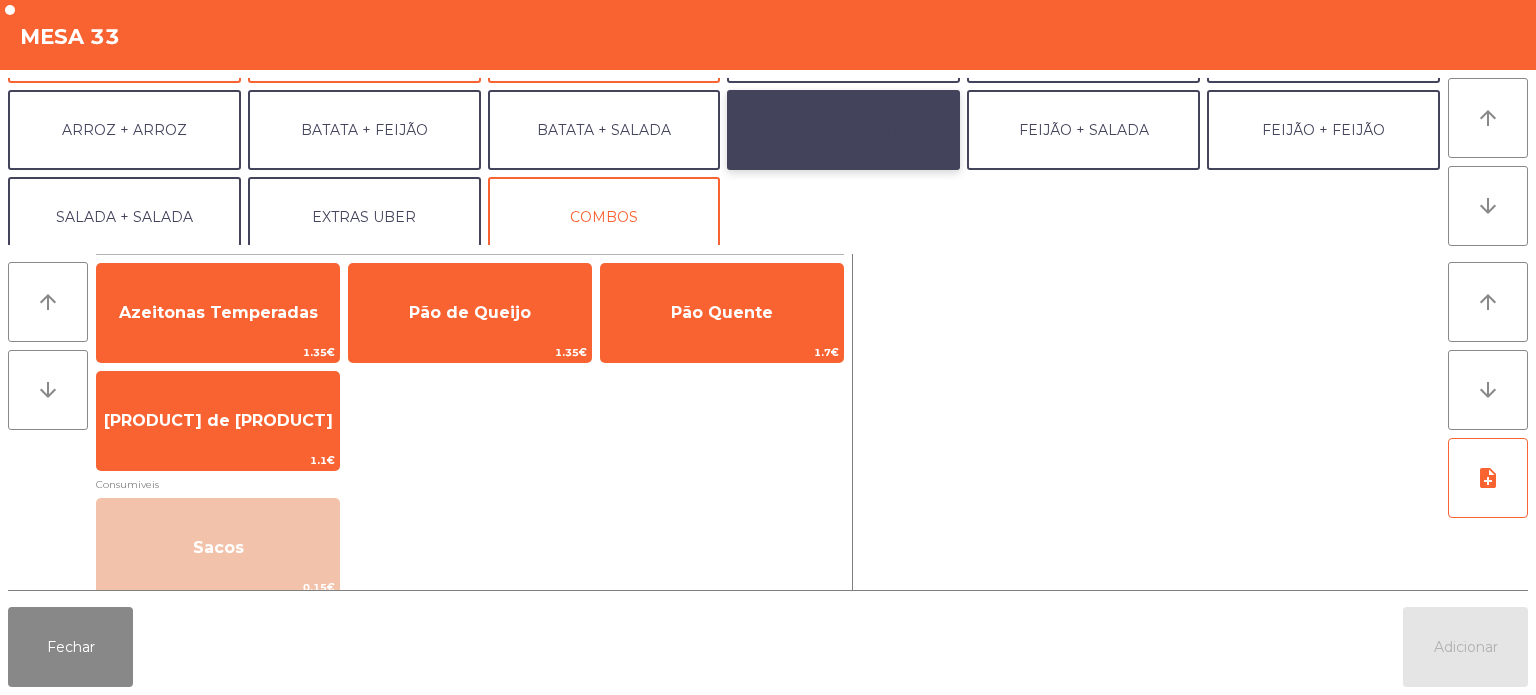 click on "BATATA + BATATA" 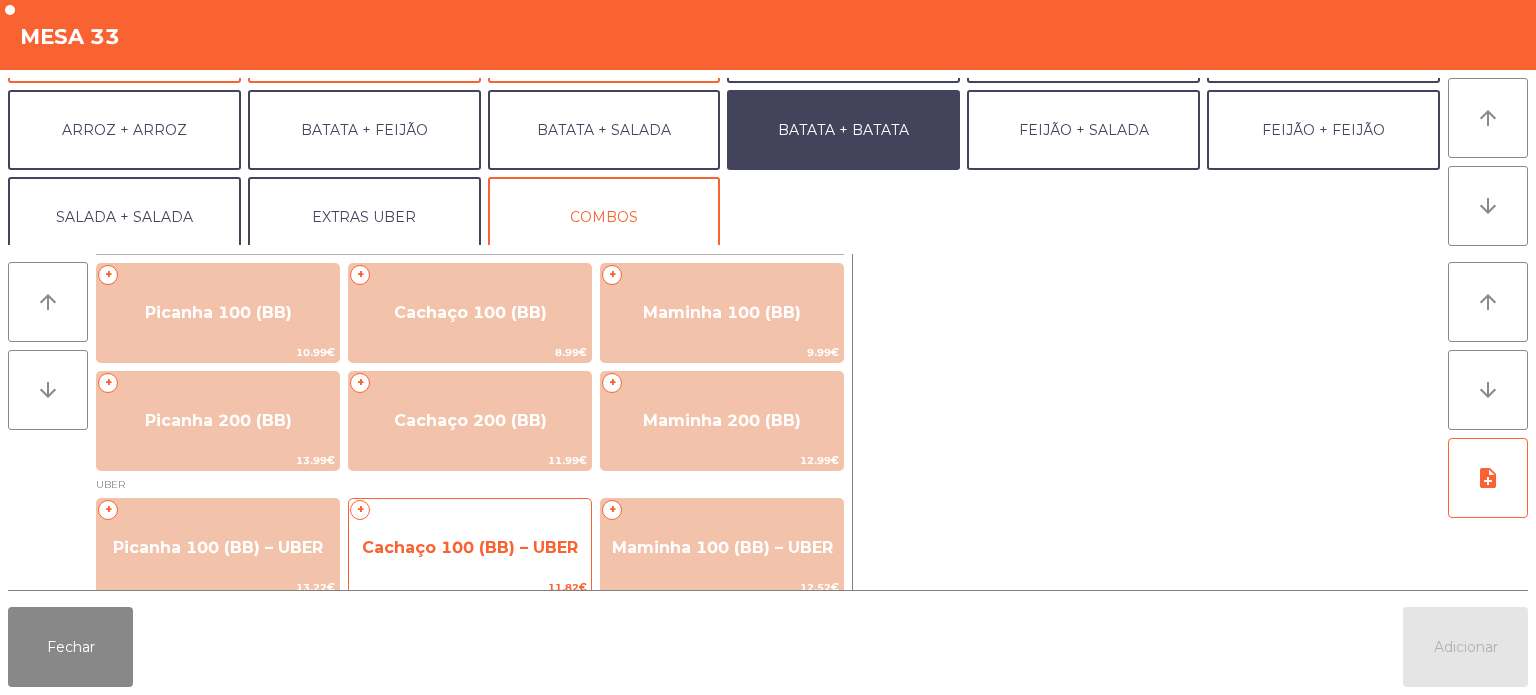 click on "Cachaço 100 (BB) – UBER" 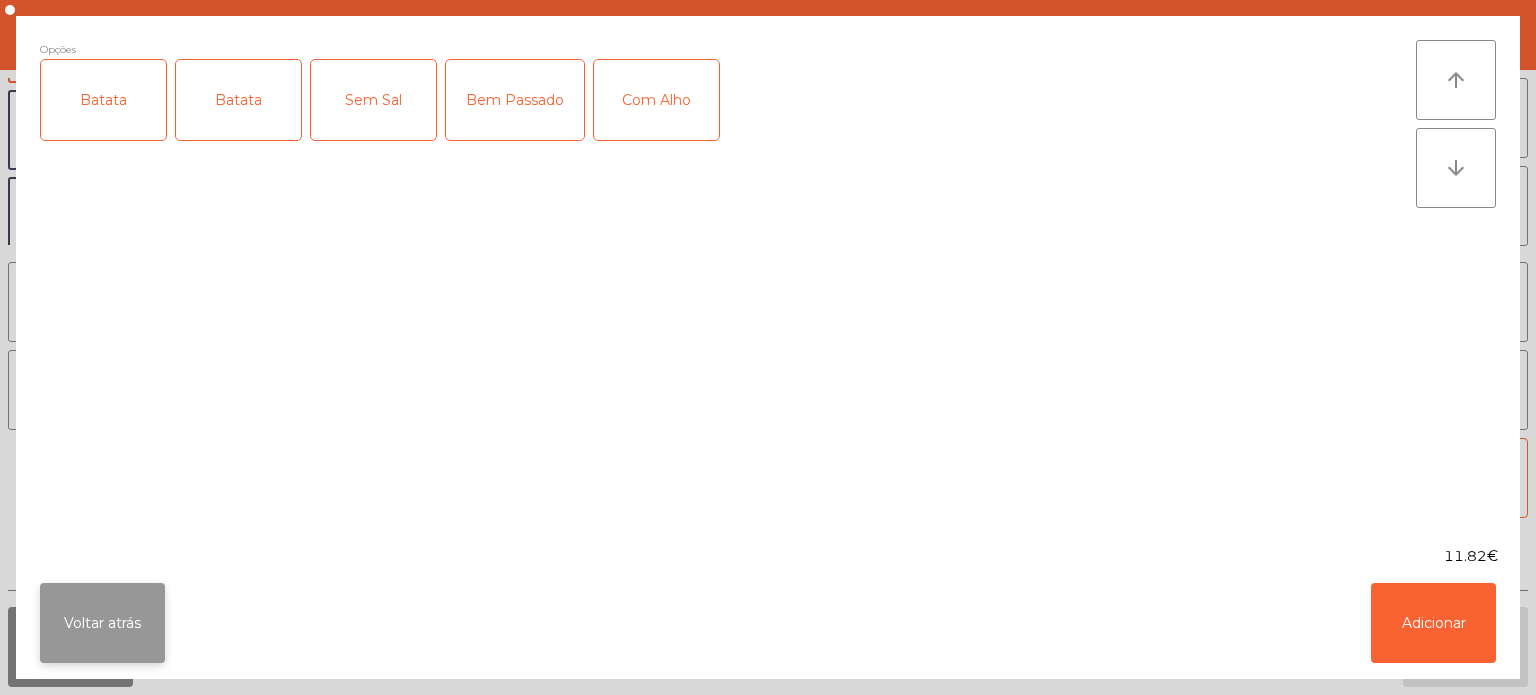 click on "Voltar atrás" 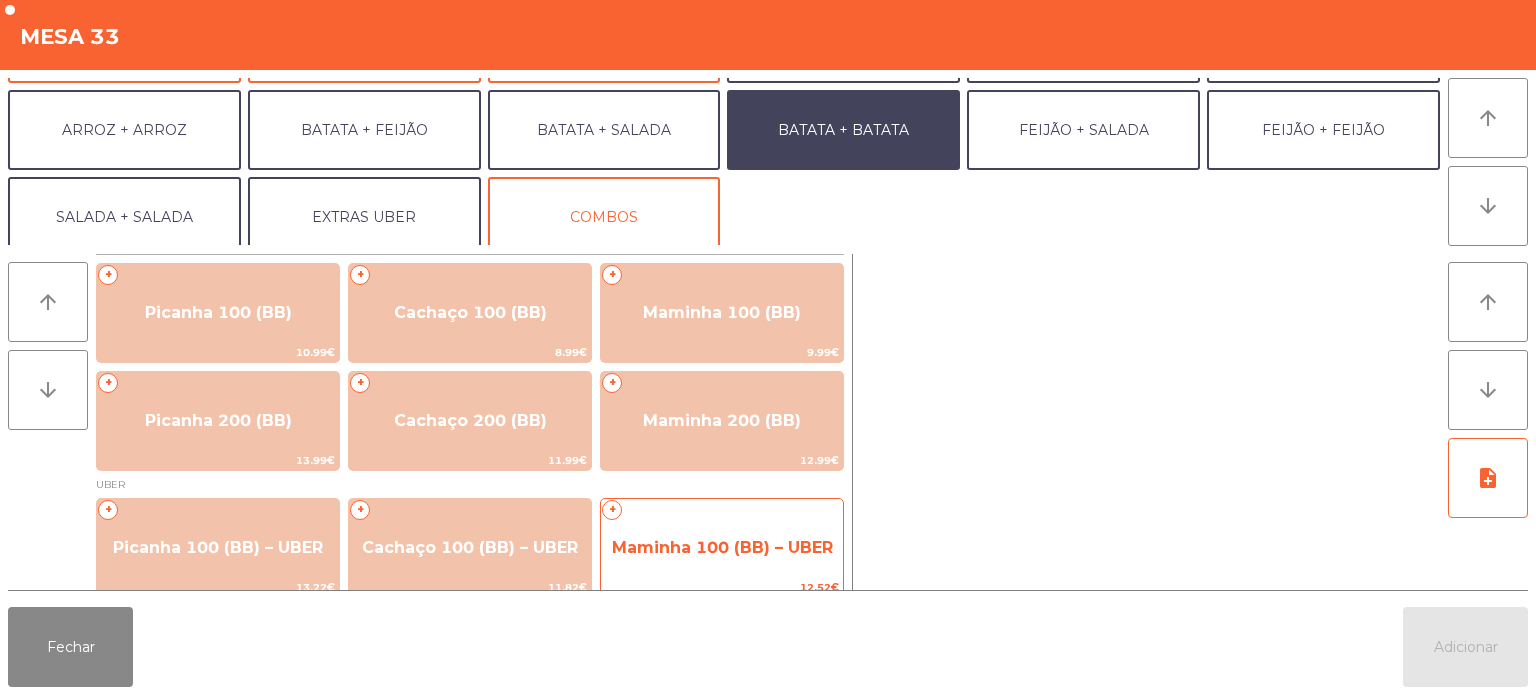 click on "Maminha 100 (BB) – UBER" 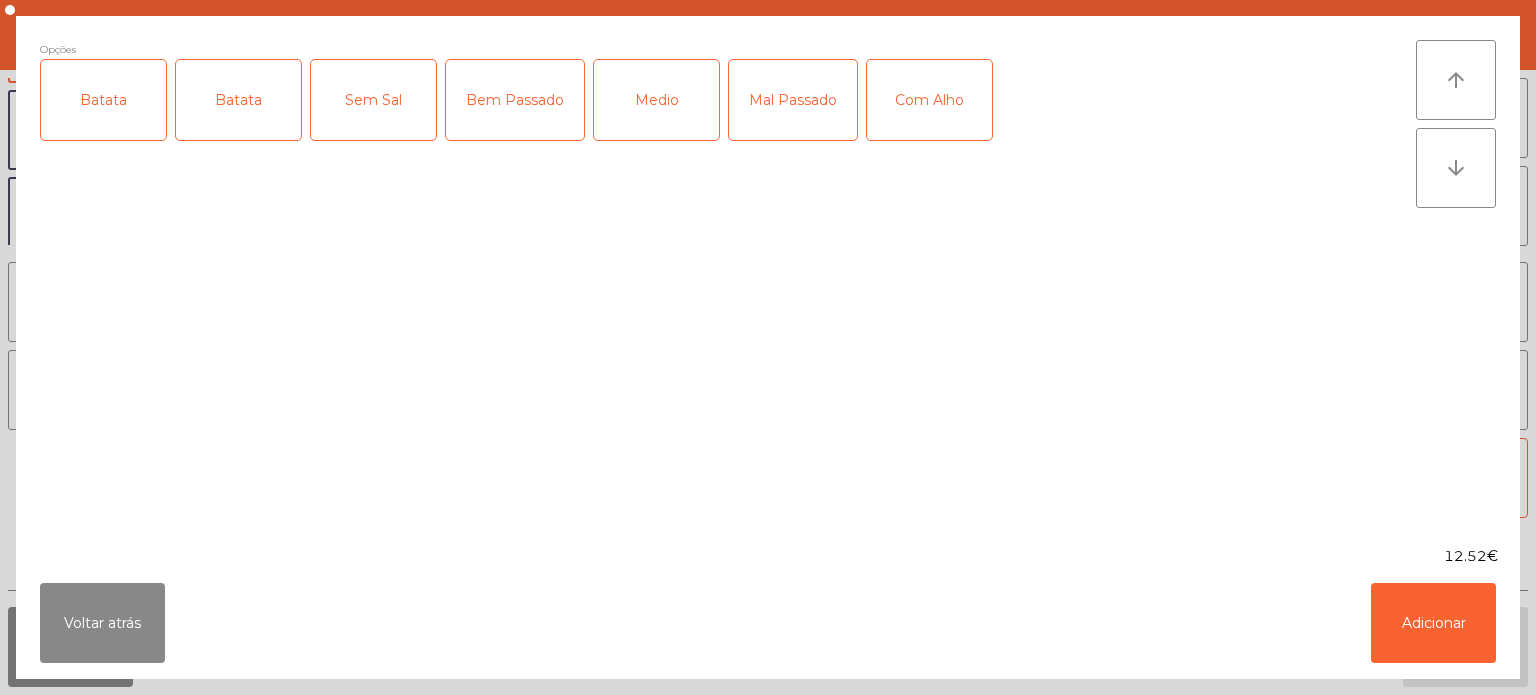 click on "Batata" 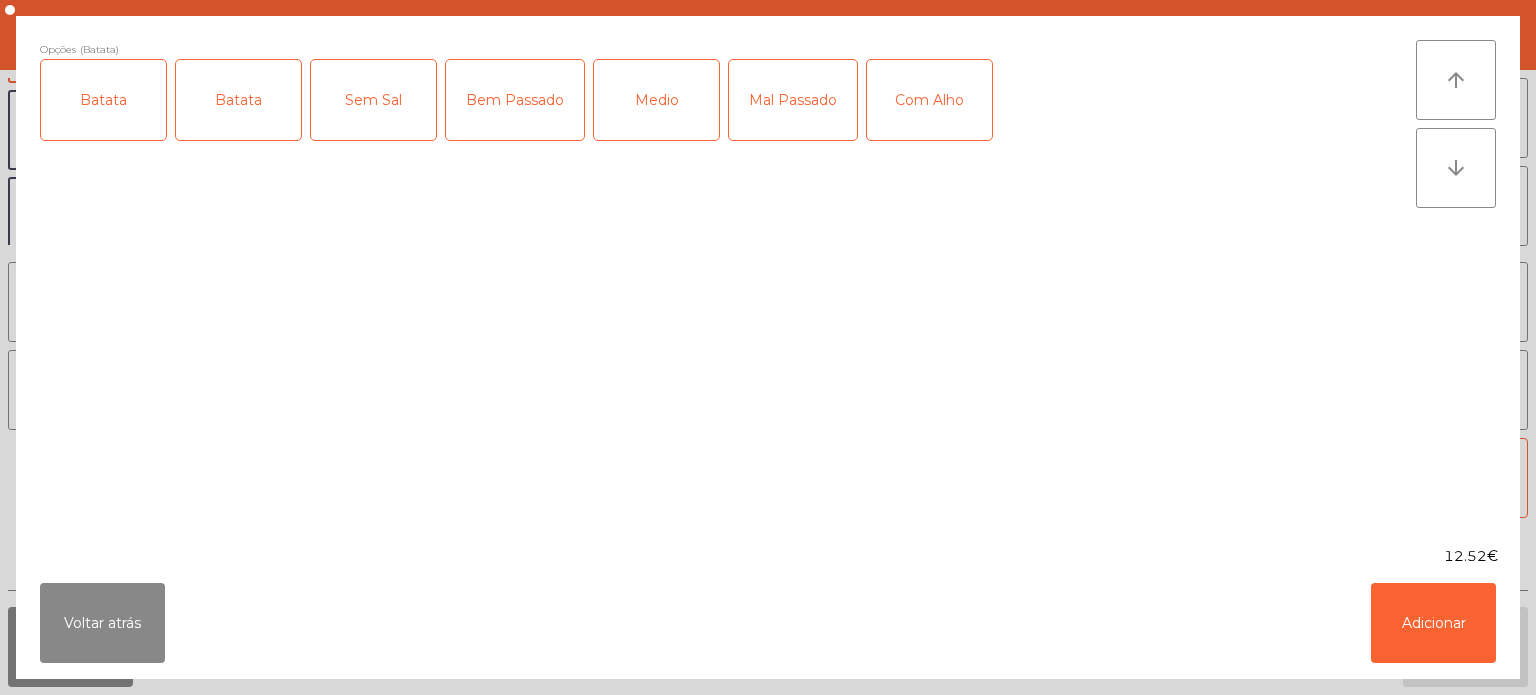 click on "Mal Passado" 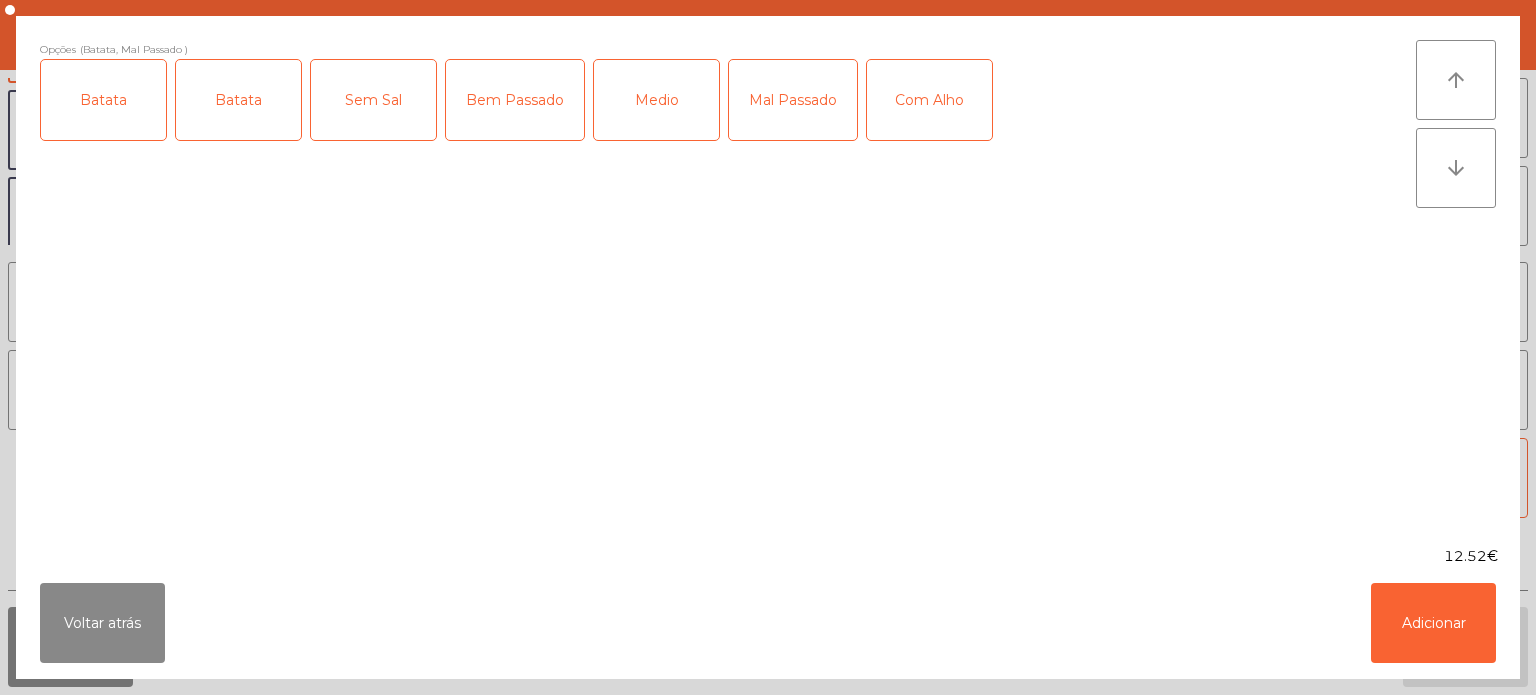 click on "Com Alho" 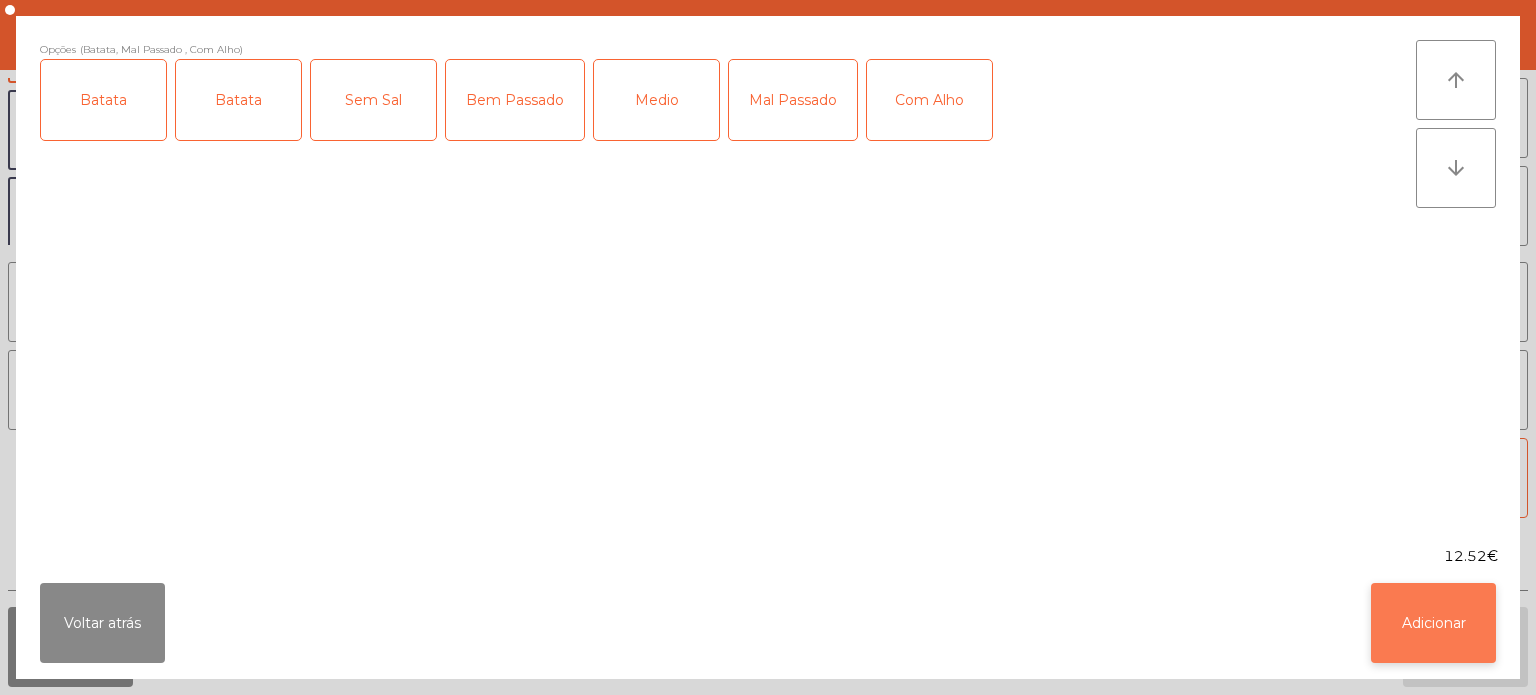 click on "Adicionar" 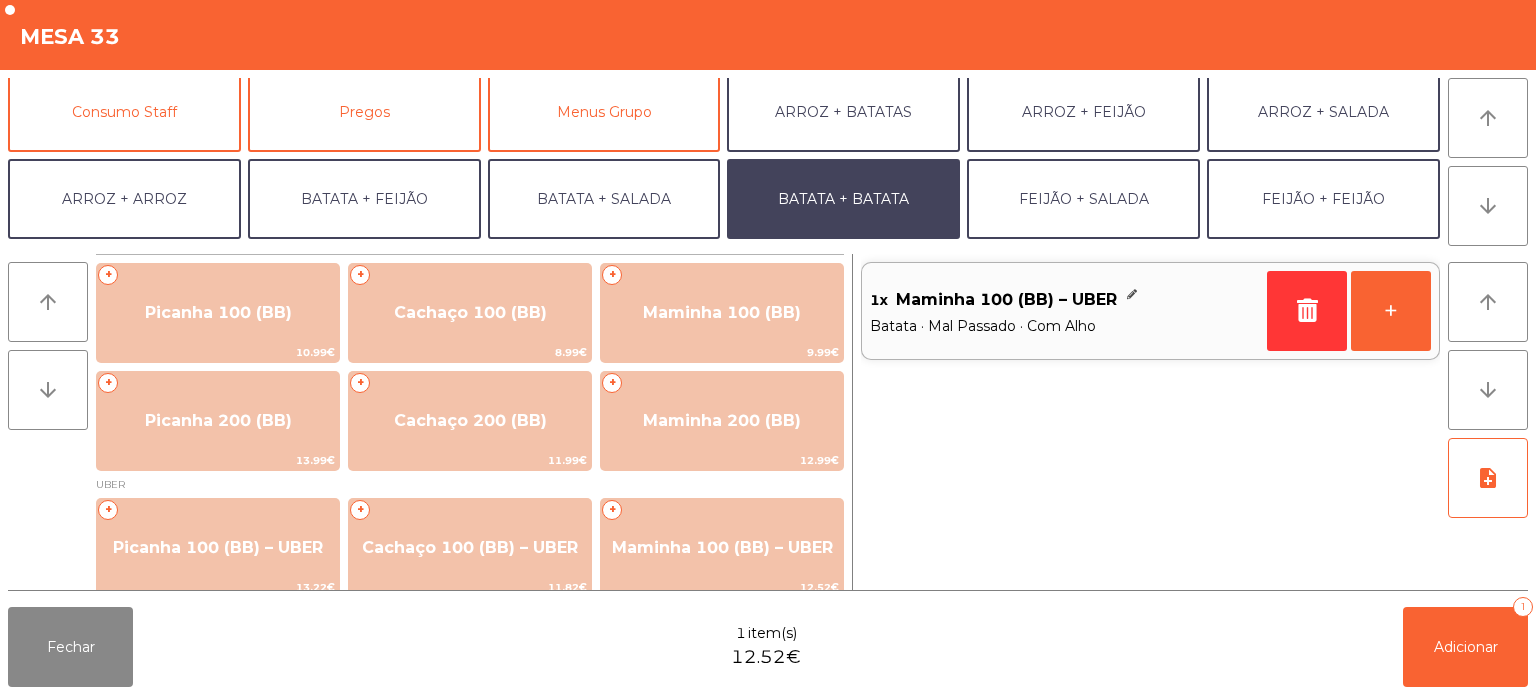 scroll, scrollTop: 180, scrollLeft: 0, axis: vertical 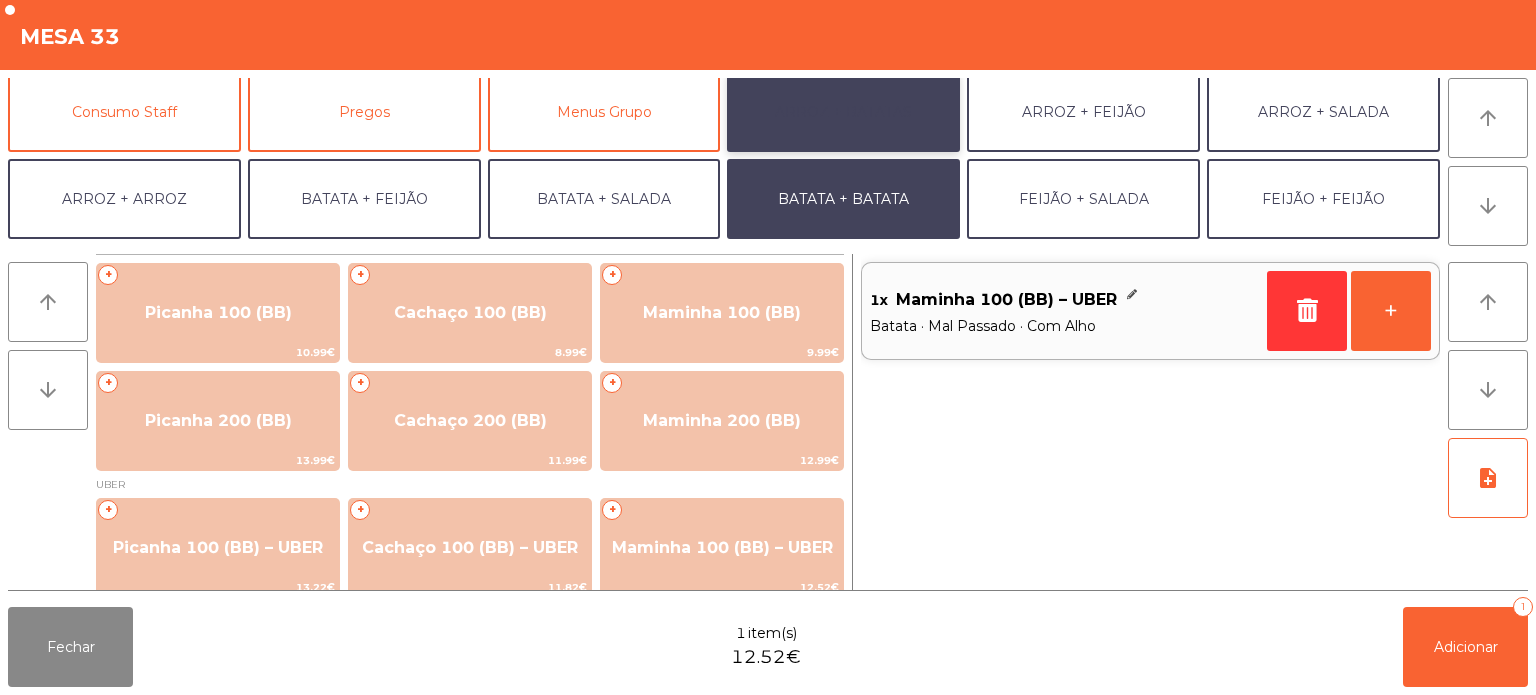 click on "ARROZ + BATATAS" 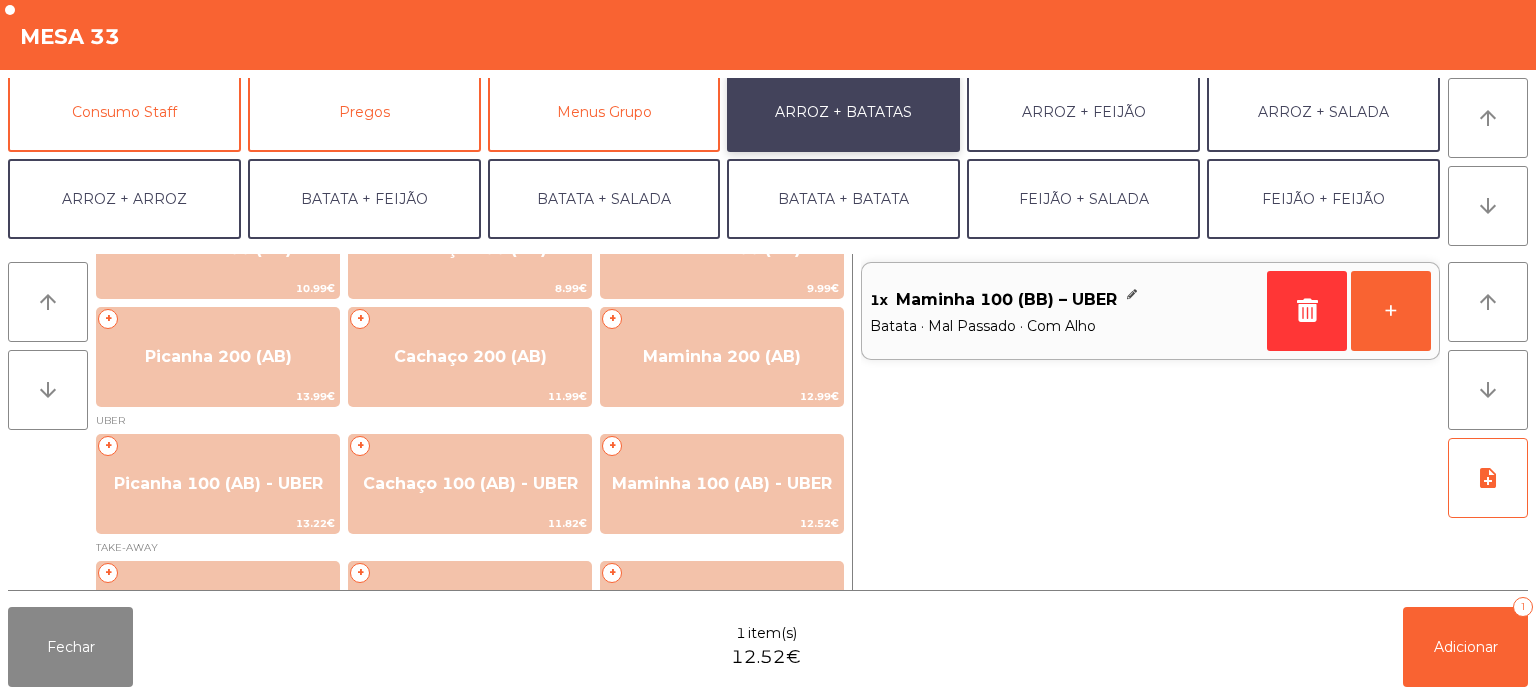 scroll, scrollTop: 68, scrollLeft: 0, axis: vertical 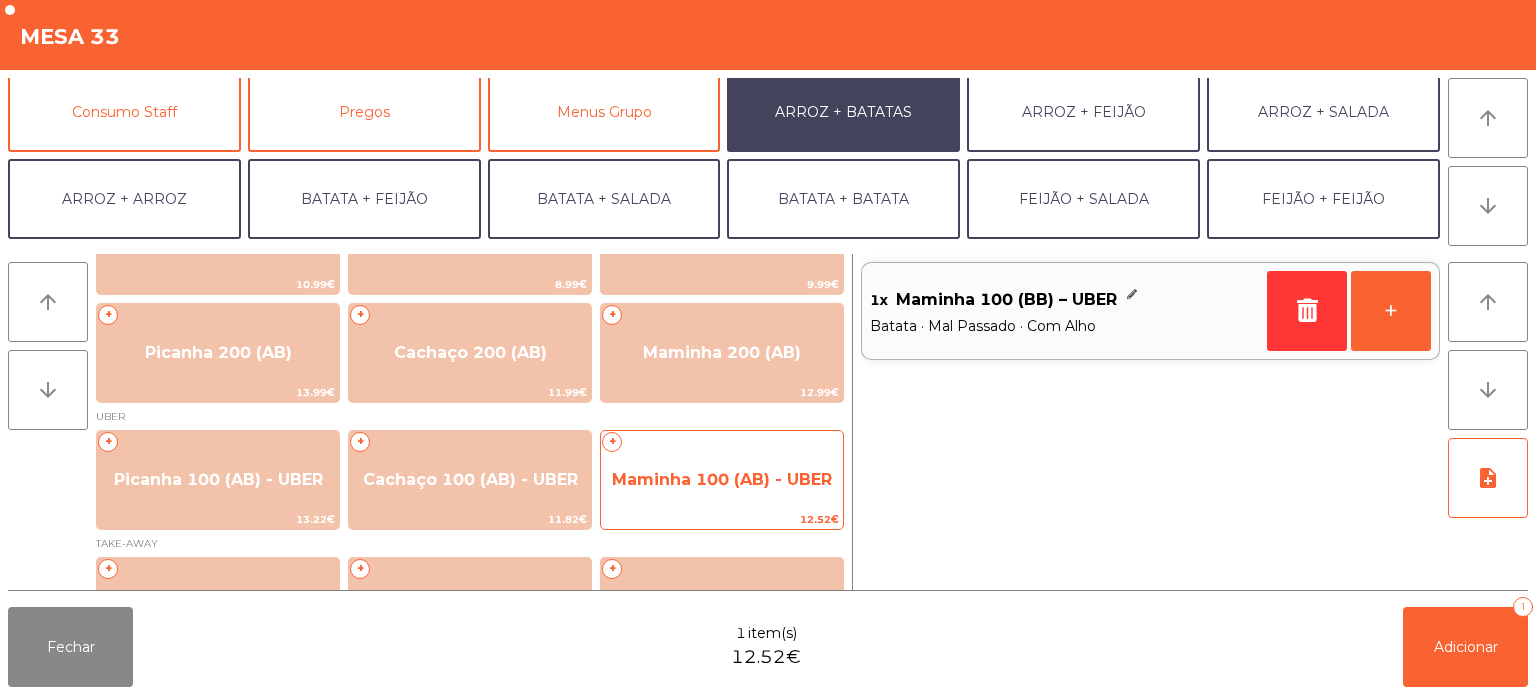 click on "Maminha 100 (AB) - UBER" 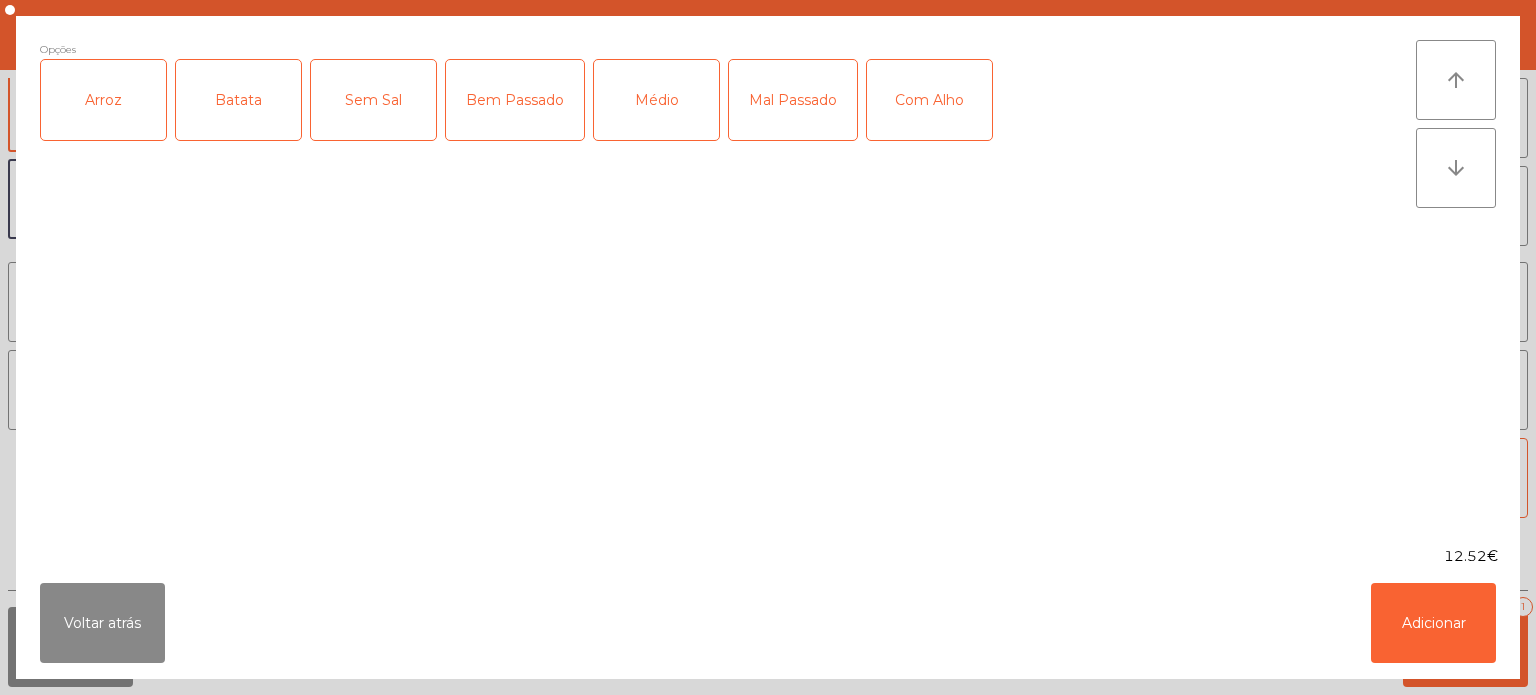click on "Arroz" 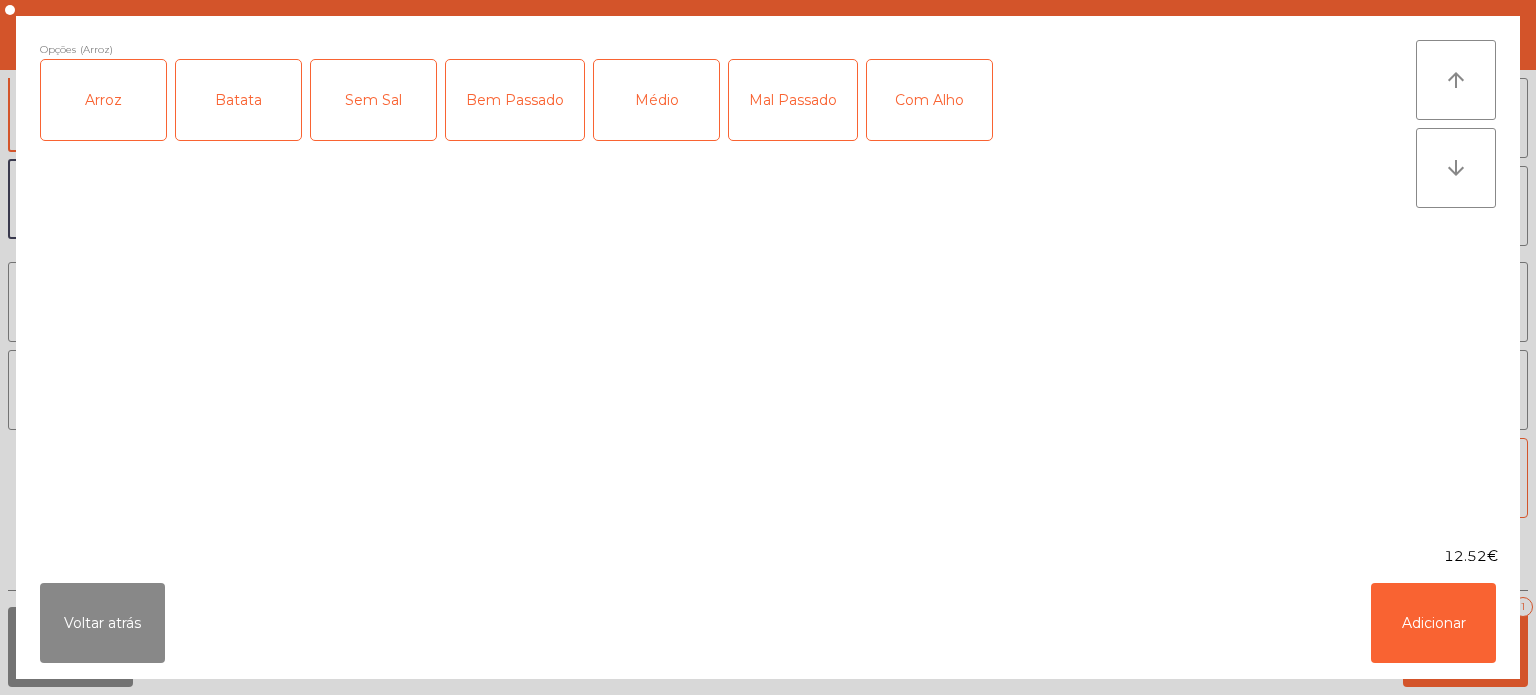 click on "Batata" 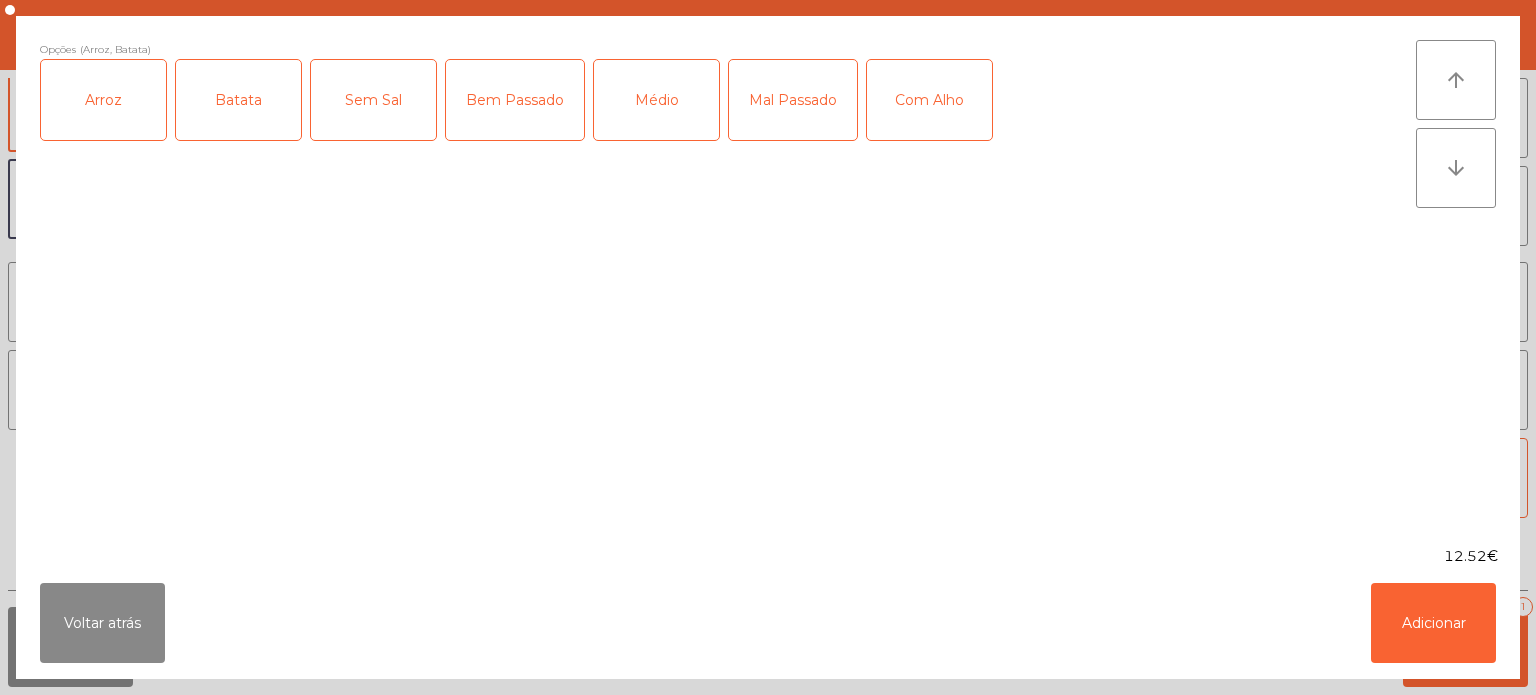 click on "Médio" 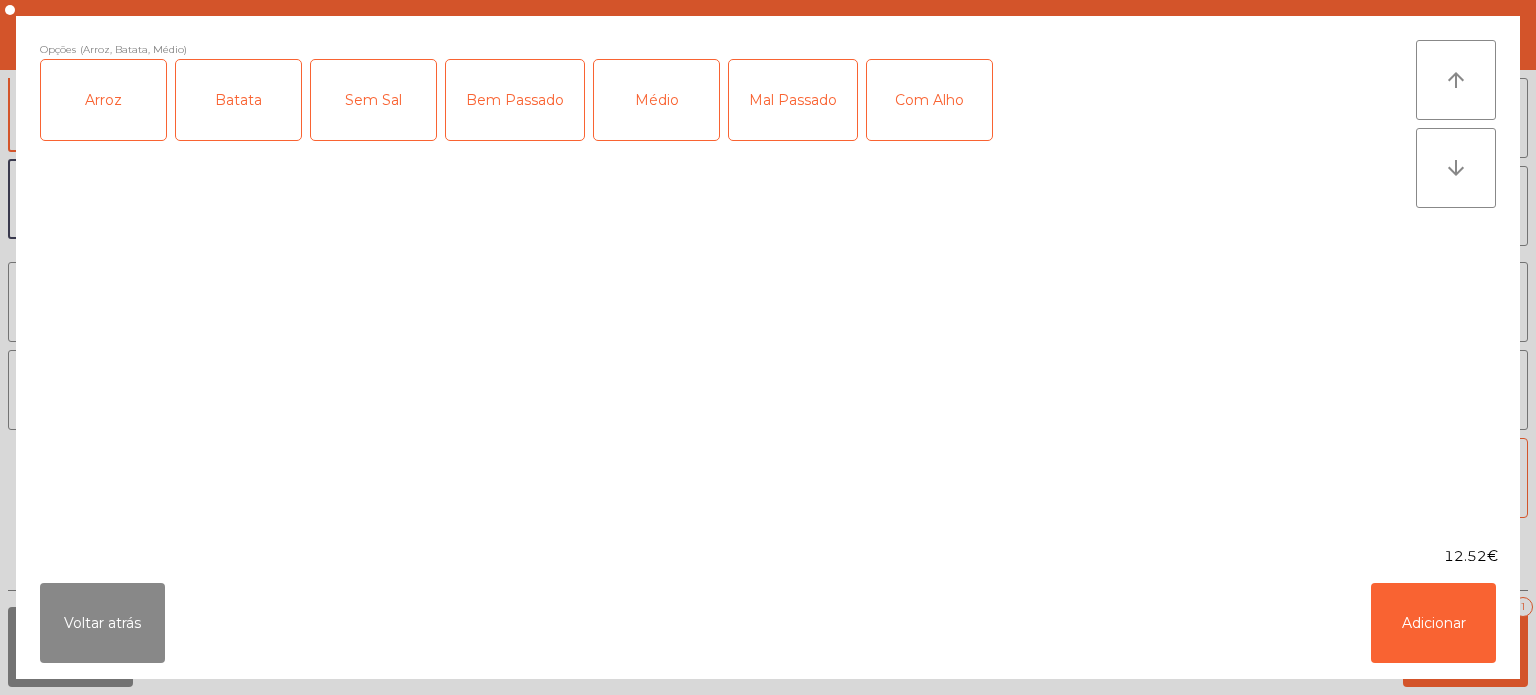 click on "Com Alho" 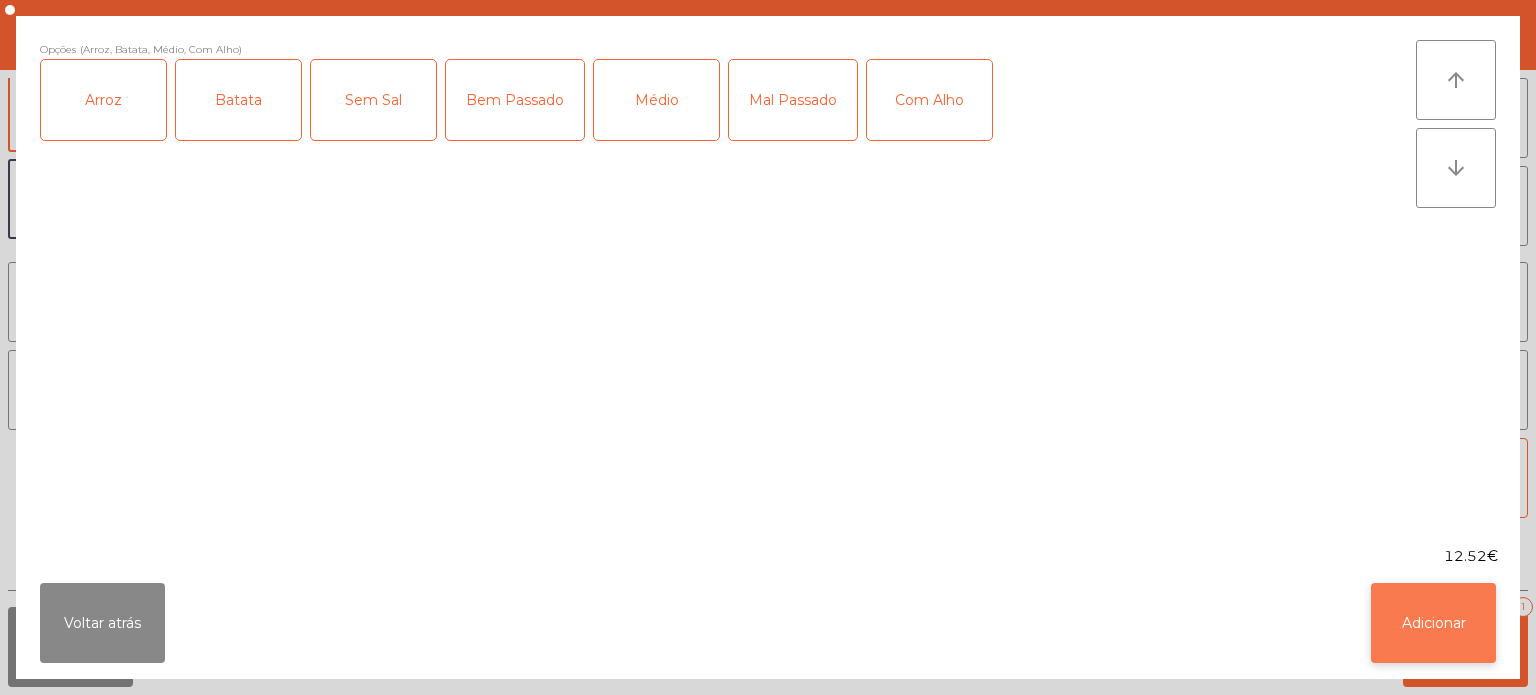 click on "Adicionar" 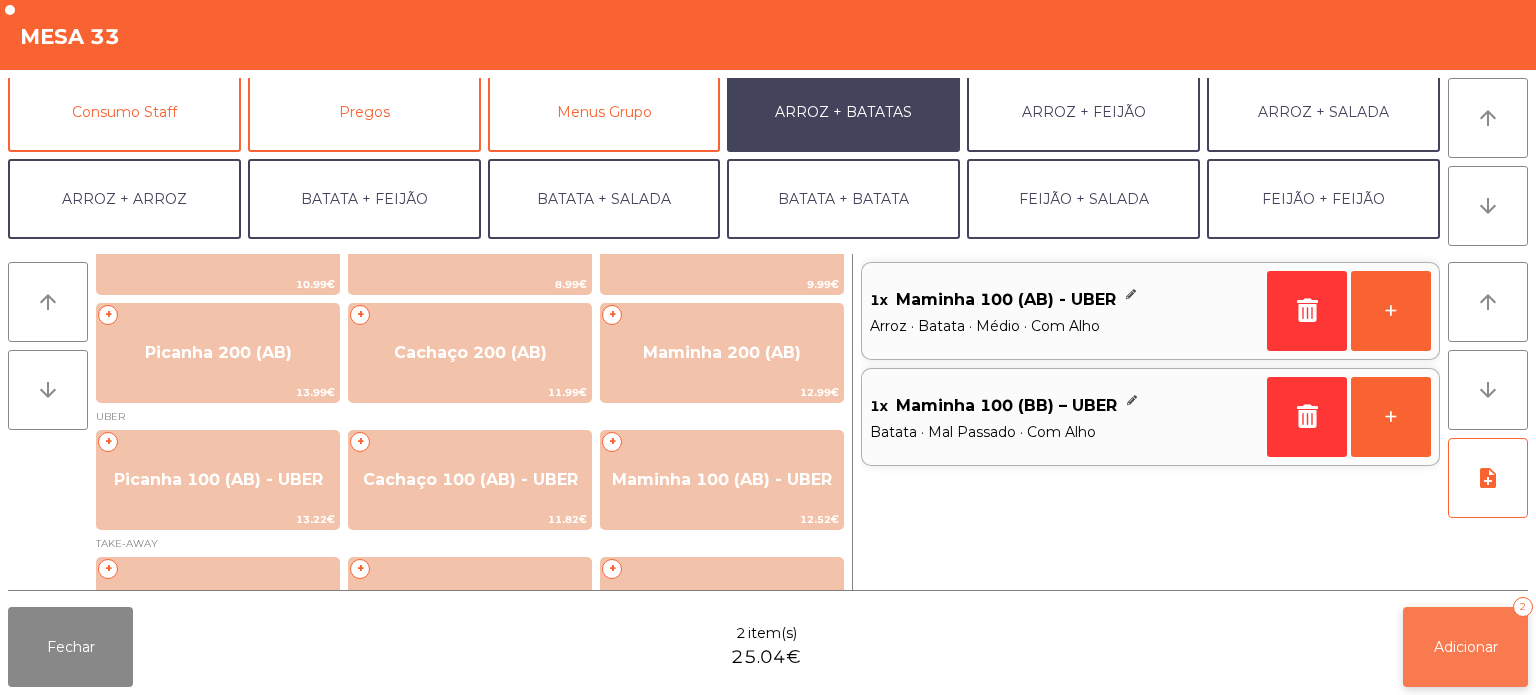 click on "Adicionar" 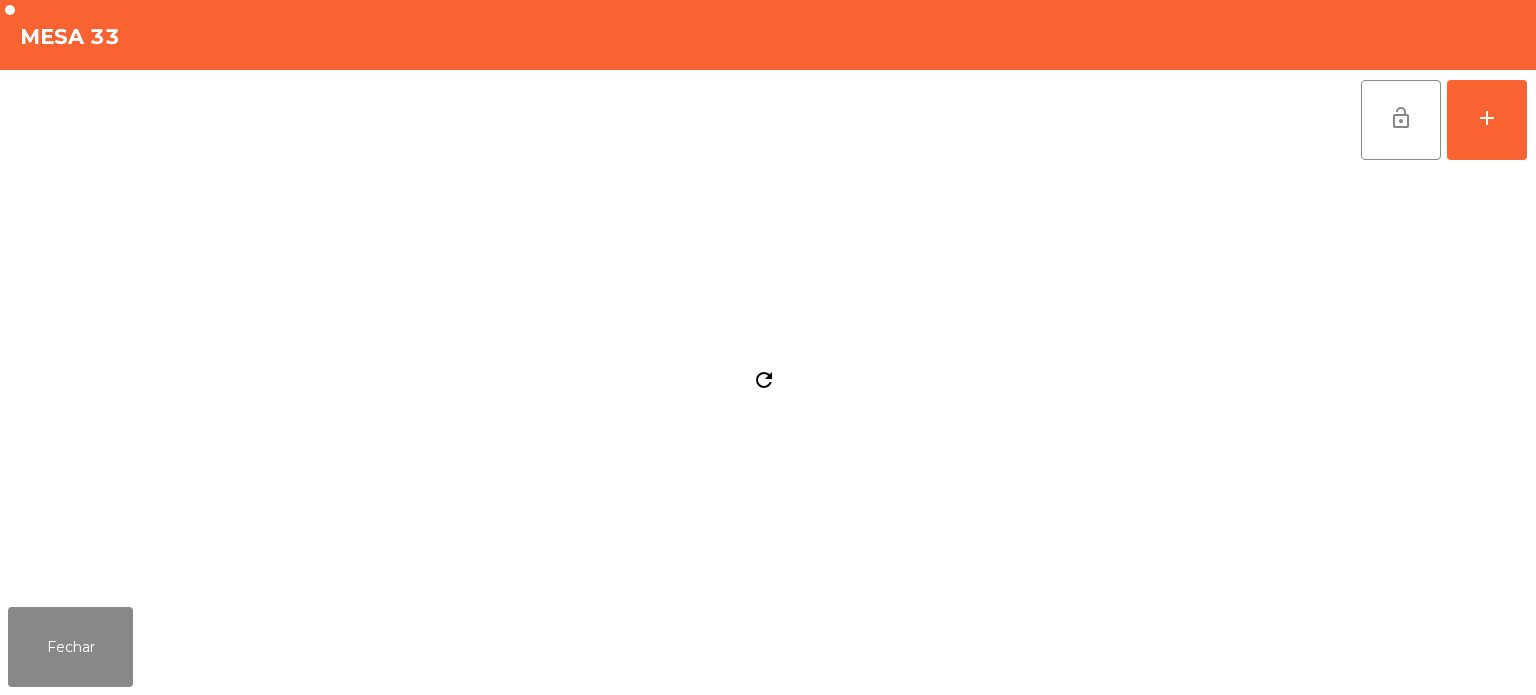 click on "Fechar" 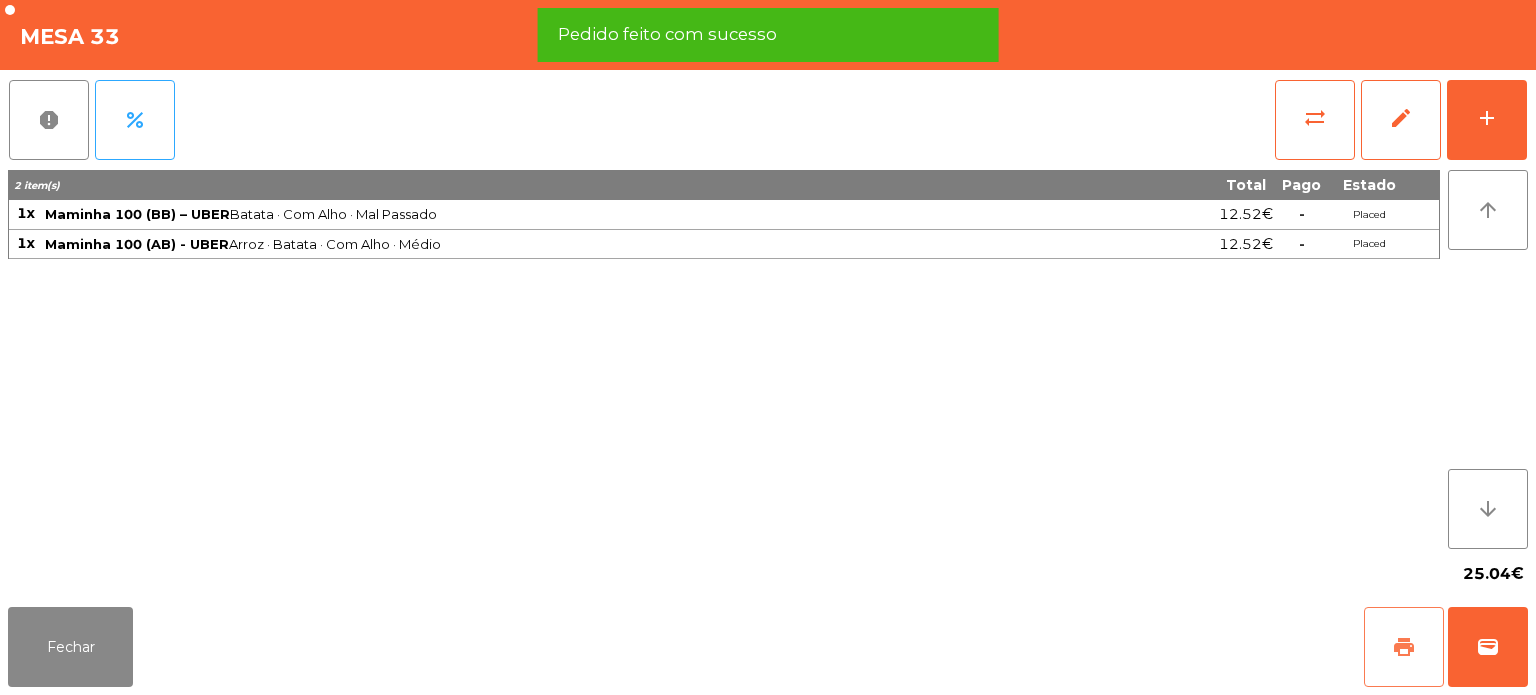 click on "print" 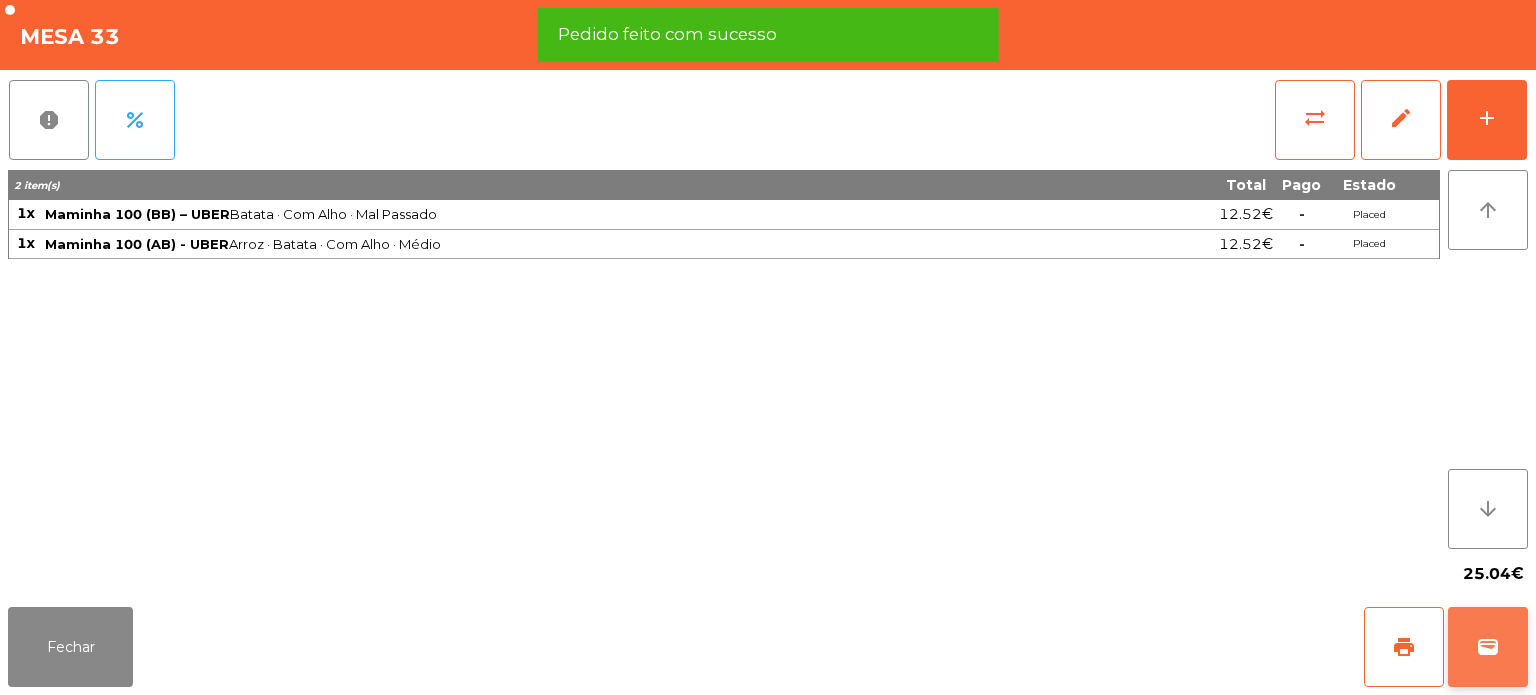 click on "wallet" 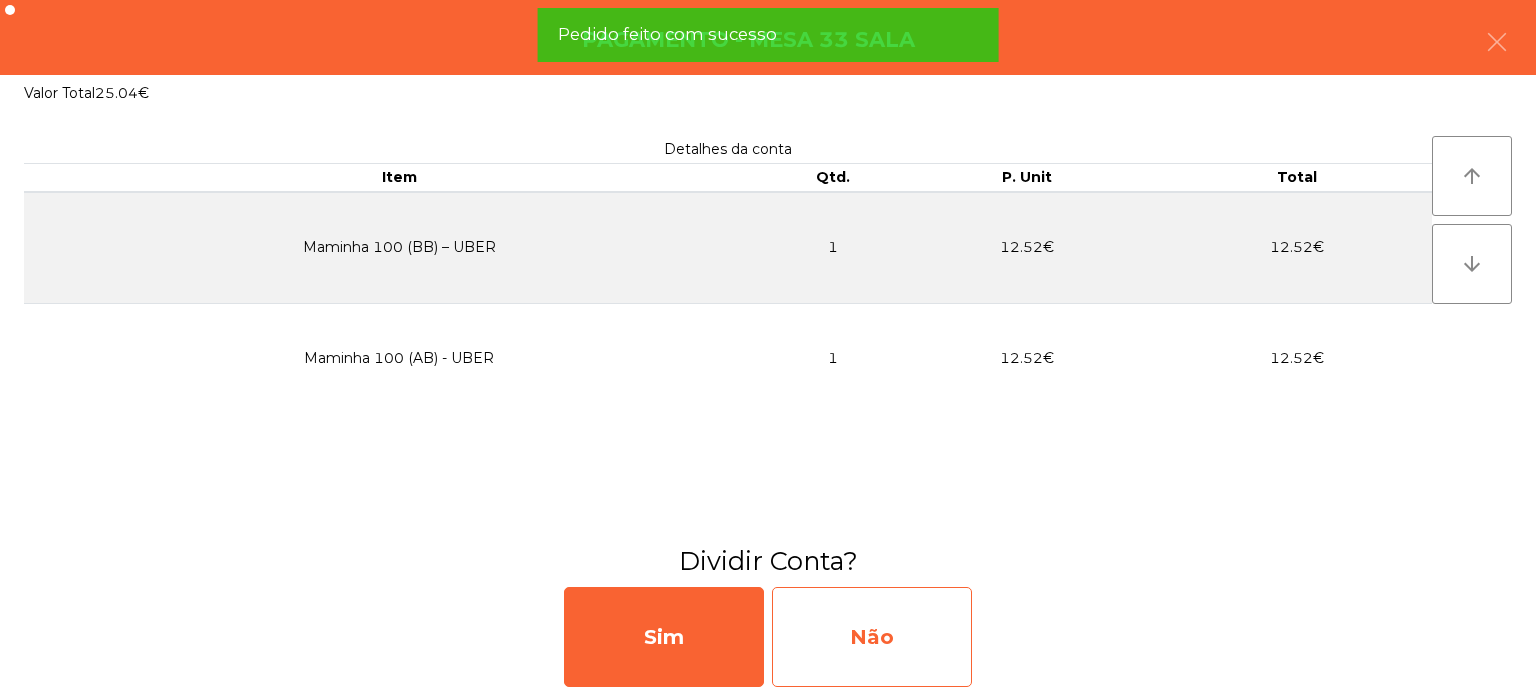 click on "Não" 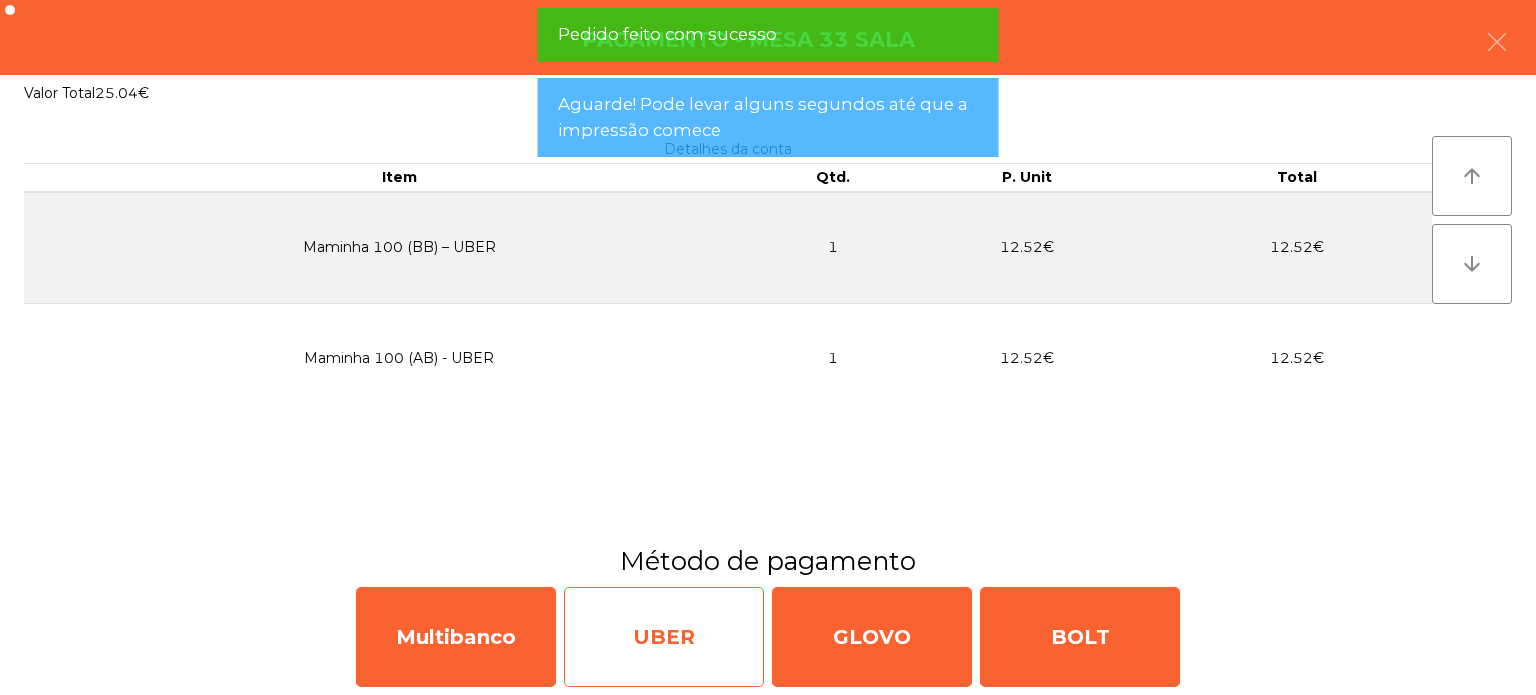 click on "UBER" 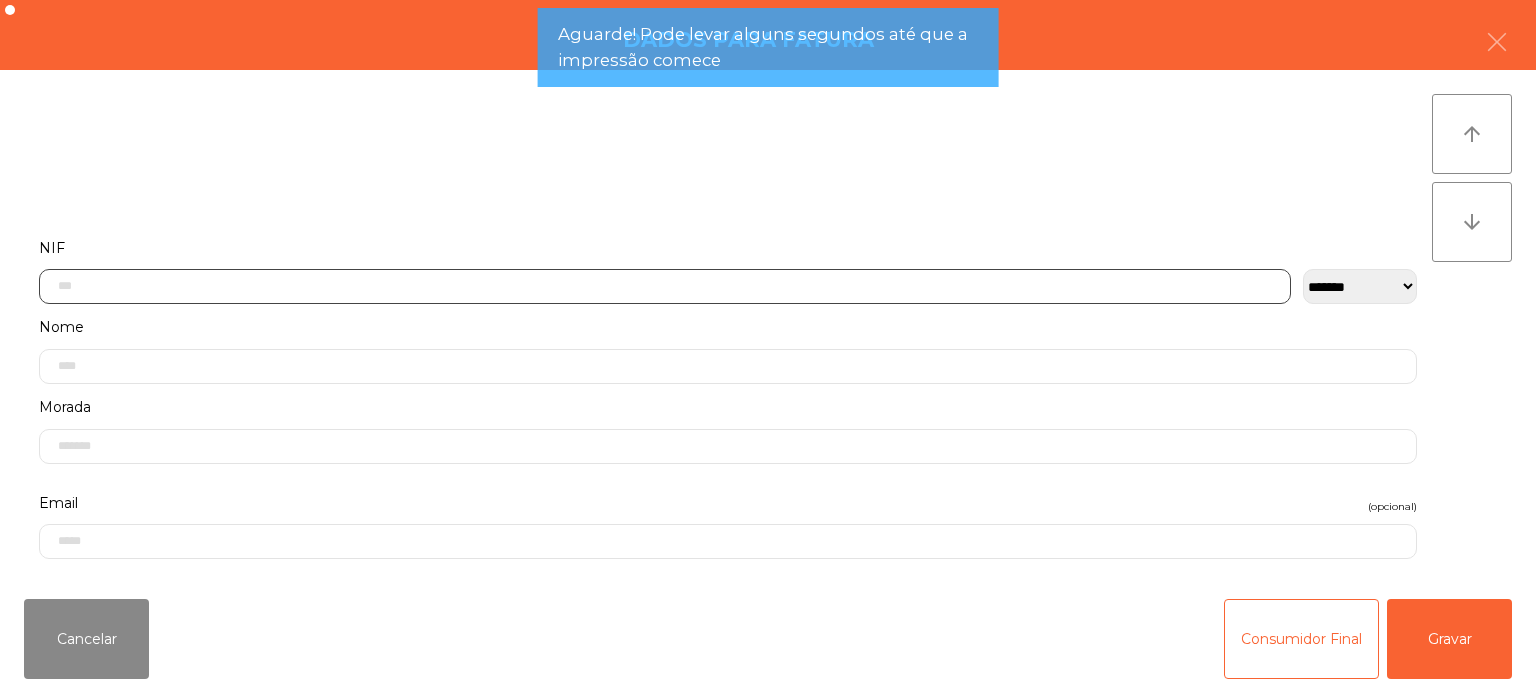click 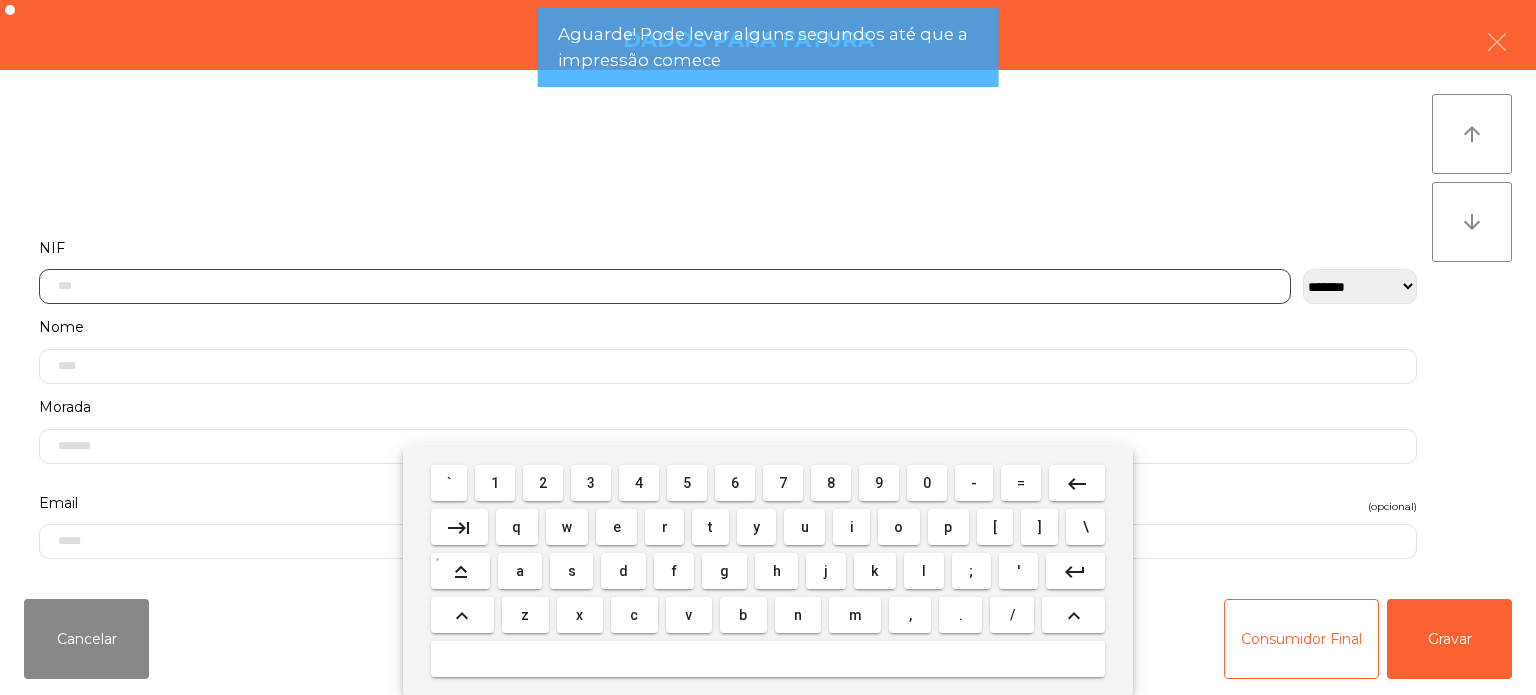 scroll, scrollTop: 139, scrollLeft: 0, axis: vertical 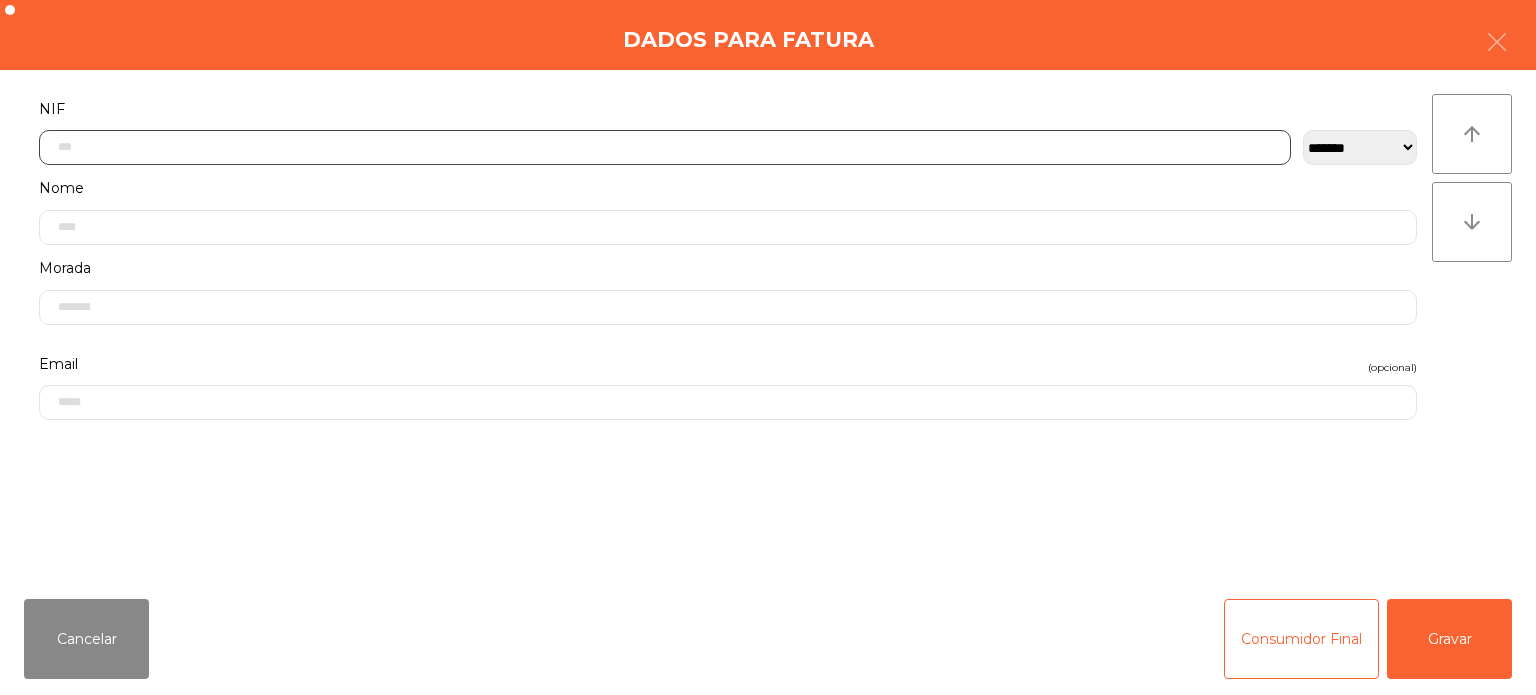 click 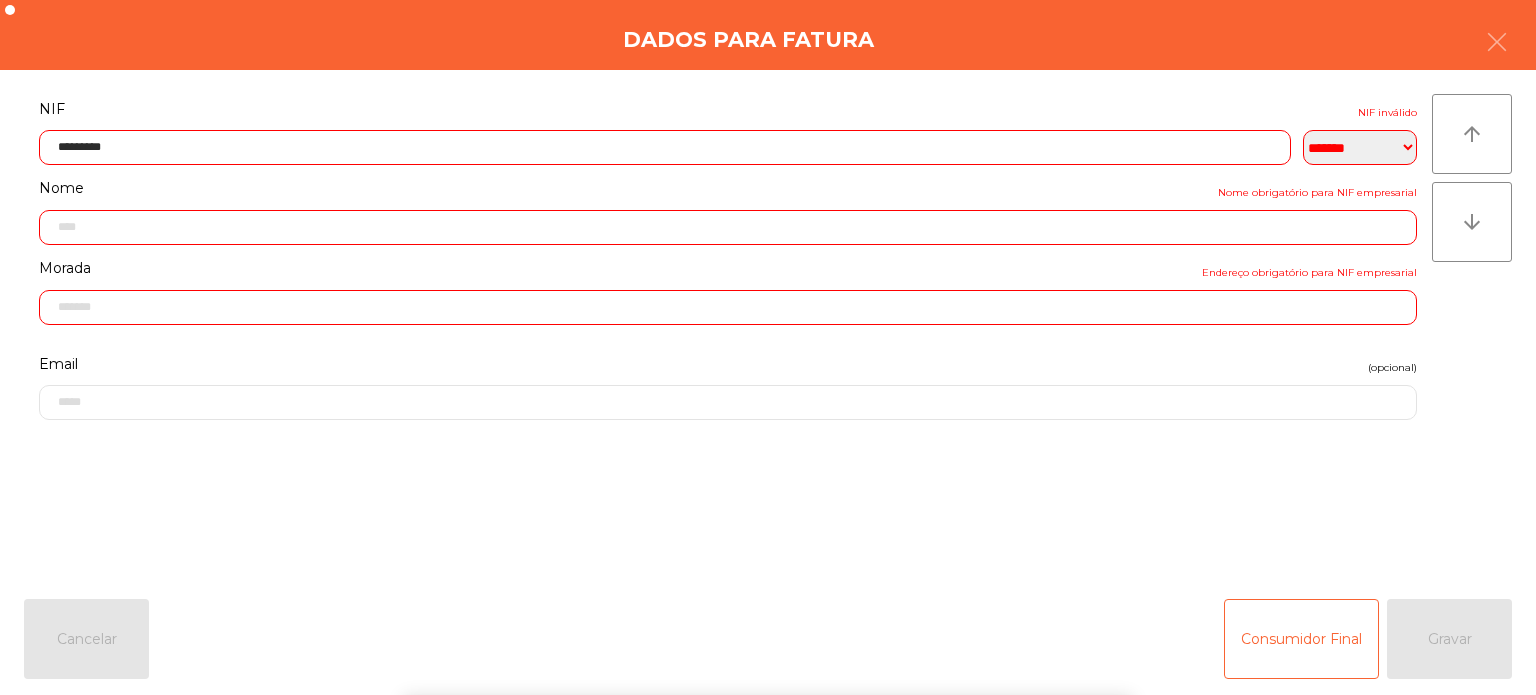 click on "` 1 2 3 4 5 6 7 8 9 0 - = keyboard_backspace keyboard_tab q w e r t y u i o p [ ] \ keyboard_capslock a s d f g h j k l ; ' keyboard_return keyboard_arrow_up z x c v b n m , . / keyboard_arrow_up" at bounding box center [768, 571] 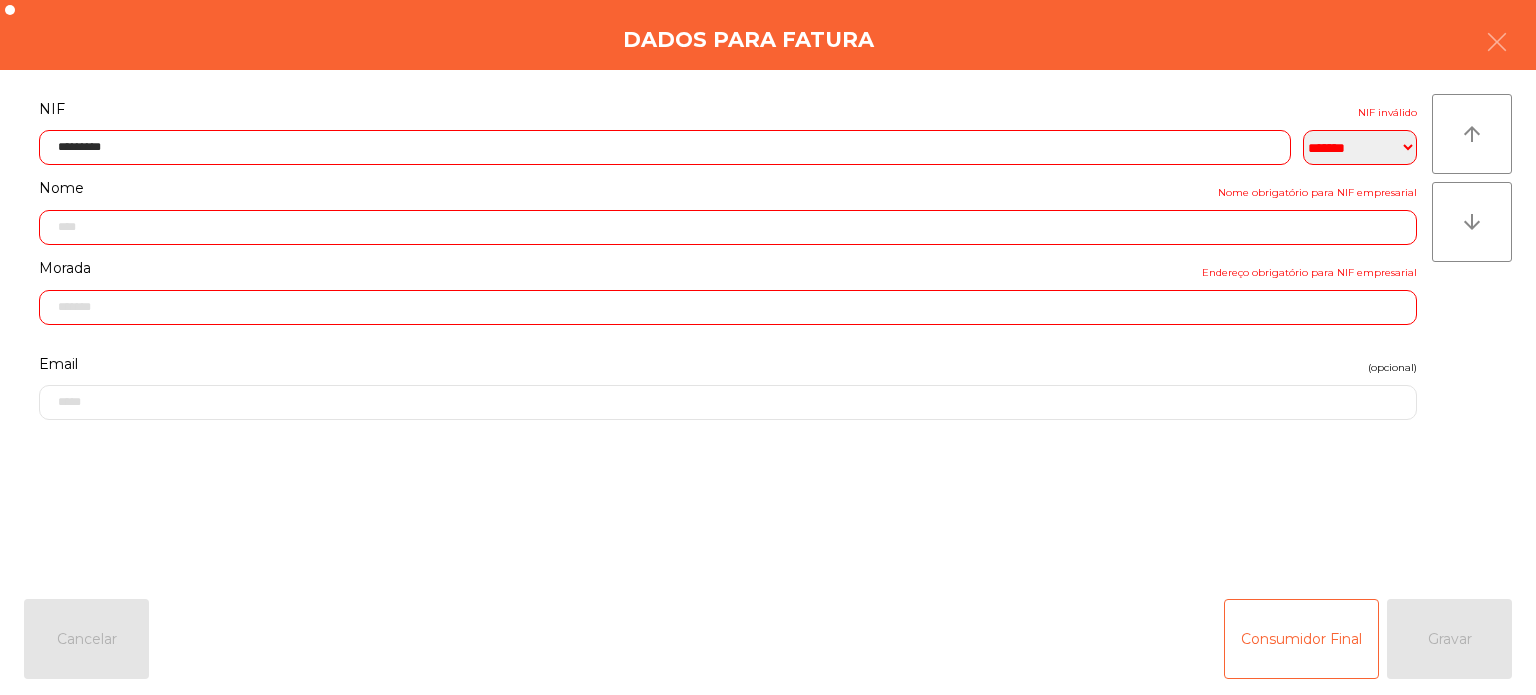 click on "Nome   Nome obrigatório para NIF empresarial" 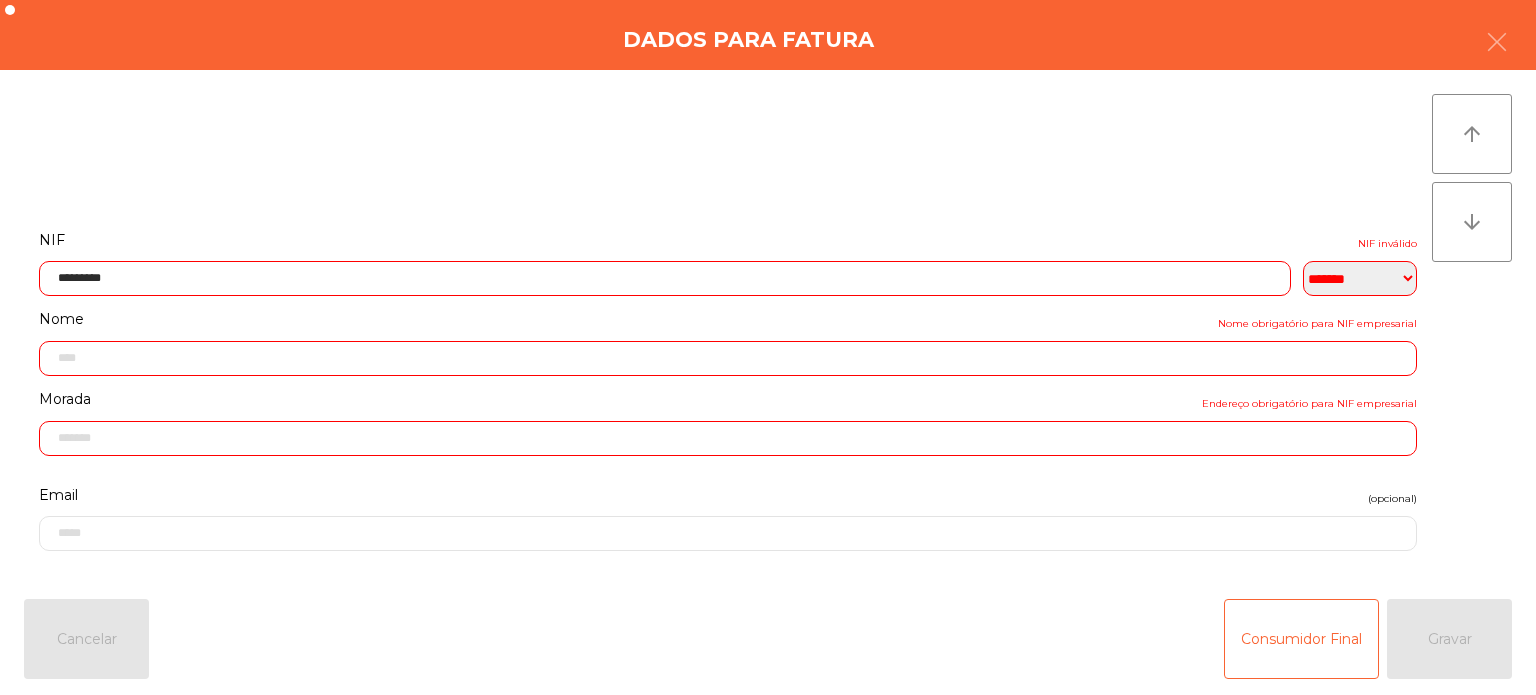 click on "*********" 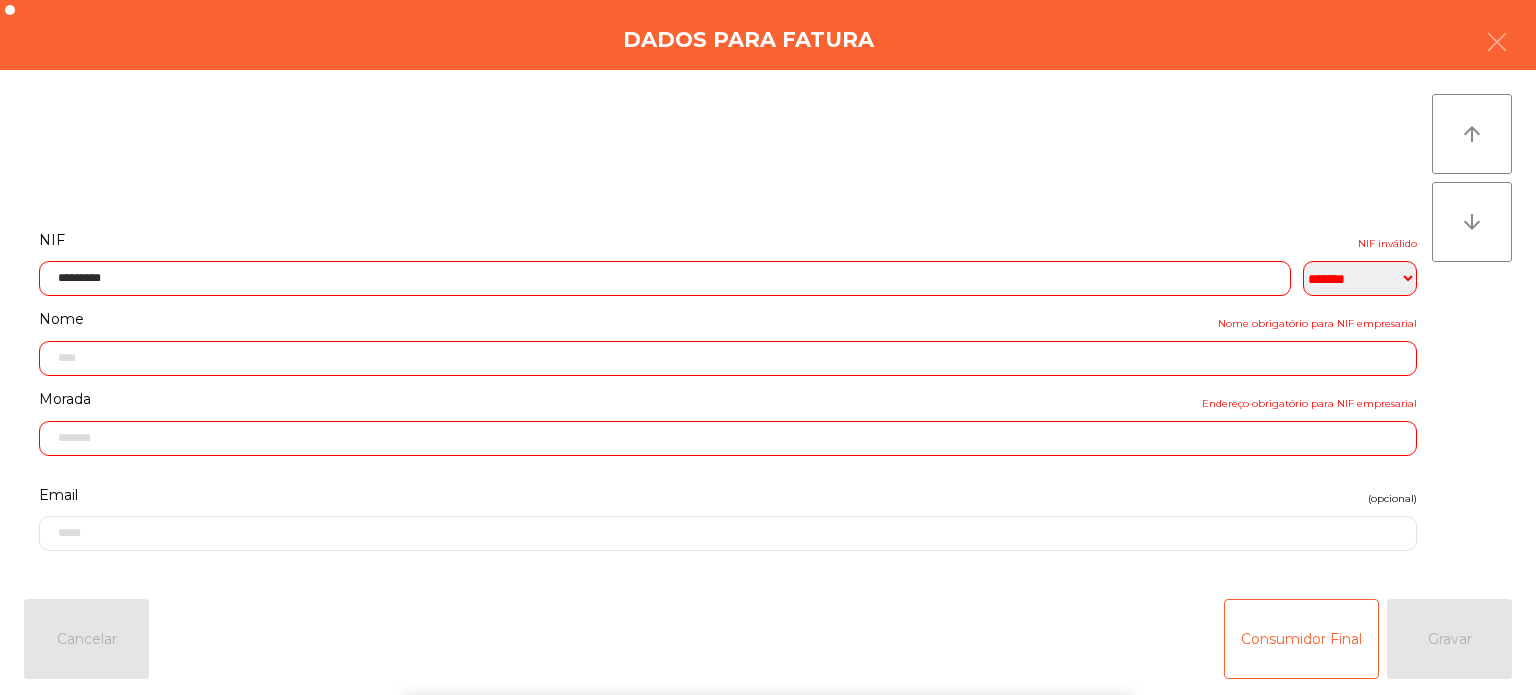 click on "*********" 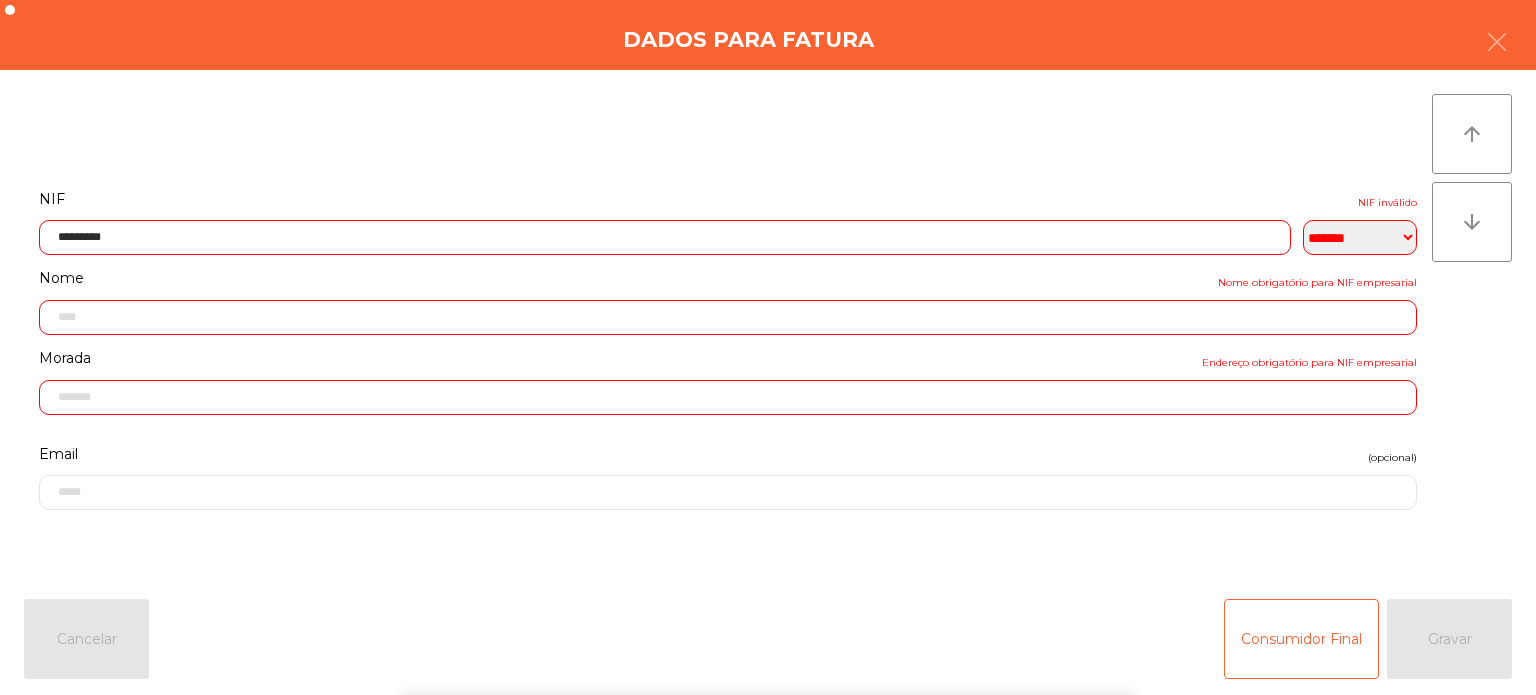 scroll, scrollTop: 139, scrollLeft: 0, axis: vertical 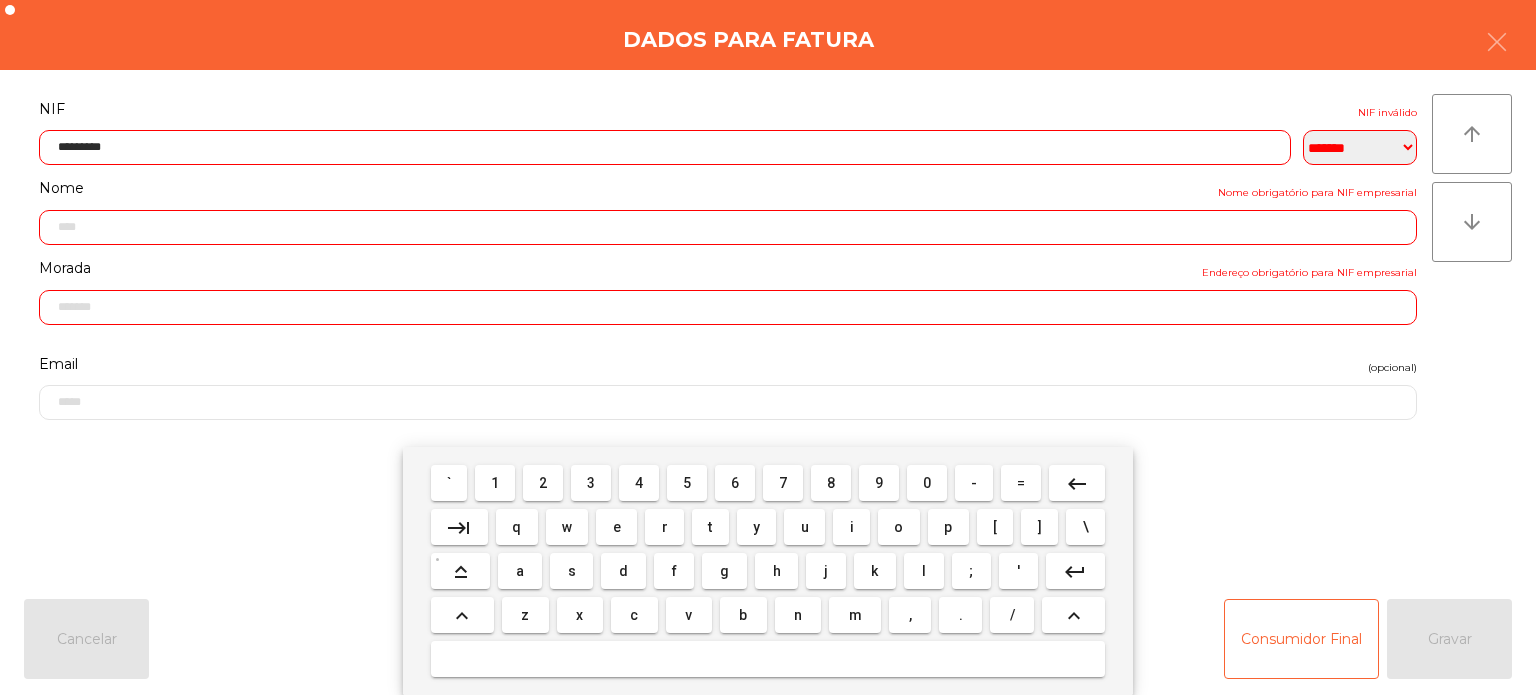 click on "0" at bounding box center (927, 483) 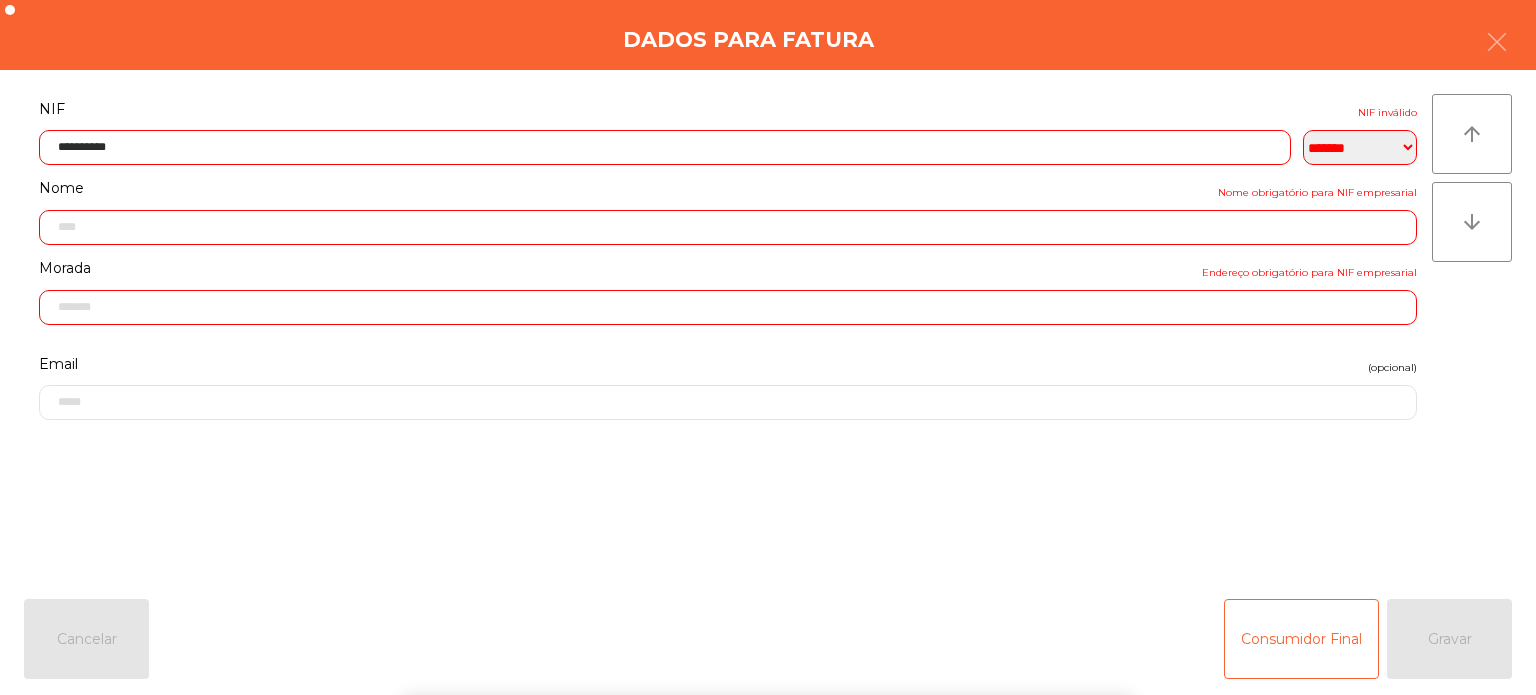 click on "` 1 2 3 4 5 6 7 8 9 0 - = keyboard_backspace keyboard_tab q w e r t y u i o p [ ] \ keyboard_capslock a s d f g h j k l ; ' keyboard_return keyboard_arrow_up z x c v b n m , . / keyboard_arrow_up" at bounding box center (768, 571) 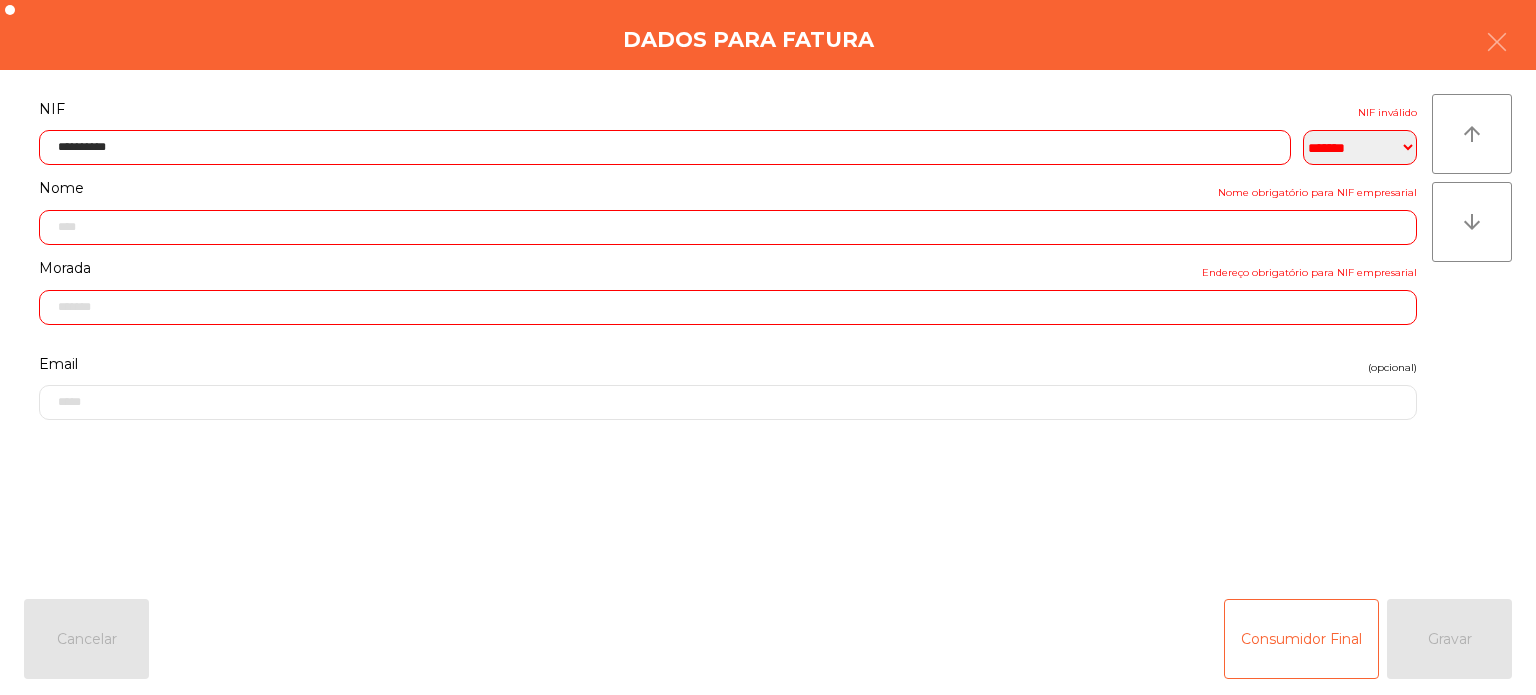 click on "**********" 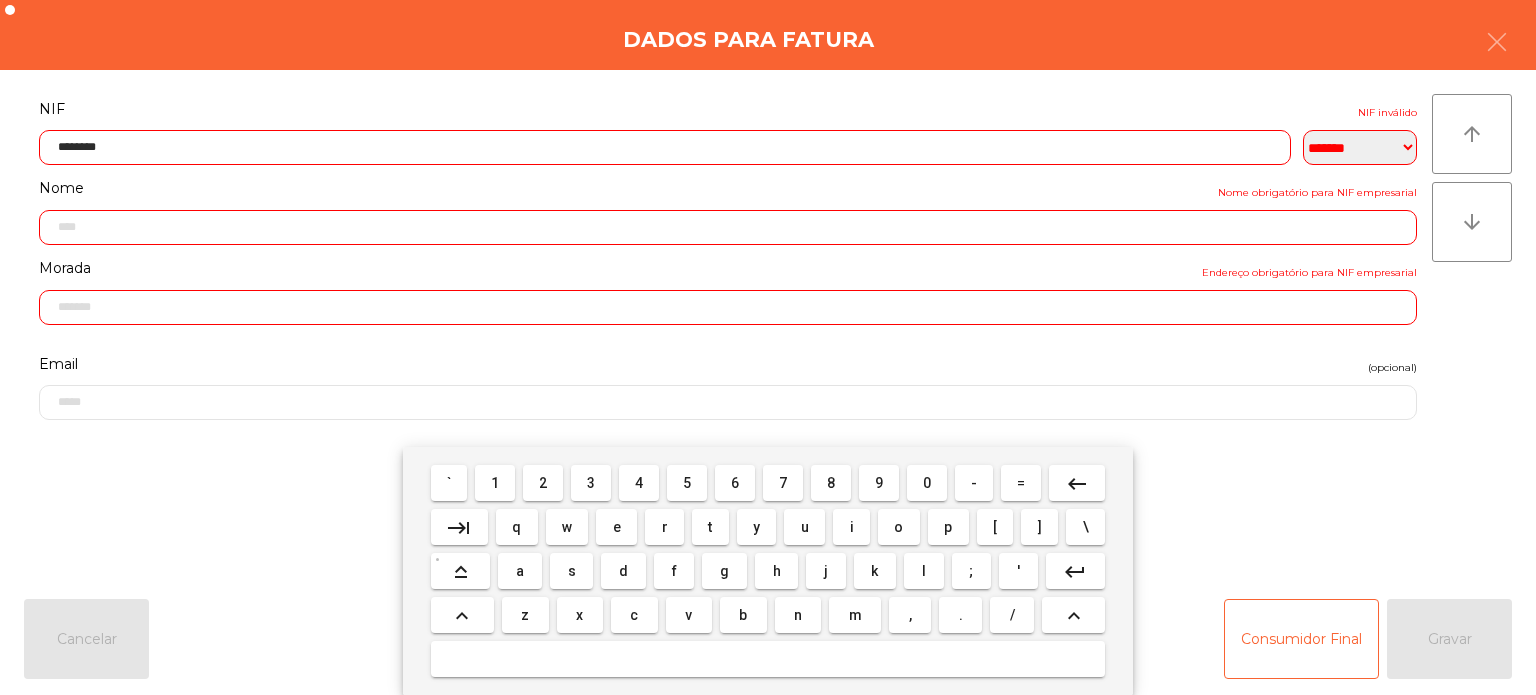 type on "*********" 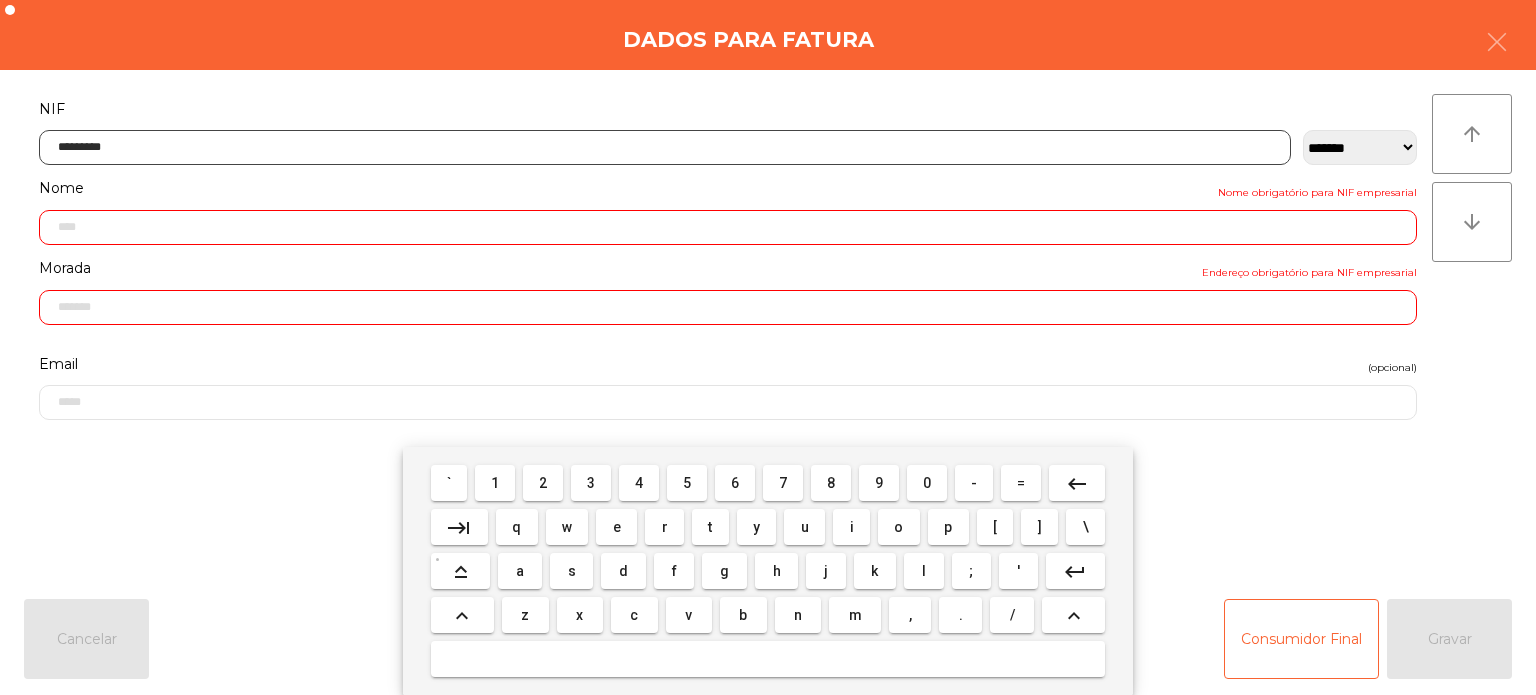 type on "**********" 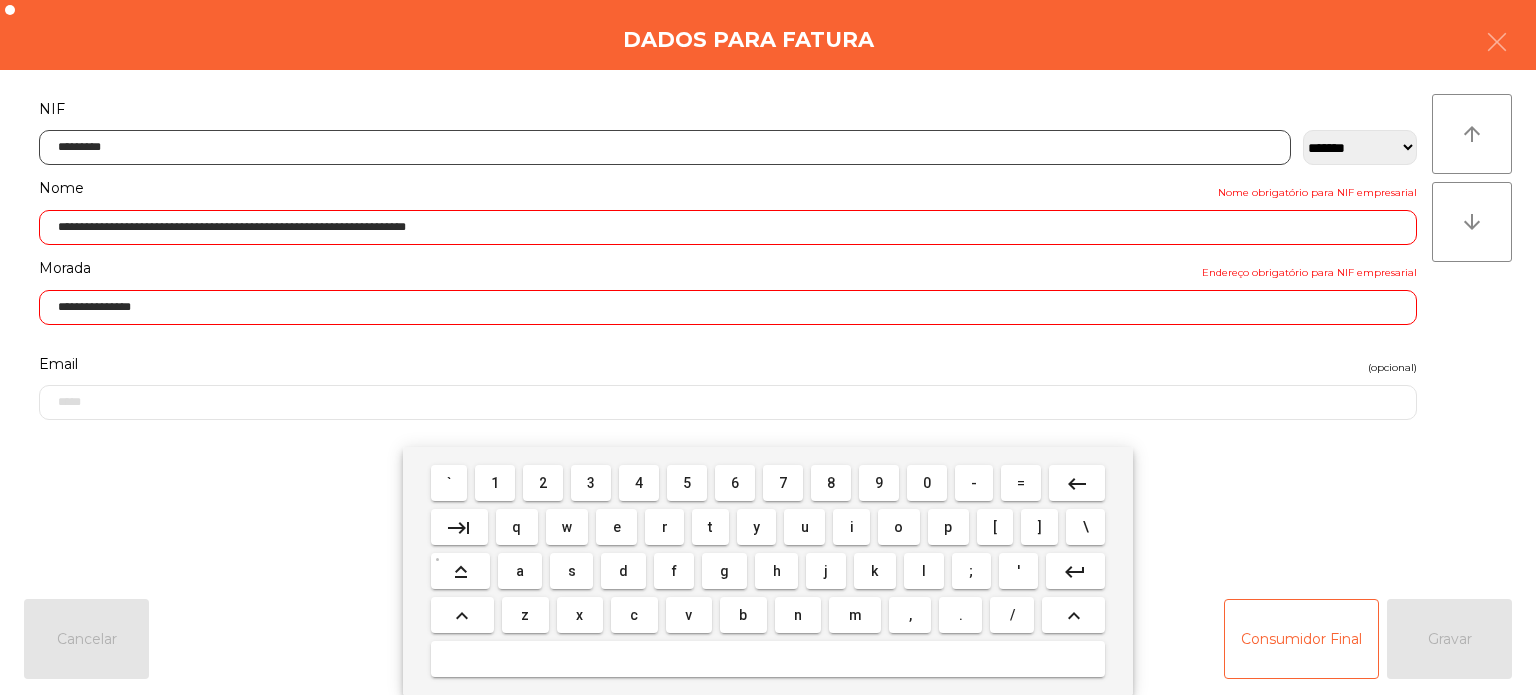 type on "*********" 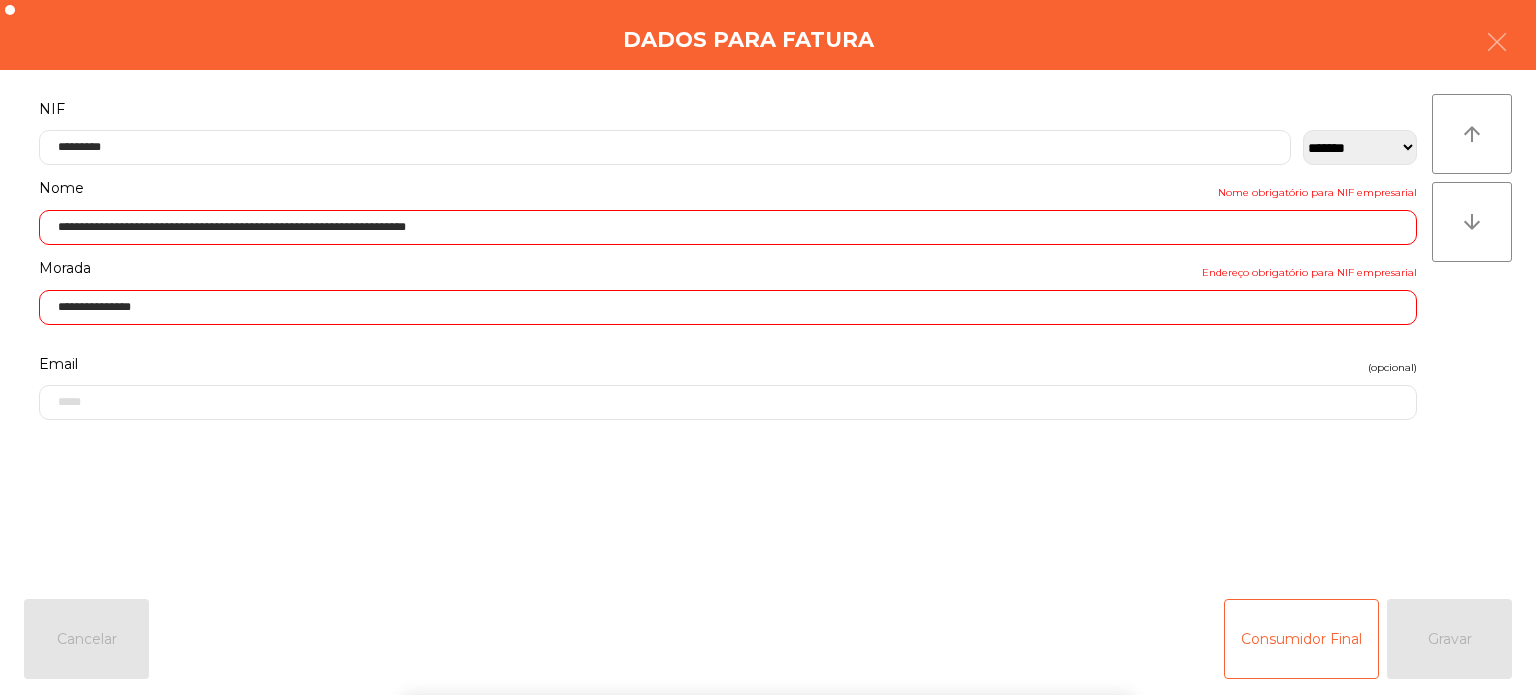 click on "` 1 2 3 4 5 6 7 8 9 0 - = keyboard_backspace keyboard_tab q w e r t y u i o p [ ] \ keyboard_capslock a s d f g h j k l ; ' keyboard_return keyboard_arrow_up z x c v b n m , . / keyboard_arrow_up" at bounding box center (768, 571) 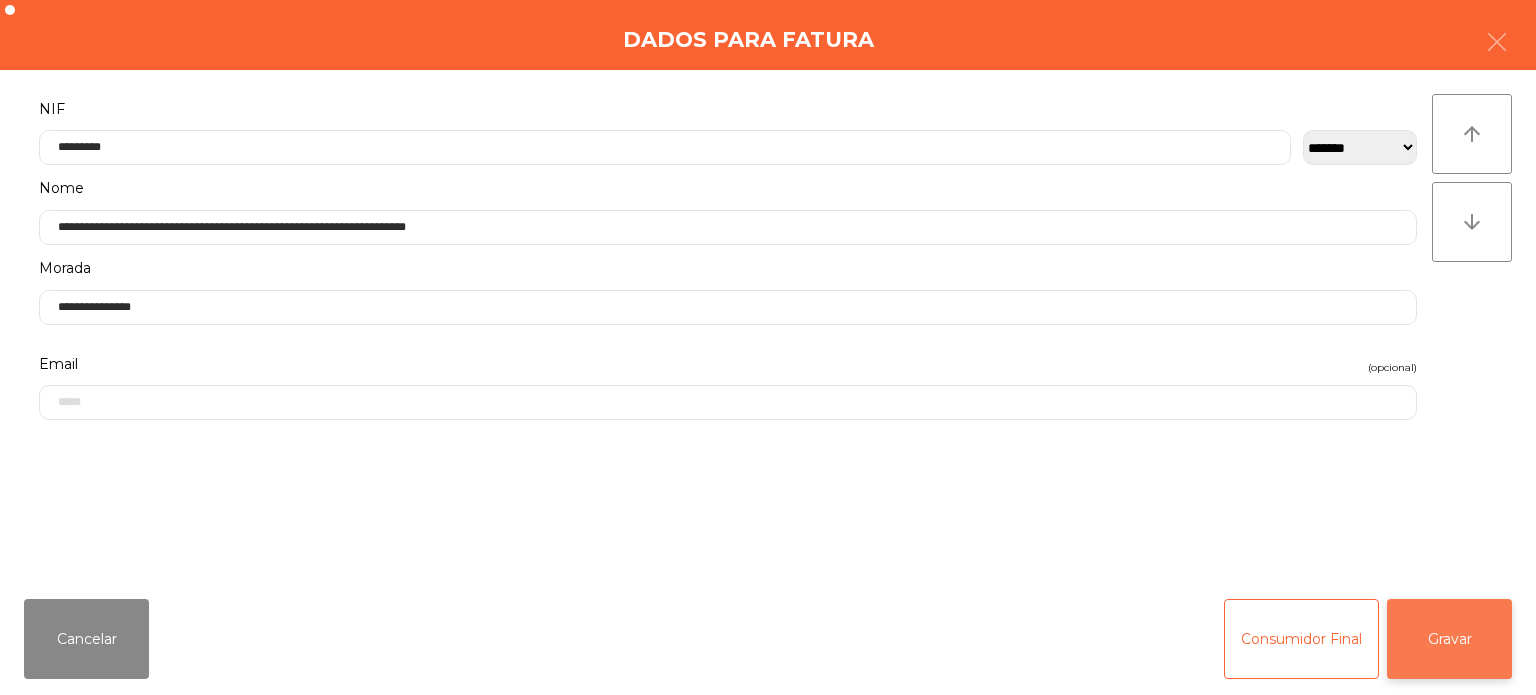 click on "Gravar" 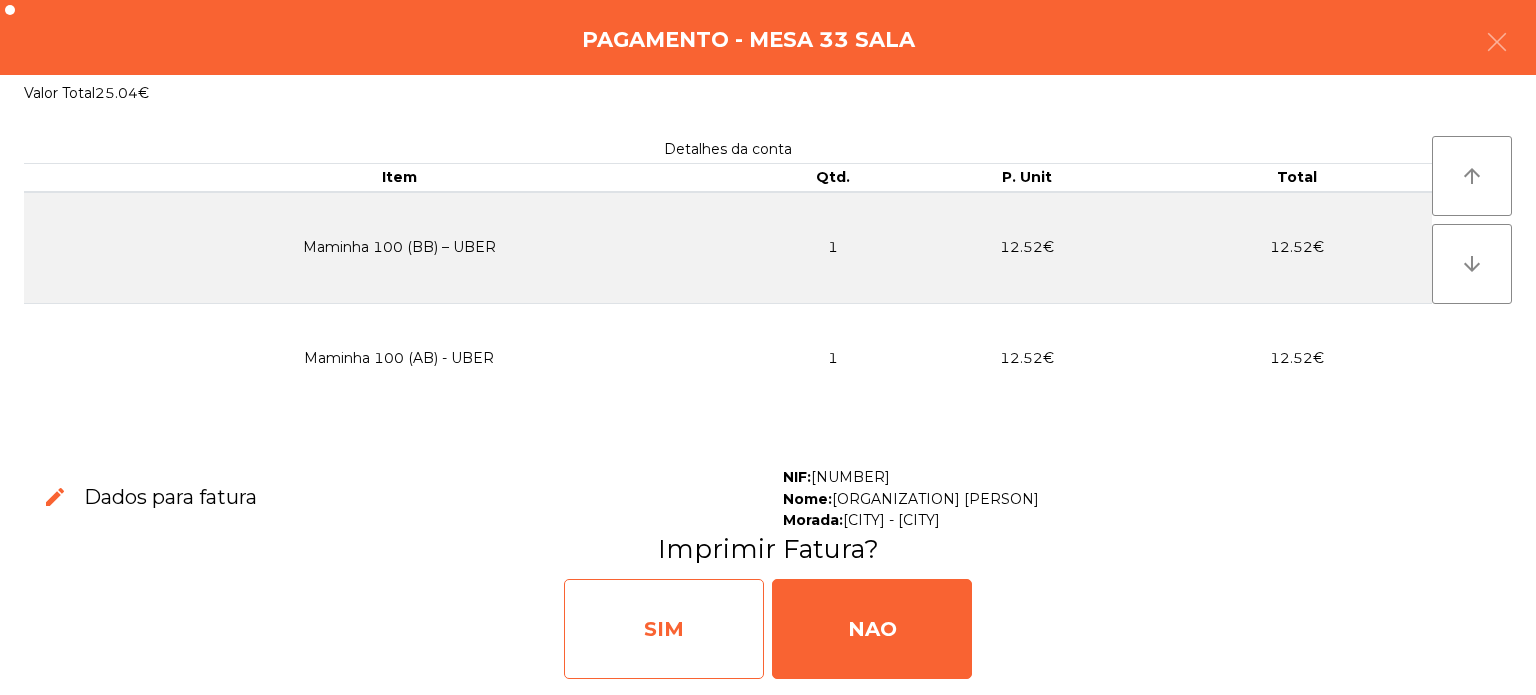 click on "SIM" 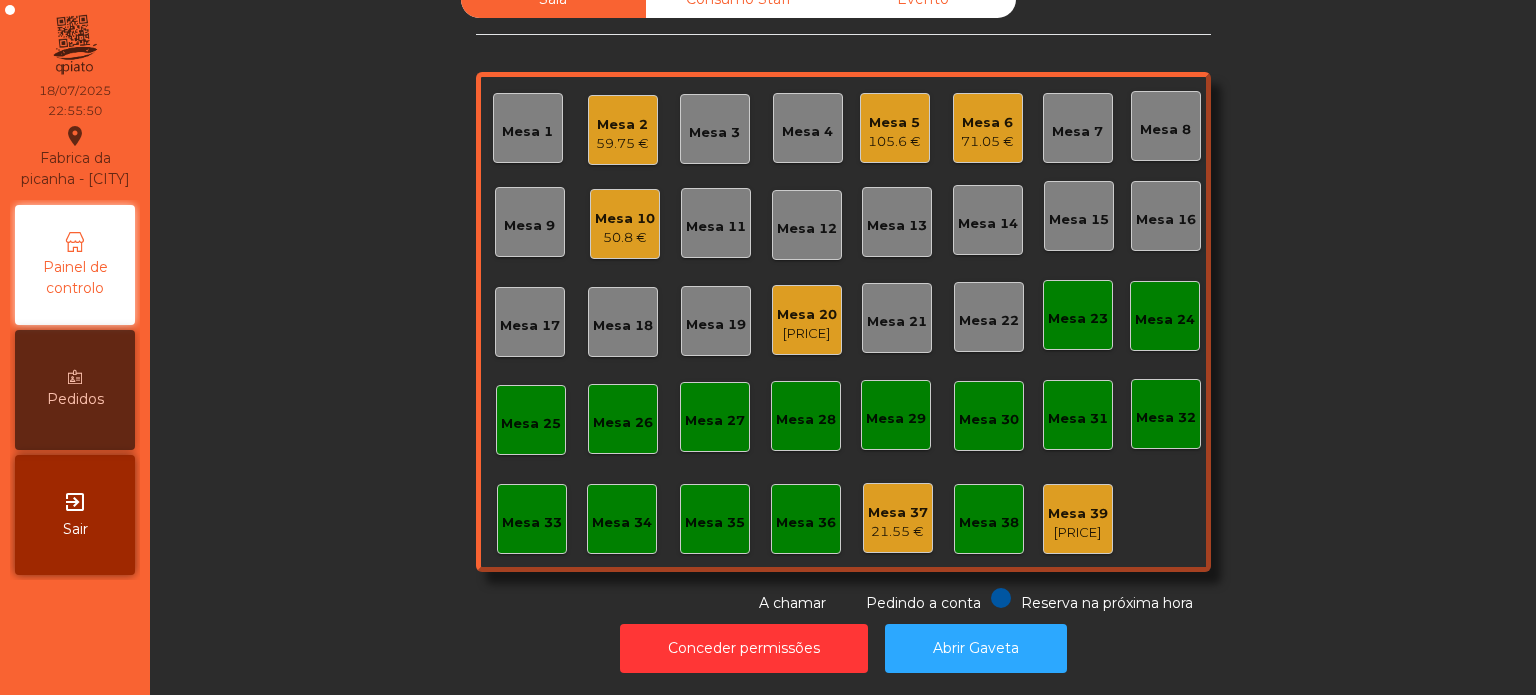 click on "Mesa 28" 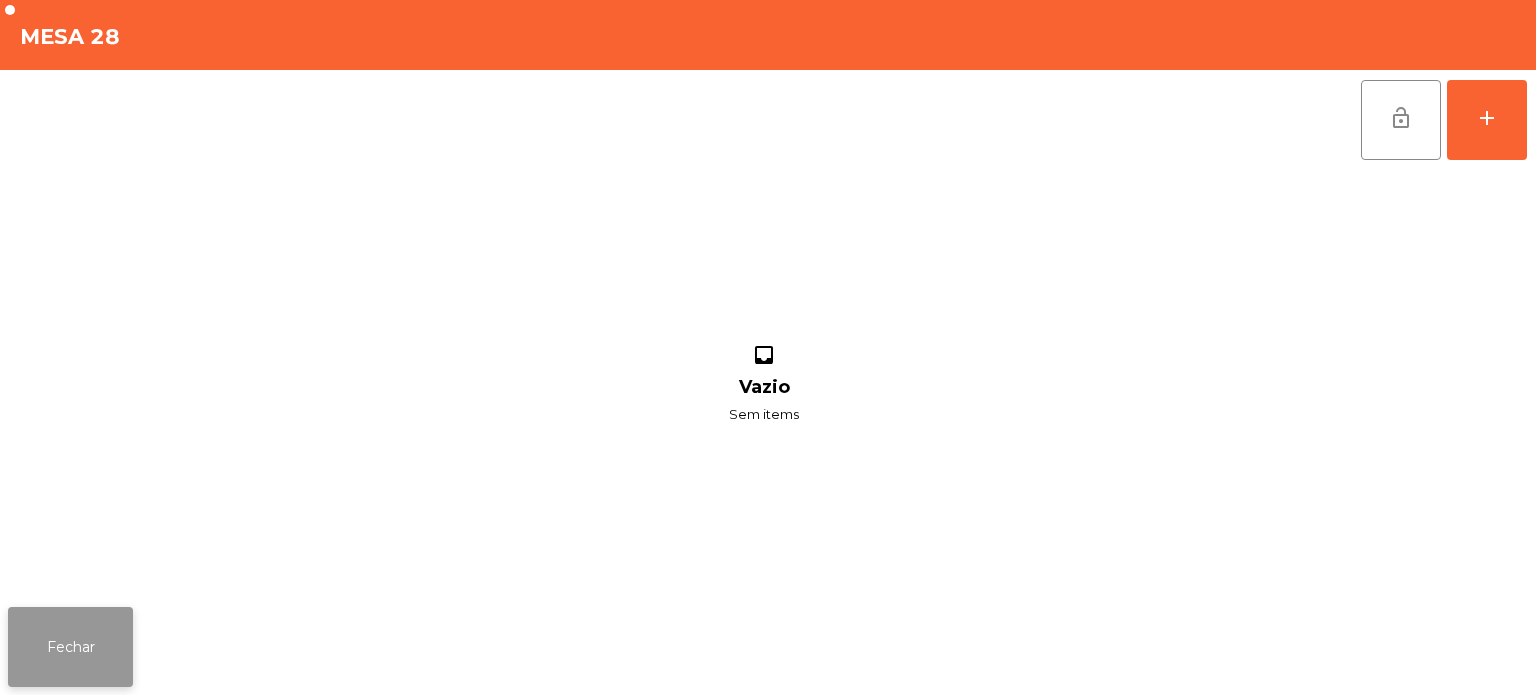 click on "Fechar" 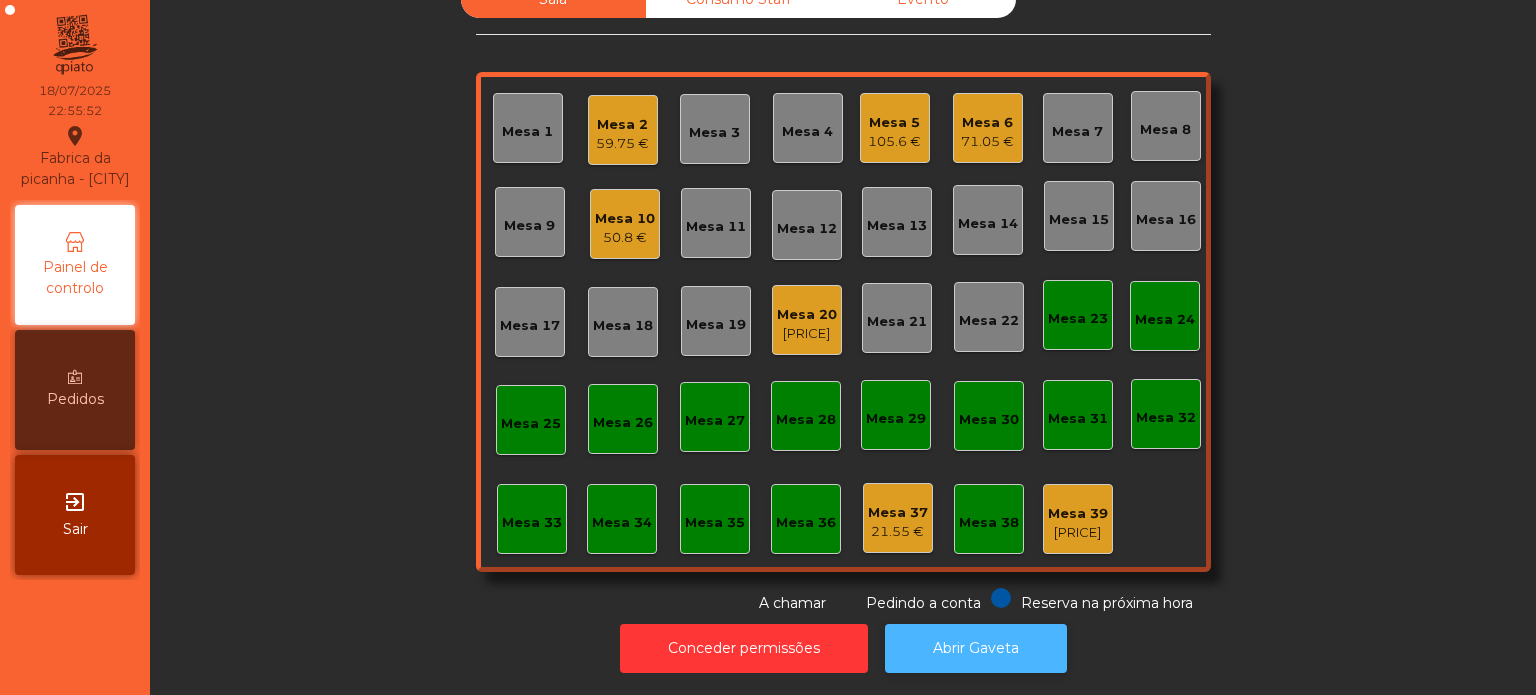 click on "Abrir Gaveta" 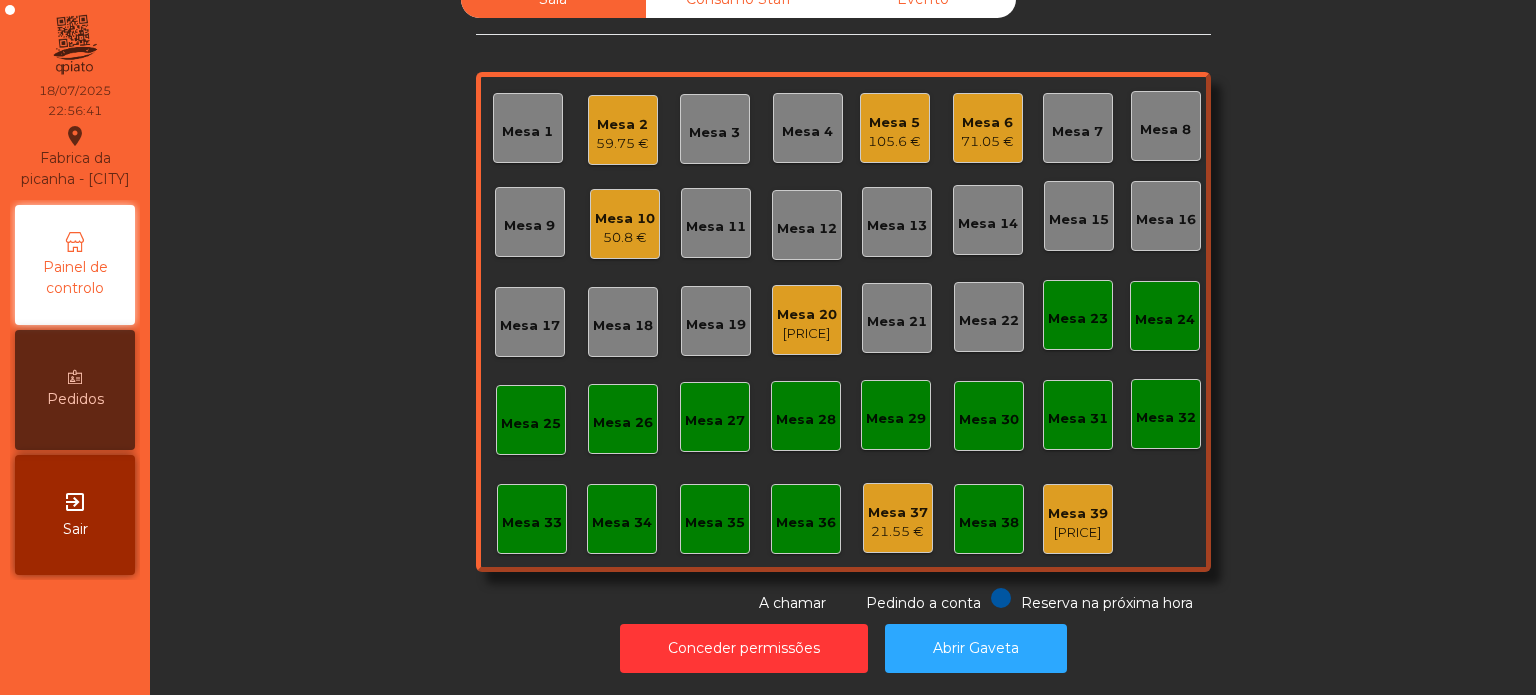 click on "Mesa 20" 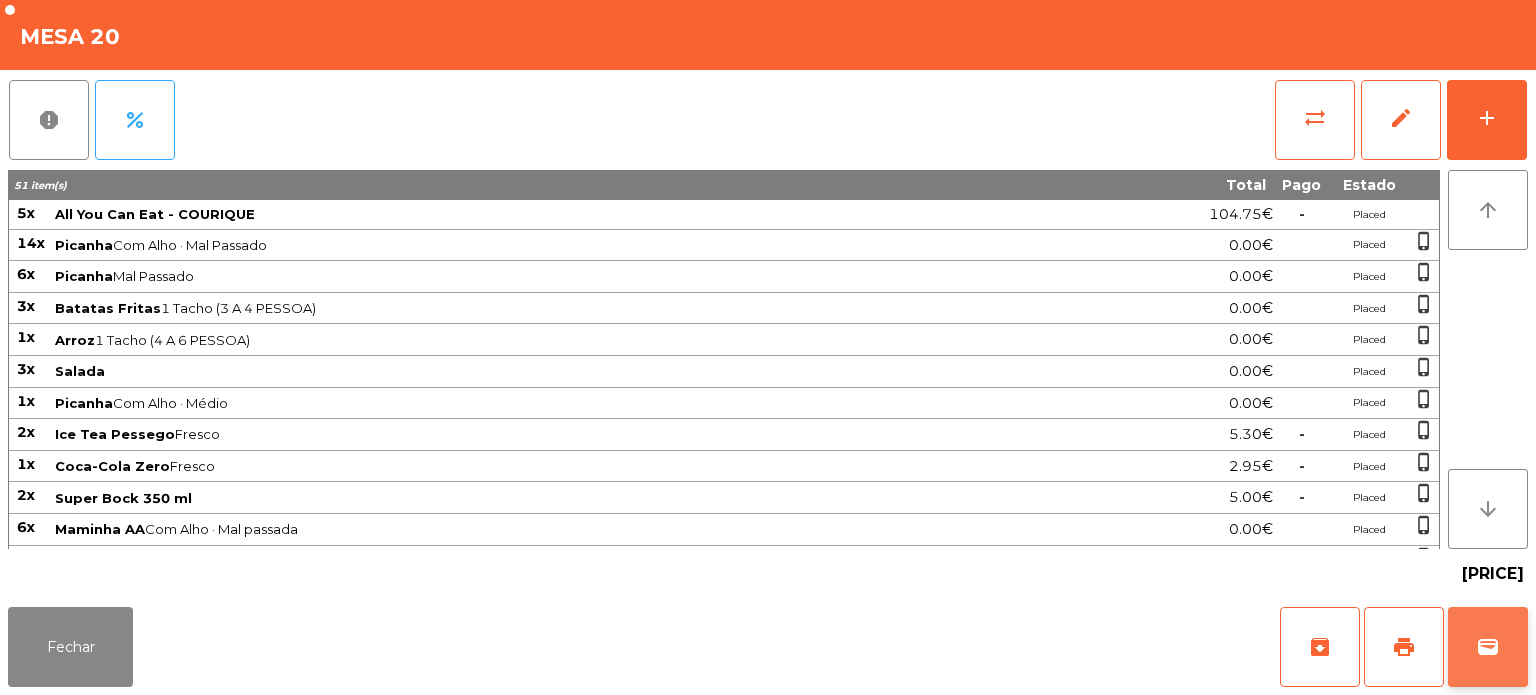 click on "wallet" 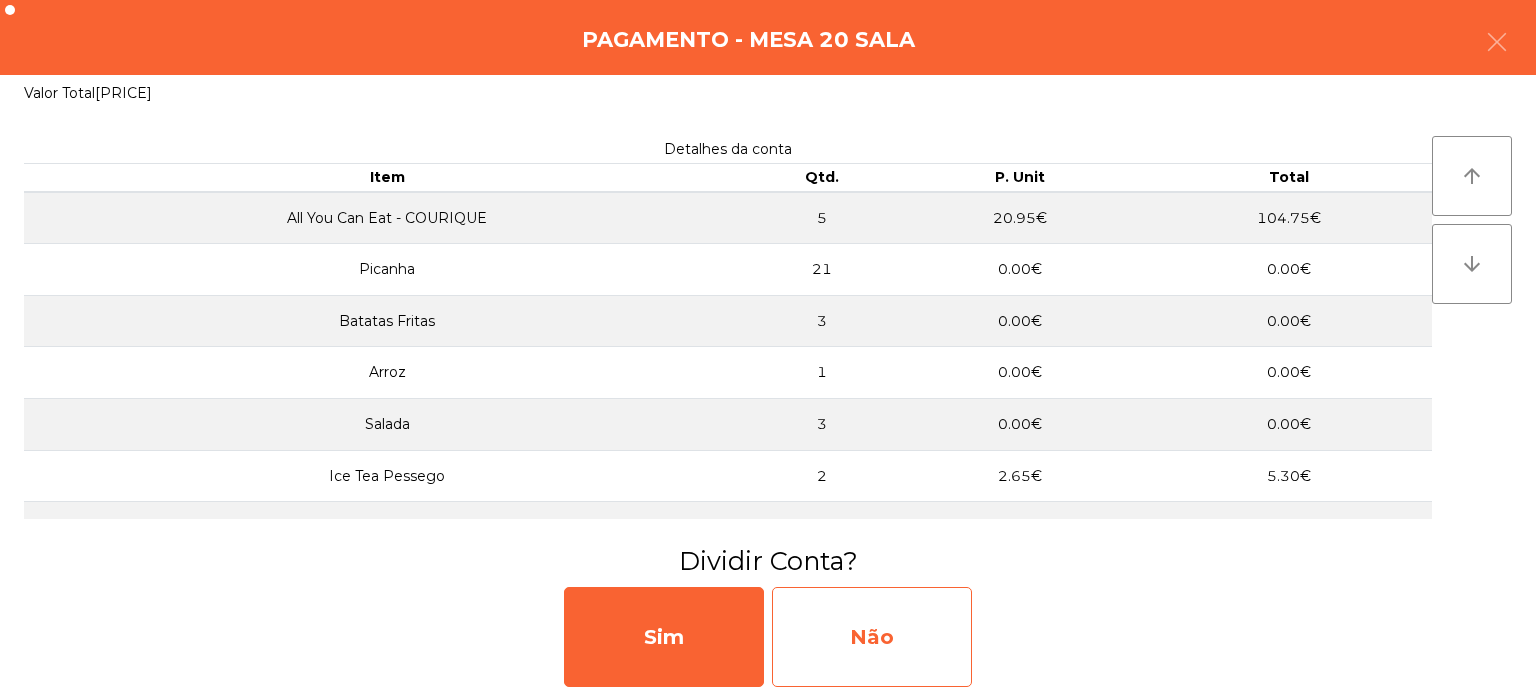 click on "Não" 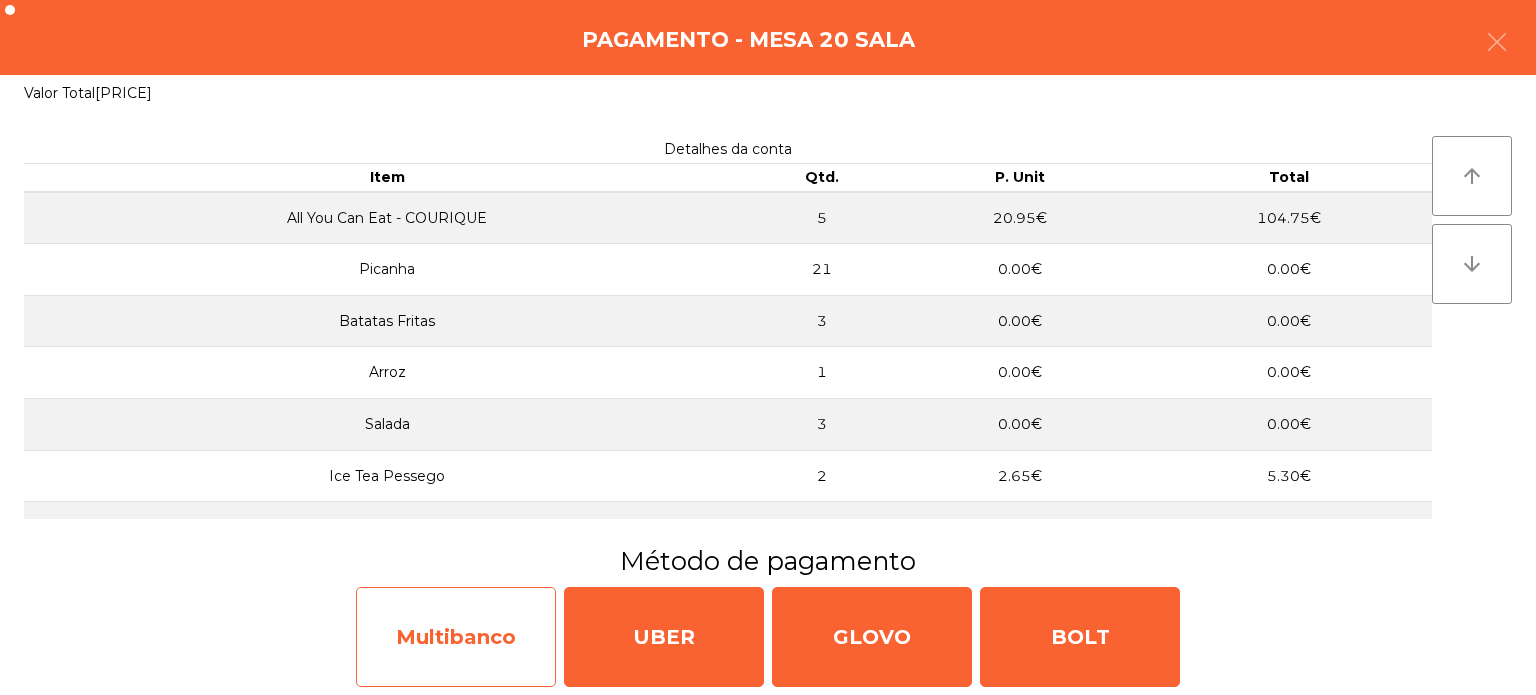 click on "Multibanco" 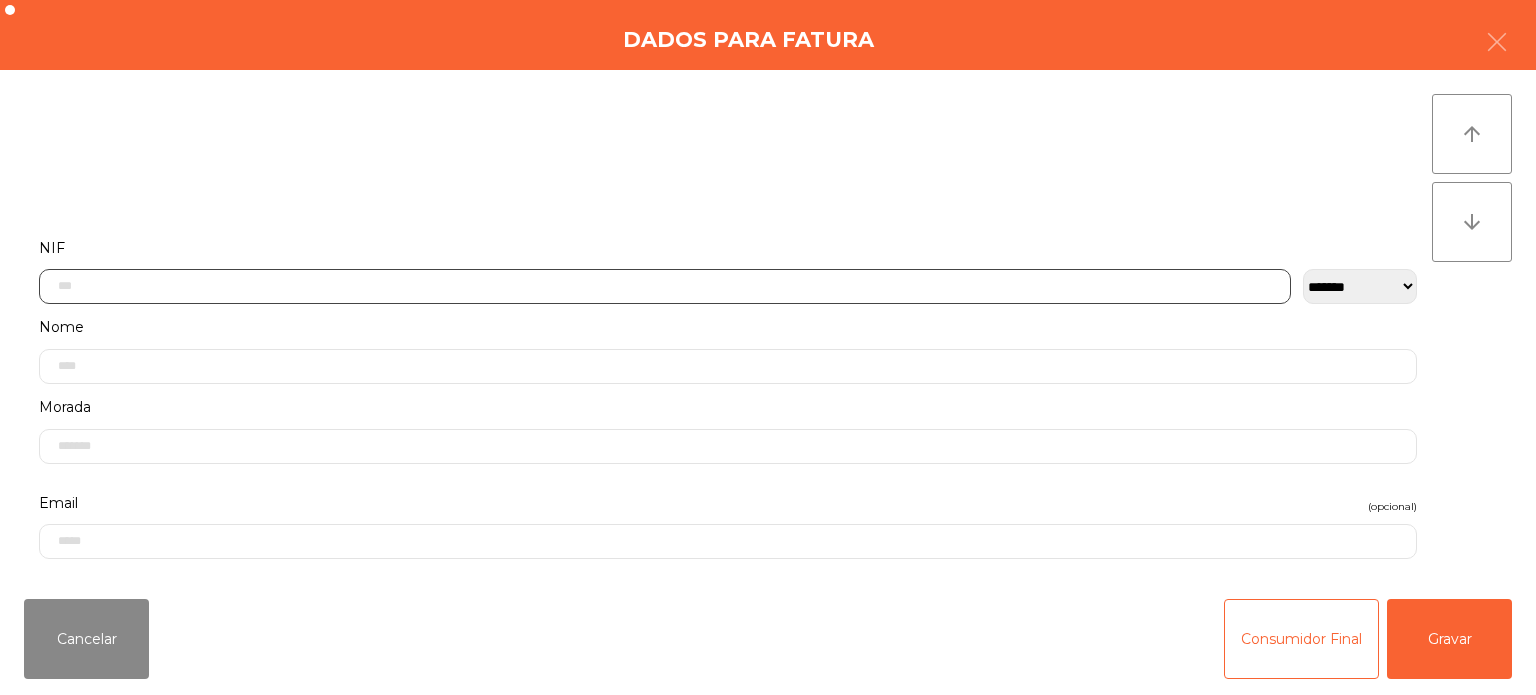 click 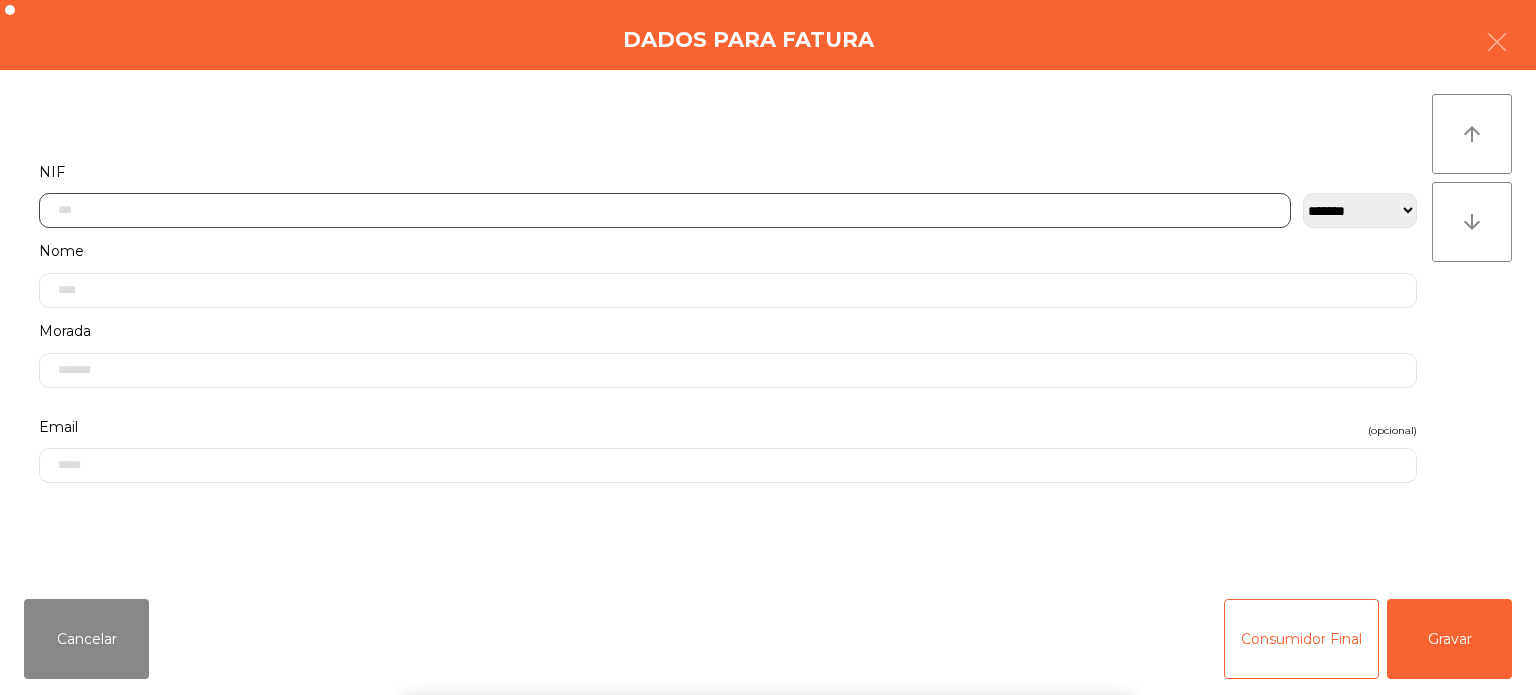 scroll, scrollTop: 139, scrollLeft: 0, axis: vertical 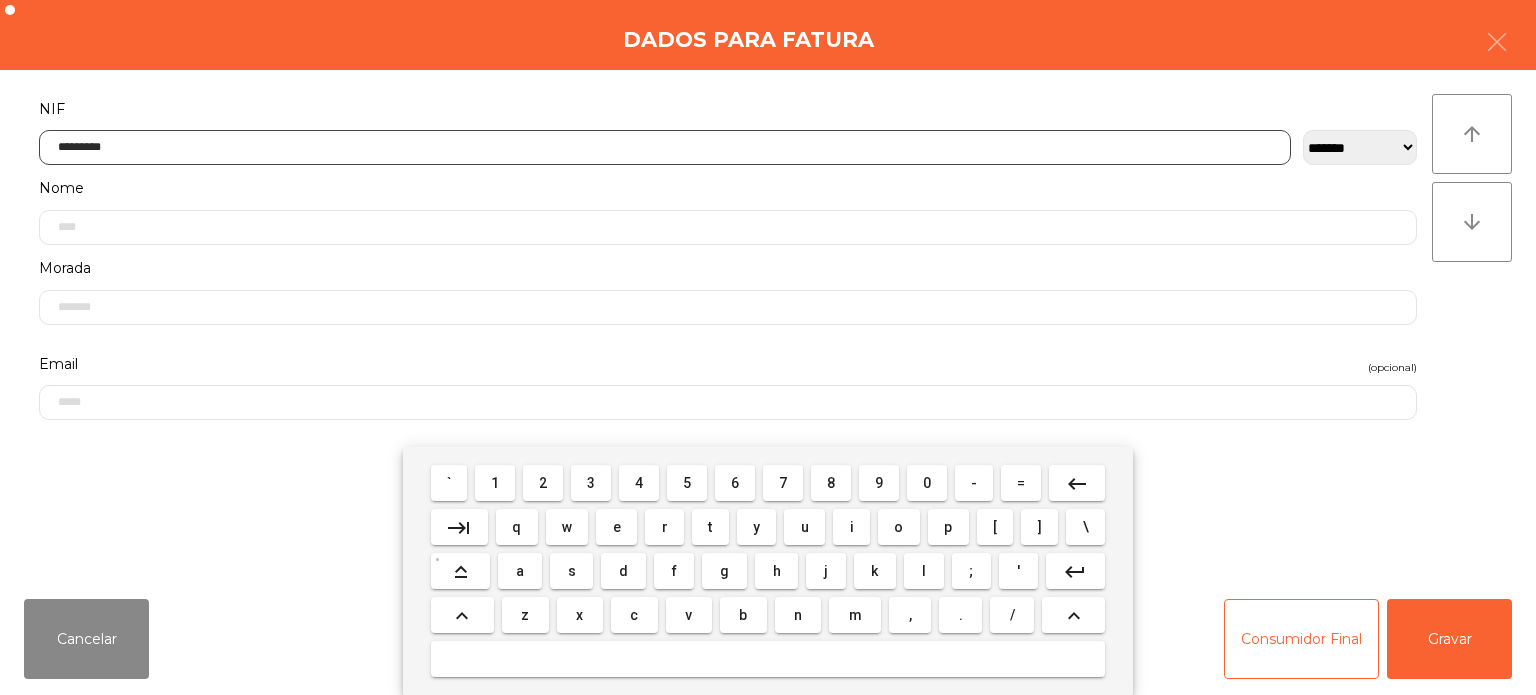 type on "*********" 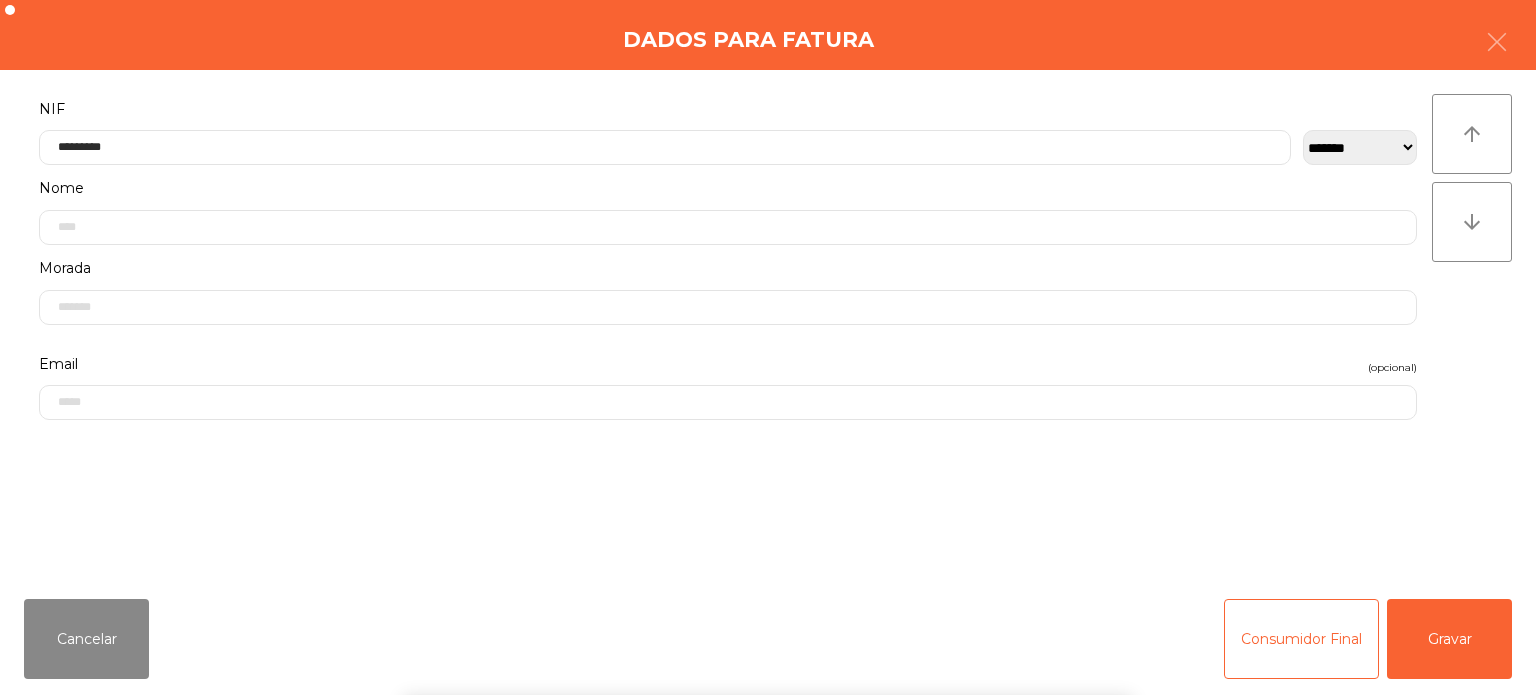 click on "` 1 2 3 4 5 6 7 8 9 0 - = keyboard_backspace keyboard_tab q w e r t y u i o p [ ] \ keyboard_capslock a s d f g h j k l ; ' keyboard_return keyboard_arrow_up z x c v b n m , . / keyboard_arrow_up" at bounding box center [768, 571] 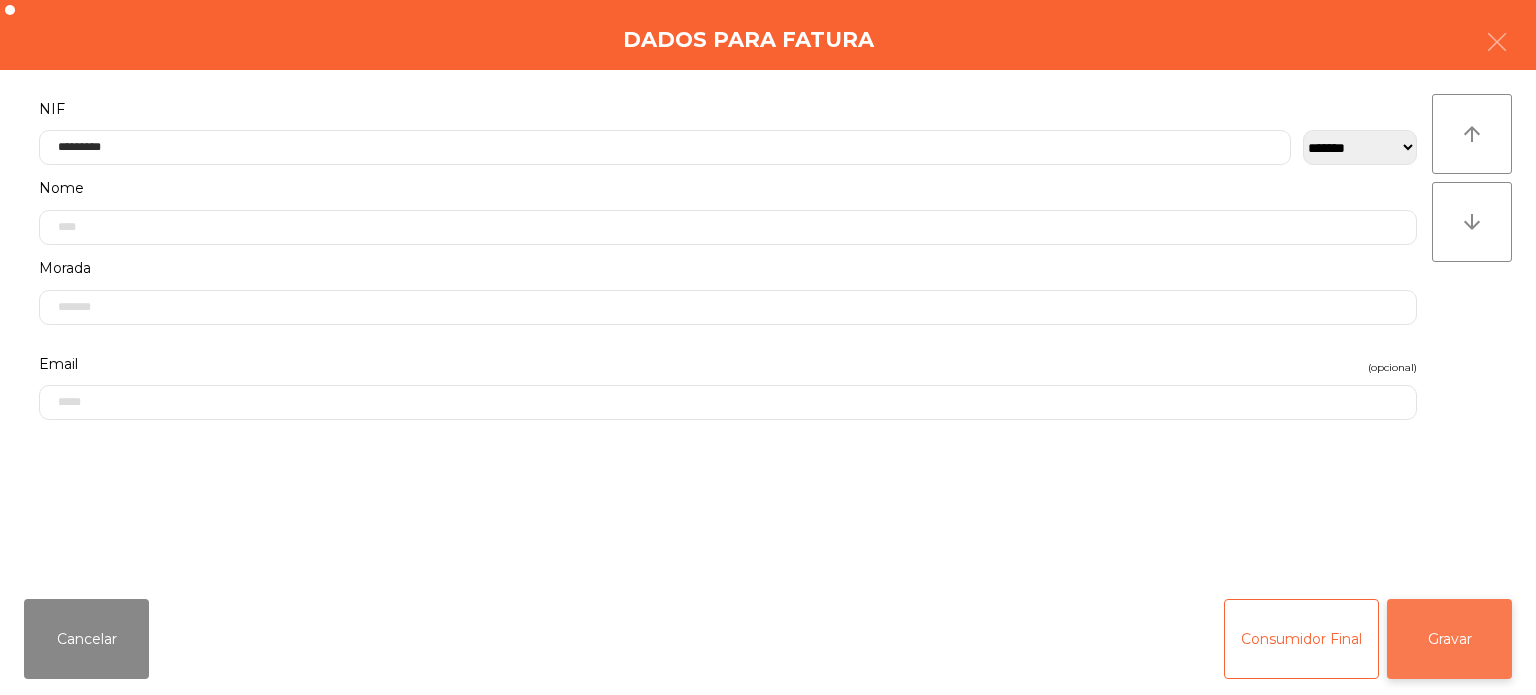 click on "Gravar" 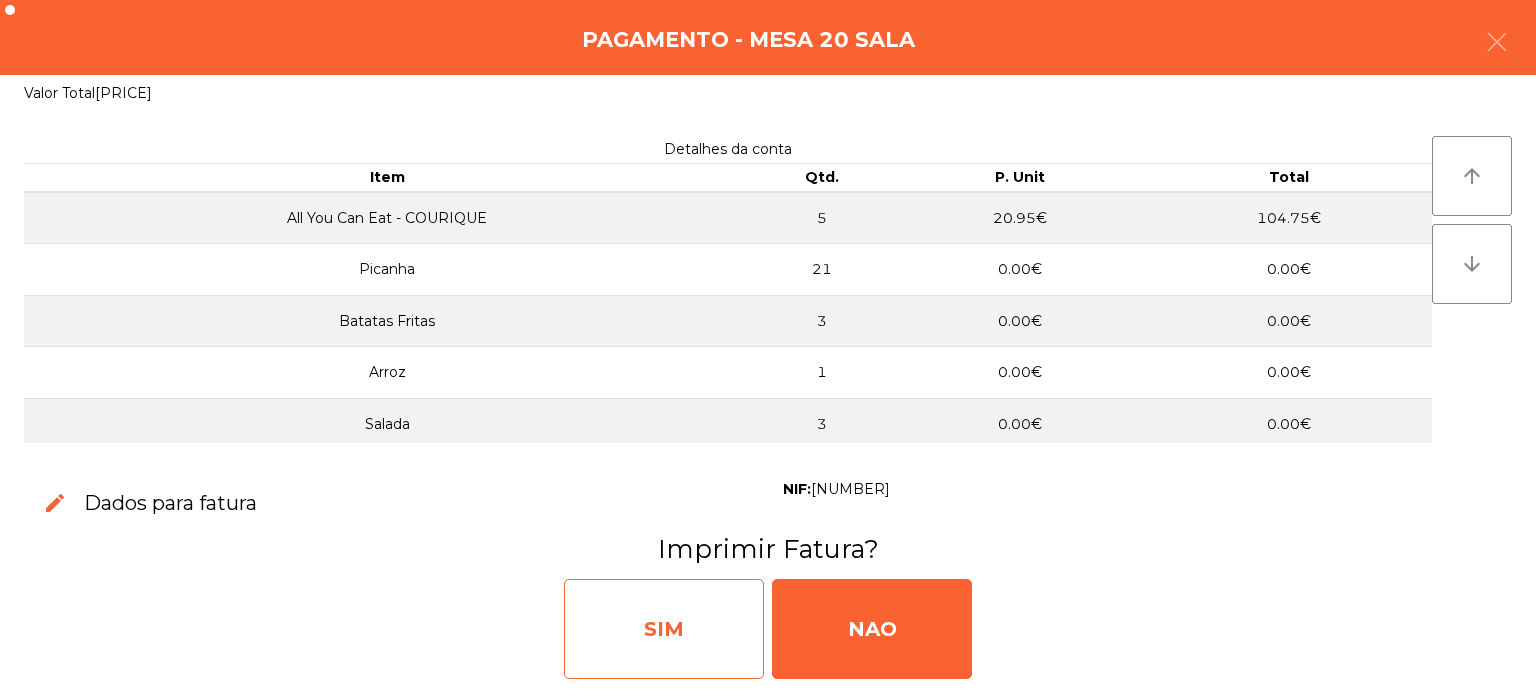 click on "SIM" 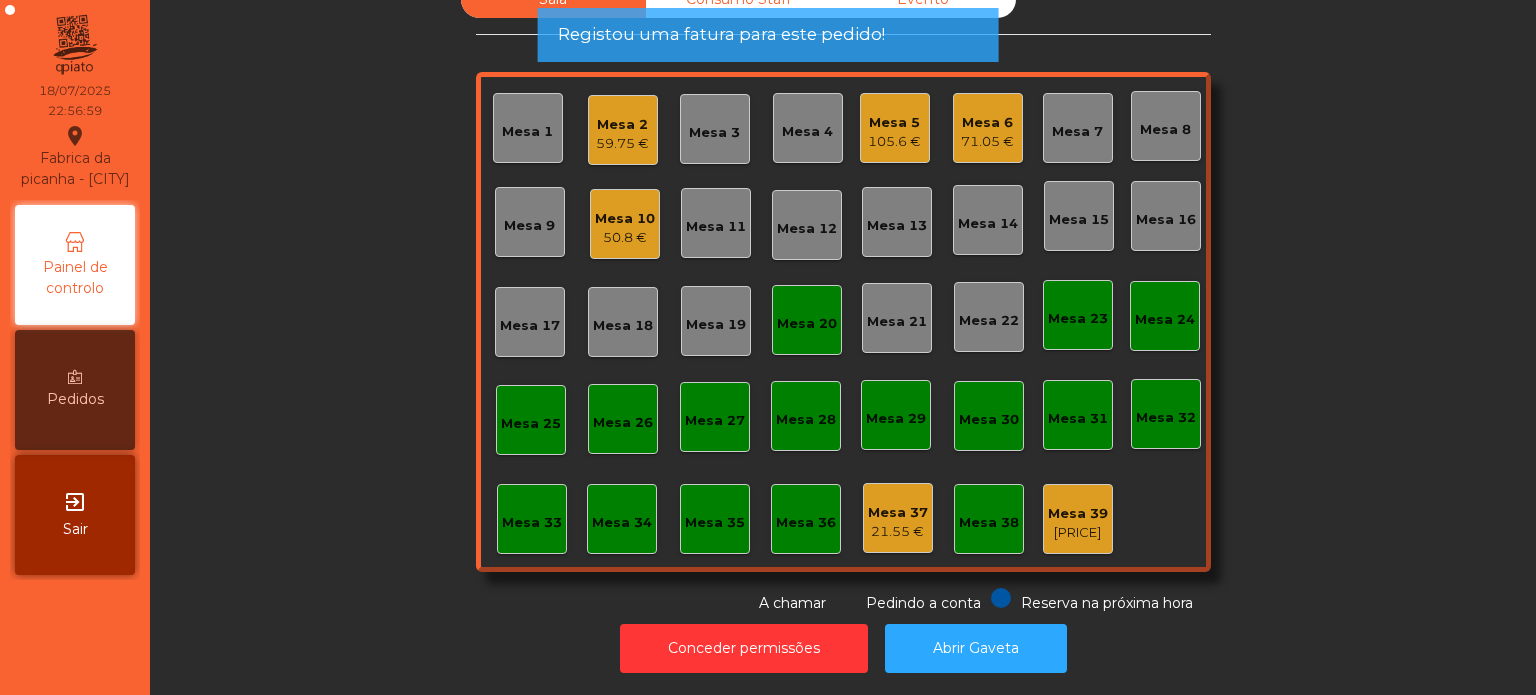 click on "Mesa 20" 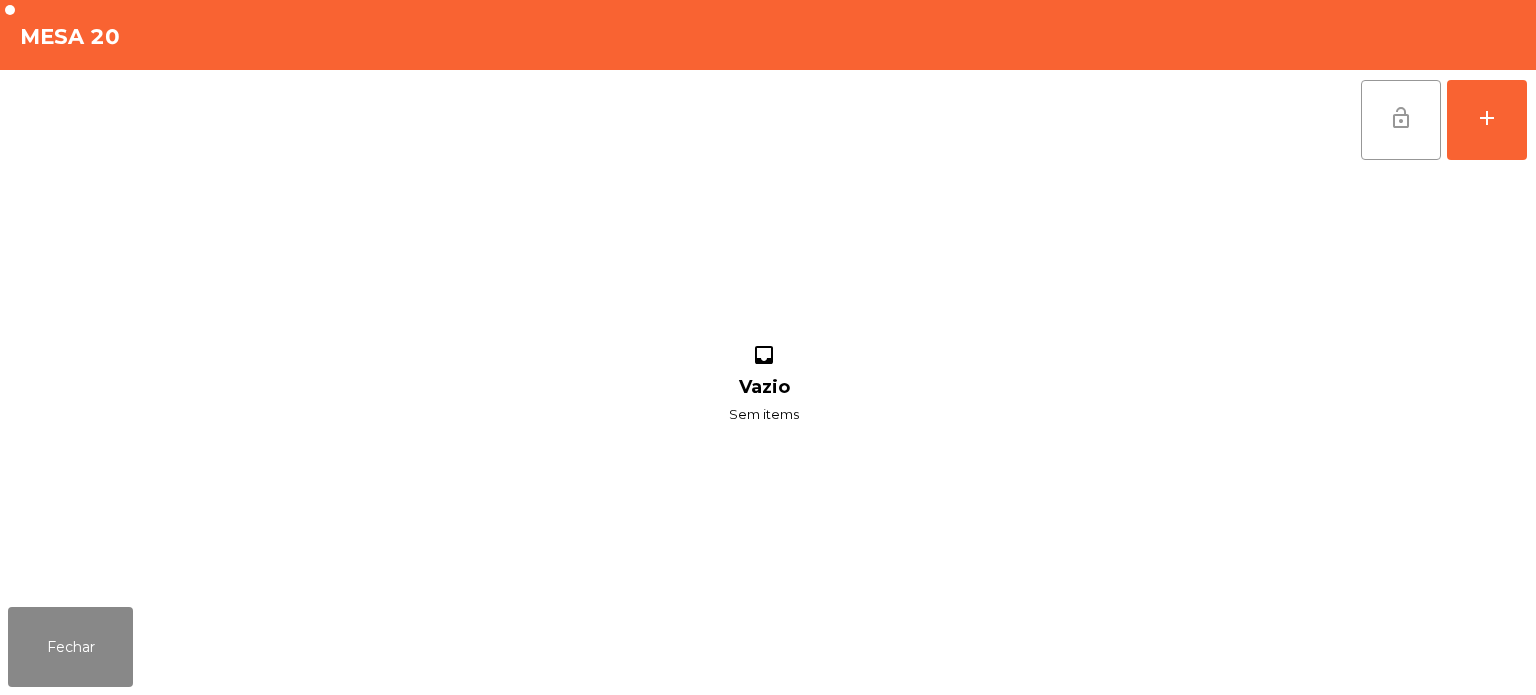 click on "lock_open" 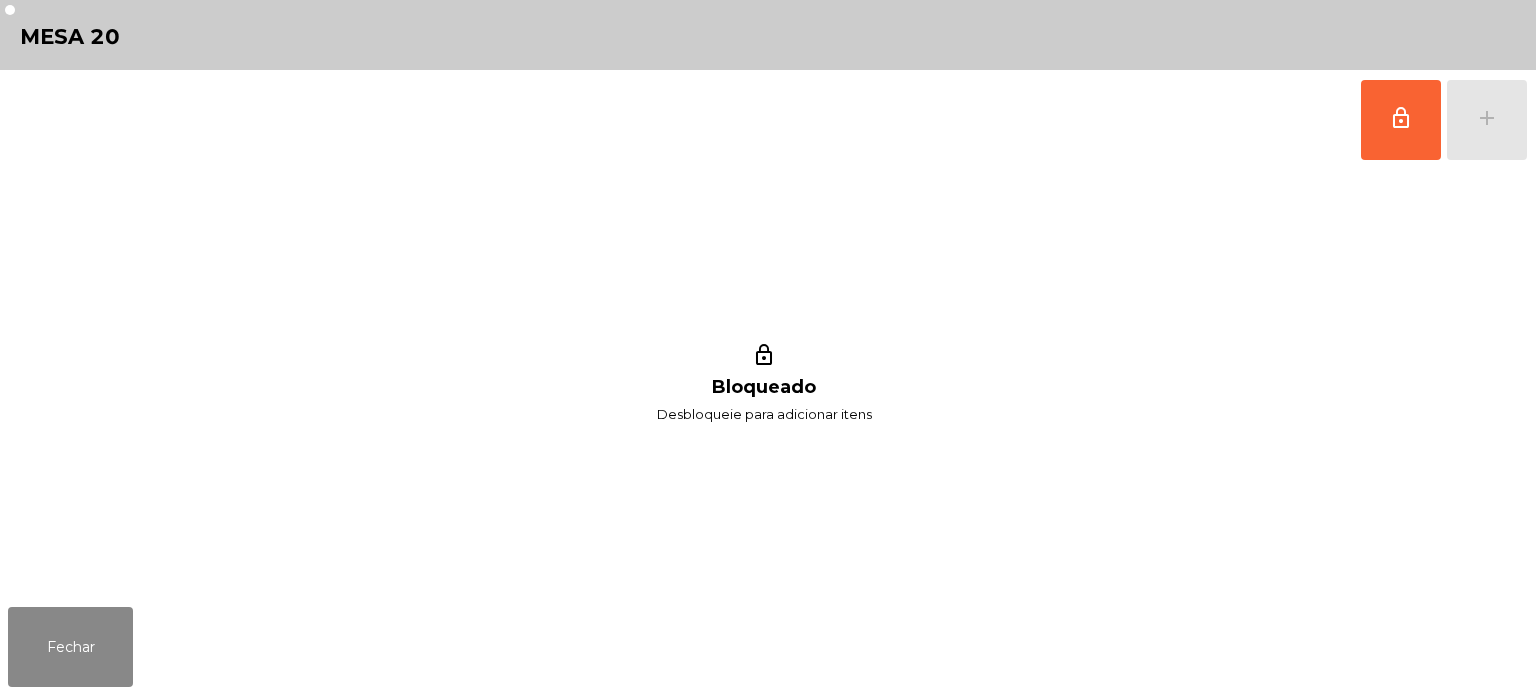 click on "lock_outline Bloqueado Desbloqueie para adicionar itens" 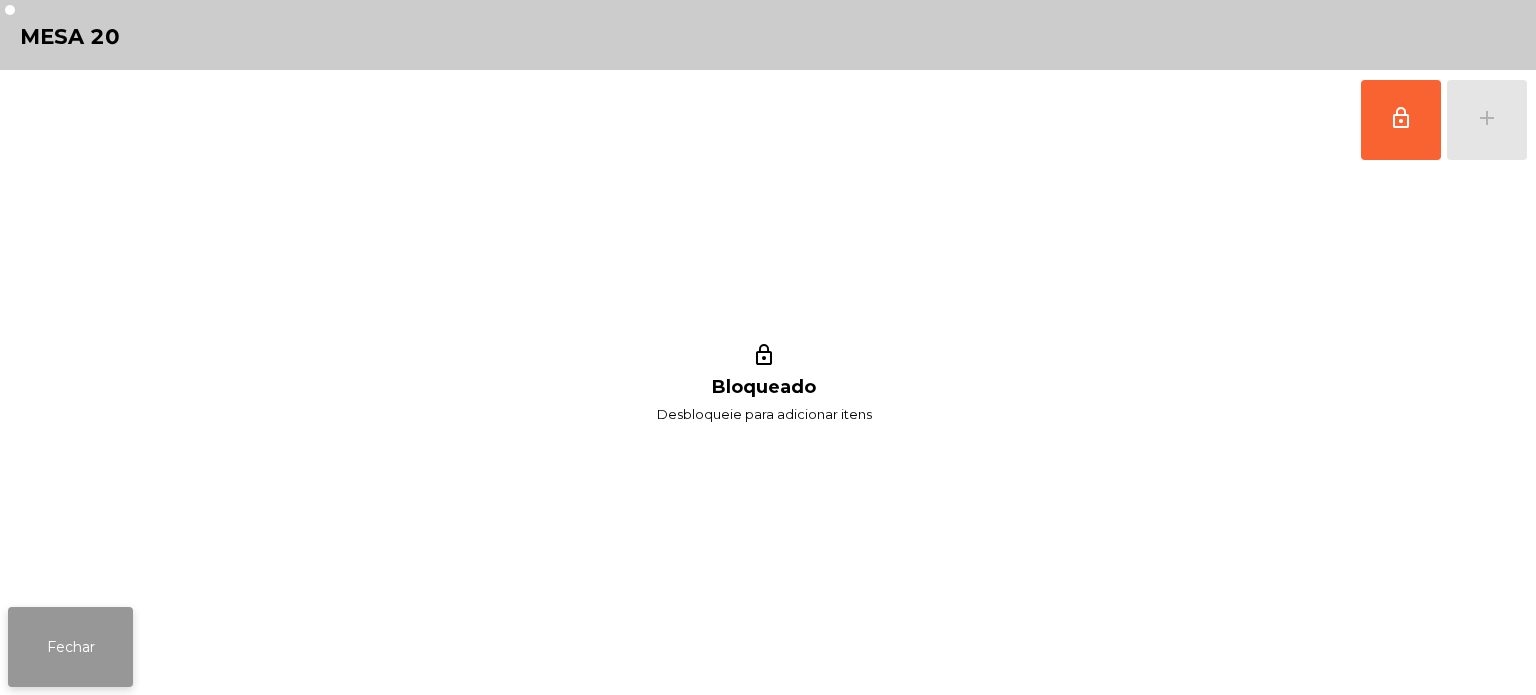 click on "Fechar" 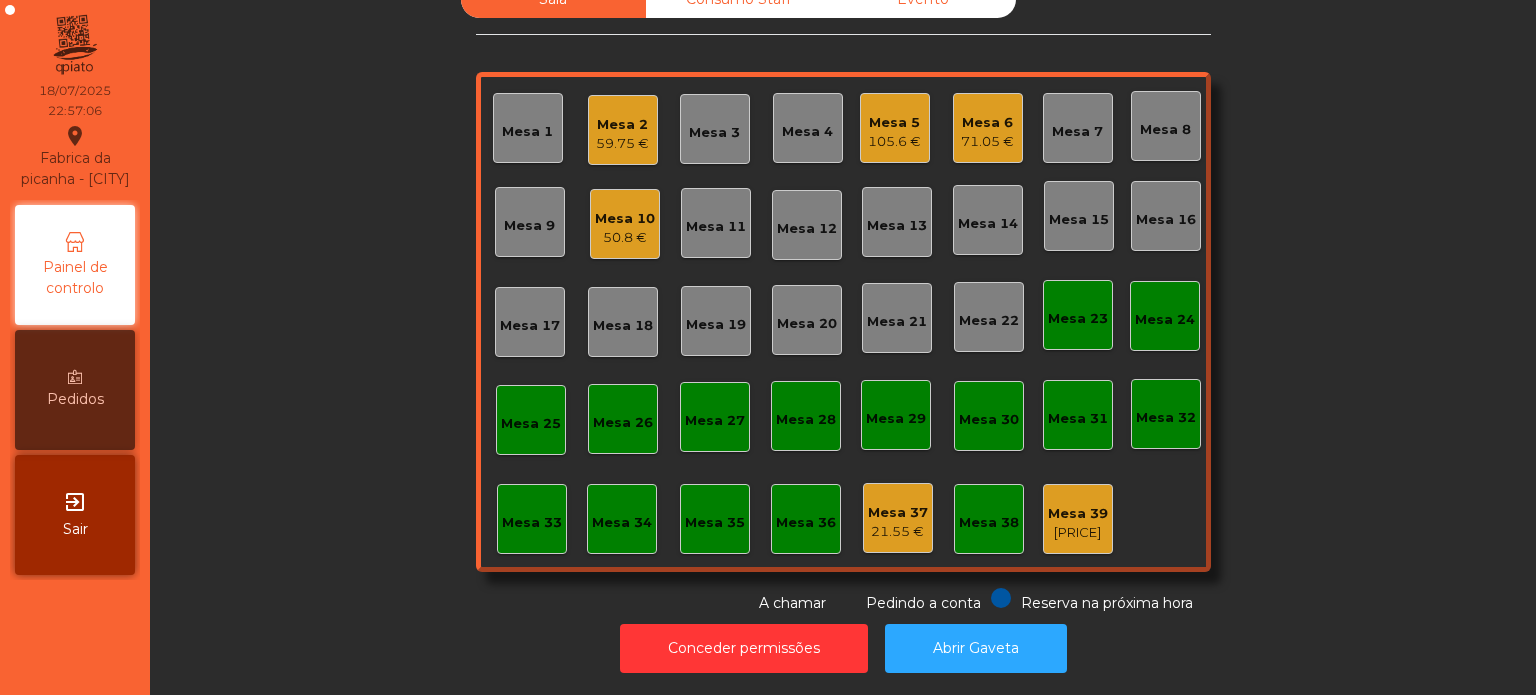 click on "50.8 €" 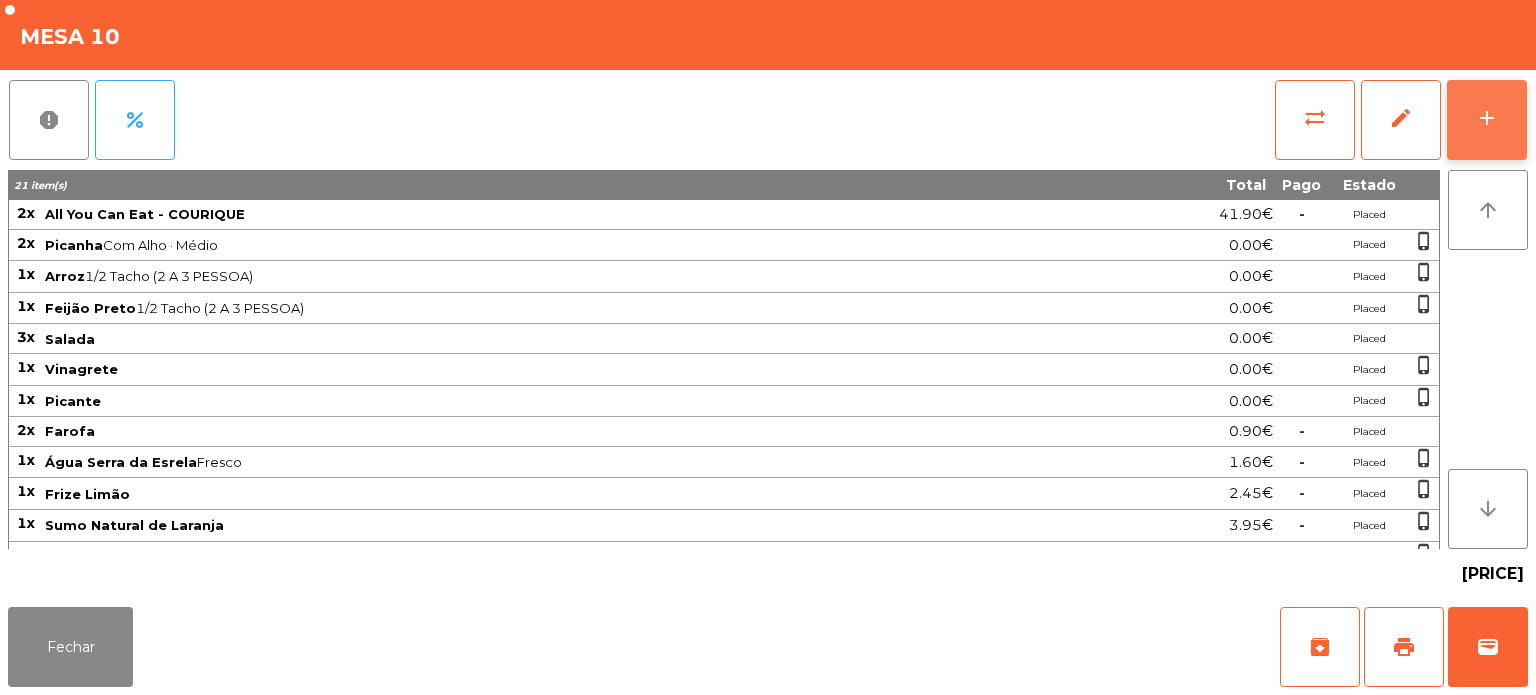 click on "add" 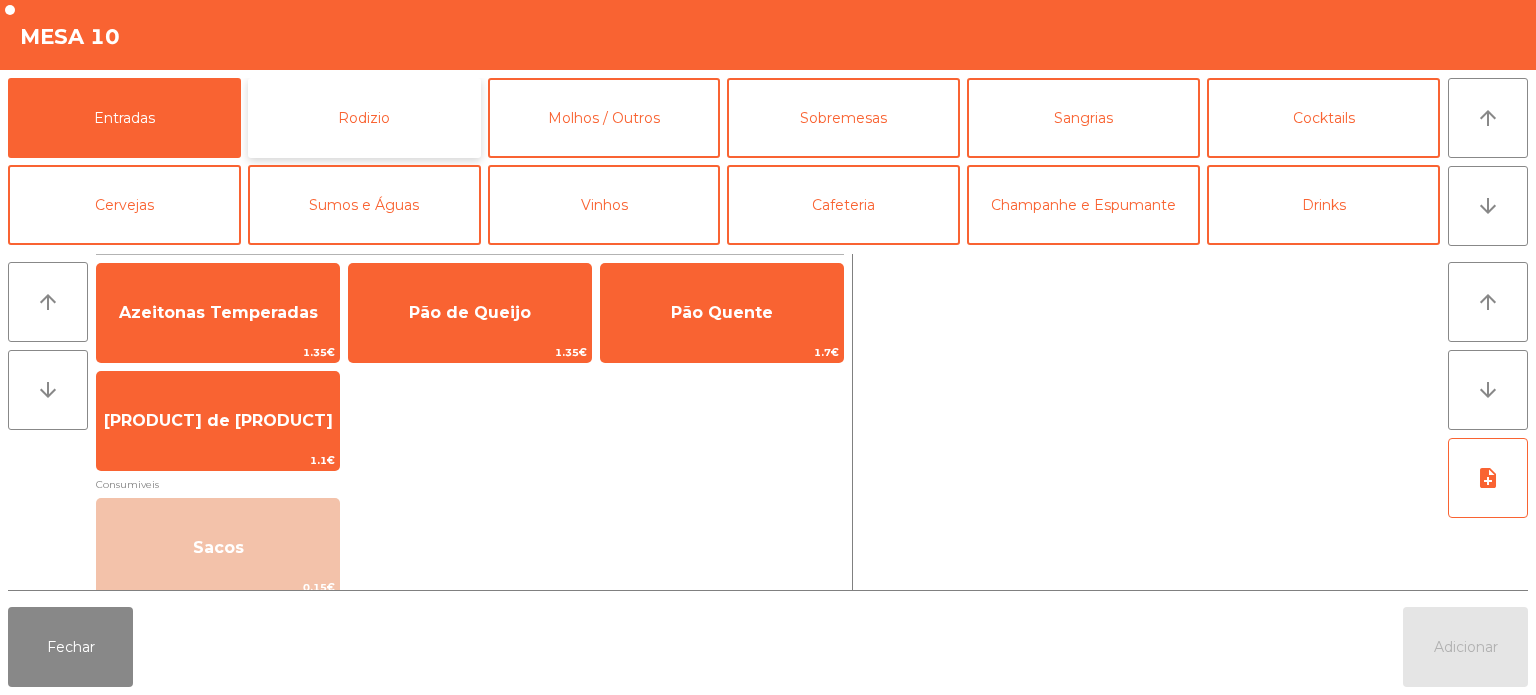 click on "Rodizio" 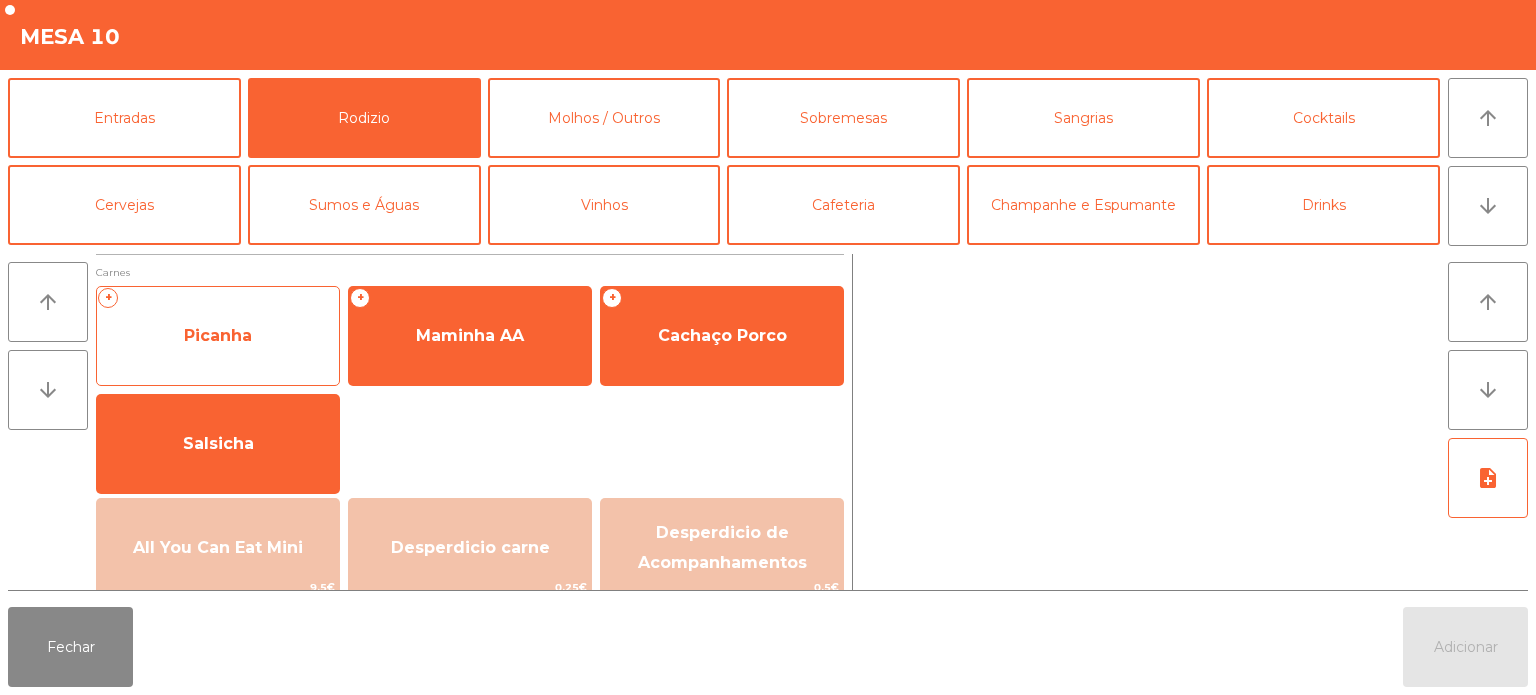 click on "Picanha" 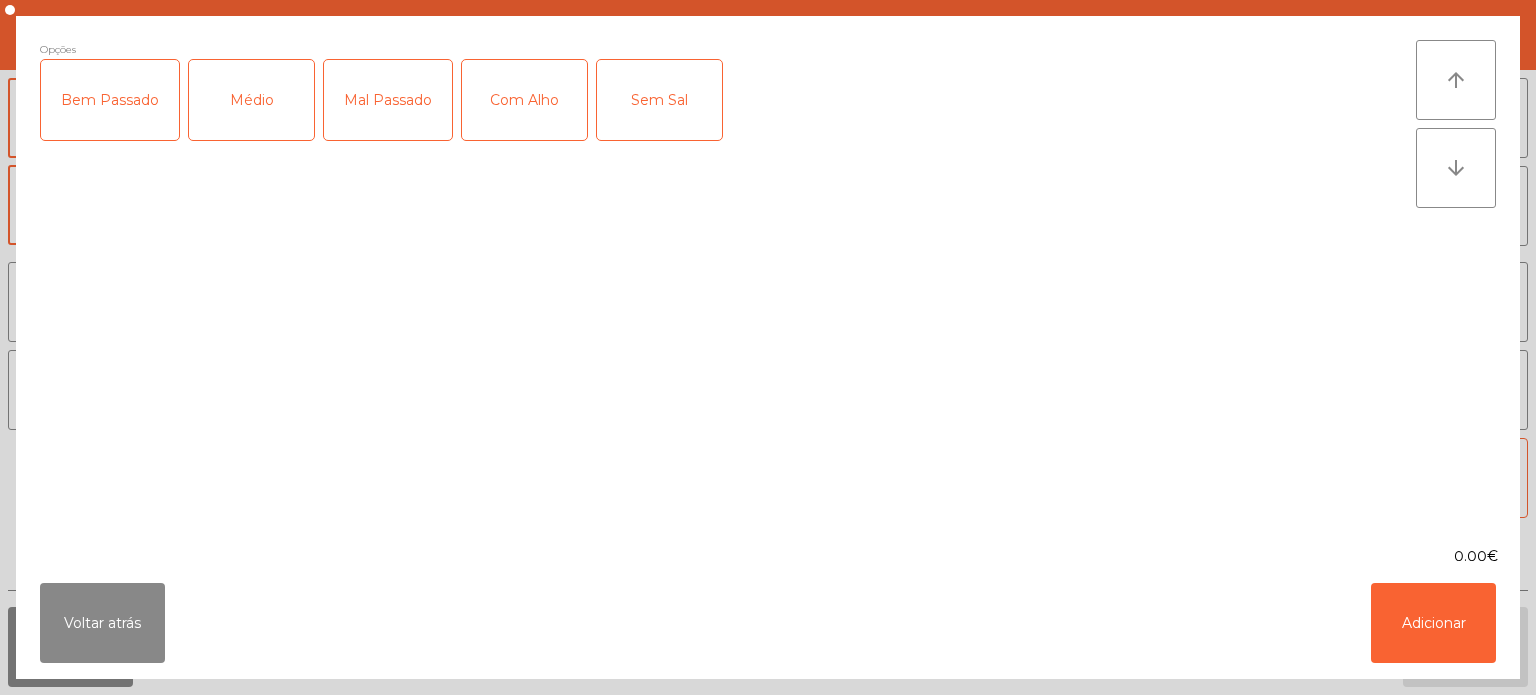 click on "Mal Passado" 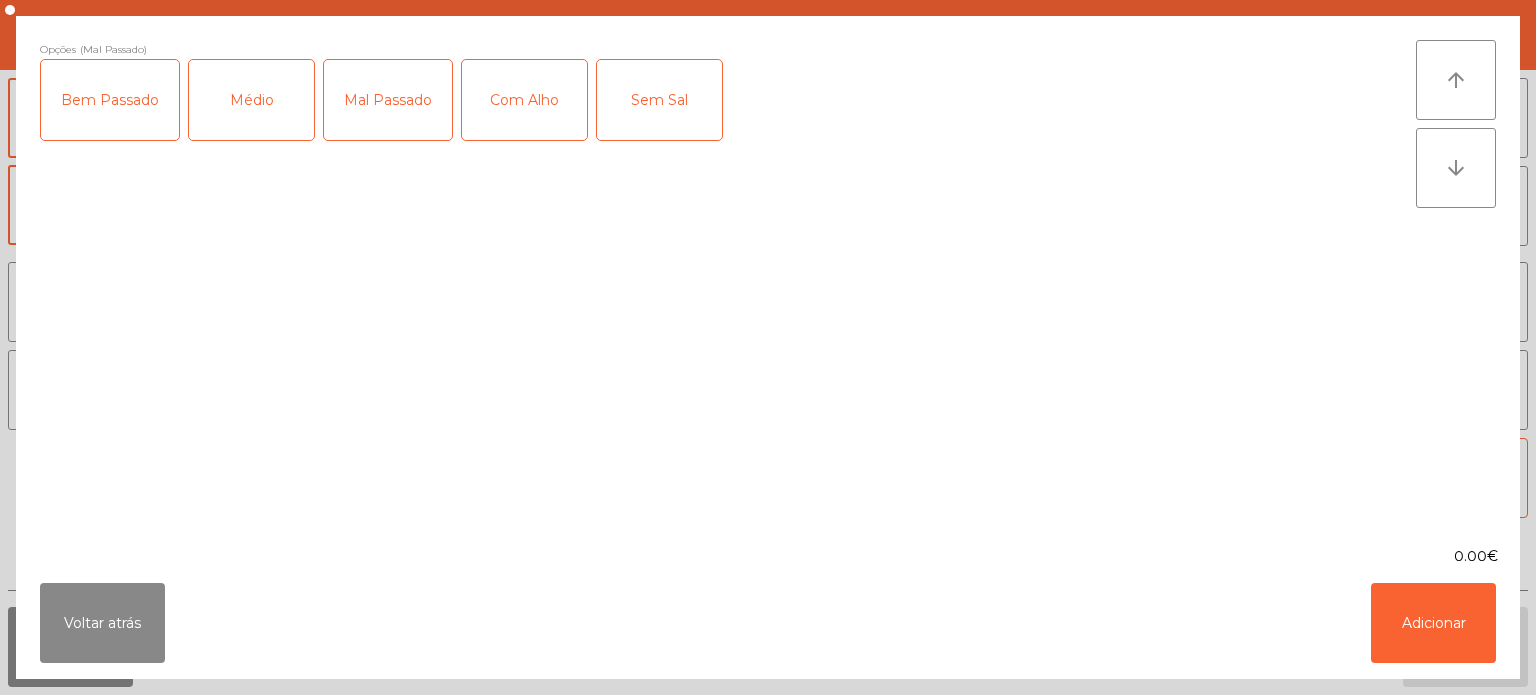 click on "Com Alho" 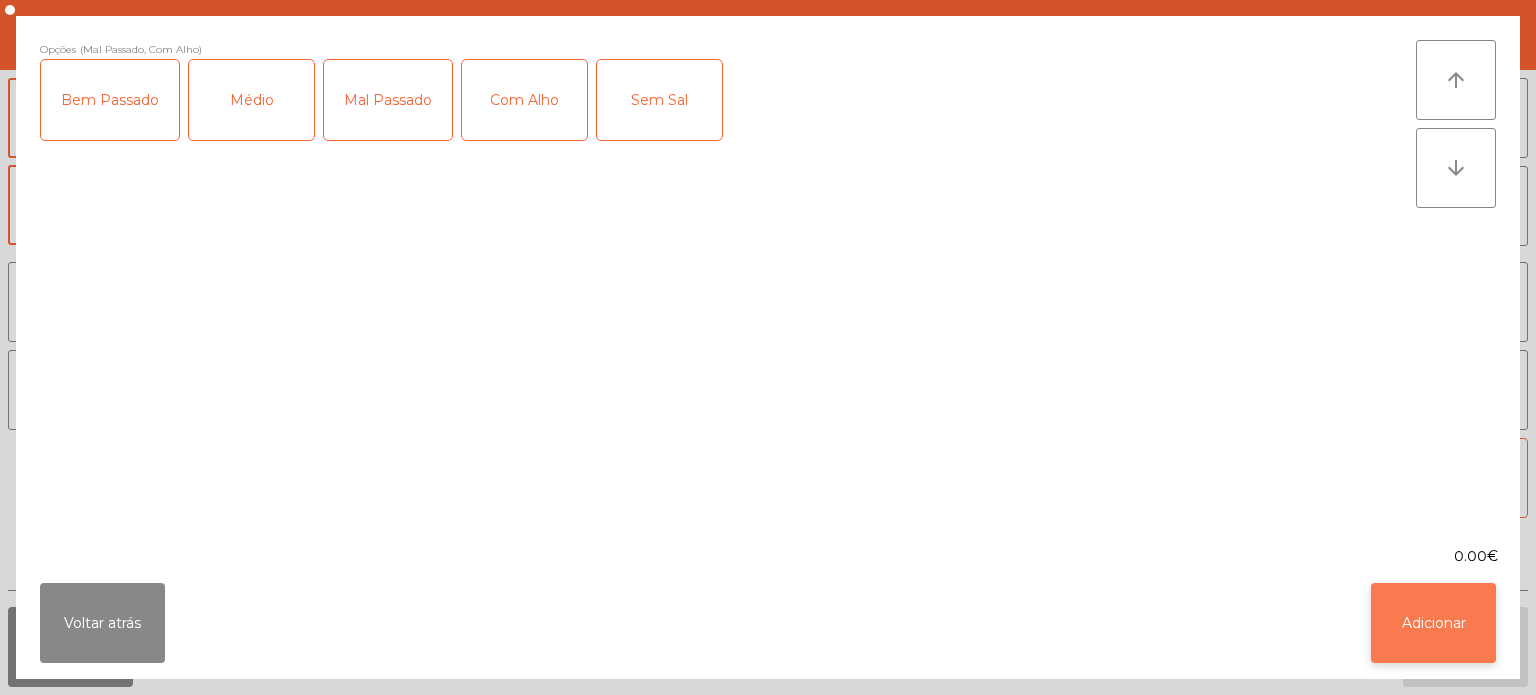 click on "Adicionar" 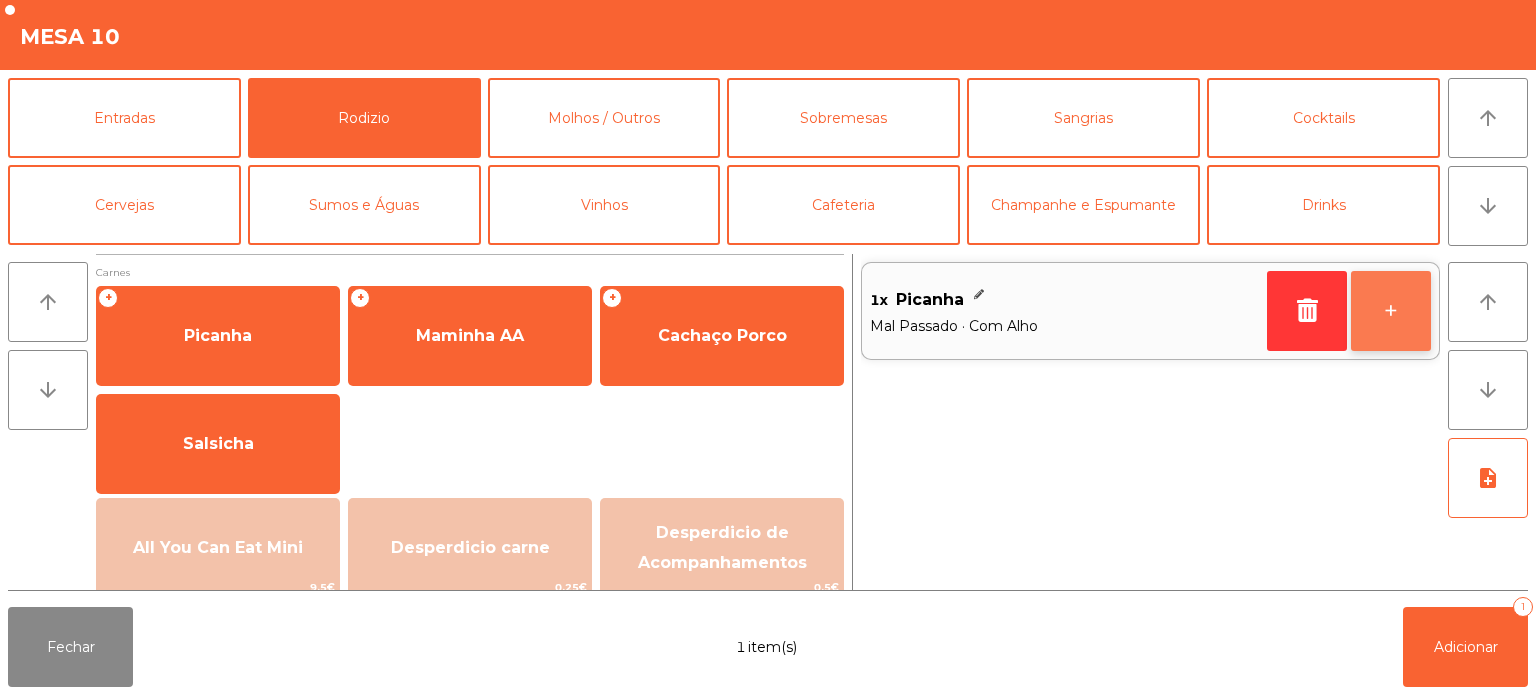 click on "+" 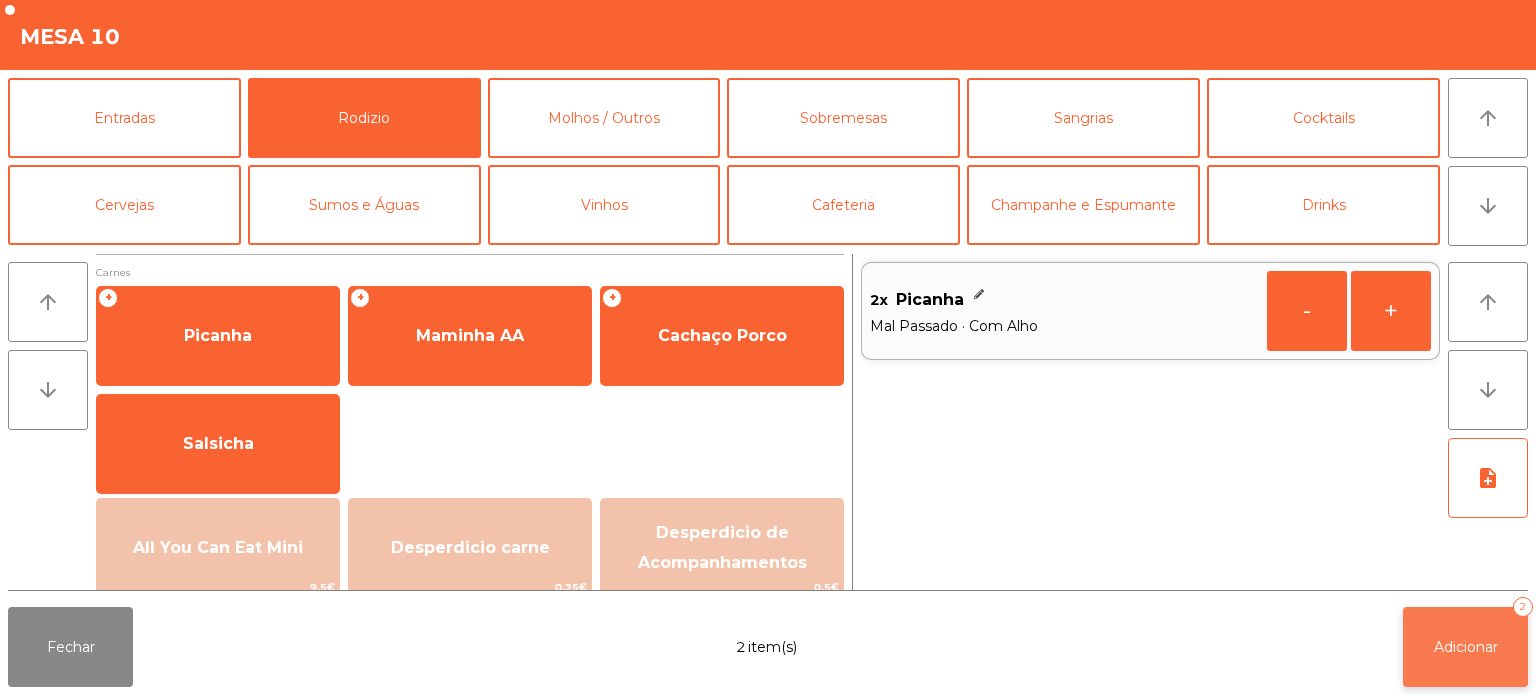 click on "Adicionar   2" 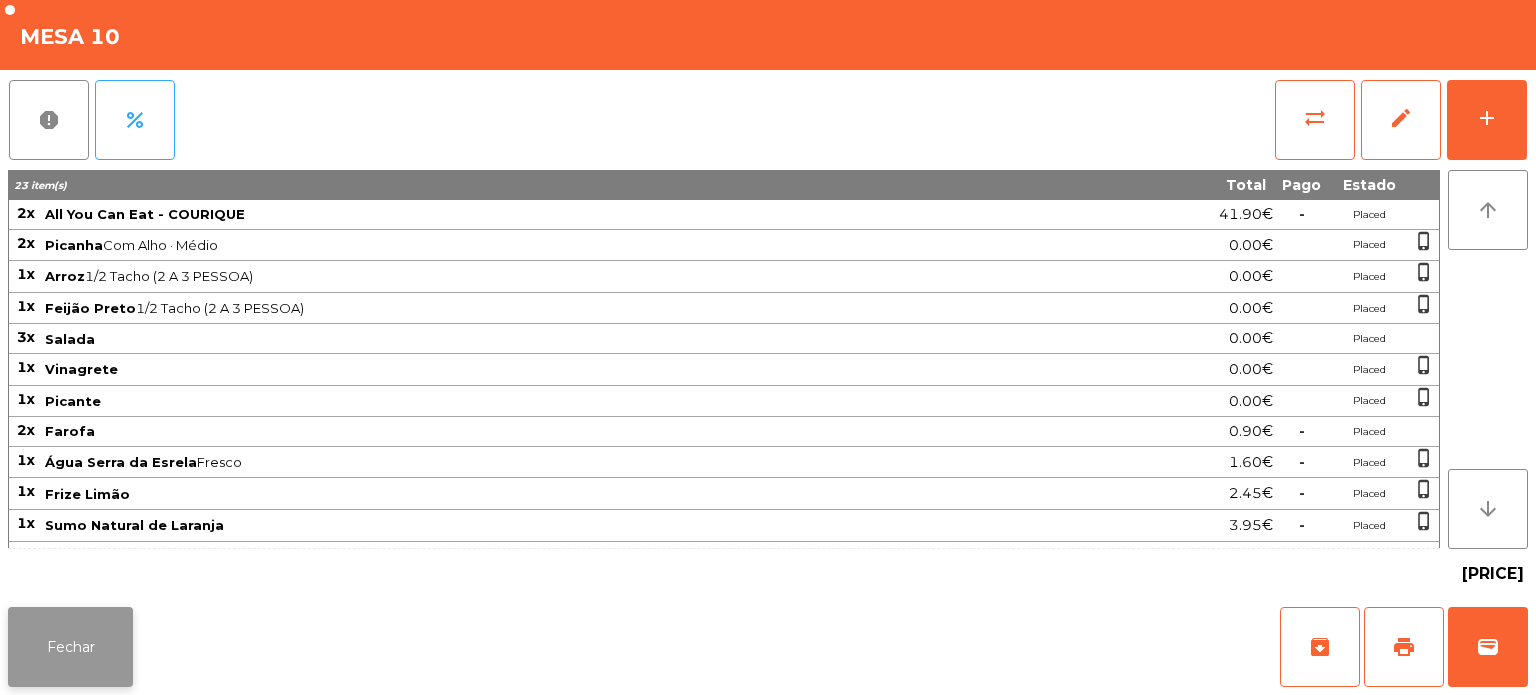 click on "Fechar" 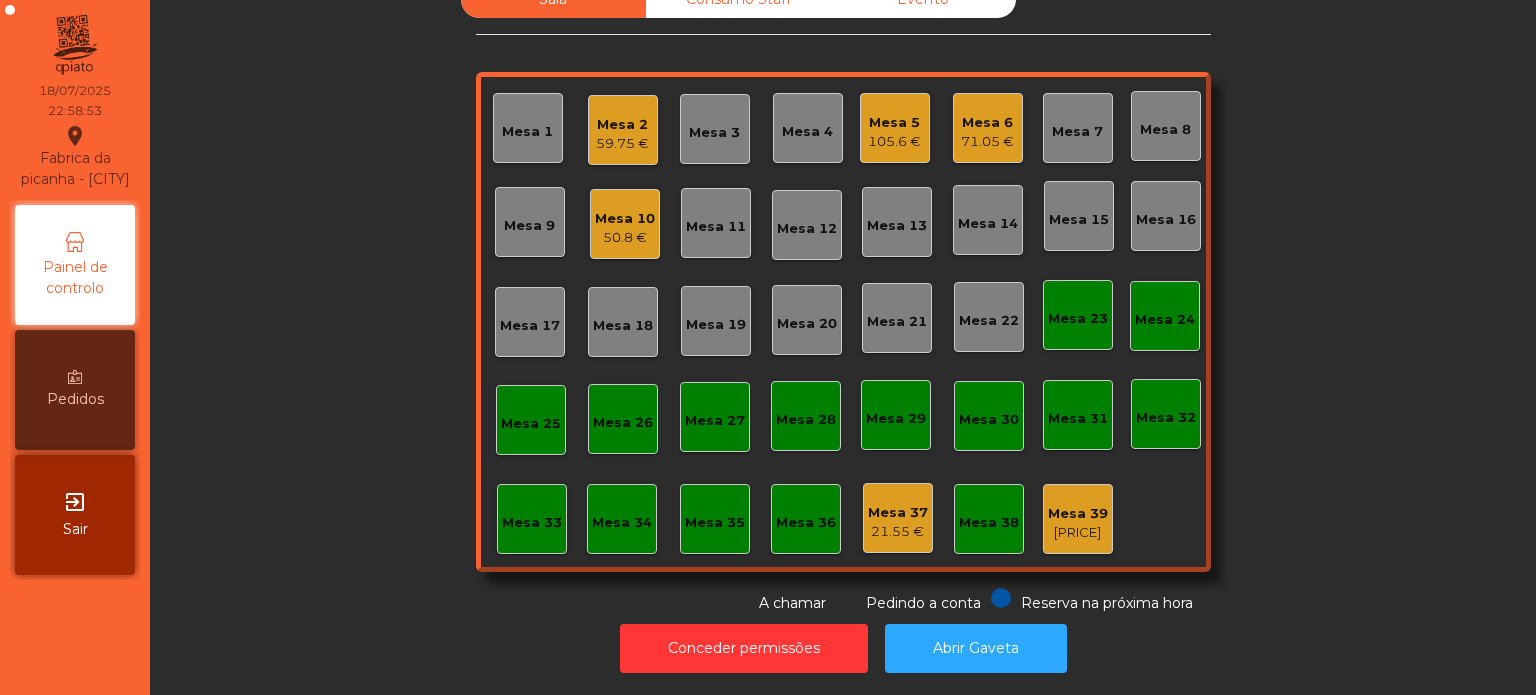 click on "Mesa 33" 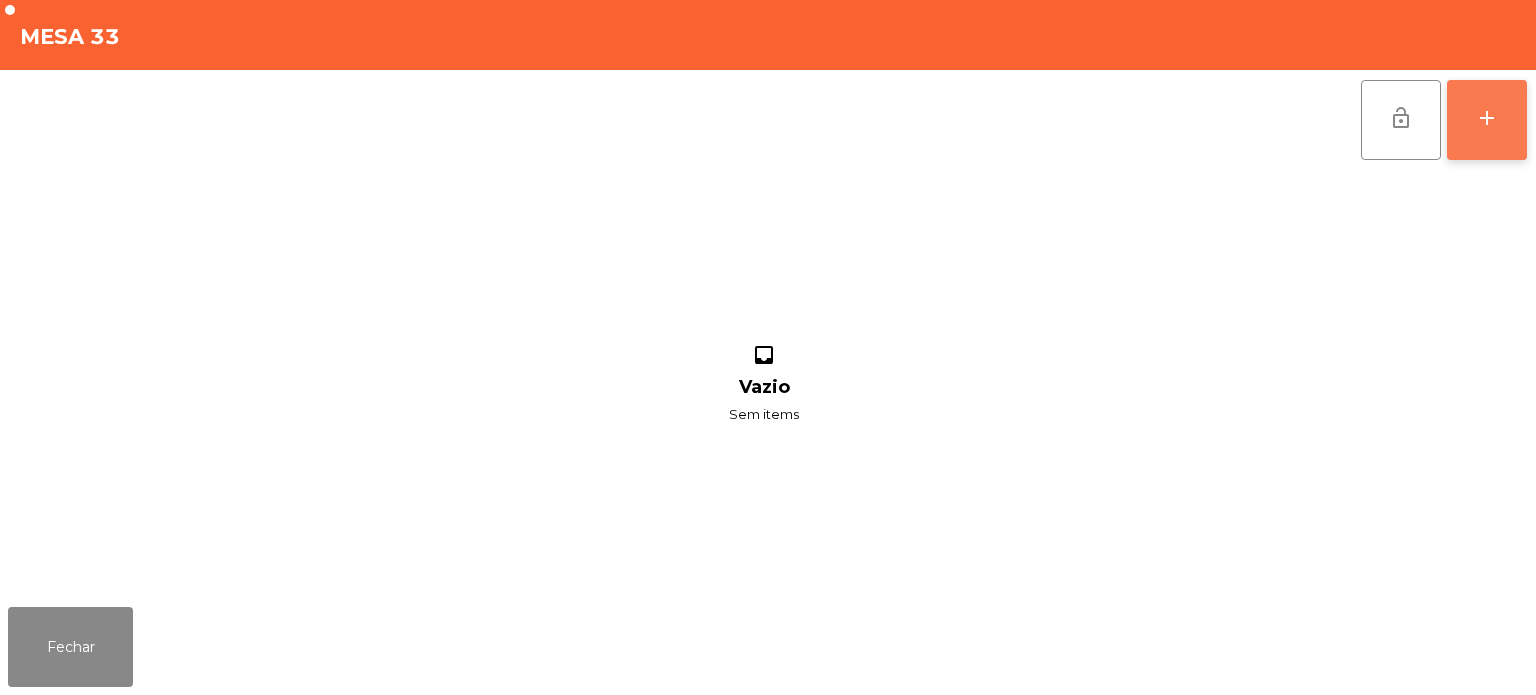 click on "add" 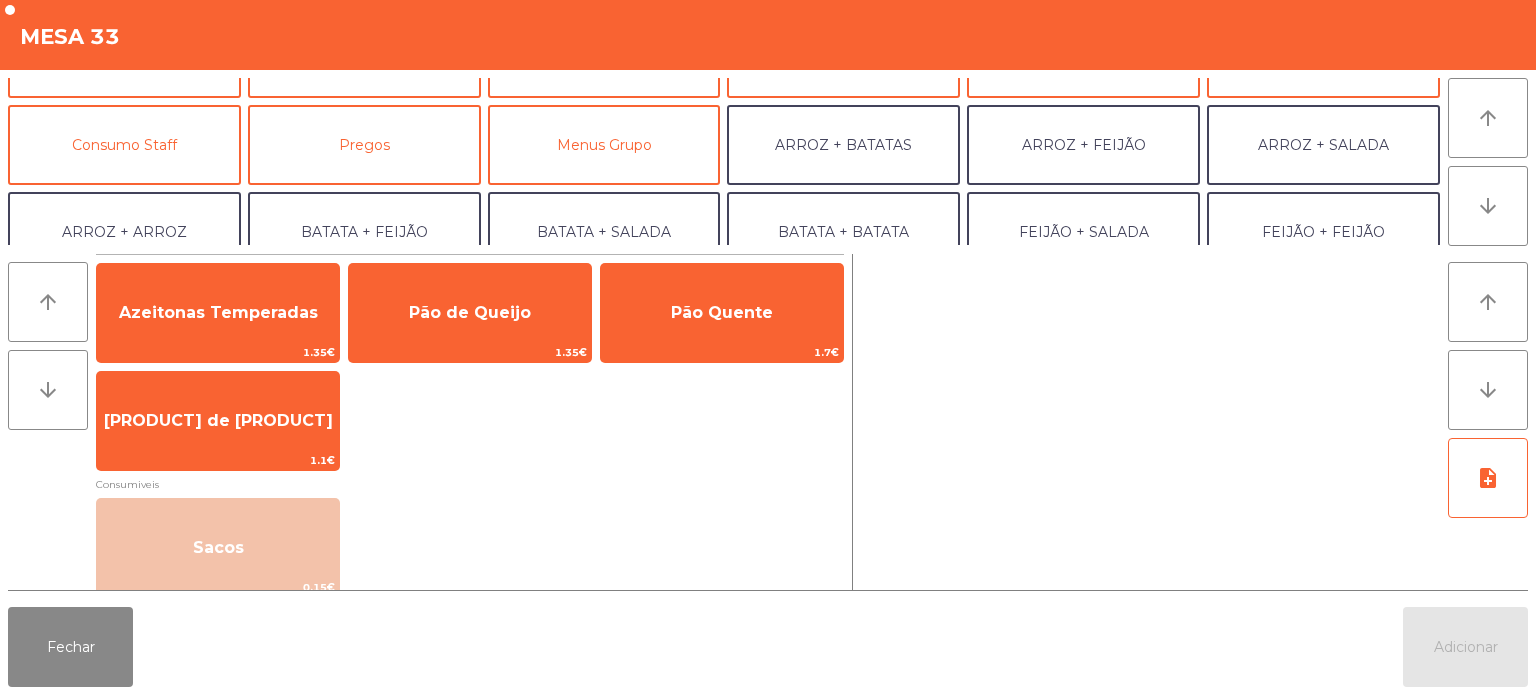 scroll, scrollTop: 260, scrollLeft: 0, axis: vertical 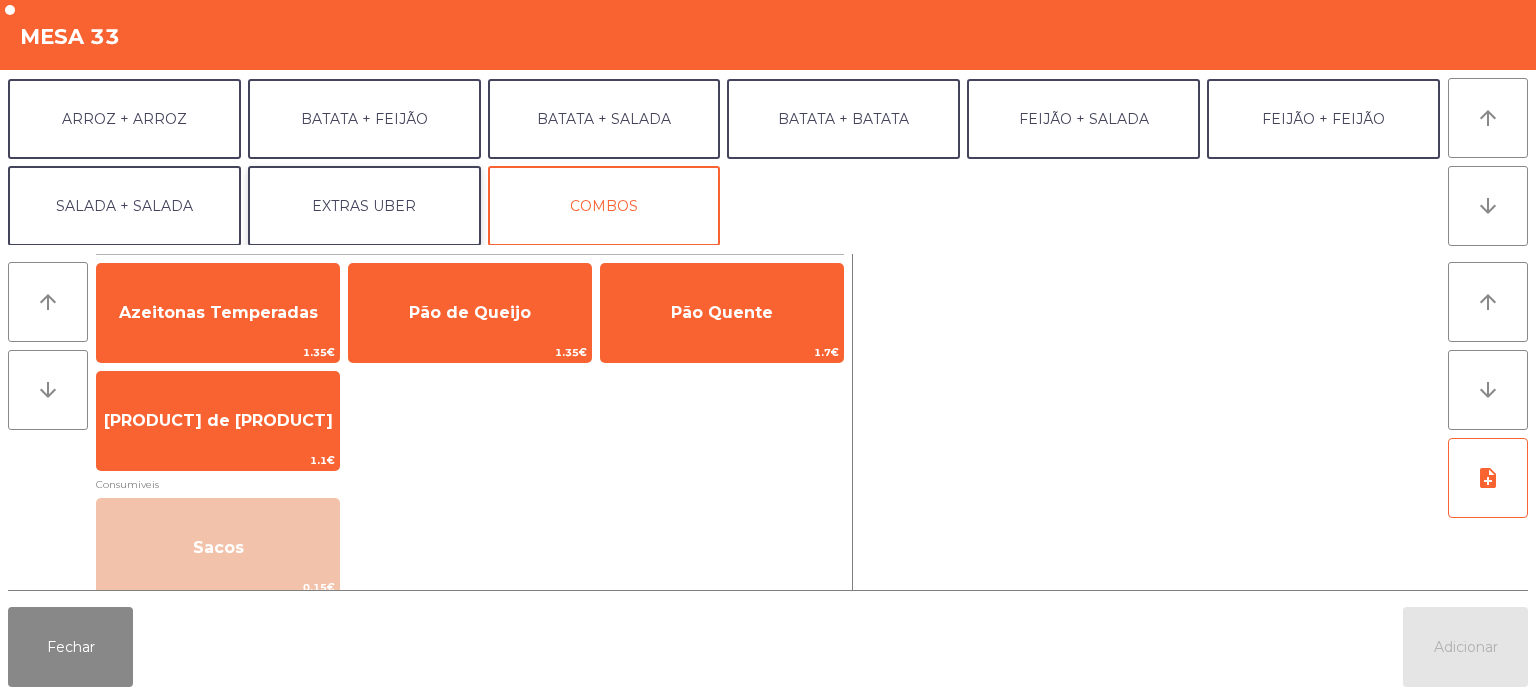 click on "EXTRAS UBER" 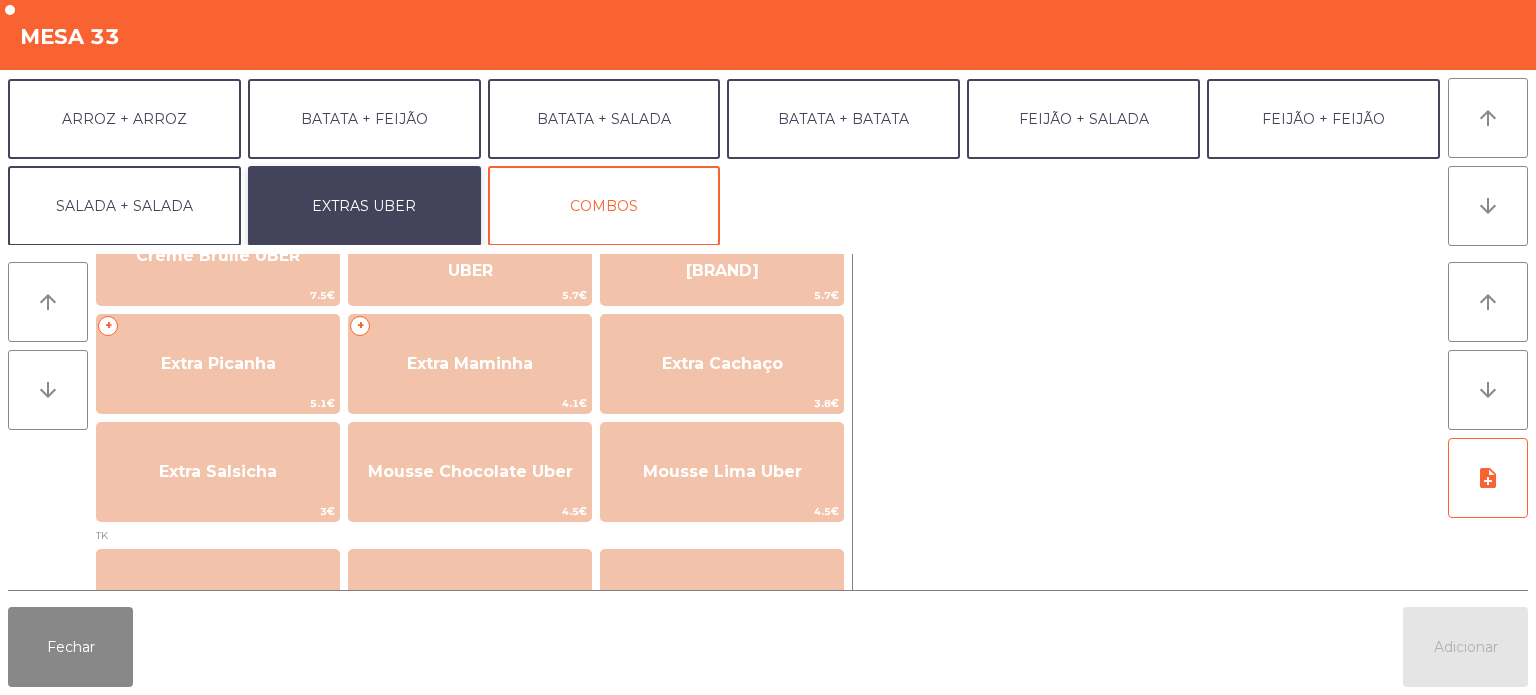 scroll, scrollTop: 515, scrollLeft: 0, axis: vertical 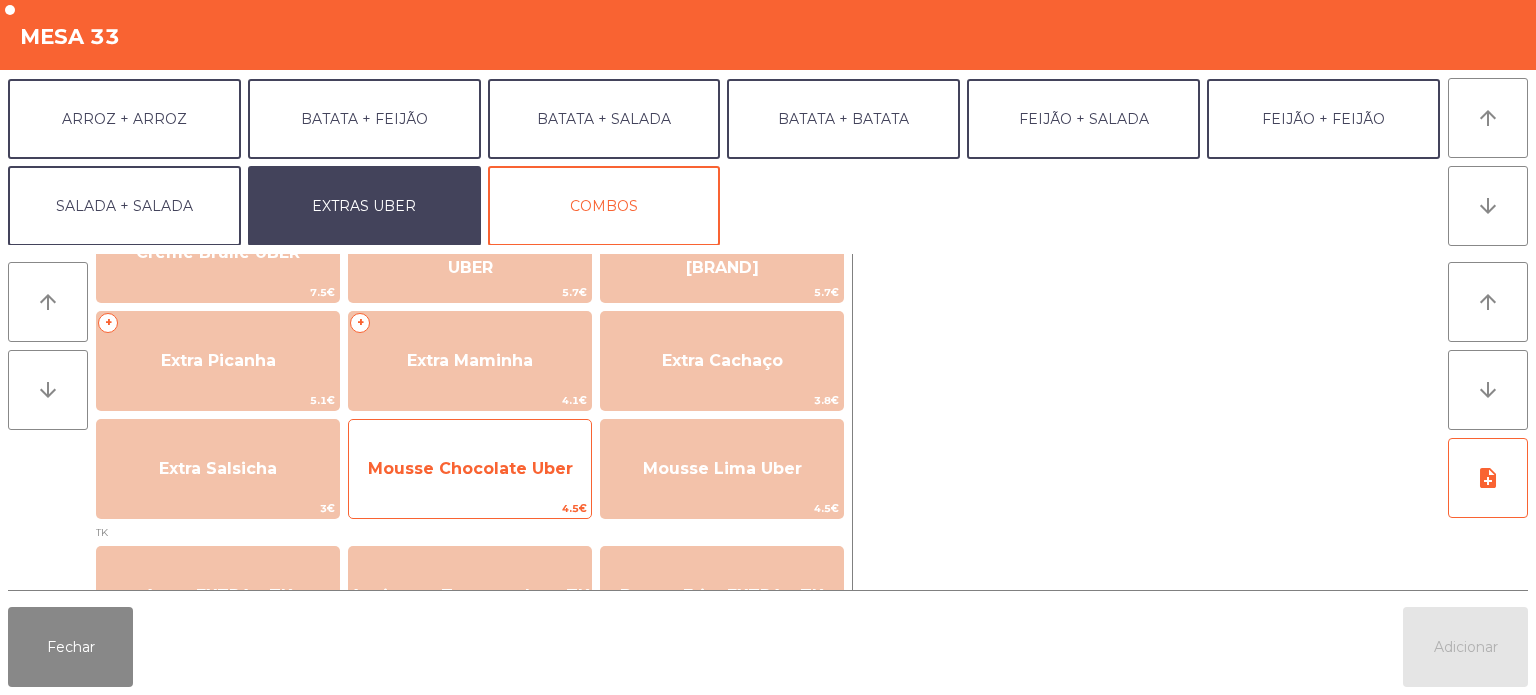 click on "Mousse Chocolate Uber" 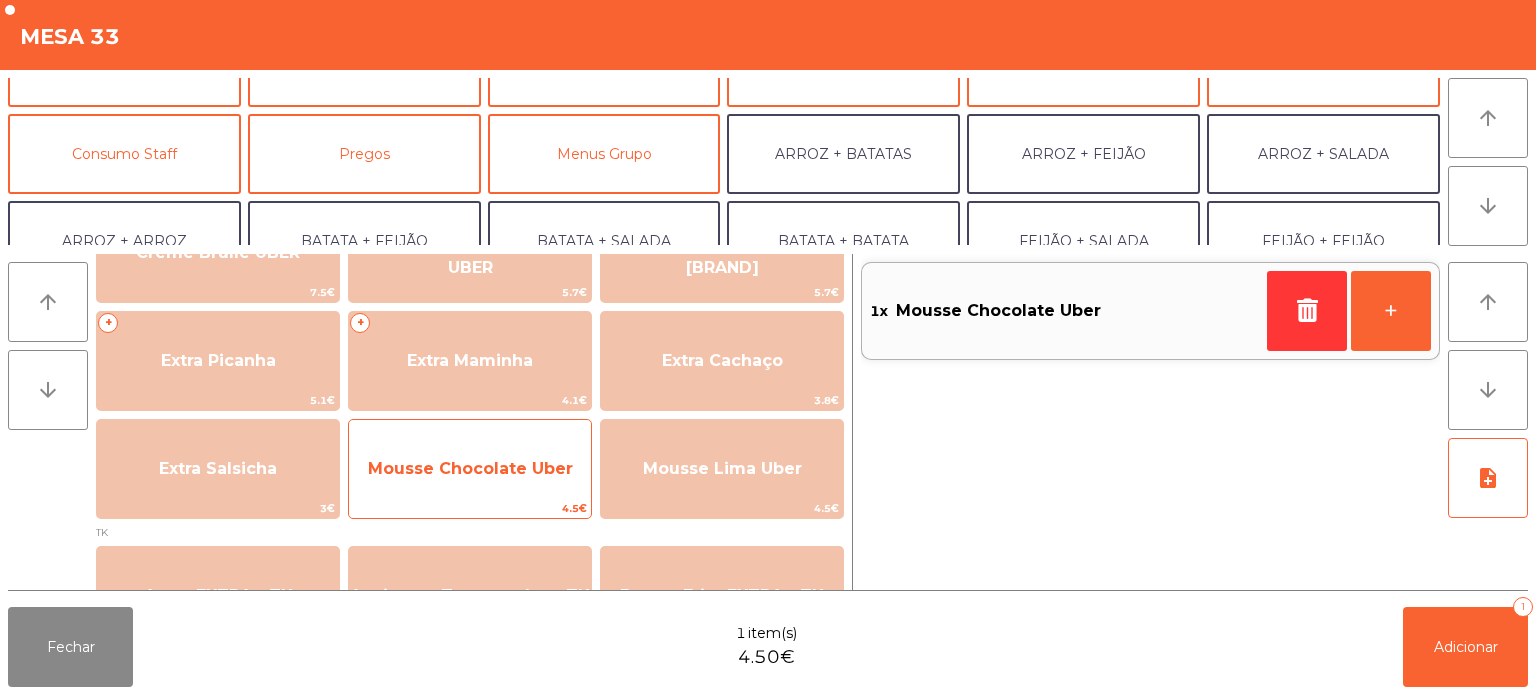 scroll, scrollTop: 143, scrollLeft: 0, axis: vertical 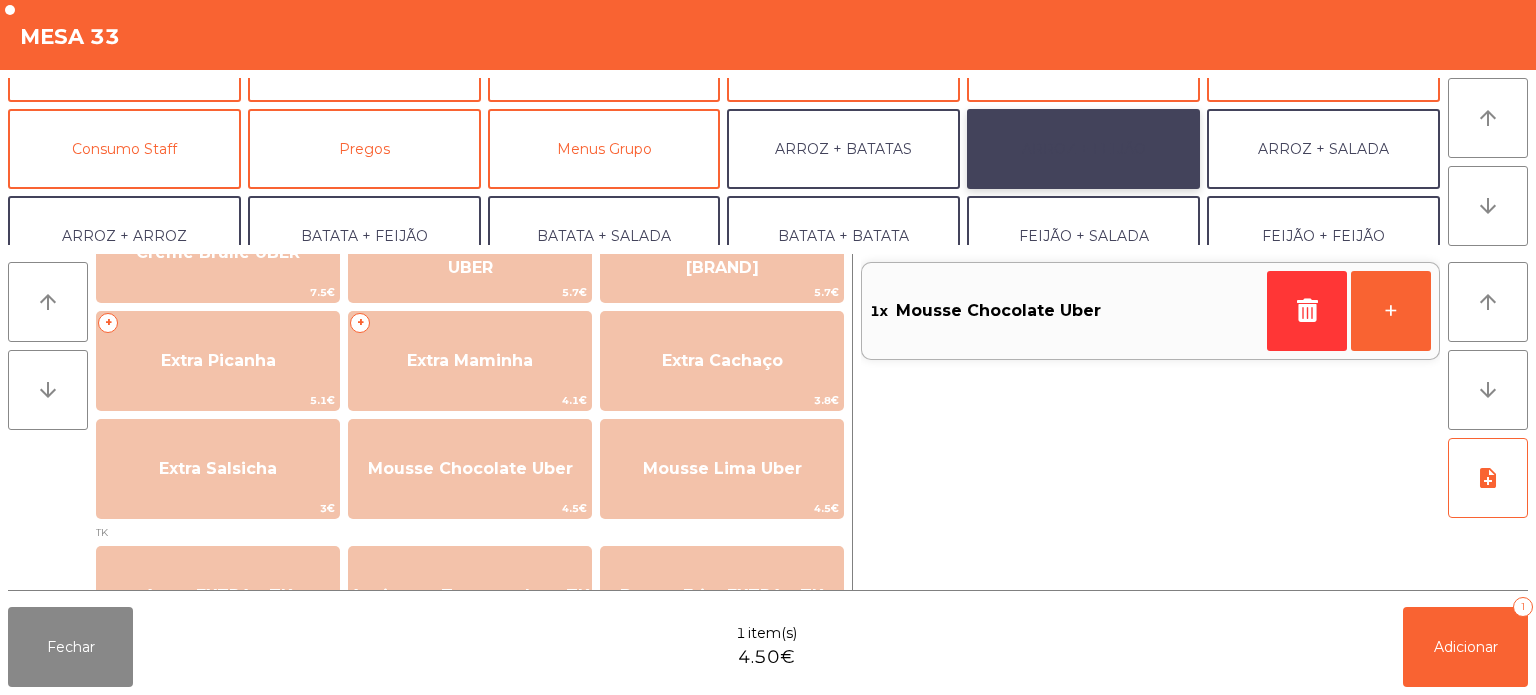 click on "ARROZ + FEIJÃO" 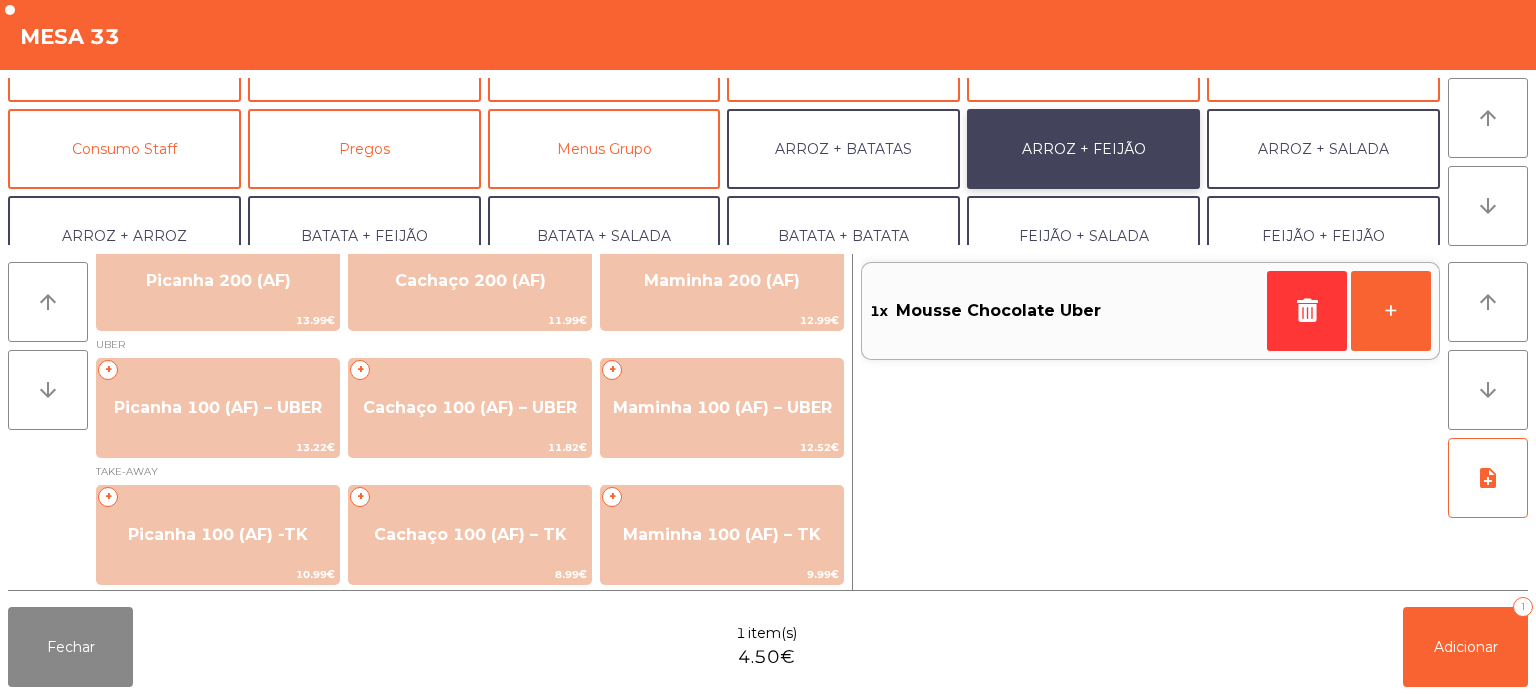 scroll, scrollTop: 125, scrollLeft: 0, axis: vertical 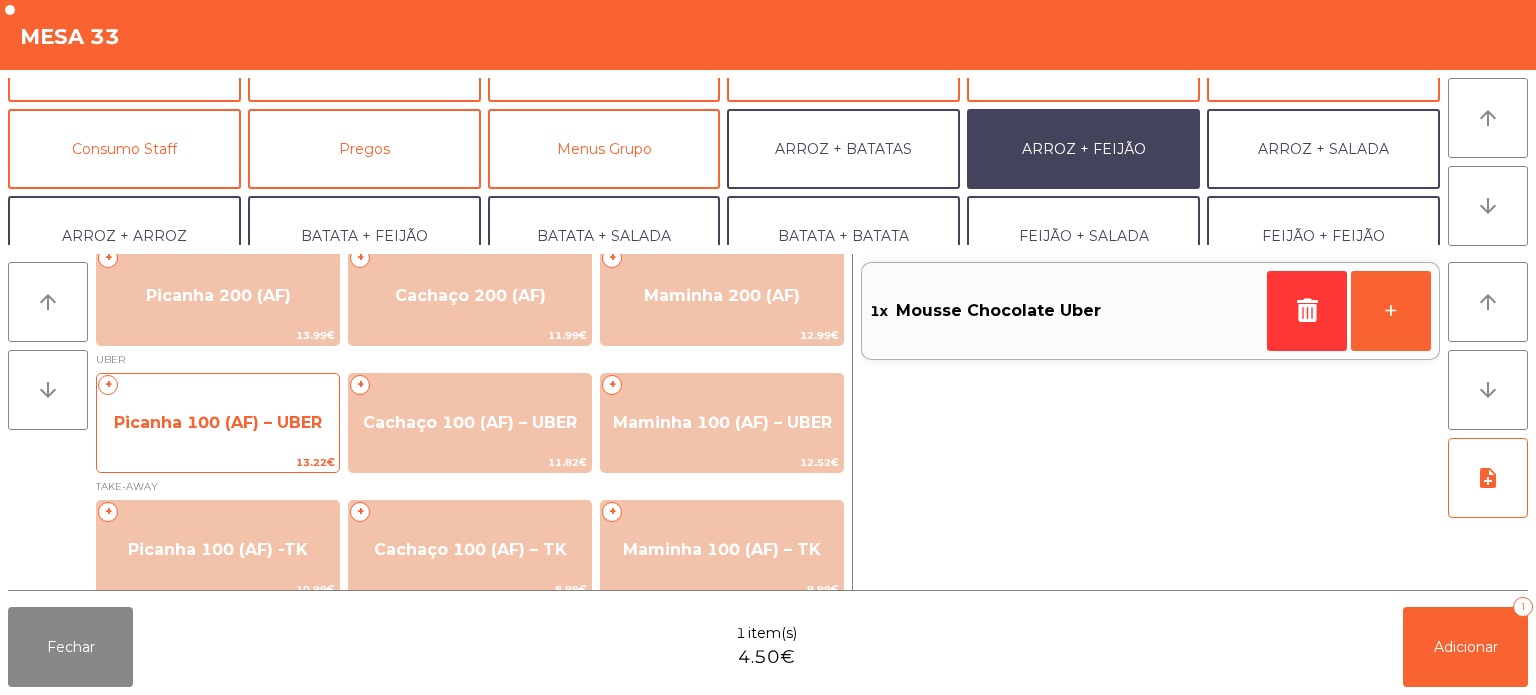 click on "Picanha 100 (AF) – UBER" 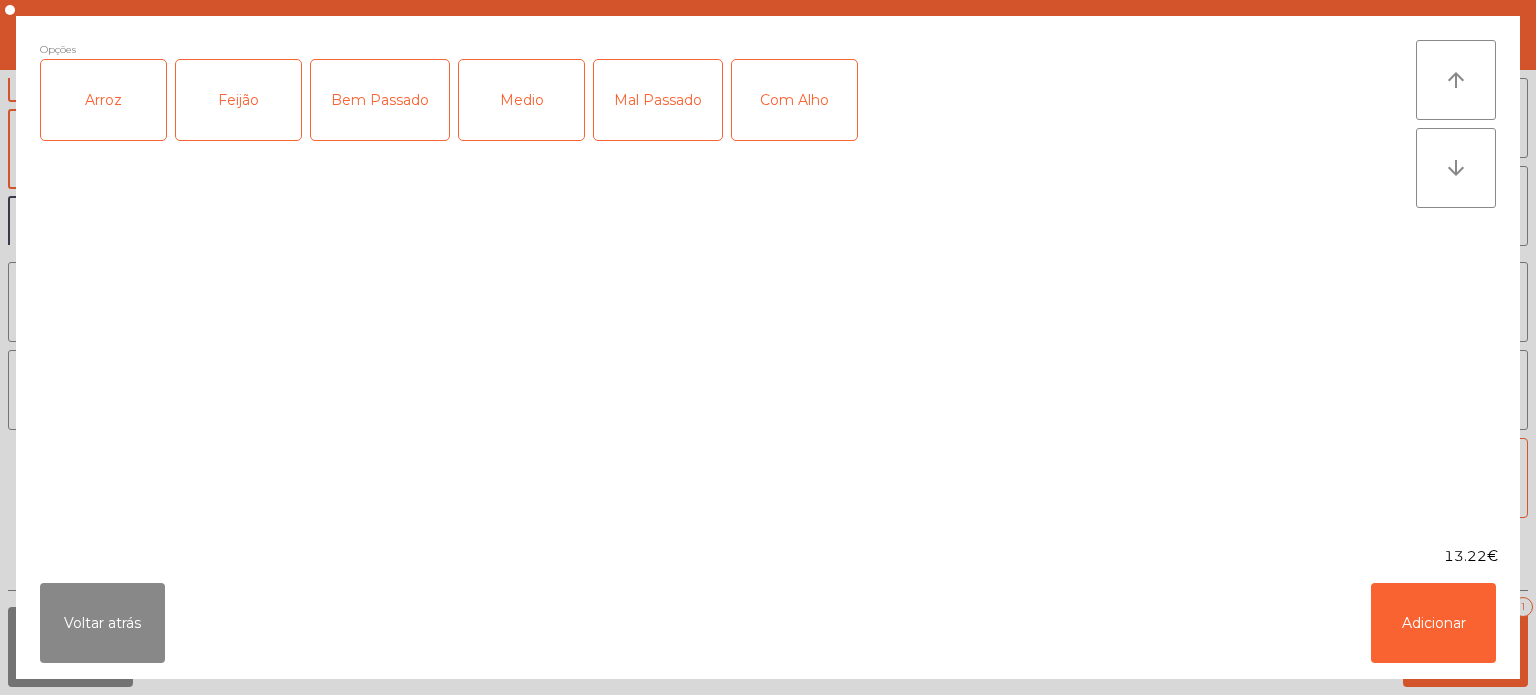 click on "Arroz" 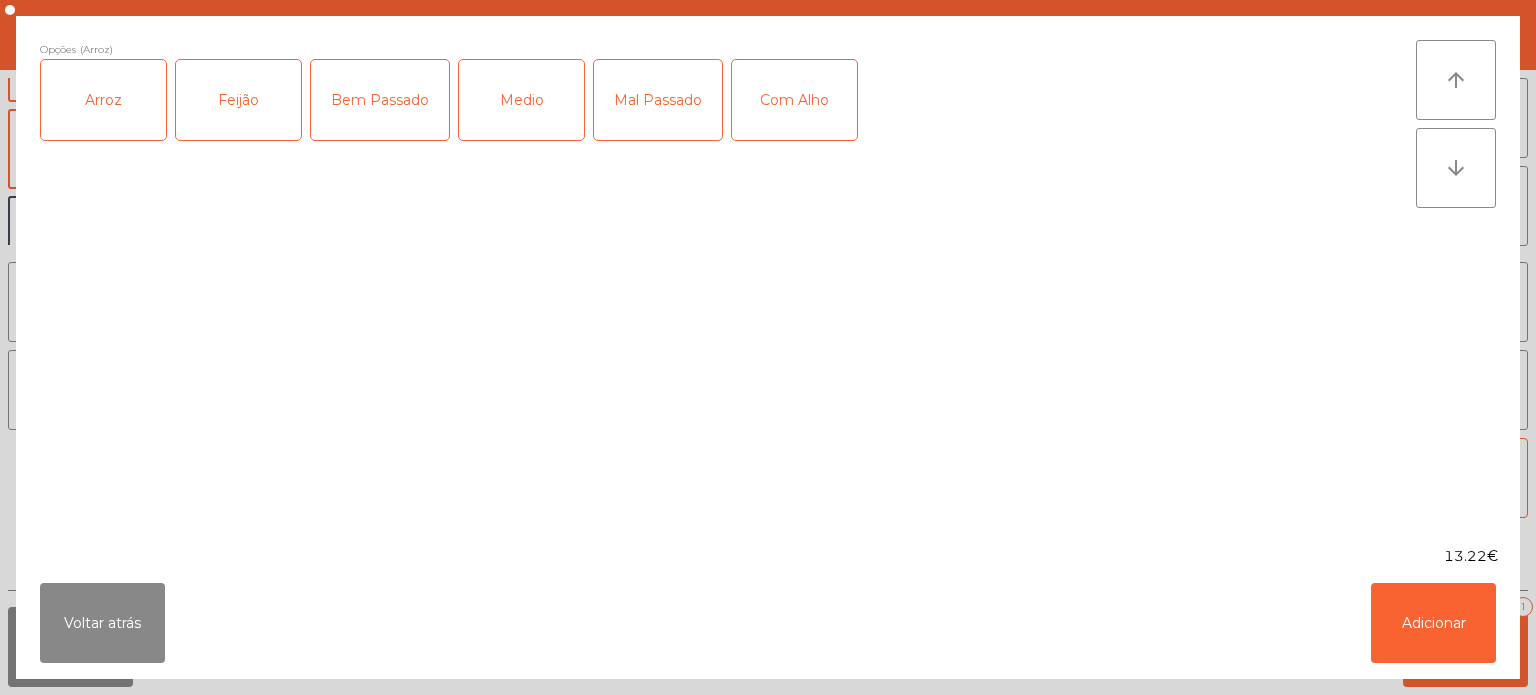 click on "Feijão" 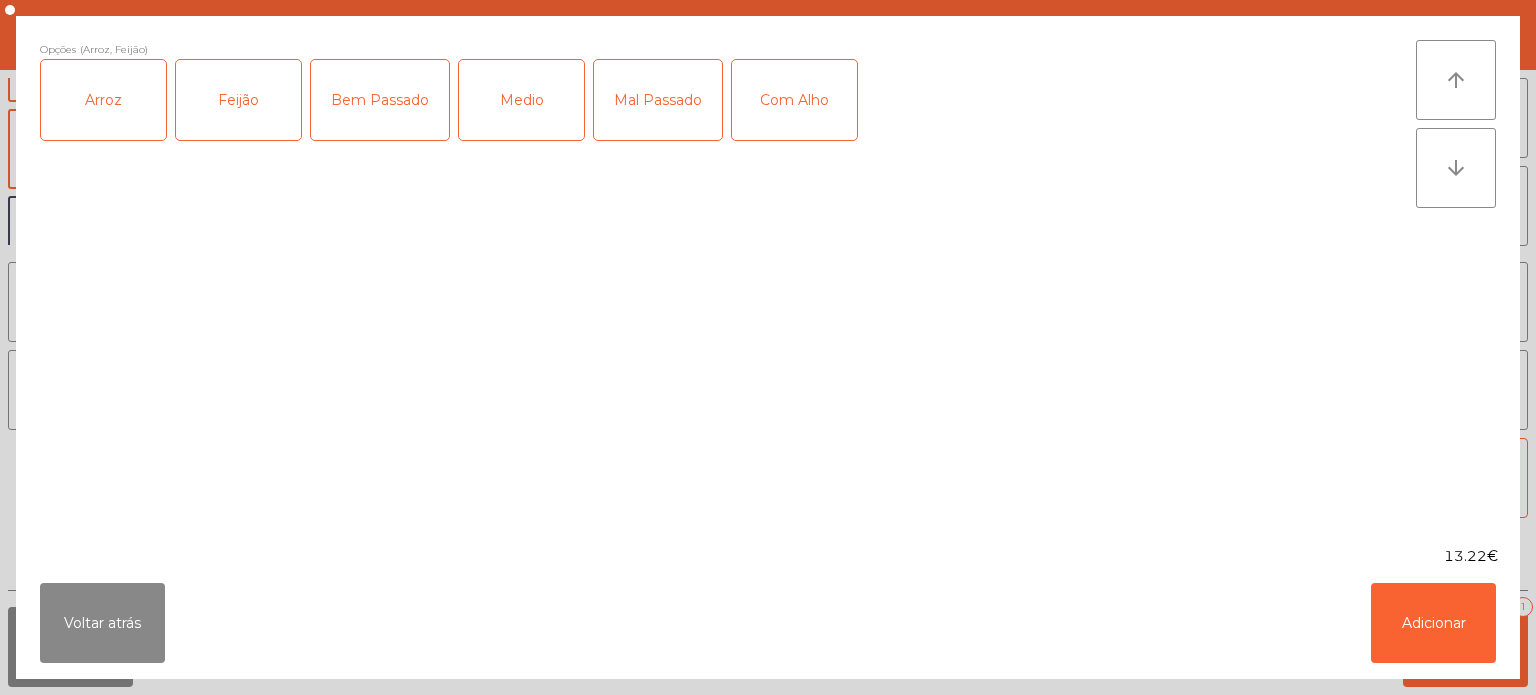 click on "Bem Passado" 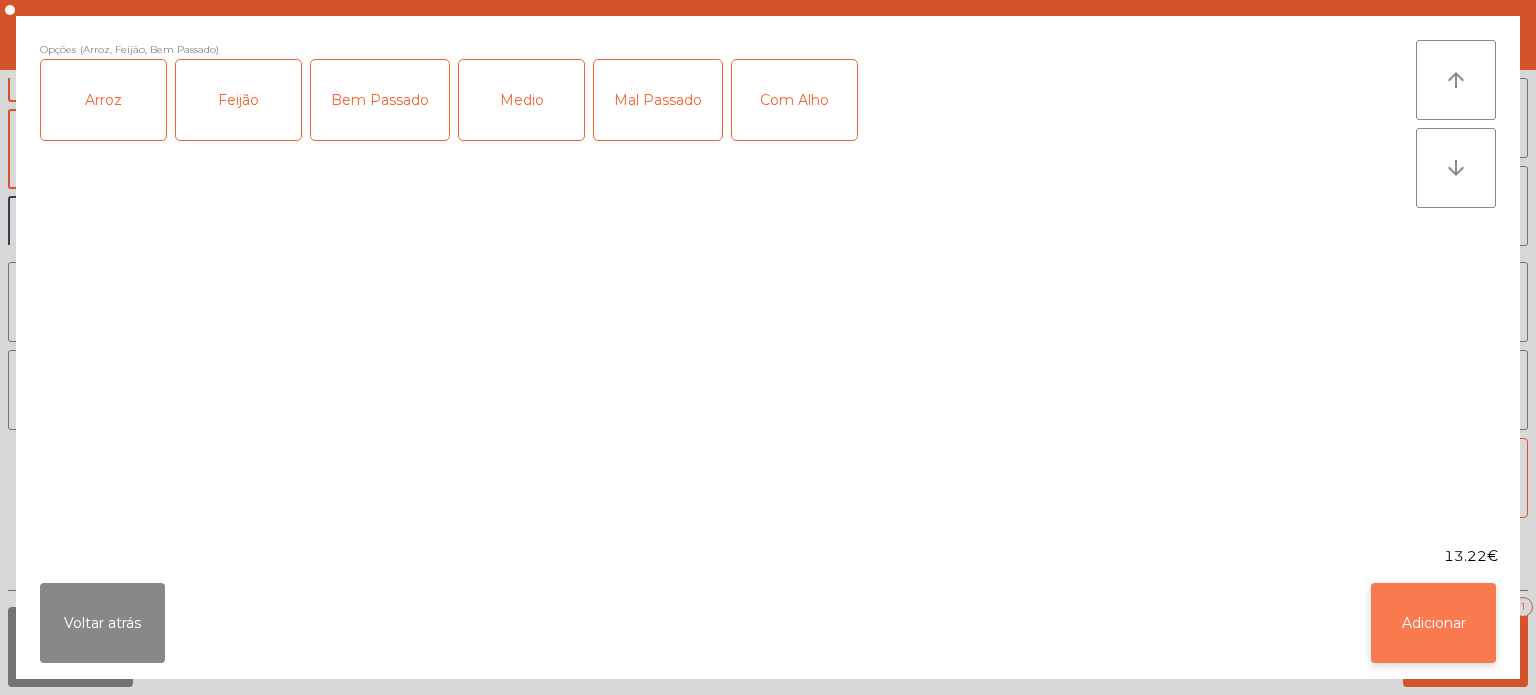 click on "Adicionar" 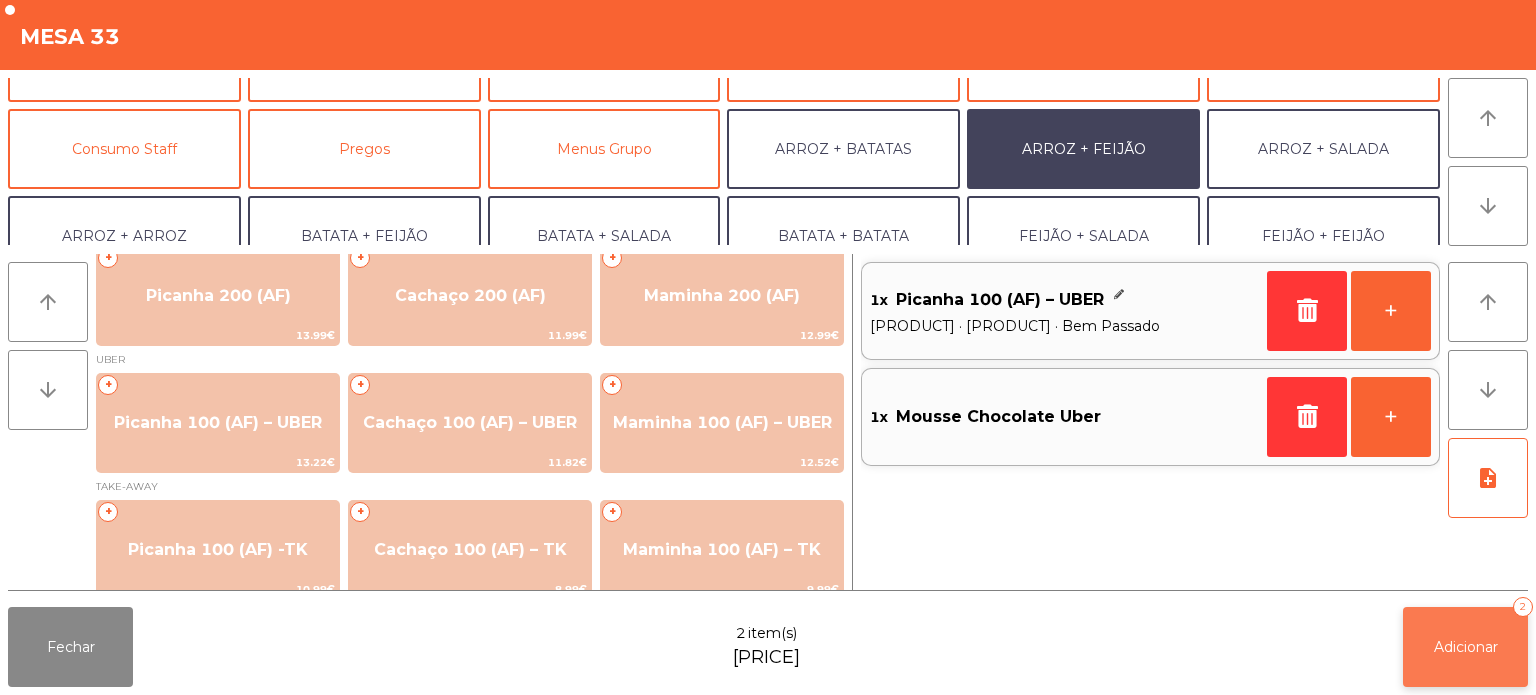 click on "Adicionar   2" 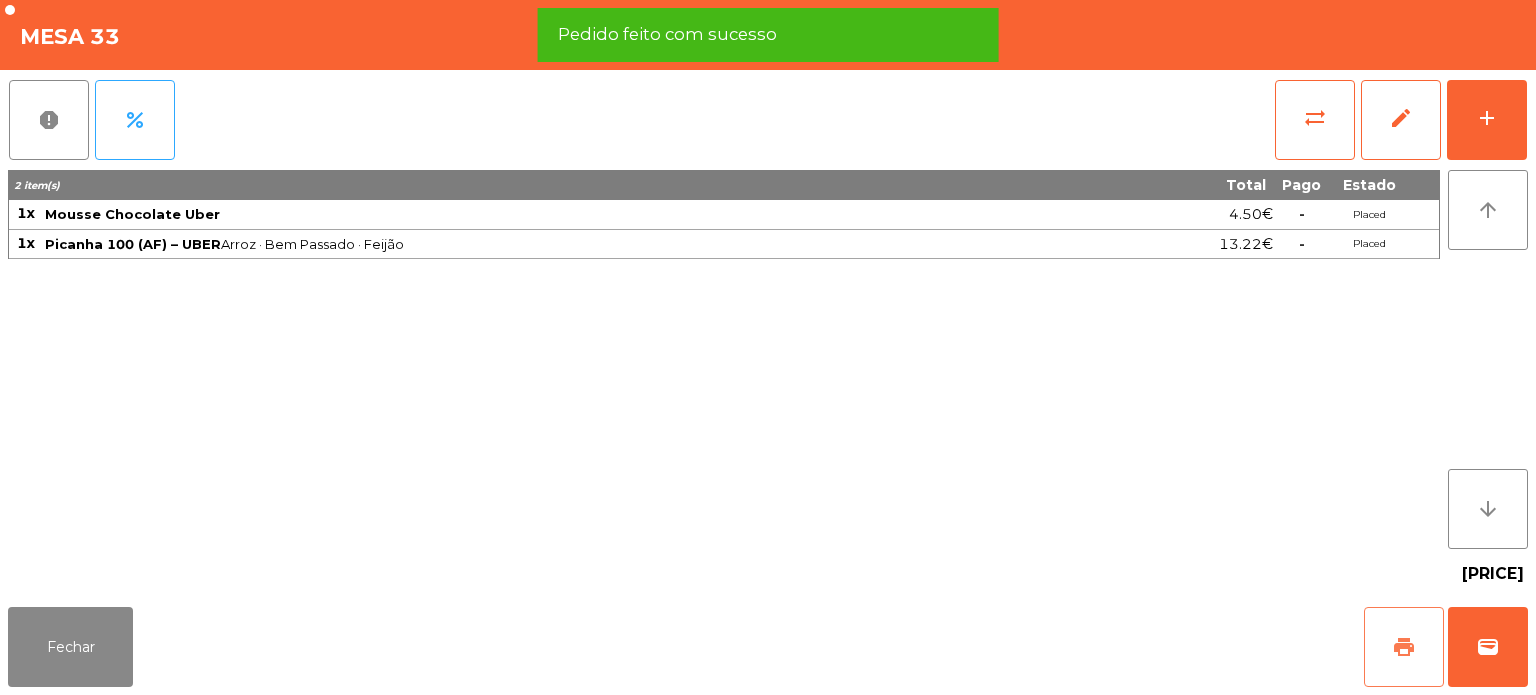 click on "print" 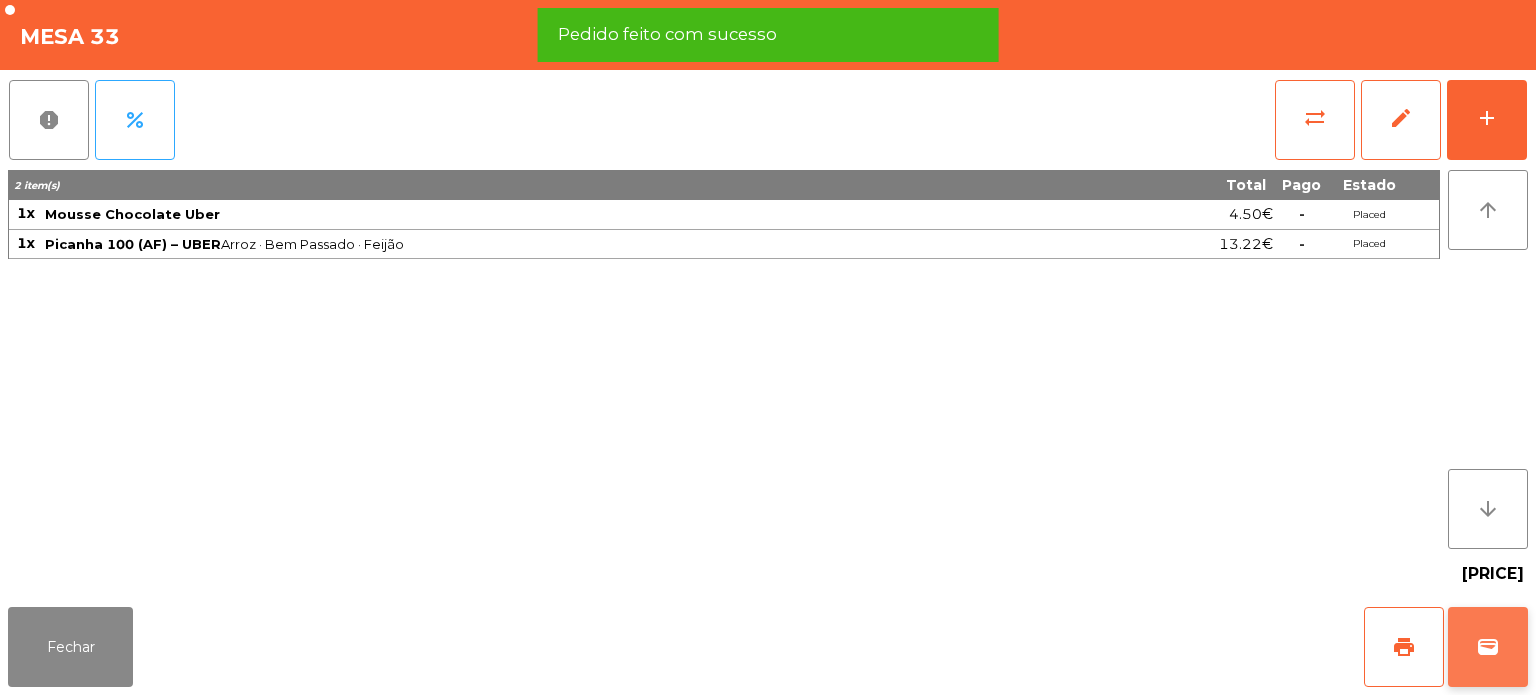 click on "wallet" 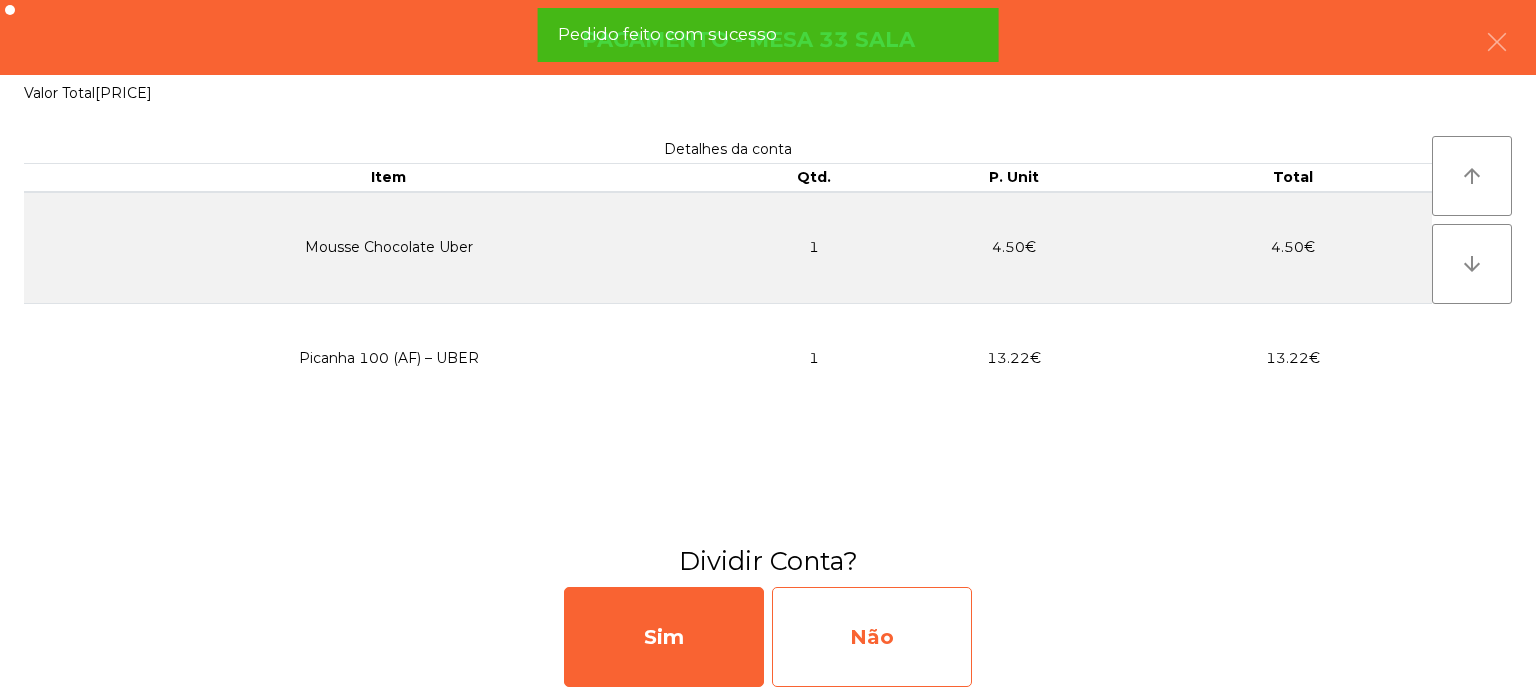 click on "Não" 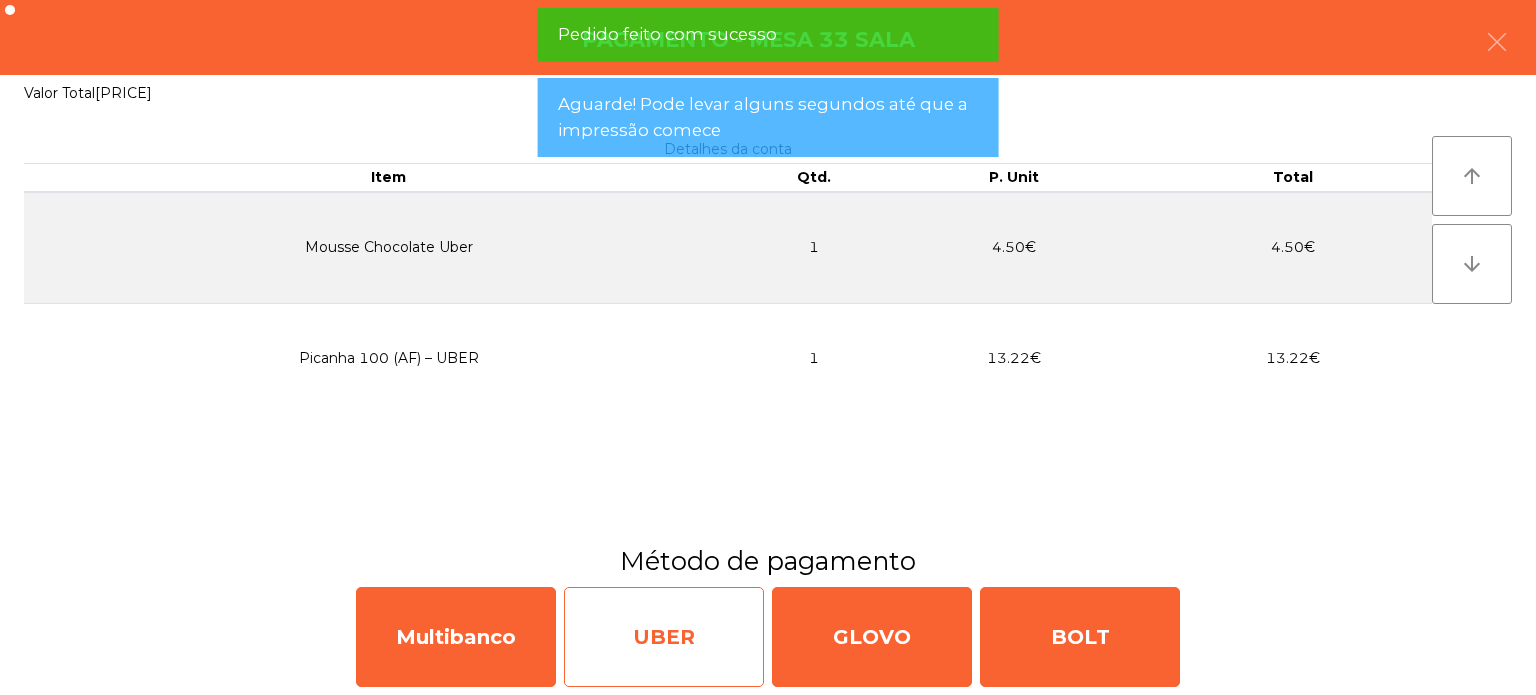 click on "UBER" 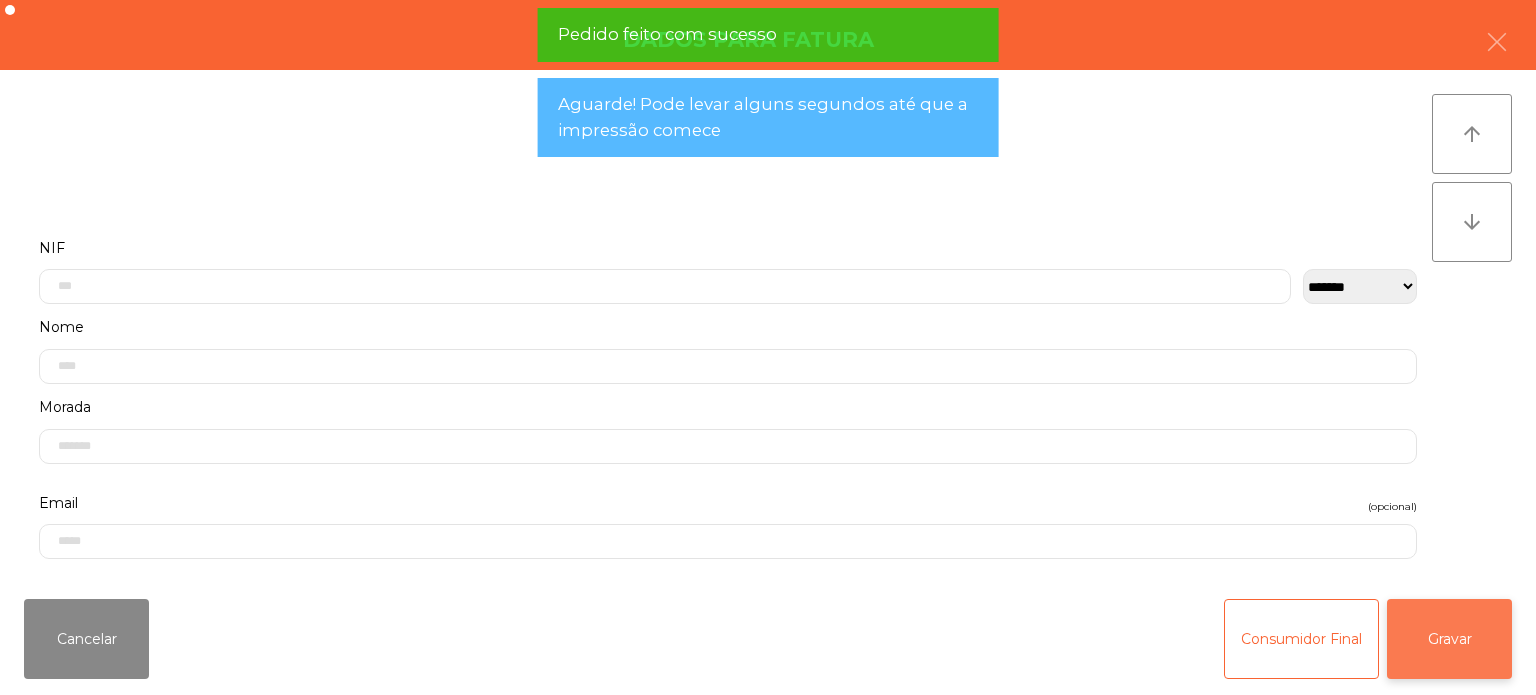 click on "Gravar" 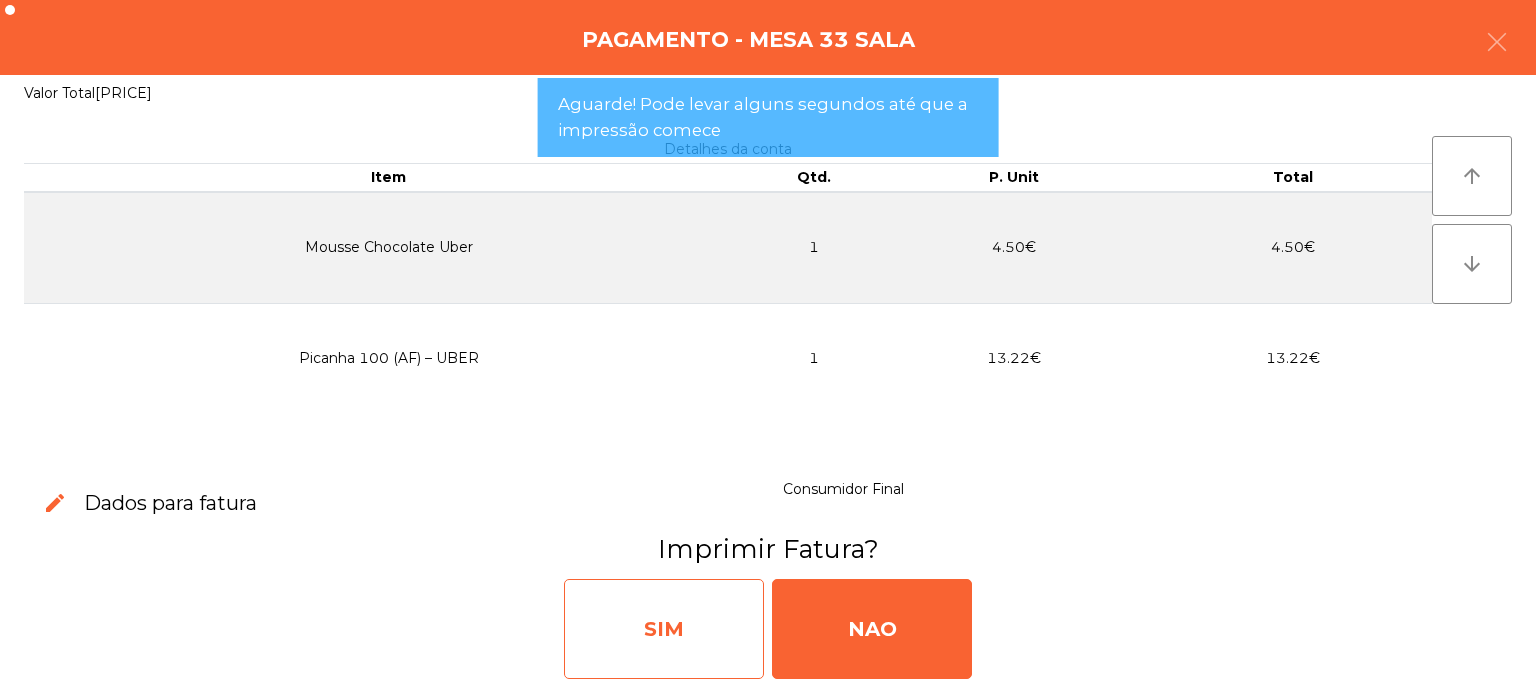 click on "SIM" 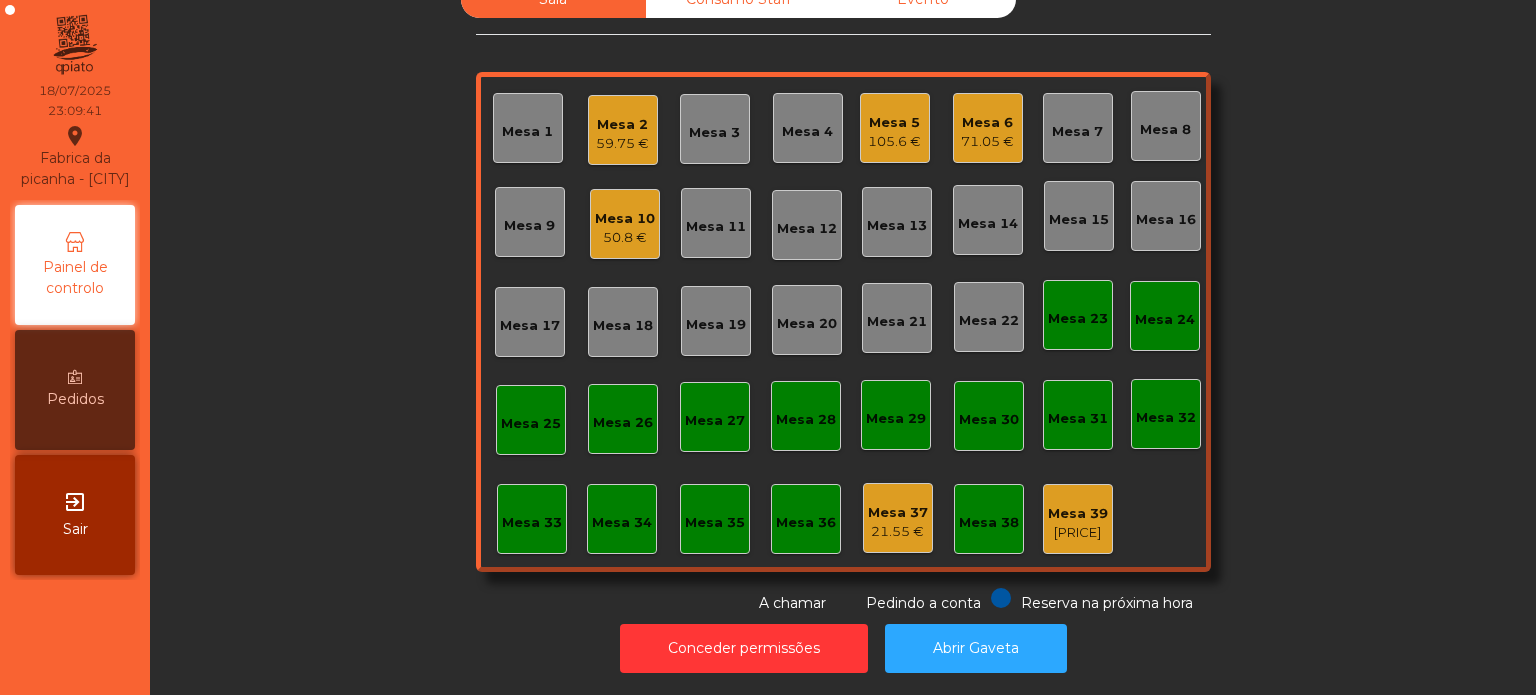 click on "Mesa 5" 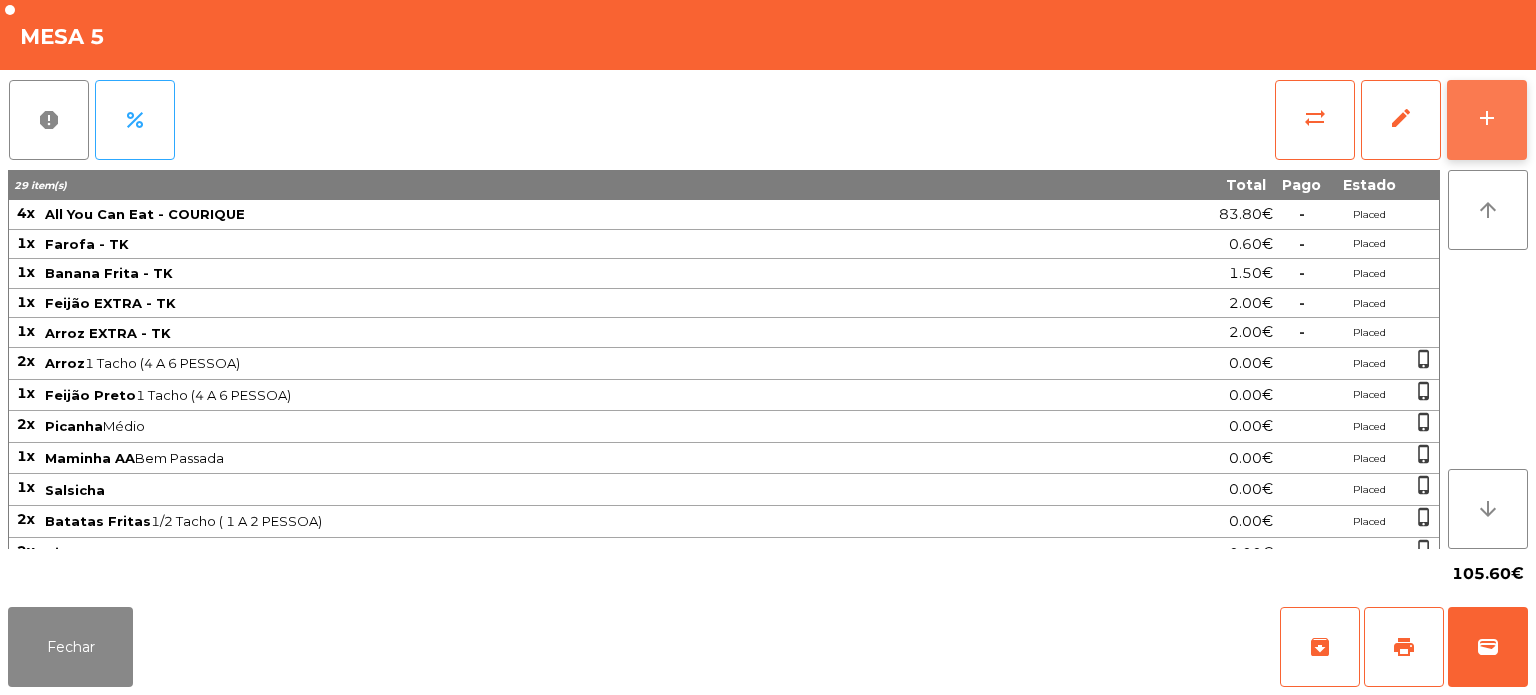 click on "add" 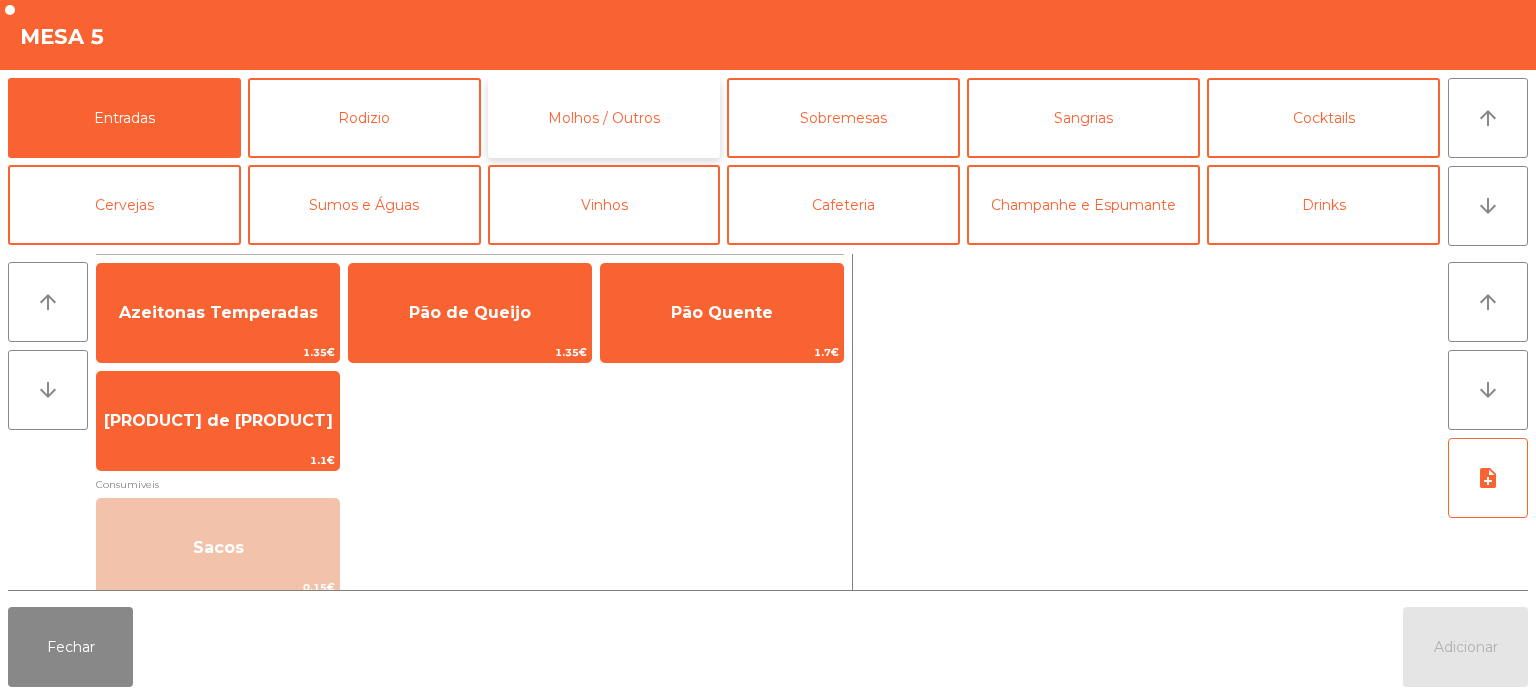 click on "Molhos / Outros" 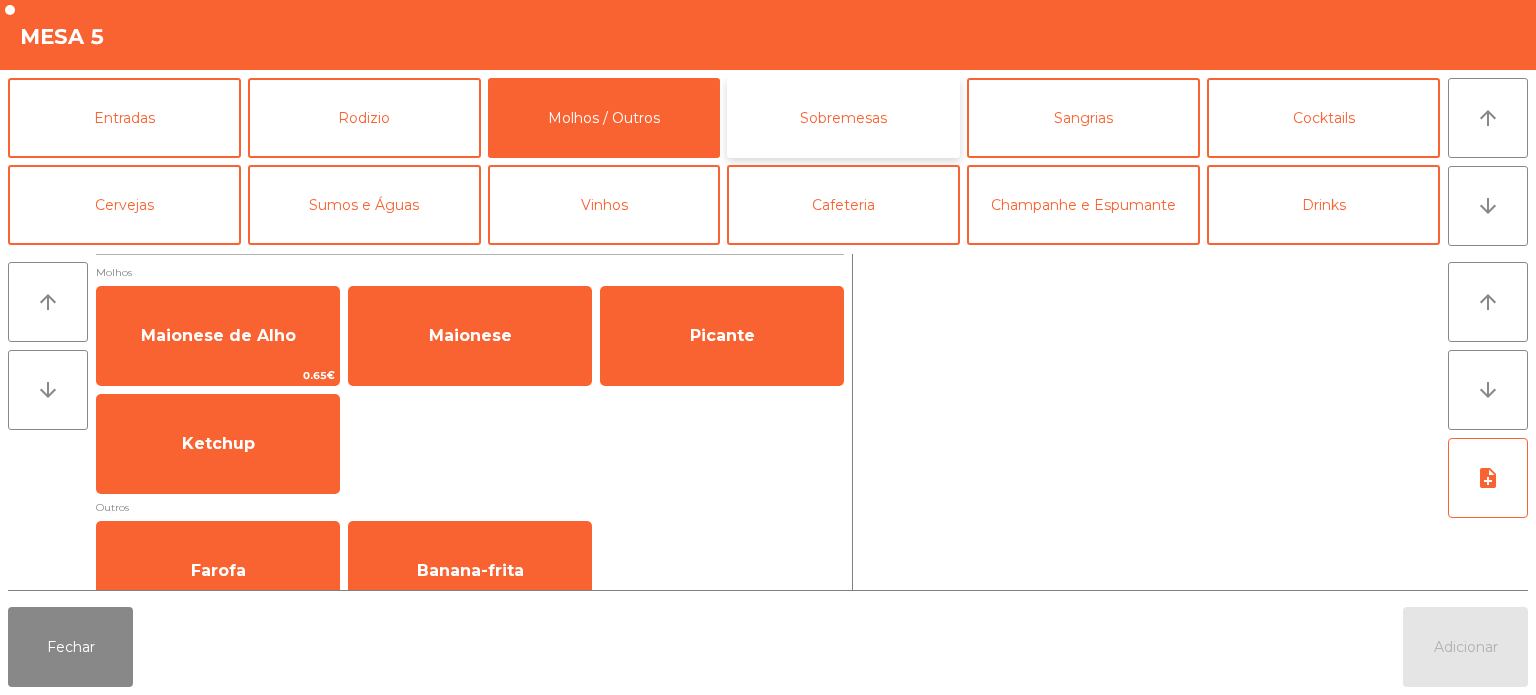 click on "Sobremesas" 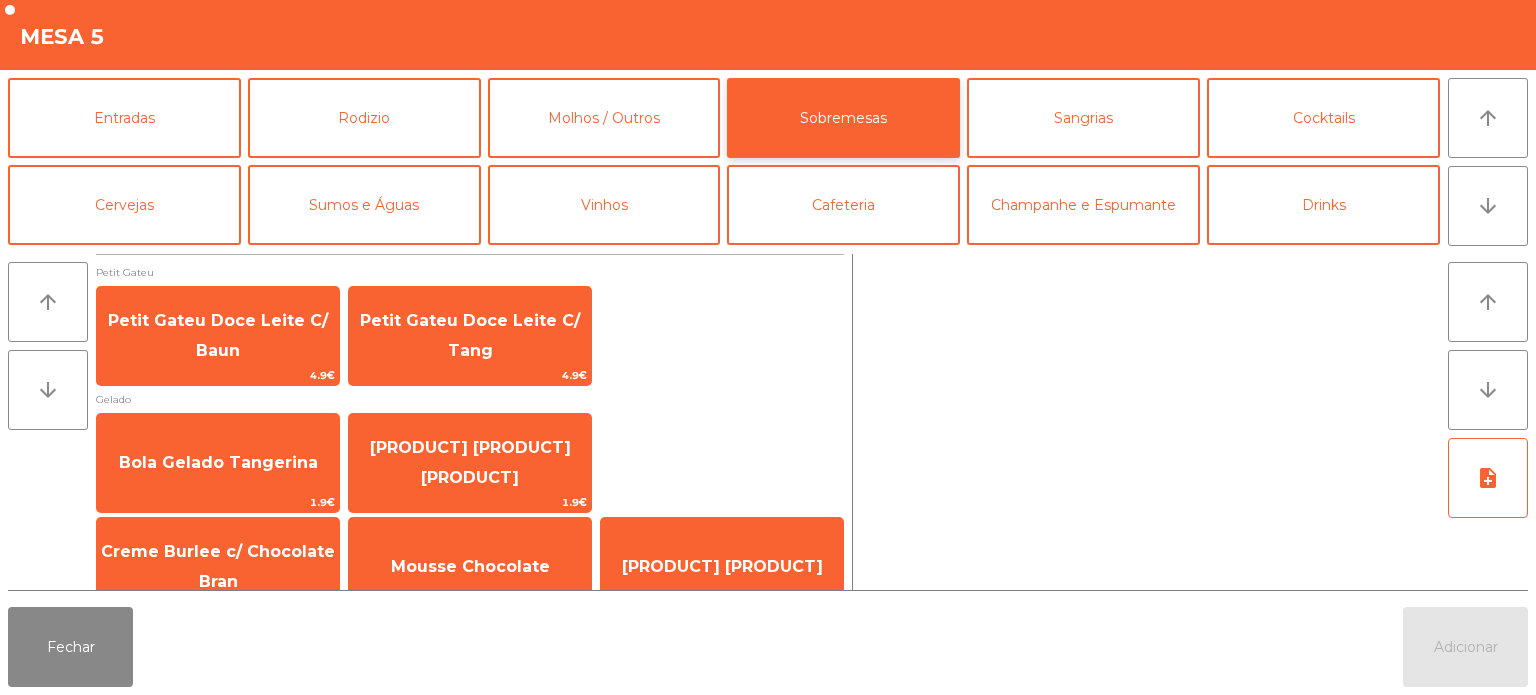 scroll, scrollTop: 34, scrollLeft: 0, axis: vertical 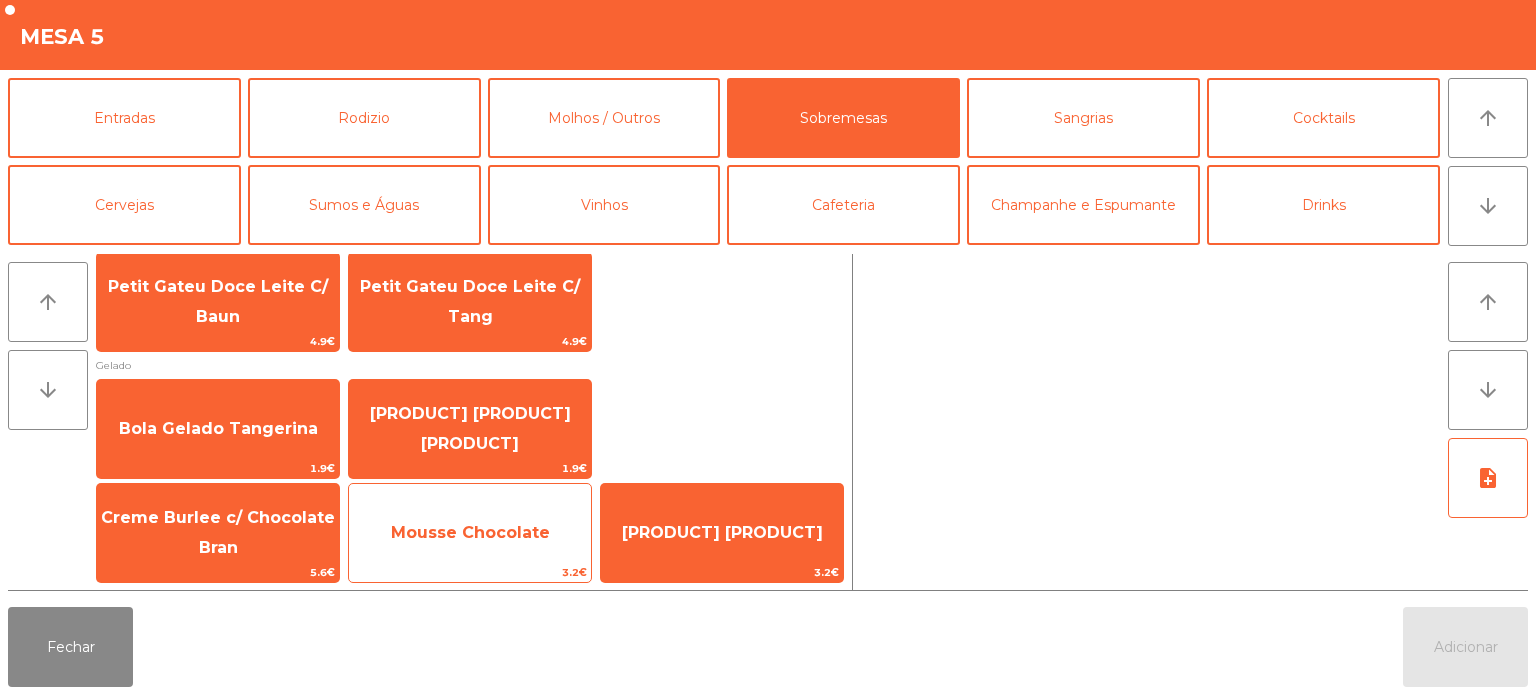click on "Mousse Chocolate" 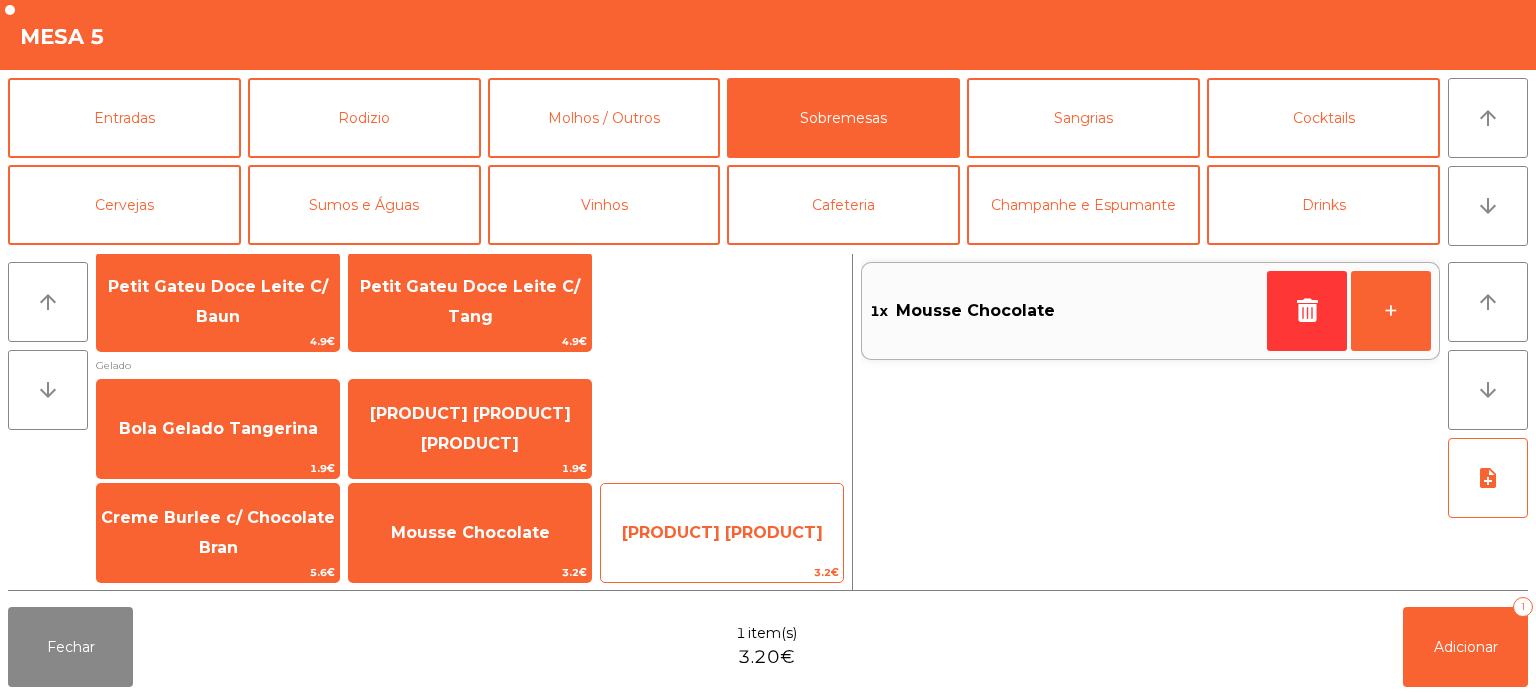 click on "[PRODUCT] [PRODUCT]" 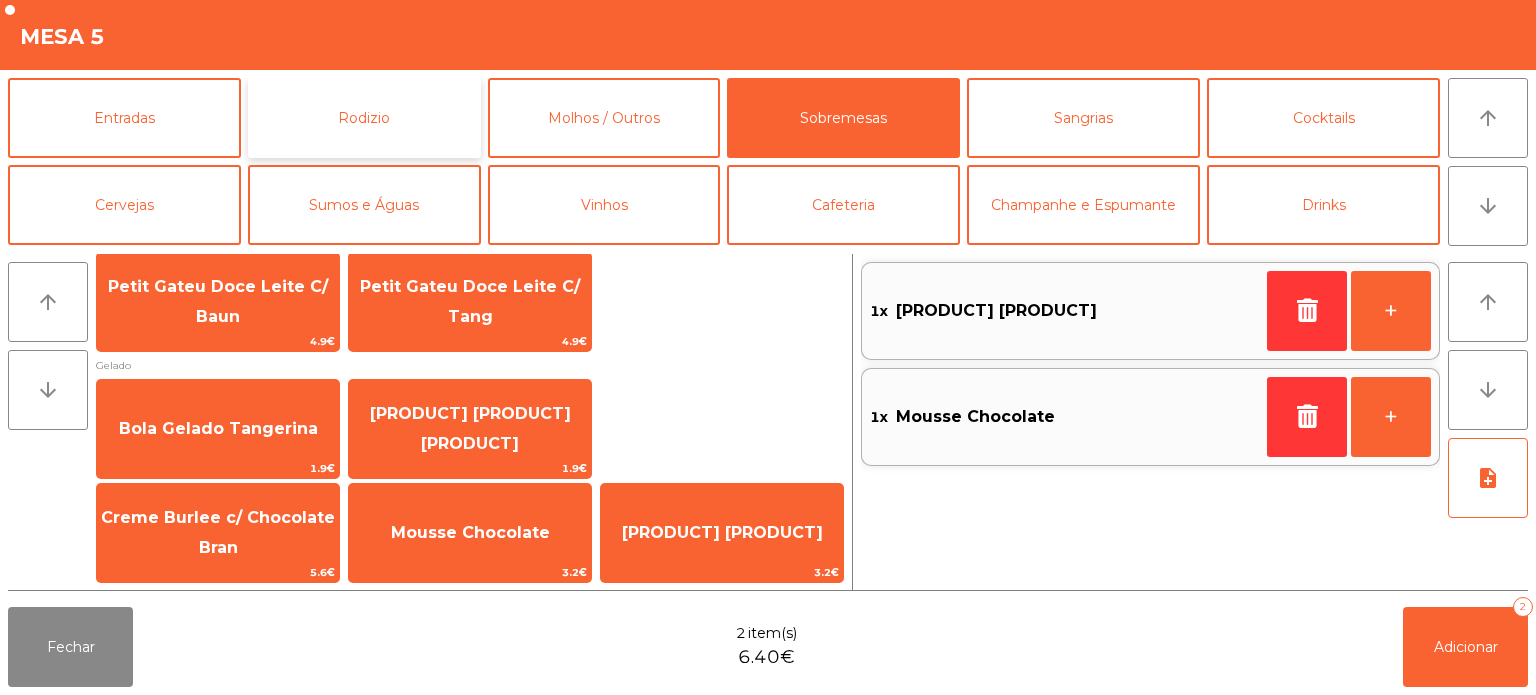 click on "Rodizio" 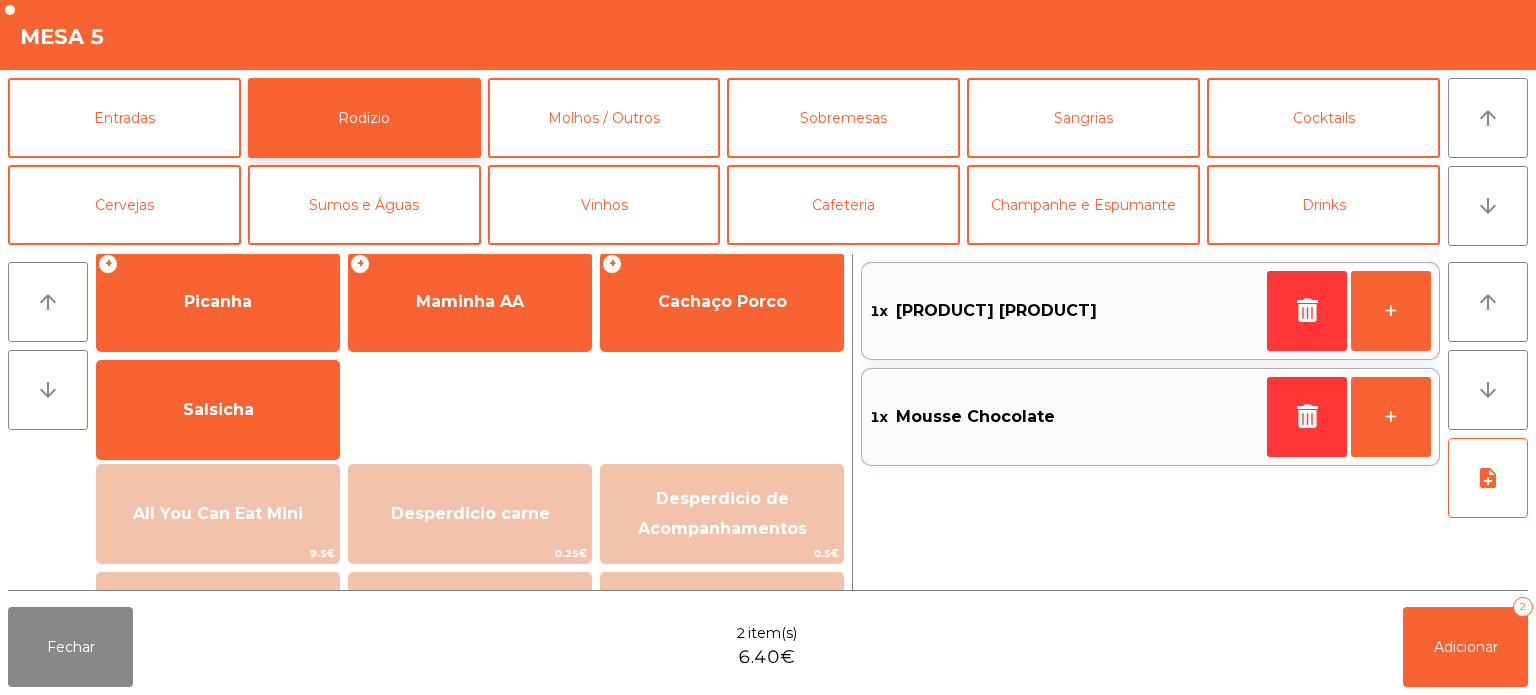 scroll, scrollTop: 15, scrollLeft: 0, axis: vertical 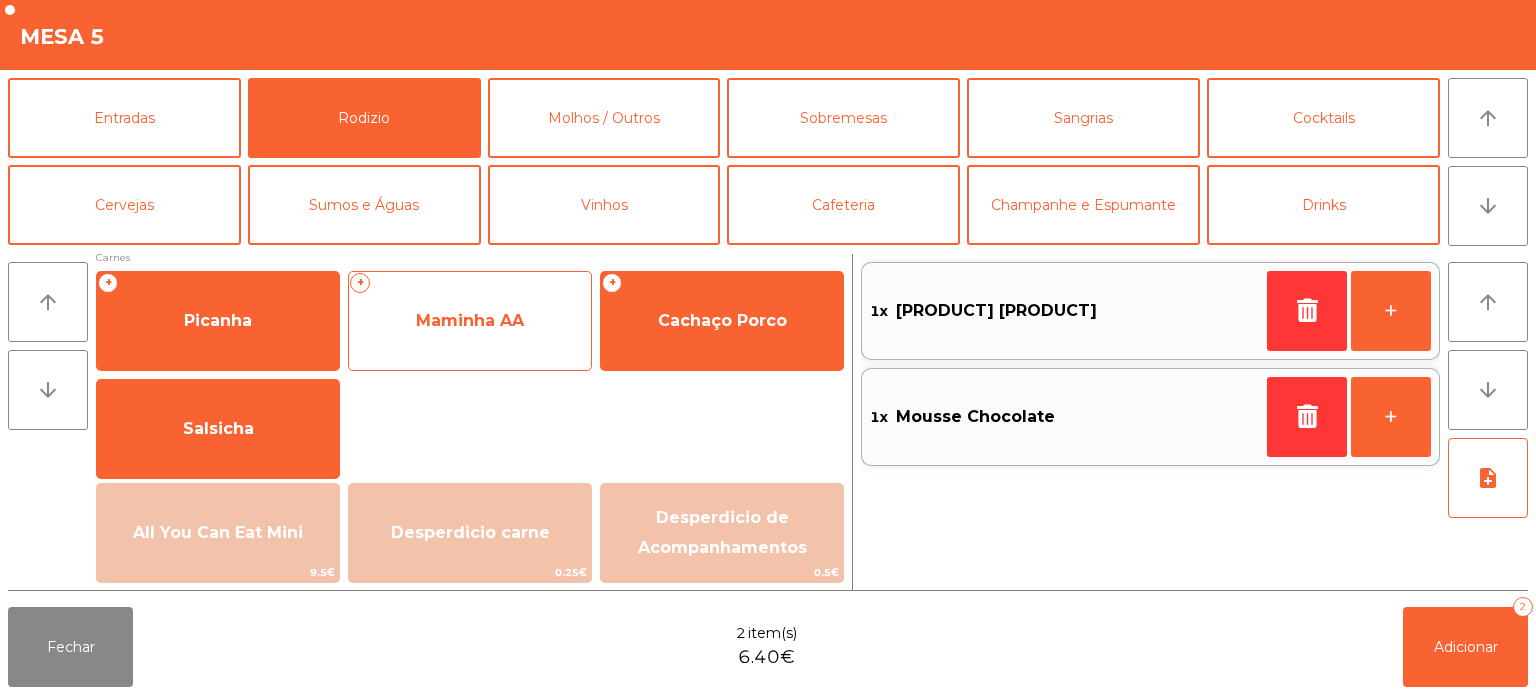 click on "Maminha AA" 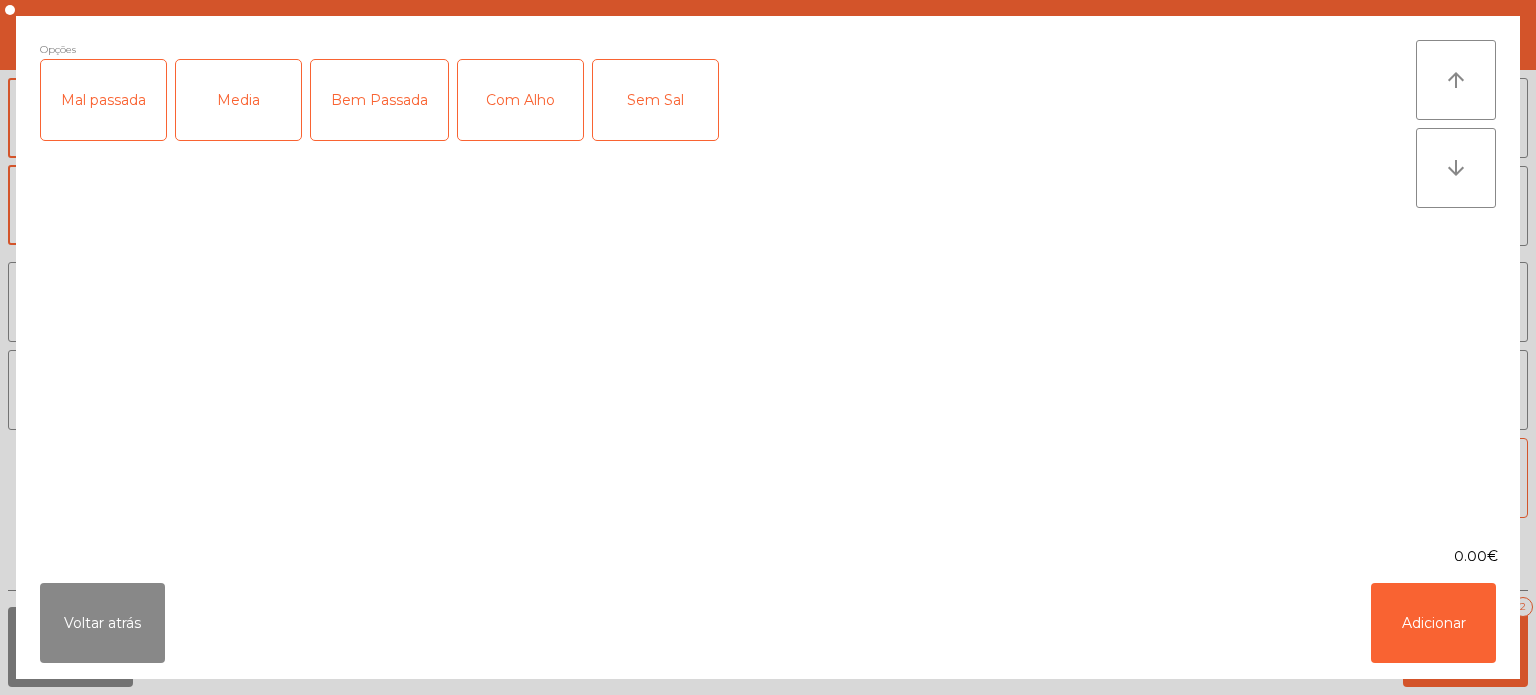 click on "Media" 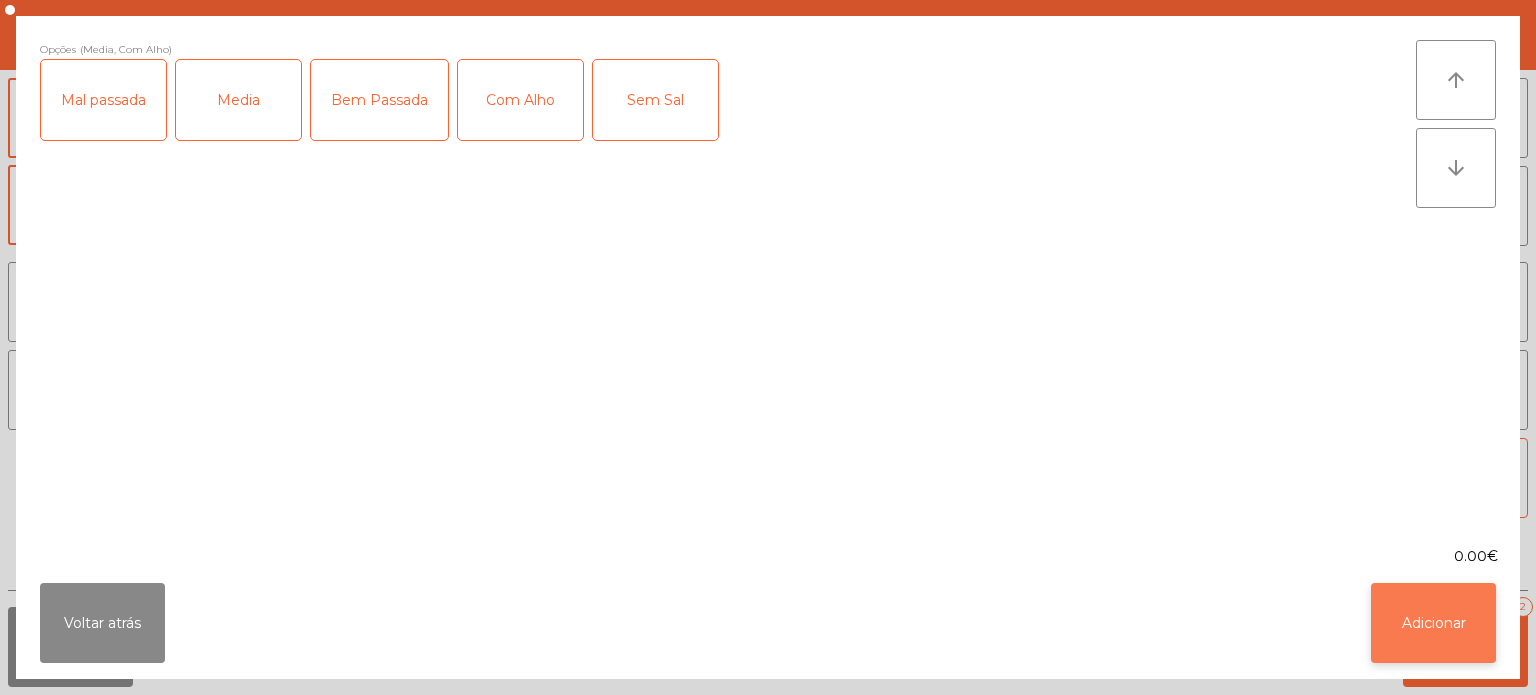 click on "Adicionar" 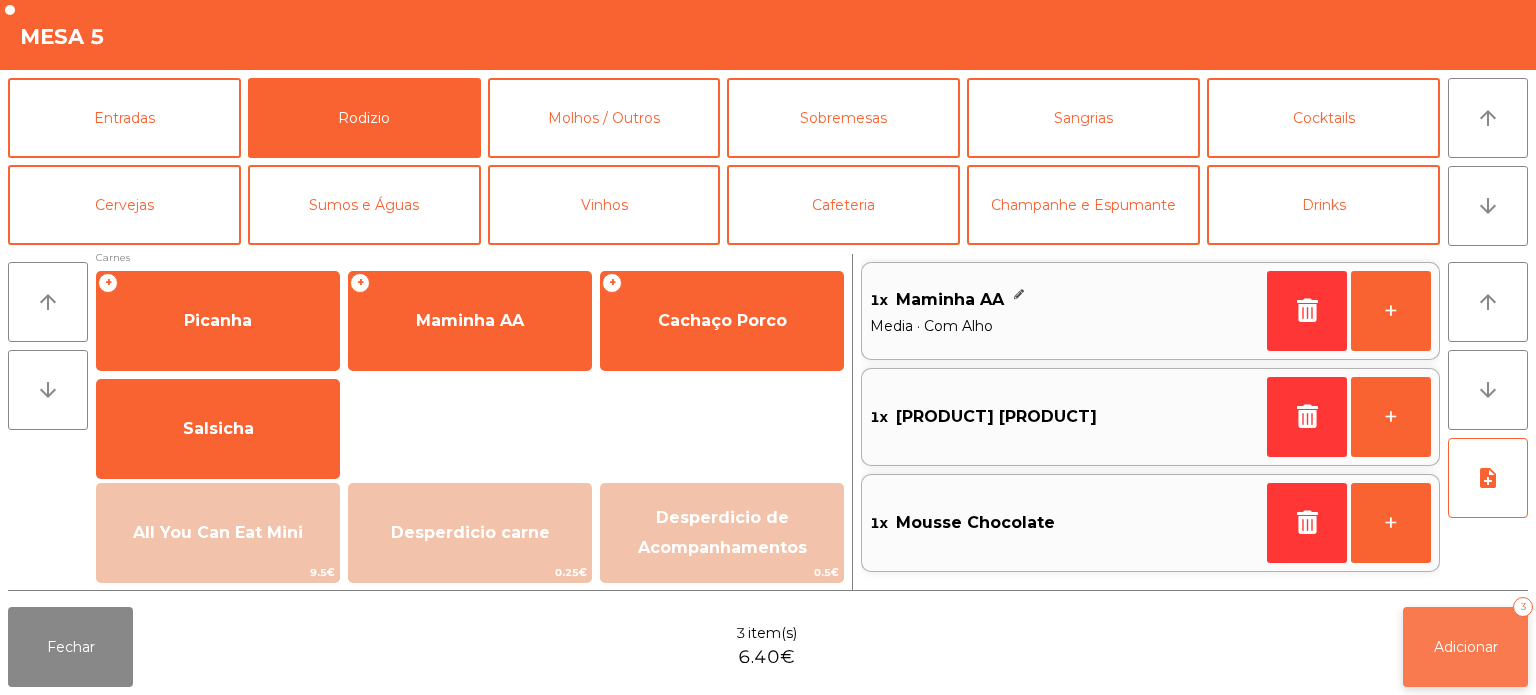 click on "Adicionar   3" 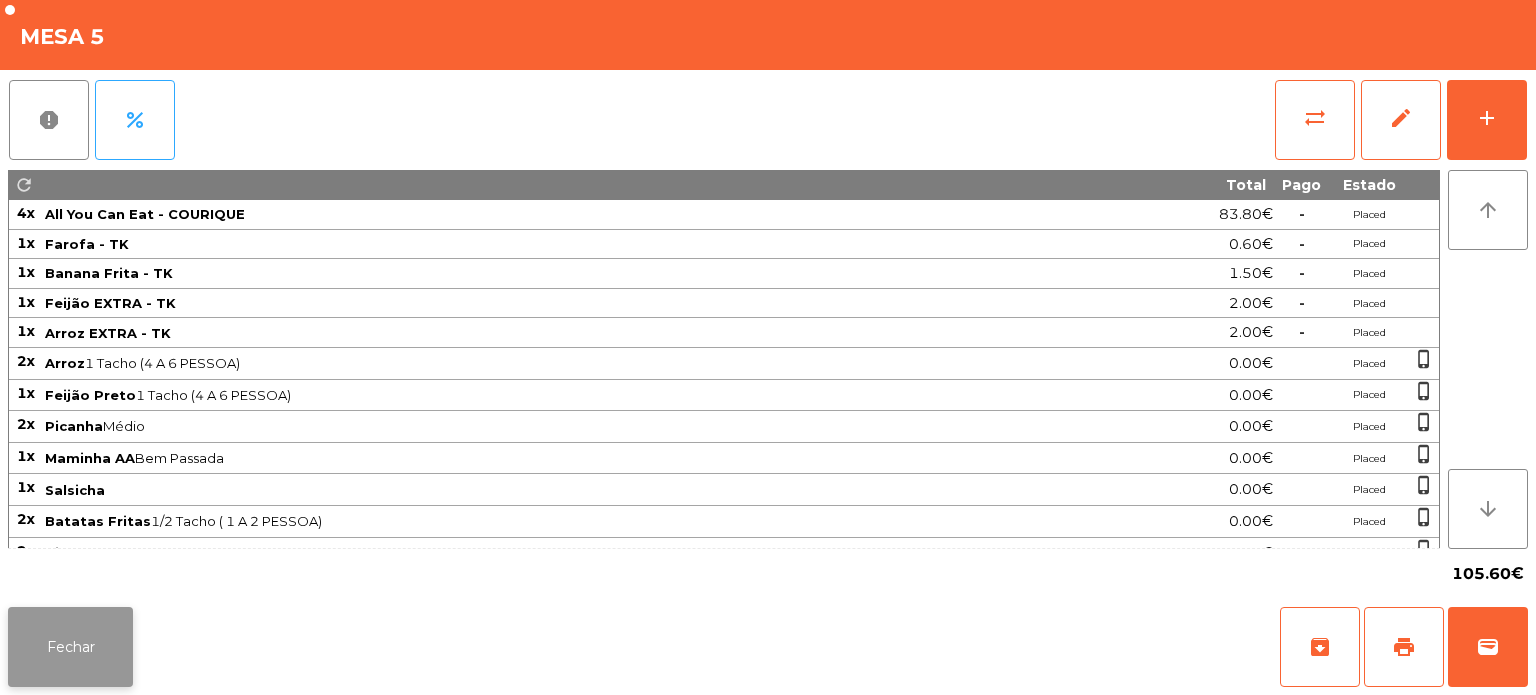 click on "Fechar" 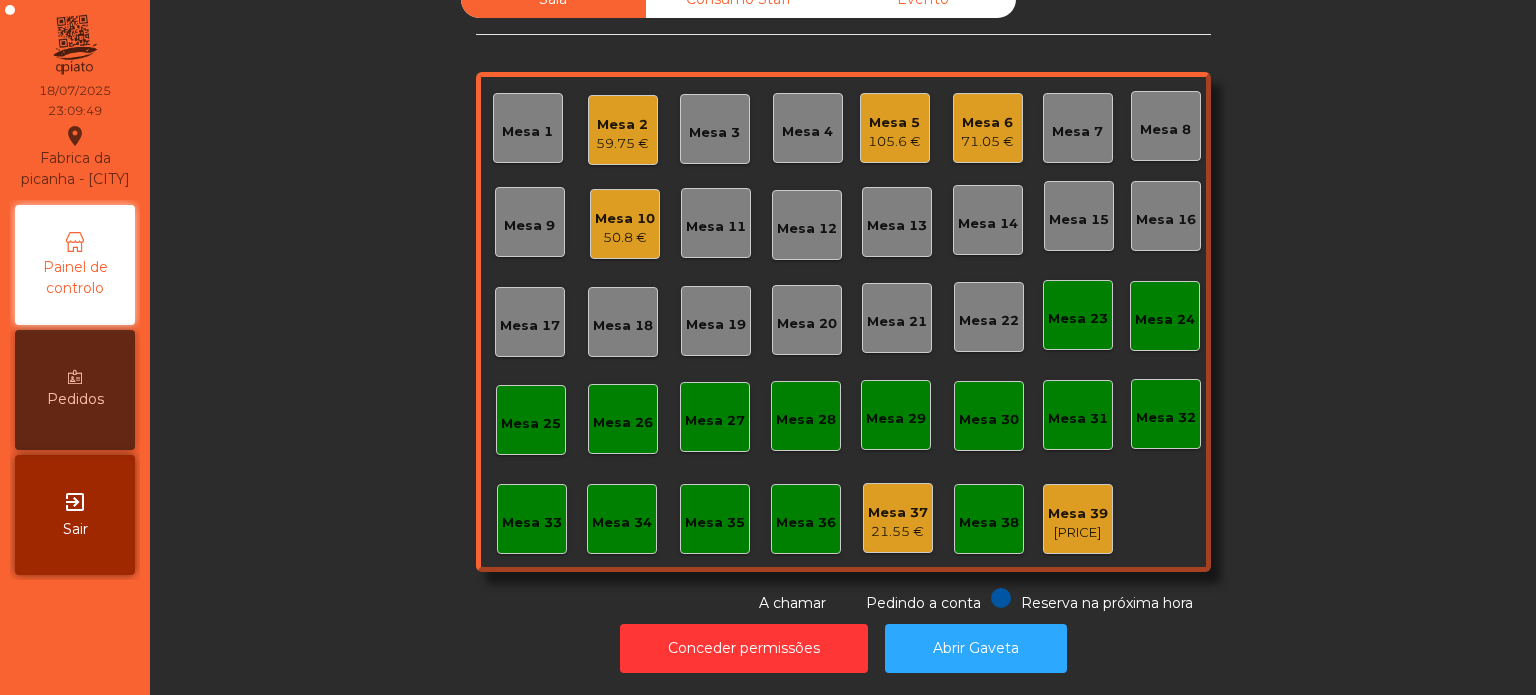 click on "71.05 €" 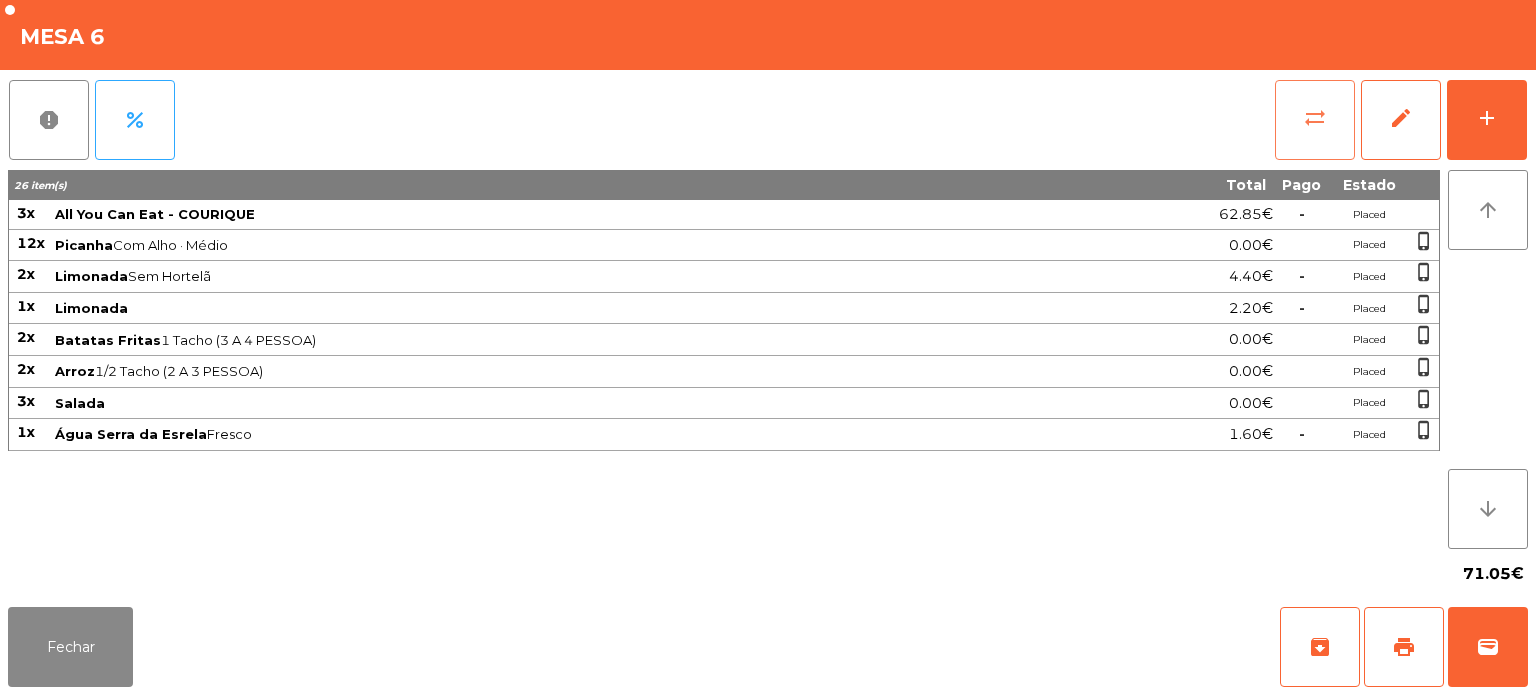 click on "sync_alt" 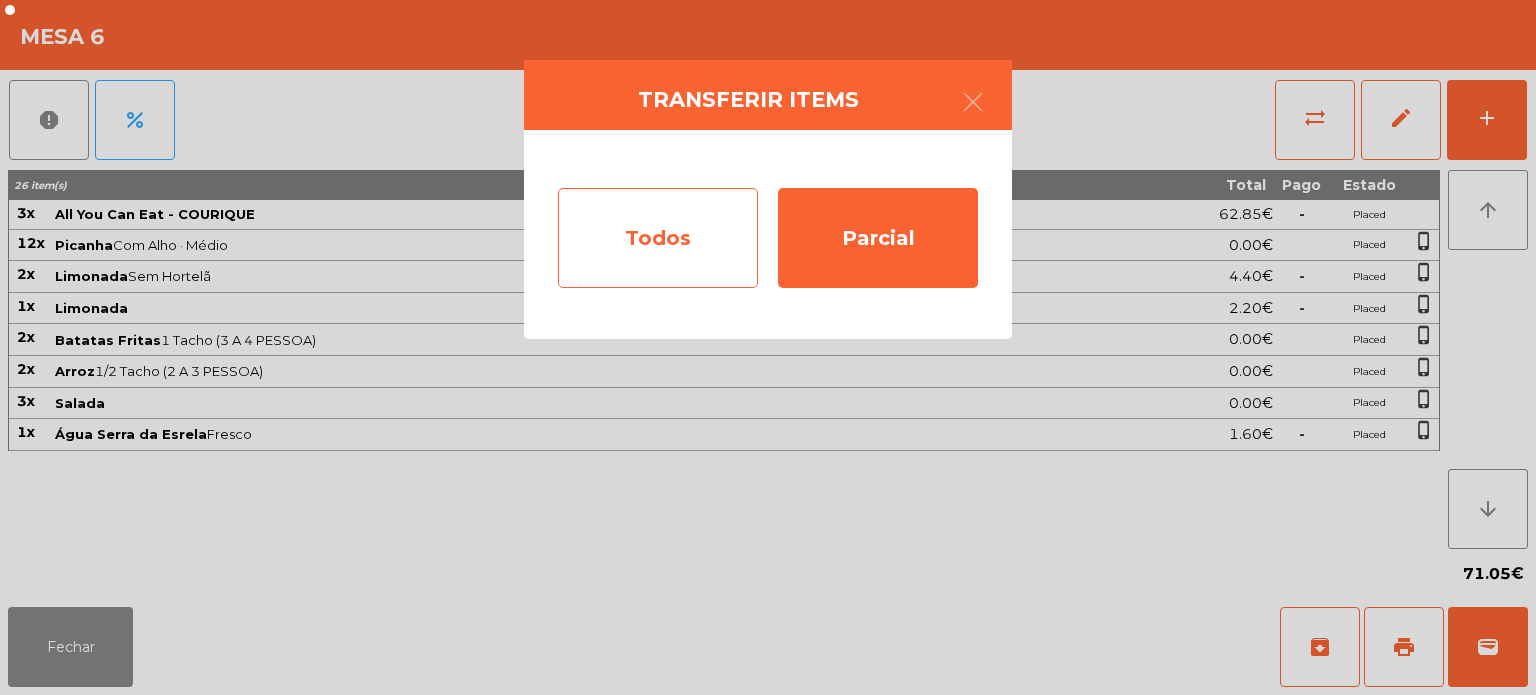 click on "Todos" 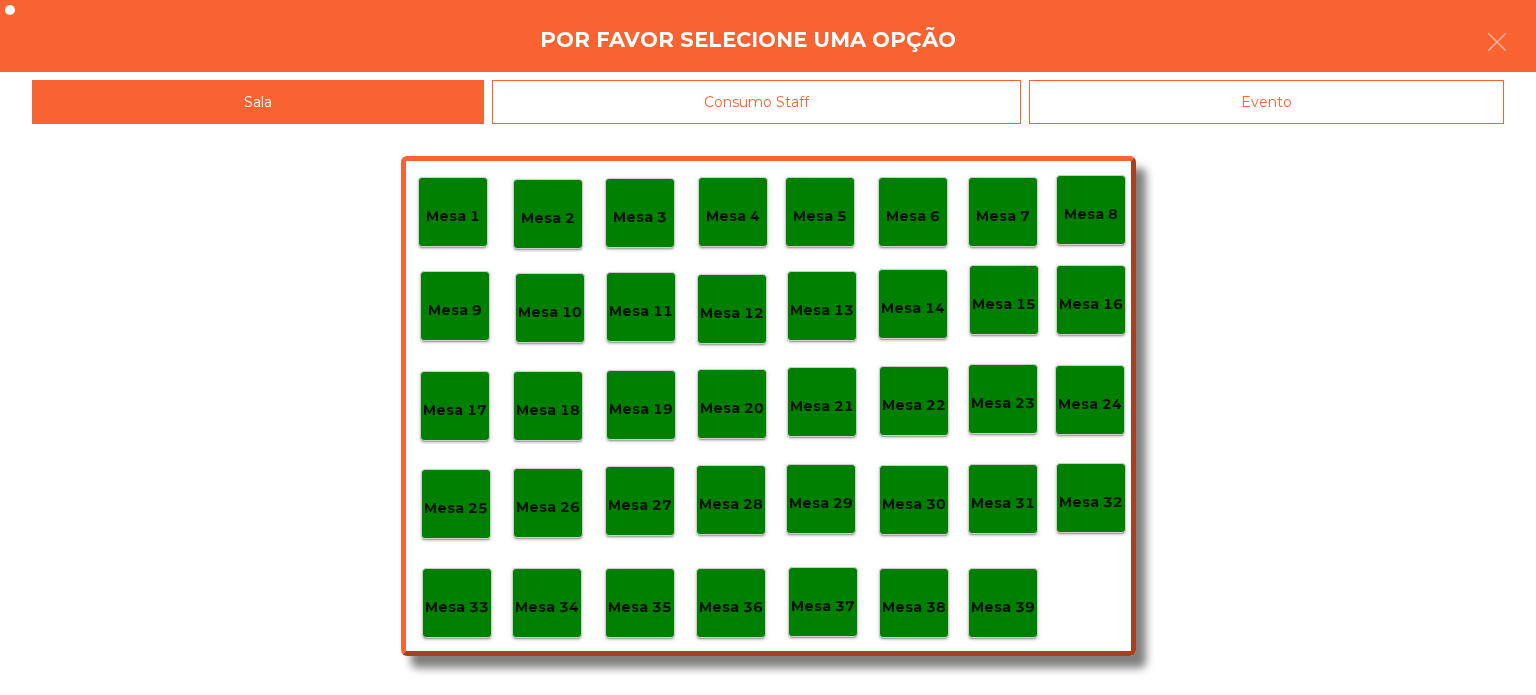 click on "Evento" 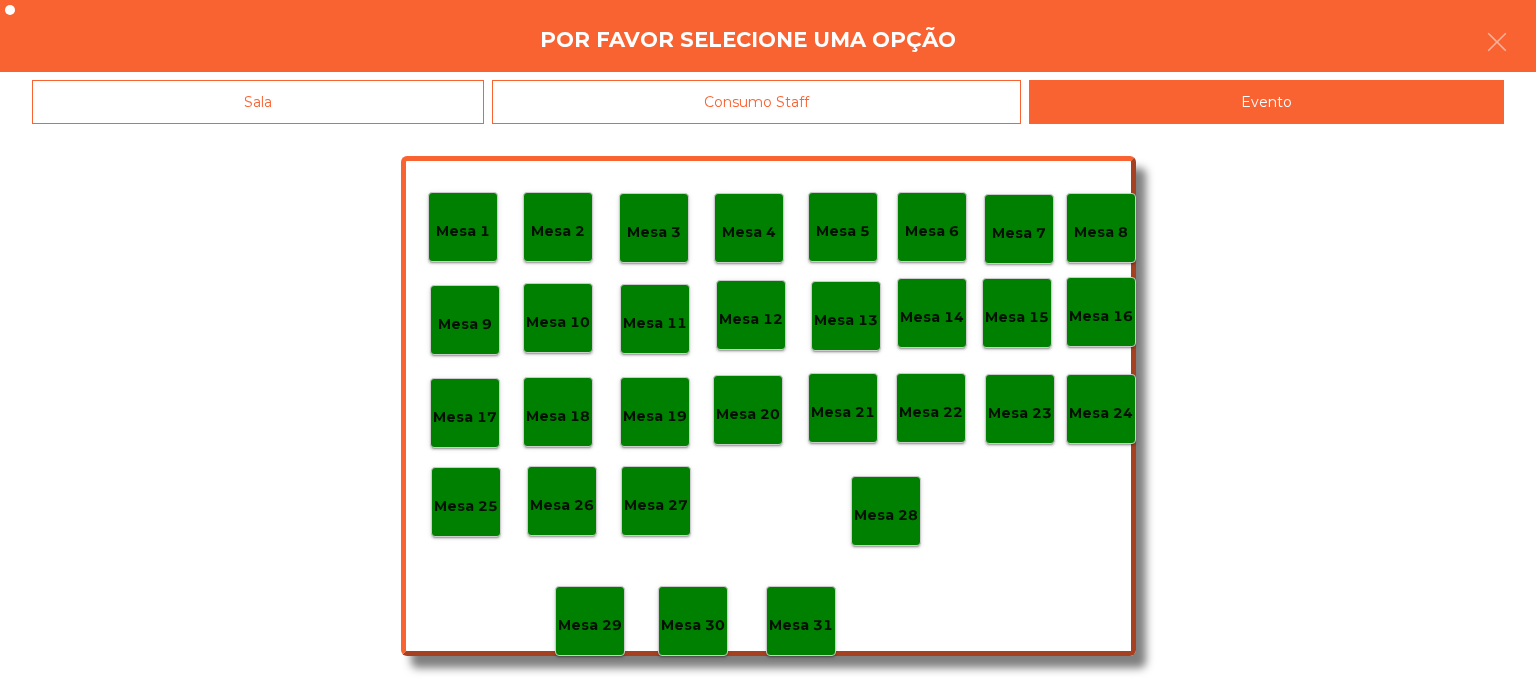 click on "Mesa 28" 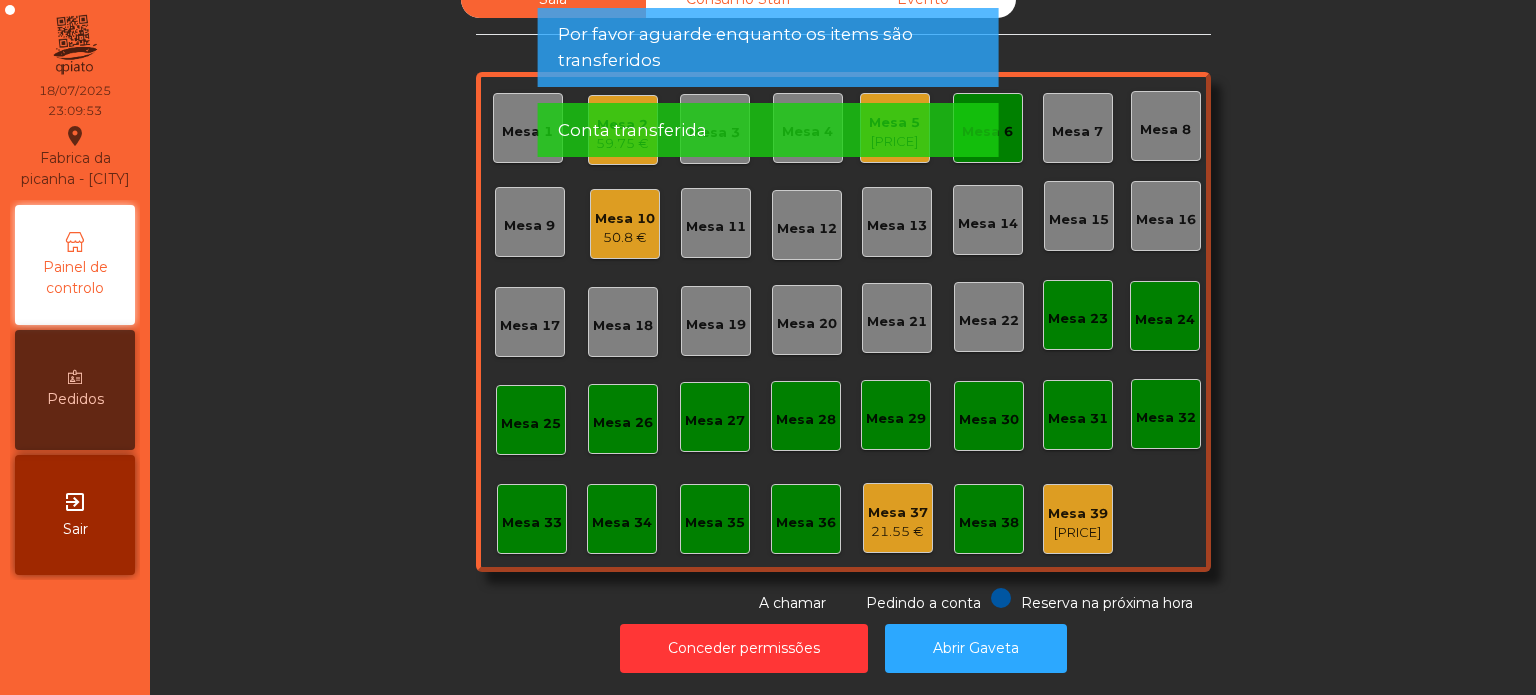 click on "Conta transferida" 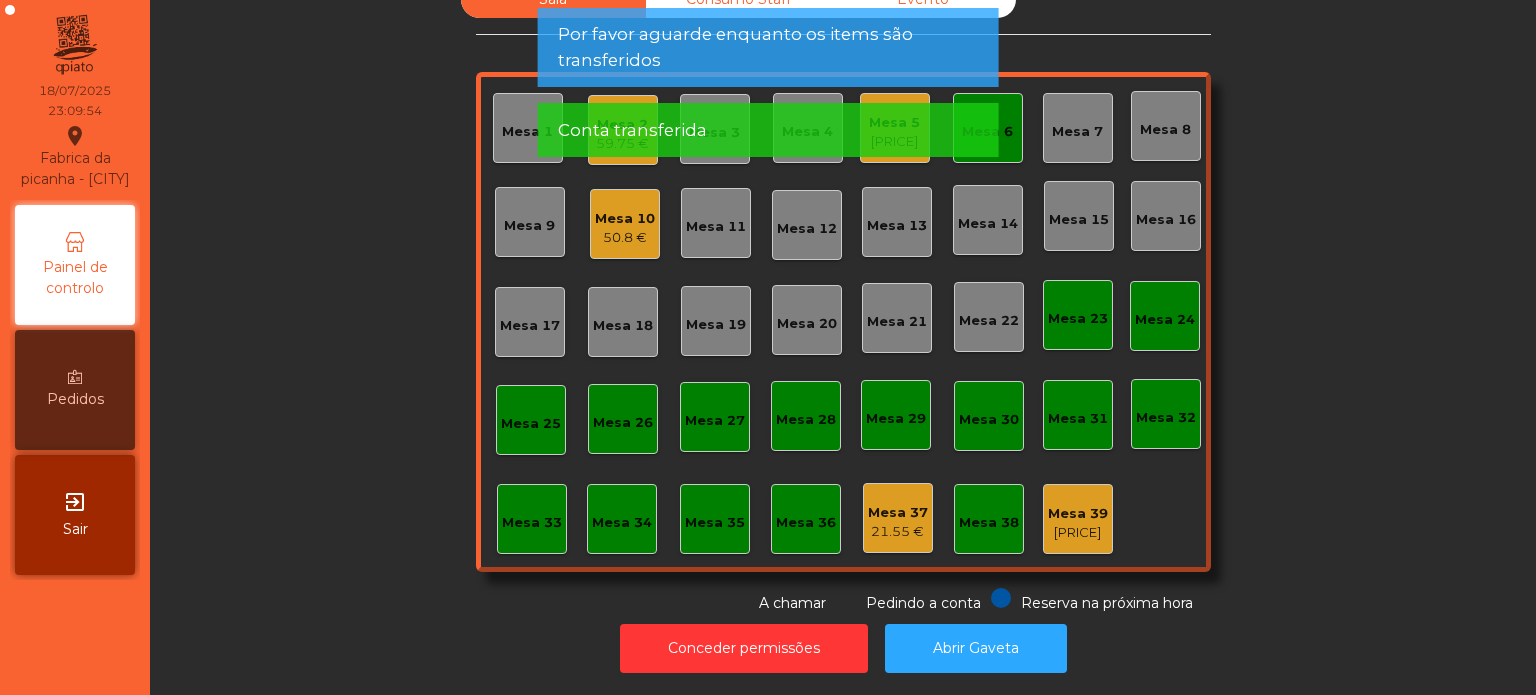 click on "Conta transferida" 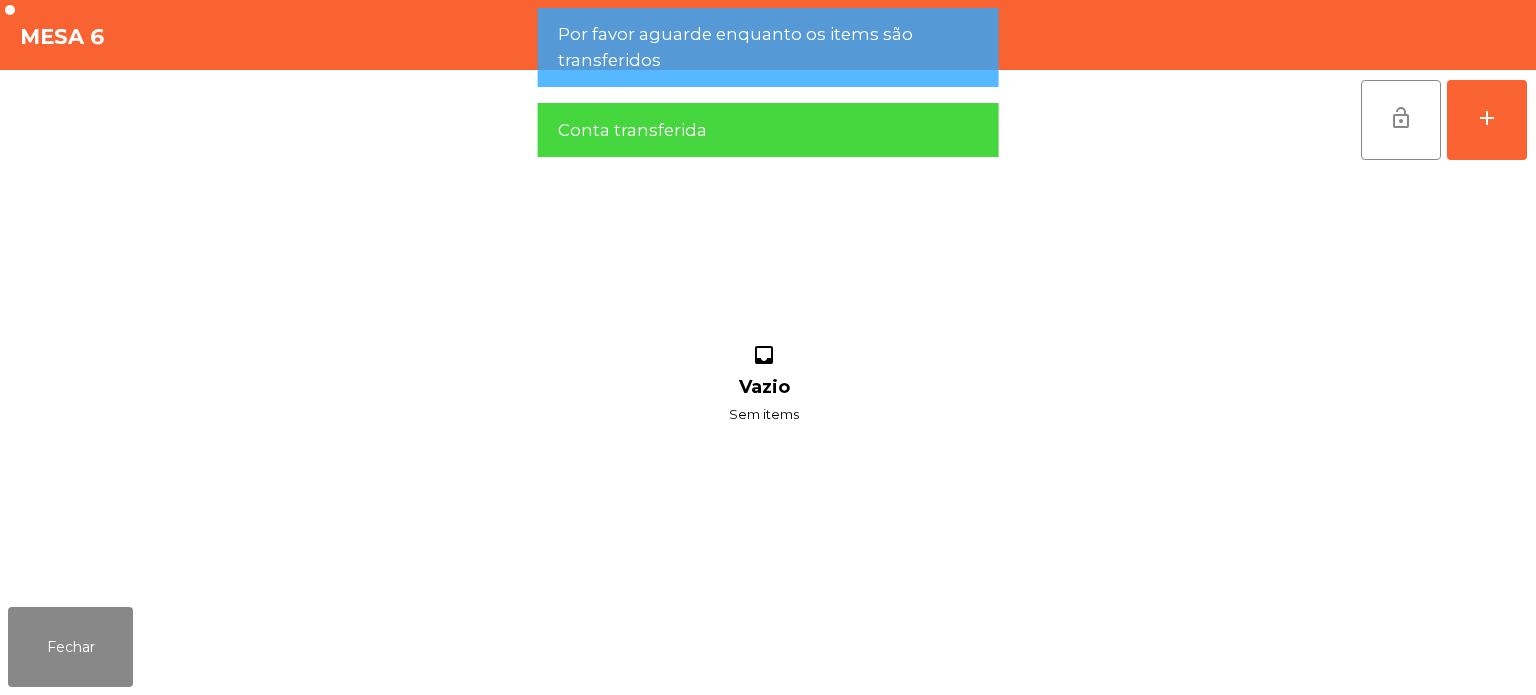 click on "Por favor aguarde enquanto os items são transferidos Conta transferida" 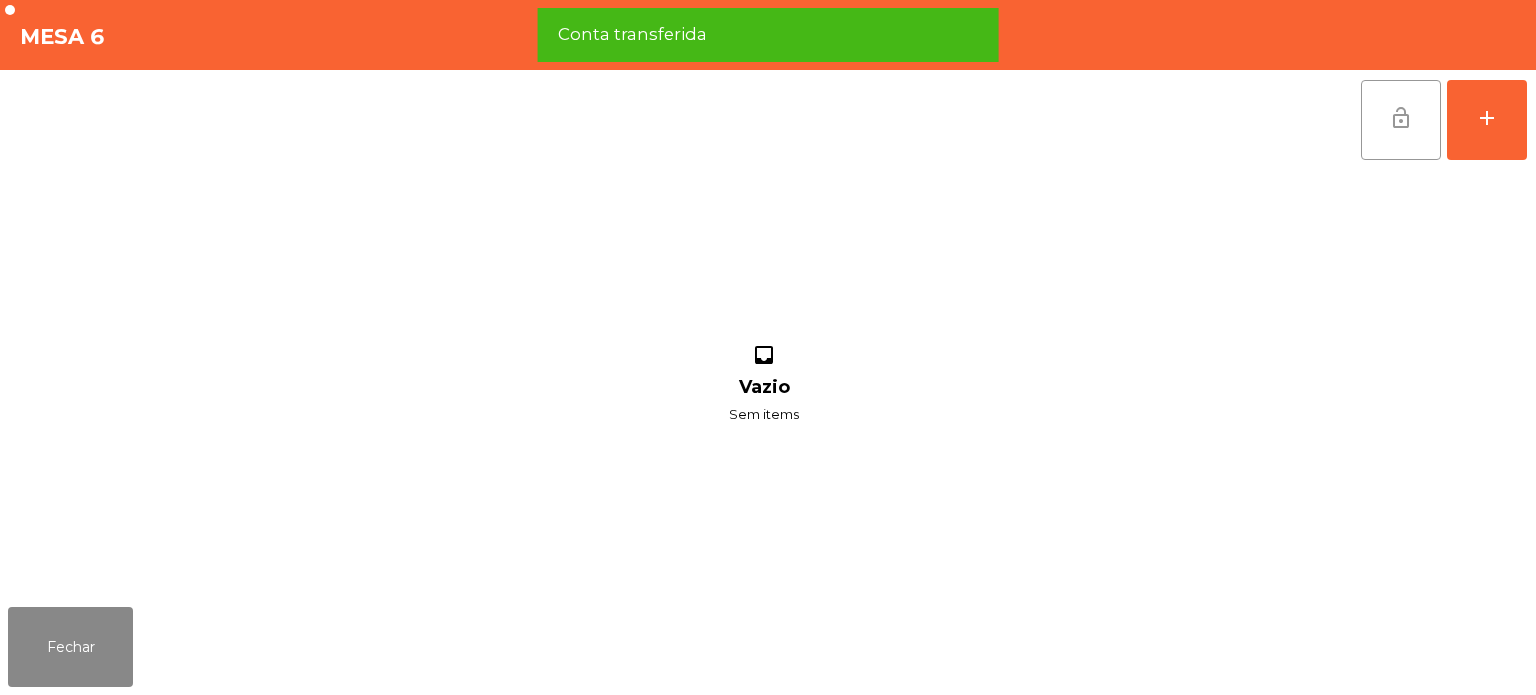 click on "lock_open" 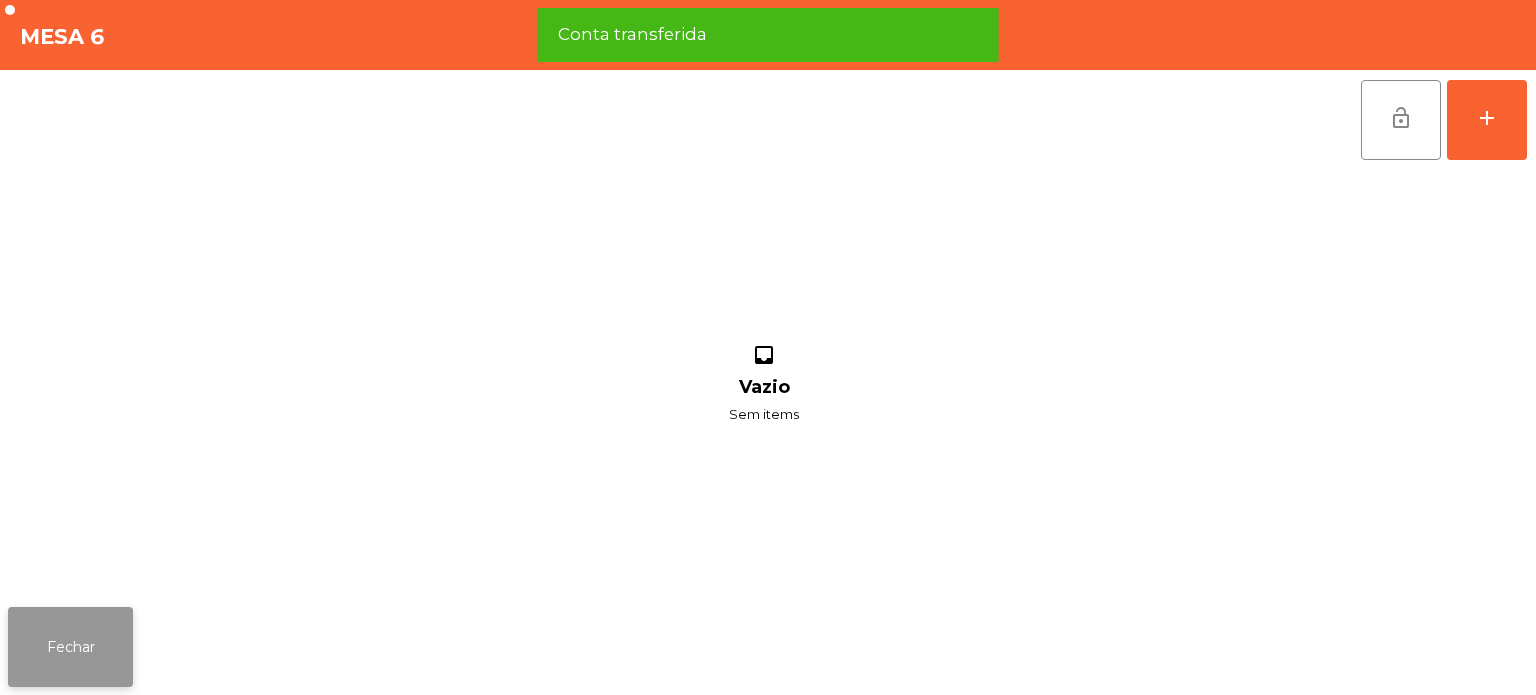 click on "Fechar" 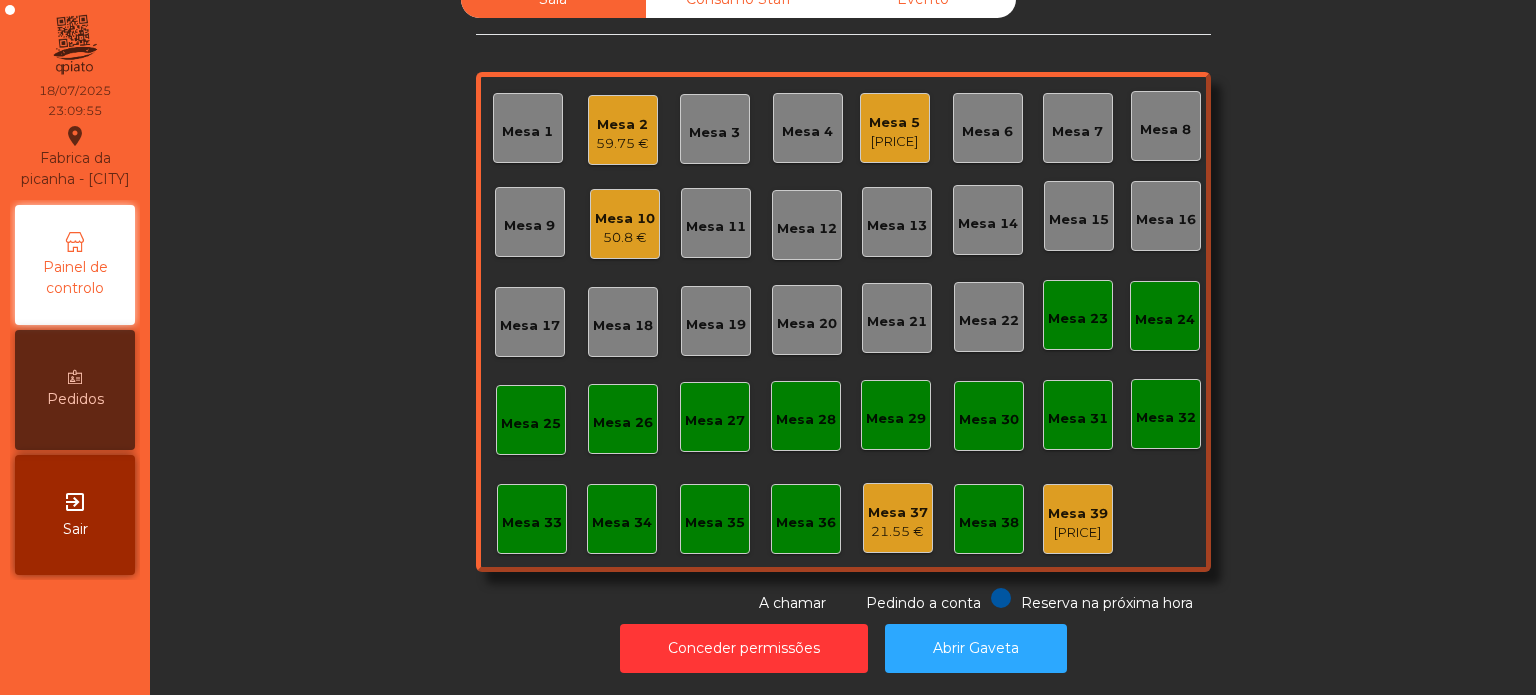 click on "59.75 €" 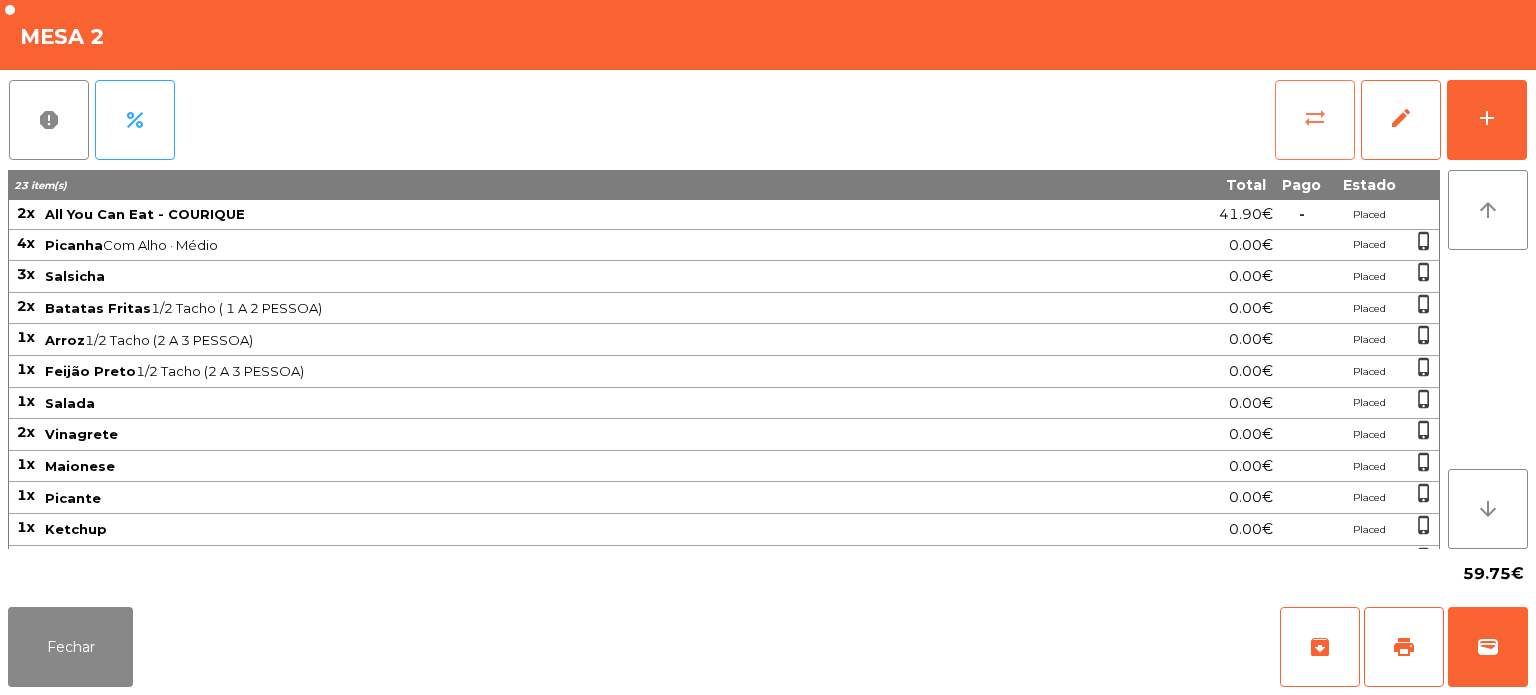 click on "sync_alt" 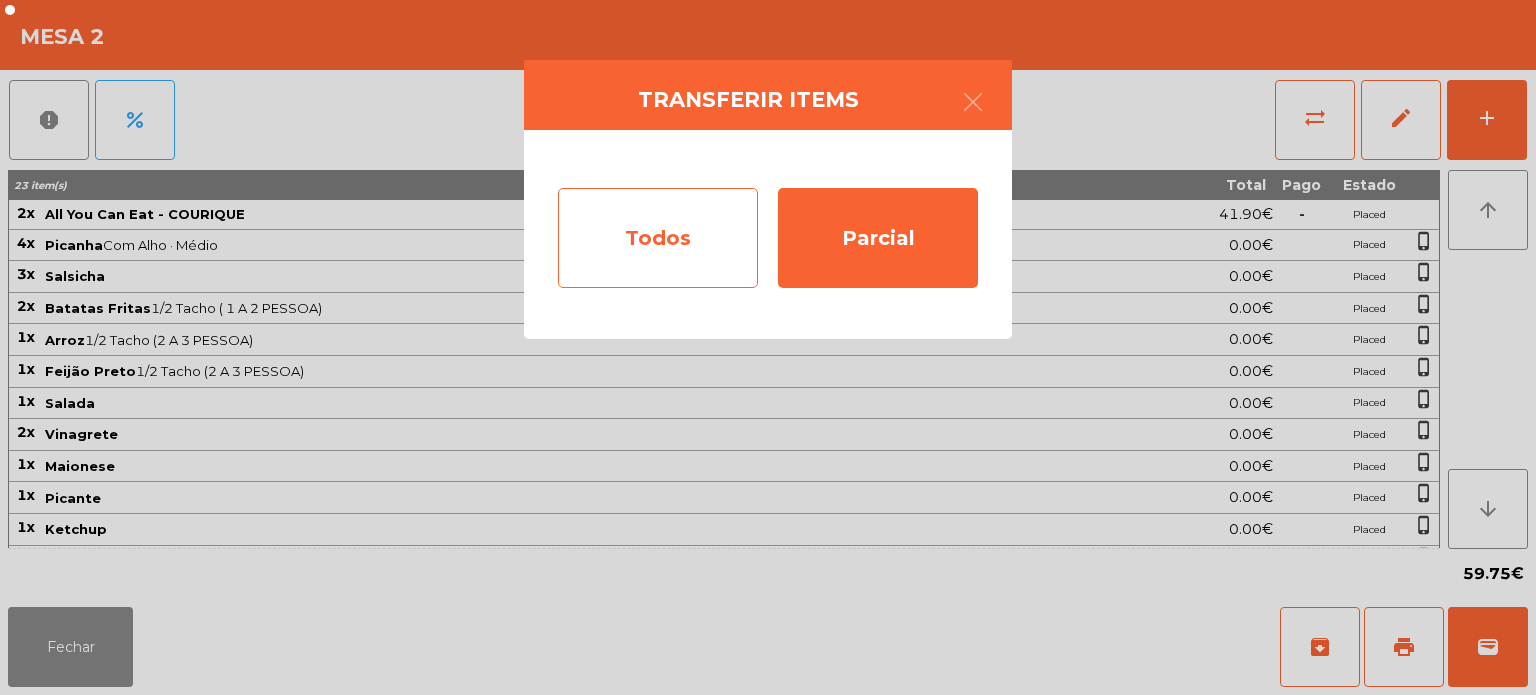 click on "Todos" 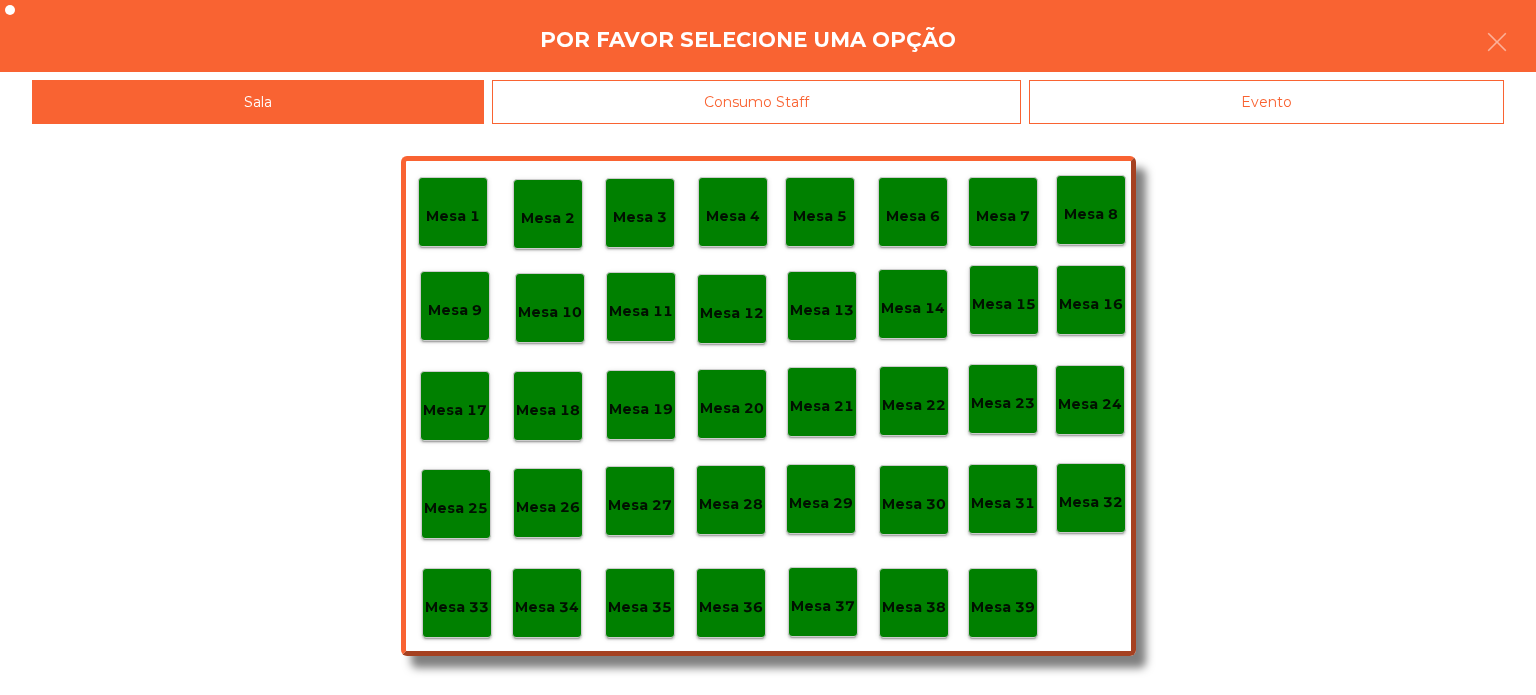 click on "Evento" 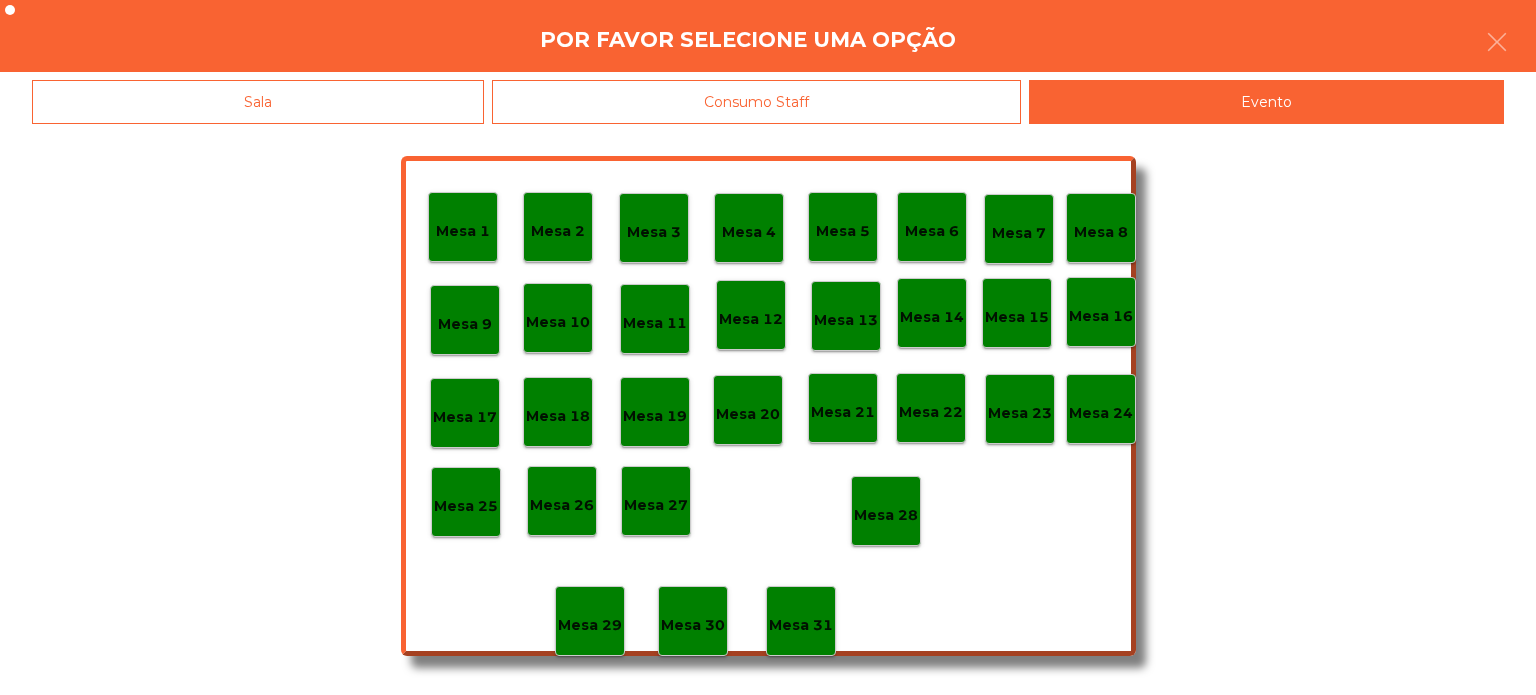 click on "Mesa 28" 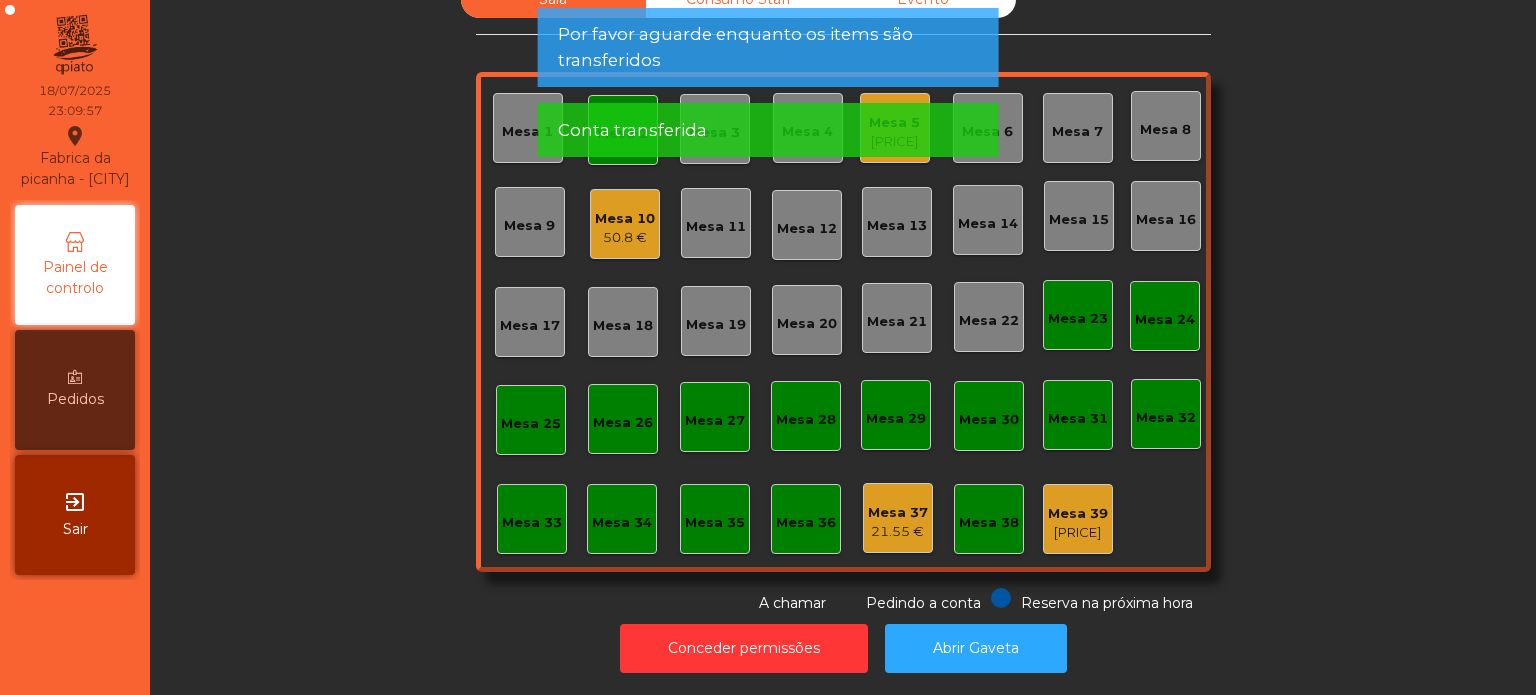 click on "Conta transferida" 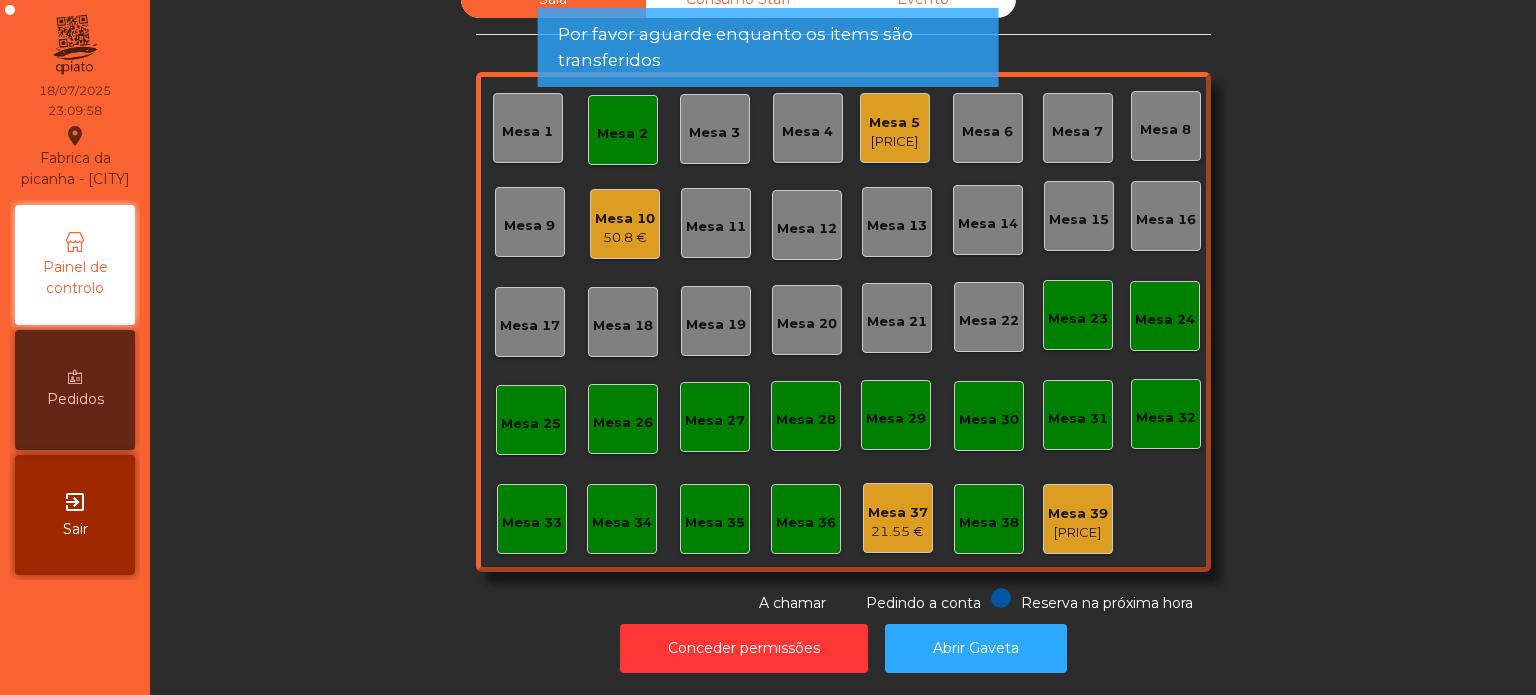 click on "Conta transferida" 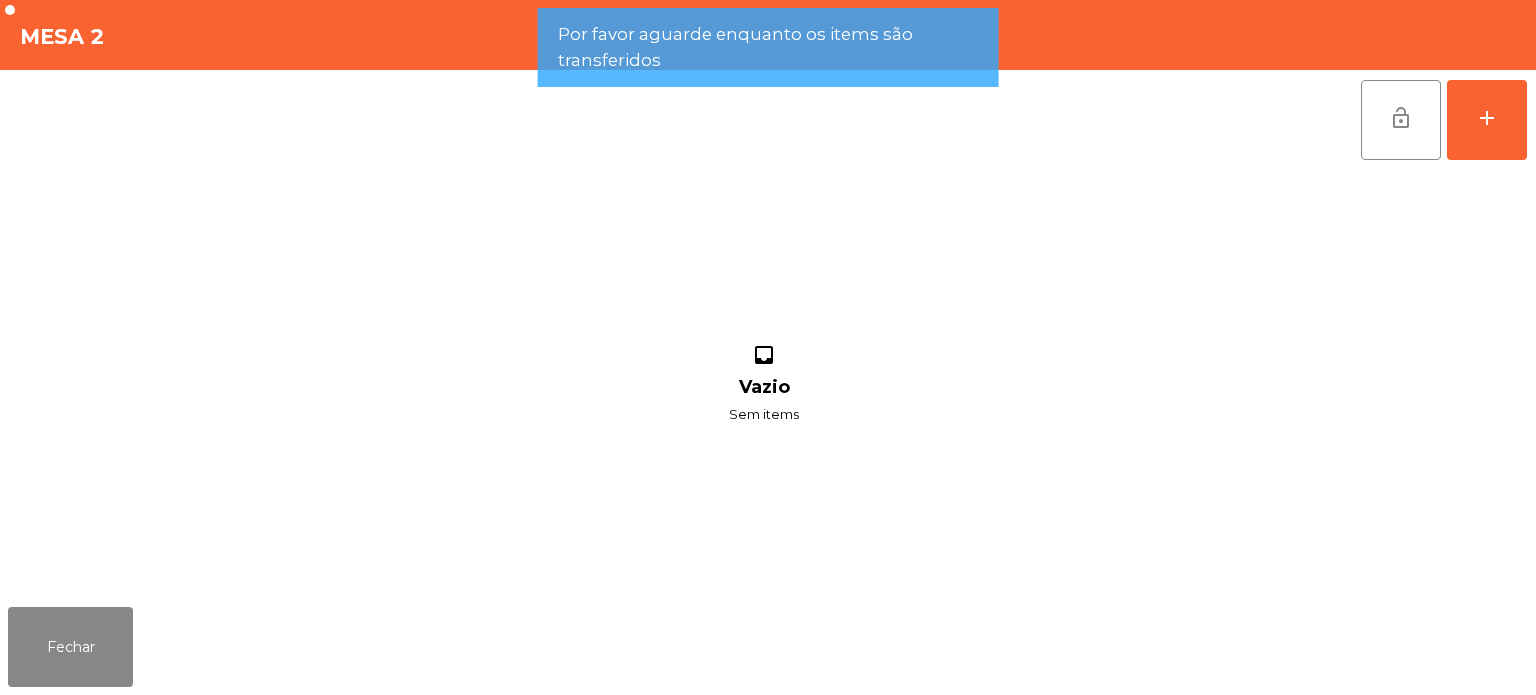 click on "lock_open   add" 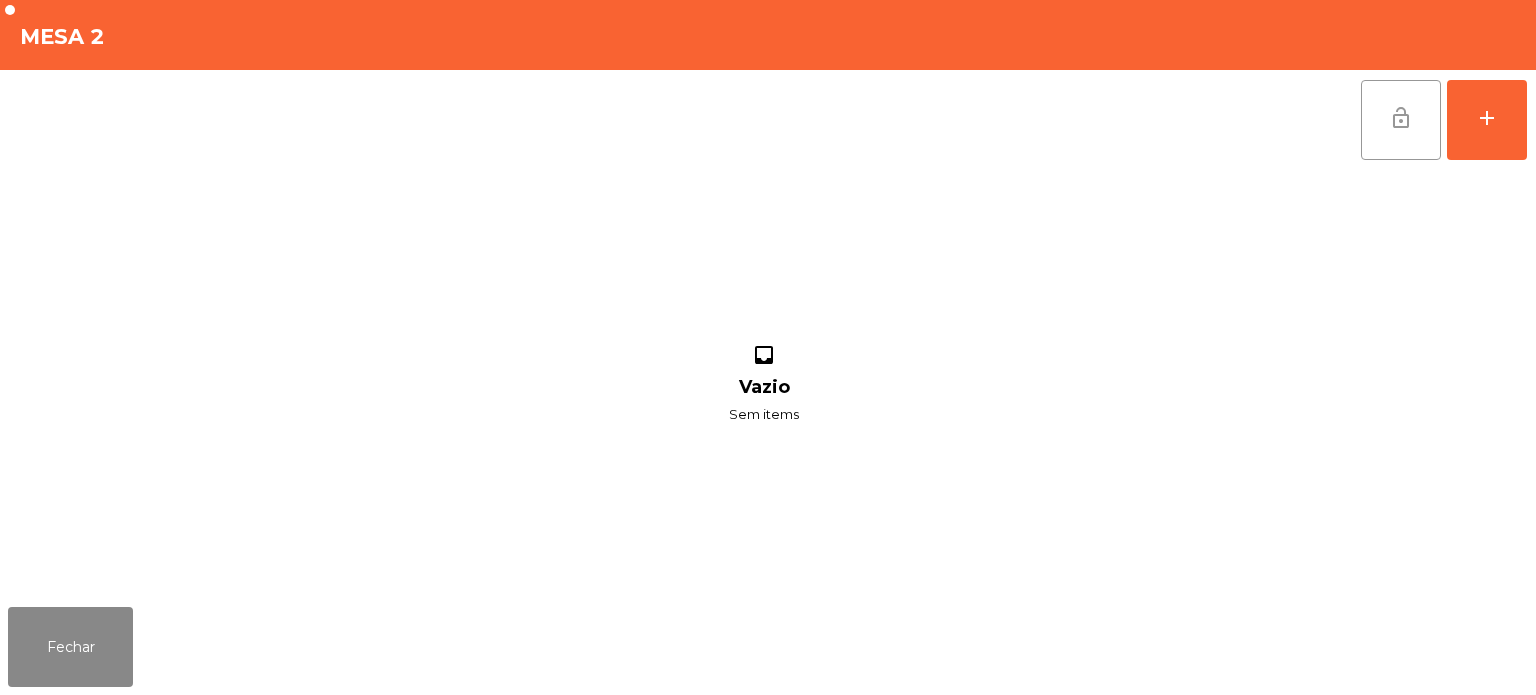 click on "lock_open" 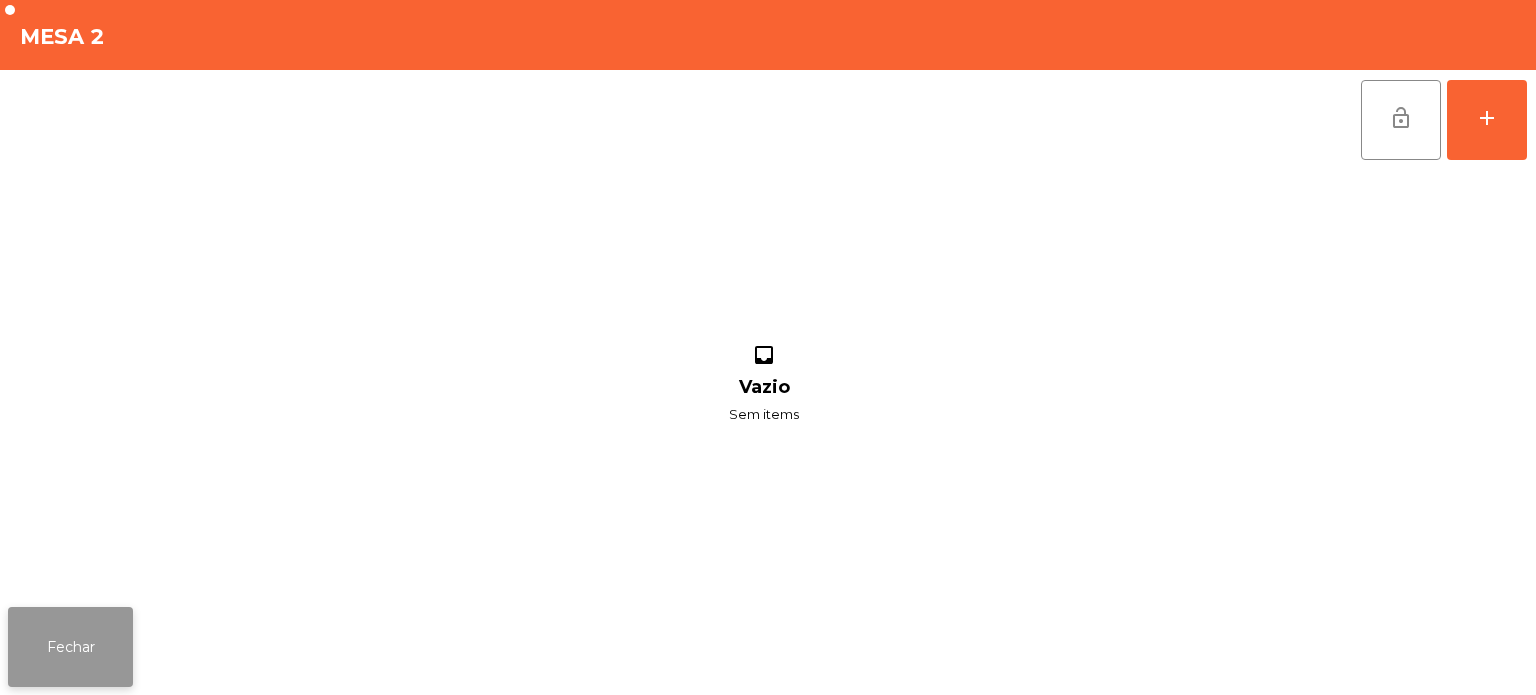 click on "Fechar" 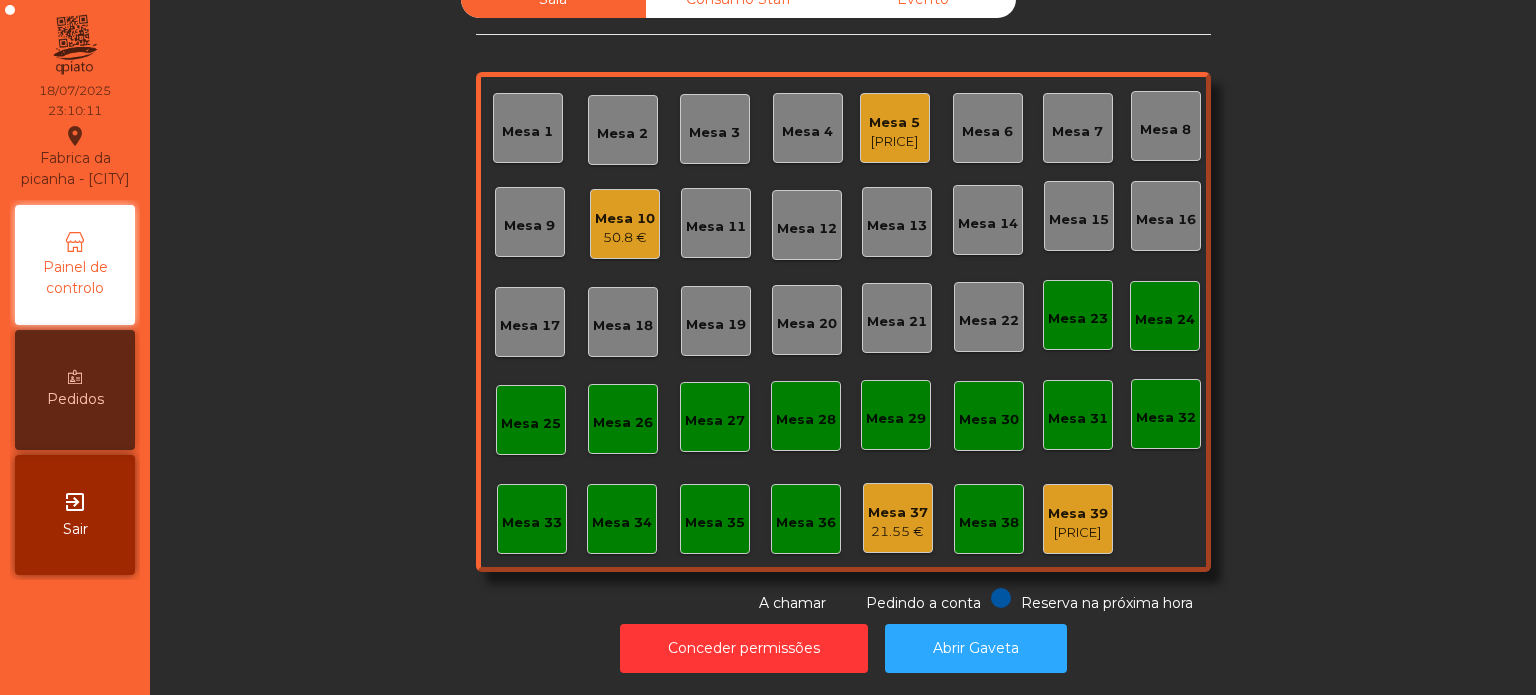 click on "Mesa 10" 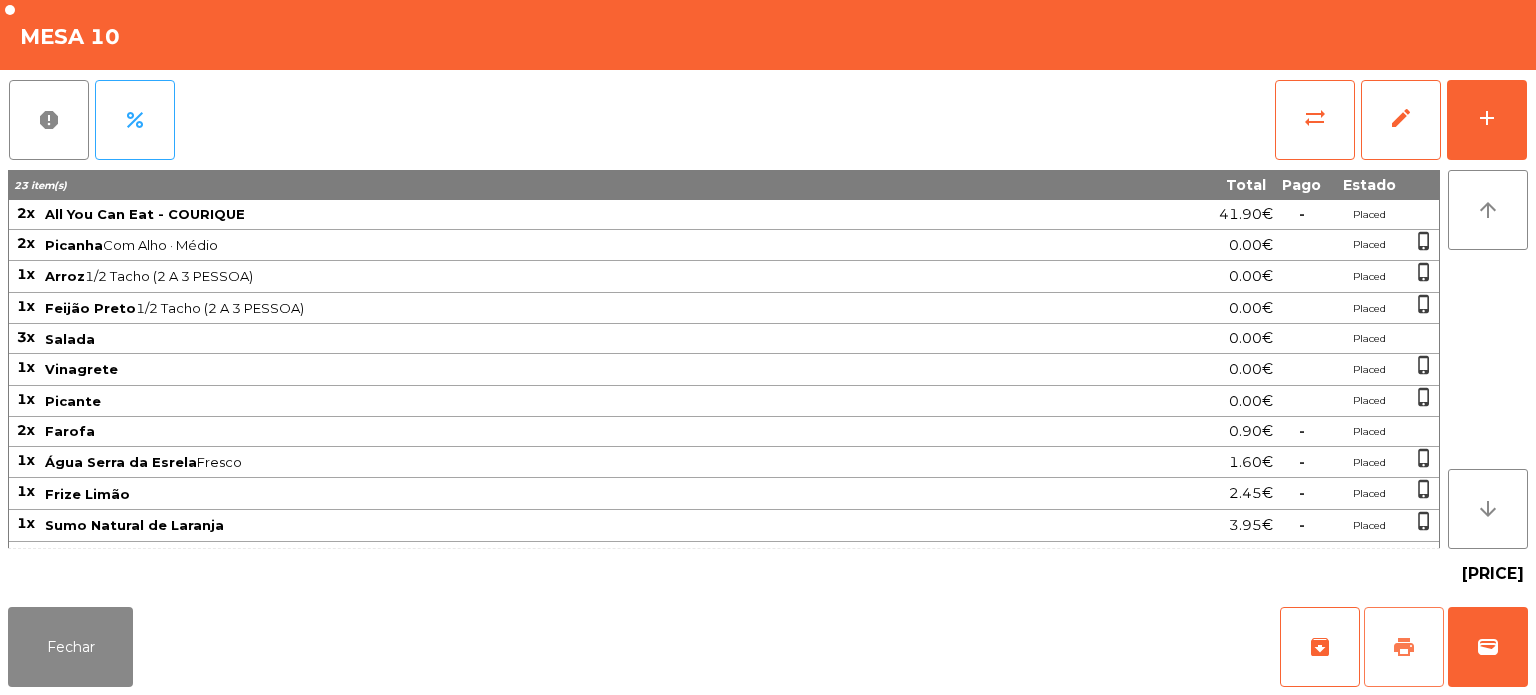 click on "print" 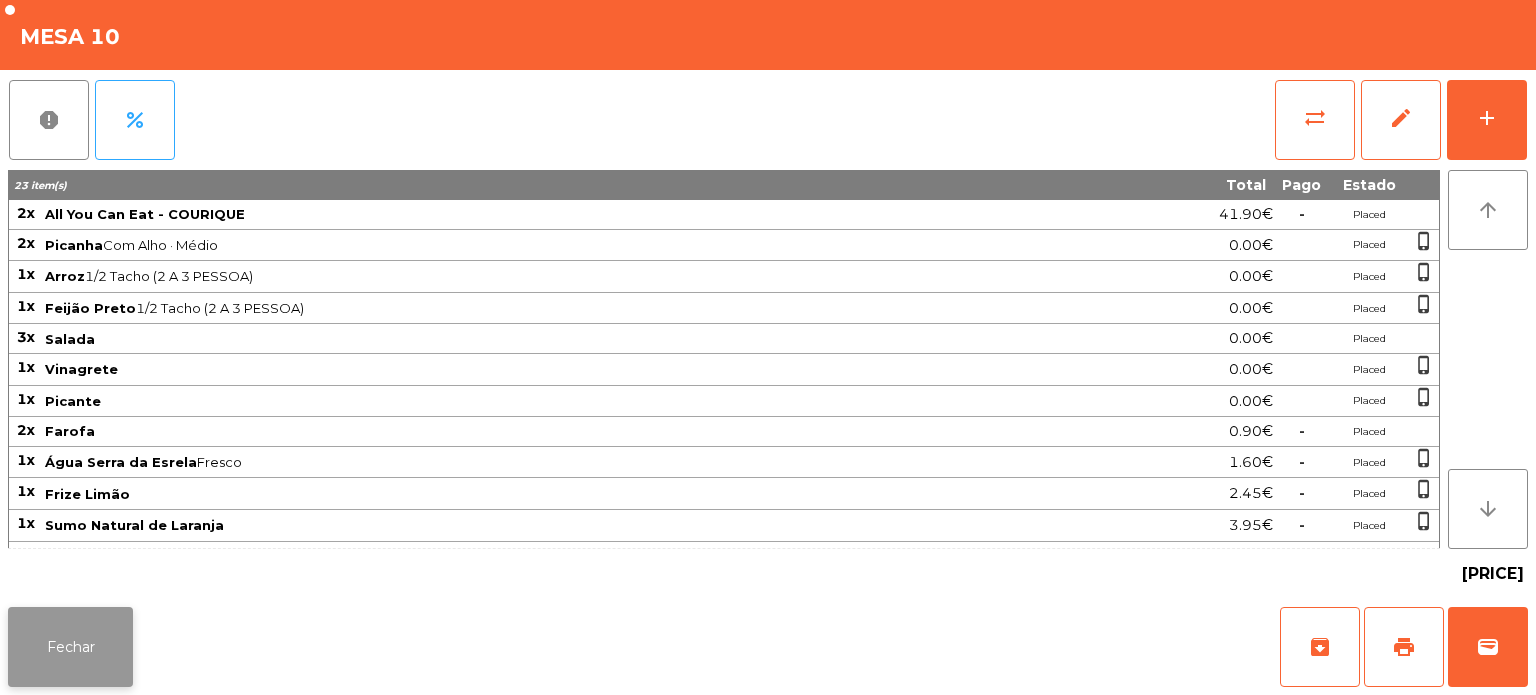 click on "Fechar" 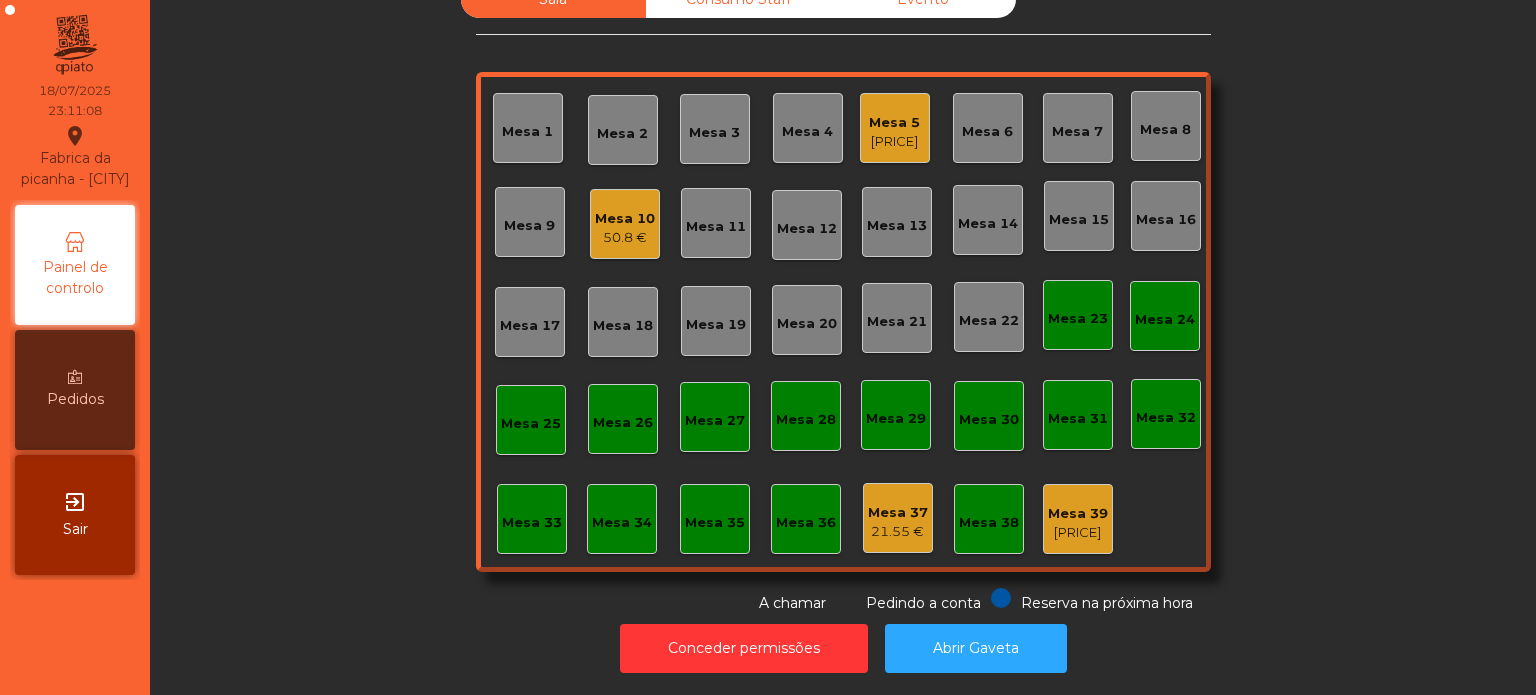 scroll, scrollTop: 0, scrollLeft: 0, axis: both 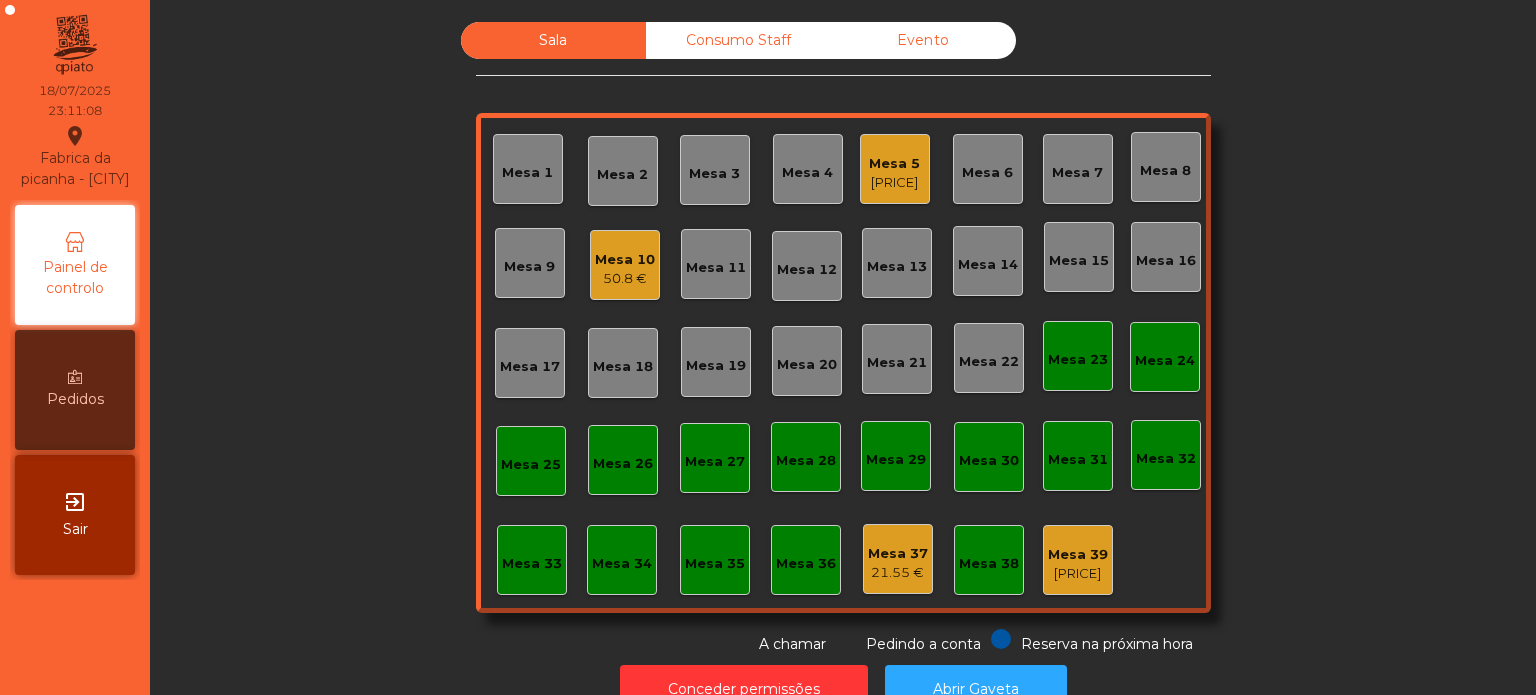 click on "Consumo Staff" 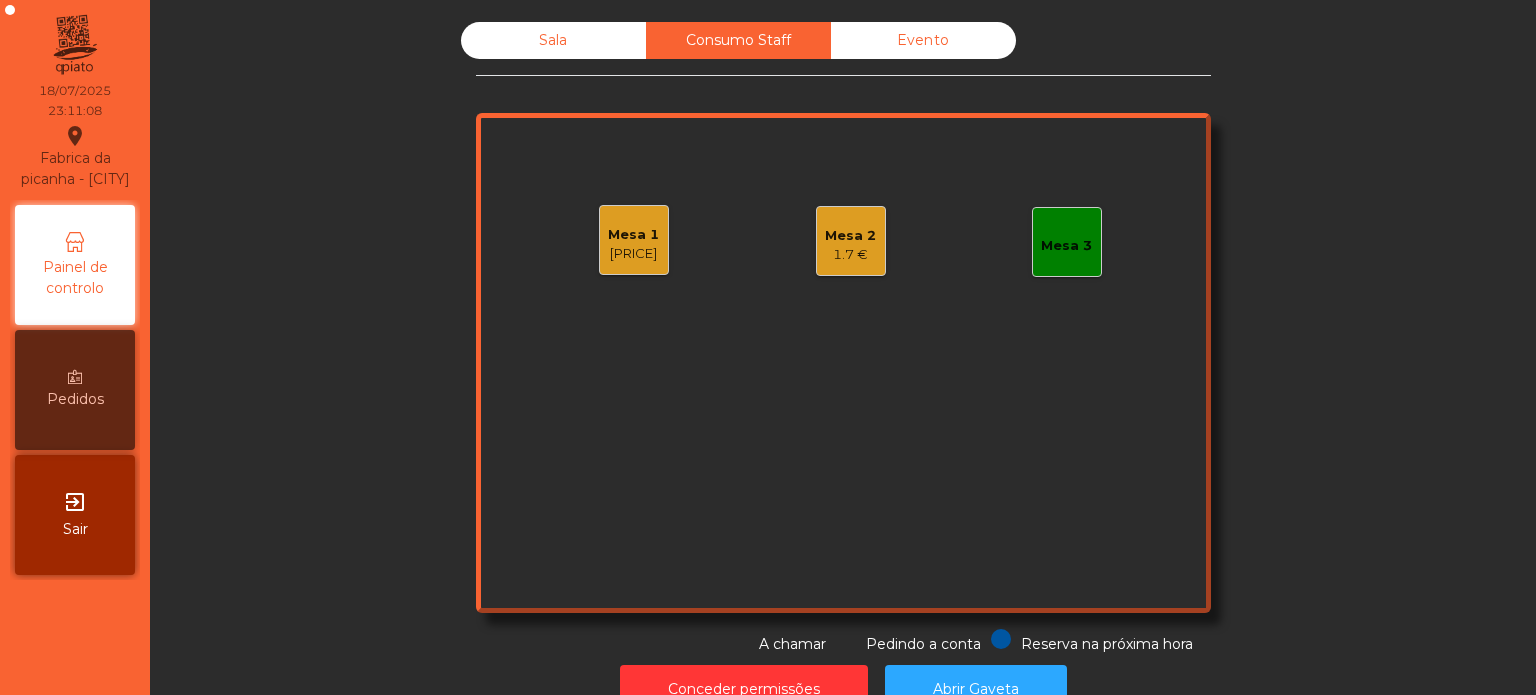 click on "Mesa 1" 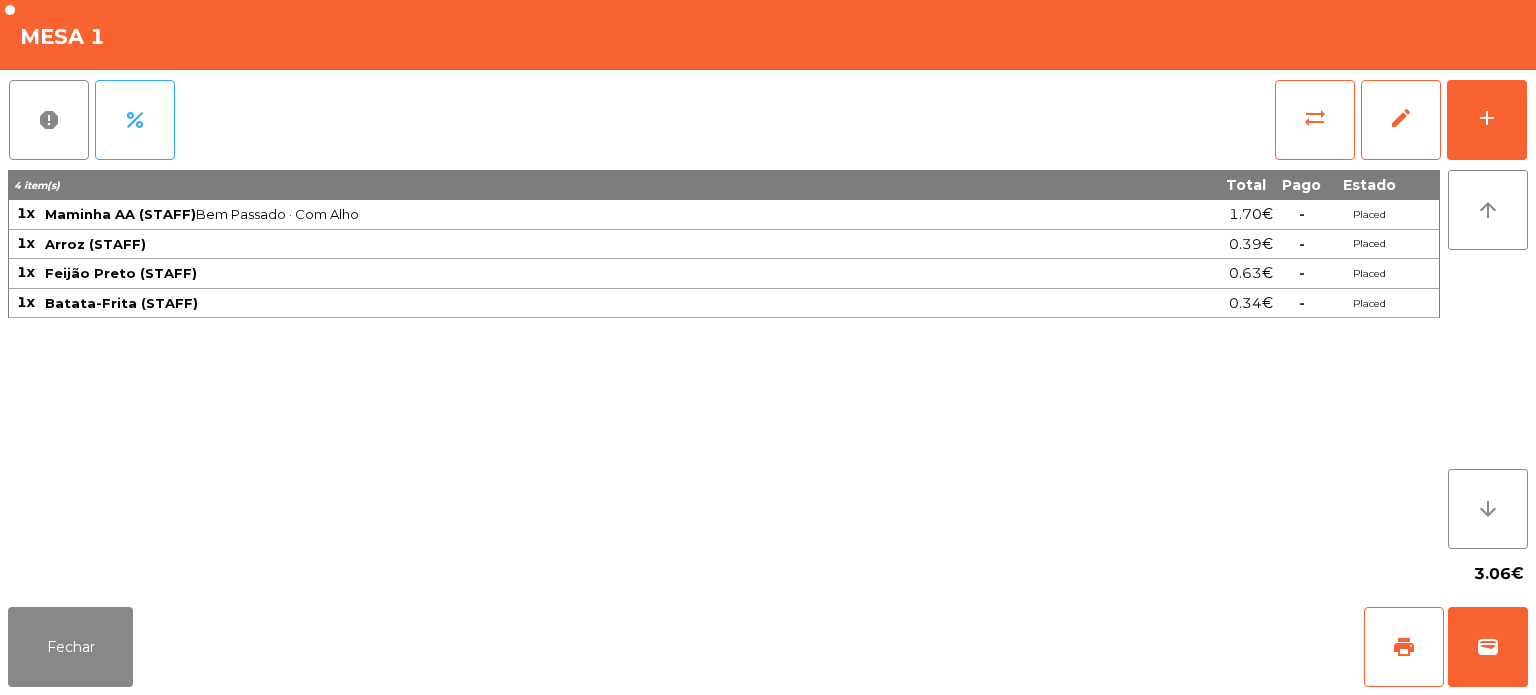 click on "report   percent   sync_alt   edit   add  4 item(s) Total Pago Estado 1x [PRODUCT] (STAFF)  Bem Passado · Com Alho  [PRICE]  -  Placed 1x [PRODUCT] (STAFF) [PRICE]  -  Placed 1x [PRODUCT] (STAFF) [PRICE]  -  Placed 1x [PRODUCT] (STAFF) [PRICE]  -  Placed arrow_upward arrow_downward  [PRICE]" 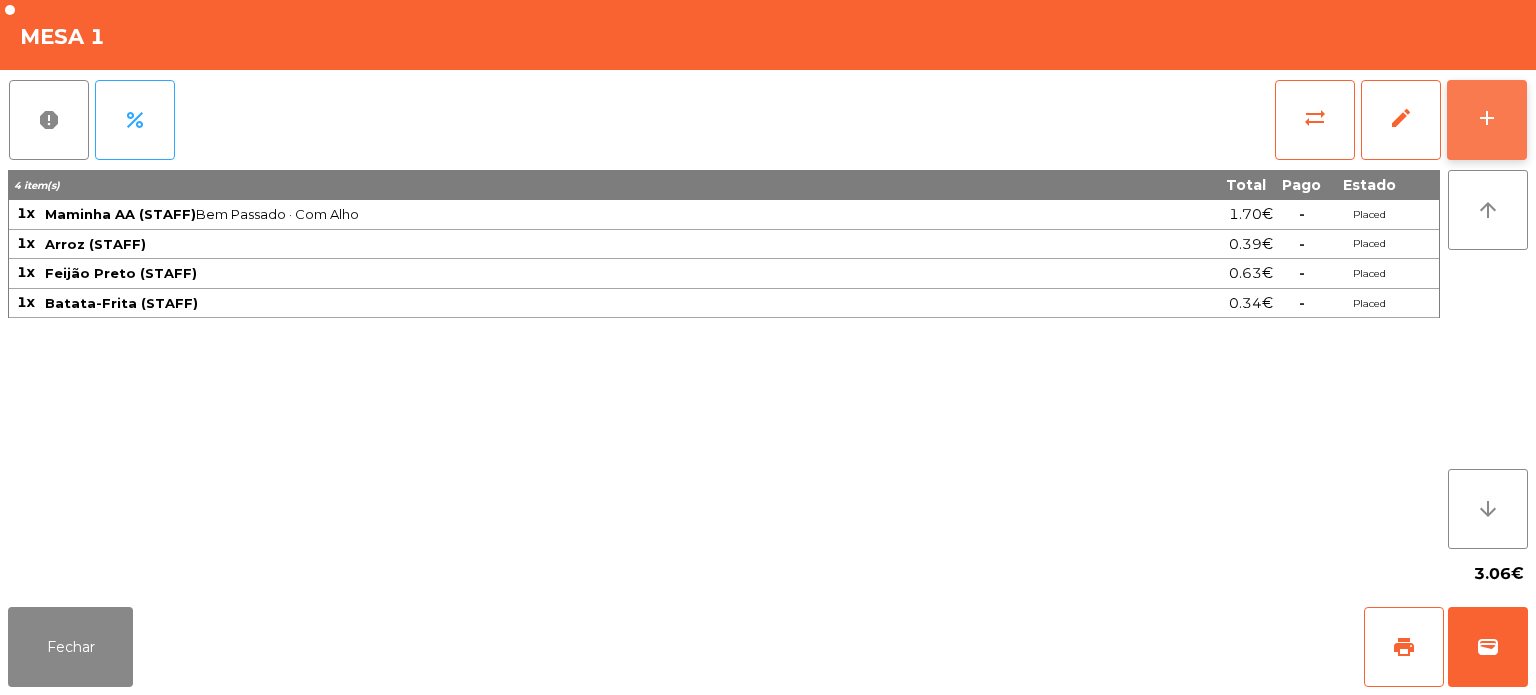 click on "add" 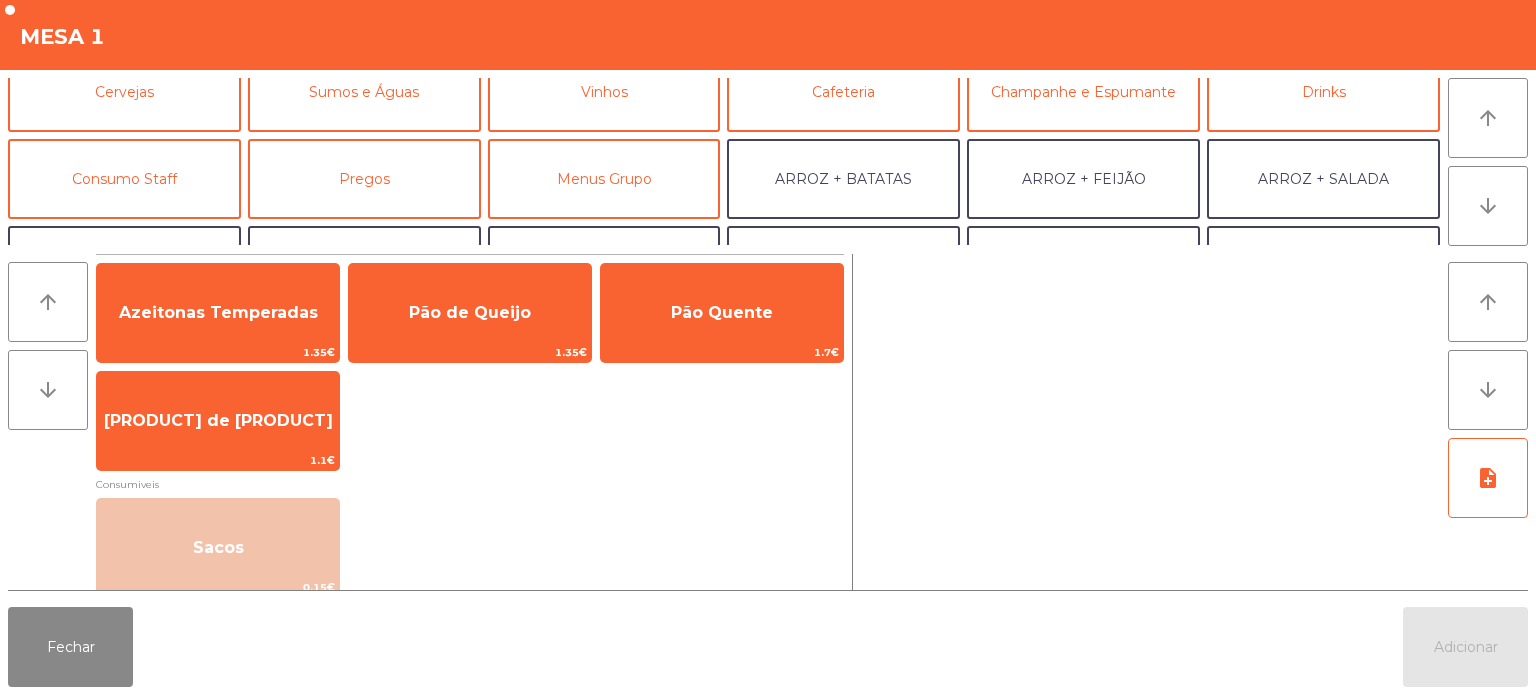 scroll, scrollTop: 117, scrollLeft: 0, axis: vertical 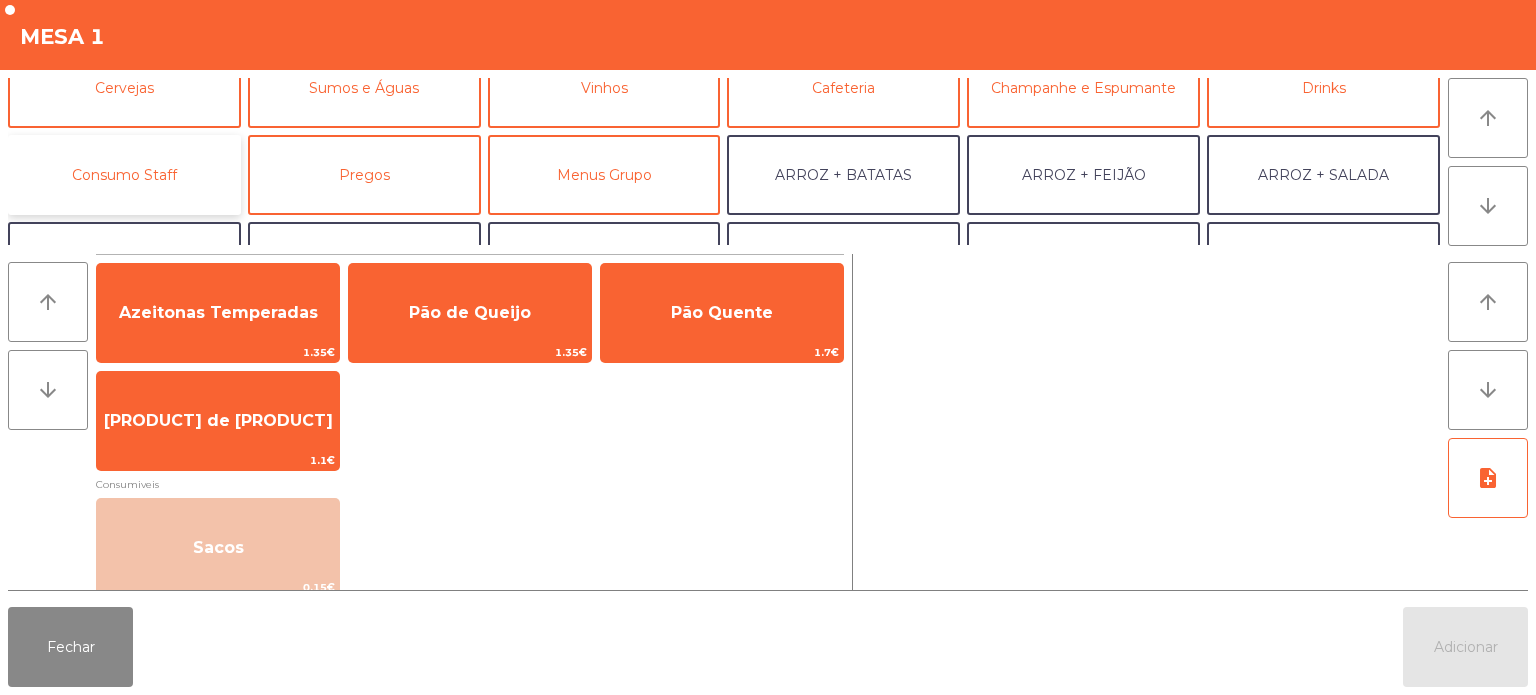 click on "Consumo Staff" 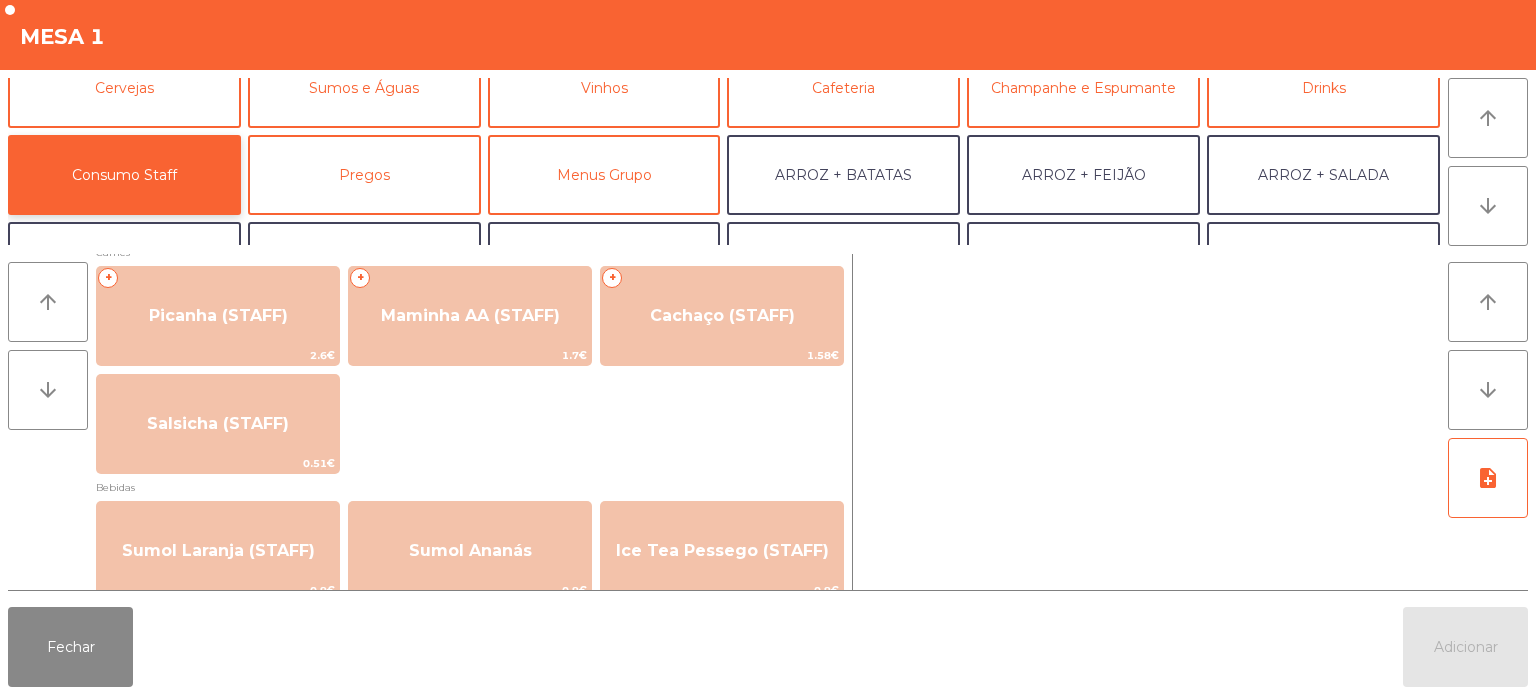 scroll, scrollTop: 0, scrollLeft: 0, axis: both 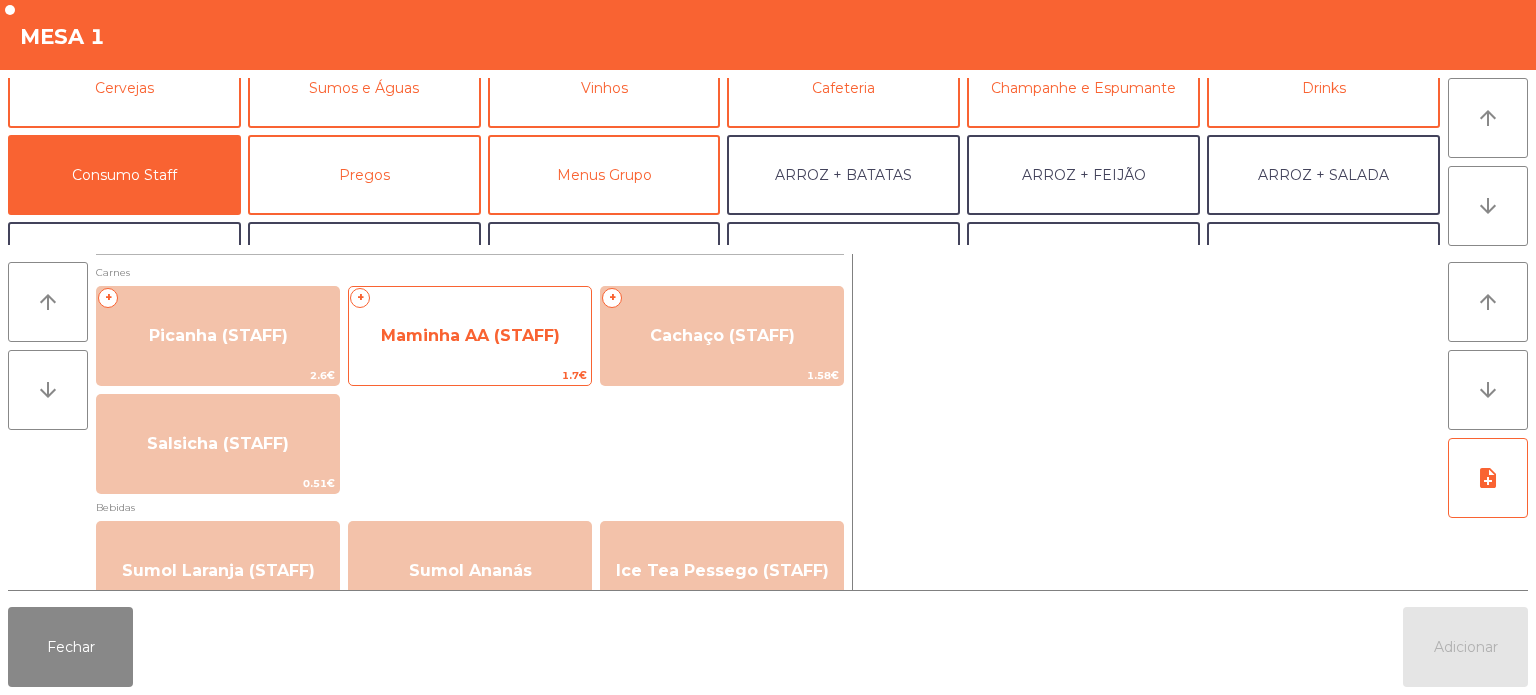 click on "Maminha AA (STAFF)" 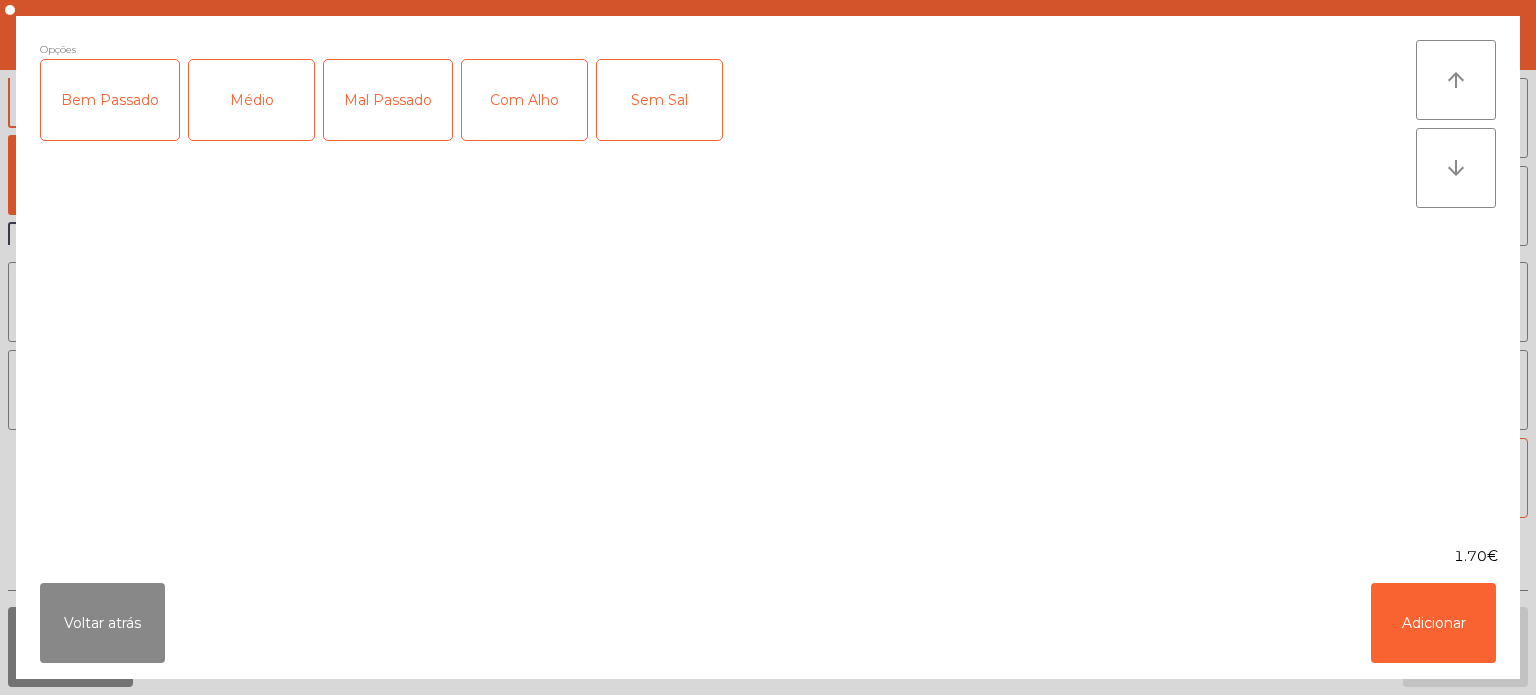 click on "Mal Passado" 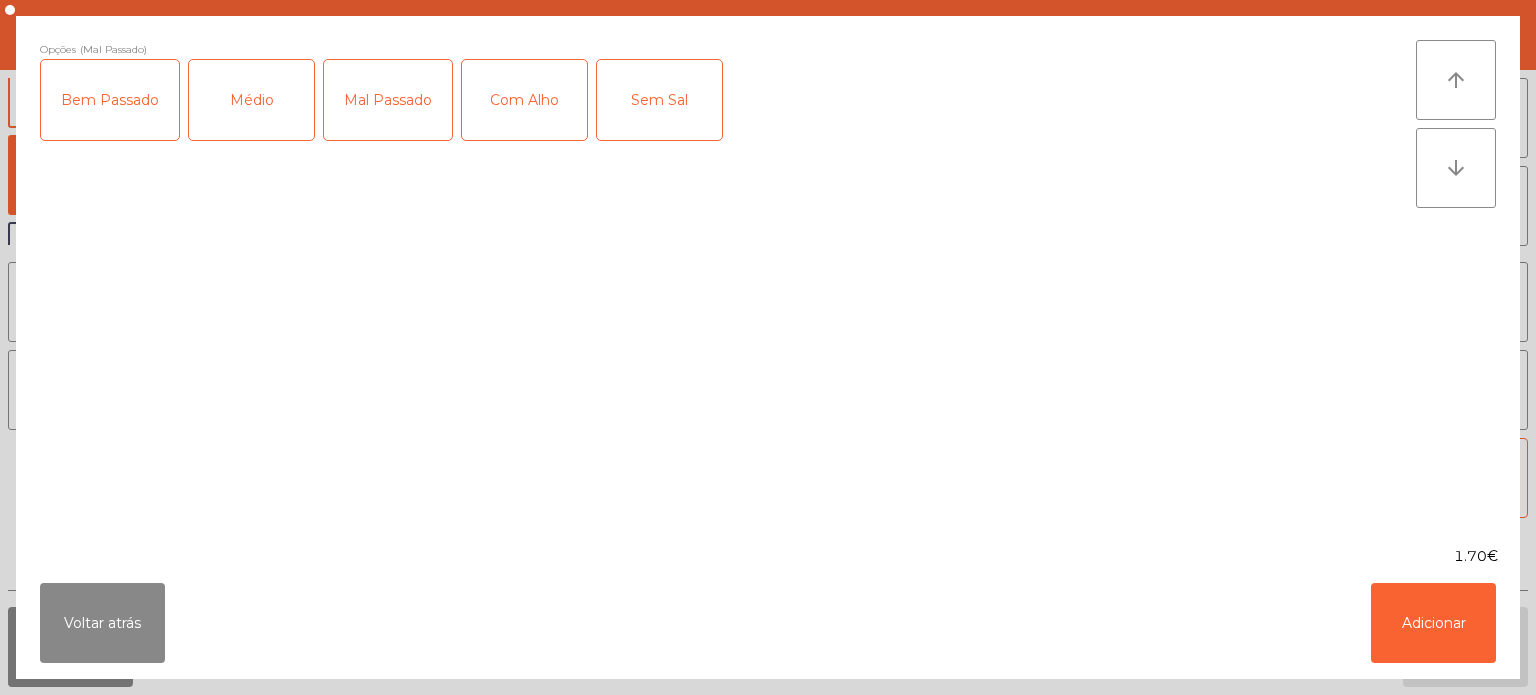 click on "Mal Passado" 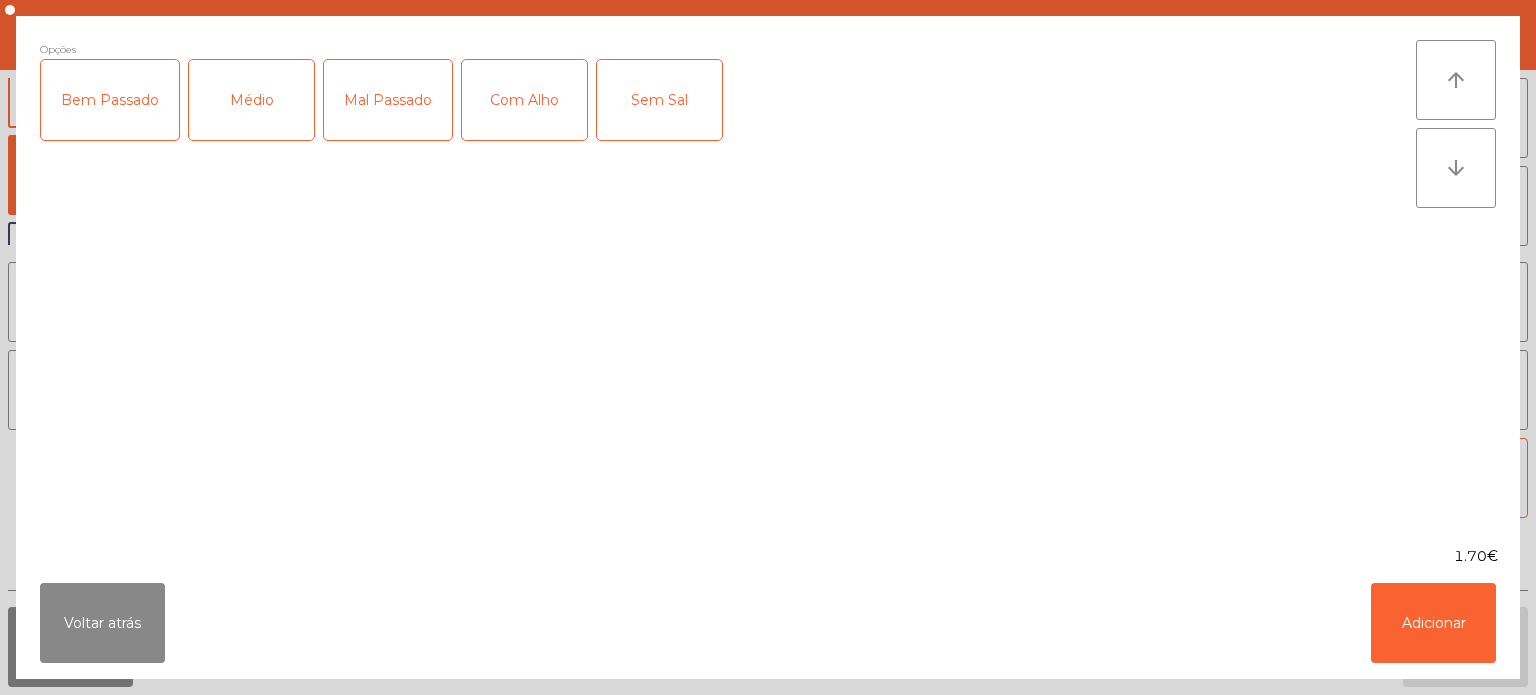 click on "Bem Passado" 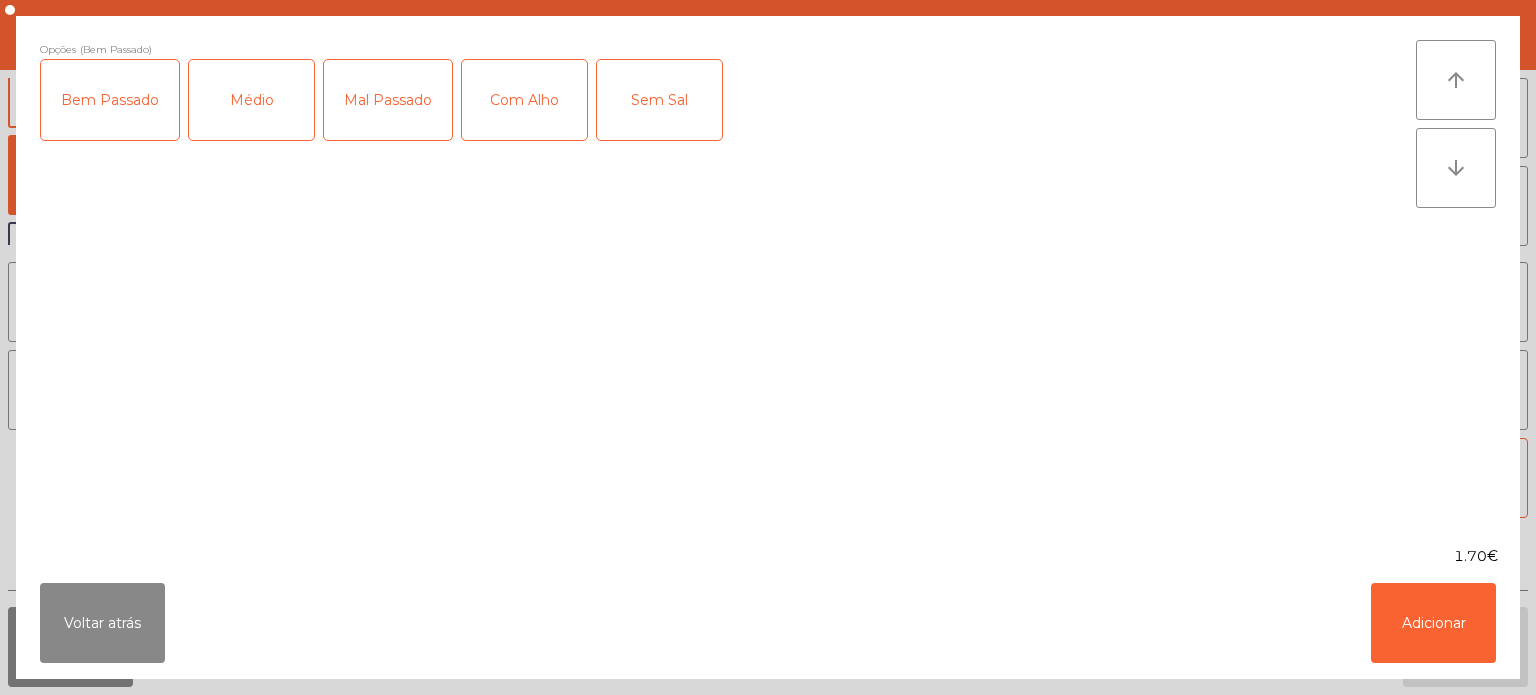 click on "Com Alho" 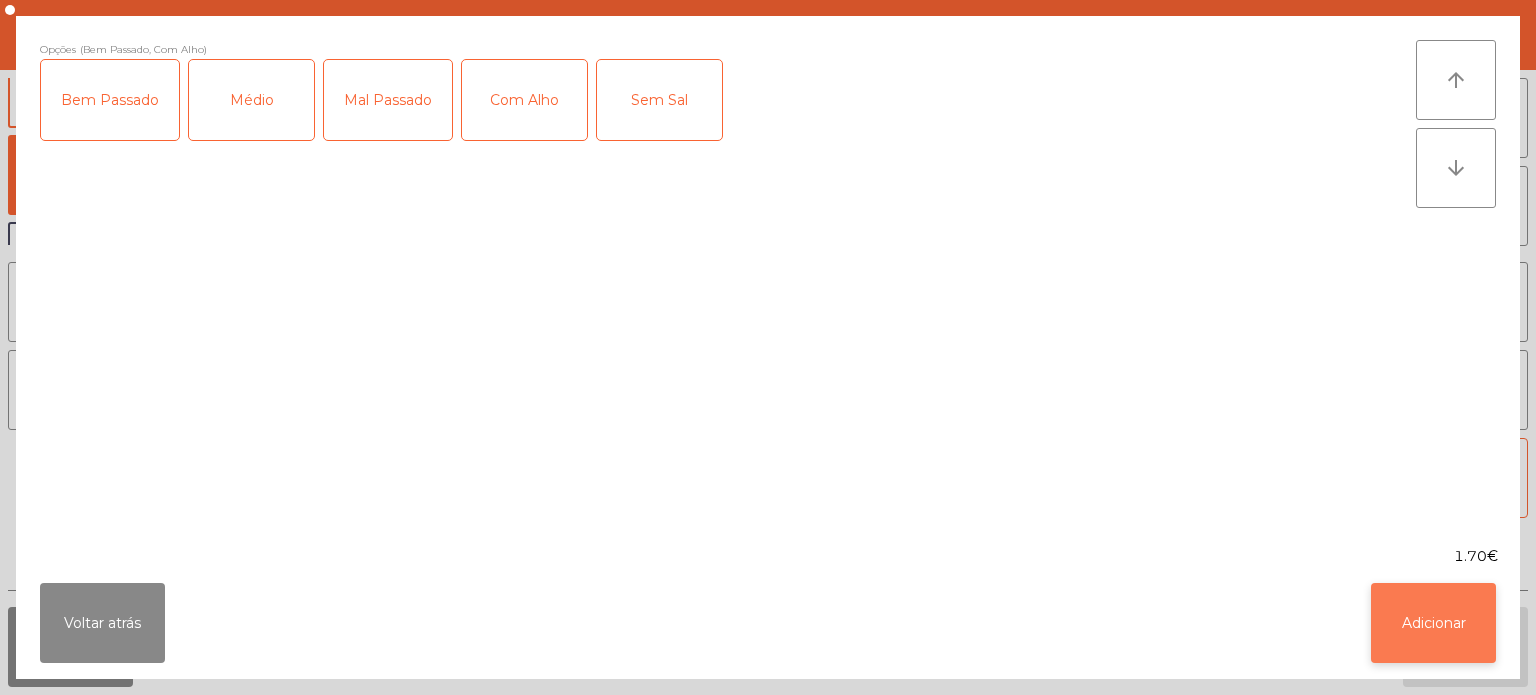 click on "Adicionar" 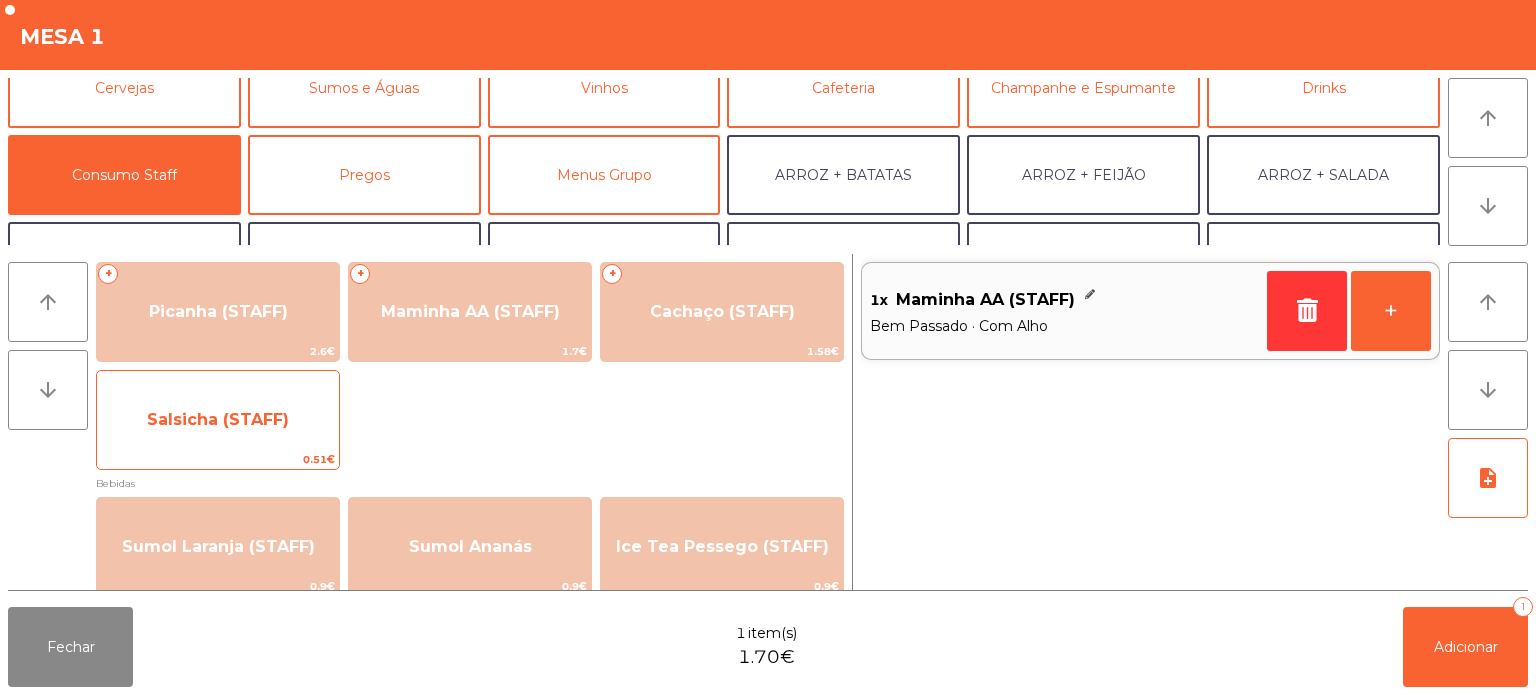 click on "Salsicha (STAFF)" 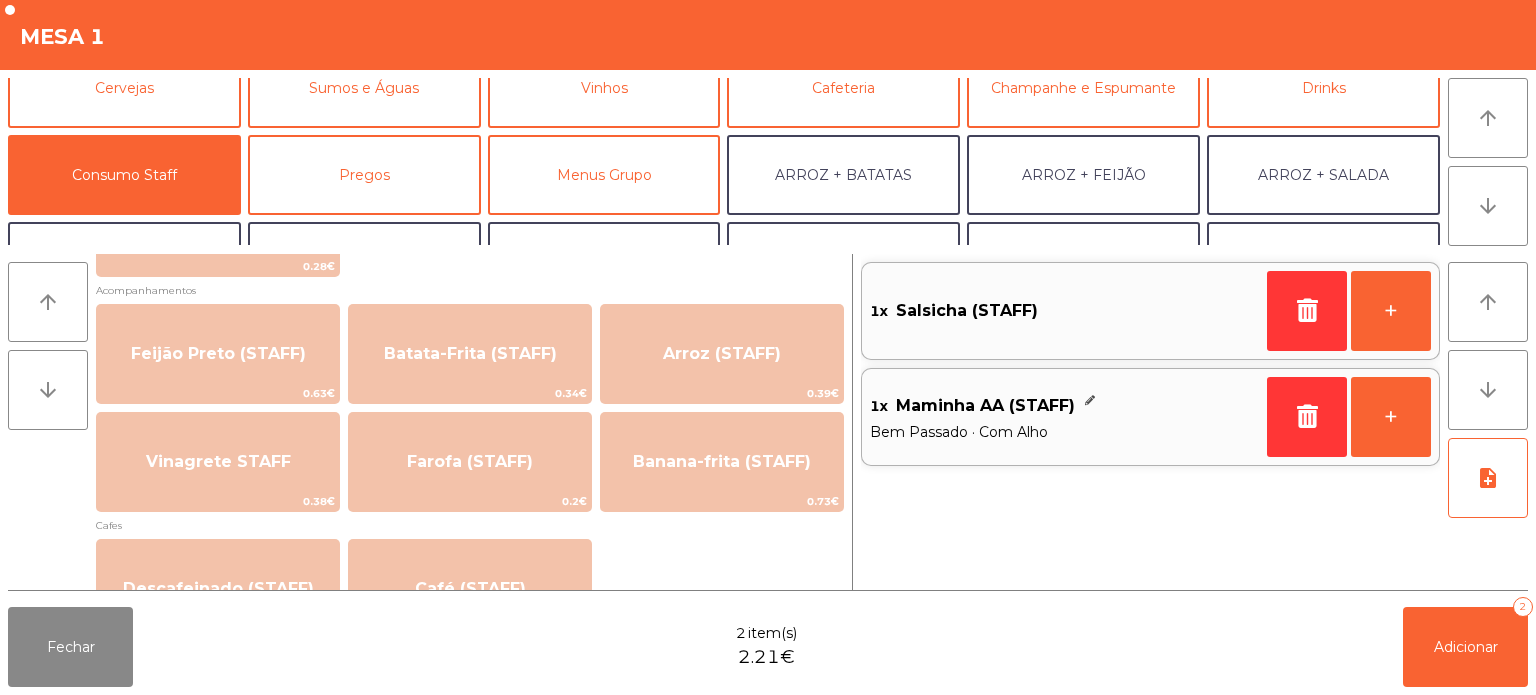 scroll, scrollTop: 796, scrollLeft: 0, axis: vertical 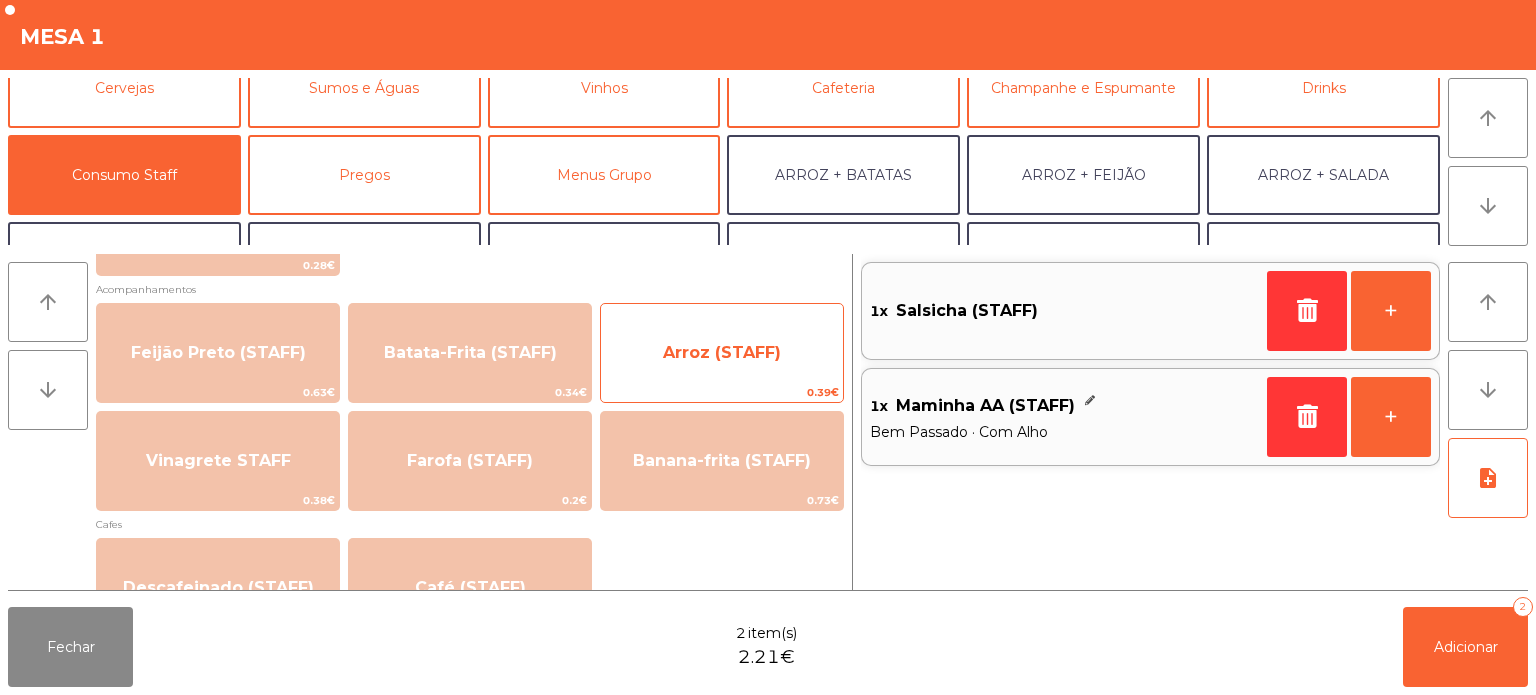 click on "Arroz (STAFF)" 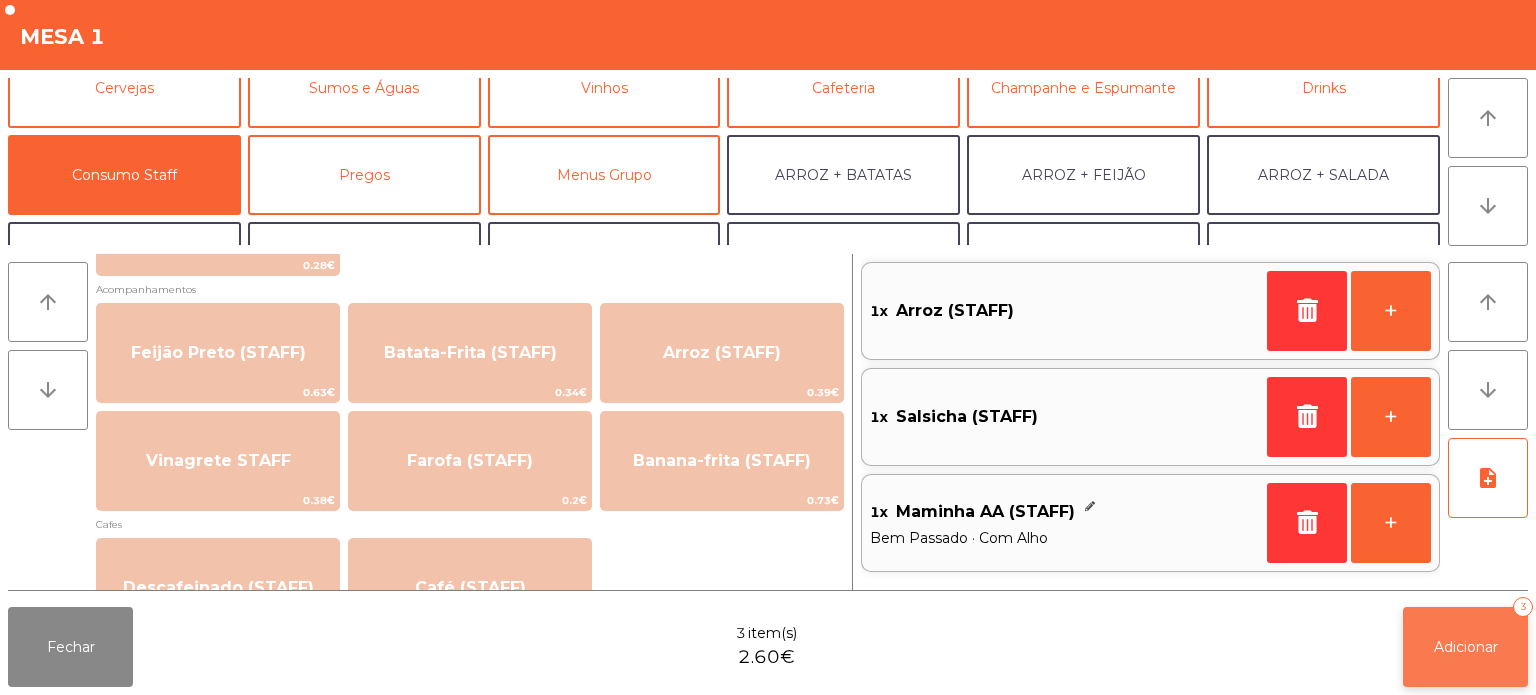 click on "Adicionar" 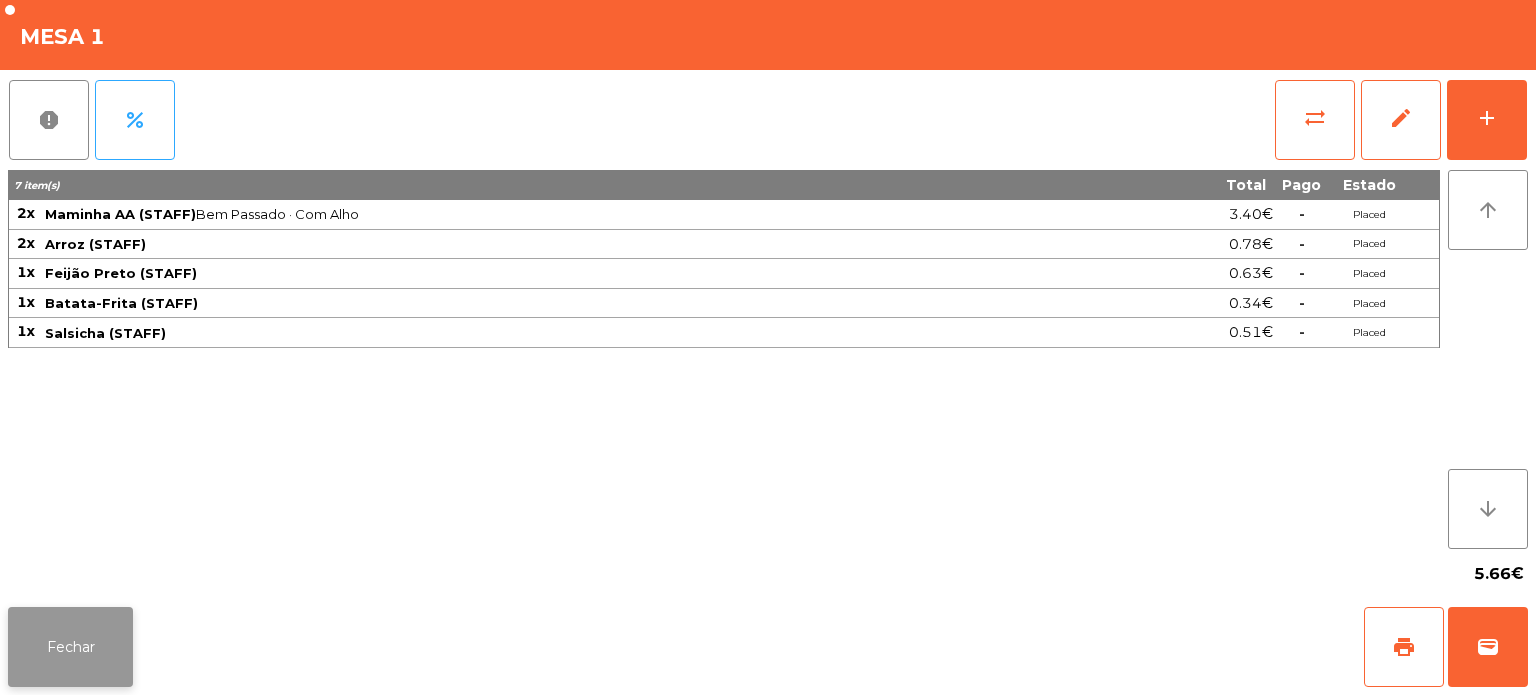 click on "Fechar" 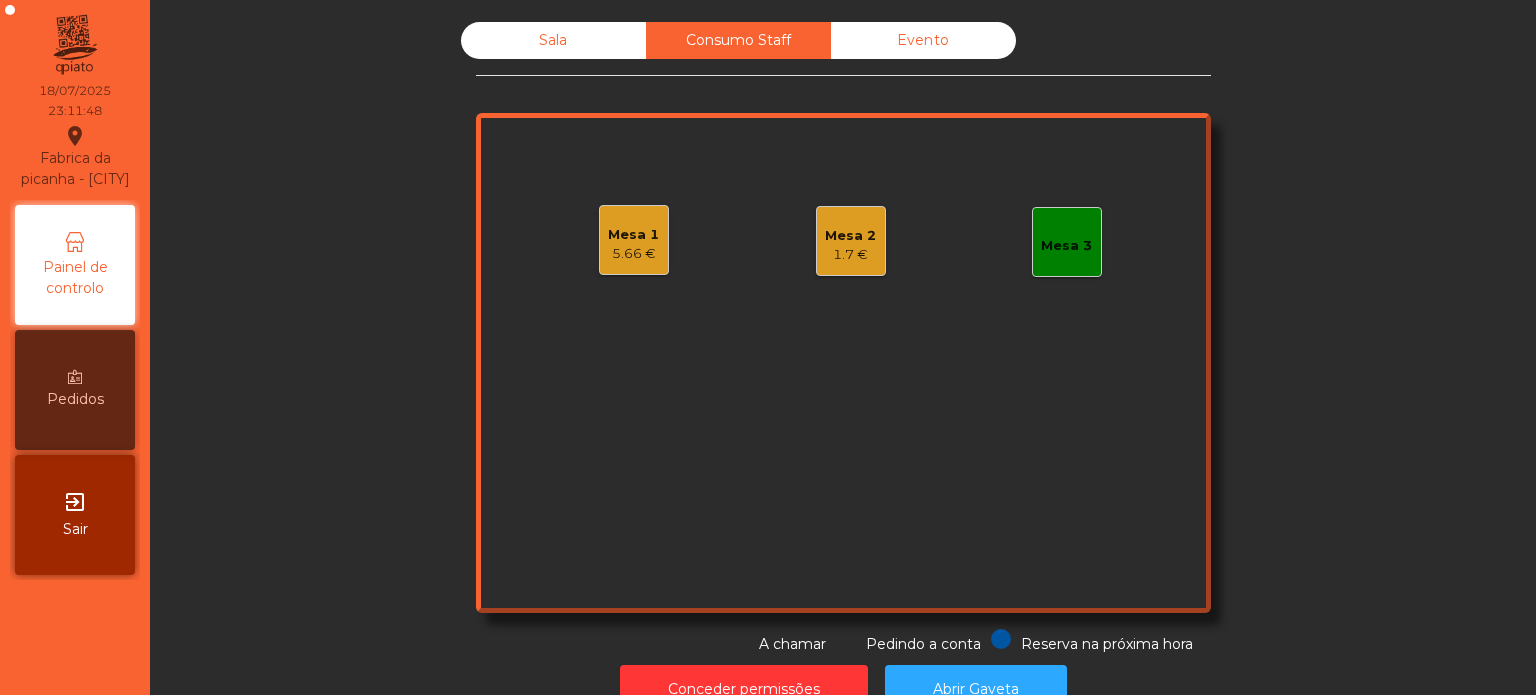 click on "Sala" 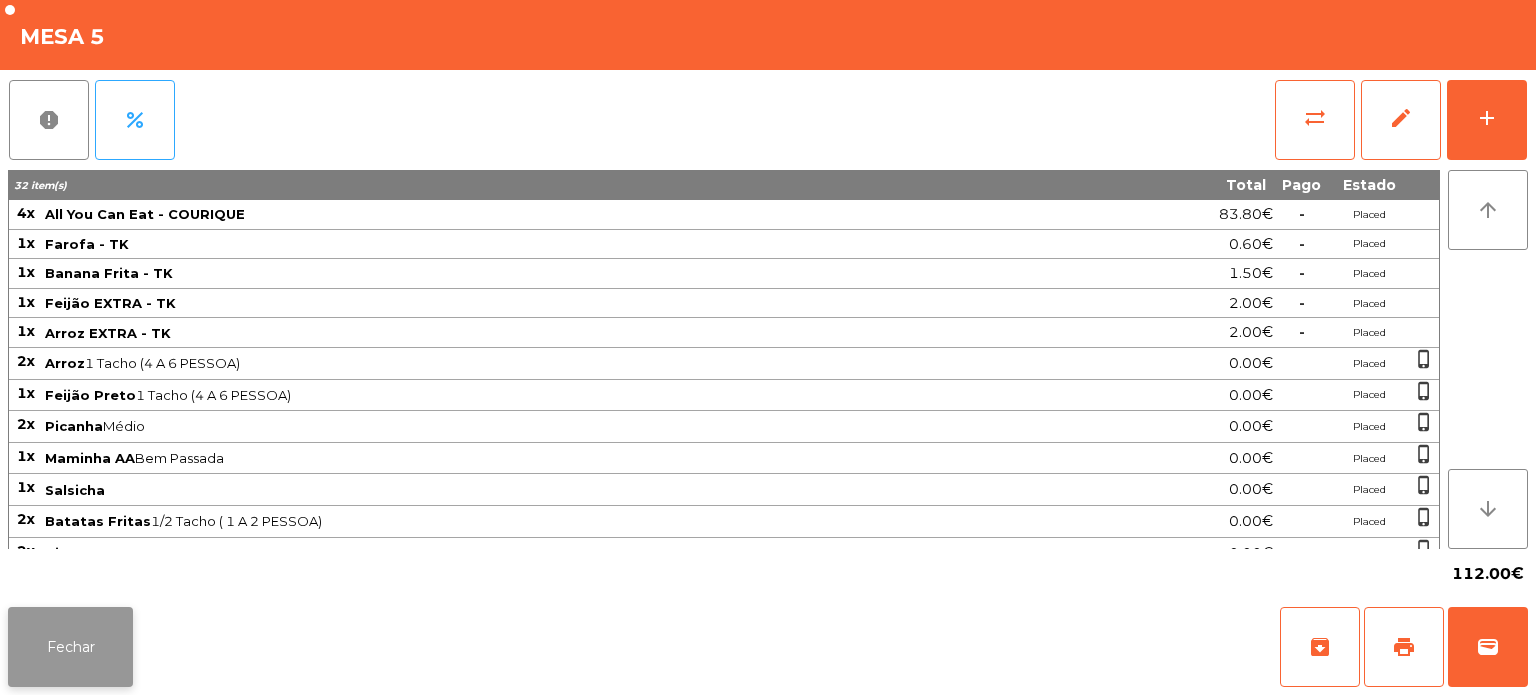 click on "Fechar" 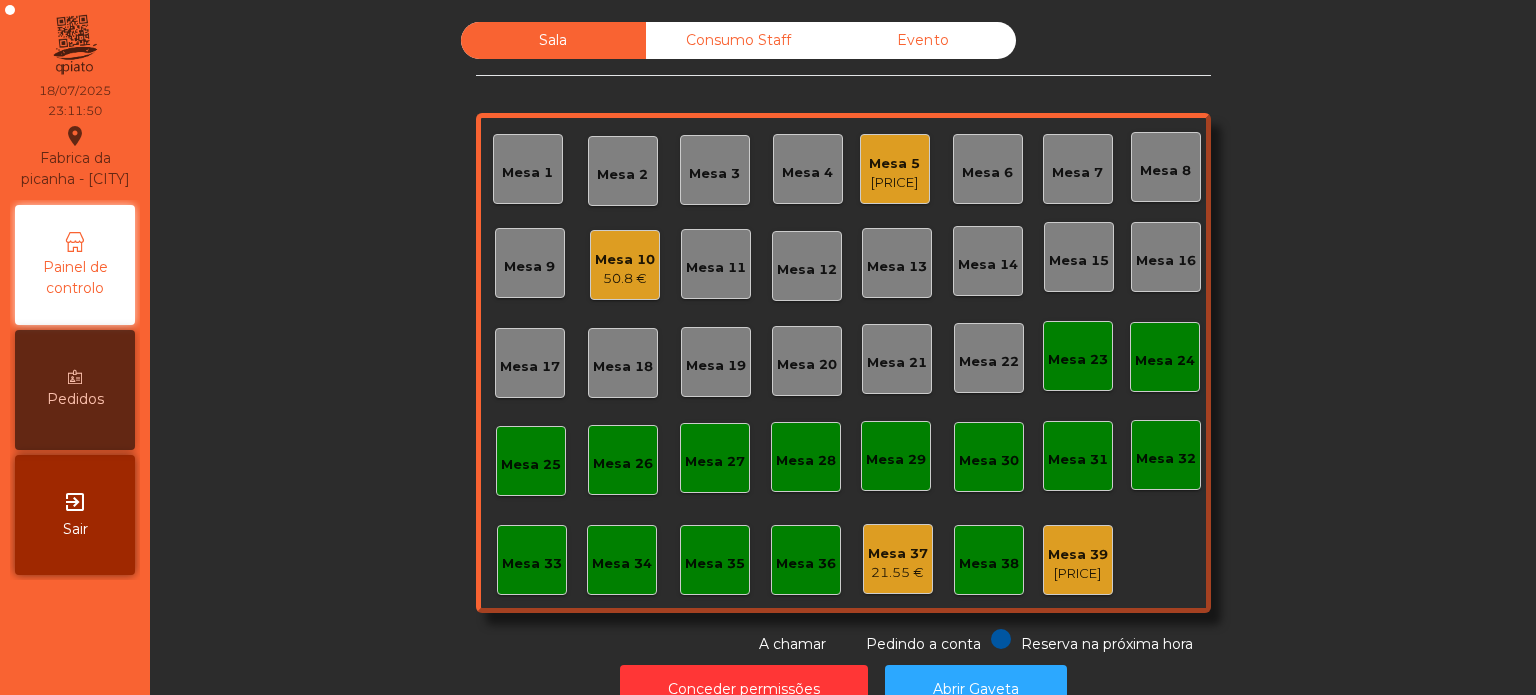 click on "Mesa 10" 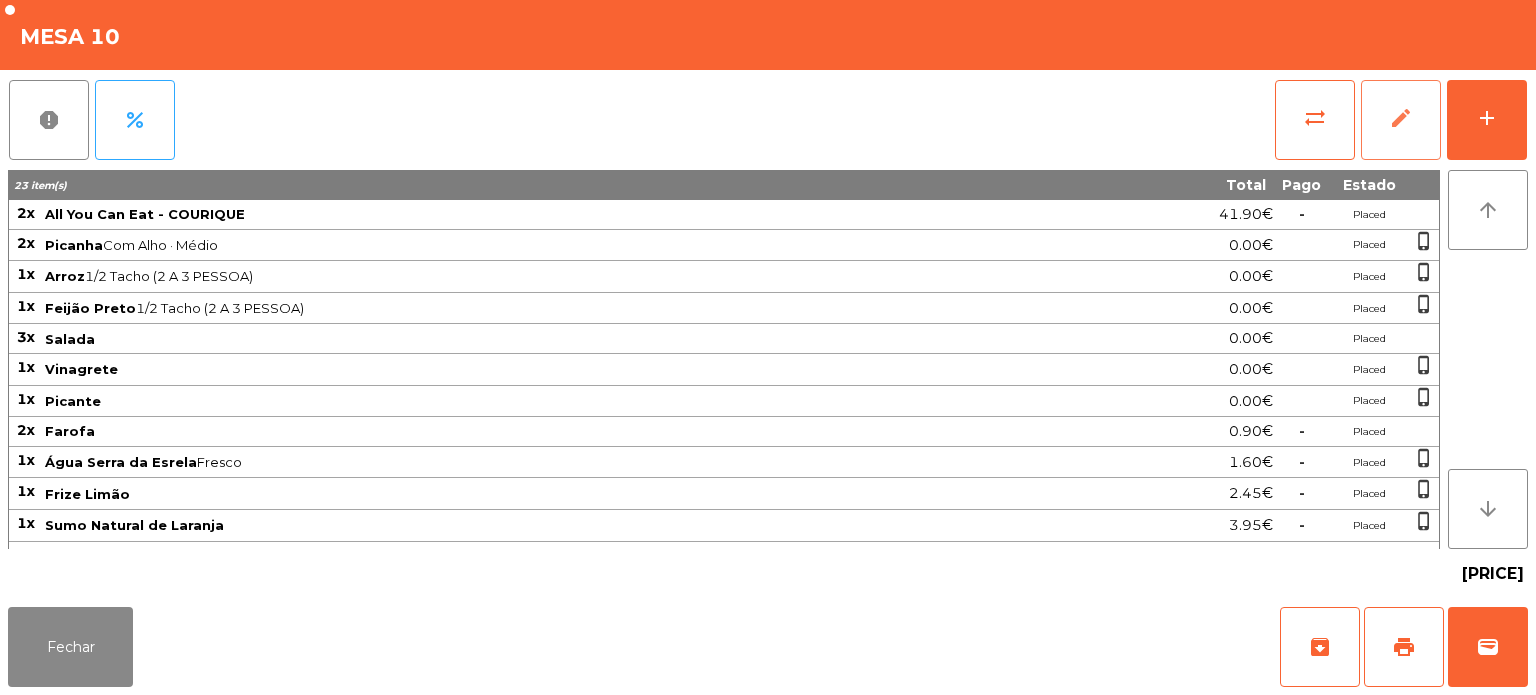 click on "edit" 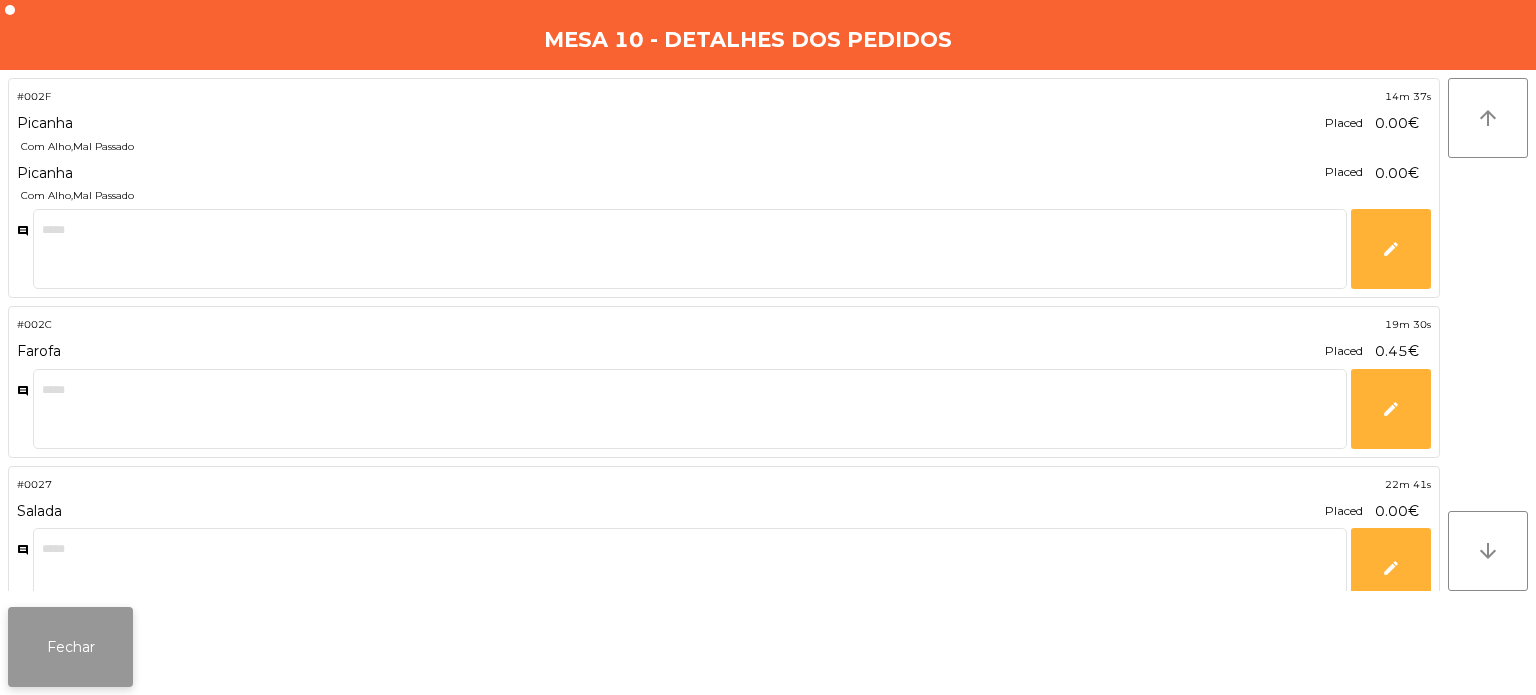 click on "Fechar" 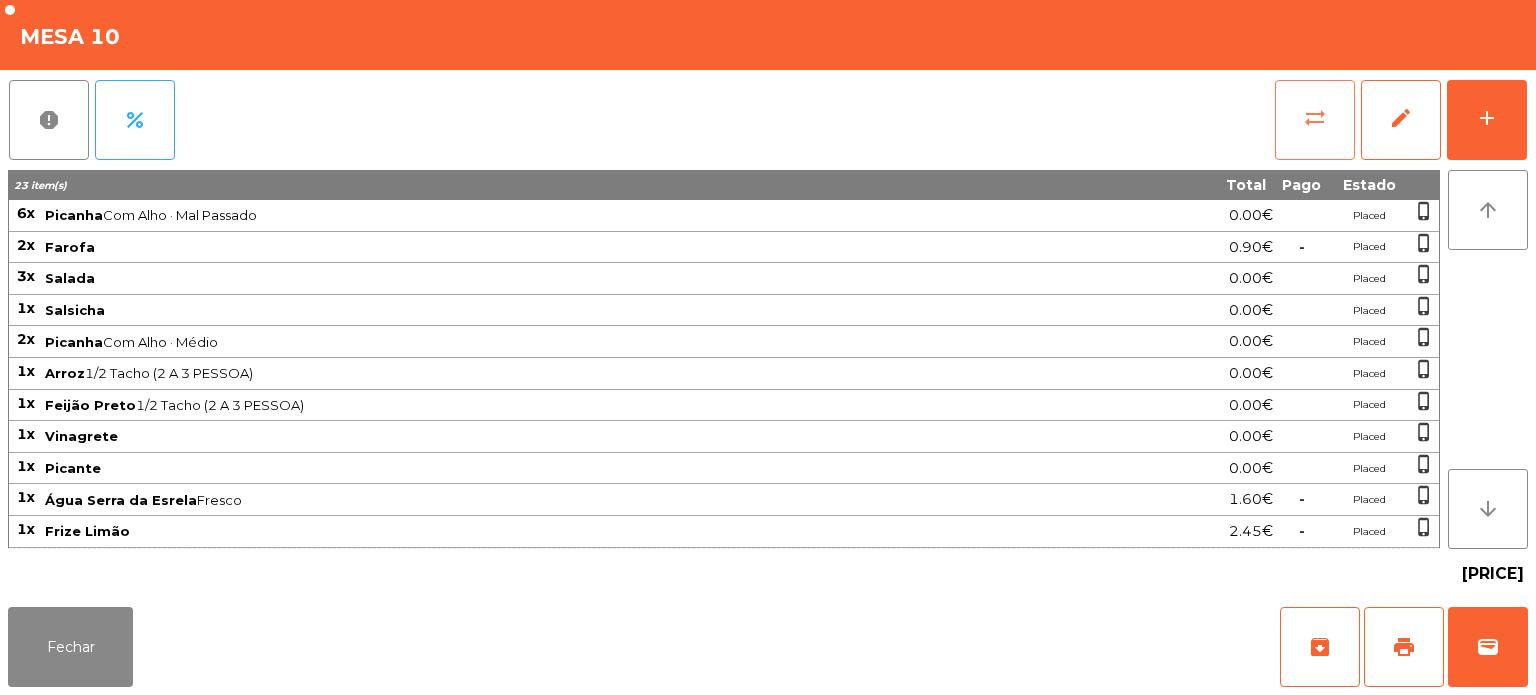 click on "sync_alt" 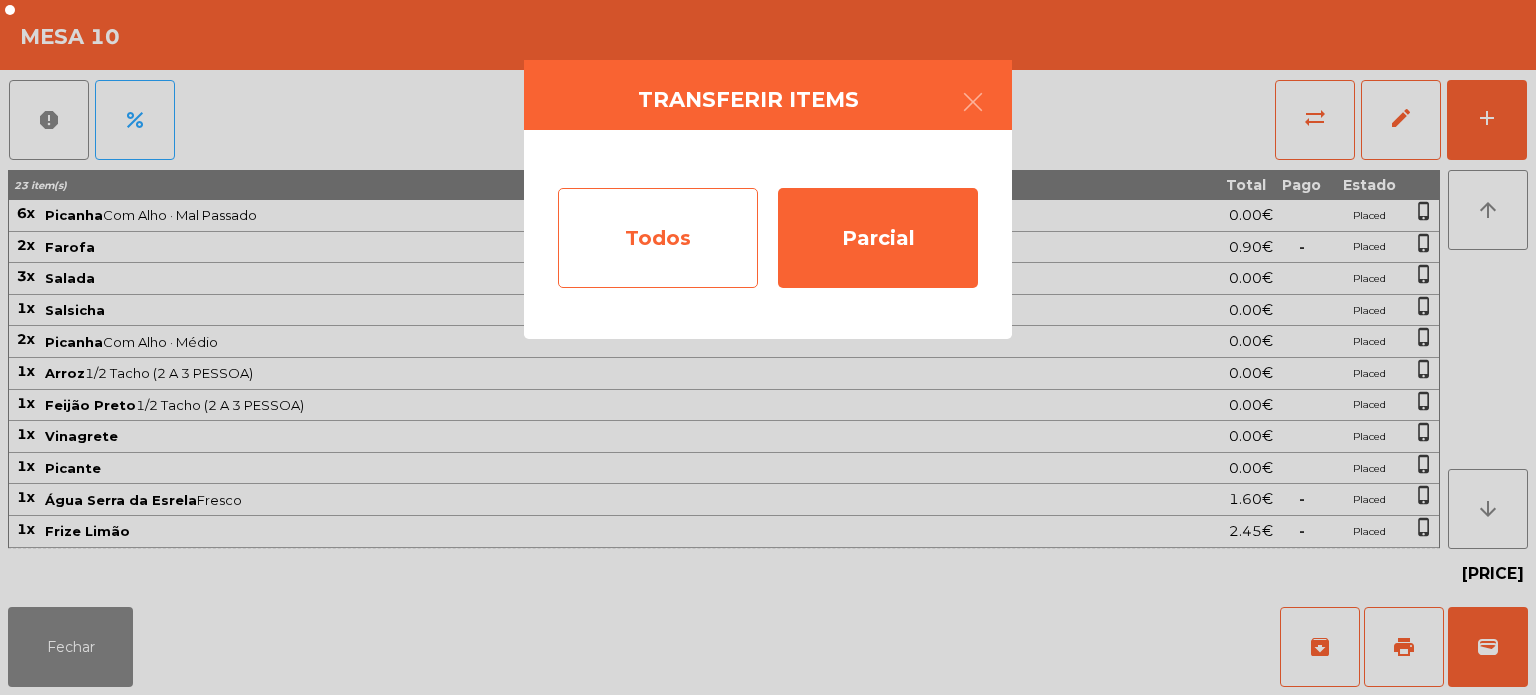 click on "Todos" 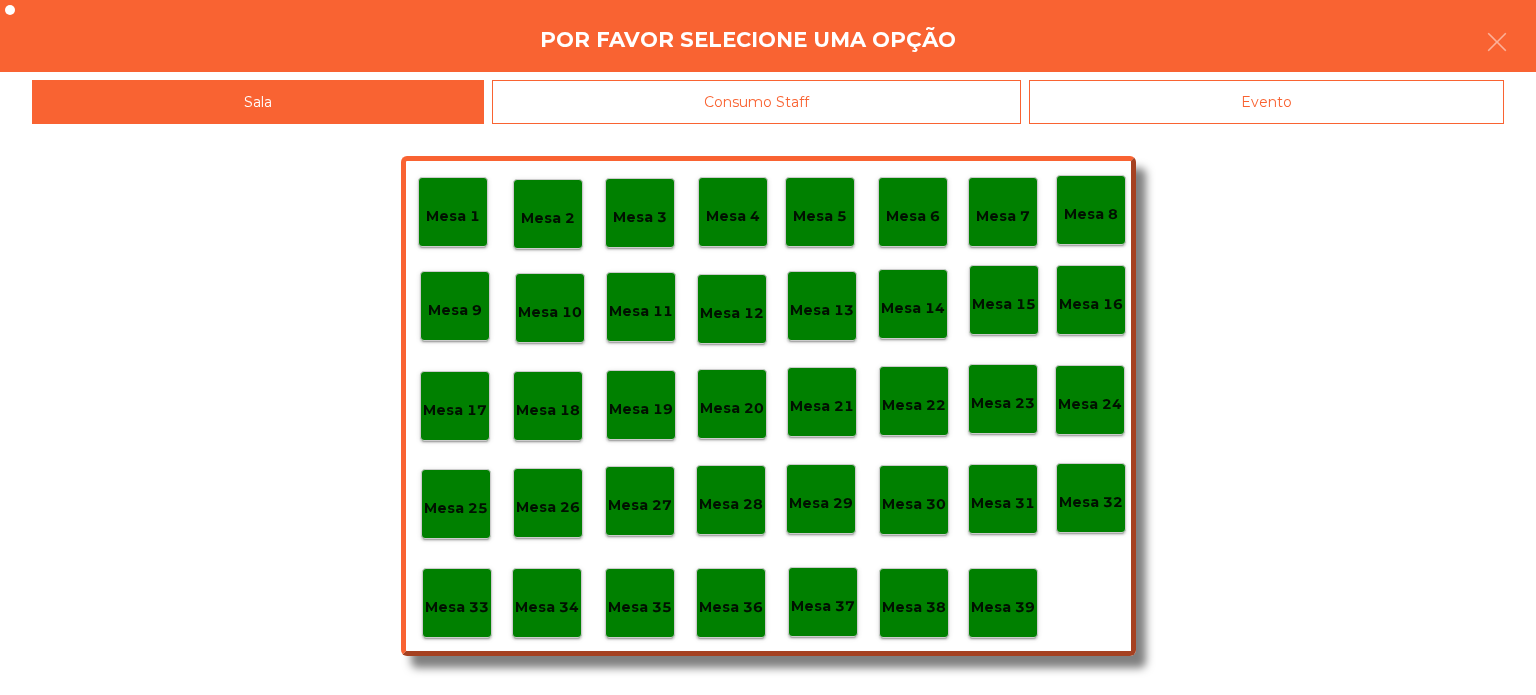 click on "Evento" 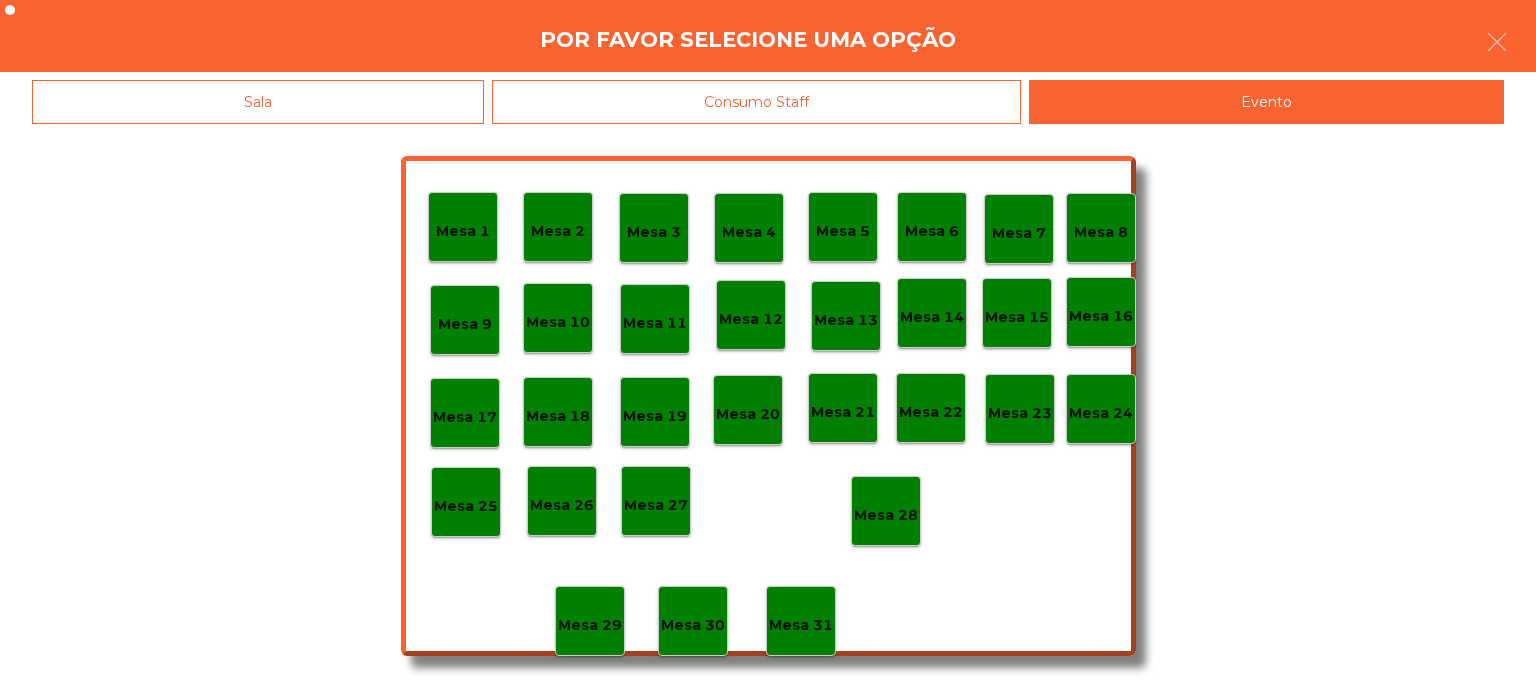 click on "Mesa 28" 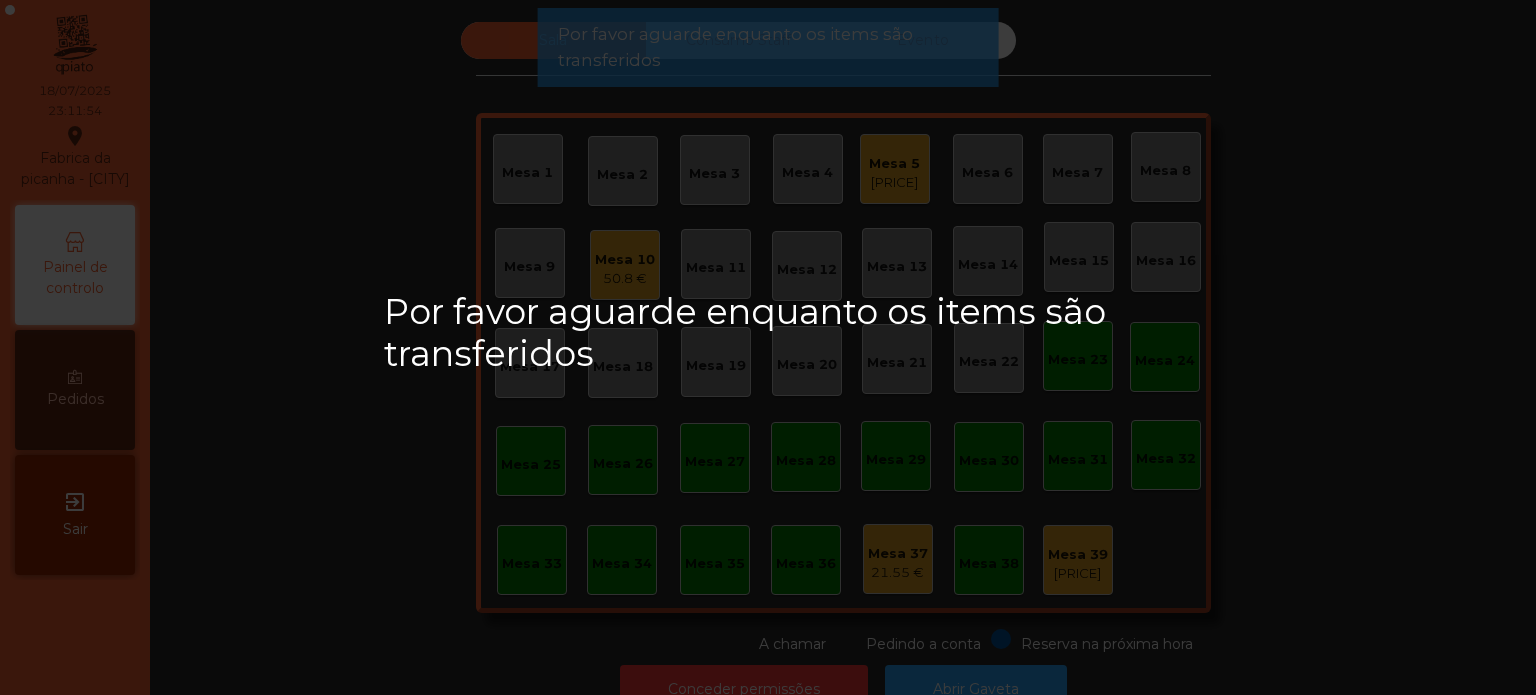 click on "Por favor aguarde enquanto os items são transferidos" at bounding box center [768, 347] 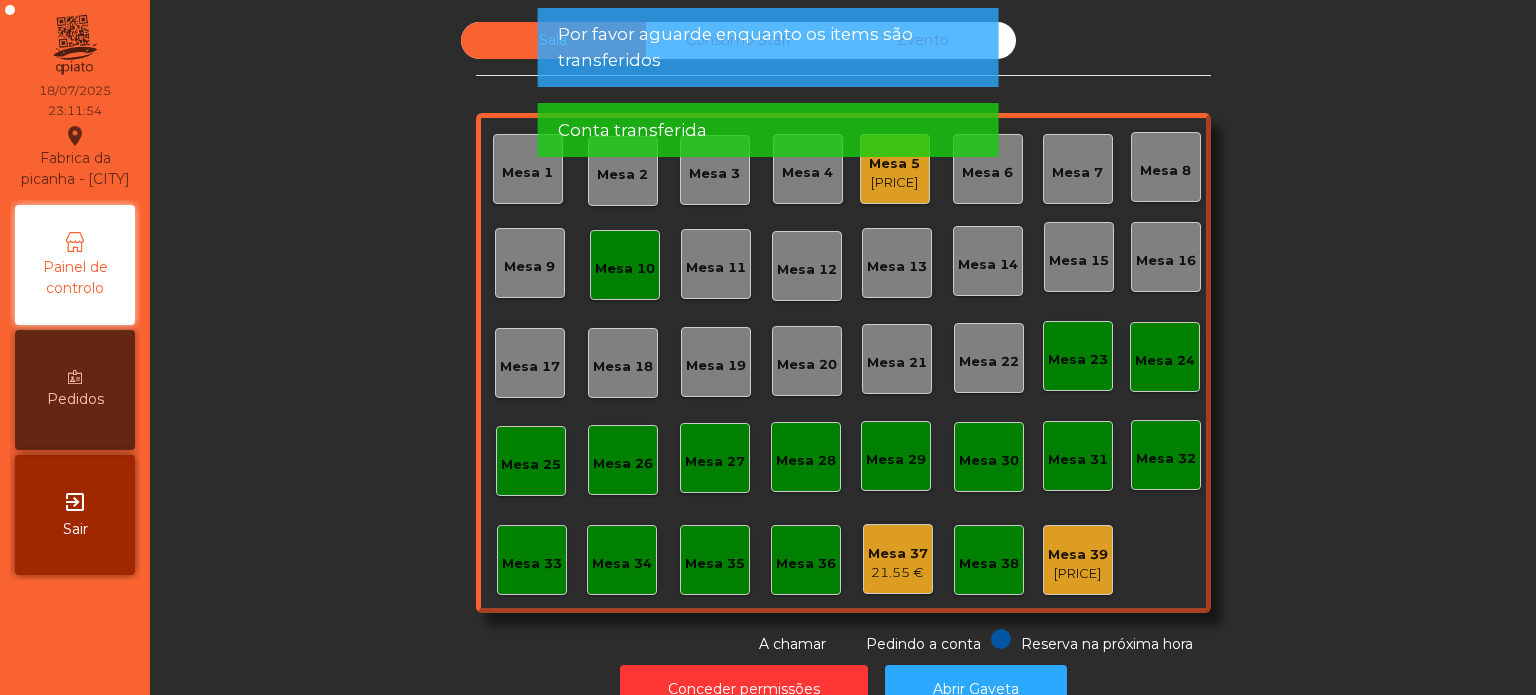 click on "Mesa 10" 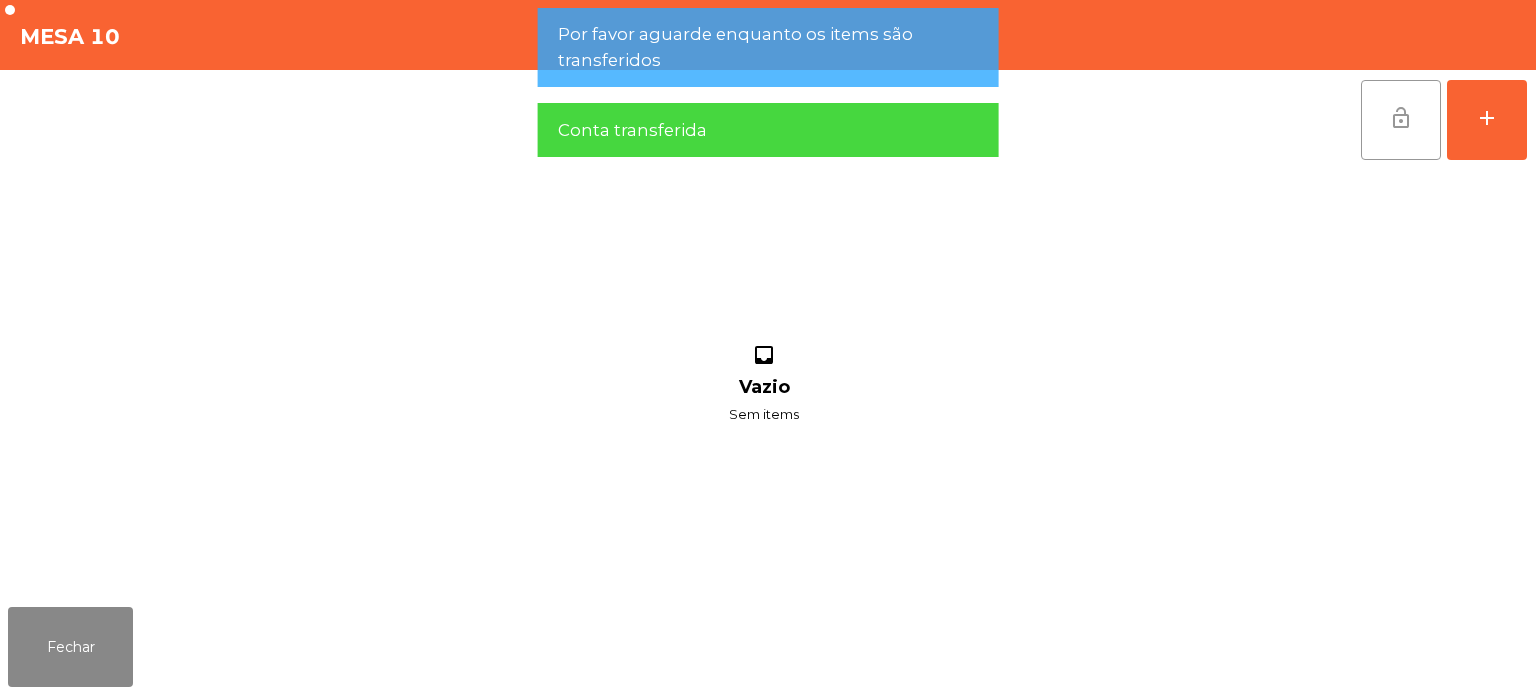 click on "lock_open" 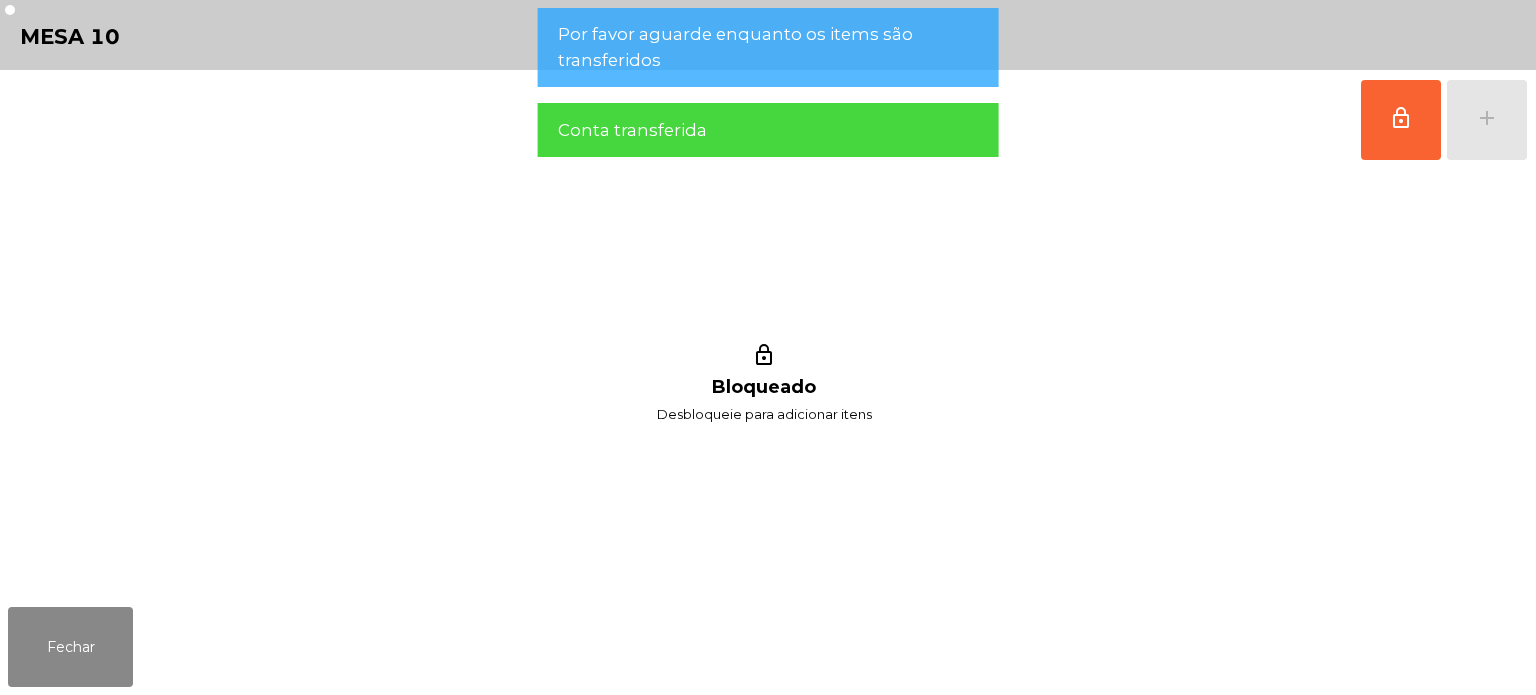 click on "Fechar" 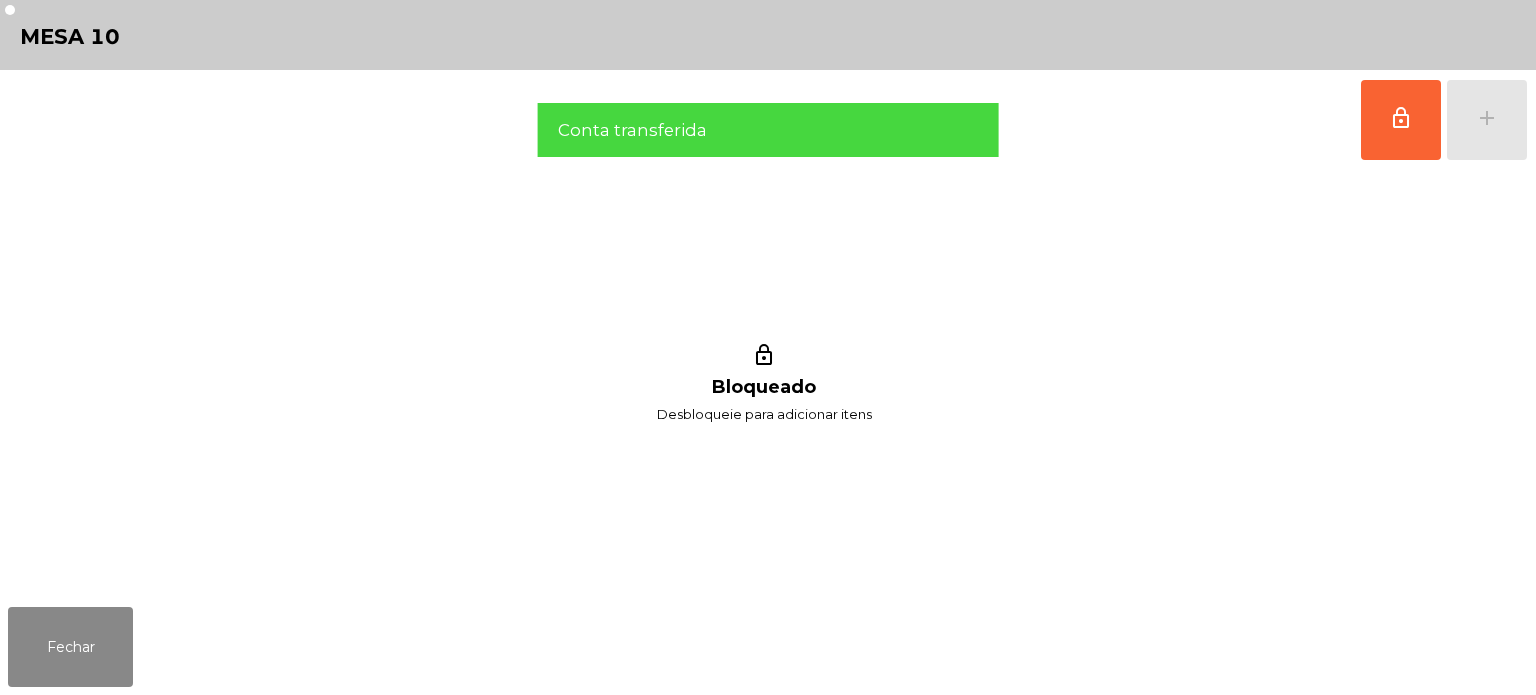 click on "lock_outline   add" 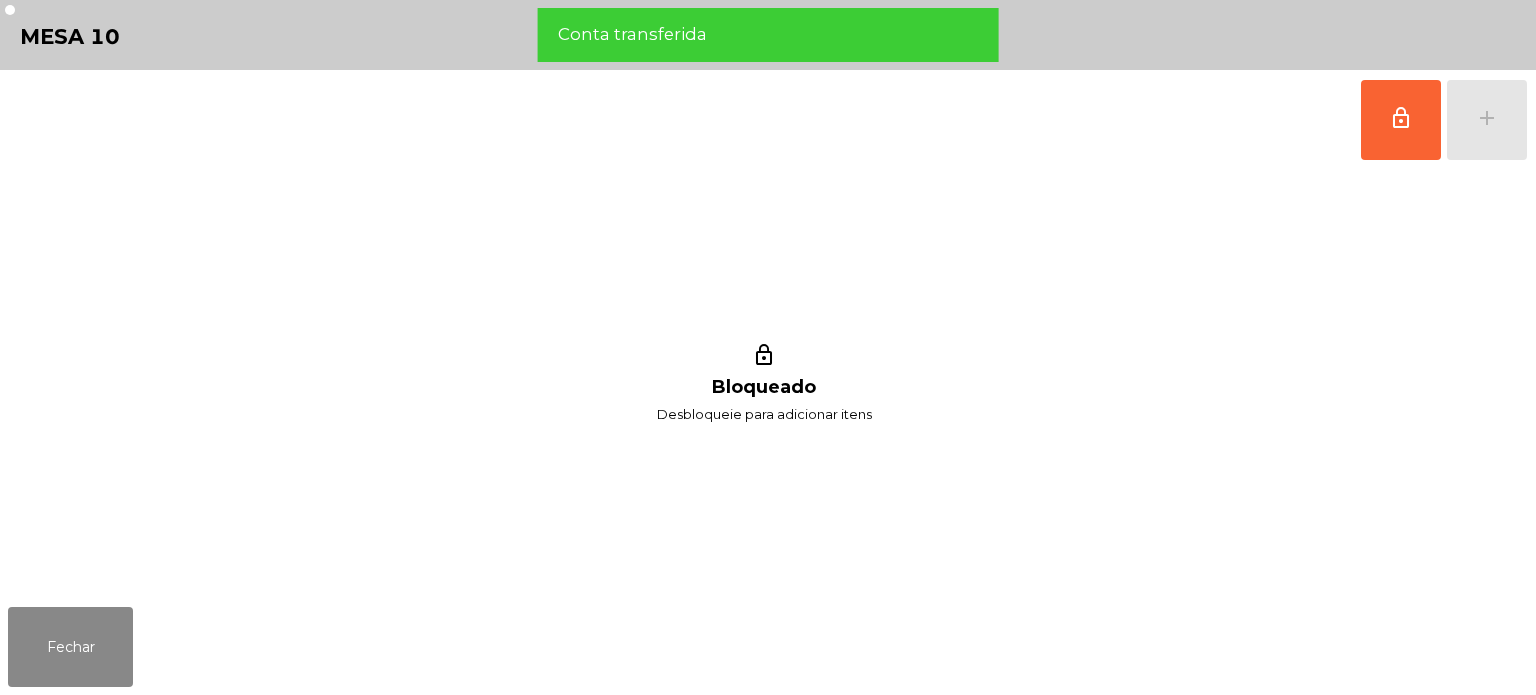 click on "Conta transferida" 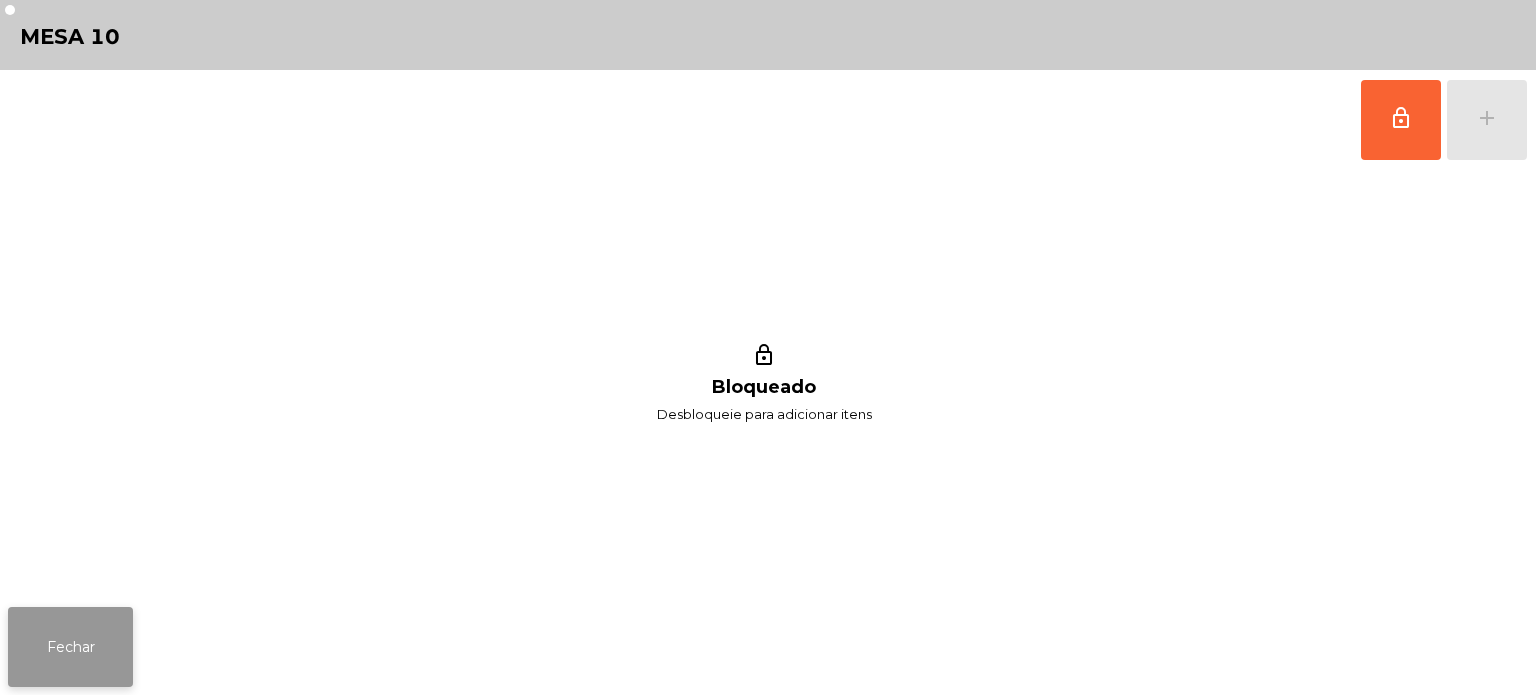 click on "Fechar" 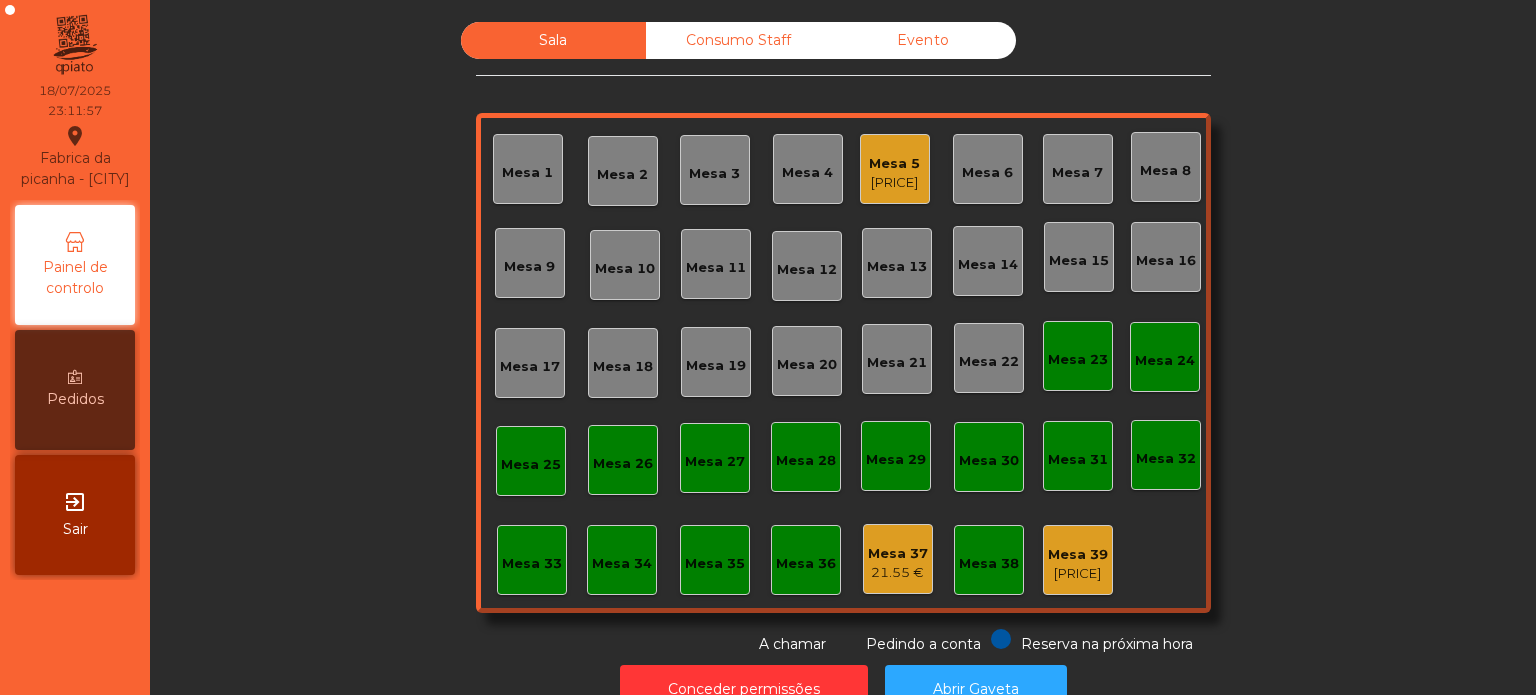 click on "Consumo Staff" 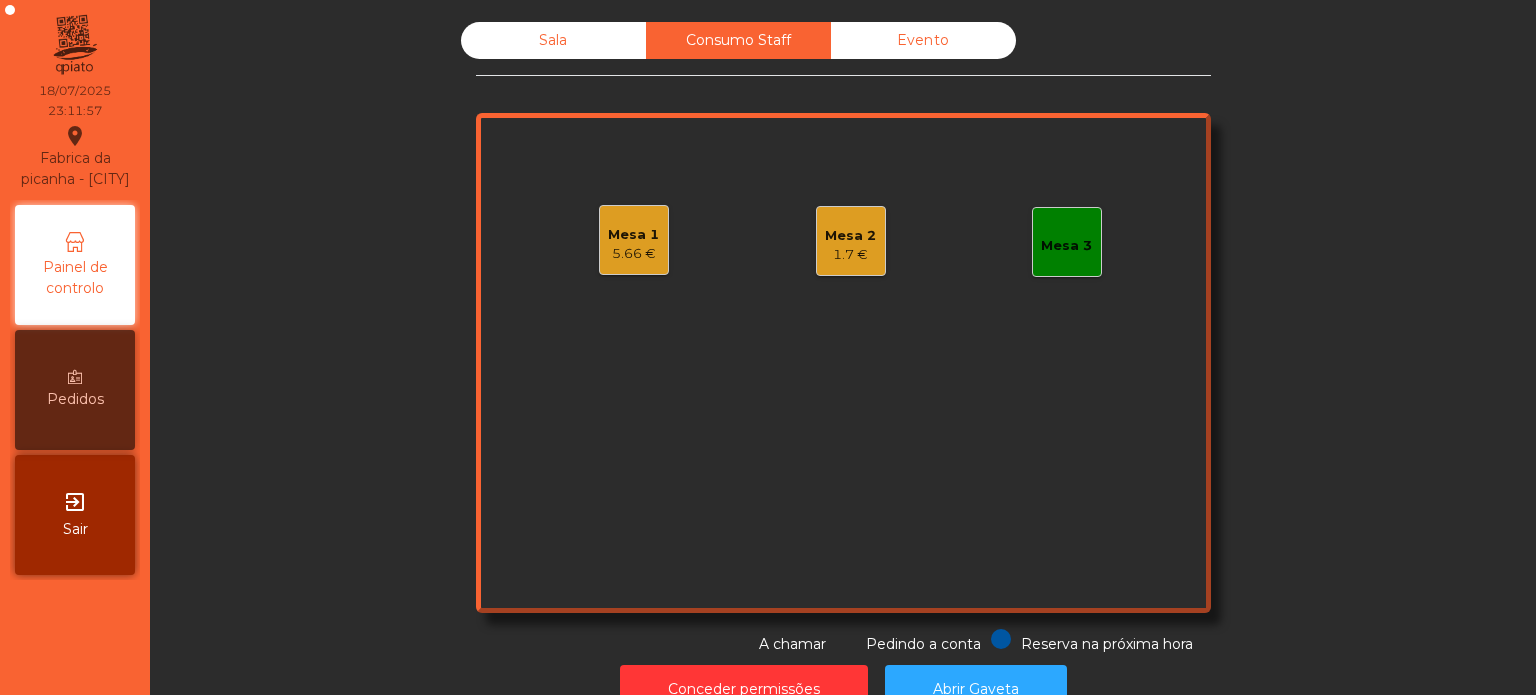 click on "5.66 €" 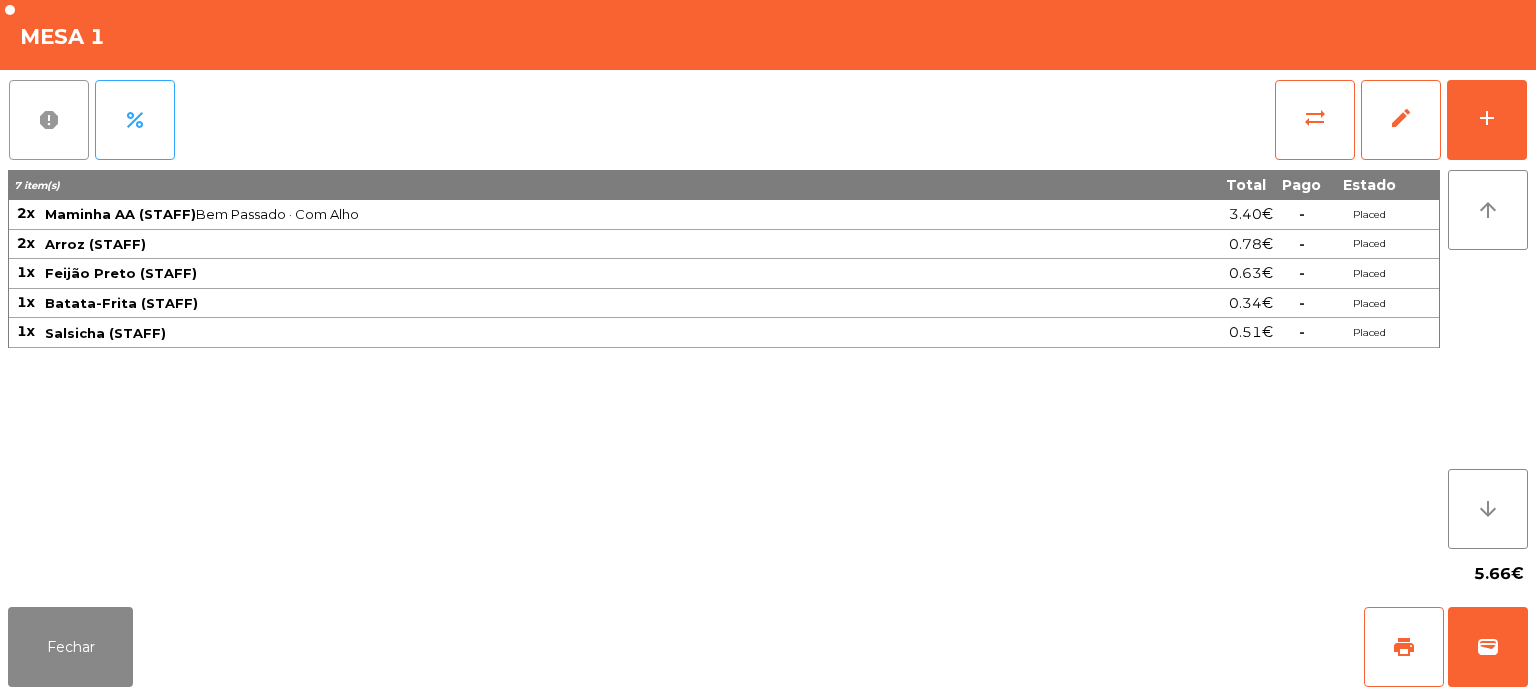 click on "report" 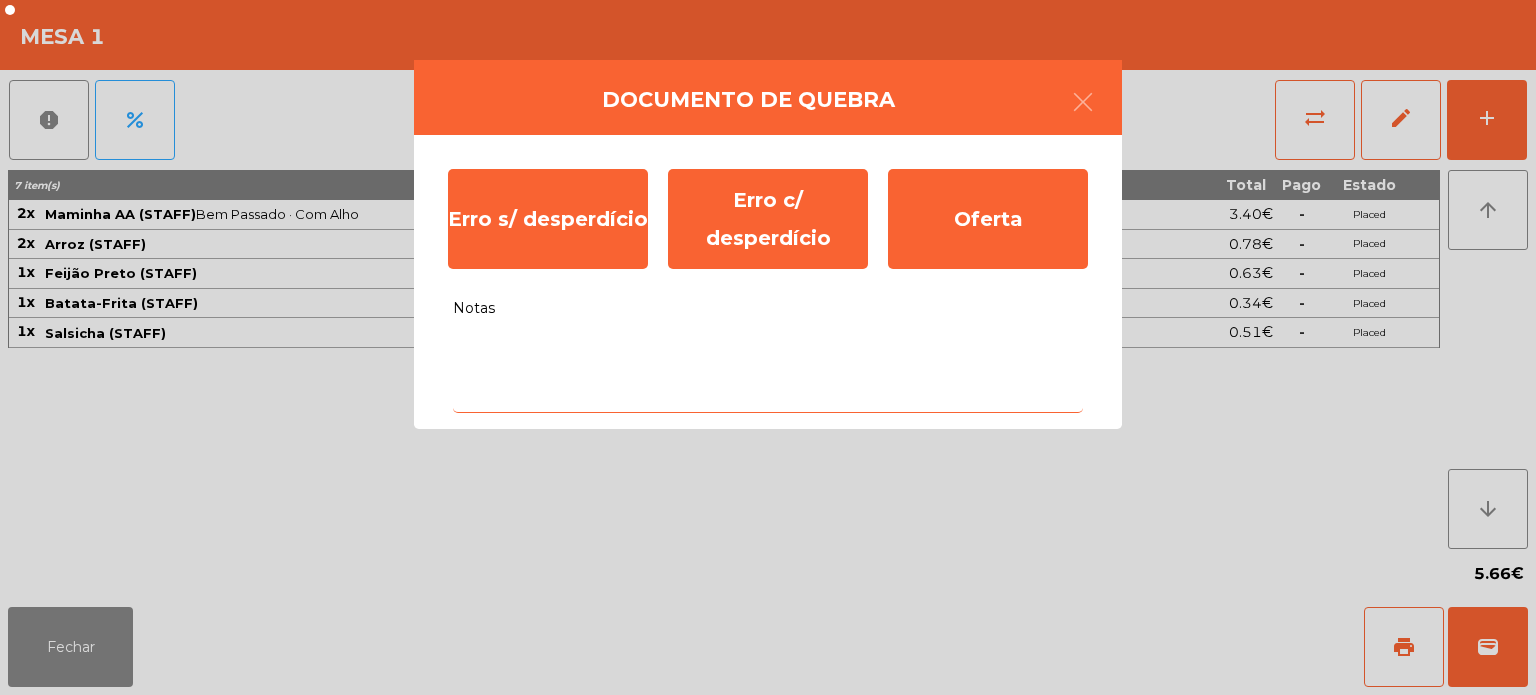 click on "Notas" at bounding box center (768, 371) 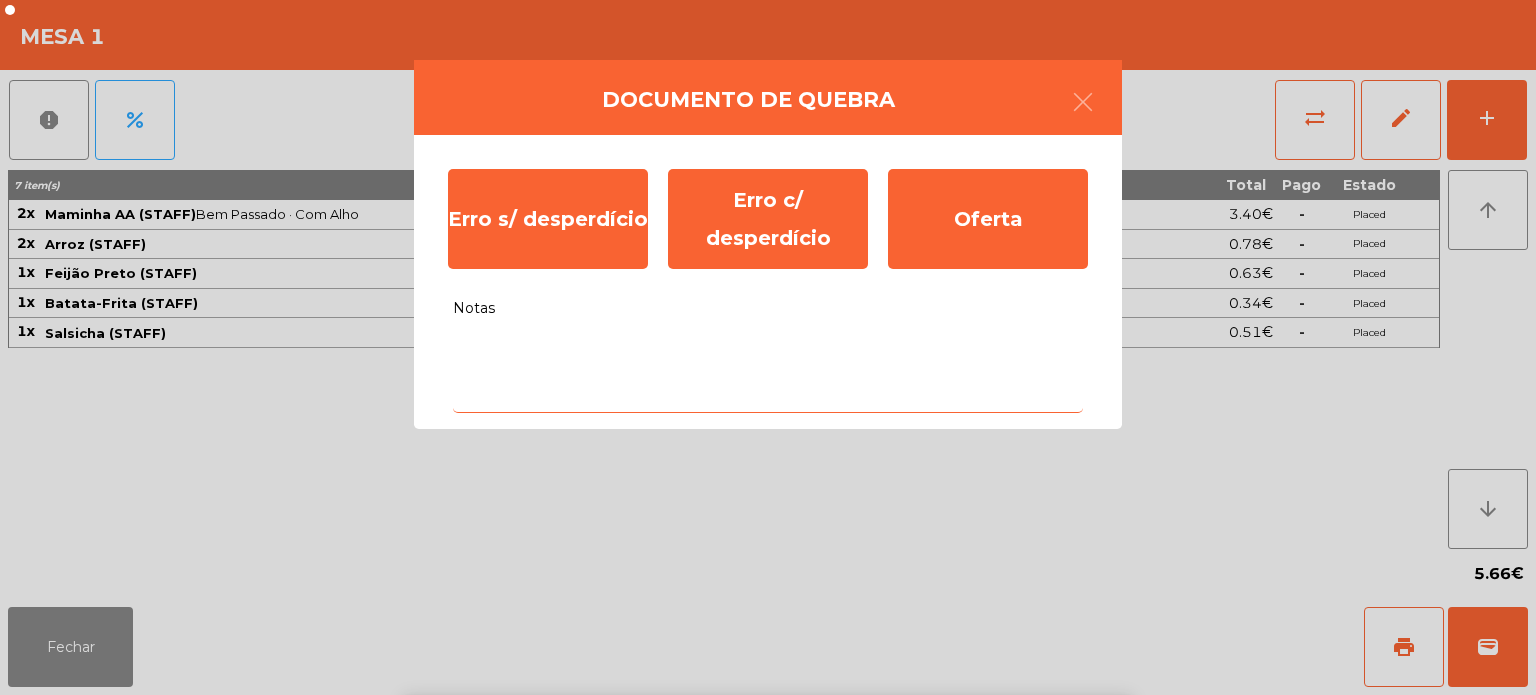 click on "z" at bounding box center [525, 863] 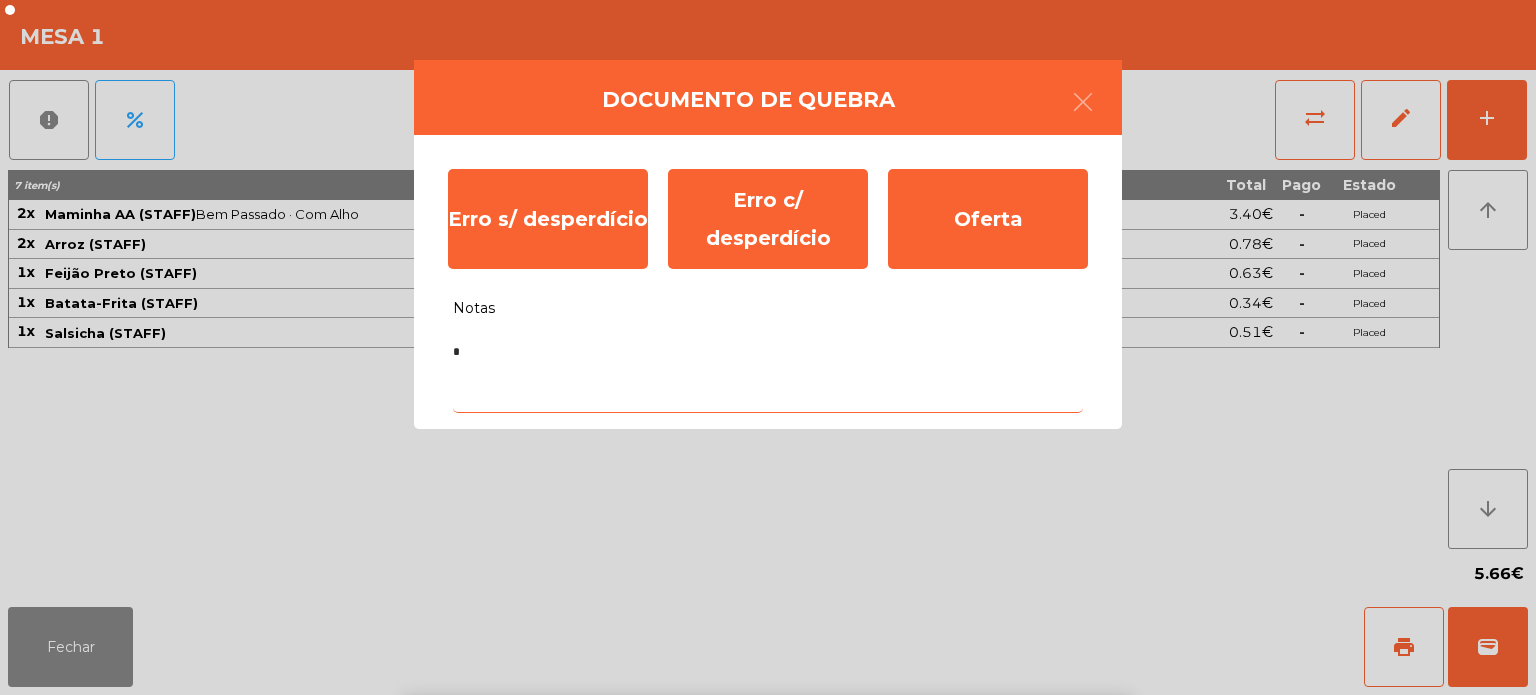 click on "z" at bounding box center [525, 863] 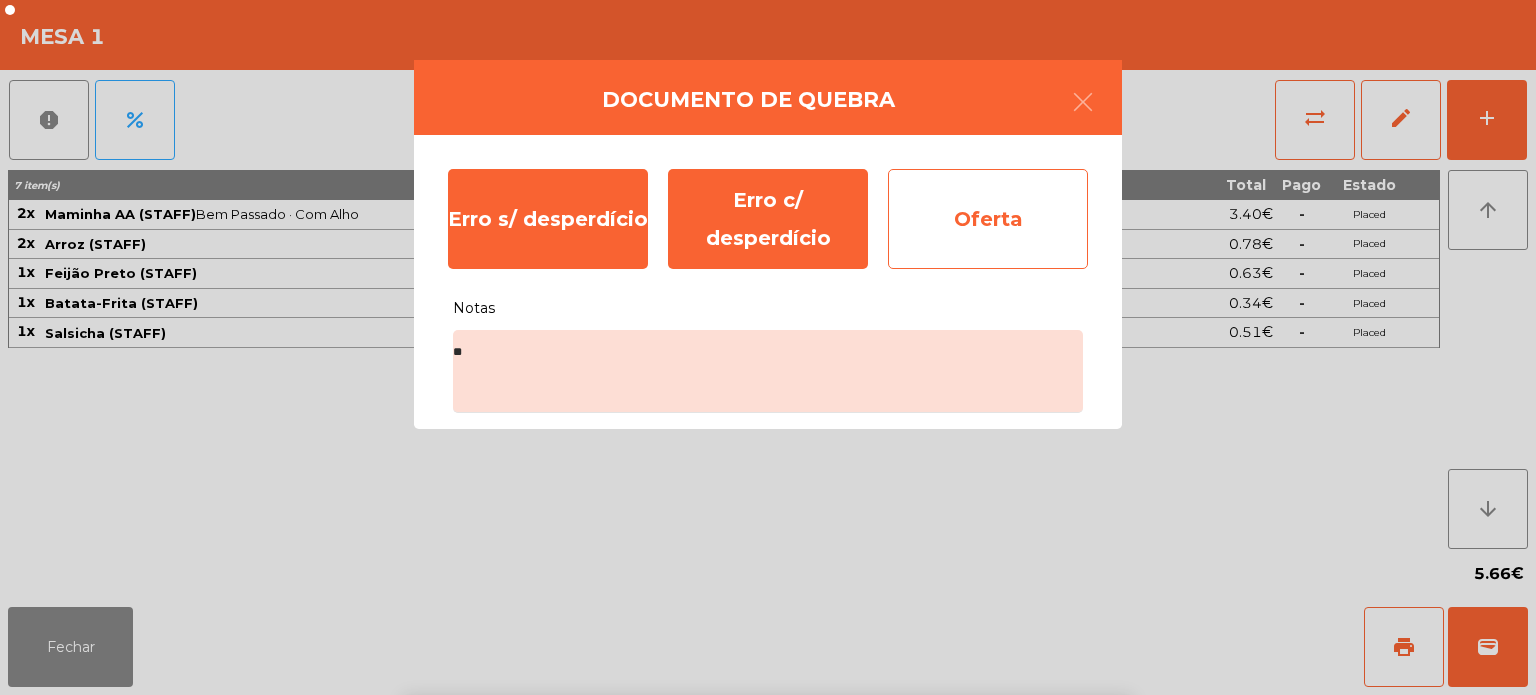 click on "Oferta" 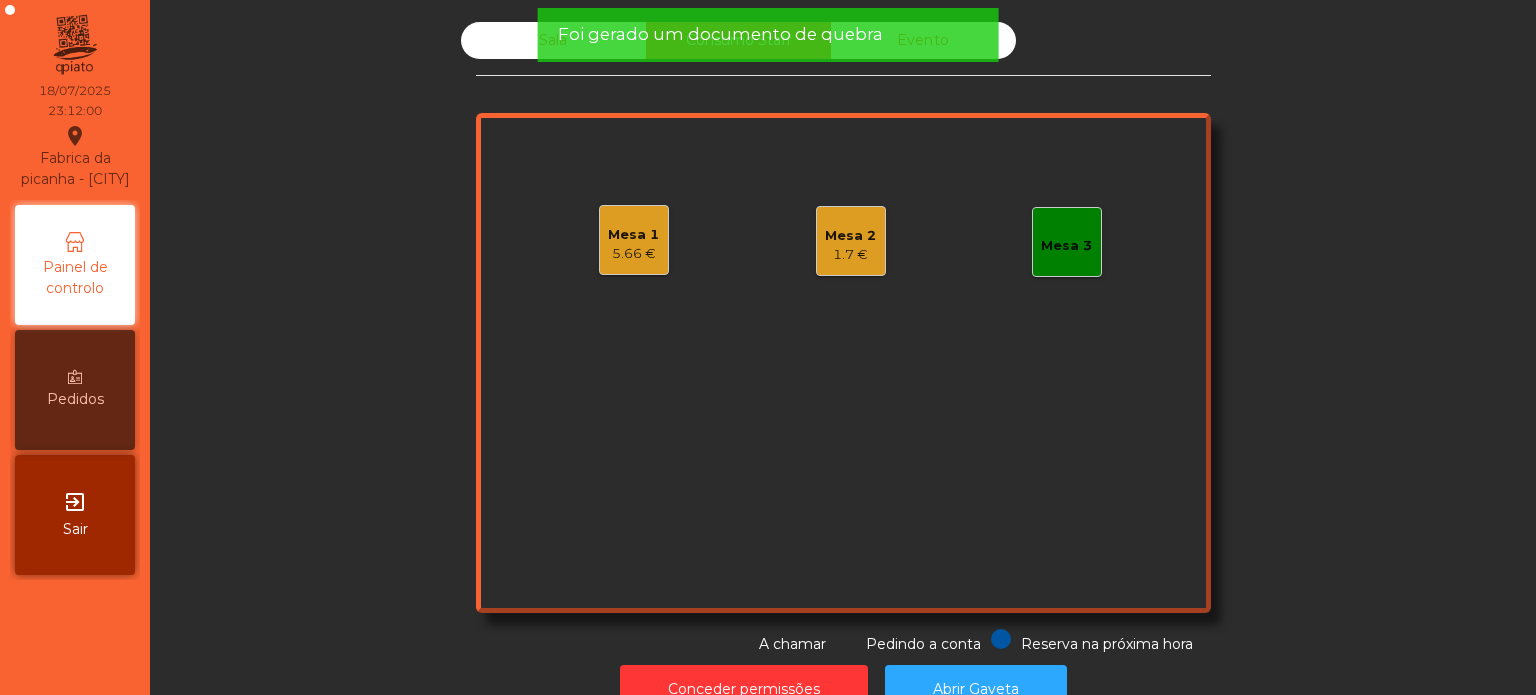 click on "Mesa 2   [PRICE]" 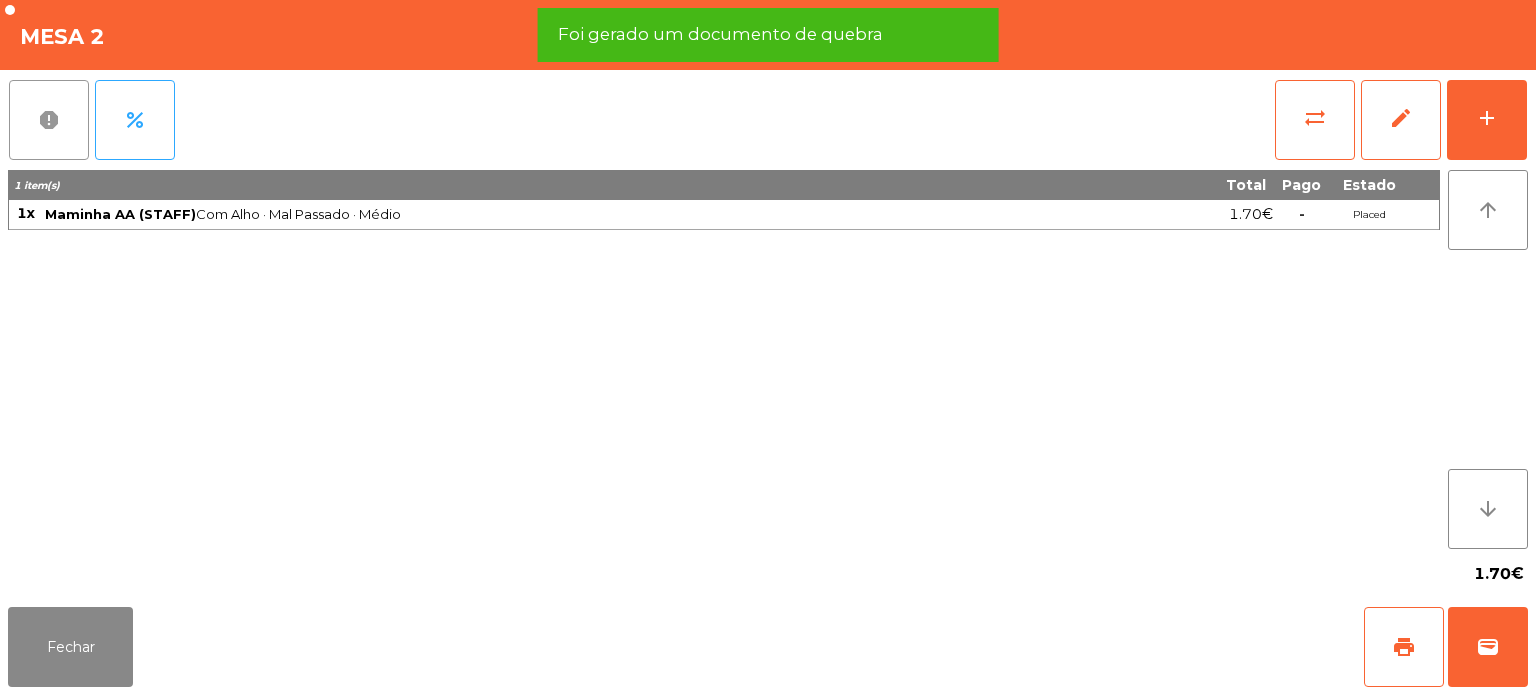 click on "report" 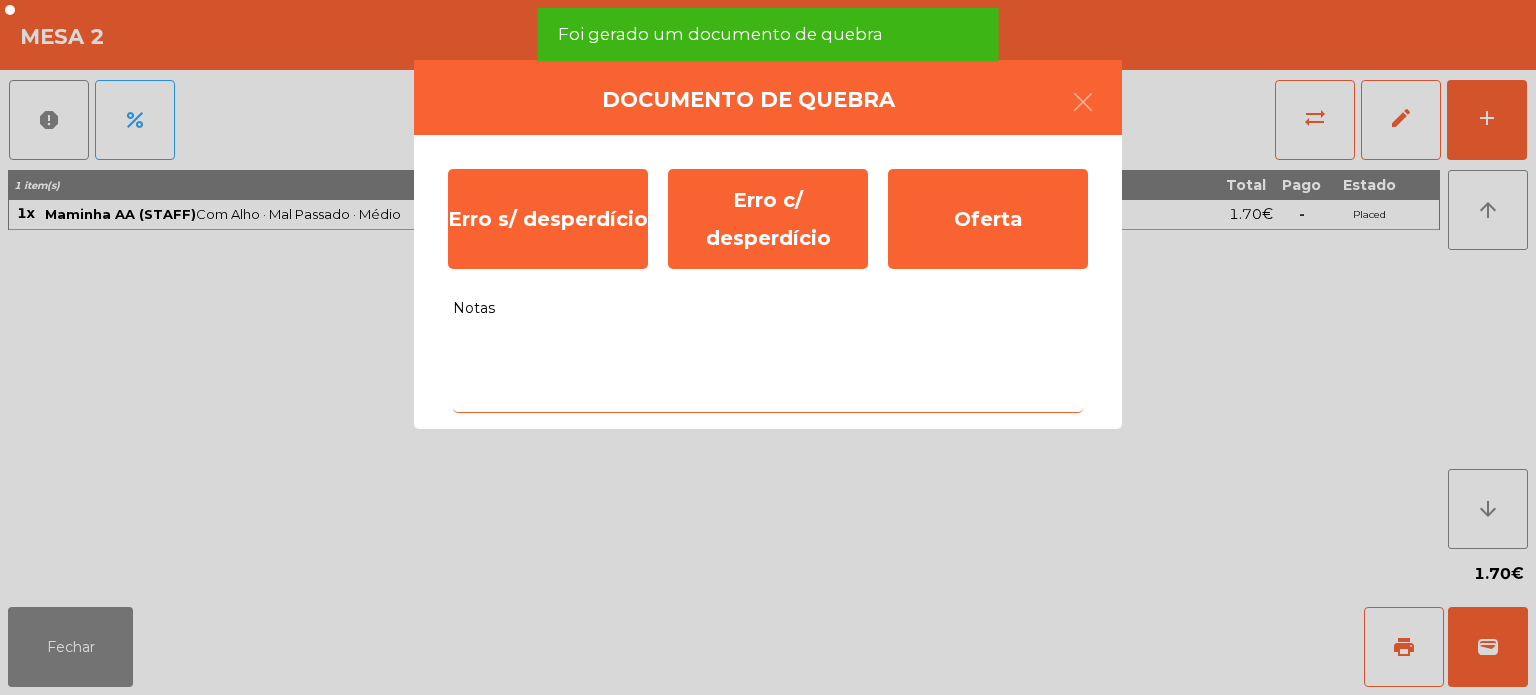 click on "Notas" at bounding box center (768, 371) 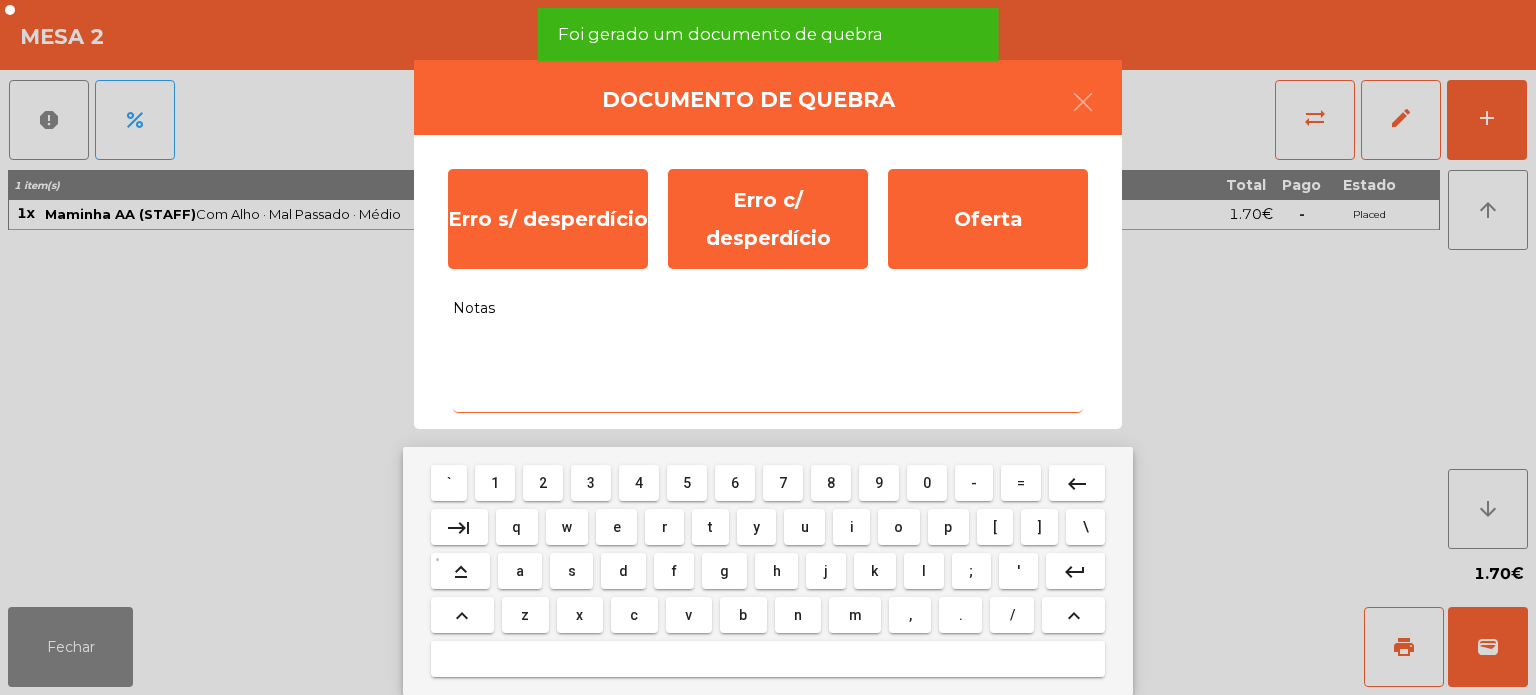 click on "f" at bounding box center (674, 571) 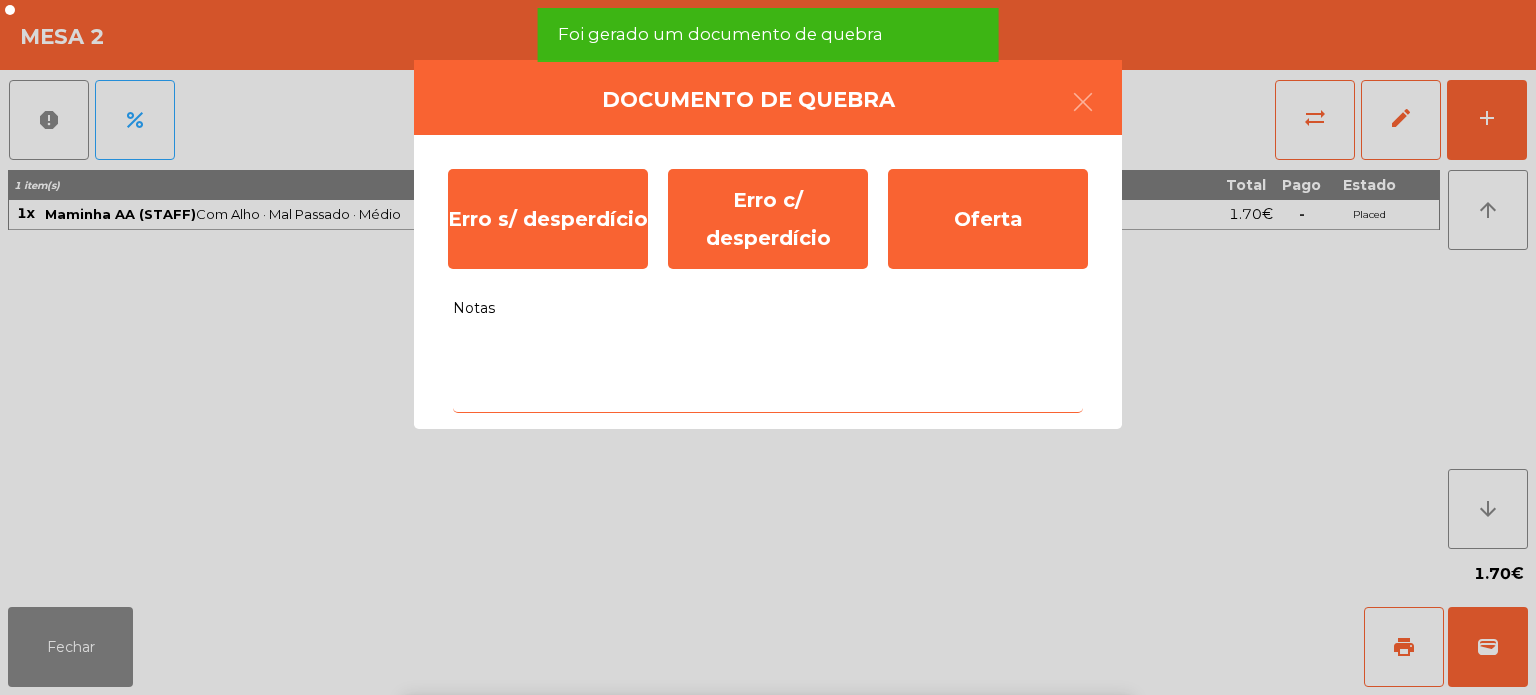 click on "g" at bounding box center (724, 819) 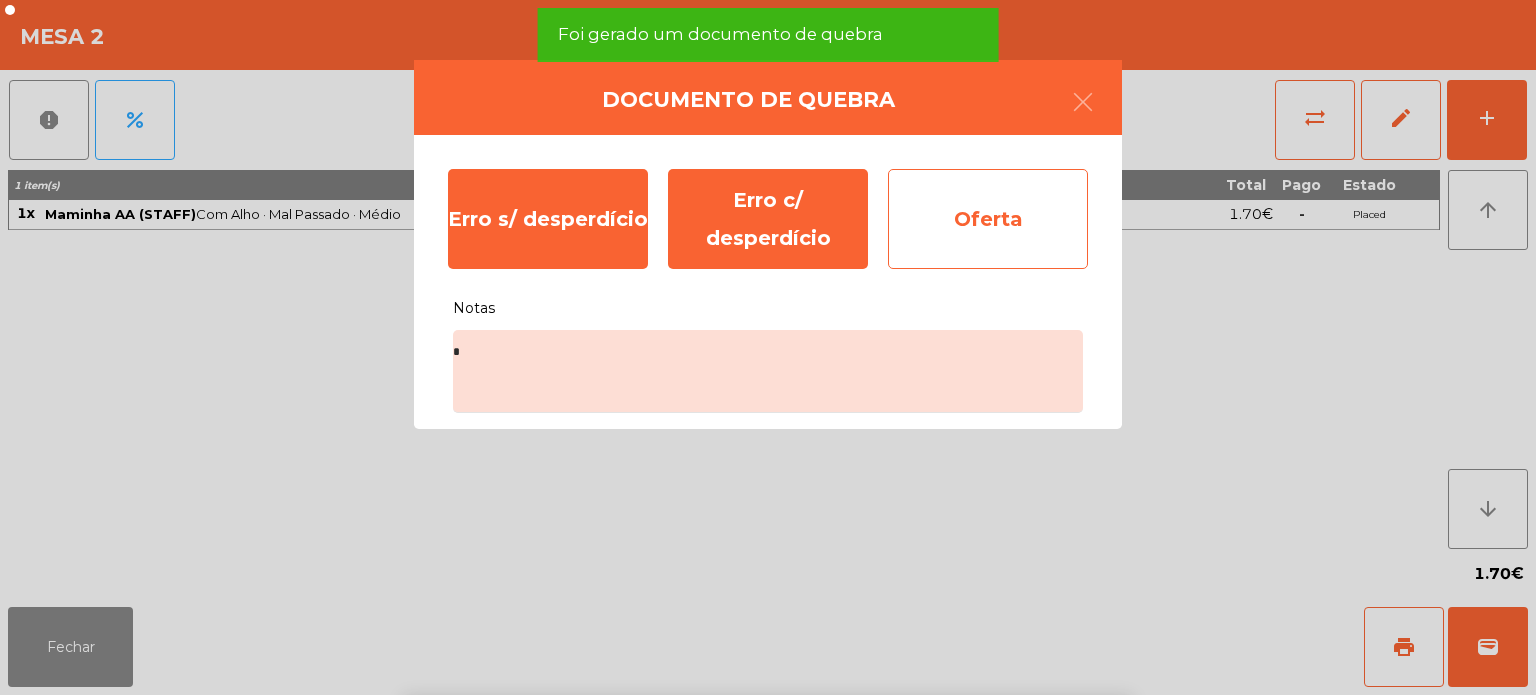 click on "Oferta" 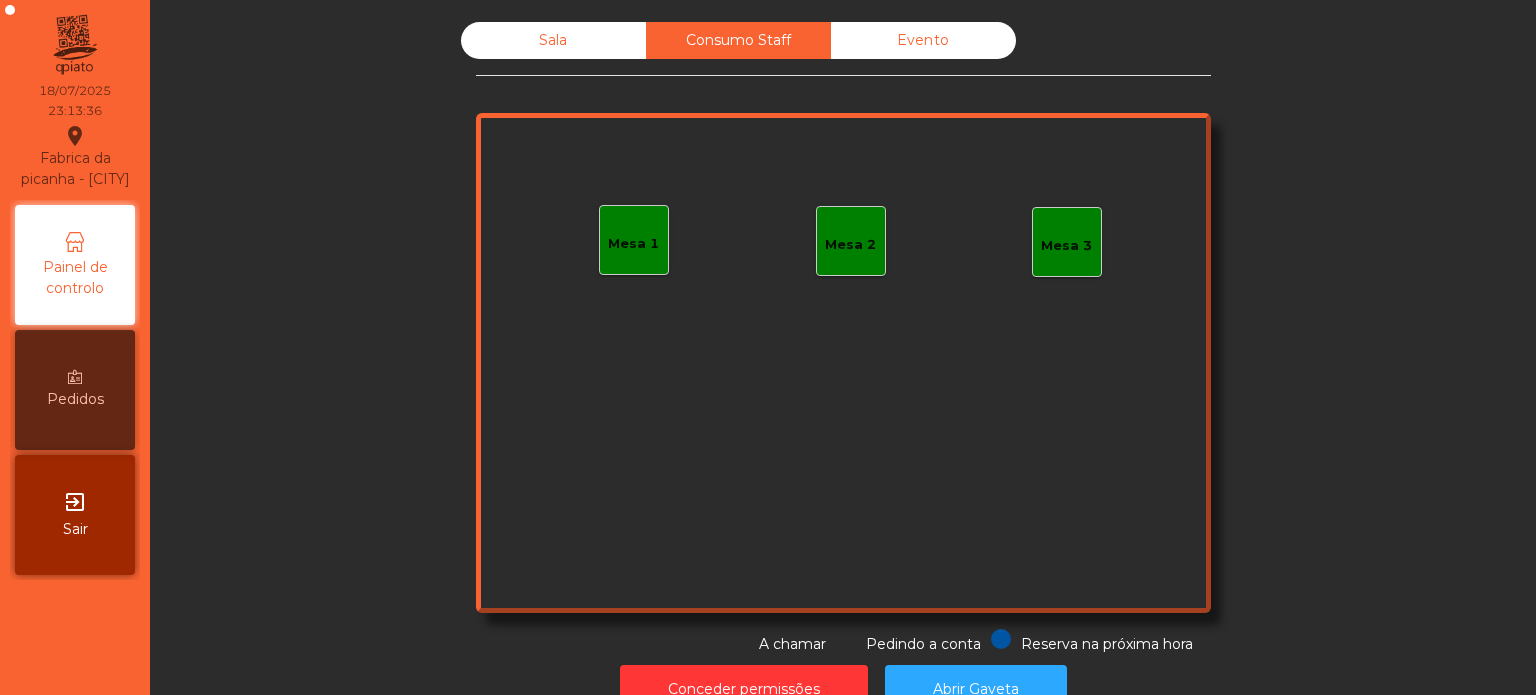 click on "Sala" 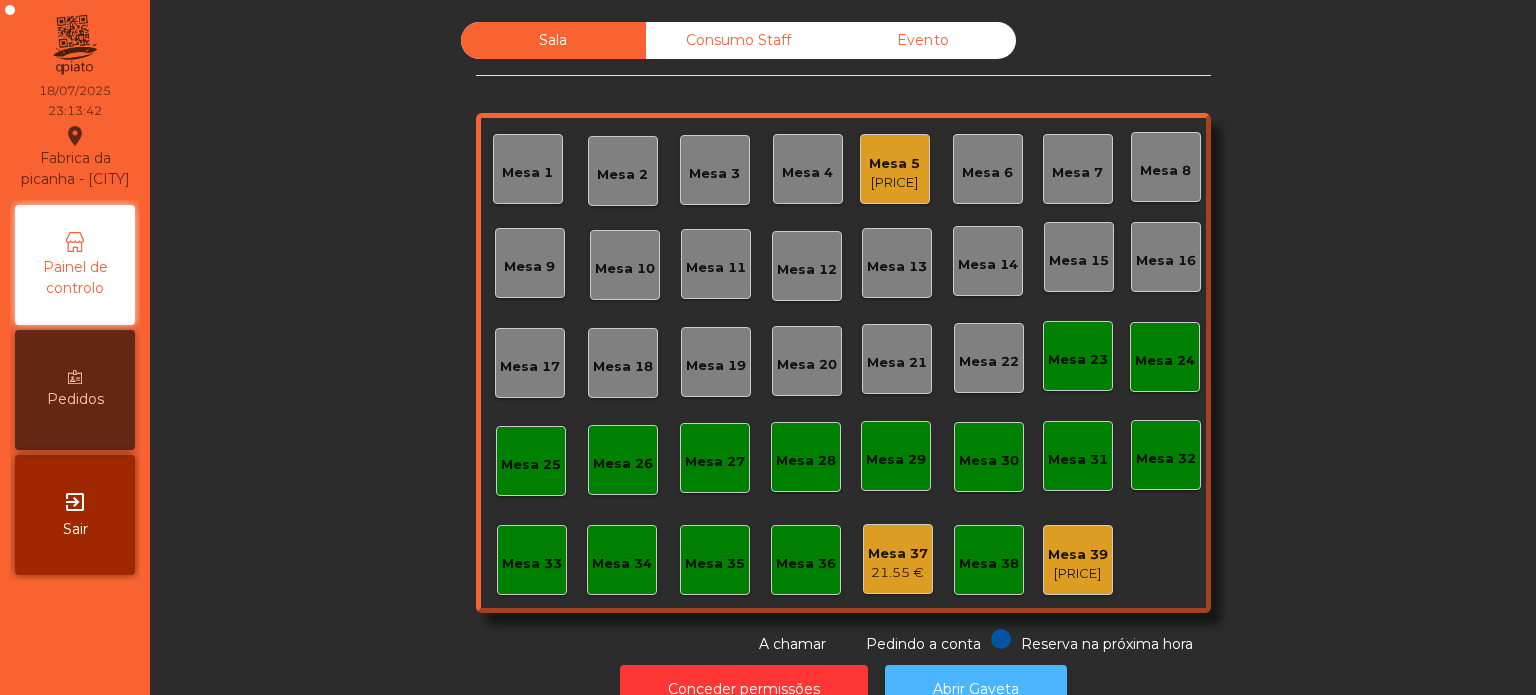 click on "Abrir Gaveta" 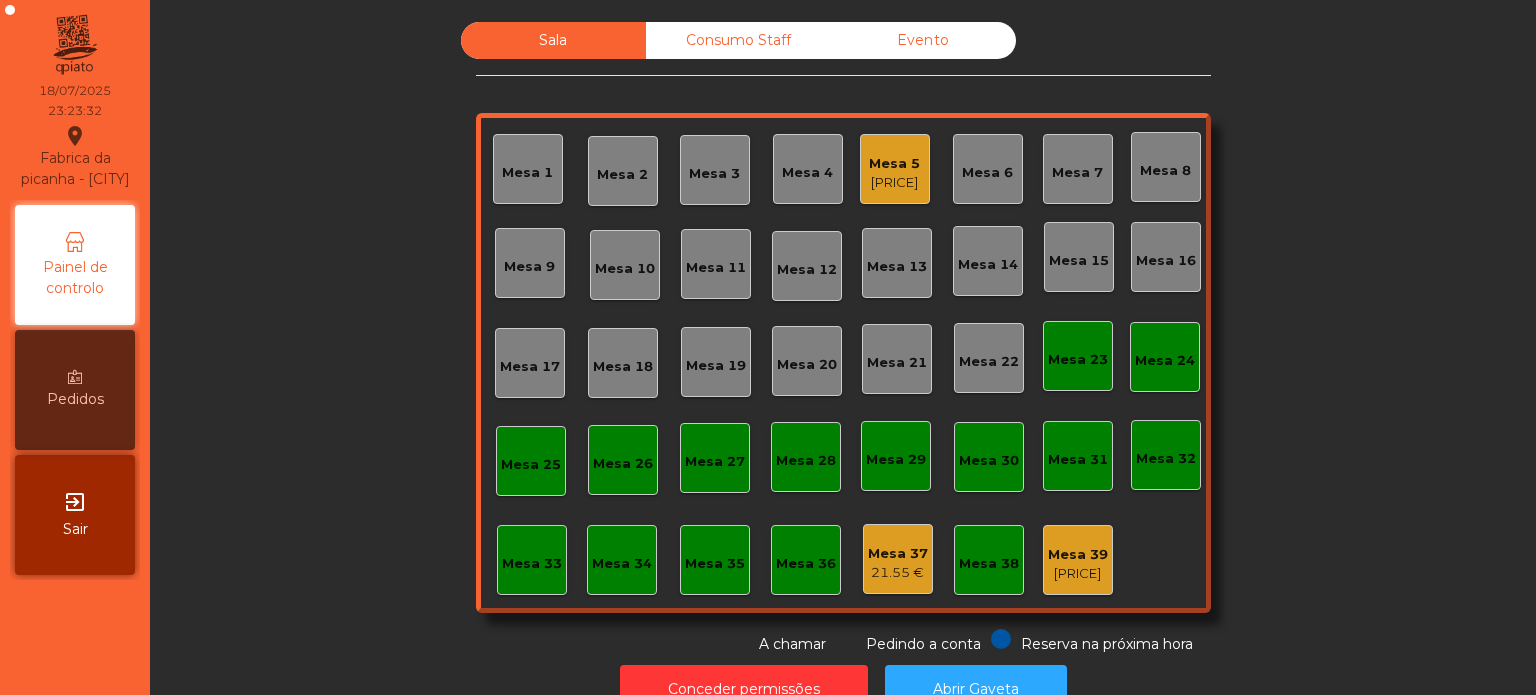 click on "Mesa 37" 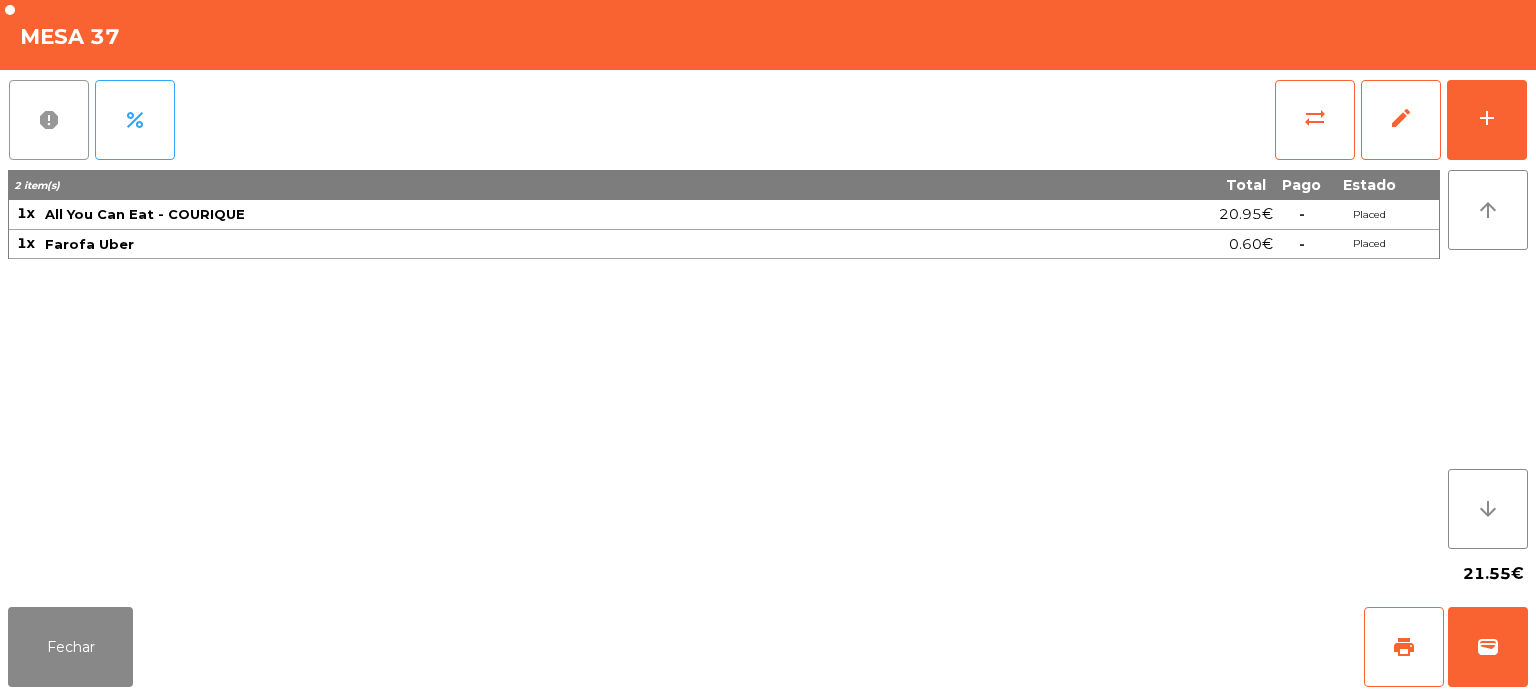 click on "report" 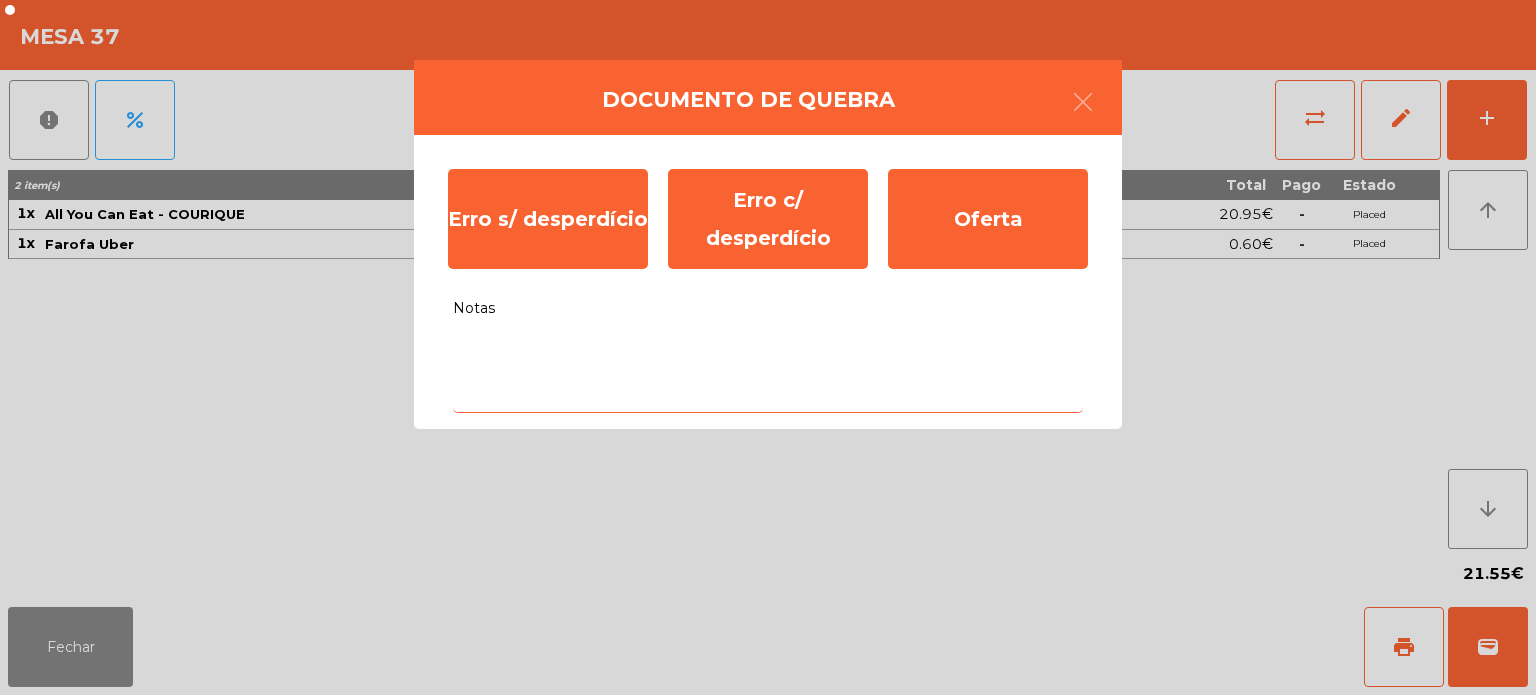 click on "Notas" at bounding box center (768, 371) 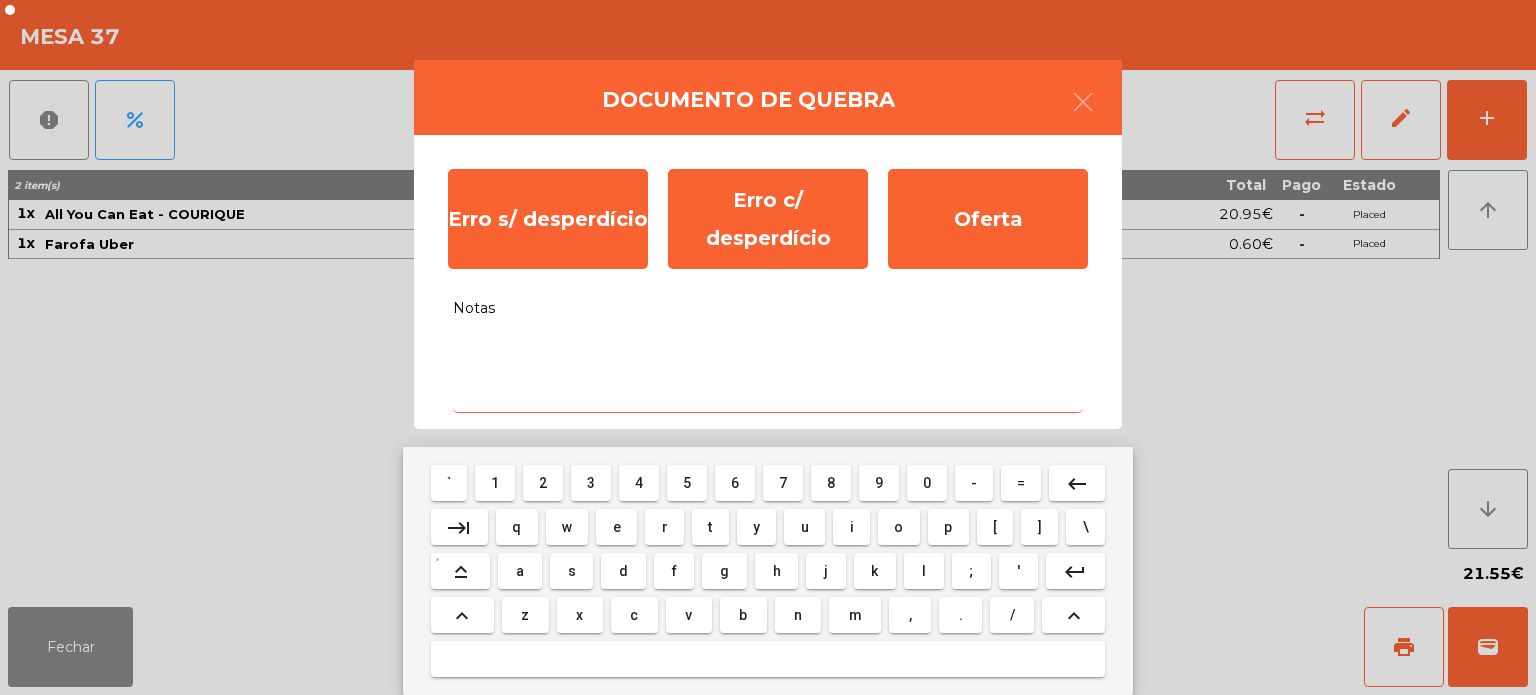 click on "d" at bounding box center (623, 571) 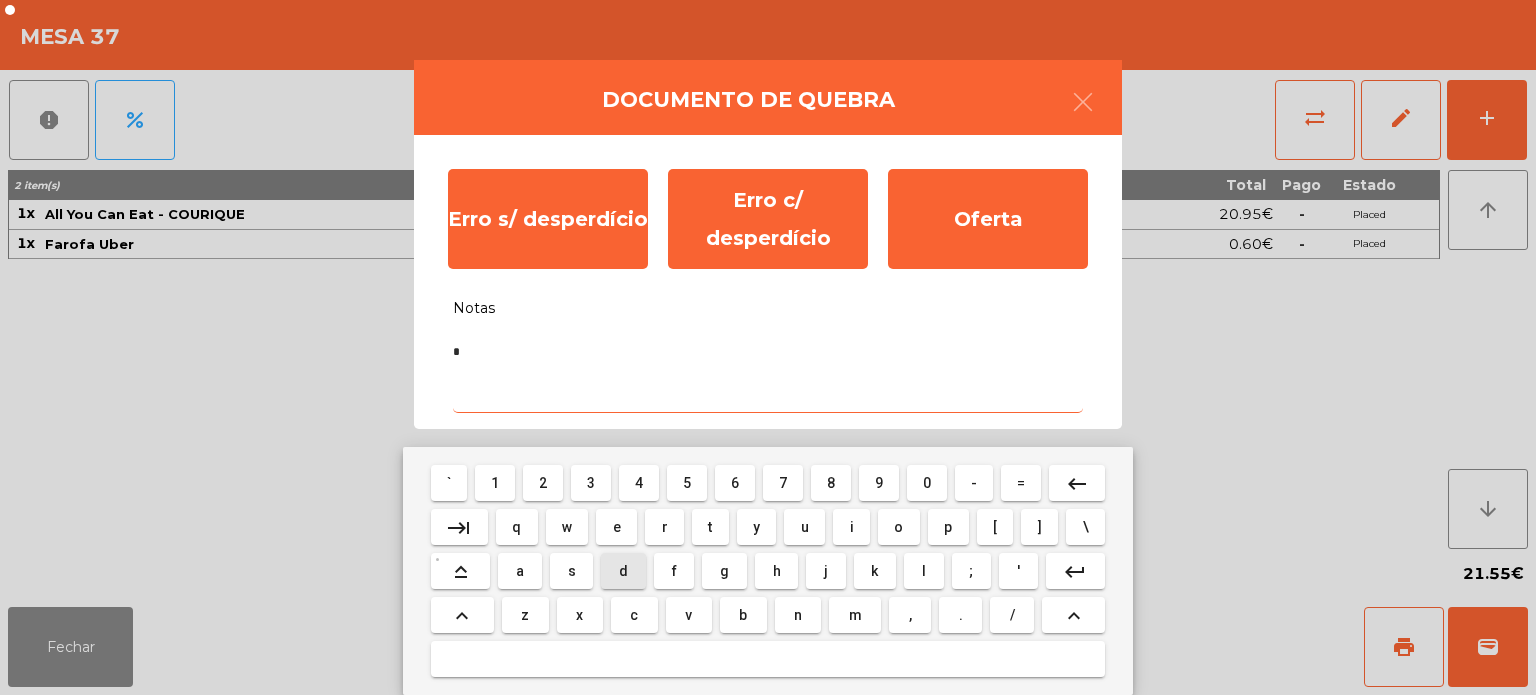 click on "f" at bounding box center [674, 571] 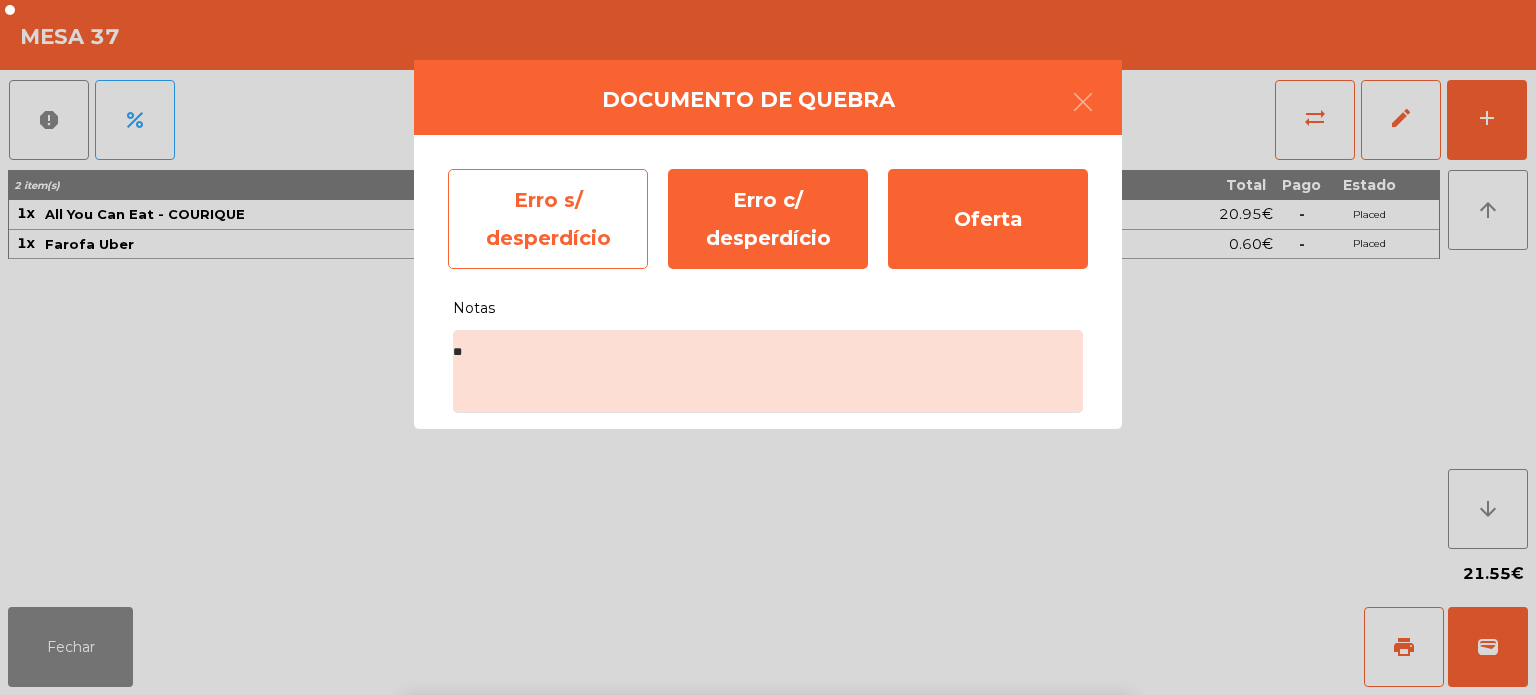 click on "Erro s/ desperdício" 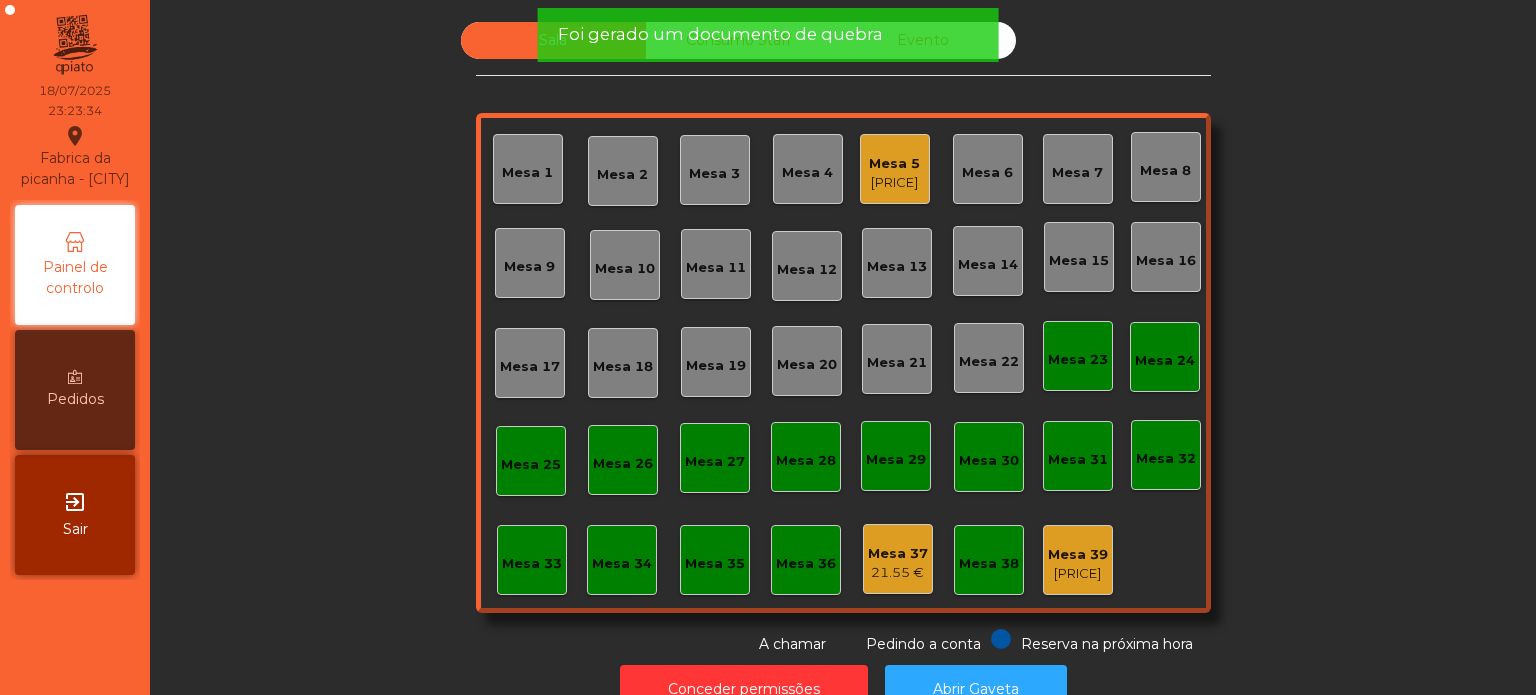 click on "Foi gerado um documento de quebra" 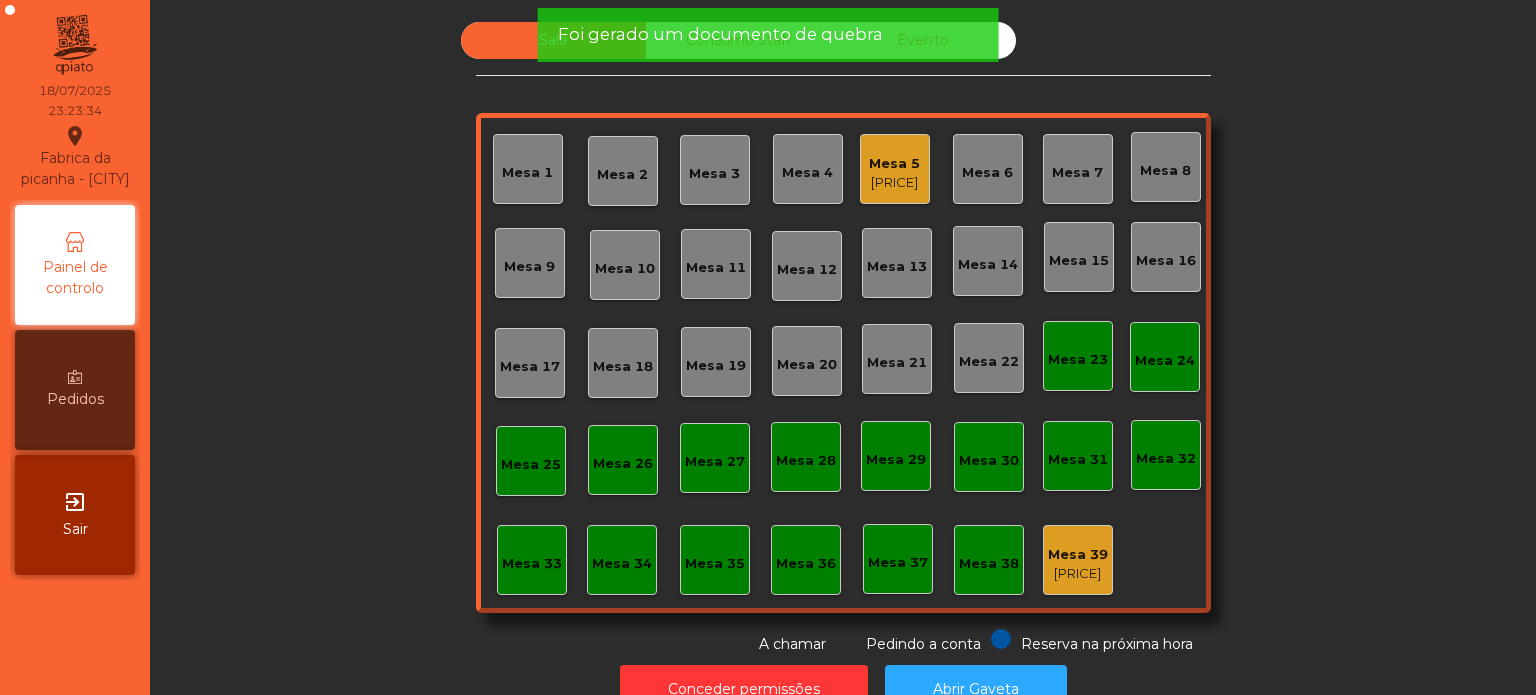 click on "Foi gerado um documento de quebra" 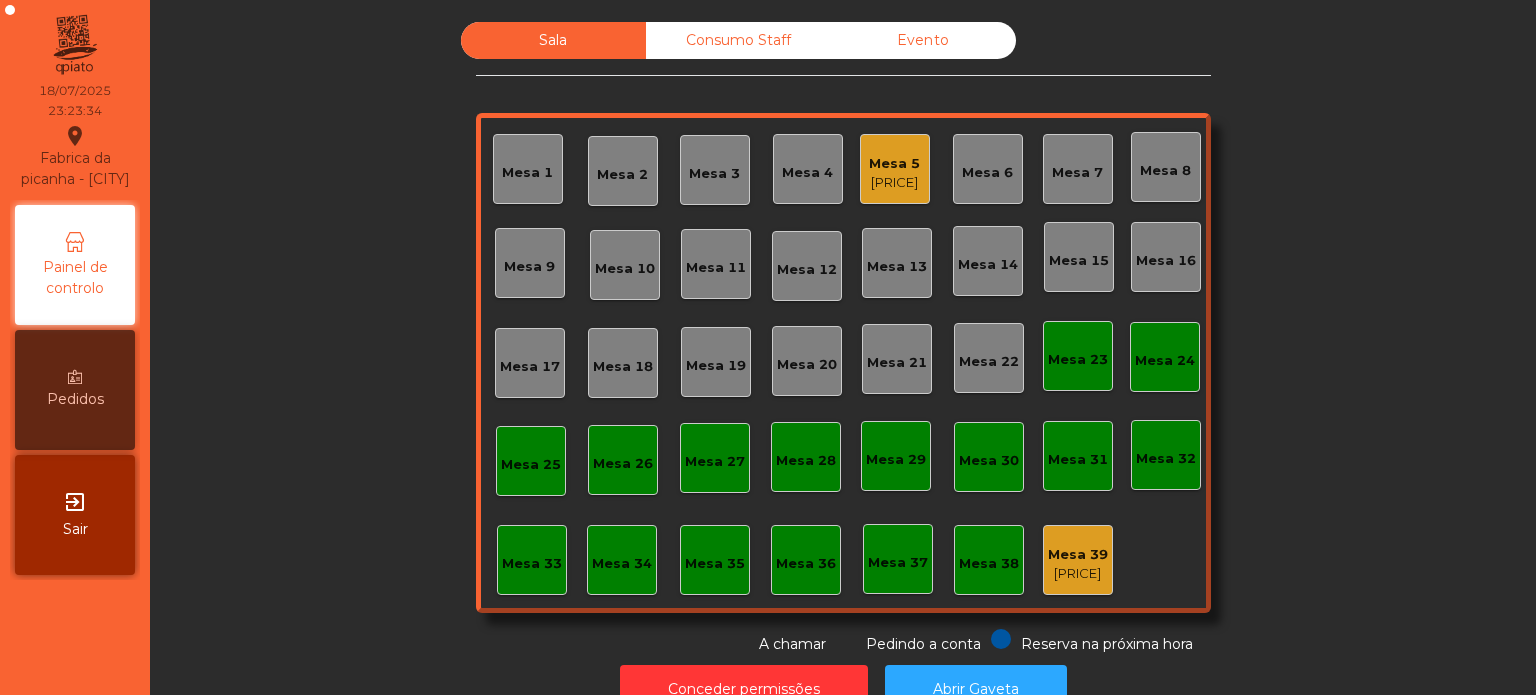 click on "Foi gerado um documento de quebra" 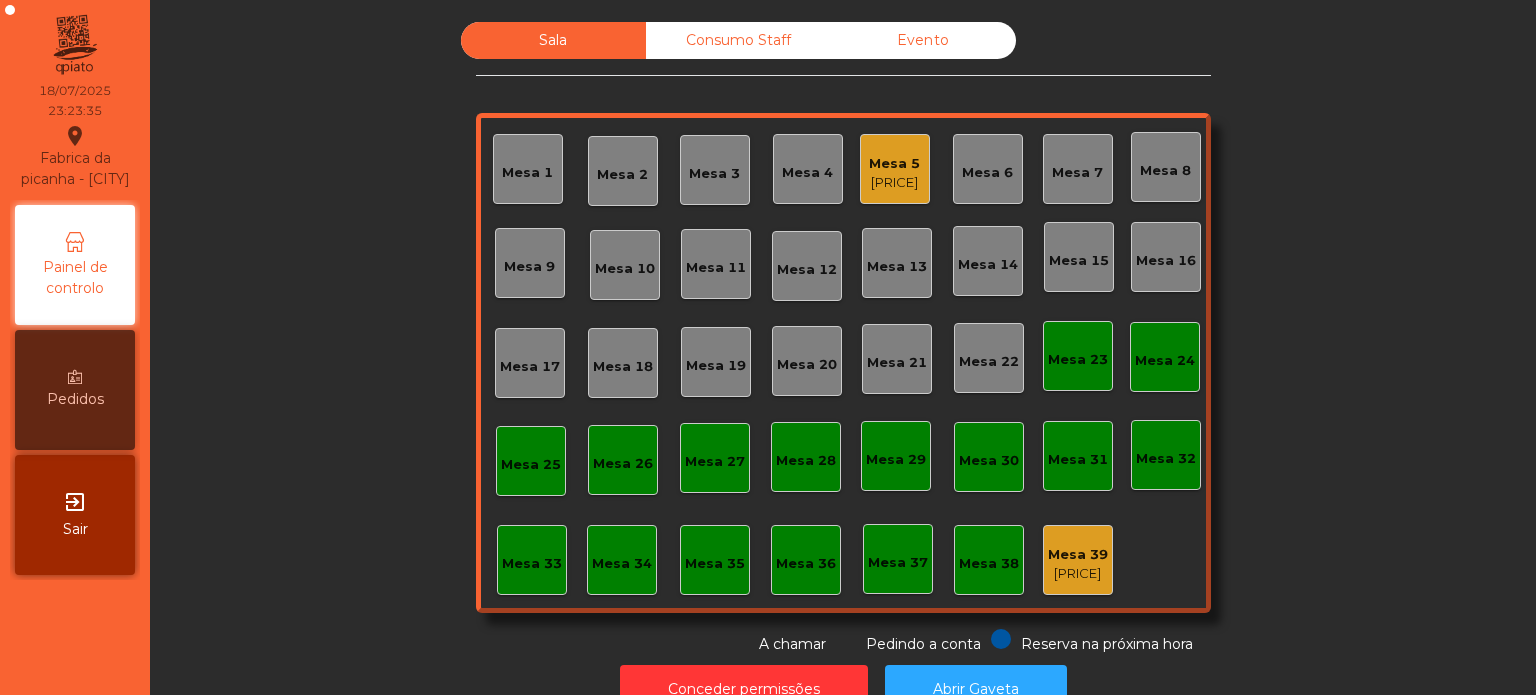 click on "Consumo Staff" 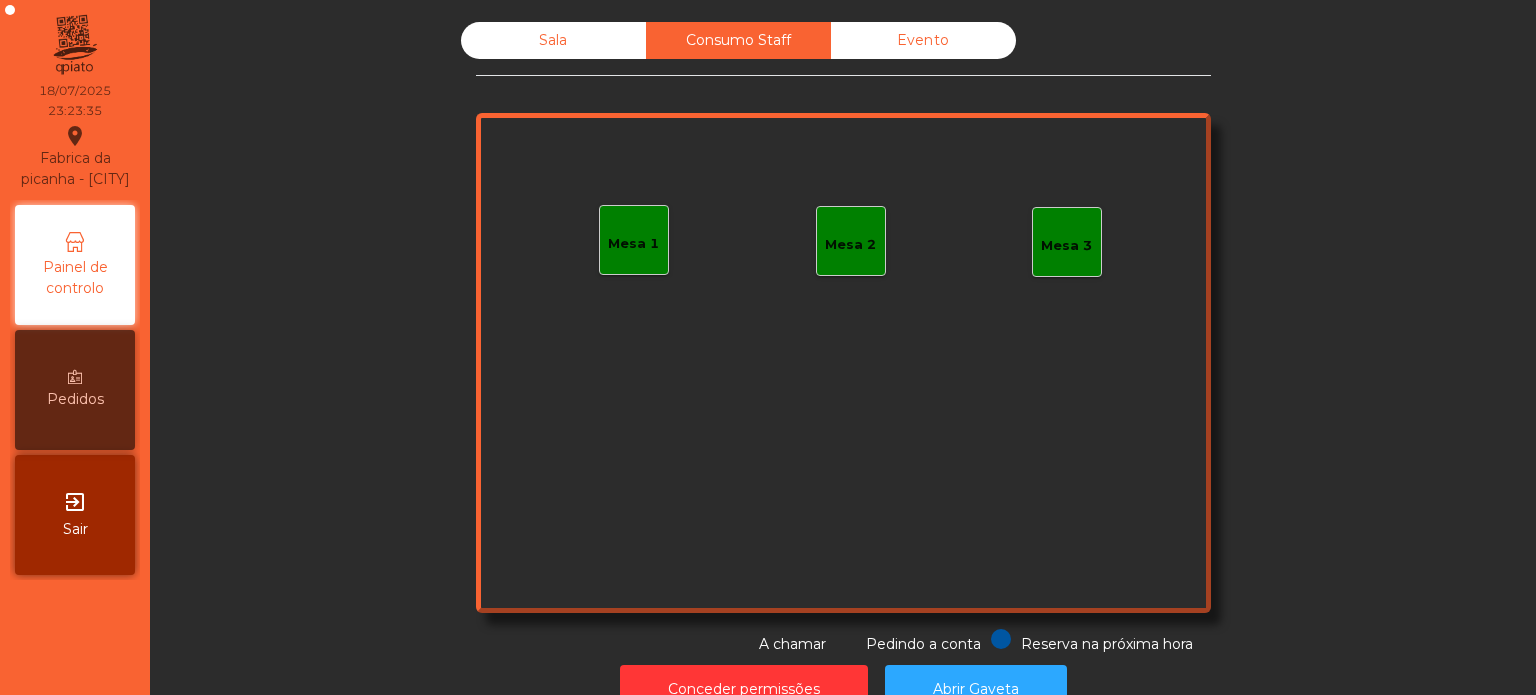 click on "Evento" 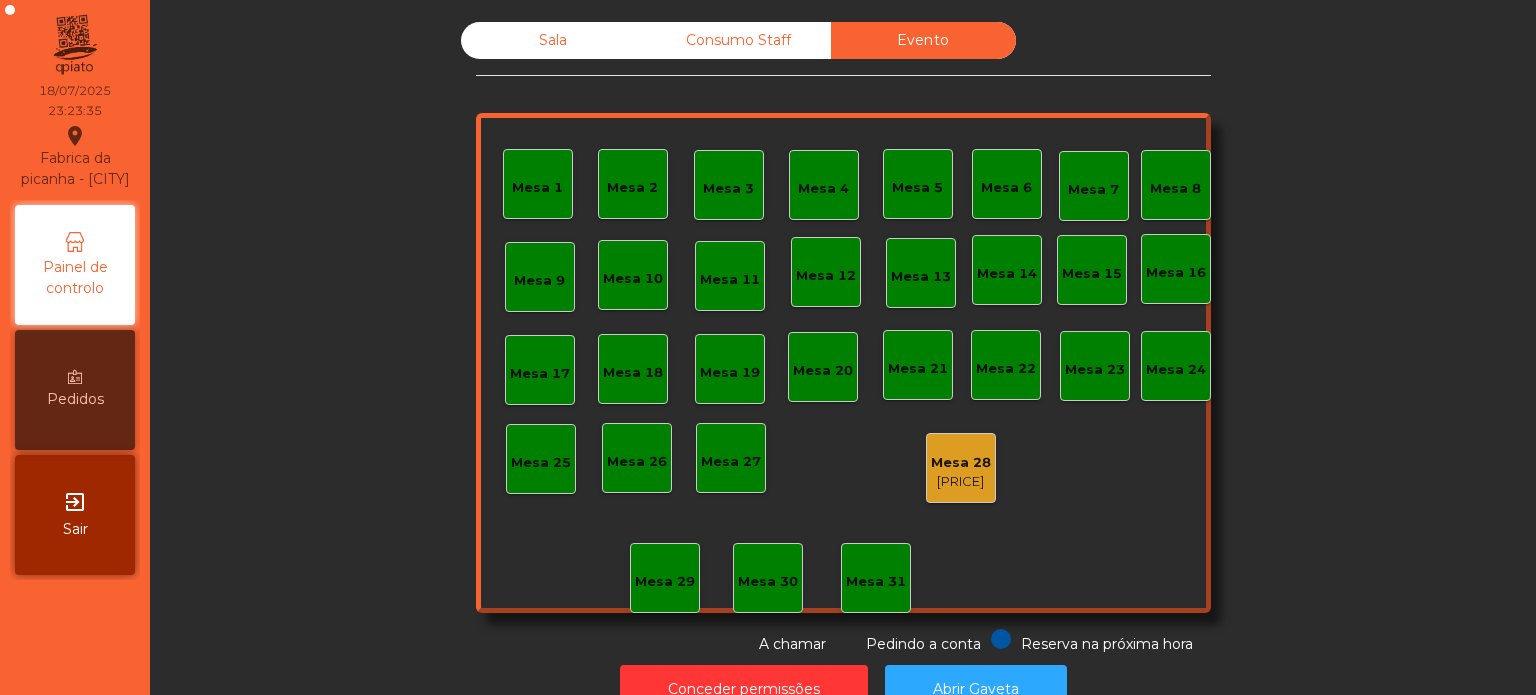 click on "Sala" 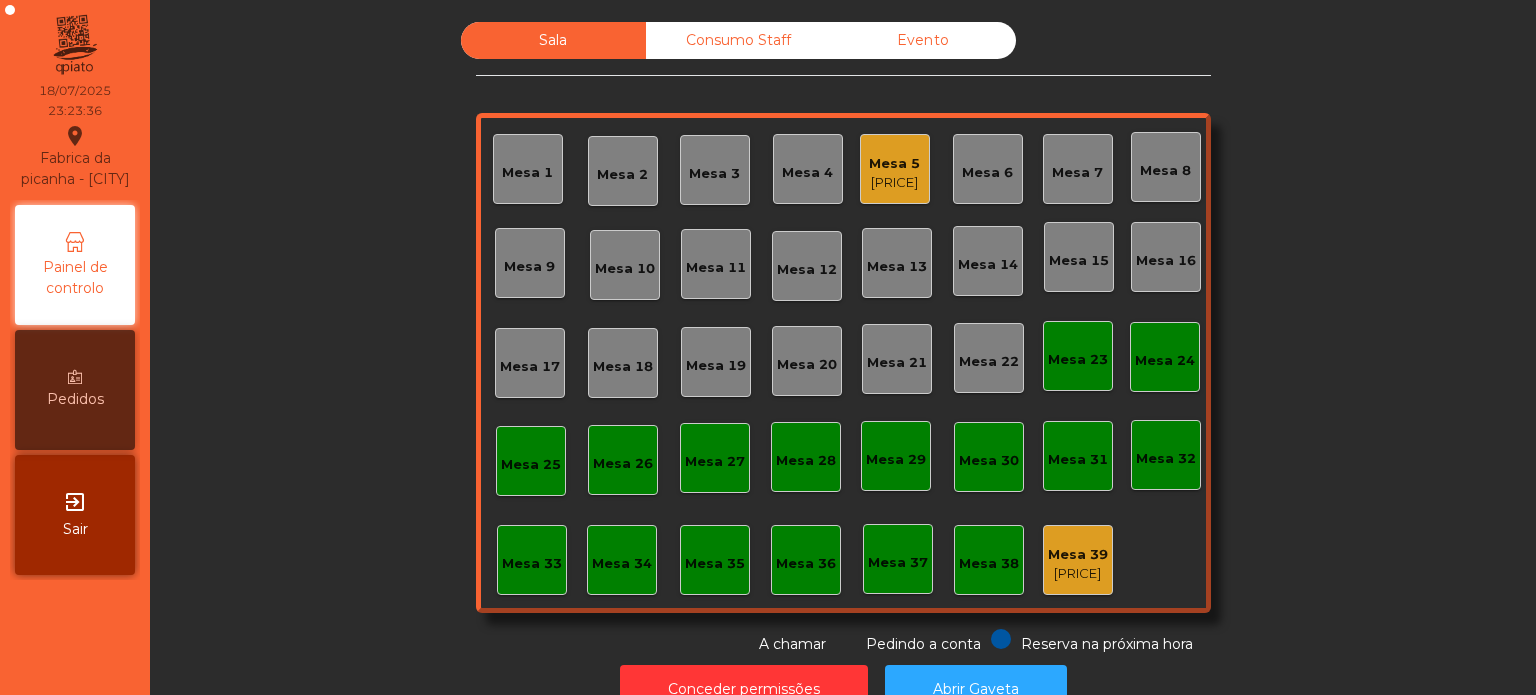 click on "Mesa 39" 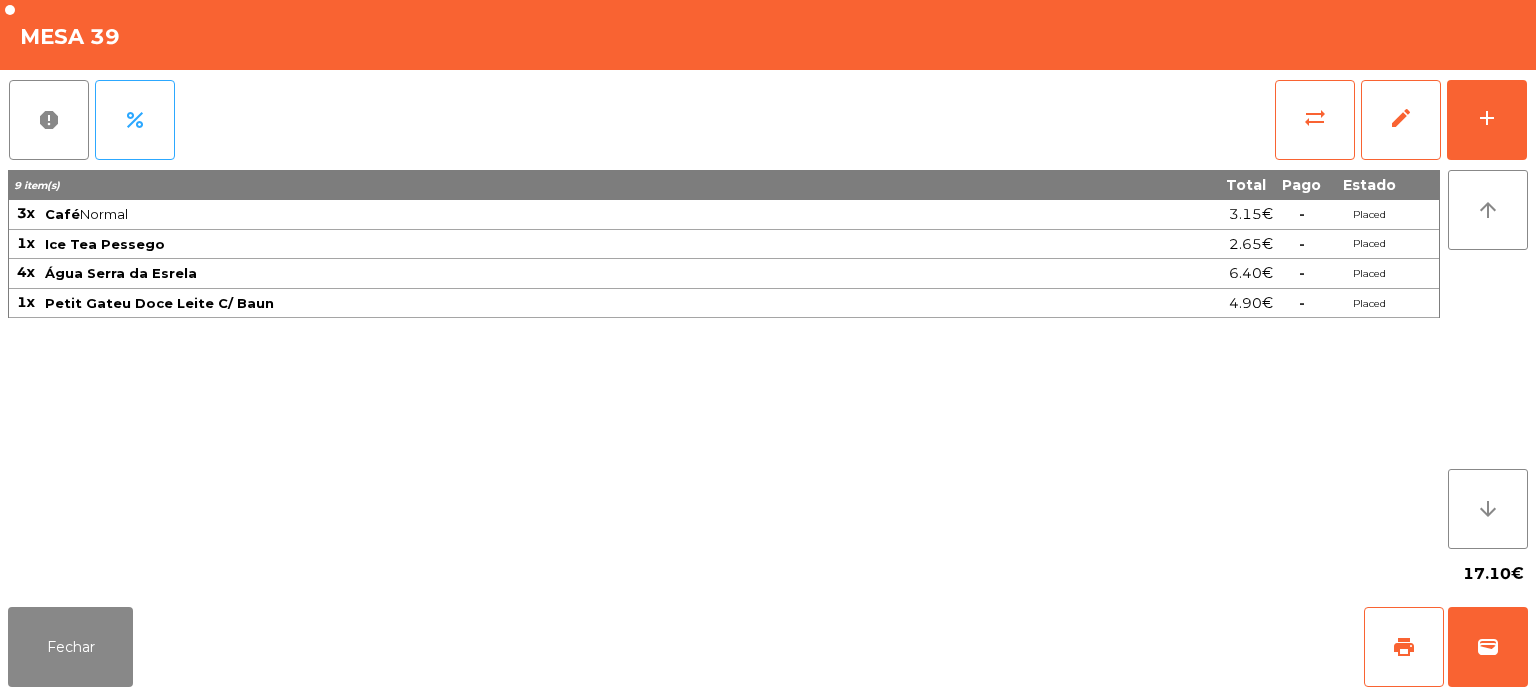 click on "9 item(s) Total Pago Estado 3x Café  Normal  3.15€  -  Placed 1x Ice Tea Pessego 2.65€  -  Placed 4x Água Serra da Esrela 6.40€  -  Placed 1x Petit Gateu Doce Leite C/ Baun 4.90€  -  Placed" 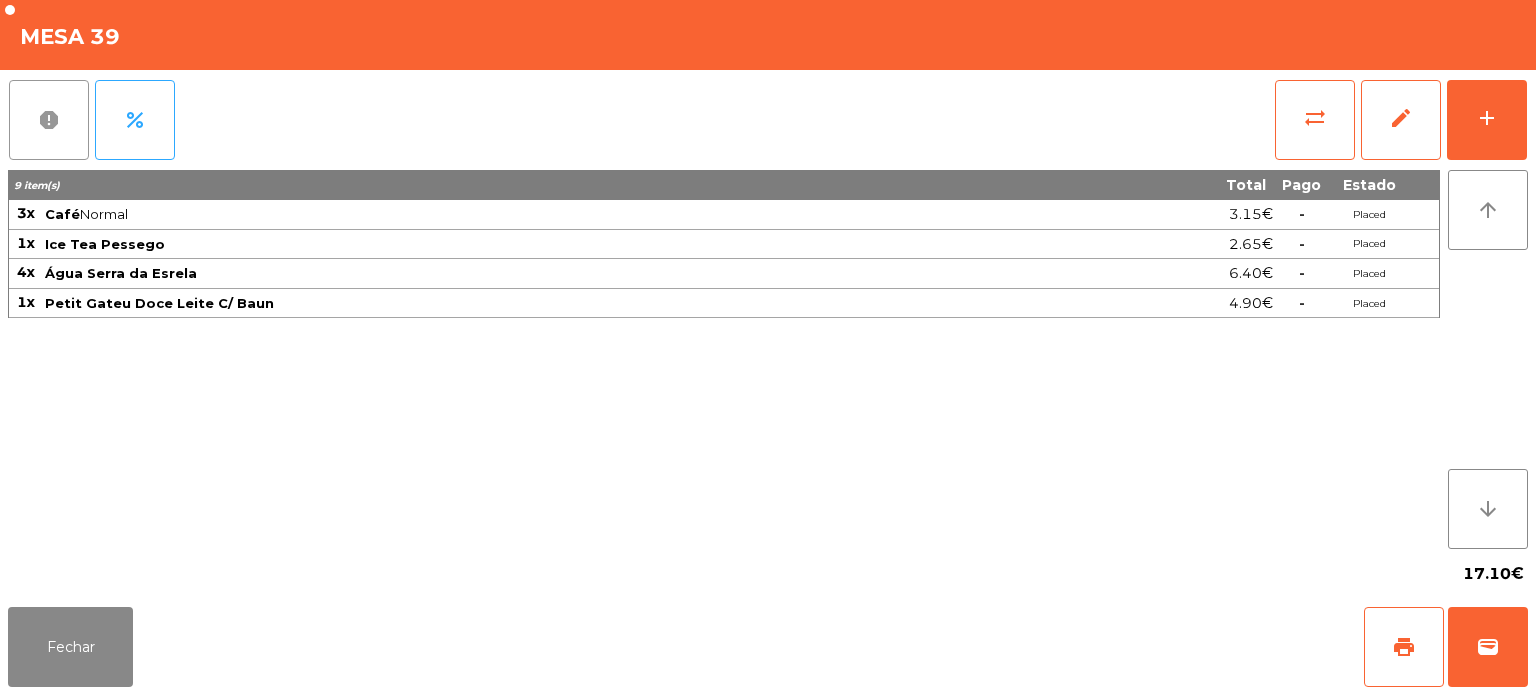 click on "report" 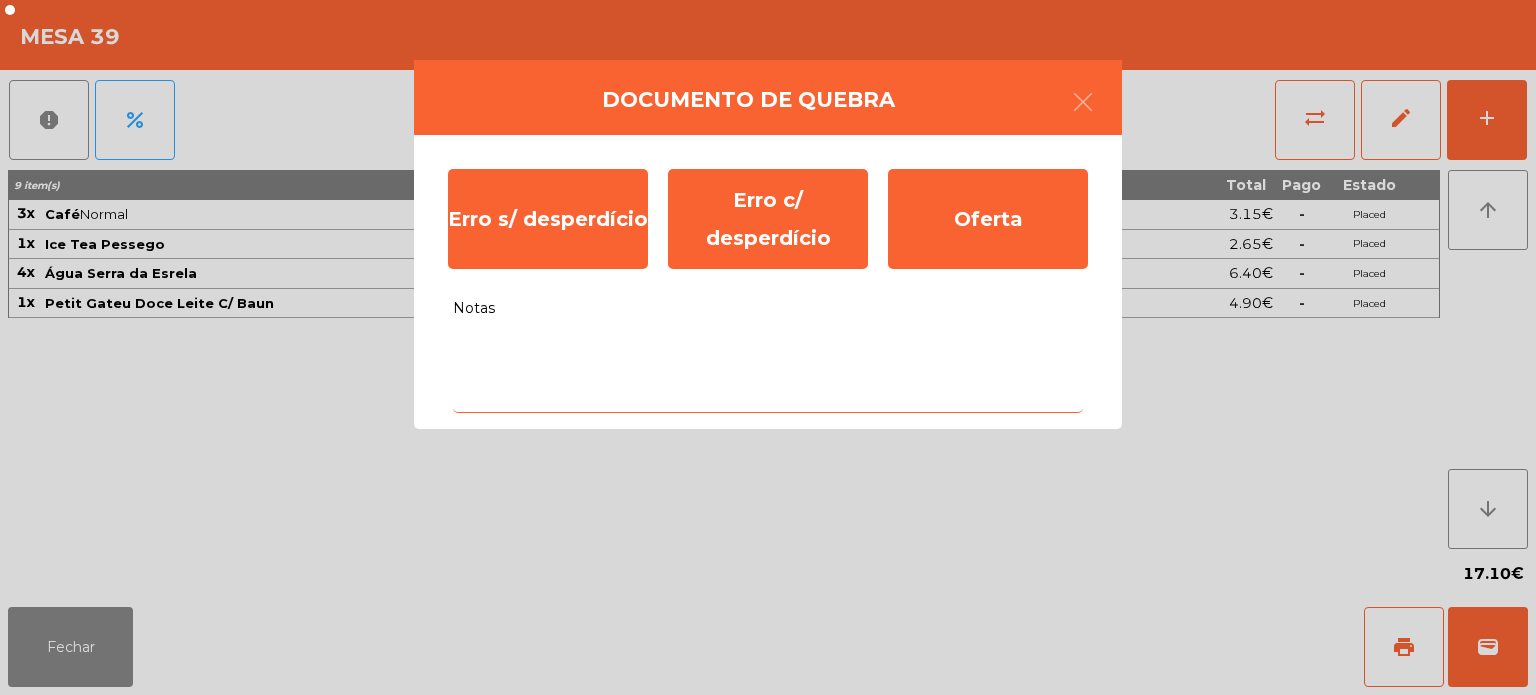 click on "Notas" at bounding box center [768, 371] 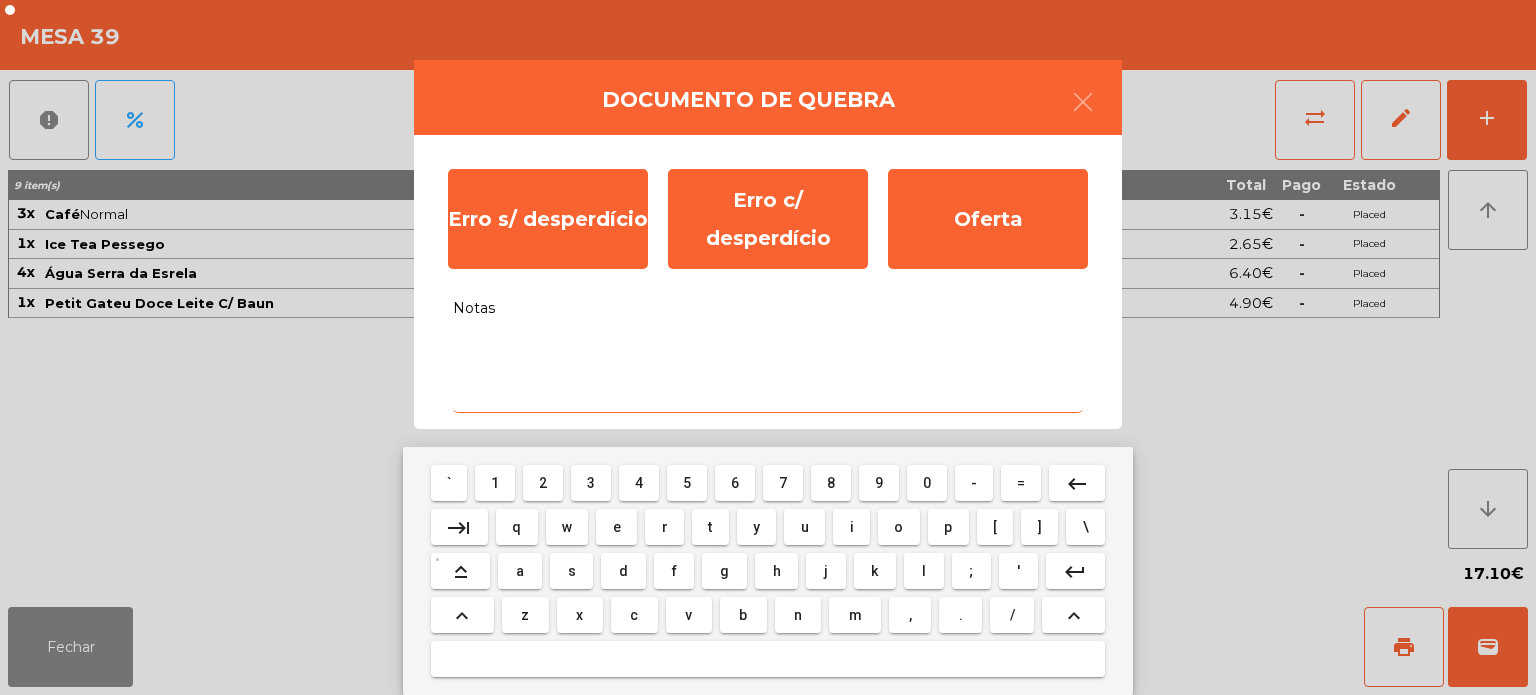 click on "c" at bounding box center (634, 615) 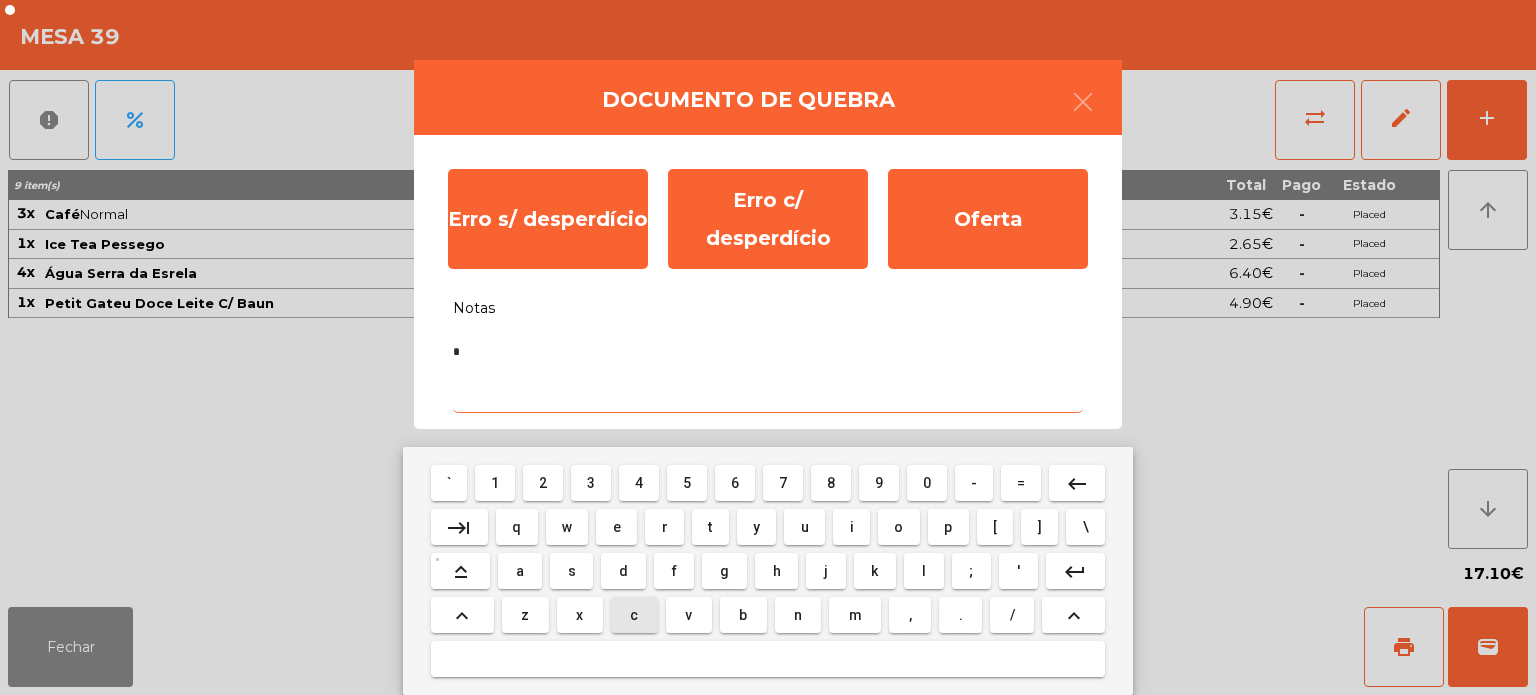 click on "f" at bounding box center [674, 571] 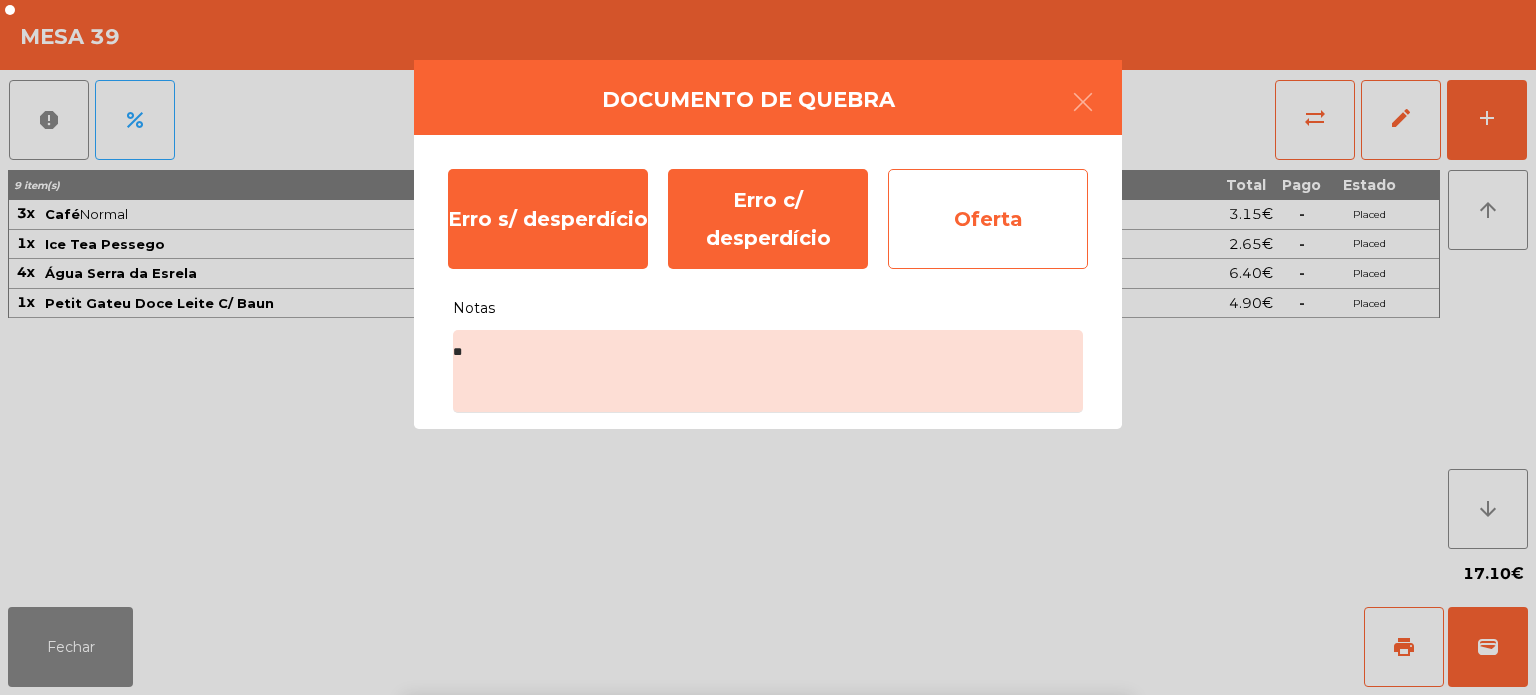 click on "Oferta" 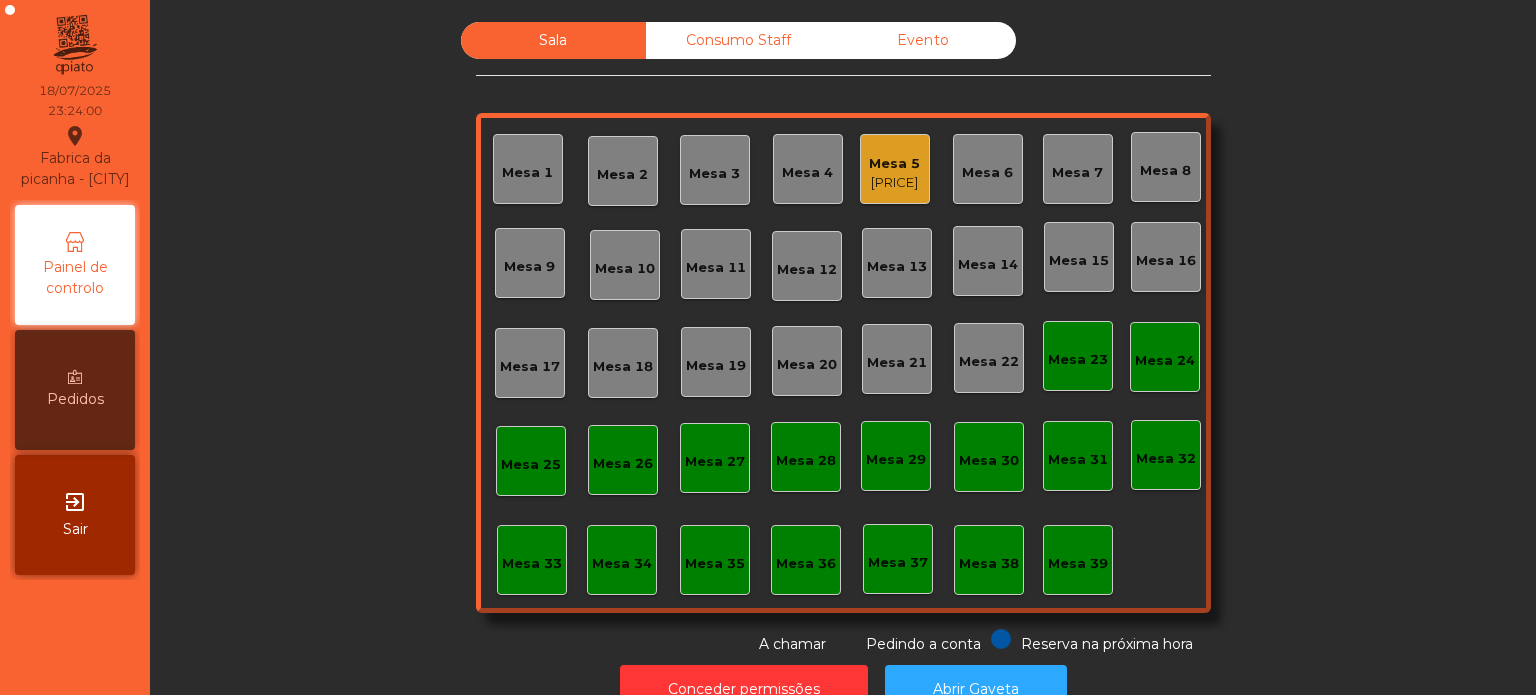 click on "Mesa 5" 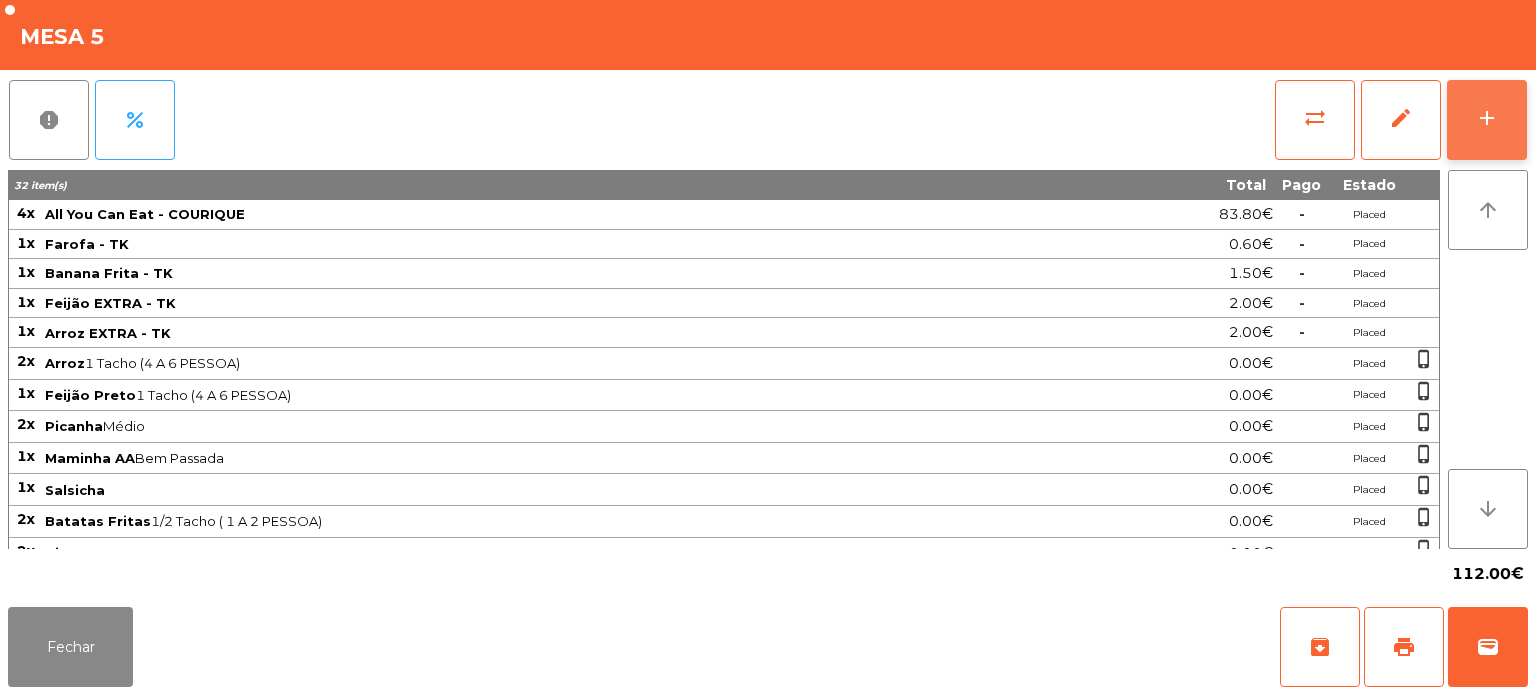 click on "add" 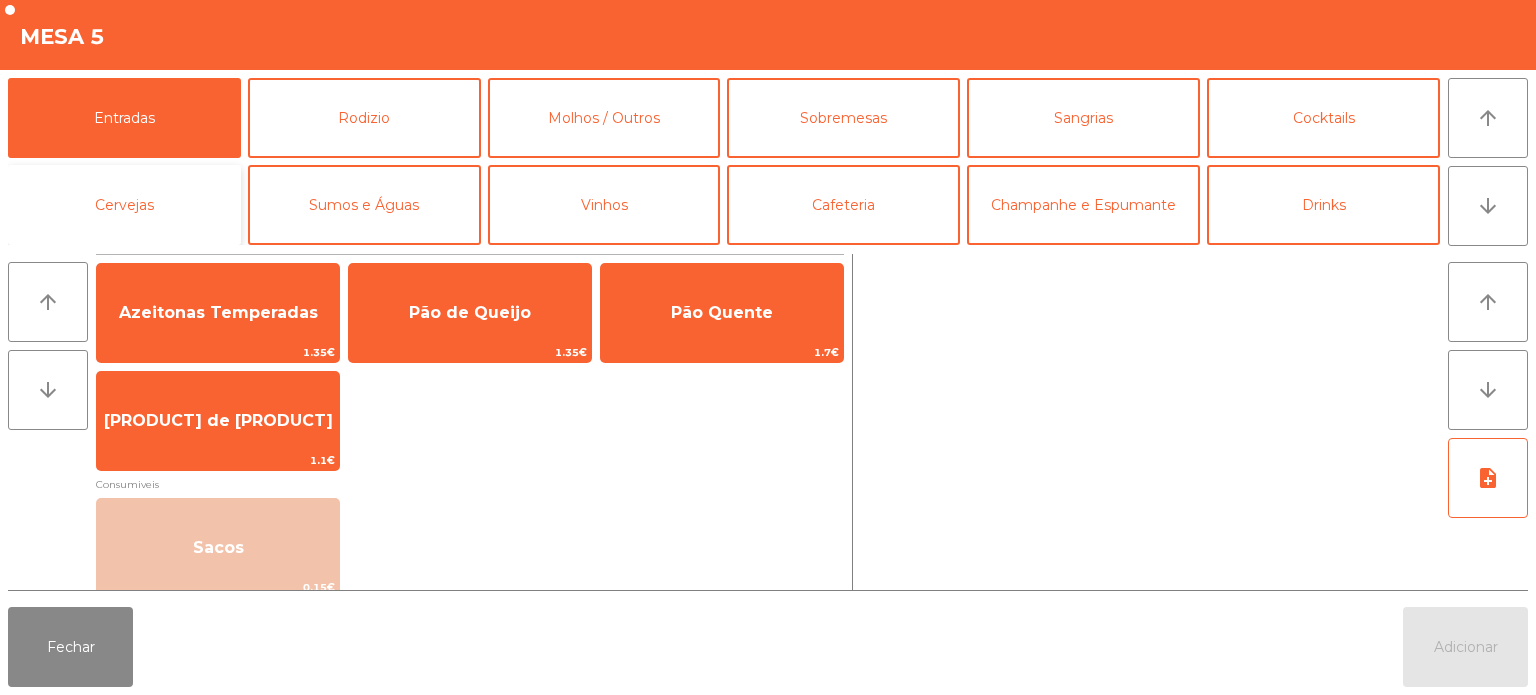 click on "Cervejas" 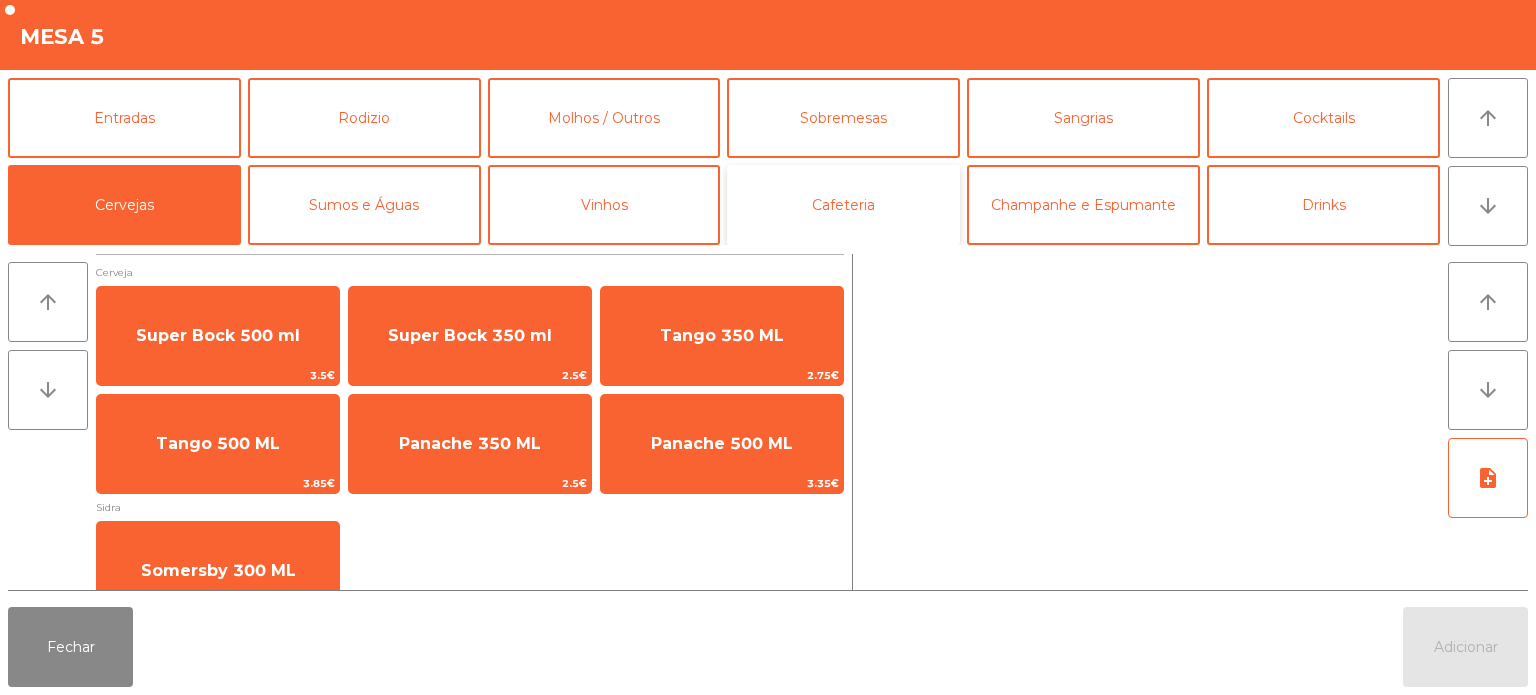 click on "Cafeteria" 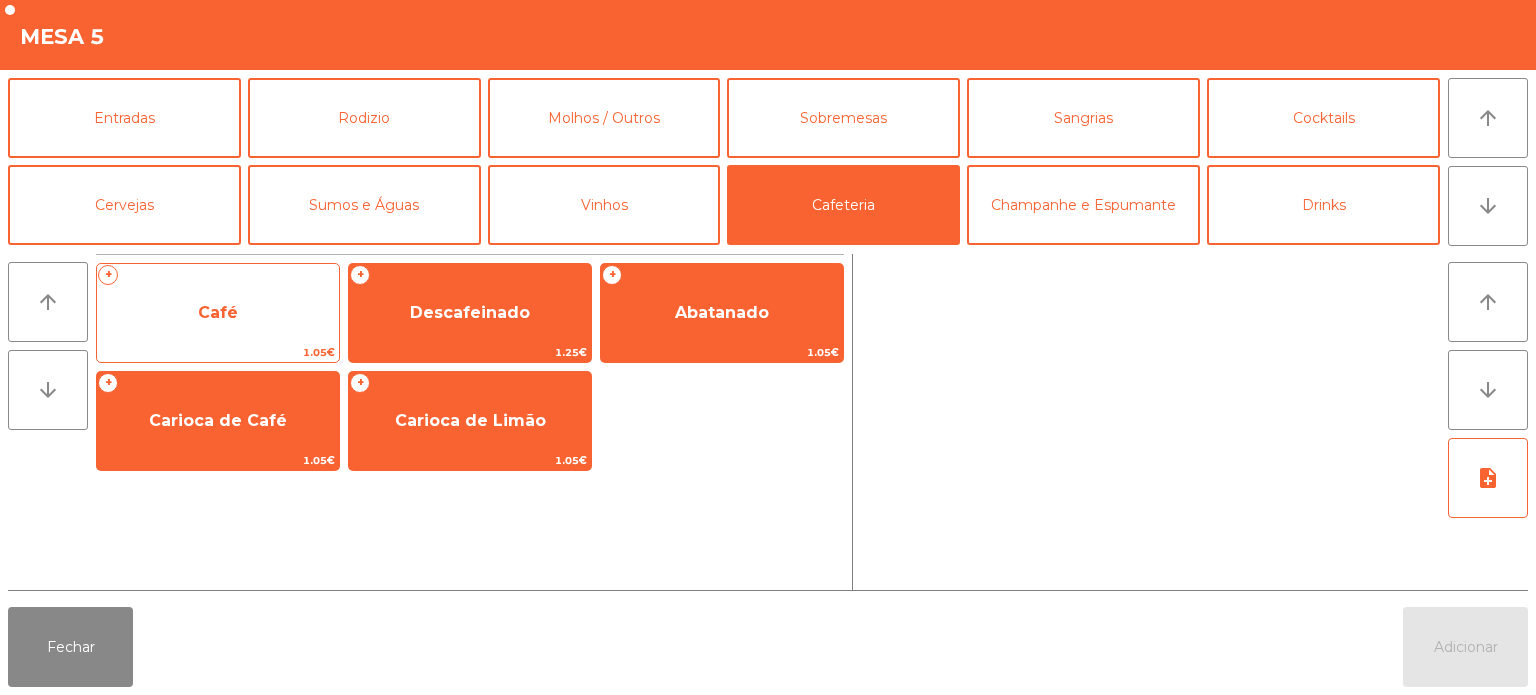 click on "Café" 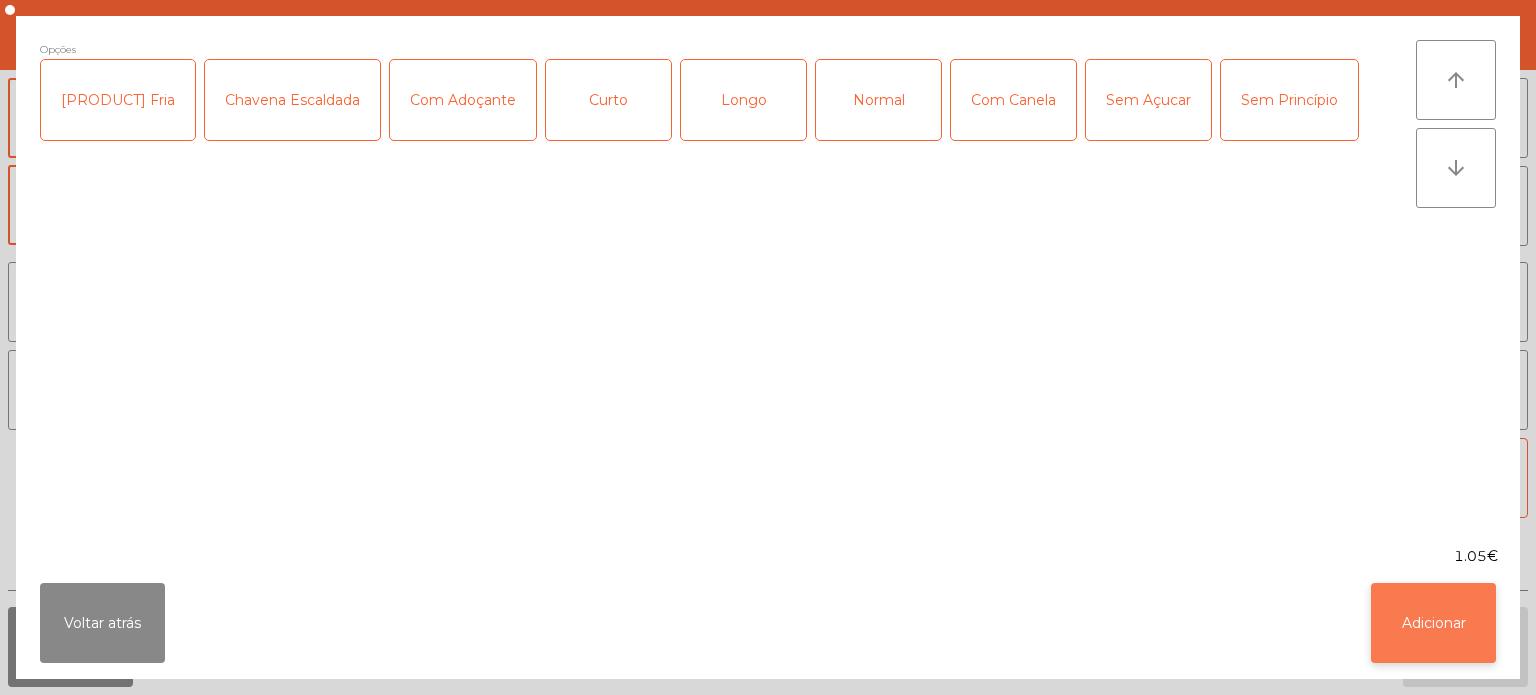 click on "Adicionar" 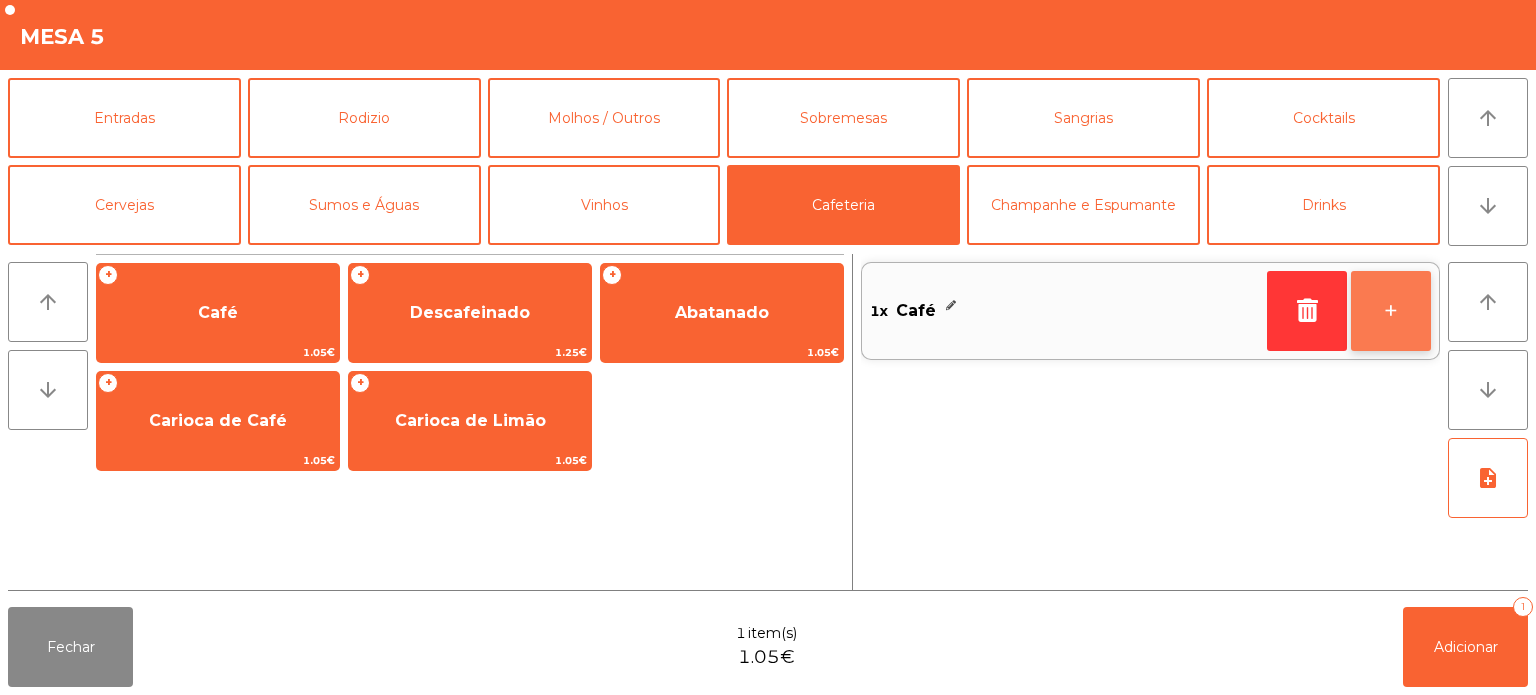click on "+" 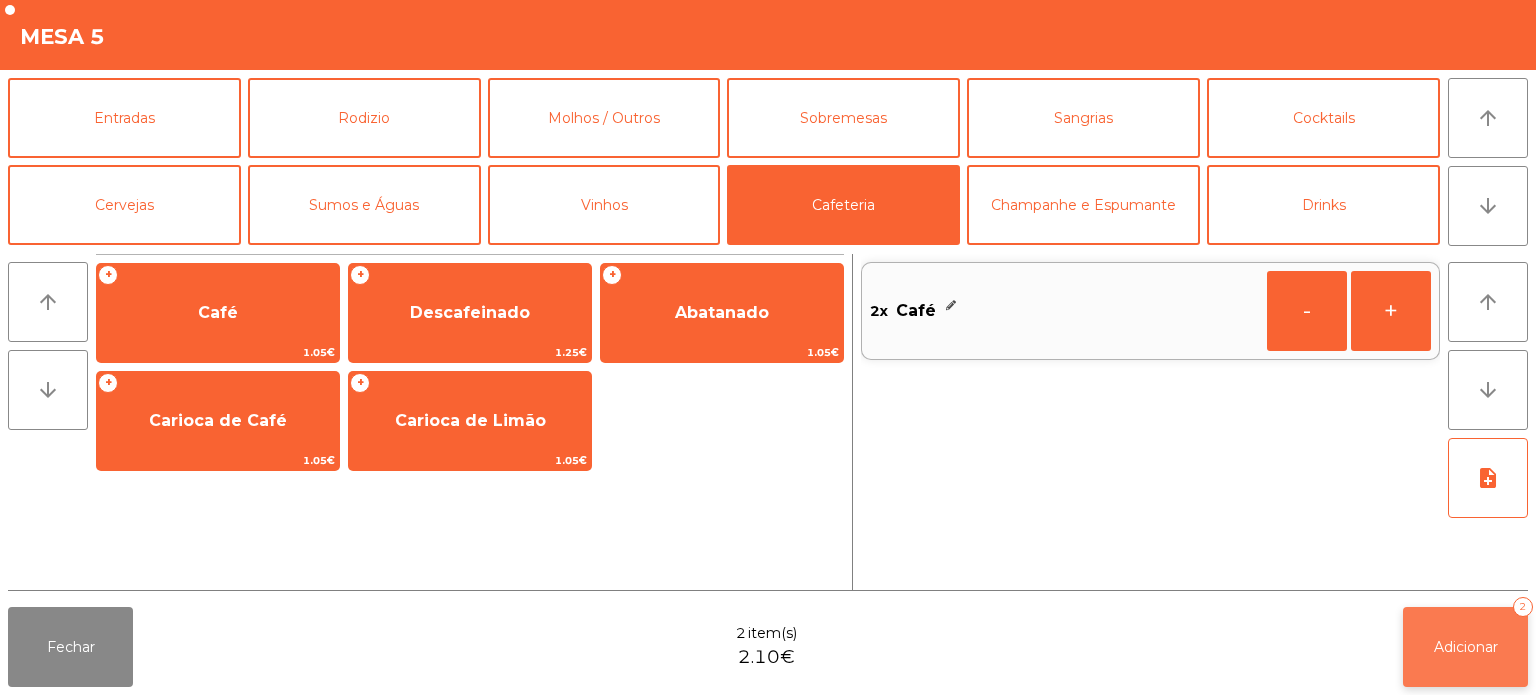 click on "Adicionar   2" 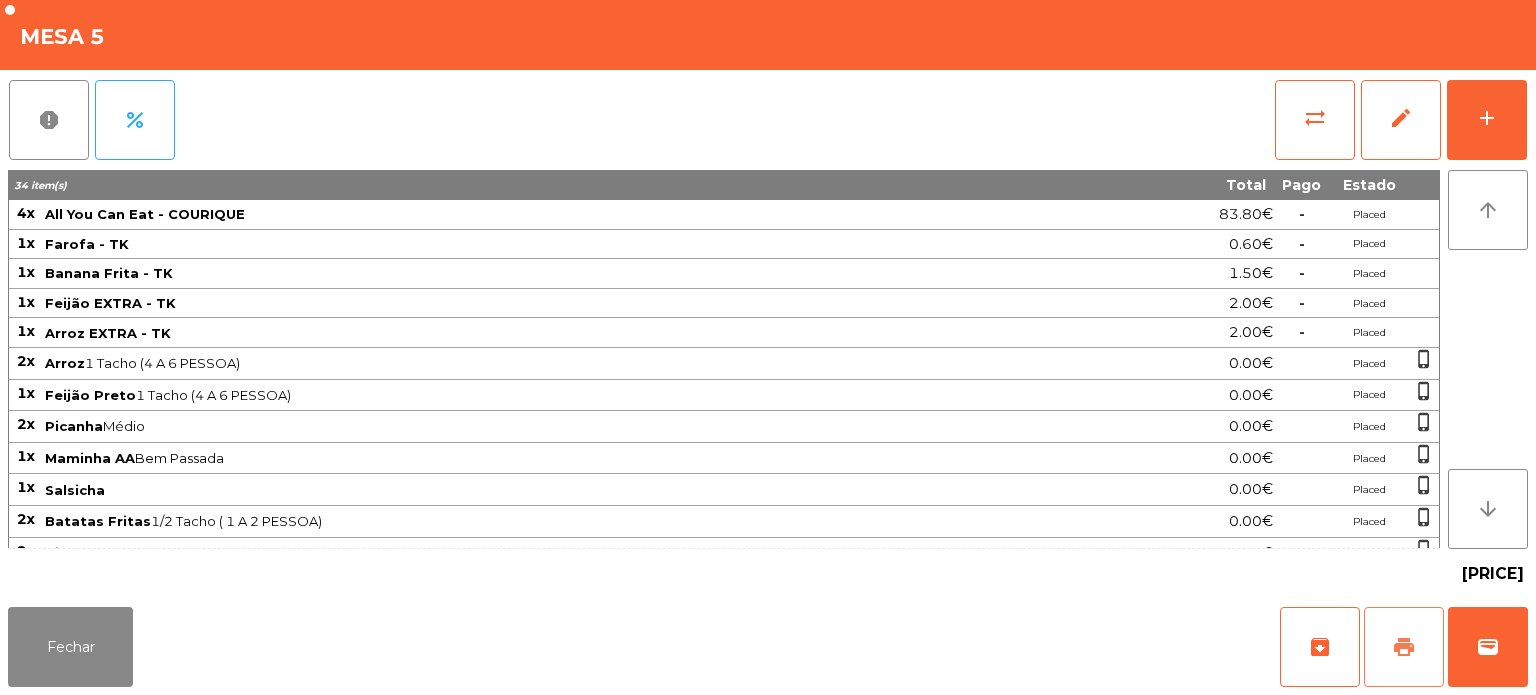 click on "print" 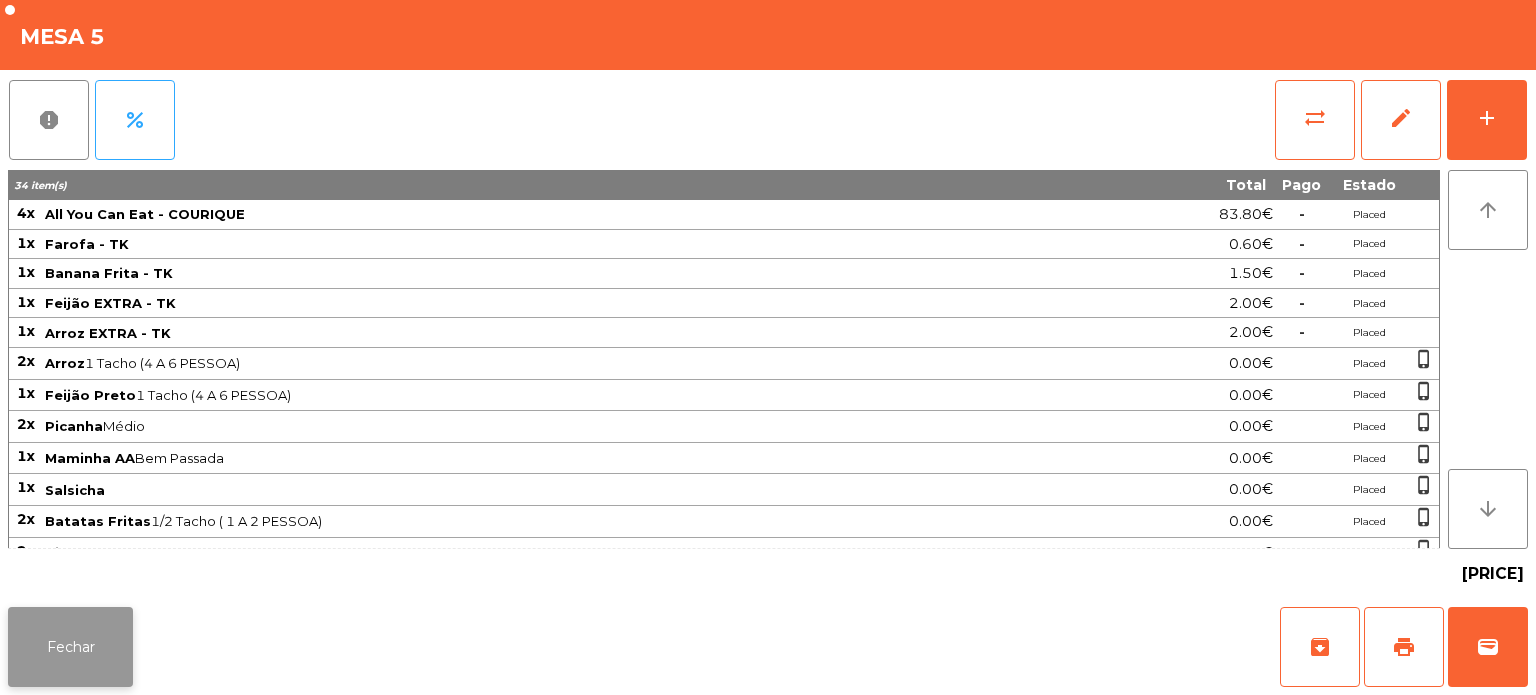 click on "Fechar" 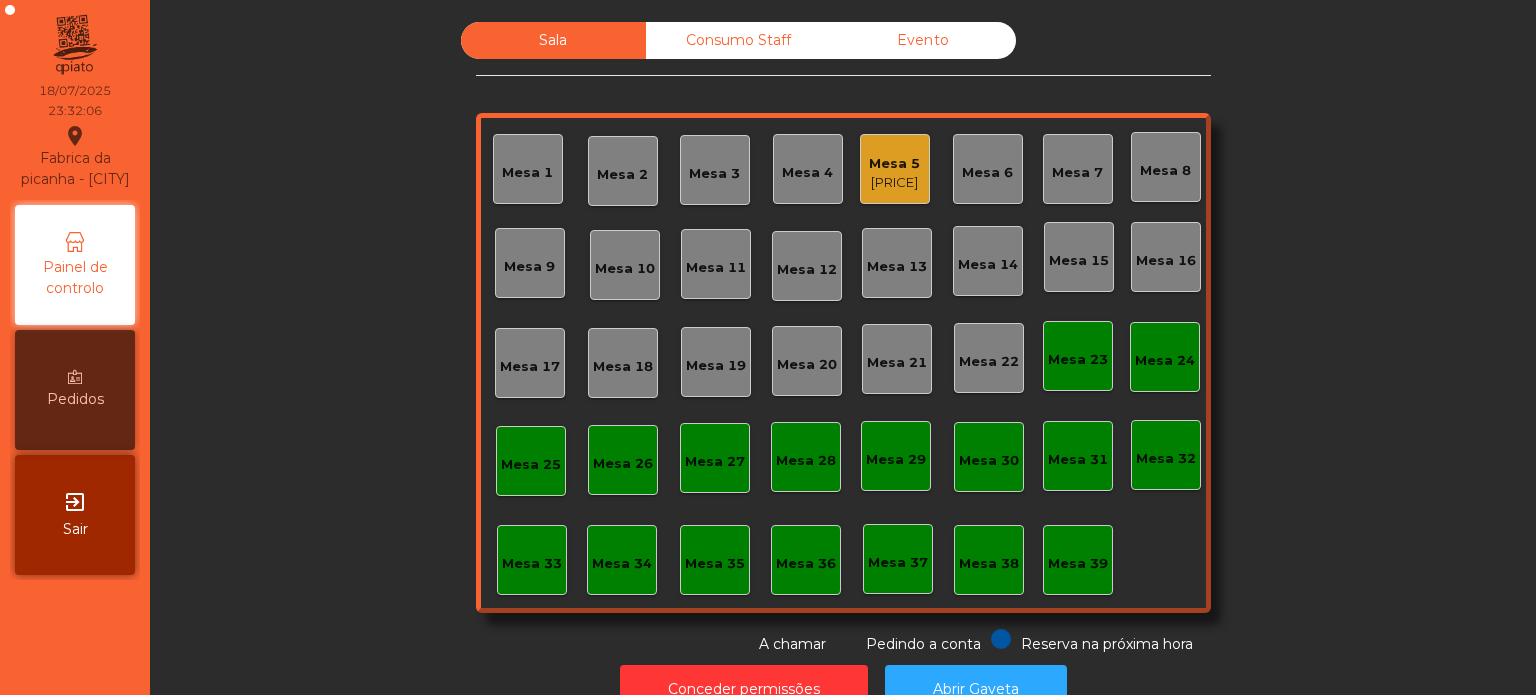 click on "Mesa 5" 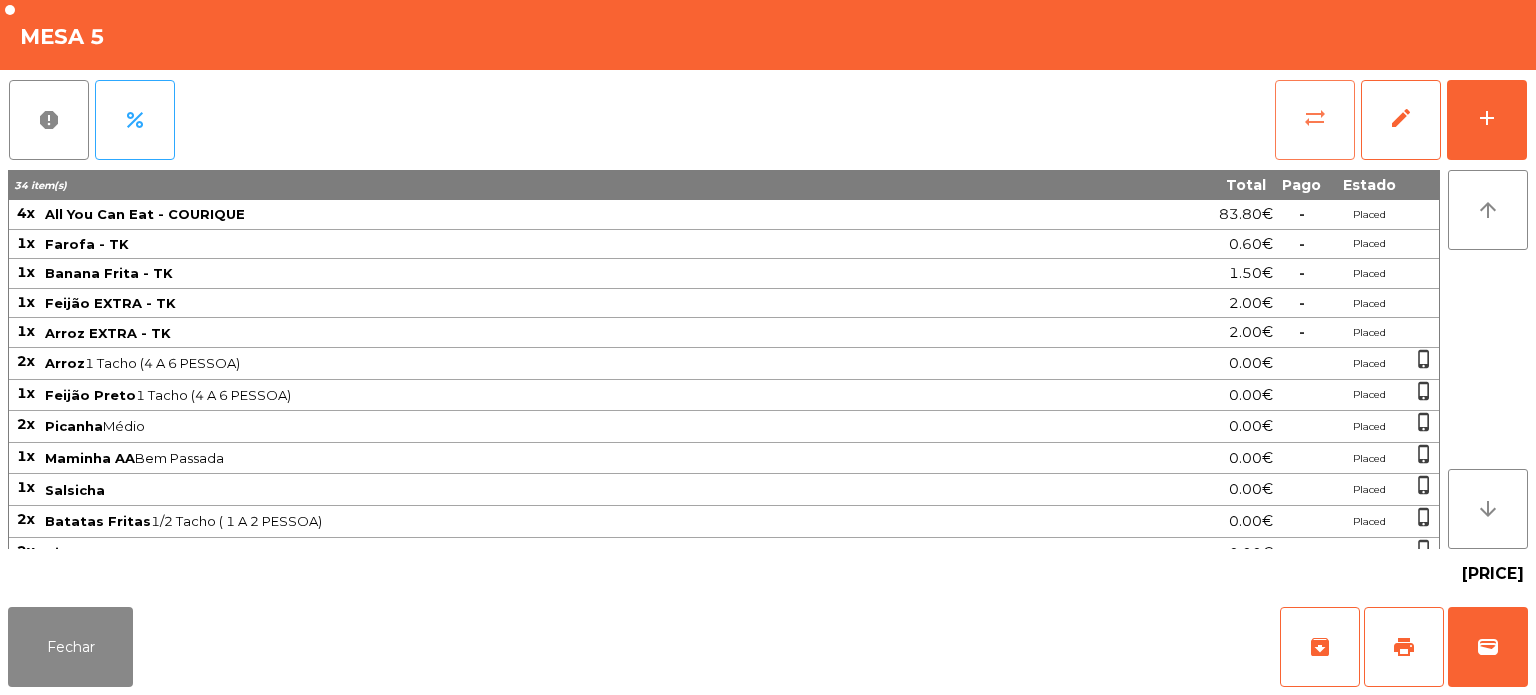click on "sync_alt" 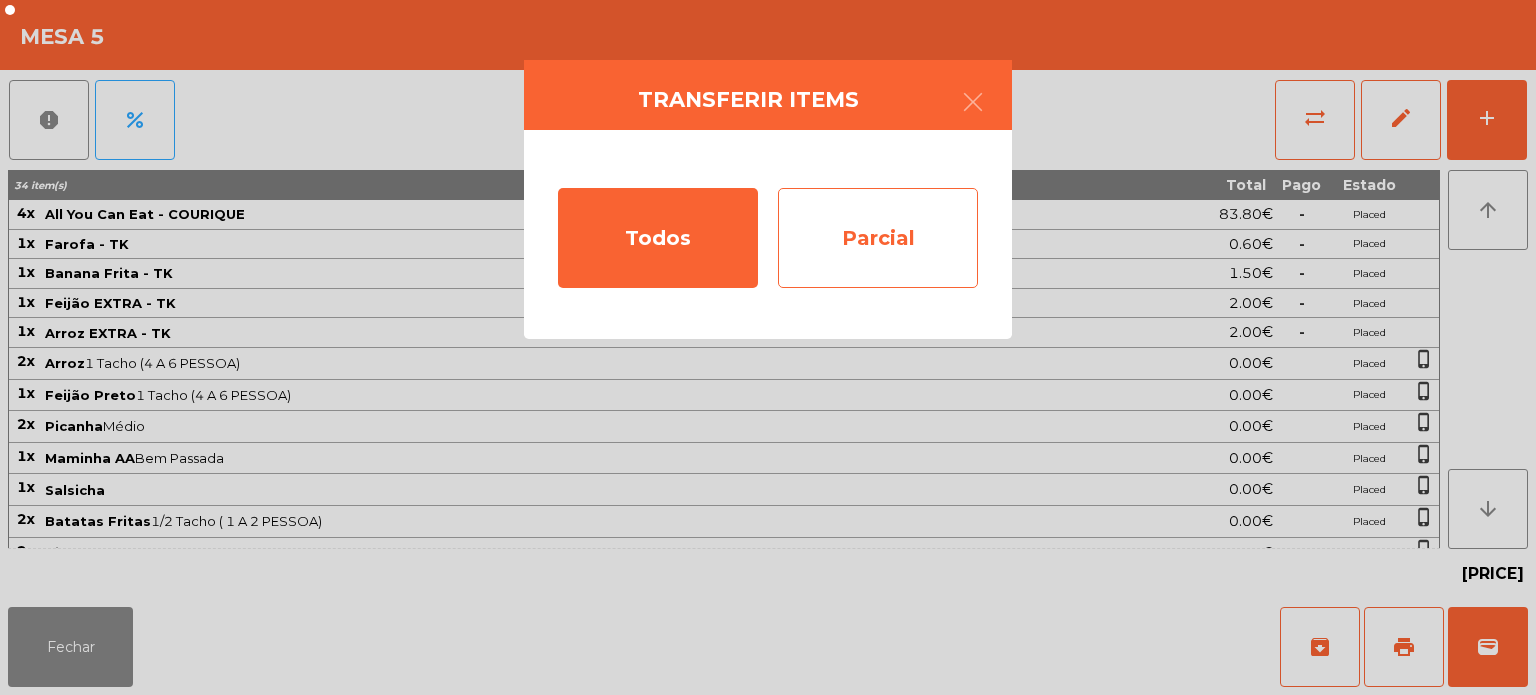 click on "Parcial" 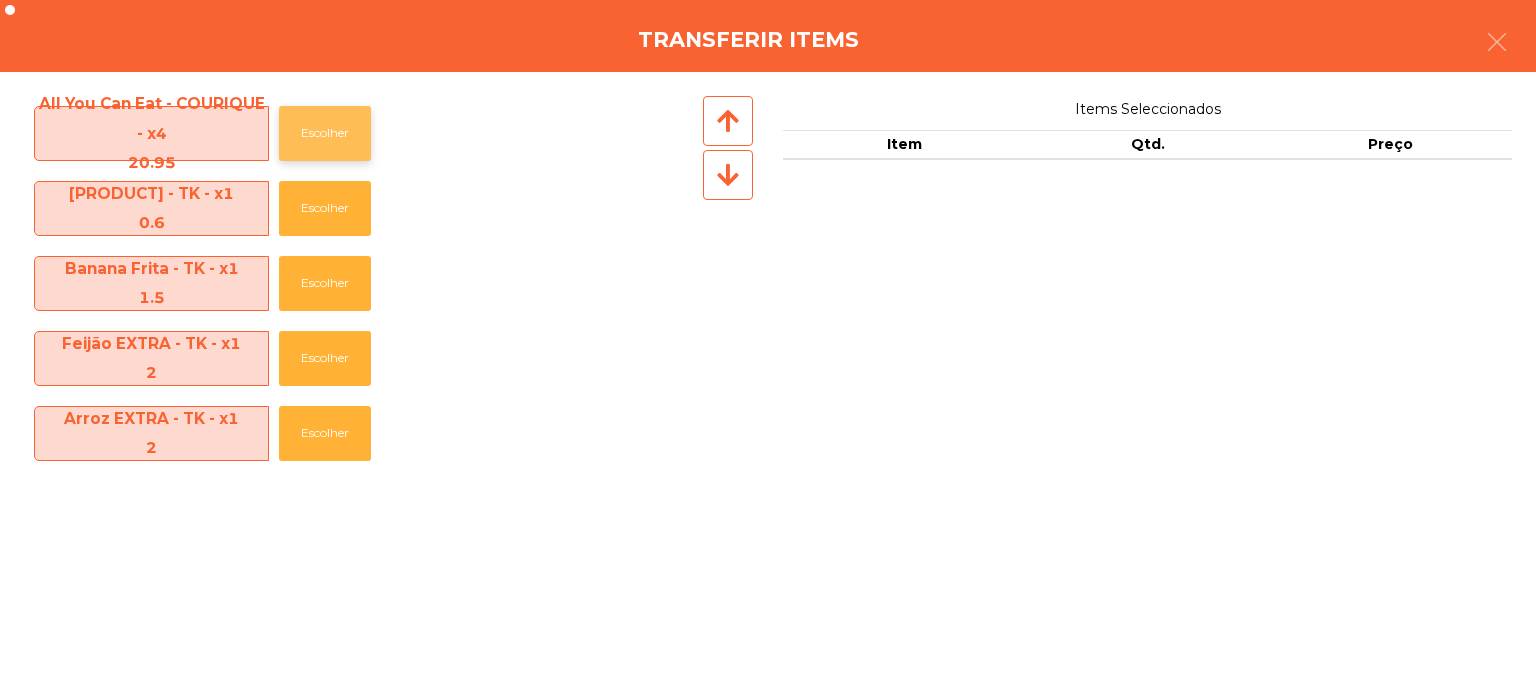 click on "Escolher" 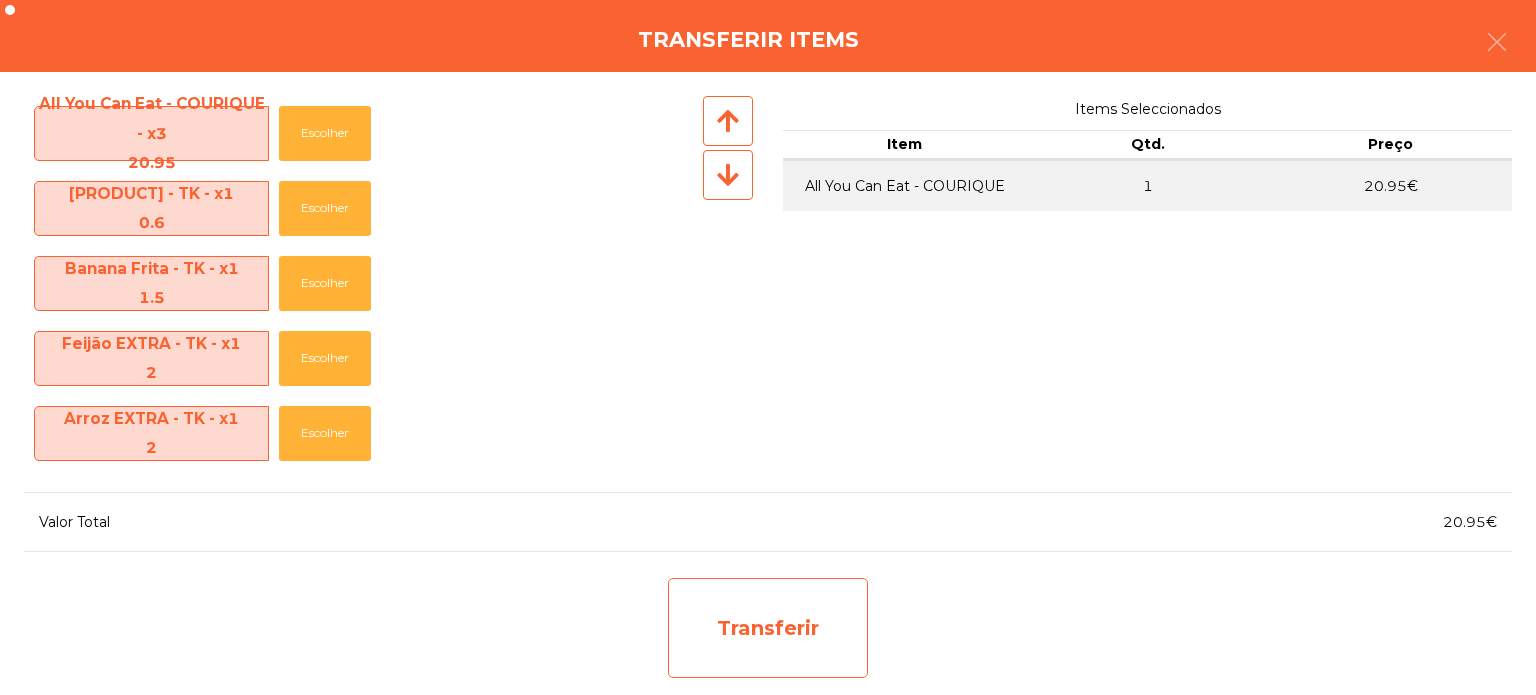 click on "Transferir" 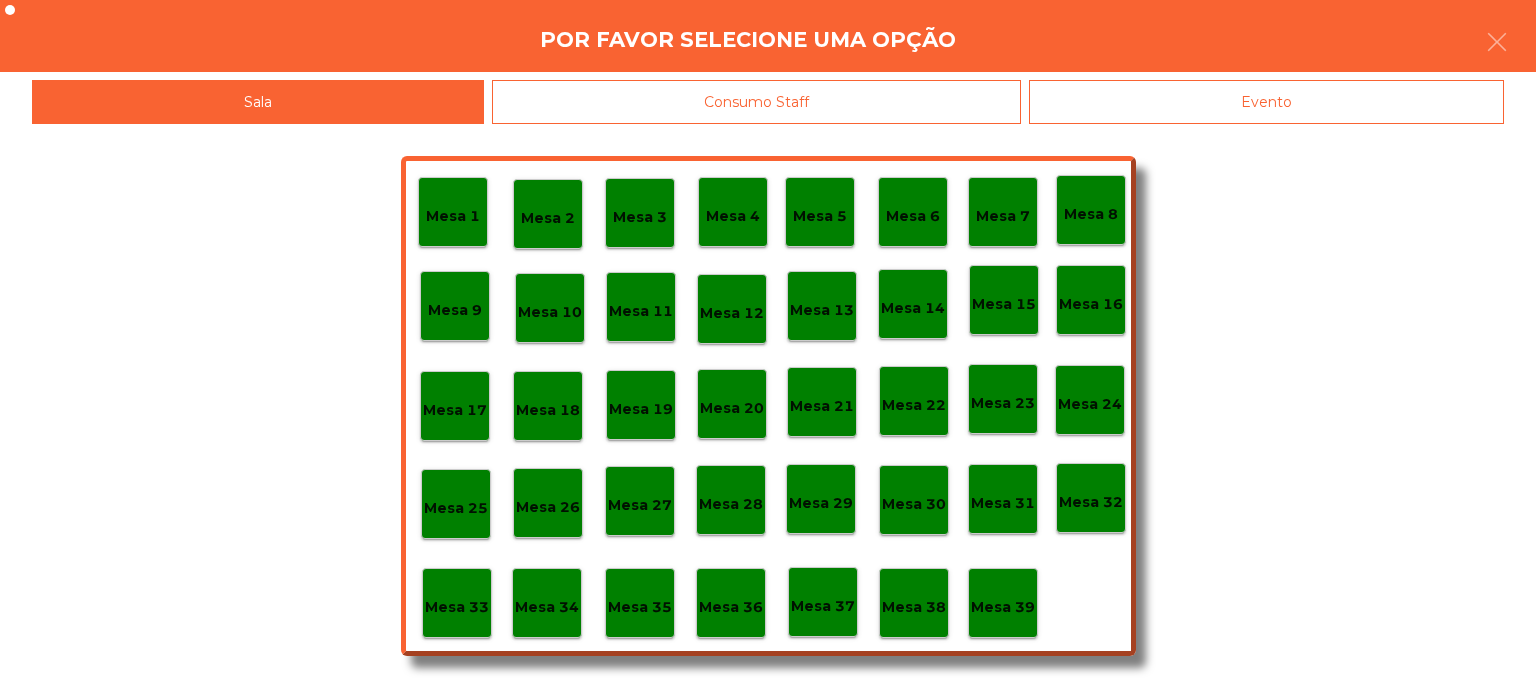 click on "Mesa 37" 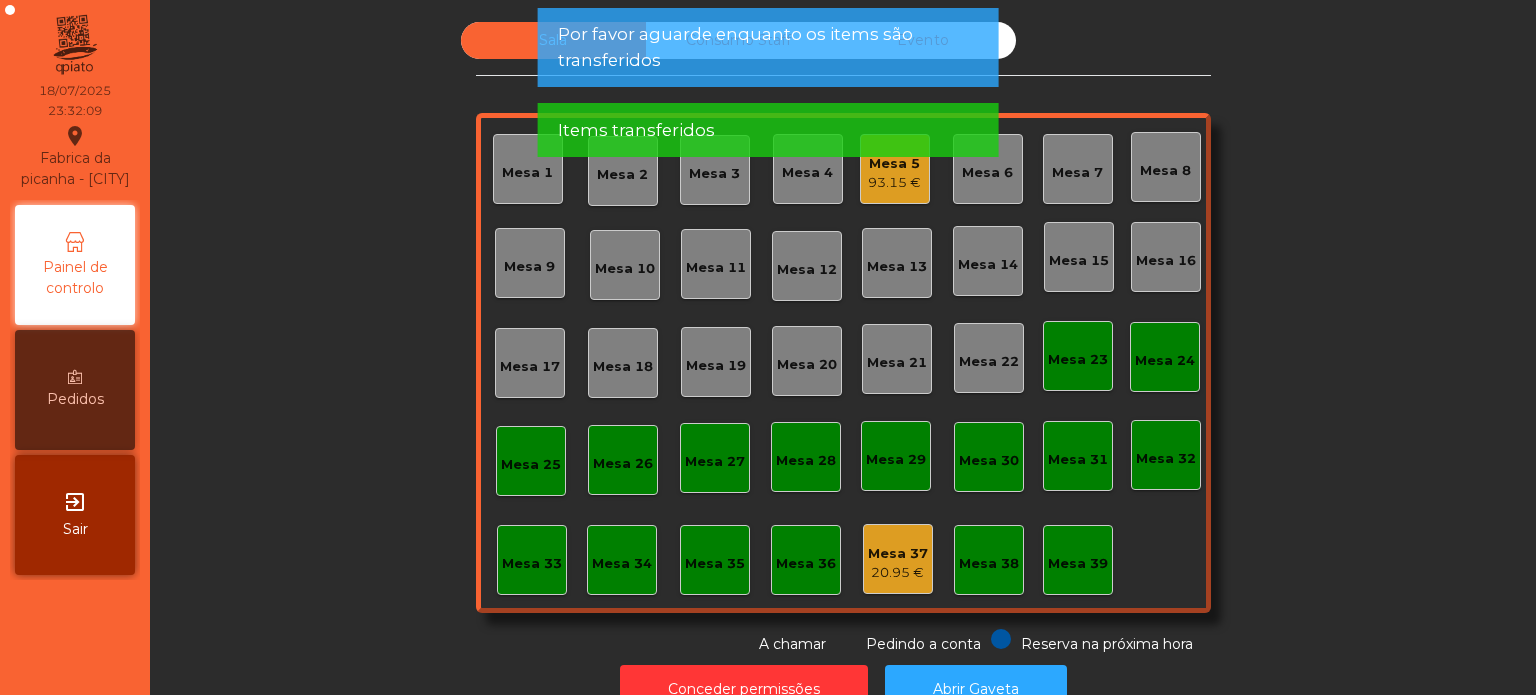 click on "93.15 €" 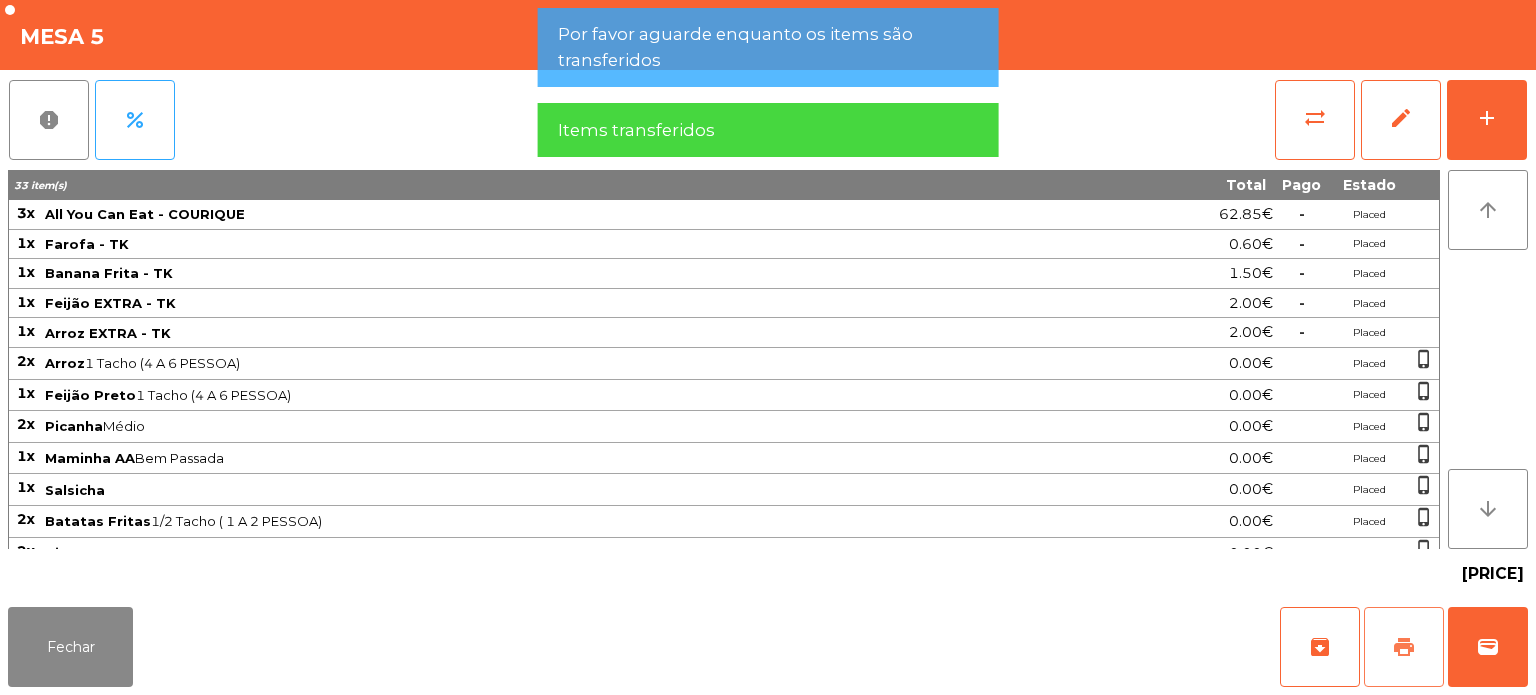 click on "print" 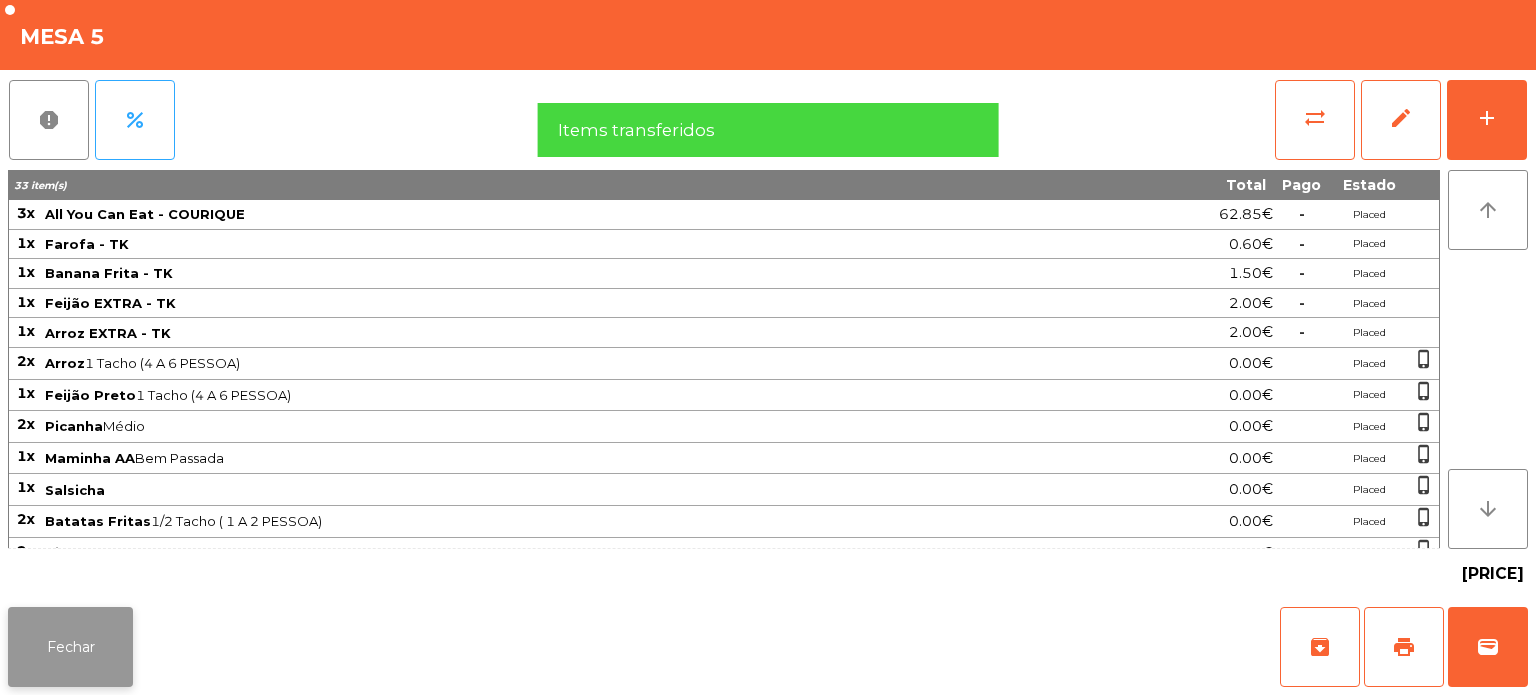 click on "Fechar" 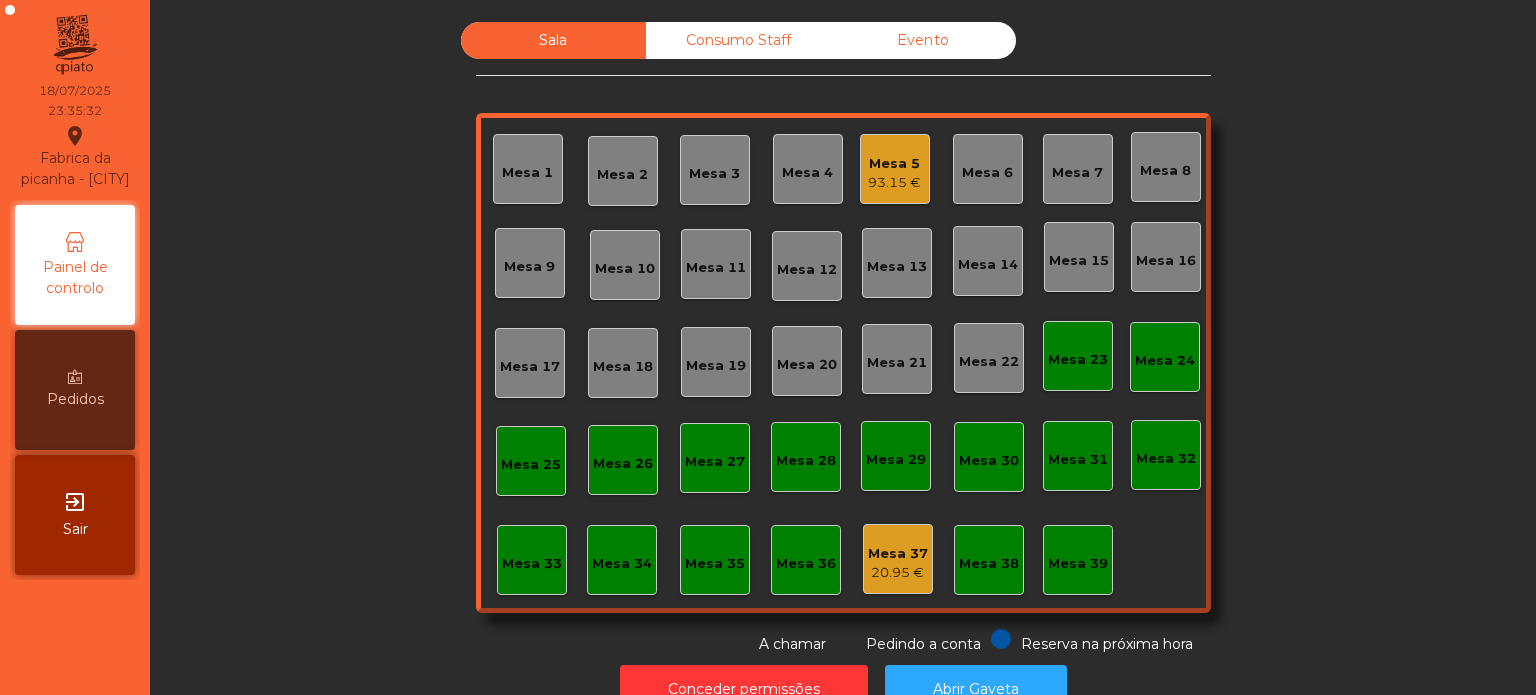 click on "93.15 €" 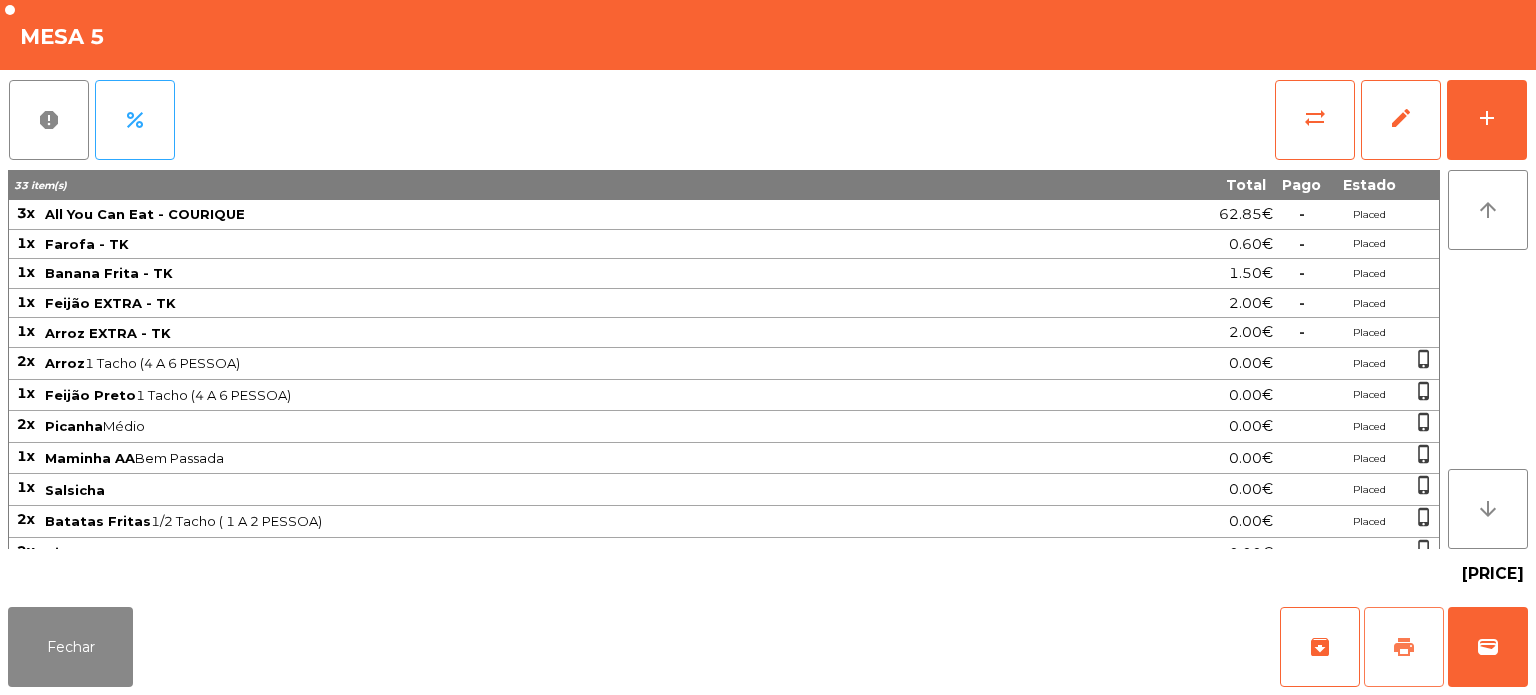 click on "print" 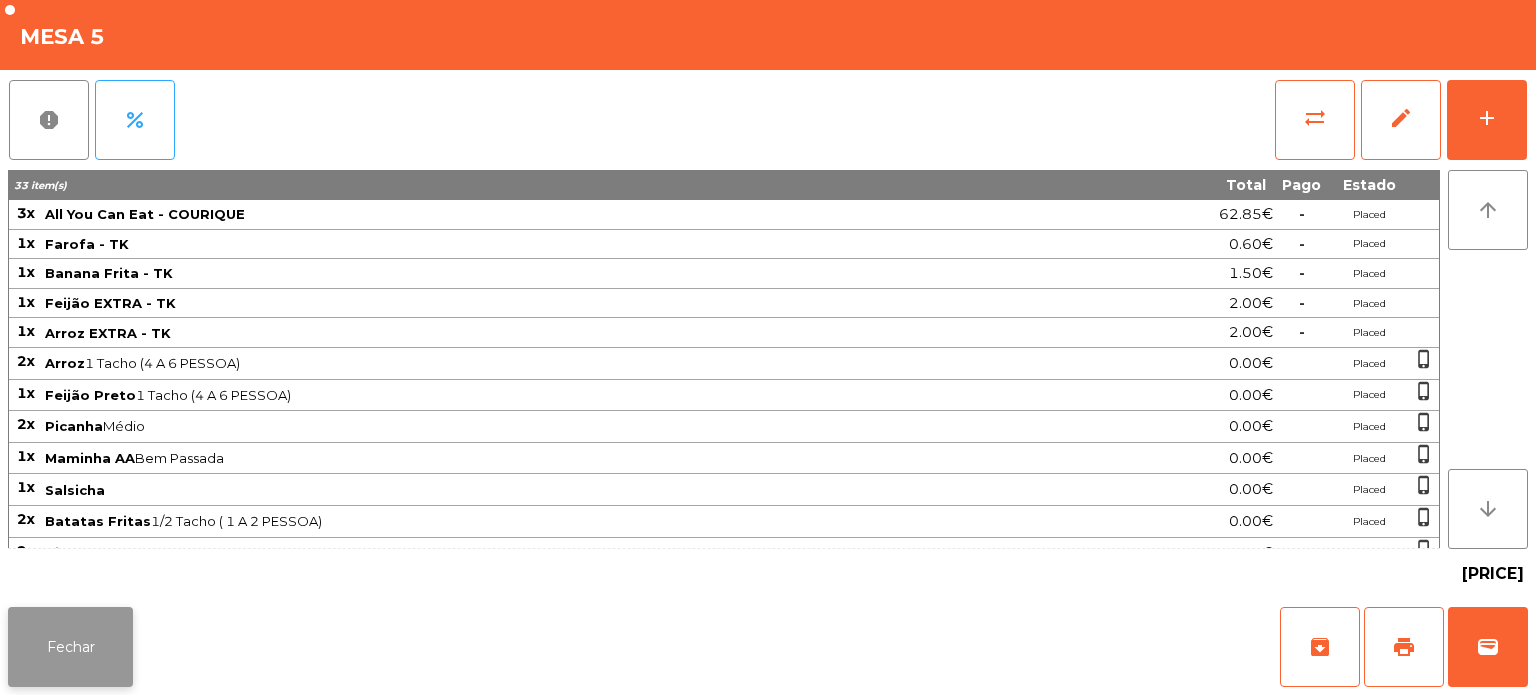 click on "Fechar" 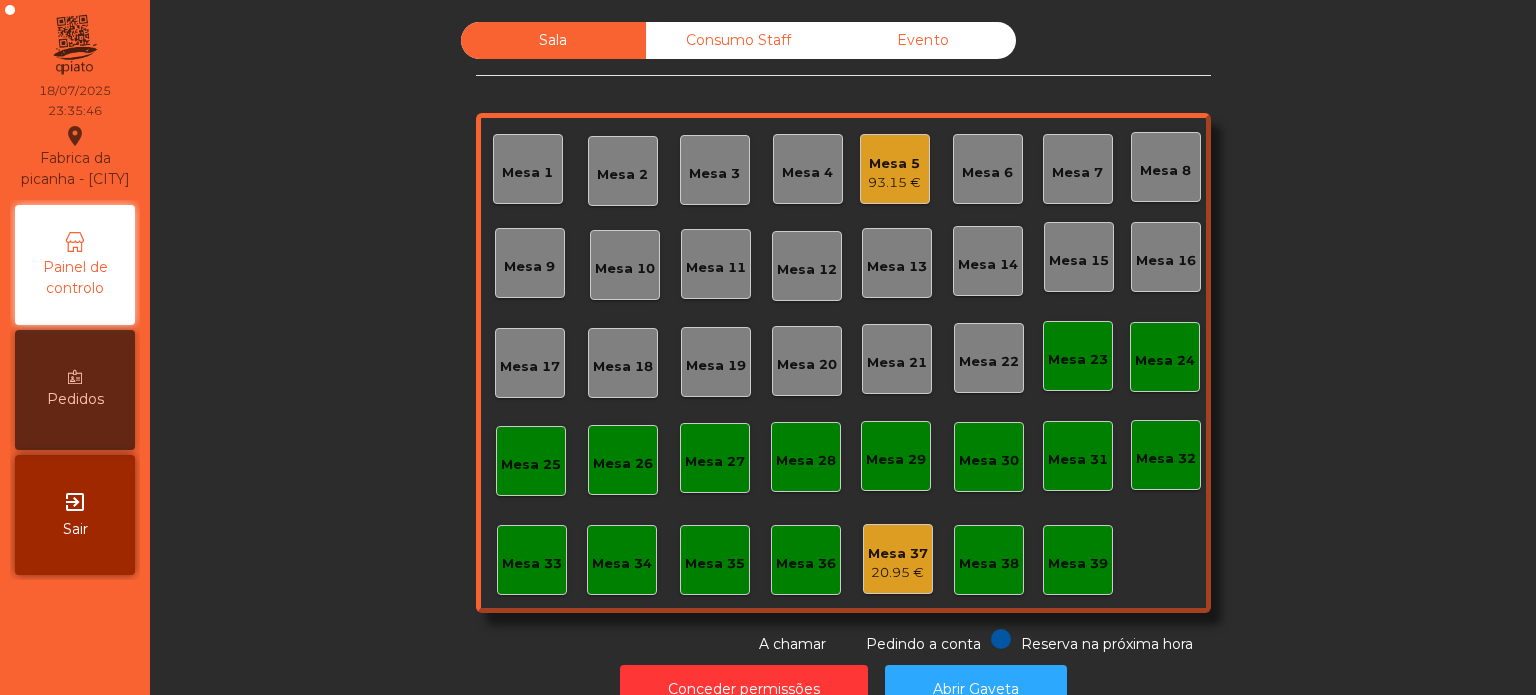 scroll, scrollTop: 55, scrollLeft: 0, axis: vertical 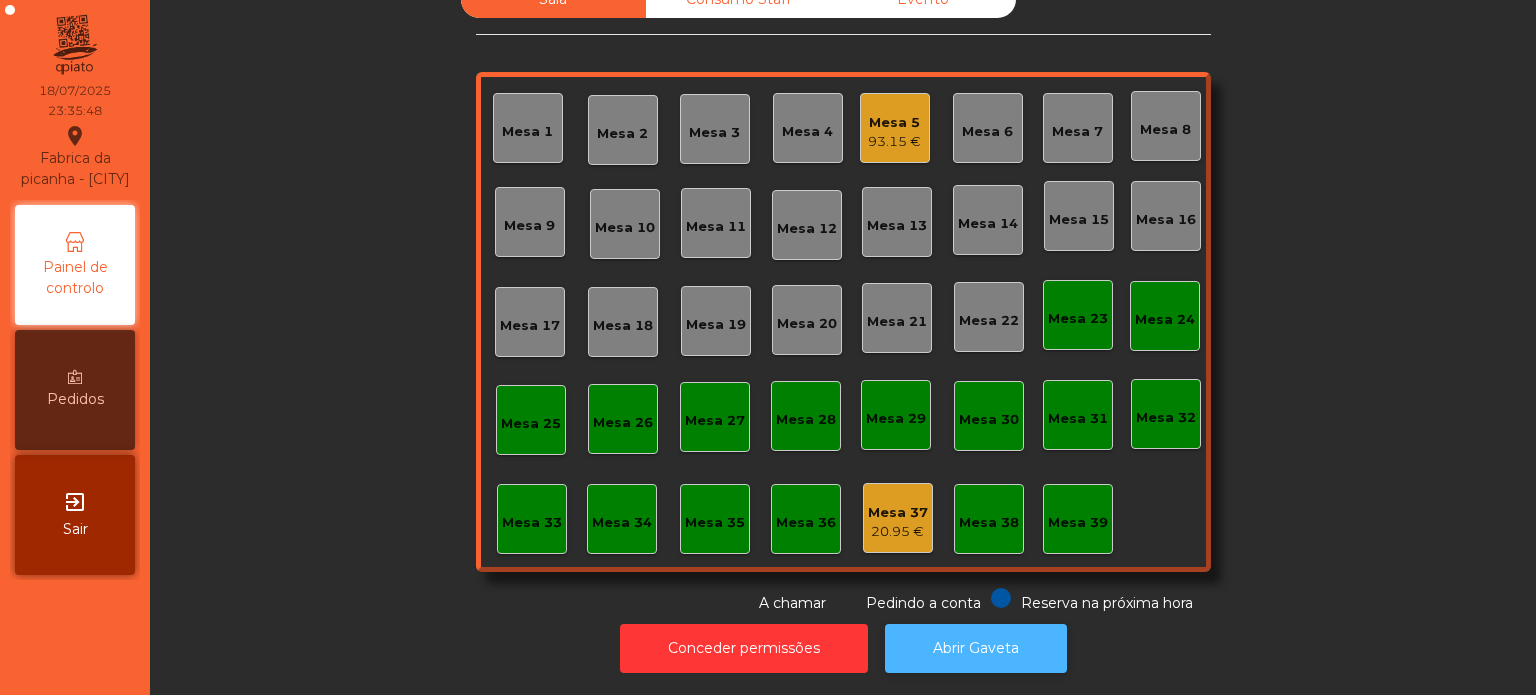 click on "Abrir Gaveta" 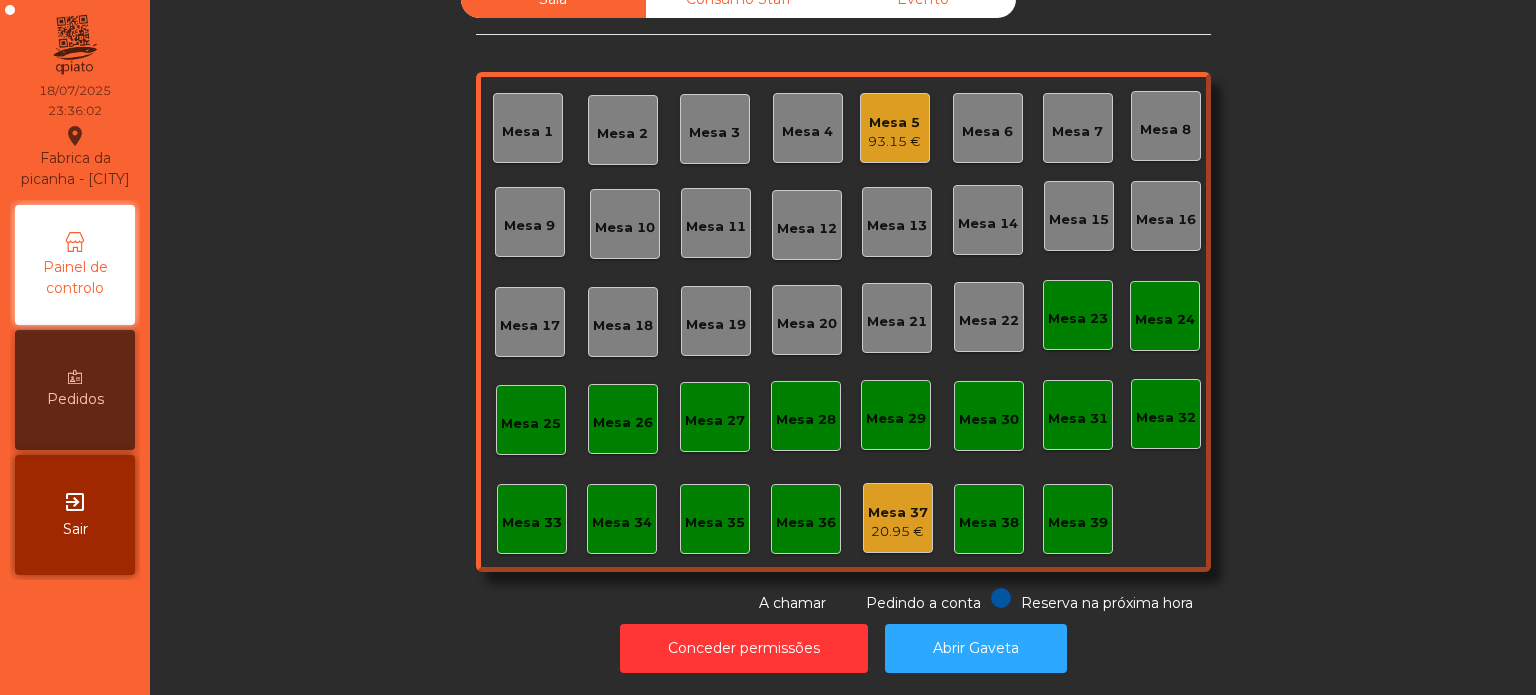 click on "93.15 €" 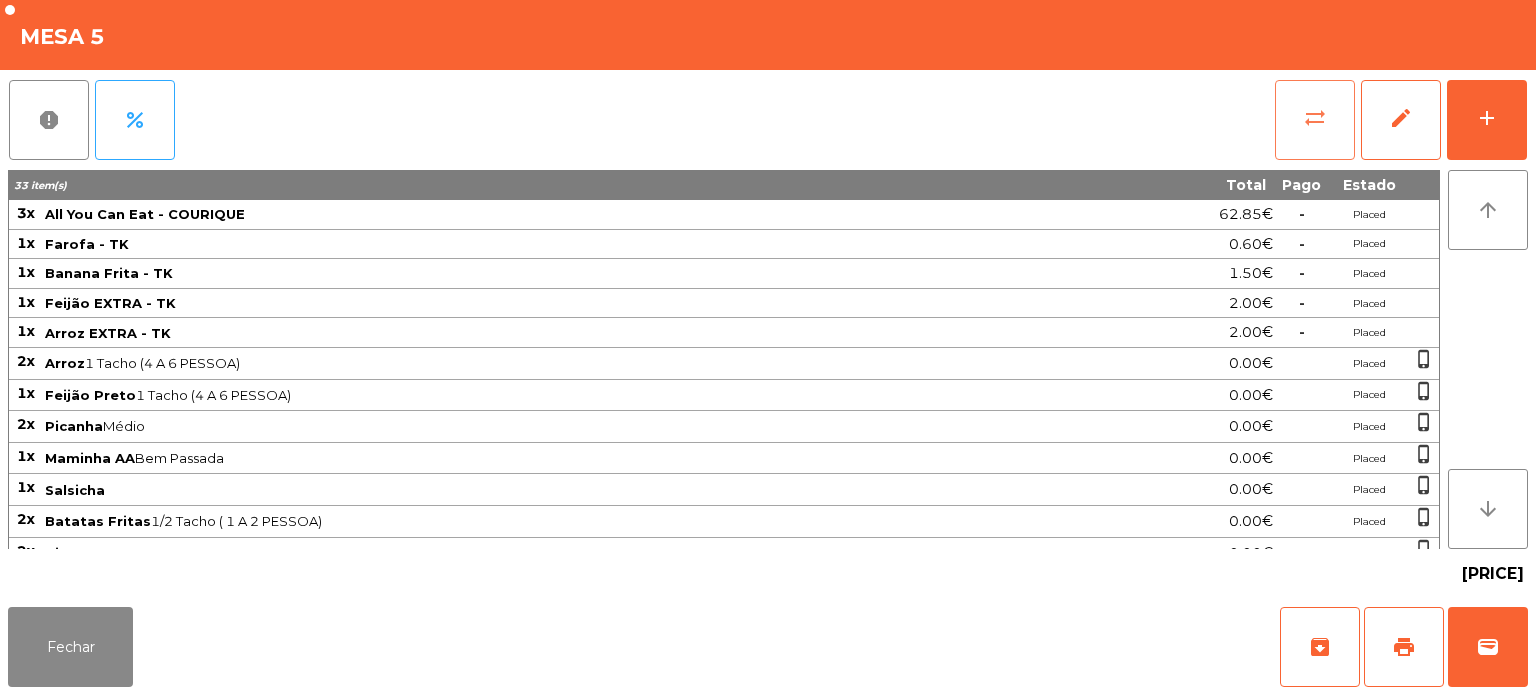 click on "sync_alt" 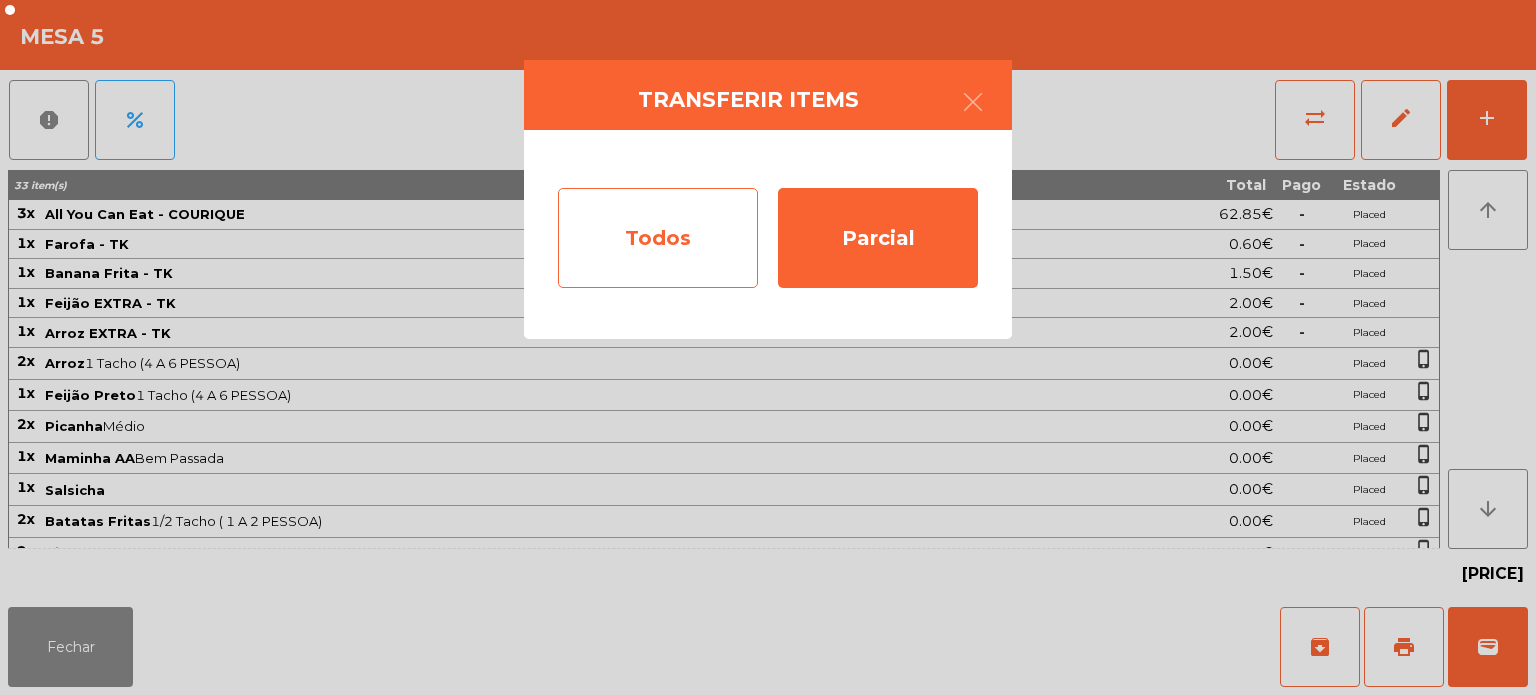 click on "Todos" 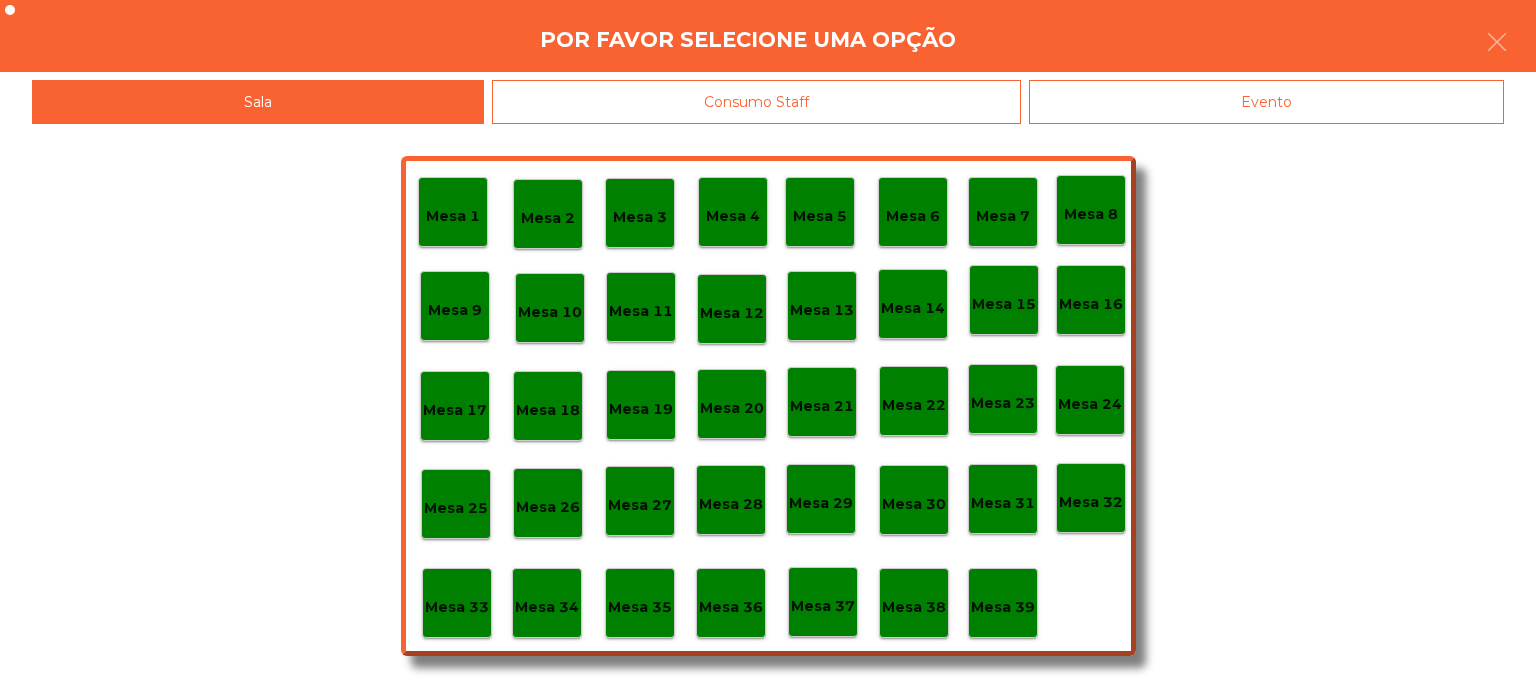 click on "Evento" 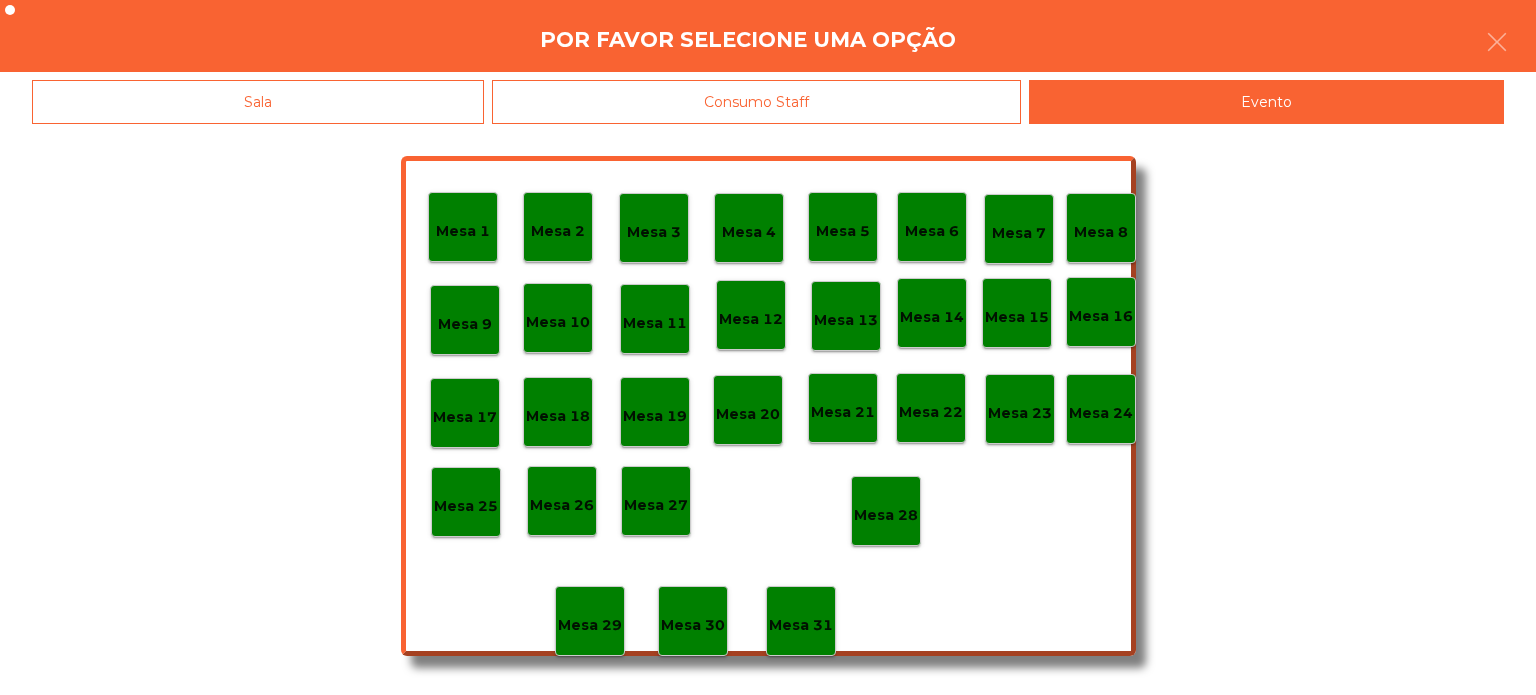 click on "Mesa 28" 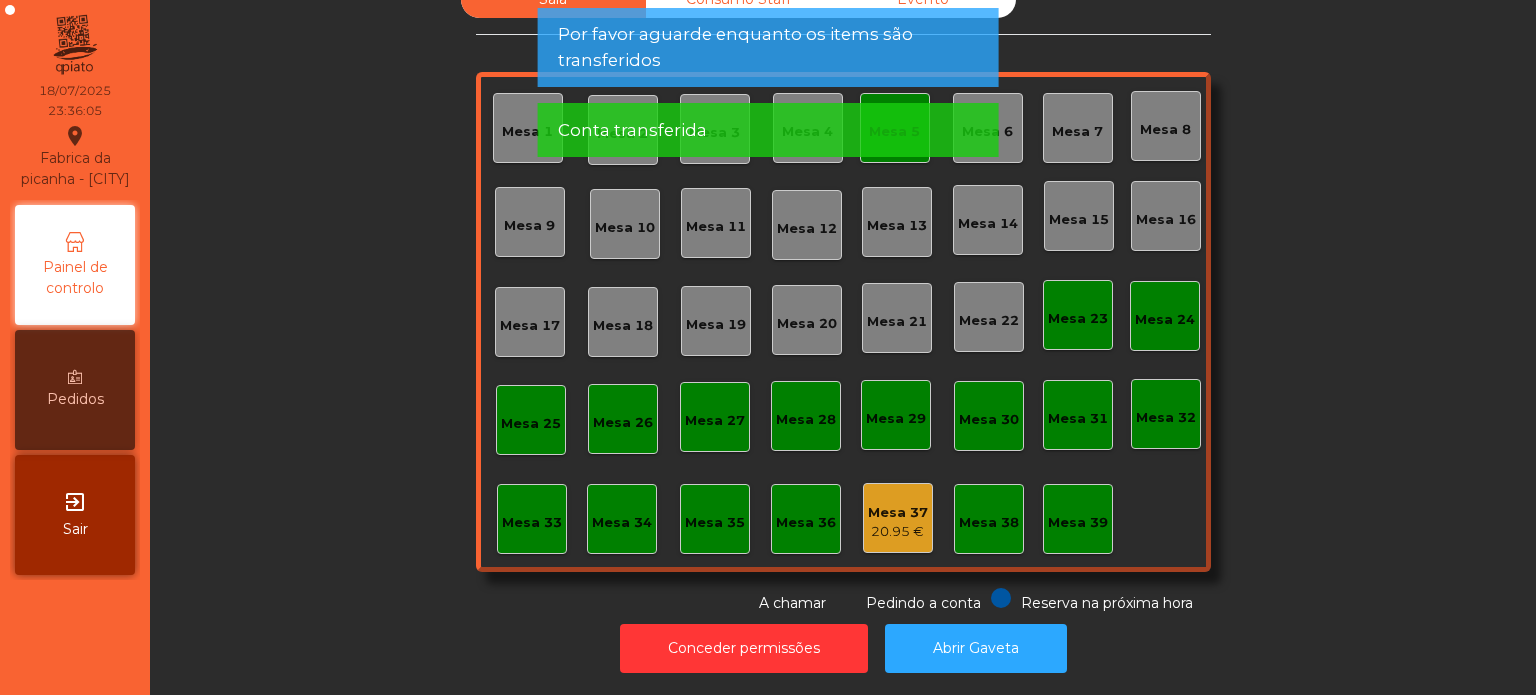 click on "Conta transferida" 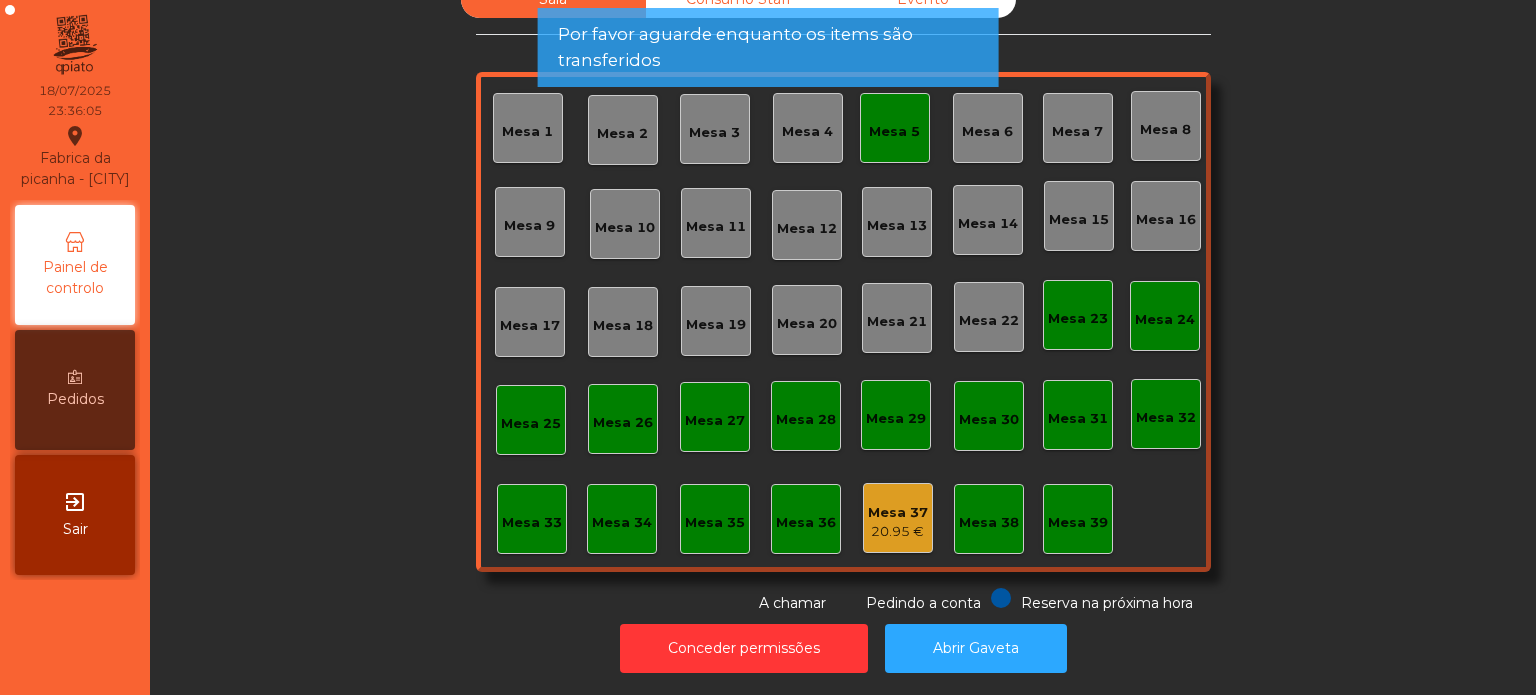 click on "Por favor aguarde enquanto os items são transferidos" 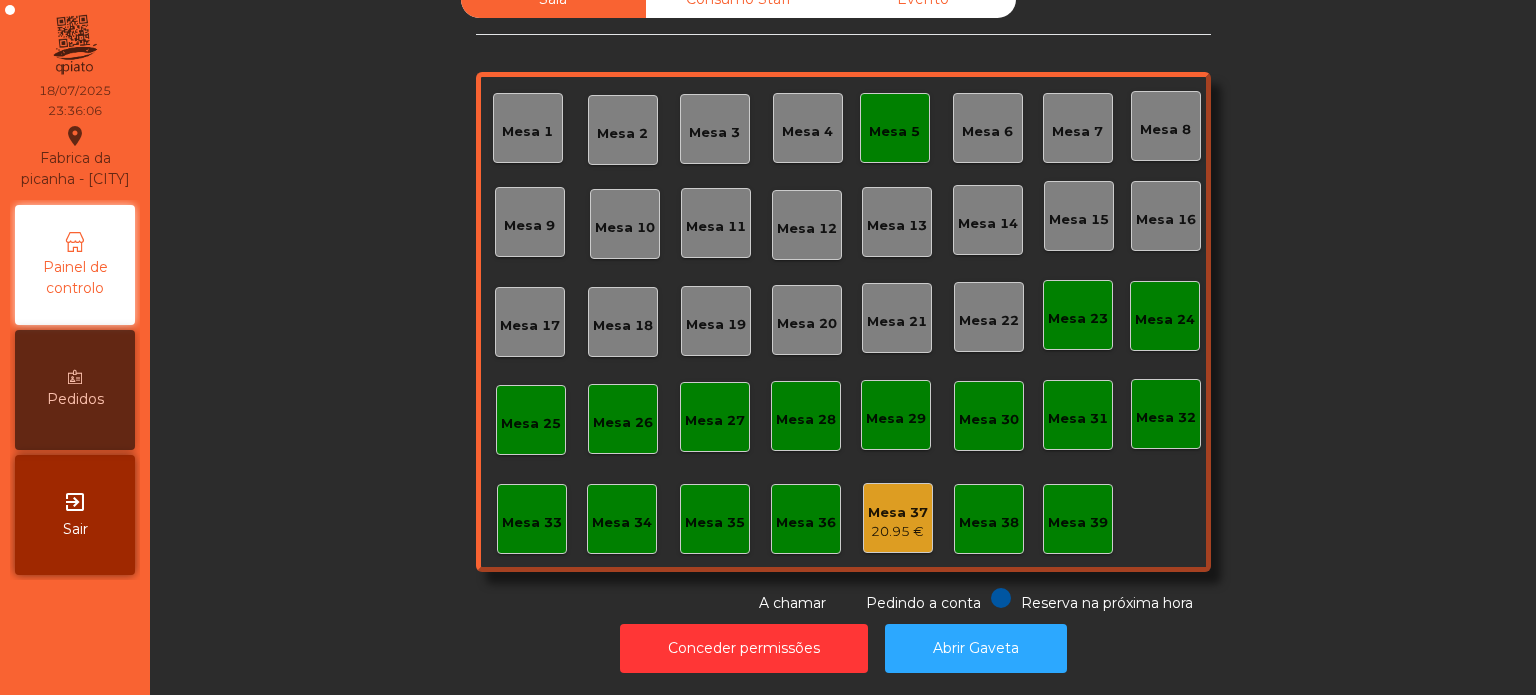click on "Mesa 5" 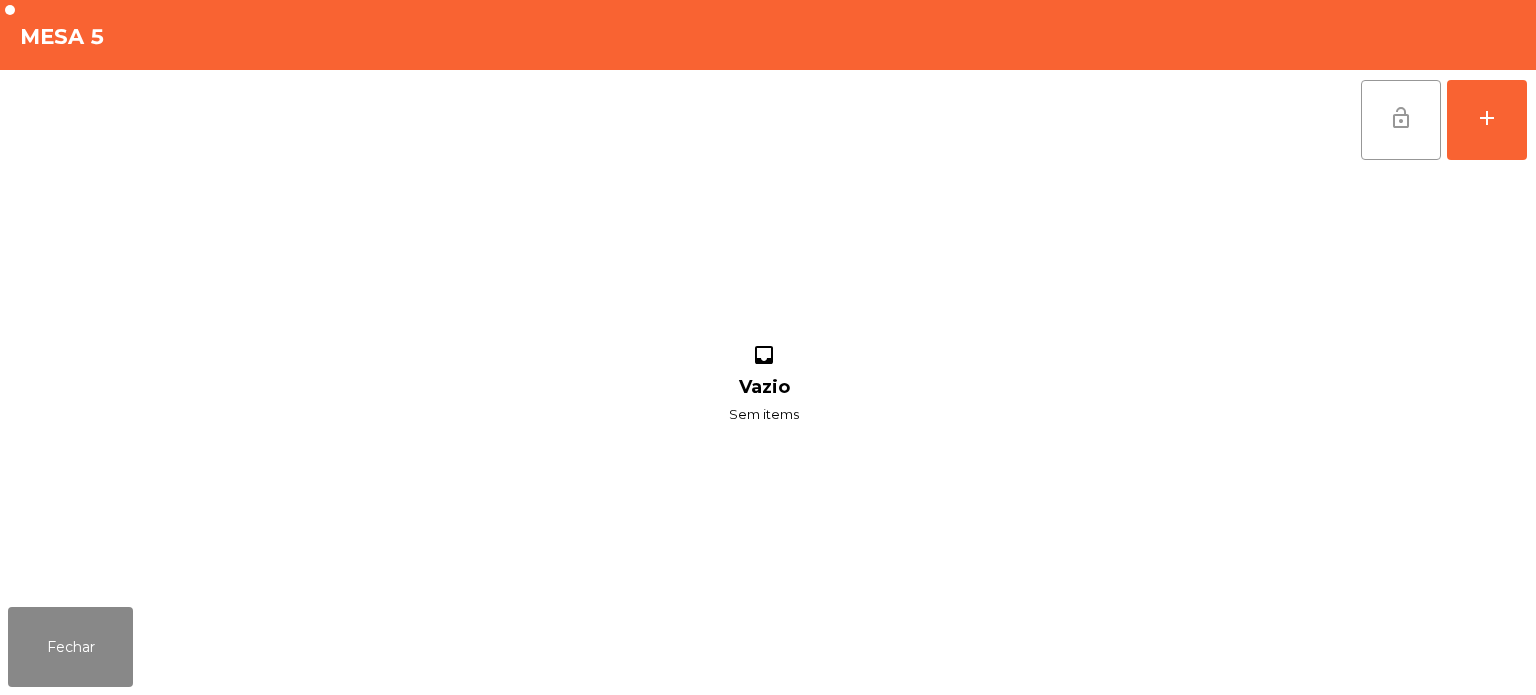 click on "lock_open" 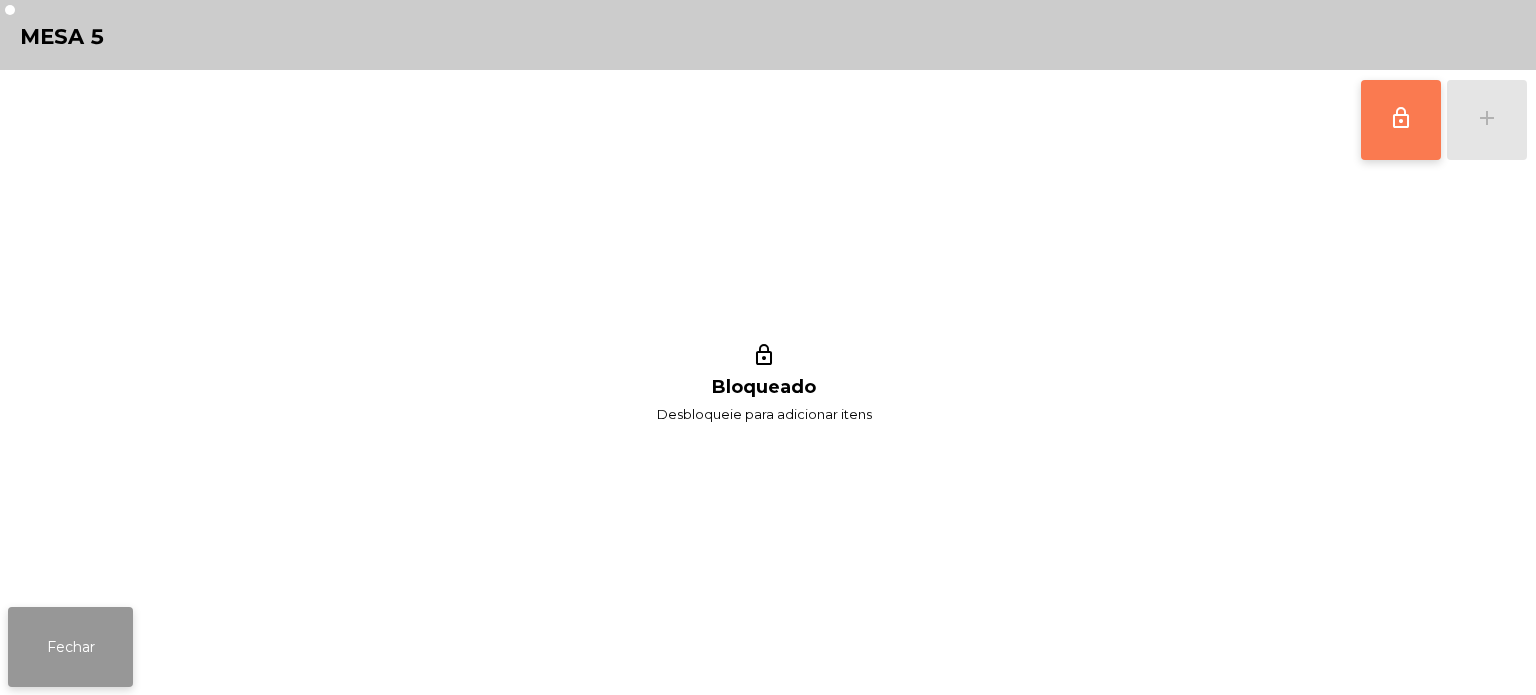 click on "Fechar" 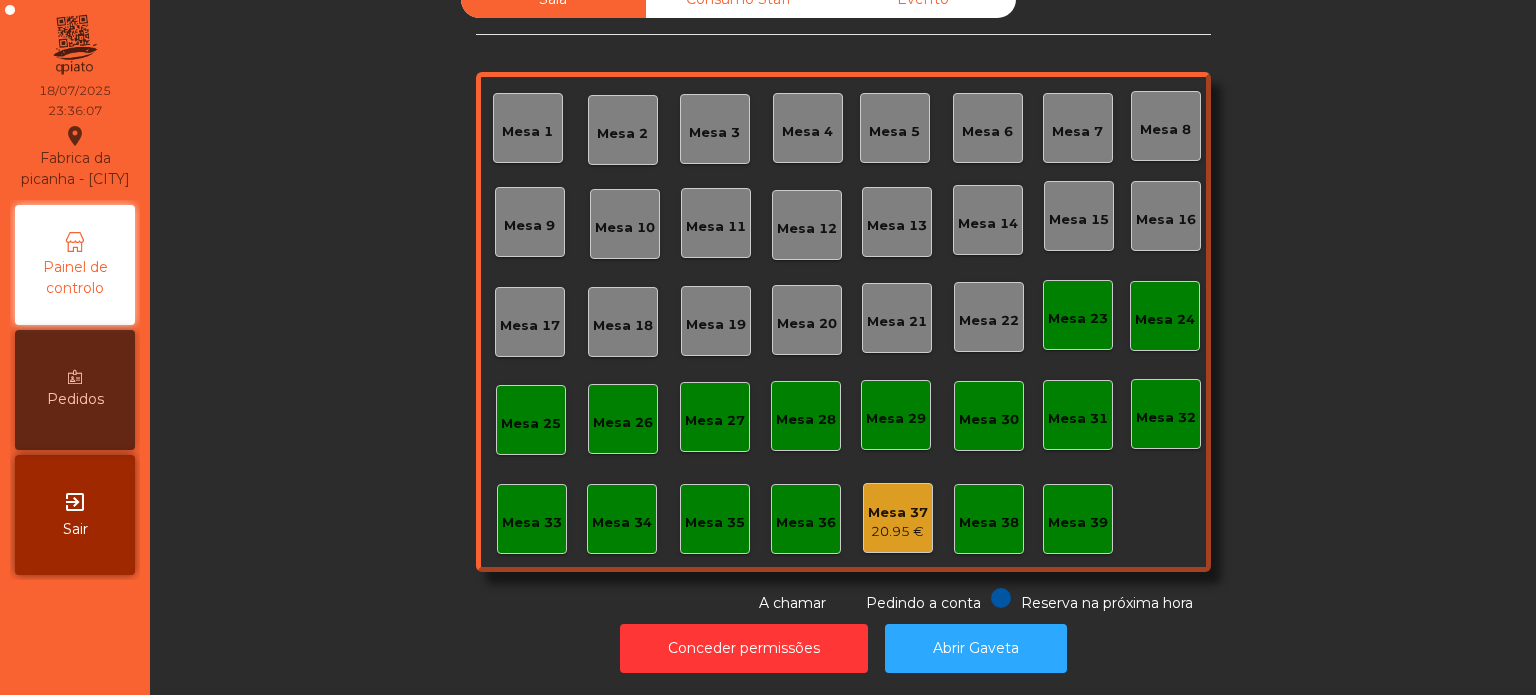 click on "Sala   Consumo Staff   Evento   Mesa 1   Mesa 2   Mesa 3   Mesa 4   Mesa 5   Mesa 6   Mesa 7   Mesa 8   Mesa 9   Mesa 10   Mesa 11   Mesa 12   Mesa 13   Mesa 14   Mesa 15   Mesa 16   Mesa 17   Mesa 18   Mesa 19   Mesa 20   Mesa 21   Mesa 22   Mesa 23   Mesa 24   Mesa 25   Mesa 26   Mesa 27   Mesa 28   Mesa 29   Mesa 30   Mesa 31   Mesa 32   Mesa 33   Mesa 34   Mesa 35   Mesa 36   Mesa 37   [PRICE]   Mesa 38   Mesa 39  Reserva na próxima hora Pedindo a conta A chamar" 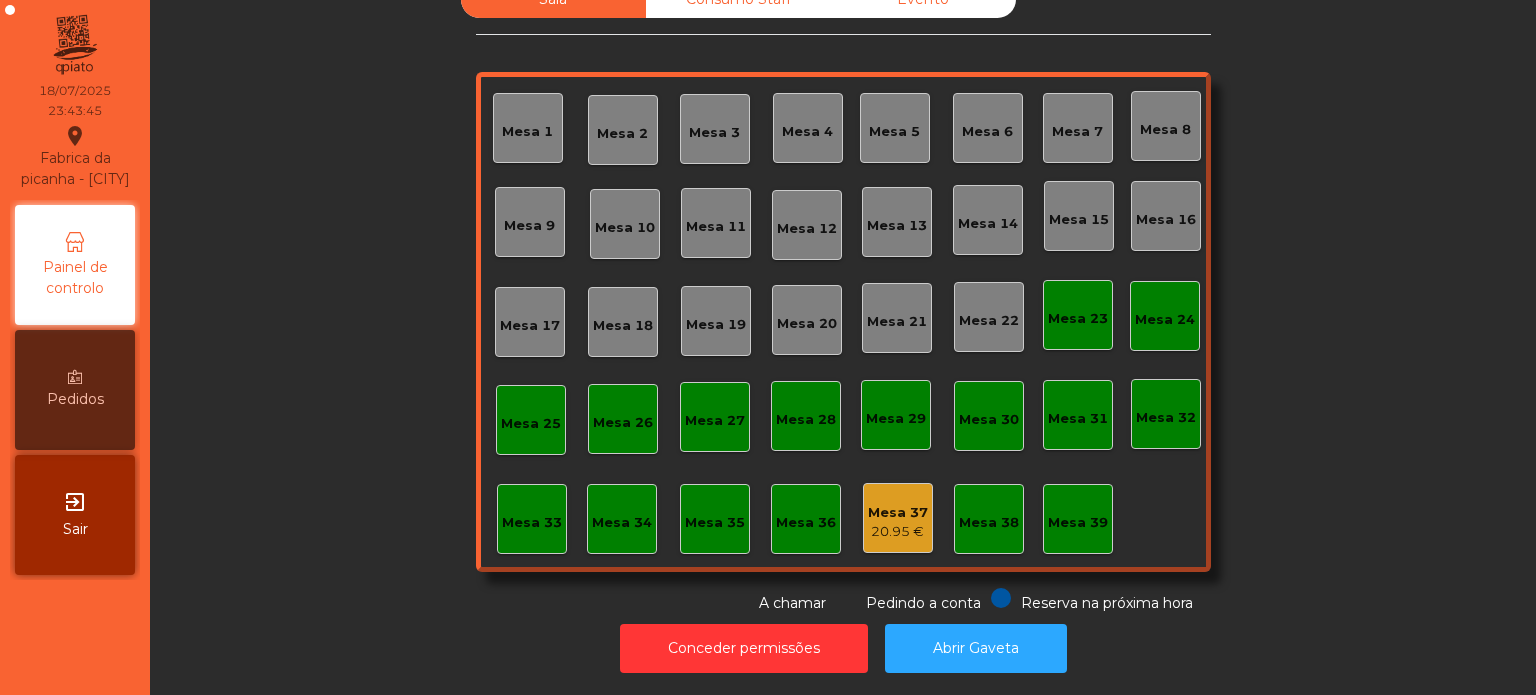 scroll, scrollTop: 0, scrollLeft: 0, axis: both 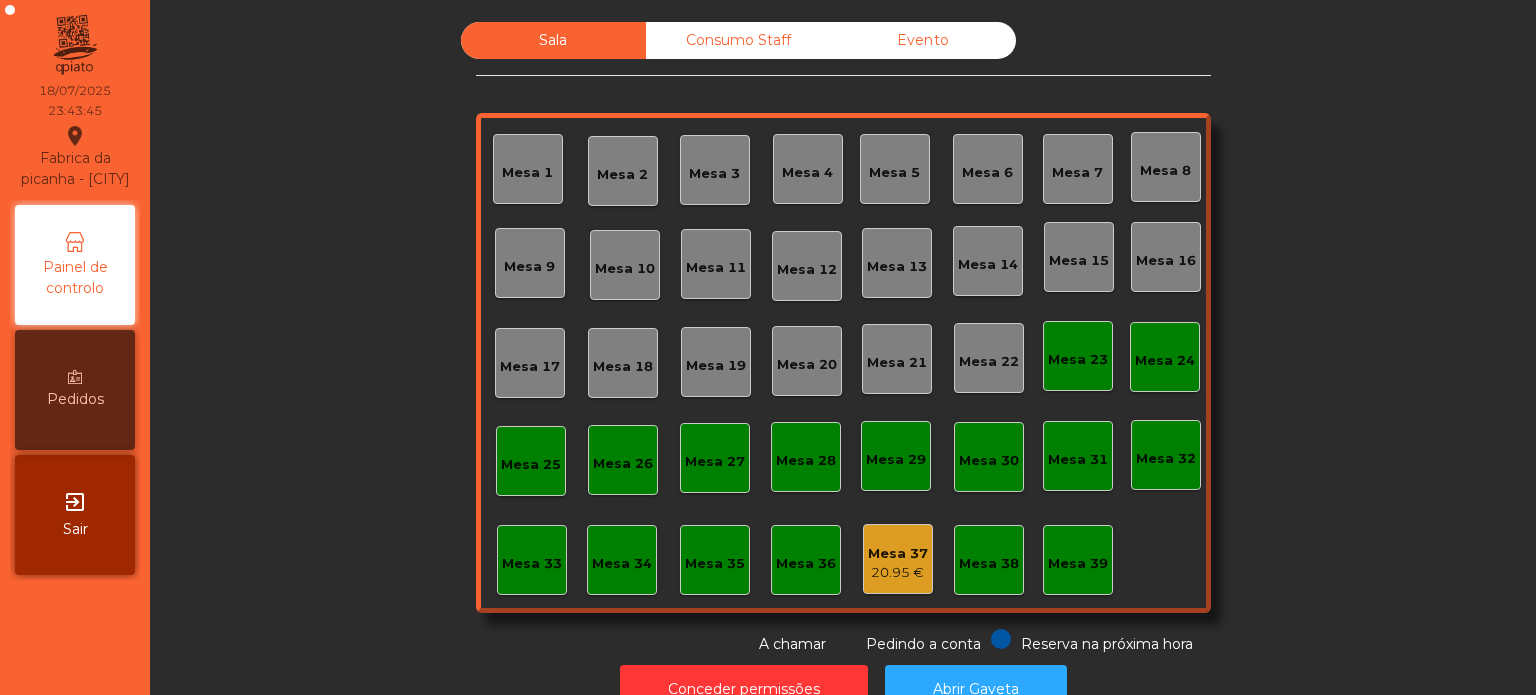 click on "Evento" 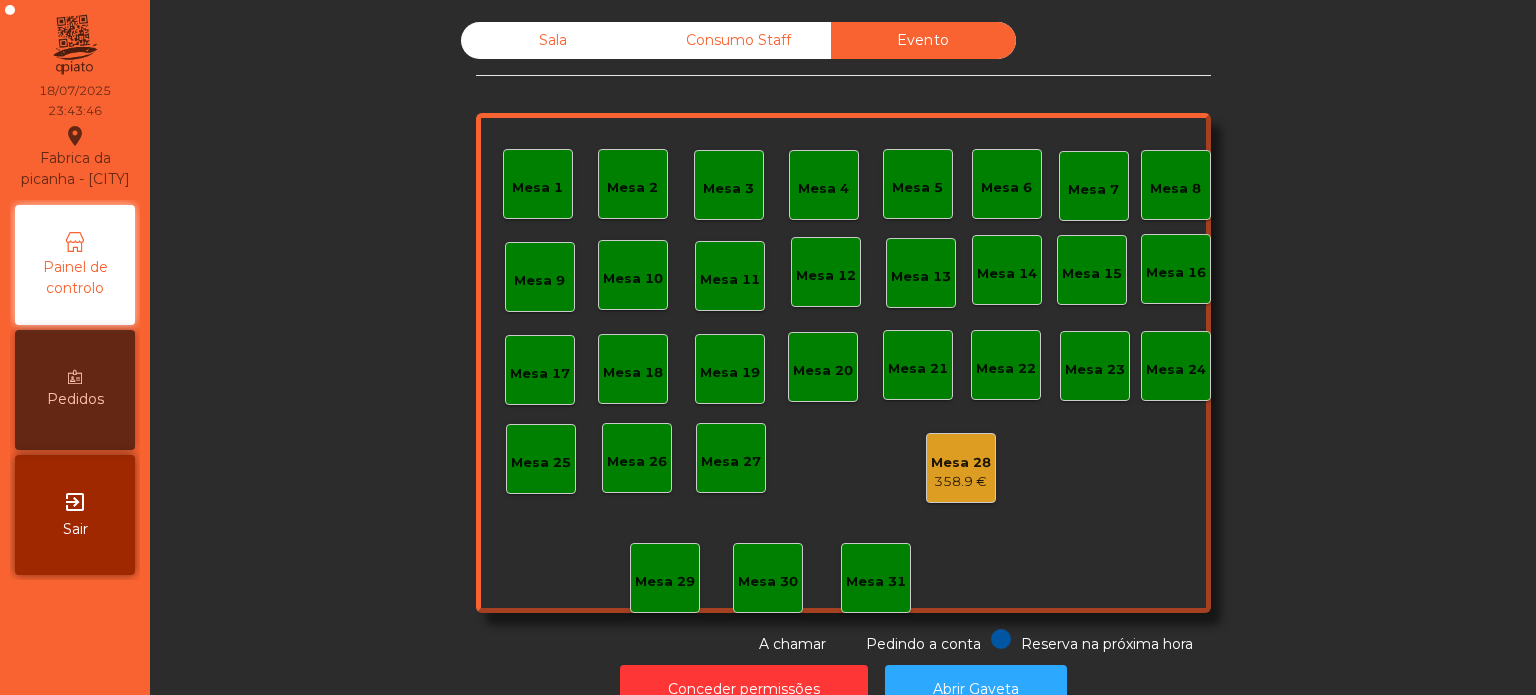click on "358.9 €" 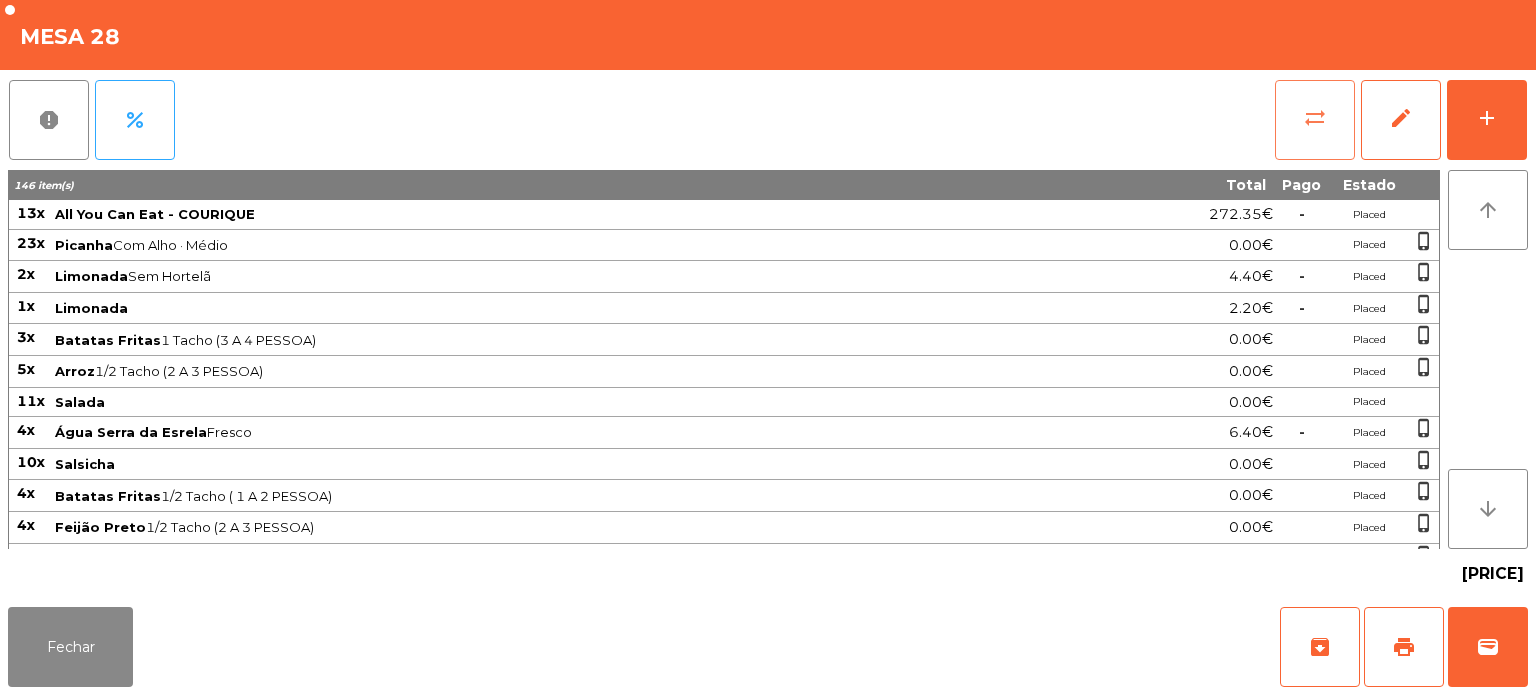 click on "sync_alt" 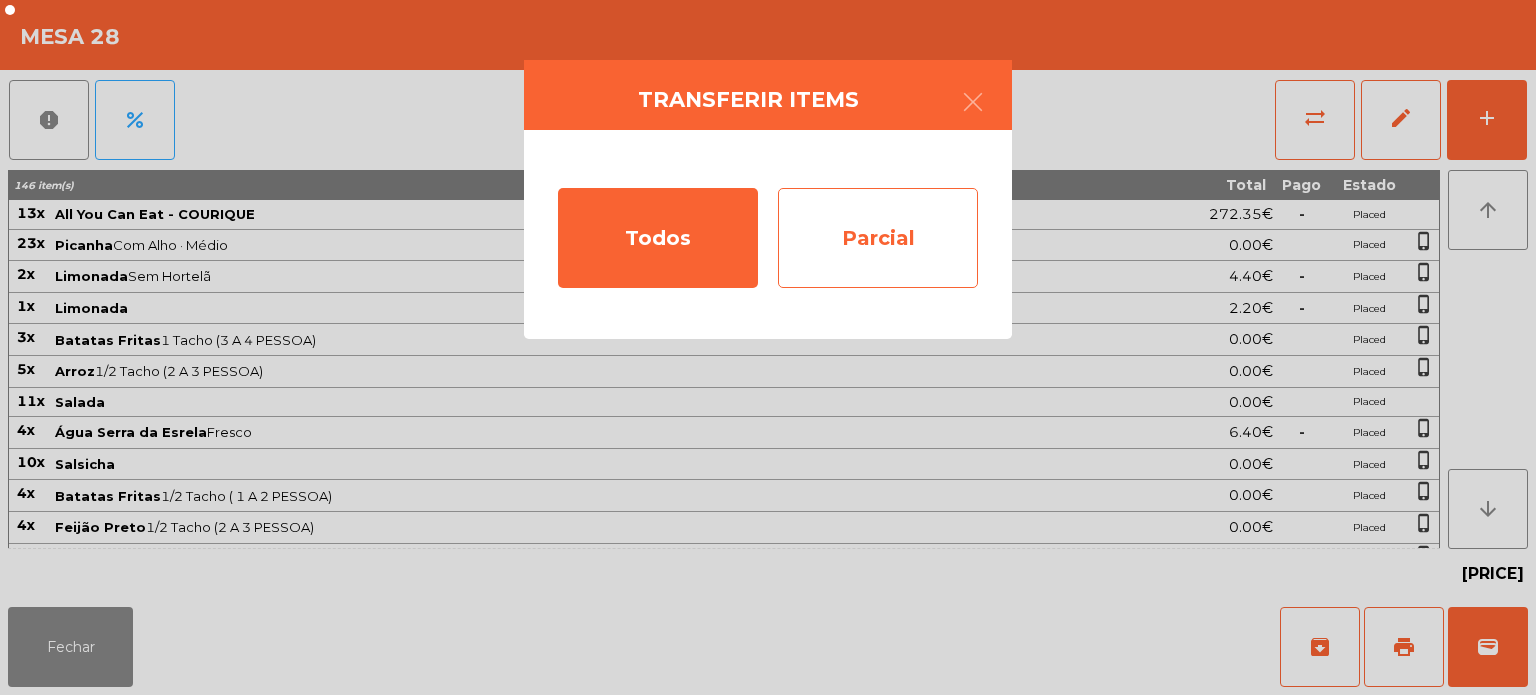 click on "Parcial" 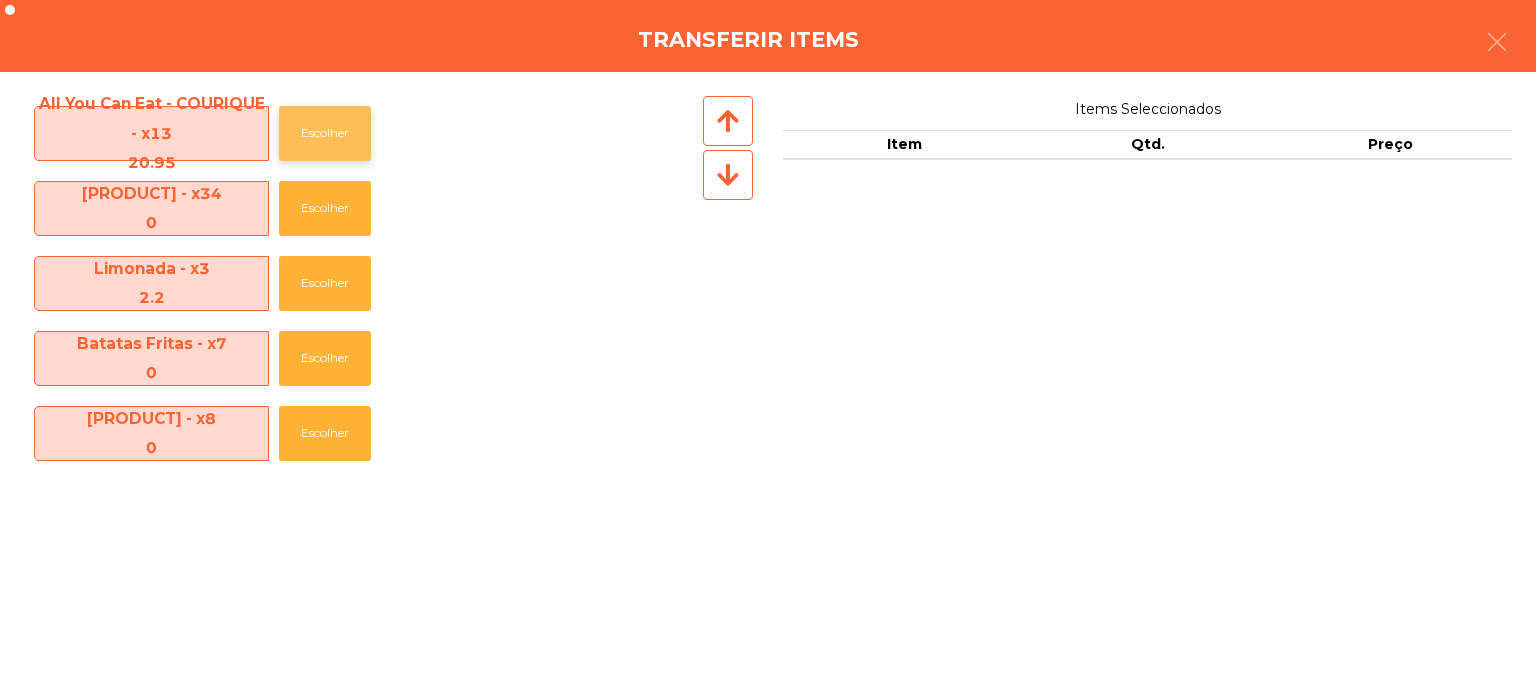 click on "Escolher" 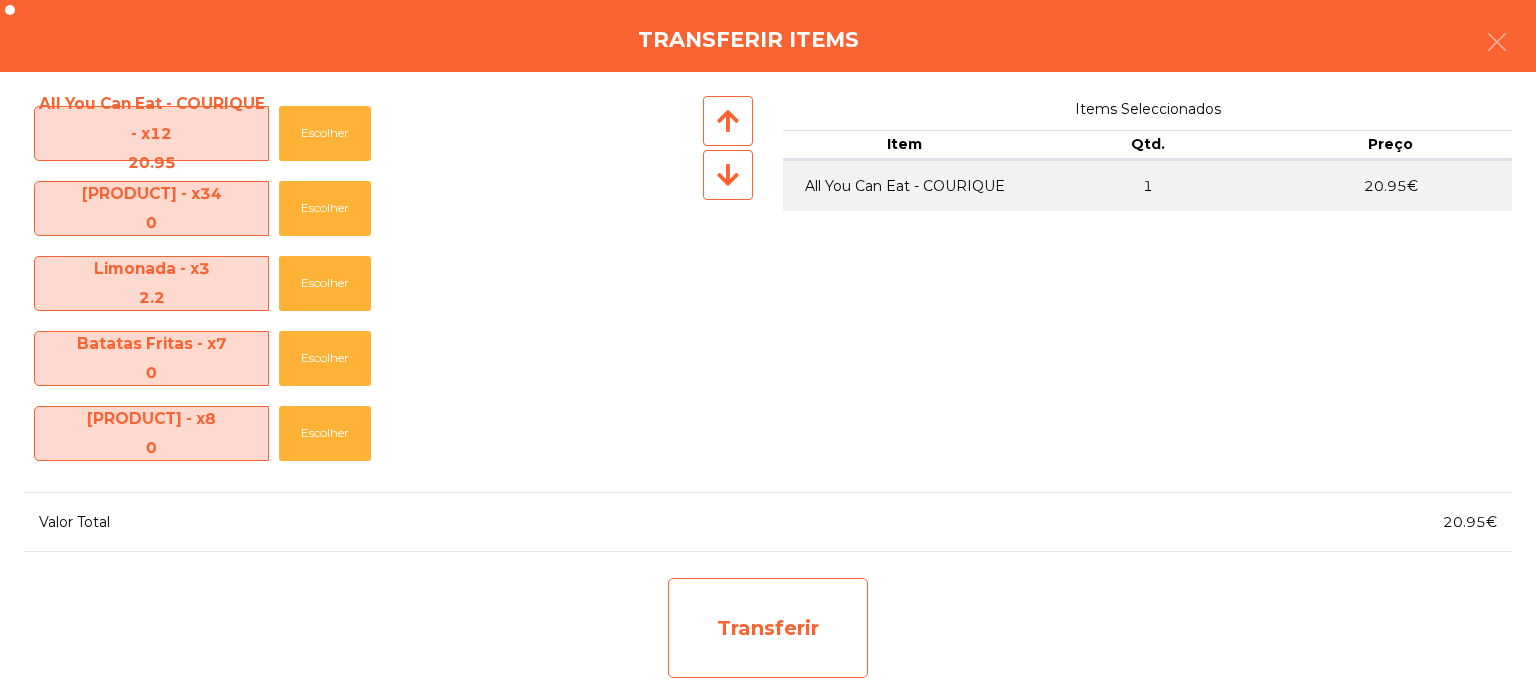 click on "Transferir" 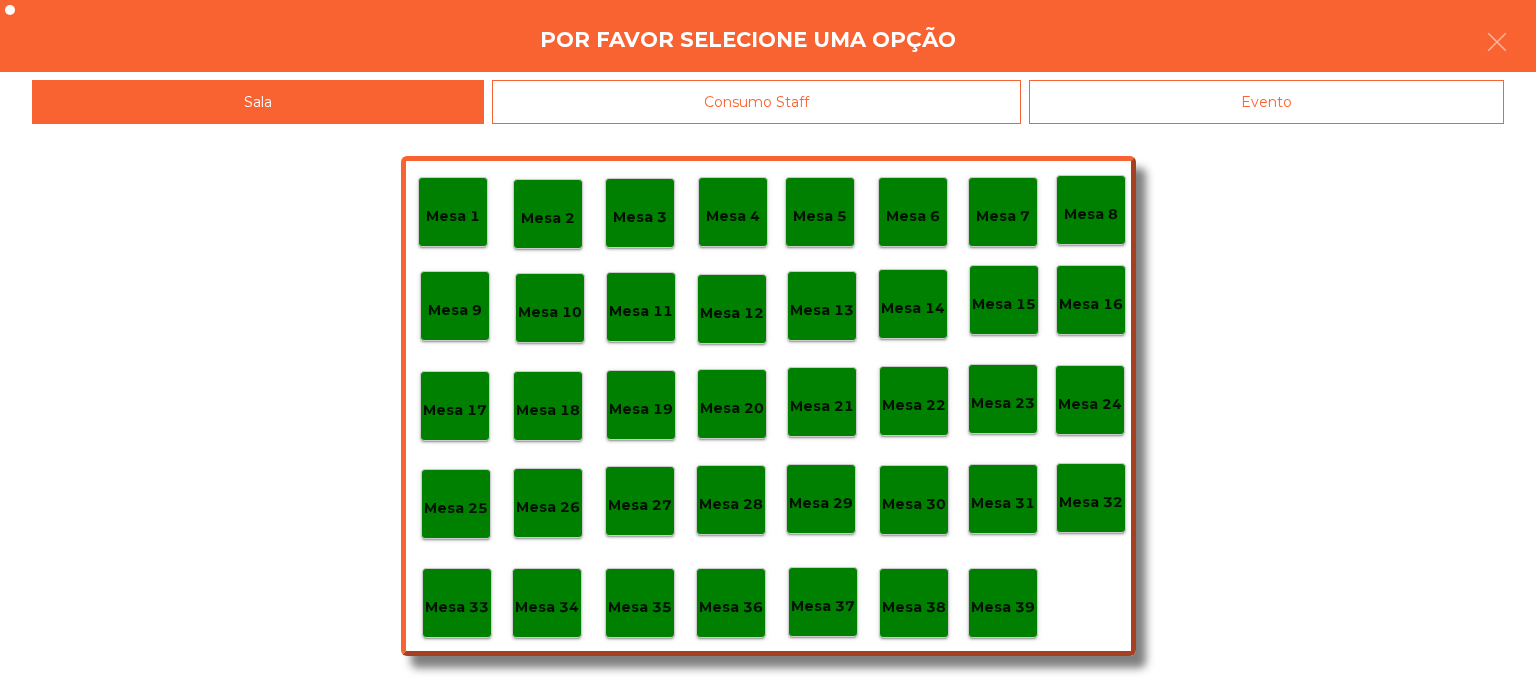 click on "Mesa 37" 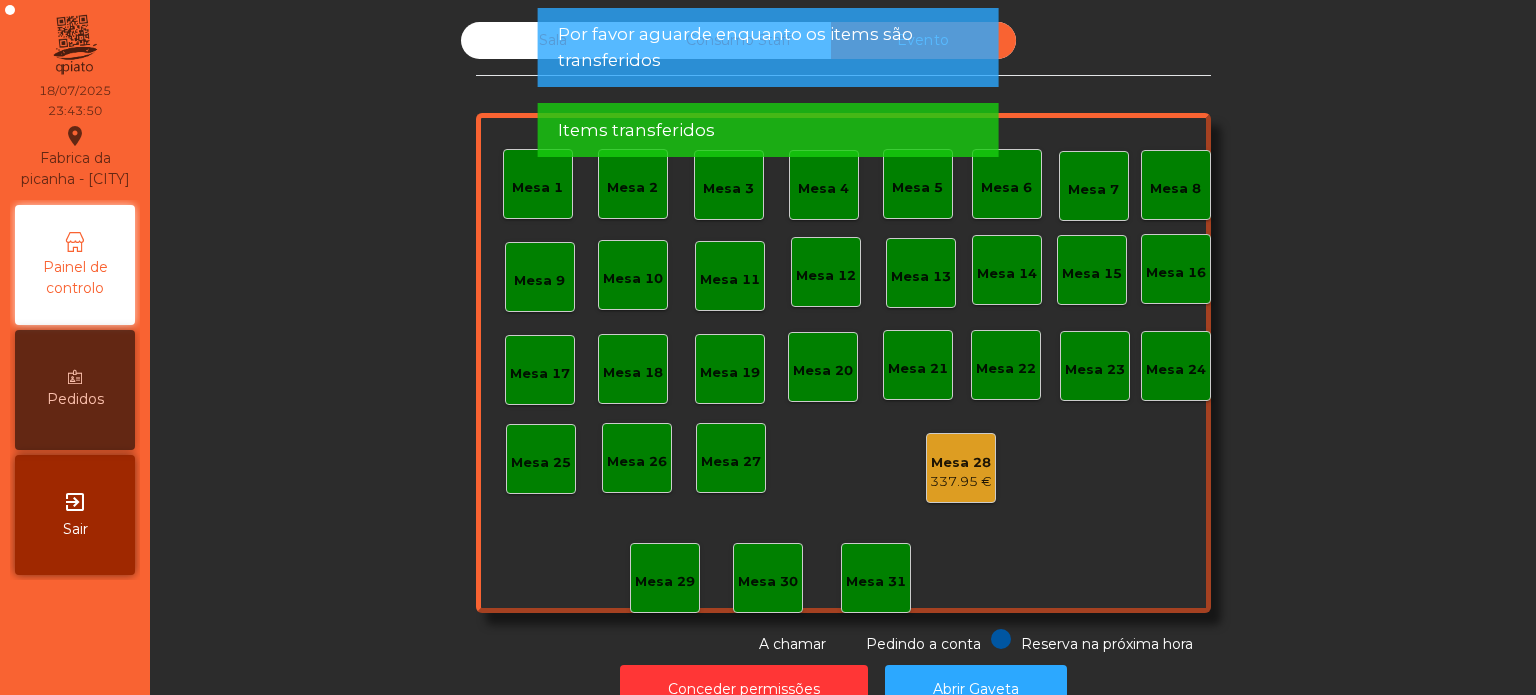 click on "Por favor aguarde enquanto os items são transferidos" 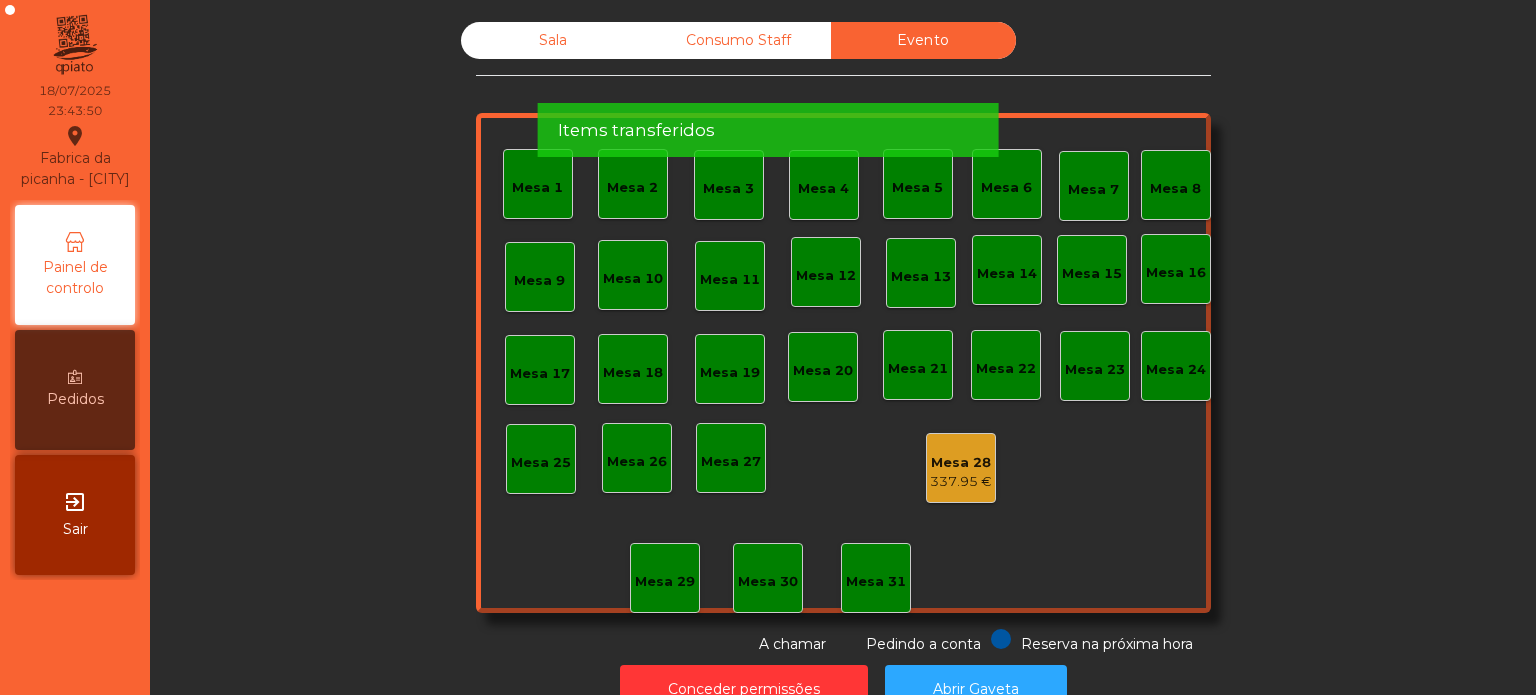 click on "Por favor aguarde enquanto os items são transferidos" 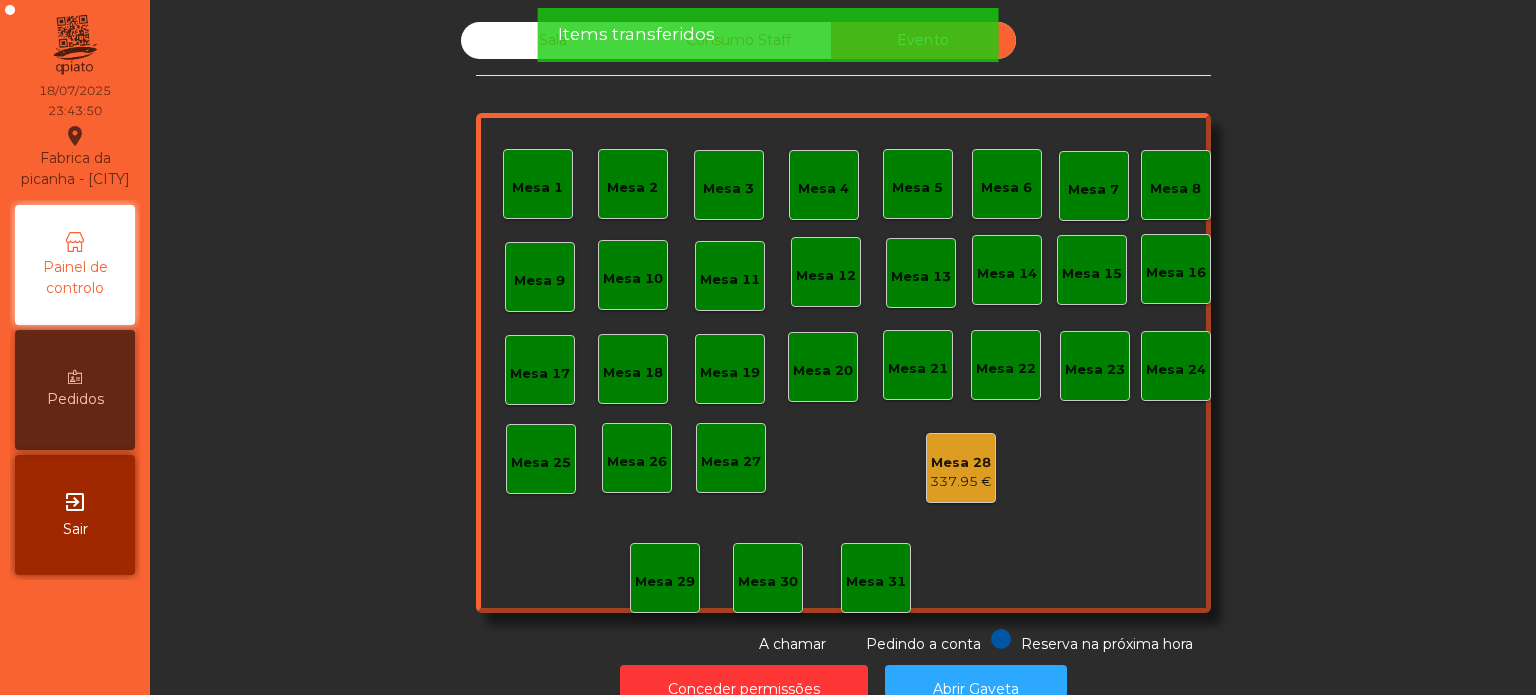click on "Items transferidos" 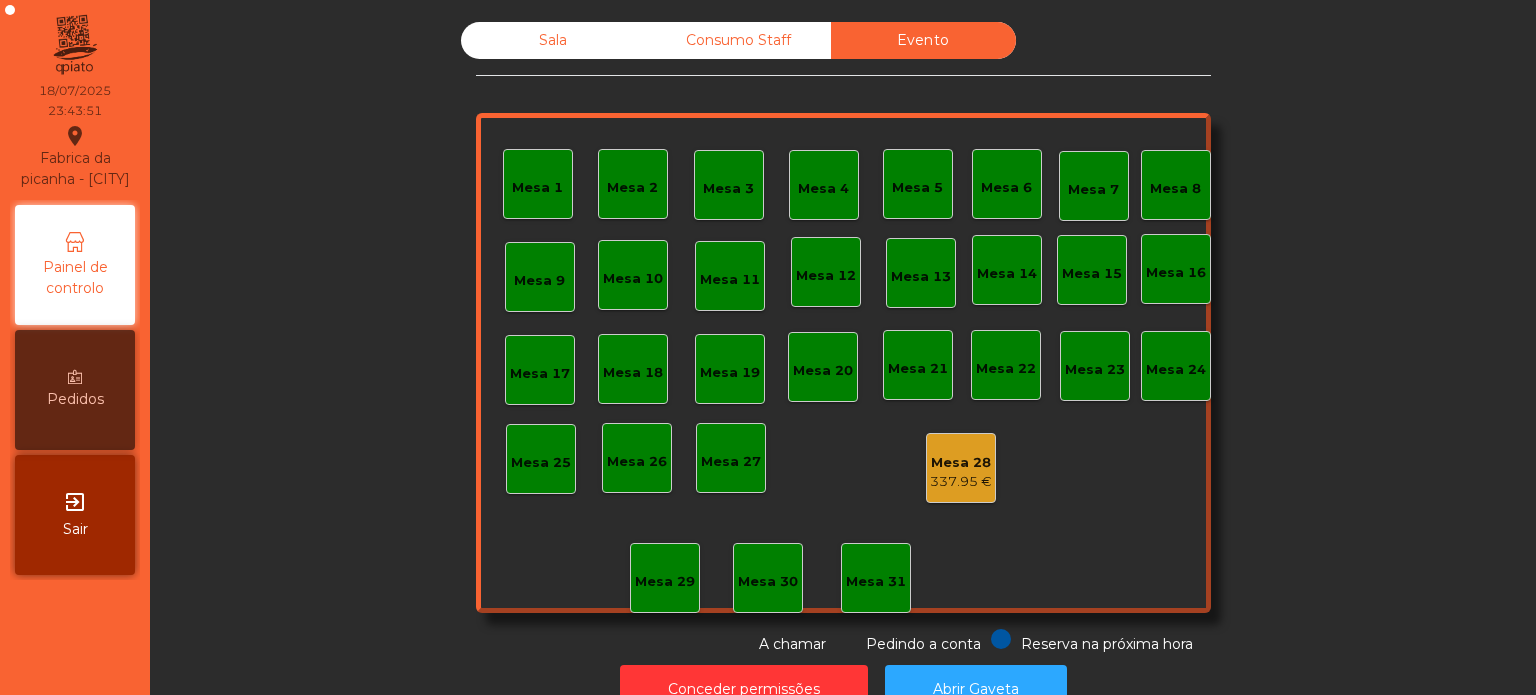 click on "Mesa 28   337.95 €" 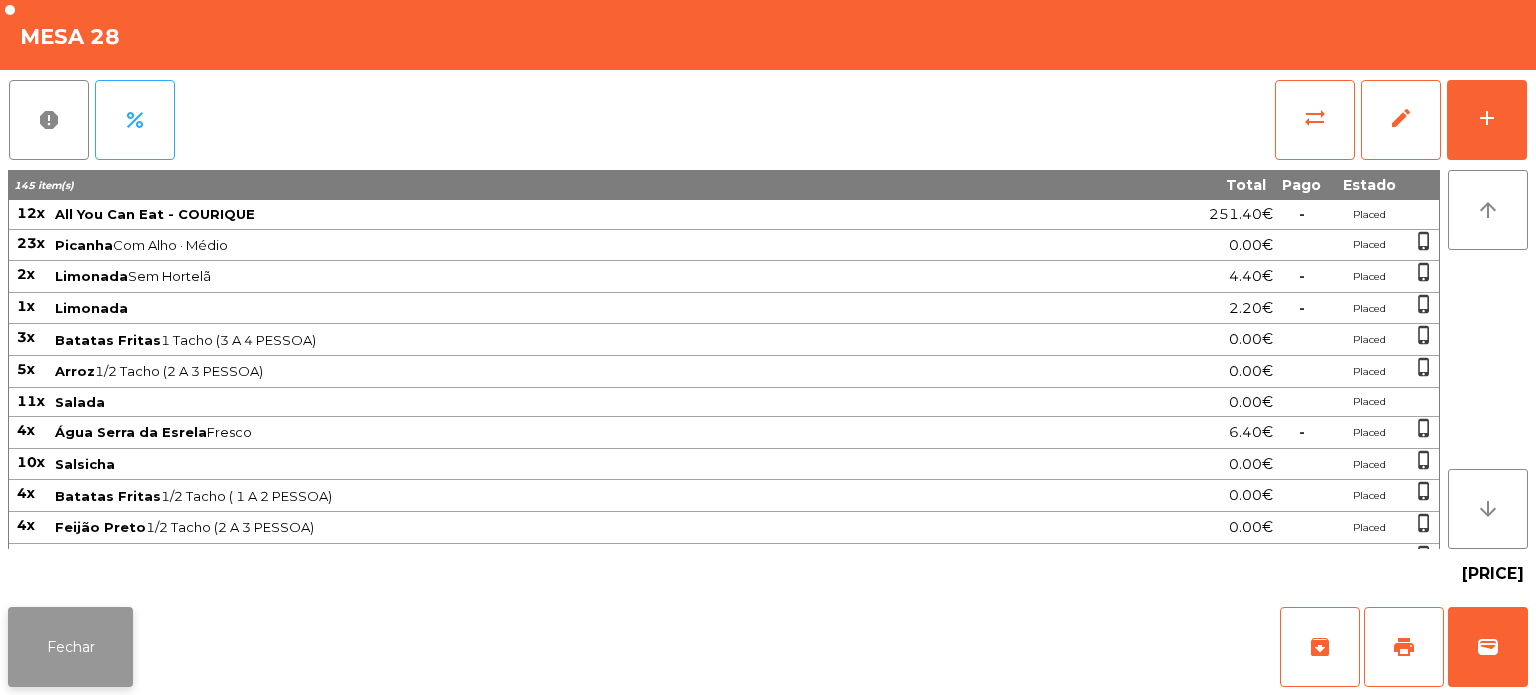 click on "Fechar" 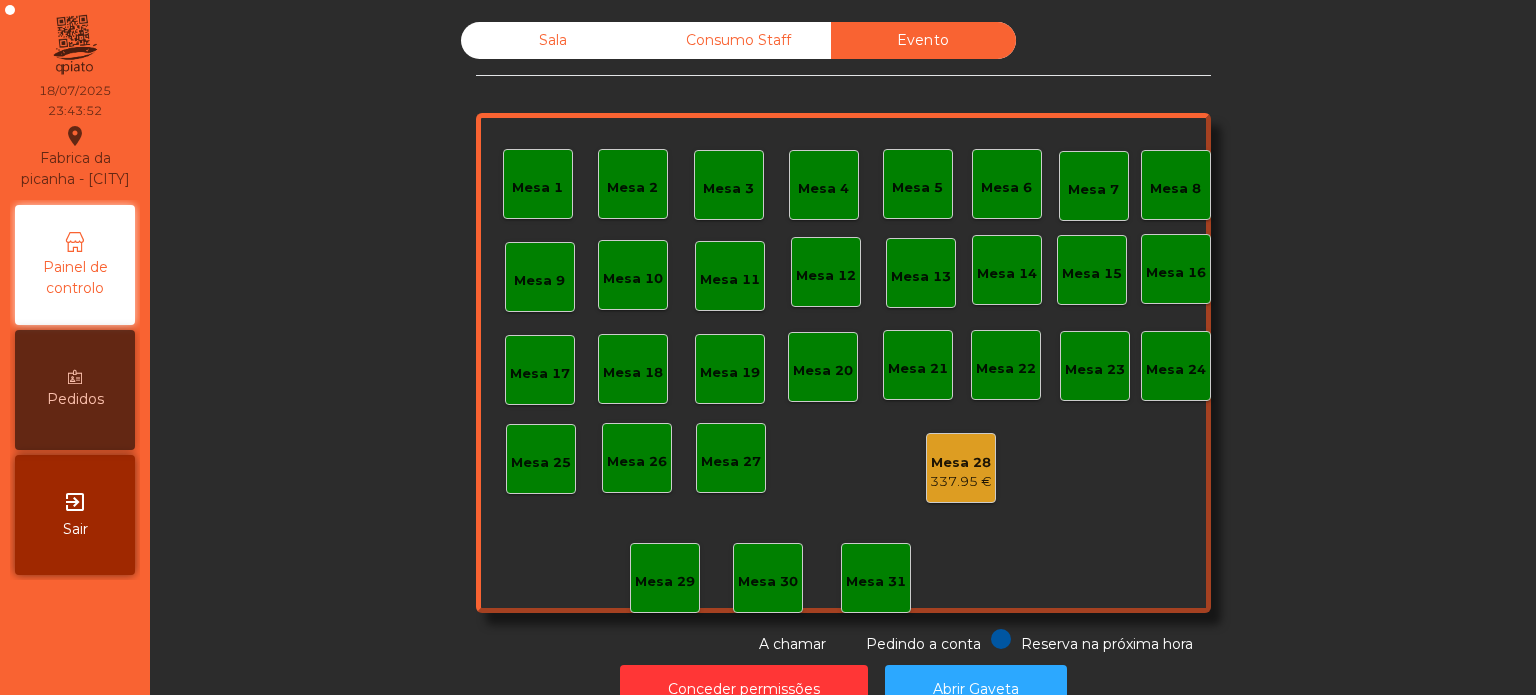 click on "Sala" 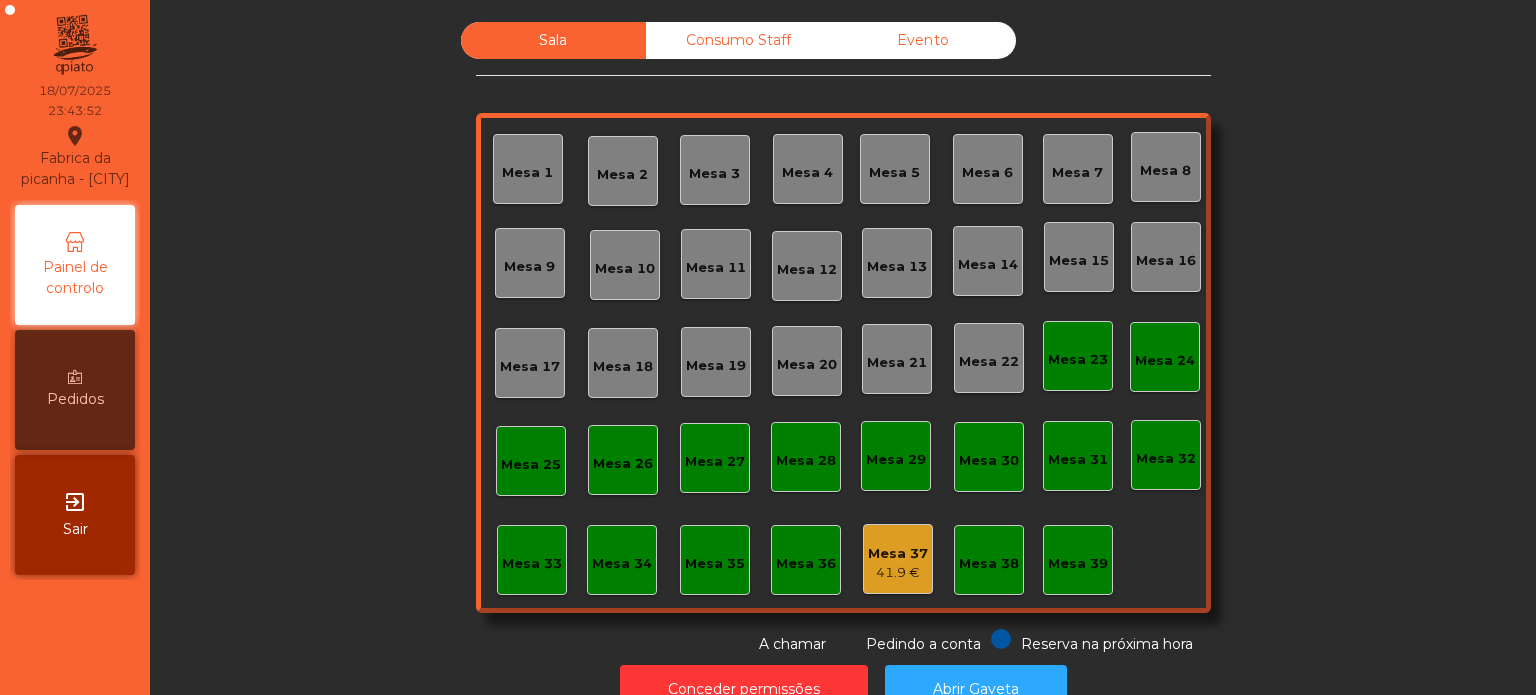 click on "Consumo Staff" 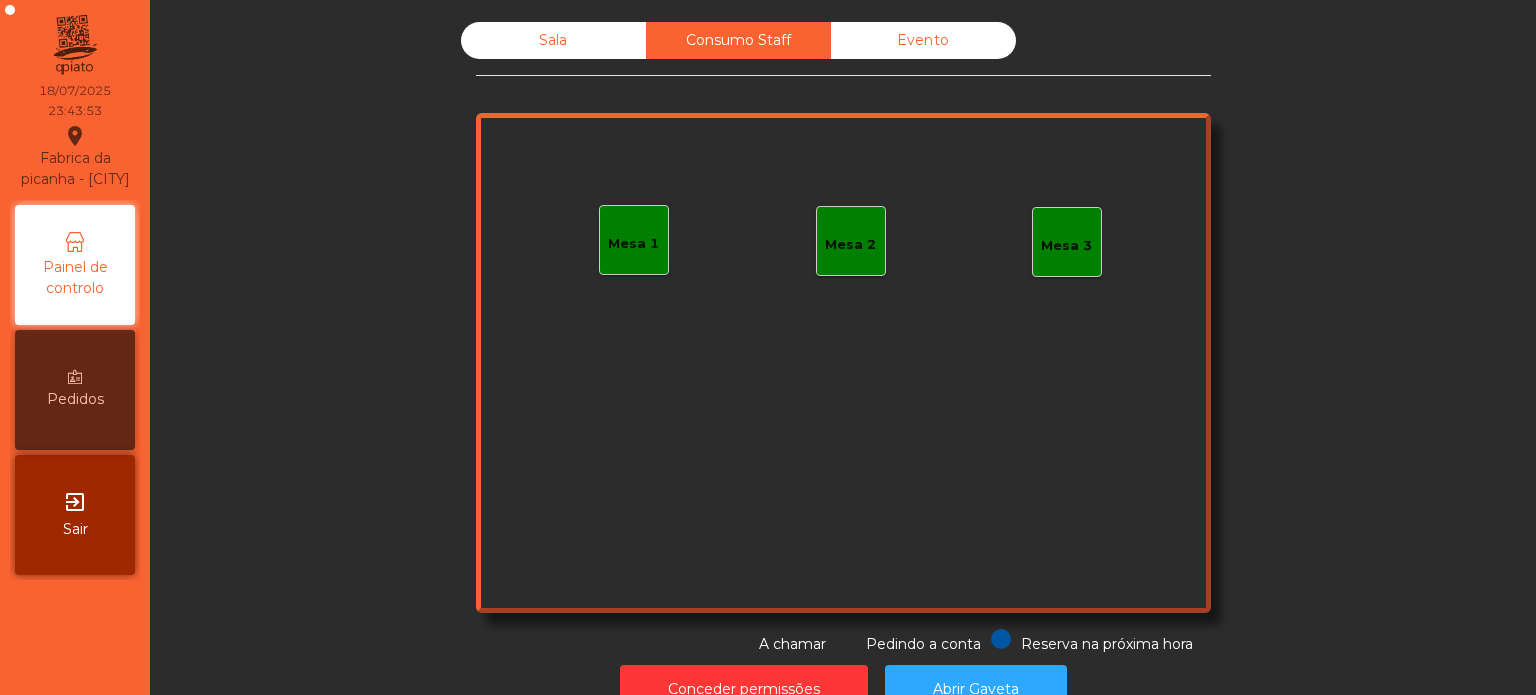 click on "Sala" 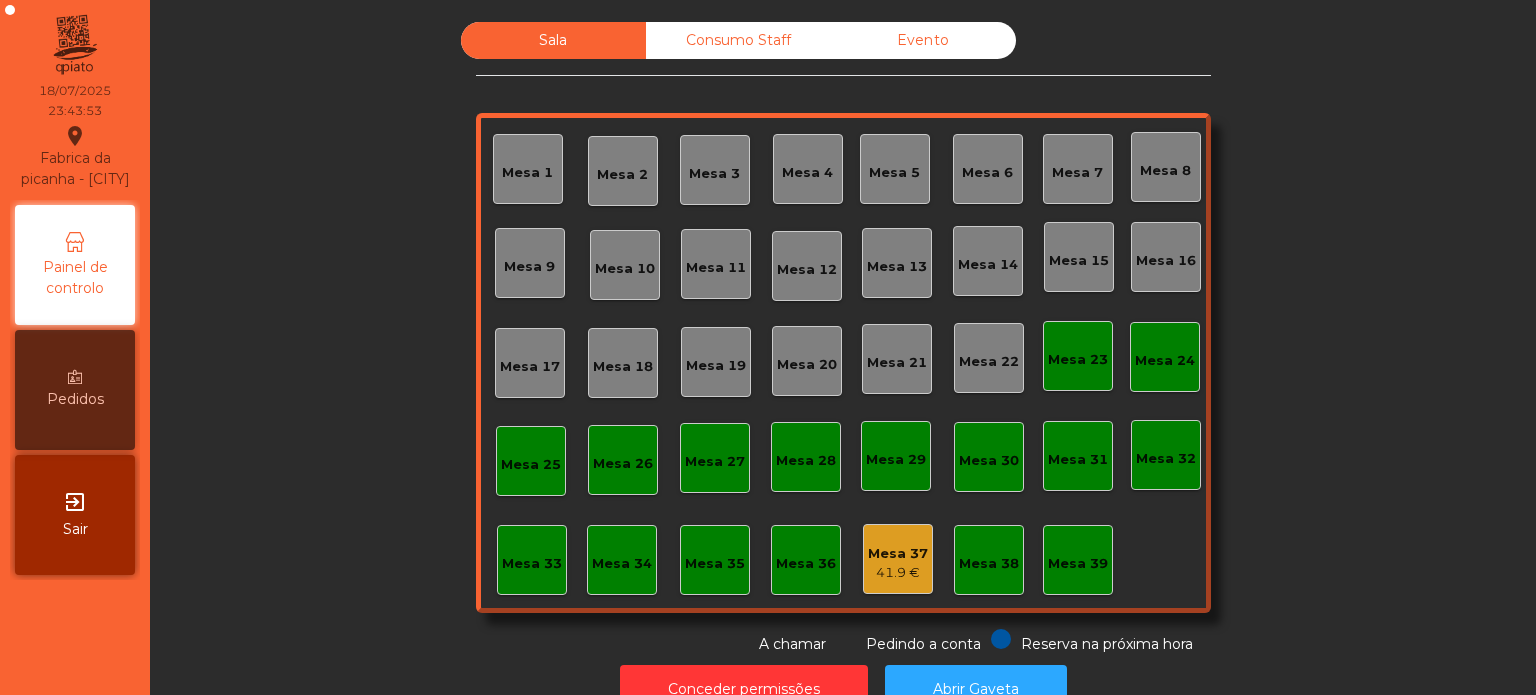 click on "41.9 €" 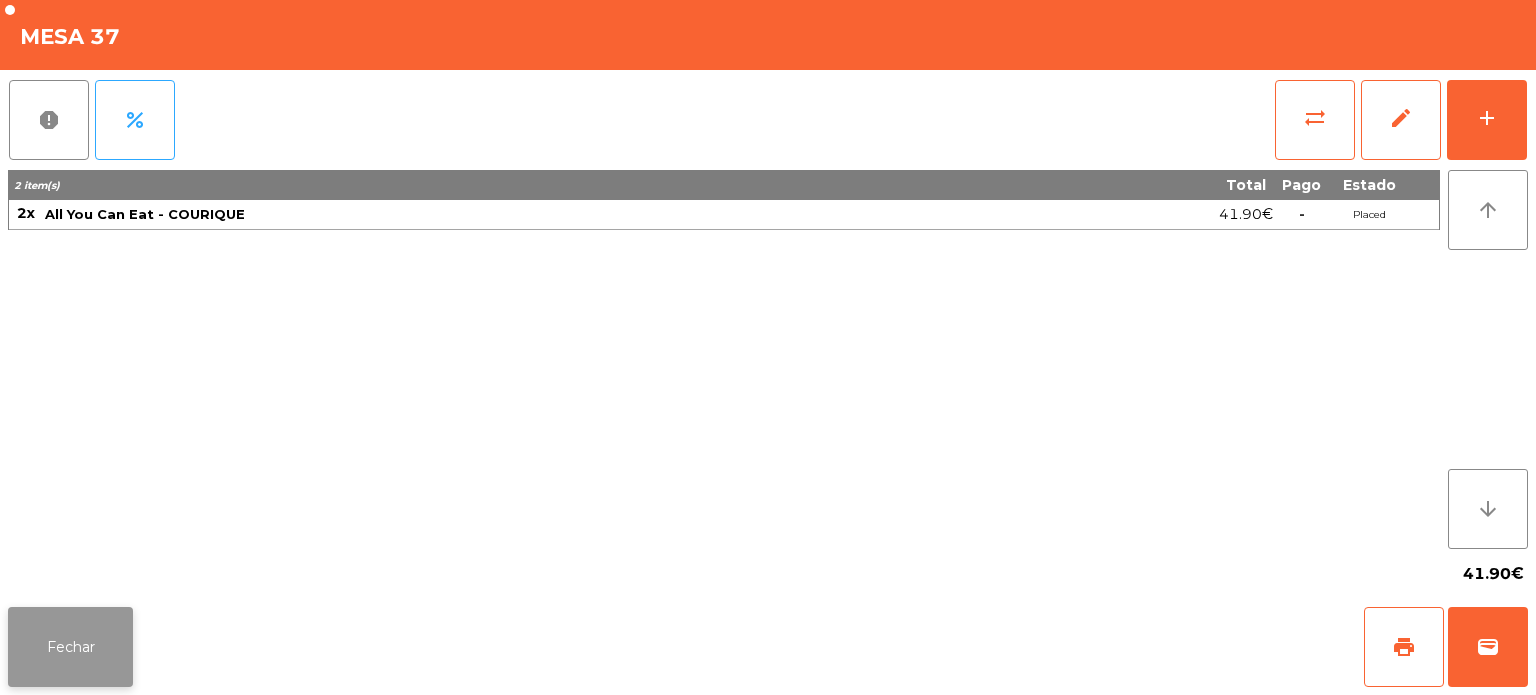 click on "Fechar" 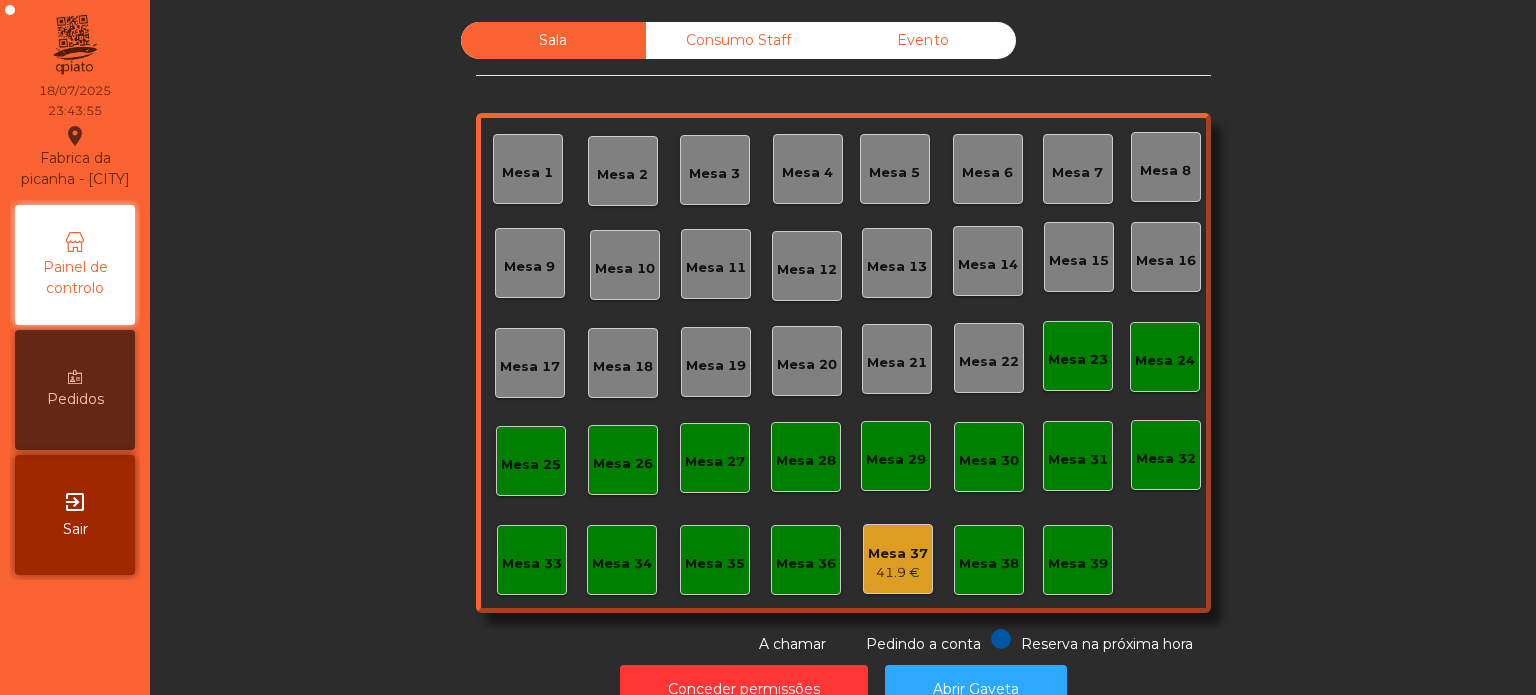 click on "Mesa 37" 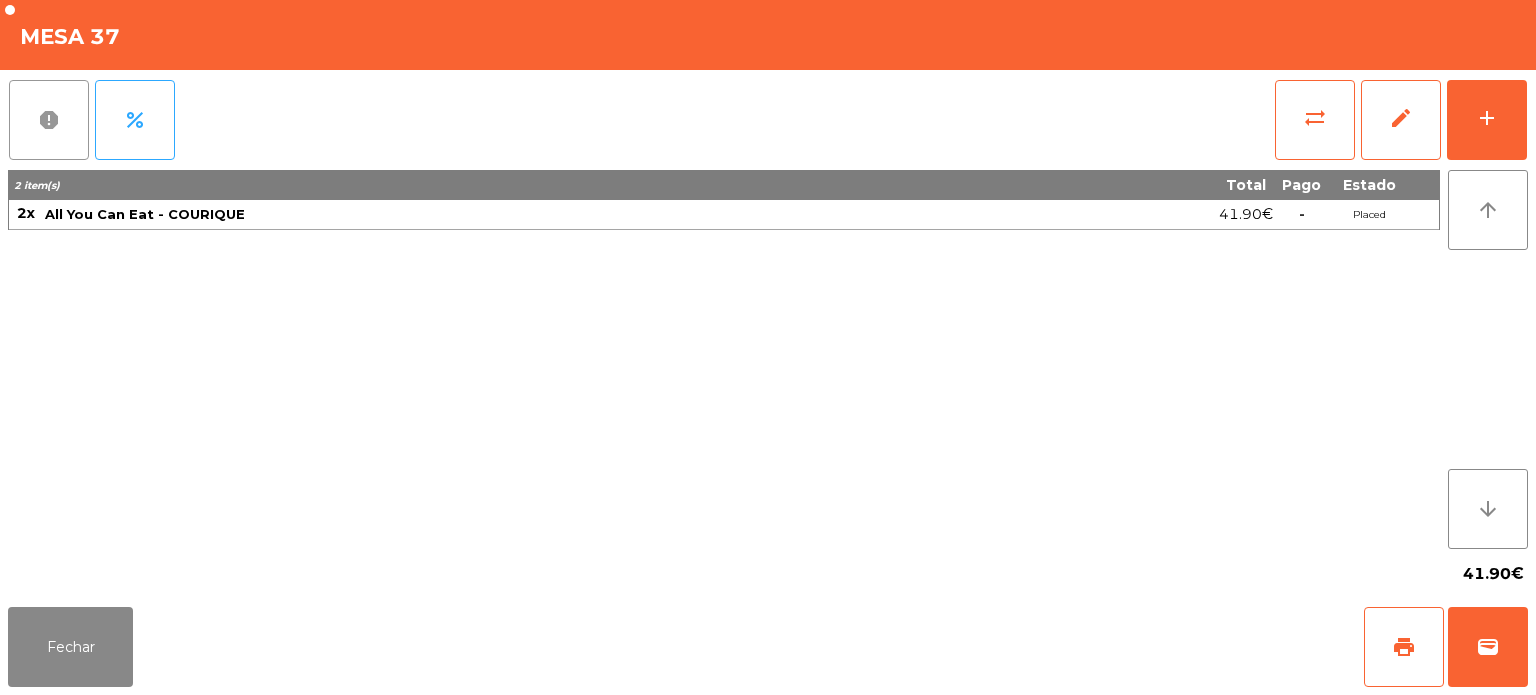 click on "report" 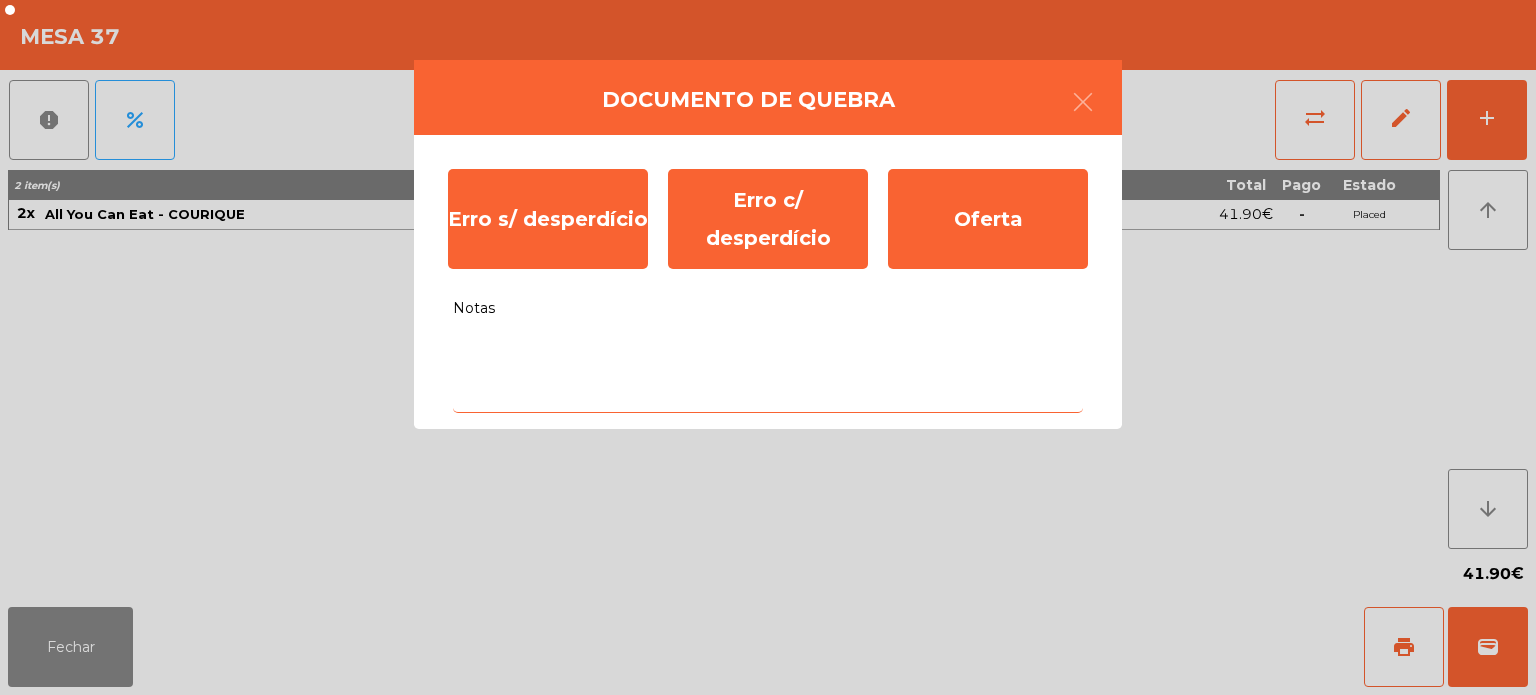 click on "Notas" at bounding box center (768, 371) 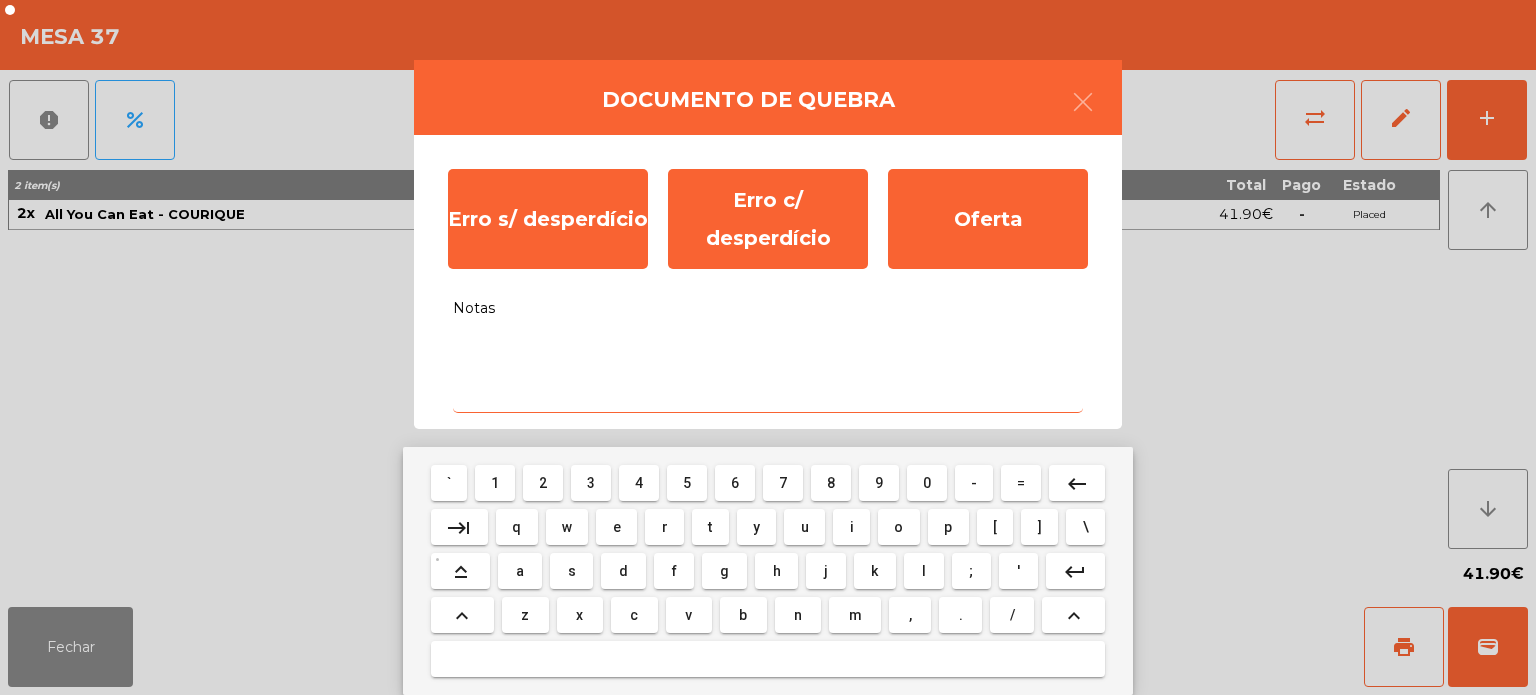 click on "w" at bounding box center [567, 527] 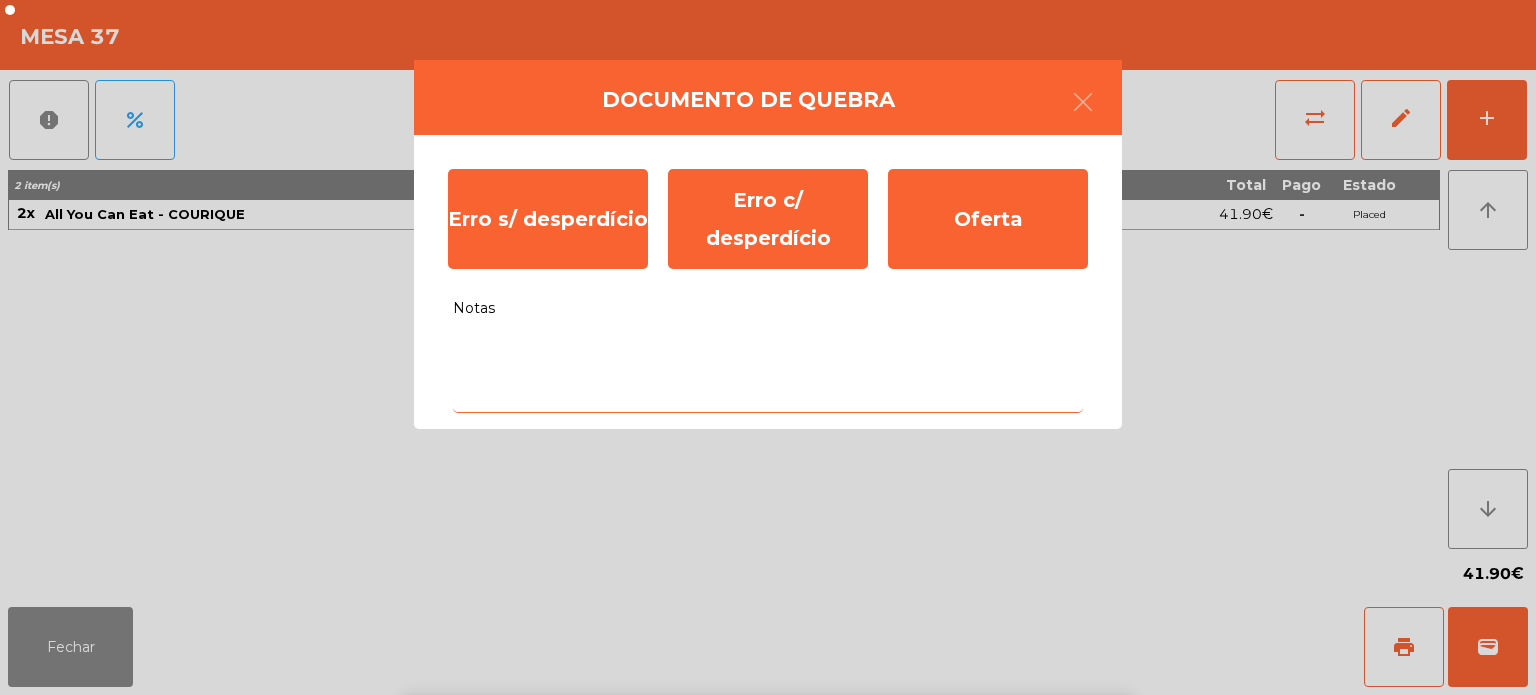 click on "d" at bounding box center [623, 819] 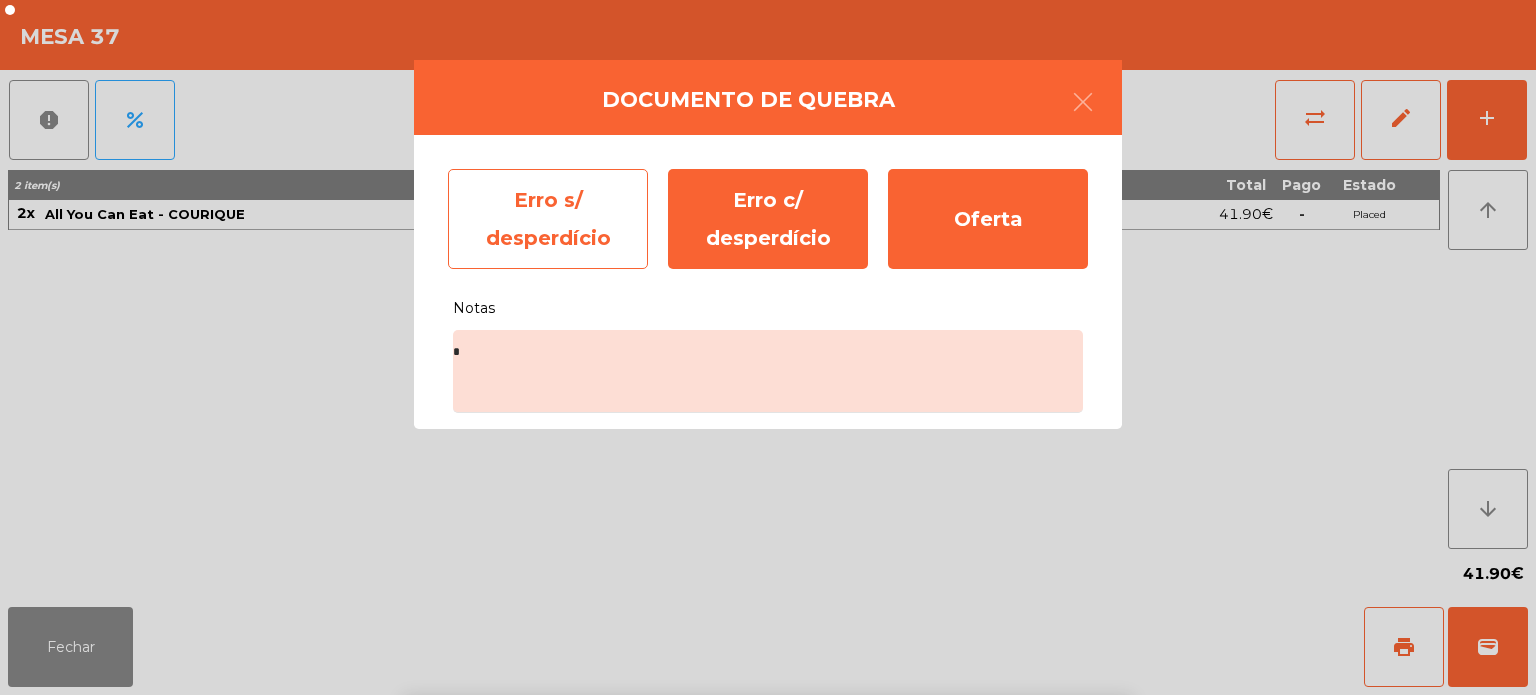 click on "Erro s/ desperdício" 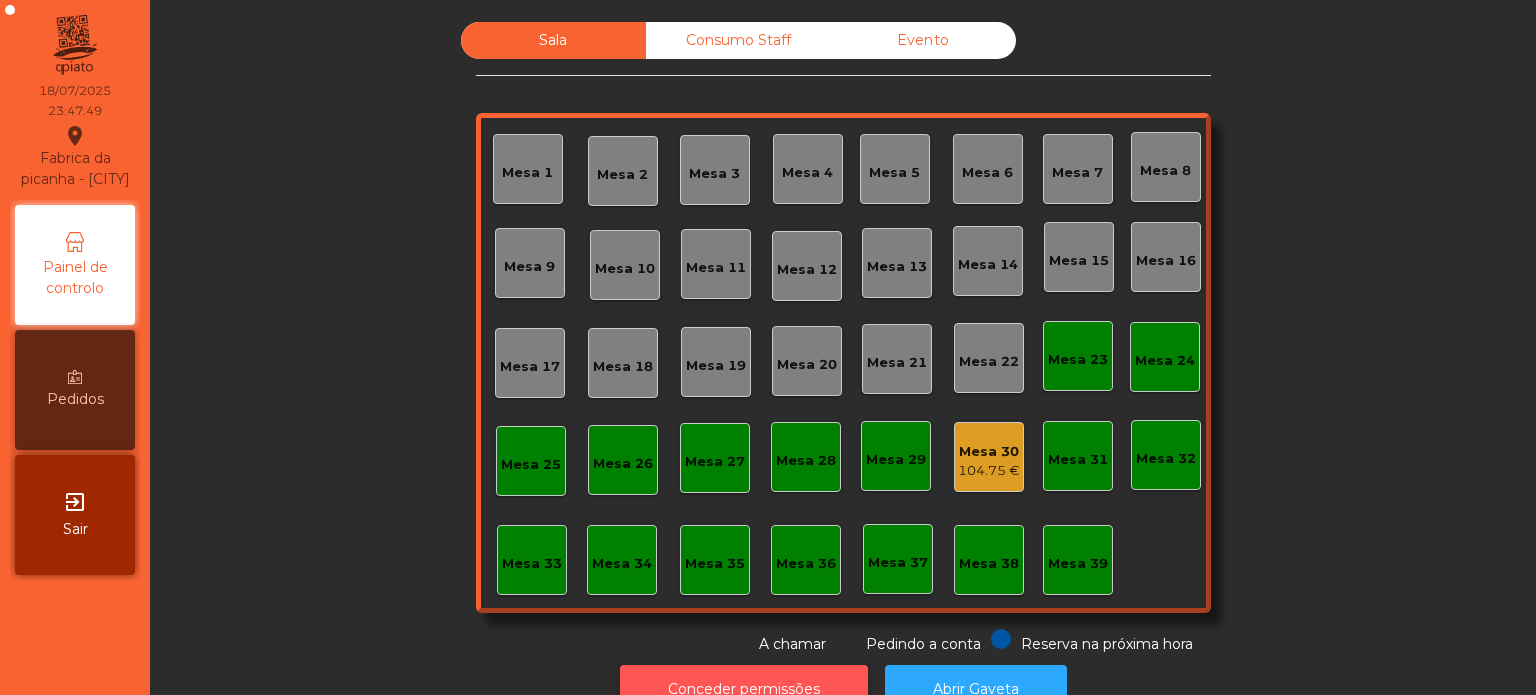 click on "Conceder permissões" 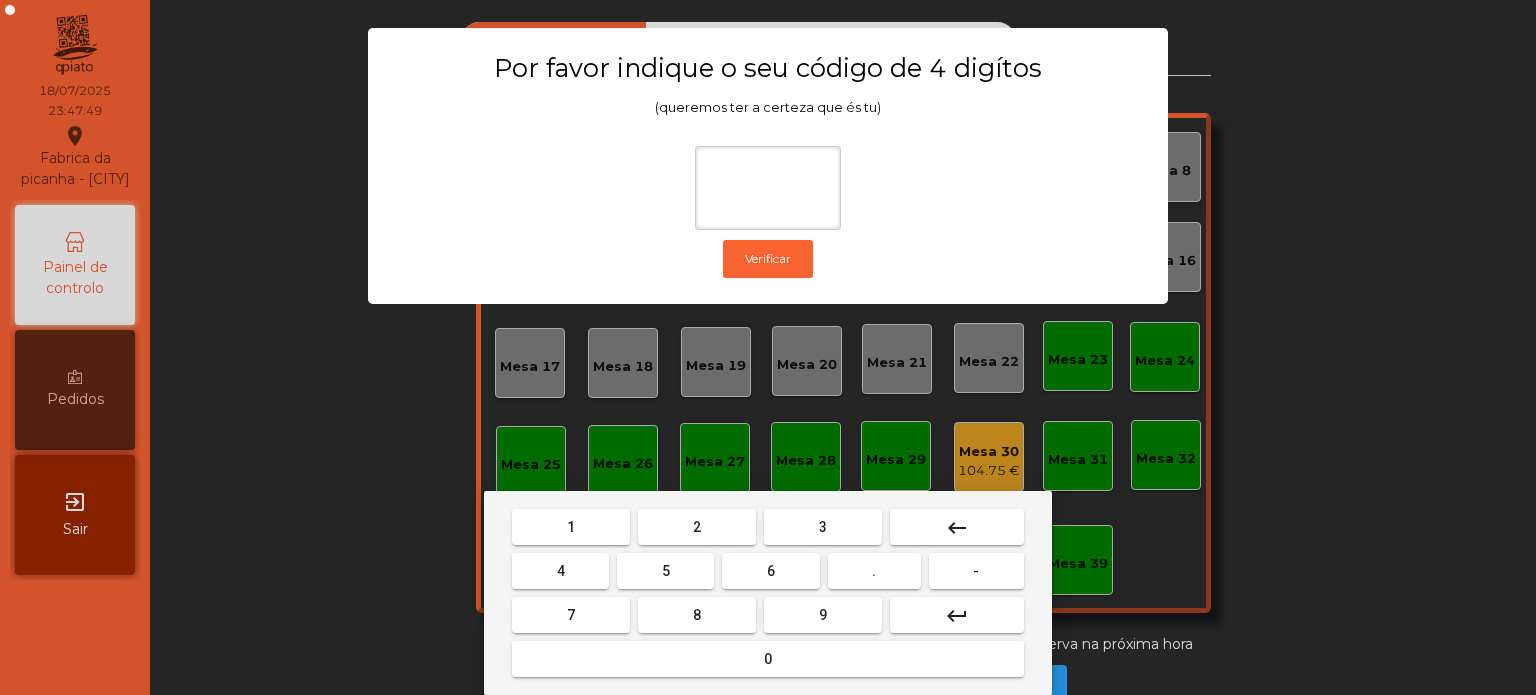 click on "1" at bounding box center (571, 527) 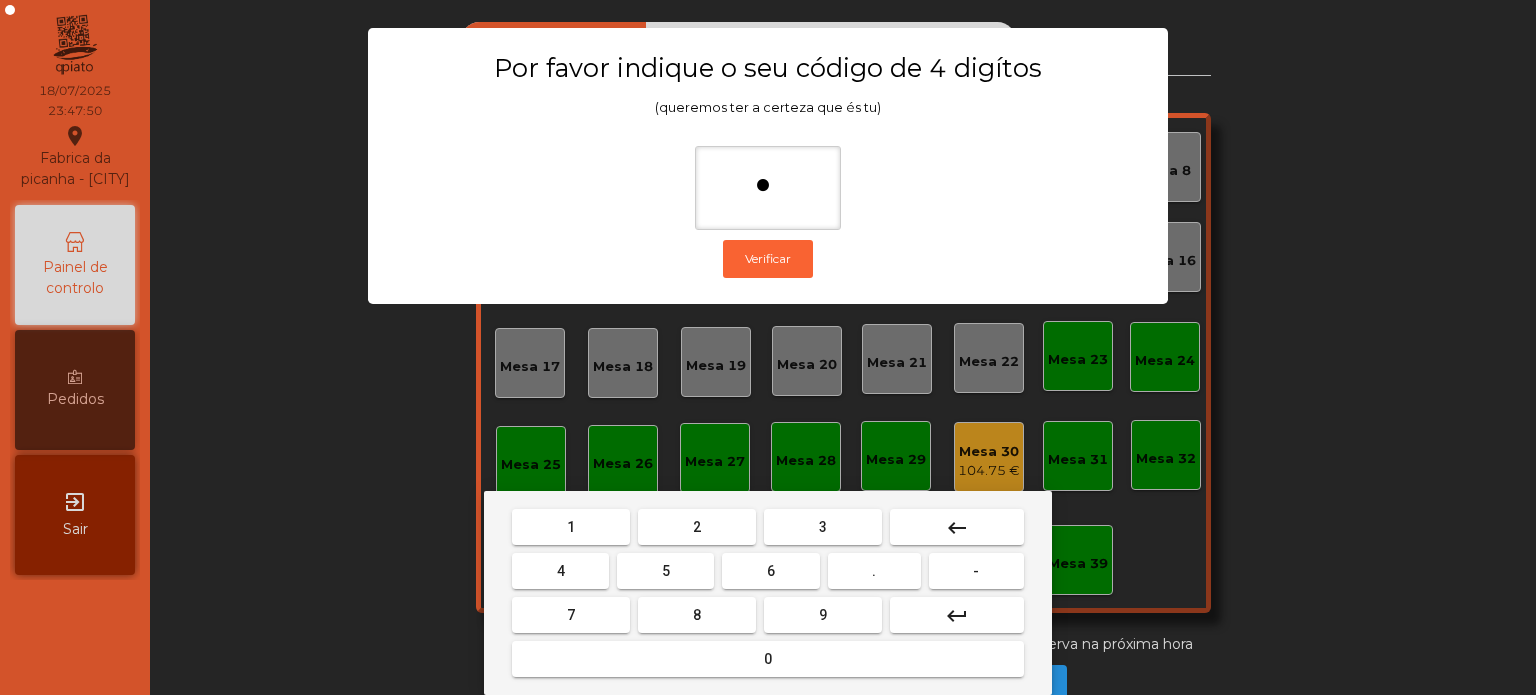 click on "3" at bounding box center [823, 527] 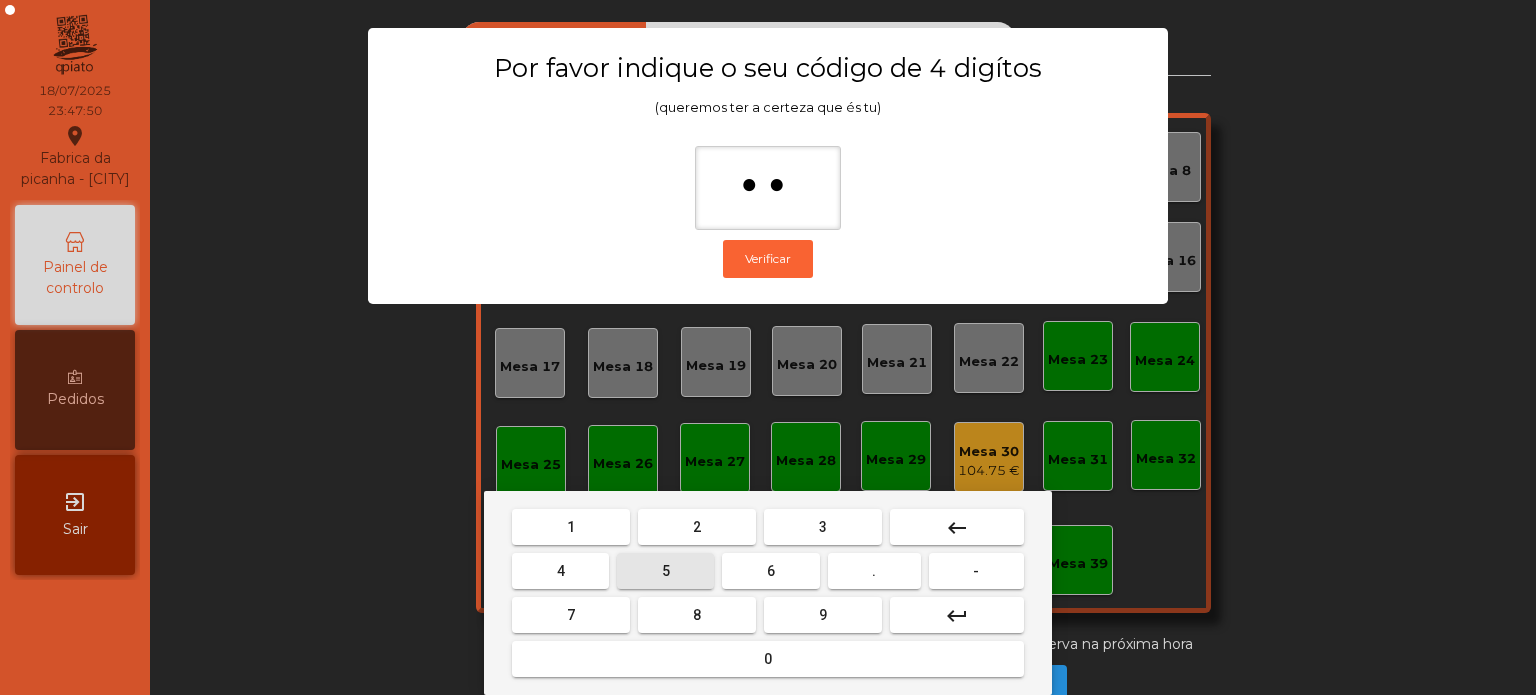 click on "5" at bounding box center (666, 571) 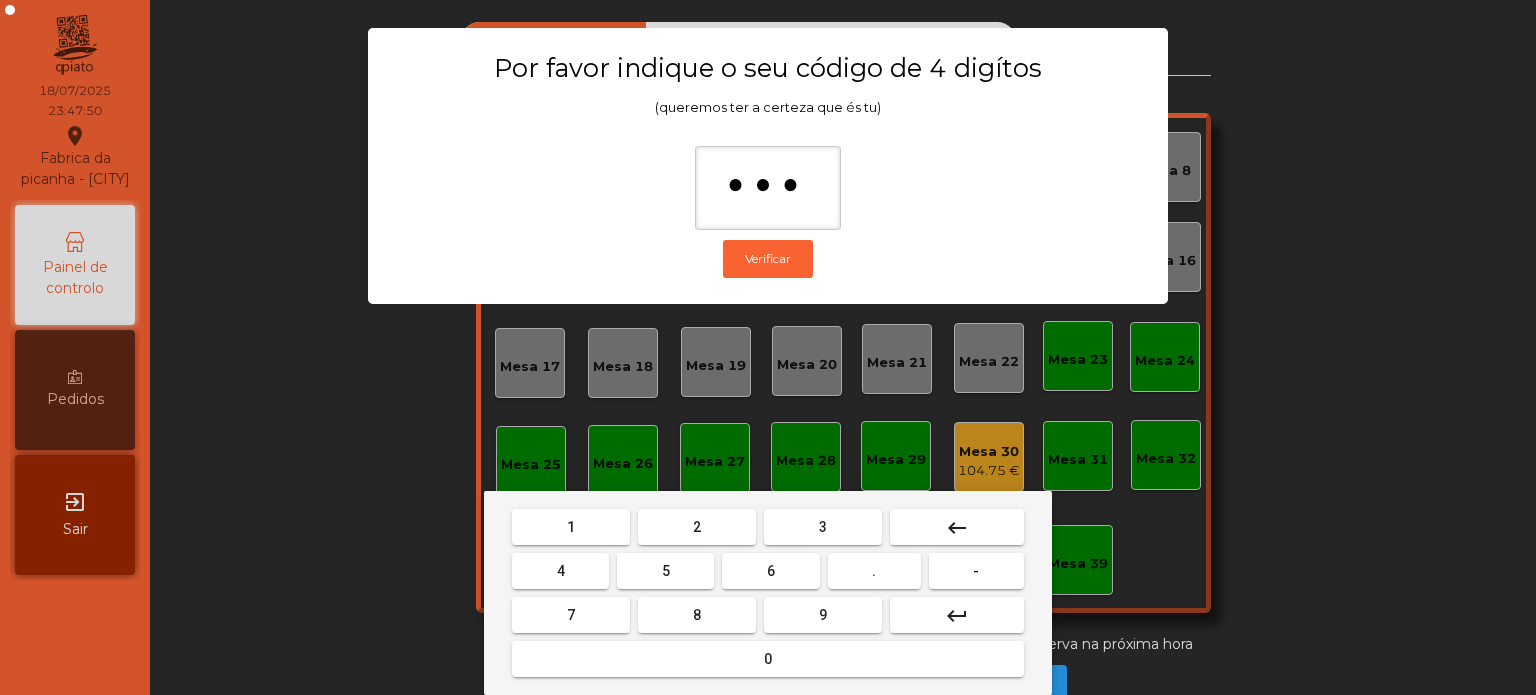 click on "0" at bounding box center [768, 659] 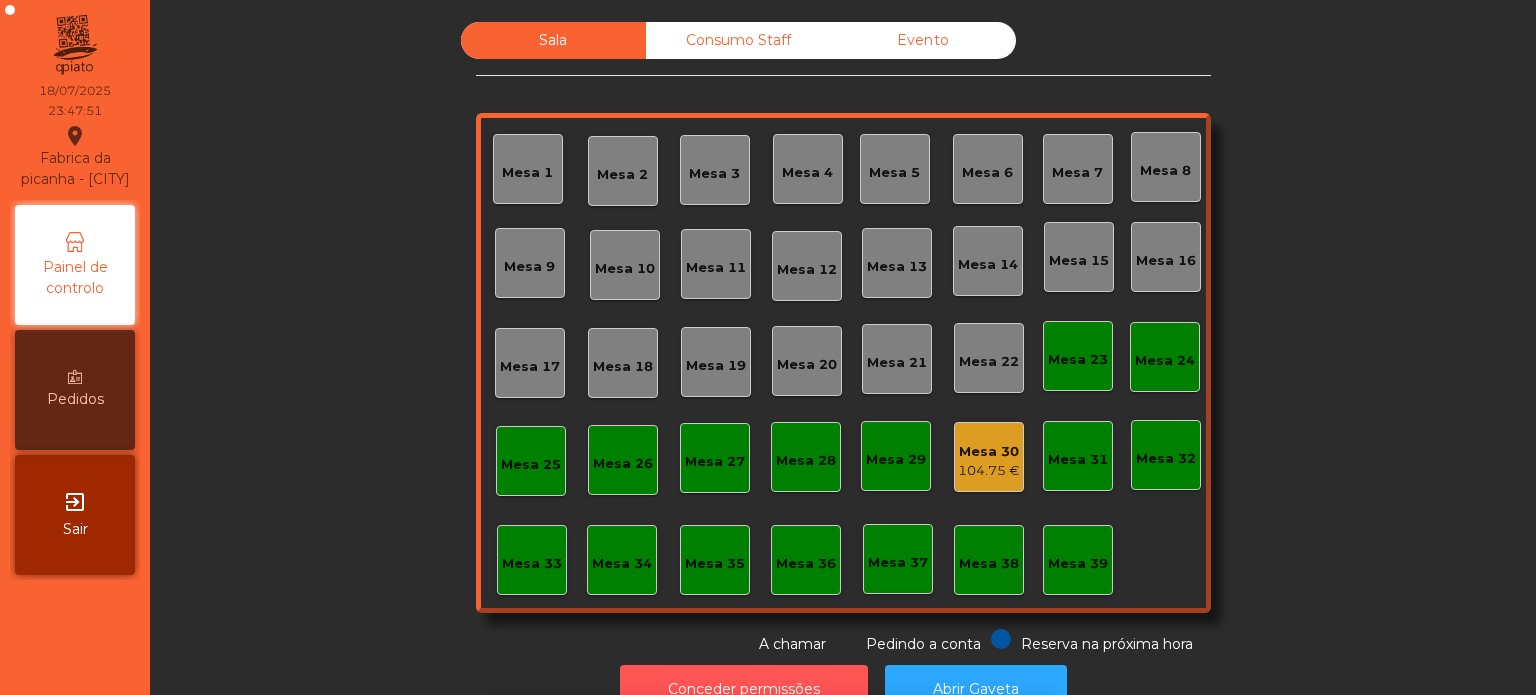 scroll, scrollTop: 33, scrollLeft: 0, axis: vertical 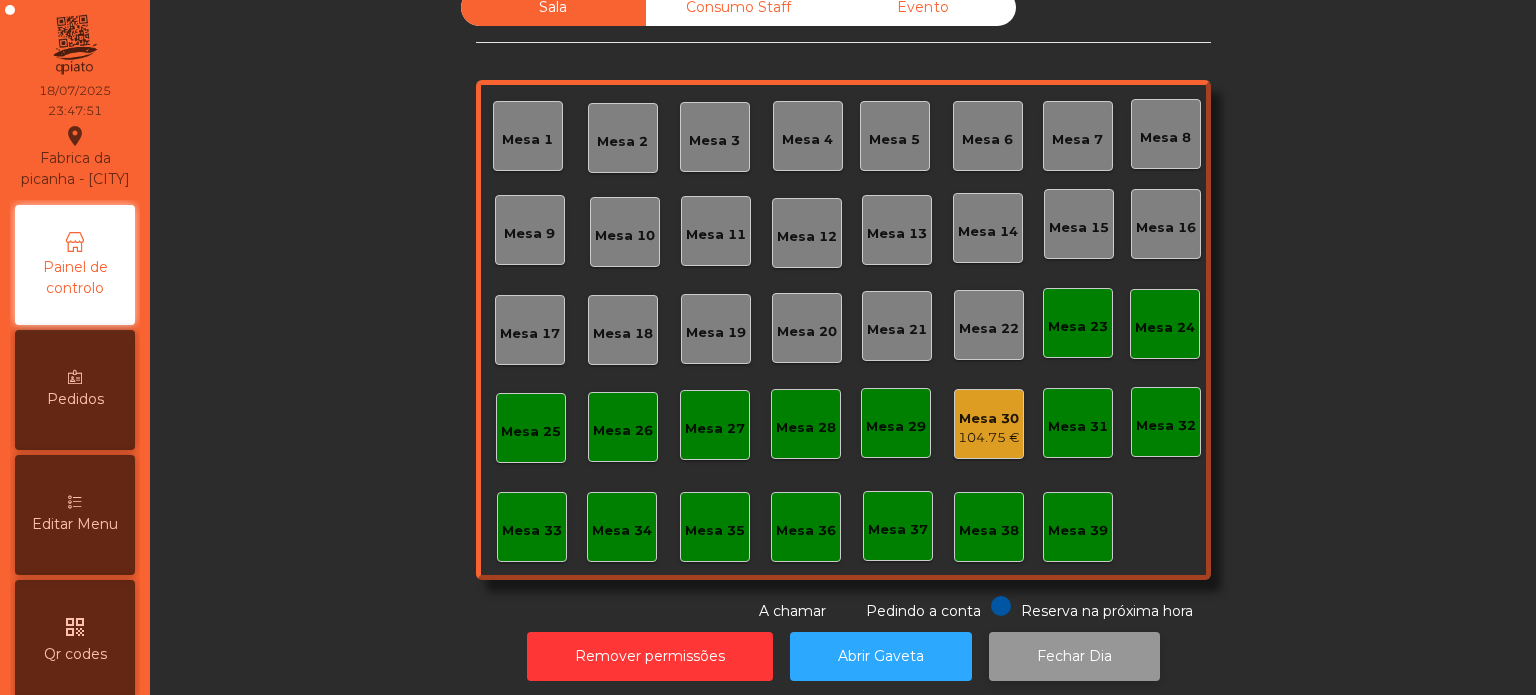 click on "Fechar Dia" 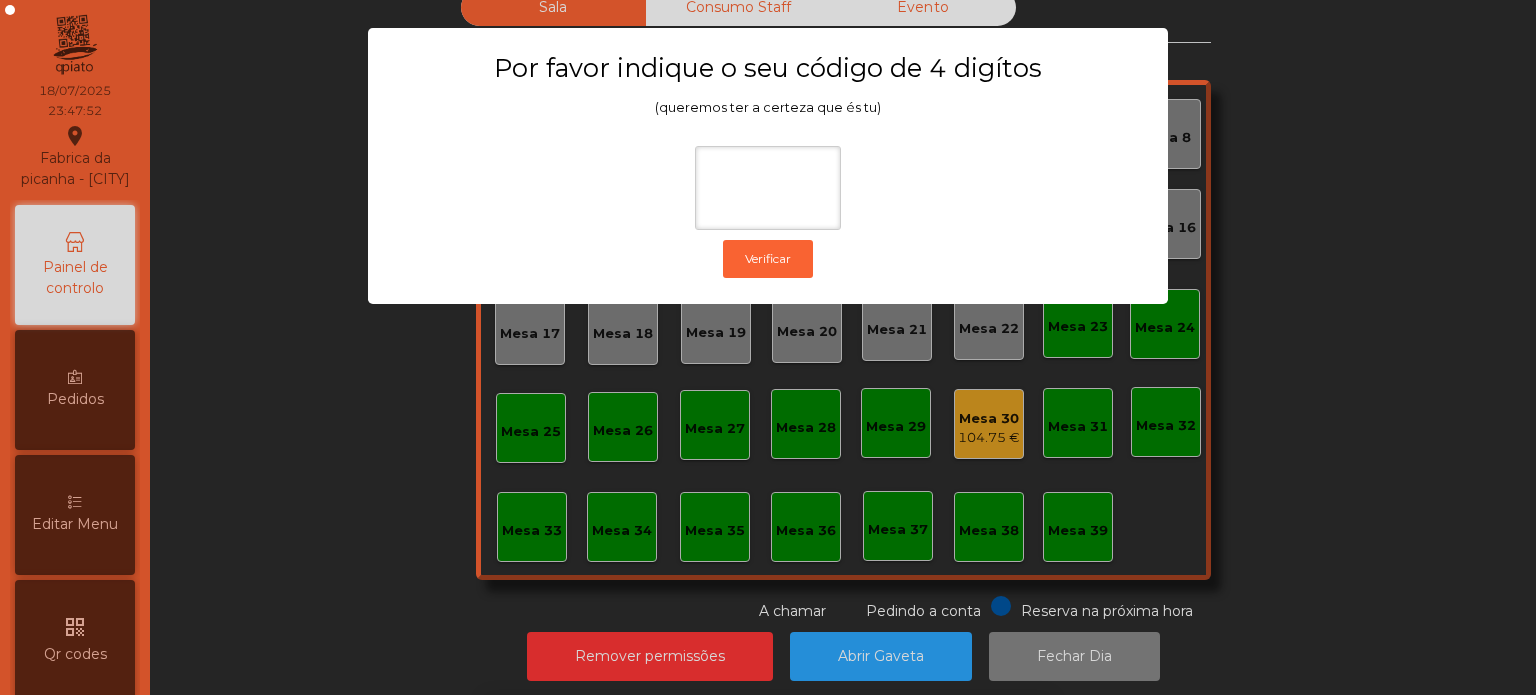 click on "Por favor indique o seu código de 4 digítos (queremos ter a certeza que és tu)  Verificar" 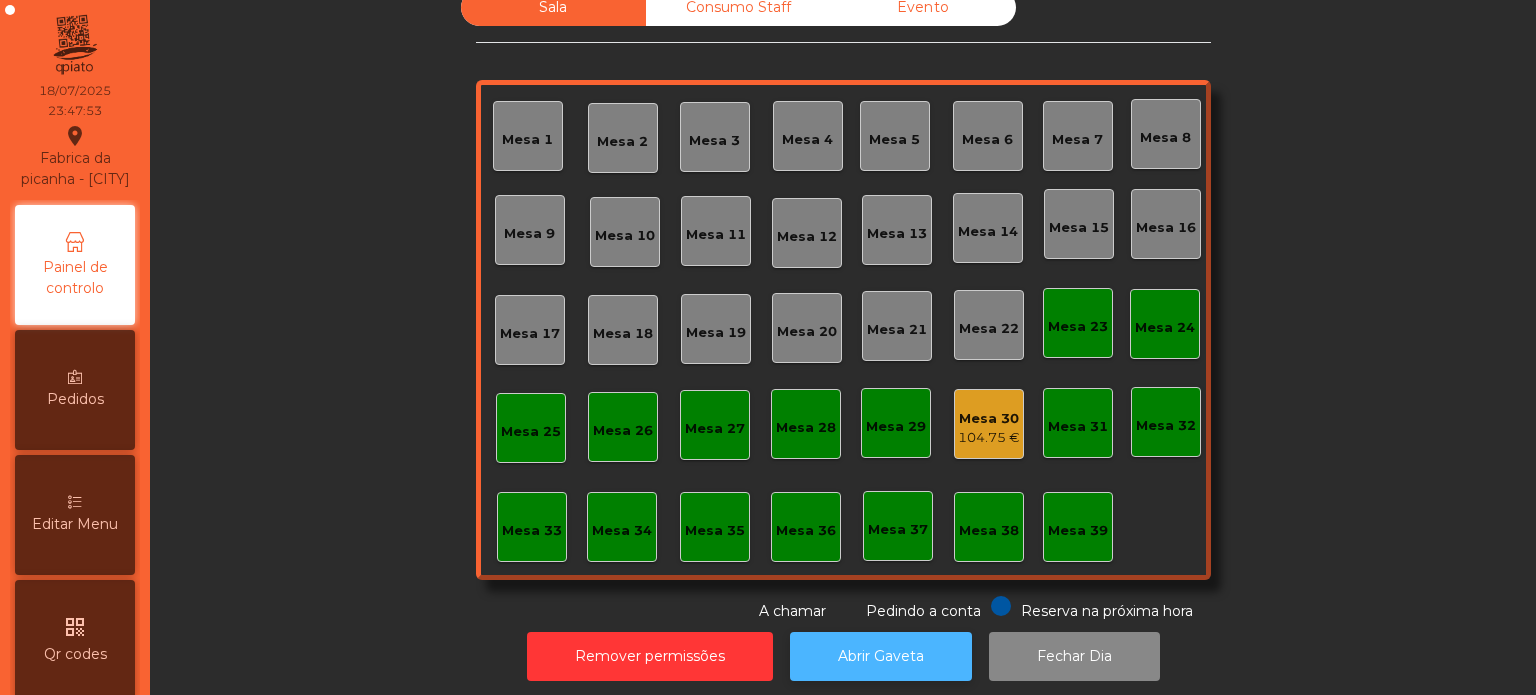 click on "Abrir Gaveta" 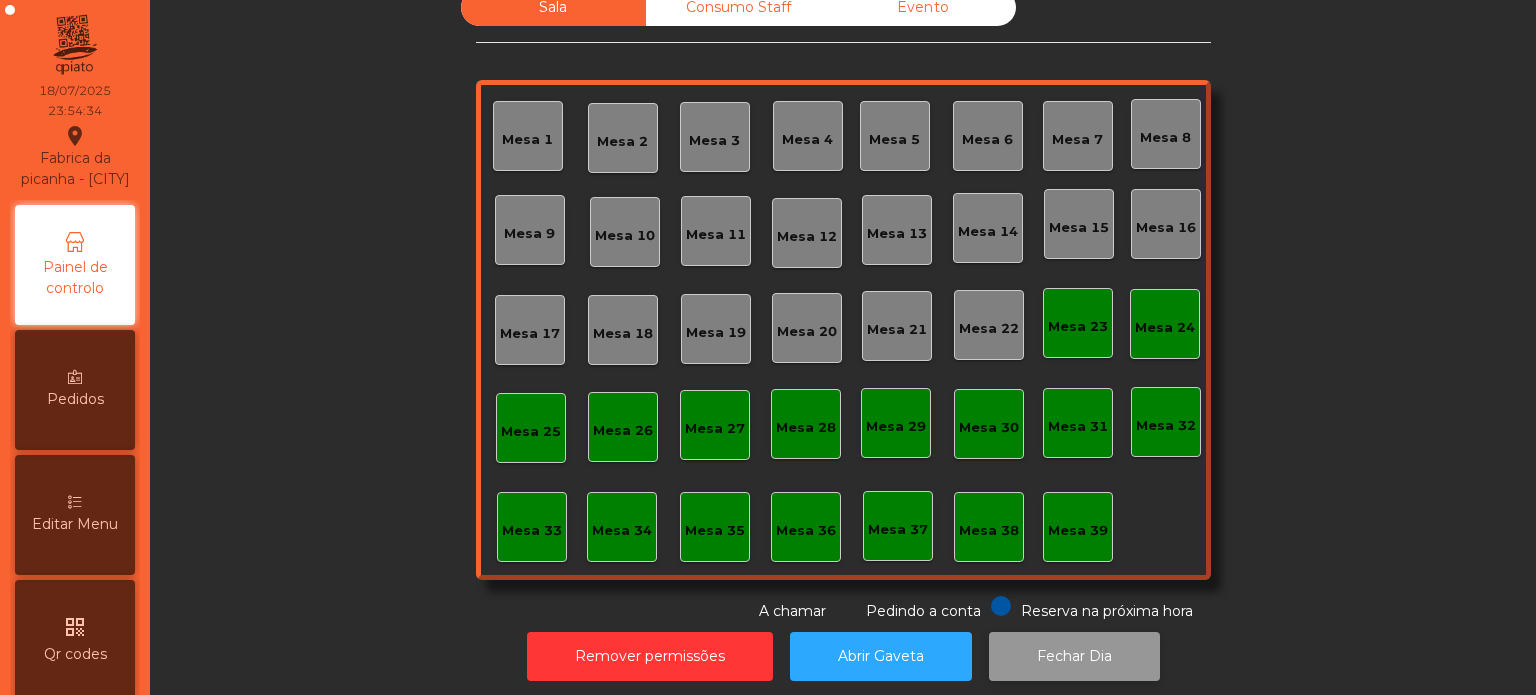 click on "Fechar Dia" 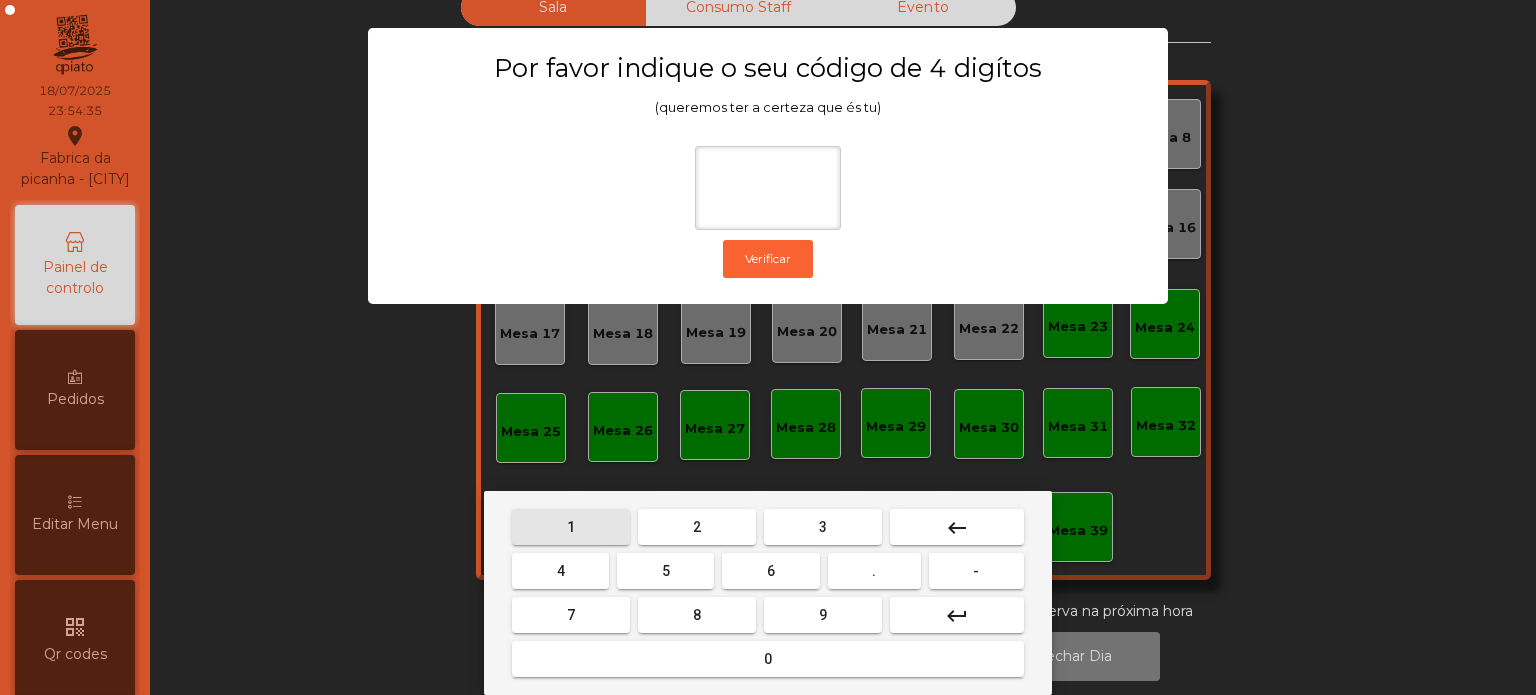 click on "1" at bounding box center [571, 527] 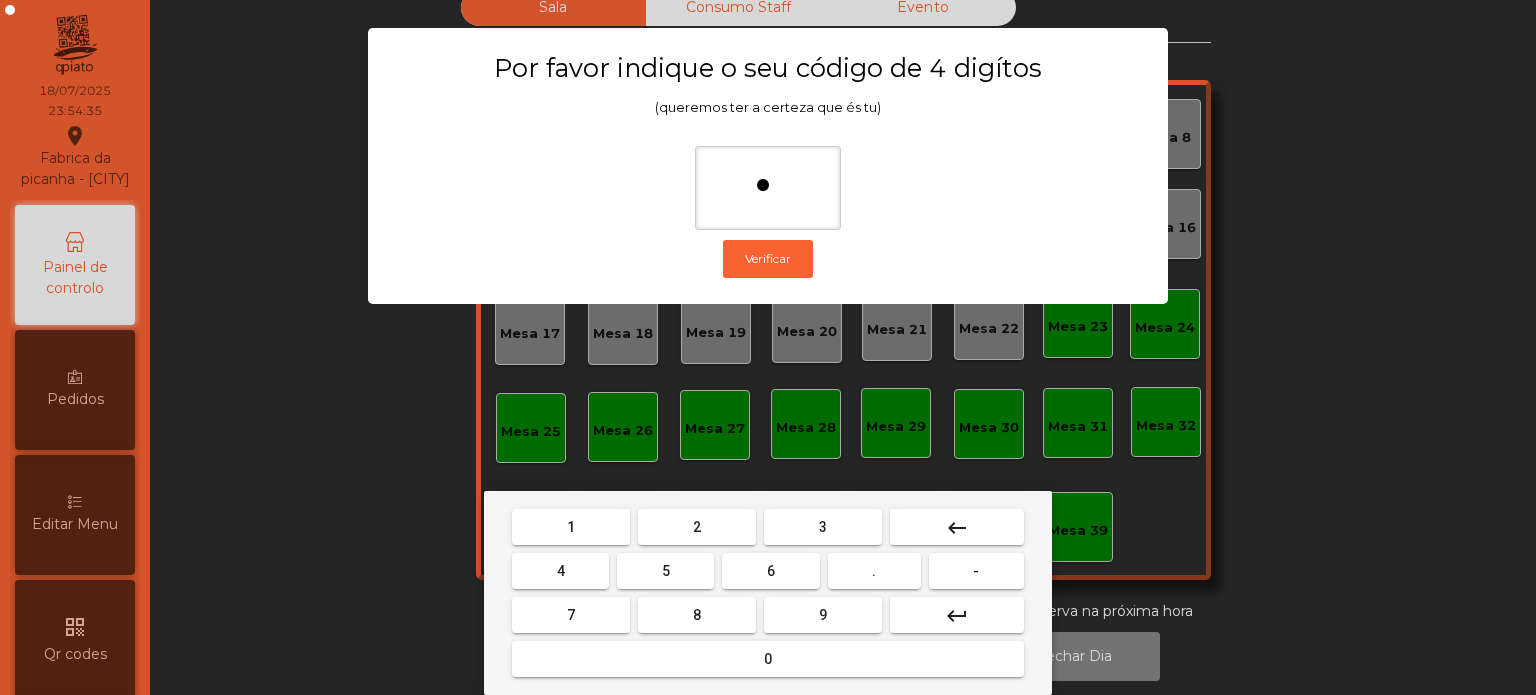 click on "3" at bounding box center (823, 527) 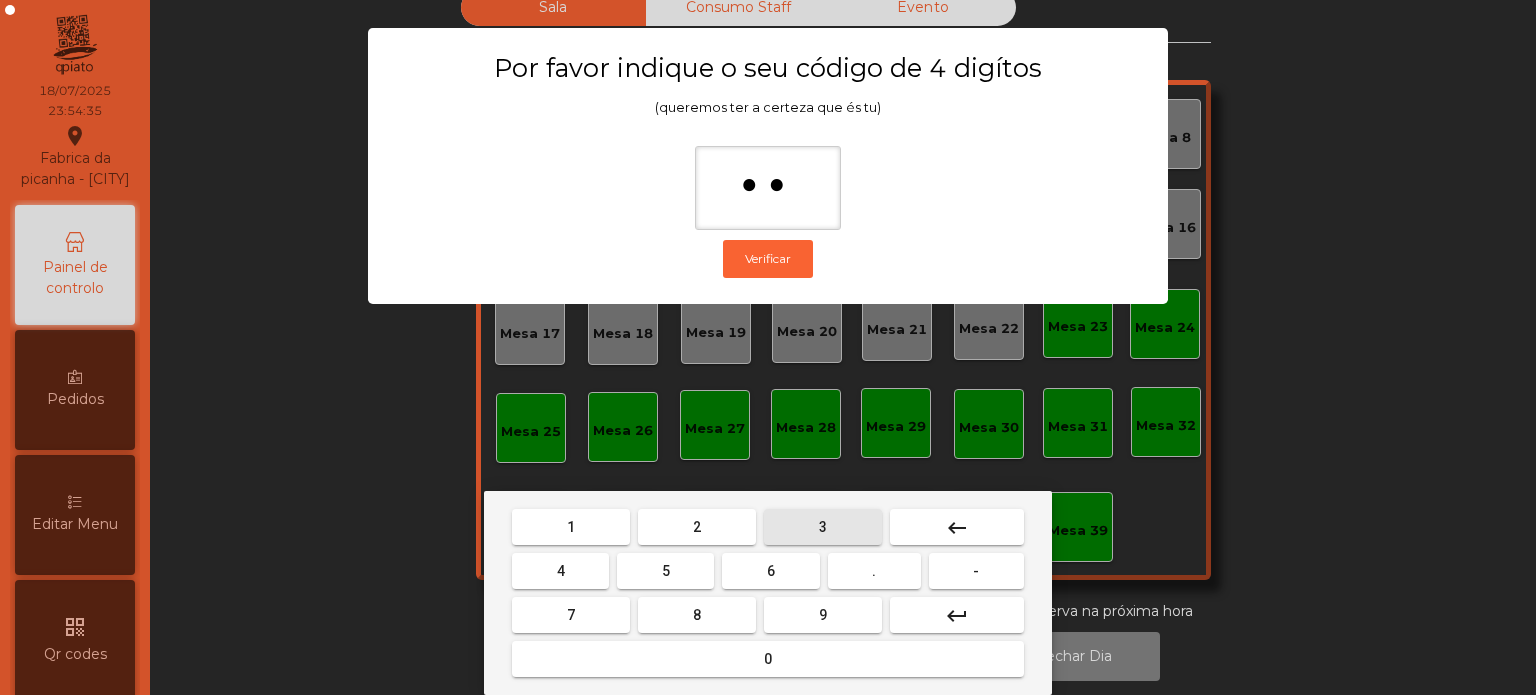 click on "5" at bounding box center (666, 571) 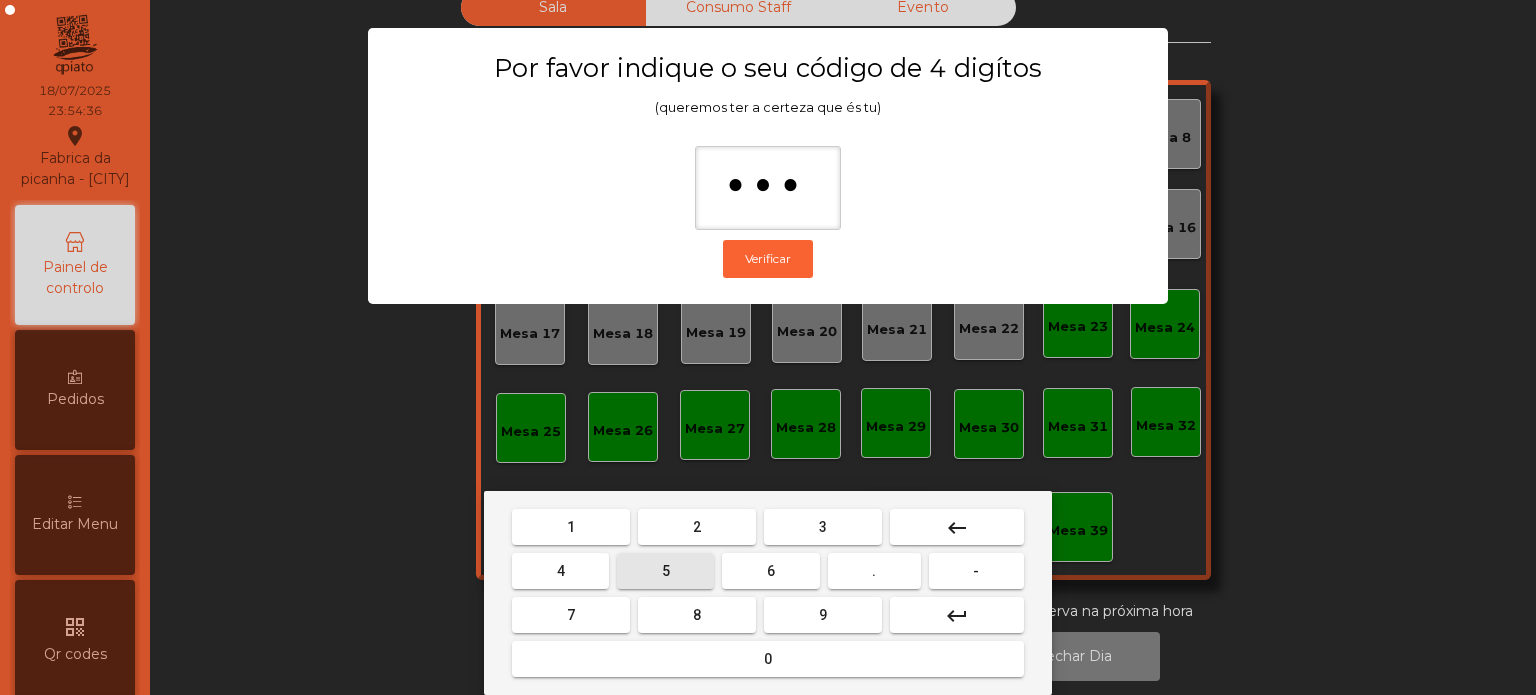 click on "0" at bounding box center [768, 659] 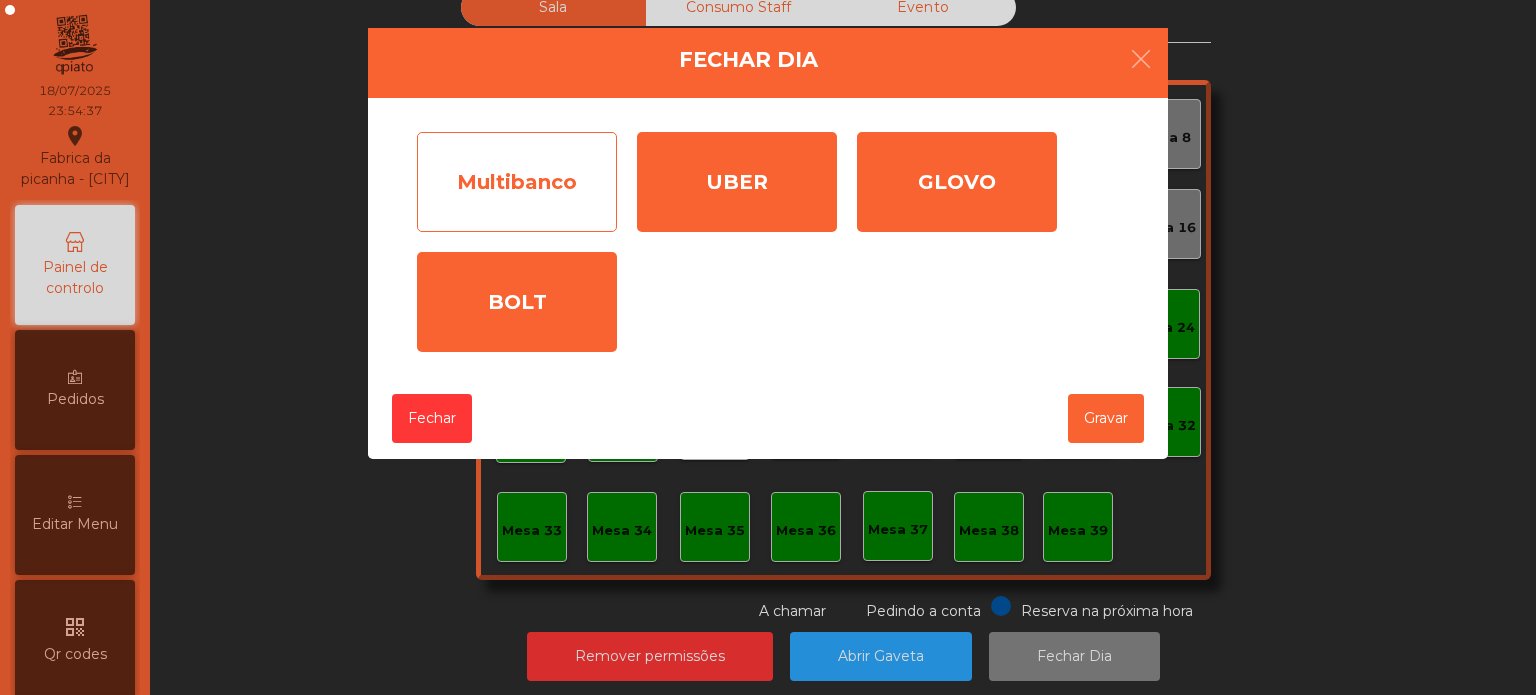 click on "Multibanco" 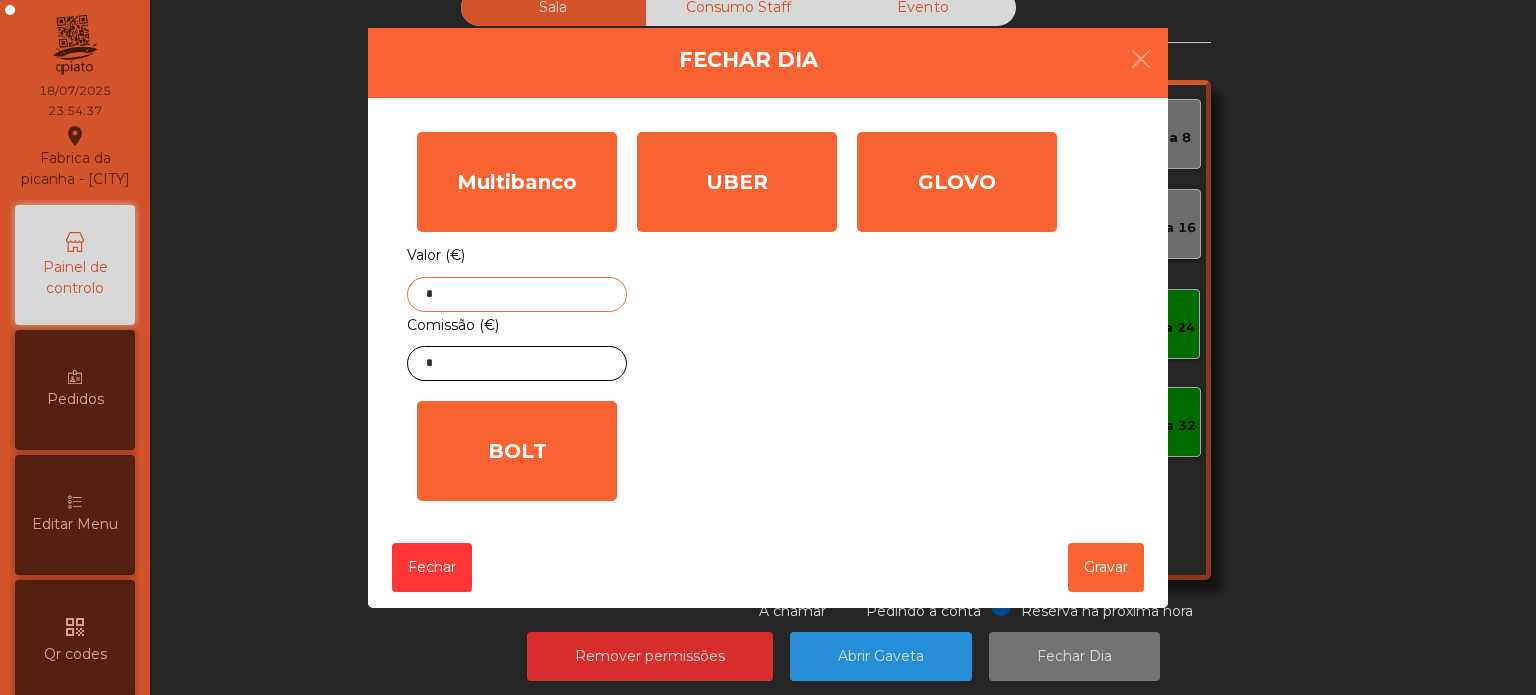 click on "*" 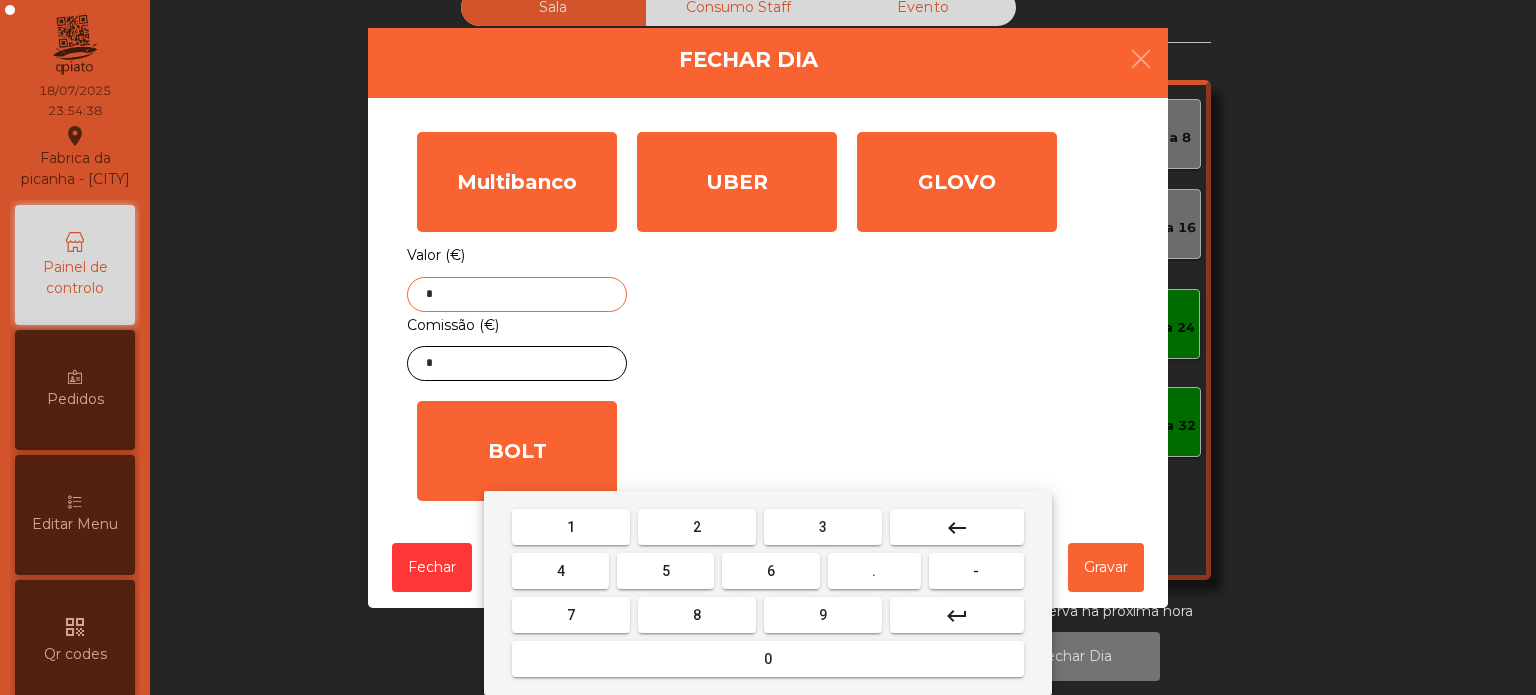 click on "keyboard_backspace" at bounding box center [957, 528] 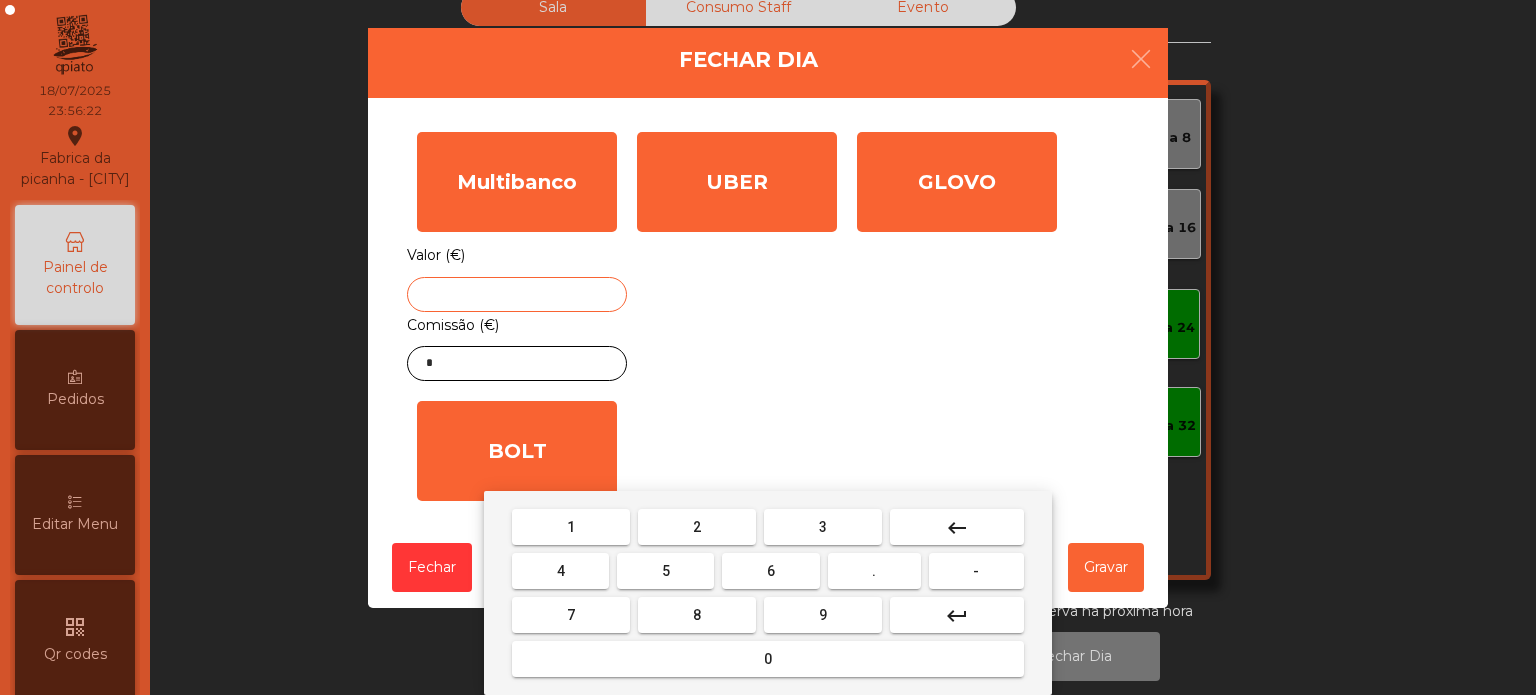 click on "4" at bounding box center [560, 571] 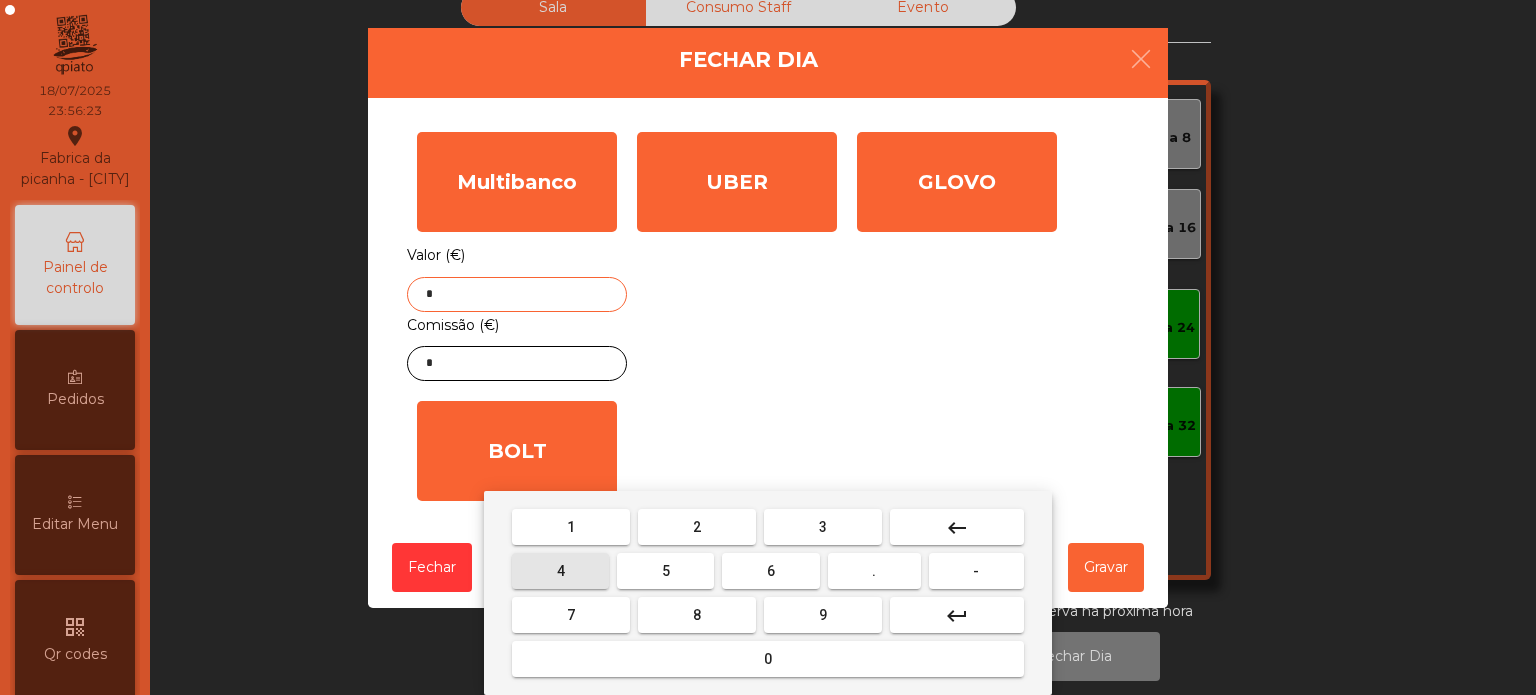 click on "4" at bounding box center (560, 571) 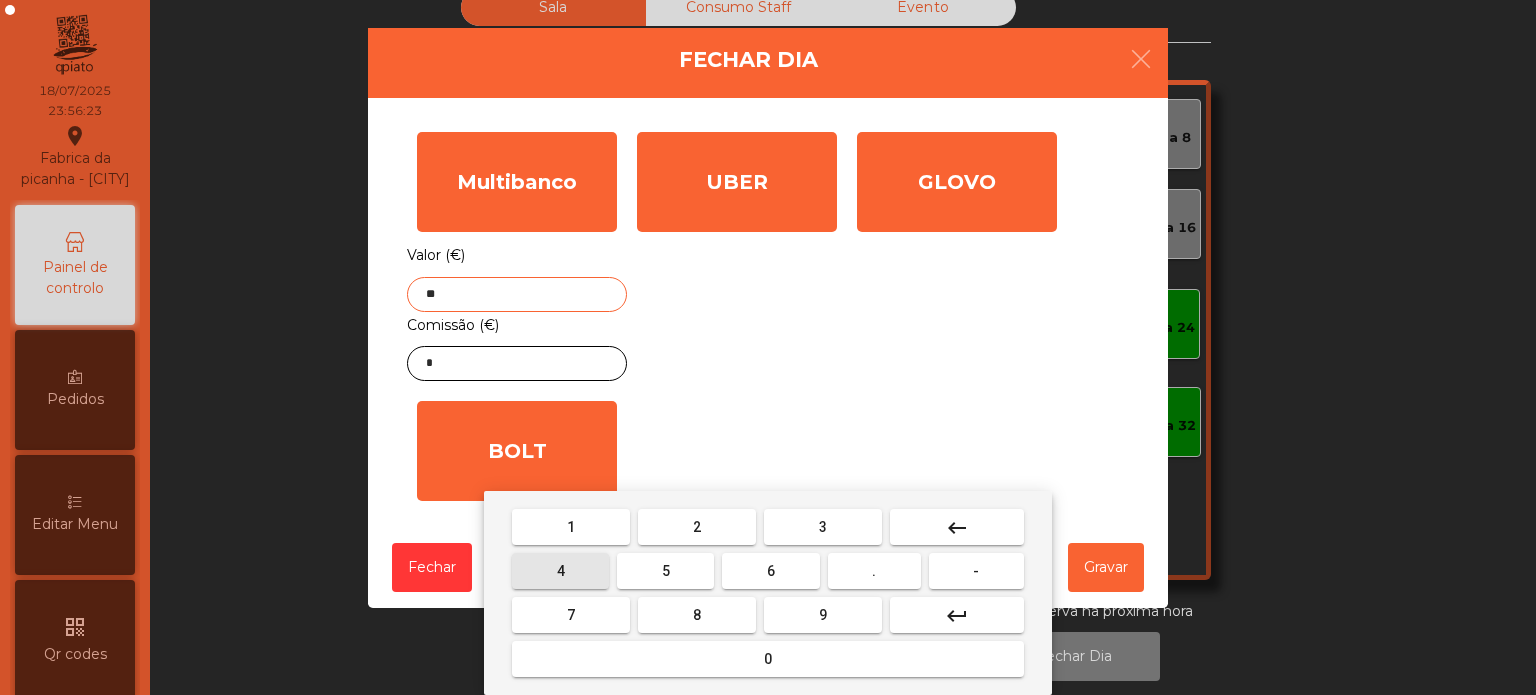 click on "7" at bounding box center (571, 615) 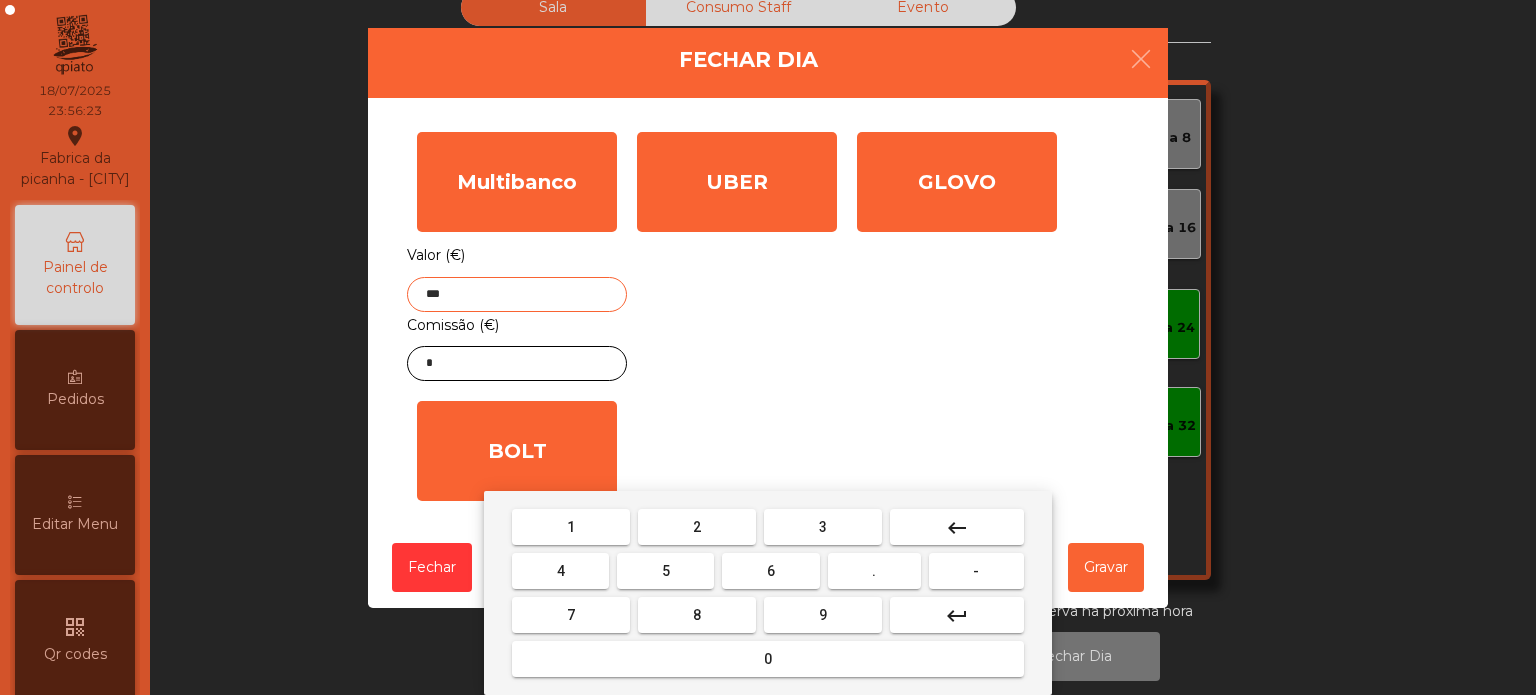click on "." at bounding box center [874, 571] 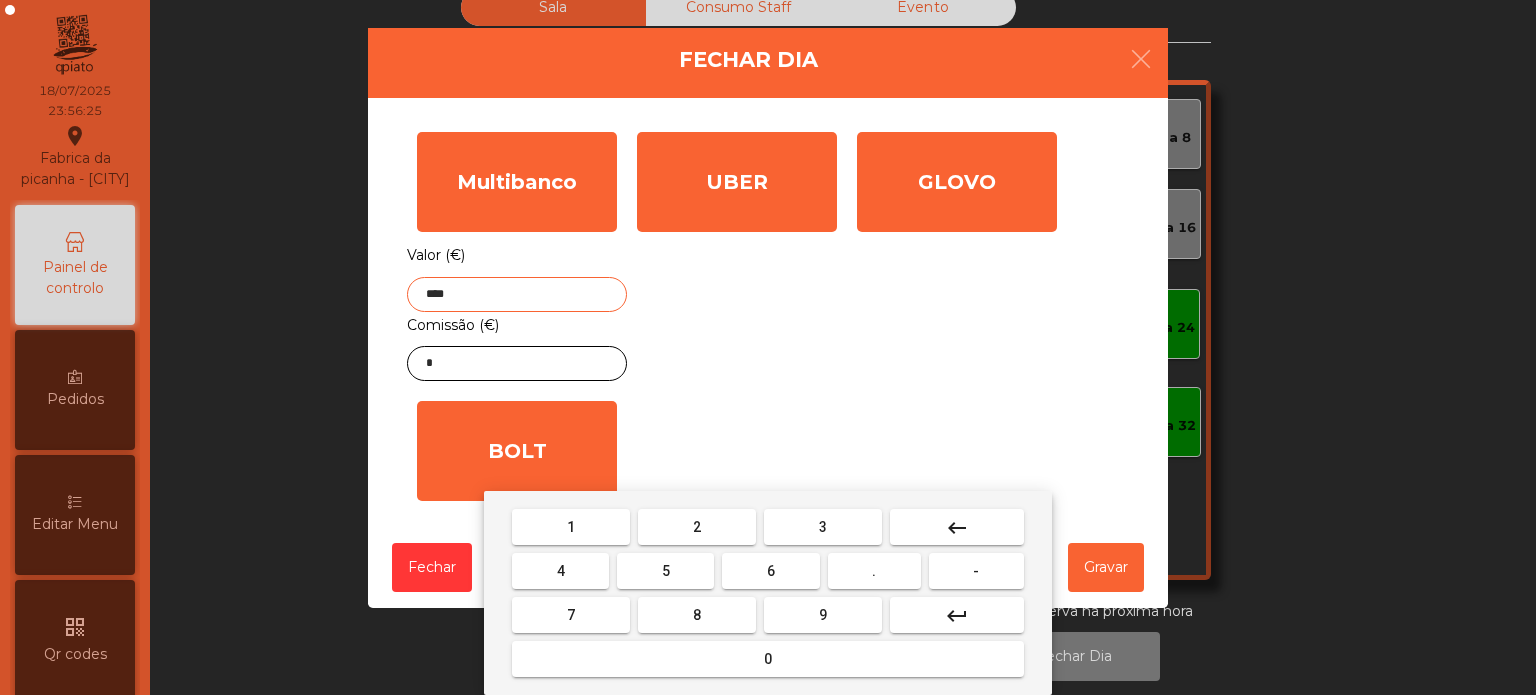 click on "5" at bounding box center [665, 571] 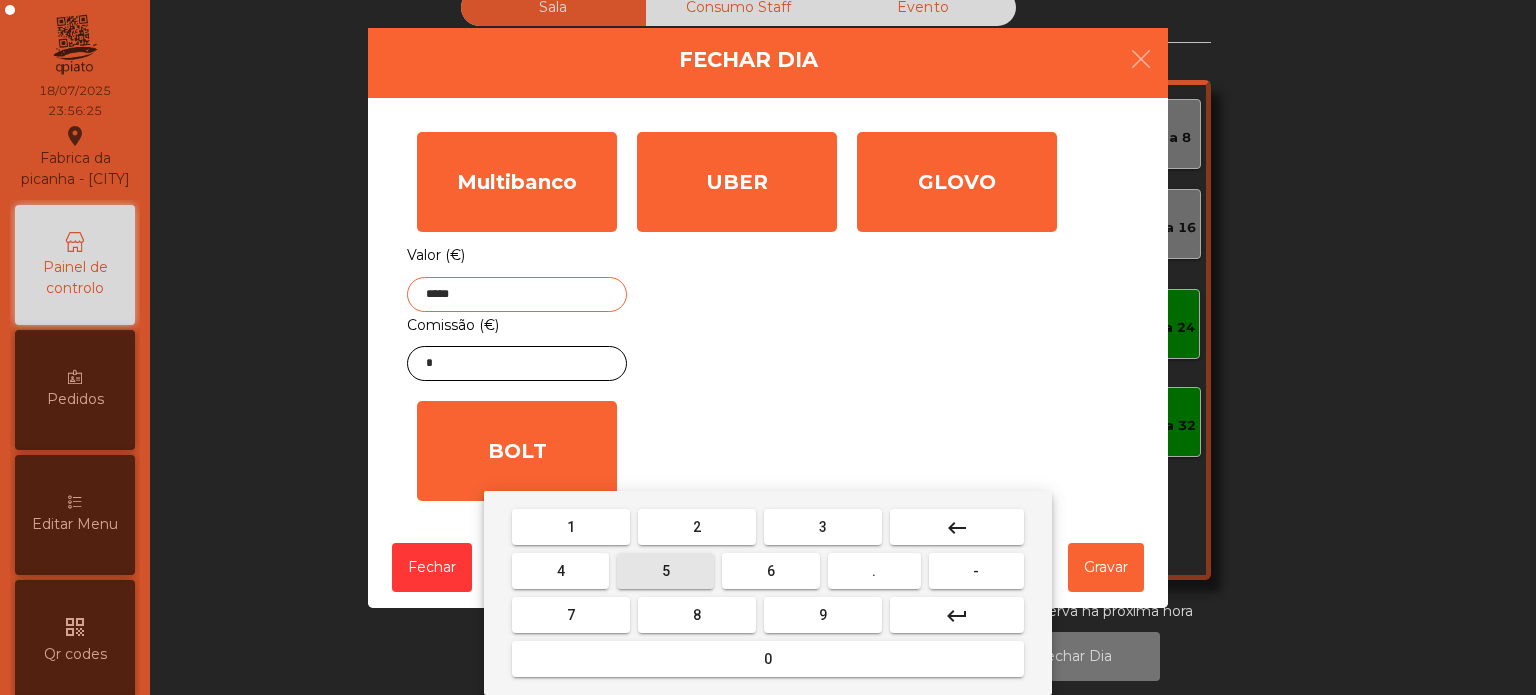 click on "0" at bounding box center [768, 659] 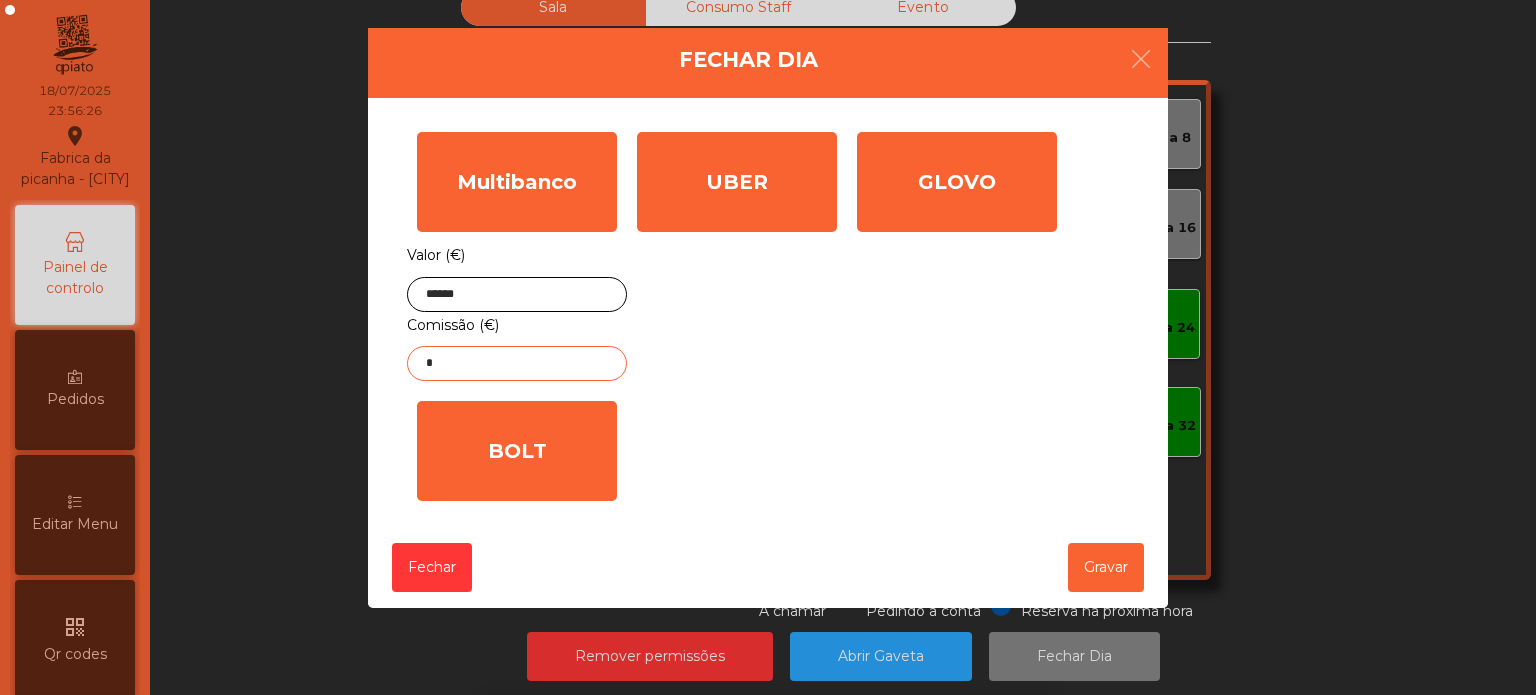 click on "*" 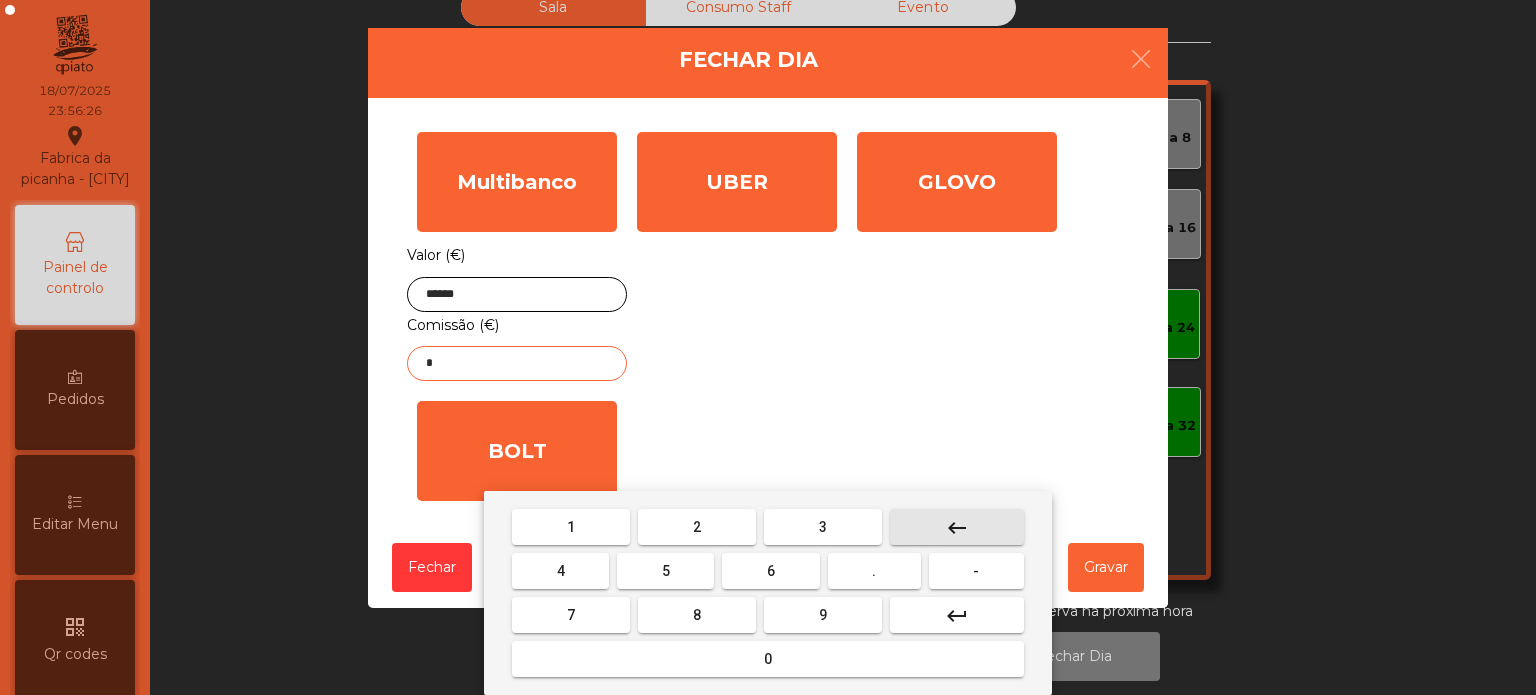click on "keyboard_backspace" at bounding box center [957, 528] 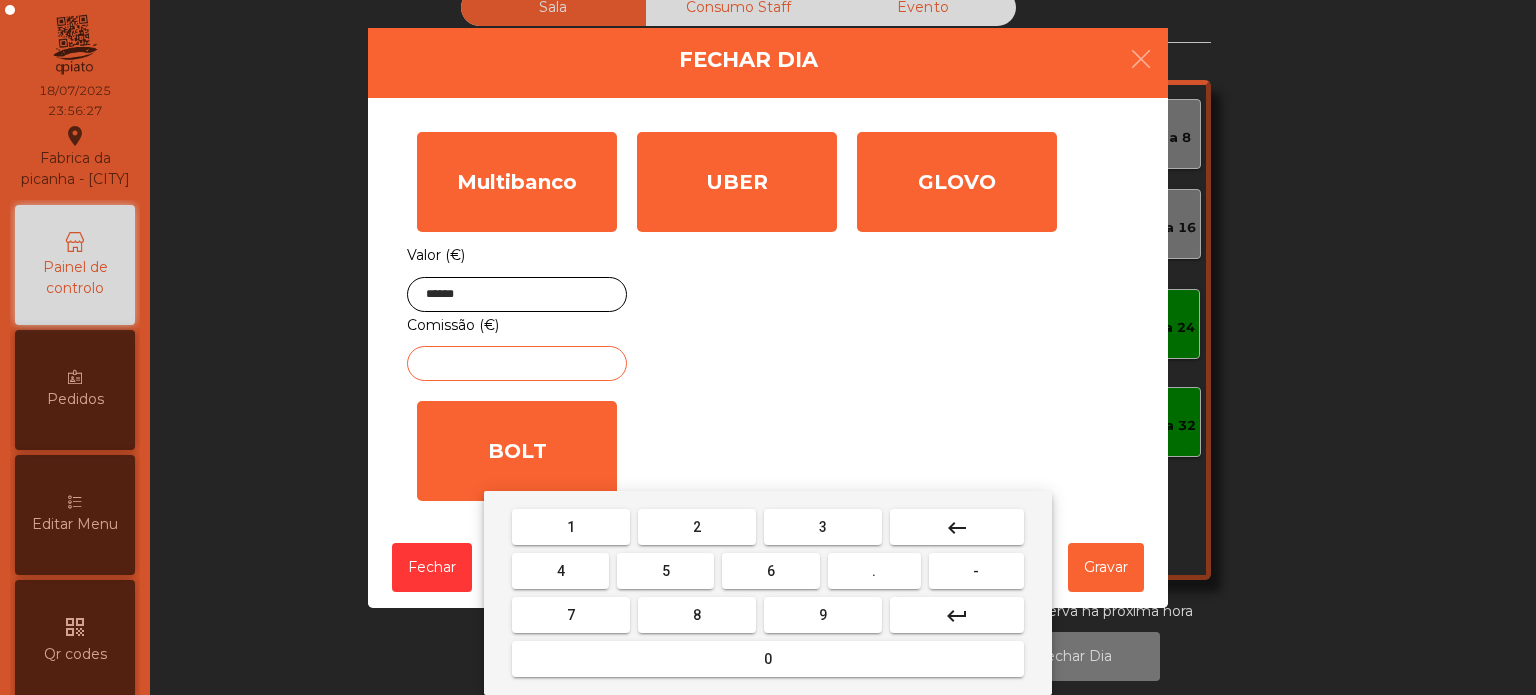 click on "2" at bounding box center [697, 527] 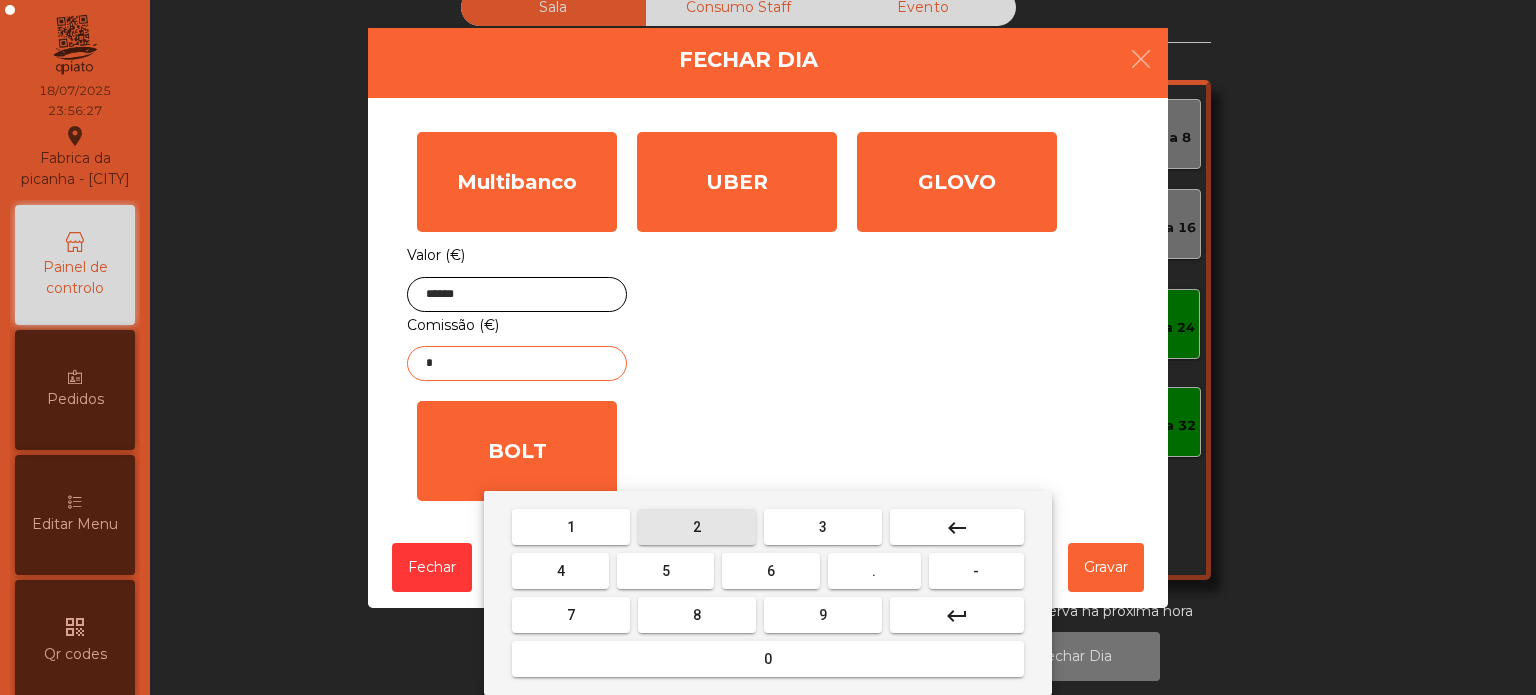 click on "." at bounding box center (874, 571) 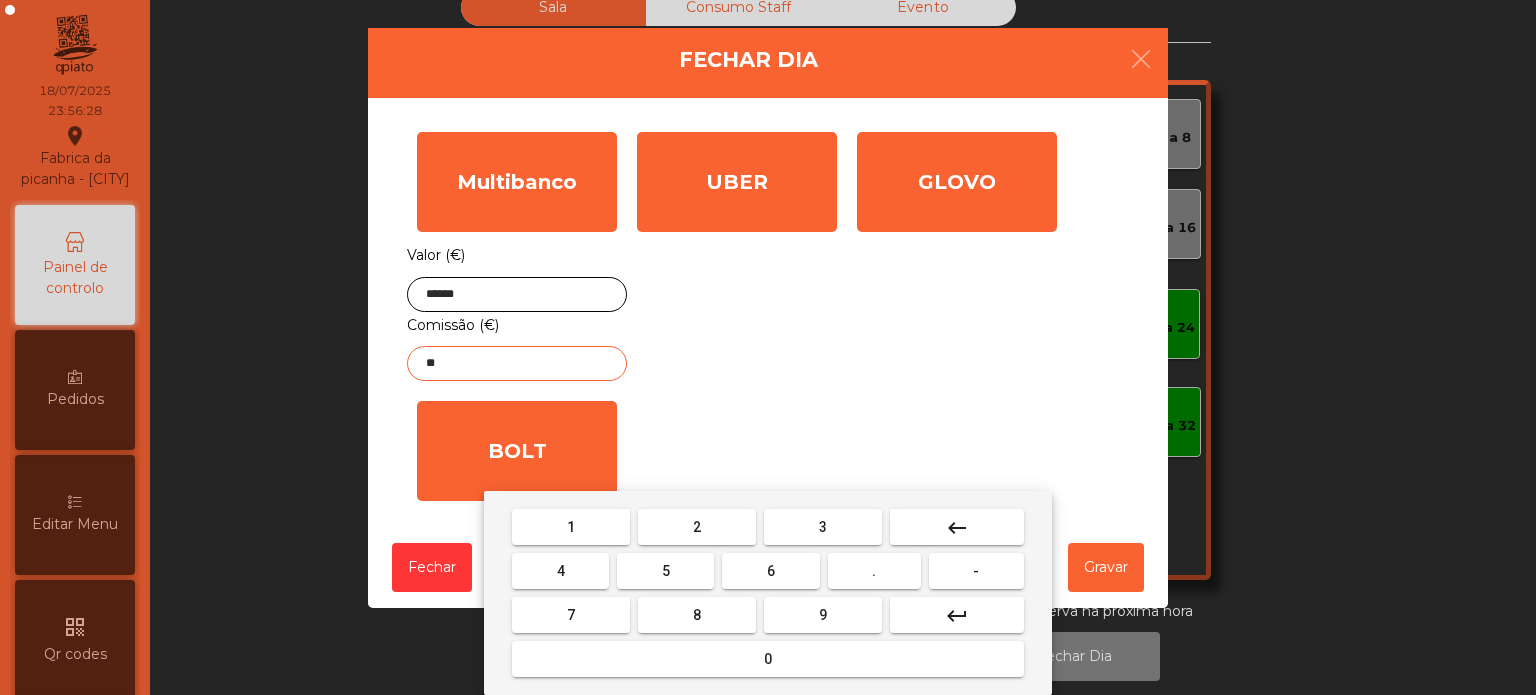 click on "2" at bounding box center [697, 527] 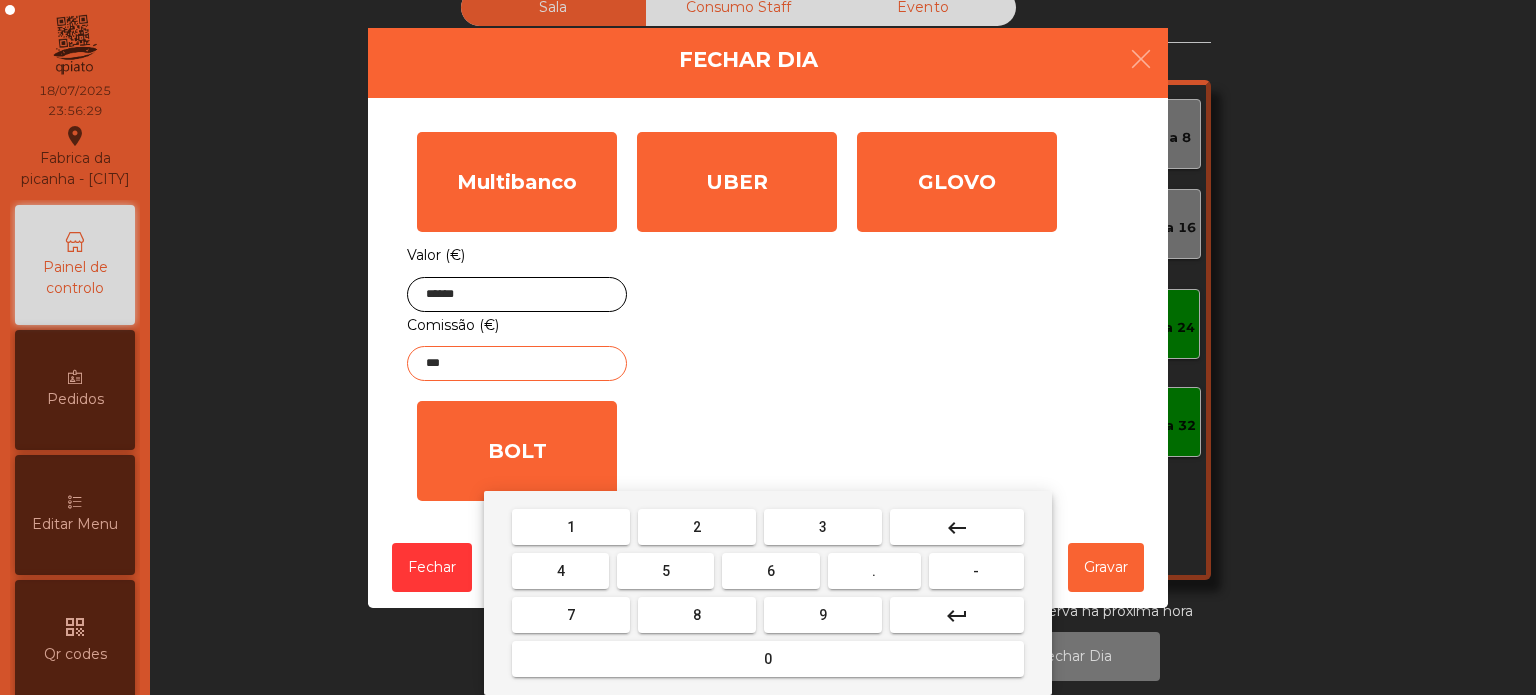 click on "4" at bounding box center [560, 571] 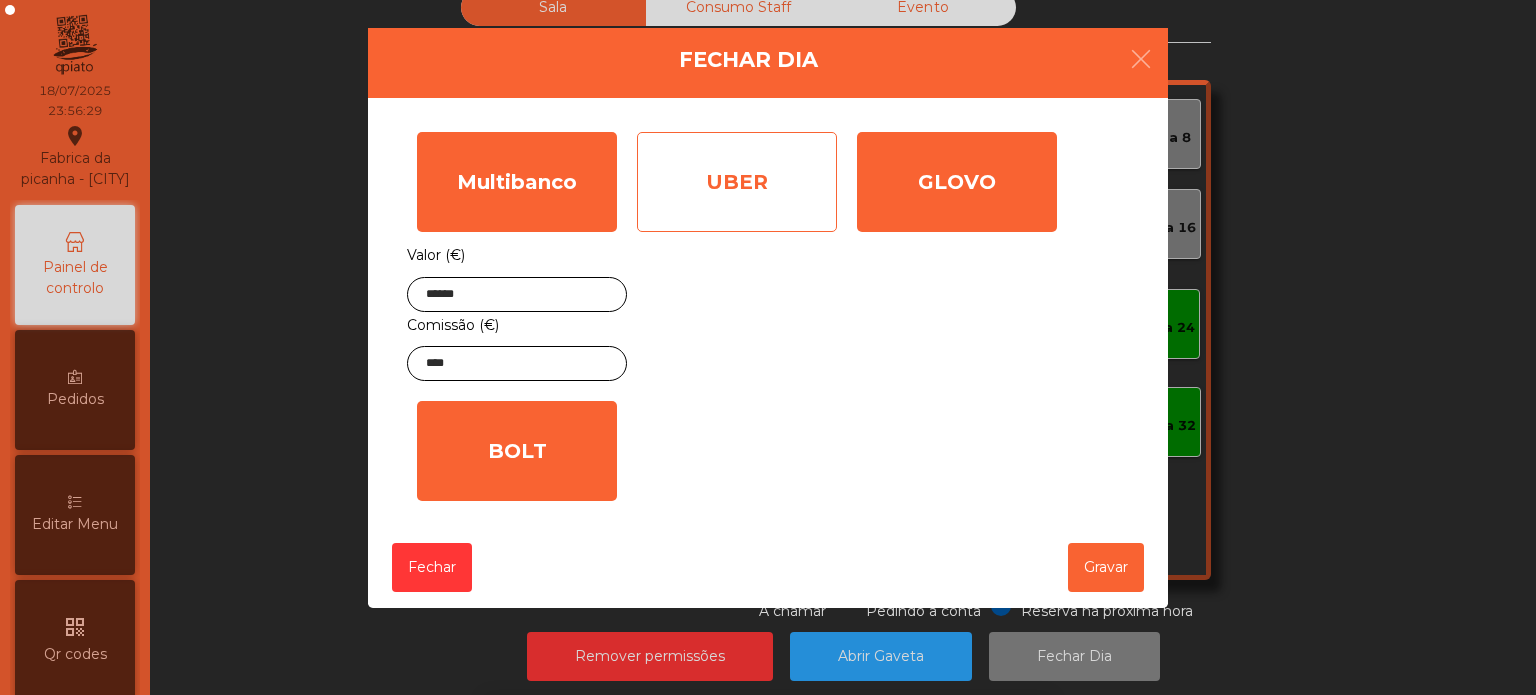 click on "UBER" 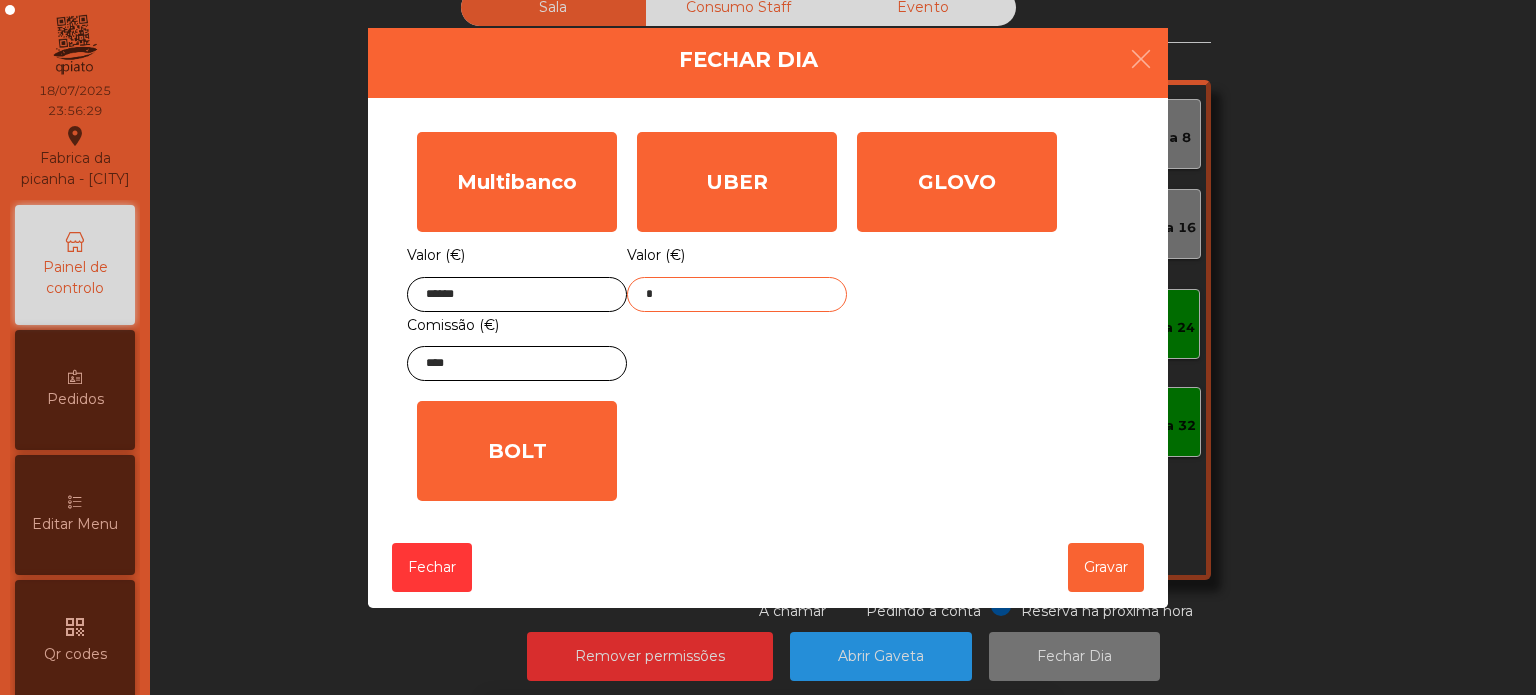 click on "*" 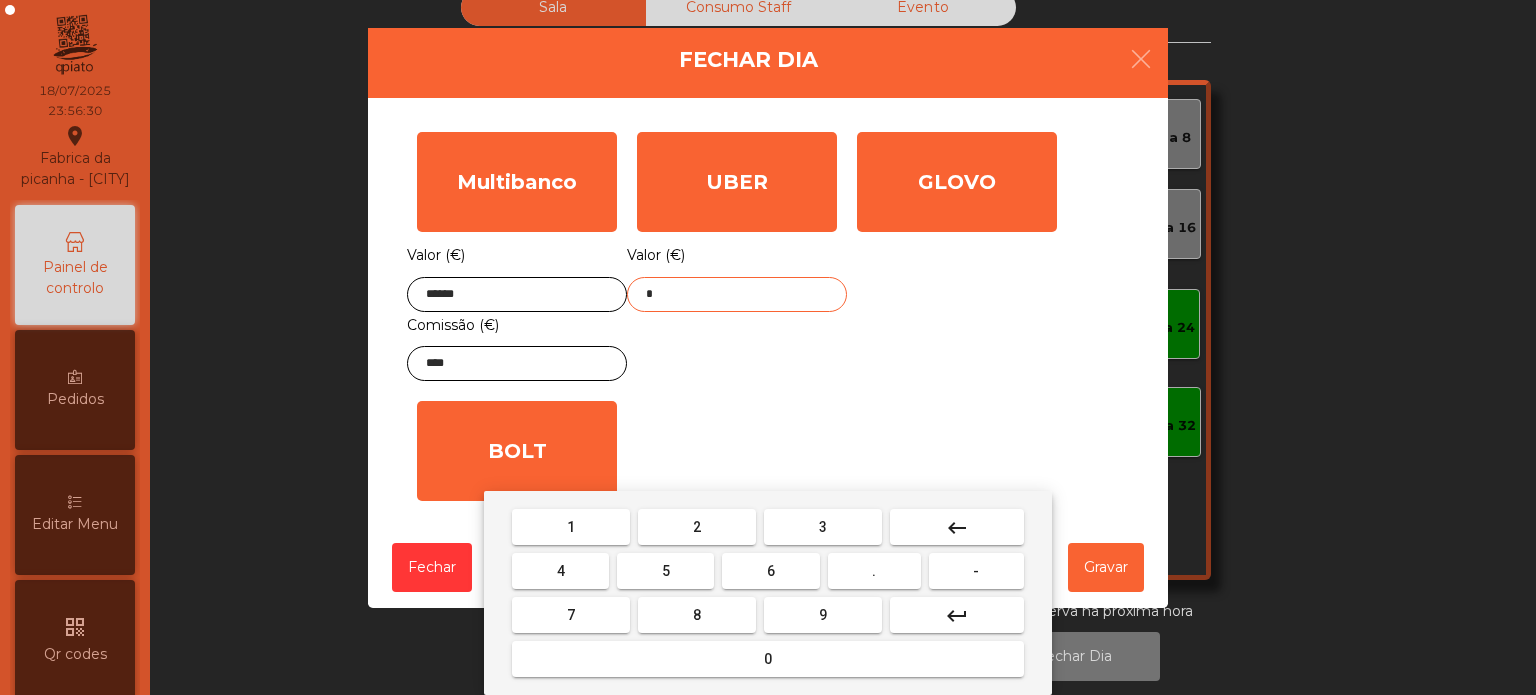 click on "keyboard_backspace" at bounding box center [957, 528] 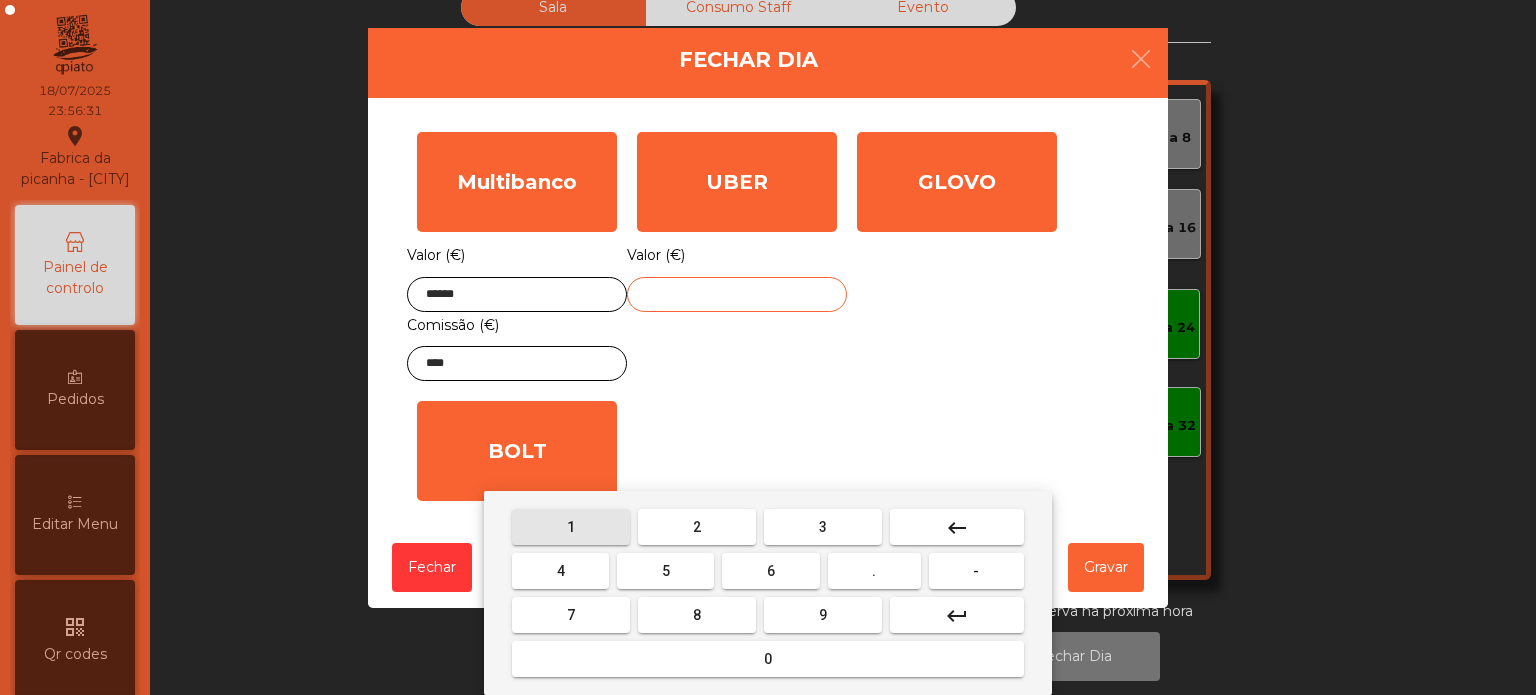 click on "1" at bounding box center [571, 527] 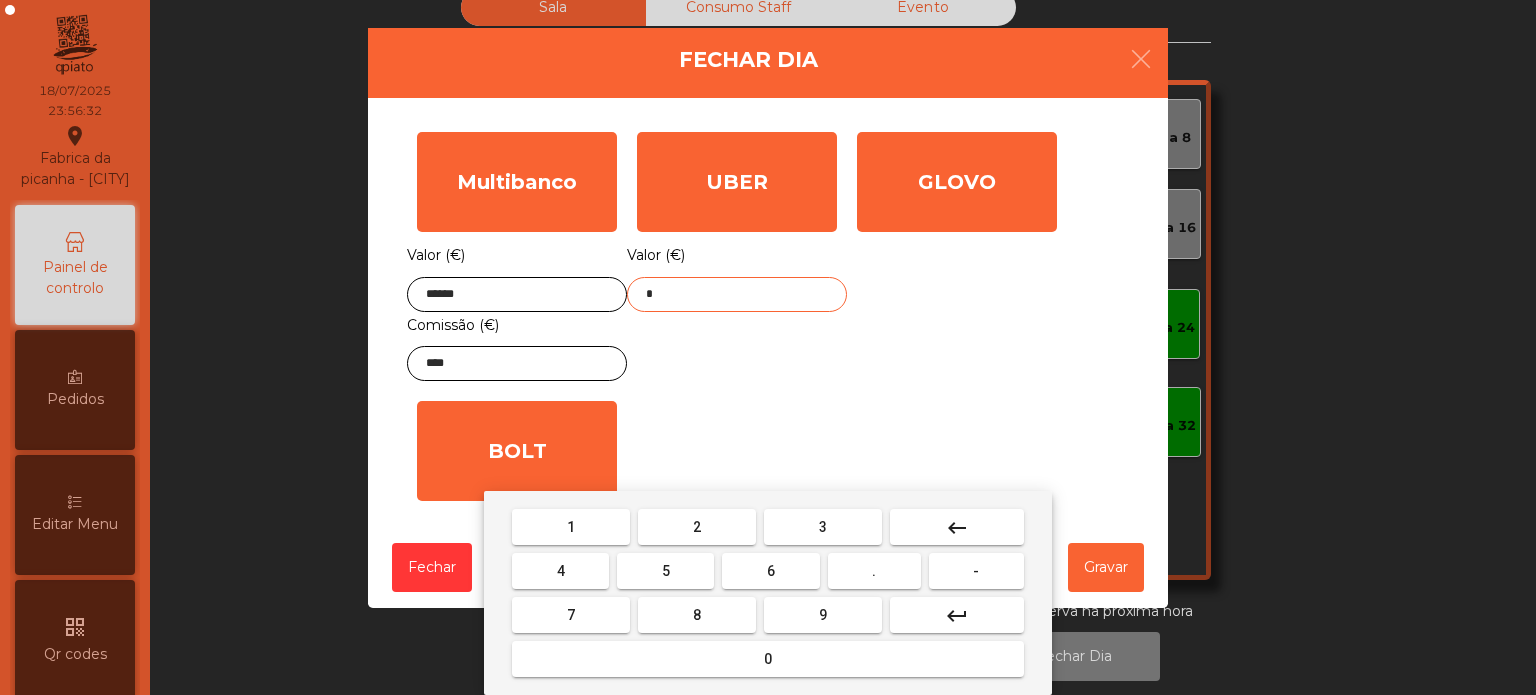 click on "9" at bounding box center (823, 615) 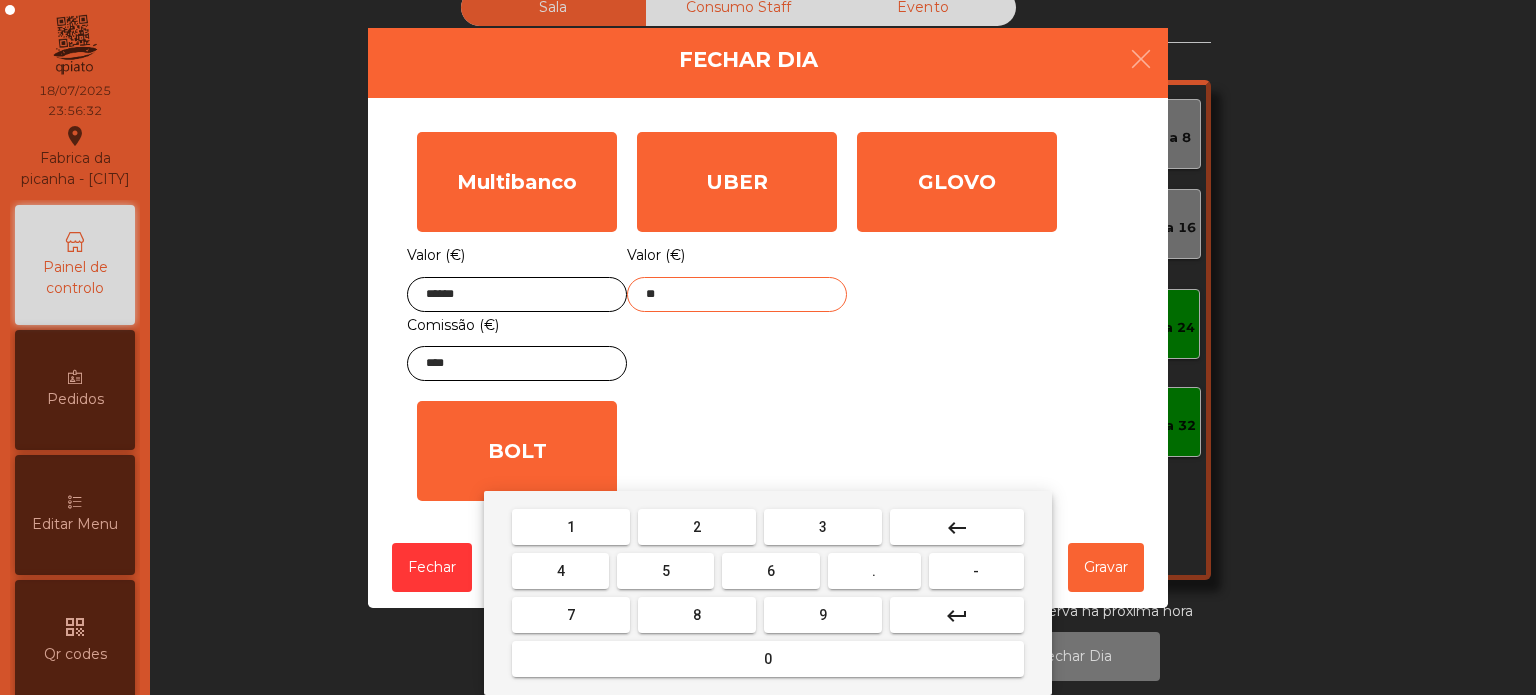 click on "9" at bounding box center [823, 615] 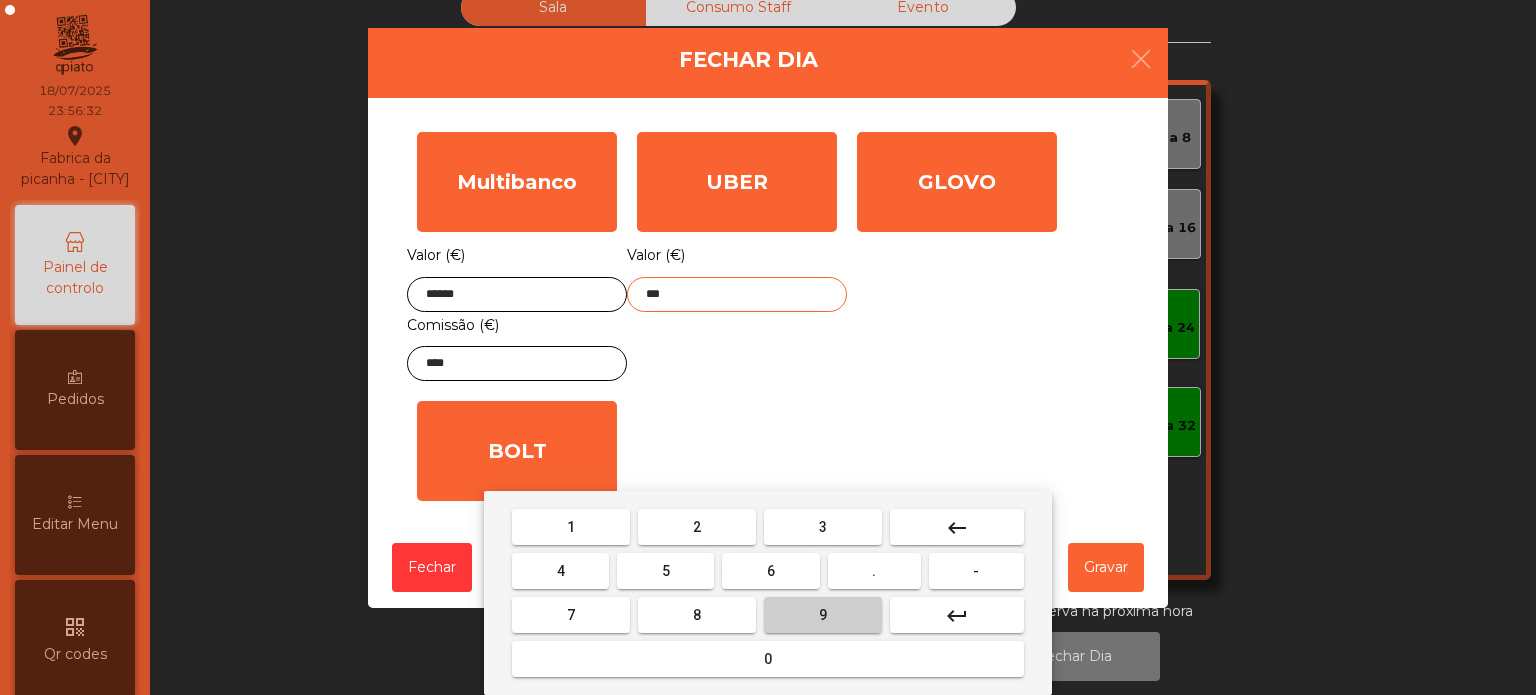 click on "." at bounding box center (874, 571) 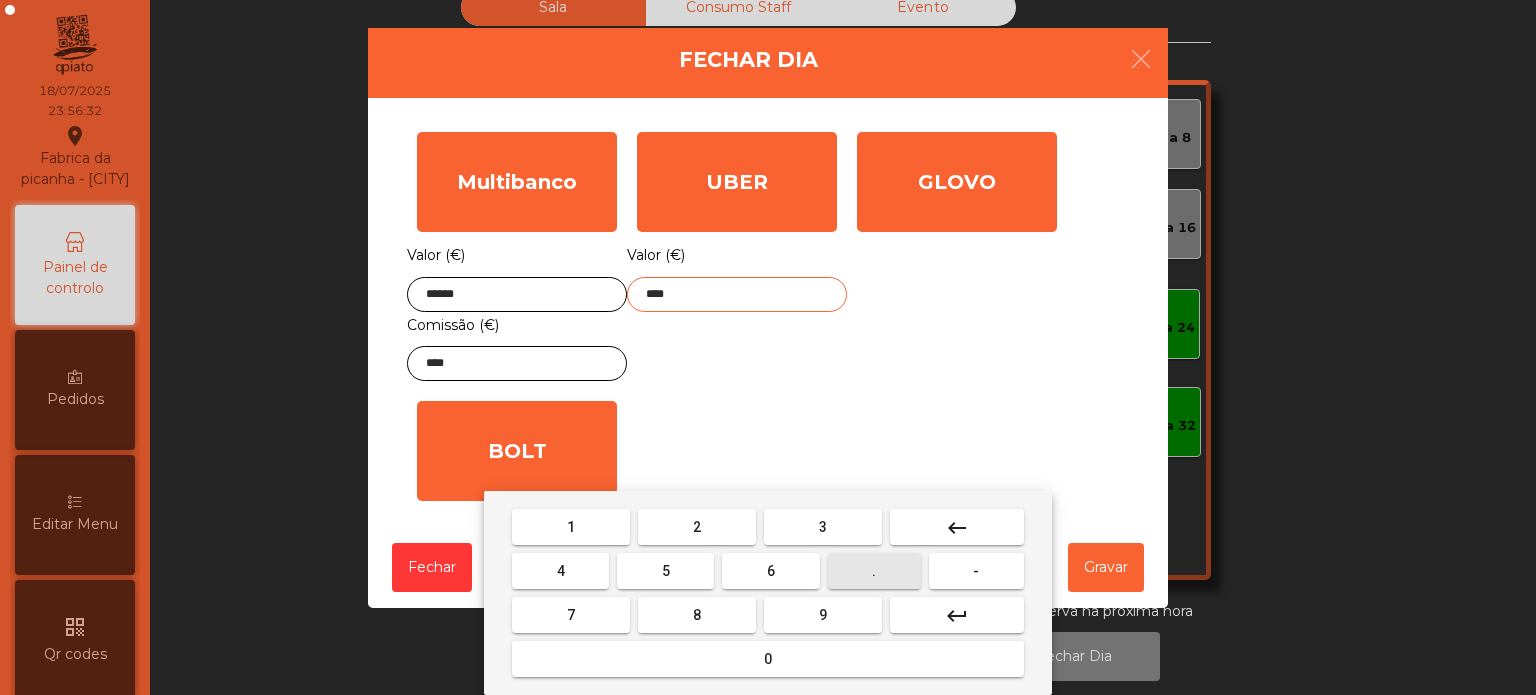 click on "9" at bounding box center (823, 615) 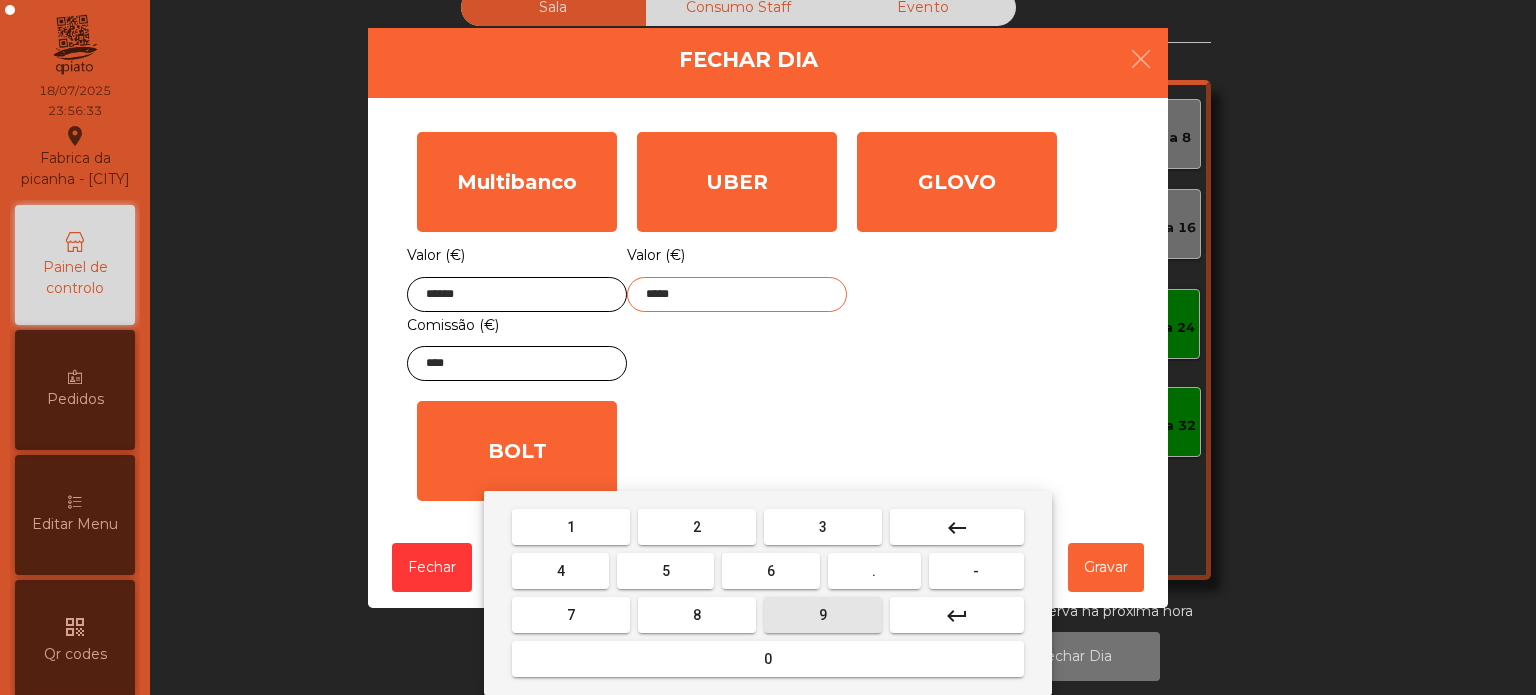 click on "1" at bounding box center (571, 527) 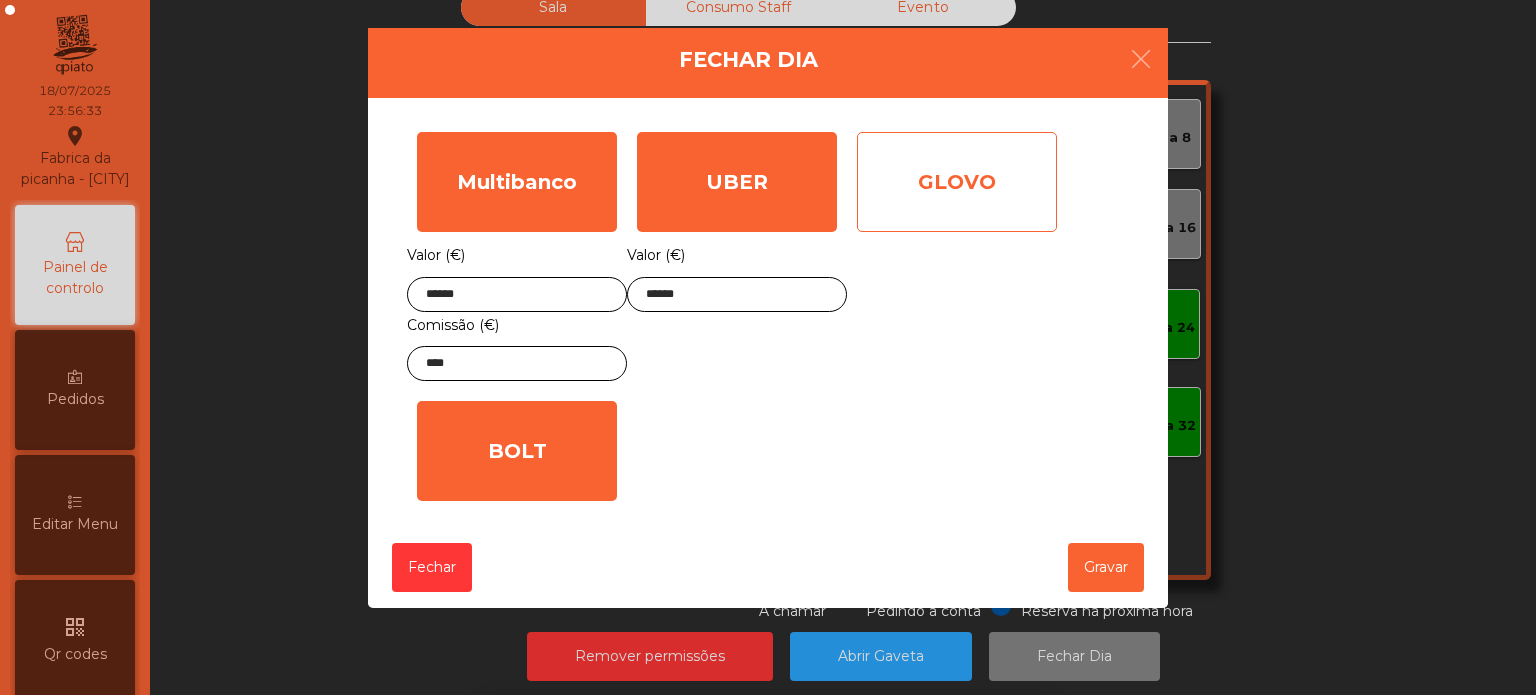 click on "GLOVO" 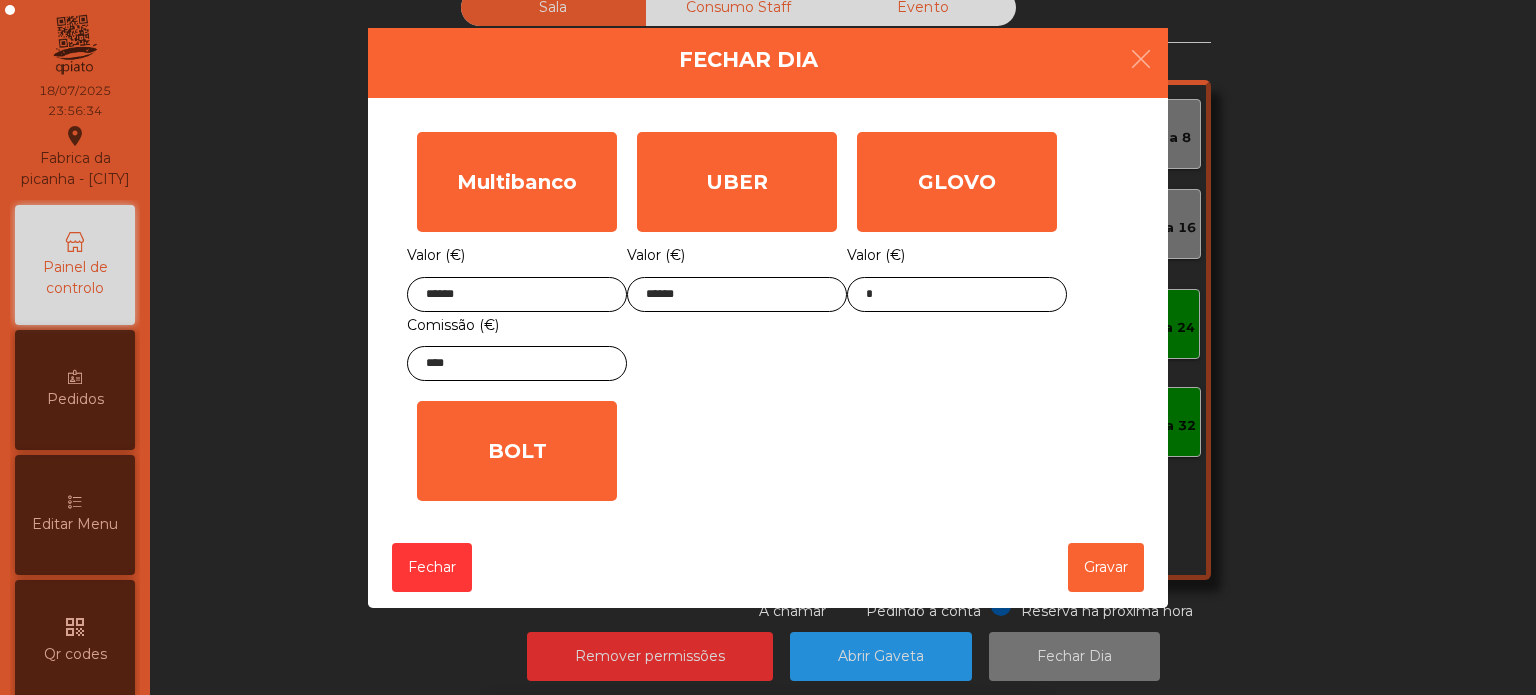 click on "[BRAND]  Valor (€) *" 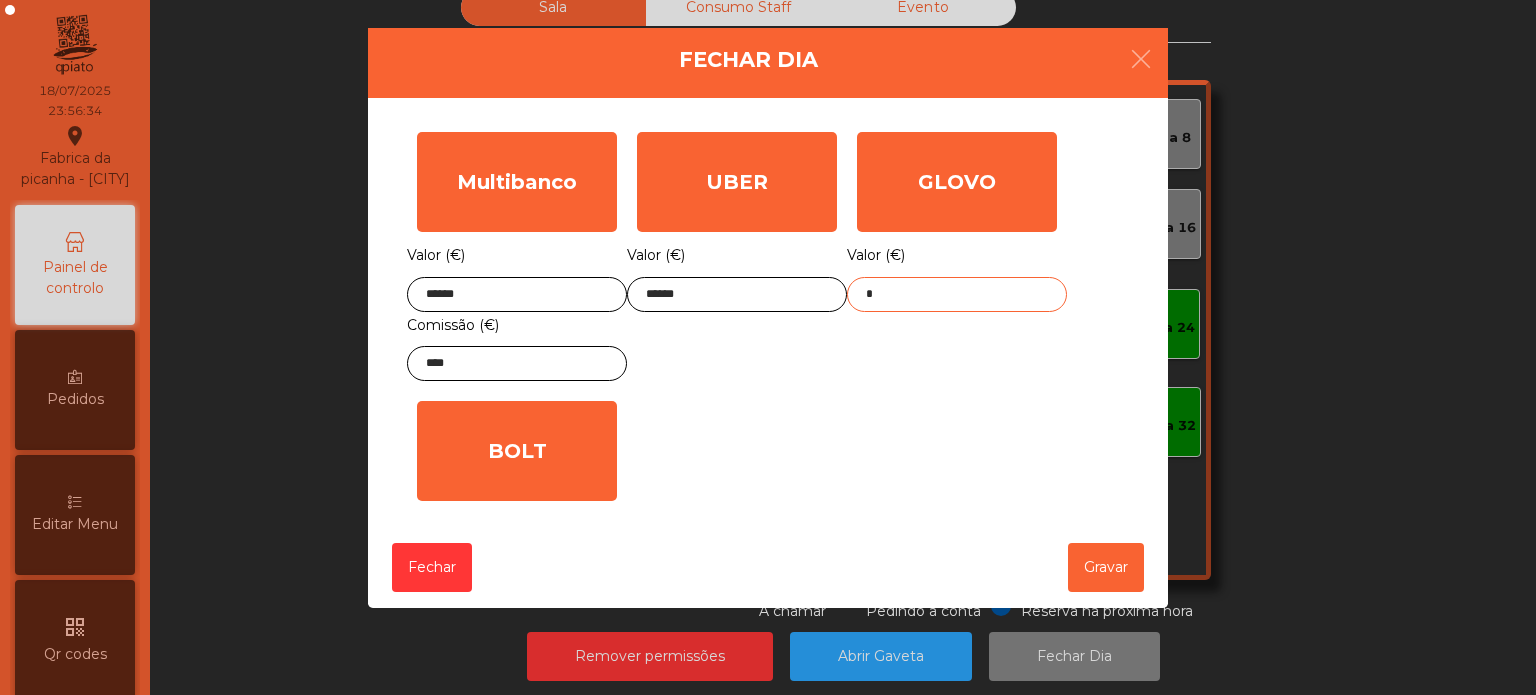 click on "*" 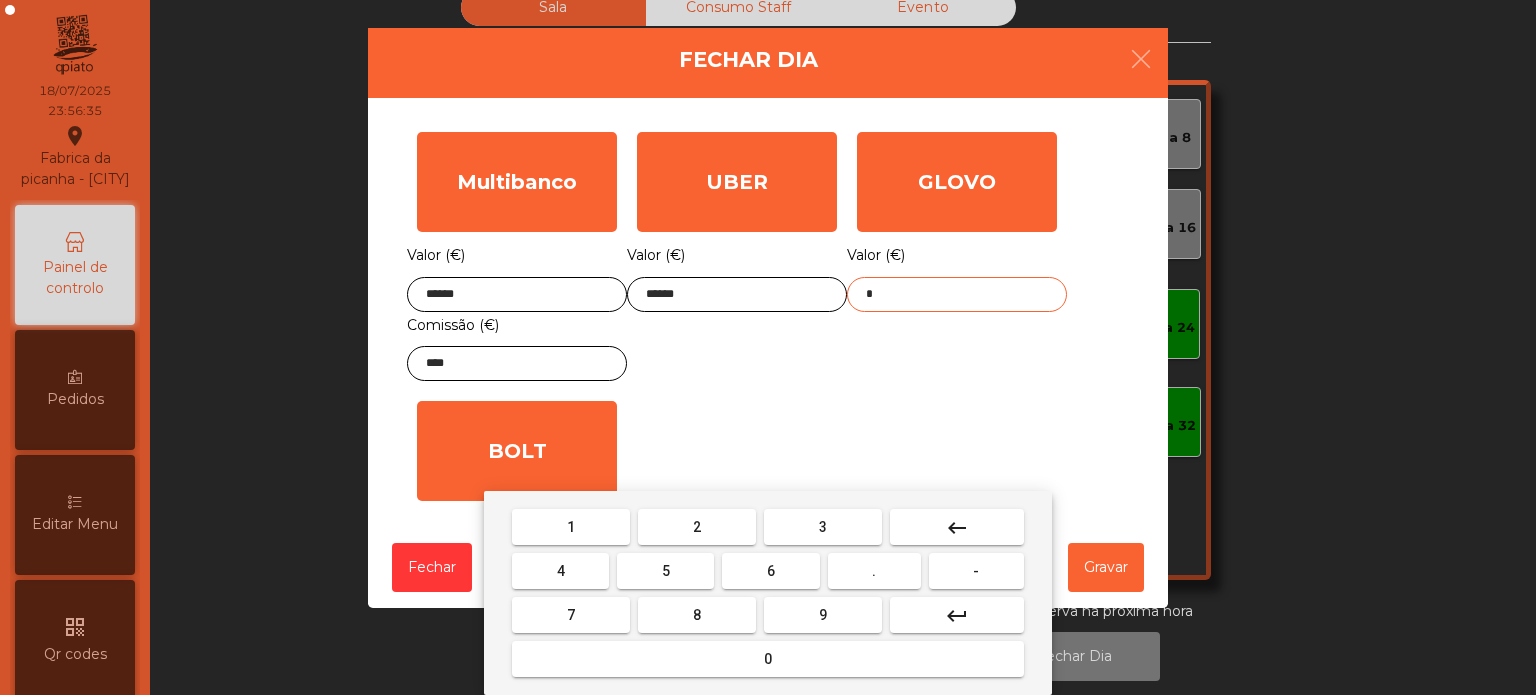 click on "keyboard_backspace" at bounding box center [957, 528] 